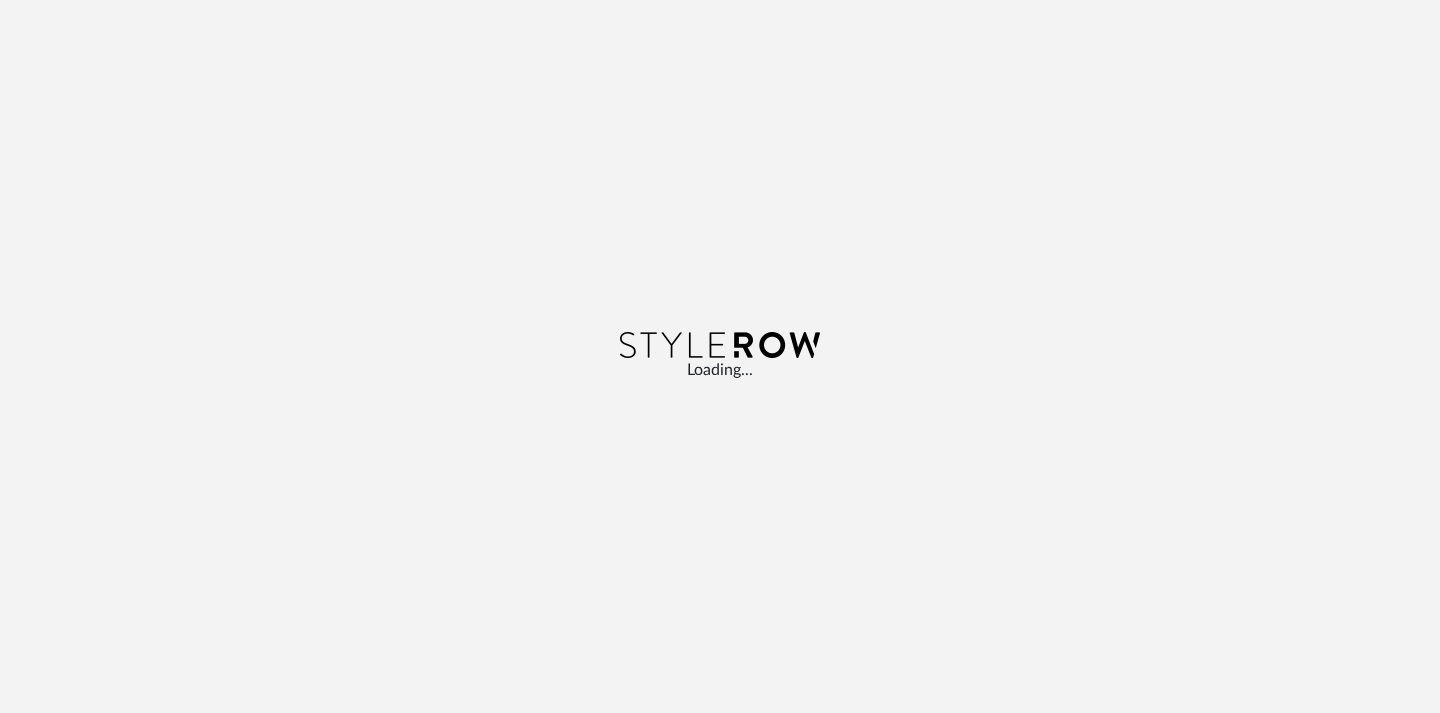 scroll, scrollTop: 0, scrollLeft: 0, axis: both 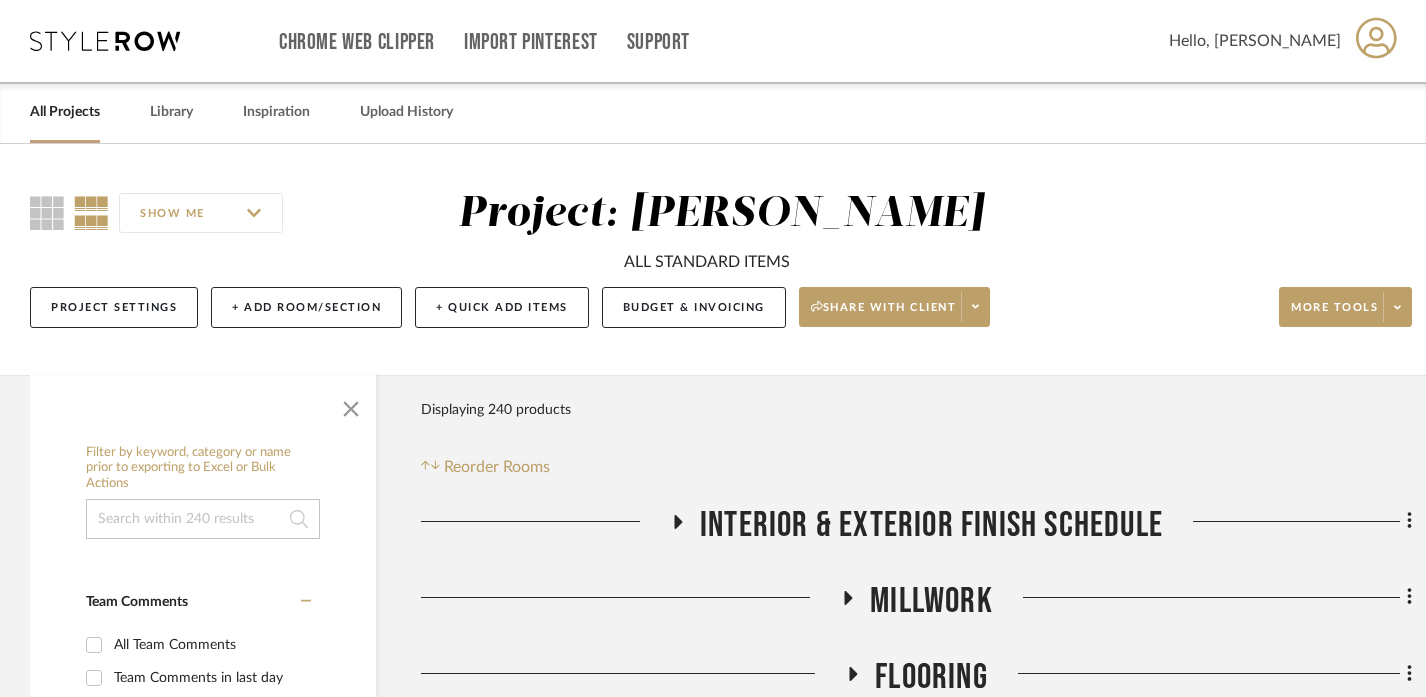 click on "All Projects" at bounding box center [65, 112] 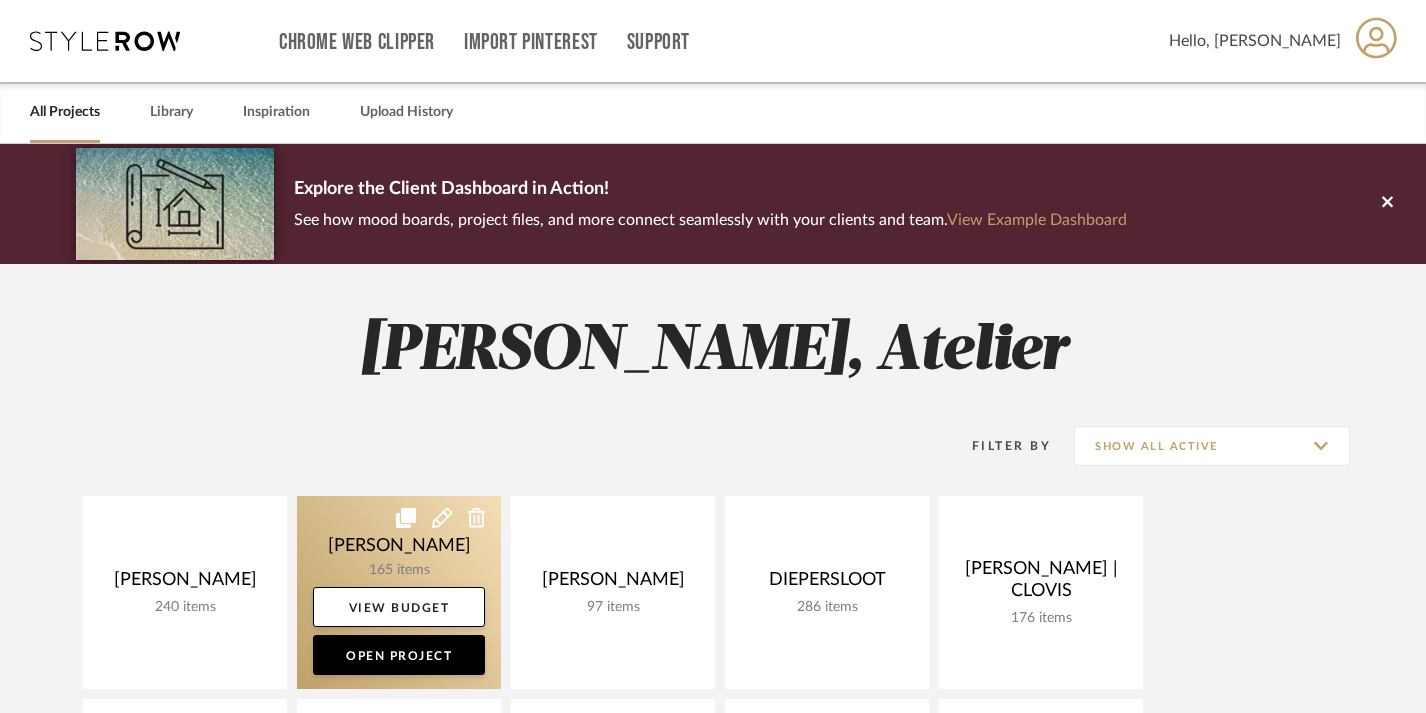 click 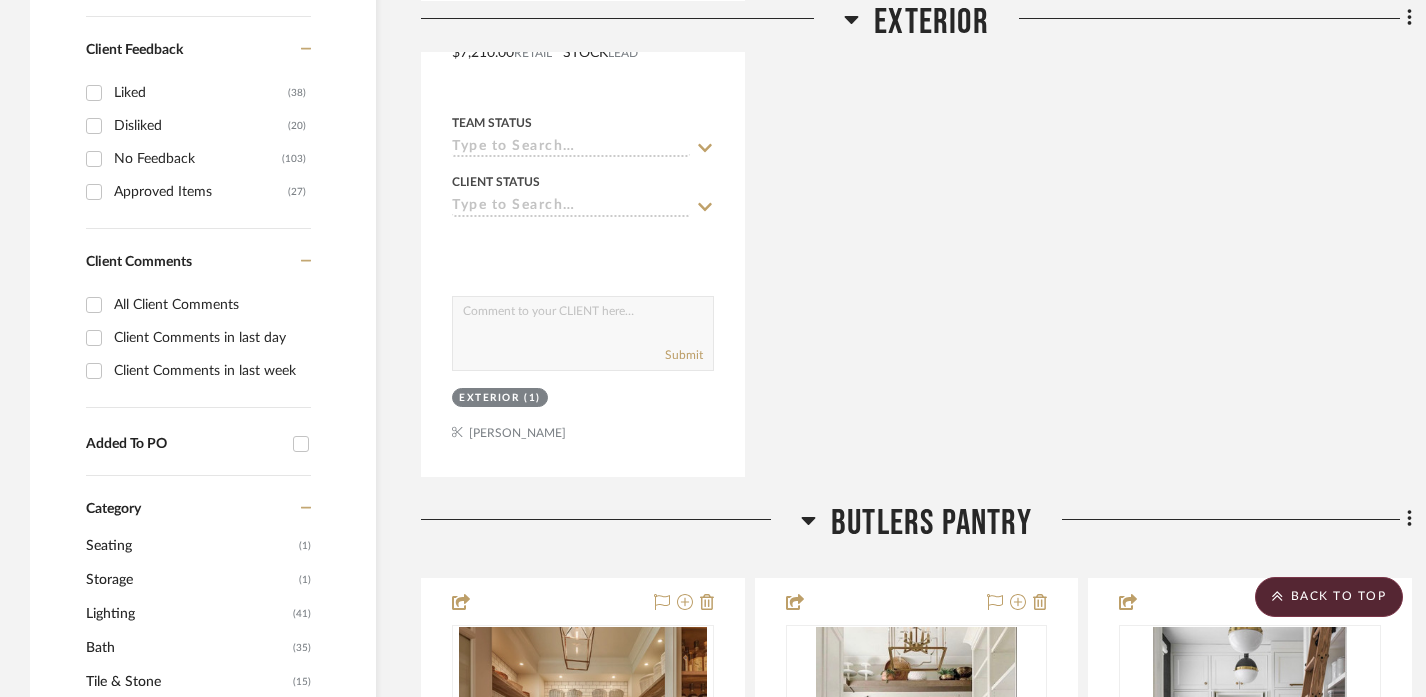 scroll, scrollTop: 834, scrollLeft: 0, axis: vertical 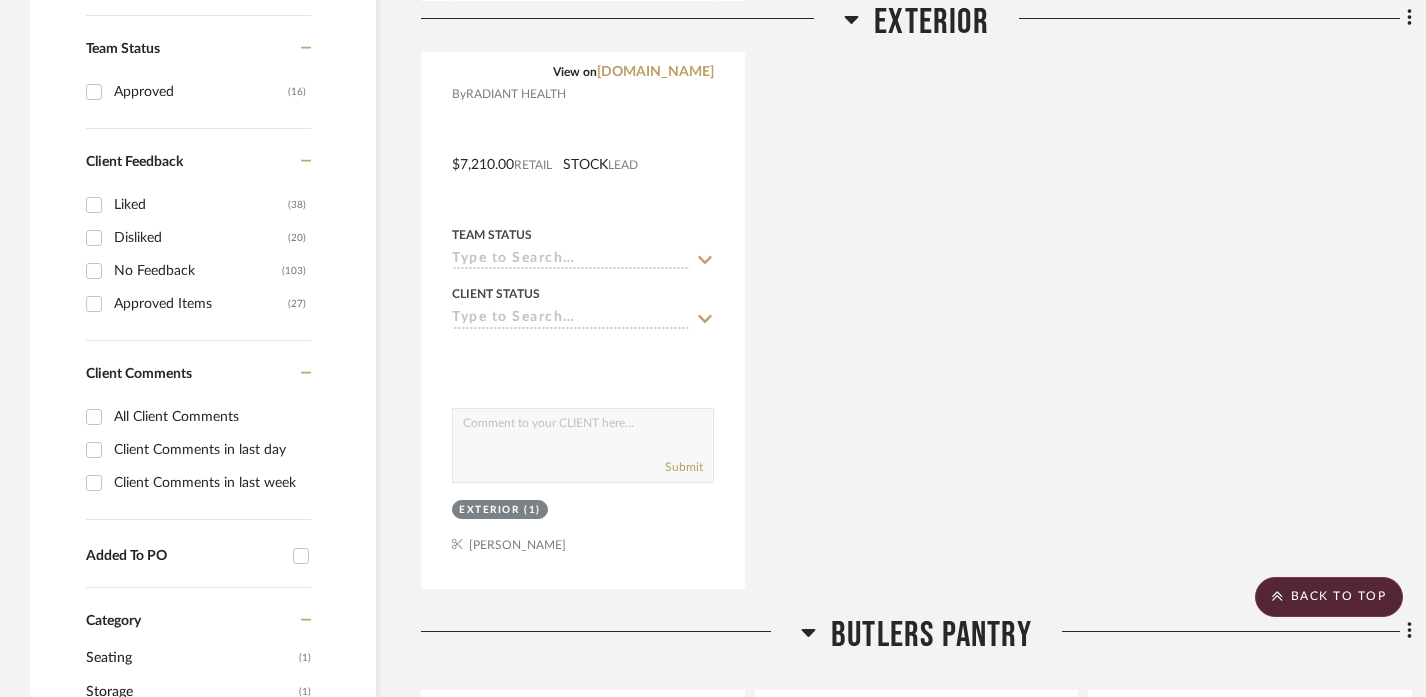 click on "Exterior" 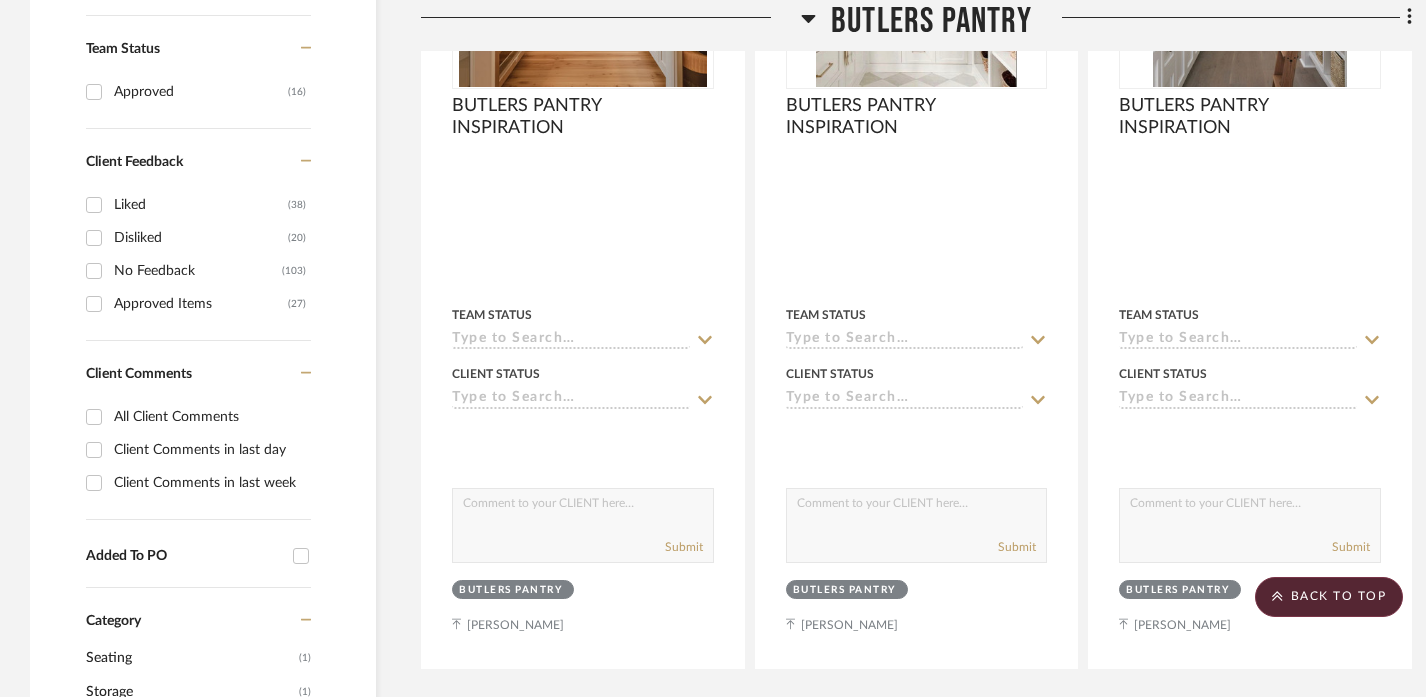 click on "Butlers Pantry" 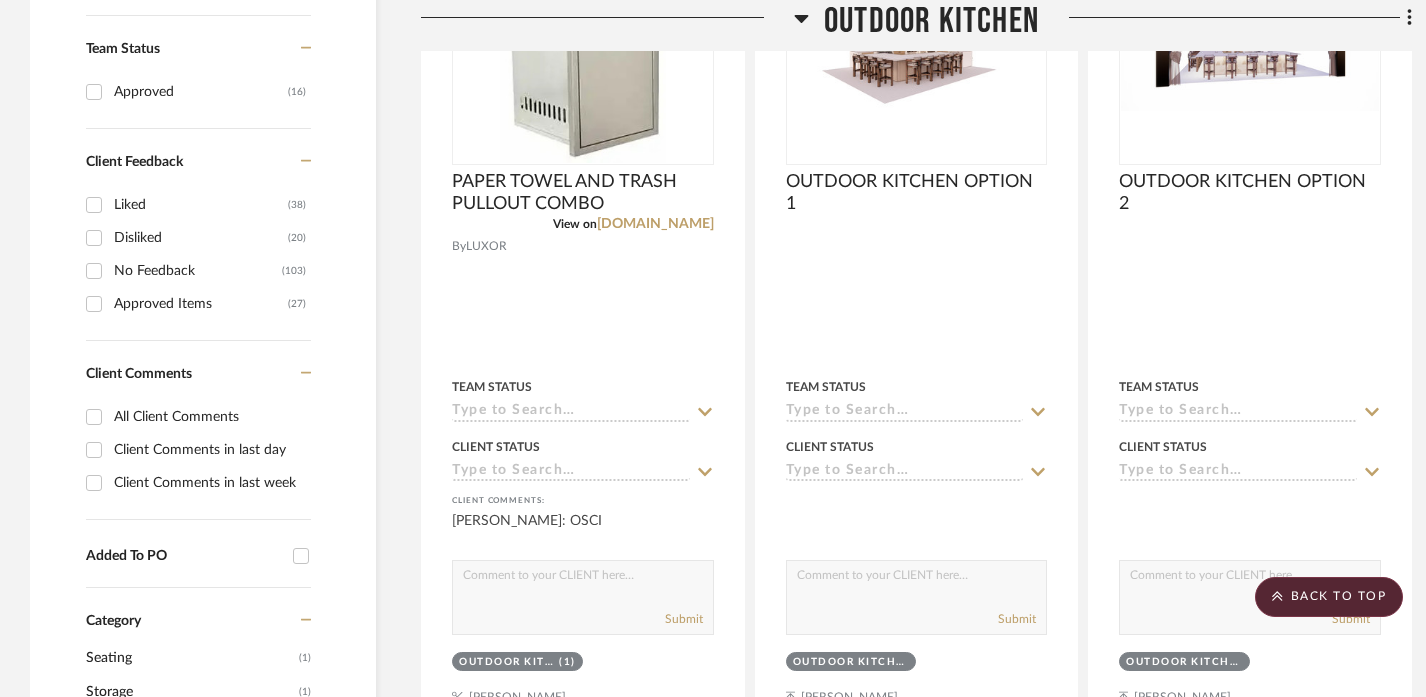 click on "Outdoor Kitchen" 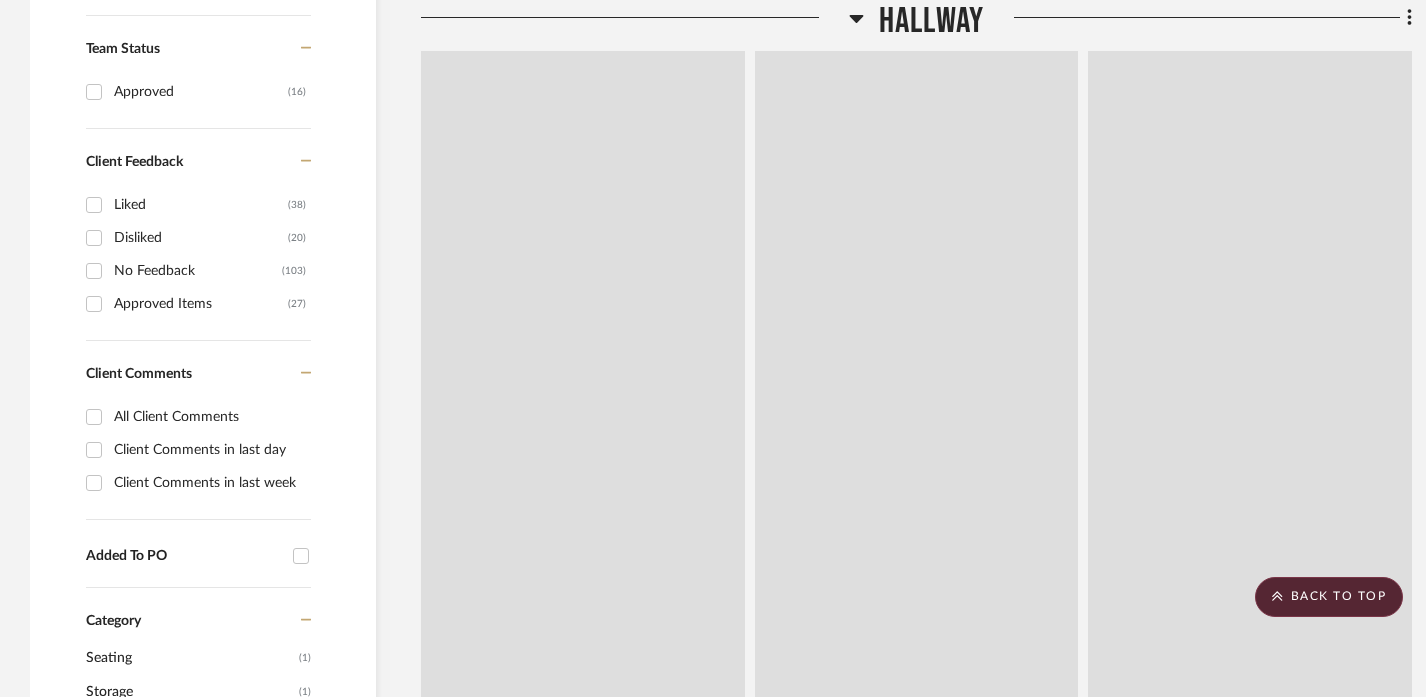 click on "Hallway" 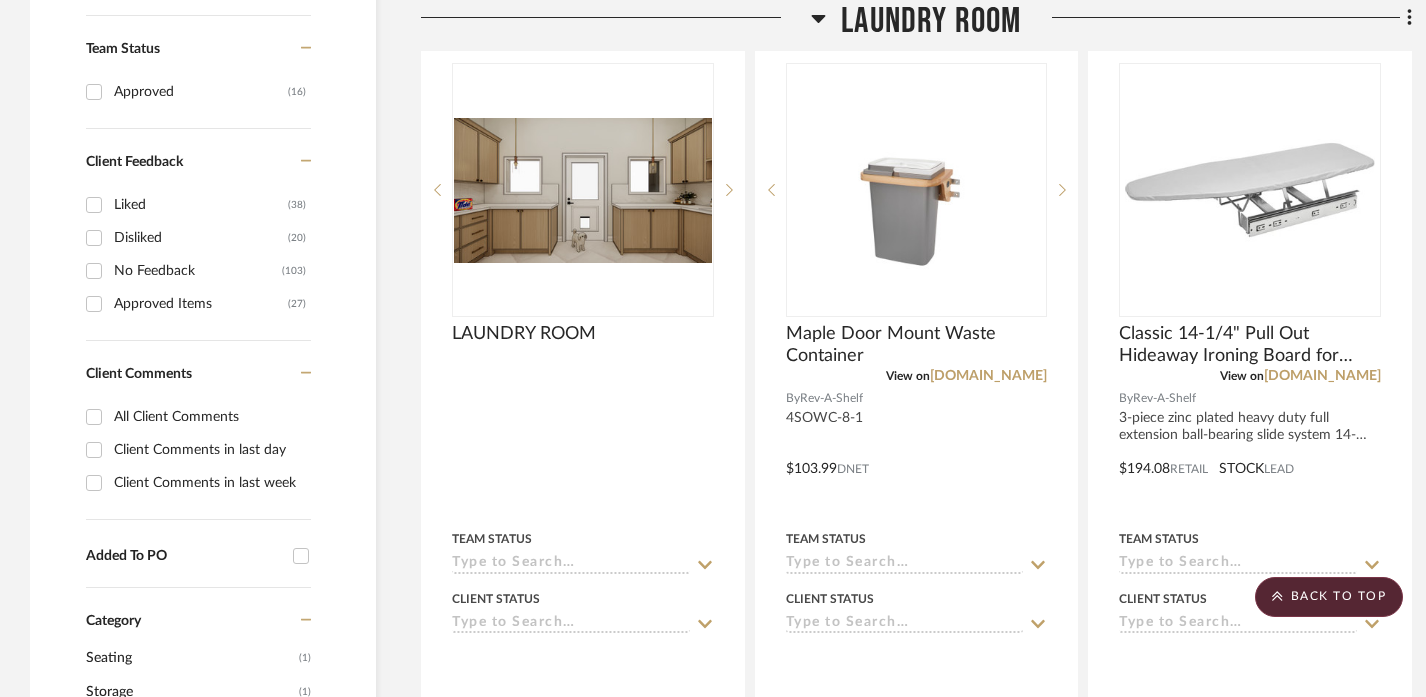 click on "Laundry Room" 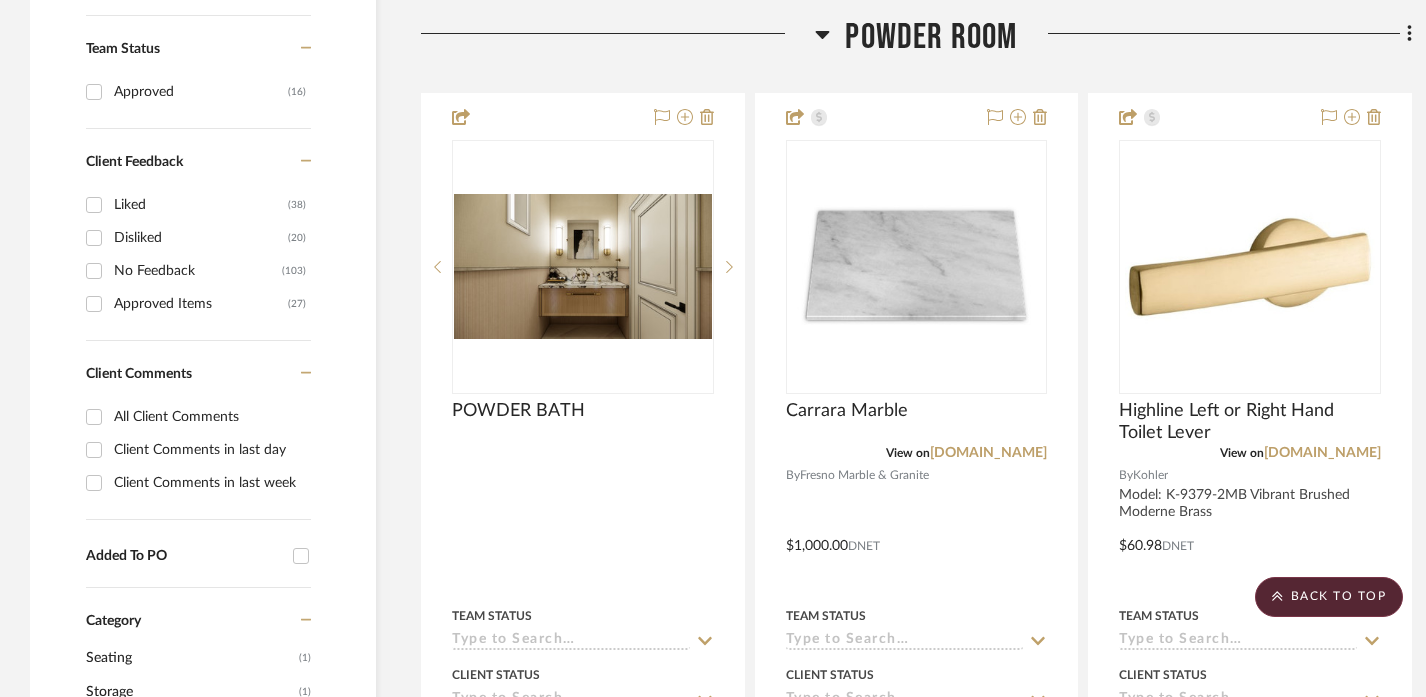 click on "Powder Room" 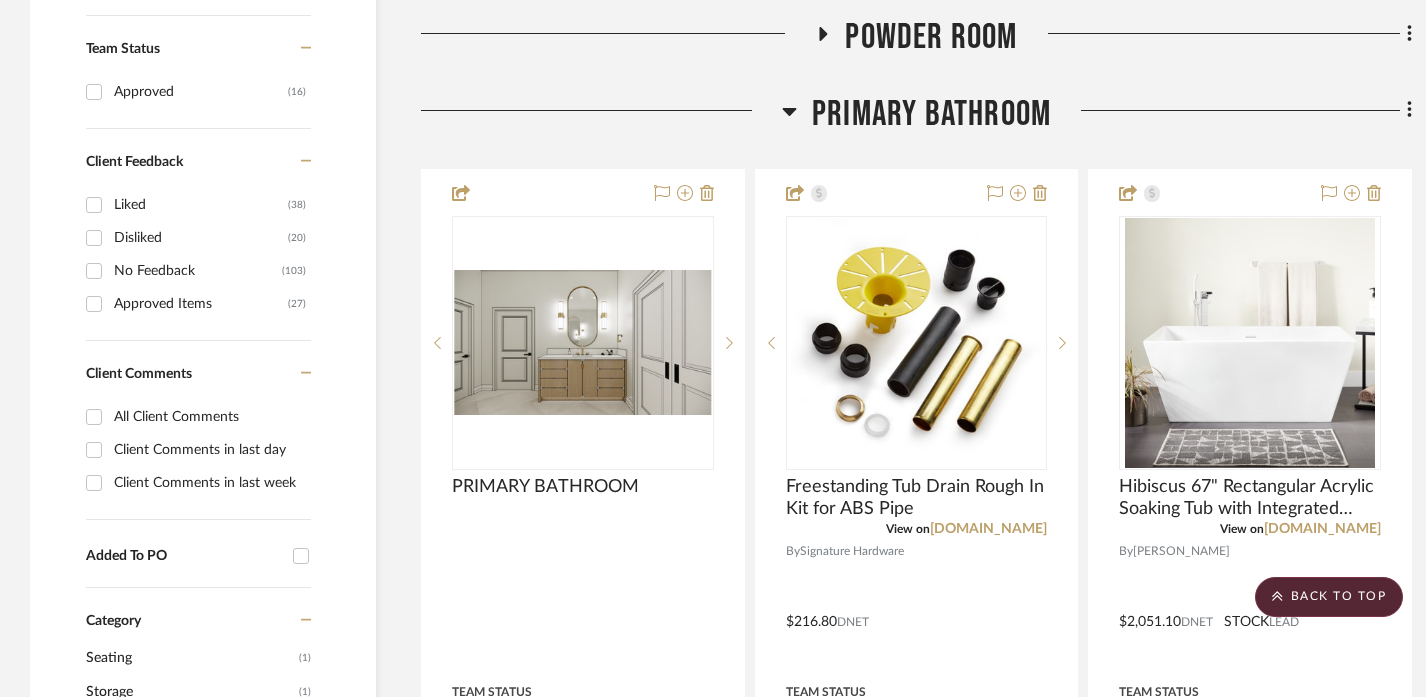 click on "Primary Bathroom" 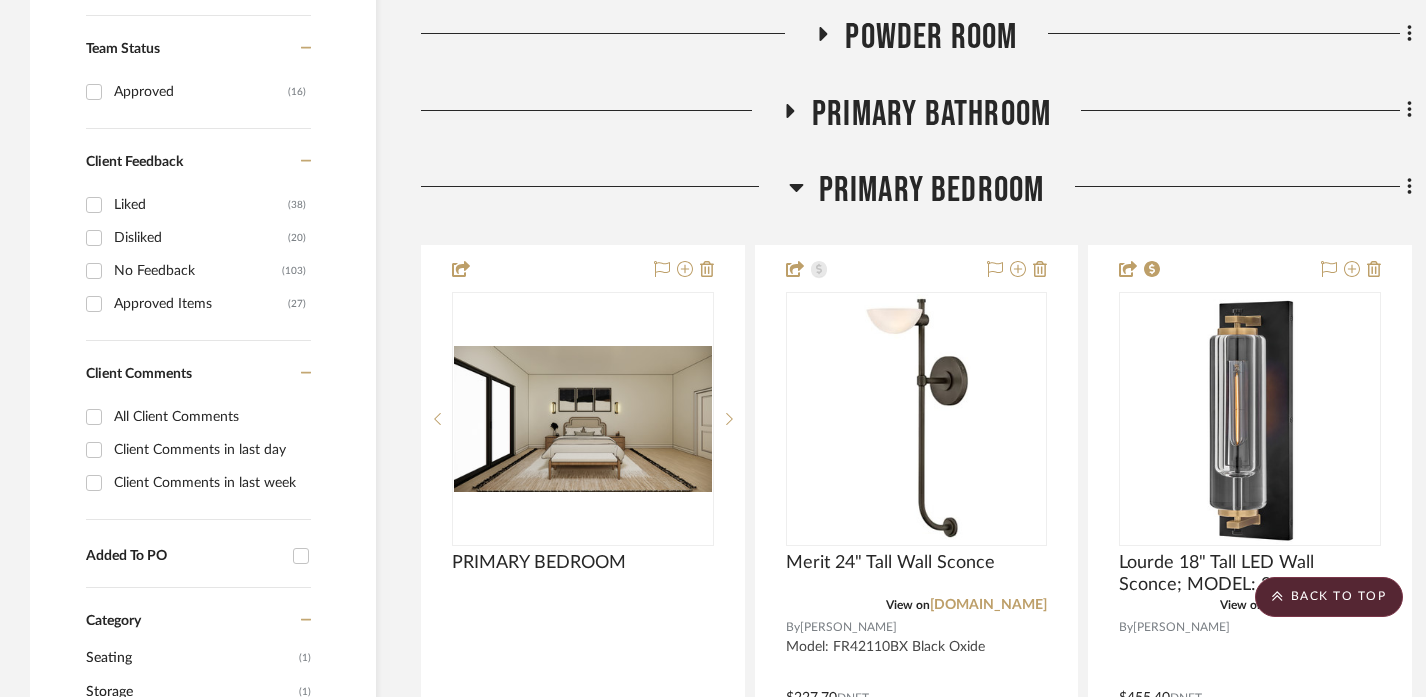 click on "Primary Bedroom" 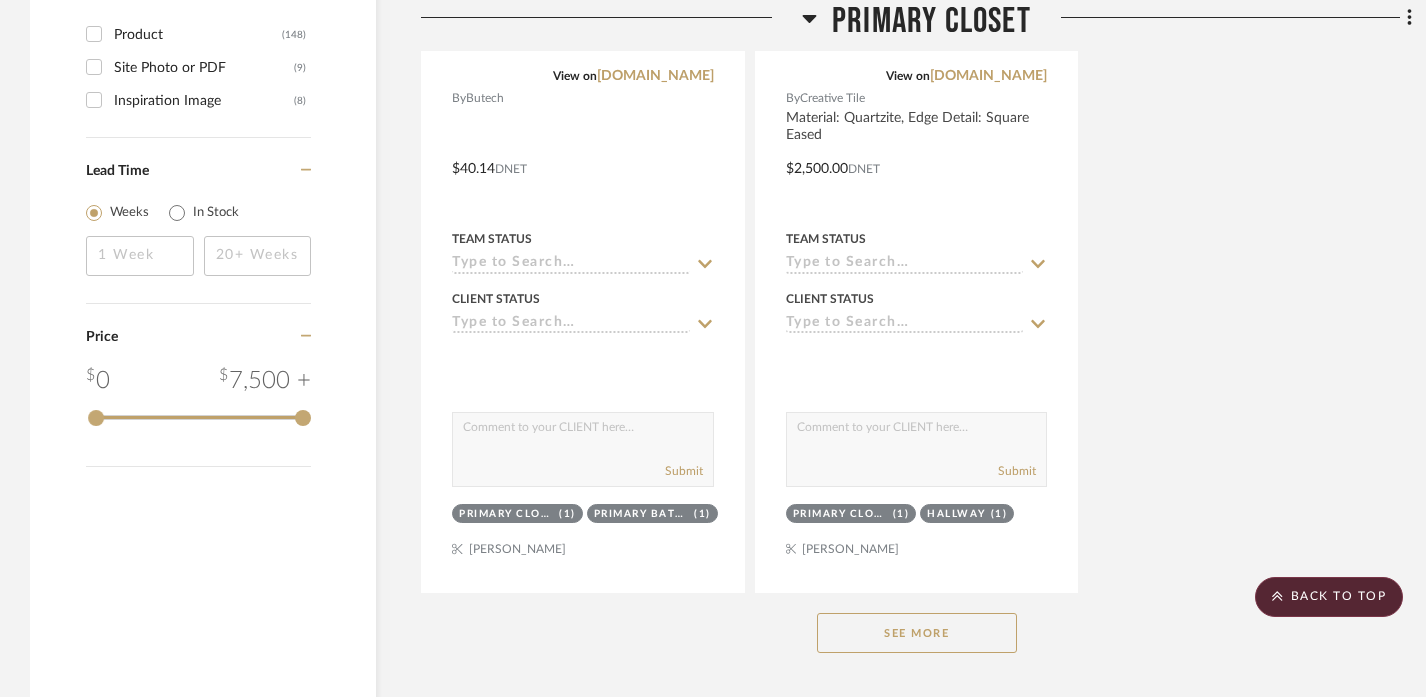scroll, scrollTop: 3548, scrollLeft: 0, axis: vertical 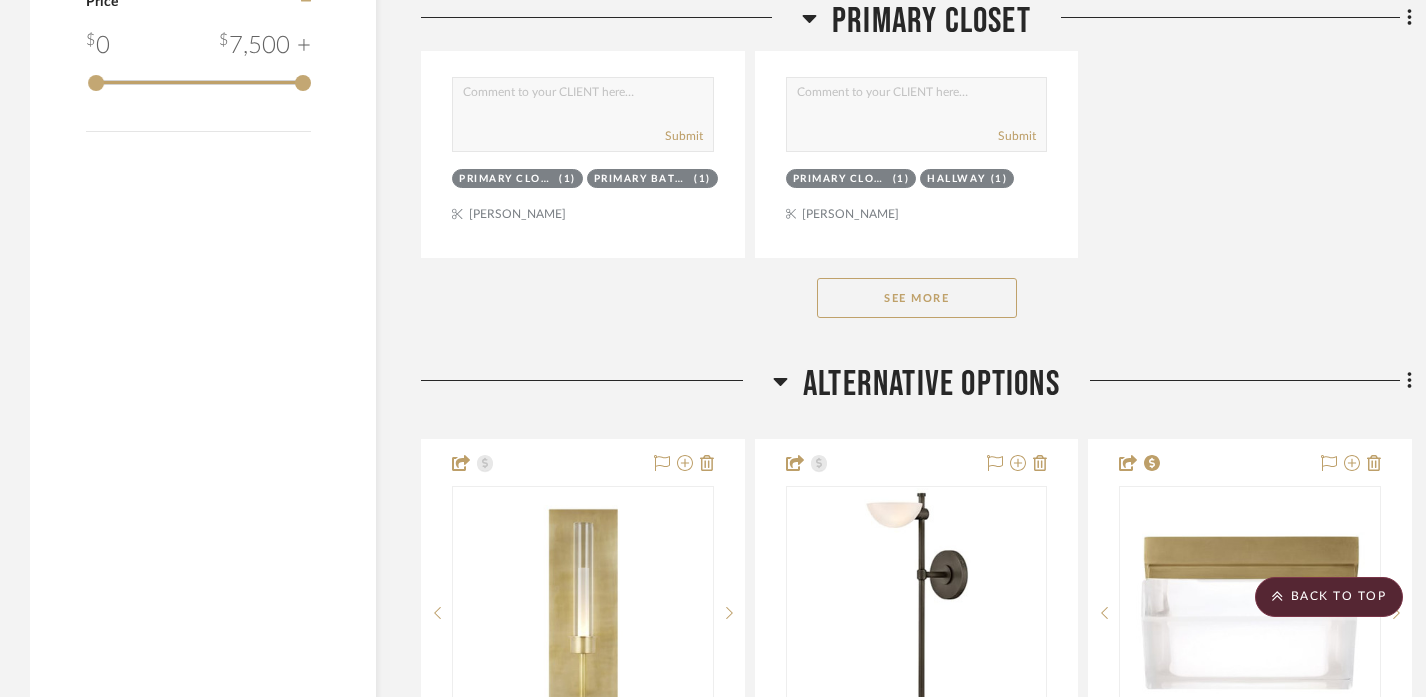 click on "See More" 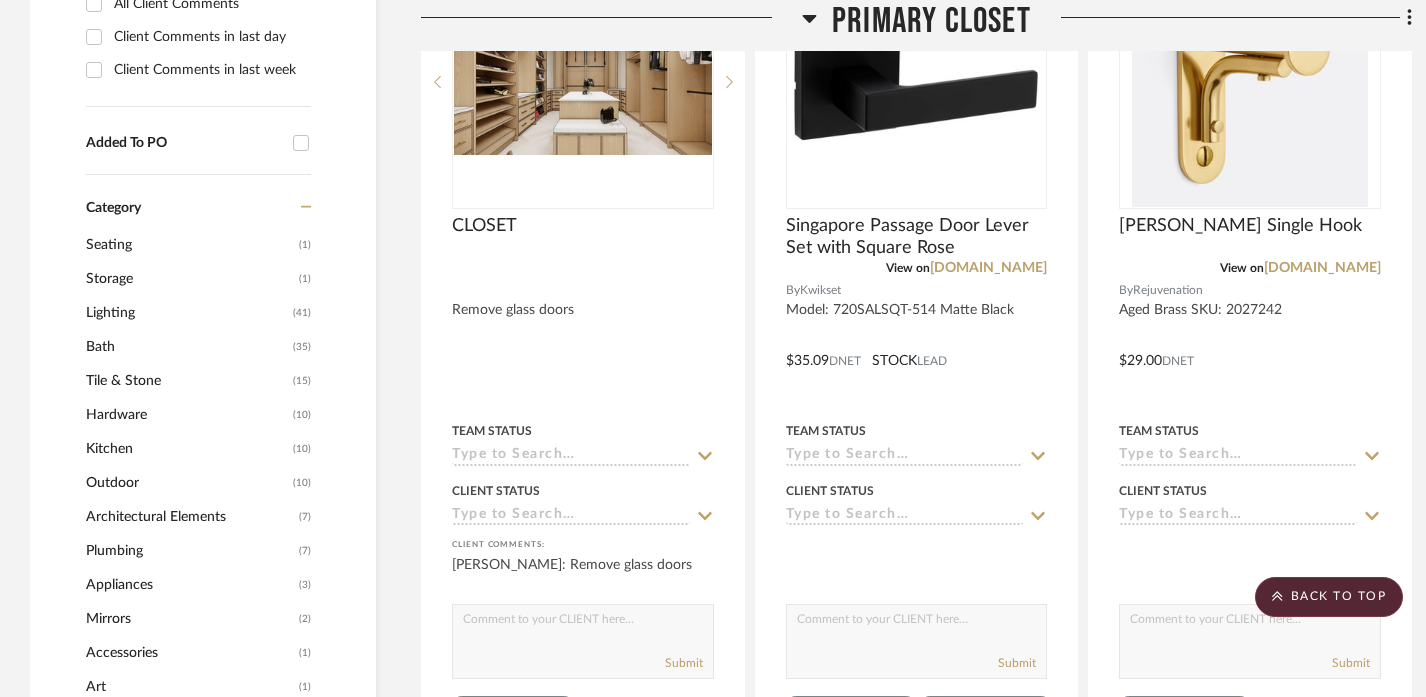 scroll, scrollTop: 1099, scrollLeft: 0, axis: vertical 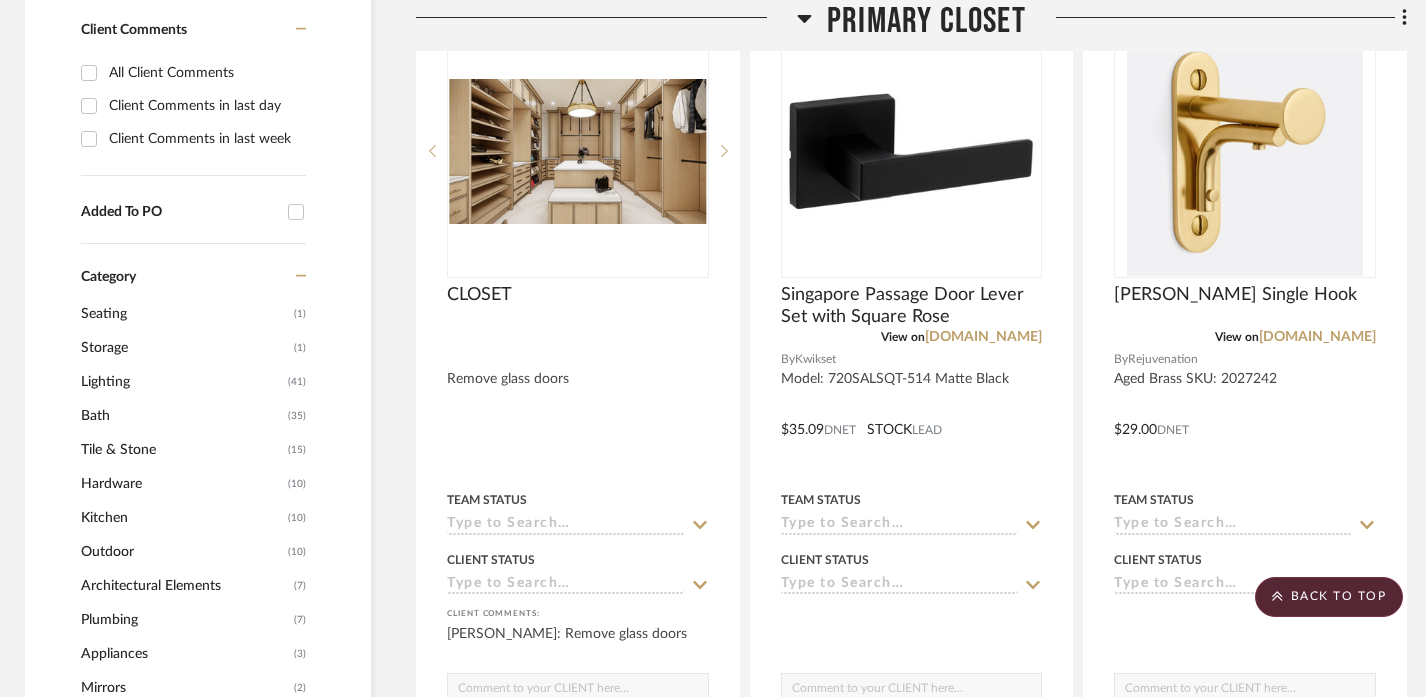 click on "Primary Closet" 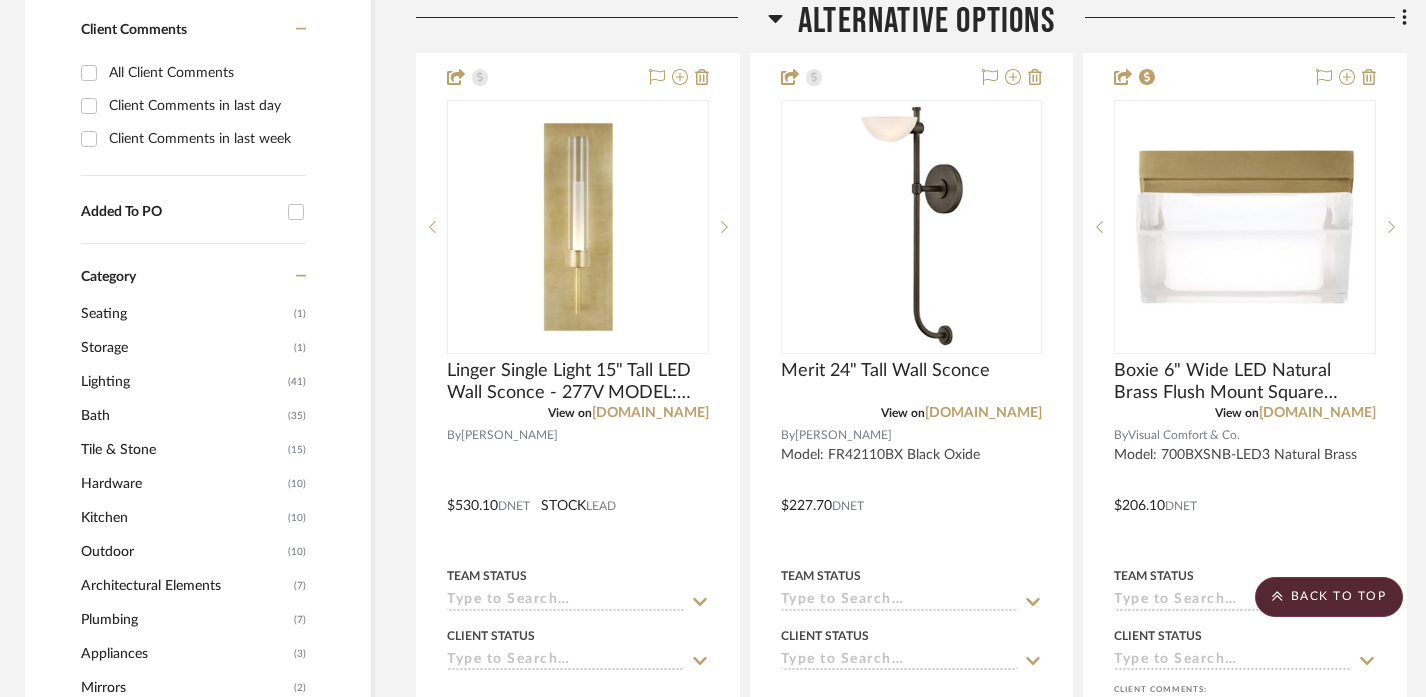 click on "Alternative Options" 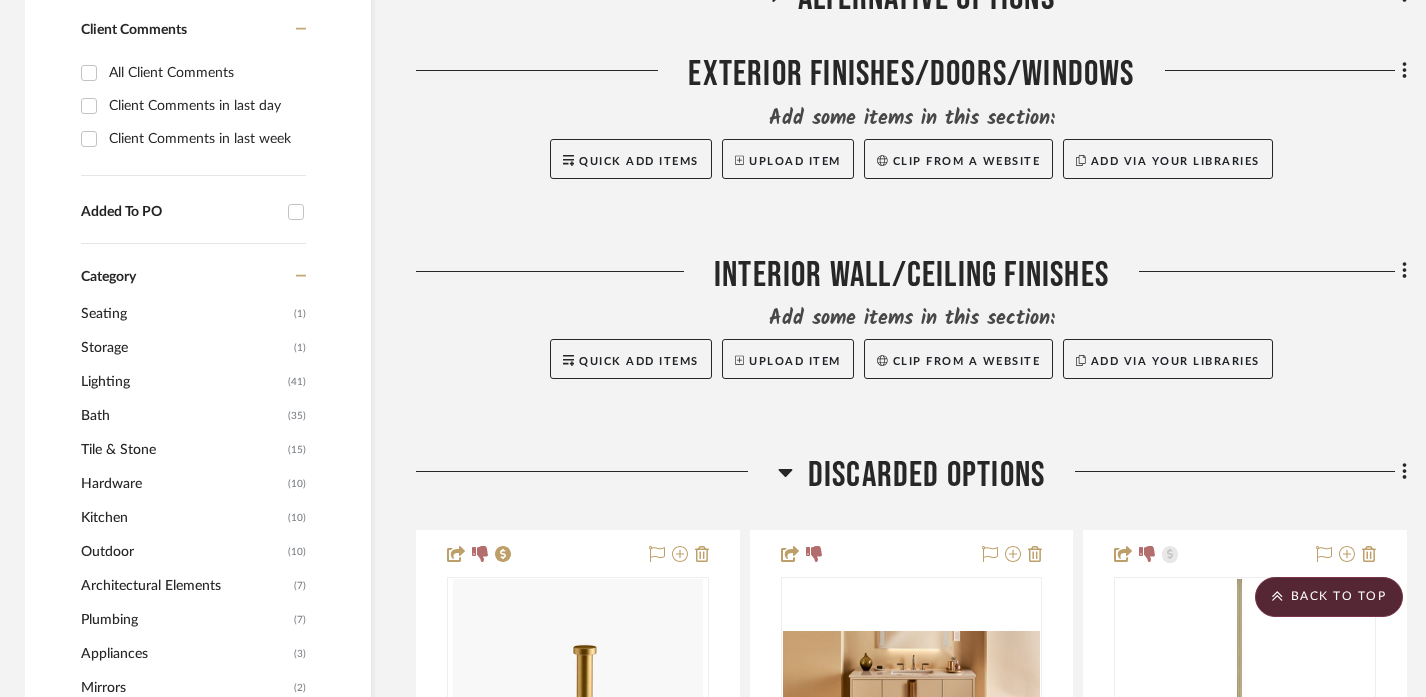 click on "DISCARDED OPTIONS" 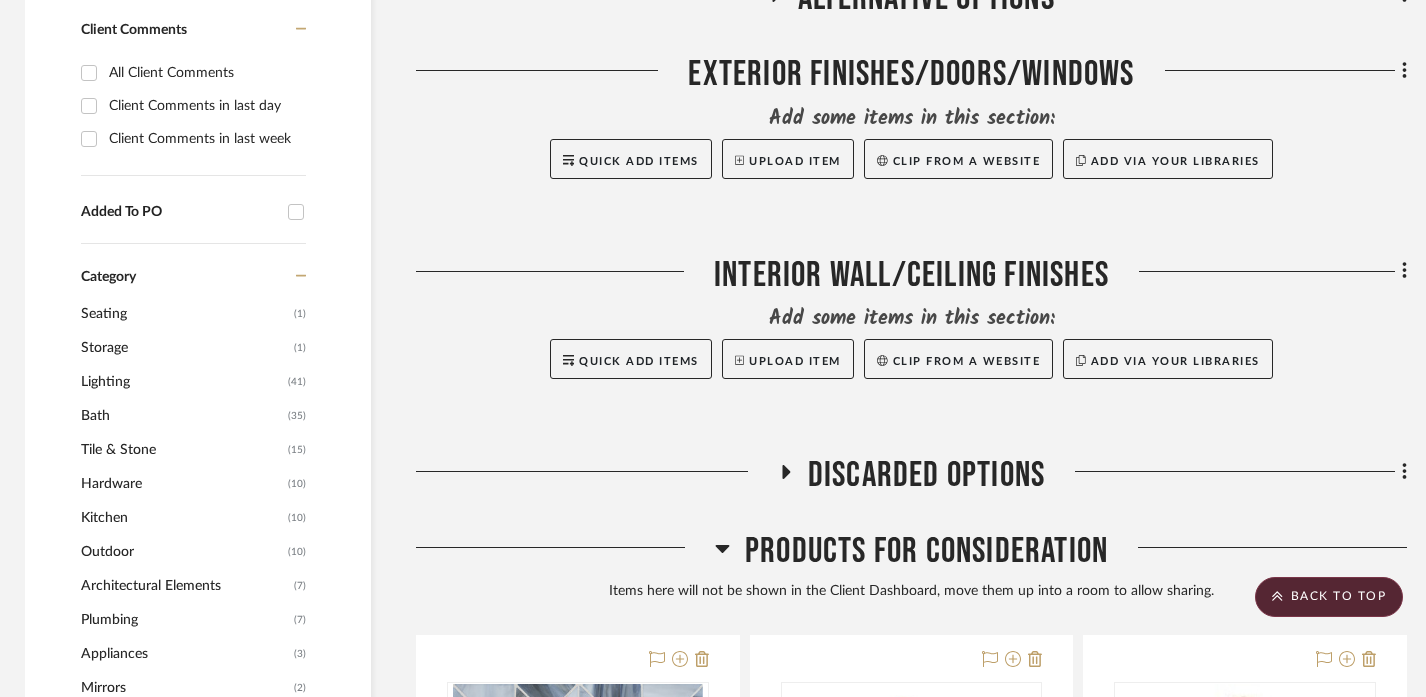 click on "Products For Consideration" 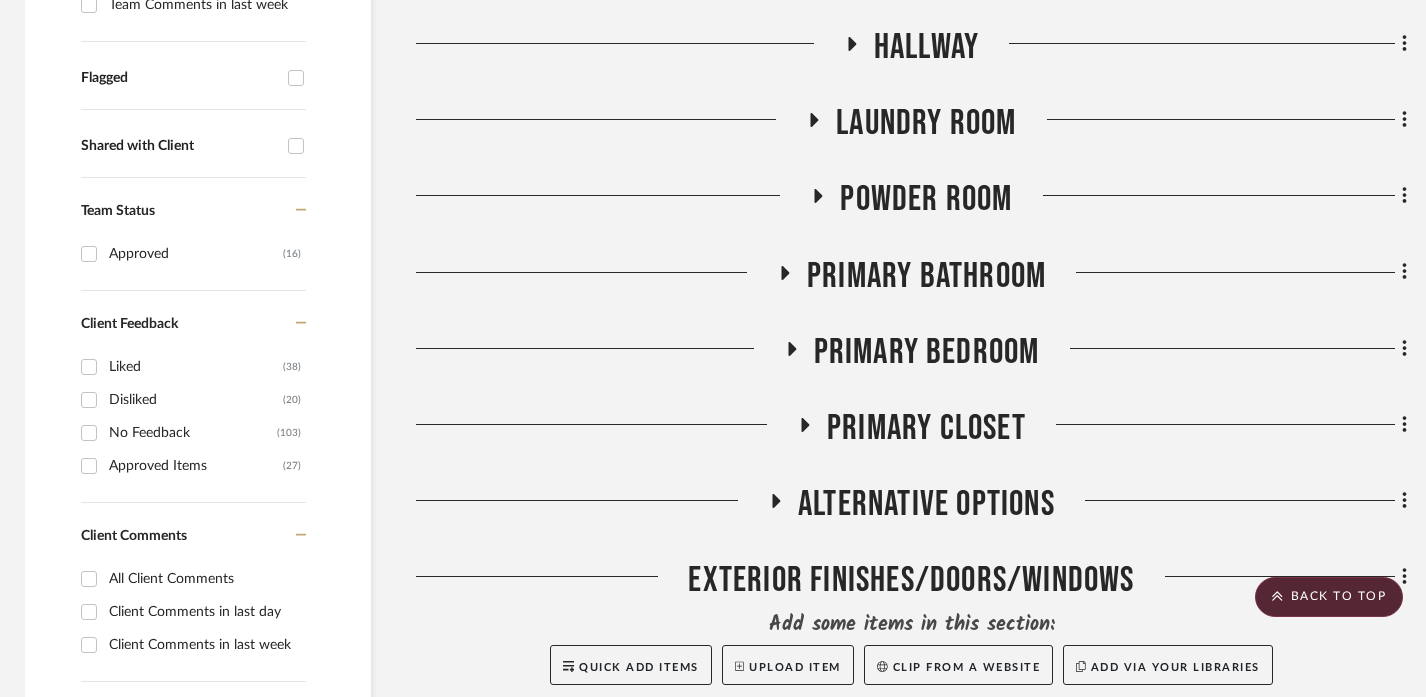 scroll, scrollTop: 665, scrollLeft: 5, axis: both 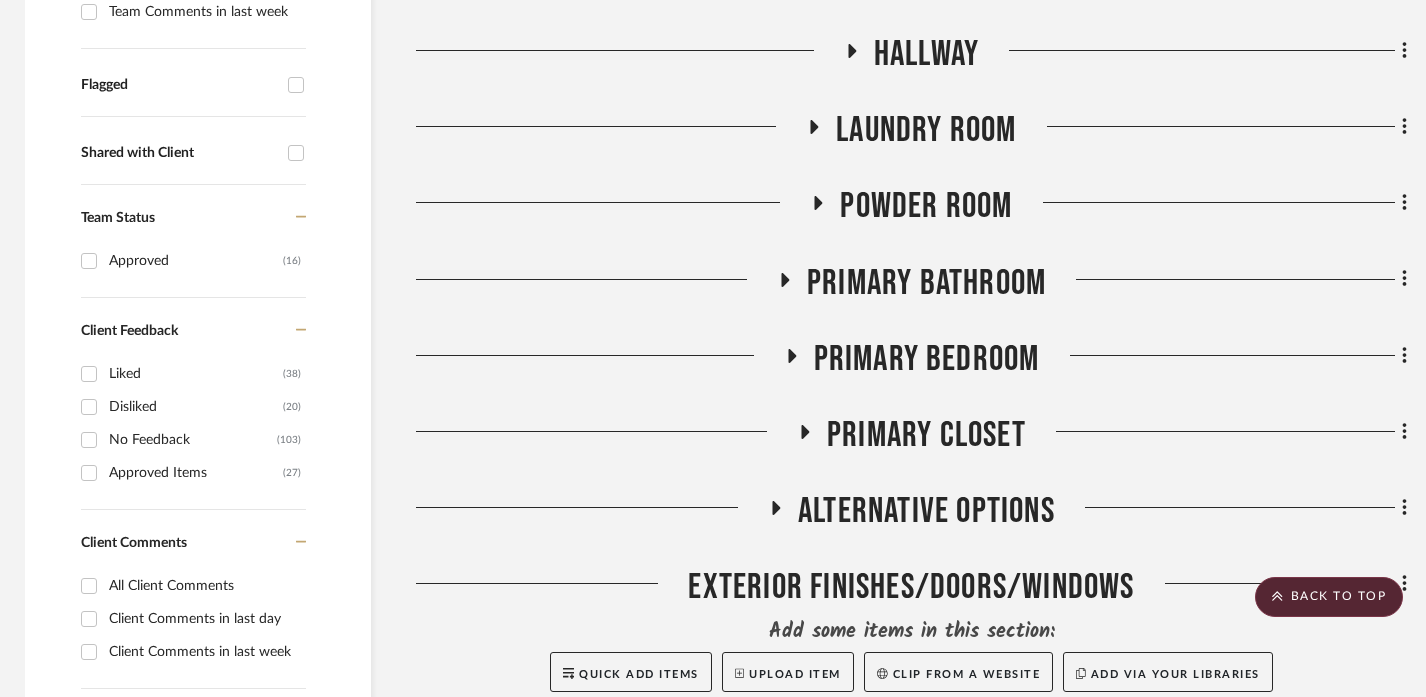 click on "Primary Bathroom" 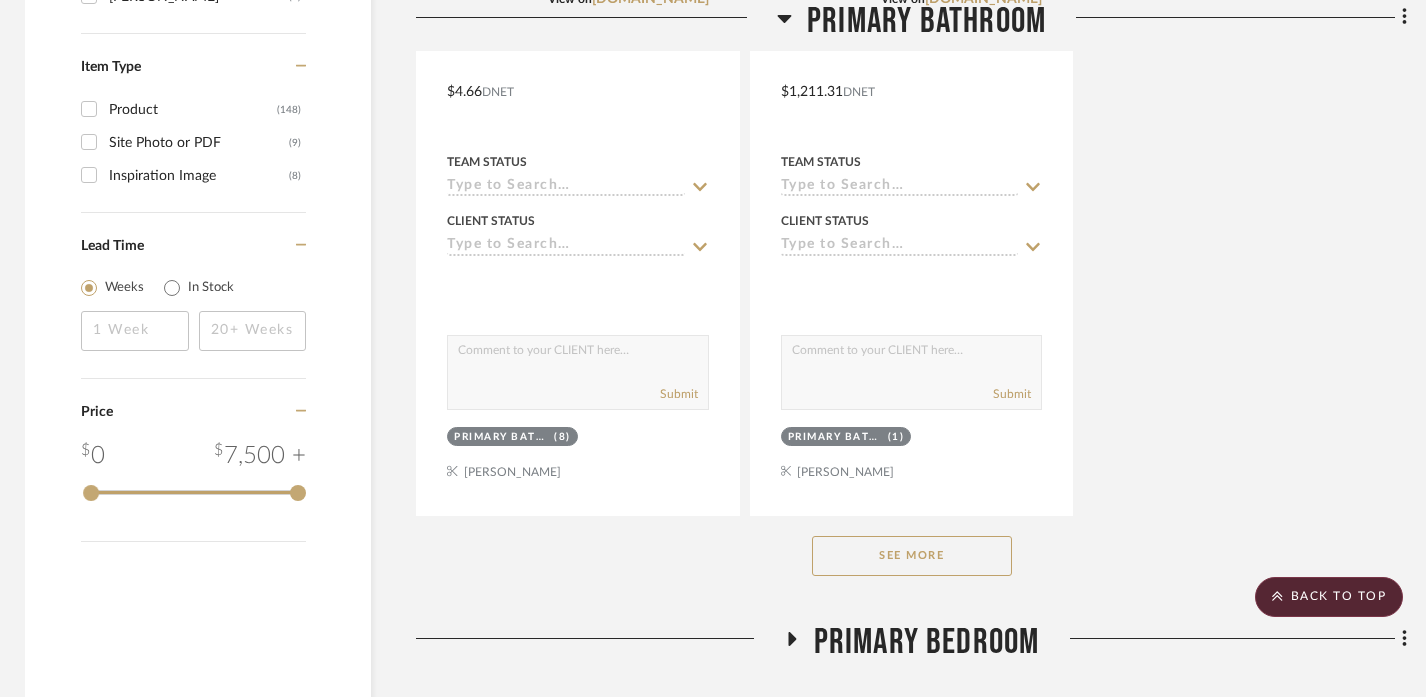 scroll, scrollTop: 3199, scrollLeft: 5, axis: both 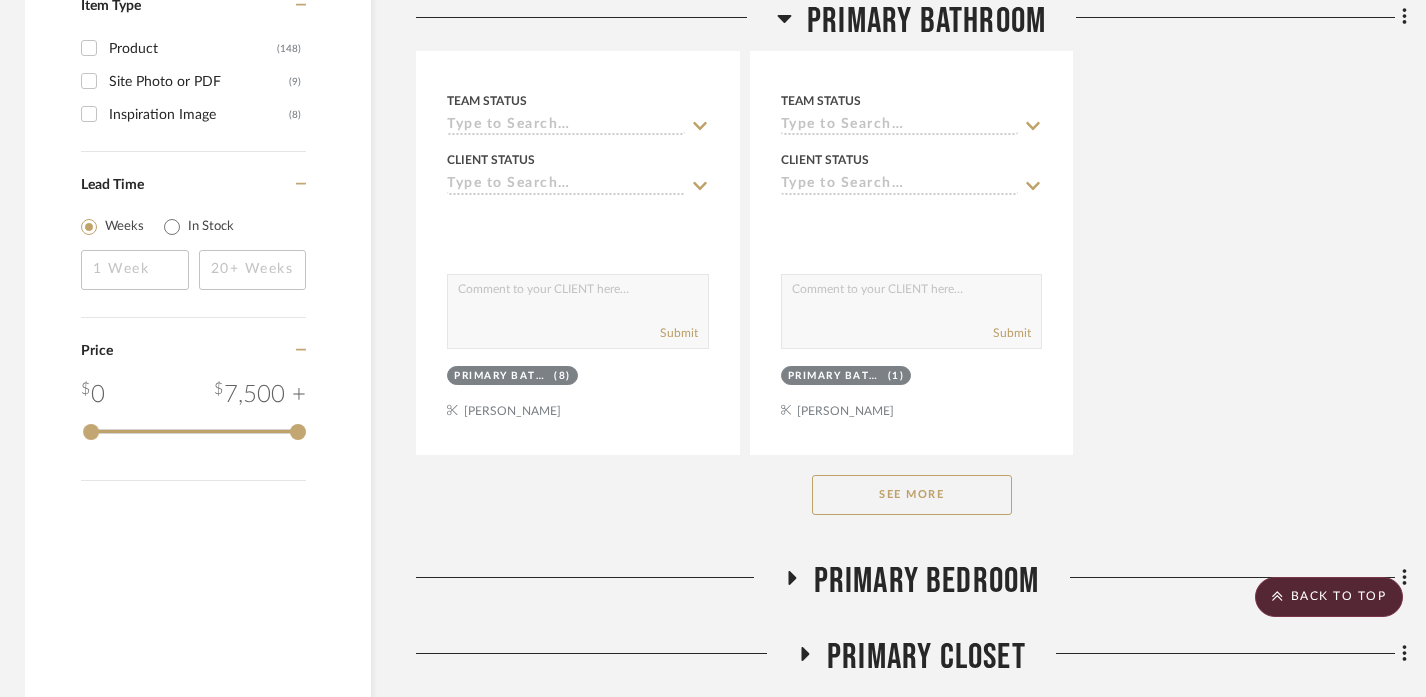 click on "See More" 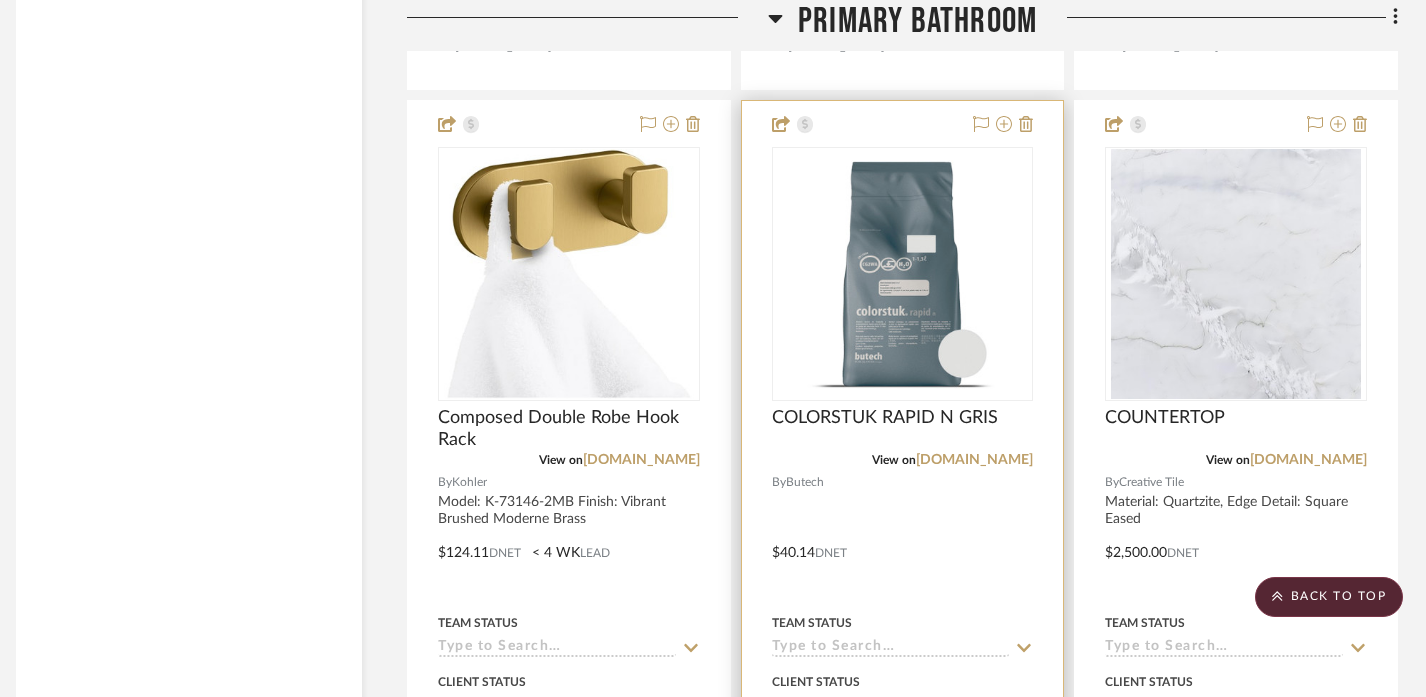 scroll, scrollTop: 7067, scrollLeft: 14, axis: both 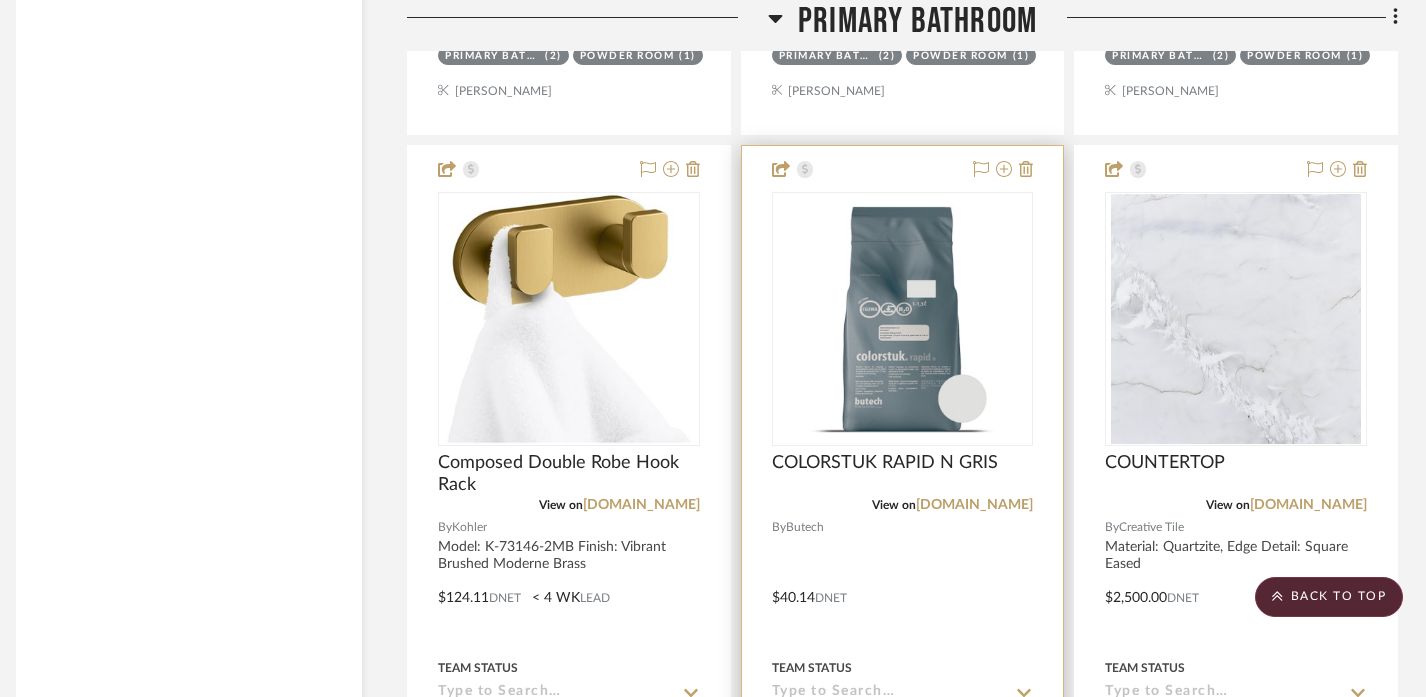 click at bounding box center (903, 583) 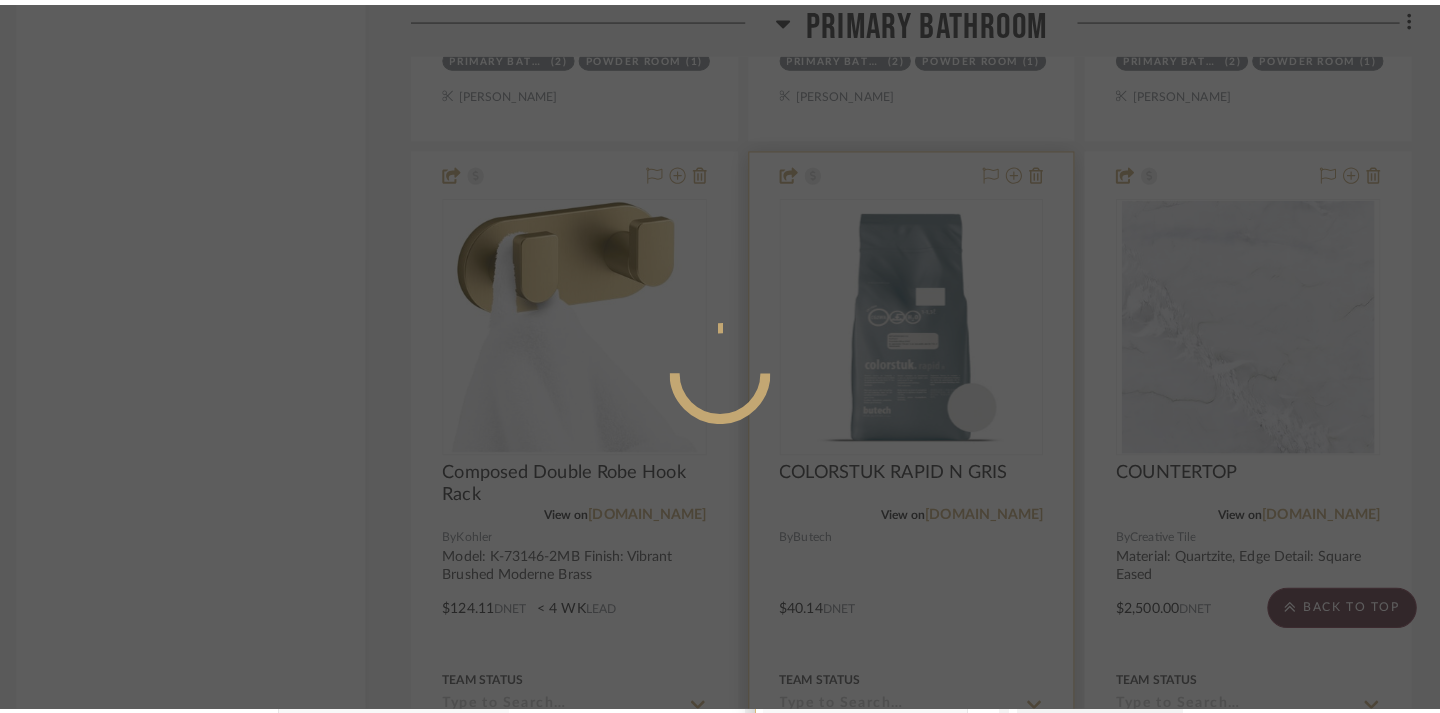 scroll, scrollTop: 0, scrollLeft: 0, axis: both 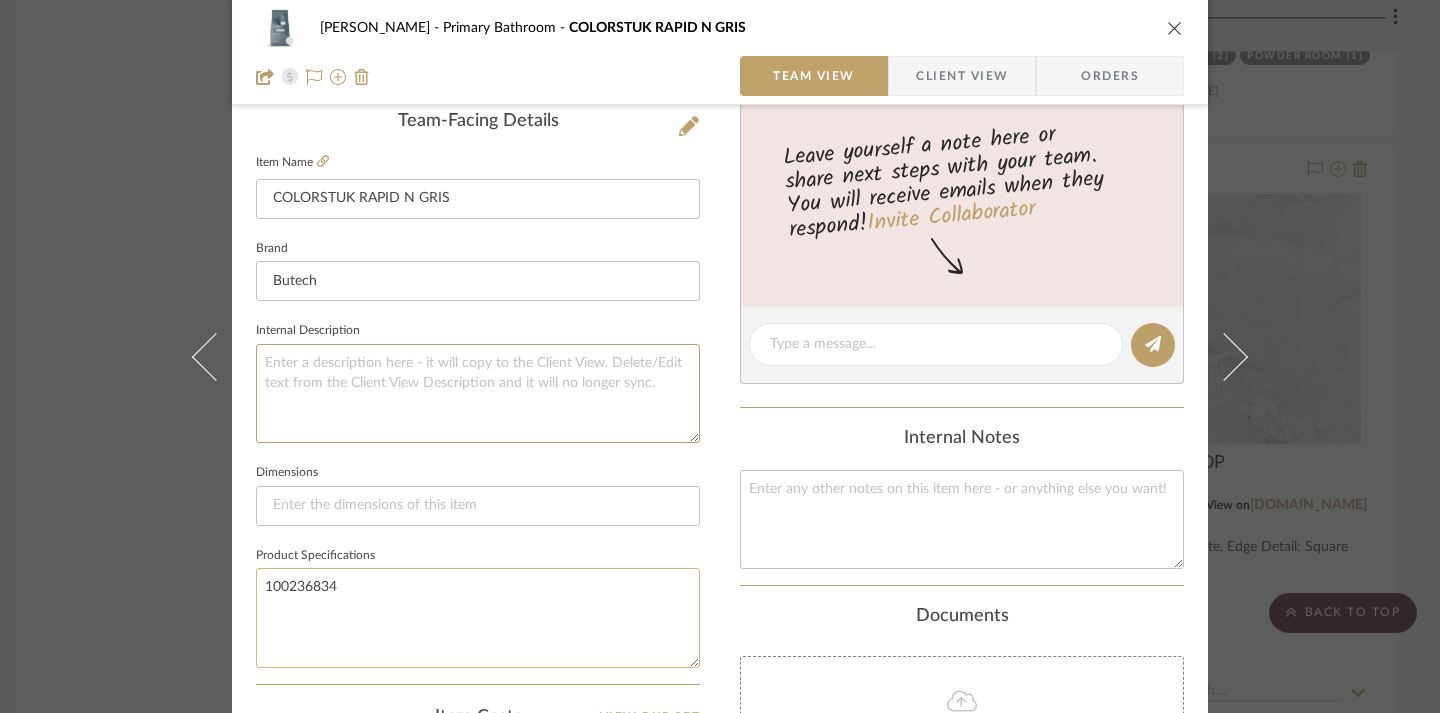 click 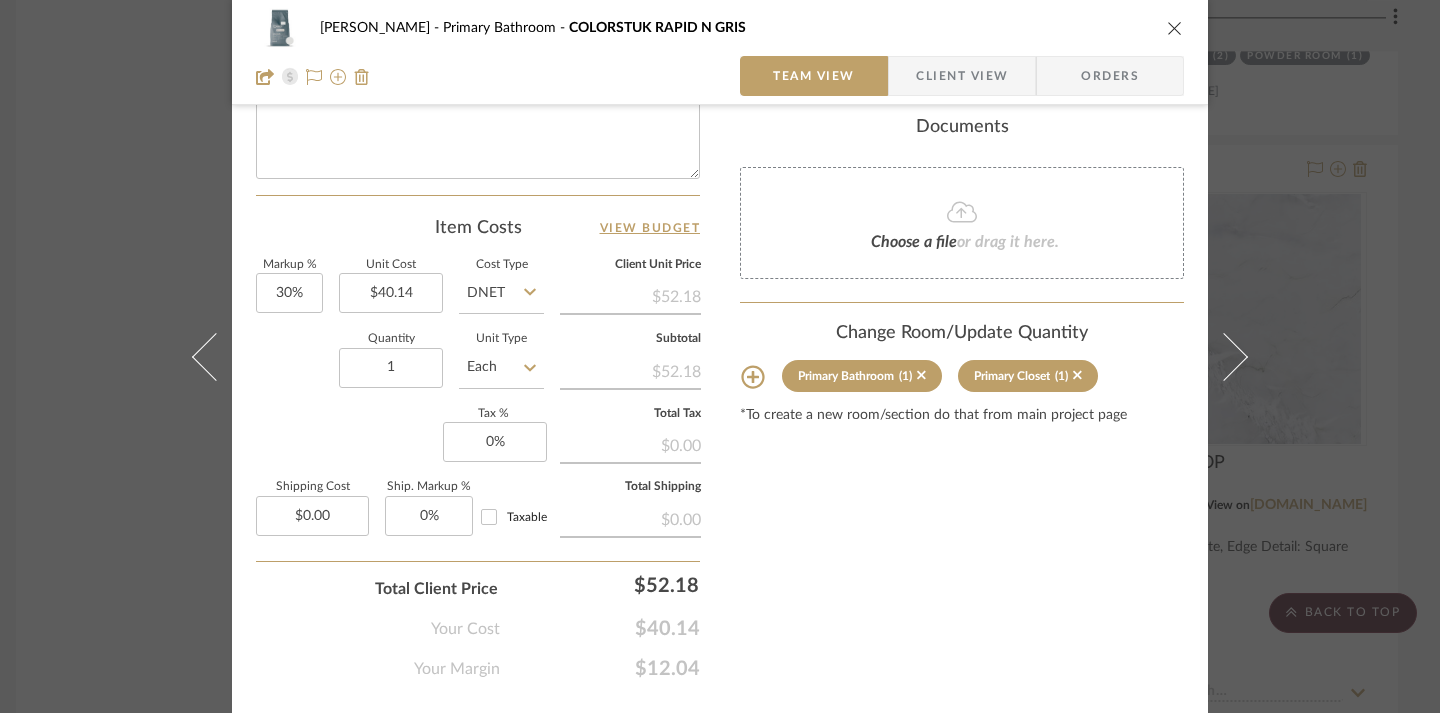 scroll, scrollTop: 1047, scrollLeft: 0, axis: vertical 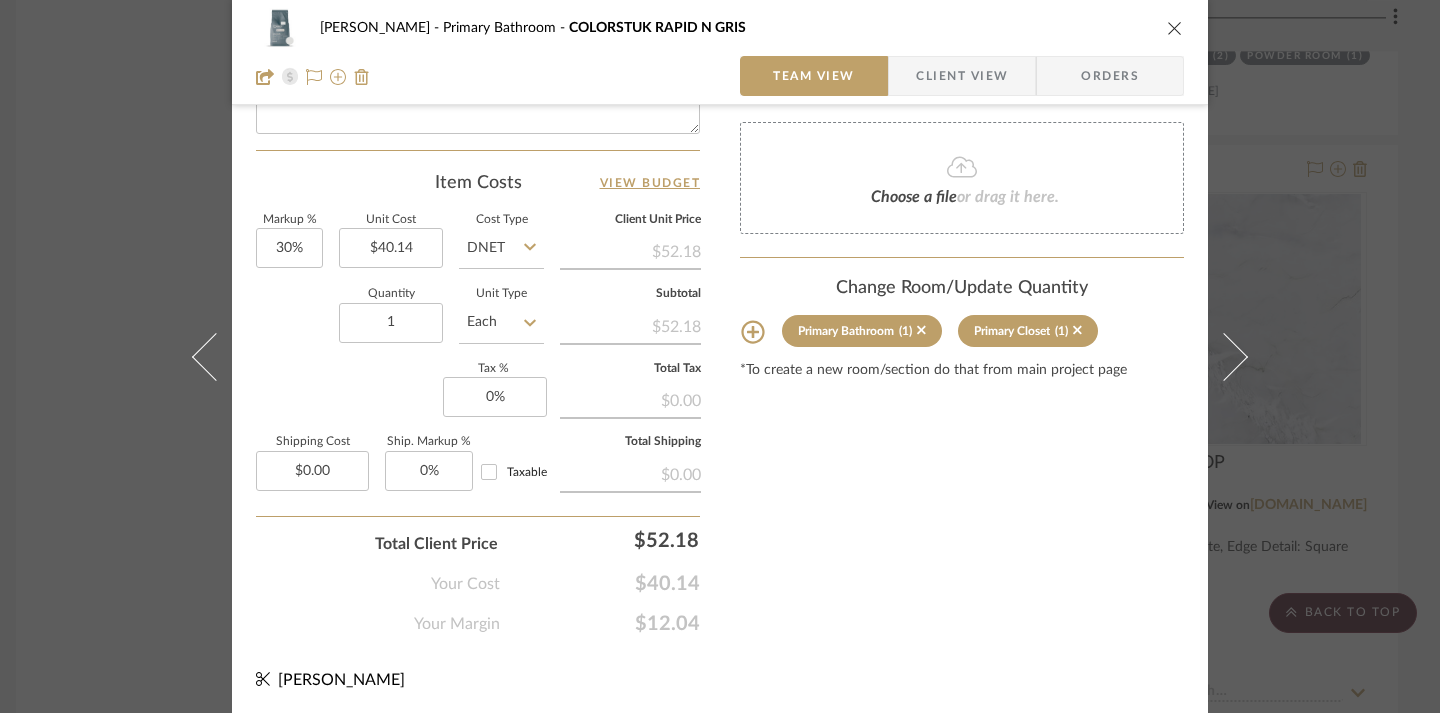 type on "COLOR/FINISH: ASH" 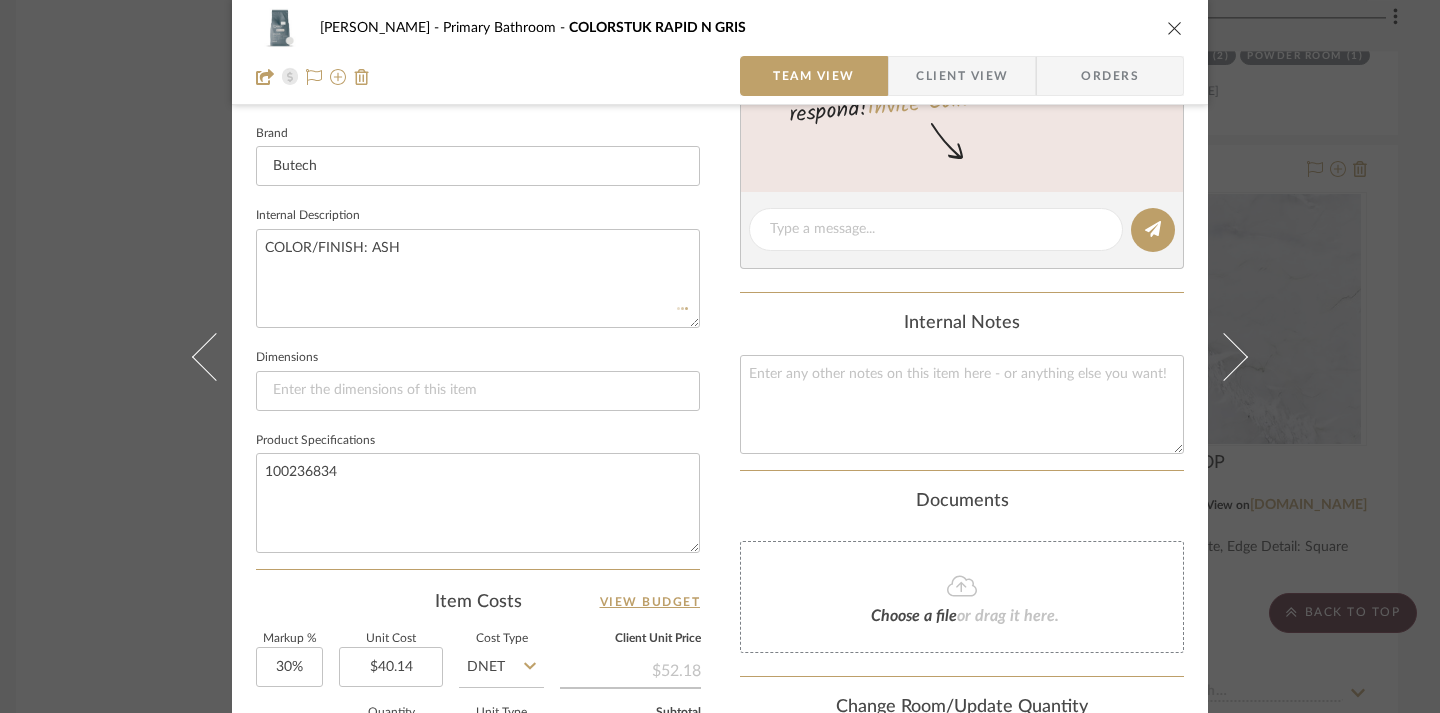 type 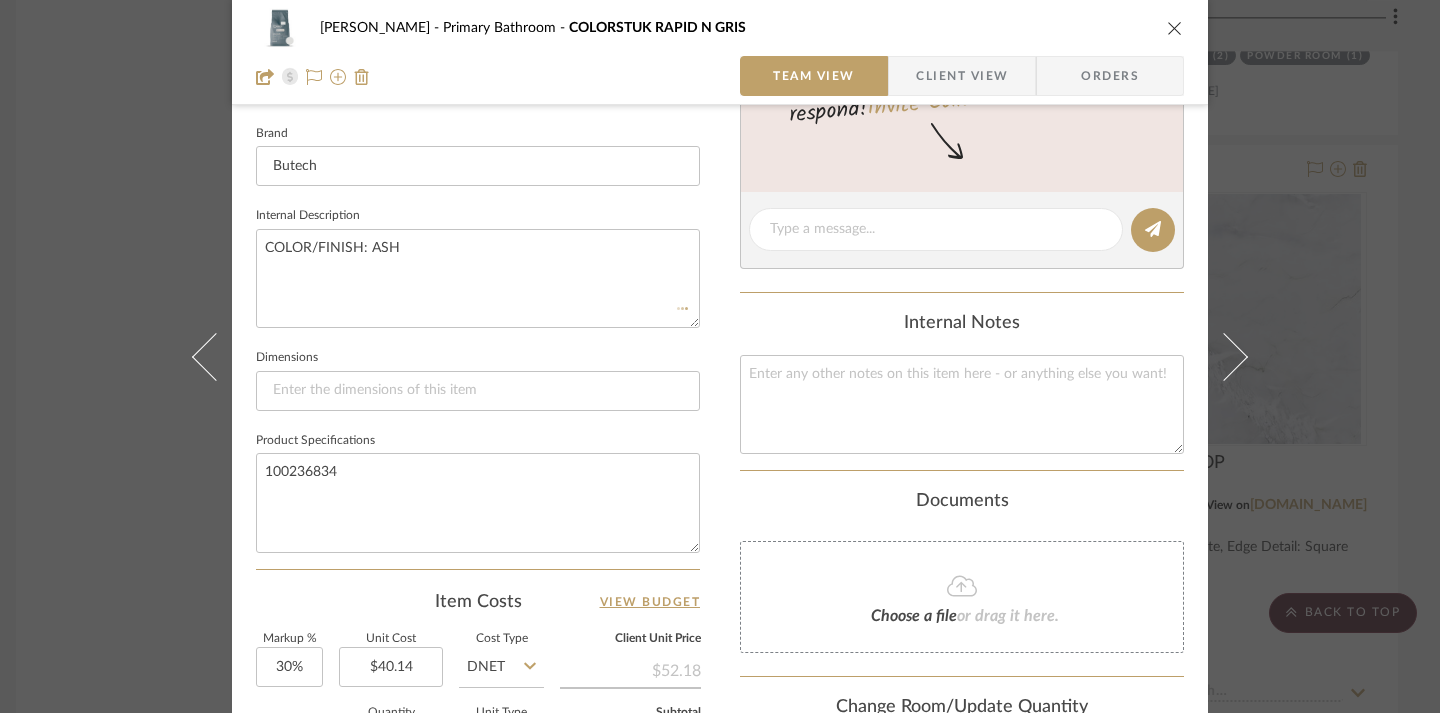 type 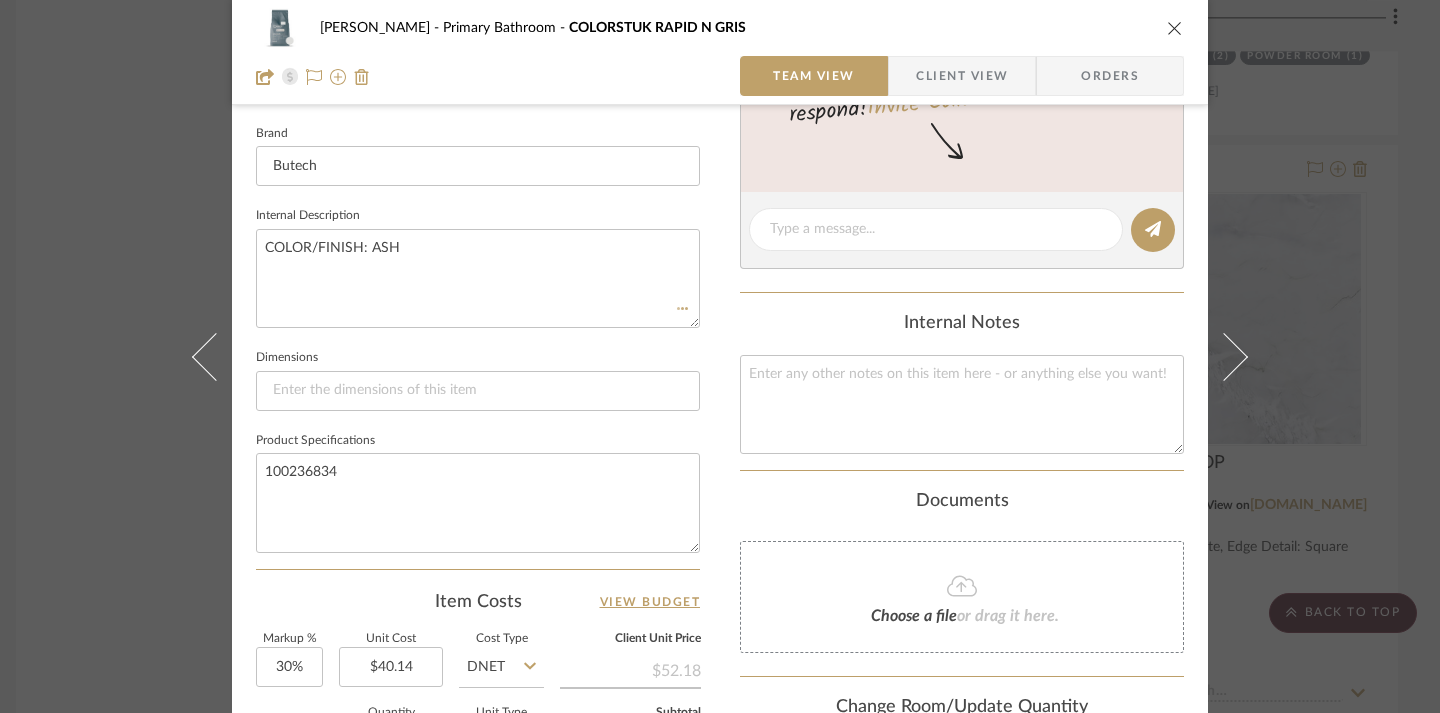 type 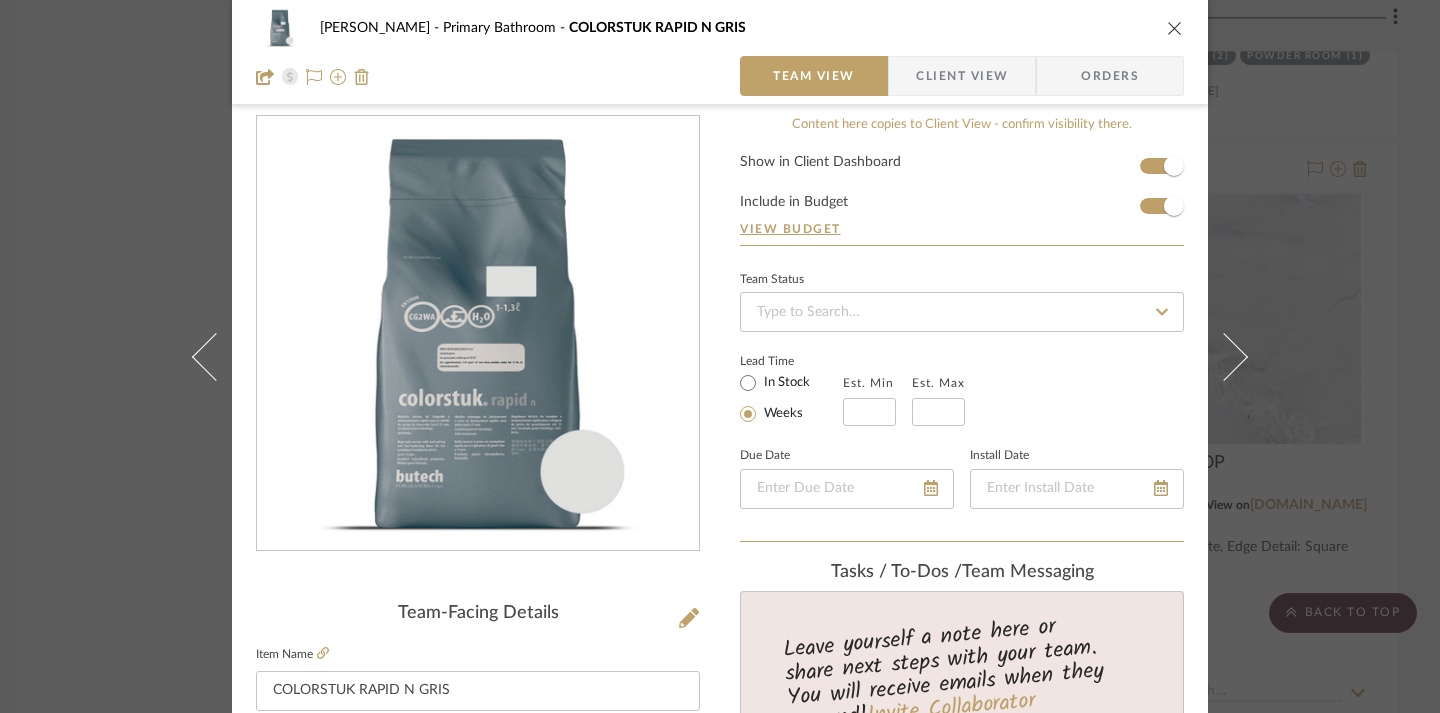 scroll, scrollTop: 9, scrollLeft: 0, axis: vertical 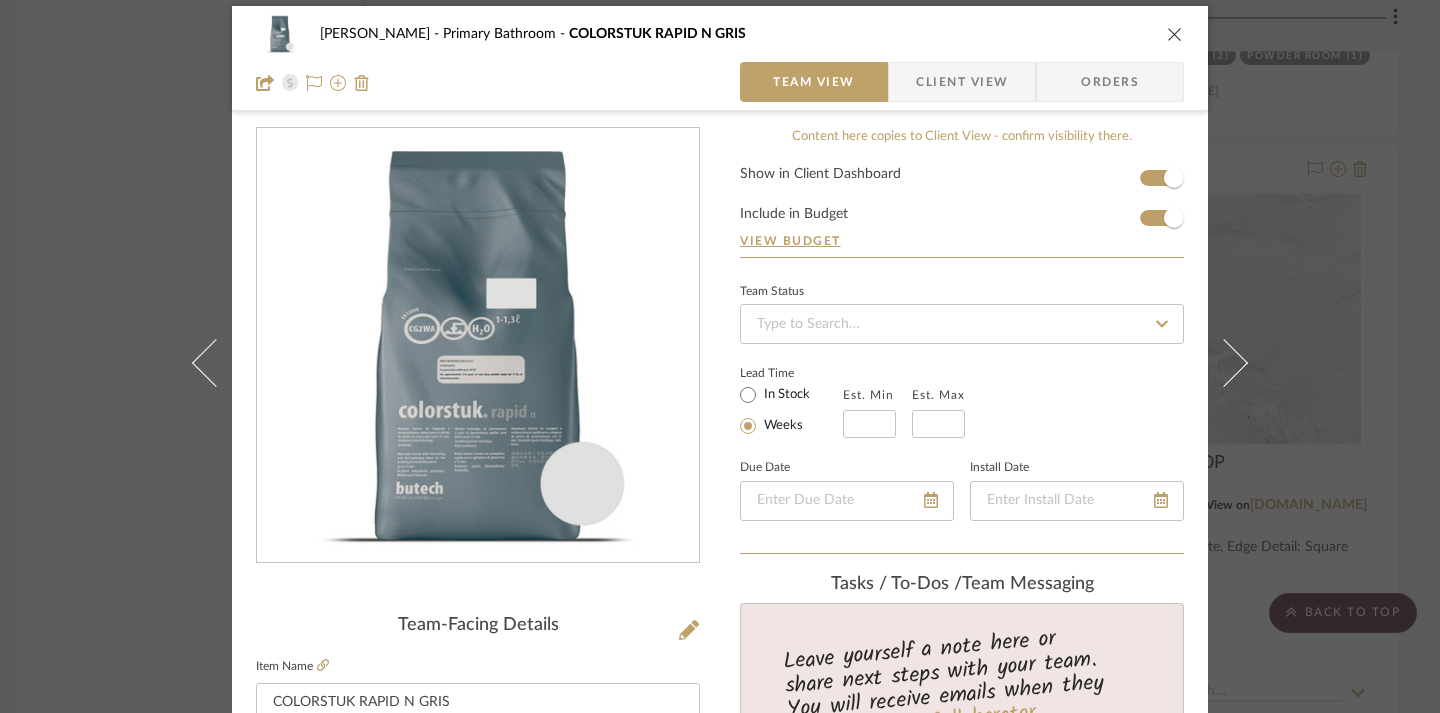 click at bounding box center [1175, 34] 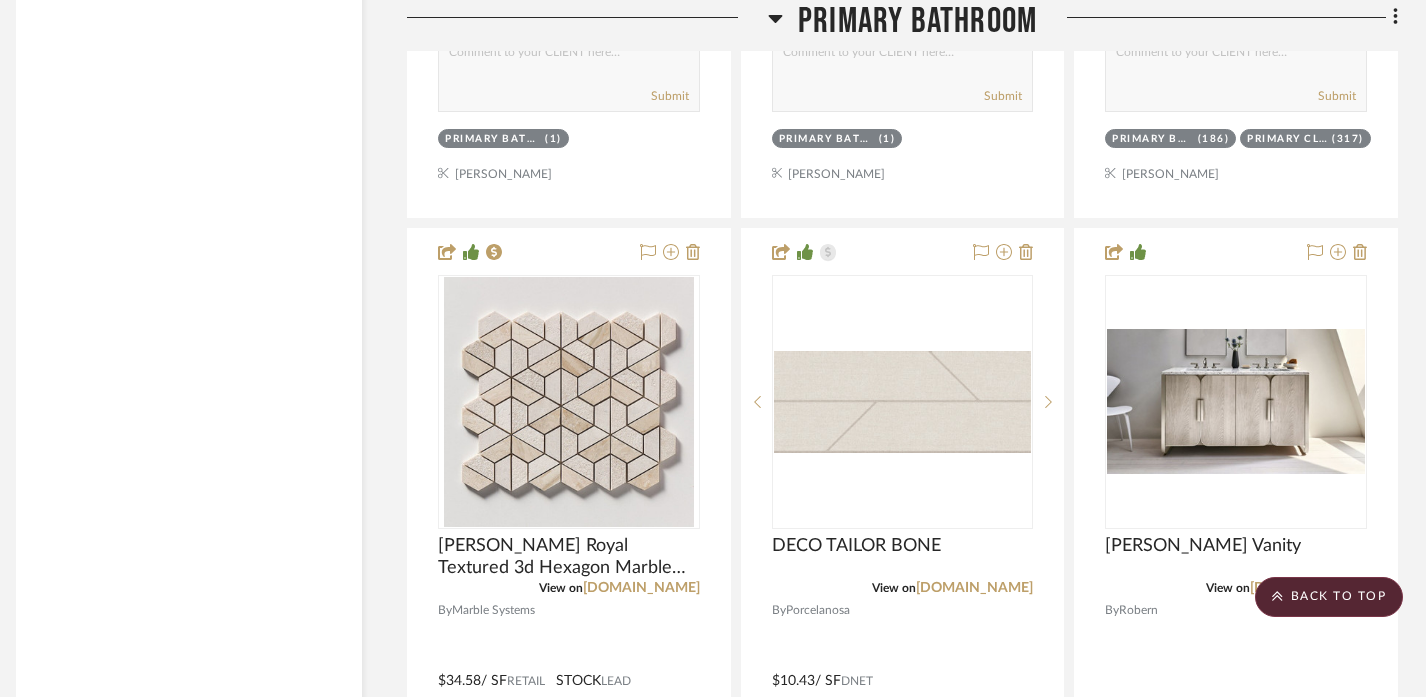 scroll, scrollTop: 10546, scrollLeft: 14, axis: both 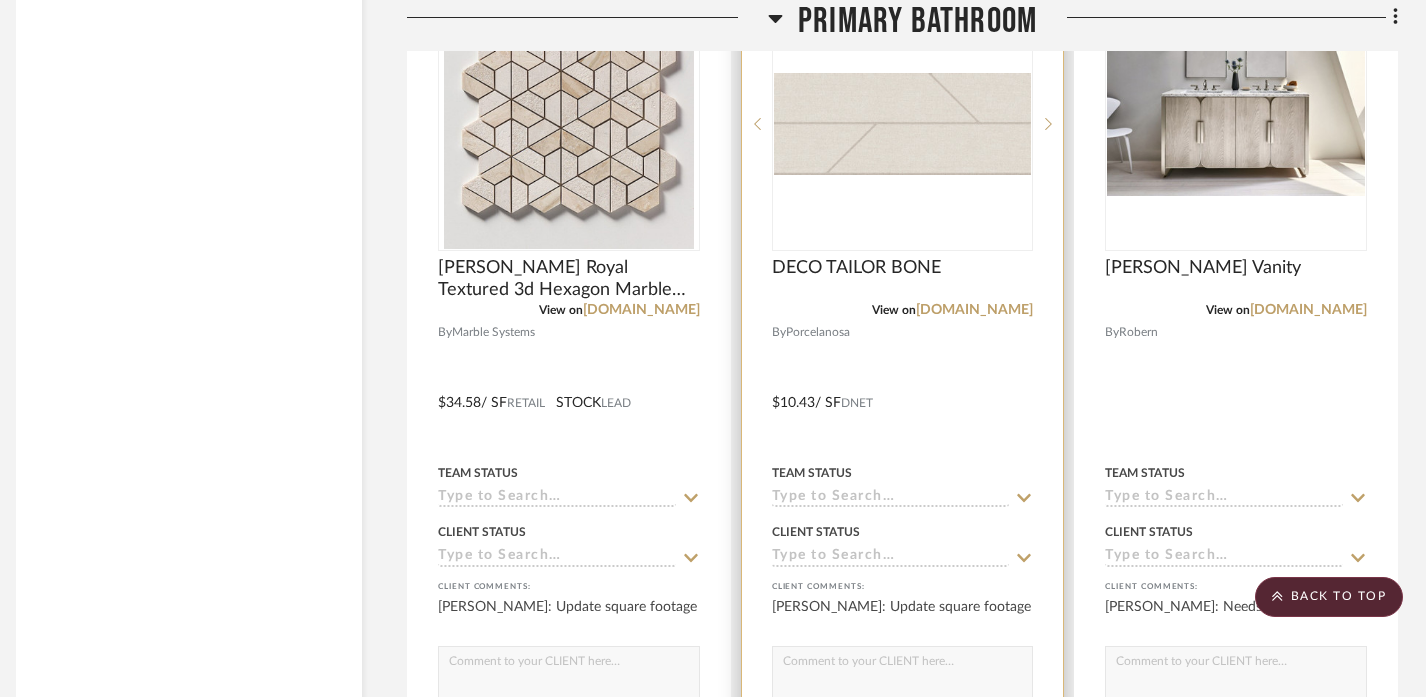 click at bounding box center (903, 388) 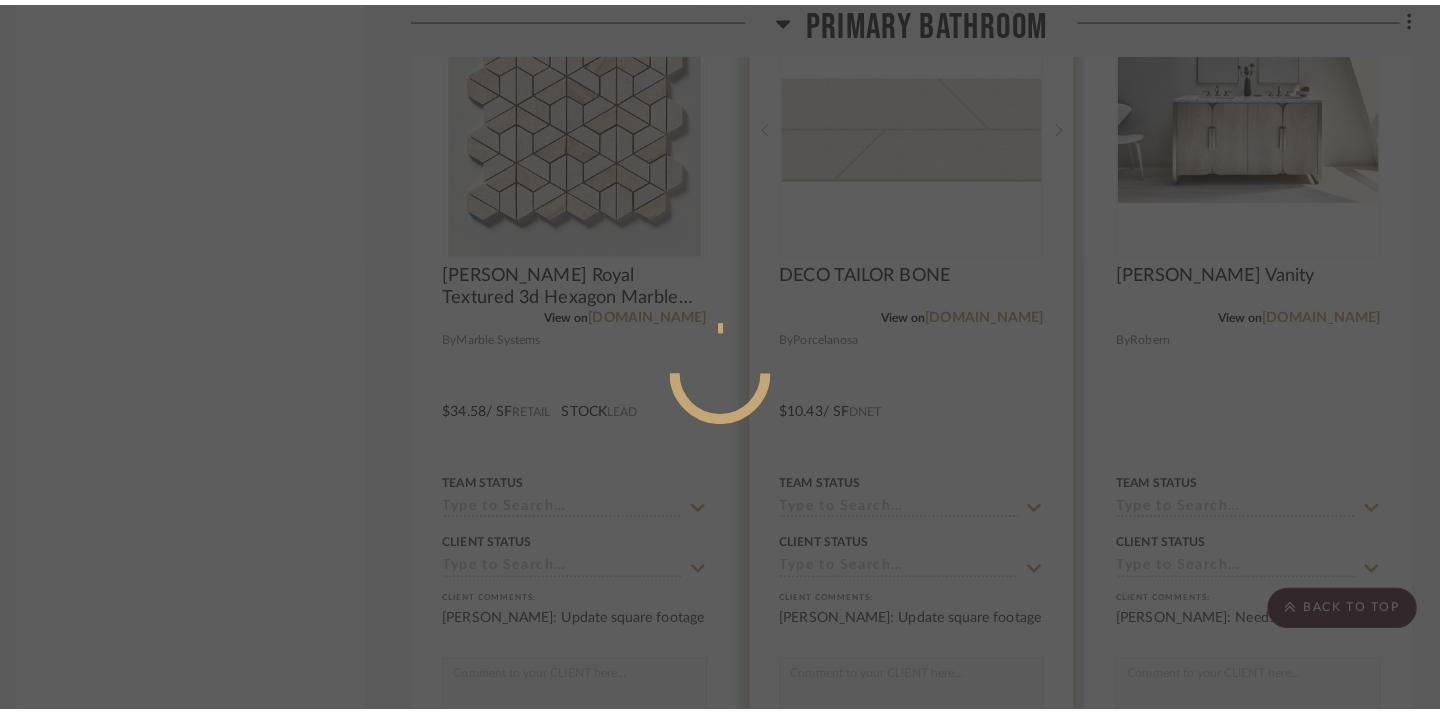 scroll, scrollTop: 0, scrollLeft: 0, axis: both 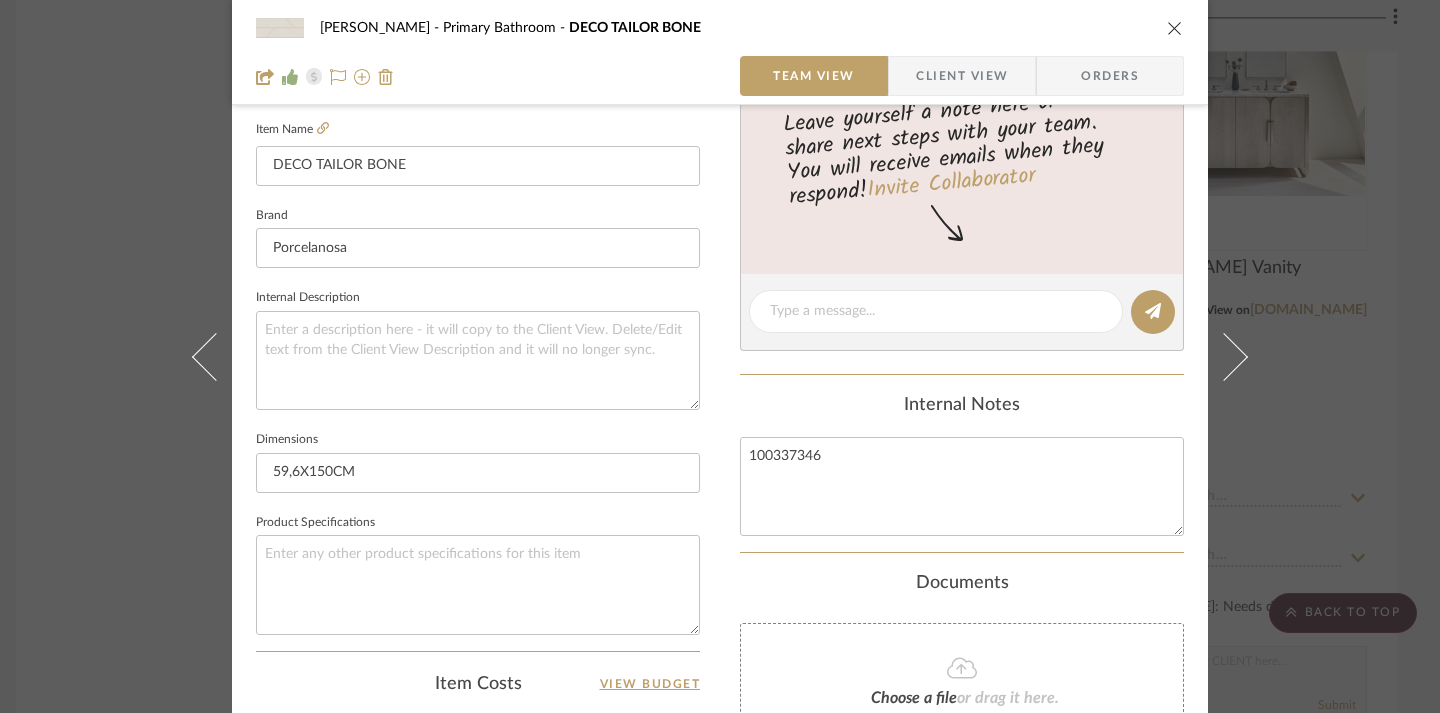 click at bounding box center (1175, 28) 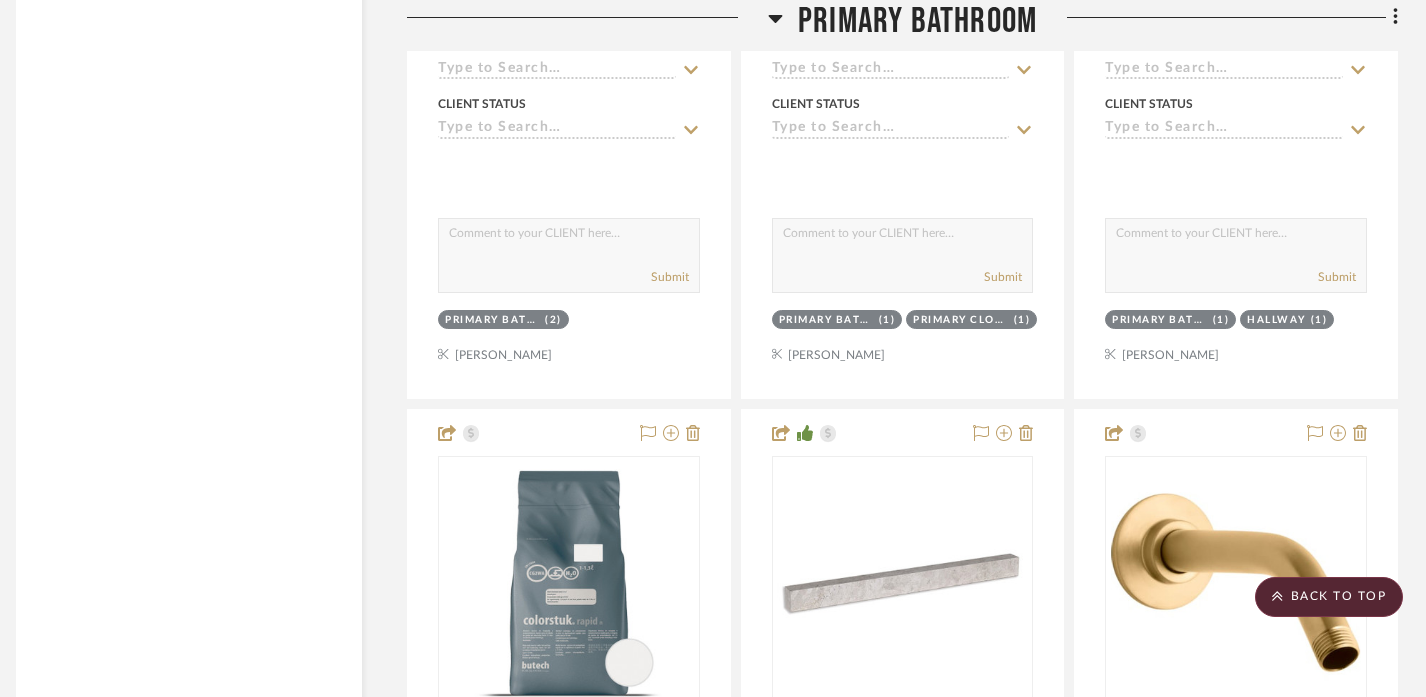 scroll, scrollTop: 8221, scrollLeft: 14, axis: both 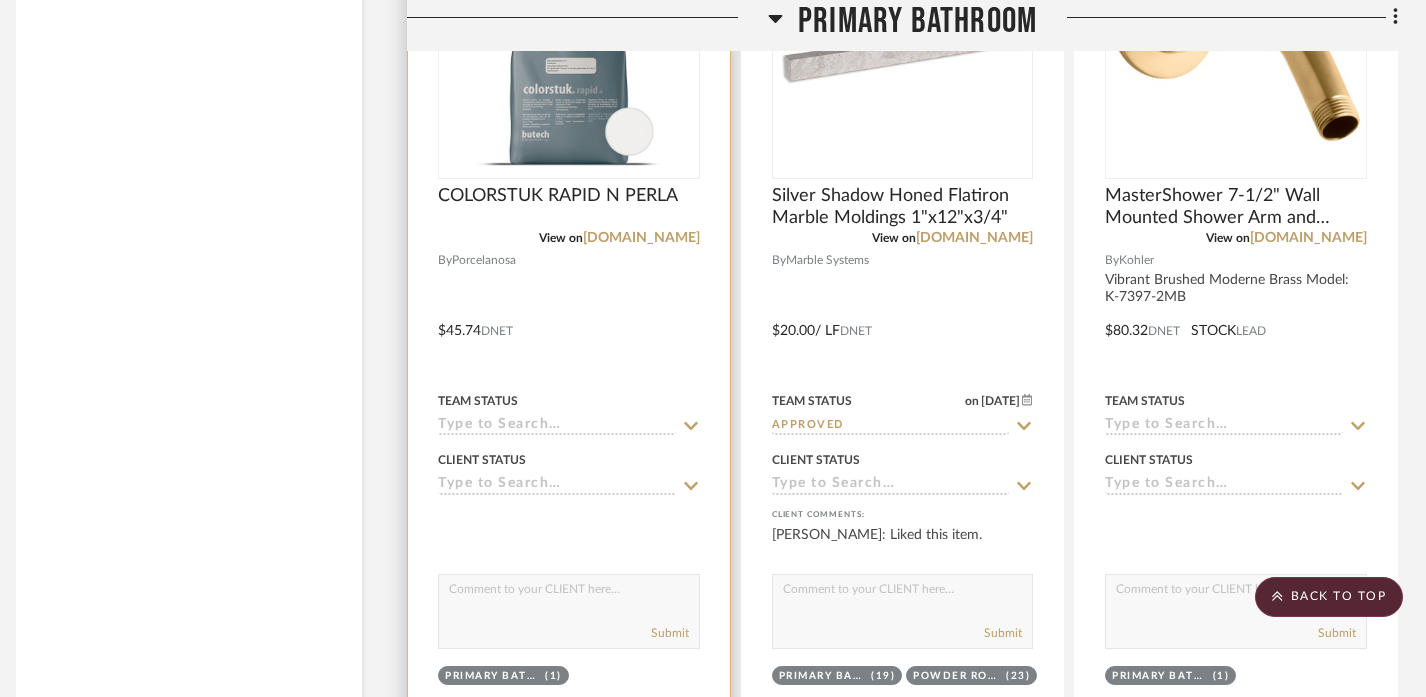 click at bounding box center [569, 316] 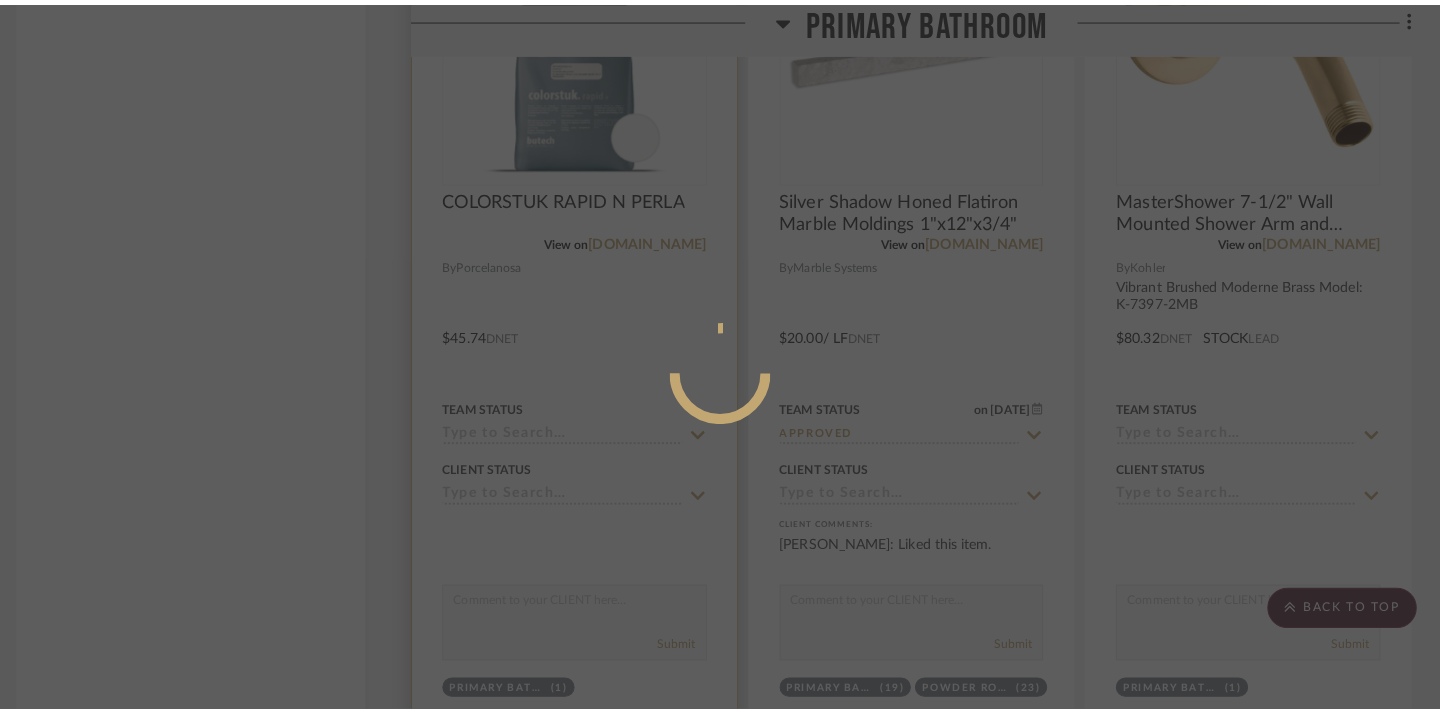 scroll, scrollTop: 0, scrollLeft: 0, axis: both 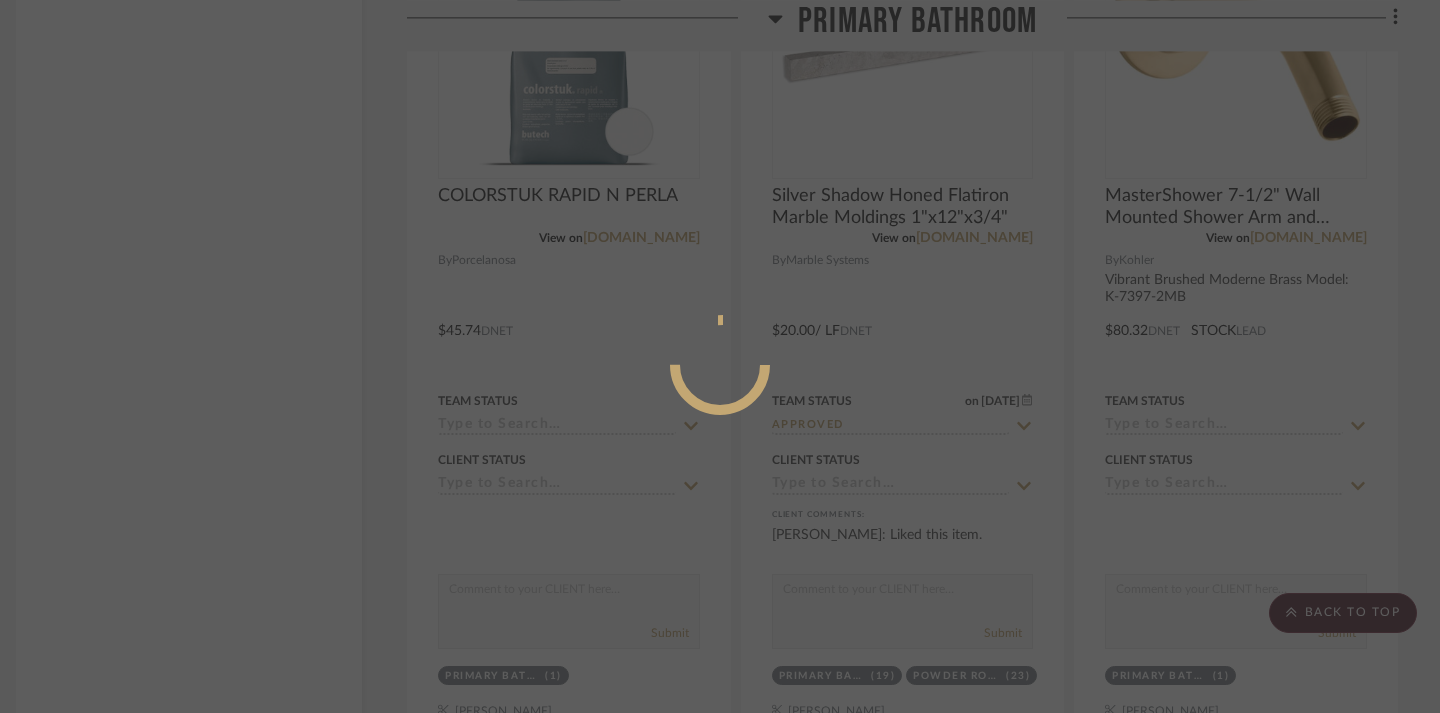 click at bounding box center [720, 356] 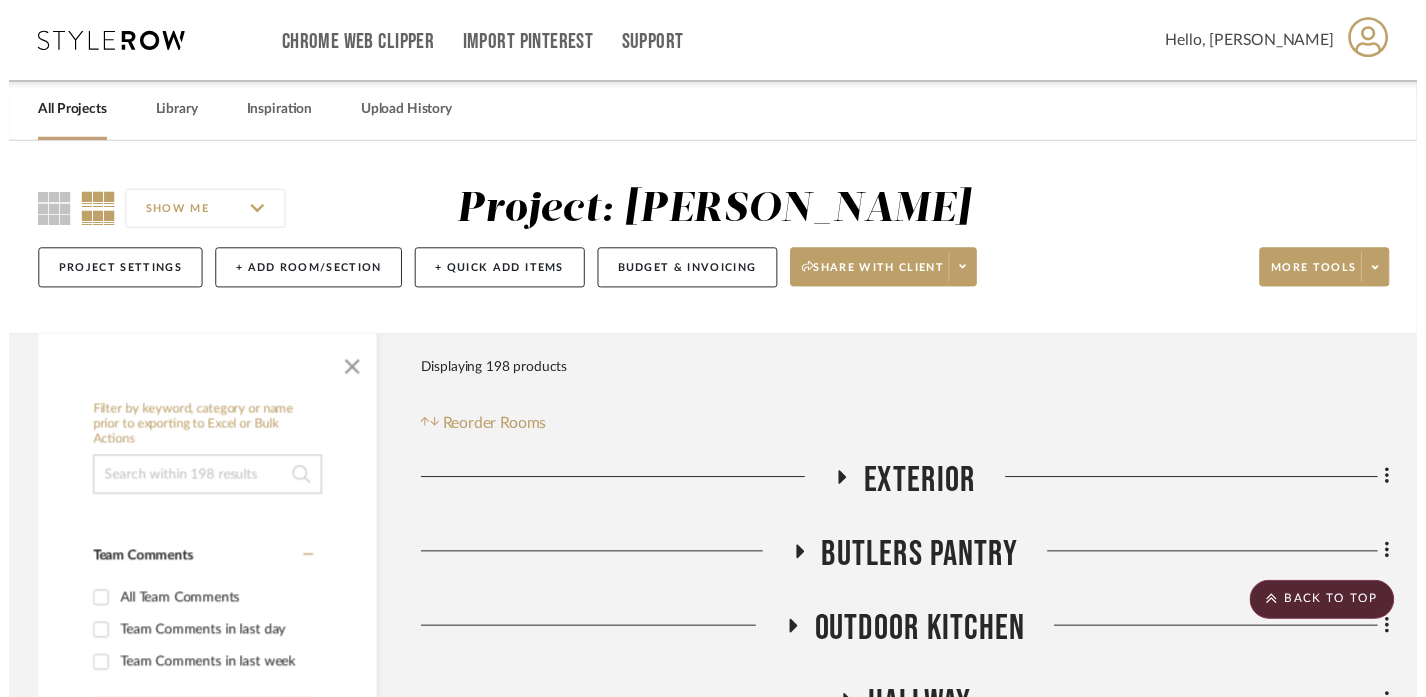 scroll, scrollTop: 8221, scrollLeft: 14, axis: both 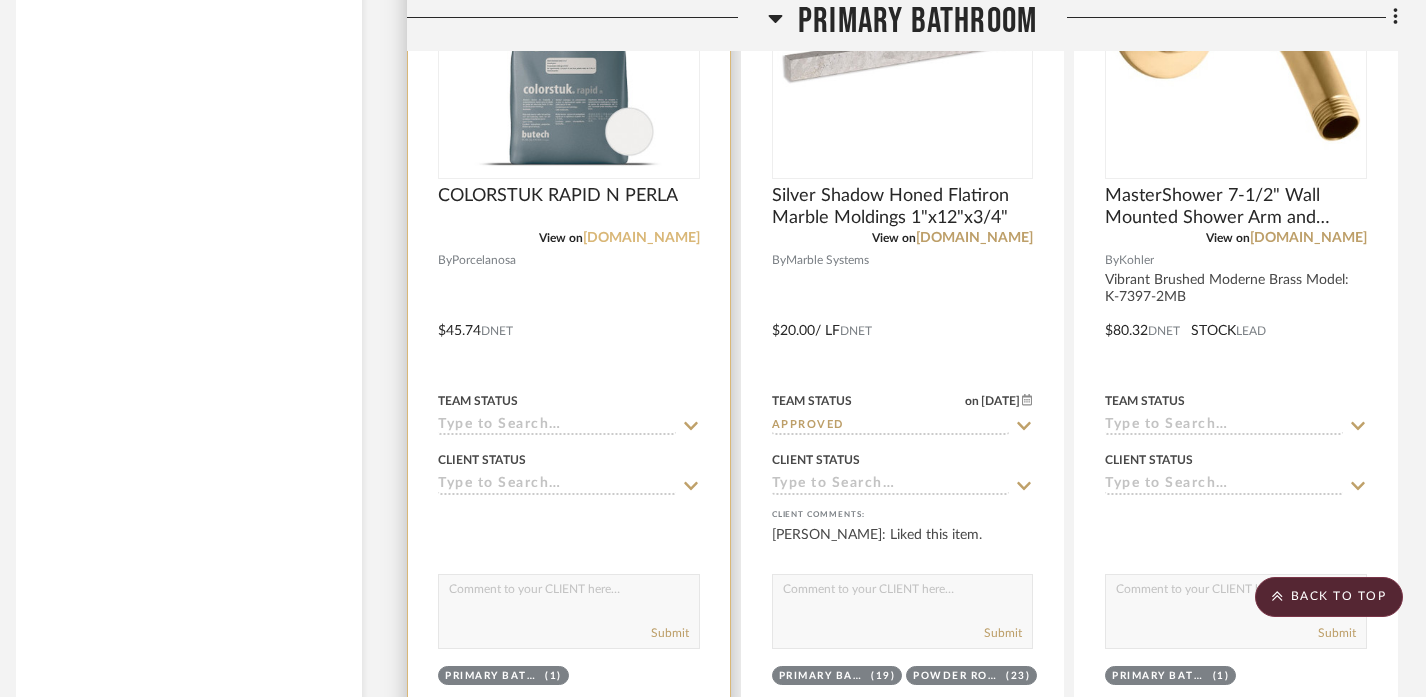 click on "[DOMAIN_NAME]" at bounding box center (641, 238) 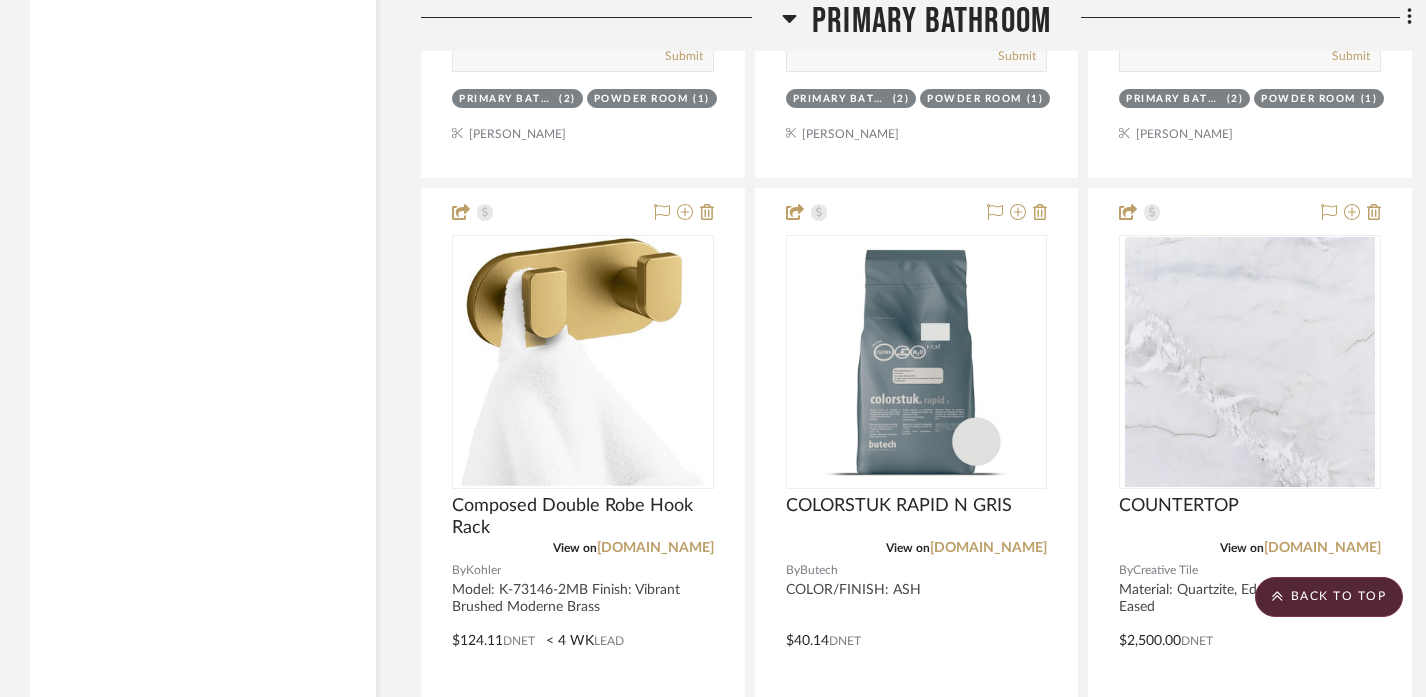 scroll, scrollTop: 7009, scrollLeft: 0, axis: vertical 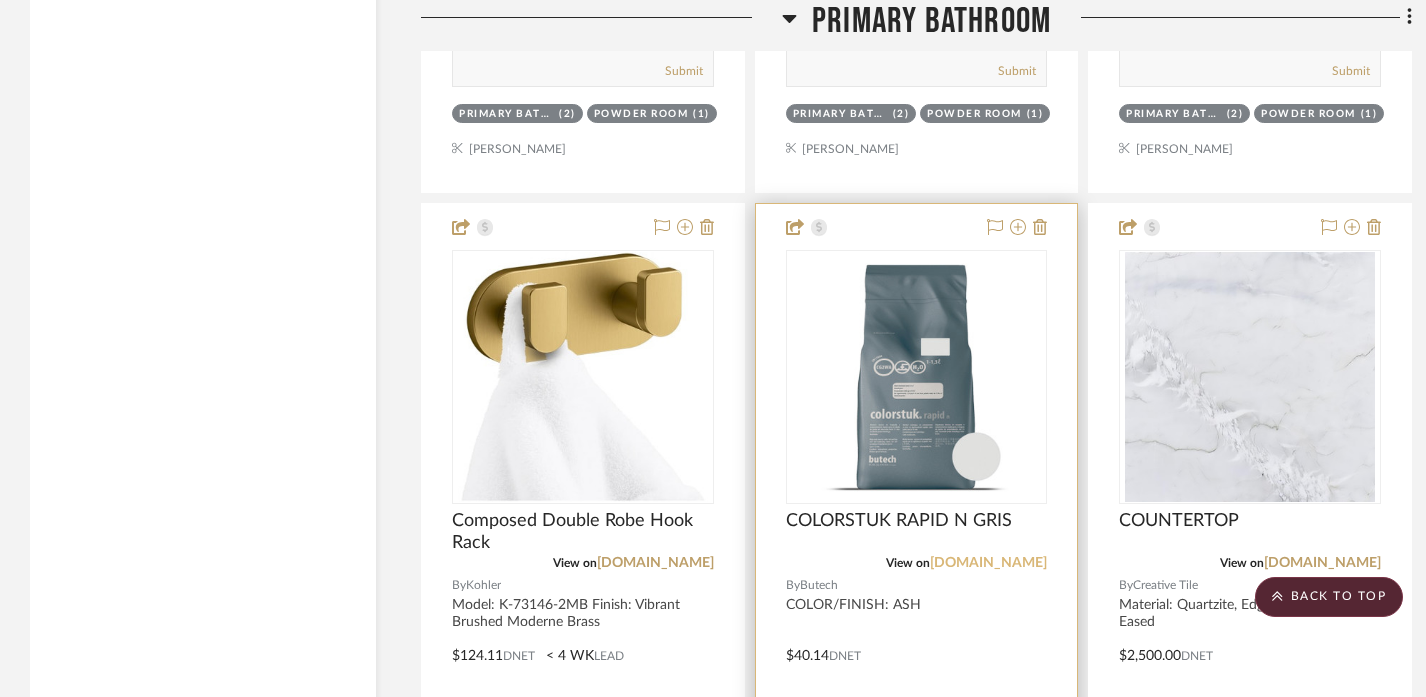 click on "[DOMAIN_NAME]" at bounding box center (988, 563) 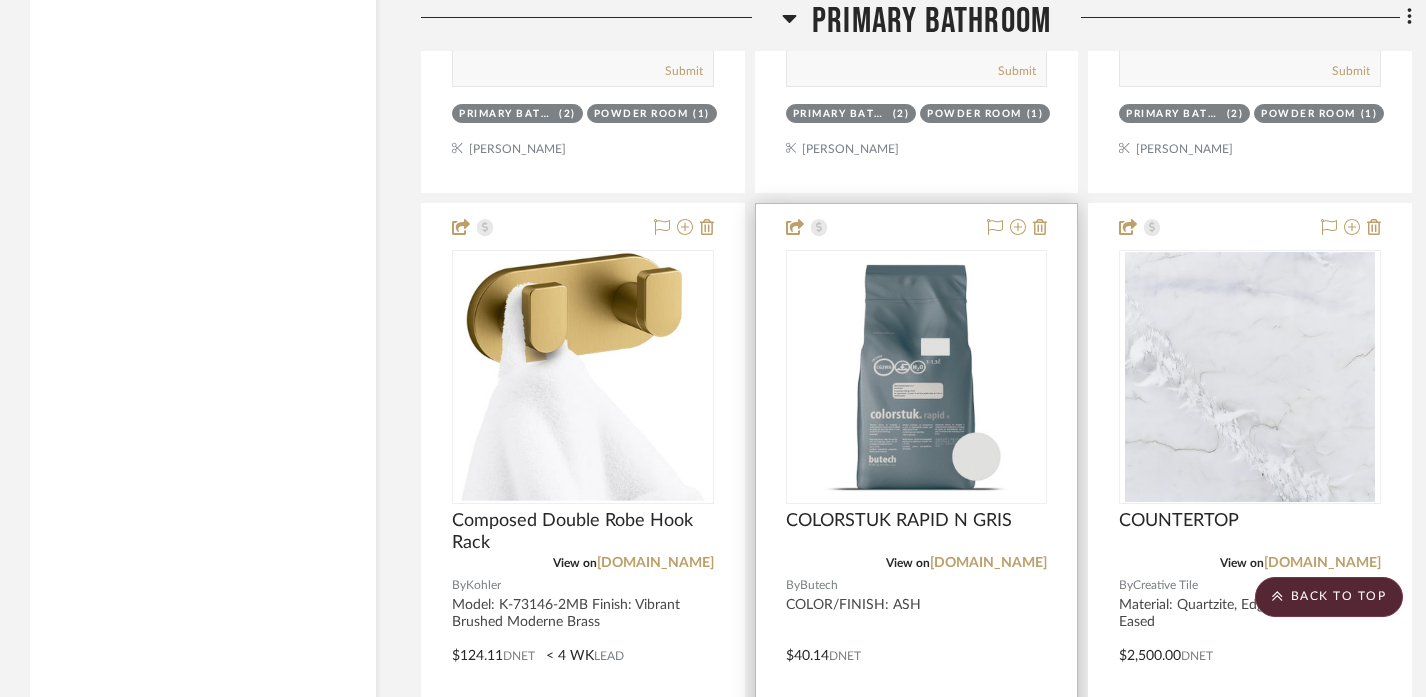 click on "View on  butech.es" at bounding box center (917, 563) 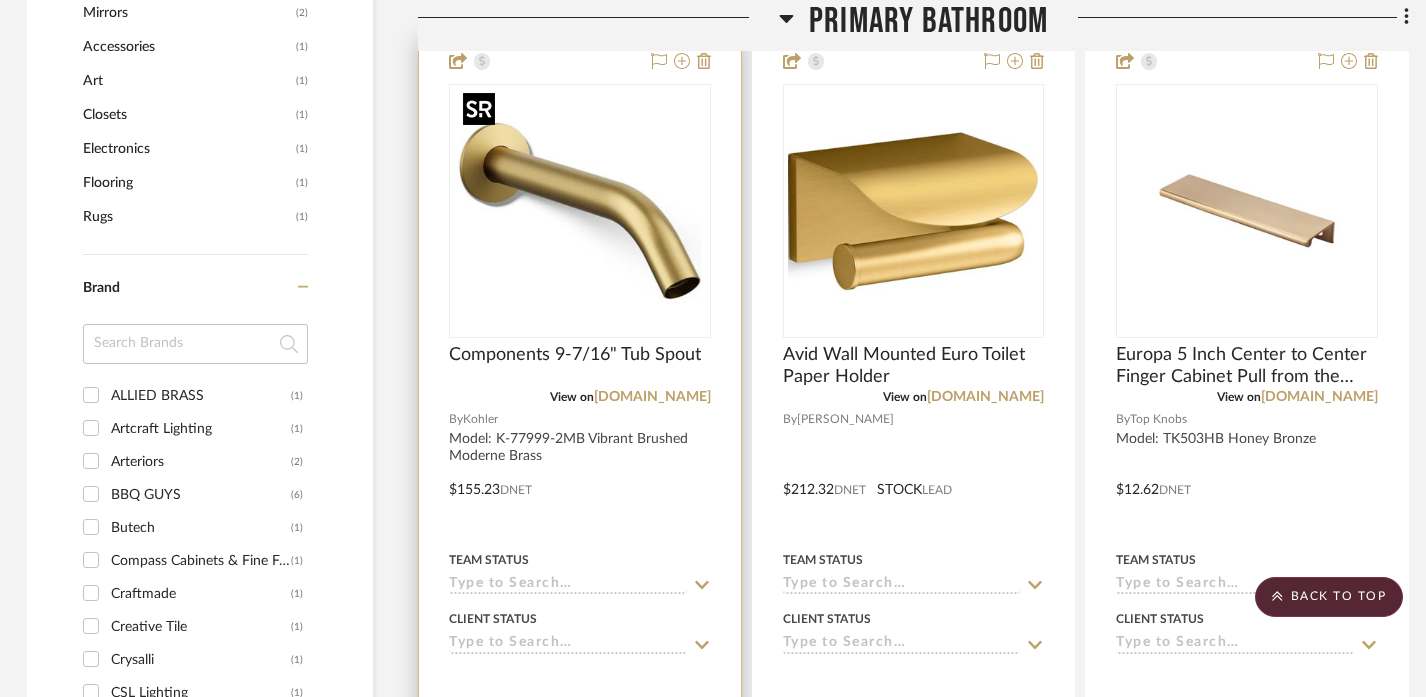 scroll, scrollTop: 1854, scrollLeft: 3, axis: both 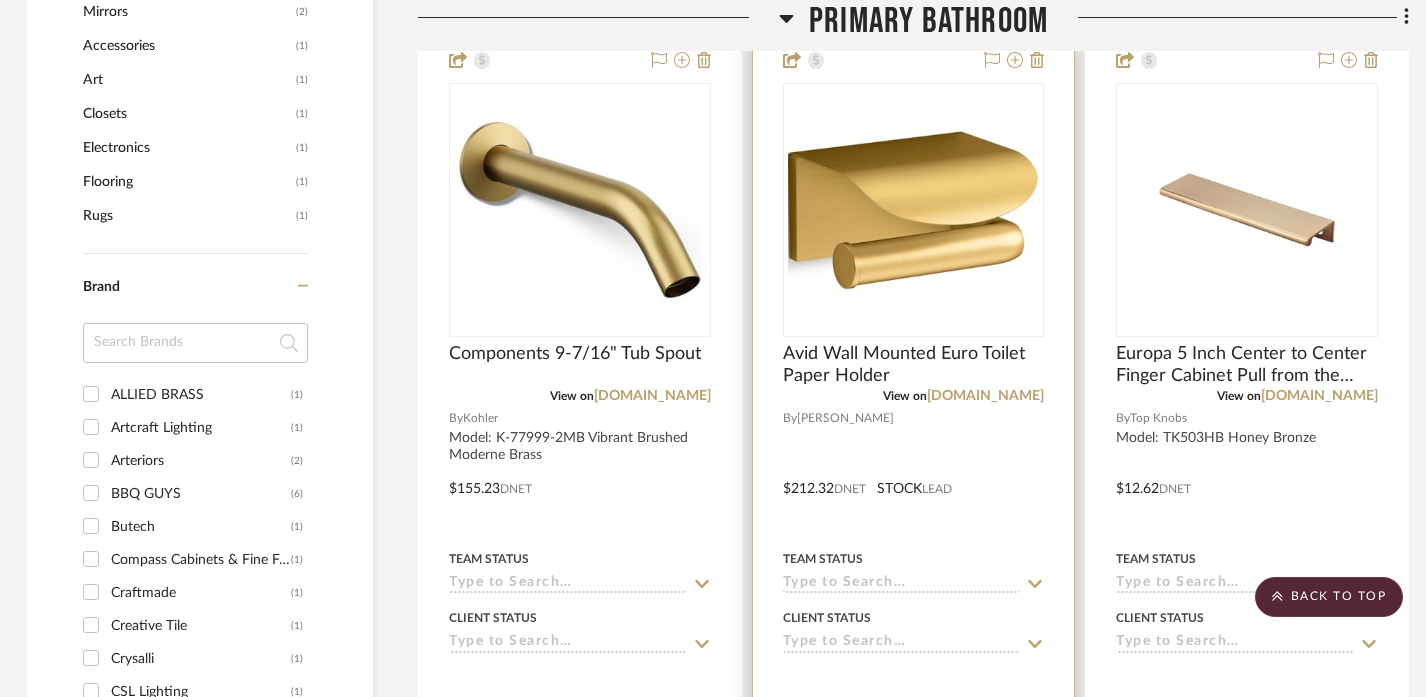 click at bounding box center [914, 474] 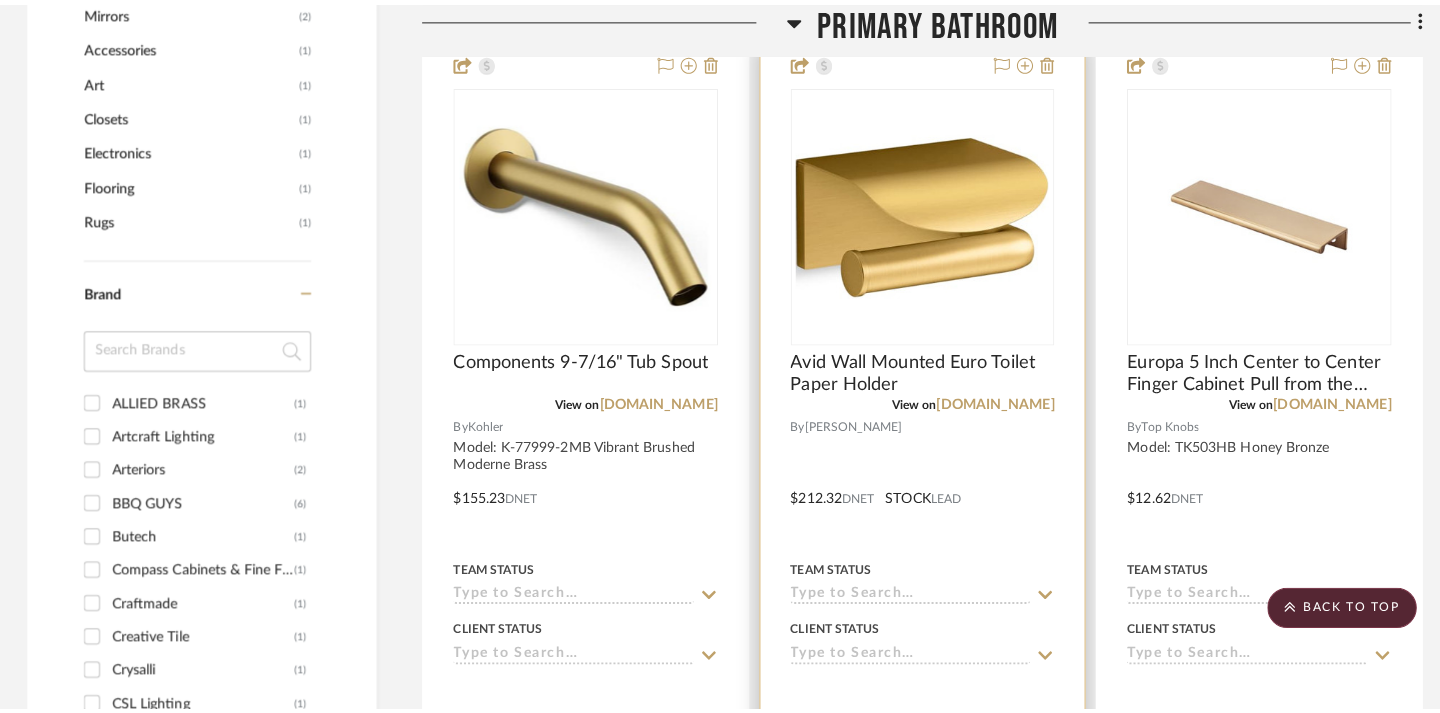 scroll, scrollTop: 0, scrollLeft: 0, axis: both 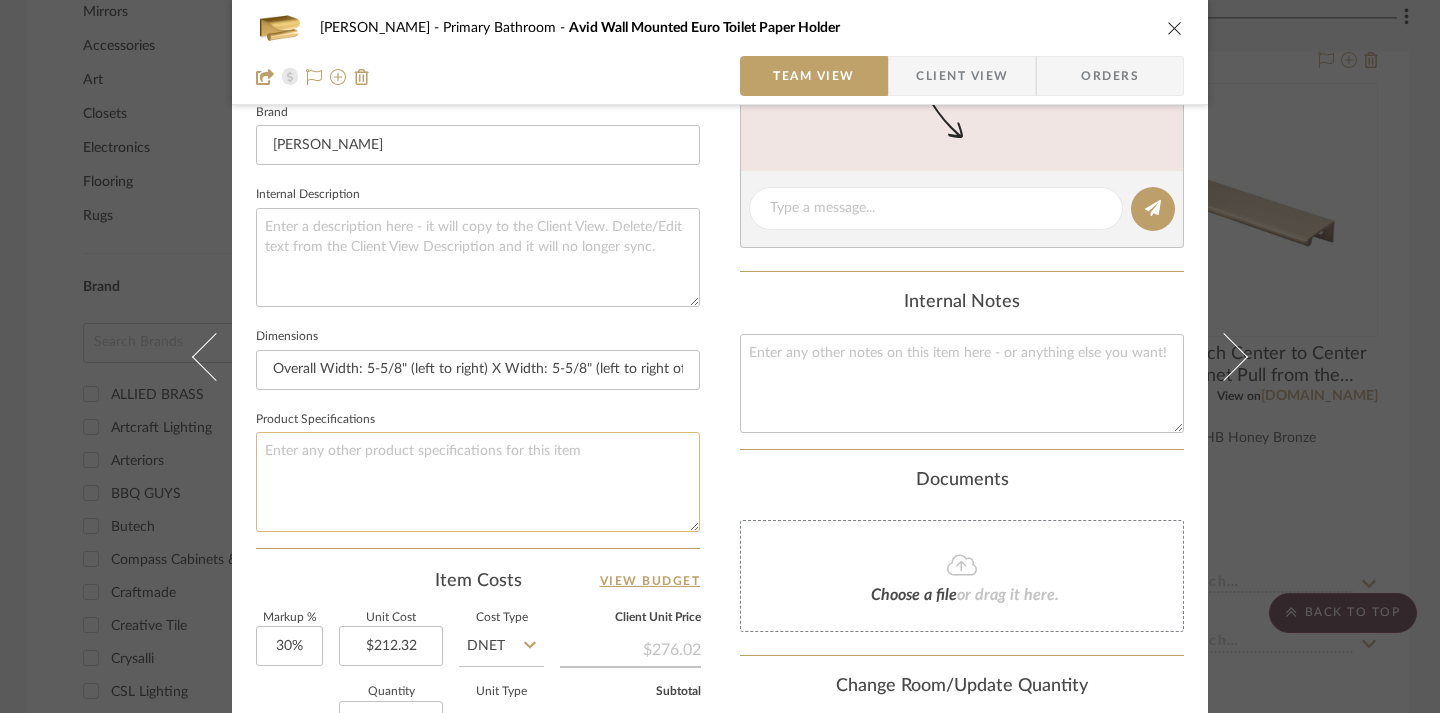click 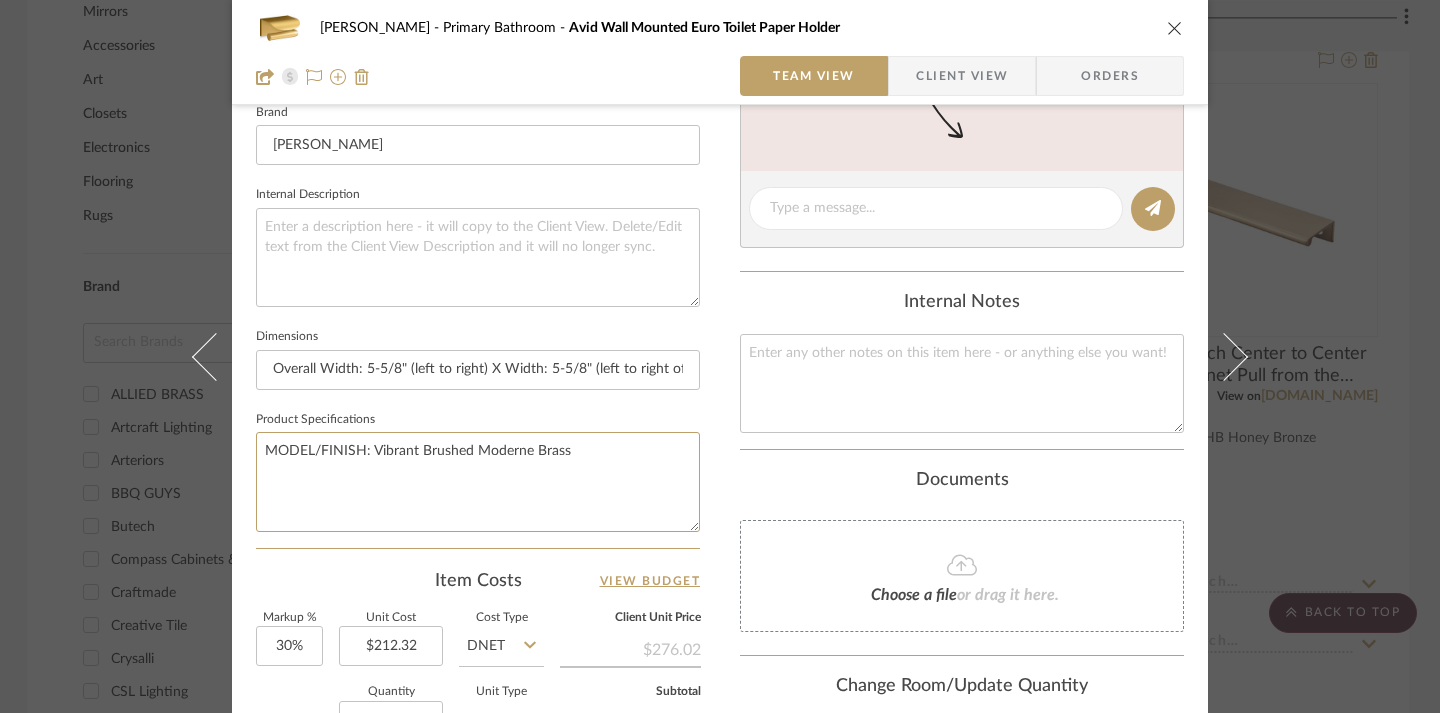 type on "MODEL/FINISH: Vibrant Brushed Moderne Brass" 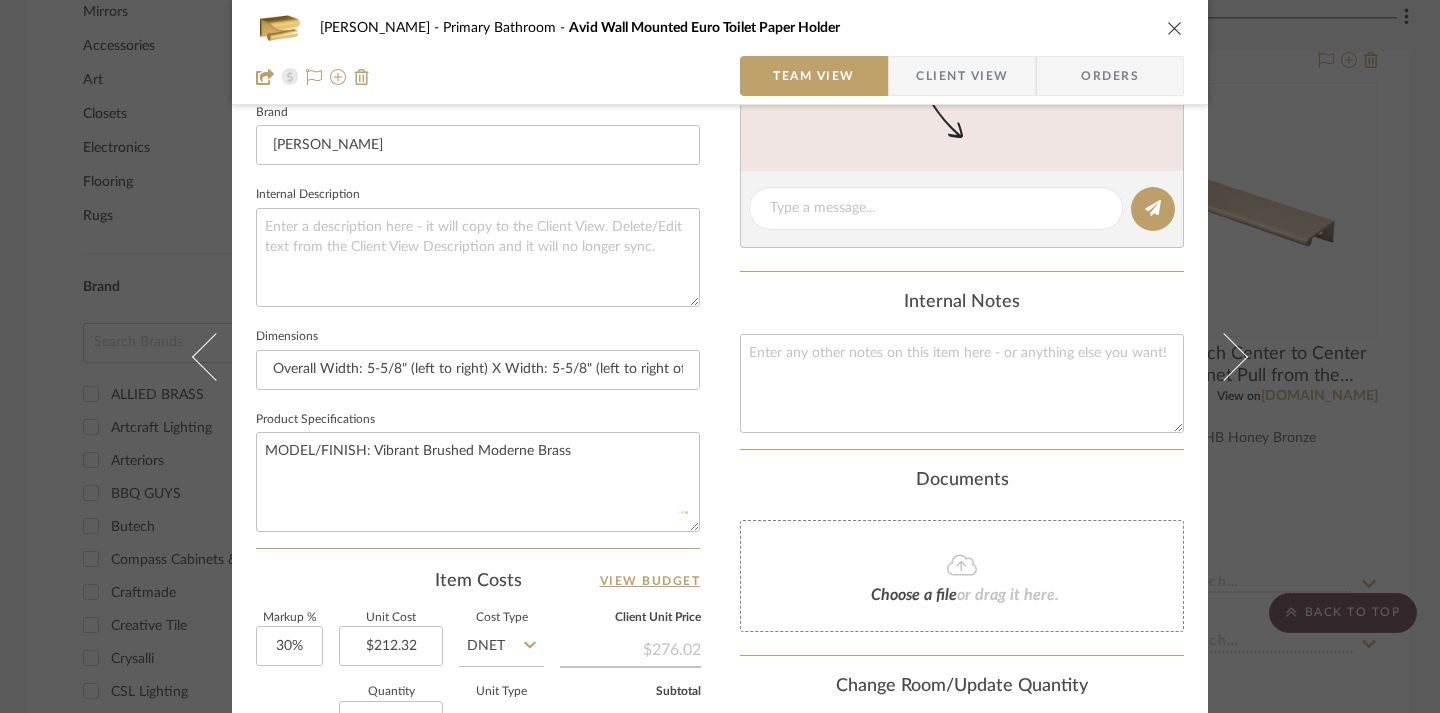 click on "CHRISTENSEN Primary Bathroom Avid Wall Mounted Euro Toilet Paper Holder Team View Client View Orders  Team-Facing Details   Item Name  Avid Wall Mounted Euro Toilet Paper Holder  Brand  Ferguson  Internal Description   Dimensions  Overall Width: 5-5/8" (left to right) X Width: 5-5/8" (left to right of the bar) X Projection (Depth): 5-3/16" (wall to edge of product) X Height: 3-1/4" (top to bottom)  Product Specifications  MODEL/FINISH: Vibrant Brushed Moderne Brass  Item Costs   View Budget   Markup %  30%  Unit Cost  $212.32  Cost Type  DNET  Client Unit Price   $276.02   Quantity  1  Unit Type  Each  Subtotal   $276.02   Tax %  0%  Total Tax   $0.00   Shipping Cost  $0.00  Ship. Markup %  0% Taxable  Total Shipping   $0.00  Total Client Price  $276.02  Your Cost  $212.32  Your Margin  $63.70  Content here copies to Client View - confirm visibility there.  Show in Client Dashboard   Include in Budget   View Budget  Team Status  Lead Time  In Stock Weeks  Due Date   Install Date  Tasks / To-Dos /   Documents" at bounding box center [720, 240] 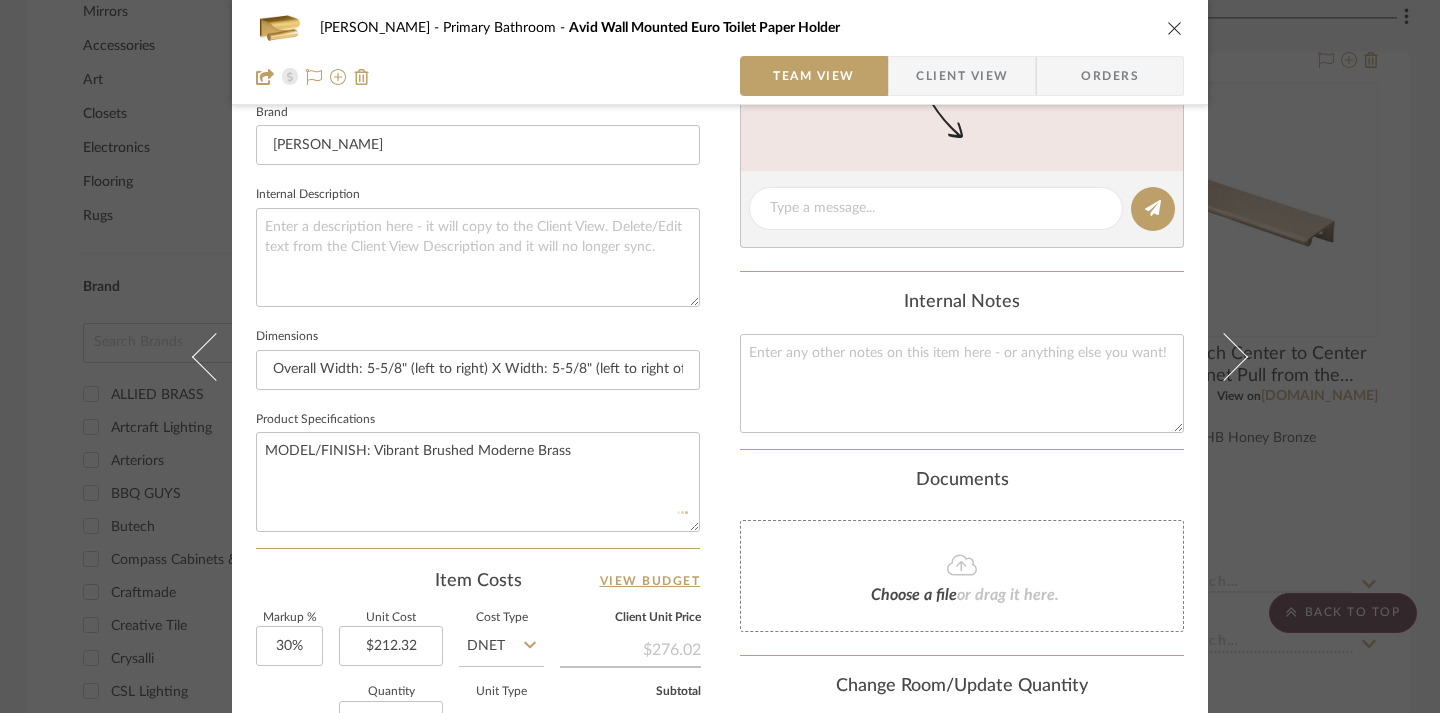 type 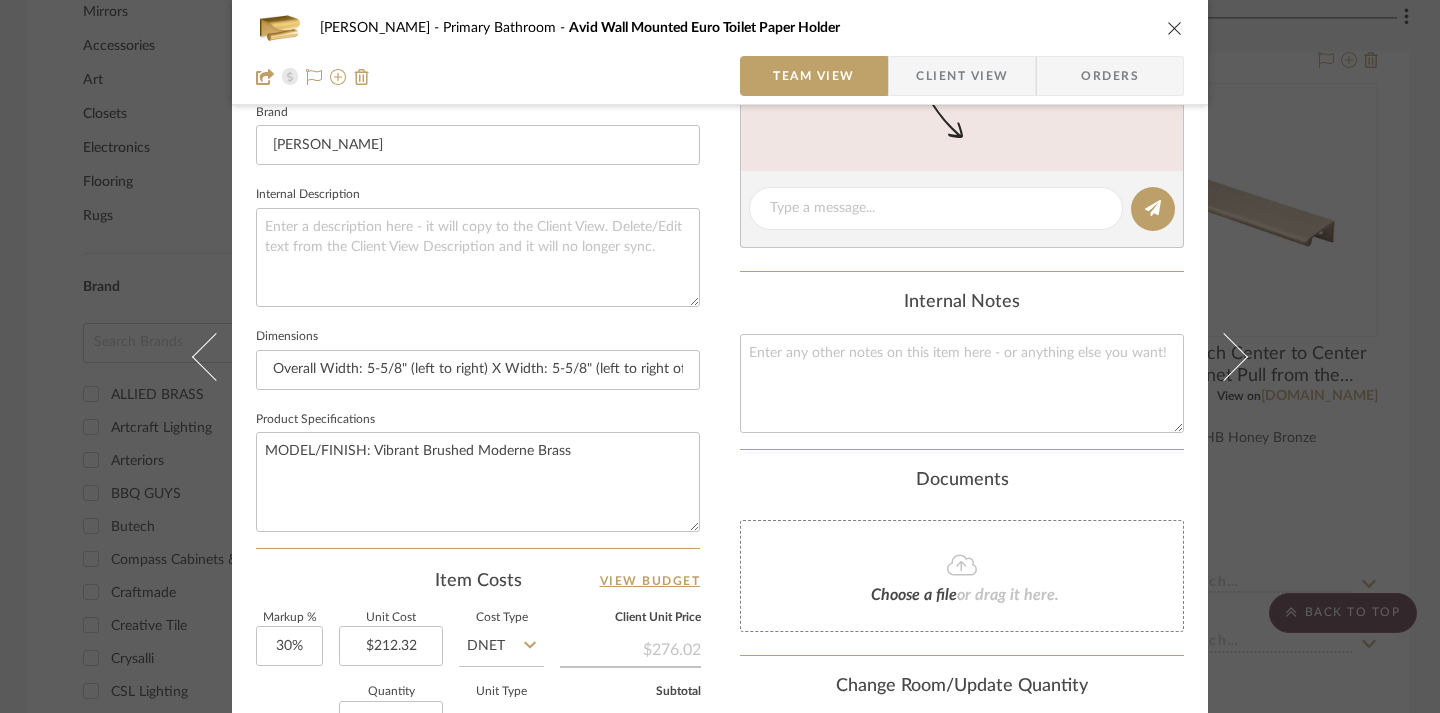 click at bounding box center [1175, 28] 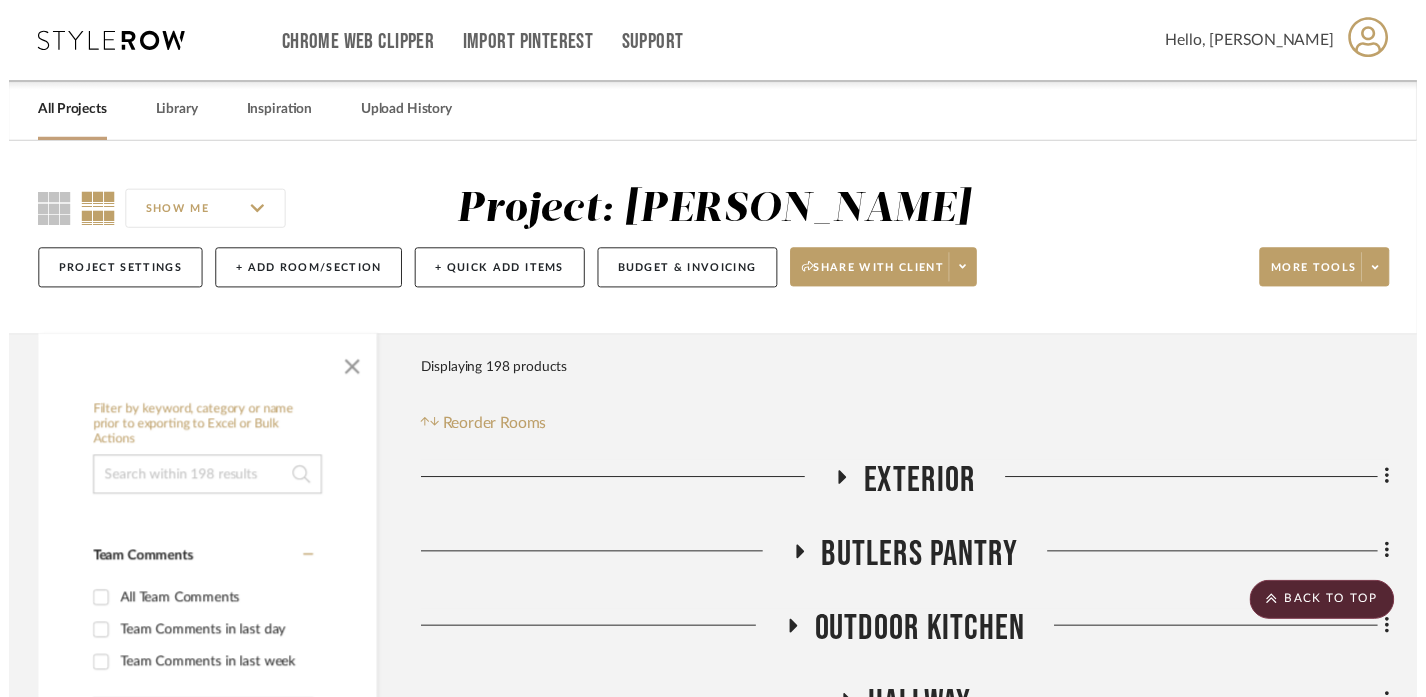 scroll, scrollTop: 1854, scrollLeft: 3, axis: both 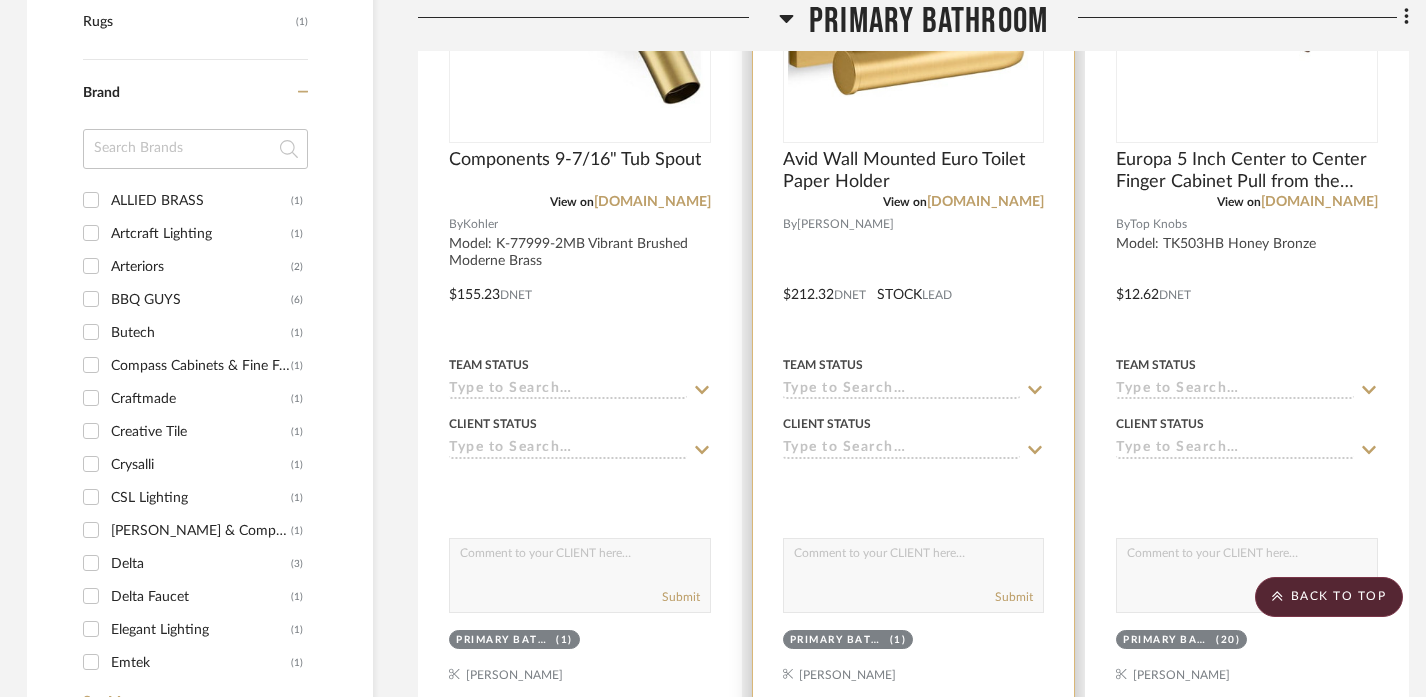 click at bounding box center [914, 280] 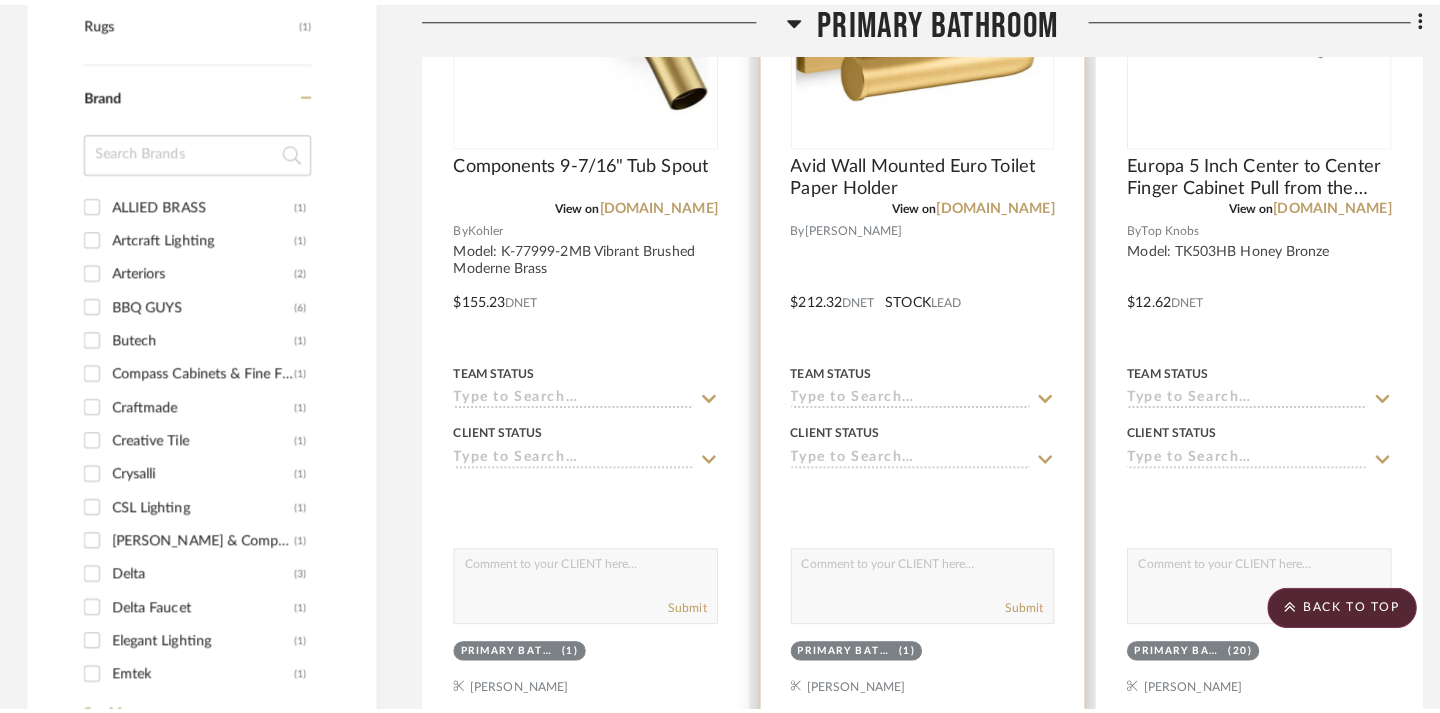 scroll, scrollTop: 0, scrollLeft: 0, axis: both 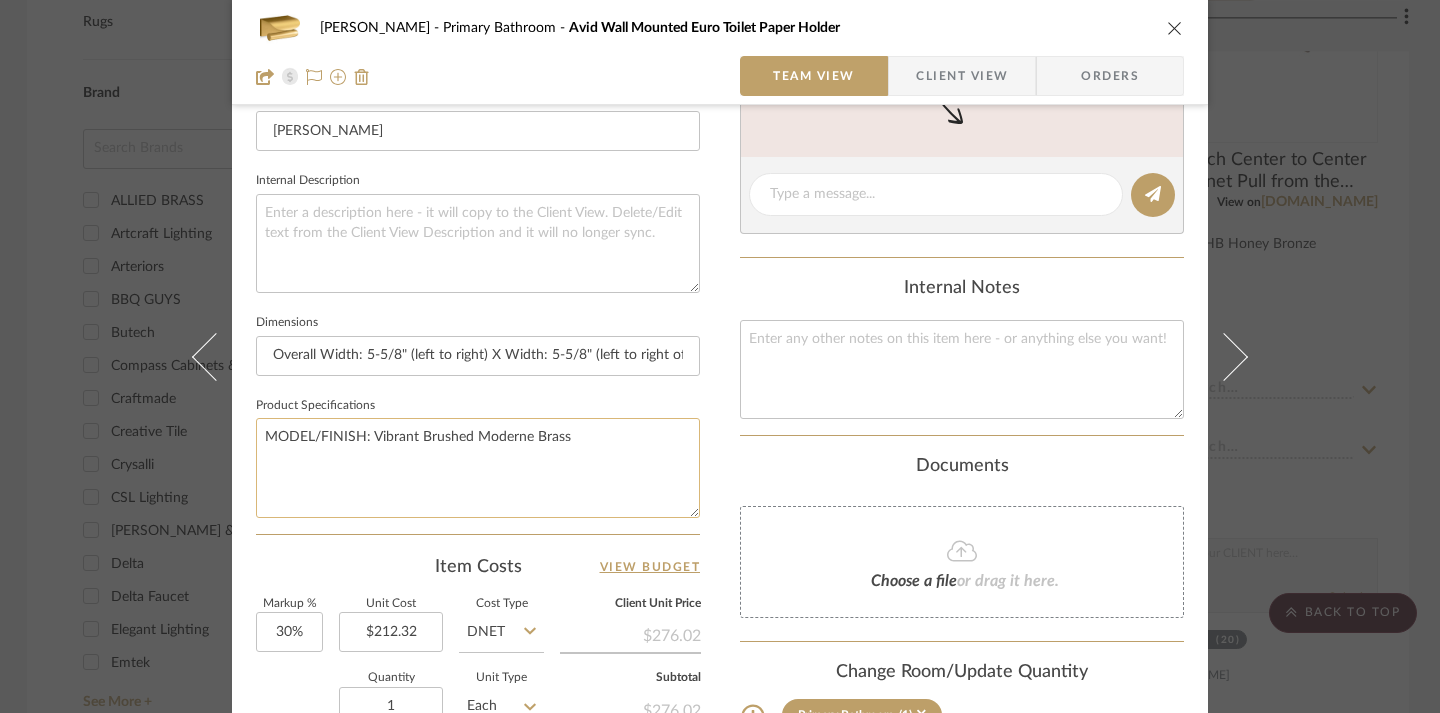 click on "MODEL/FINISH: Vibrant Brushed Moderne Brass" 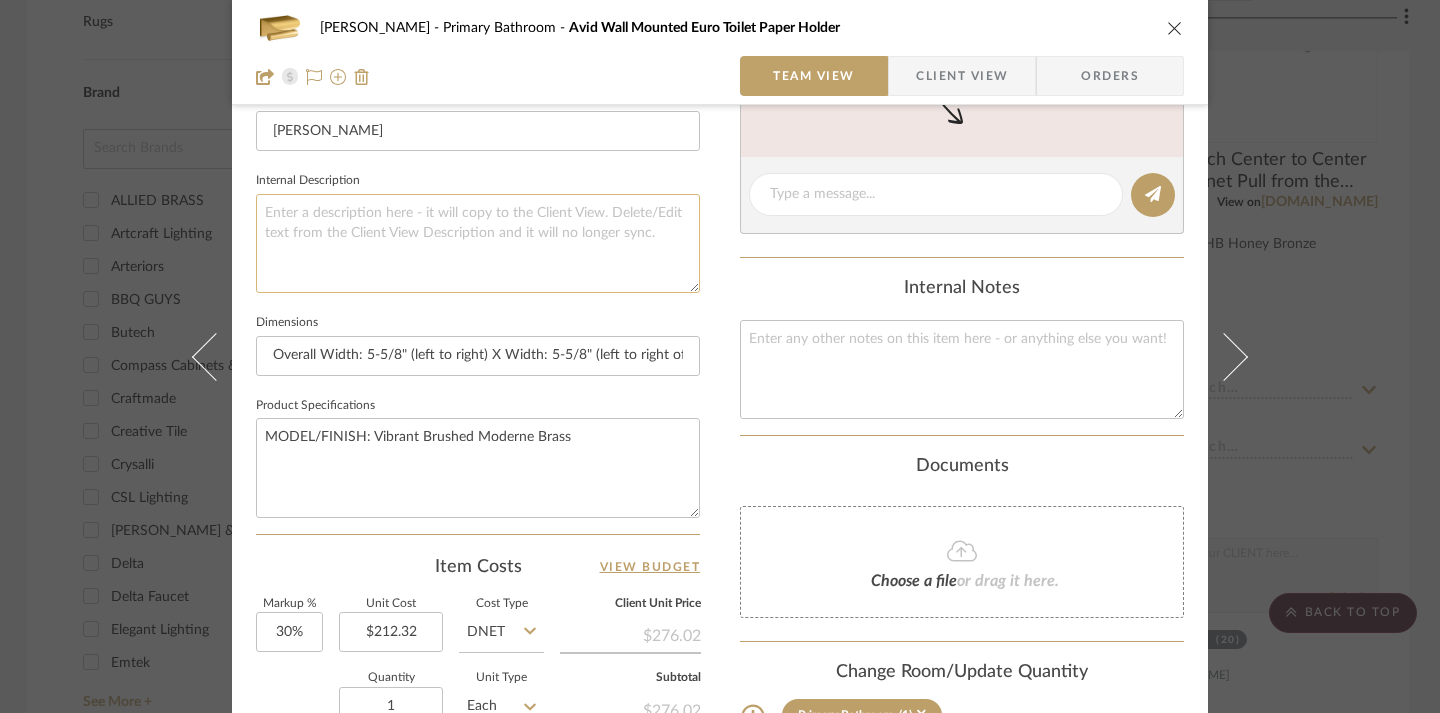 click 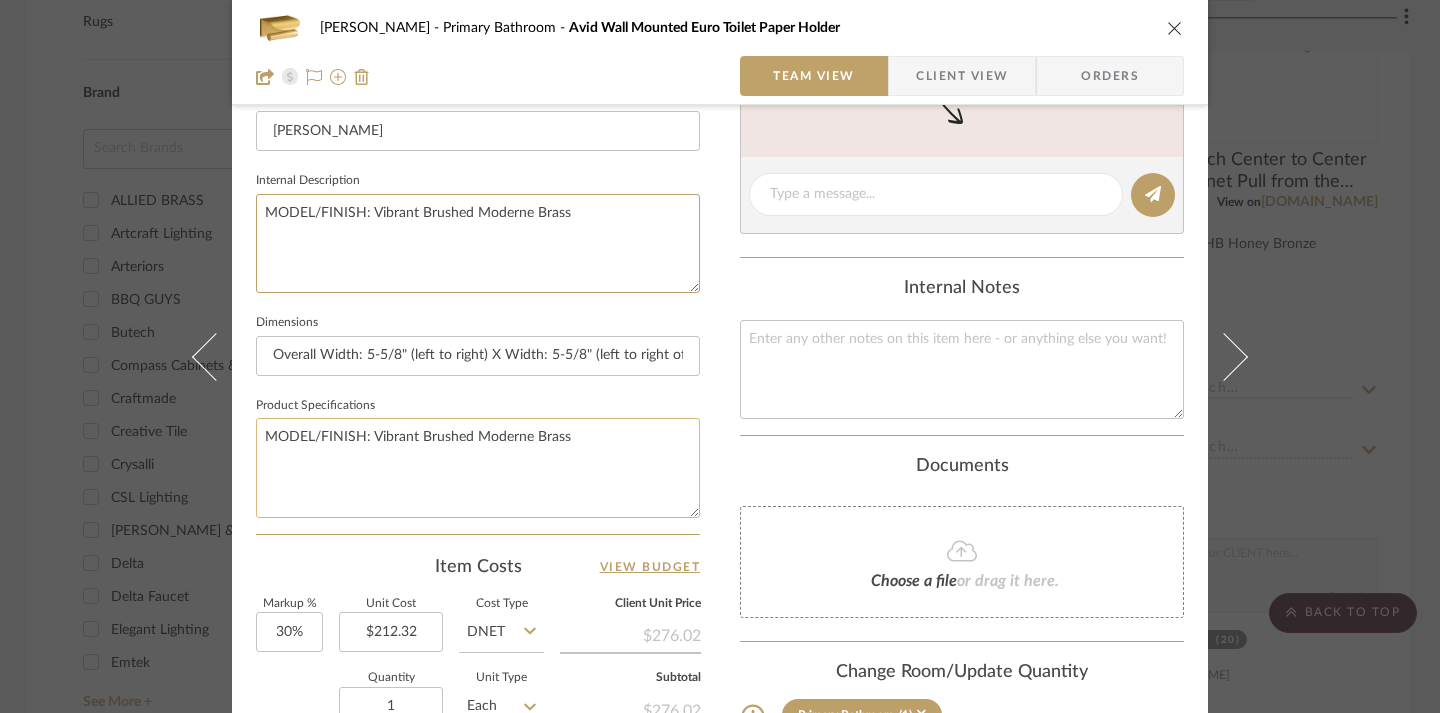 type on "MODEL/FINISH: Vibrant Brushed Moderne Brass" 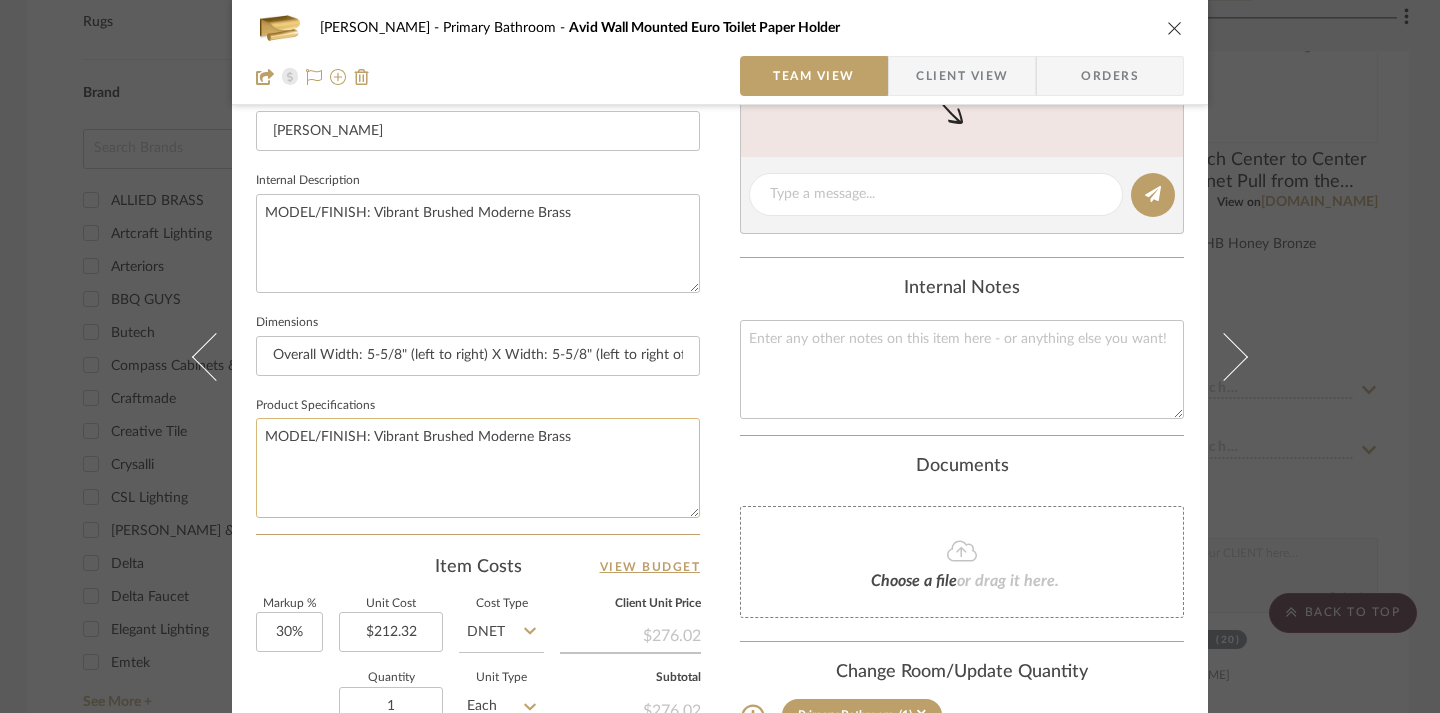 click on "MODEL/FINISH: Vibrant Brushed Moderne Brass" 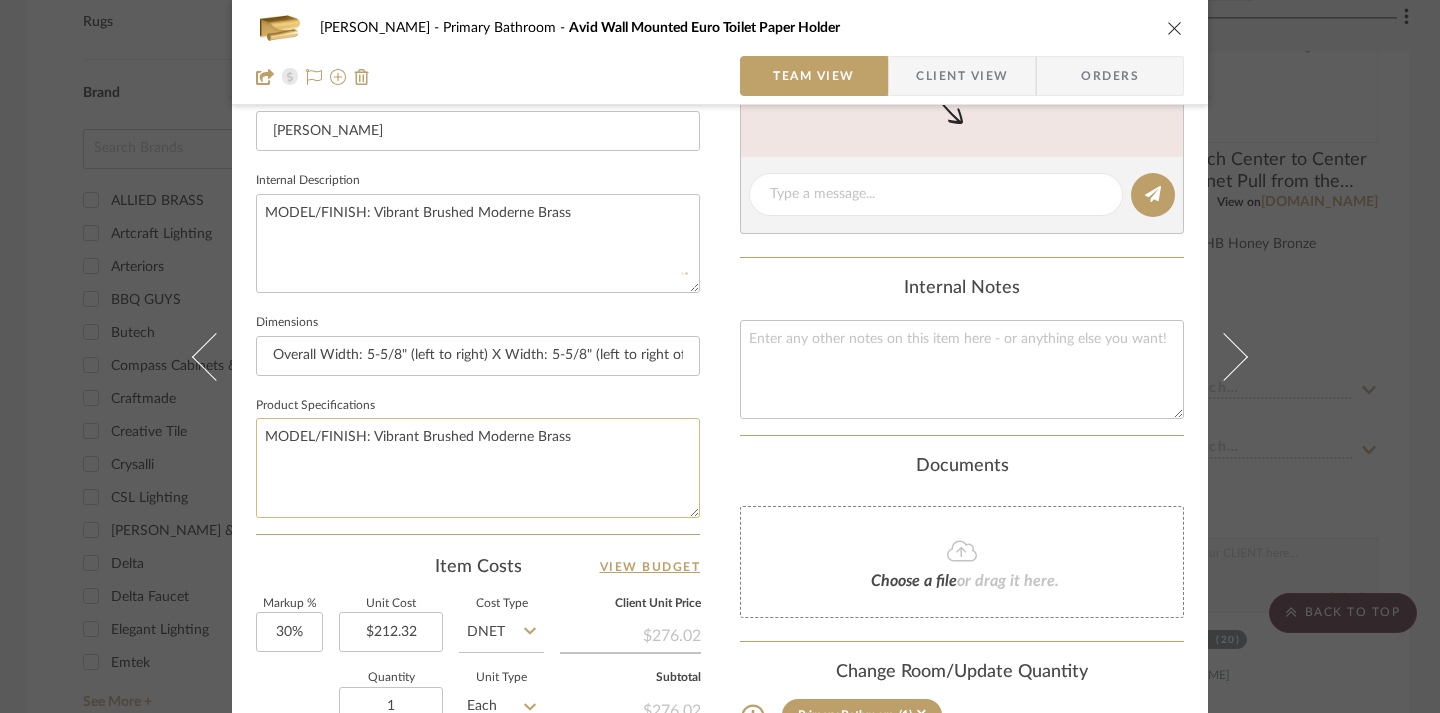 click on "MODEL/FINISH: Vibrant Brushed Moderne Brass" 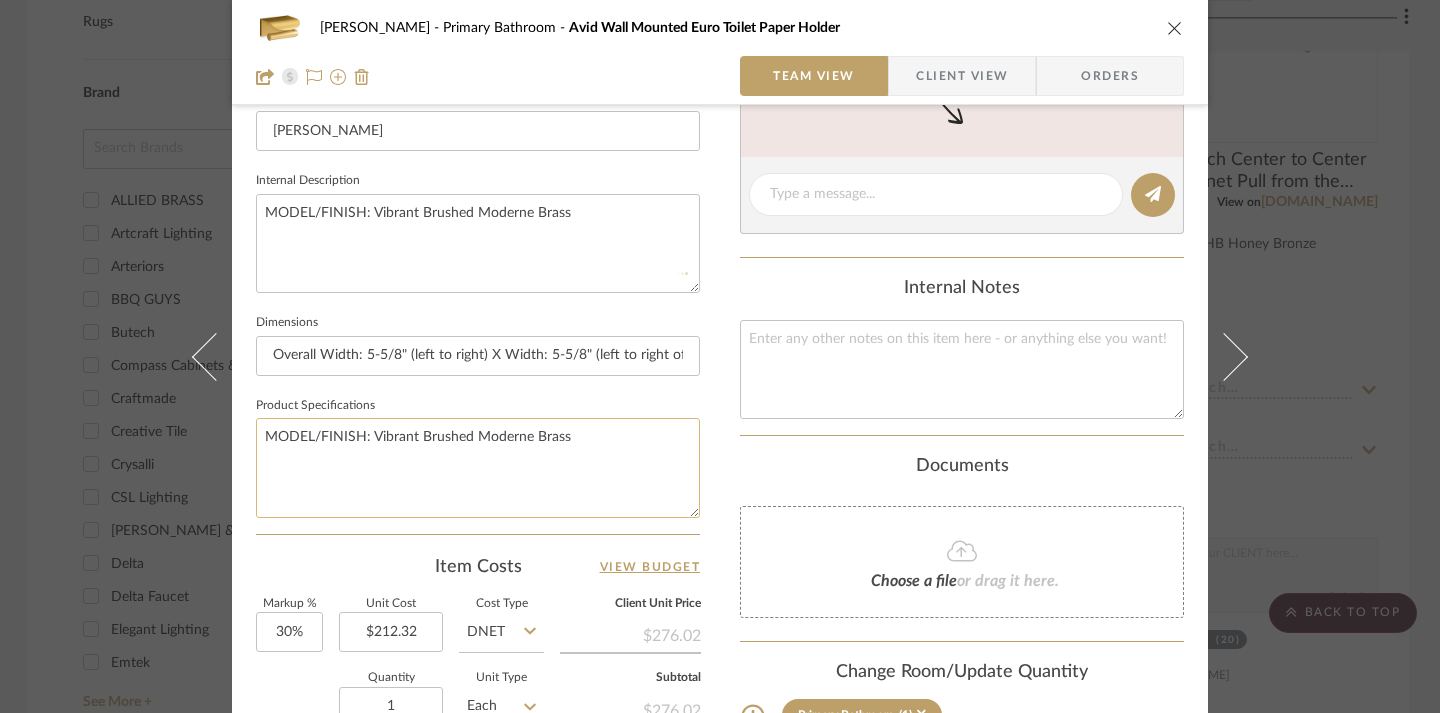 click on "MODEL/FINISH: Vibrant Brushed Moderne Brass" 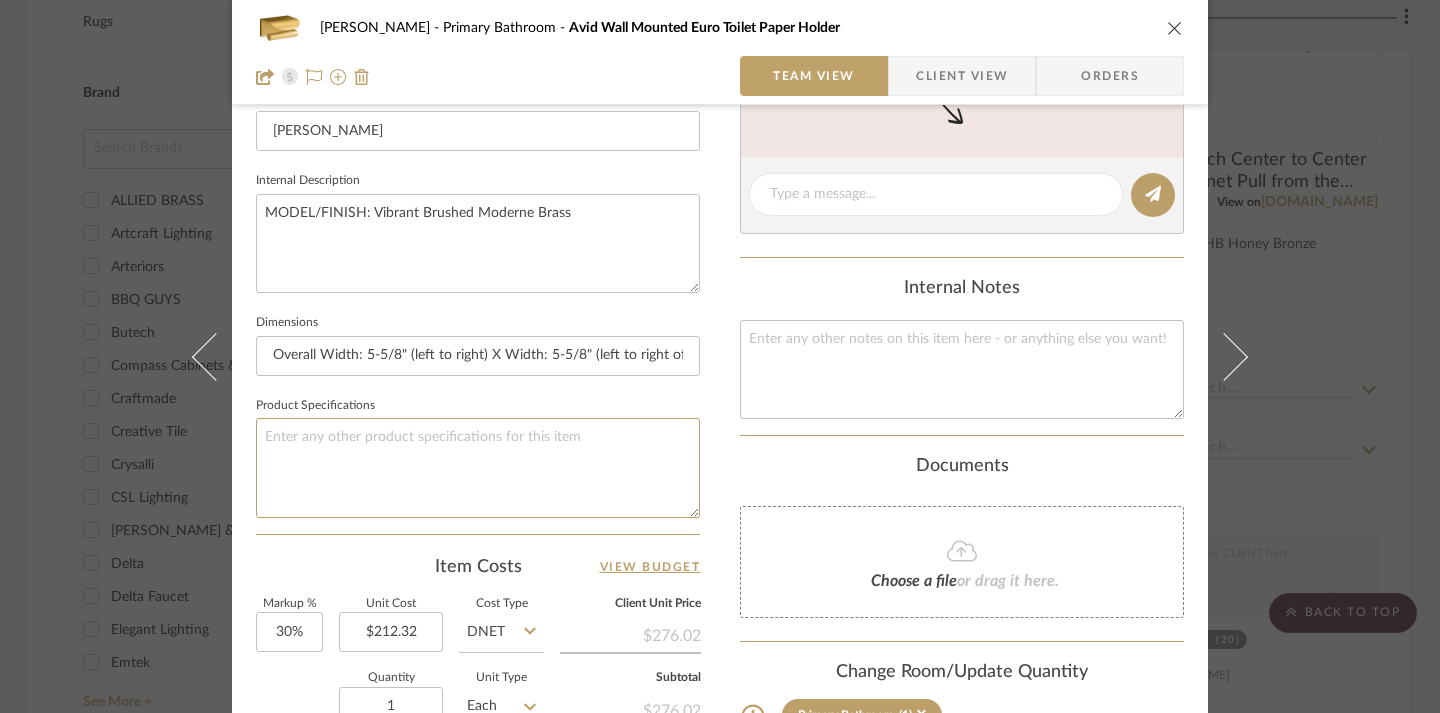 type 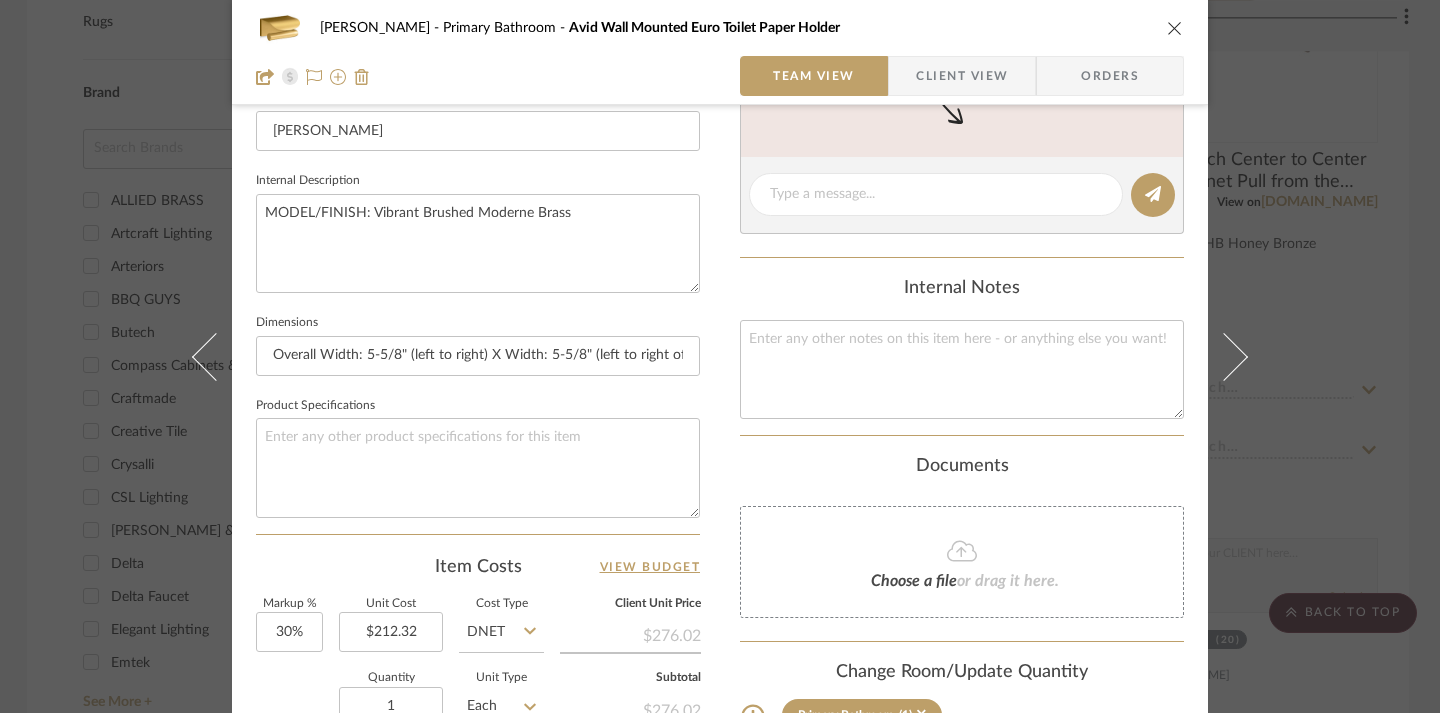 click on "CHRISTENSEN Primary Bathroom Avid Wall Mounted Euro Toilet Paper Holder" at bounding box center [720, 28] 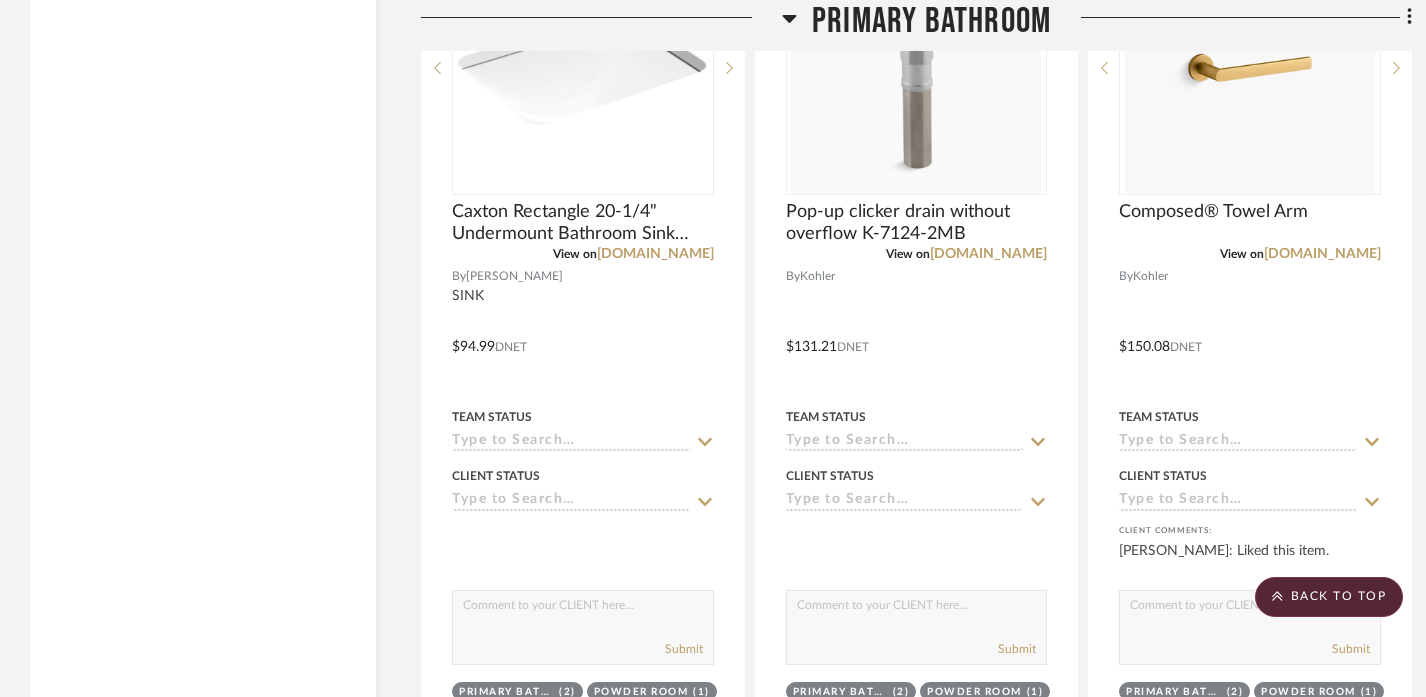scroll, scrollTop: 6360, scrollLeft: 0, axis: vertical 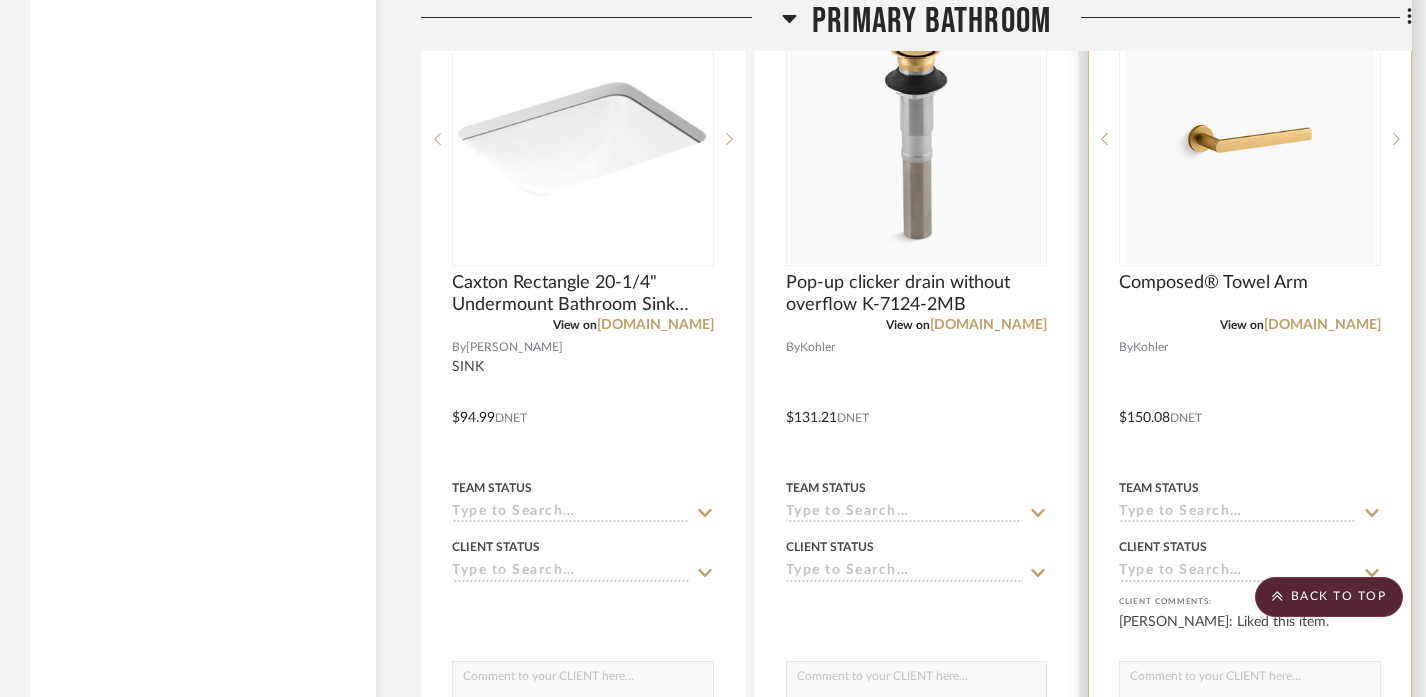 click at bounding box center [1250, 403] 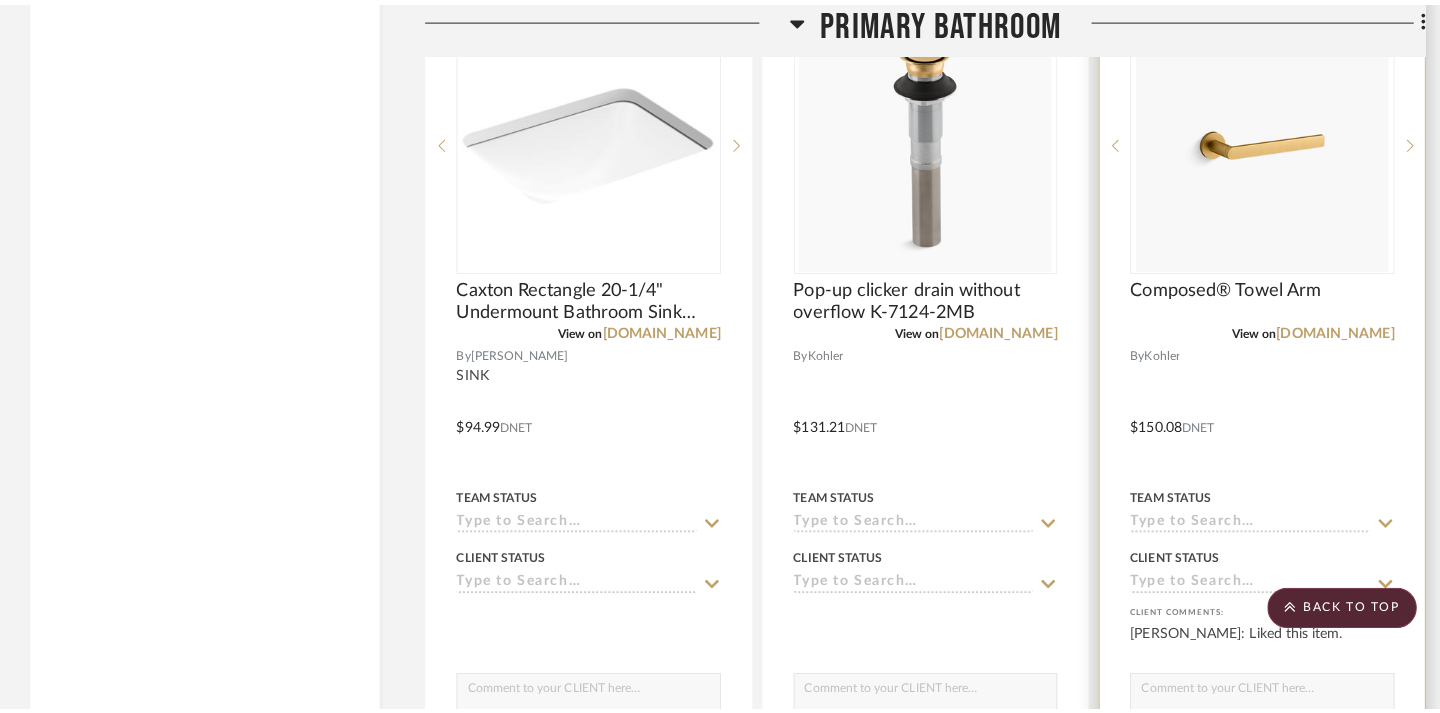 scroll, scrollTop: 0, scrollLeft: 0, axis: both 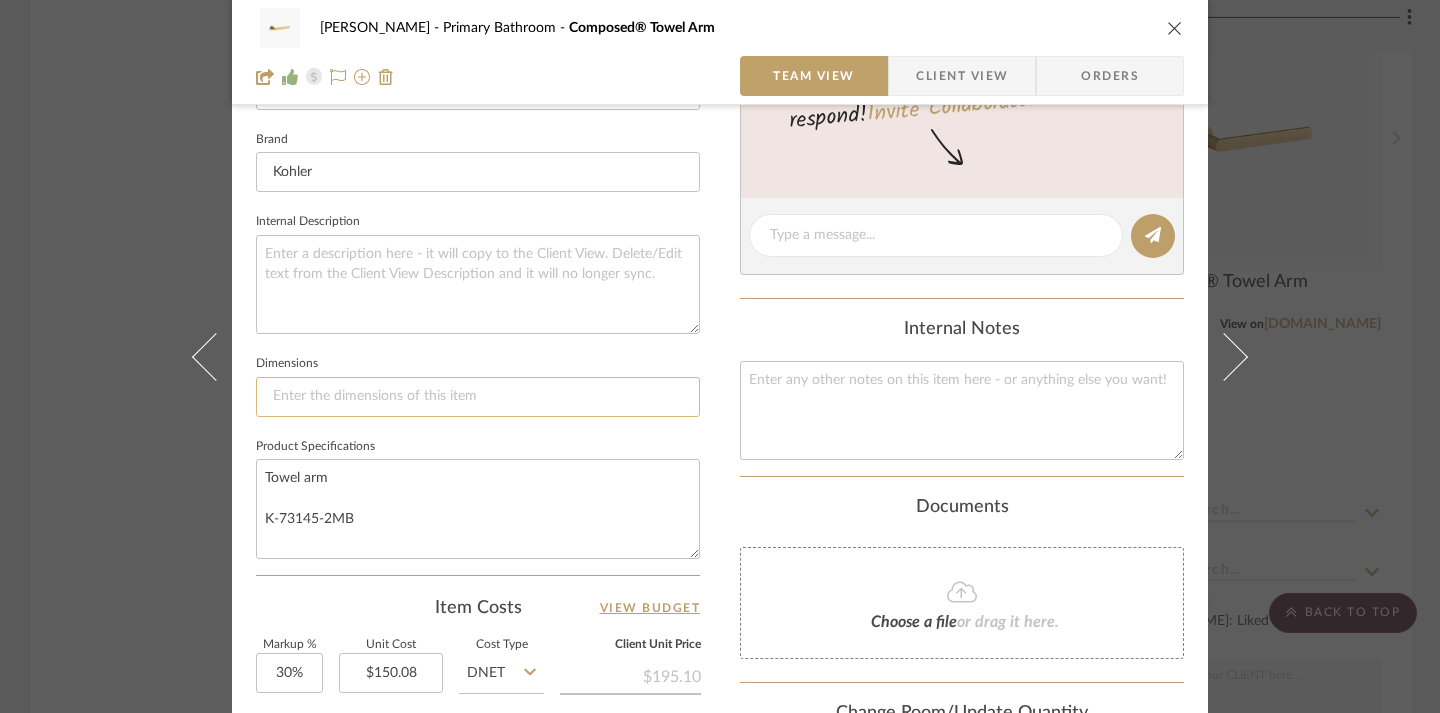 click 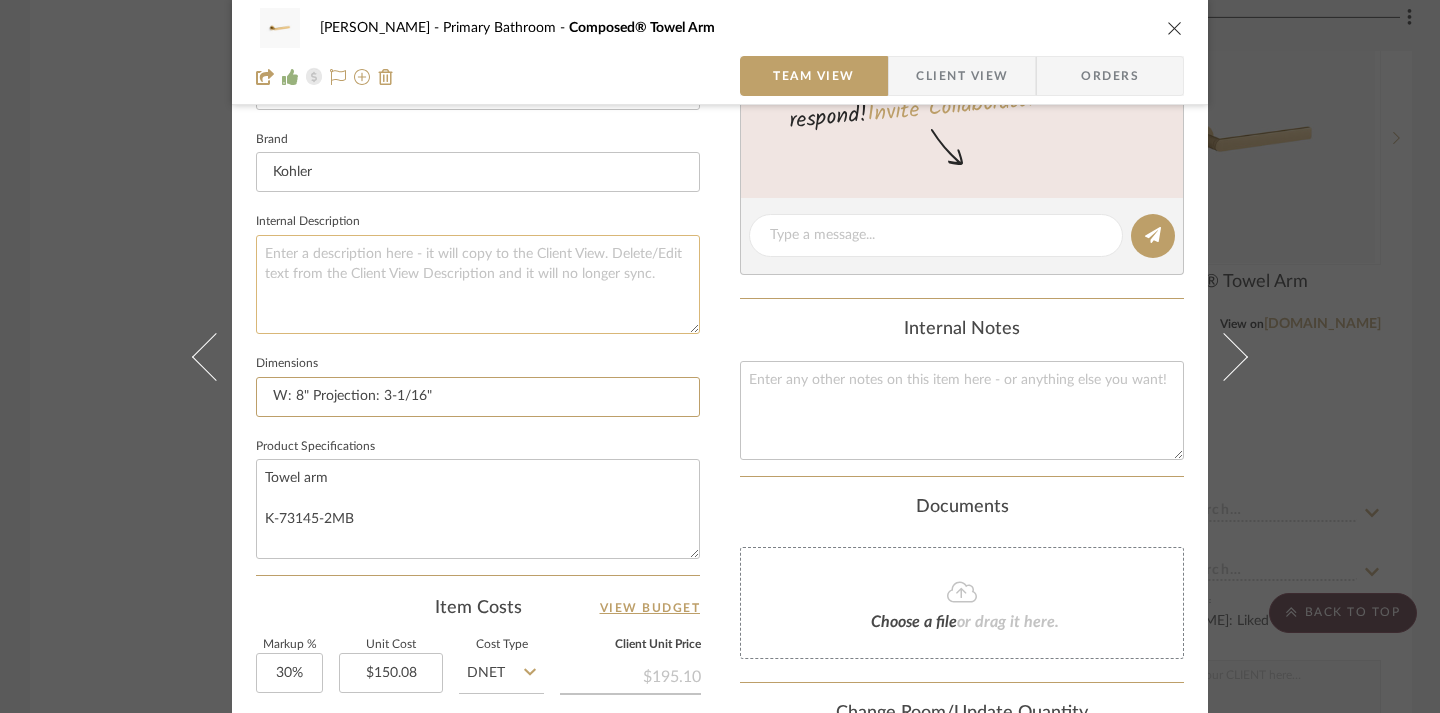 type on "W: 8" Projection: 3-1/16"" 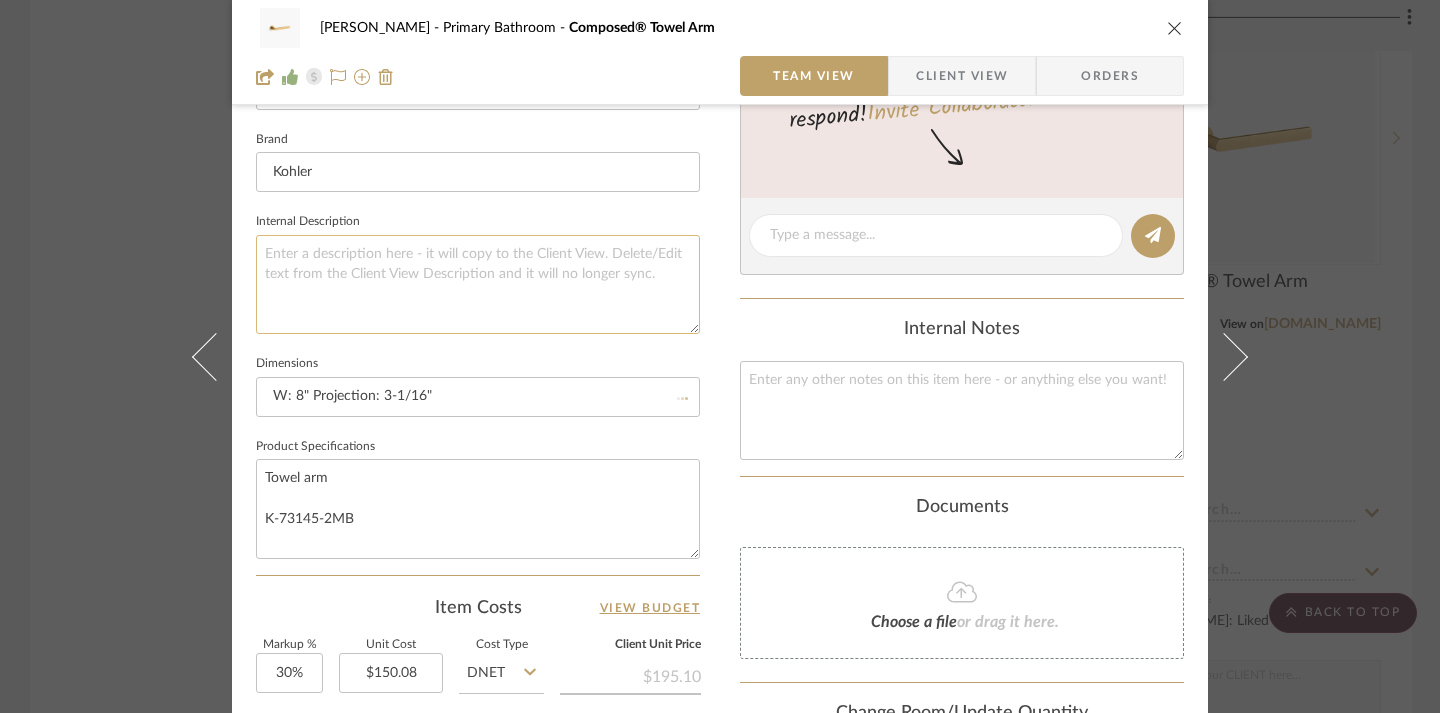 click 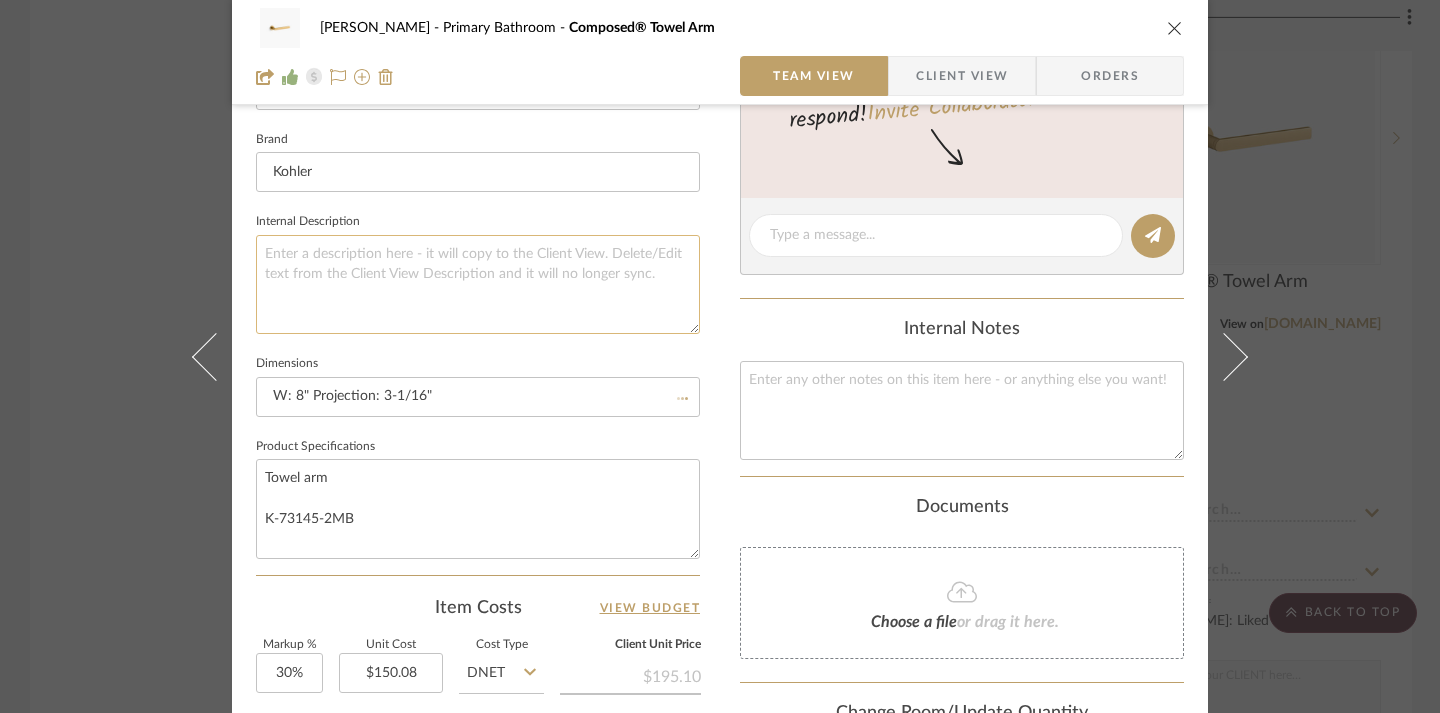 type 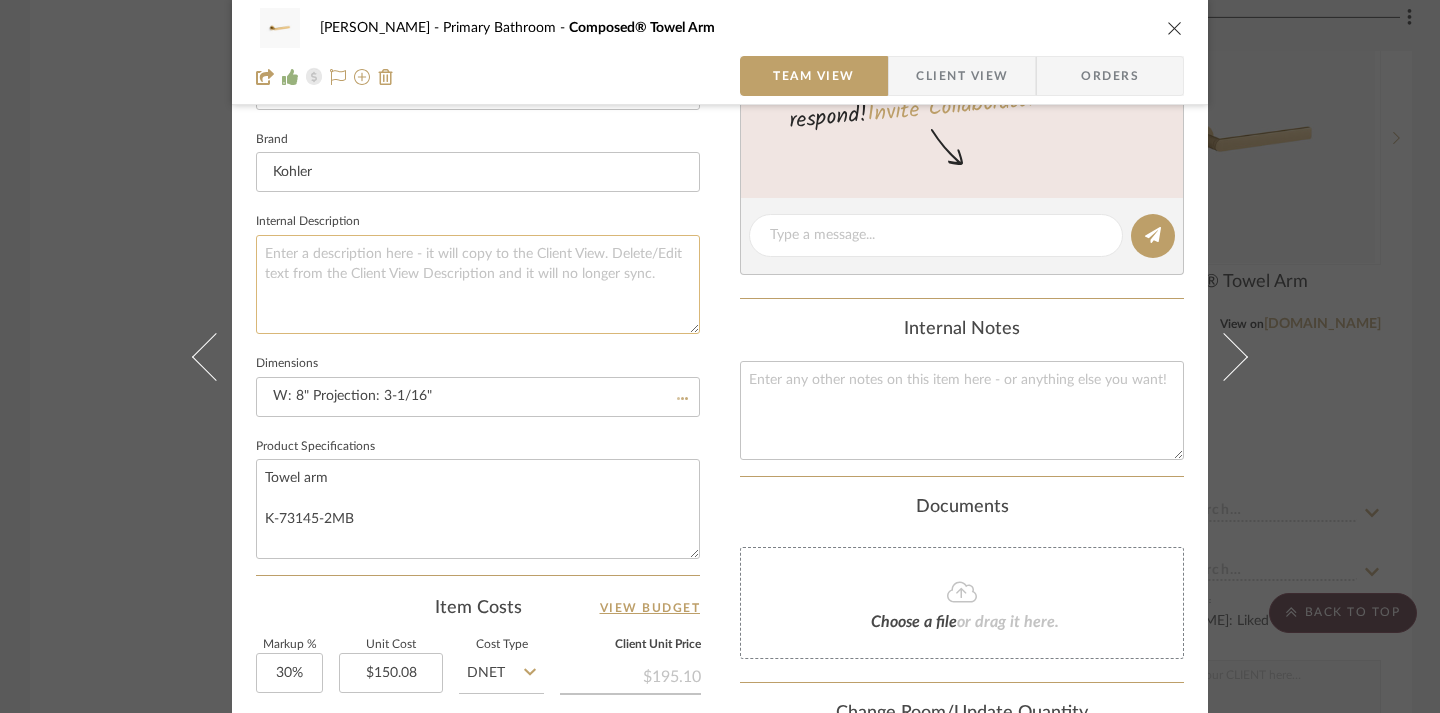 type 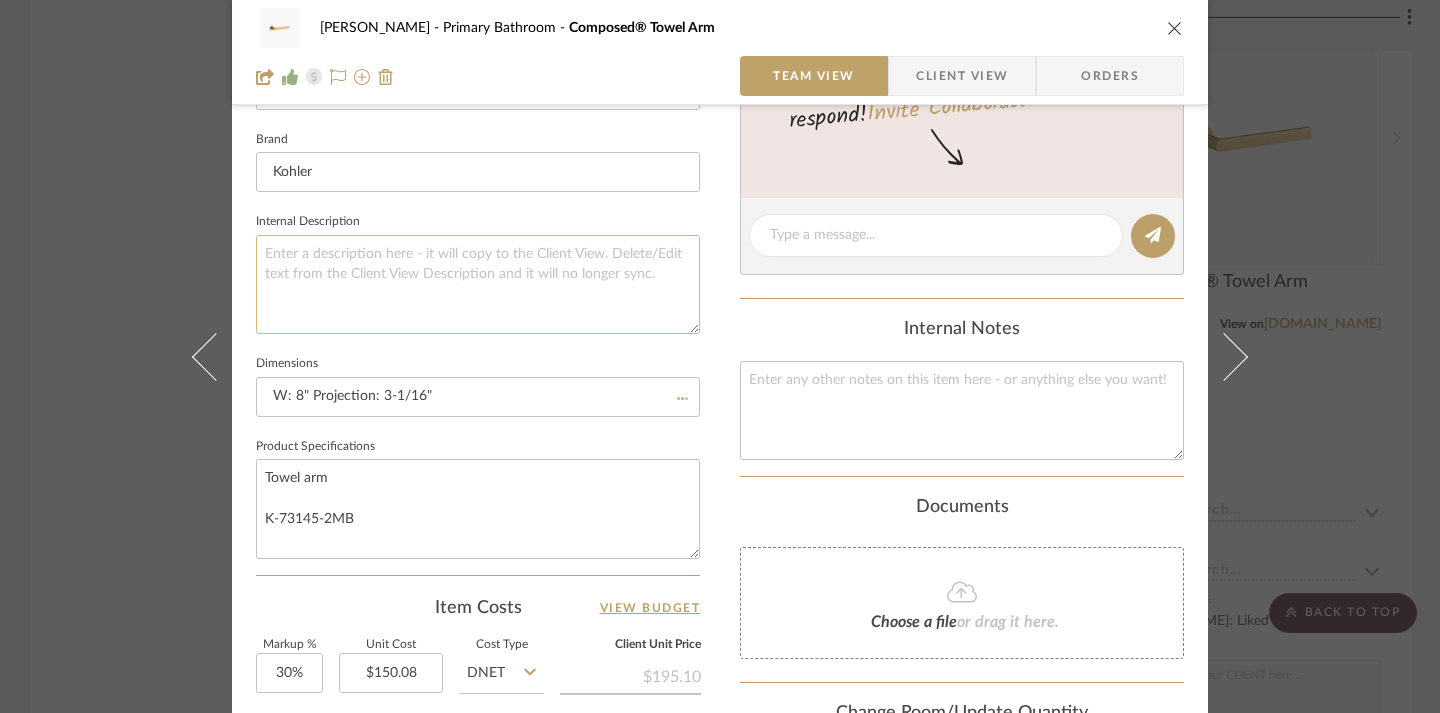 type 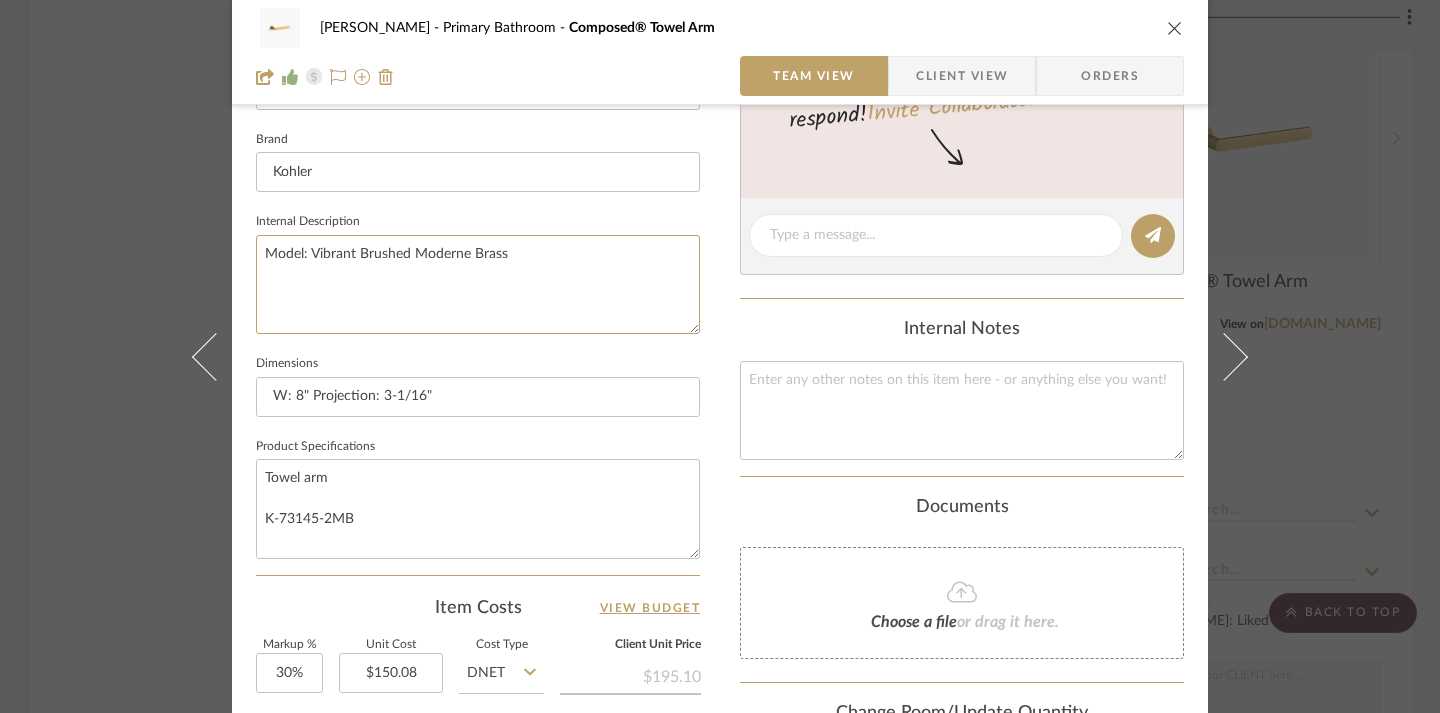 type on "Model: Vibrant Brushed Moderne Brass" 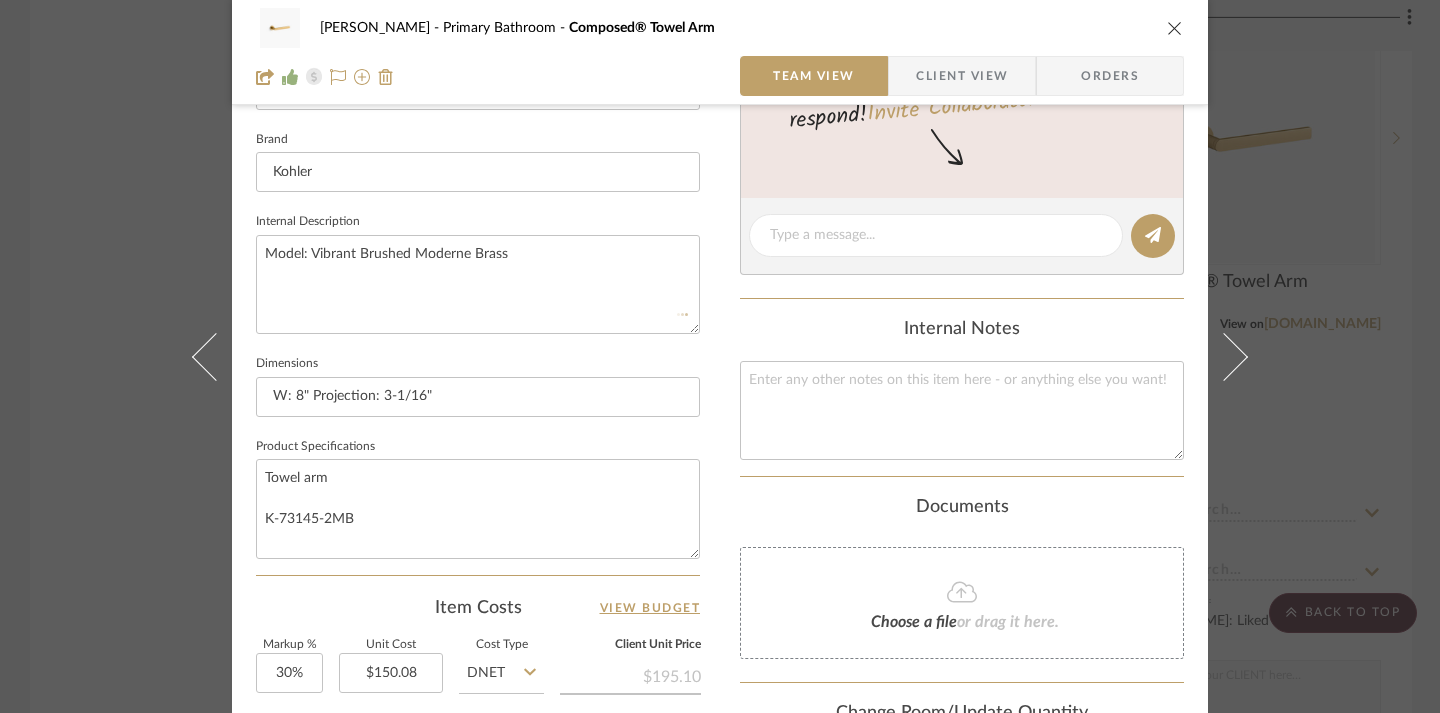 click on "CHRISTENSEN Primary Bathroom Composed® Towel Arm Team View Client View Orders 1 / 2  Team-Facing Details   Item Name  Composed® Towel Arm  Brand  Kohler  Internal Description  Model: Vibrant Brushed Moderne Brass  Dimensions  W: 8" Projection: 3-1/16"  Product Specifications  Towel arm
K-73145-2MB  Item Costs   View Budget   Markup %  30%  Unit Cost  $150.08  Cost Type  DNET  Client Unit Price   $195.10   Quantity  2  Unit Type  Each  Subtotal   $390.21   Tax %  0%  Total Tax   $0.00   Shipping Cost  $0.00  Ship. Markup %  0% Taxable  Total Shipping   $0.00  Total Client Price  $390.21  Your Cost  $300.16  Your Margin  $90.05  Content here copies to Client View - confirm visibility there.  Show in Client Dashboard   Include in Budget   View Budget  Team Status  Lead Time  In Stock Weeks  Est. Min   Est. Max   Due Date   Install Date  Tasks / To-Dos /  team Messaging  Leave yourself a note here or share next steps with your team. You will receive emails when they
respond!  Invite Collaborator (2)" at bounding box center (720, 267) 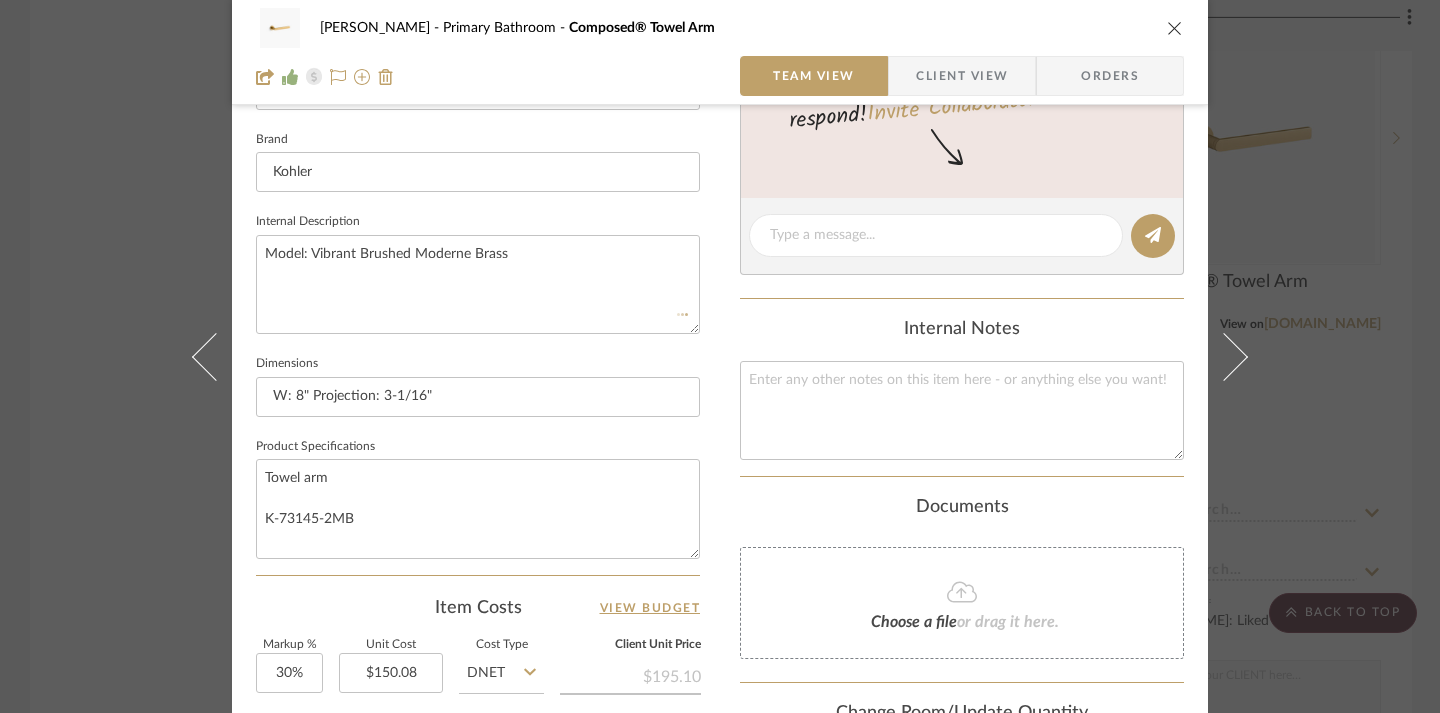 type 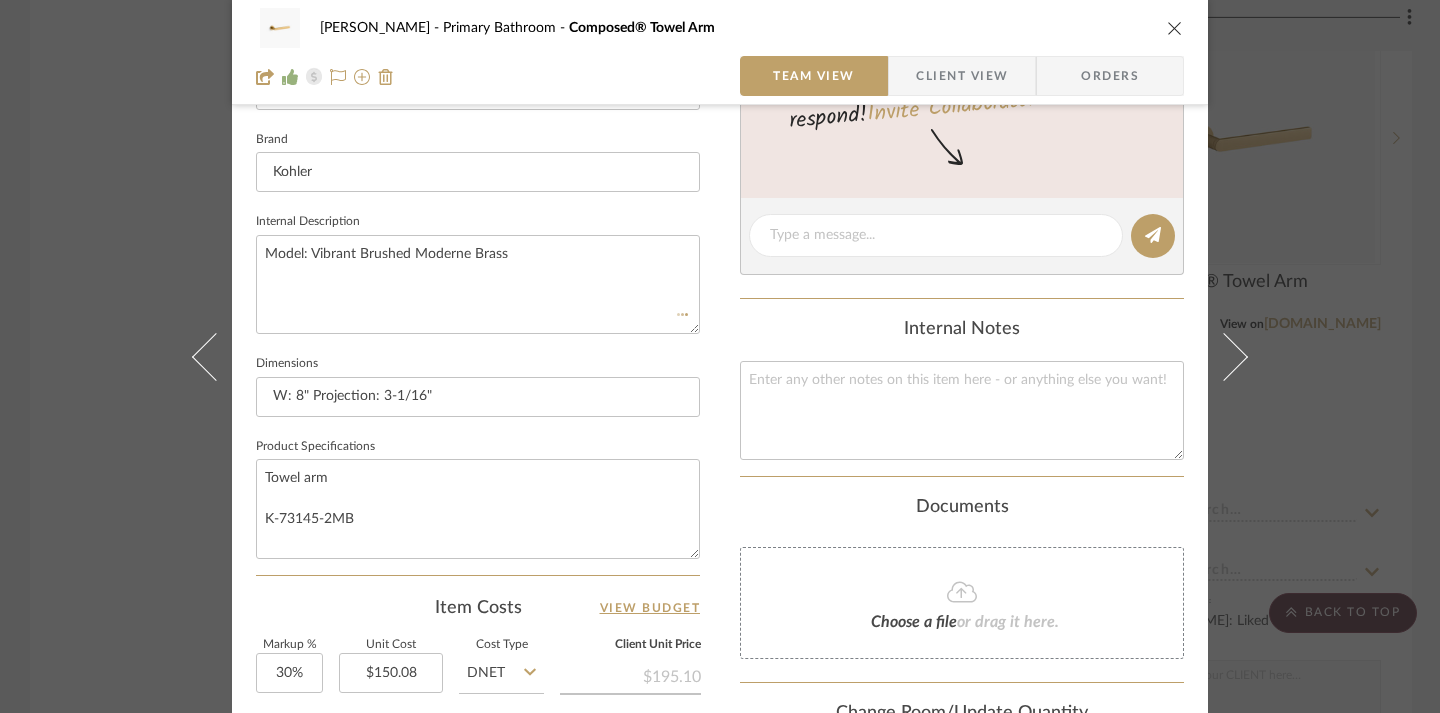 type 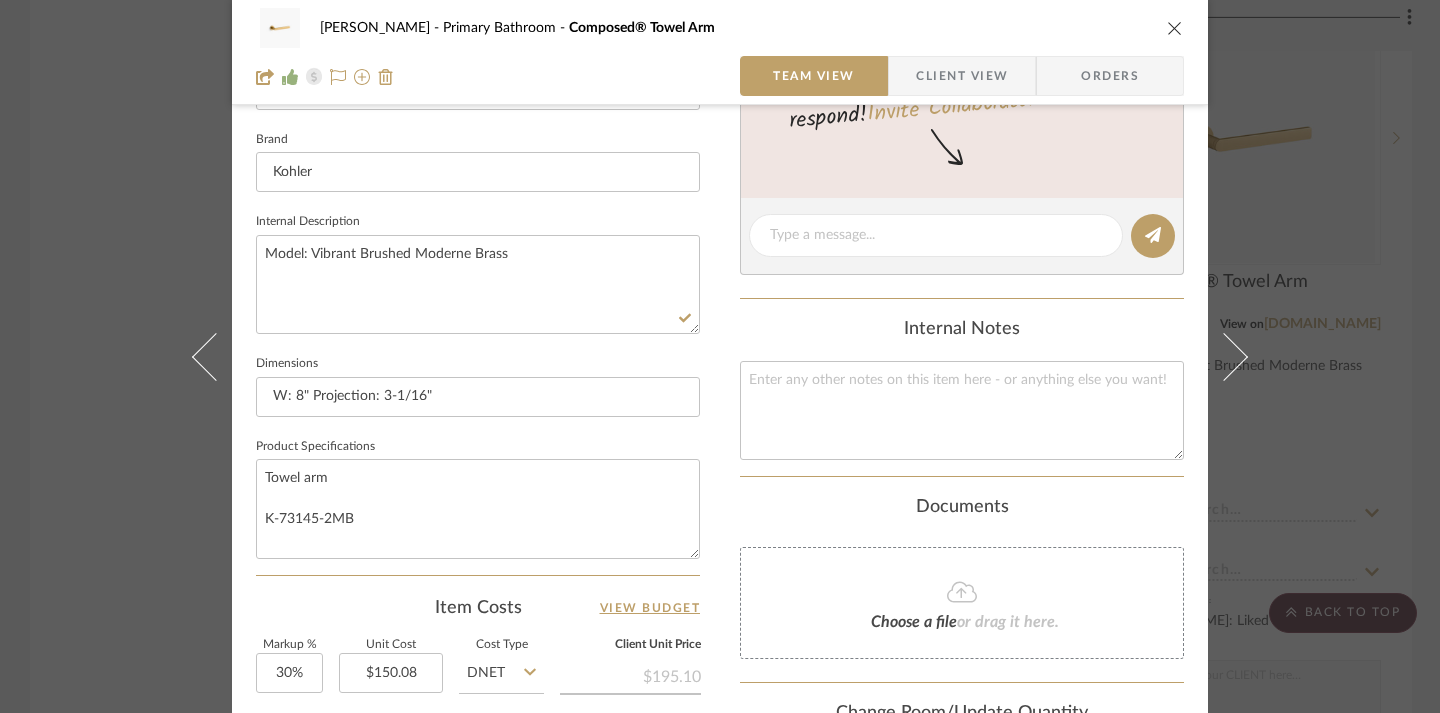 scroll, scrollTop: 652, scrollLeft: 0, axis: vertical 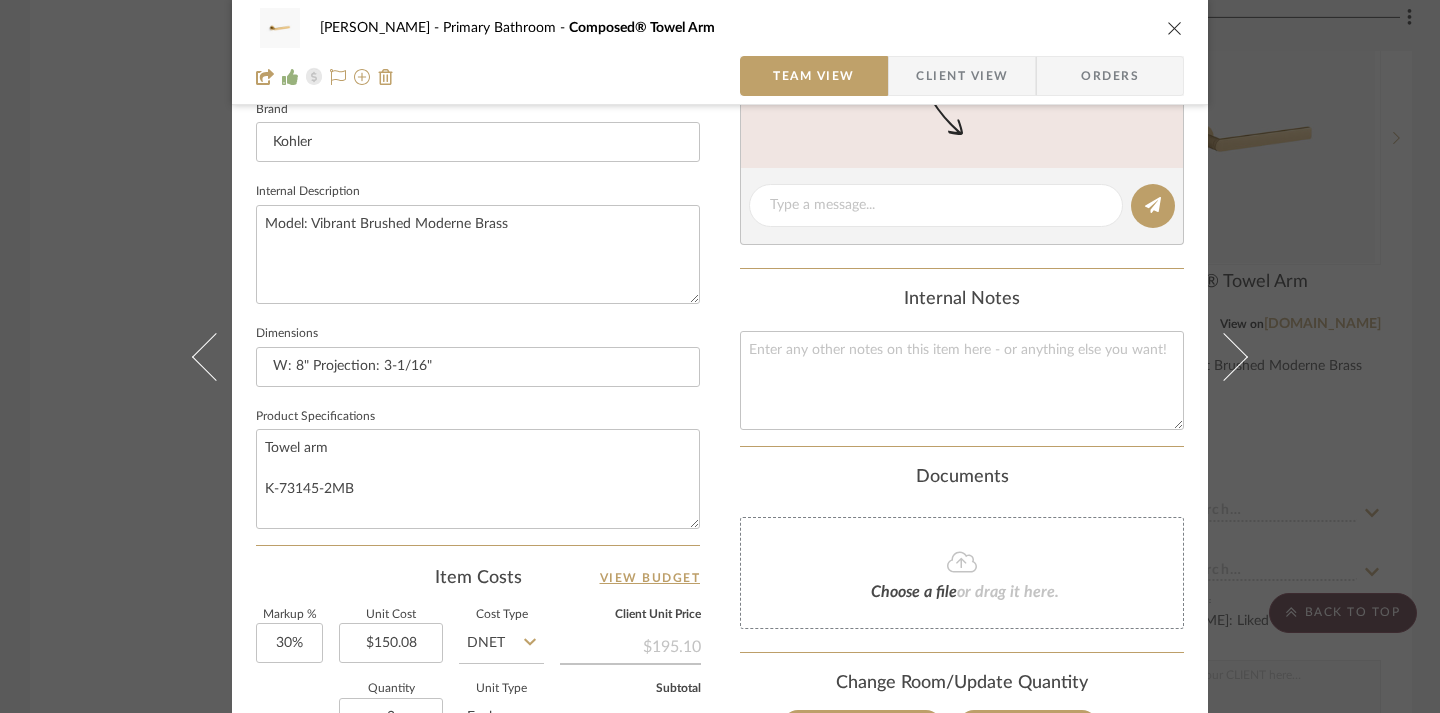 click at bounding box center [1175, 28] 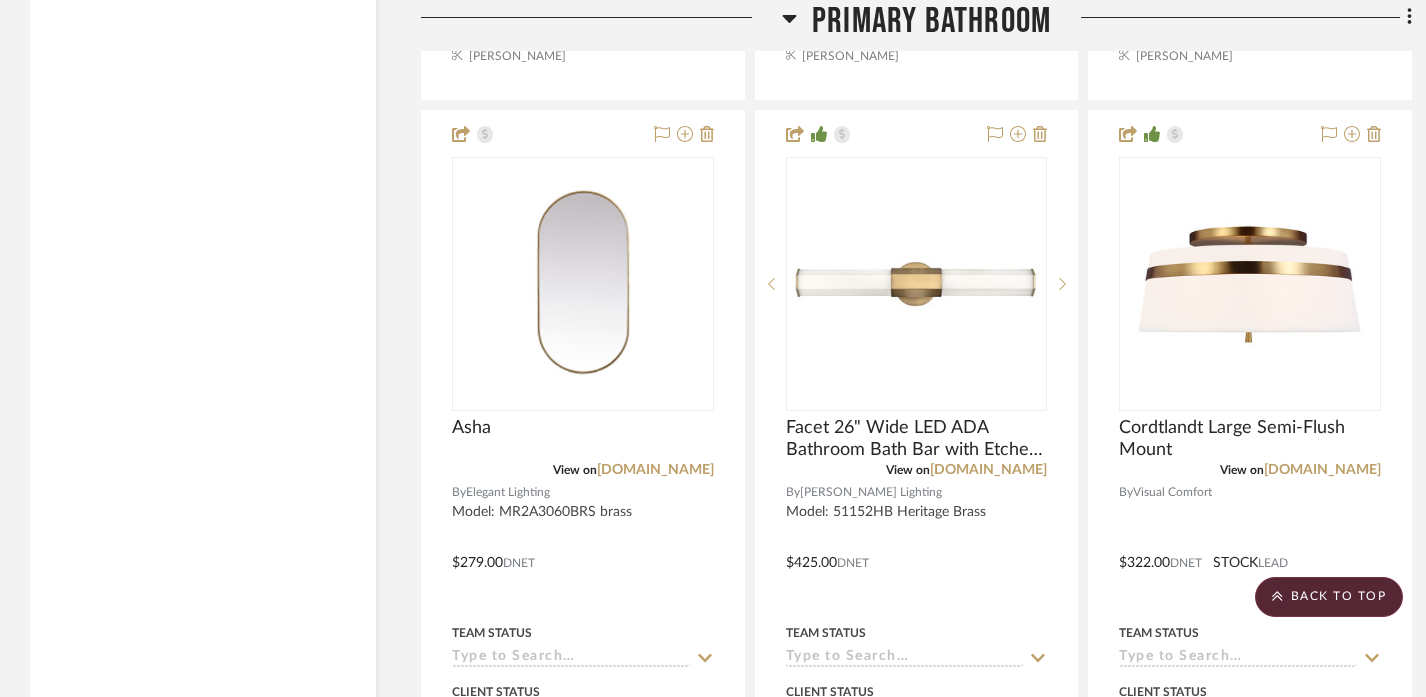scroll, scrollTop: 5350, scrollLeft: 0, axis: vertical 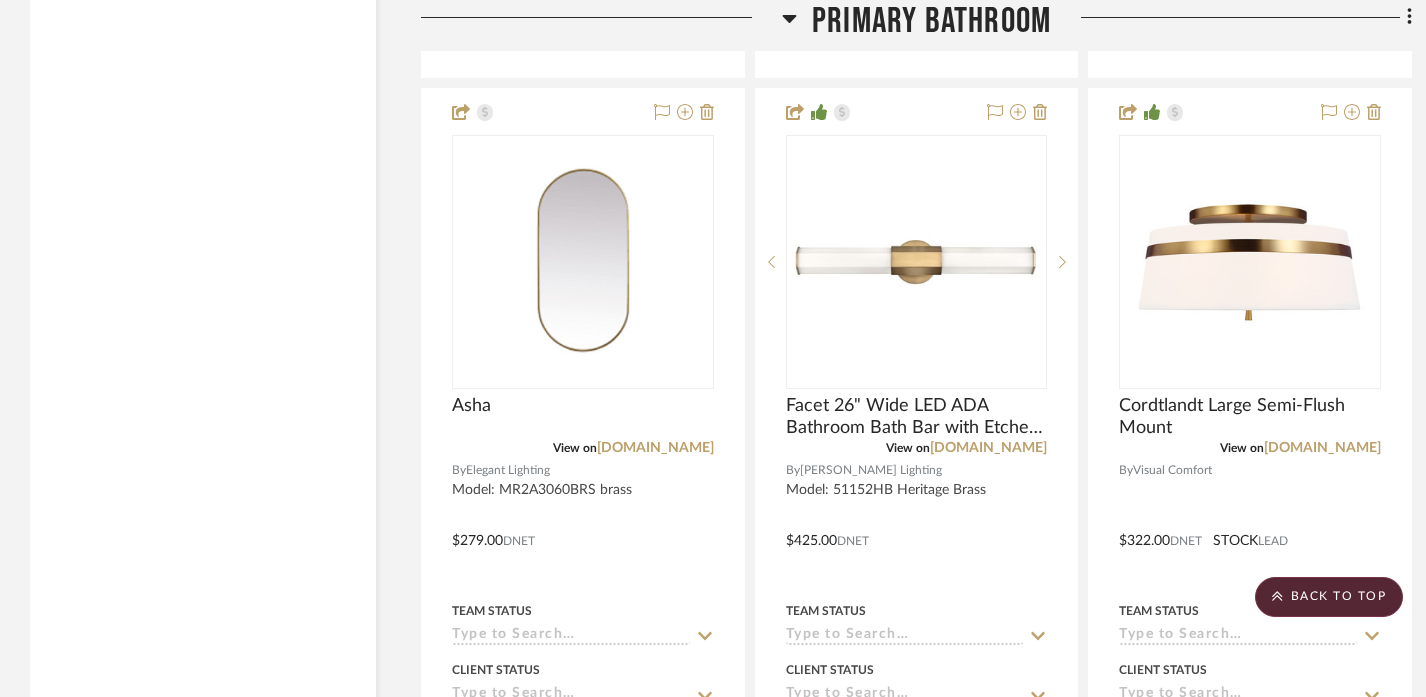 click on "Primary Bathroom" 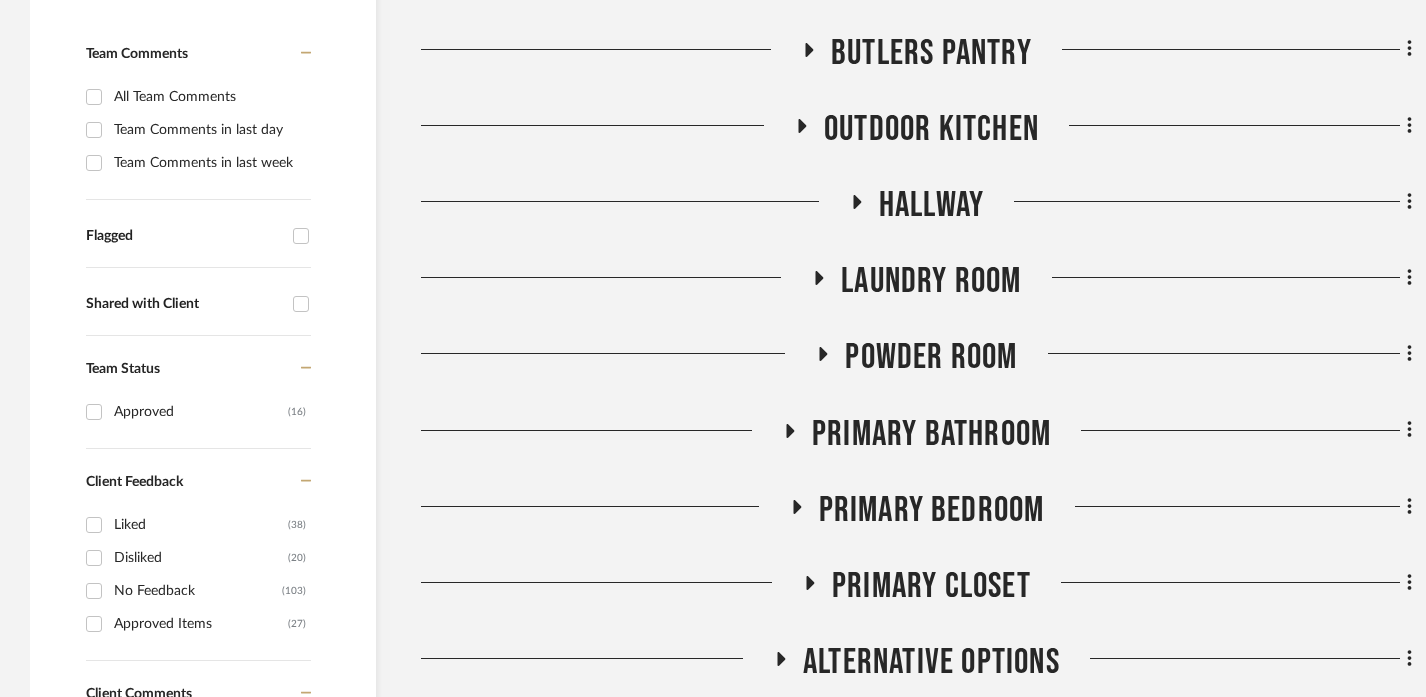 scroll, scrollTop: 549, scrollLeft: 0, axis: vertical 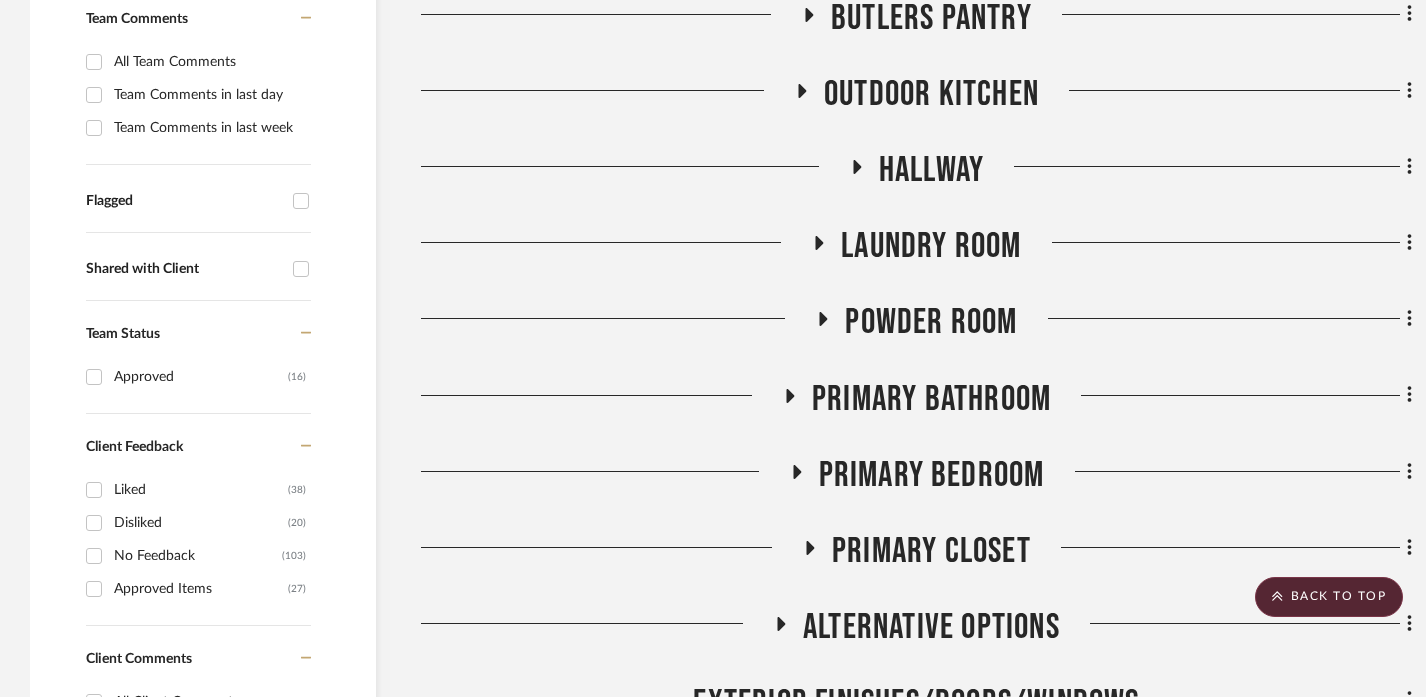 click on "Primary Closet" 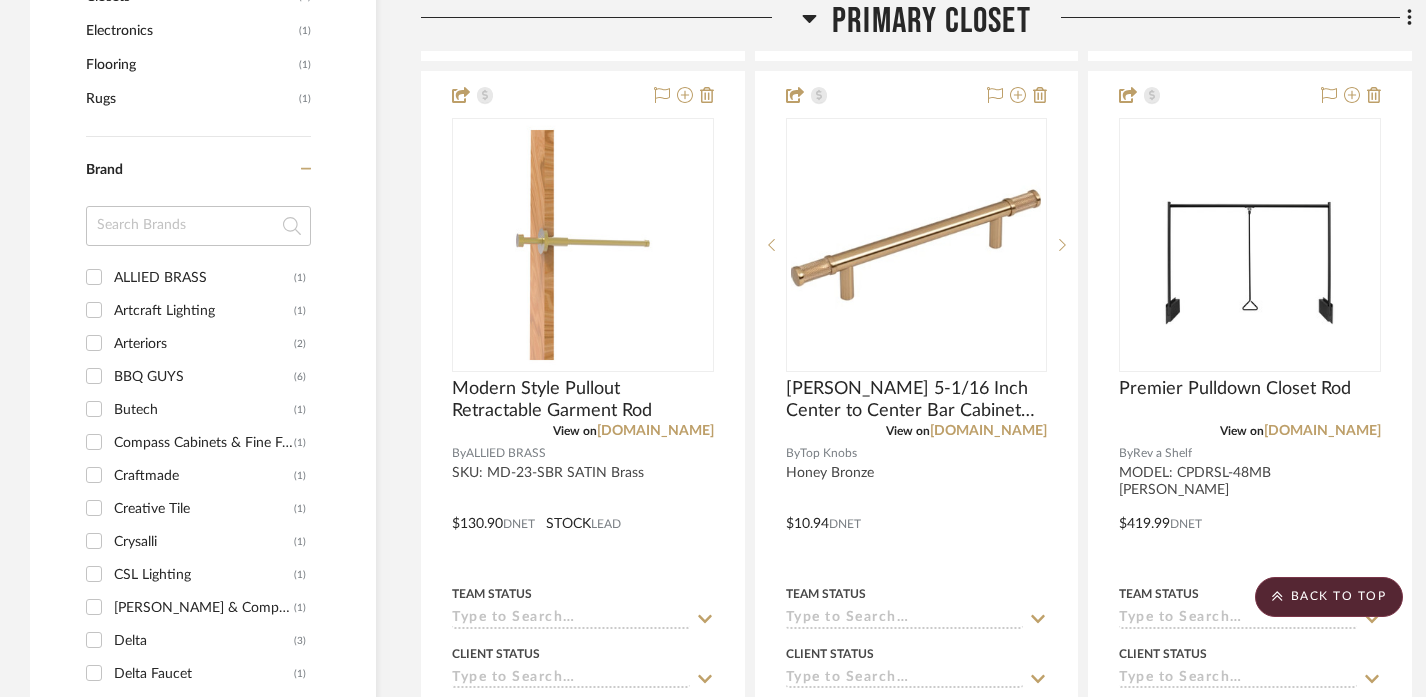 scroll, scrollTop: 1947, scrollLeft: 0, axis: vertical 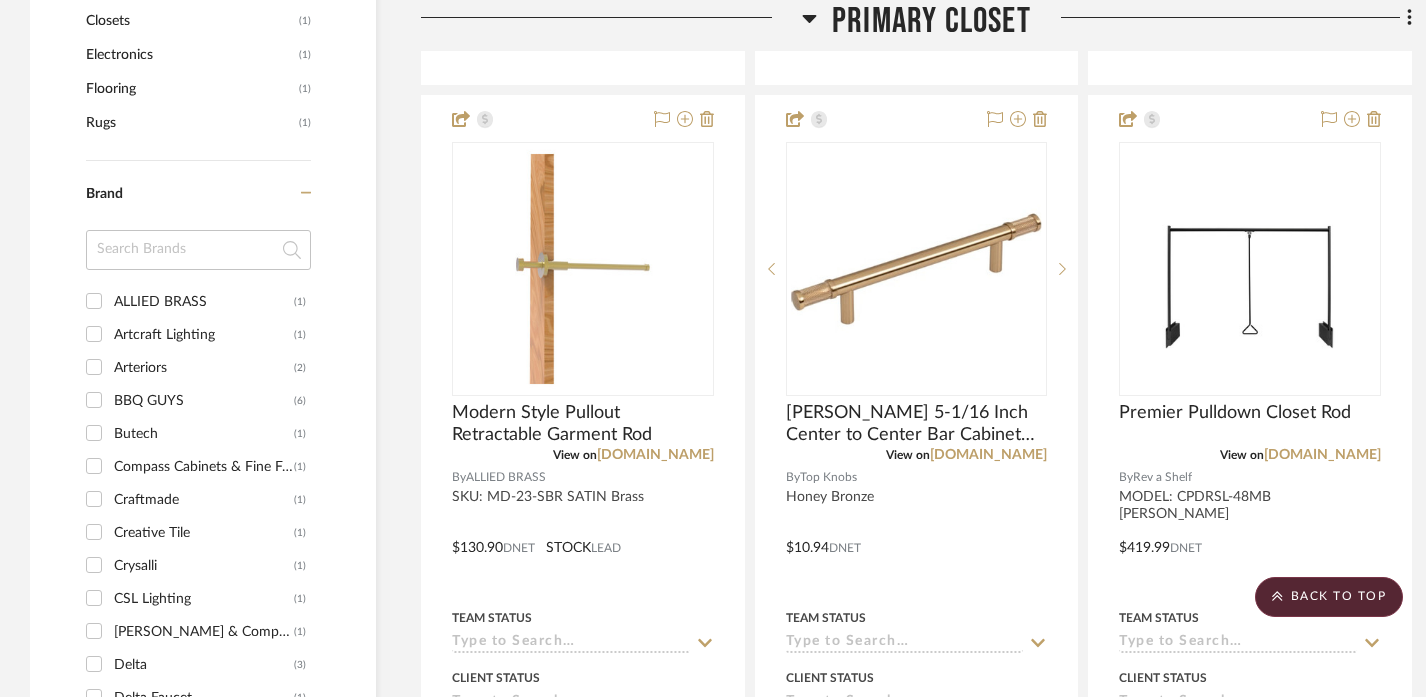 click on "Primary Closet" 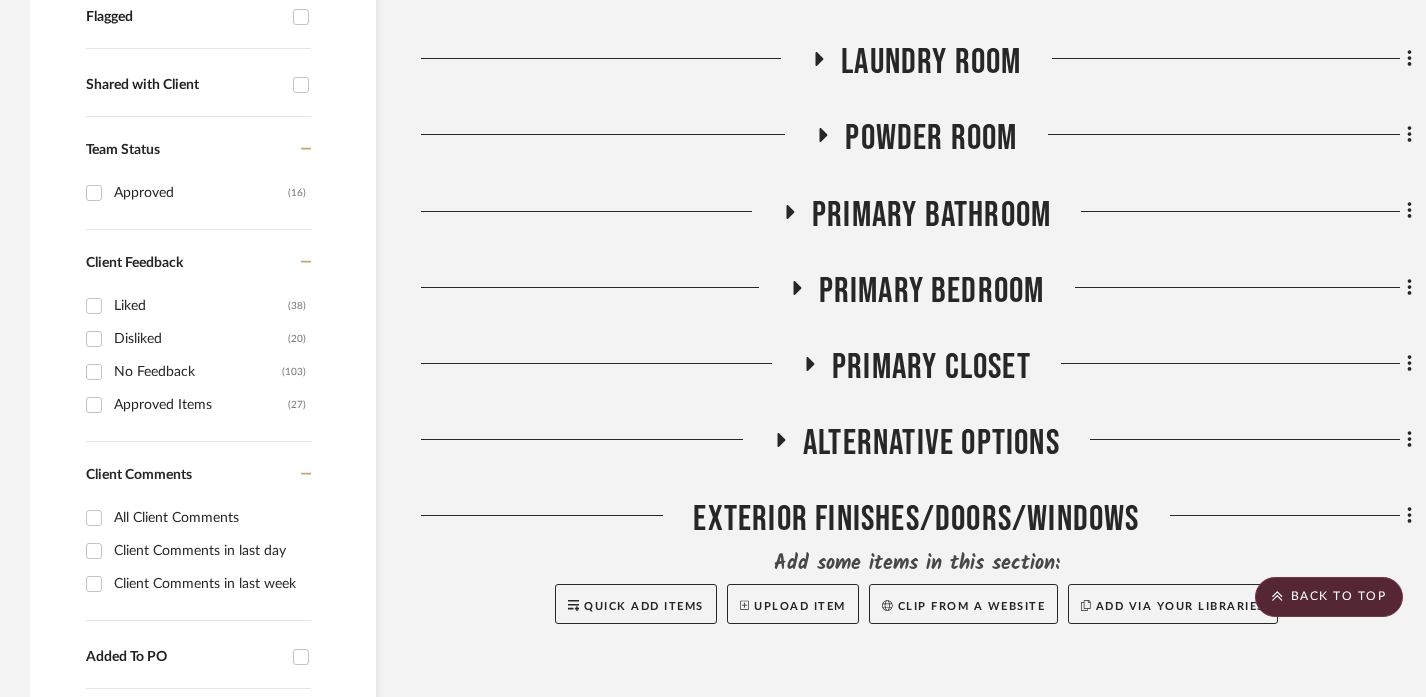 scroll, scrollTop: 700, scrollLeft: 0, axis: vertical 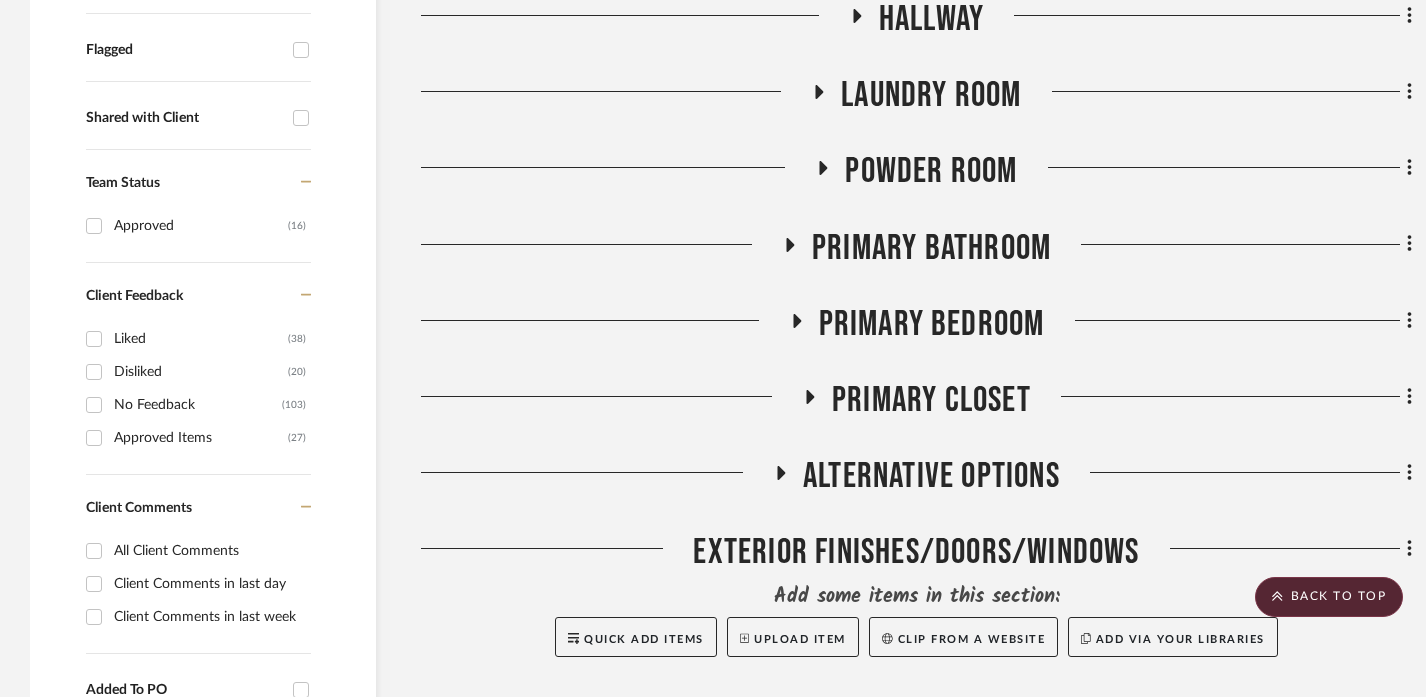 click on "Primary Bathroom" 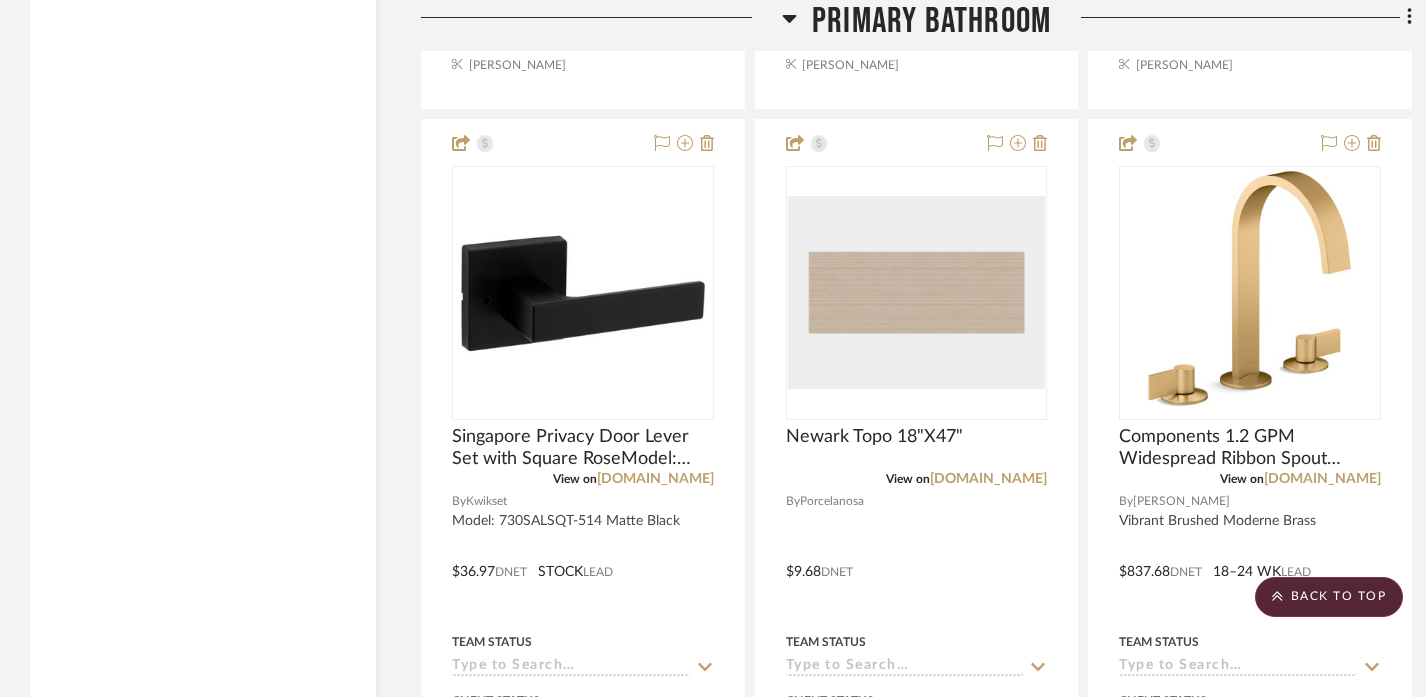 scroll, scrollTop: 4456, scrollLeft: 0, axis: vertical 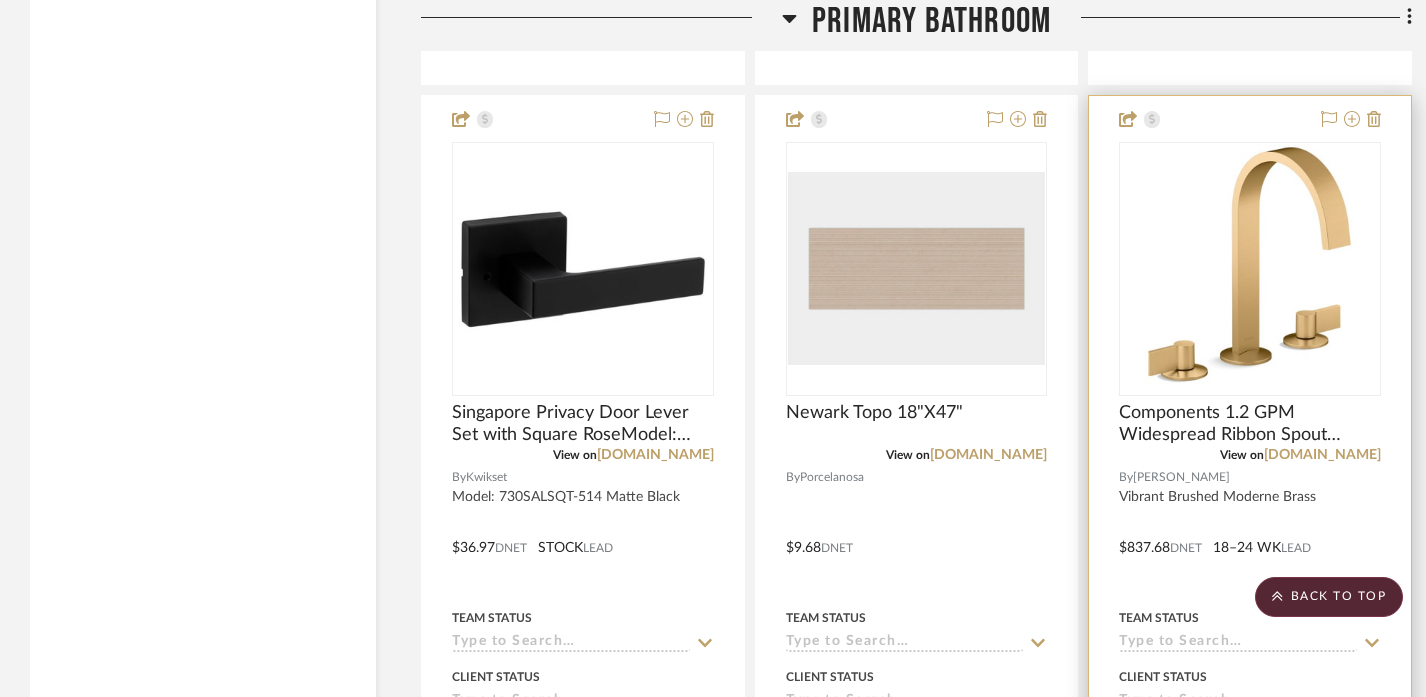 click at bounding box center (1250, 533) 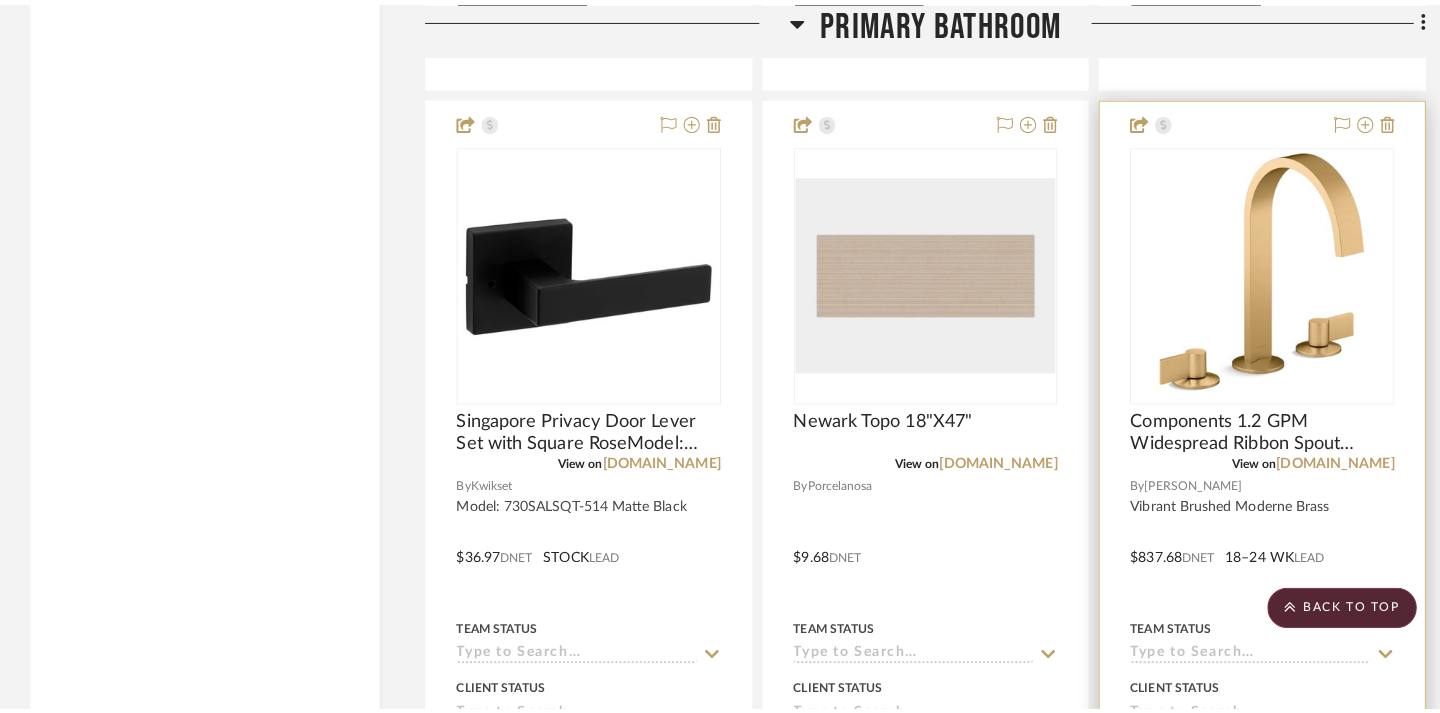 scroll, scrollTop: 0, scrollLeft: 0, axis: both 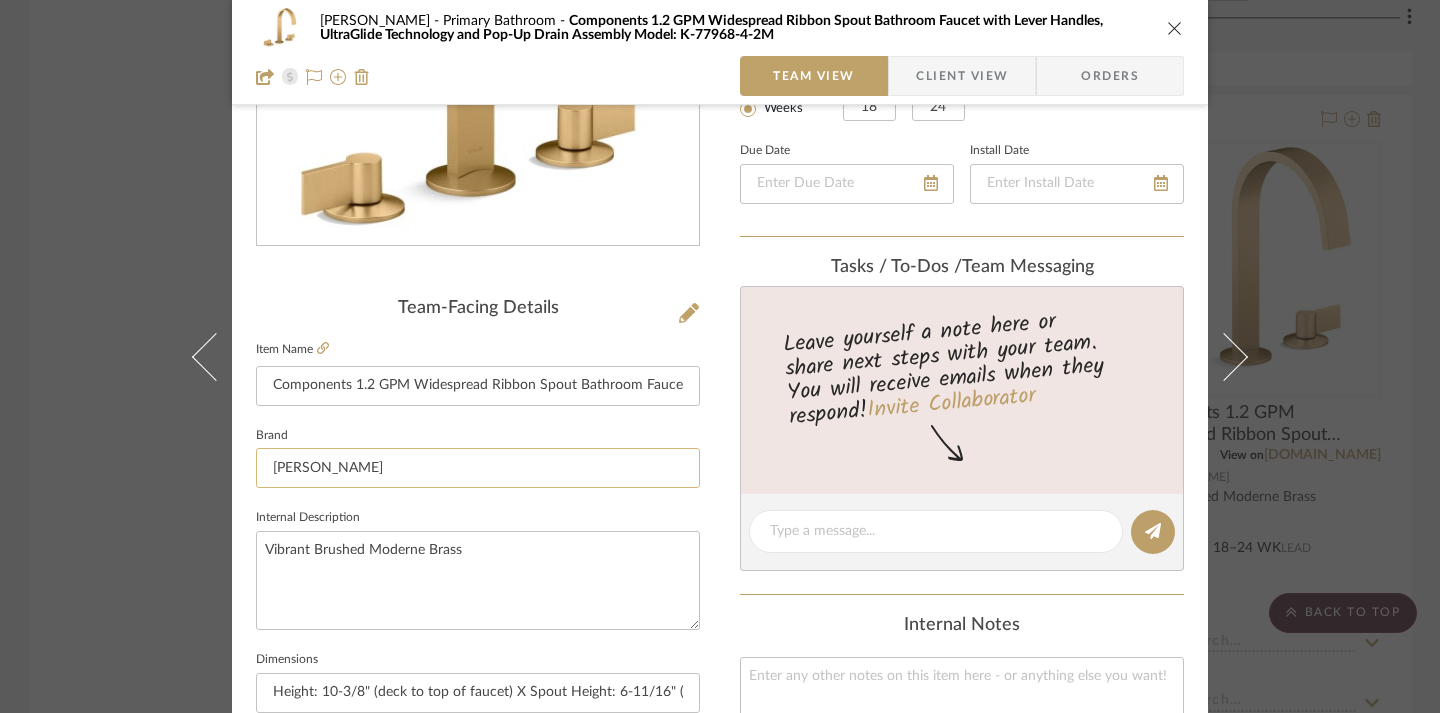 click on "[PERSON_NAME]" 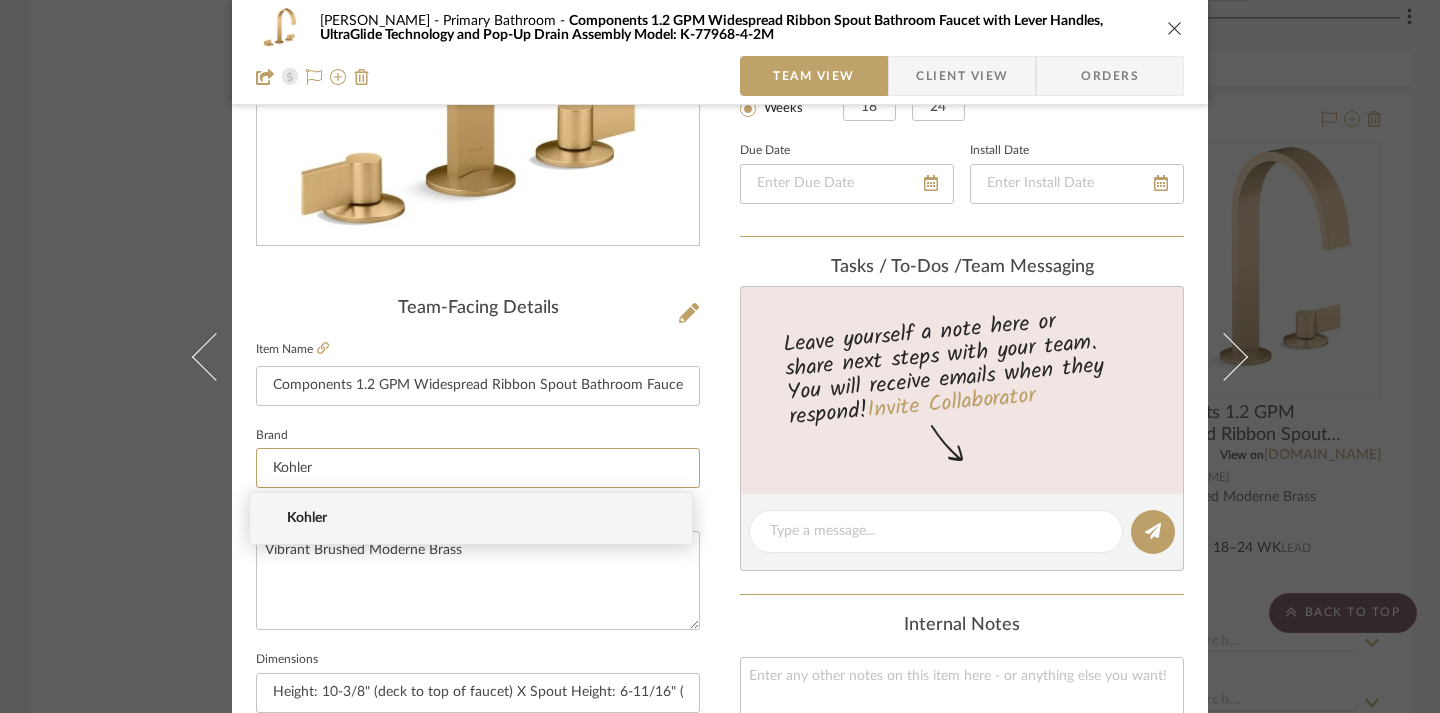 type on "Kohler" 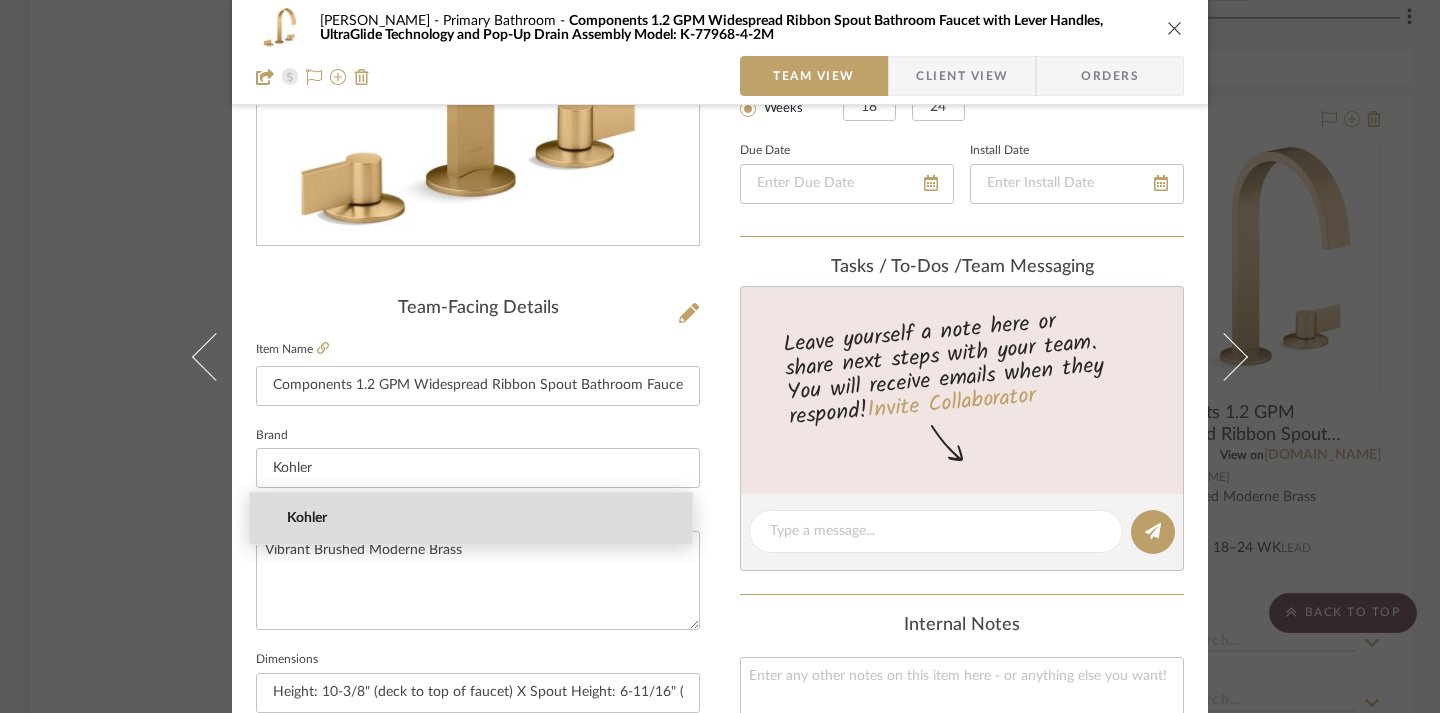 click on "Kohler" at bounding box center [479, 518] 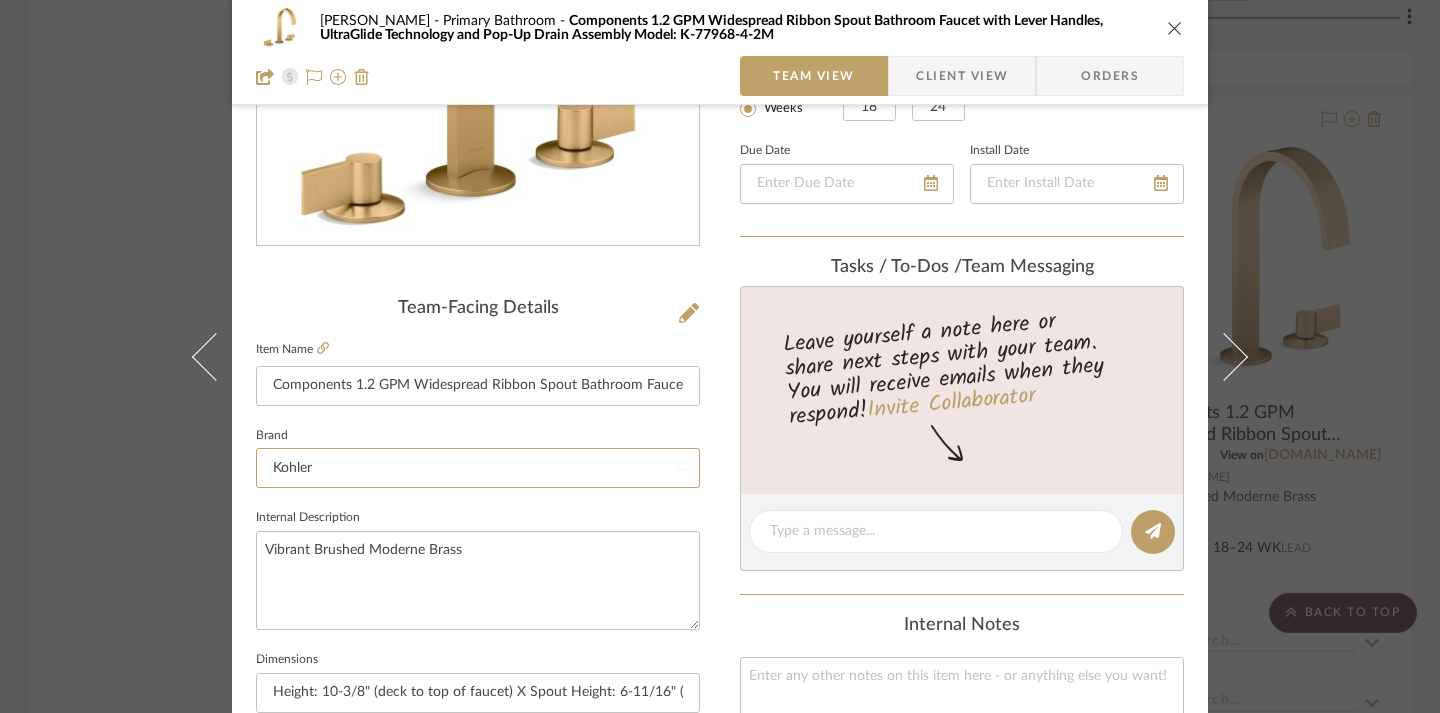 type 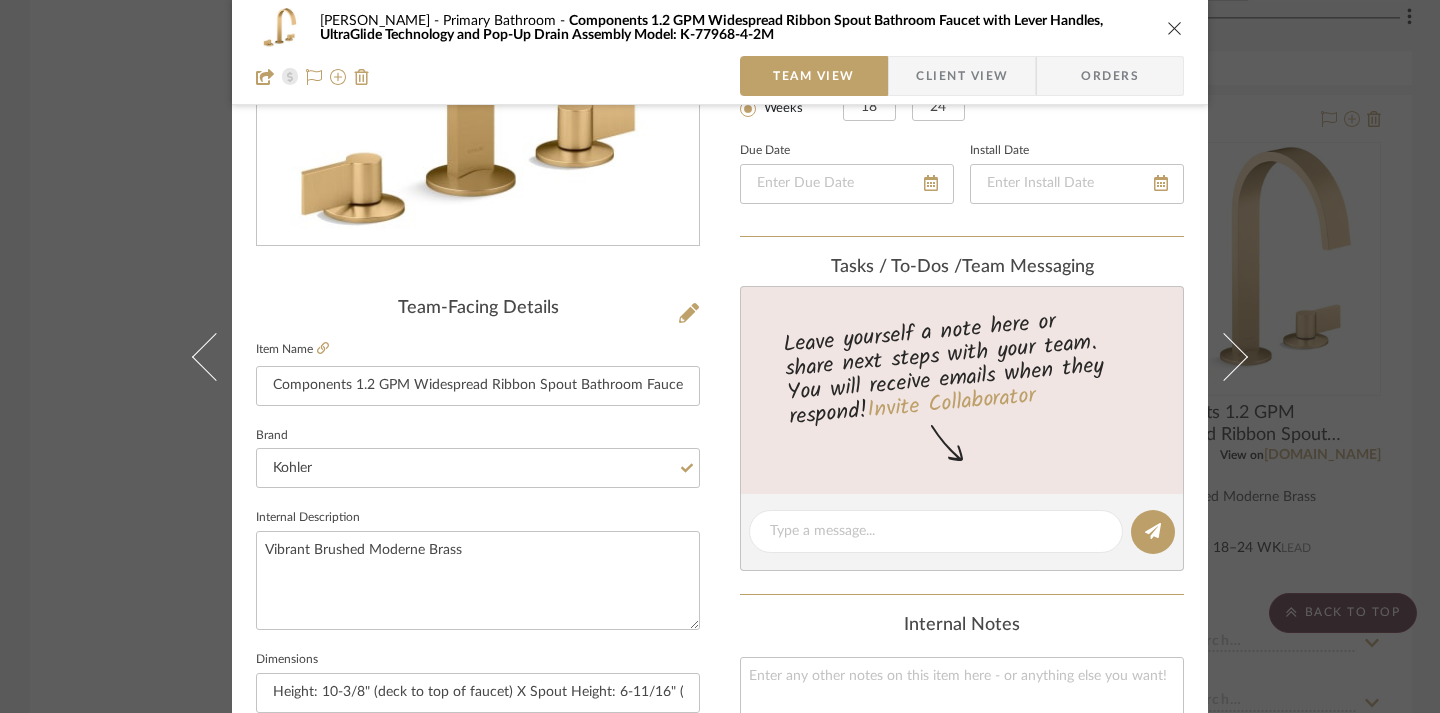 click on "Leave yourself a note here or share next steps with your team. You will receive emails when they
respond!  Invite Collaborator" 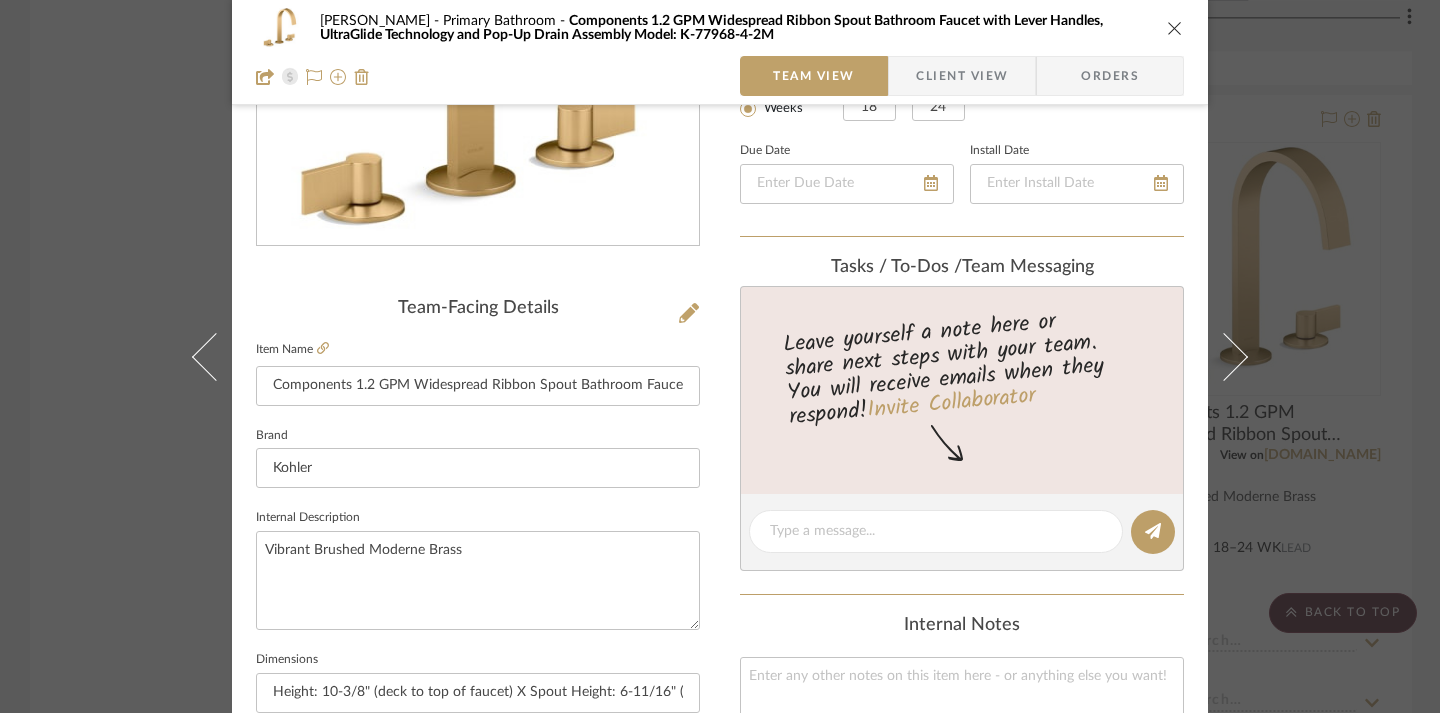 click on "CHRISTENSEN Primary Bathroom  Components 1.2 GPM Widespread Ribbon Spout Bathroom Faucet with Lever Handles, UltraGlide Technology and Pop-Up Drain Assembly Model: K-77968-4-2M" at bounding box center (720, 28) 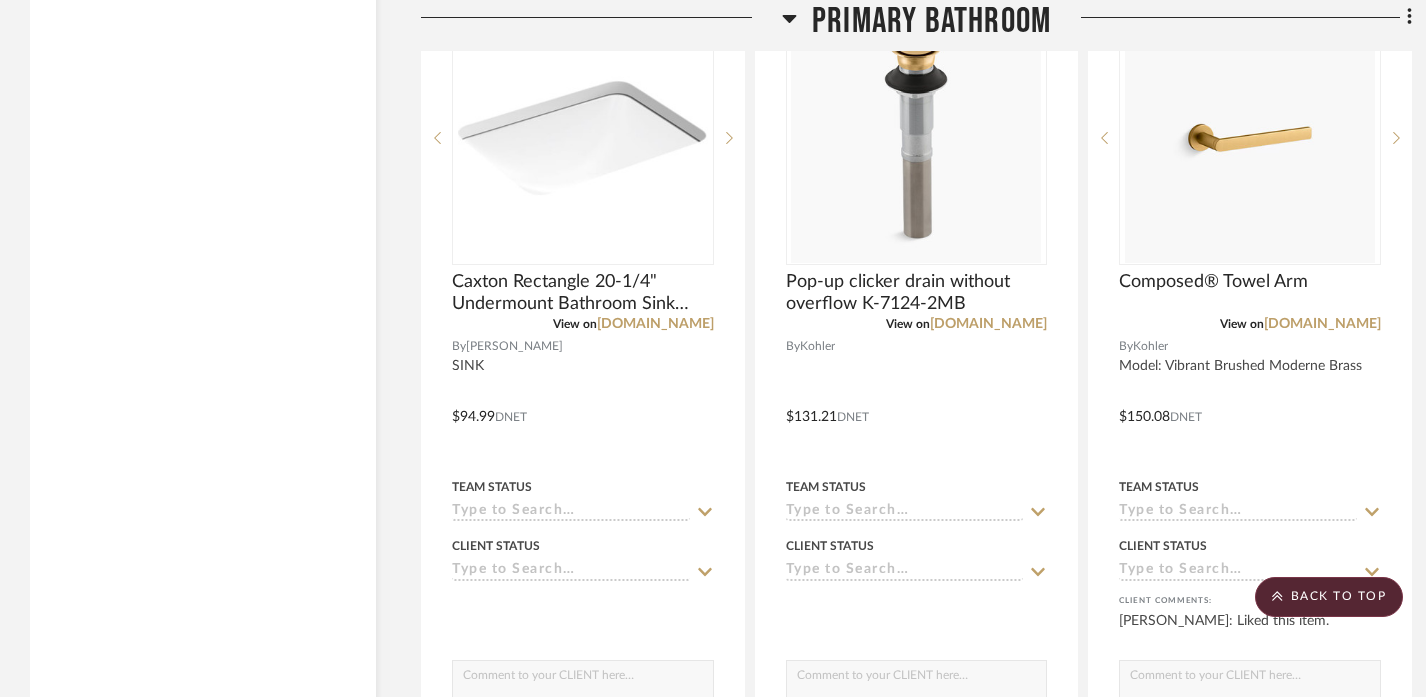 scroll, scrollTop: 6297, scrollLeft: 0, axis: vertical 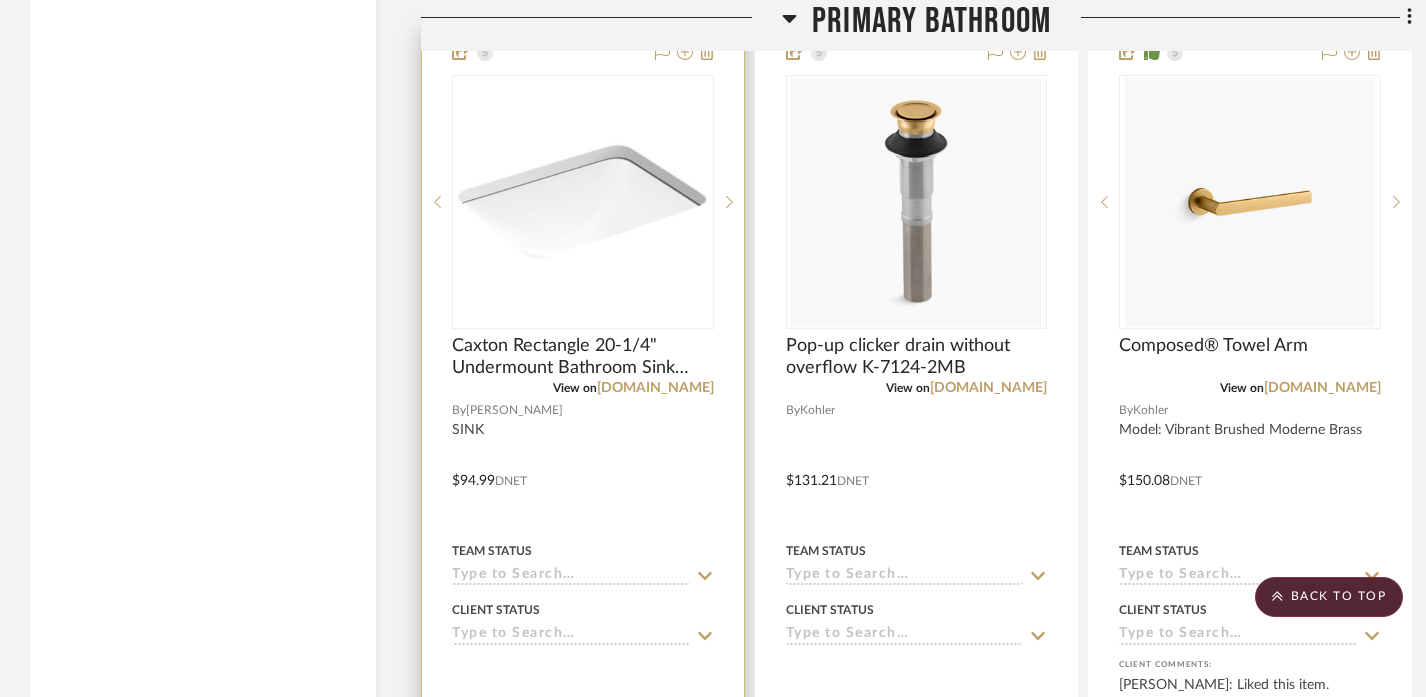 click at bounding box center [583, 466] 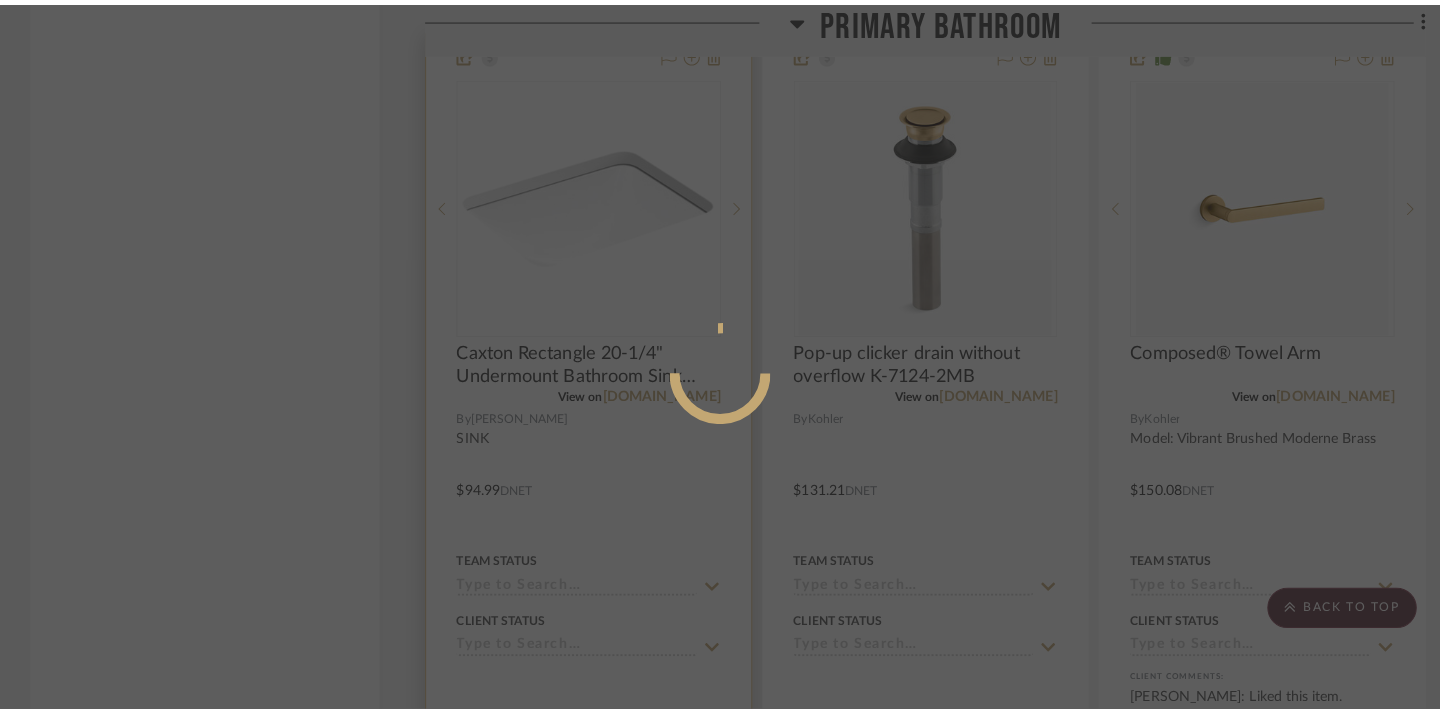 scroll, scrollTop: 0, scrollLeft: 0, axis: both 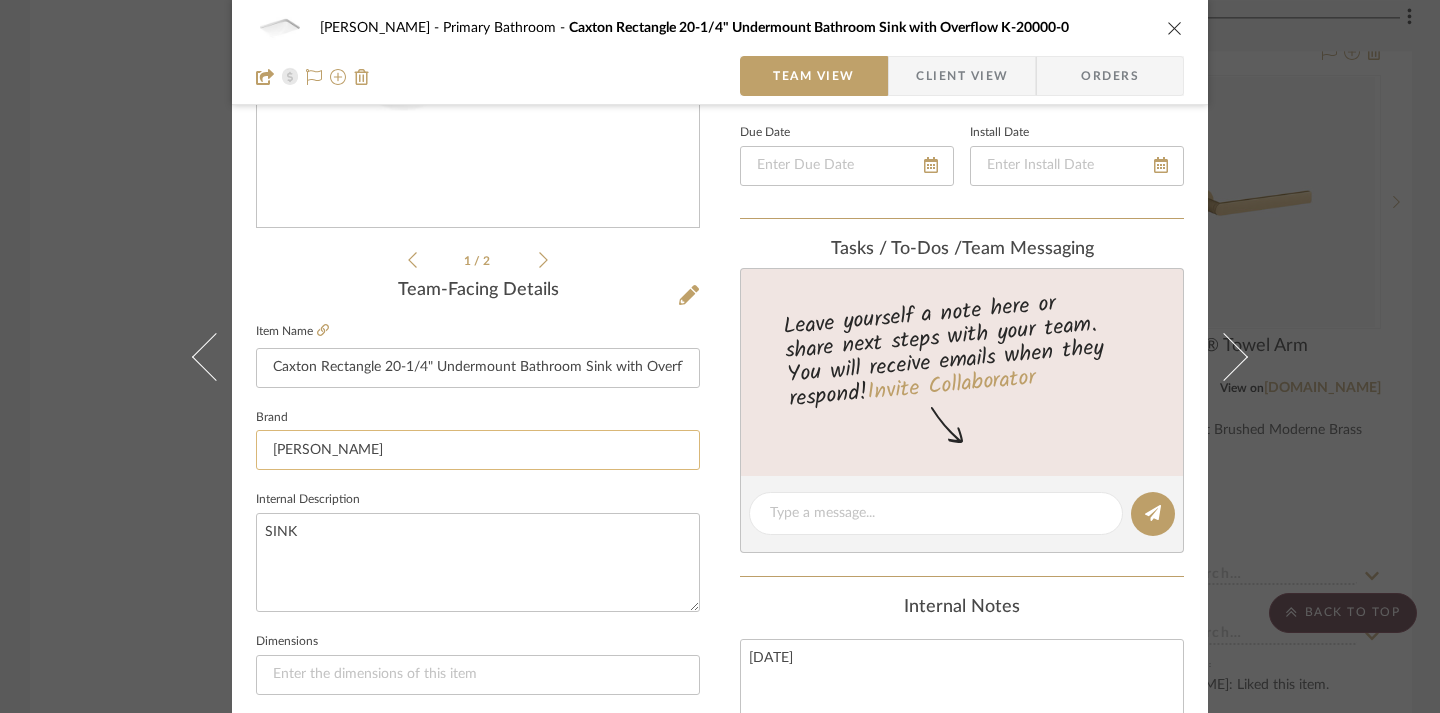 click on "[PERSON_NAME]" 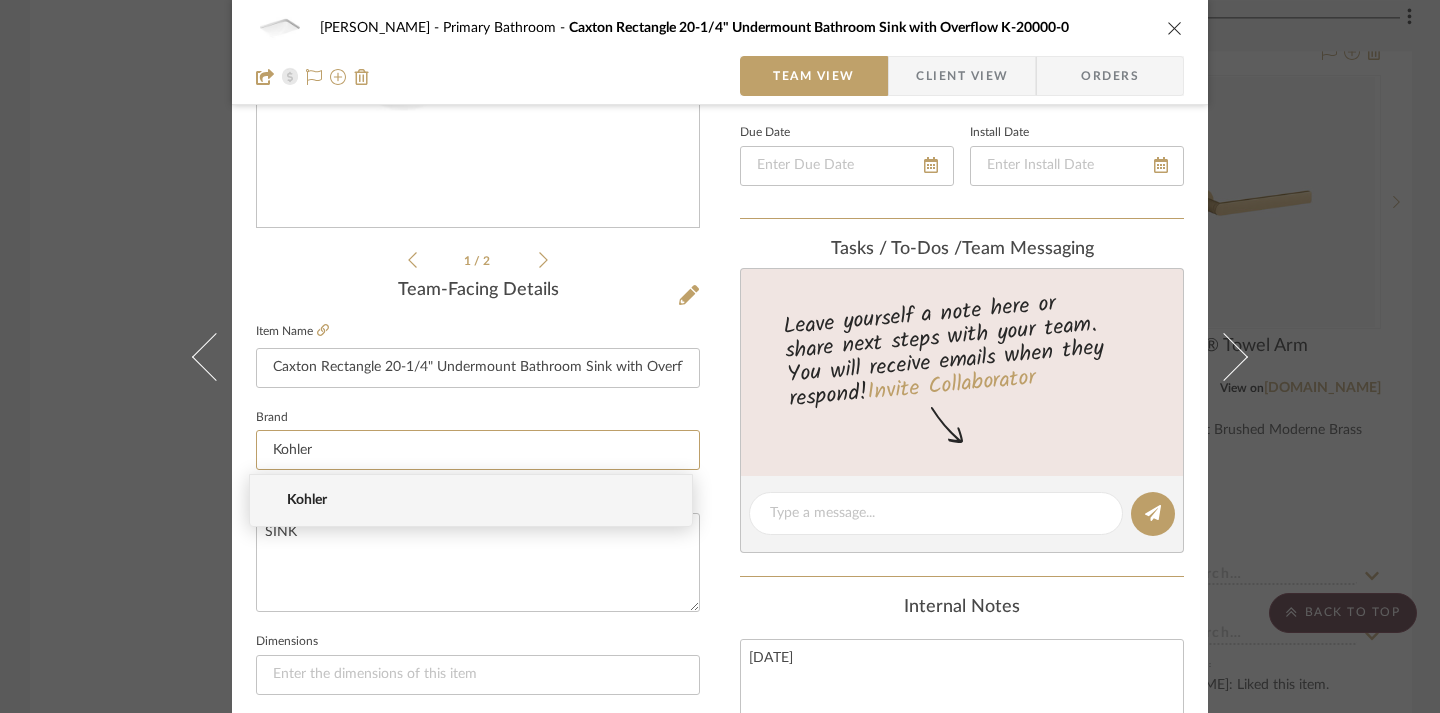 type on "Kohler" 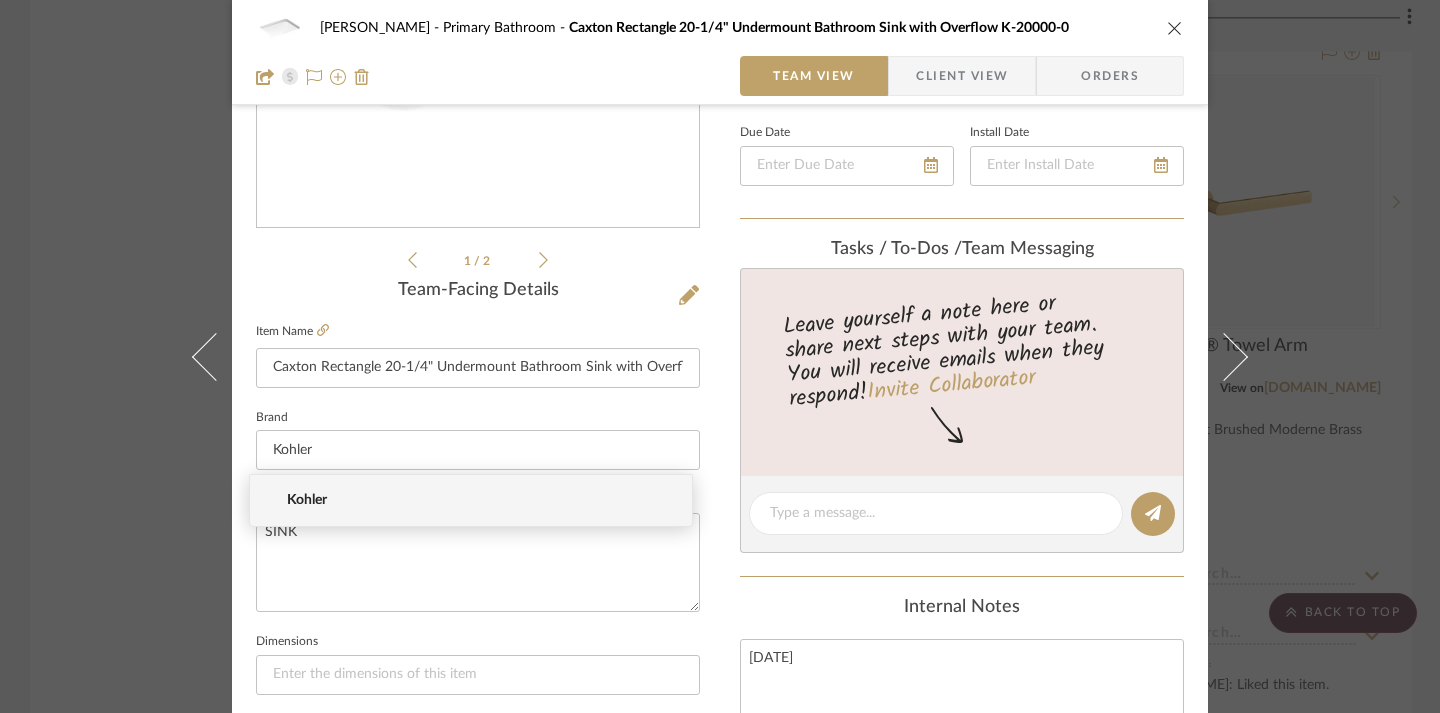 click on "Kohler" at bounding box center [479, 500] 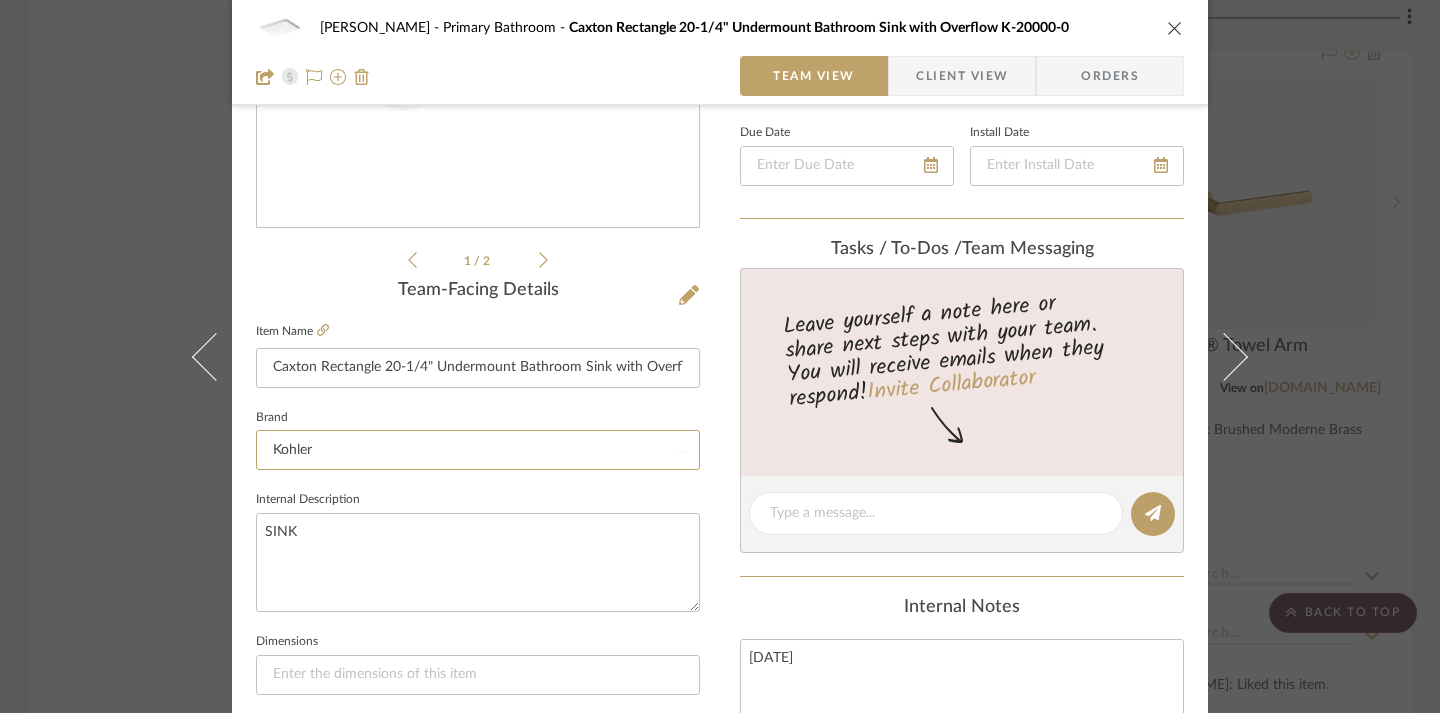 type 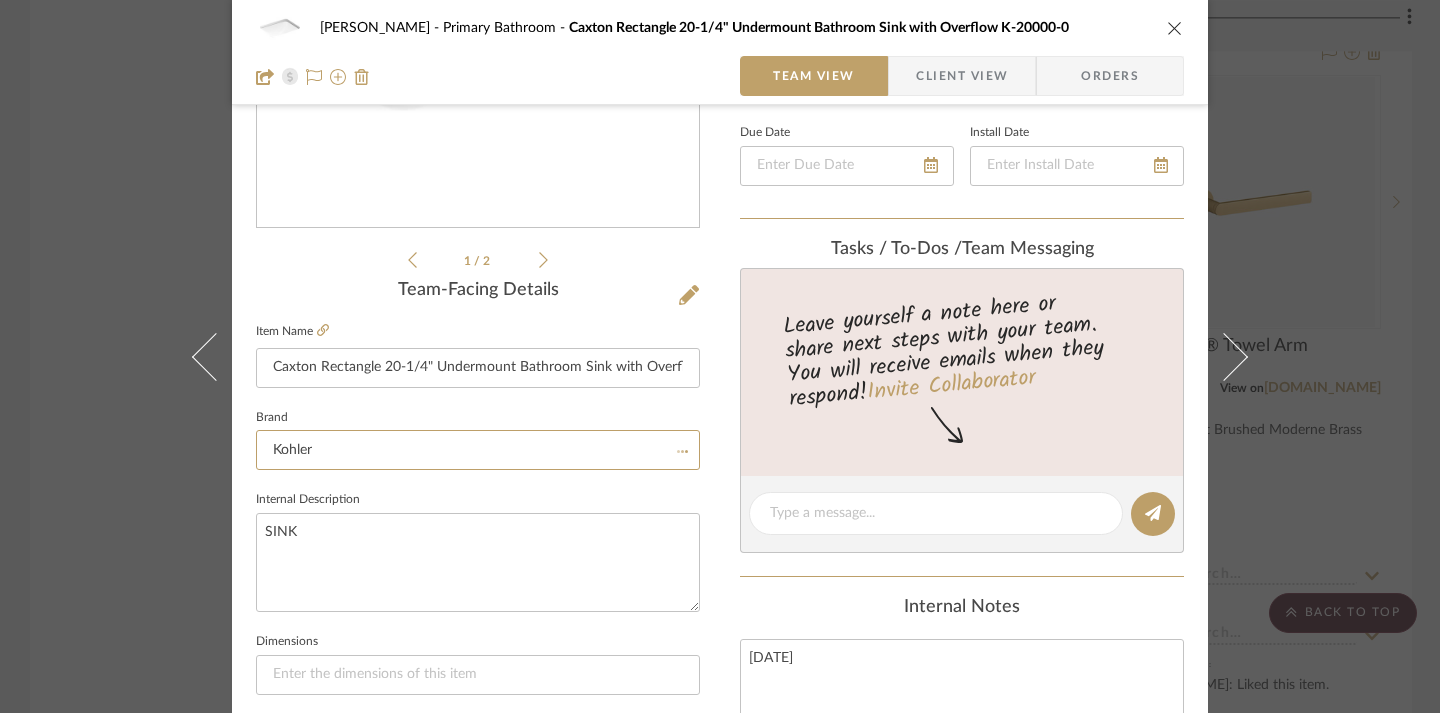 type 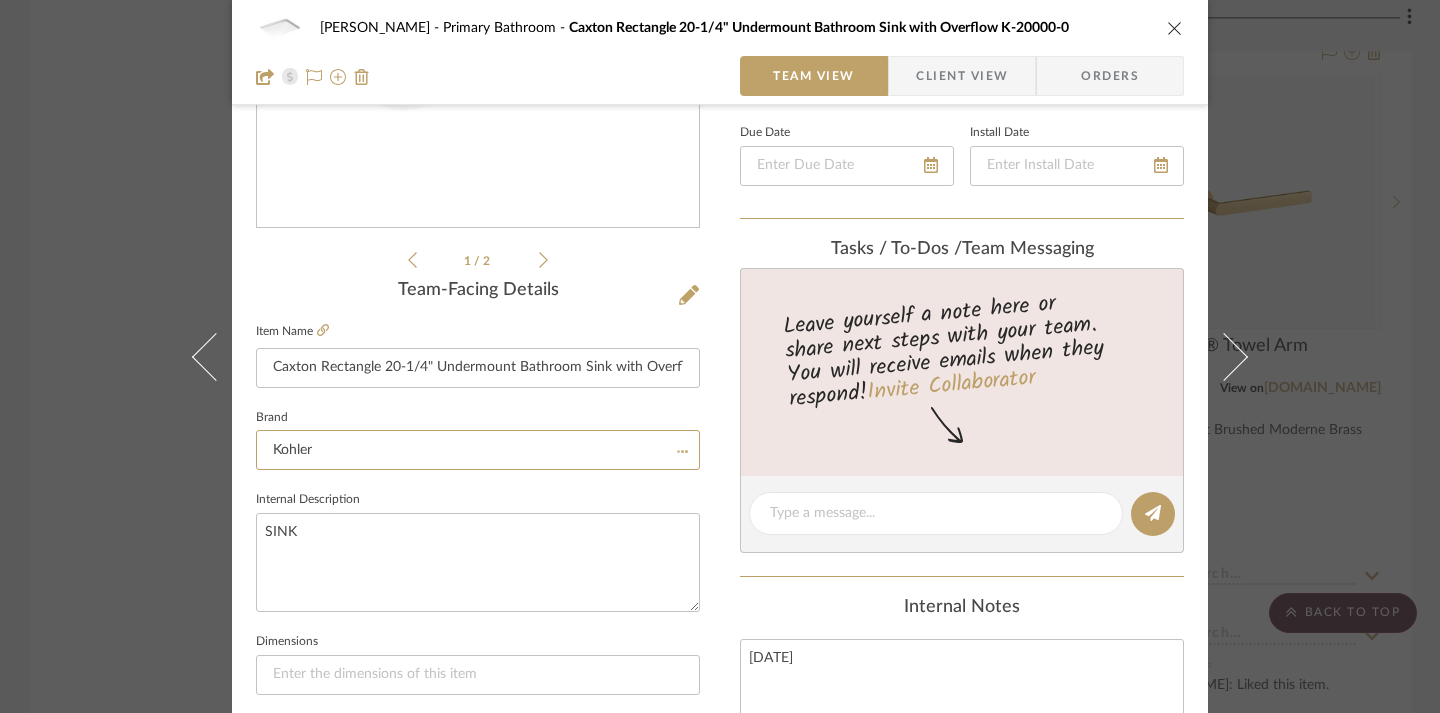 type 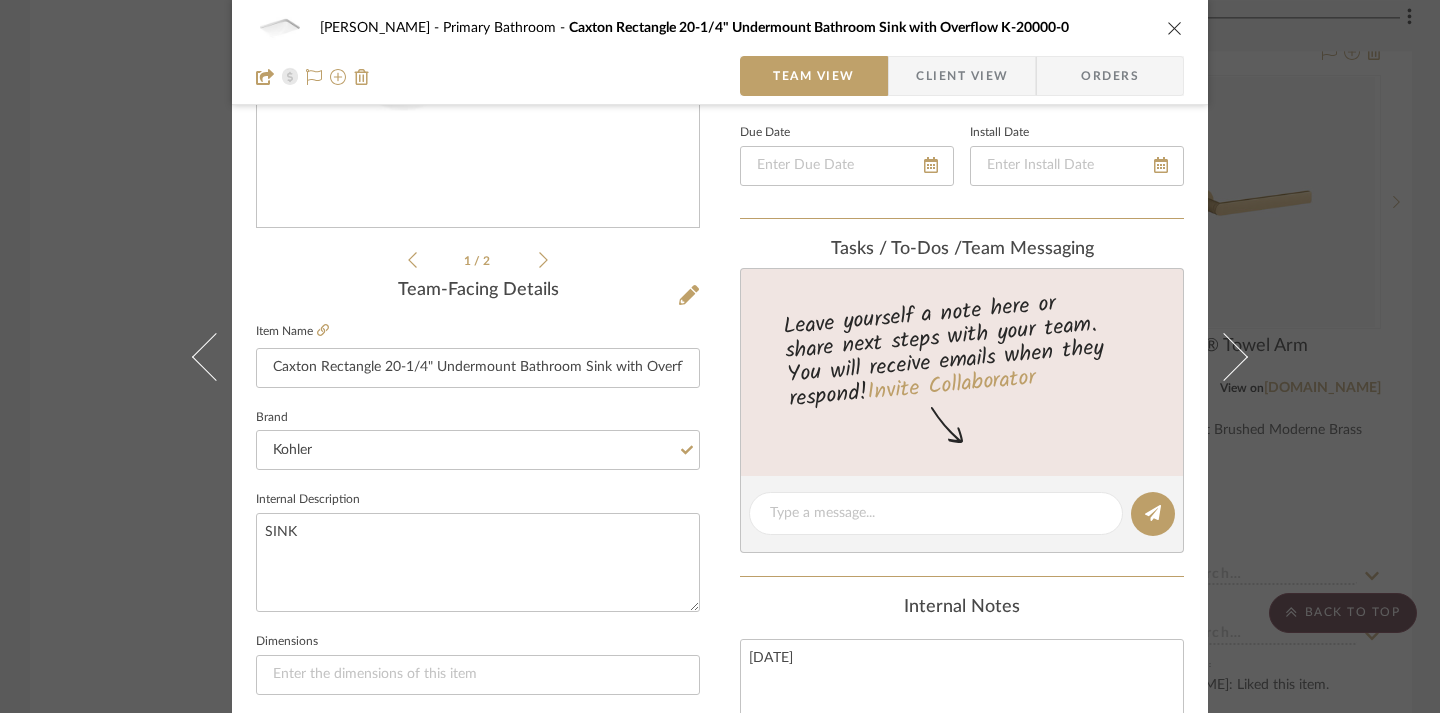 click at bounding box center [1175, 28] 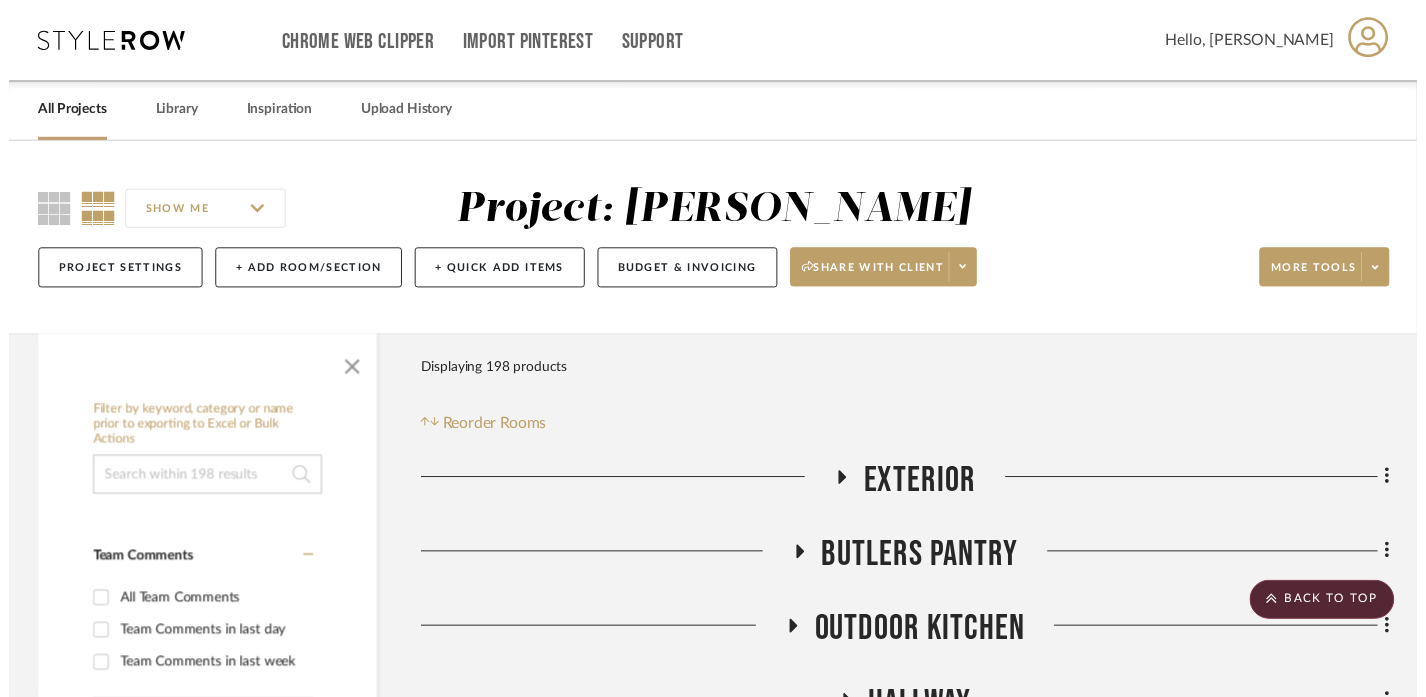 scroll, scrollTop: 6297, scrollLeft: 0, axis: vertical 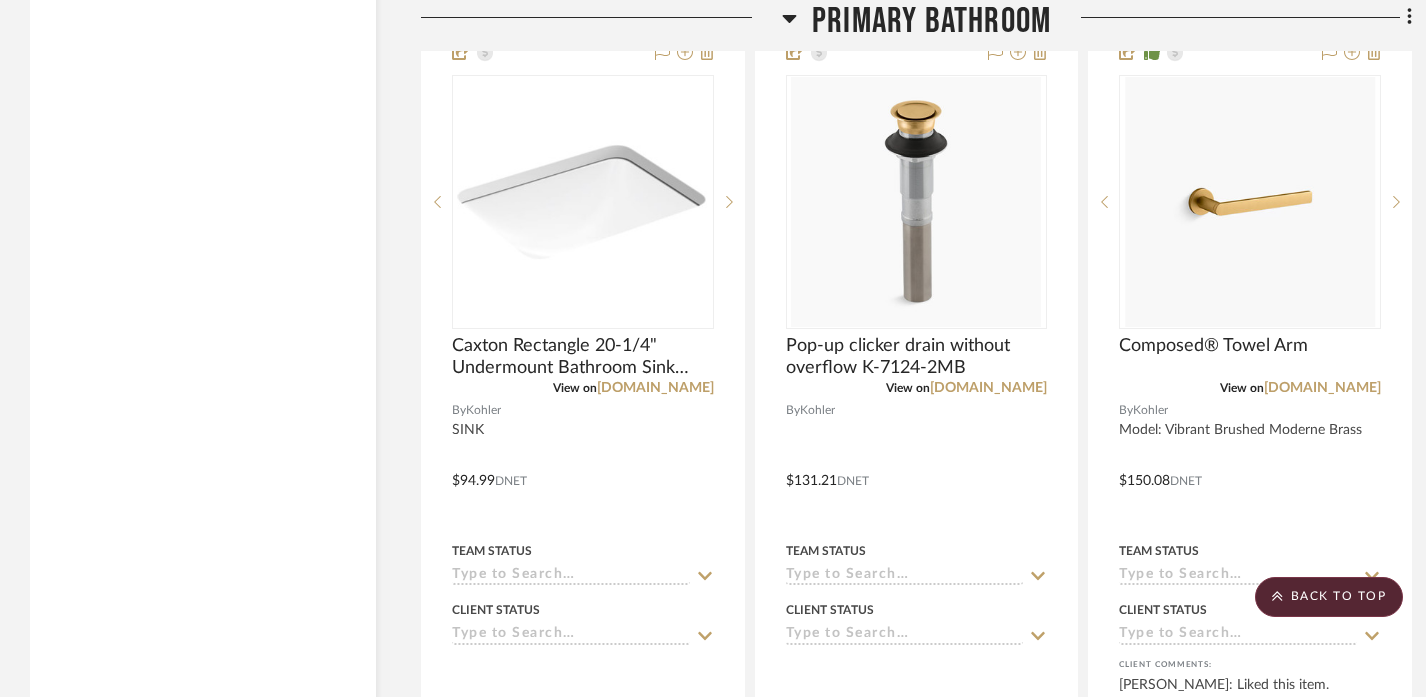 click on "Primary Bathroom" 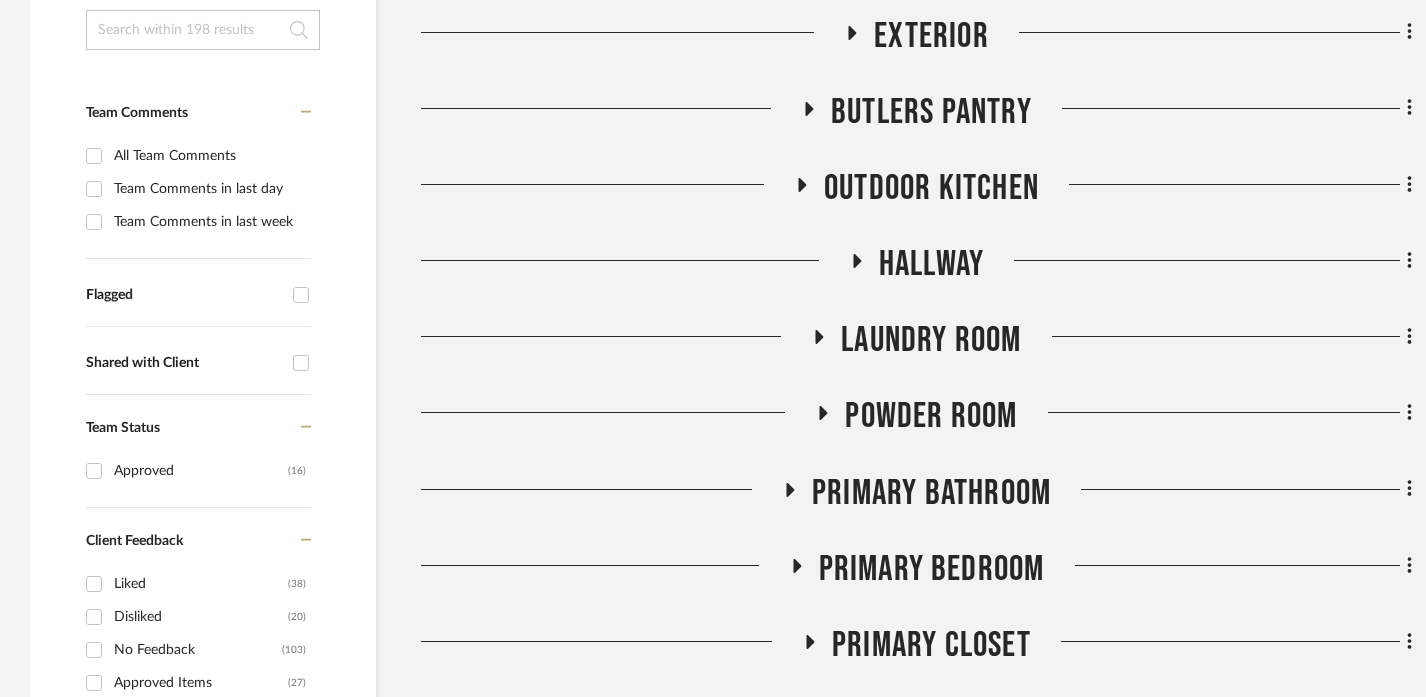 scroll, scrollTop: 497, scrollLeft: 0, axis: vertical 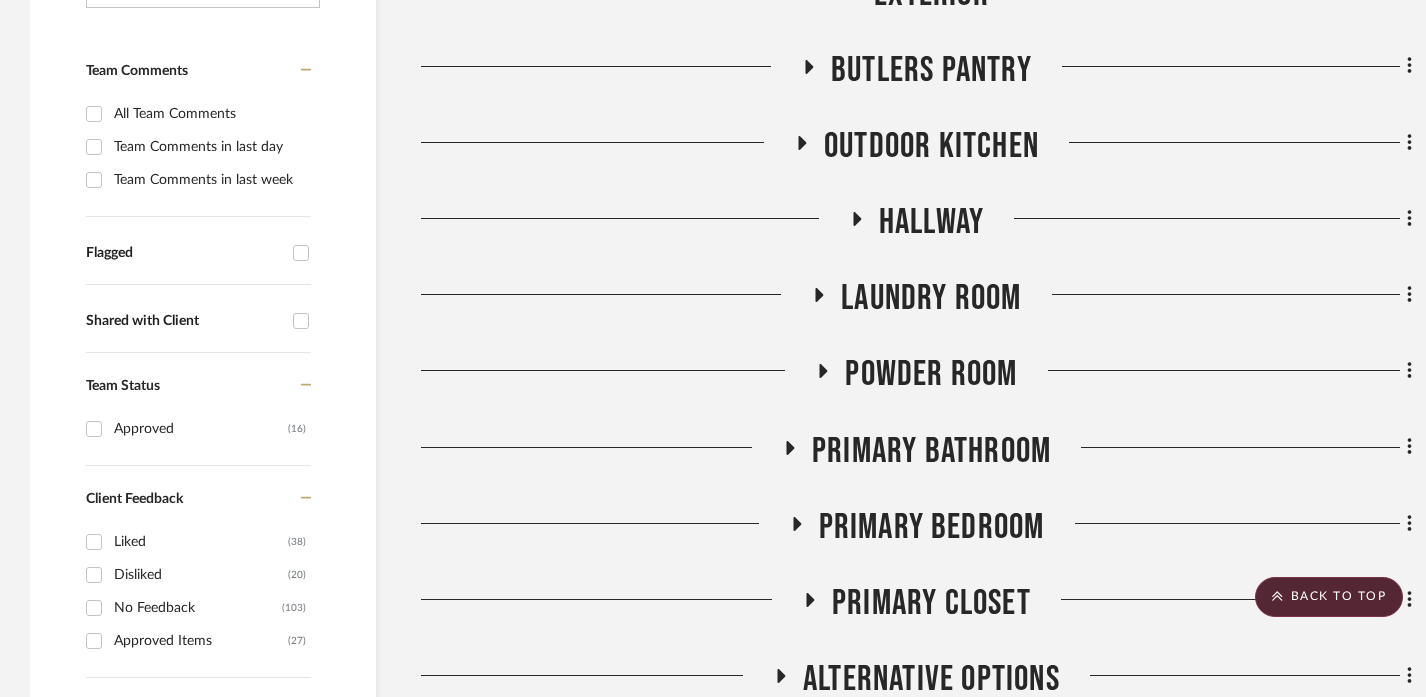 click on "Primary Closet" 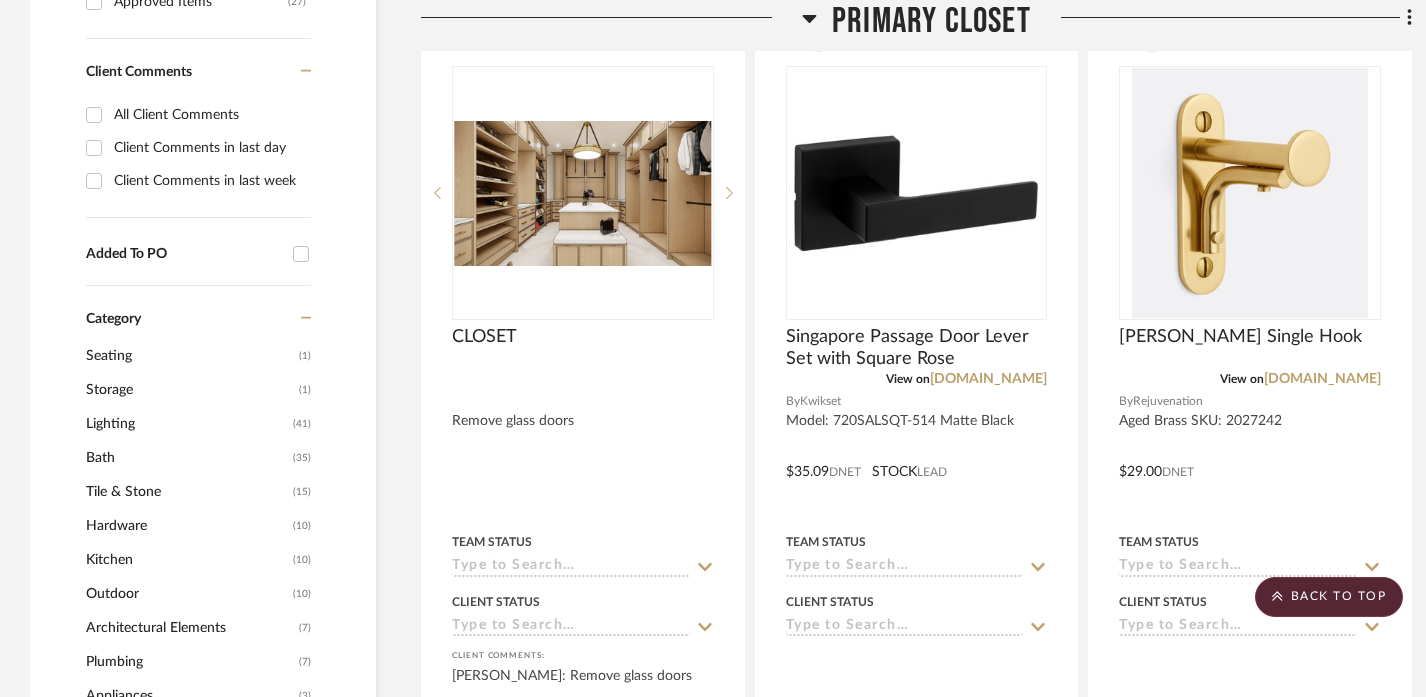 scroll, scrollTop: 1141, scrollLeft: 0, axis: vertical 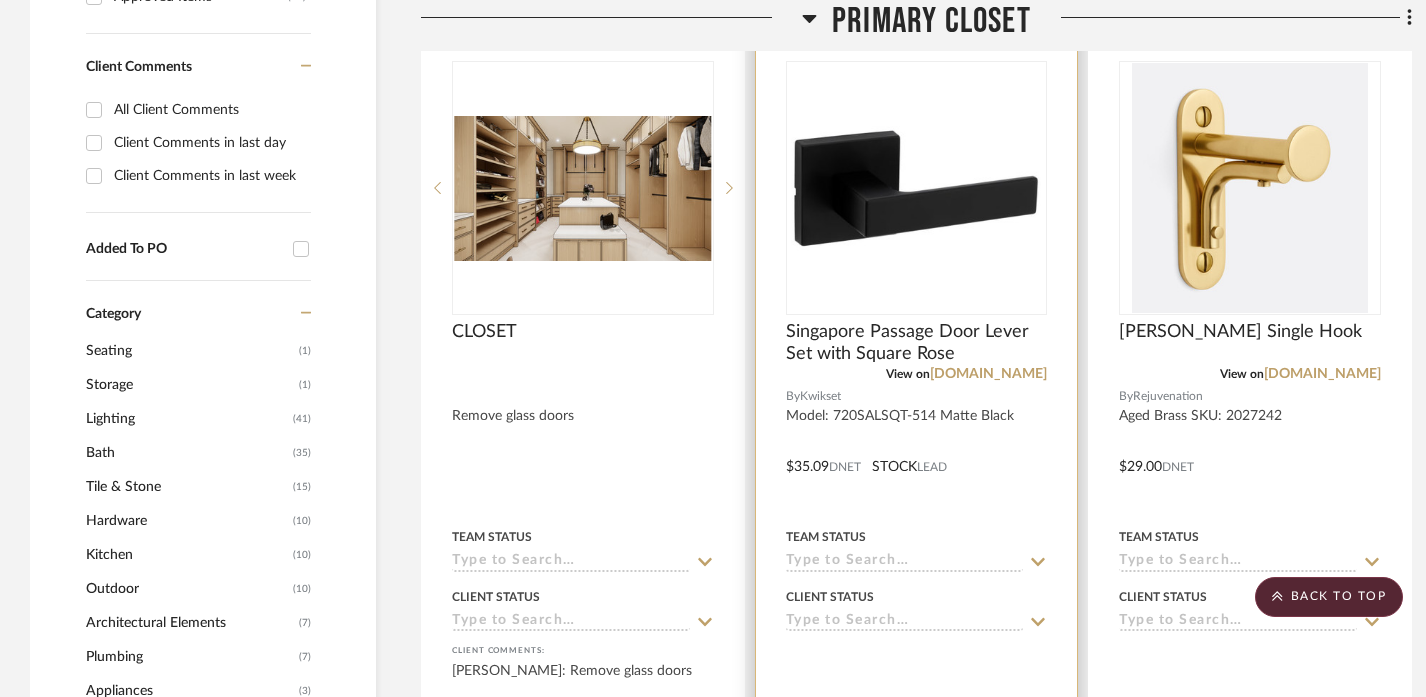 click at bounding box center (917, 452) 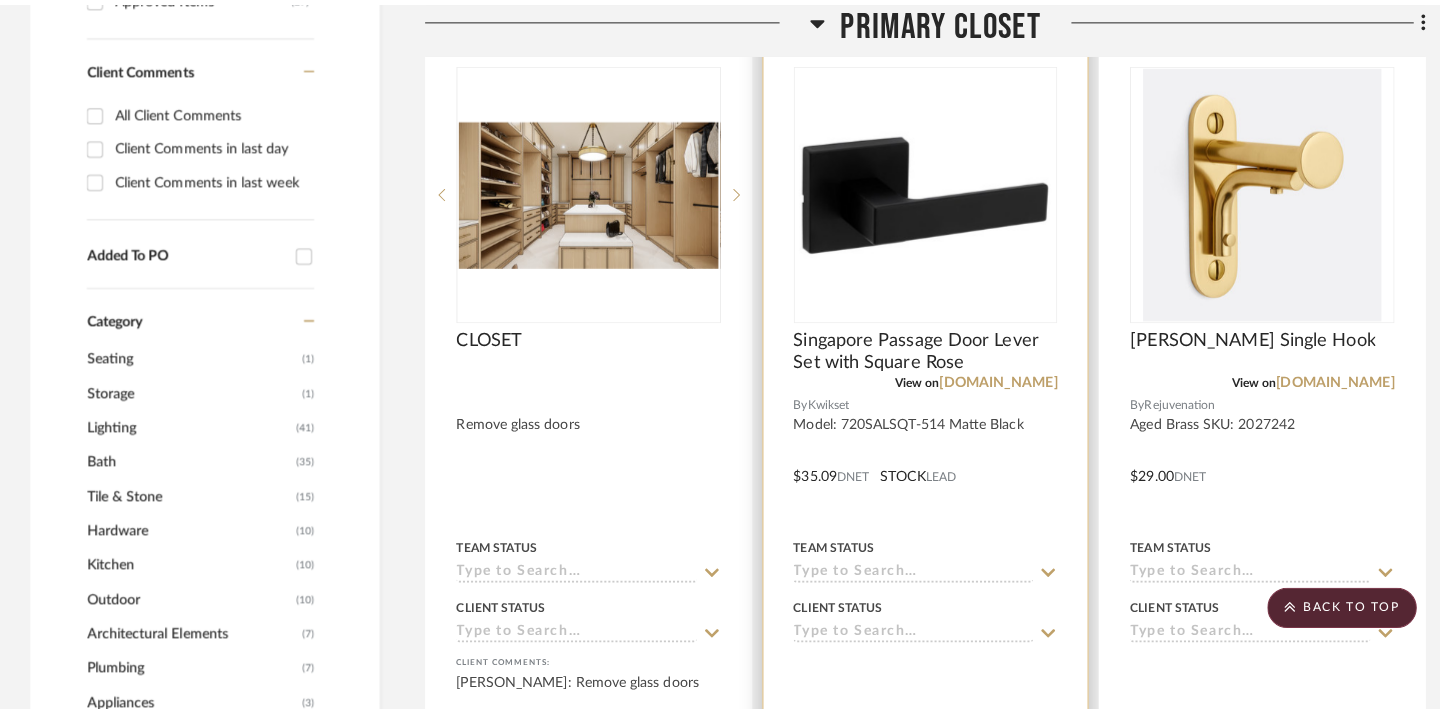 scroll, scrollTop: 0, scrollLeft: 0, axis: both 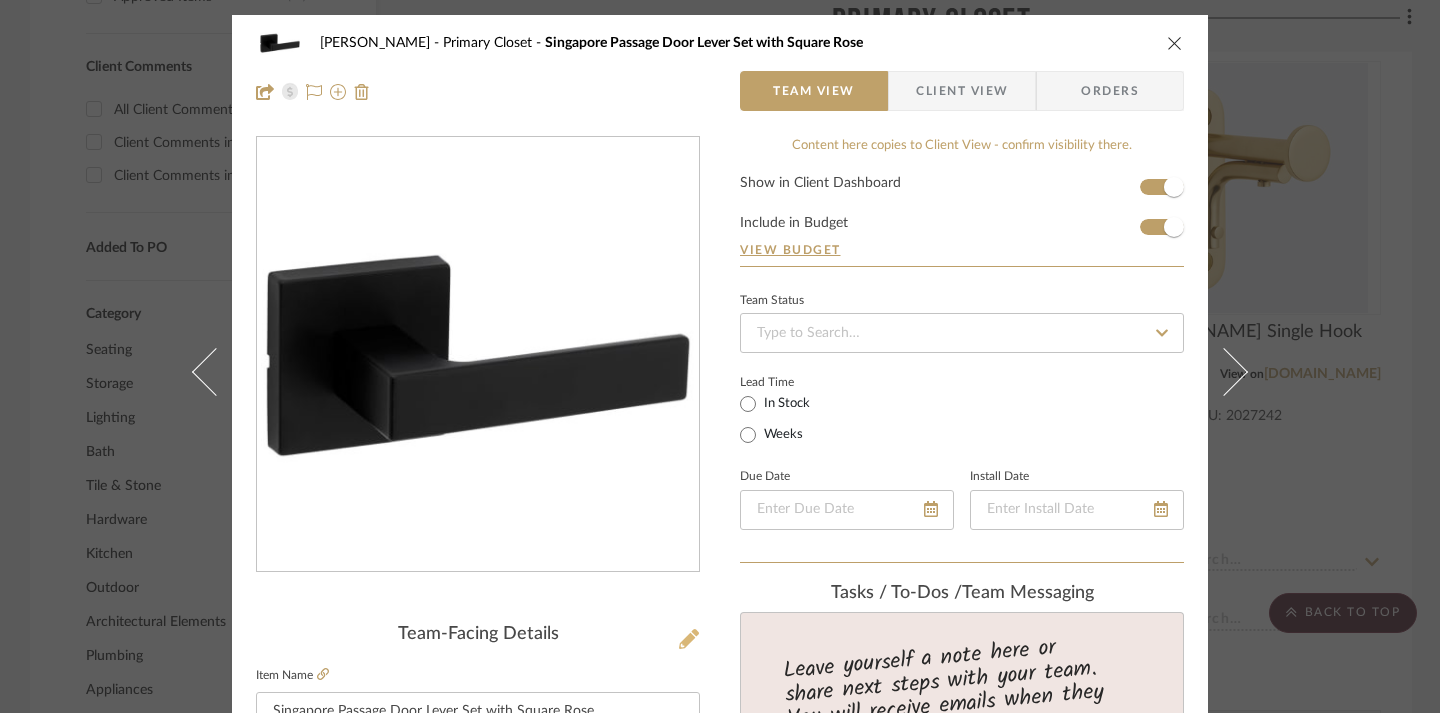 click 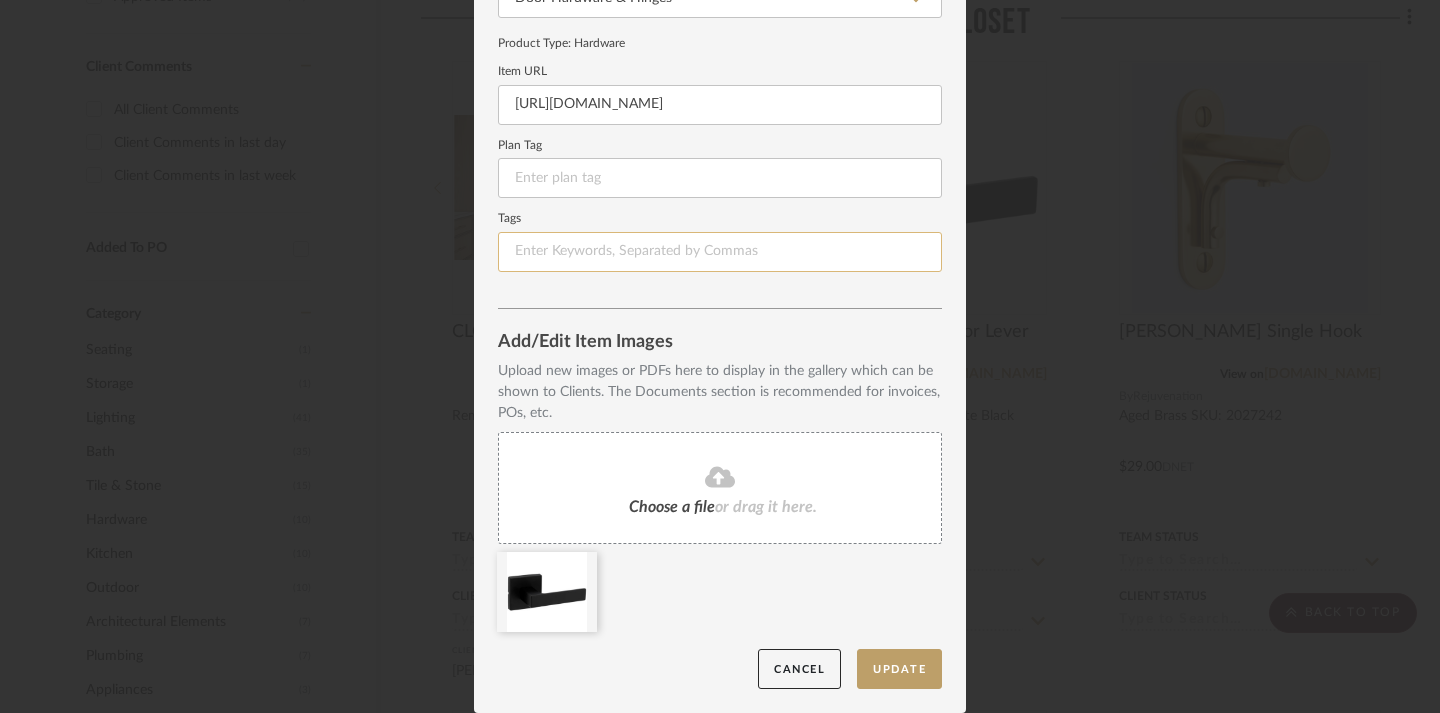 scroll, scrollTop: 0, scrollLeft: 0, axis: both 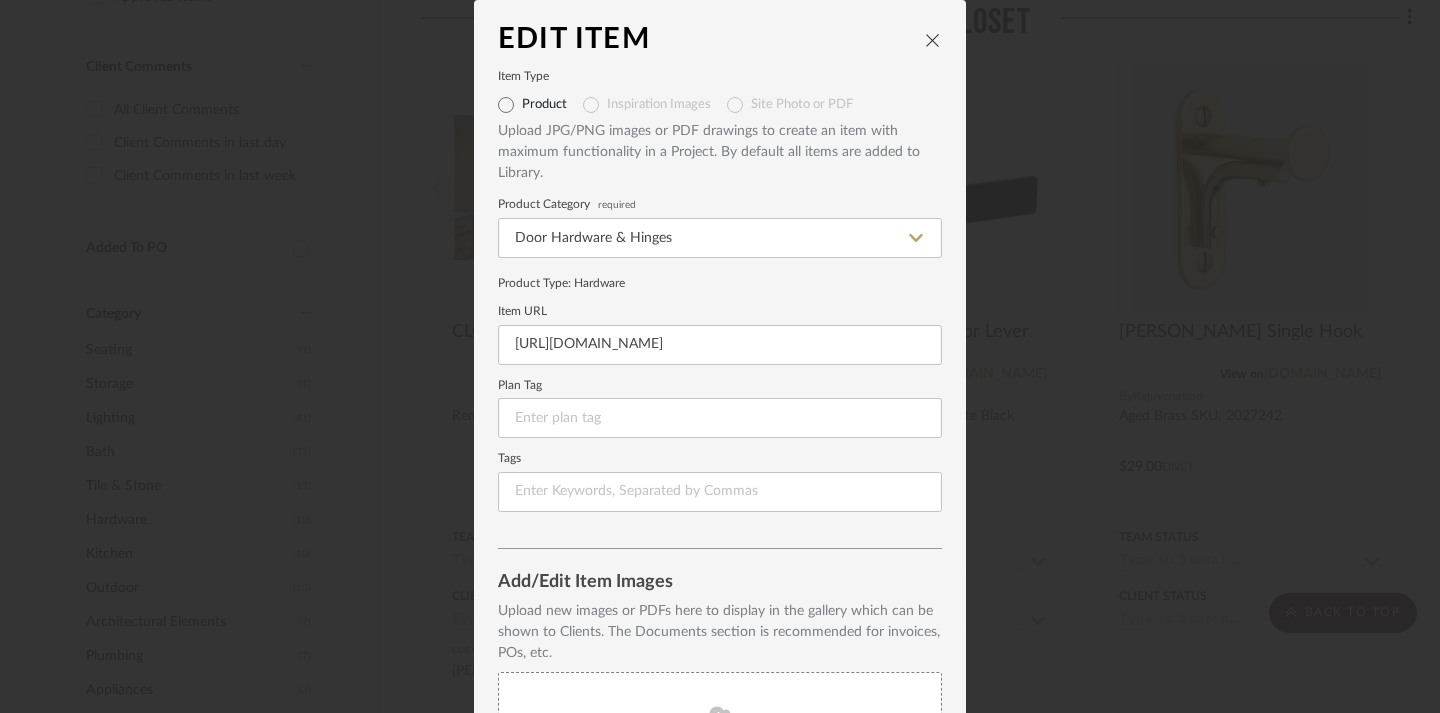 click at bounding box center [933, 40] 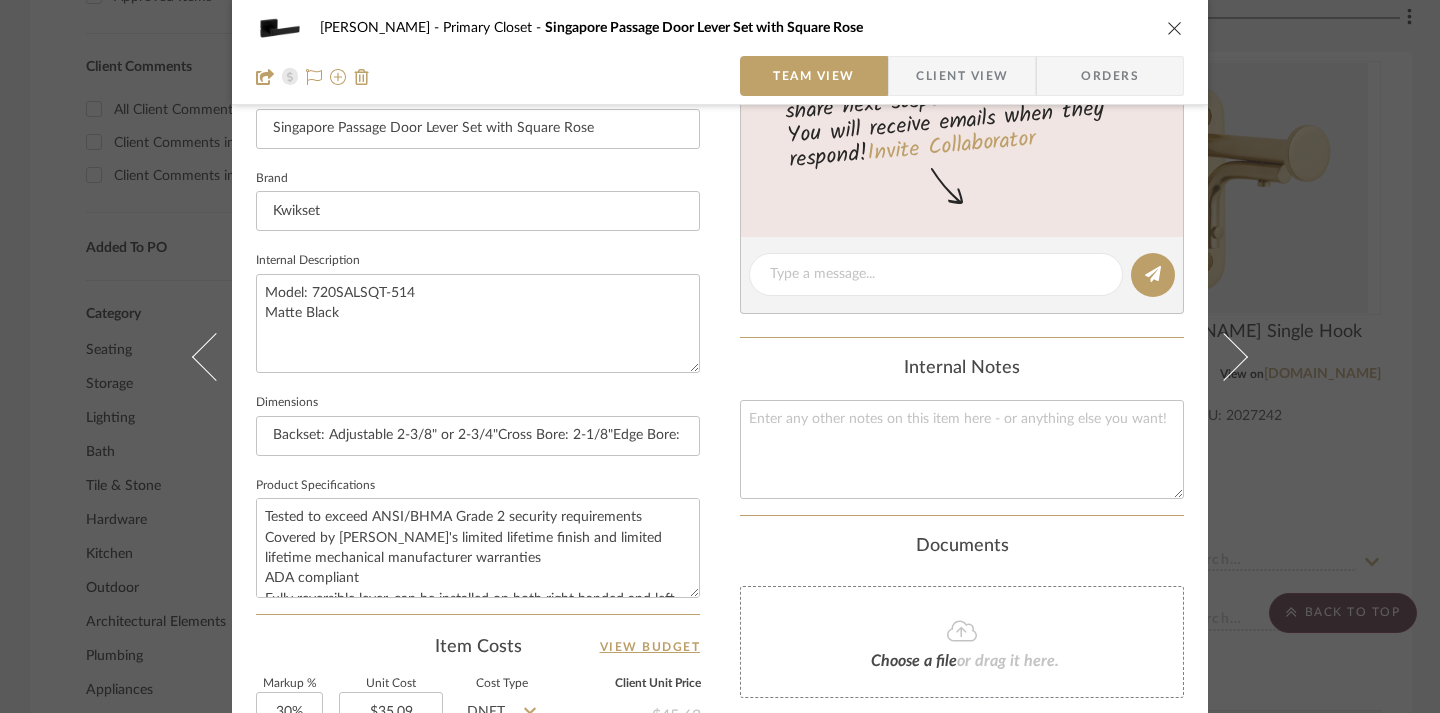 scroll, scrollTop: 573, scrollLeft: 0, axis: vertical 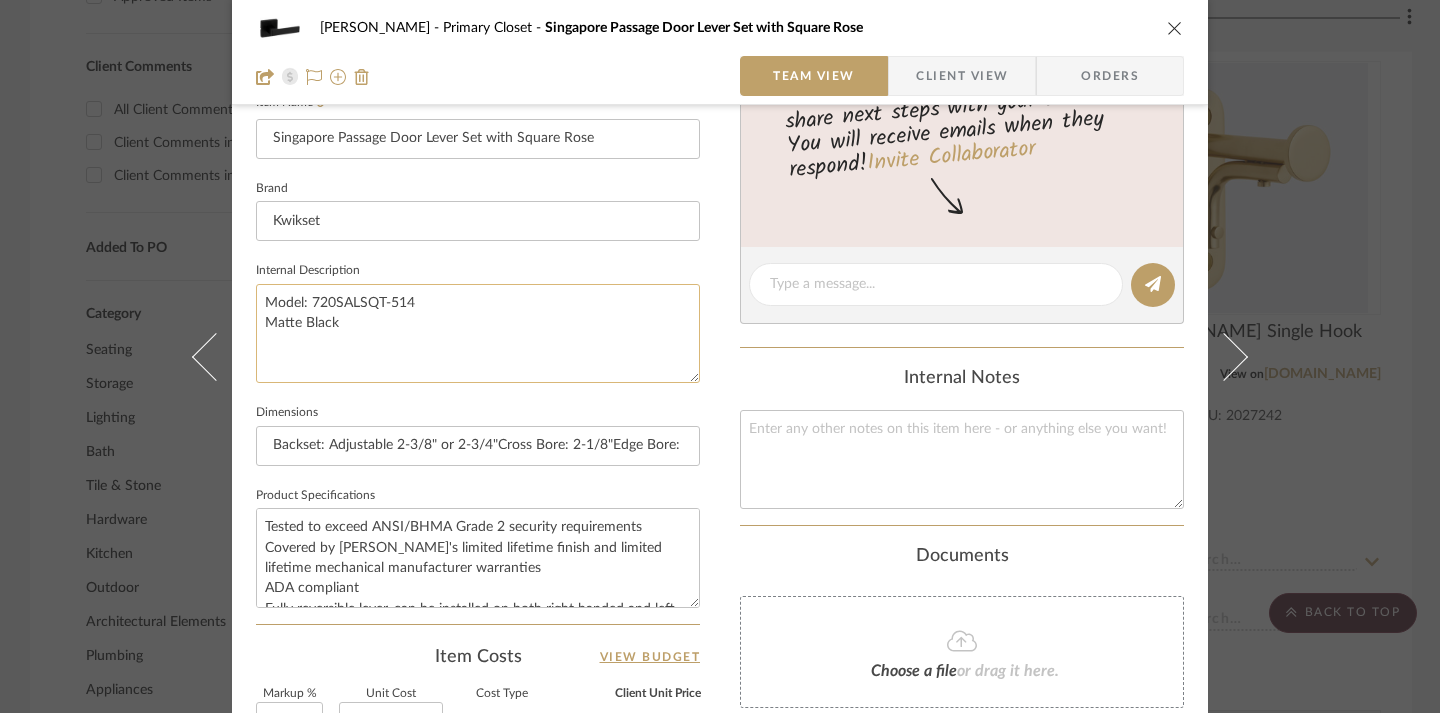 click on "Model: 720SALSQT-514
Matte Black" 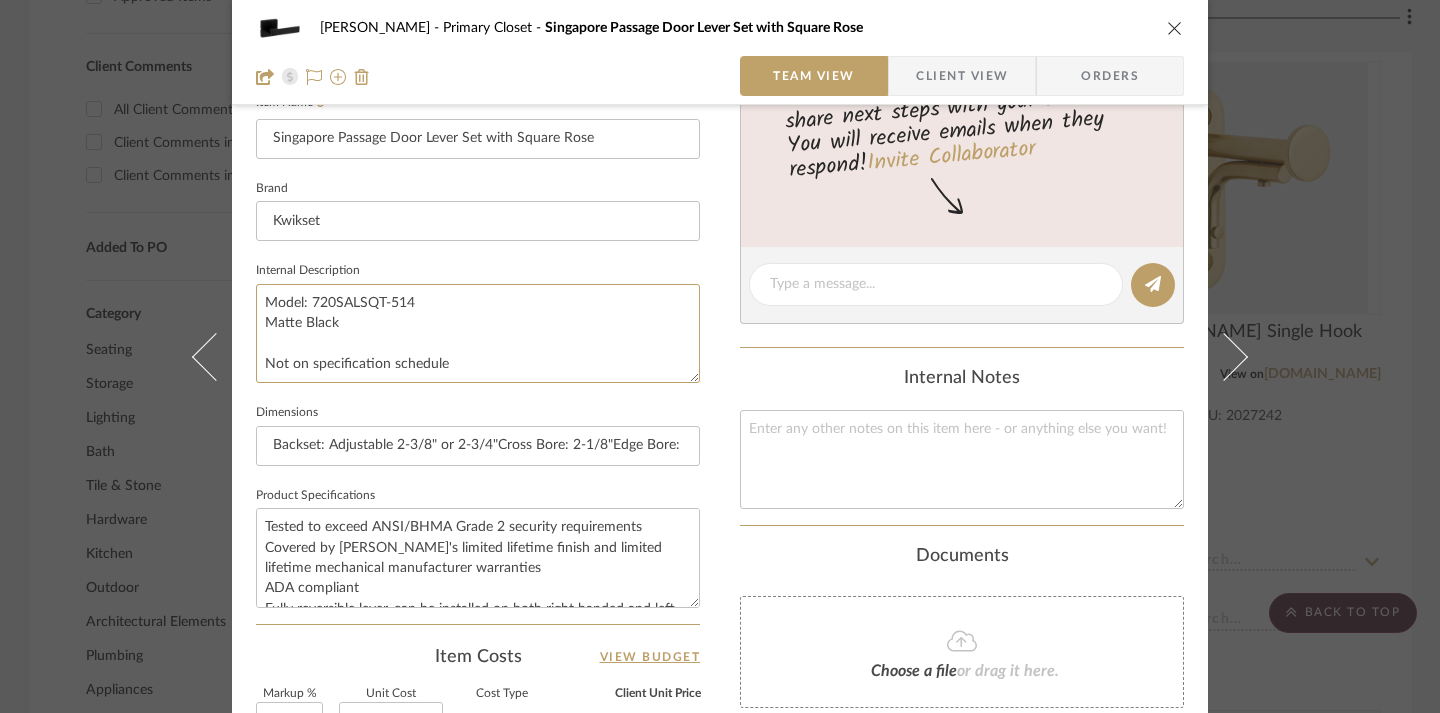 type on "Model: 720SALSQT-514
Matte Black
Not on specification schedule" 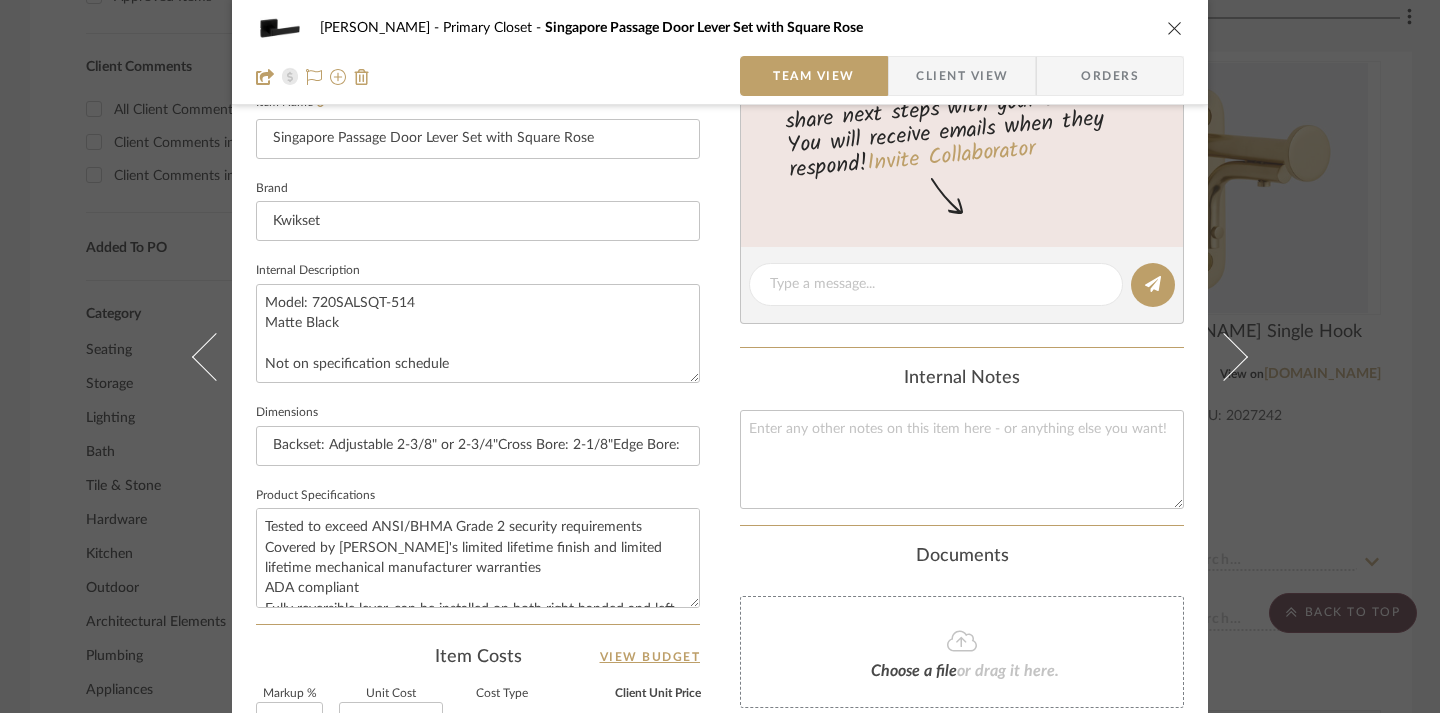 click on "CHRISTENSEN Primary Closet Singapore Passage Door Lever Set with Square Rose Team View Client View Orders  Team-Facing Details   Item Name  Singapore Passage Door Lever Set with Square Rose  Brand  Kwikset  Internal Description  Model: 720SALSQT-514
Matte Black
Not on specification schedule  Dimensions  Backset: Adjustable 2-3/8" or 2-3/4"Cross Bore: 2-1/8"Edge Bore: 1"Door Thickness: 1-3/8" to 1-3/4"Handing: Reversible Left or RightLatch Faceplate: Drive-In, Round Corner, or Square CornerHandle Length: 4-1/4"Handle Projection: 2-1/2"Trim Height: 2-11/16"Trim Width: 2-11/16"  Product Specifications  Tested to exceed ANSI/BHMA Grade 2 security requirements
Covered by Kwikset's limited lifetime finish and limited lifetime mechanical manufacturer warranties
ADA compliant
Fully reversible lever, can be installed on both right handed and left handed doors in minutes with just a screwdriver  Item Costs   View Budget   Markup %  30%  Unit Cost  $35.09  Cost Type  DNET  Client Unit Price   $45.62   Quantity  1 Each" at bounding box center [720, 316] 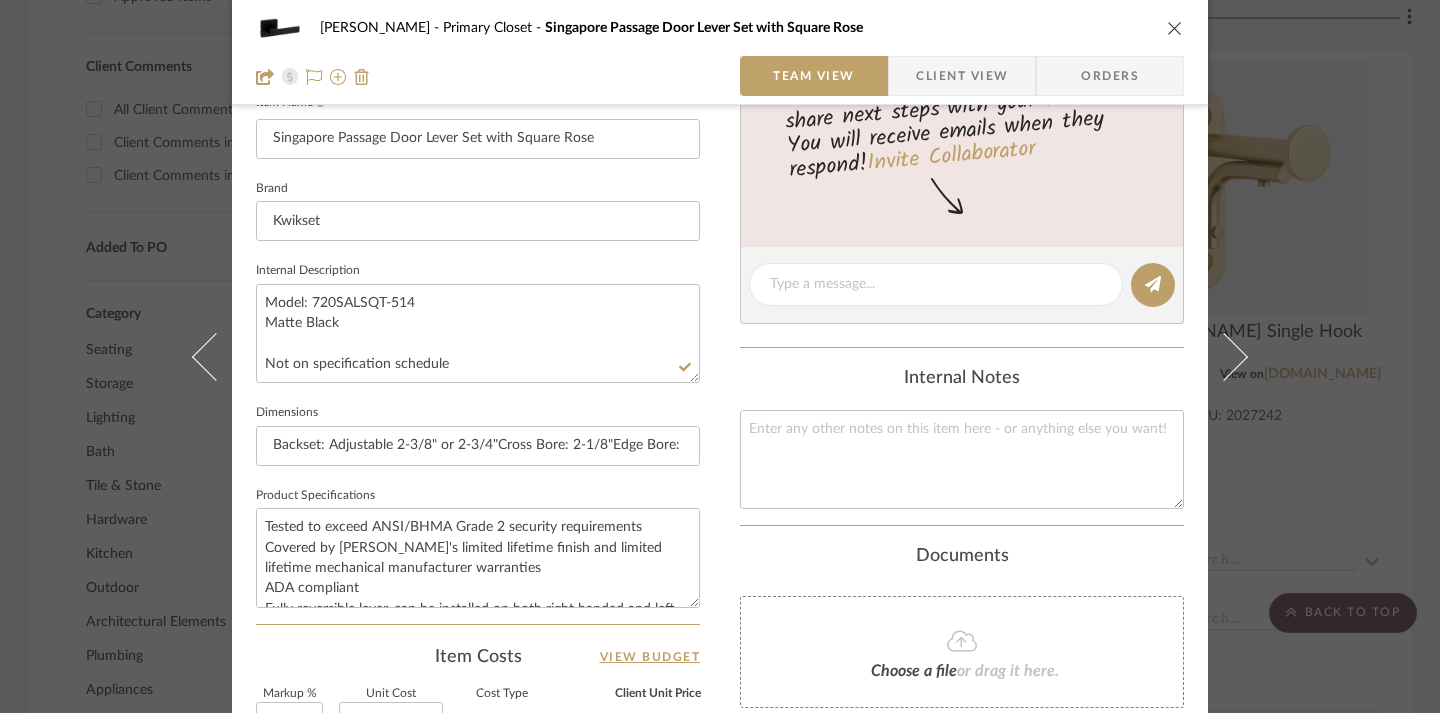 click at bounding box center [1175, 28] 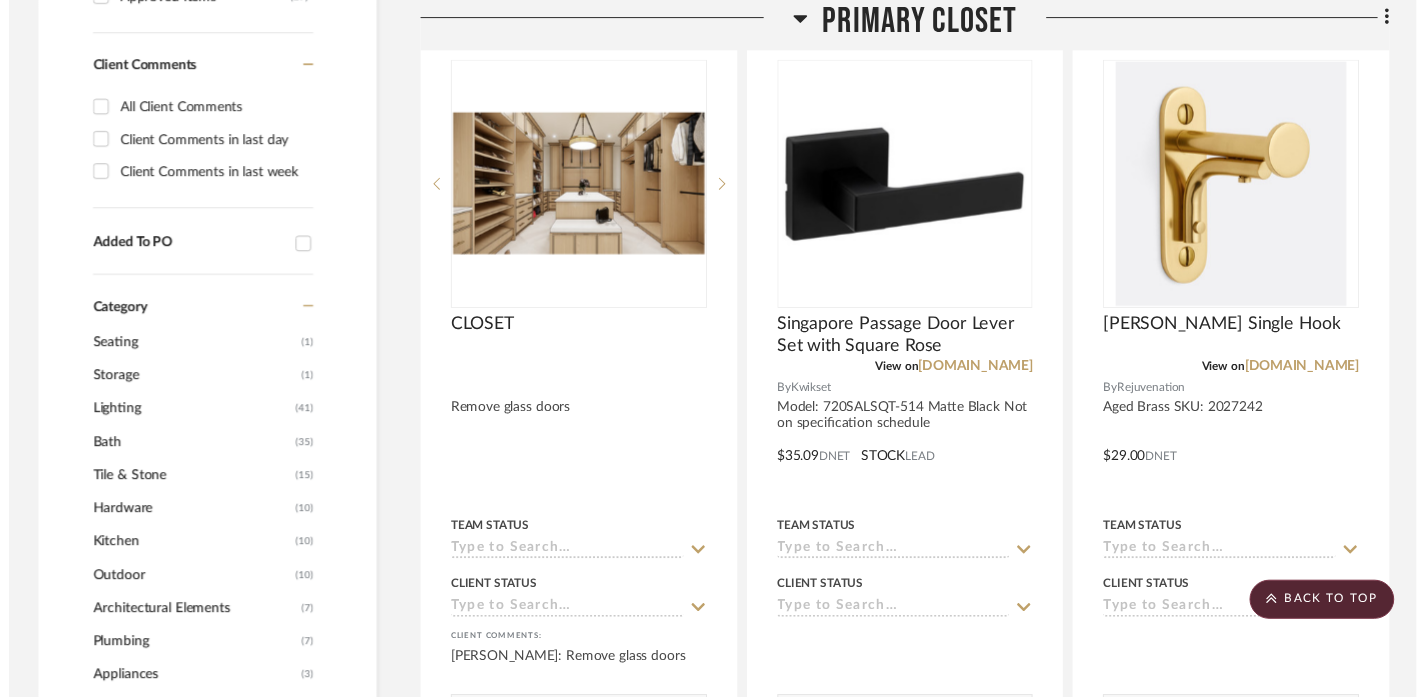 scroll, scrollTop: 1141, scrollLeft: 0, axis: vertical 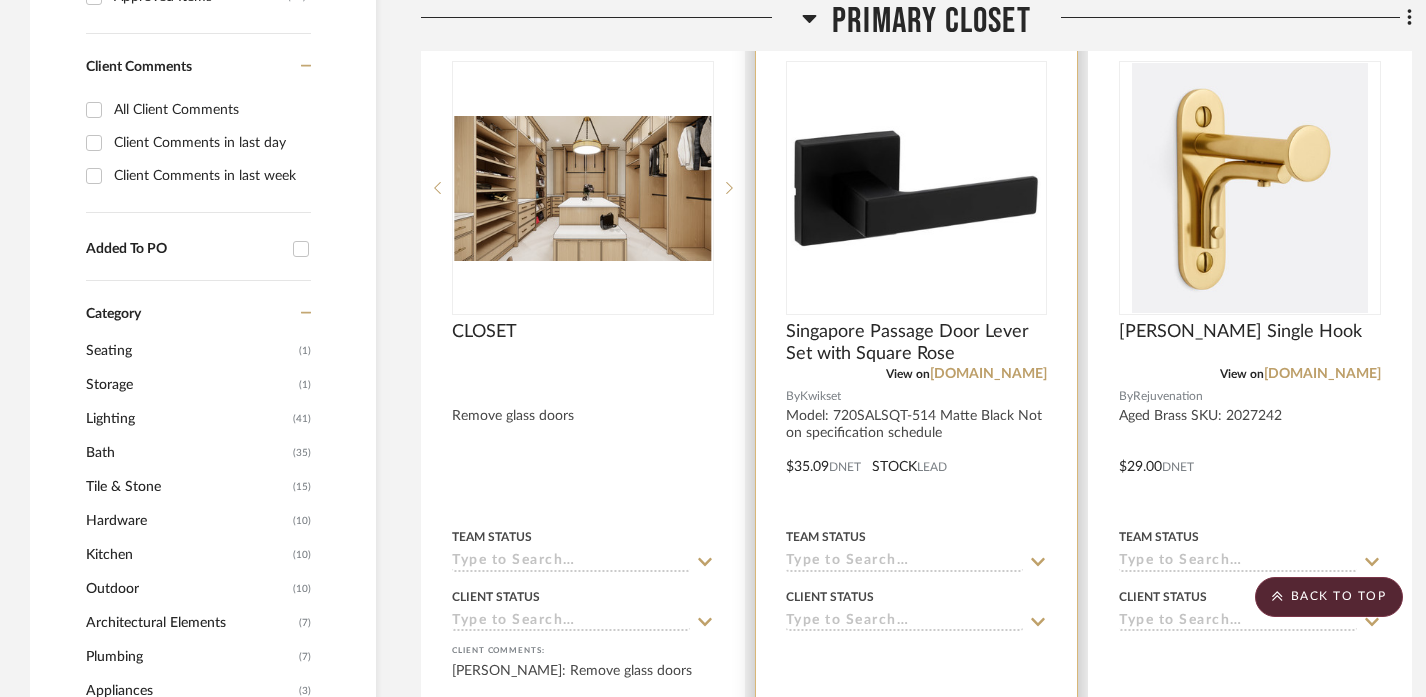 click at bounding box center (917, 452) 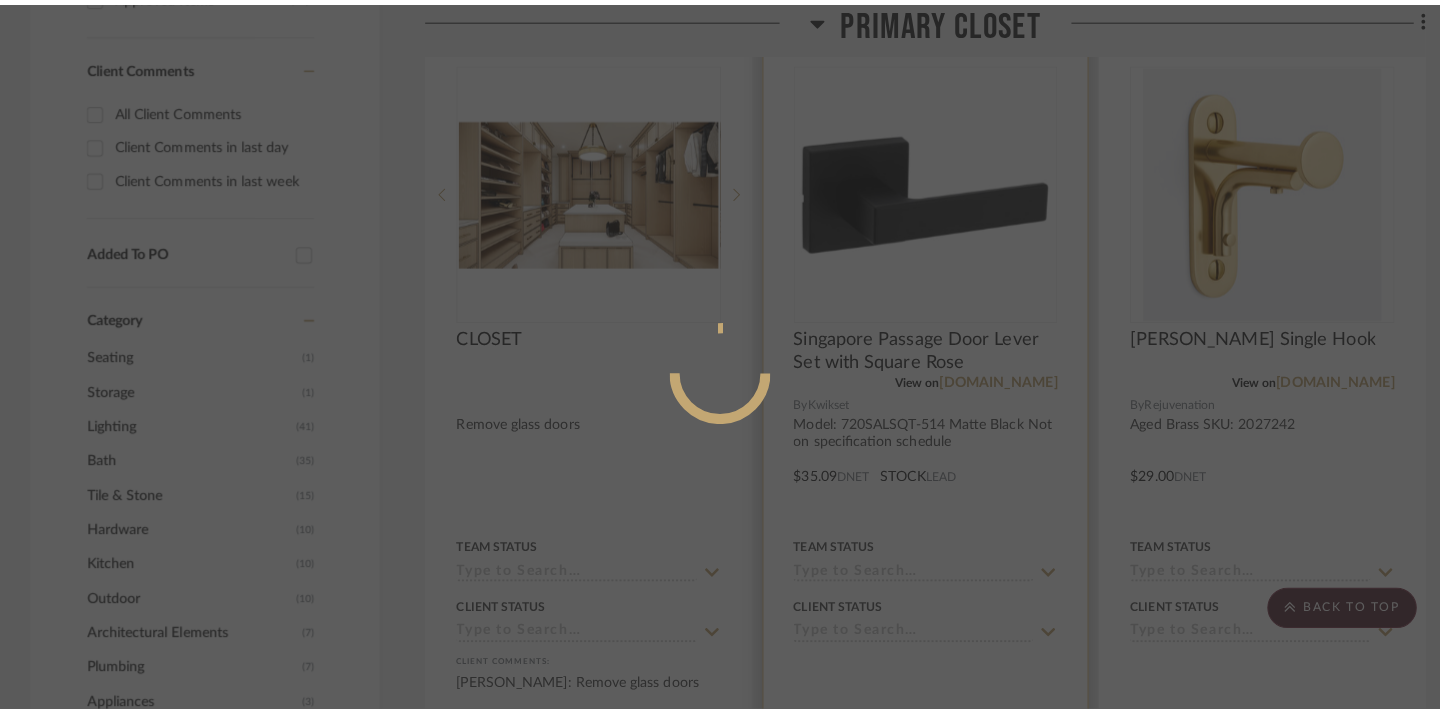 scroll, scrollTop: 0, scrollLeft: 0, axis: both 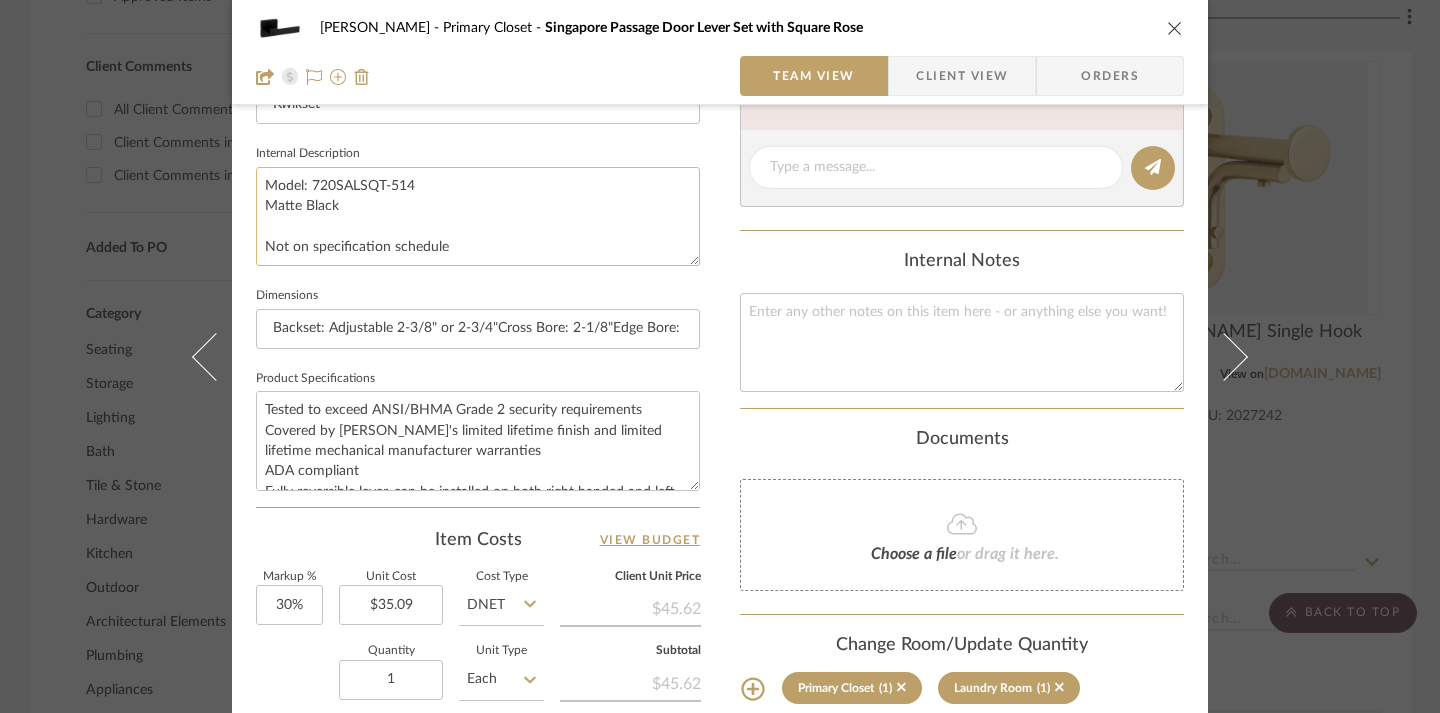 drag, startPoint x: 258, startPoint y: 239, endPoint x: 470, endPoint y: 241, distance: 212.00943 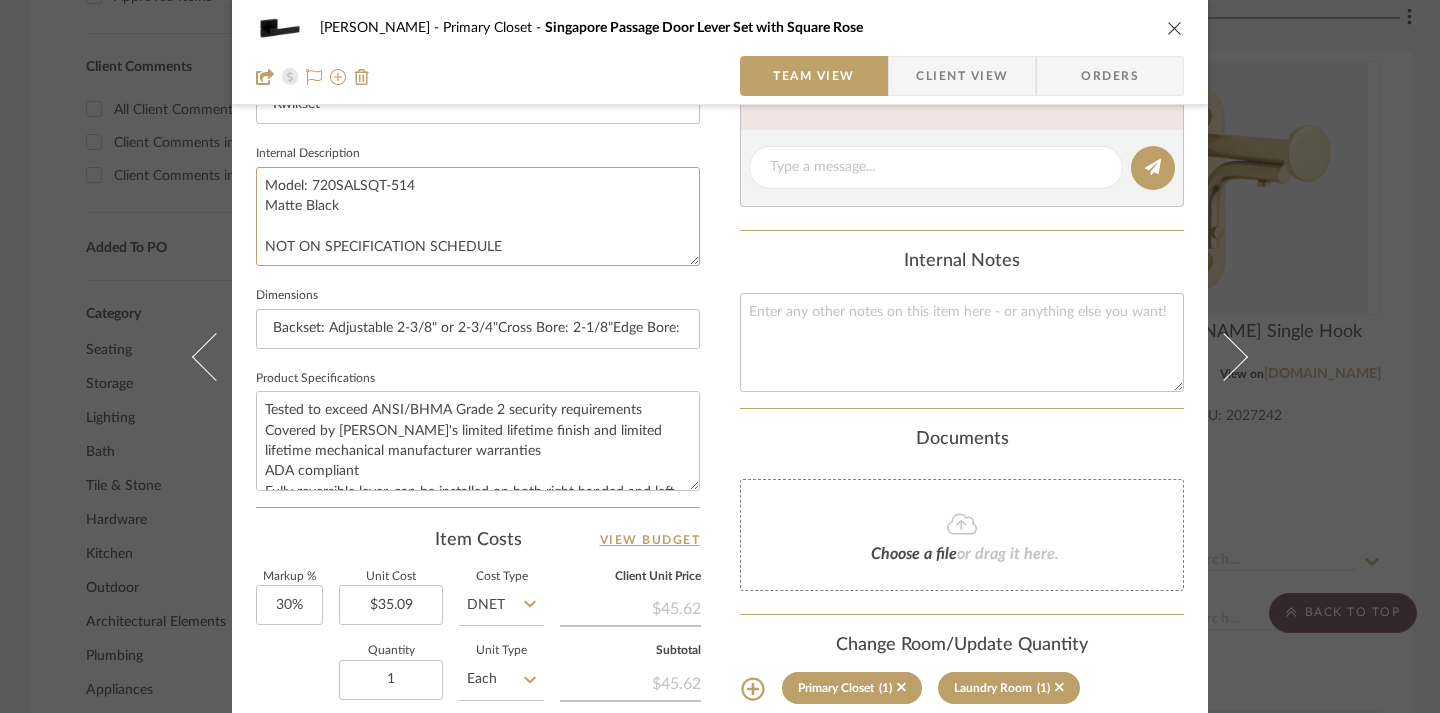 type on "Model: 720SALSQT-514
Matte Black
NOT ON SPECIFICATION SCHEDULE" 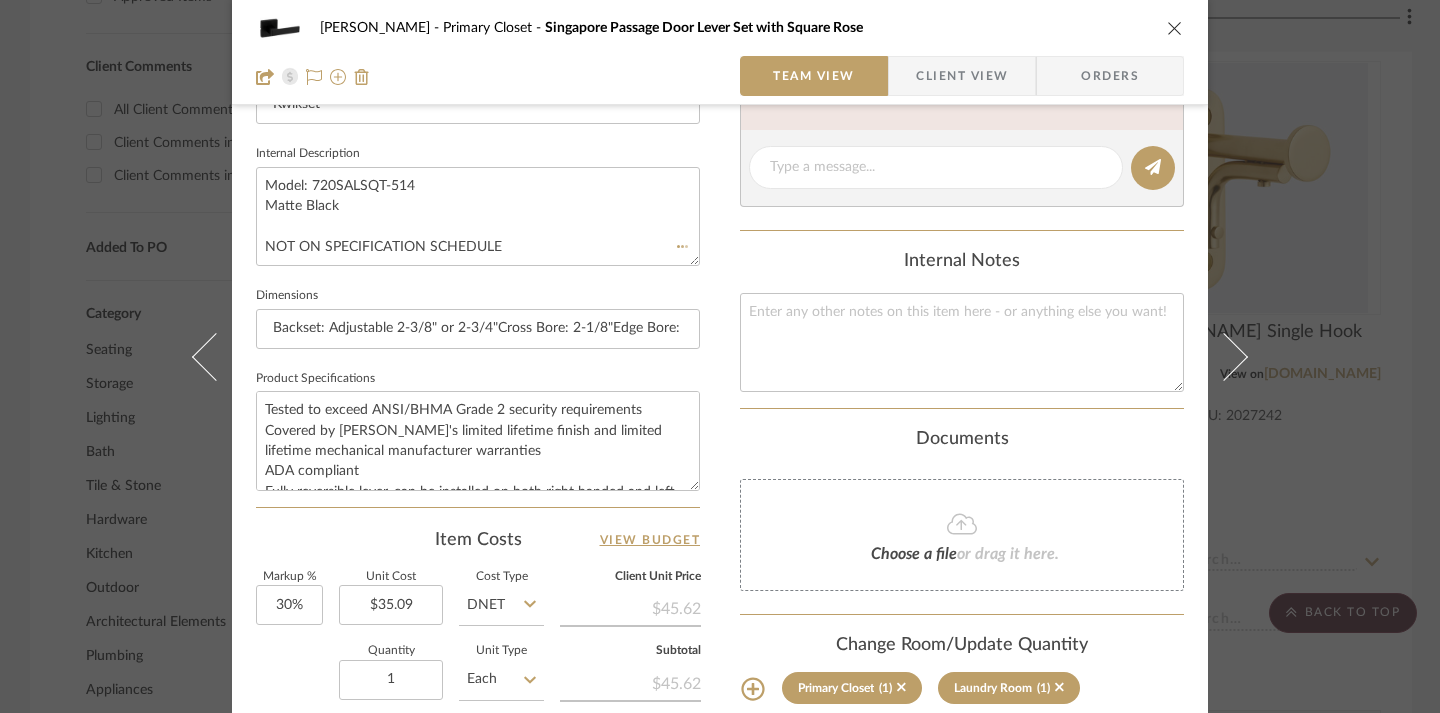 click on "CHRISTENSEN Primary Closet Singapore Passage Door Lever Set with Square Rose Team View Client View Orders  Team-Facing Details   Item Name  Singapore Passage Door Lever Set with Square Rose  Brand  Kwikset  Internal Description  Model: 720SALSQT-514
Matte Black
NOT ON SPECIFICATION SCHEDULE  Dimensions  Backset: Adjustable 2-3/8" or 2-3/4"Cross Bore: 2-1/8"Edge Bore: 1"Door Thickness: 1-3/8" to 1-3/4"Handing: Reversible Left or RightLatch Faceplate: Drive-In, Round Corner, or Square CornerHandle Length: 4-1/4"Handle Projection: 2-1/2"Trim Height: 2-11/16"Trim Width: 2-11/16"  Product Specifications  Tested to exceed ANSI/BHMA Grade 2 security requirements
Covered by Kwikset's limited lifetime finish and limited lifetime mechanical manufacturer warranties
ADA compliant
Fully reversible lever, can be installed on both right handed and left handed doors in minutes with just a screwdriver  Item Costs   View Budget   Markup %  30%  Unit Cost  $35.09  Cost Type  DNET  Client Unit Price   $45.62   Quantity  1 Each" at bounding box center [720, 199] 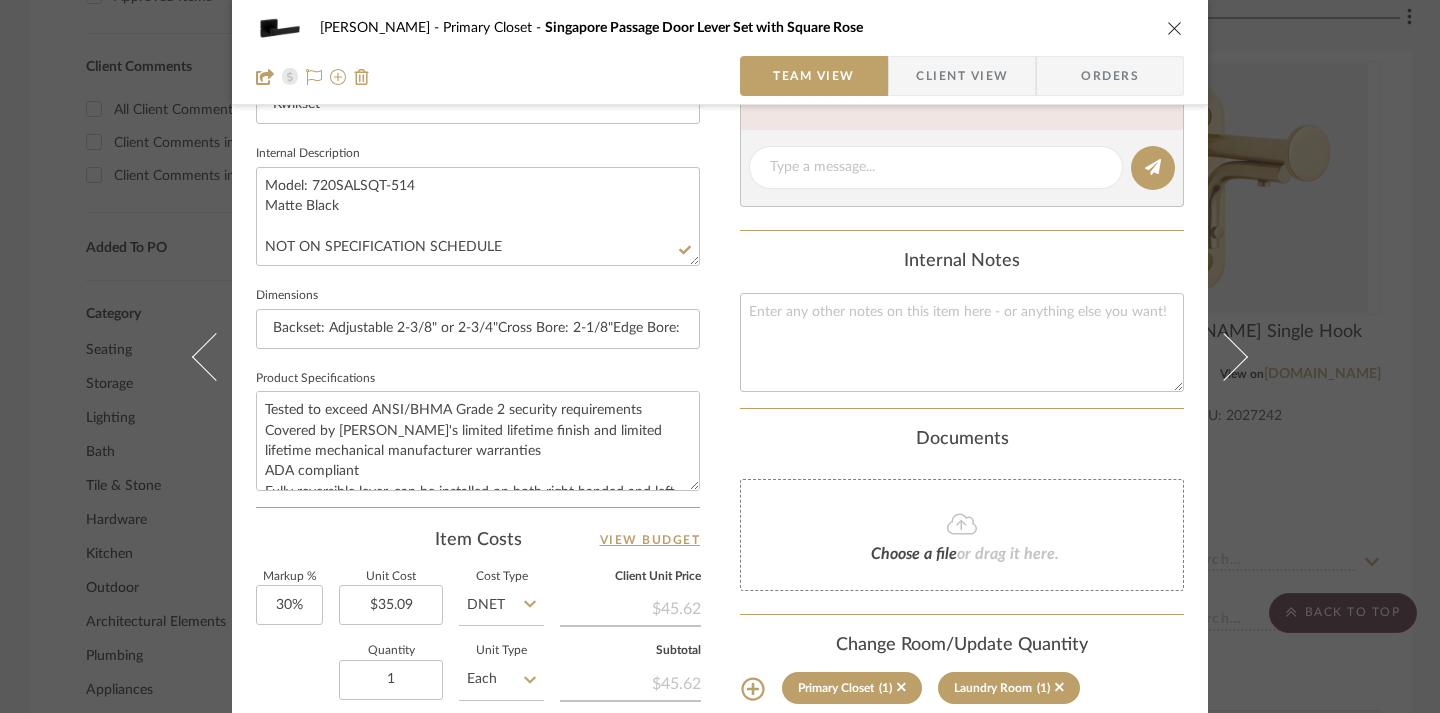 click at bounding box center (1175, 28) 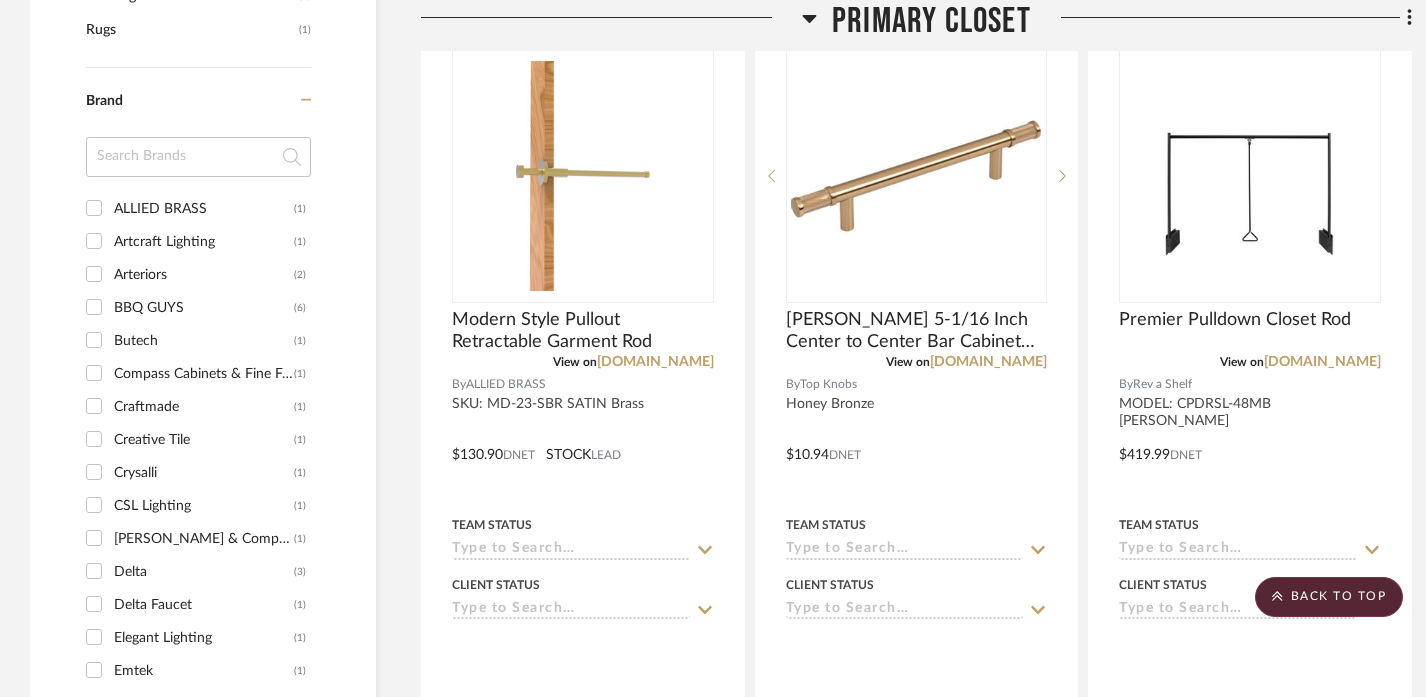 scroll, scrollTop: 2032, scrollLeft: 0, axis: vertical 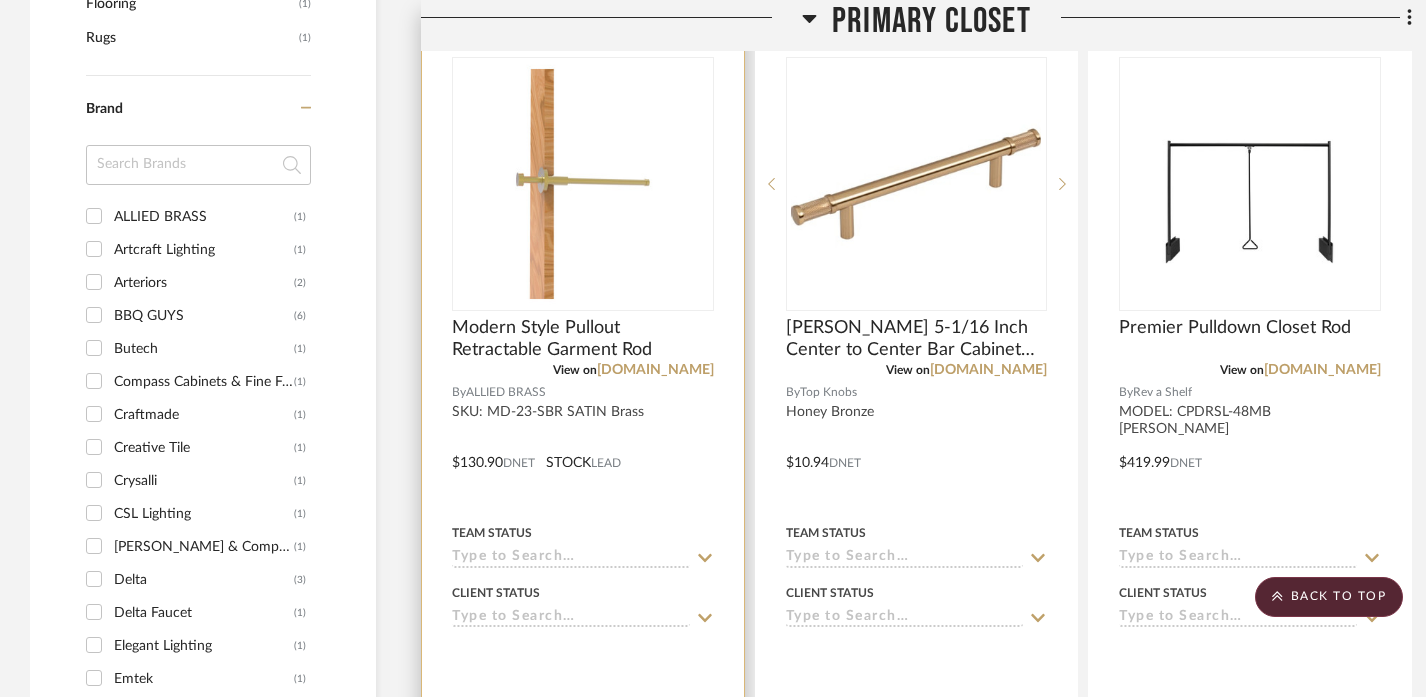 click at bounding box center (583, 448) 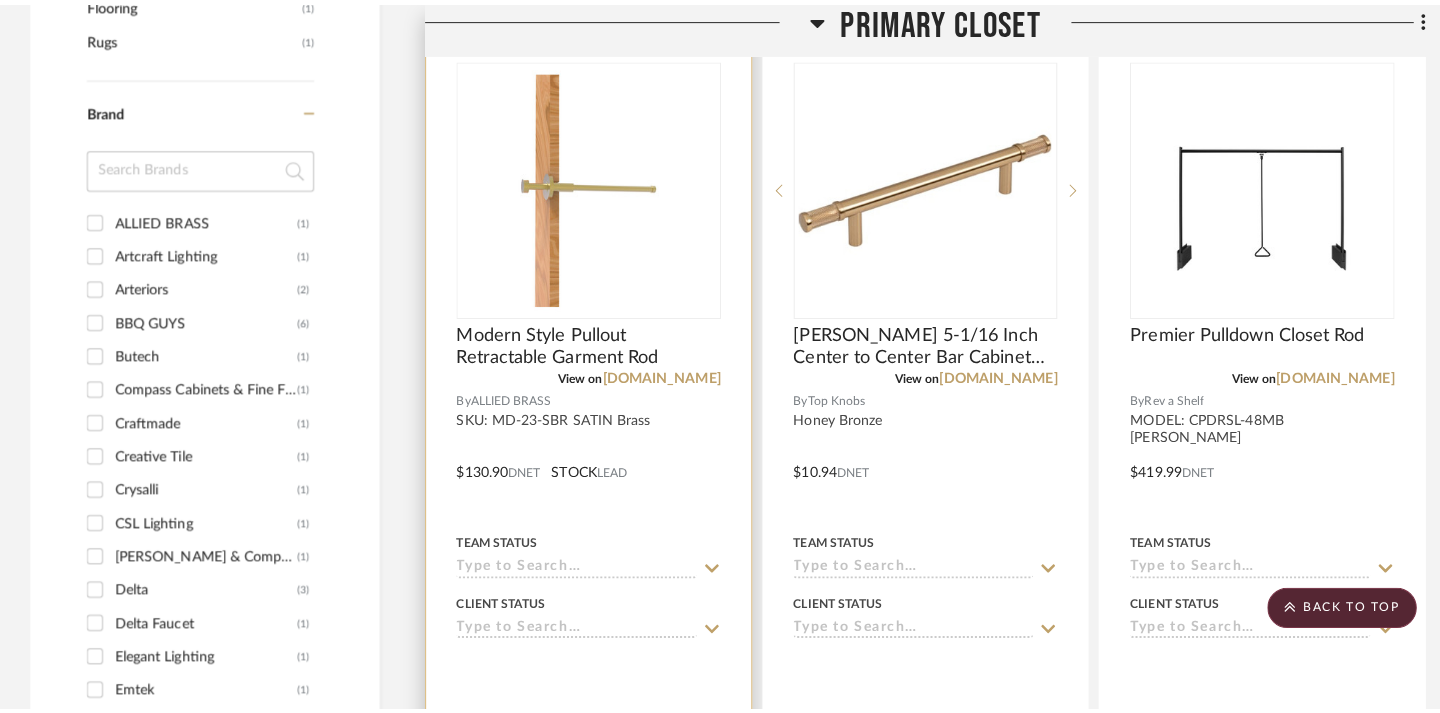scroll, scrollTop: 0, scrollLeft: 0, axis: both 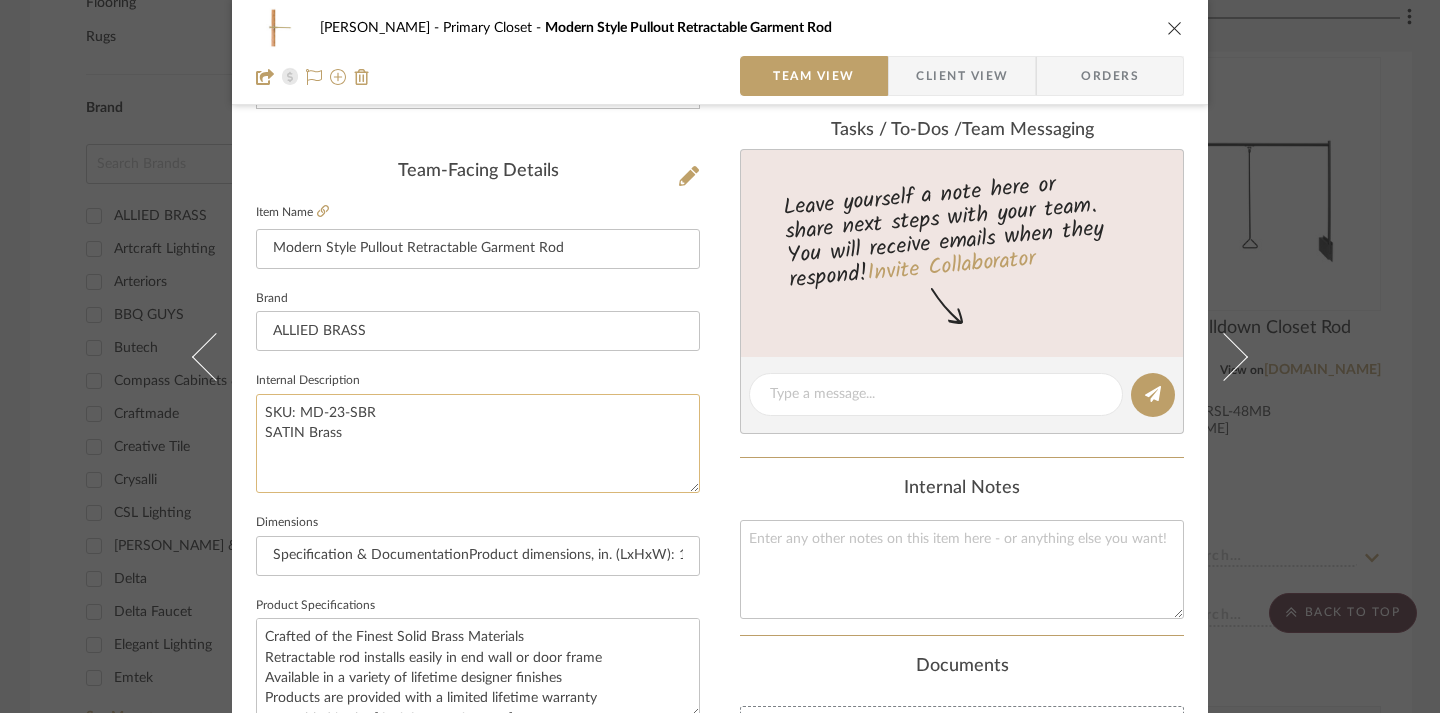 click on "SKU: MD-23-SBR
SATIN Brass" 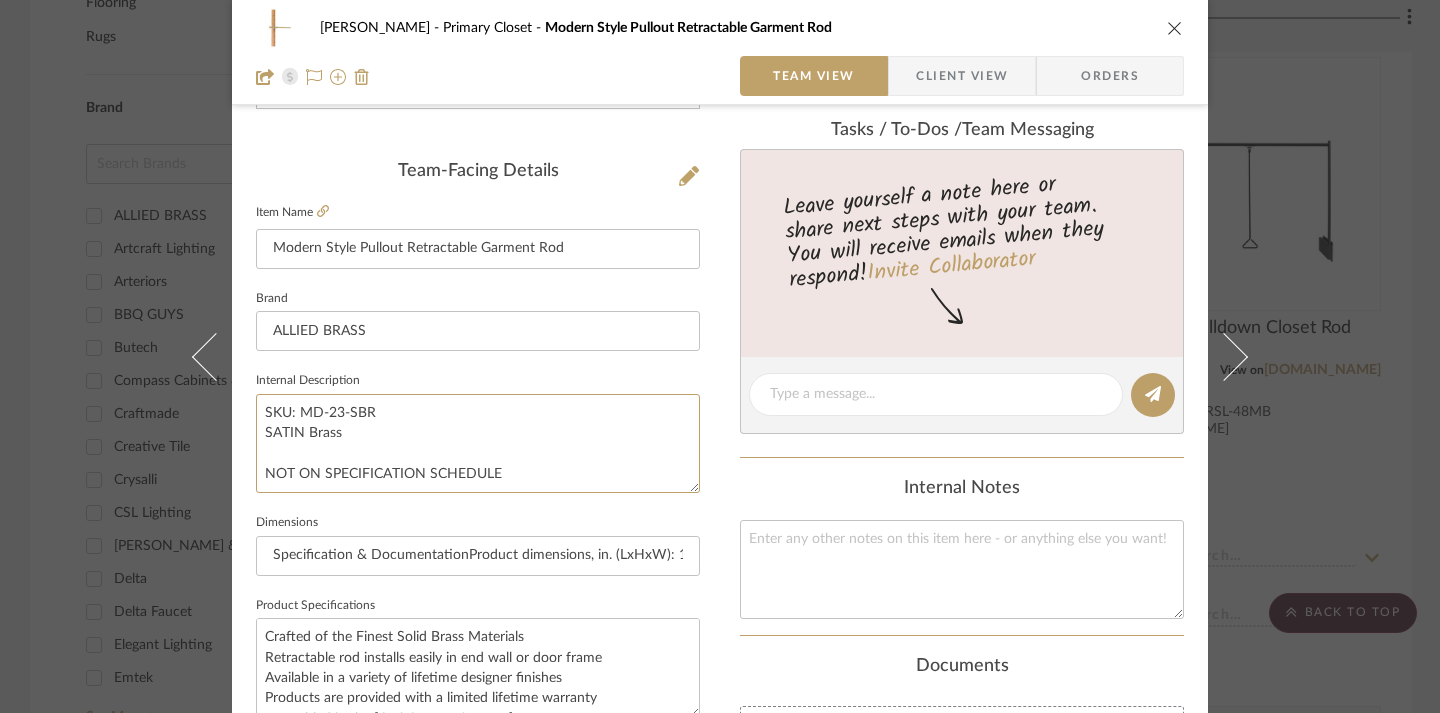 type on "SKU: MD-23-SBR
SATIN Brass
NOT ON SPECIFICATION SCHEDULE" 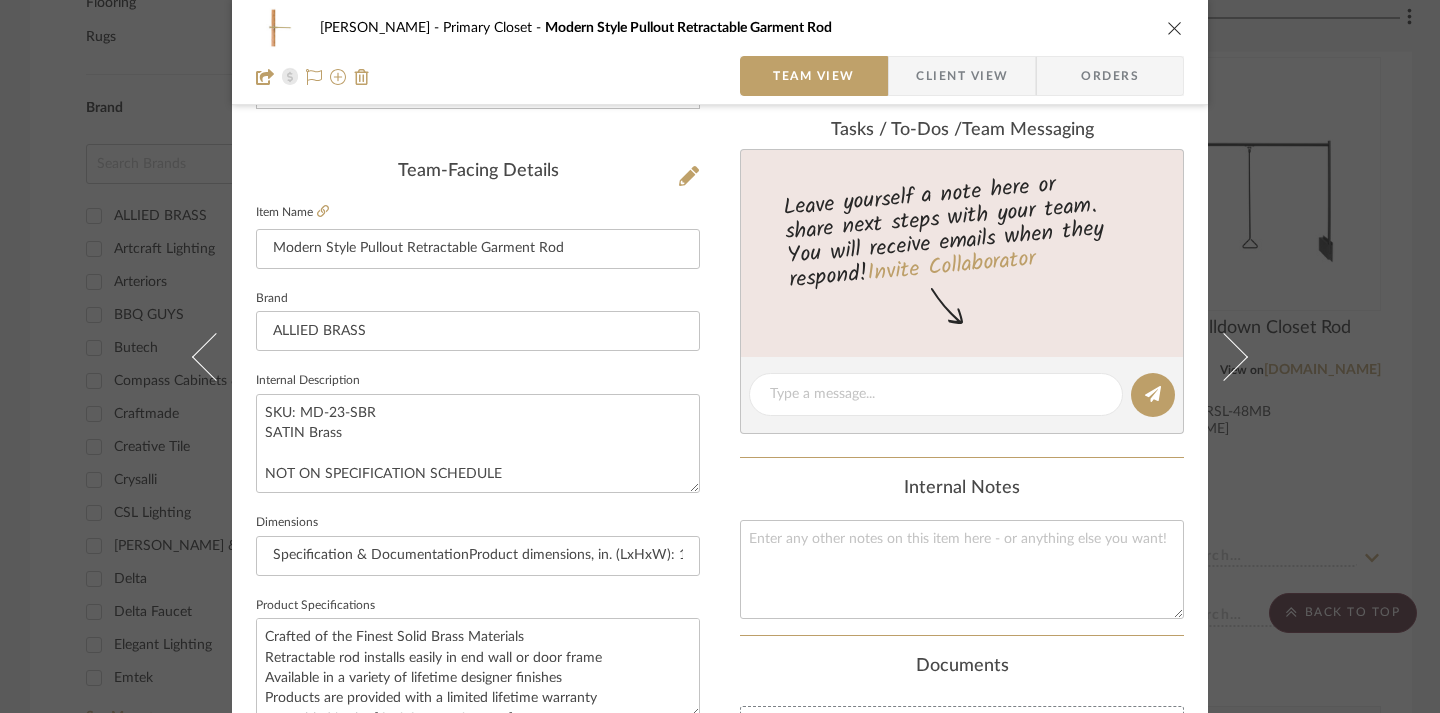 click on "CHRISTENSEN Primary Closet Modern Style Pullout Retractable Garment Rod Team View Client View Orders  Team-Facing Details   Item Name  Modern Style Pullout Retractable Garment Rod  Brand  ALLIED BRASS  Internal Description  SKU: MD-23-SBR
SATIN Brass
NOT ON SPECIFICATION SCHEDULE  Dimensions  Specification & DocumentationProduct dimensions, in. (LxHxW): 10x2x2Box dimensions, in. (LxHxW): 10x6x4Shipping weight, lbs: 2  Product Specifications  Crafted of the Finest Solid Brass Materials
Retractable rod installs easily in end wall or door frame
Available in a variety of lifetime designer finishes
Products are provided with a limited lifetime warranty
Assembled in the USA  Item Costs   View Budget   Markup %  30%  Unit Cost  $130.90  Cost Type  DNET  Client Unit Price   $170.17   Quantity  4  Unit Type  Each  Subtotal   $680.68   Tax %  0%  Total Tax   $0.00   Shipping Cost  $0.00  Ship. Markup %  0% Taxable  Total Shipping   $0.00  Total Client Price  $680.68  Your Cost  $523.60  Your Margin  $157.08  In Stock" at bounding box center (720, 426) 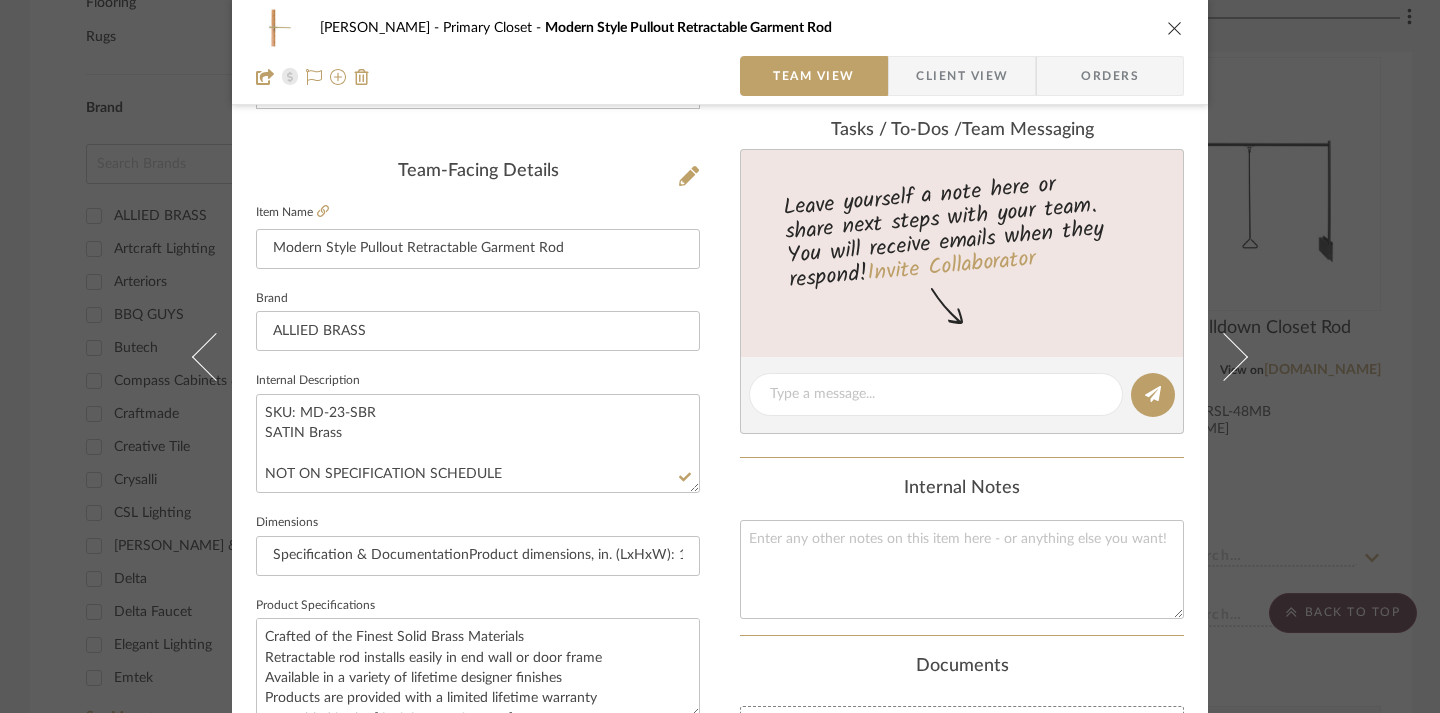 click at bounding box center [1175, 28] 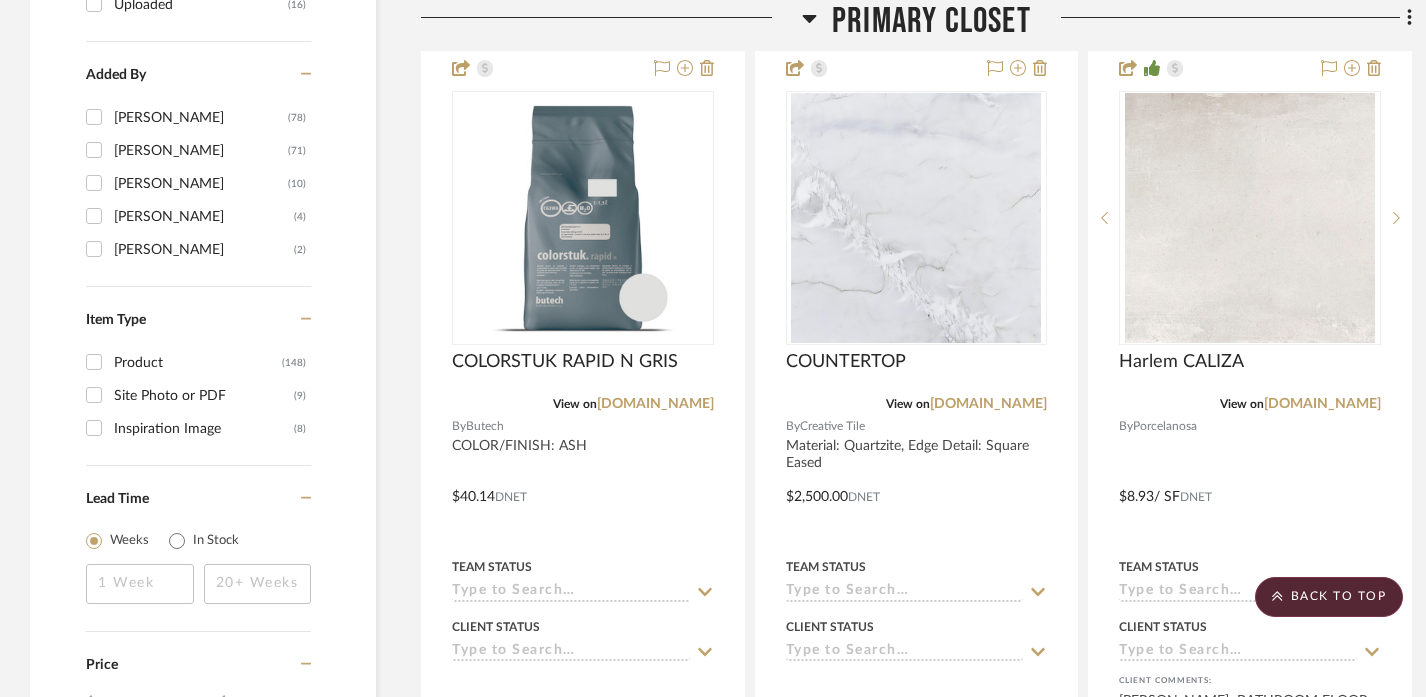 scroll, scrollTop: 2900, scrollLeft: 0, axis: vertical 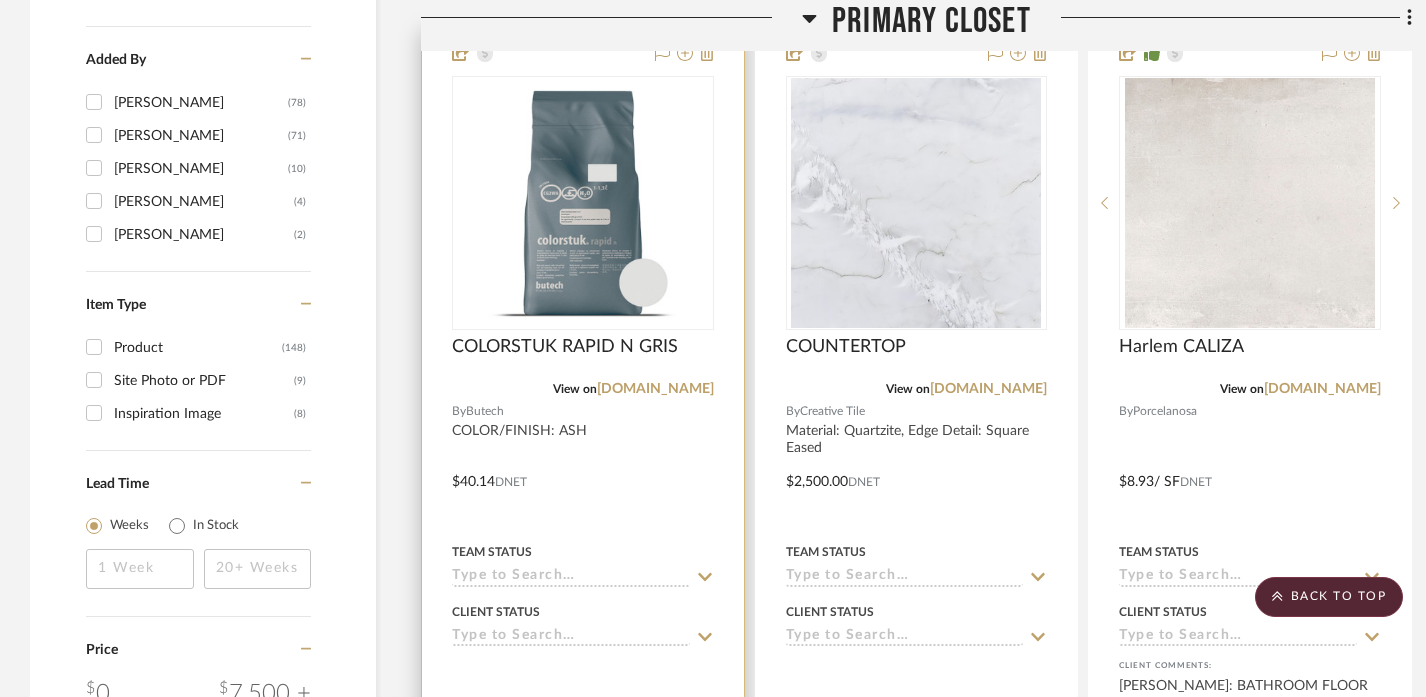 click at bounding box center (583, 467) 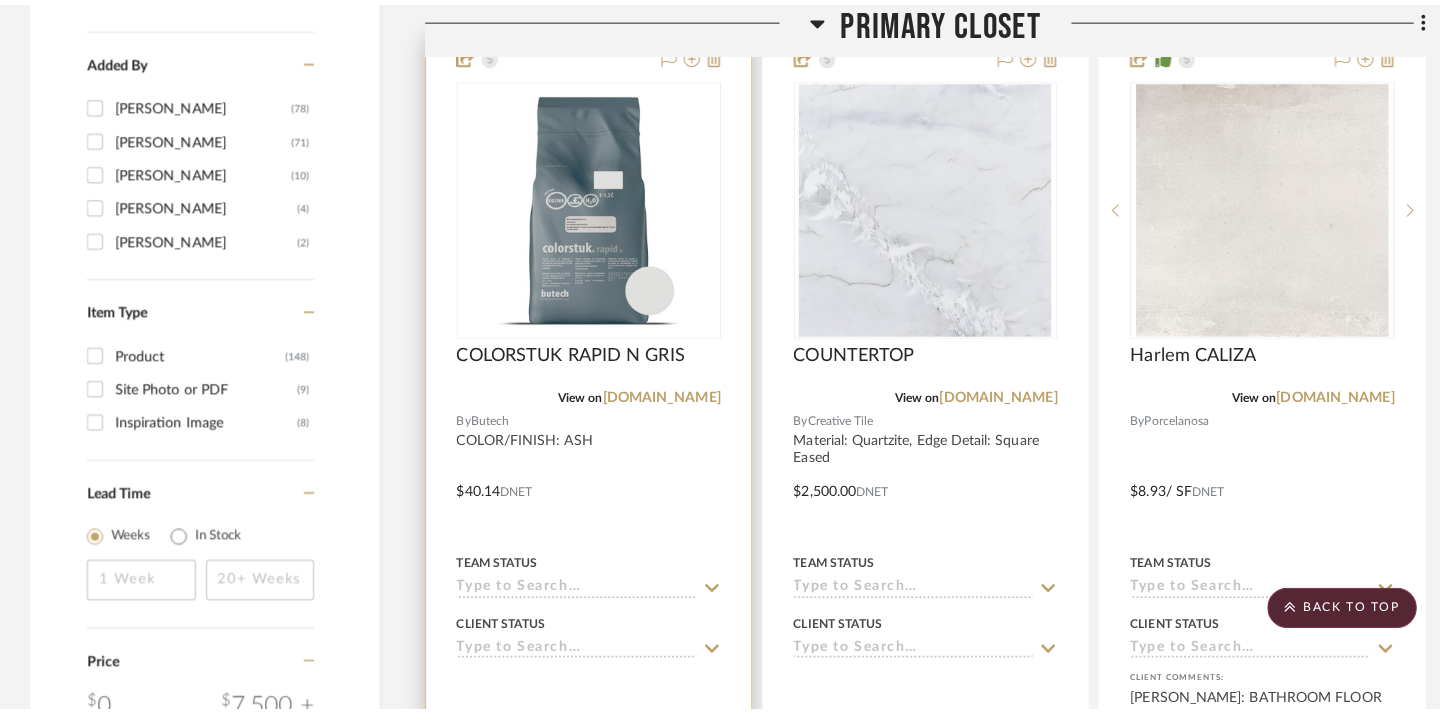 scroll, scrollTop: 0, scrollLeft: 0, axis: both 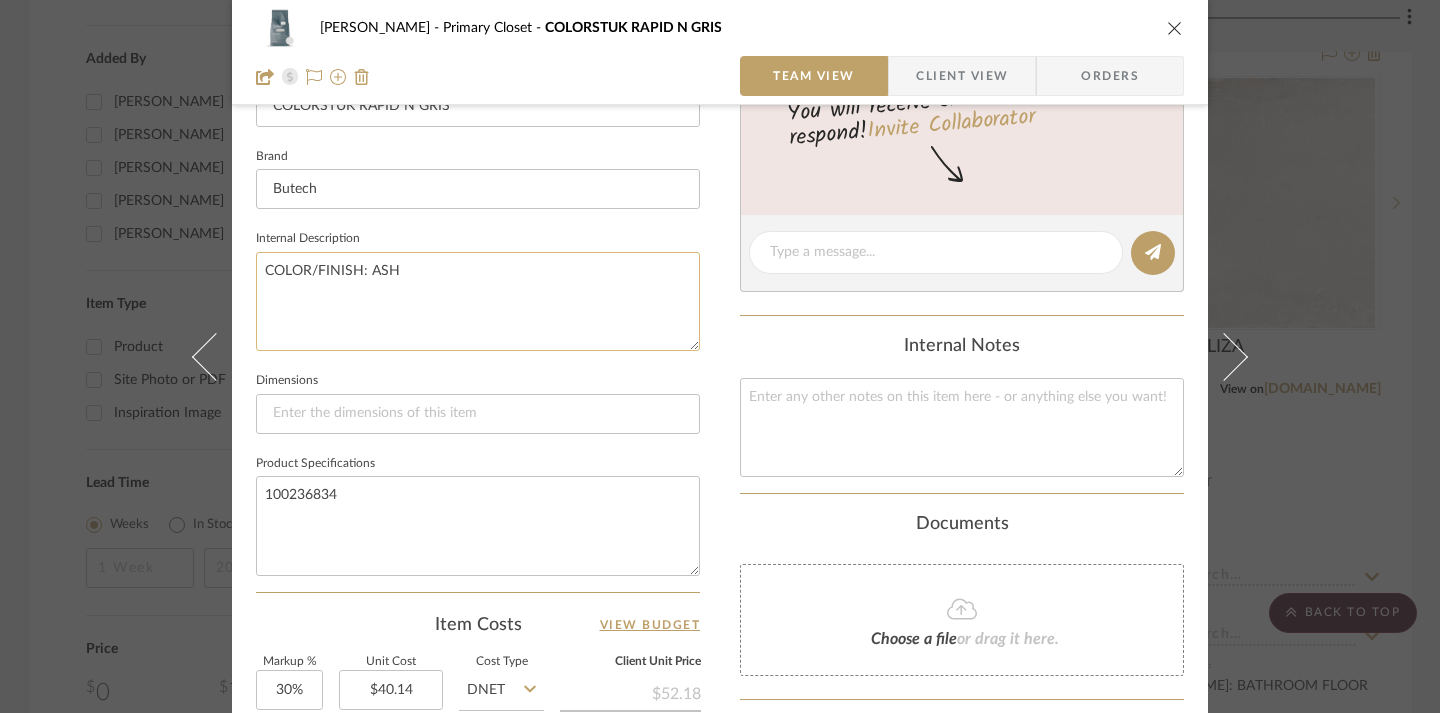 click on "COLOR/FINISH: ASH" 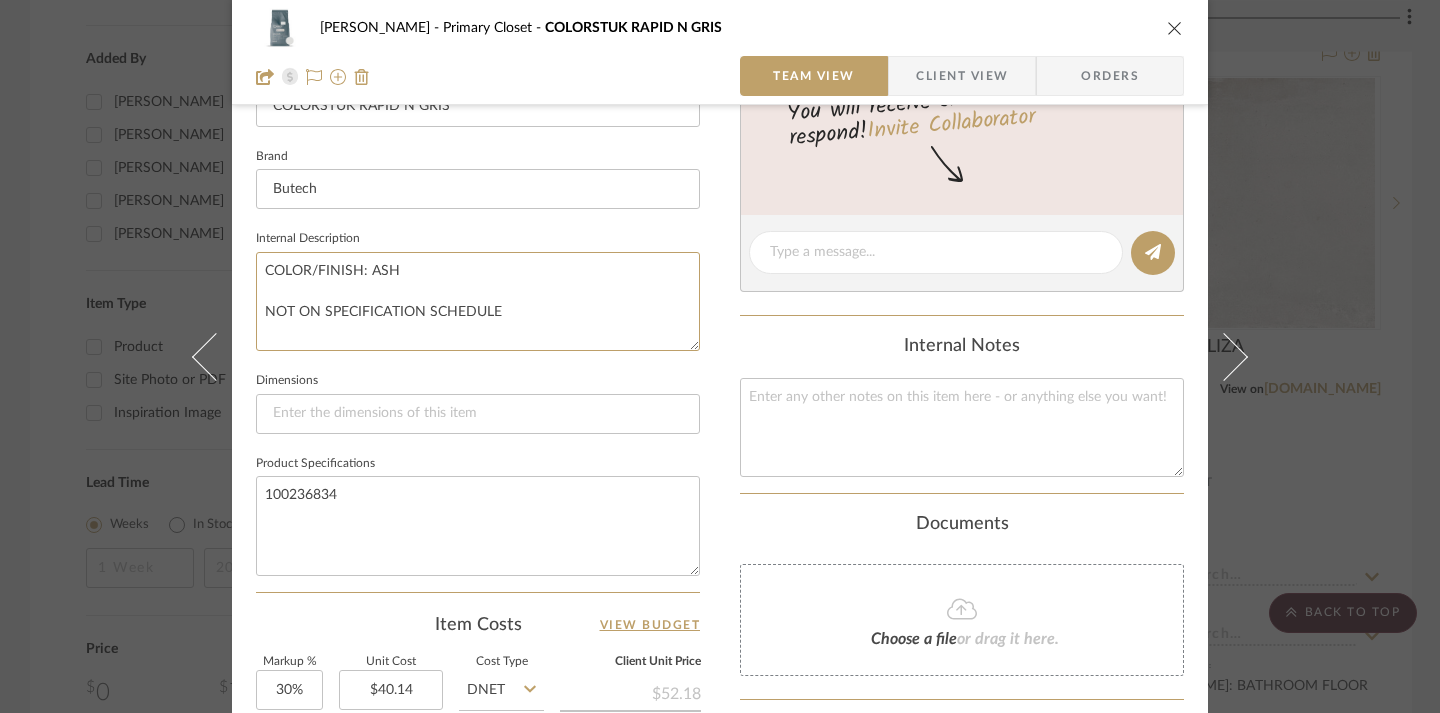 type on "COLOR/FINISH: ASH
NOT ON SPECIFICATION SCHEDULE" 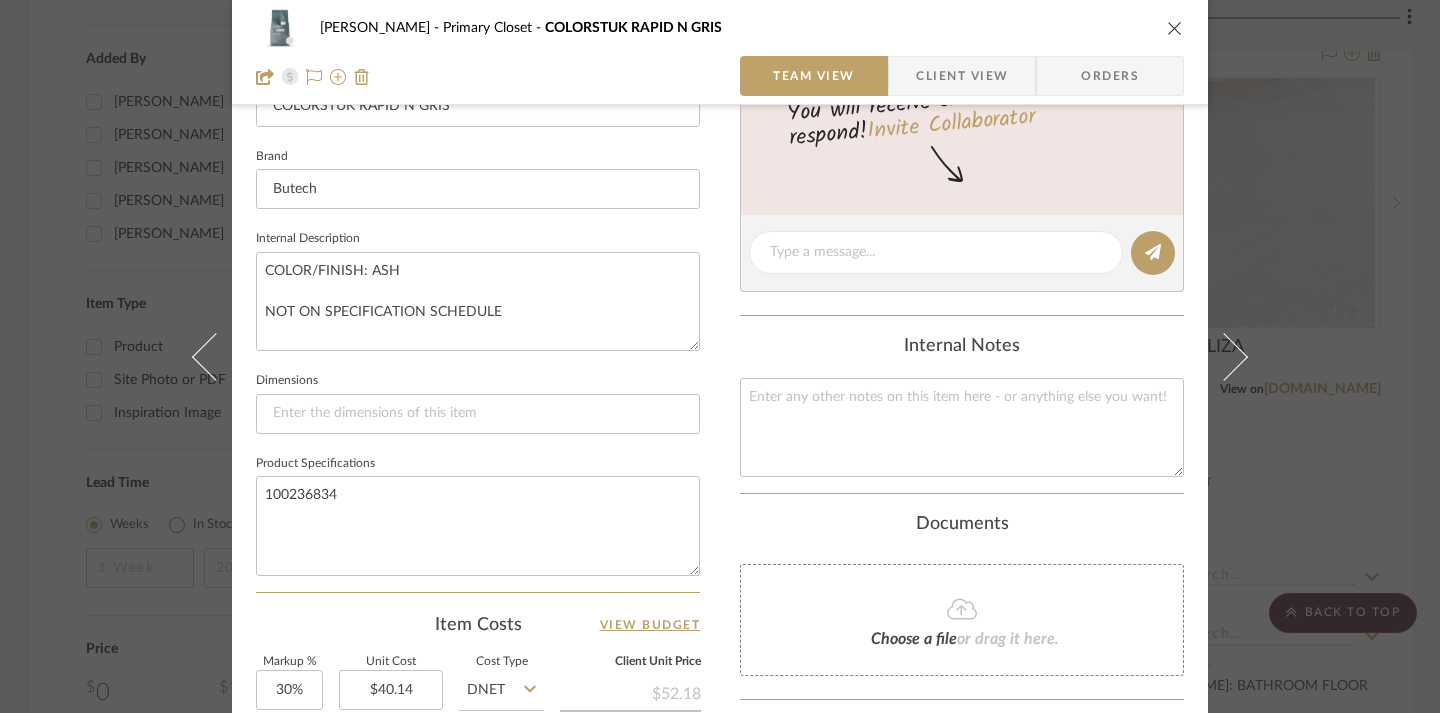 click on "CHRISTENSEN Primary Closet COLORSTUK RAPID N GRIS Team View Client View Orders  Team-Facing Details   Item Name  COLORSTUK RAPID N GRIS  Brand  Butech  Internal Description  COLOR/FINISH: ASH
NOT ON SPECIFICATION SCHEDULE  Dimensions   Product Specifications  100236834  Item Costs   View Budget   Markup %  30%  Unit Cost  $40.14  Cost Type  DNET  Client Unit Price   $52.18   Quantity  1  Unit Type  Each  Subtotal   $52.18   Tax %  0%  Total Tax   $0.00   Shipping Cost  $0.00  Ship. Markup %  0% Taxable  Total Shipping   $0.00  Total Client Price  $52.18  Your Cost  $40.14  Your Margin  $12.04  Content here copies to Client View - confirm visibility there.  Show in Client Dashboard   Include in Budget   View Budget  Team Status  Lead Time  In Stock Weeks  Est. Min   Est. Max   Due Date   Install Date  Tasks / To-Dos /  team Messaging  Leave yourself a note here or share next steps with your team. You will receive emails when they
respond!  Invite Collaborator Internal Notes  Documents  Choose a file" at bounding box center [720, 284] 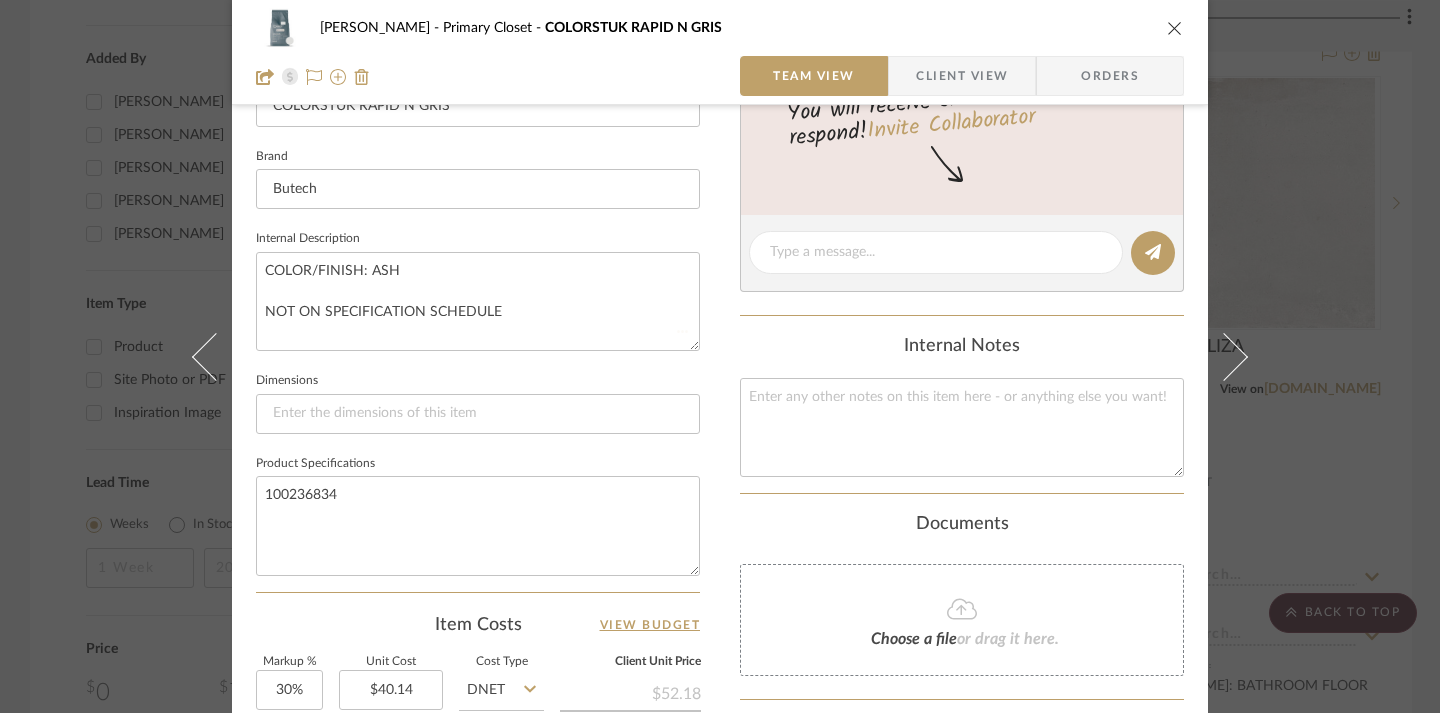 type 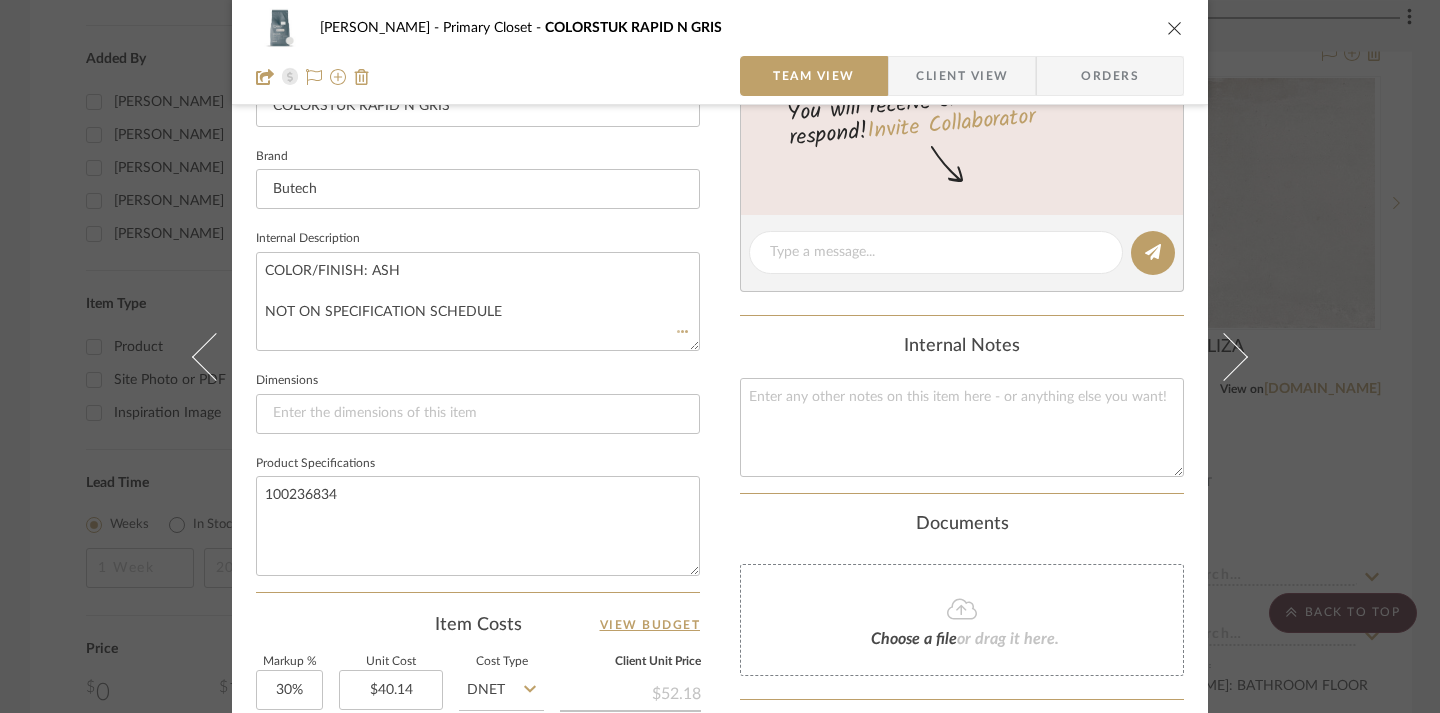 type 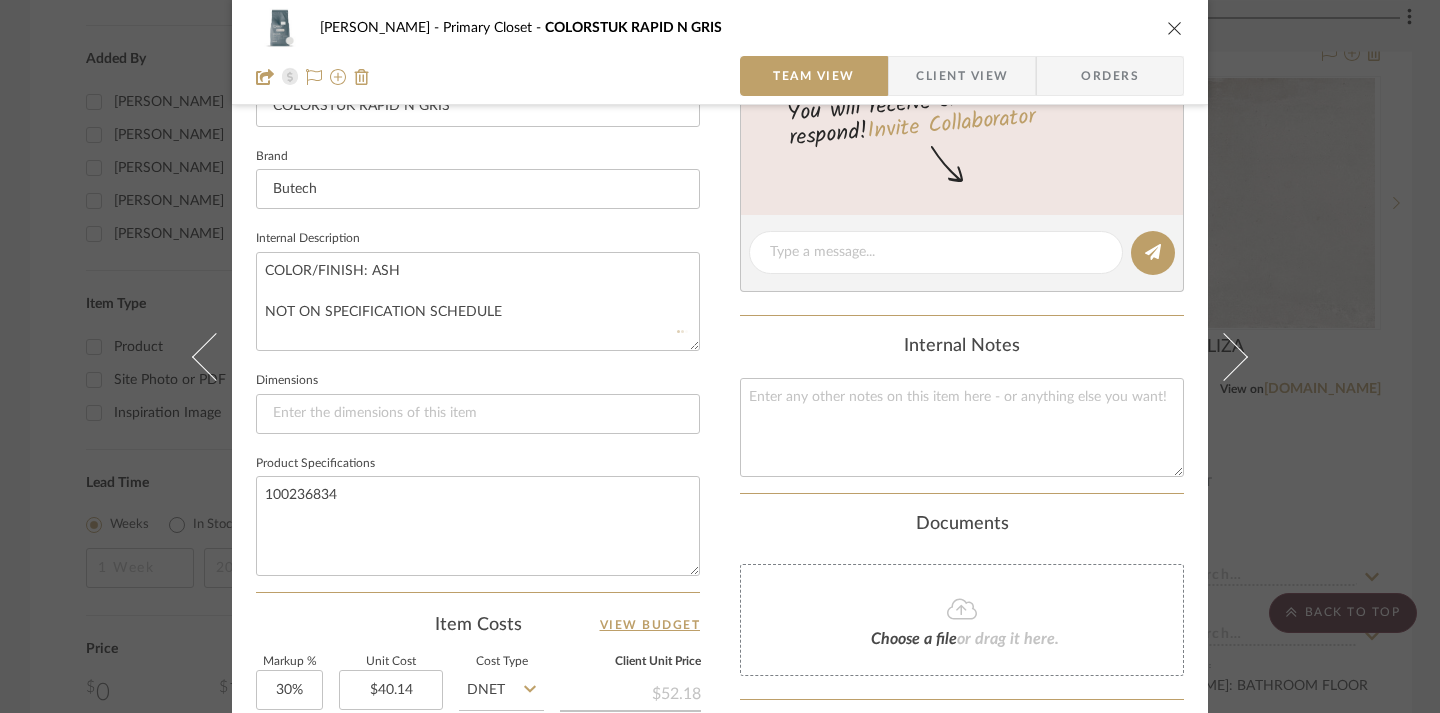 type 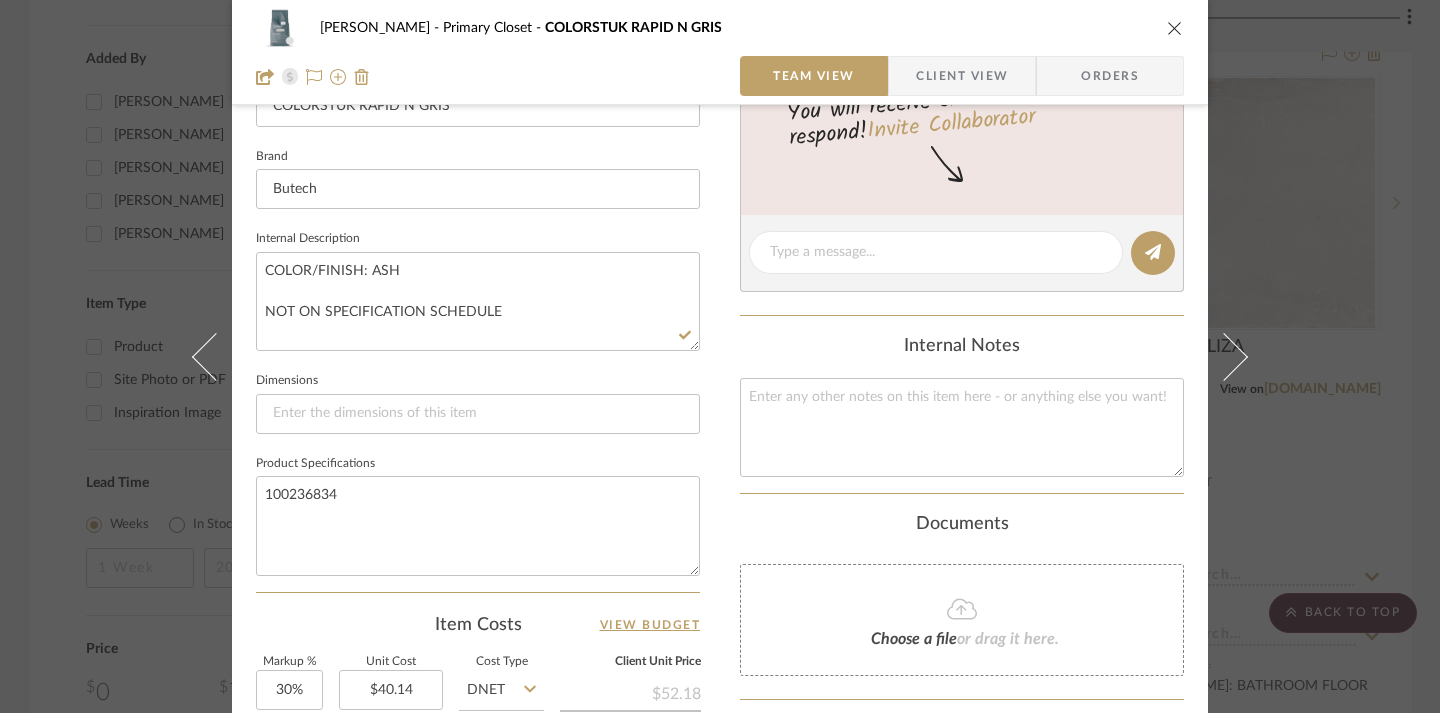 click at bounding box center (1175, 28) 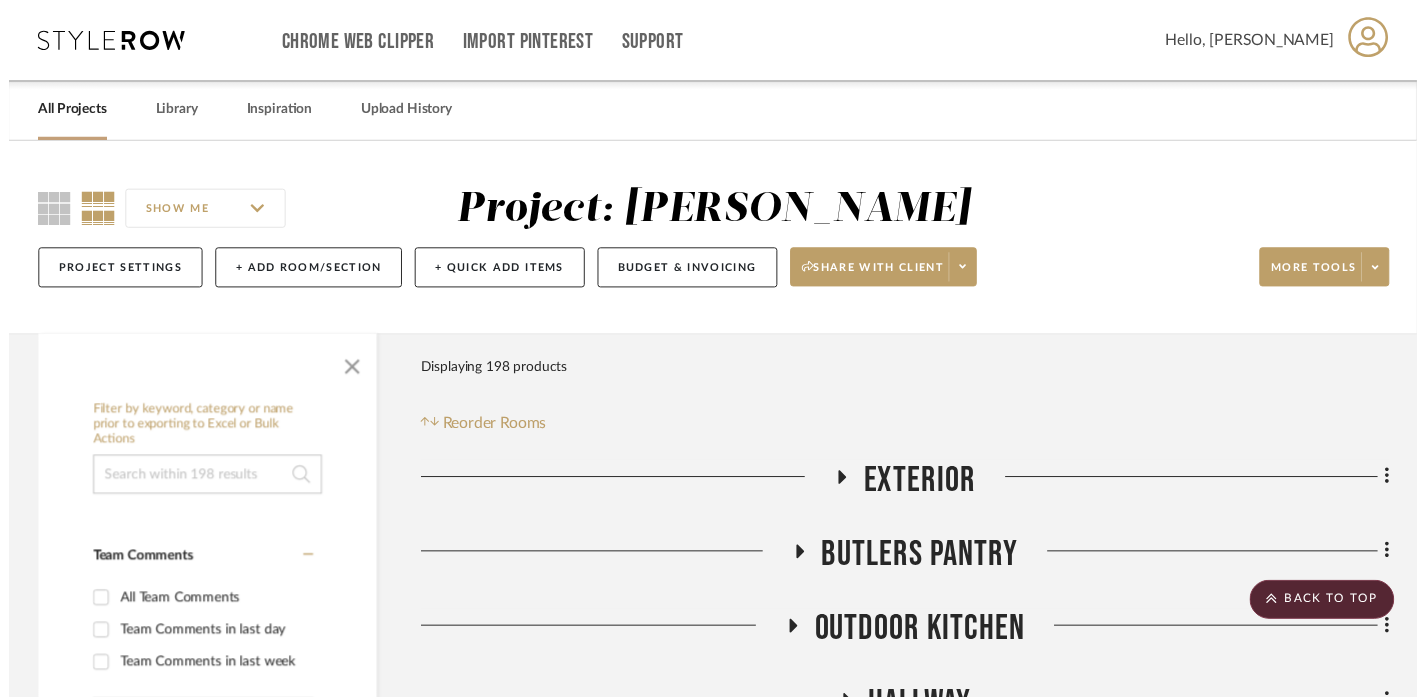 scroll, scrollTop: 2900, scrollLeft: 0, axis: vertical 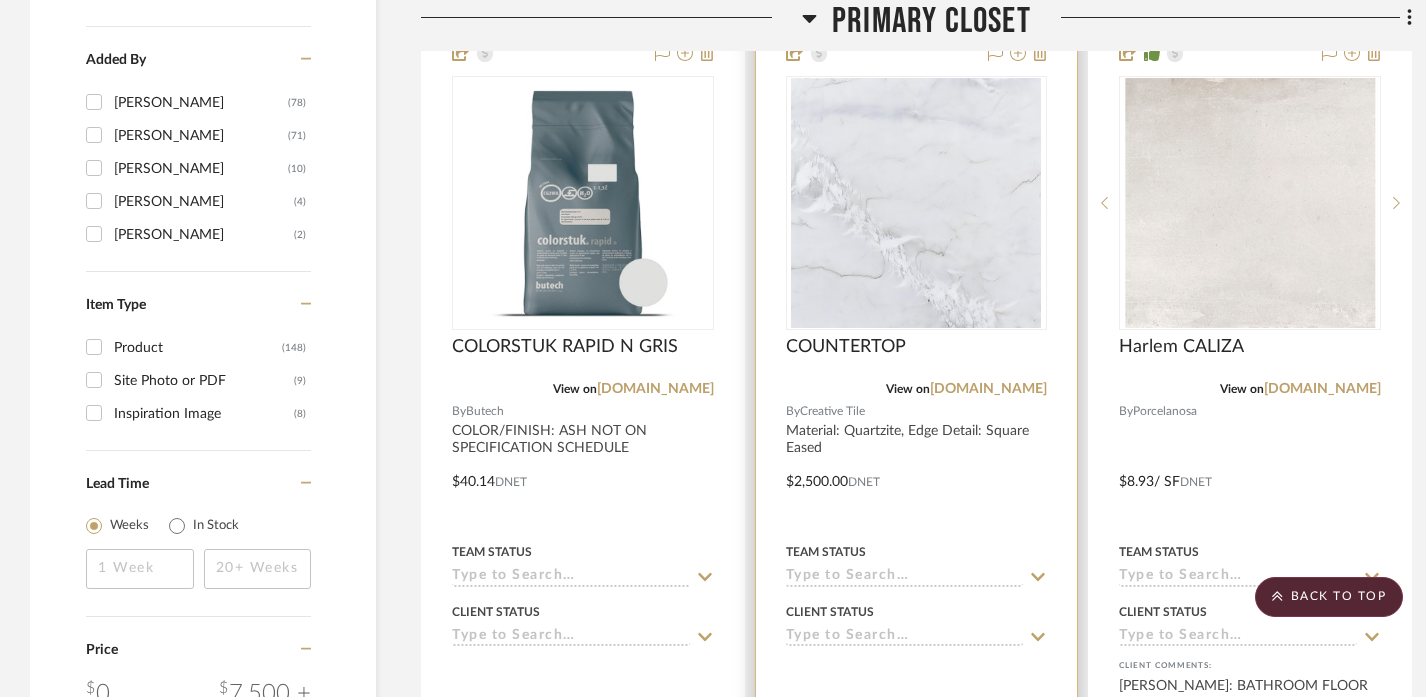 click at bounding box center (917, 467) 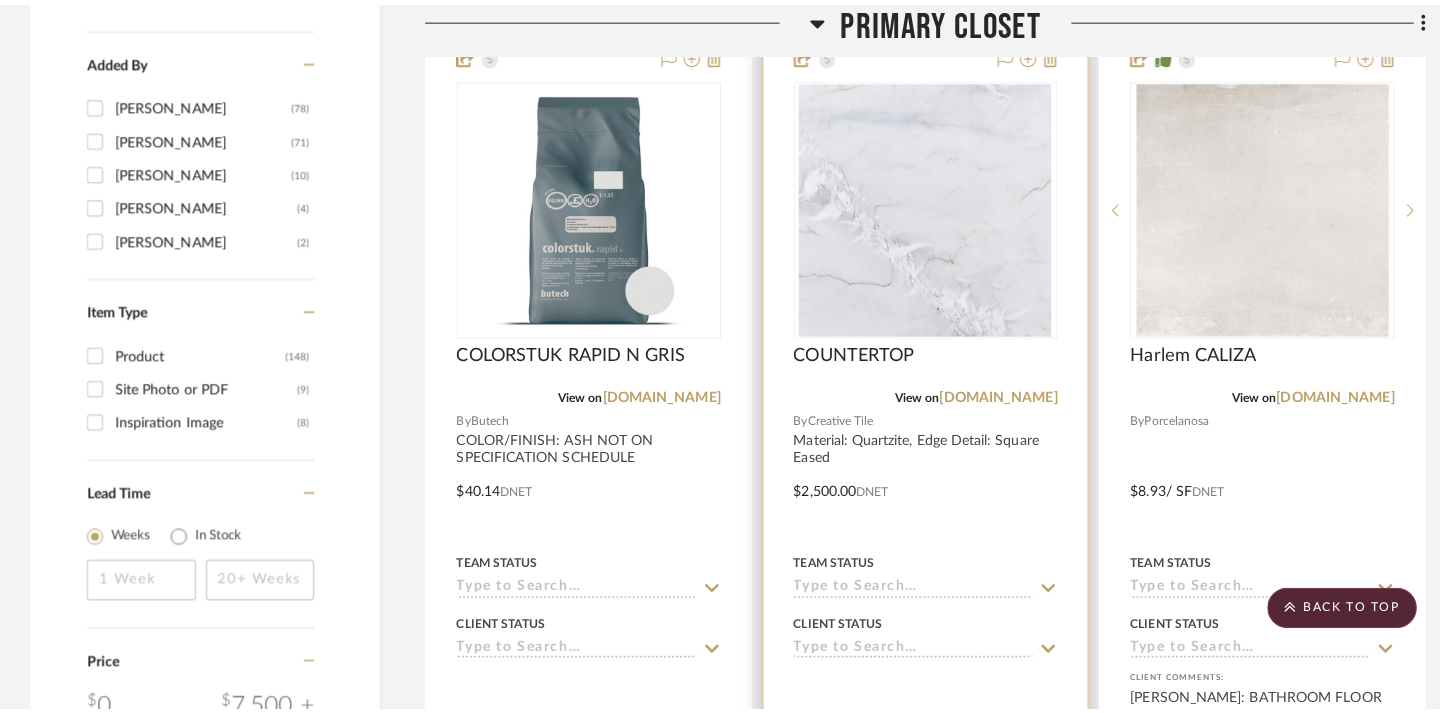 scroll, scrollTop: 0, scrollLeft: 0, axis: both 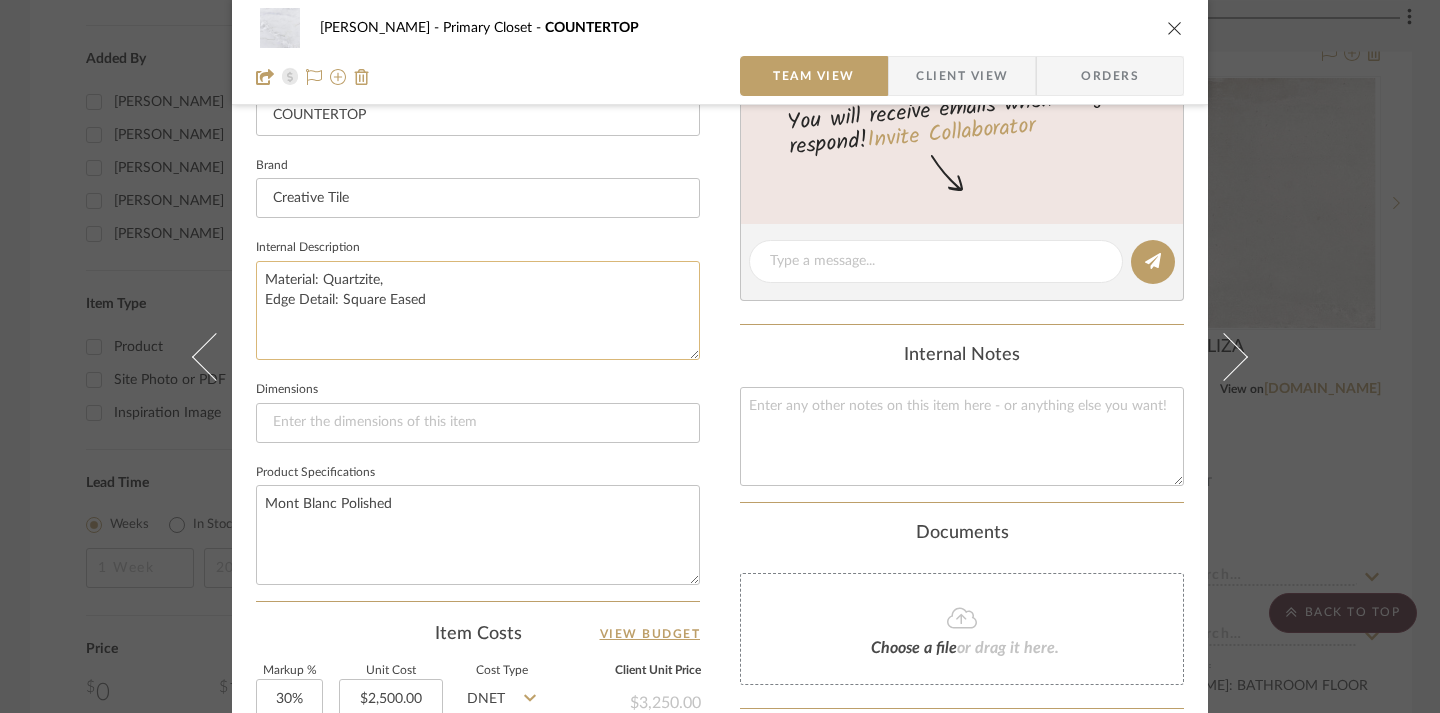 click on "Material: Quartzite,
Edge Detail: Square Eased" 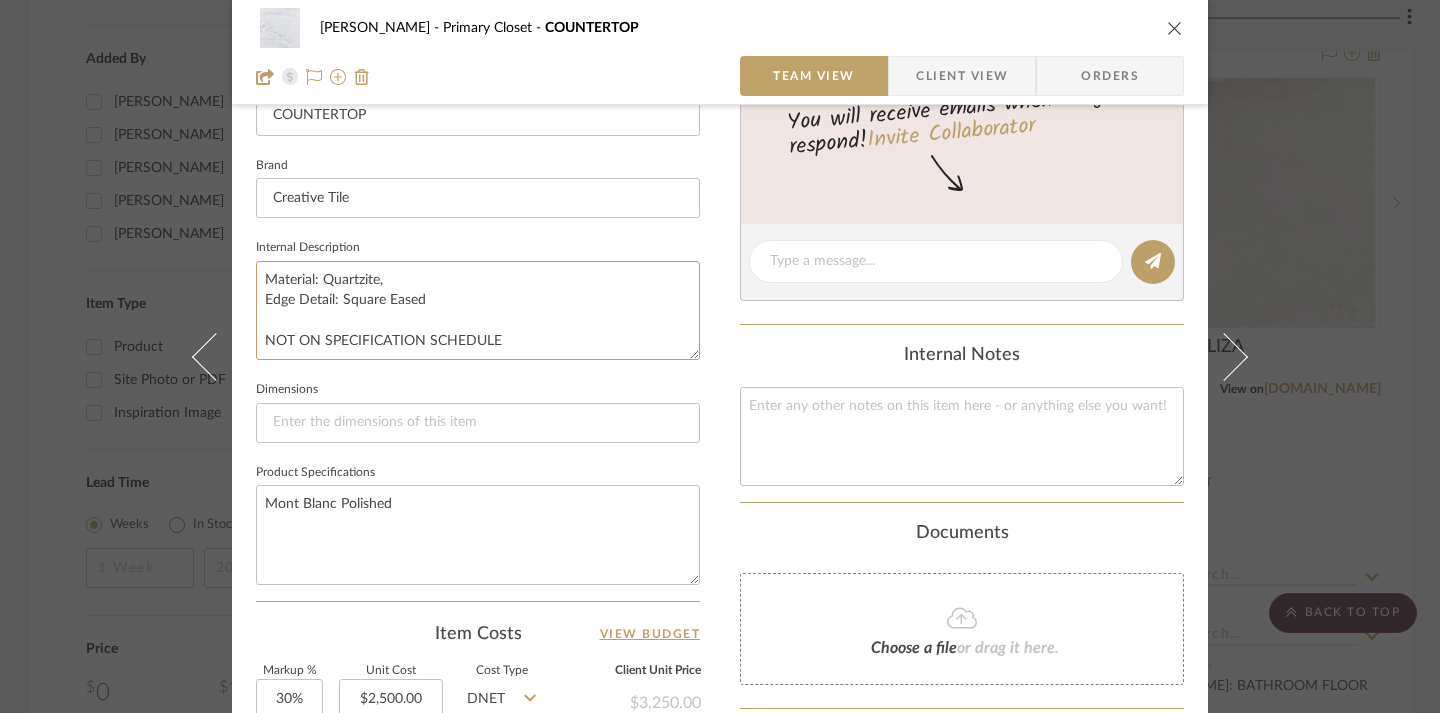 type on "Material: Quartzite,
Edge Detail: Square Eased
NOT ON SPECIFICATION SCHEDULE" 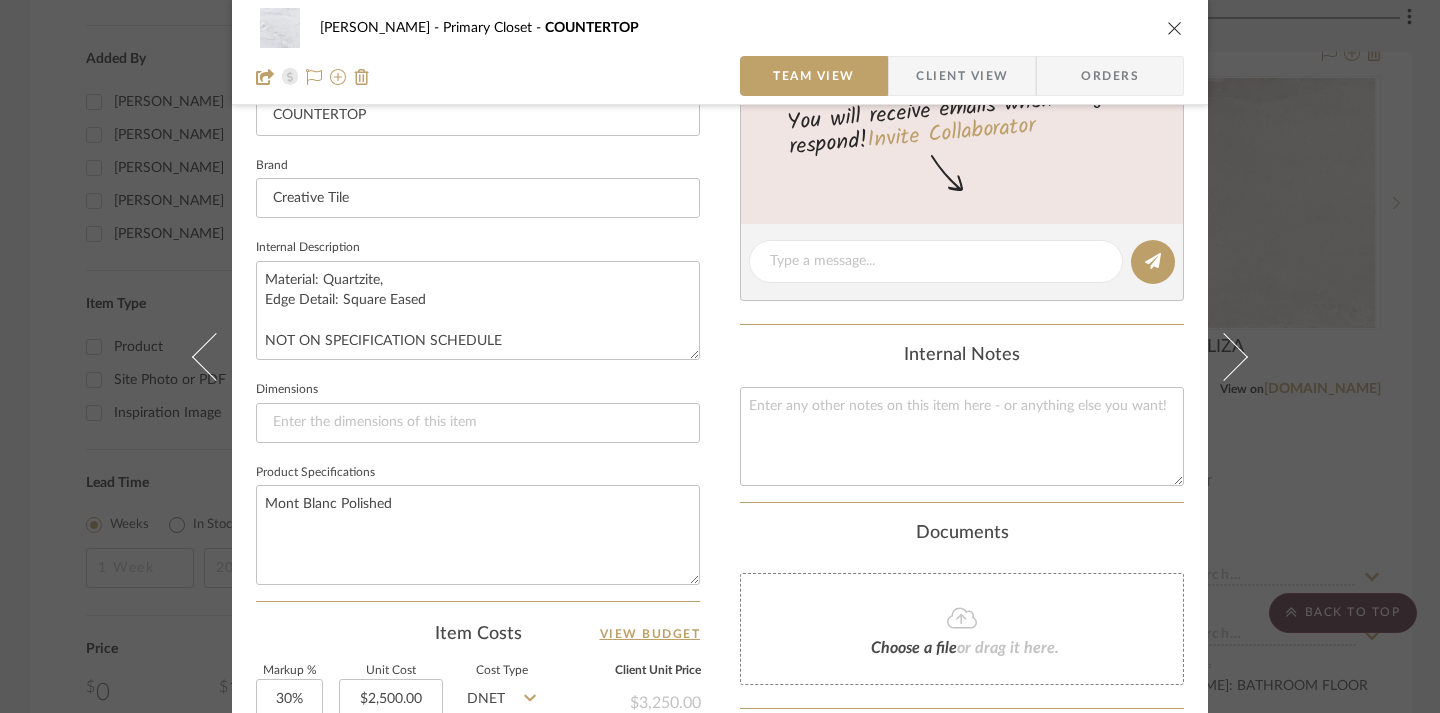 click on "Content here copies to Client View - confirm visibility there.  Show in Client Dashboard   Include in Budget   View Budget  Team Status  Lead Time  In Stock Weeks  Est. Min   Est. Max   Due Date   Install Date  Tasks / To-Dos /  team Messaging  Leave yourself a note here or share next steps with your team. You will receive emails when they
respond!  Invite Collaborator Internal Notes  Documents  Choose a file  or drag it here. Change Room/Update Quantity  Primary Closet  (1)  Hallway  (1)  Laundry Room  (1)  Primary Bathroom  (1)  Primary Bedroom  (1) *To create a new room/section do that from main project page" at bounding box center [962, 313] 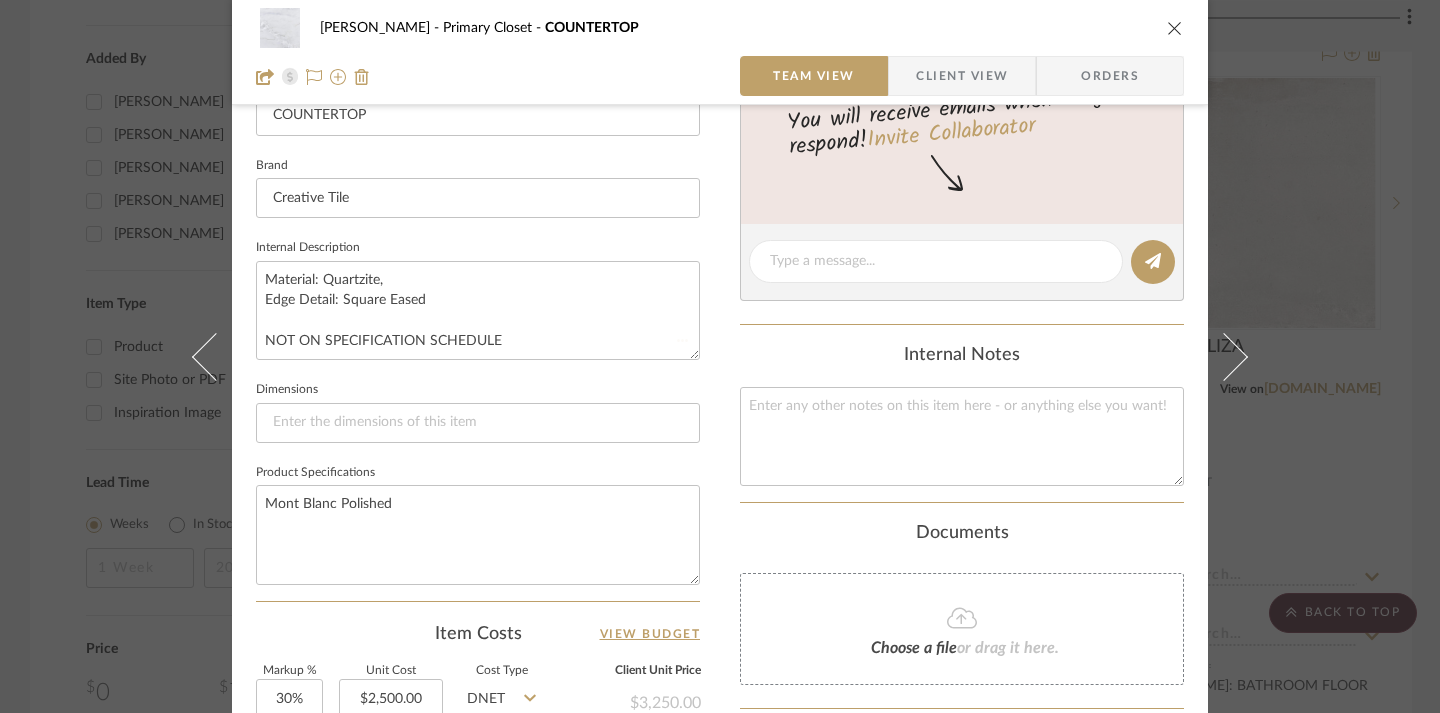 type 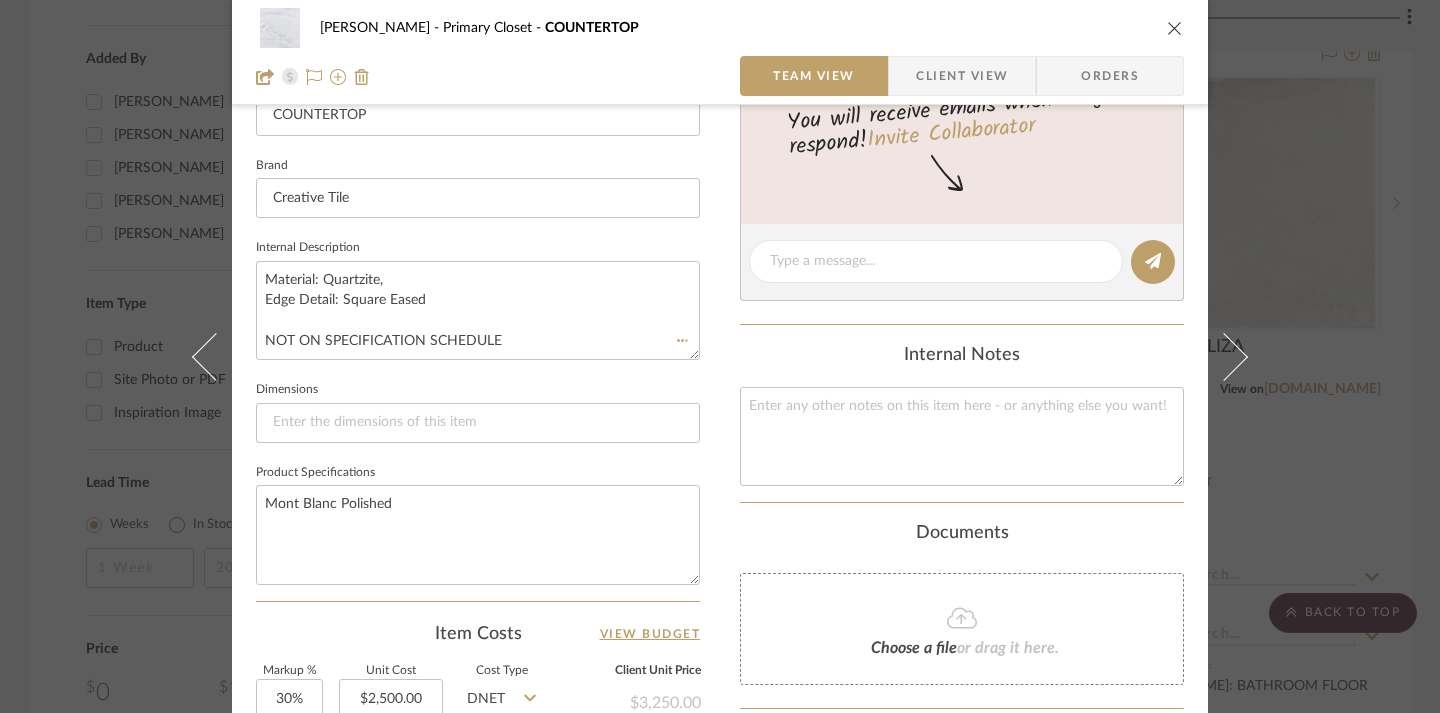 type 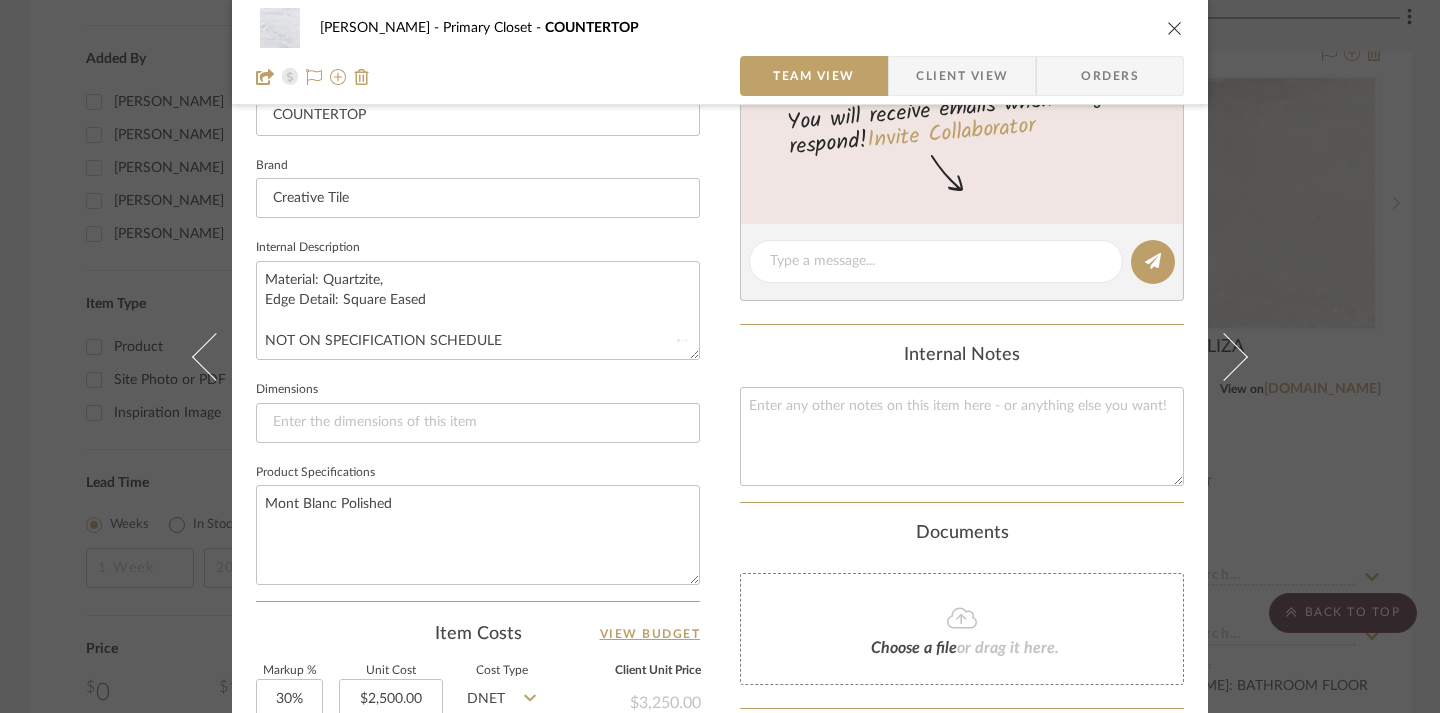 type 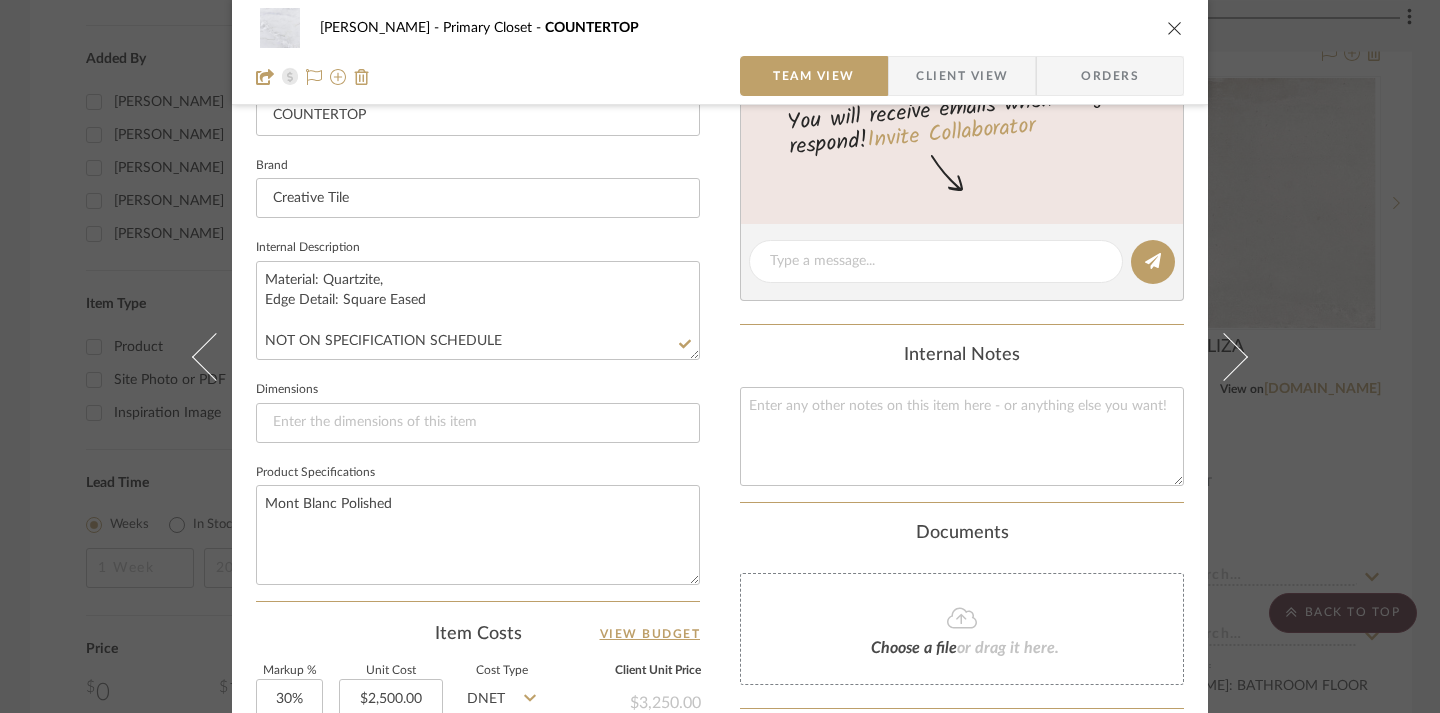 click at bounding box center (1175, 28) 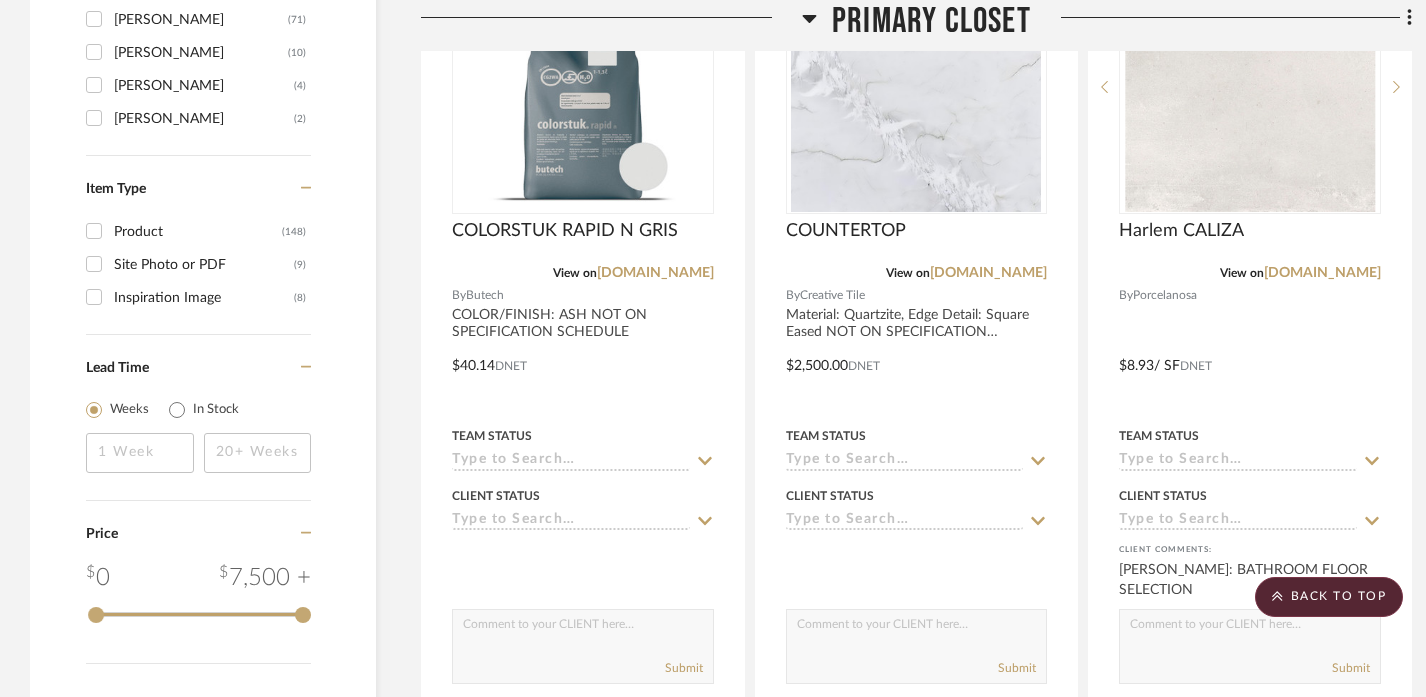 scroll, scrollTop: 3038, scrollLeft: 0, axis: vertical 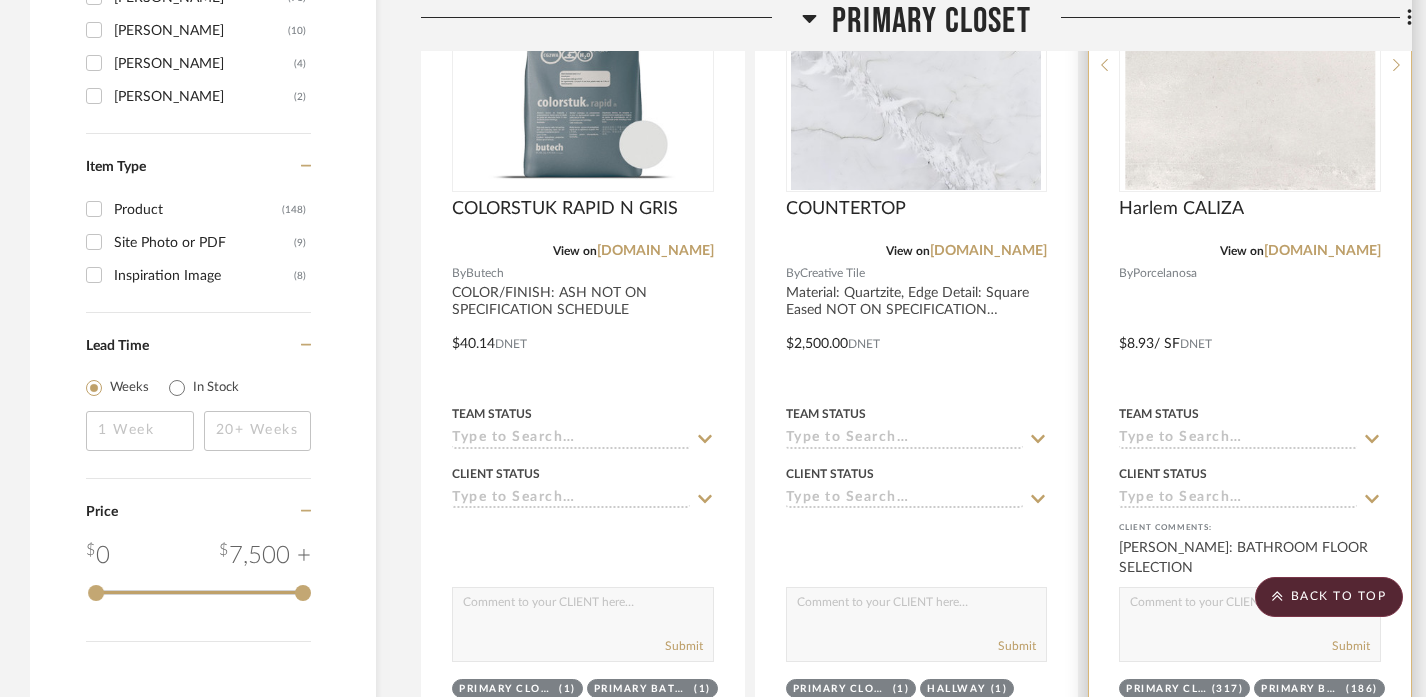 click at bounding box center (1250, 329) 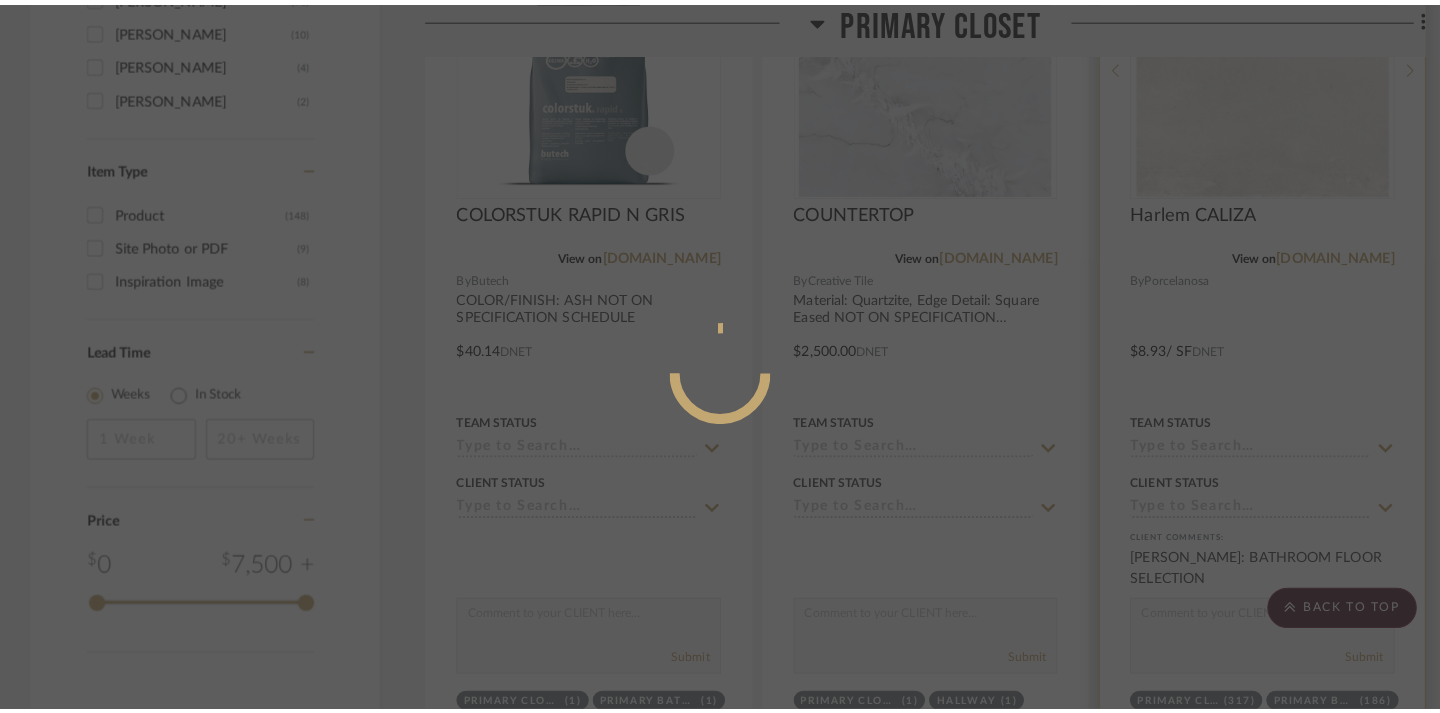 scroll, scrollTop: 0, scrollLeft: 0, axis: both 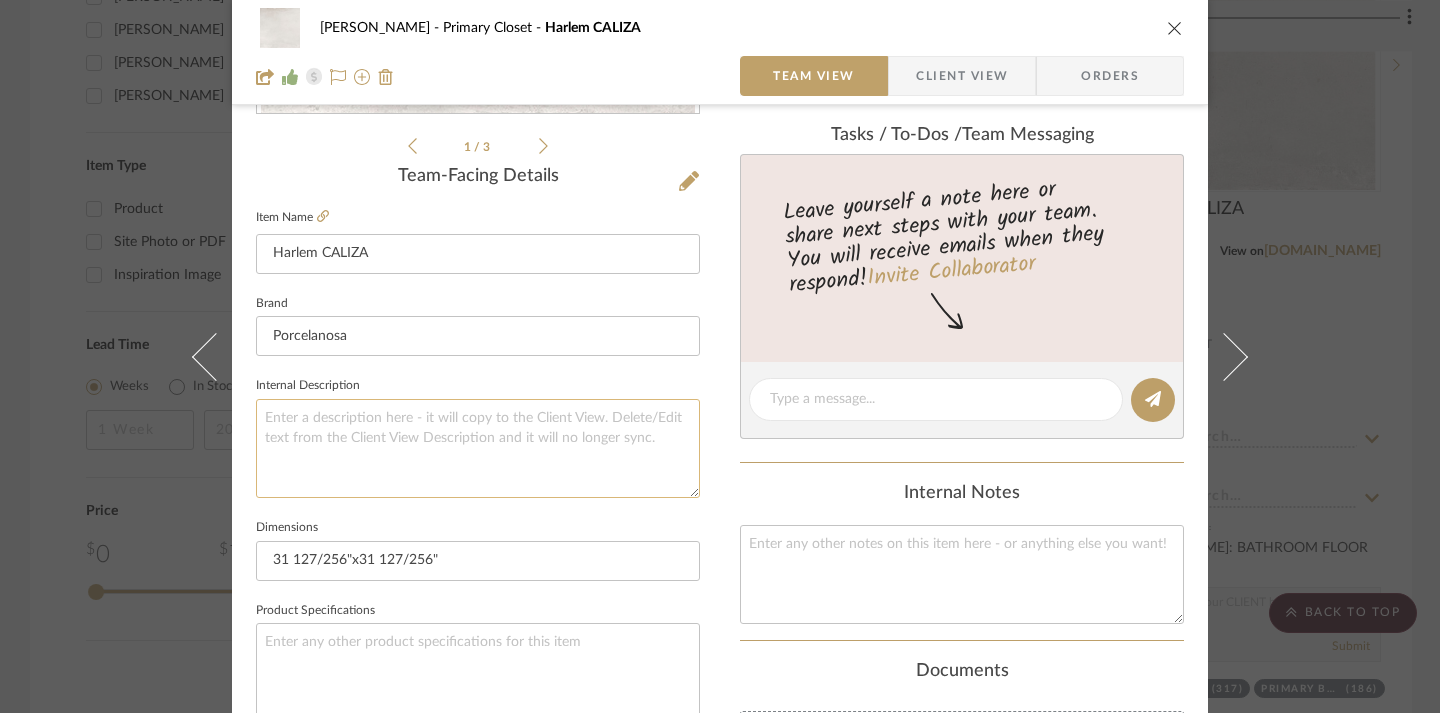 click 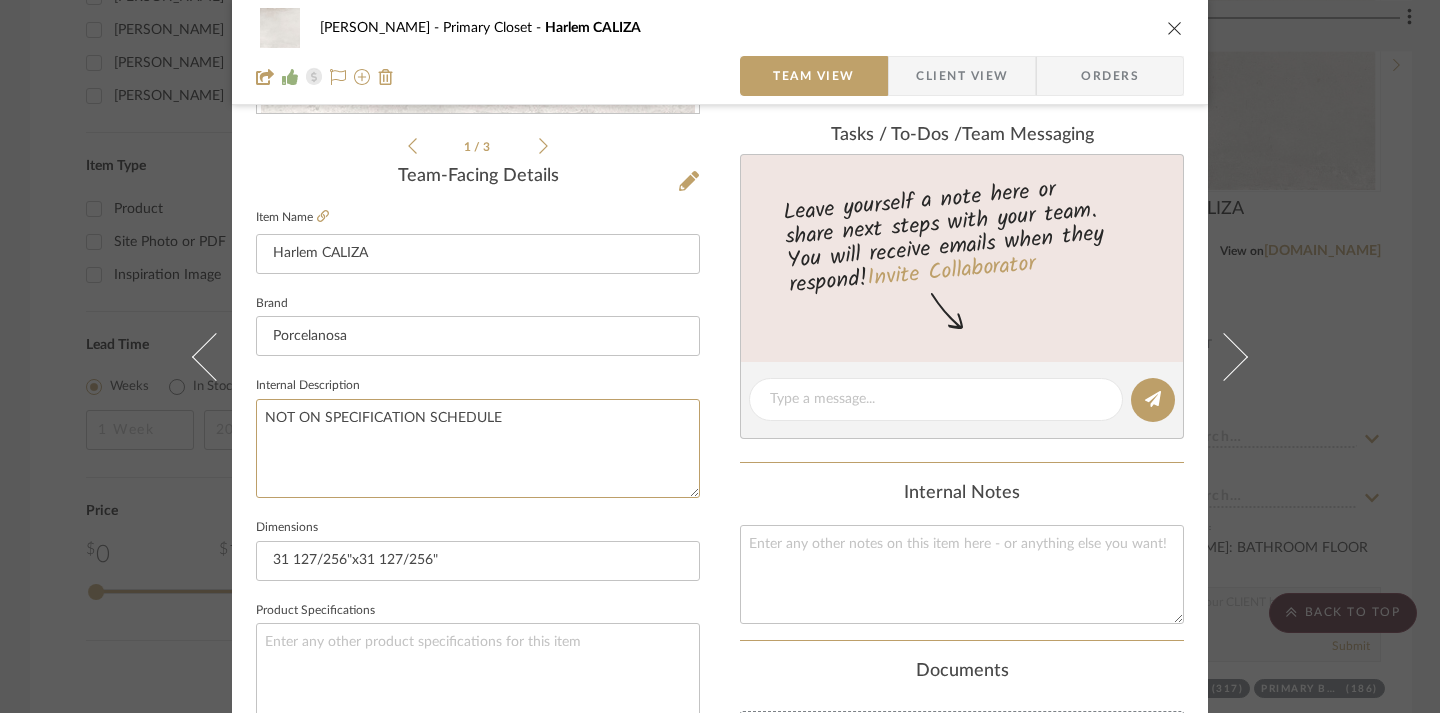 type on "NOT ON SPECIFICATION SCHEDULE" 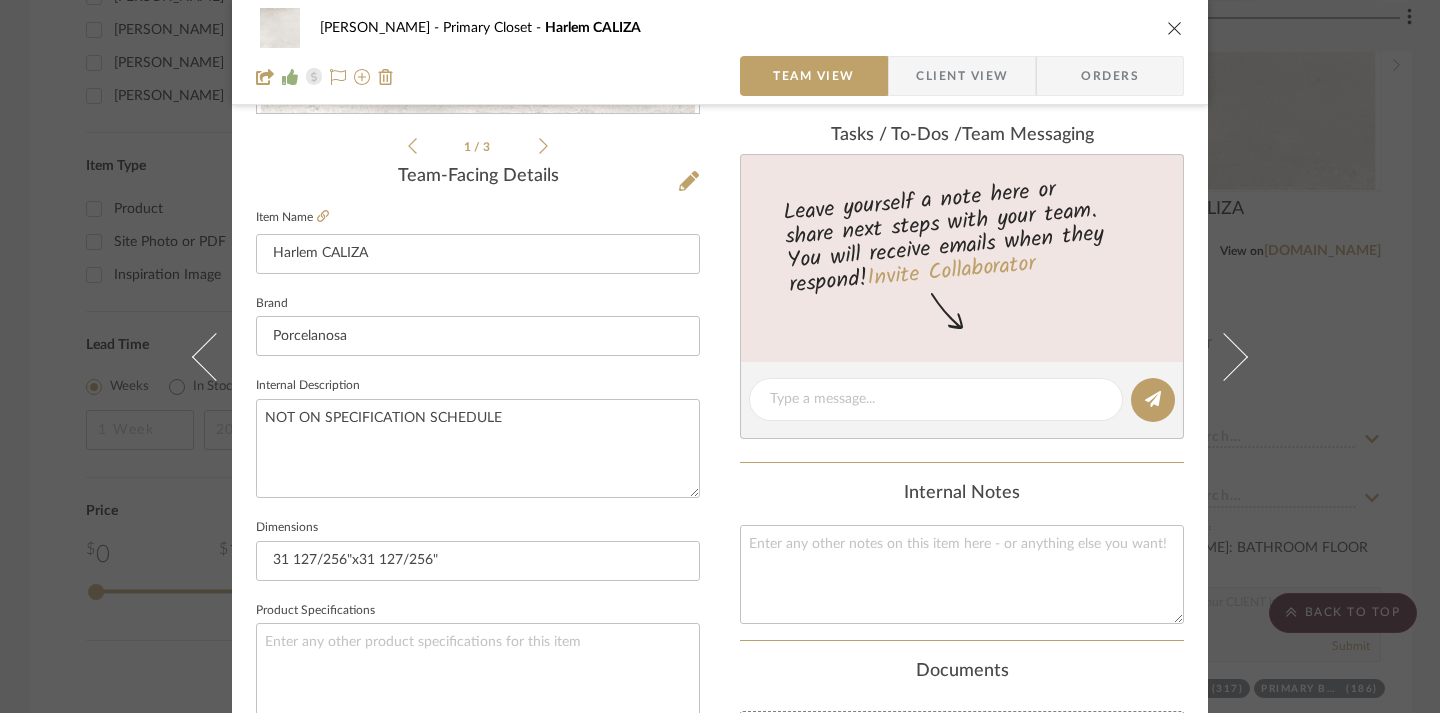 click on "CHRISTENSEN Primary Closet Harlem CALIZA Team View Client View Orders 1 / 3  Team-Facing Details   Item Name  Harlem CALIZA  Brand  Porcelanosa  Internal Description  NOT ON SPECIFICATION SCHEDULE  Dimensions  31 127/256"x31 127/256"  Product Specifications   Item Costs   View Budget   Markup %  30%  Unit Cost  $8.93  Cost Type  DNET  Client Unit Price   $11.61   Quantity  317  Unit Type  SF  Subtotal   $3,680.05   Tax %  0%  Total Tax   $0.00   Shipping Cost  $0.00  Ship. Markup %  0% Taxable  Total Shipping   $0.00  Total Client Price  $3,680.05  Your Cost  $2,830.81  Your Margin  $849.24  Content here copies to Client View - confirm visibility there.  Show in Client Dashboard   Include in Budget   View Budget  Team Status  Lead Time  In Stock Weeks  Est. Min   Est. Max   Due Date   Install Date  Tasks / To-Dos /  team Messaging  Leave yourself a note here or share next steps with your team. You will receive emails when they
respond!  Invite Collaborator Internal Notes  Documents  Choose a file" at bounding box center (720, 431) 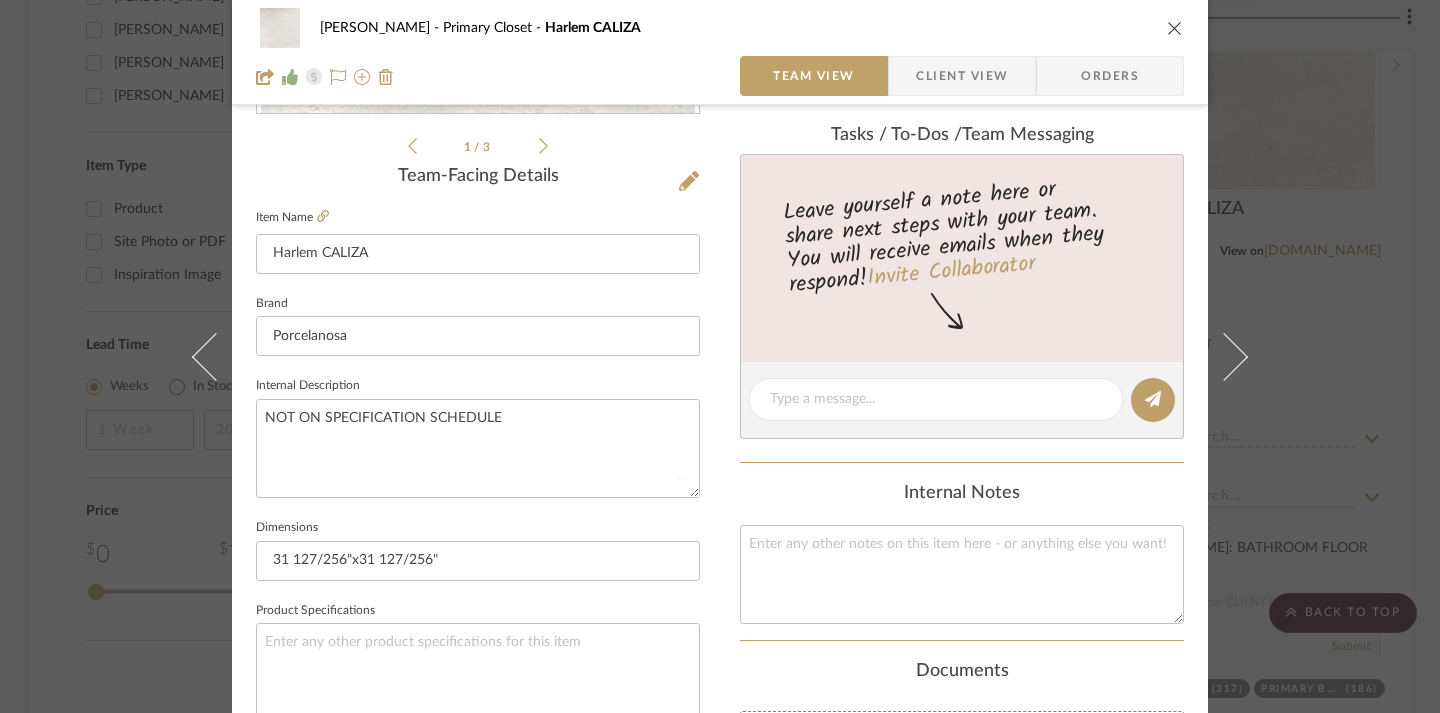 type 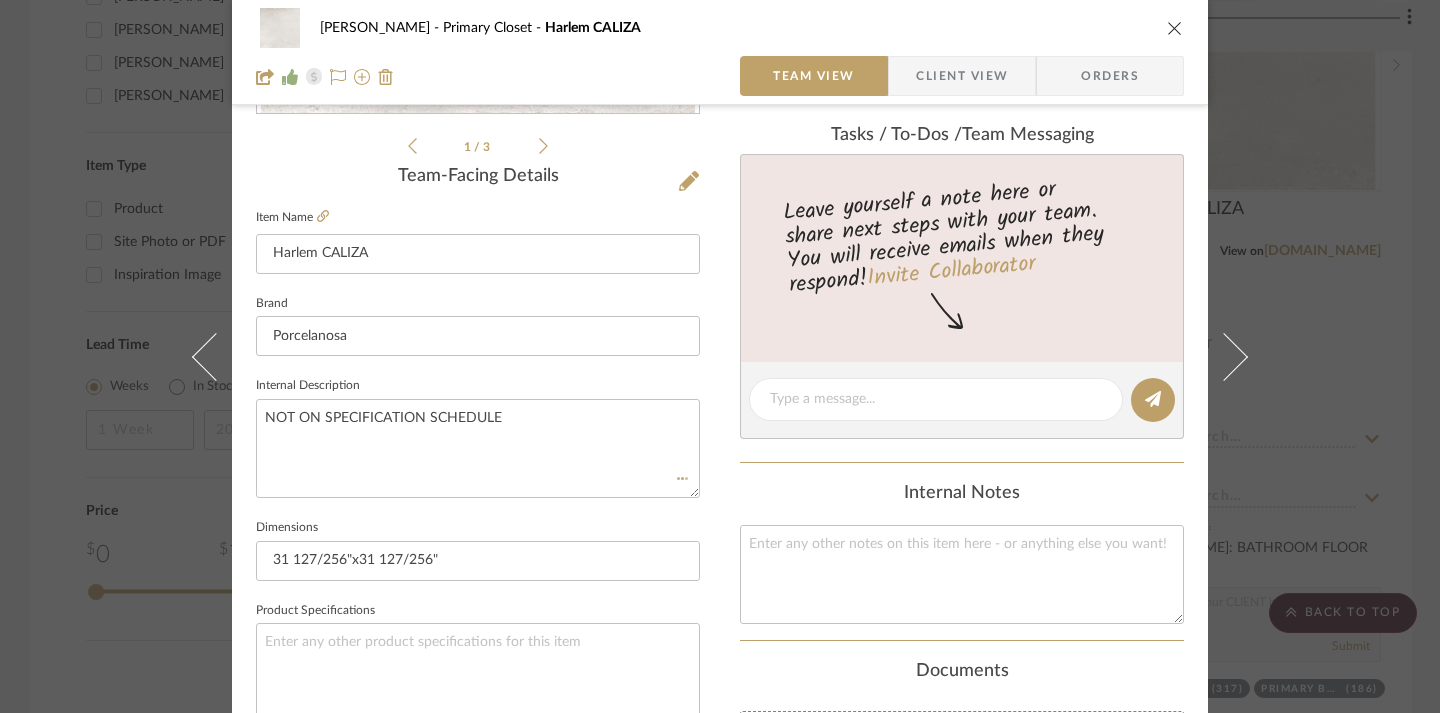 type 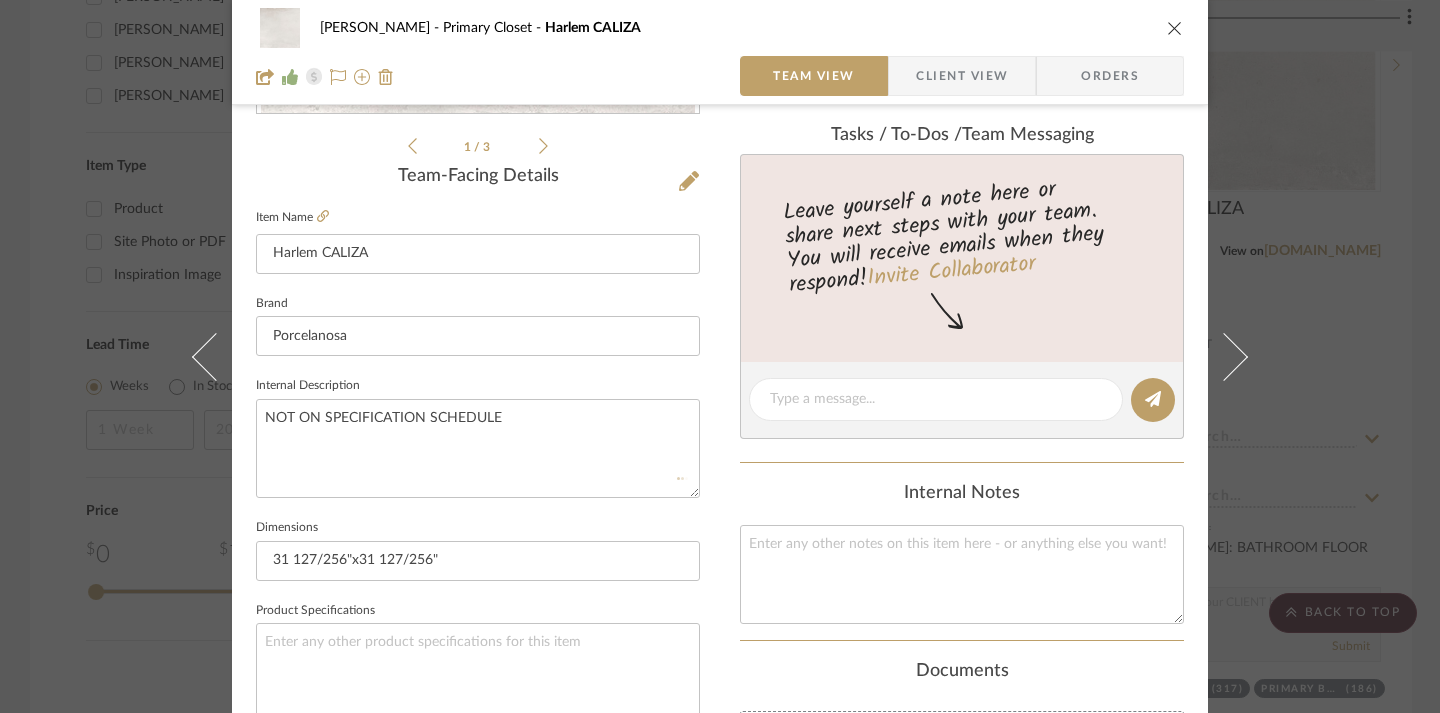 type 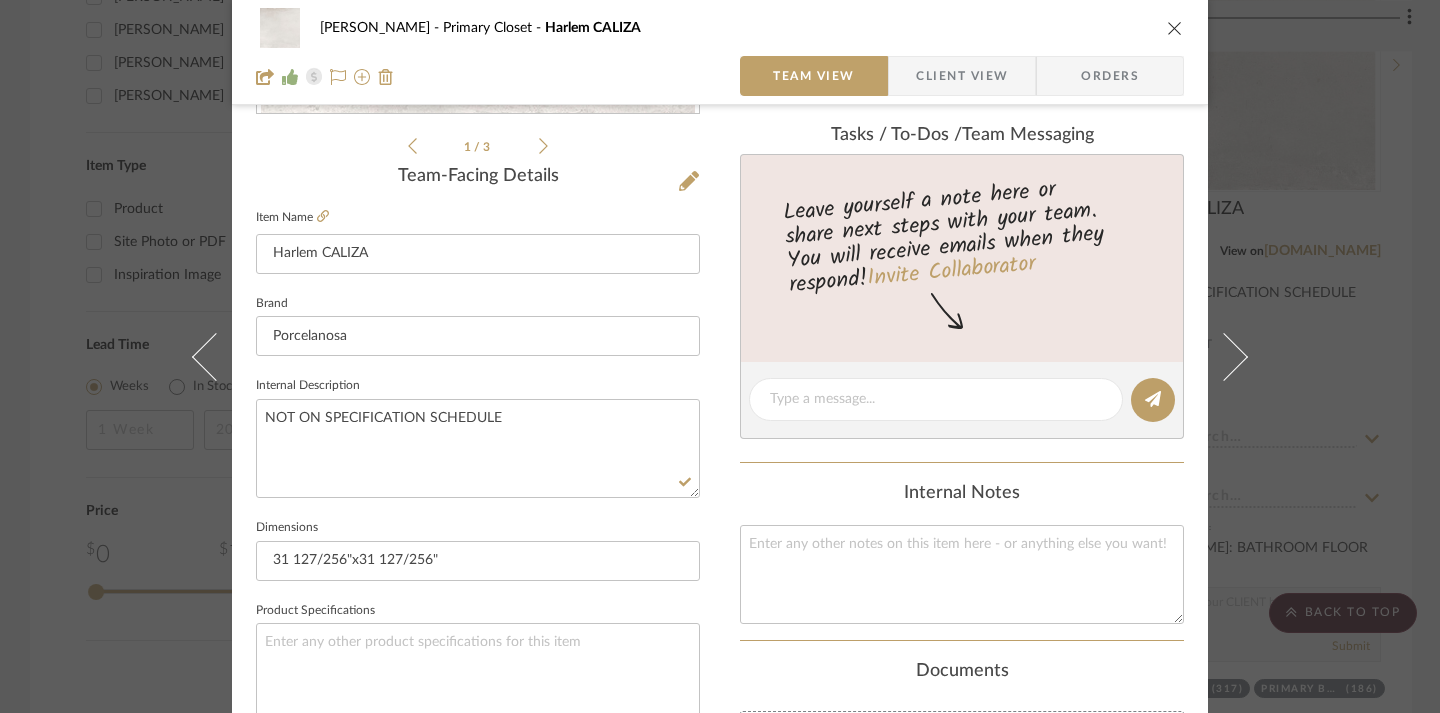 click at bounding box center (1175, 28) 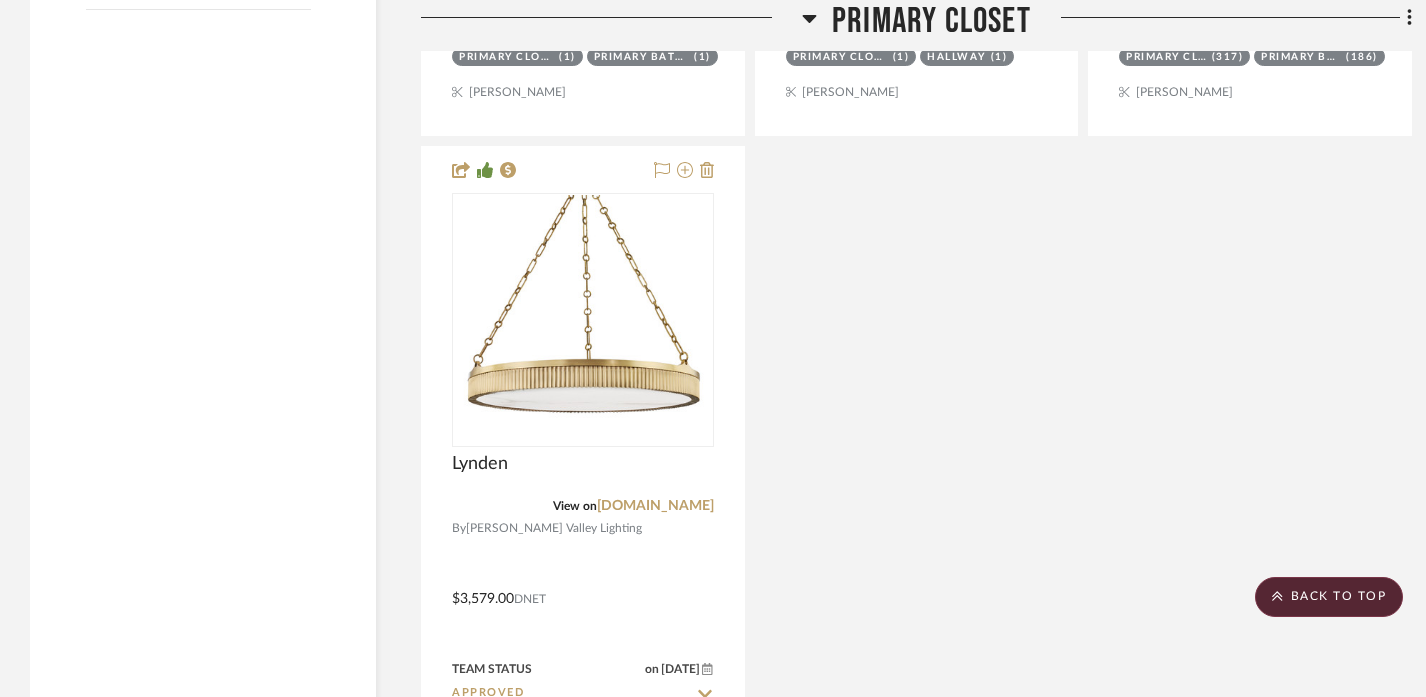 scroll, scrollTop: 3814, scrollLeft: 0, axis: vertical 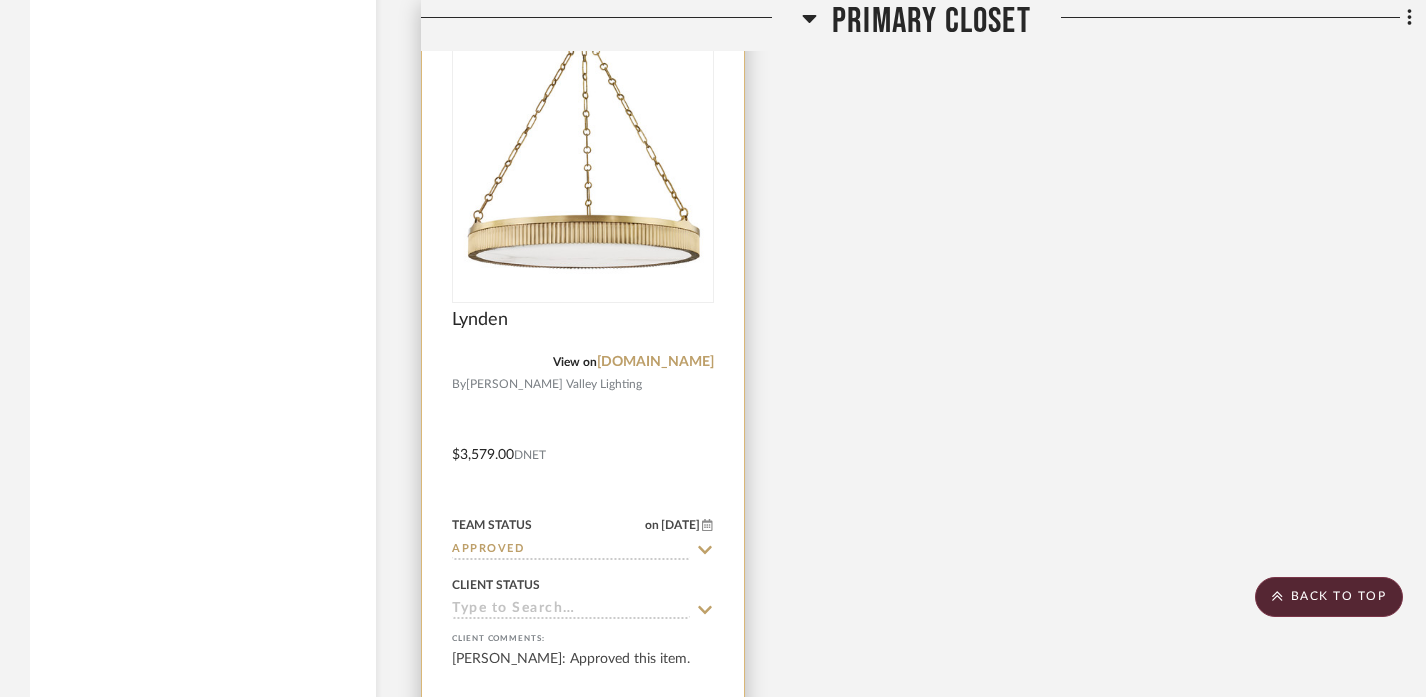 click at bounding box center [583, 440] 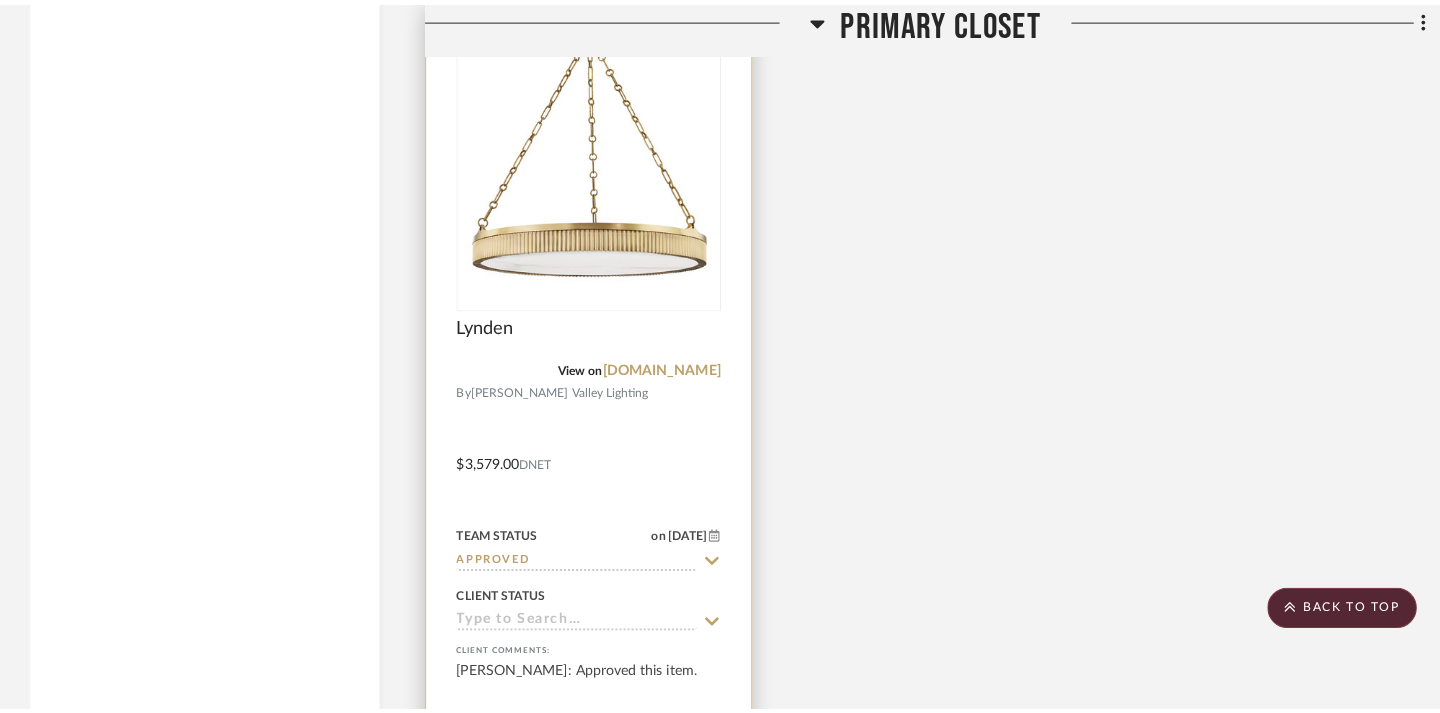 scroll, scrollTop: 0, scrollLeft: 0, axis: both 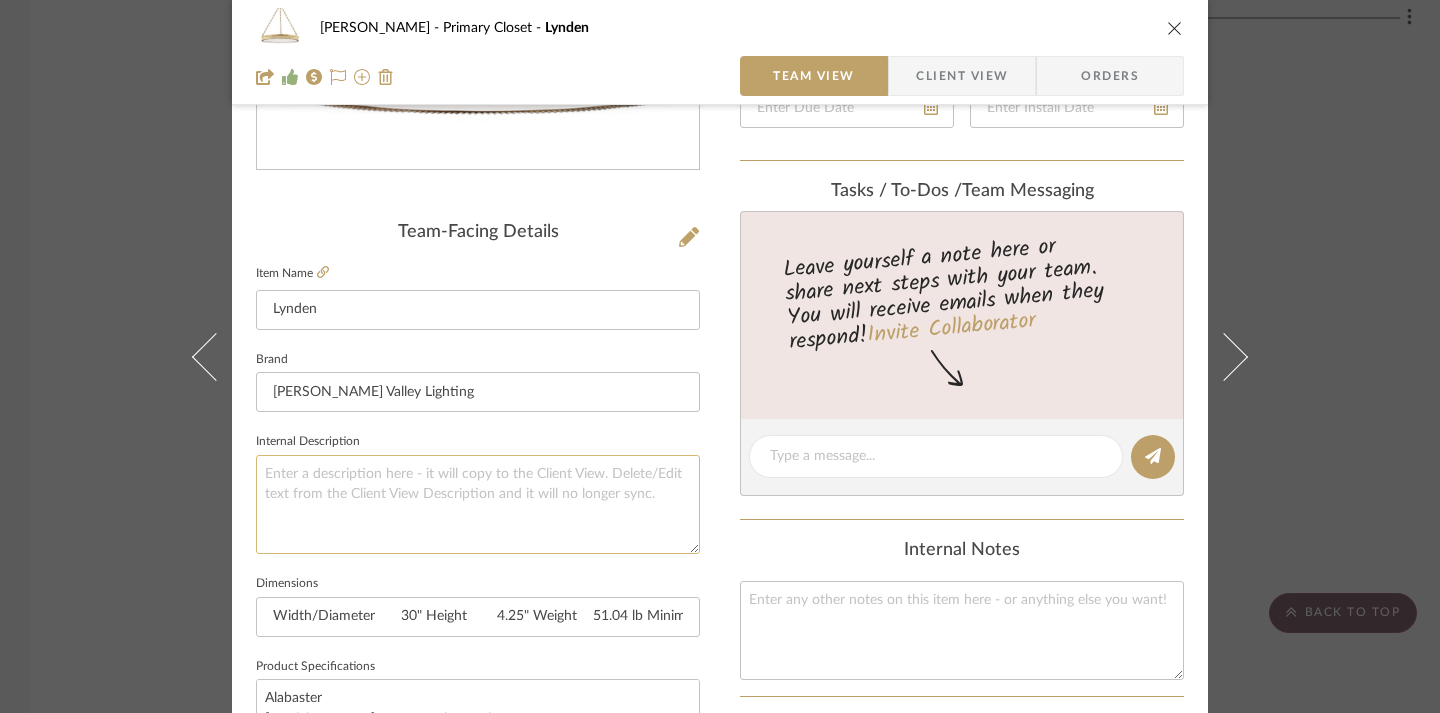 click 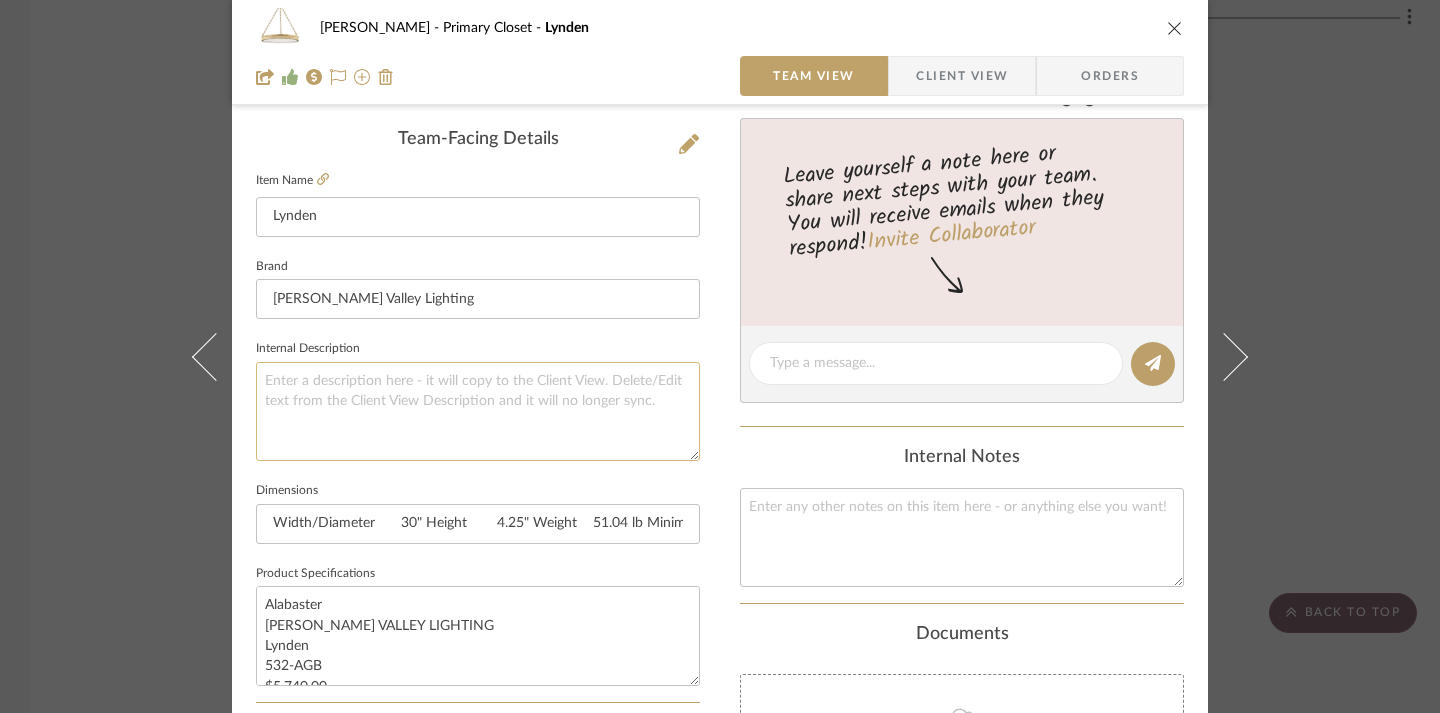 scroll, scrollTop: 563, scrollLeft: 0, axis: vertical 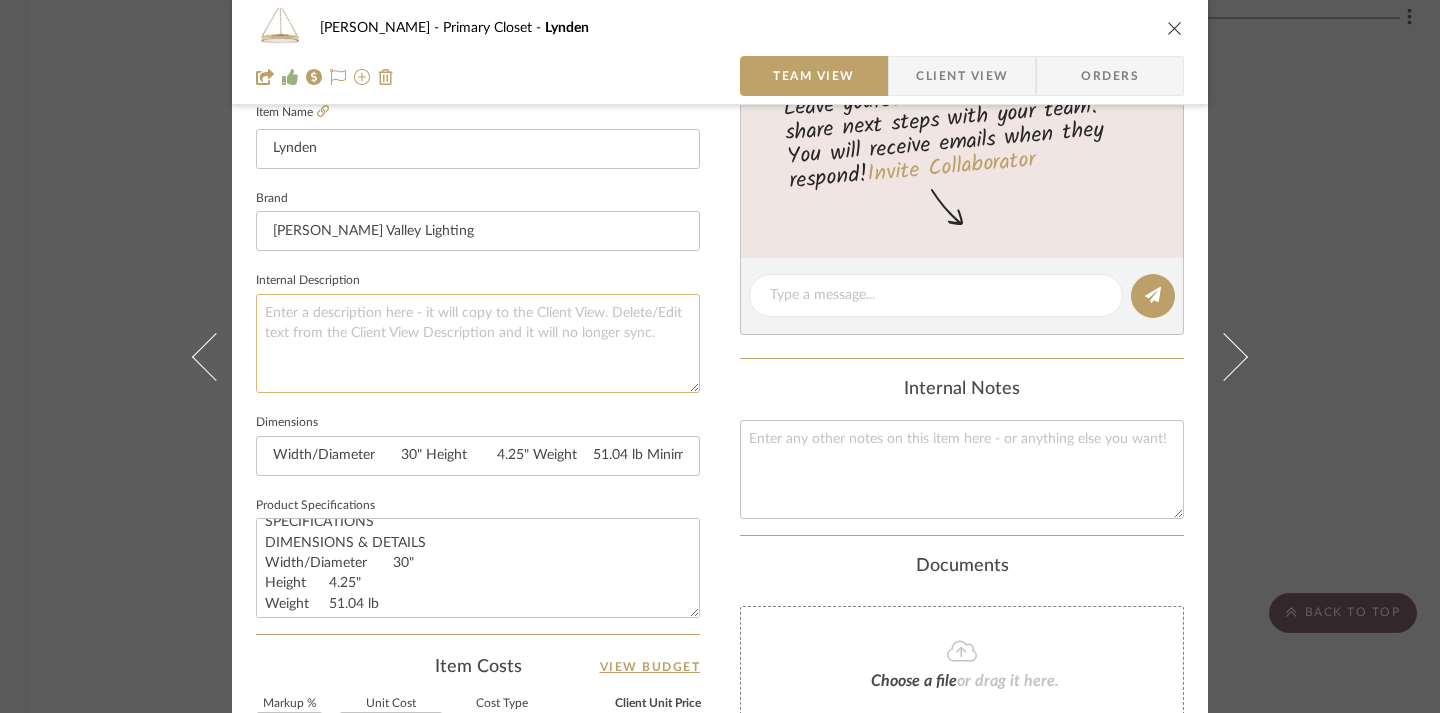 click 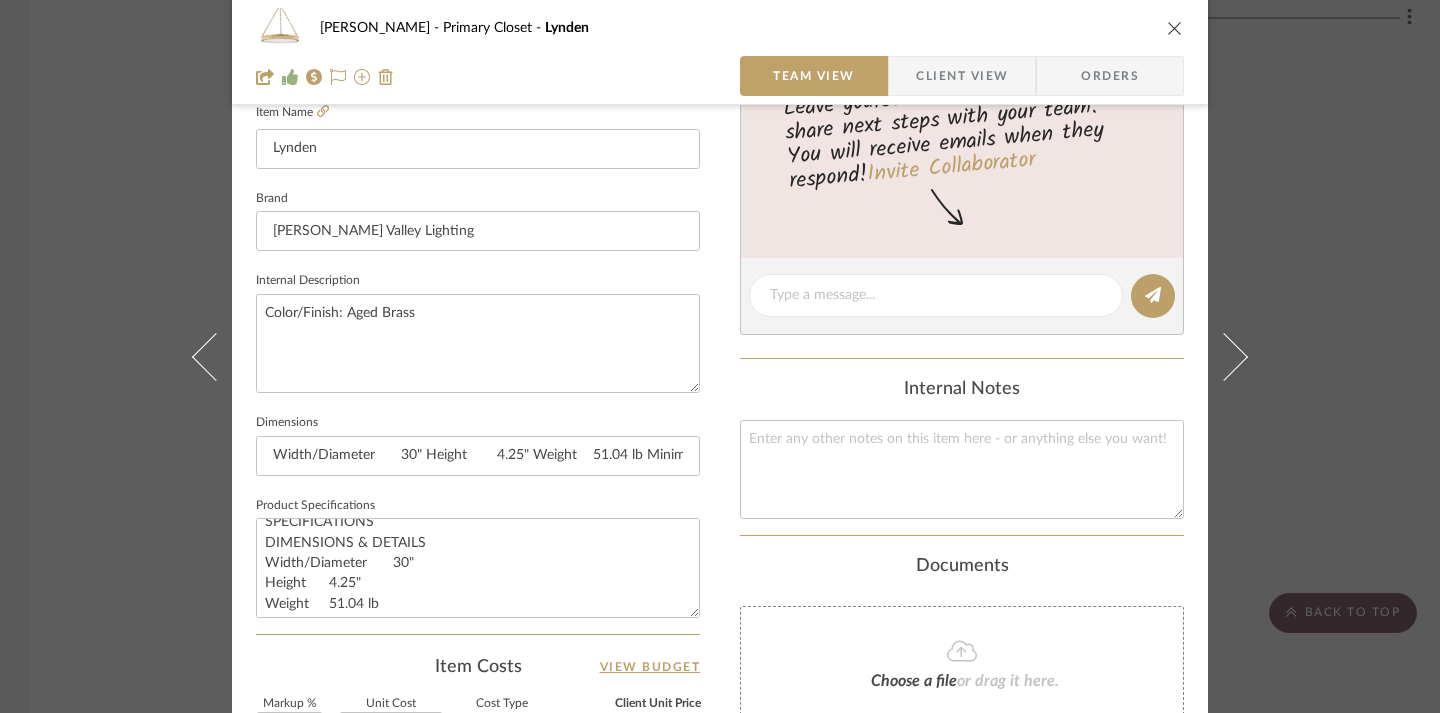type on "Color/Finish: Aged Brass" 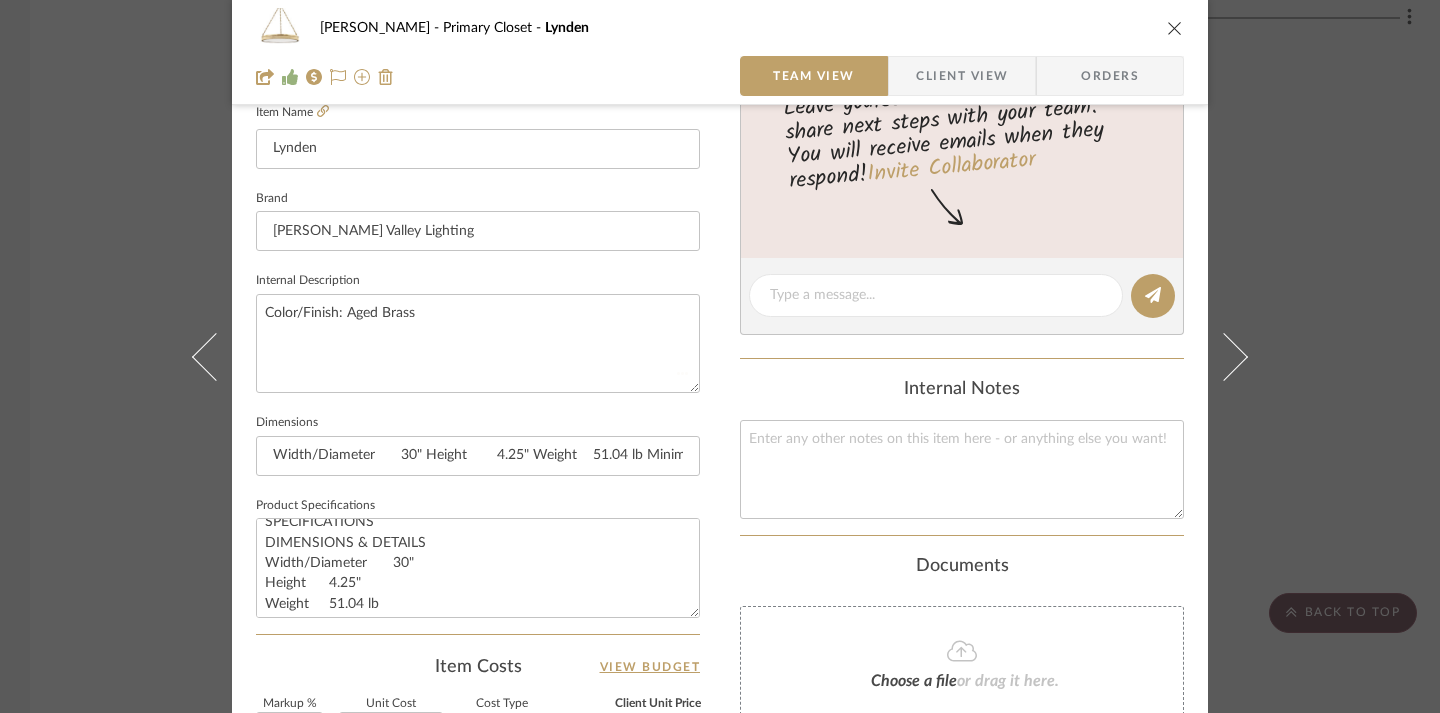 type 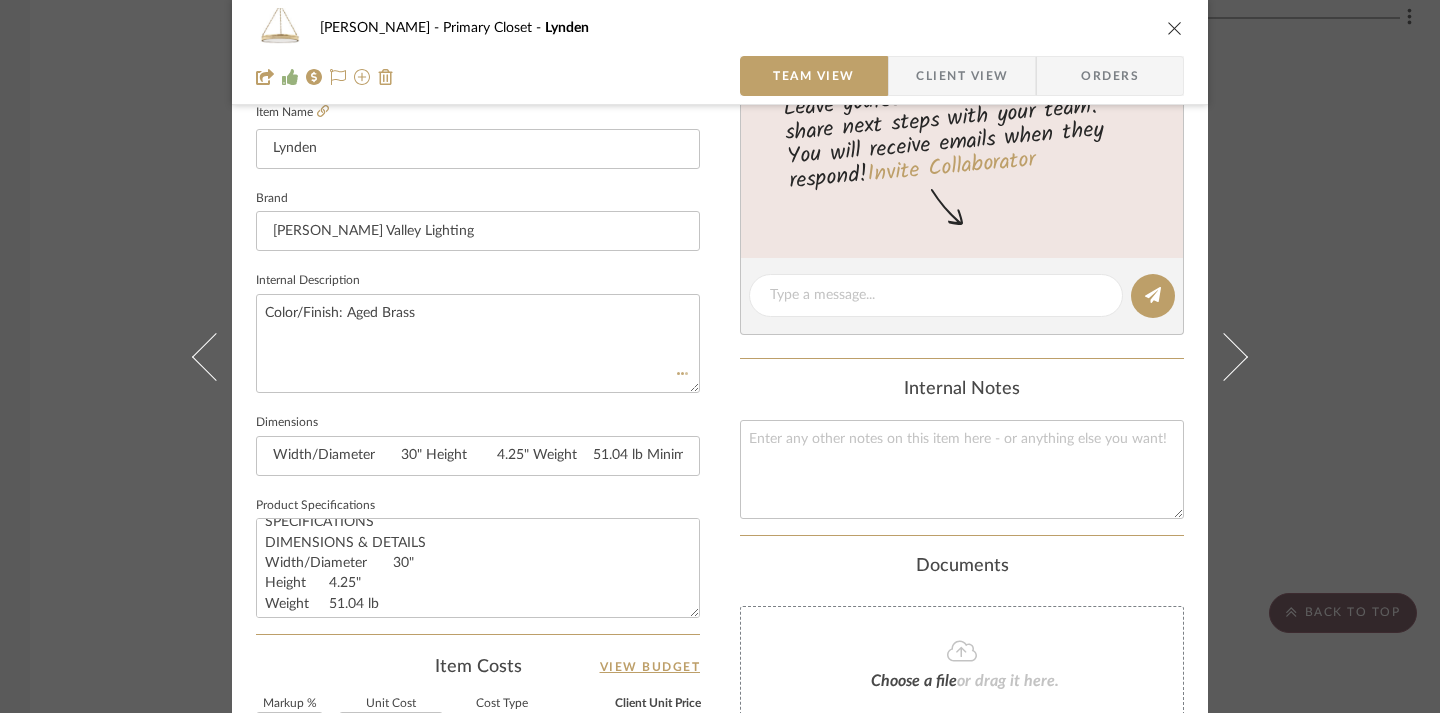type 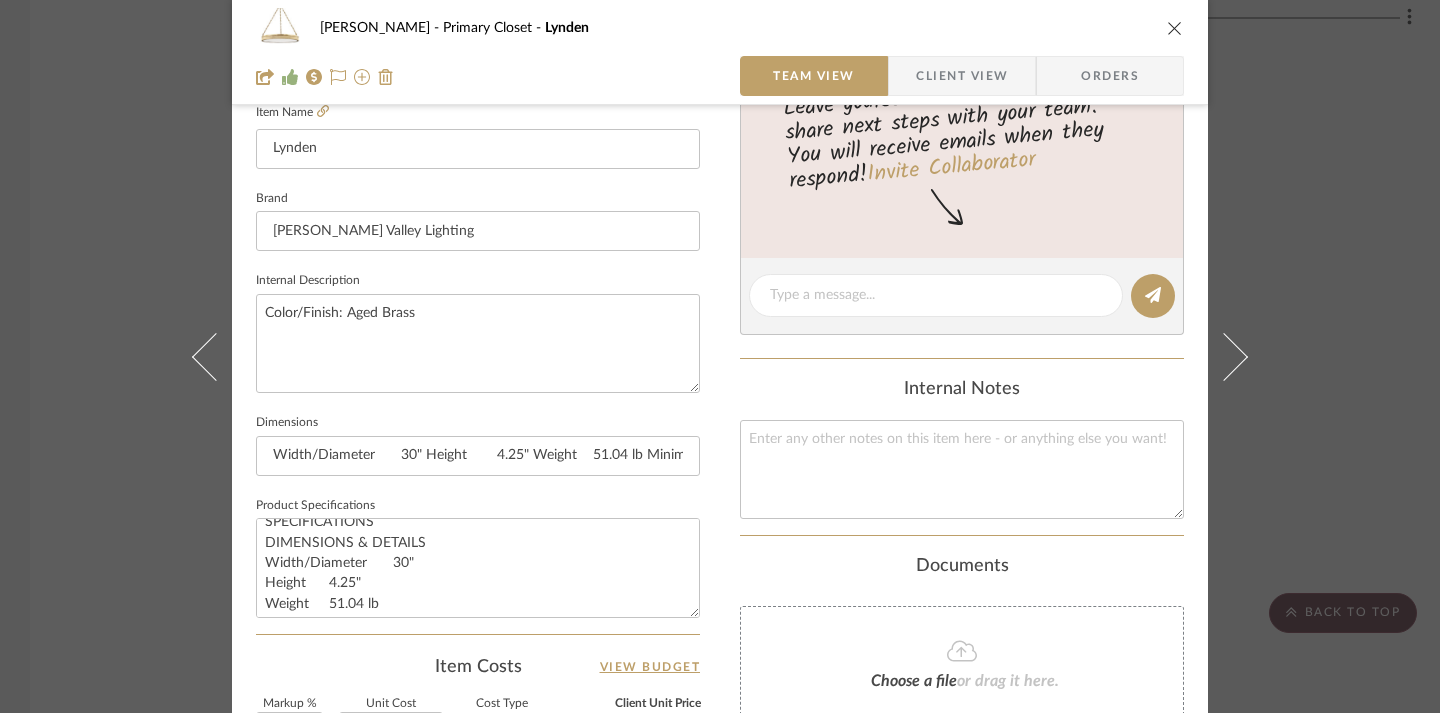 click at bounding box center (1175, 28) 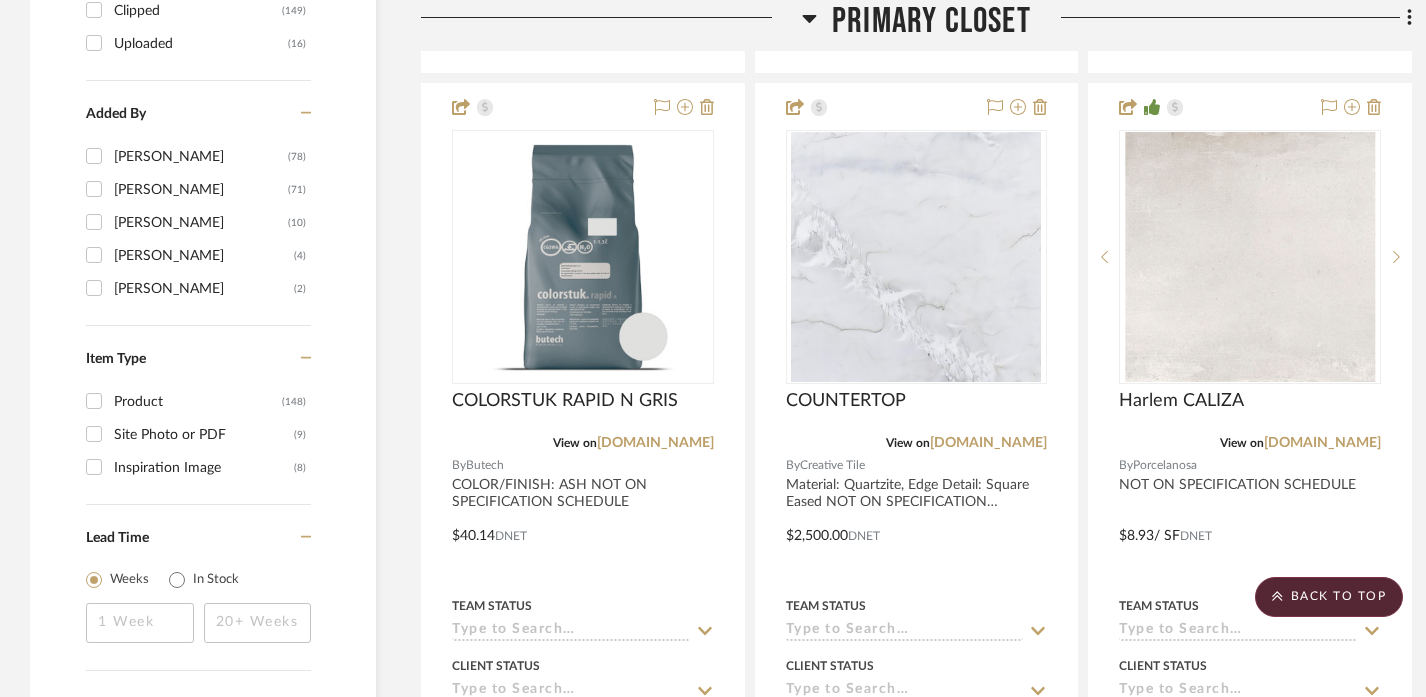 scroll, scrollTop: 2783, scrollLeft: 0, axis: vertical 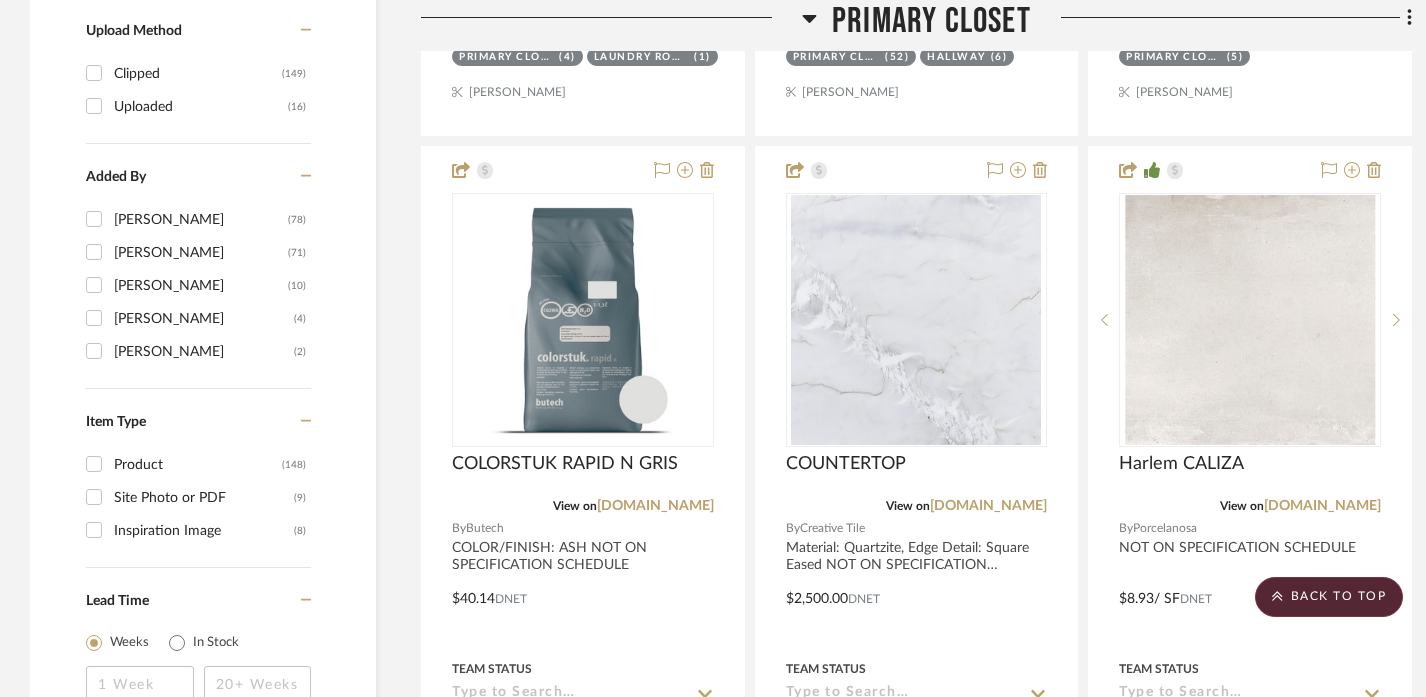 click on "Primary Closet" 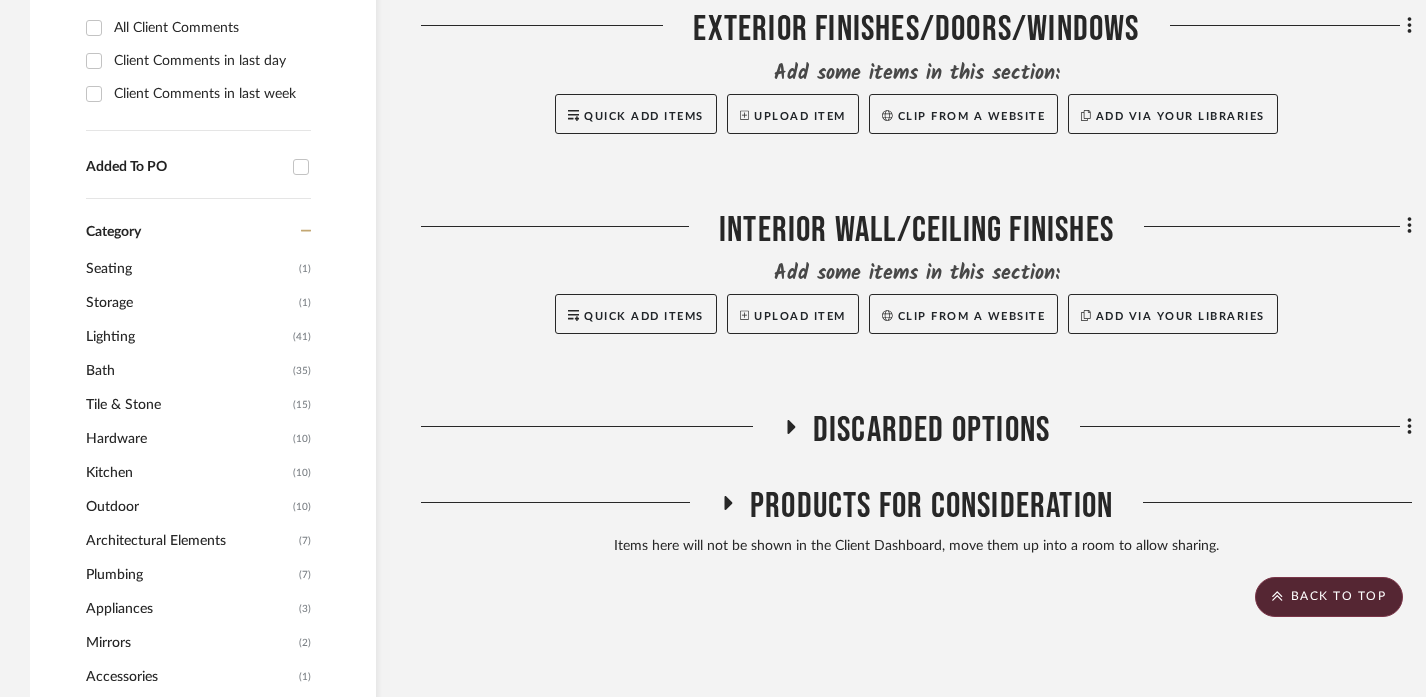 scroll, scrollTop: 885, scrollLeft: 0, axis: vertical 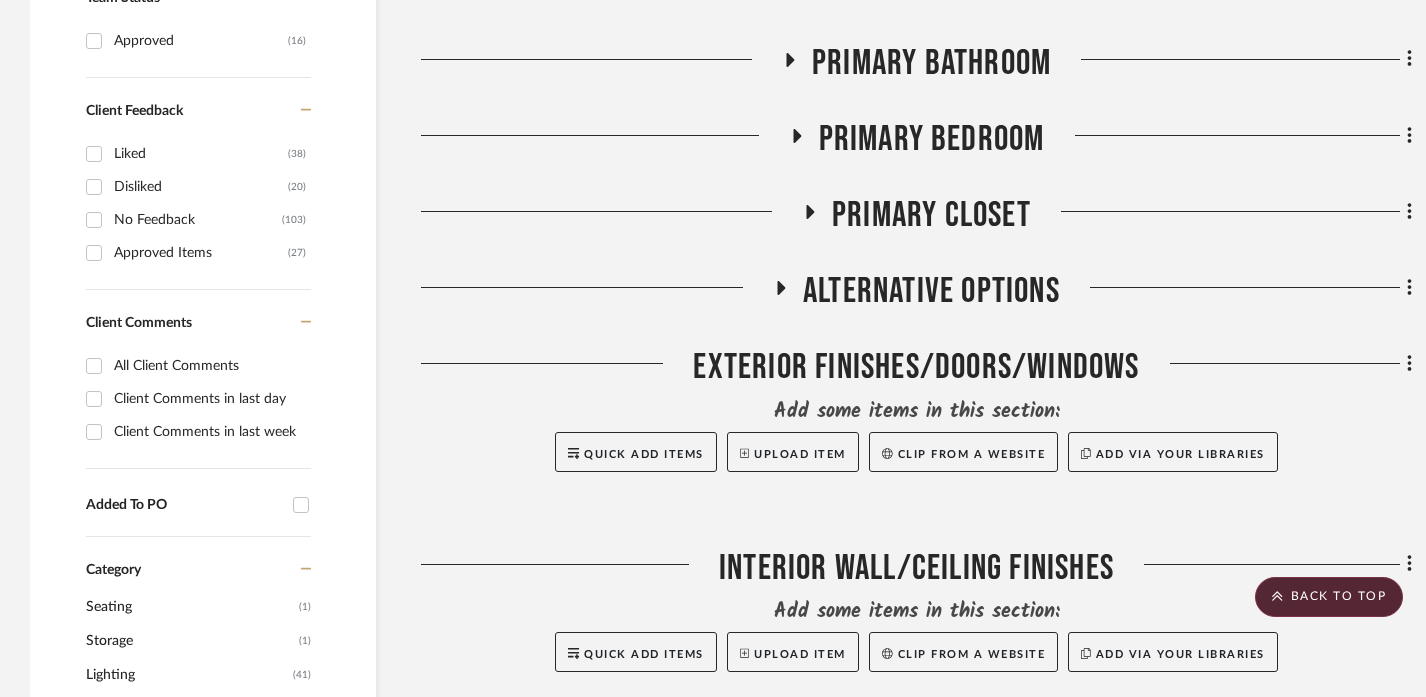 click on "Primary Bathroom" 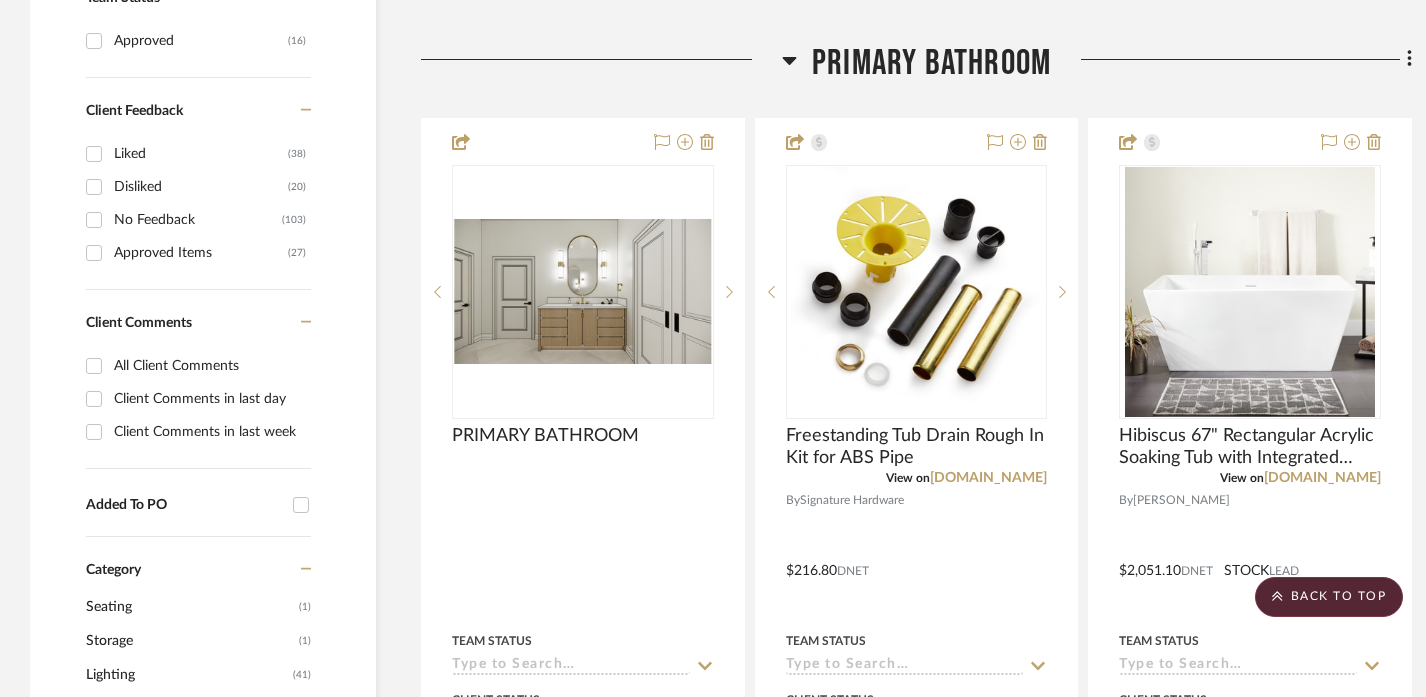 scroll, scrollTop: 885, scrollLeft: 14, axis: both 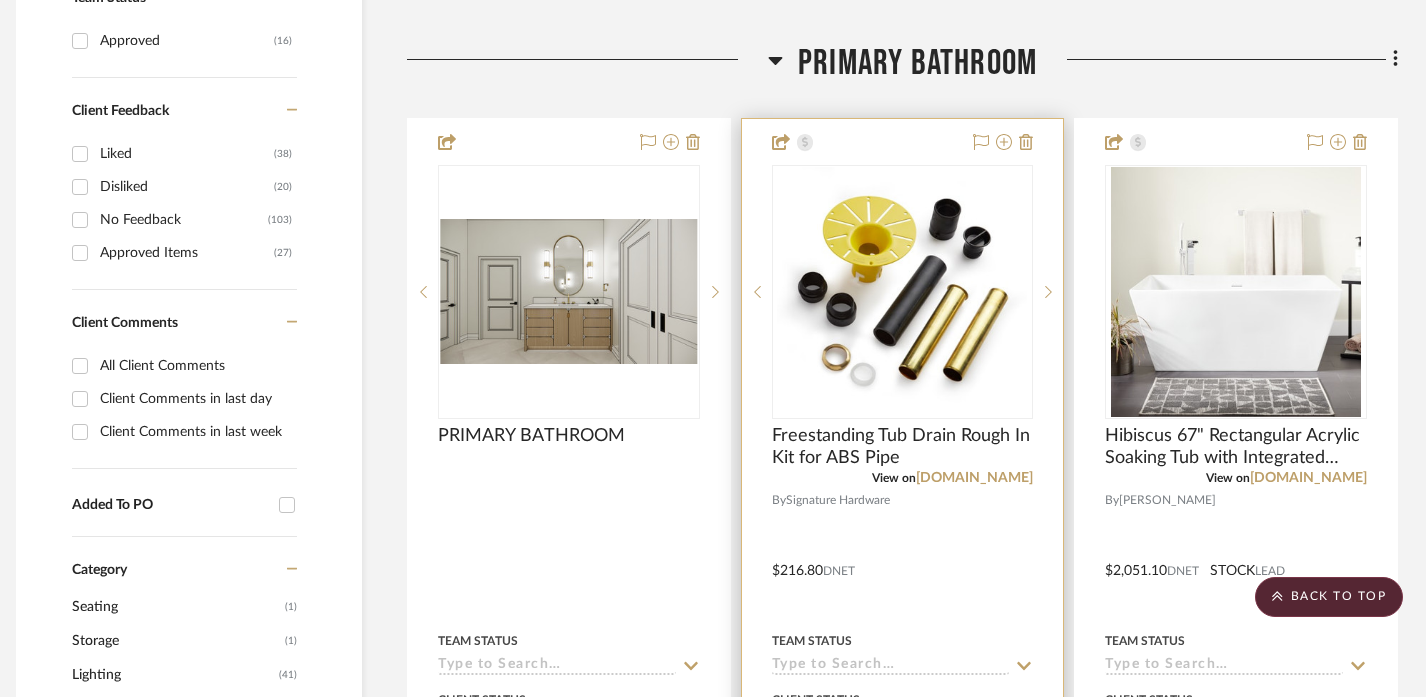 click at bounding box center [903, 556] 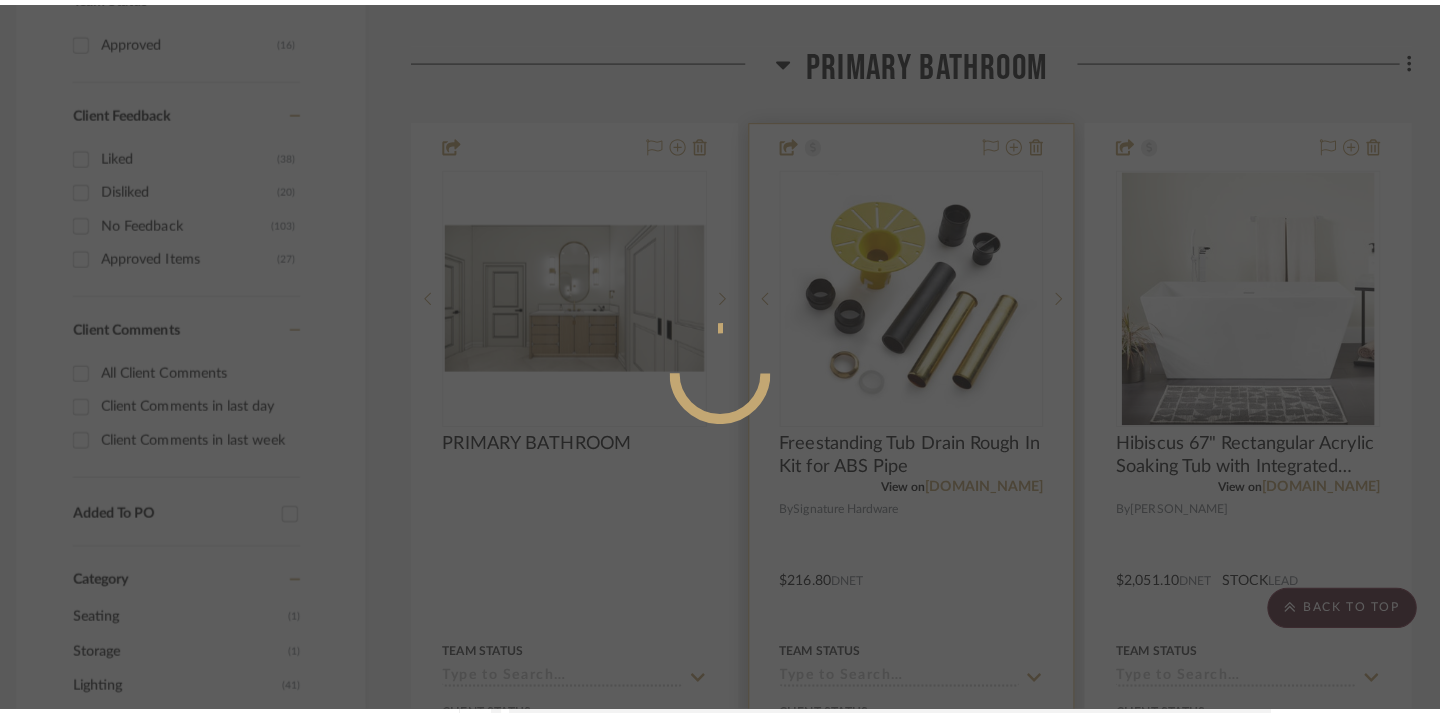 scroll, scrollTop: 0, scrollLeft: 0, axis: both 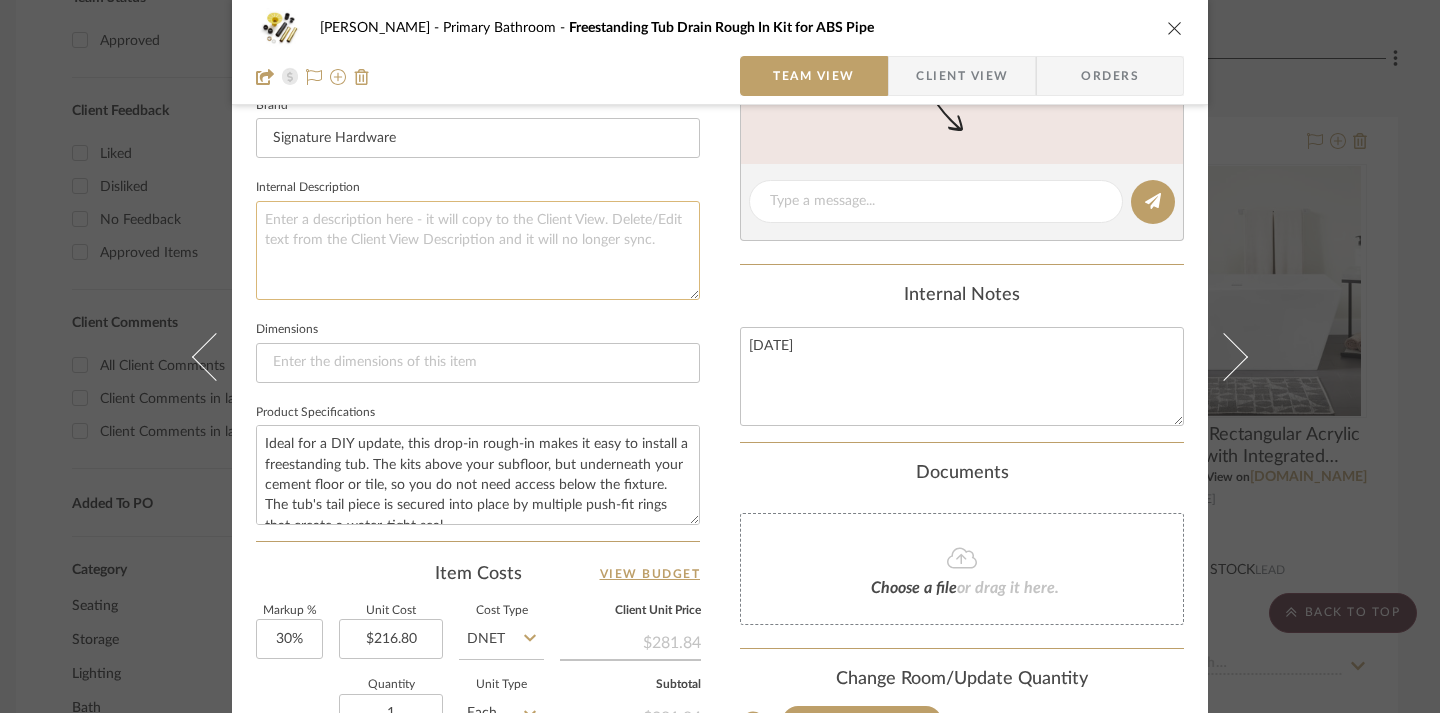 click 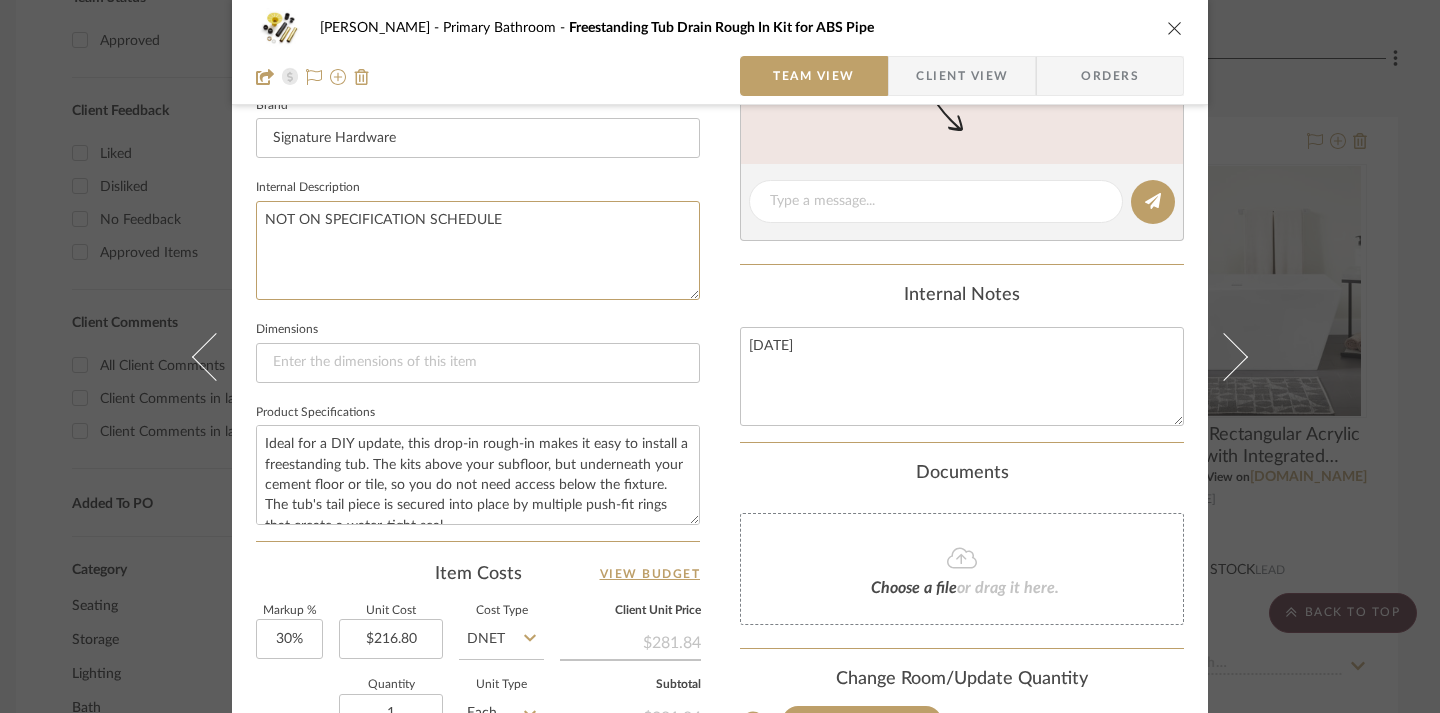 type on "NOT ON SPECIFICATION SCHEDULE" 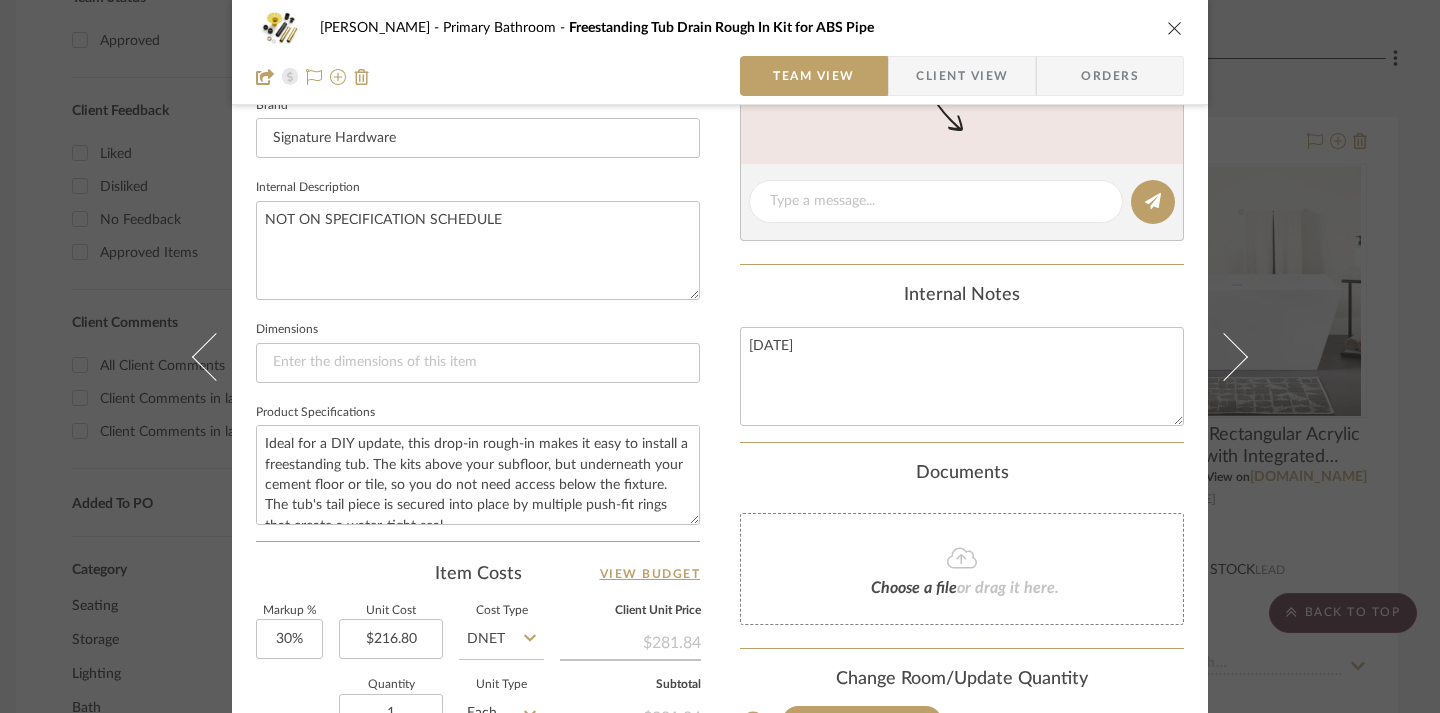 click on "CHRISTENSEN Primary Bathroom Freestanding Tub Drain Rough In Kit for ABS Pipe Team View Client View Orders 1 / 2  Team-Facing Details   Item Name  Freestanding Tub Drain Rough In Kit for ABS Pipe  Brand  Signature Hardware  Internal Description  NOT ON SPECIFICATION SCHEDULE  Dimensions   Product Specifications   Item Costs   View Budget   Markup %  30%  Unit Cost  $216.80  Cost Type  DNET  Client Unit Price   $281.84   Quantity  1  Unit Type  Each  Subtotal   $281.84   Tax %  0%  Total Tax   $0.00   Shipping Cost  $0.00  Ship. Markup %  0% Taxable  Total Shipping   $0.00  Total Client Price  $281.84  Your Cost  $216.80  Your Margin  $65.04  Content here copies to Client View - confirm visibility there.  Show in Client Dashboard   Include in Budget   View Budget  Team Status  Lead Time  In Stock Weeks  Est. Min   Est. Max   Due Date   Install Date  Tasks / To-Dos /  team Messaging  Leave yourself a note here or share next steps with your team. You will receive emails when they
respond!  OCT 2024 (1)" at bounding box center (720, 233) 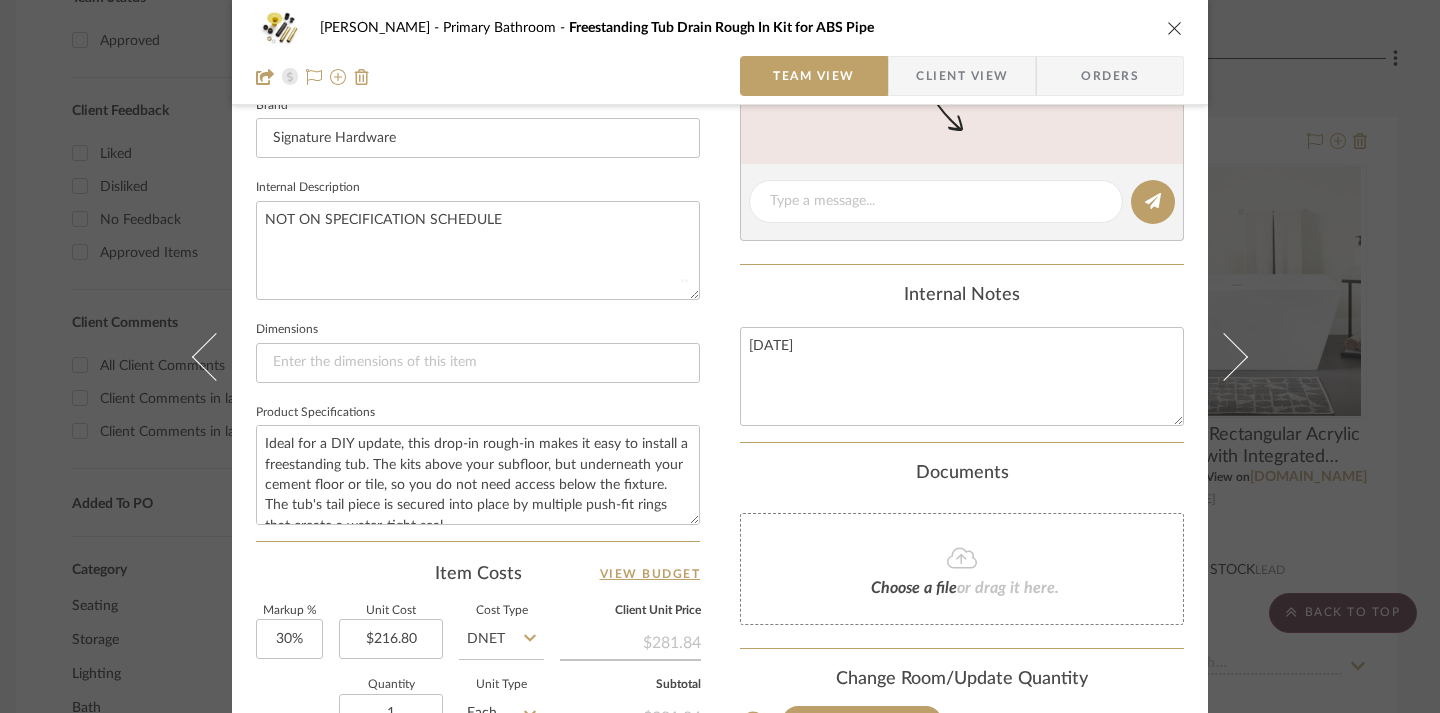 type 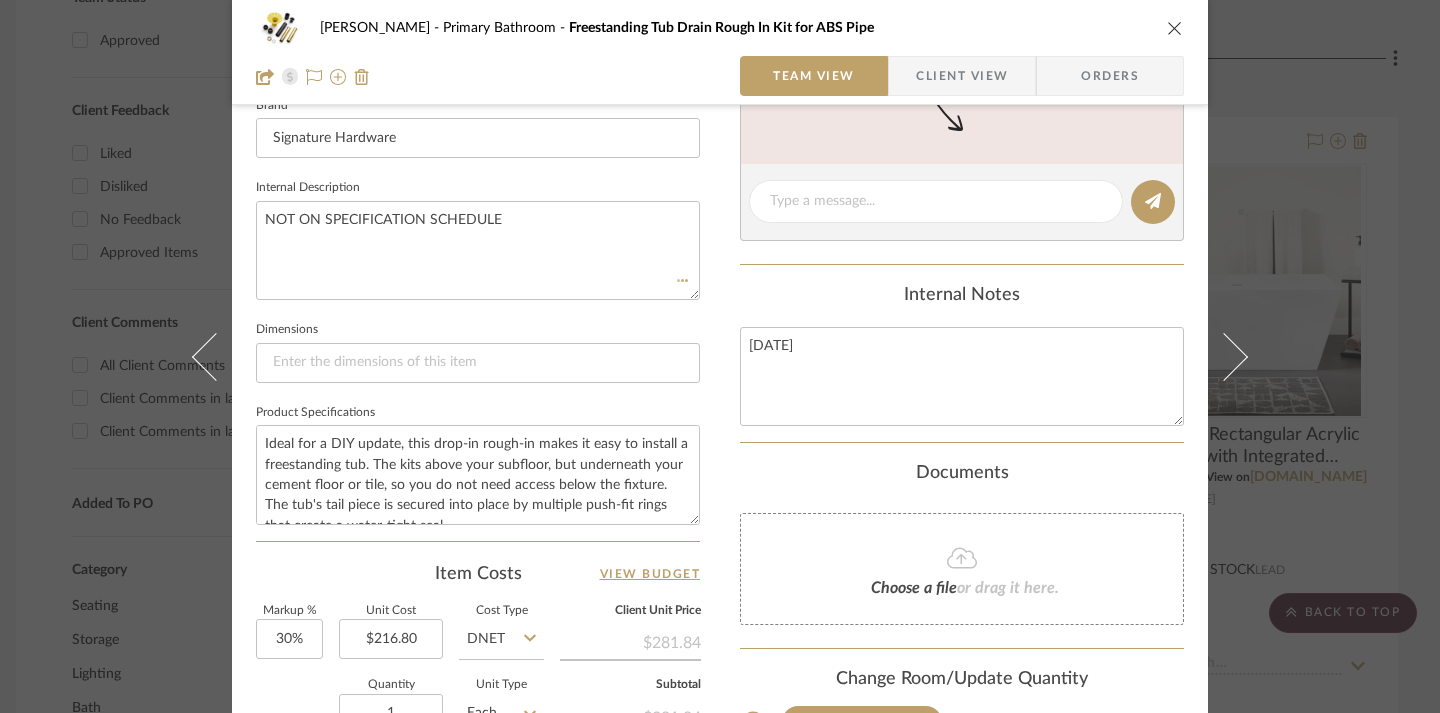type 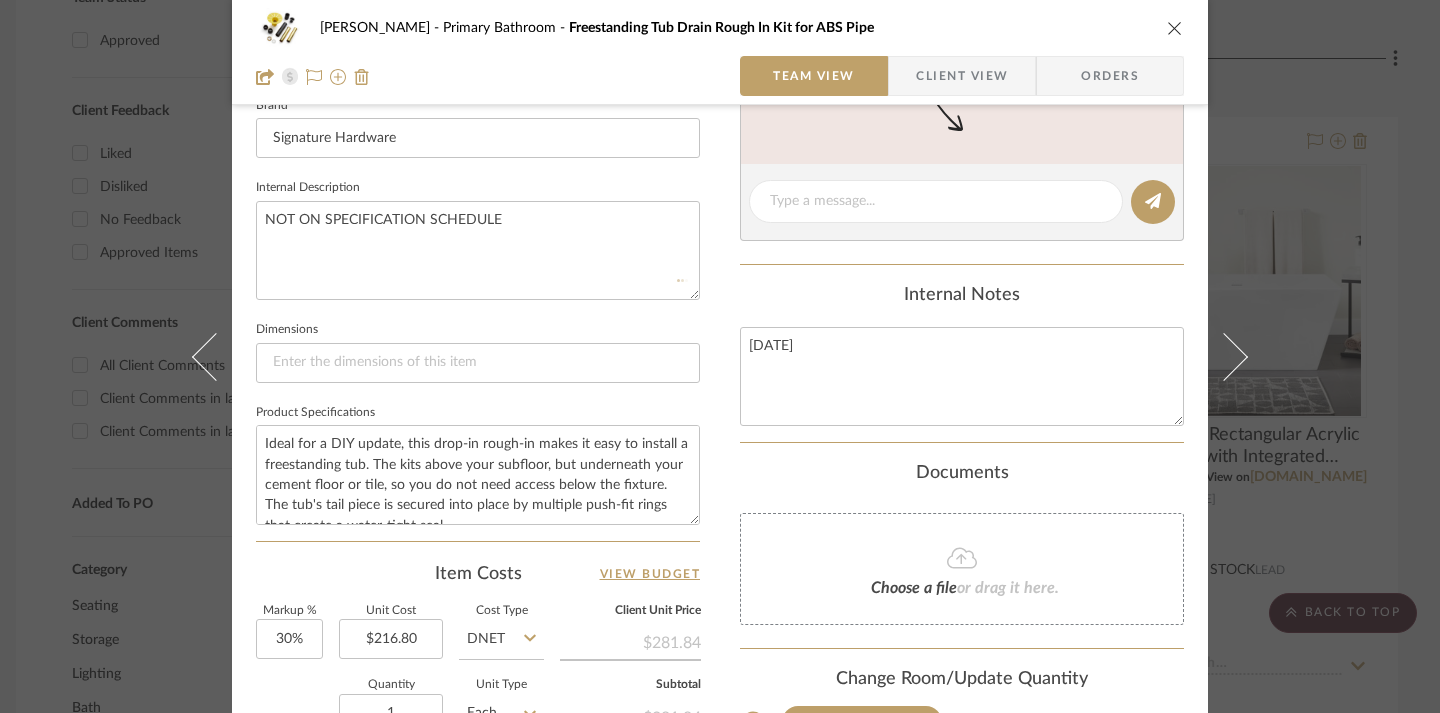 type 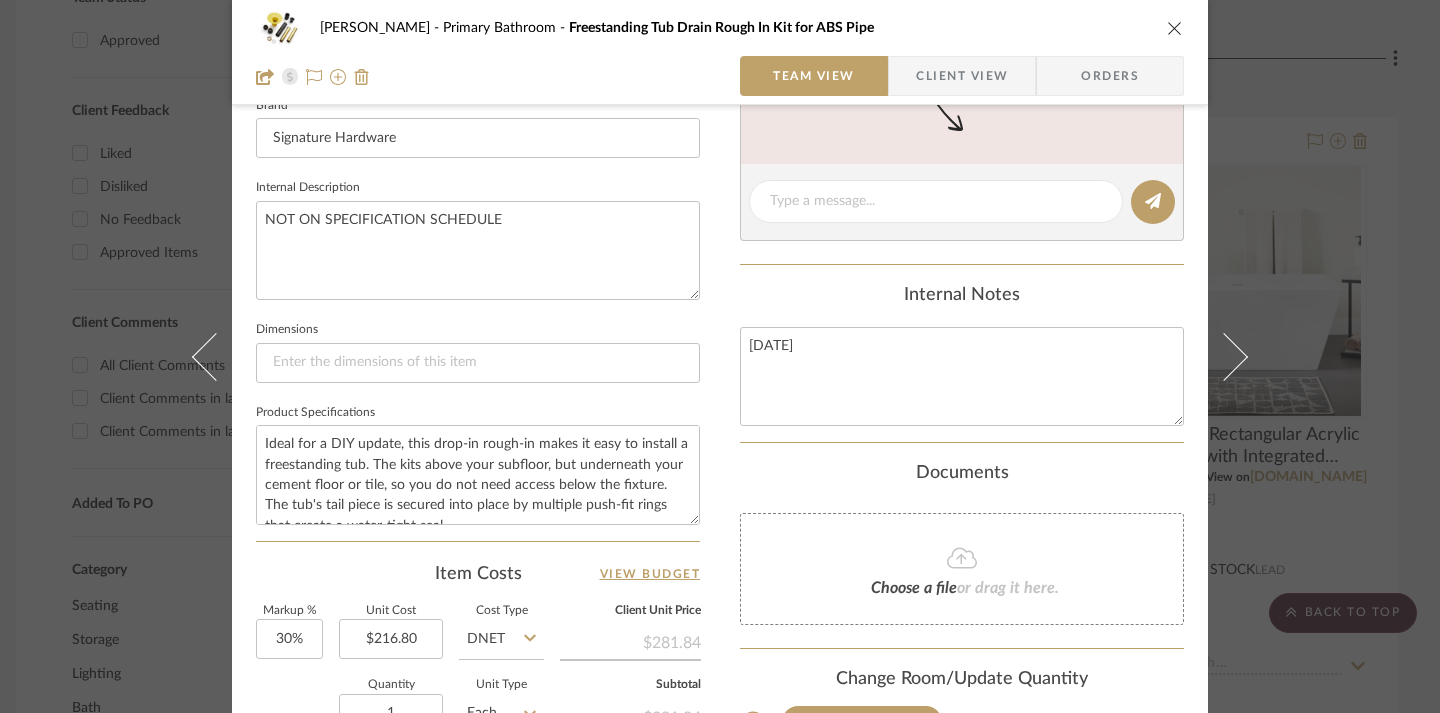 click at bounding box center (1175, 28) 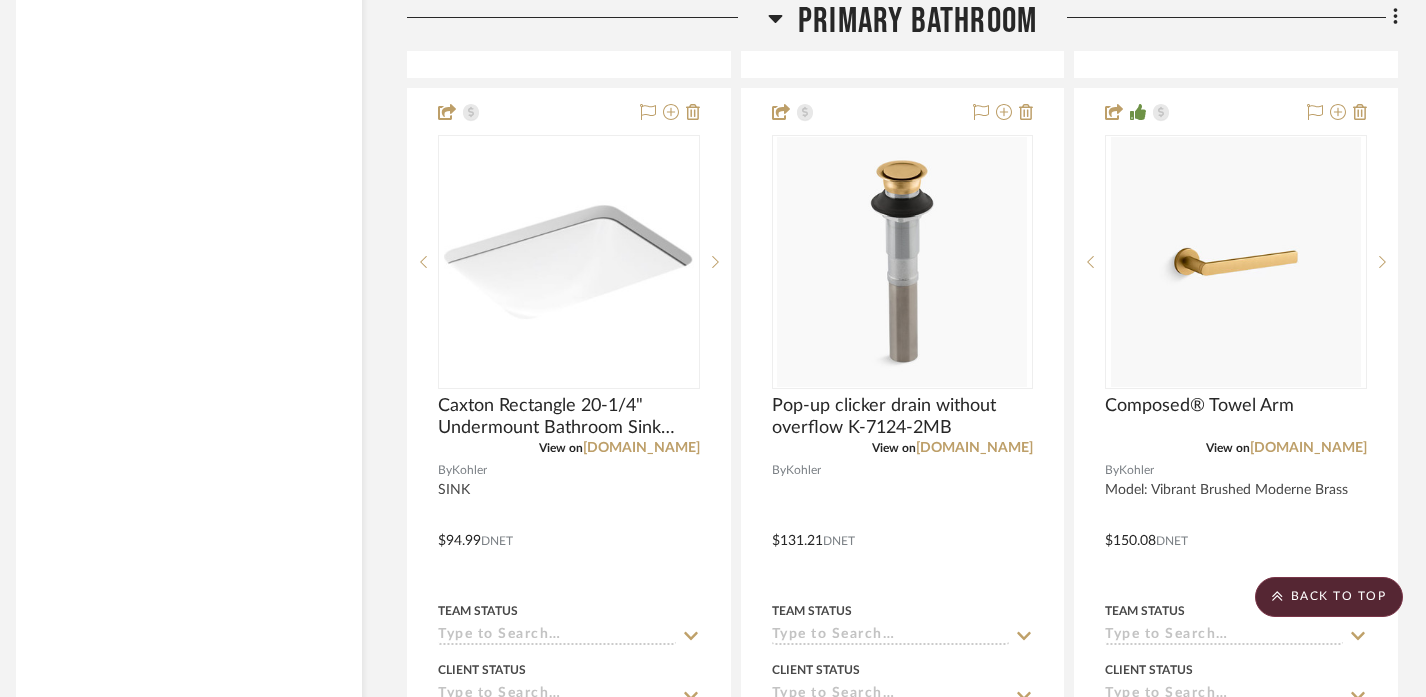 scroll, scrollTop: 6246, scrollLeft: 14, axis: both 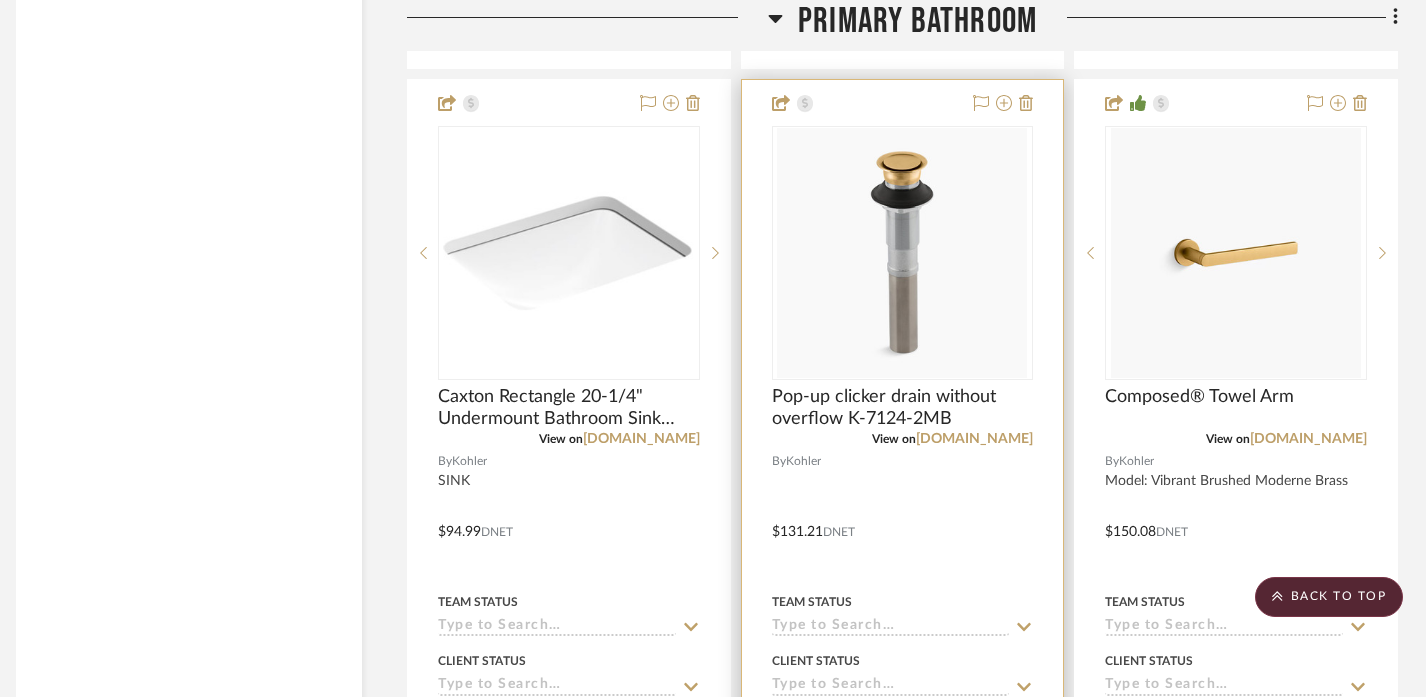 click at bounding box center (903, 517) 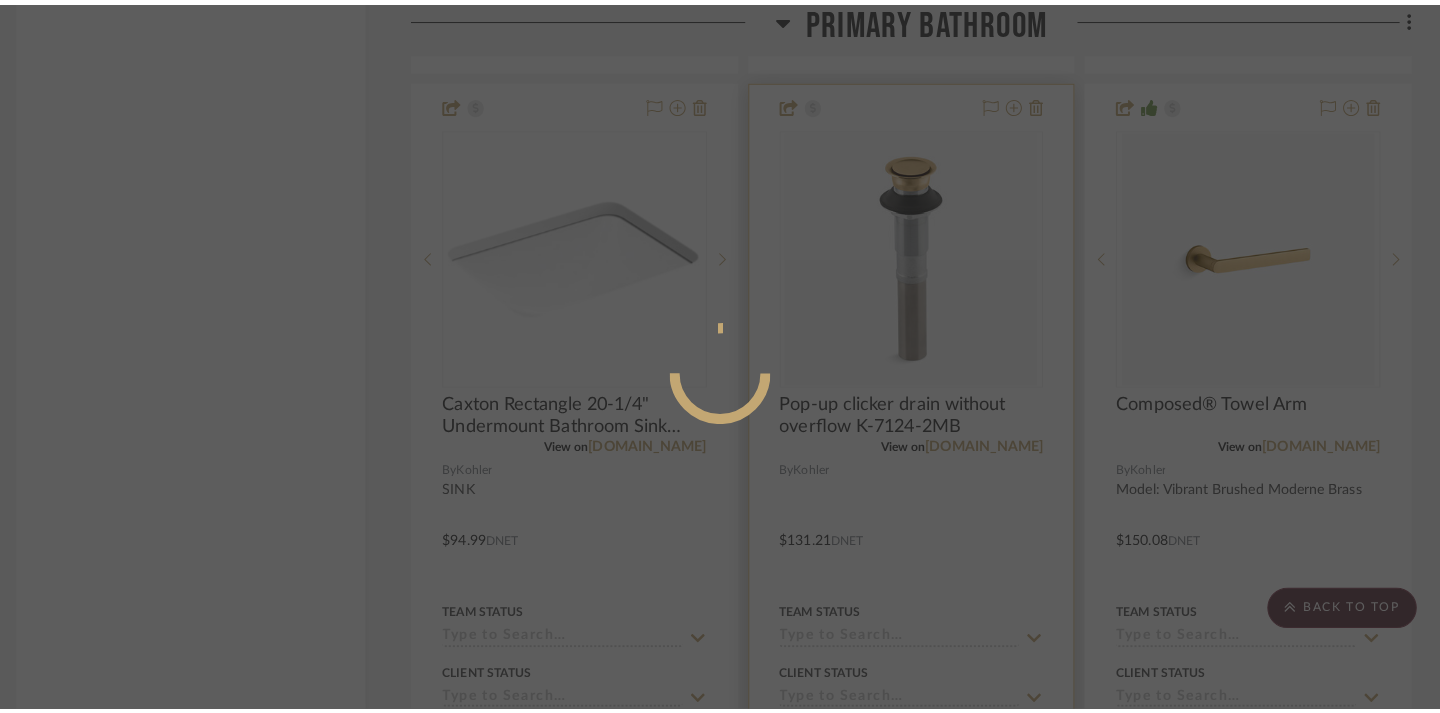 scroll, scrollTop: 0, scrollLeft: 0, axis: both 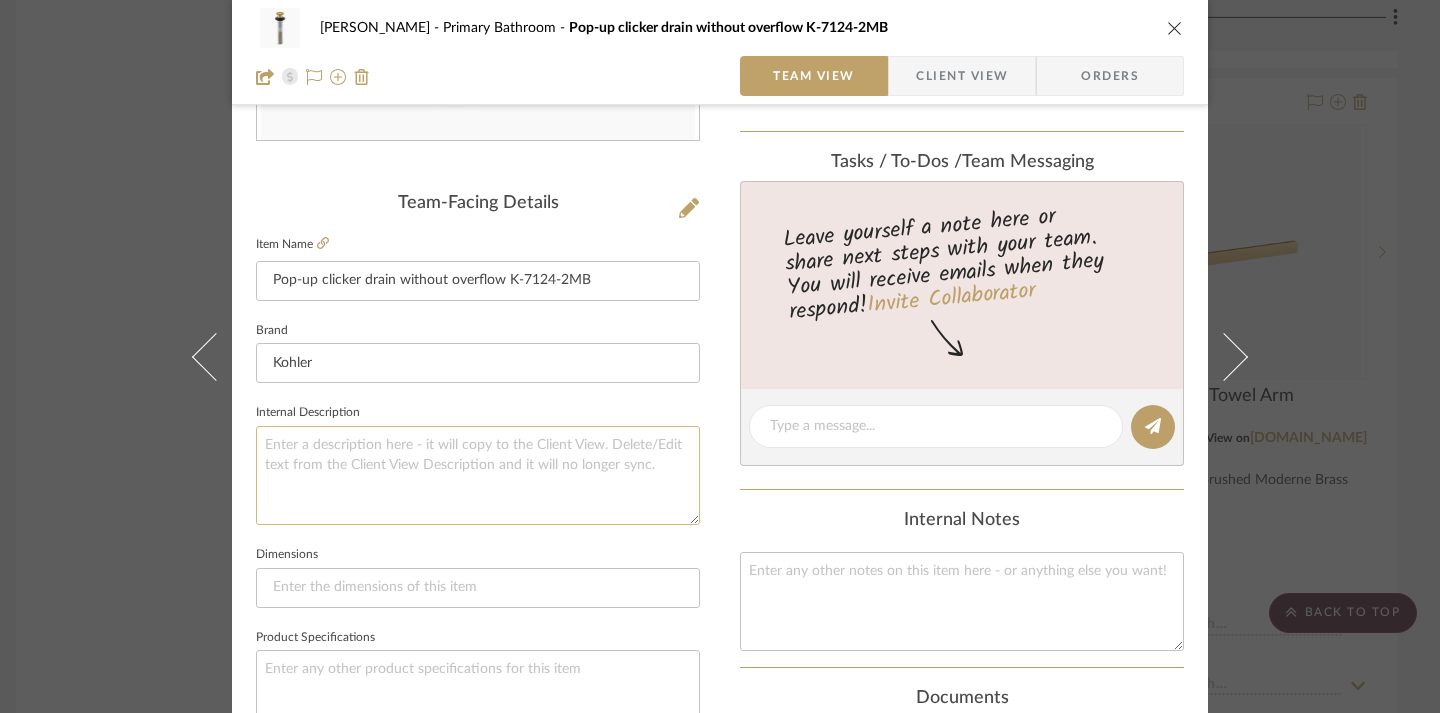 click 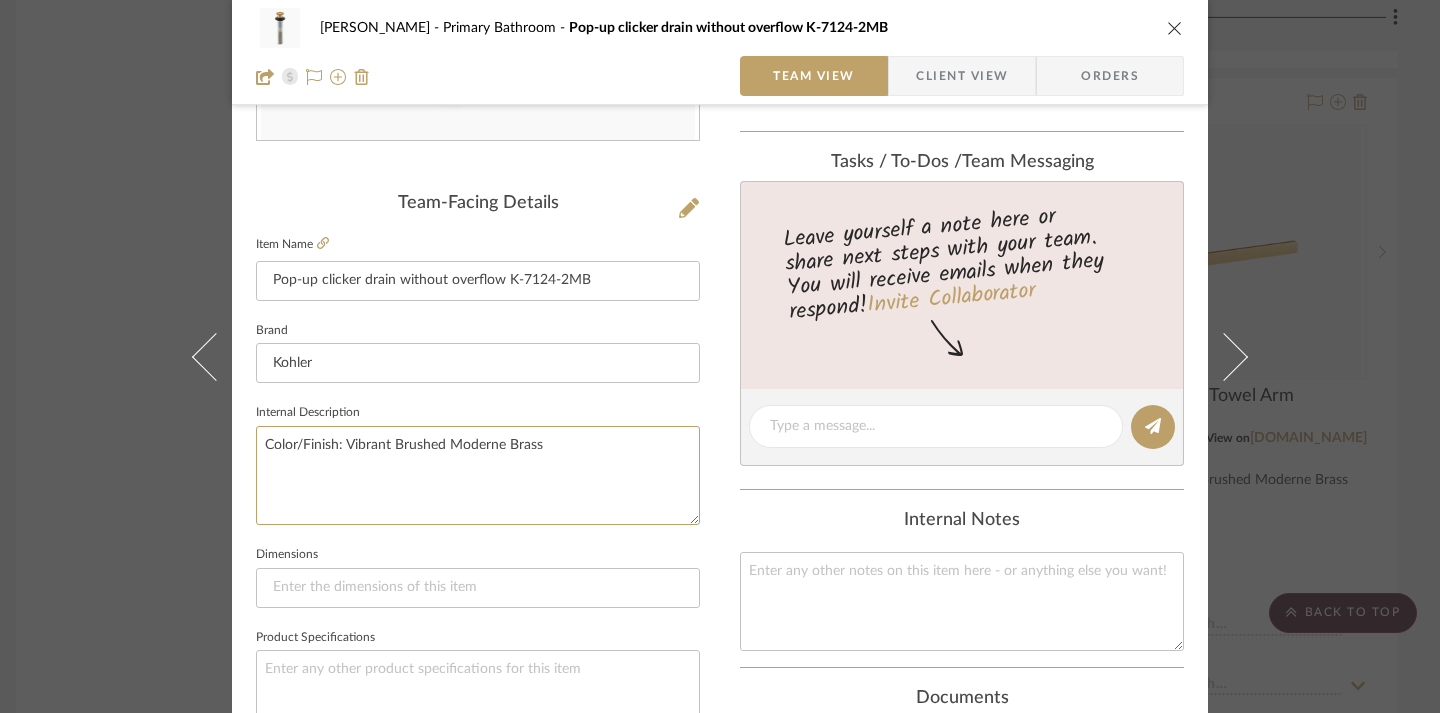 type on "Color/Finish: Vibrant Brushed Moderne Brass" 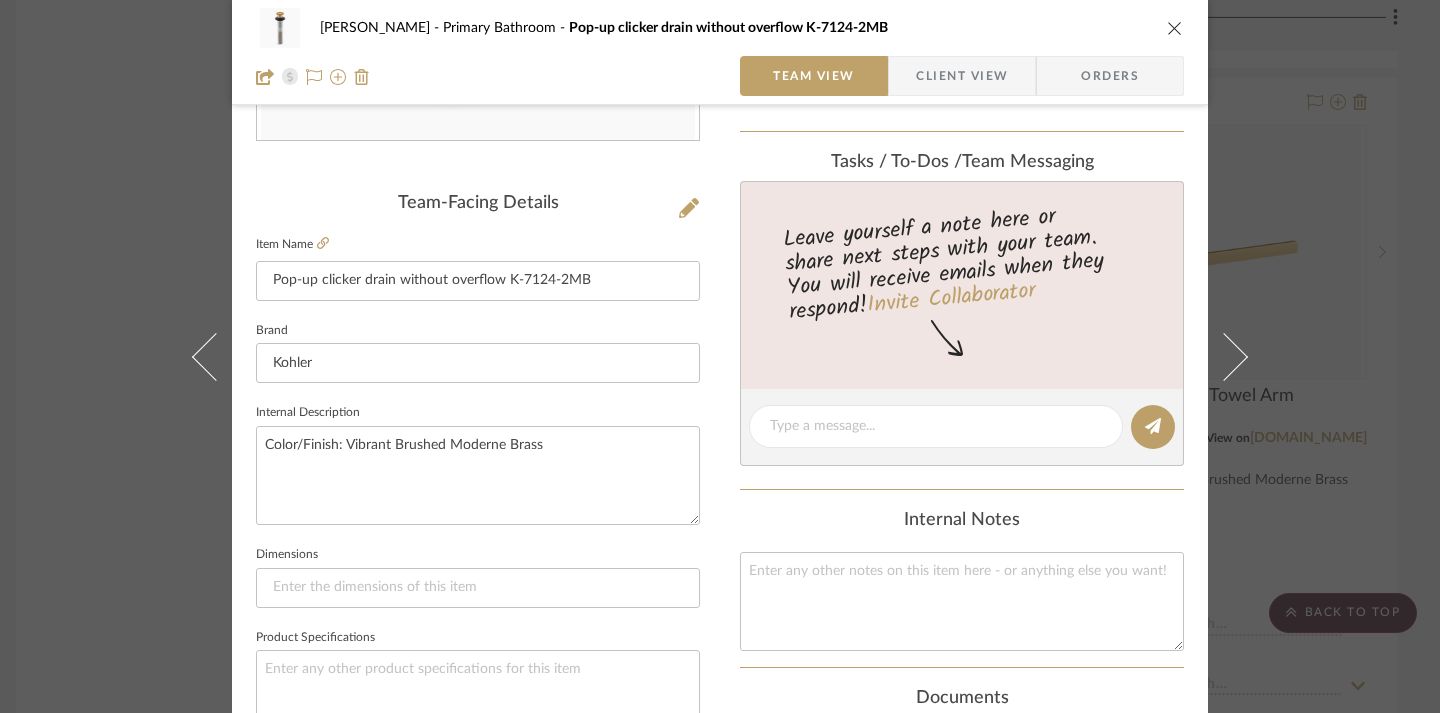 click on "CHRISTENSEN Primary Bathroom Pop-up clicker drain without overflow K-7124-2MB Team View Client View Orders  Team-Facing Details   Item Name  Pop-up clicker drain without overflow K-7124-2MB  Brand  Kohler  Internal Description  Color/Finish: Vibrant Brushed Moderne Brass  Dimensions   Product Specifications   Item Costs   View Budget   Markup %  30%  Unit Cost  $131.21  Cost Type  DNET  Client Unit Price   $170.57   Quantity  2  Unit Type  Each  Subtotal   $341.15   Tax %  0%  Total Tax   $0.00   Shipping Cost  $0.00  Ship. Markup %  0% Taxable  Total Shipping   $0.00  Total Client Price  $341.15  Your Cost  $262.42  Your Margin  $78.73  Content here copies to Client View - confirm visibility there.  Show in Client Dashboard   Include in Budget   View Budget  Team Status  Lead Time  In Stock Weeks  Est. Min   Est. Max   Due Date   Install Date  Tasks / To-Dos /  team Messaging  Leave yourself a note here or share next steps with your team. You will receive emails when they
respond!  Internal Notes" at bounding box center (720, 458) 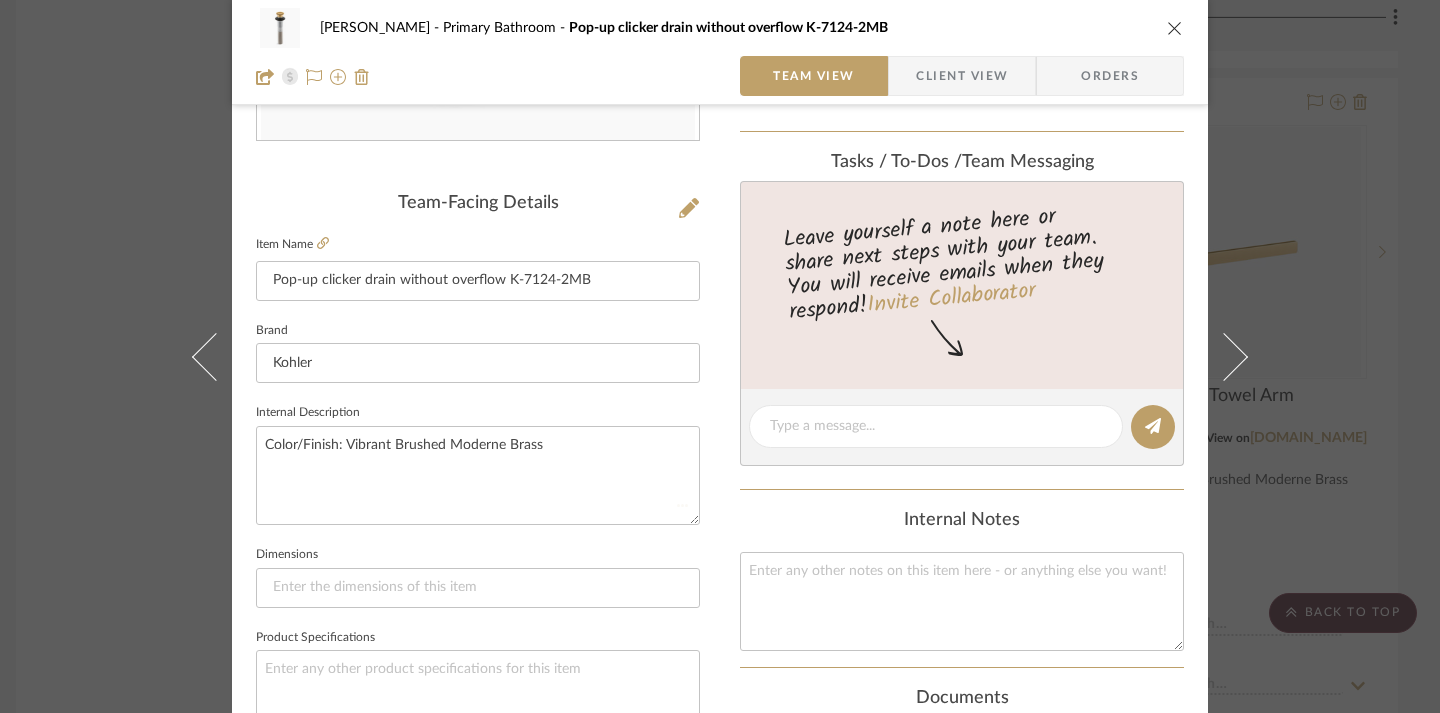 type 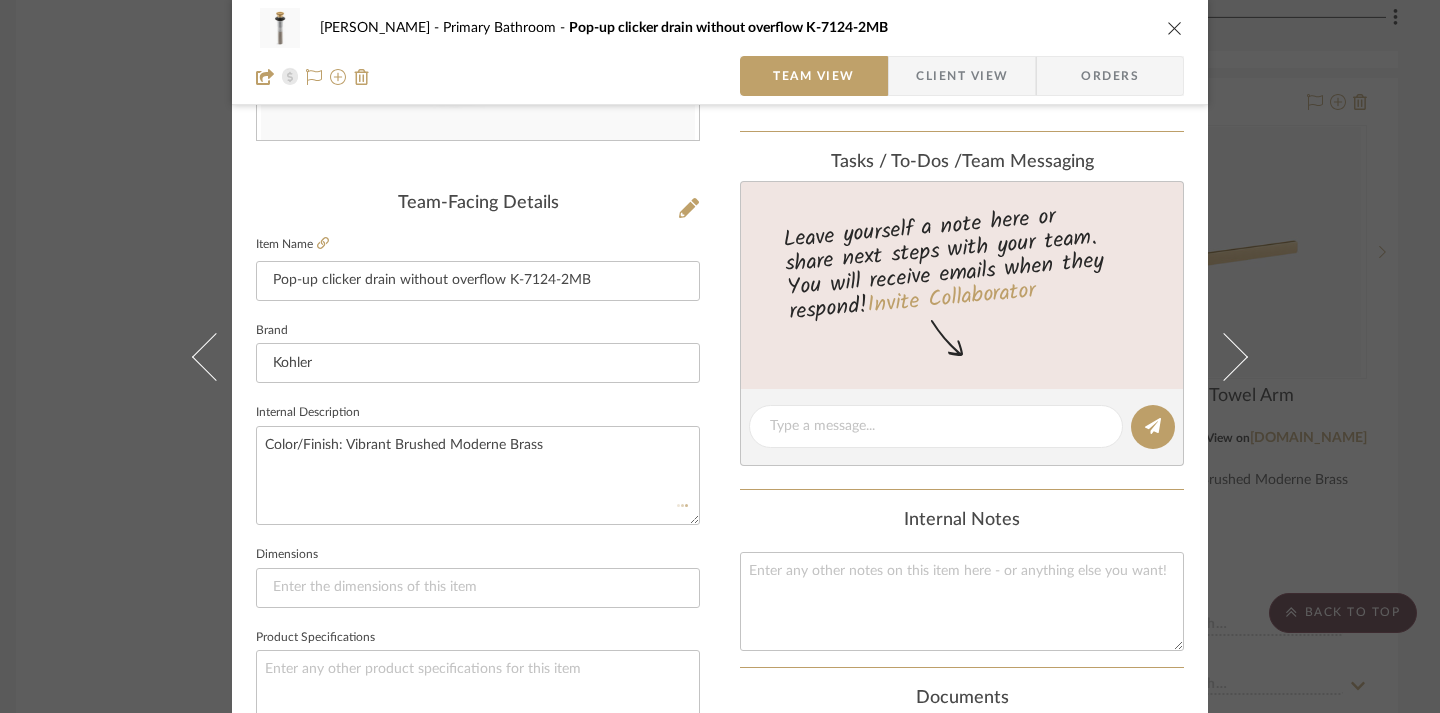 type 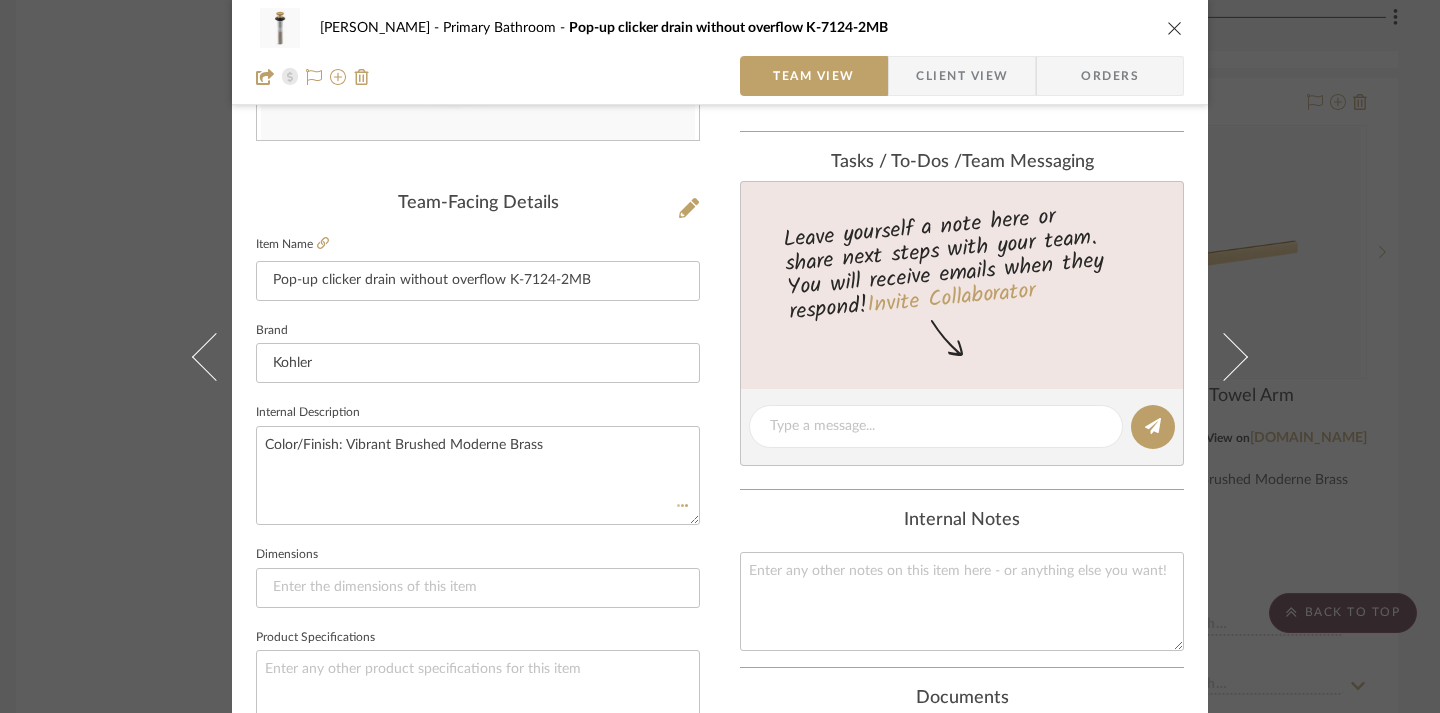 type 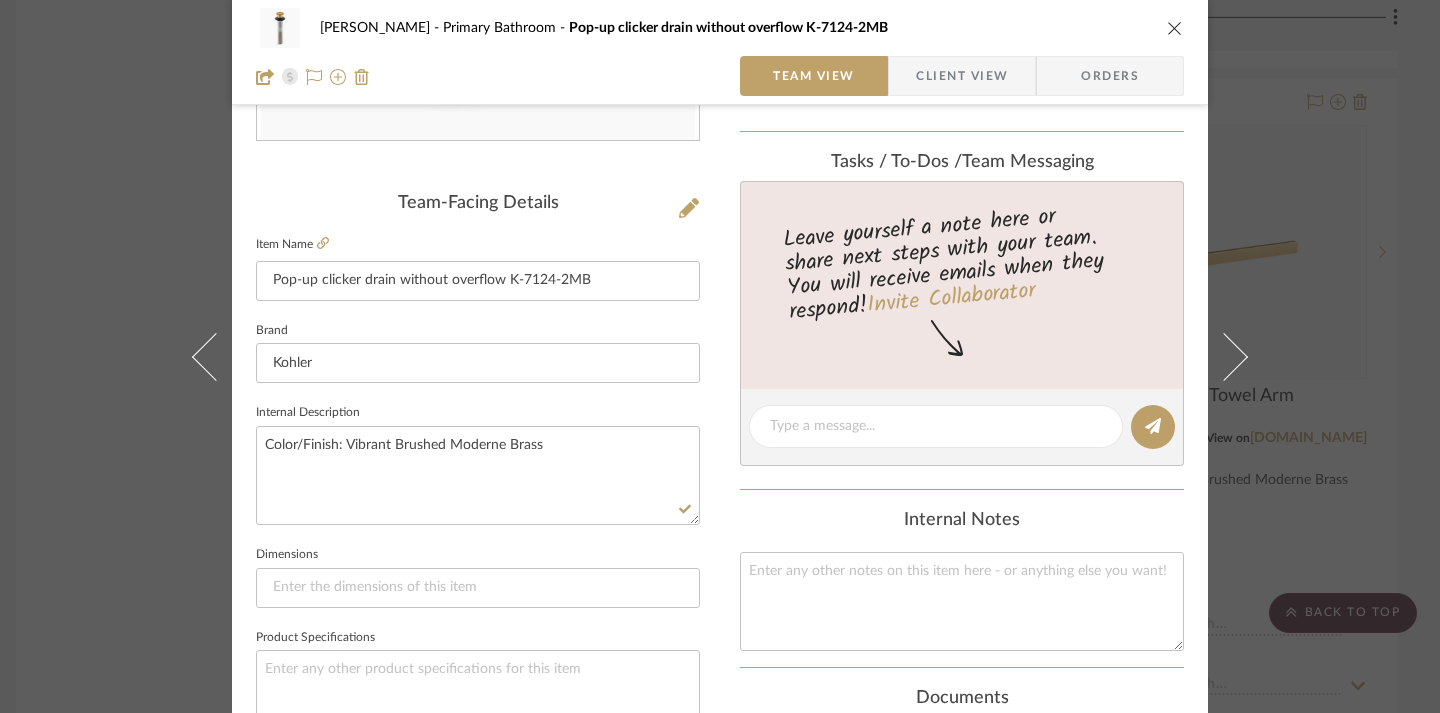 click at bounding box center [1175, 28] 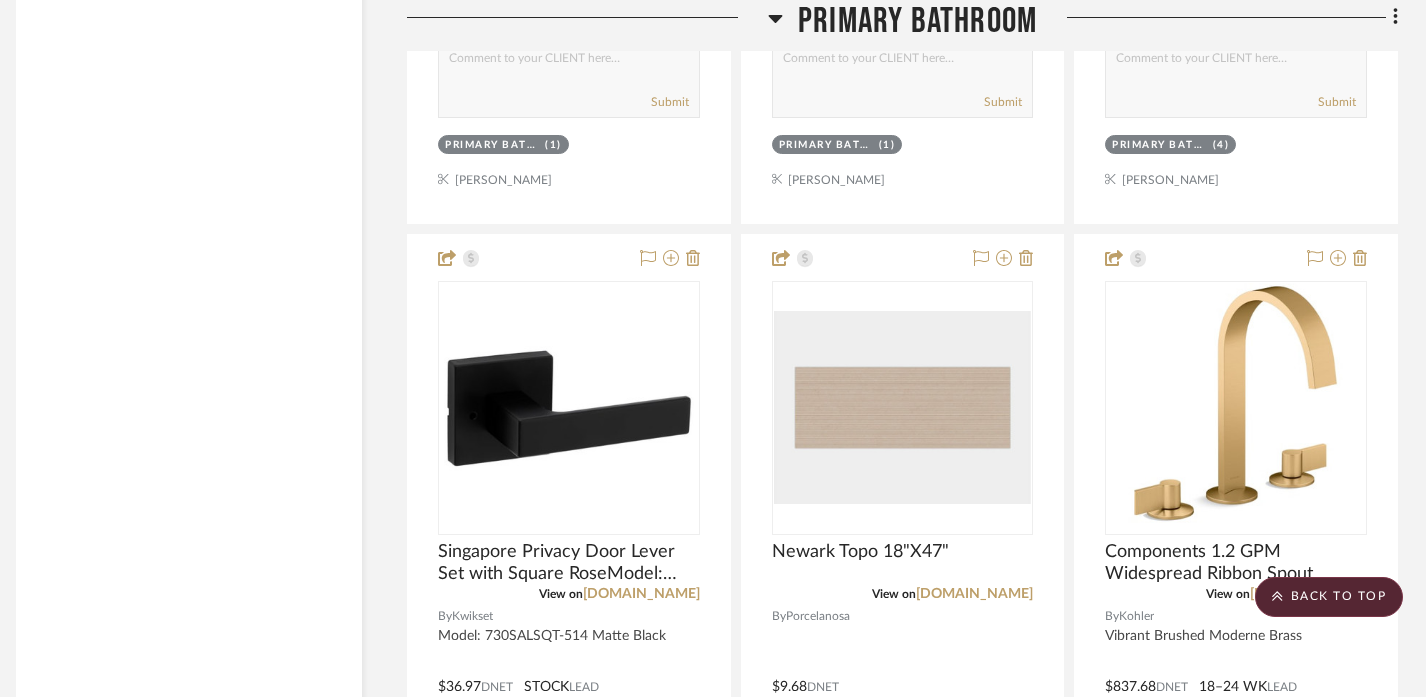 scroll, scrollTop: 4321, scrollLeft: 14, axis: both 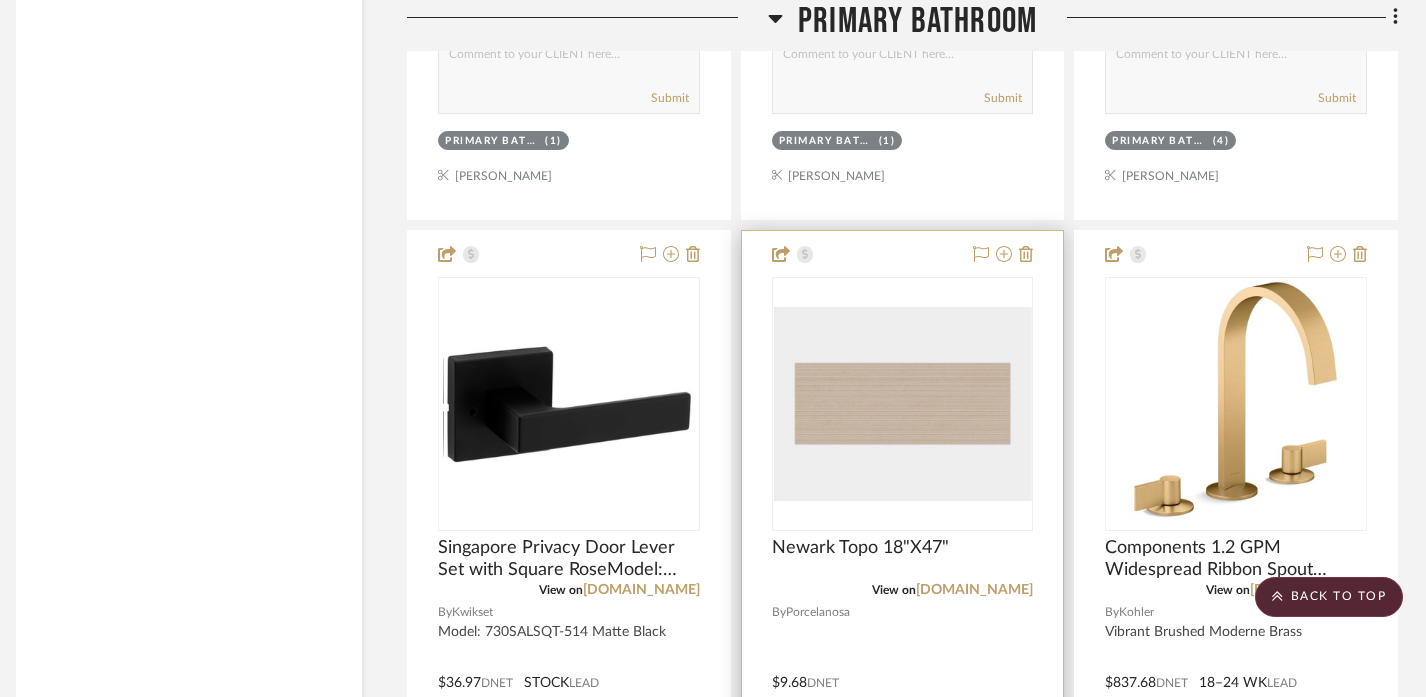 click at bounding box center [903, 668] 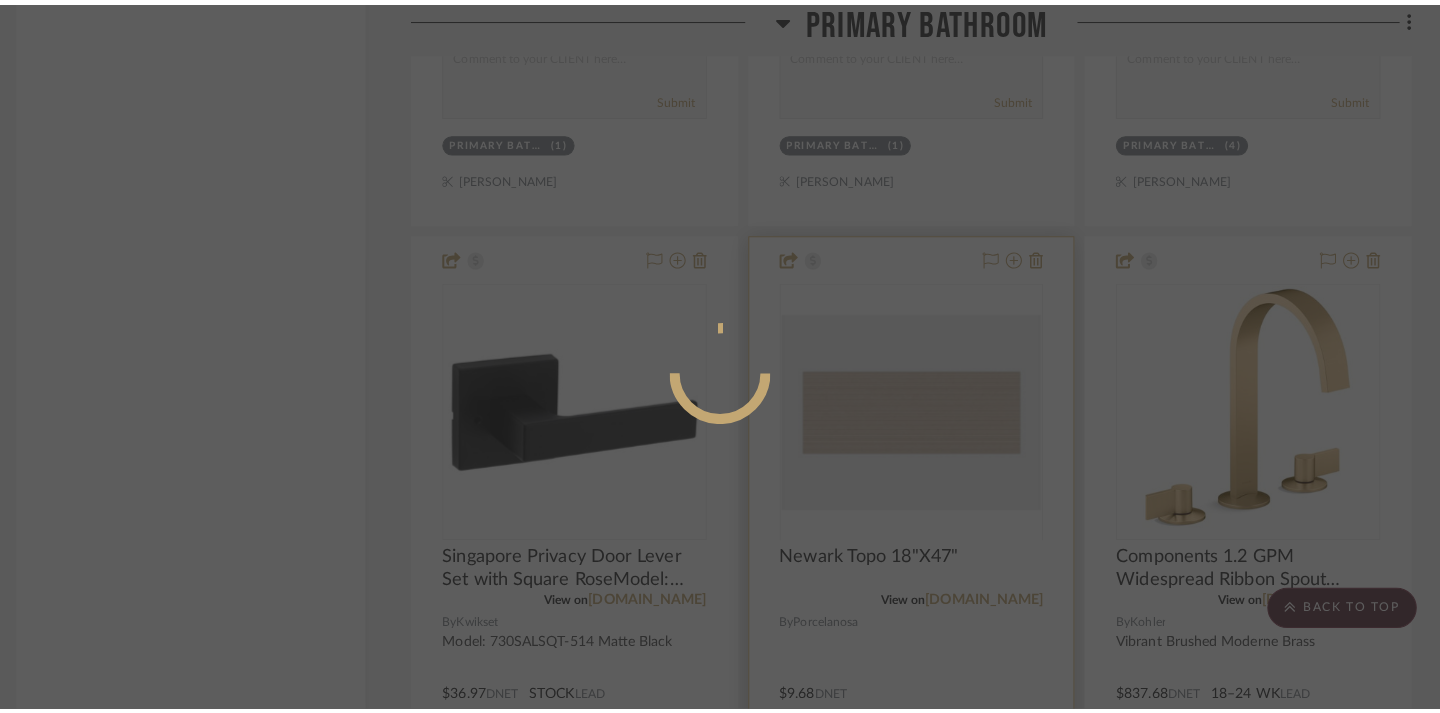 scroll, scrollTop: 0, scrollLeft: 0, axis: both 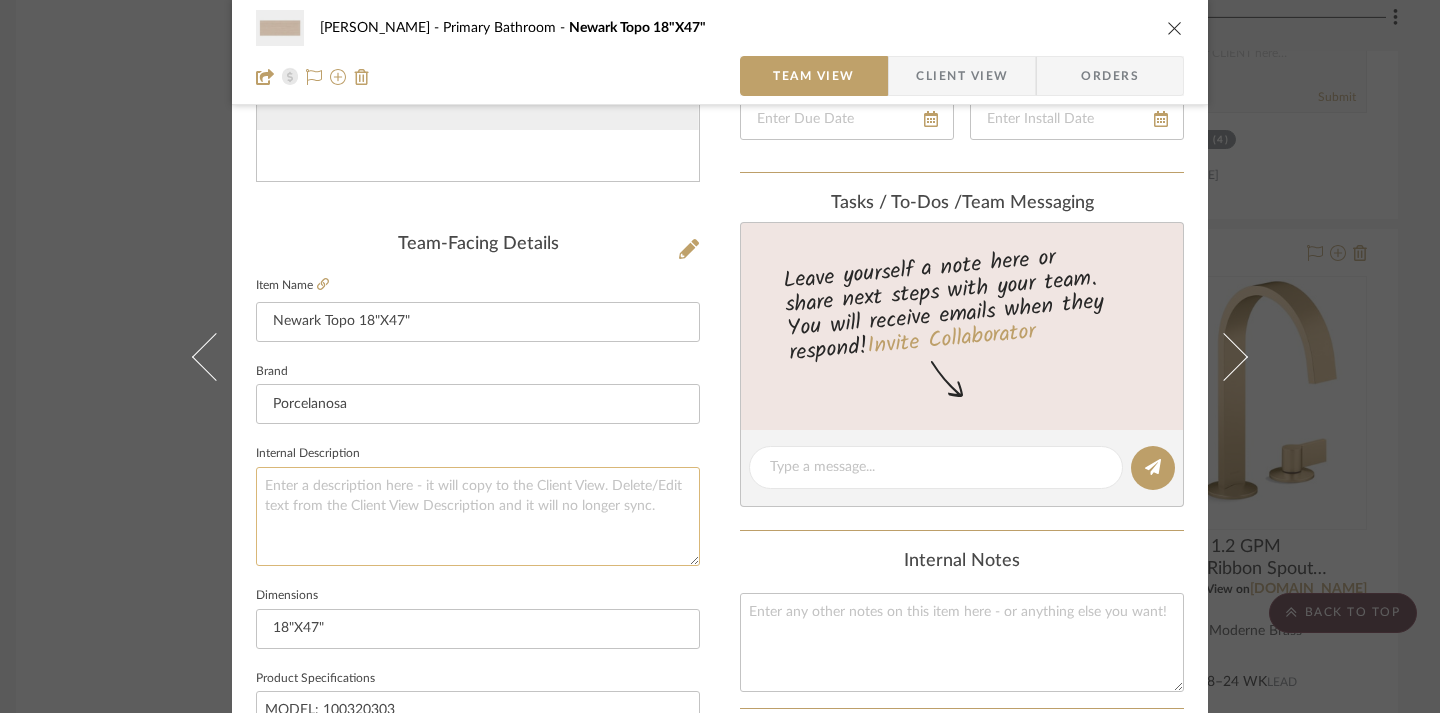 click 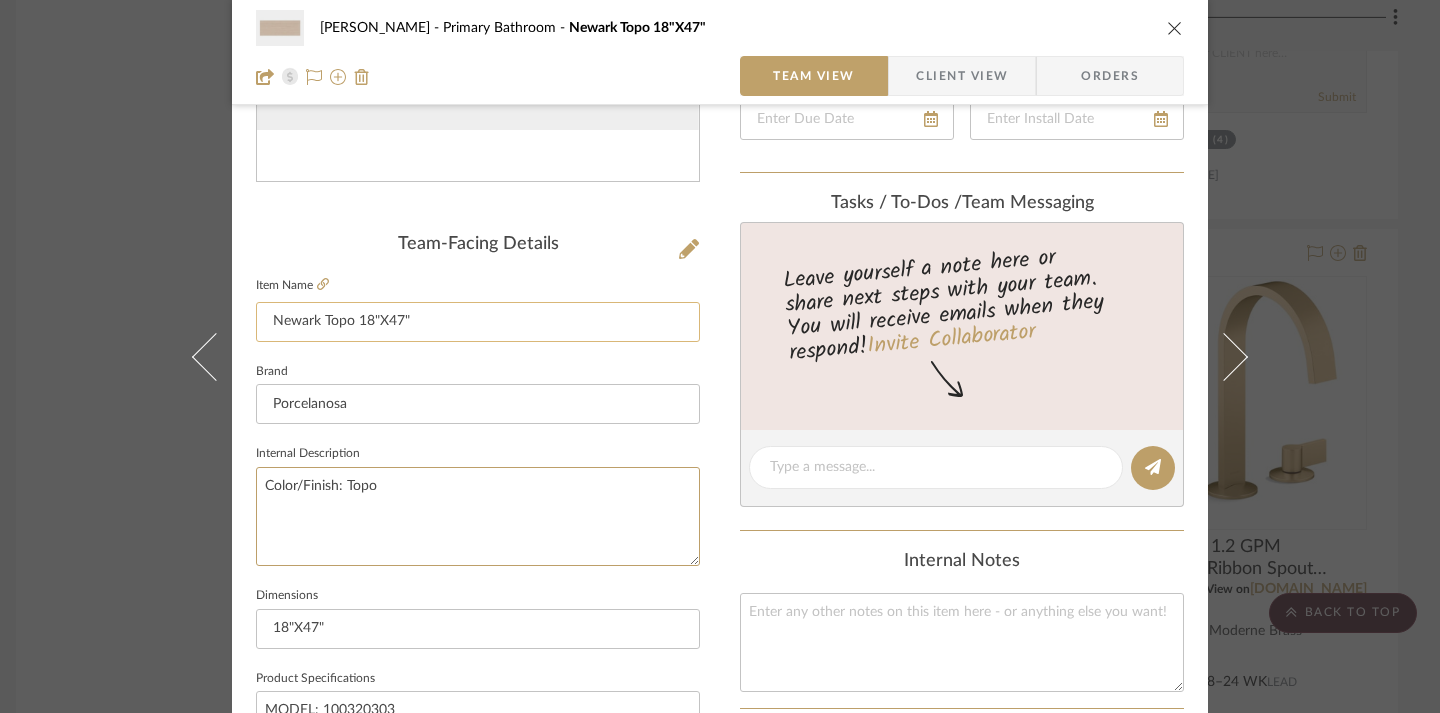 type on "Color/Finish: Topo" 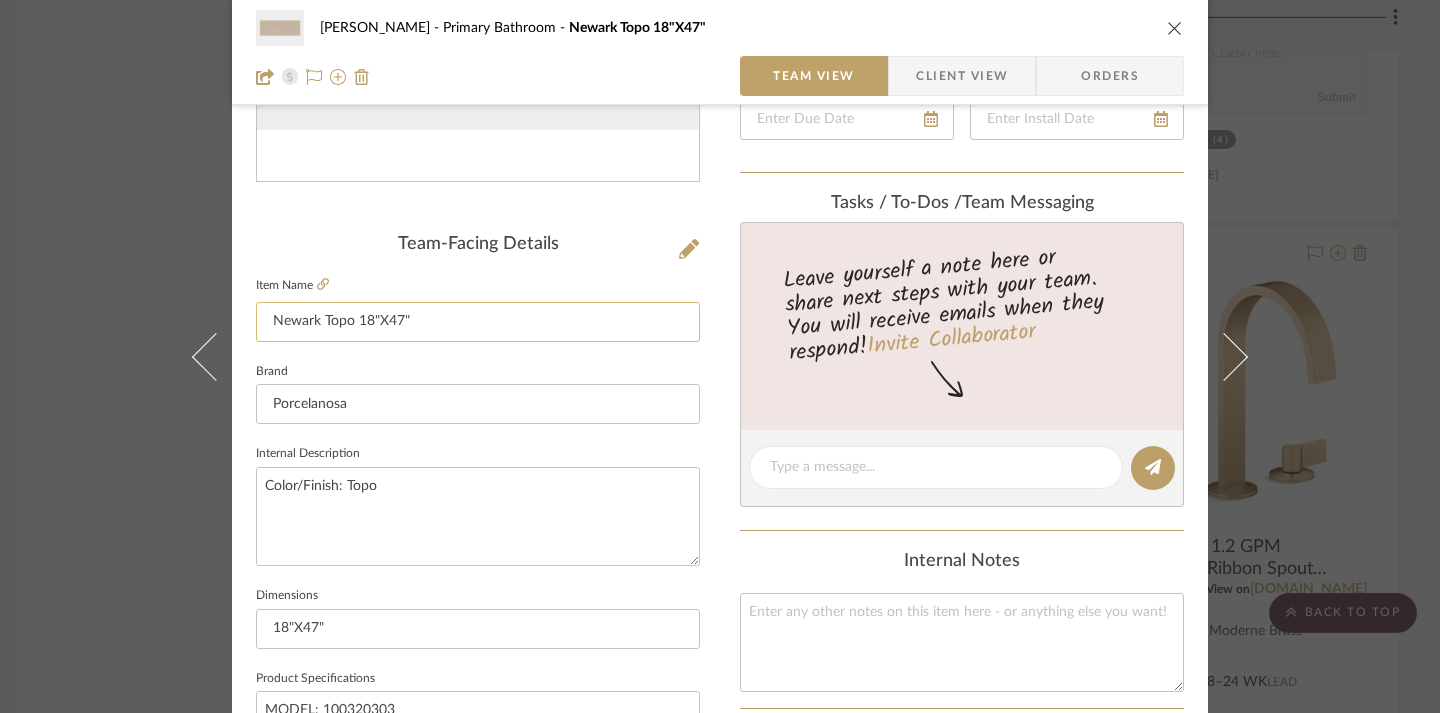 click on "Newark Topo 18"X47"" 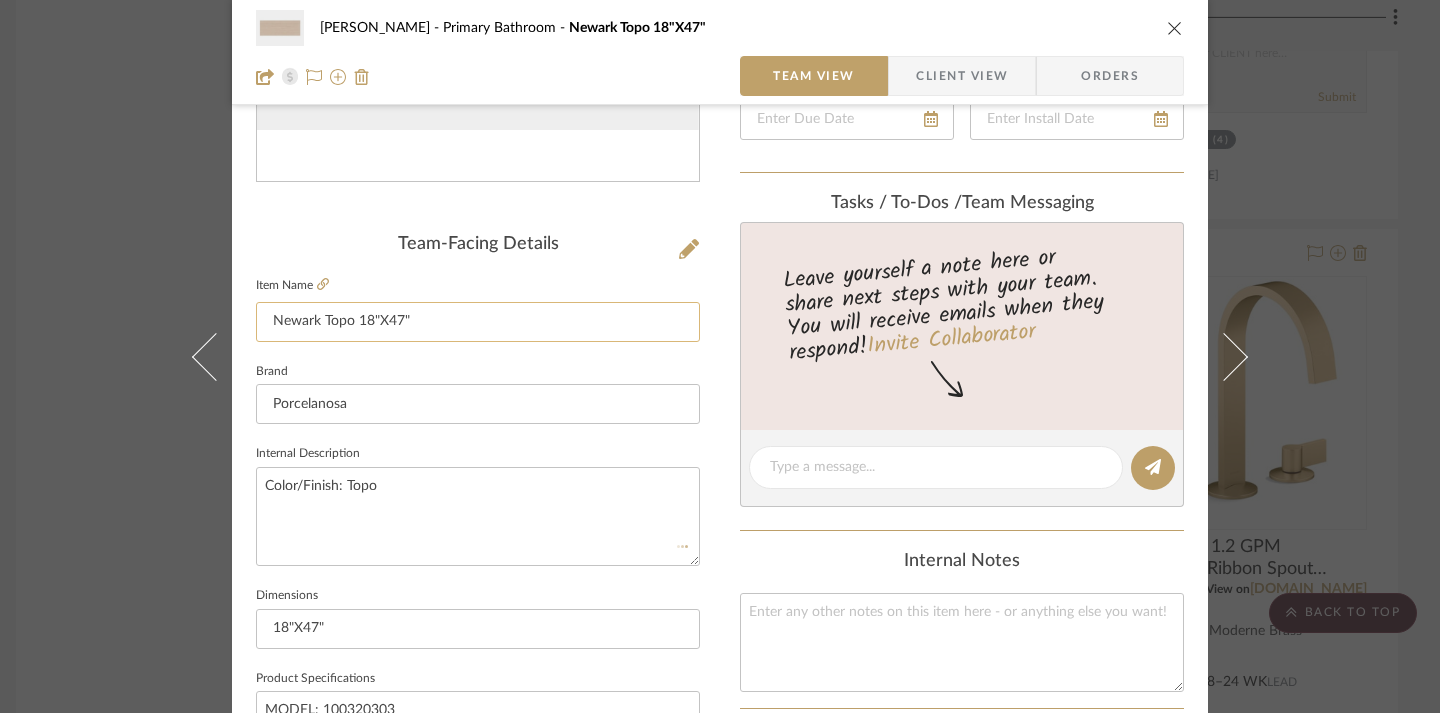 click on "Newark Topo 18"X47"" 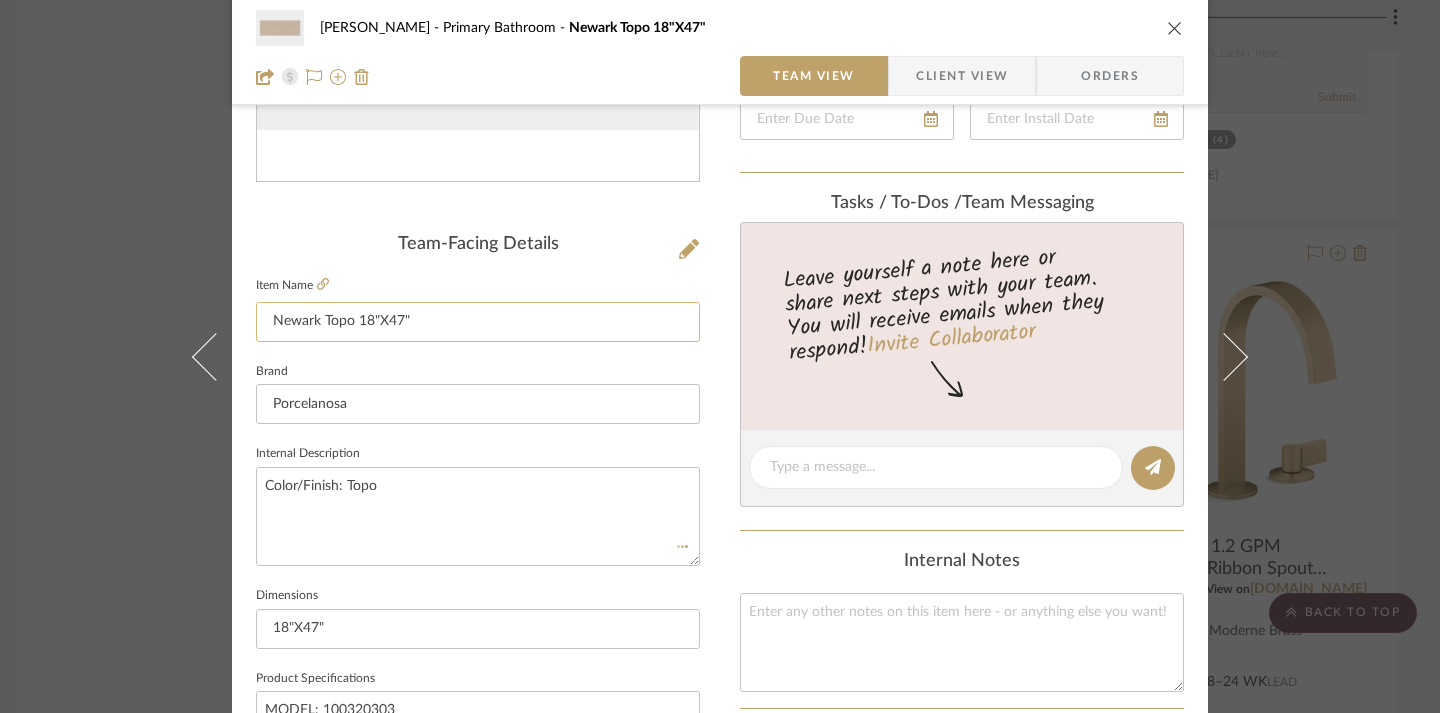 type 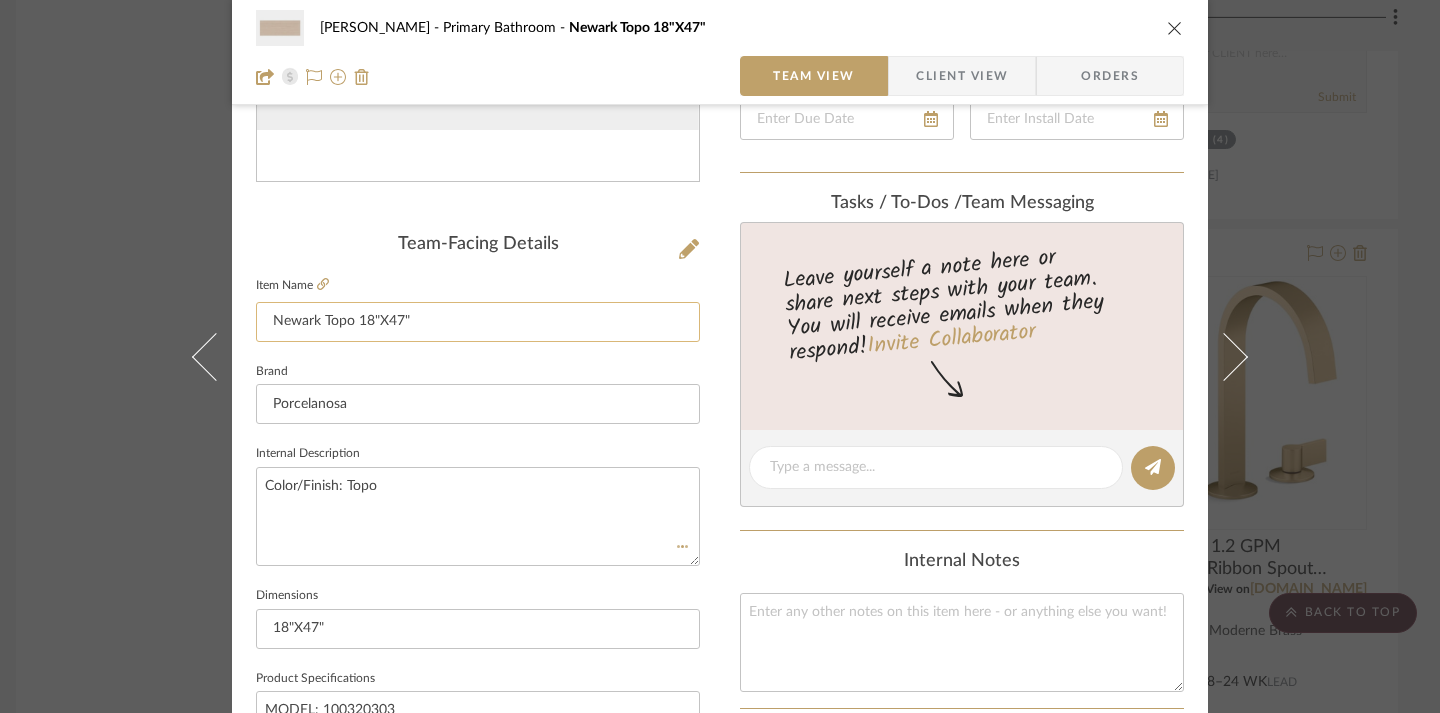 type 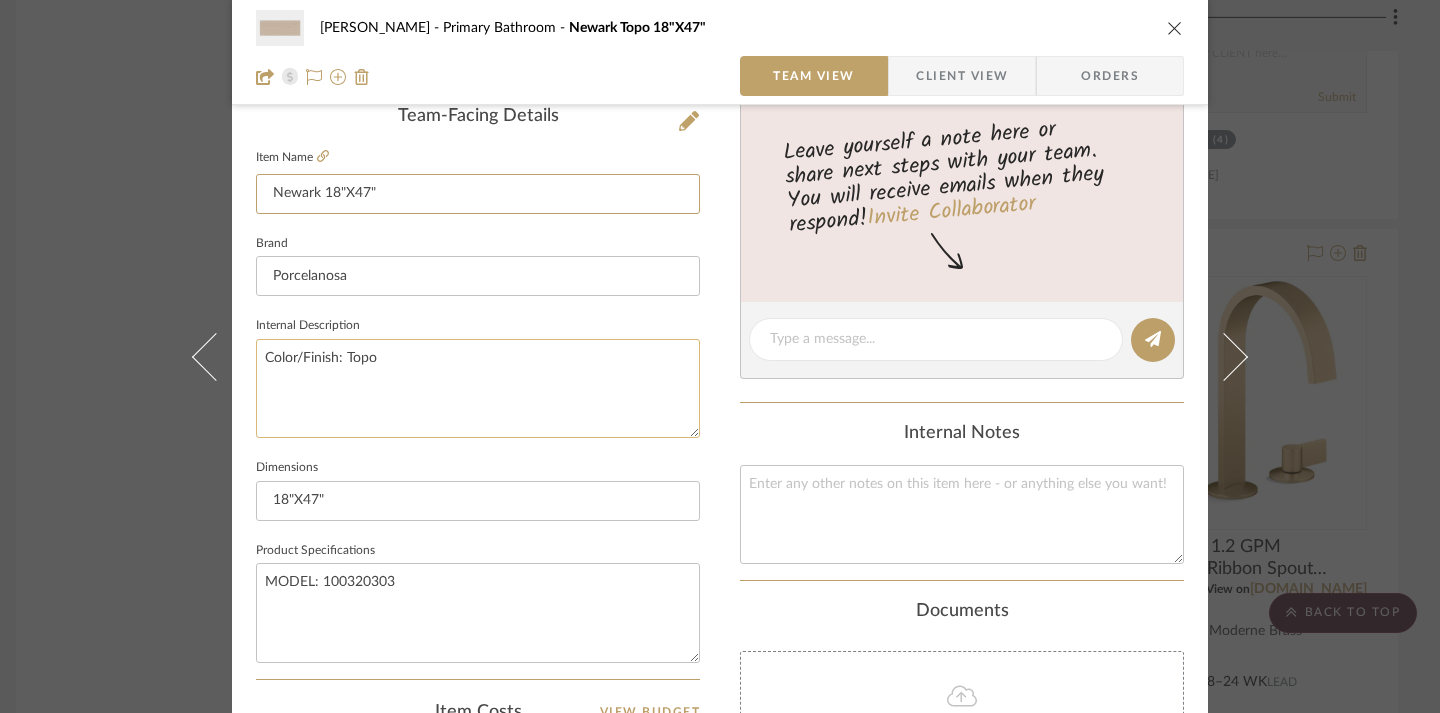 scroll, scrollTop: 546, scrollLeft: 0, axis: vertical 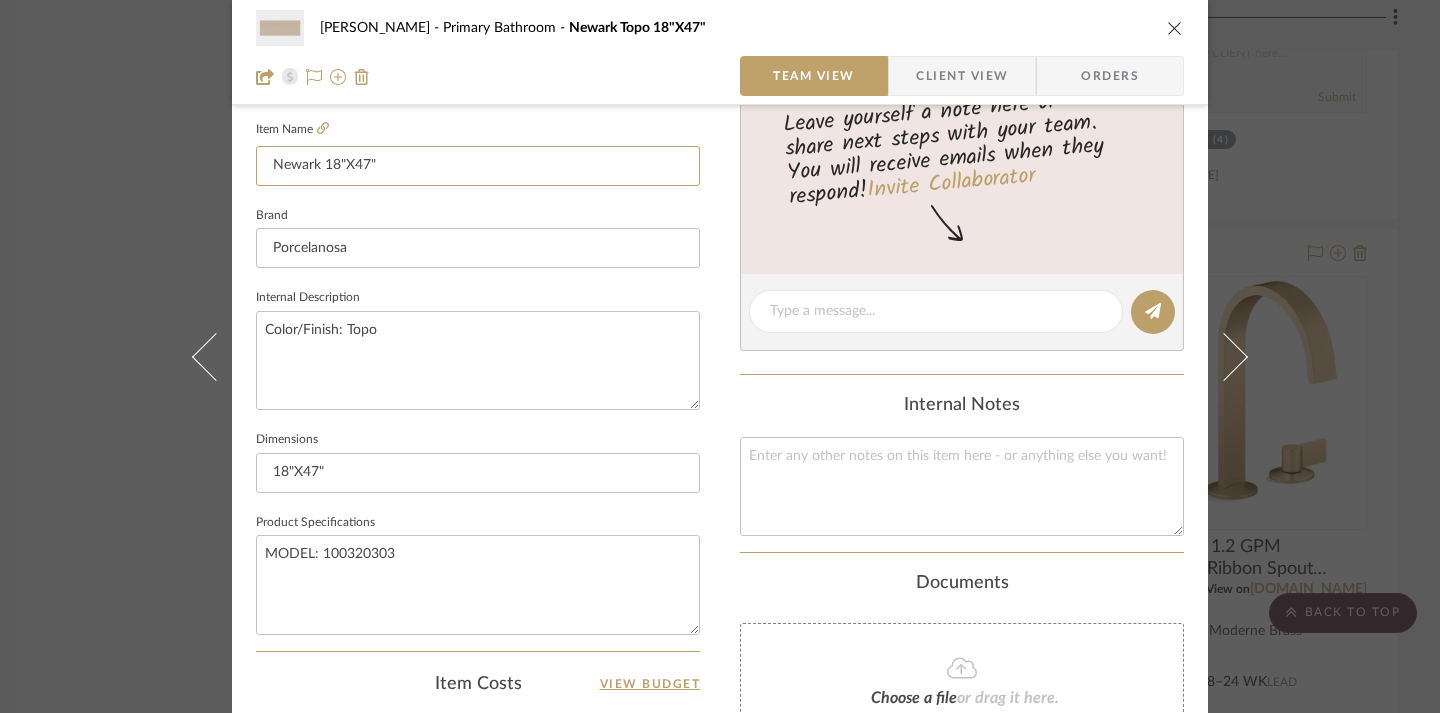 type on "Newark 18"X47"" 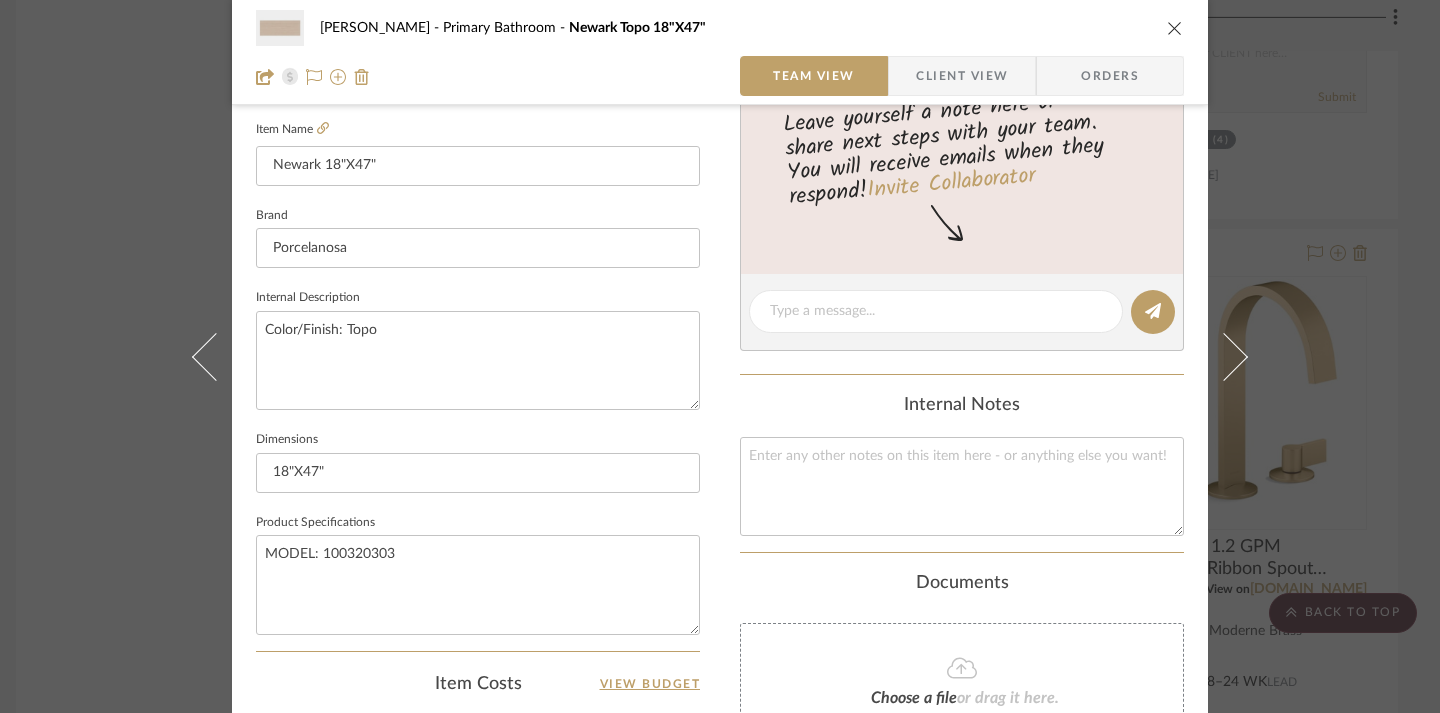click on "CHRISTENSEN Primary Bathroom Newark Topo 18"X47" Team View Client View Orders  Team-Facing Details   Item Name  Newark 18"X47"  Brand  Porcelanosa  Internal Description  Color/Finish: Topo  Dimensions  18"X47"  Product Specifications  MODEL: 100320303  Item Costs   View Budget   Markup %  30%  Unit Cost  $9.68  Cost Type  DNET  Client Unit Price   $12.58   Quantity  107  Unit Type  Each  Subtotal   $1,346.49   Tax %  0%  Total Tax   $0.00   Shipping Cost  $0.00  Ship. Markup %  0% Taxable  Total Shipping   $0.00  Total Client Price  $1,346.49  Your Cost  $1,035.76  Your Margin  $310.73  Content here copies to Client View - confirm visibility there.  Show in Client Dashboard   Include in Budget   View Budget  Team Status  Lead Time  In Stock Weeks  Est. Min   Est. Max   Due Date   Install Date  Tasks / To-Dos /  team Messaging  Leave yourself a note here or share next steps with your team. You will receive emails when they
respond!  Invite Collaborator Internal Notes  Documents  Choose a file (107)" at bounding box center [720, 343] 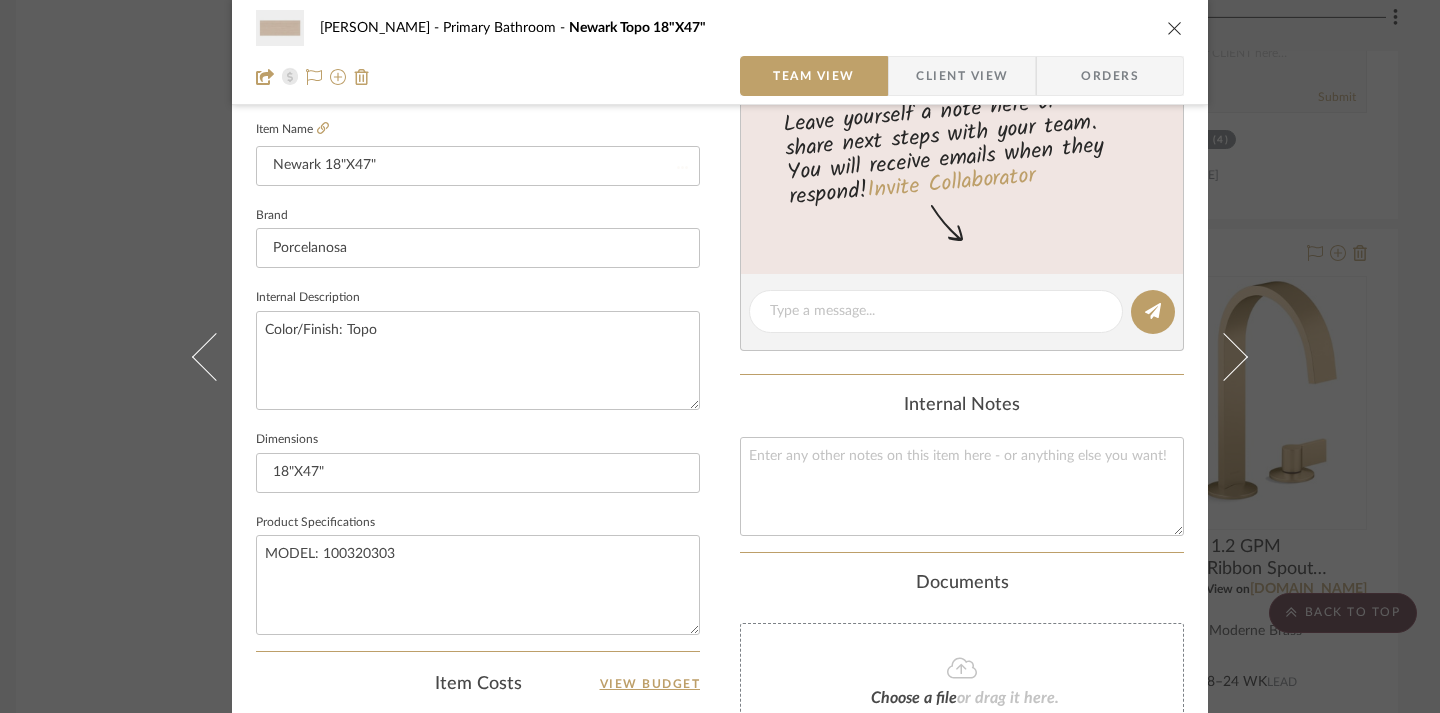 type 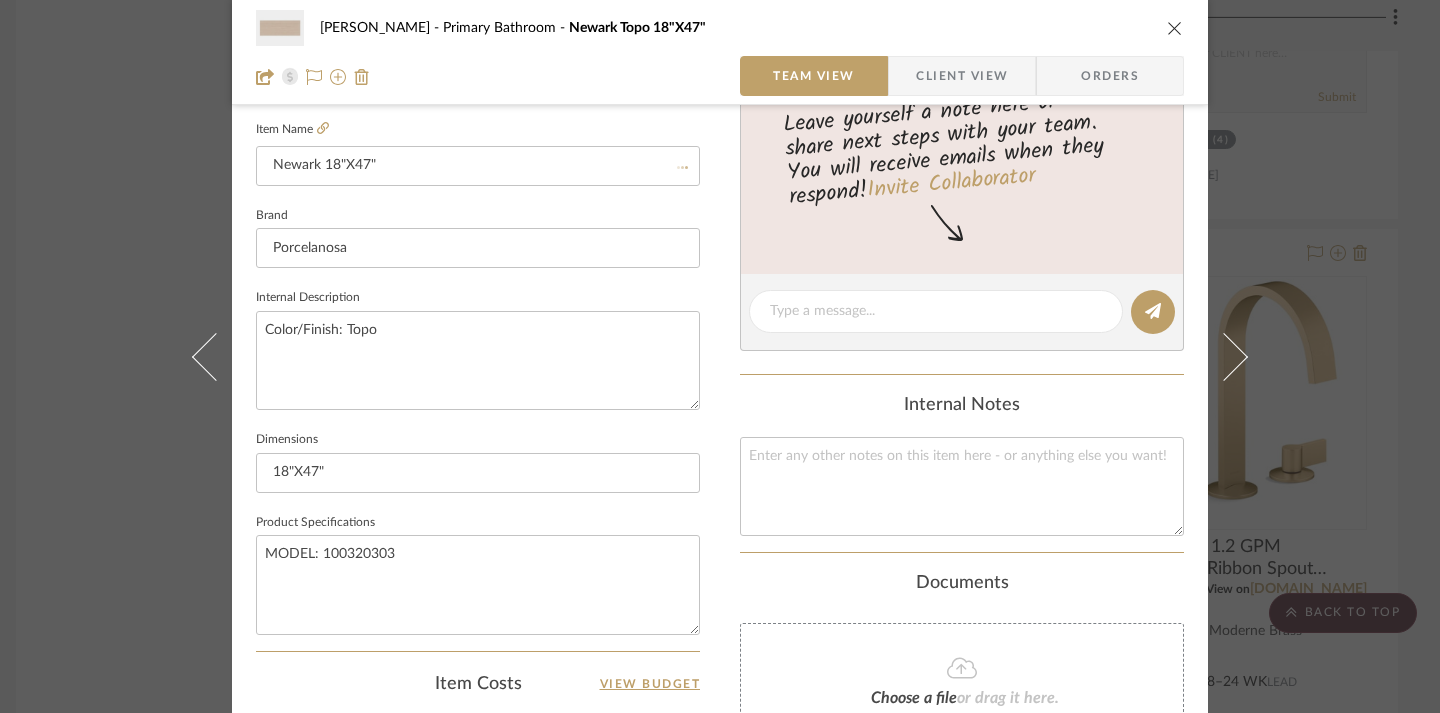type 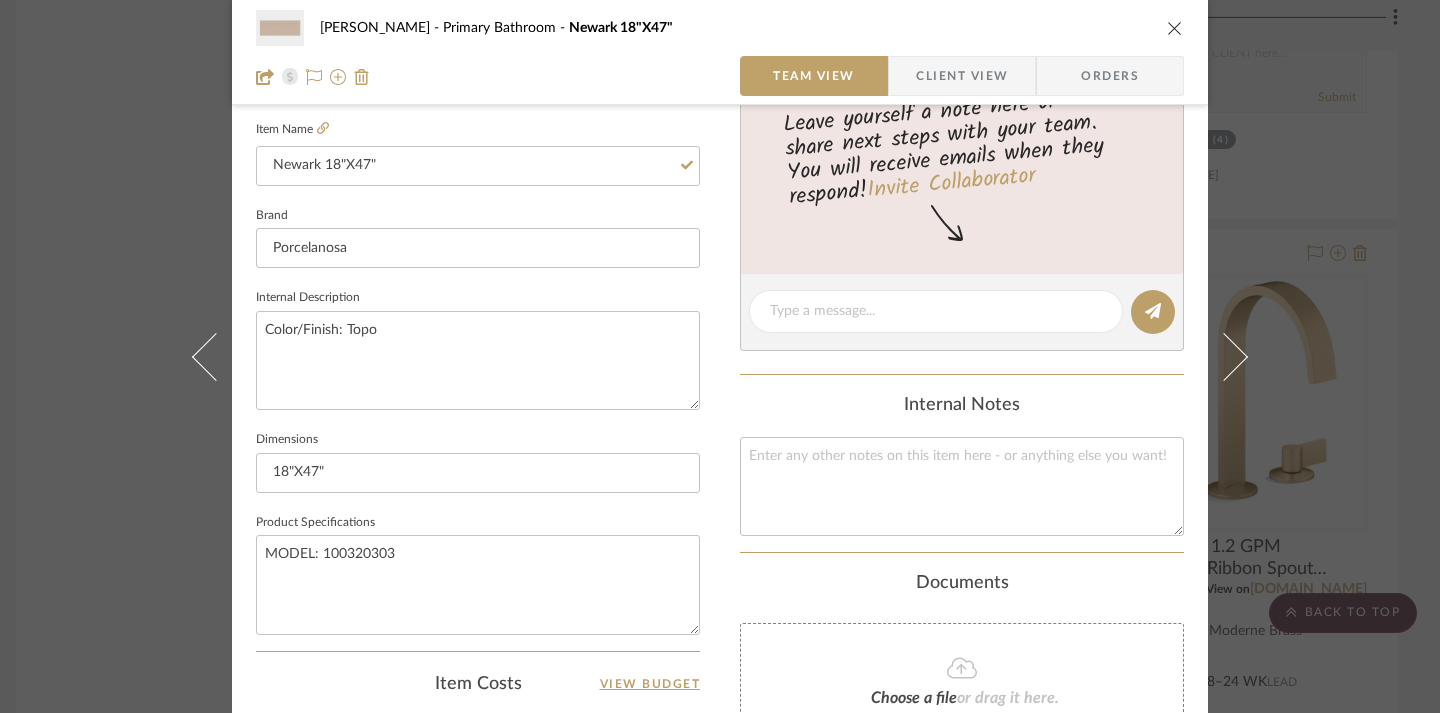 click at bounding box center [1175, 28] 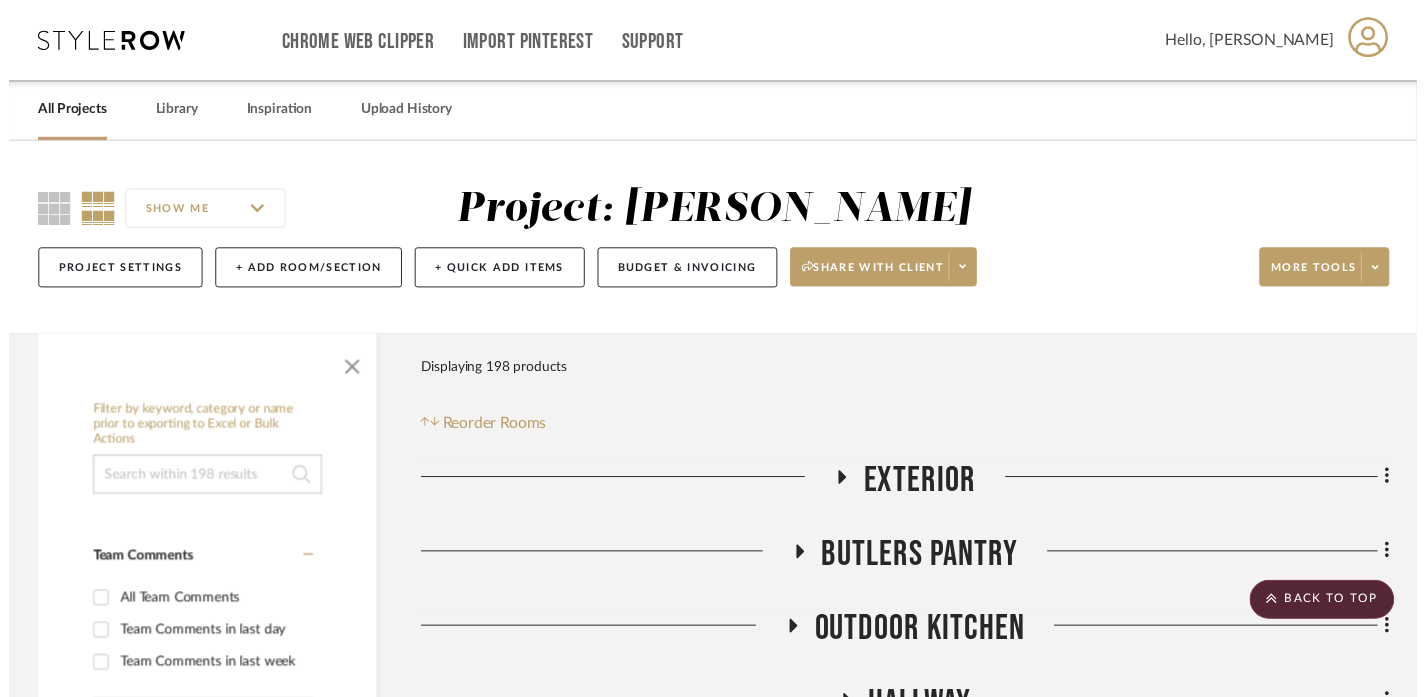 scroll, scrollTop: 4321, scrollLeft: 14, axis: both 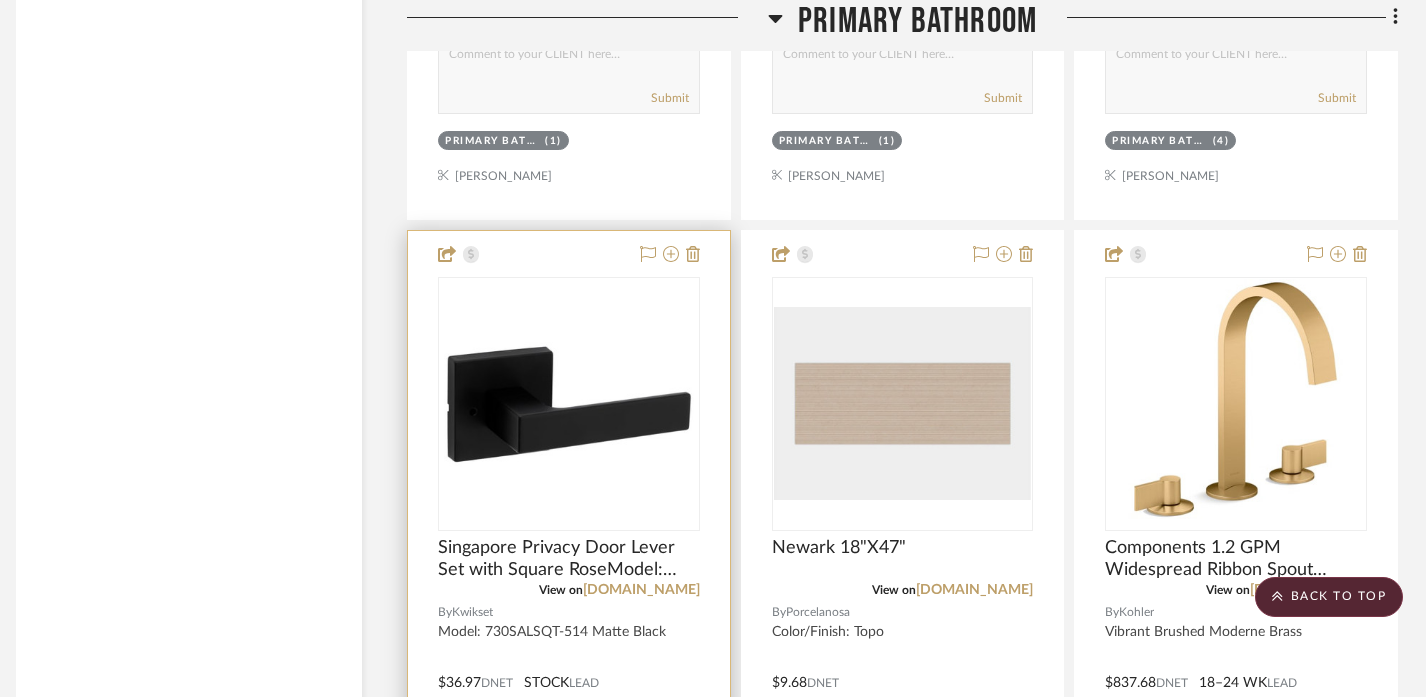 click at bounding box center [569, 668] 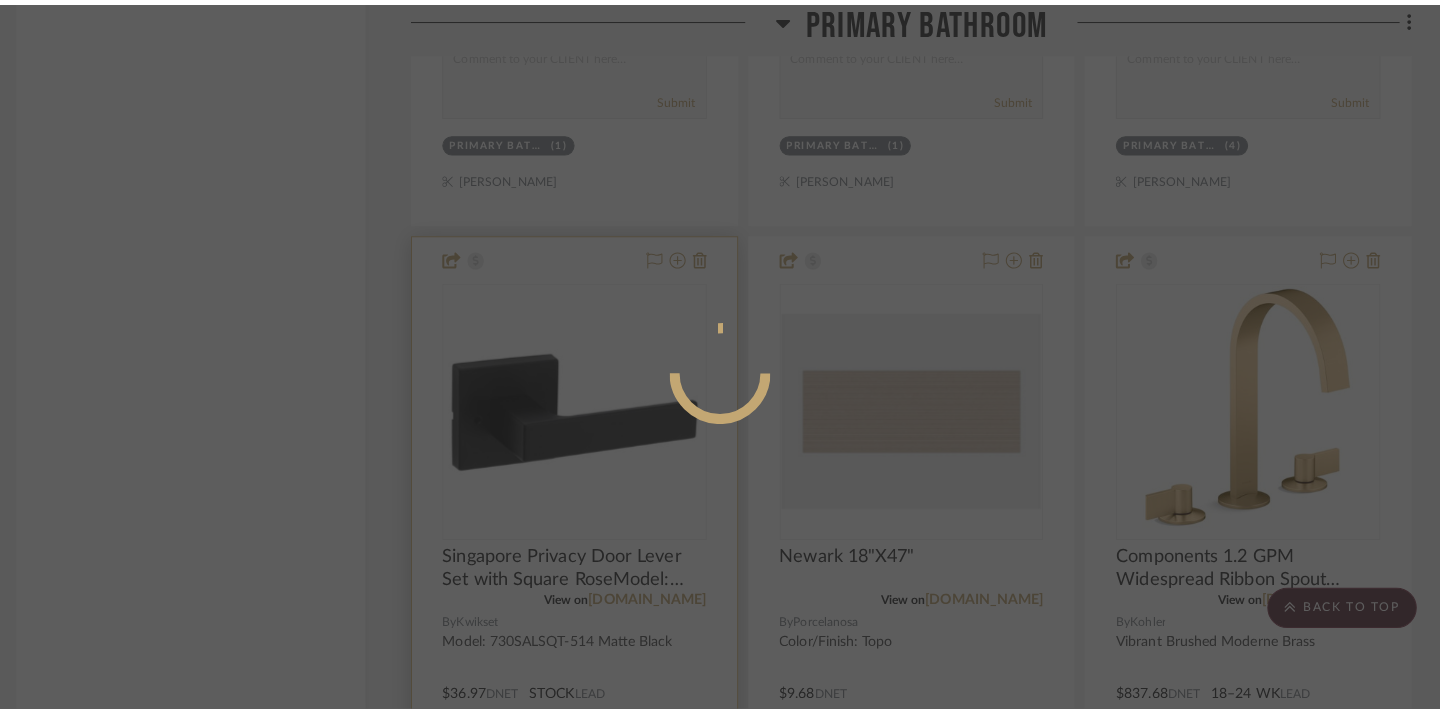 scroll, scrollTop: 0, scrollLeft: 0, axis: both 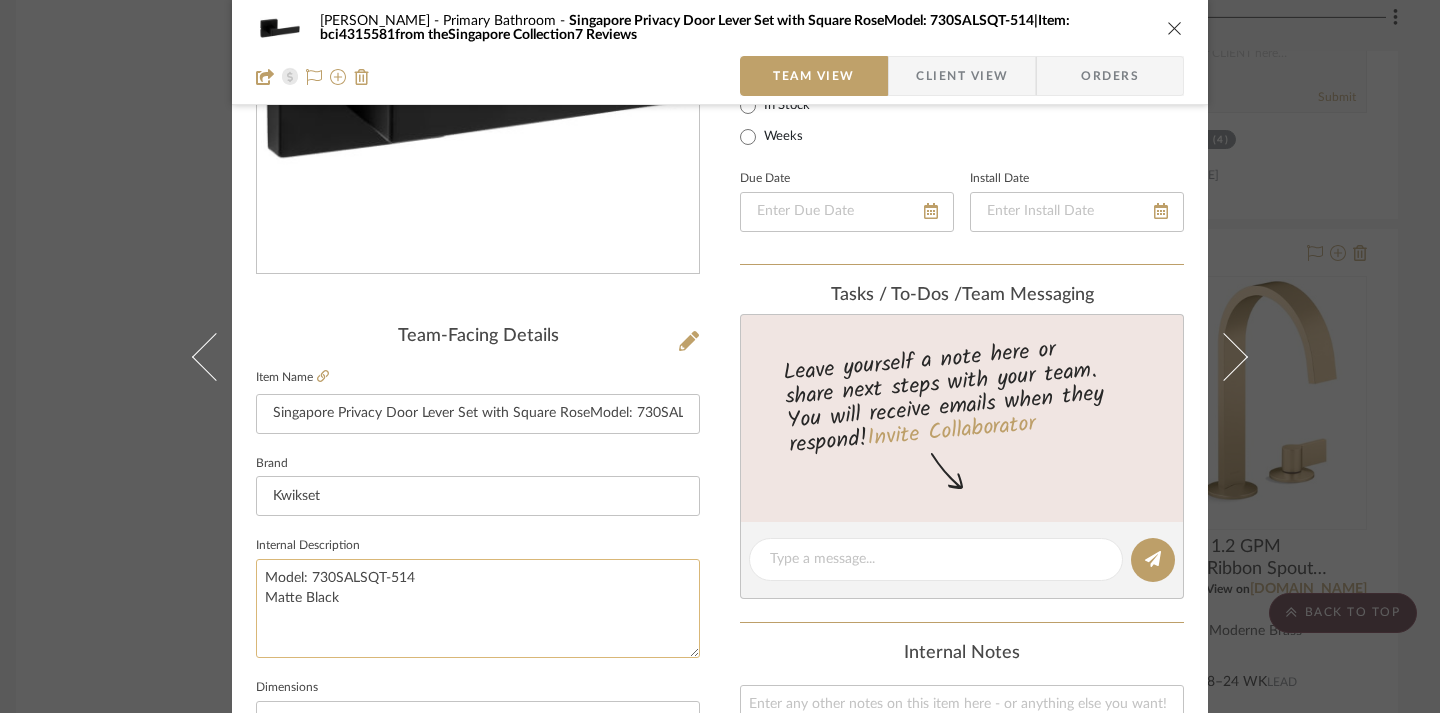 click on "Model: 730SALSQT-514
Matte Black" 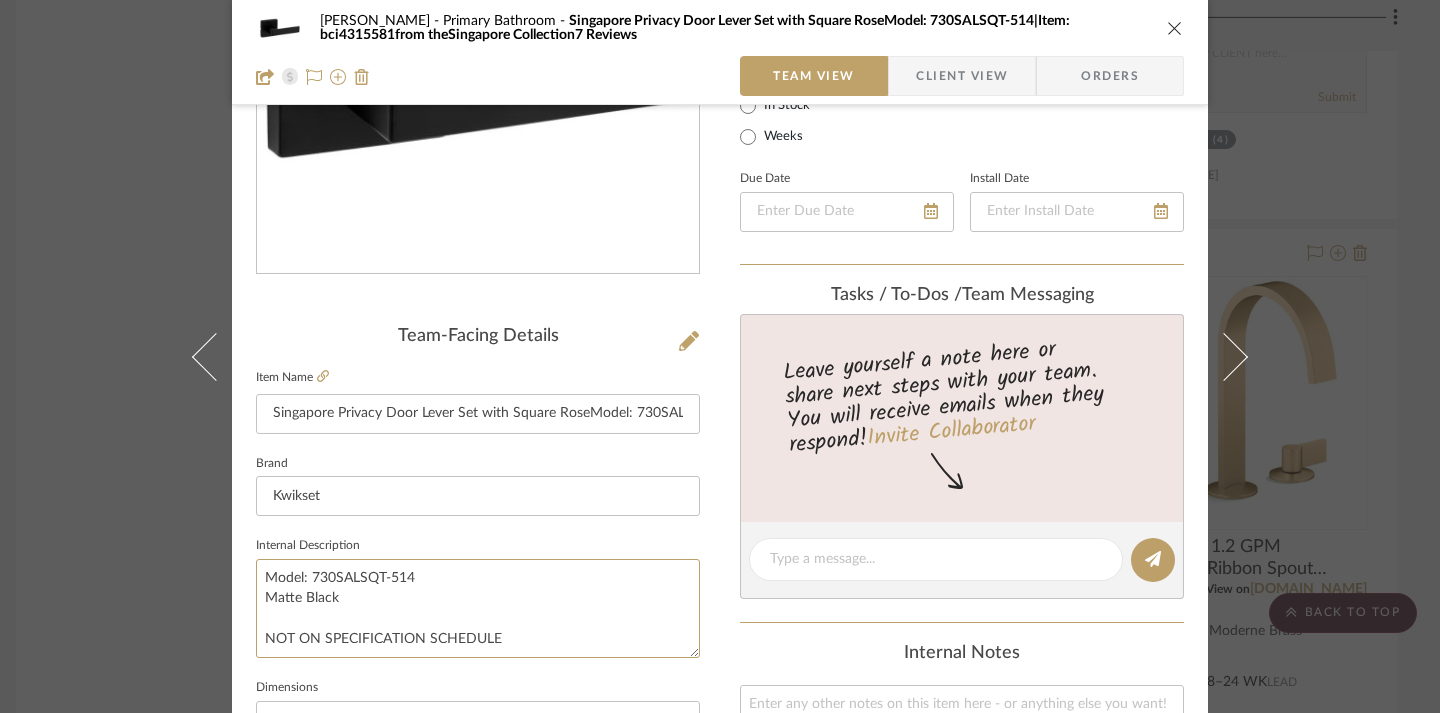 type on "Model: 730SALSQT-514
Matte Black
NOT ON SPECIFICATION SCHEDULE" 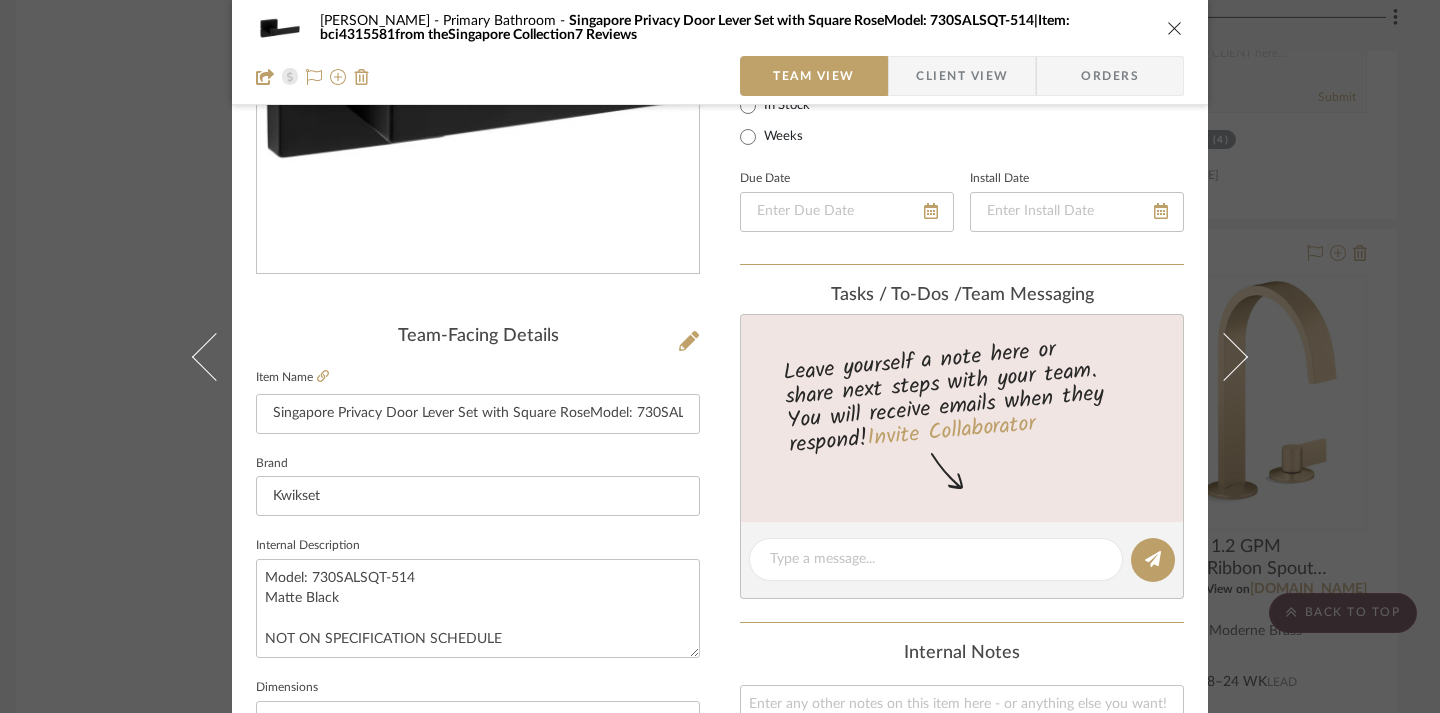 click on "CHRISTENSEN Primary Bathroom Singapore Privacy Door Lever Set with Square RoseModel: 730SALSQT-514|Item: bci4315581from theSingapore Collection7 Reviews Team View Client View Orders  Team-Facing Details   Item Name  Singapore Privacy Door Lever Set with Square RoseModel: 730SALSQT-514|Item: bci4315581from theSingapore Collection7 Reviews  Brand  Kwikset  Internal Description  Model: 730SALSQT-514
Matte Black
NOT ON SPECIFICATION SCHEDULE  Dimensions  Backset: Adjustable 2-3/8" or 2-3/4"Cross Bore: 2-1/8"Edge Bore: 1"Door Thickness: 1-3/8" to 1-3/4"Handing: Reversible Left or RightLatch Faceplate: Drive-In, Round Corner, or Square CornerHandle Length: 4-1/4"Handle Projection: 2-1/2"Trim Height: 2-11/16"Trim Width: 2-11/16"  Product Specifications   Item Costs   View Budget   Markup %  30%  Unit Cost  $36.97  Cost Type  DNET  Client Unit Price   $48.06   Quantity  1  Unit Type  Each  Subtotal   $48.06   Tax %  0%  Total Tax   $0.00   Shipping Cost  $0.00  Ship. Markup %  0% Taxable  Total Shipping   $0.00  (1)" at bounding box center (720, 591) 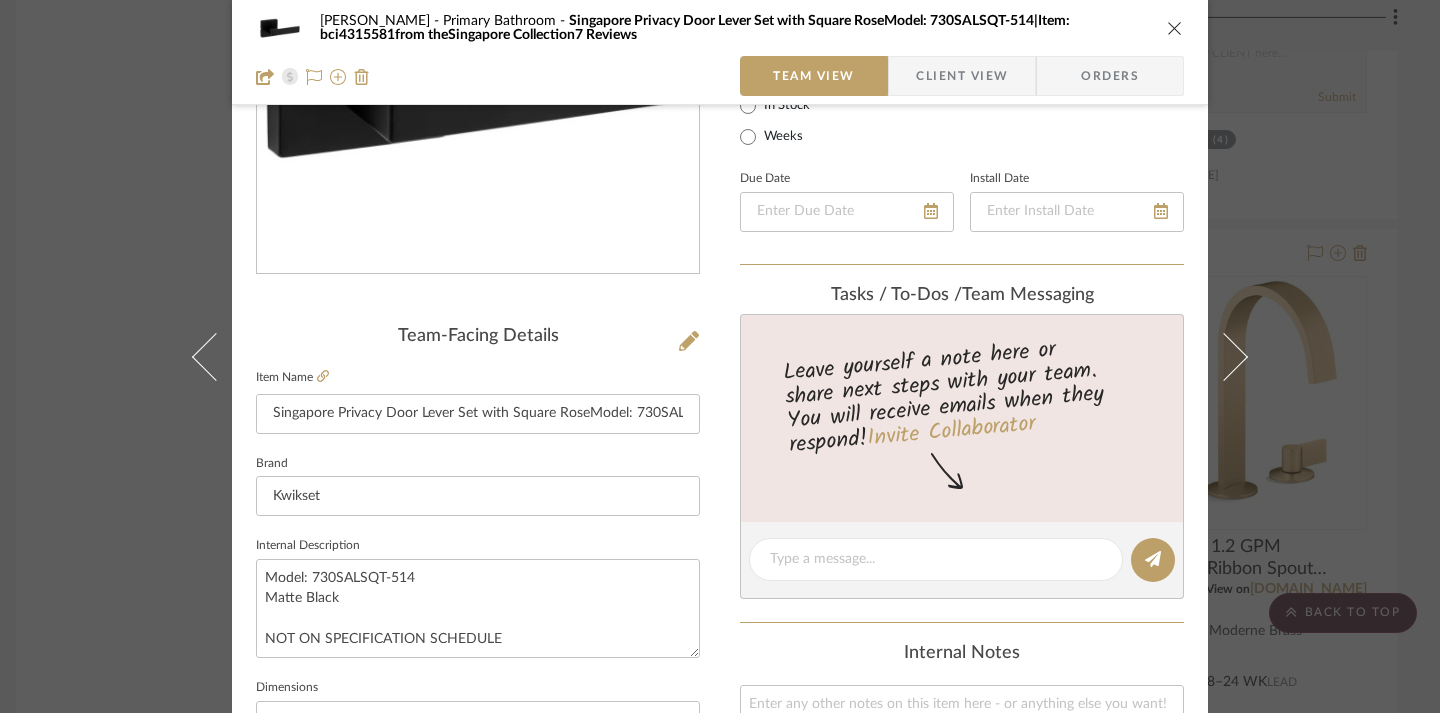 click at bounding box center [1175, 28] 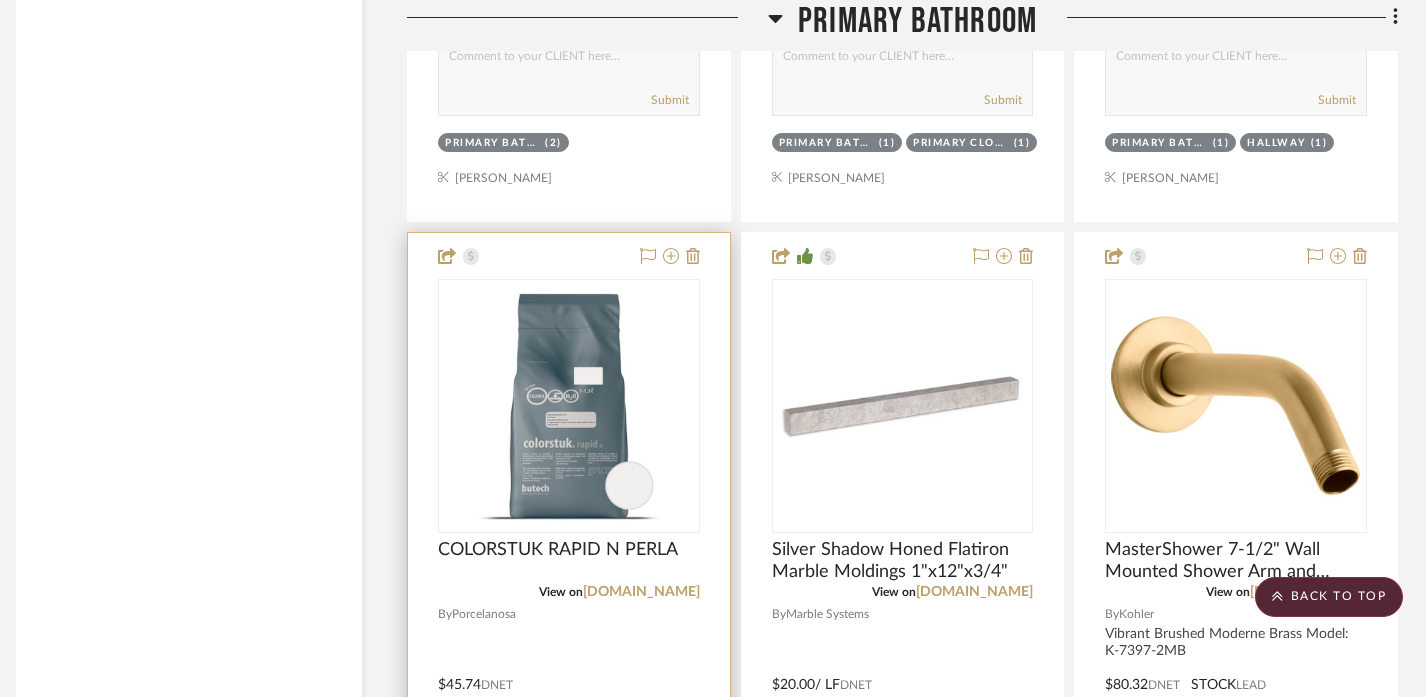 scroll, scrollTop: 7875, scrollLeft: 14, axis: both 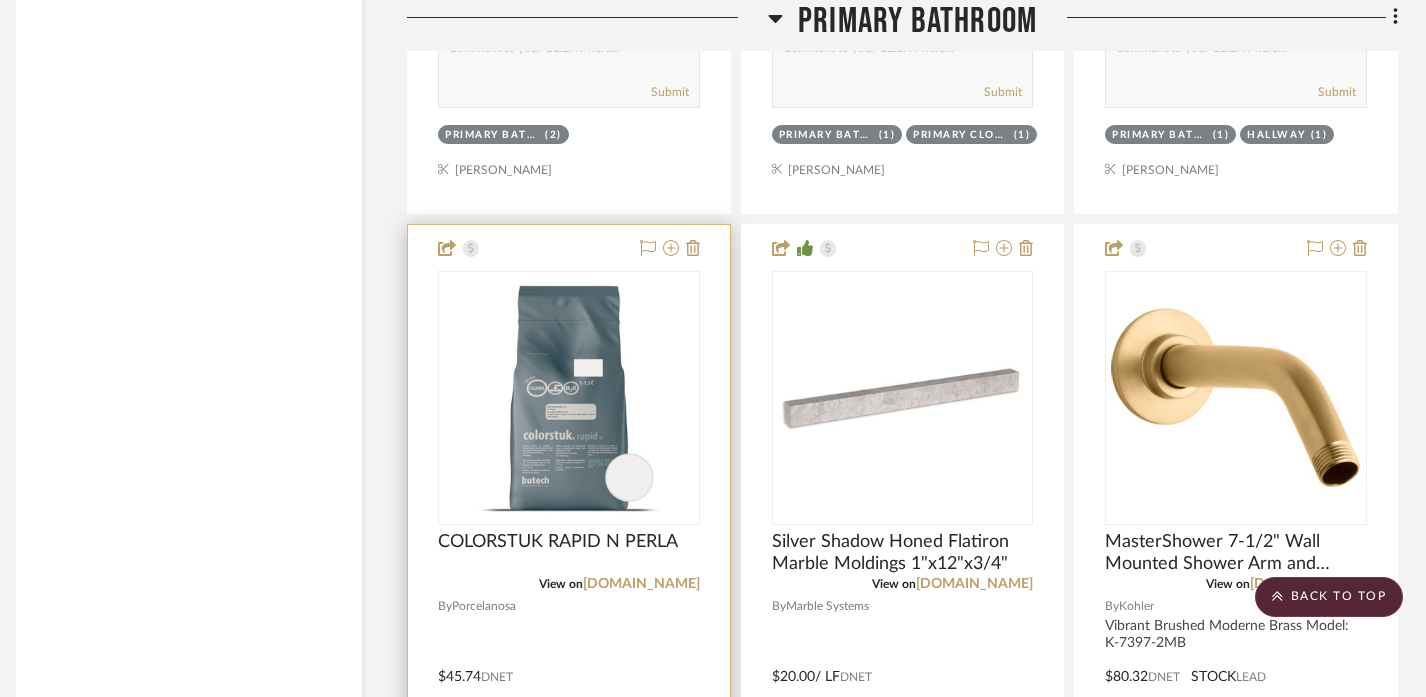 click on "COLORSTUK RAPID N PERLA" at bounding box center (569, 553) 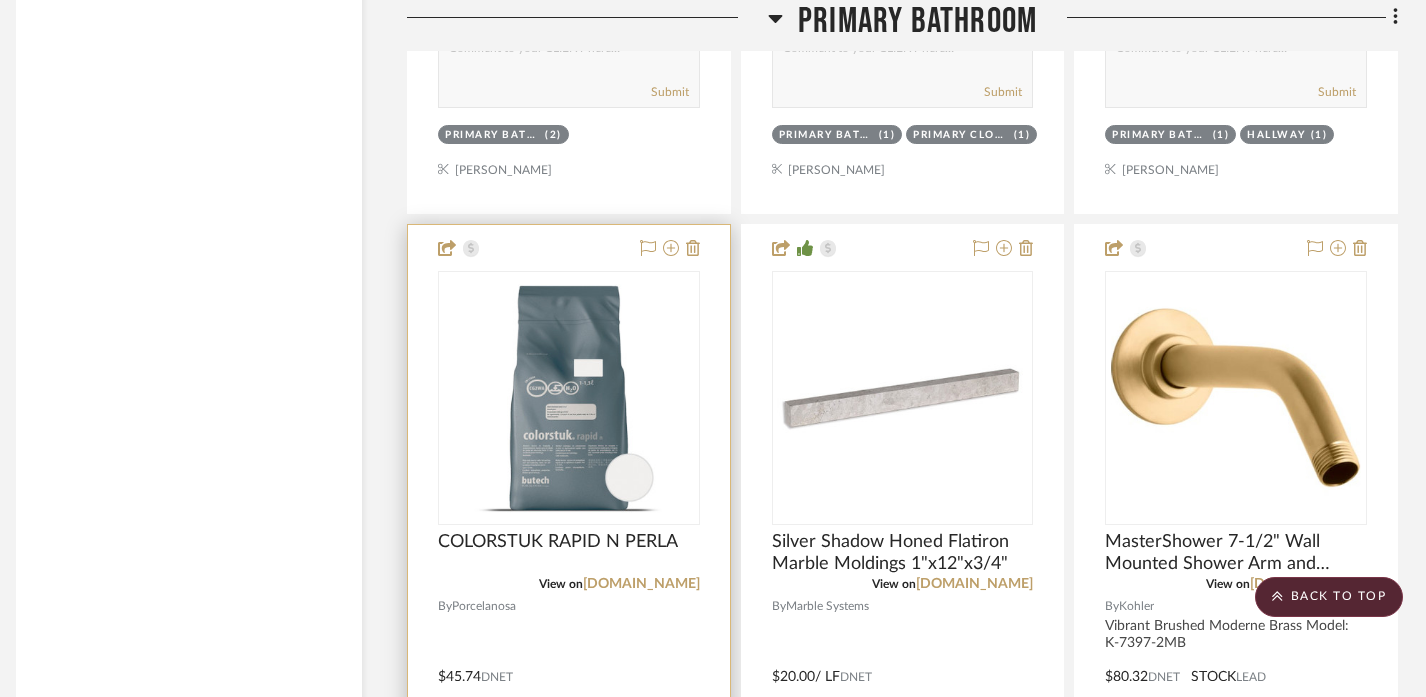 click on "View on  butech.es" at bounding box center (569, 584) 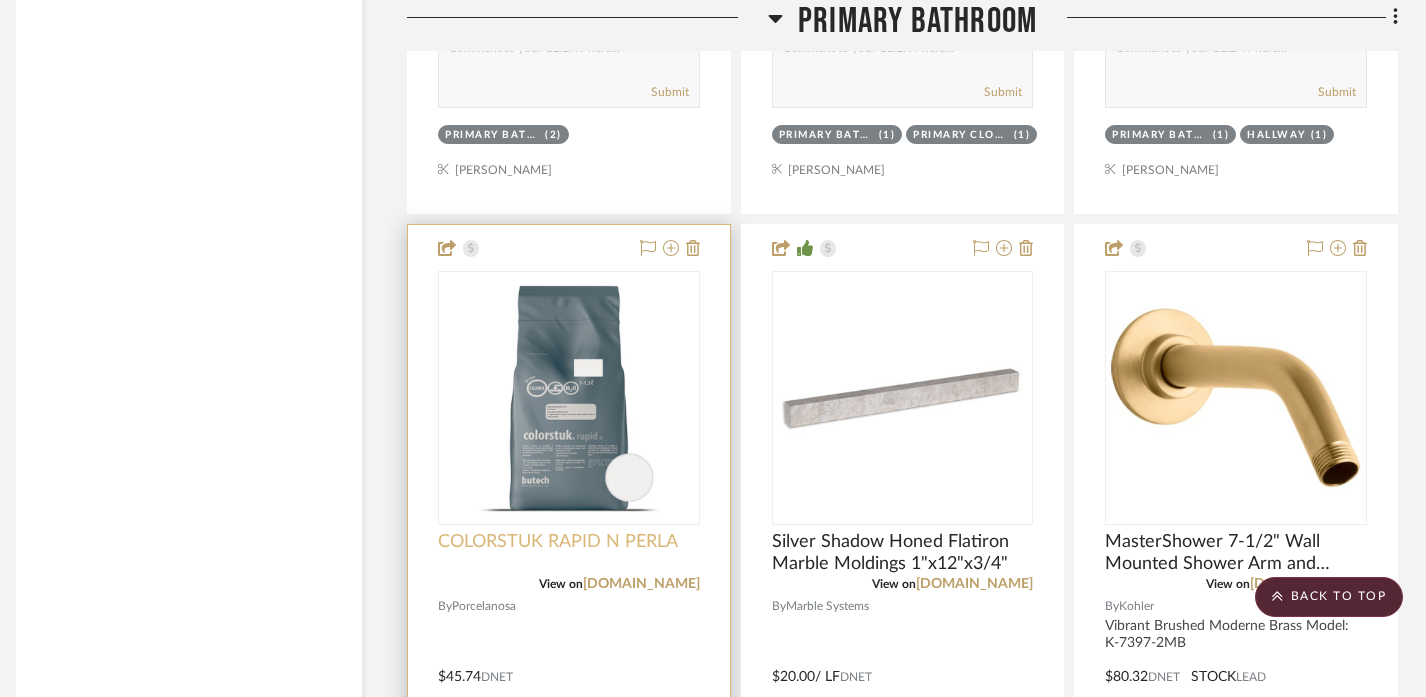 click on "COLORSTUK RAPID N PERLA" at bounding box center (558, 542) 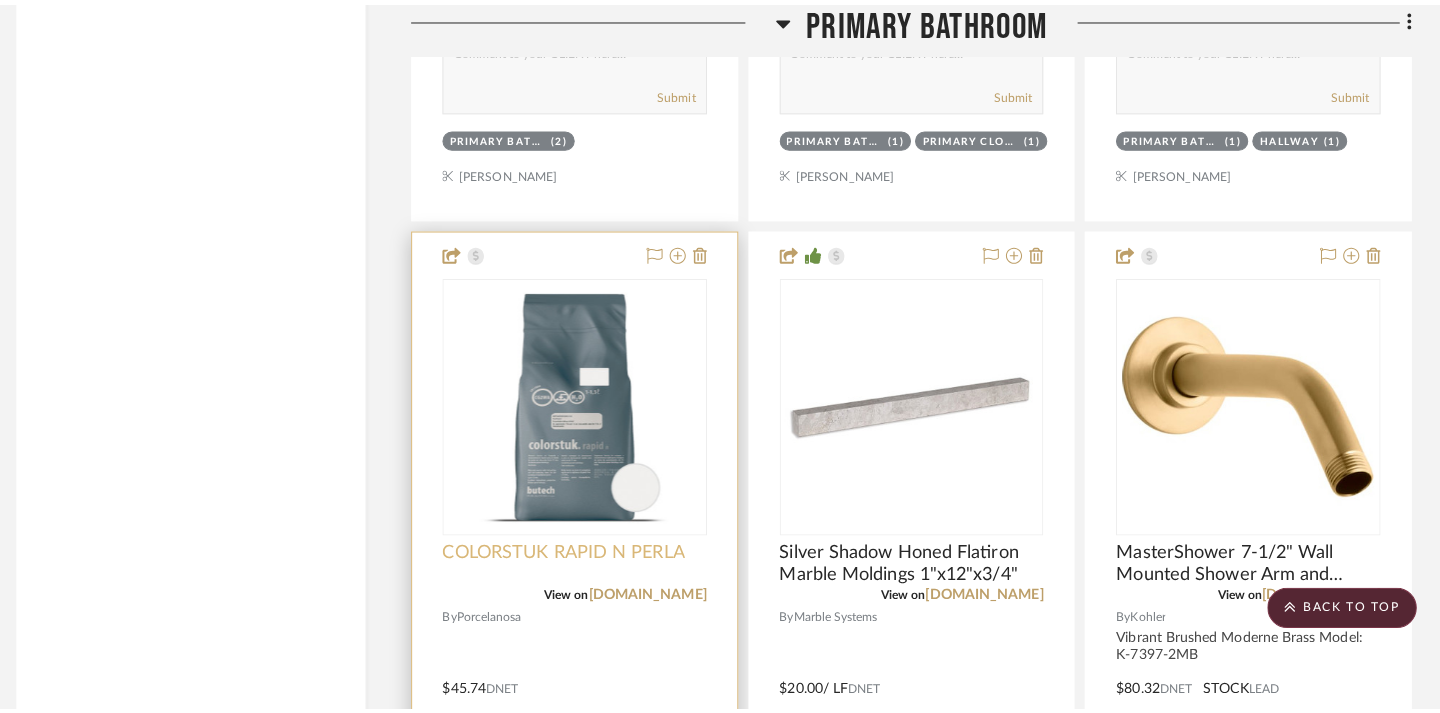 scroll, scrollTop: 0, scrollLeft: 0, axis: both 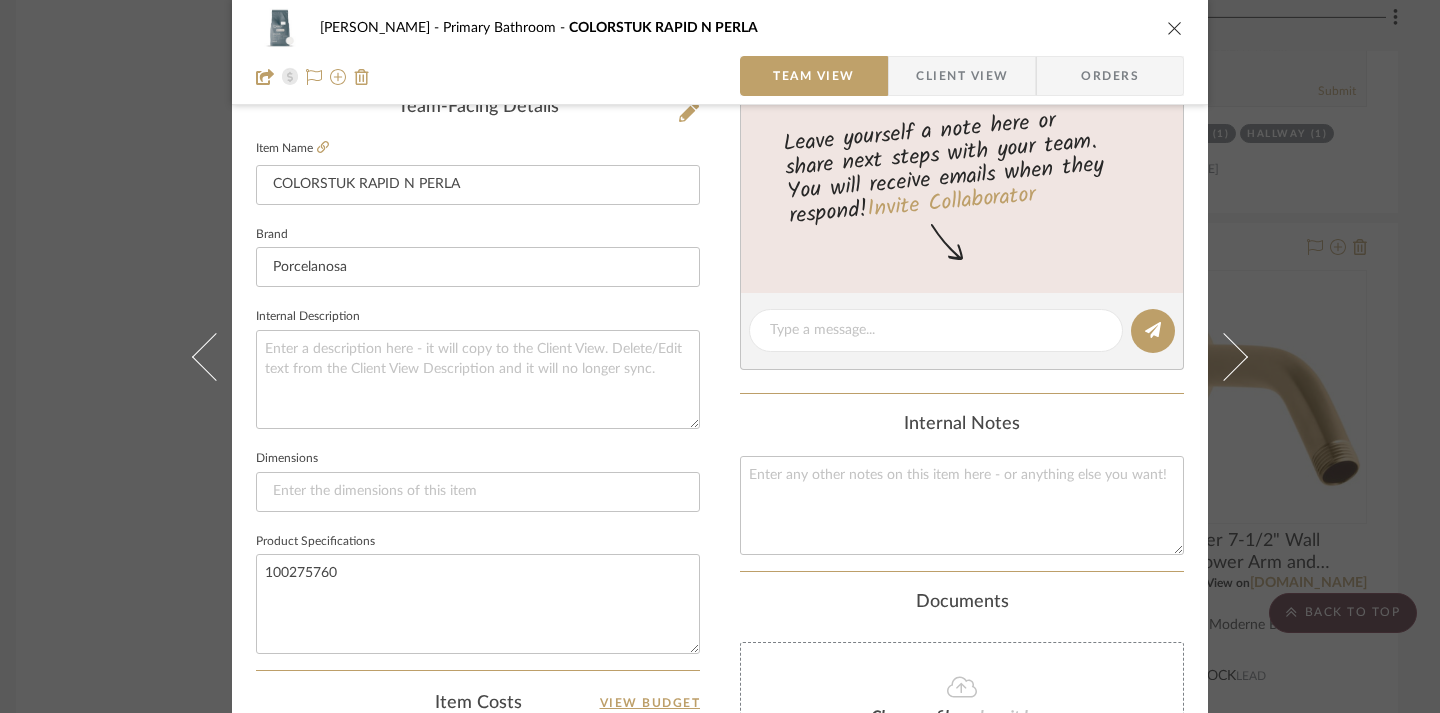 click on "CHRISTENSEN Primary Bathroom COLORSTUK RAPID N PERLA Team View Client View Orders  Team-Facing Details   Item Name  COLORSTUK RAPID N PERLA  Brand  Porcelanosa  Internal Description   Dimensions   Product Specifications  100275760  Item Costs   View Budget   Markup %  30%  Unit Cost  $45.74  Cost Type  DNET  Client Unit Price   $59.46   Quantity  1  Unit Type  Each  Subtotal   $59.46   Tax %  0%  Total Tax   $0.00   Shipping Cost  $0.00  Ship. Markup %  0% Taxable  Total Shipping   $0.00  Total Client Price  $59.46  Your Cost  $45.74  Your Margin  $13.72  Content here copies to Client View - confirm visibility there.  Show in Client Dashboard   Include in Budget   View Budget  Team Status  Lead Time  In Stock Weeks  Est. Min   Est. Max   Due Date   Install Date  Tasks / To-Dos /  team Messaging  Leave yourself a note here or share next steps with your team. You will receive emails when they
respond!  Invite Collaborator Internal Notes  Documents  Choose a file  or drag it here.  Primary Bathroom" at bounding box center (720, 356) 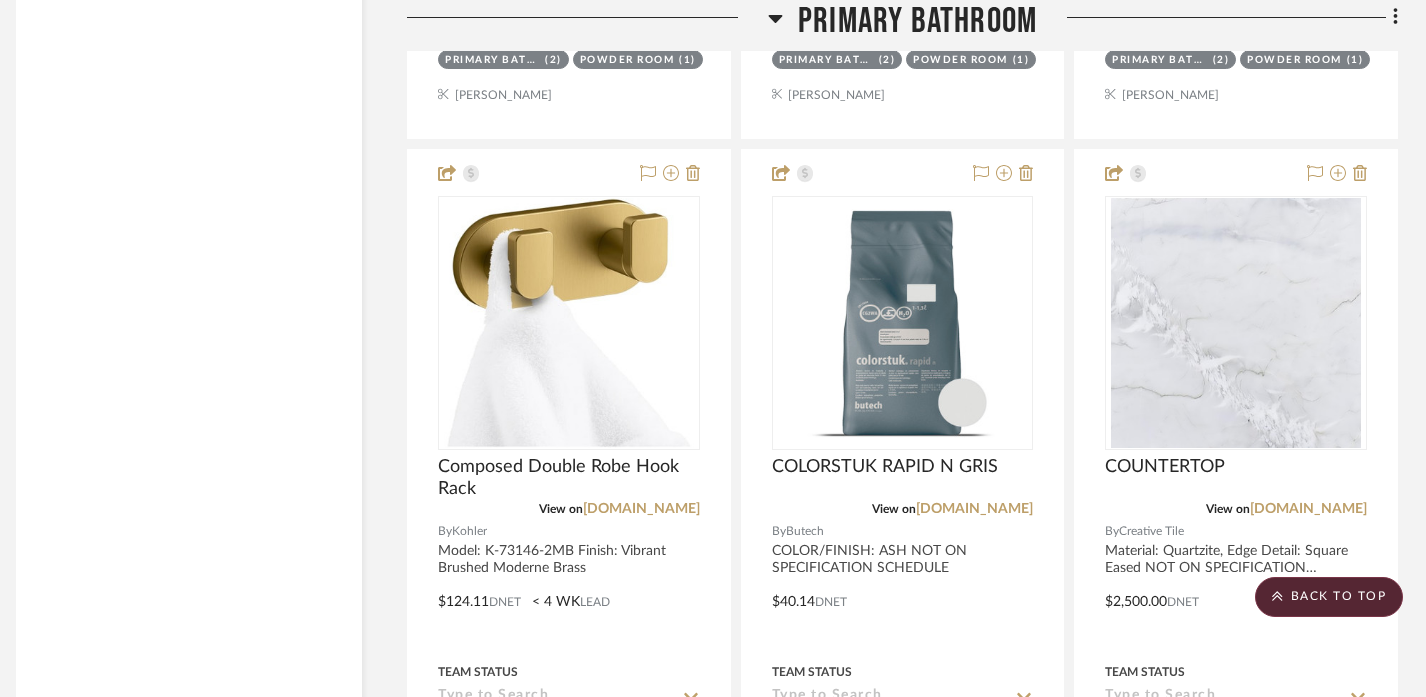 scroll, scrollTop: 7059, scrollLeft: 14, axis: both 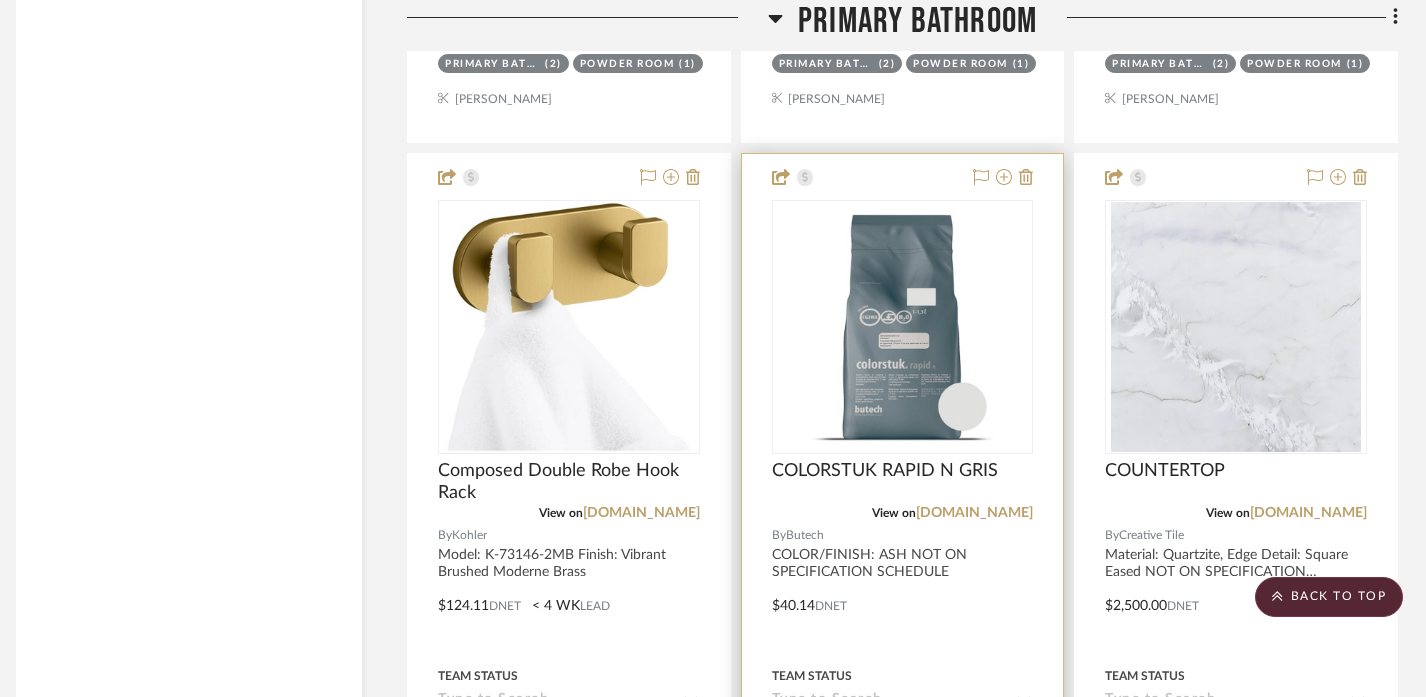 click on "COLORSTUK RAPID N GRIS" at bounding box center (903, 482) 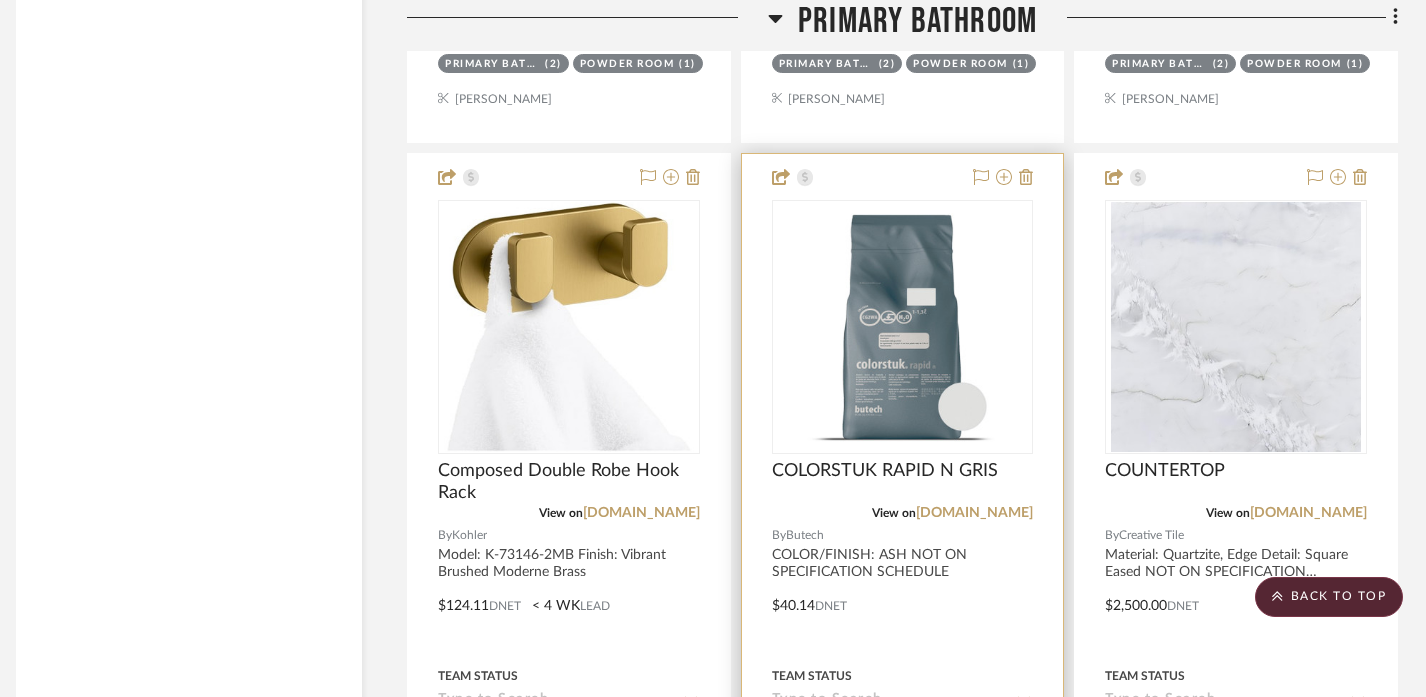 click on "COLORSTUK RAPID N GRIS" at bounding box center [903, 482] 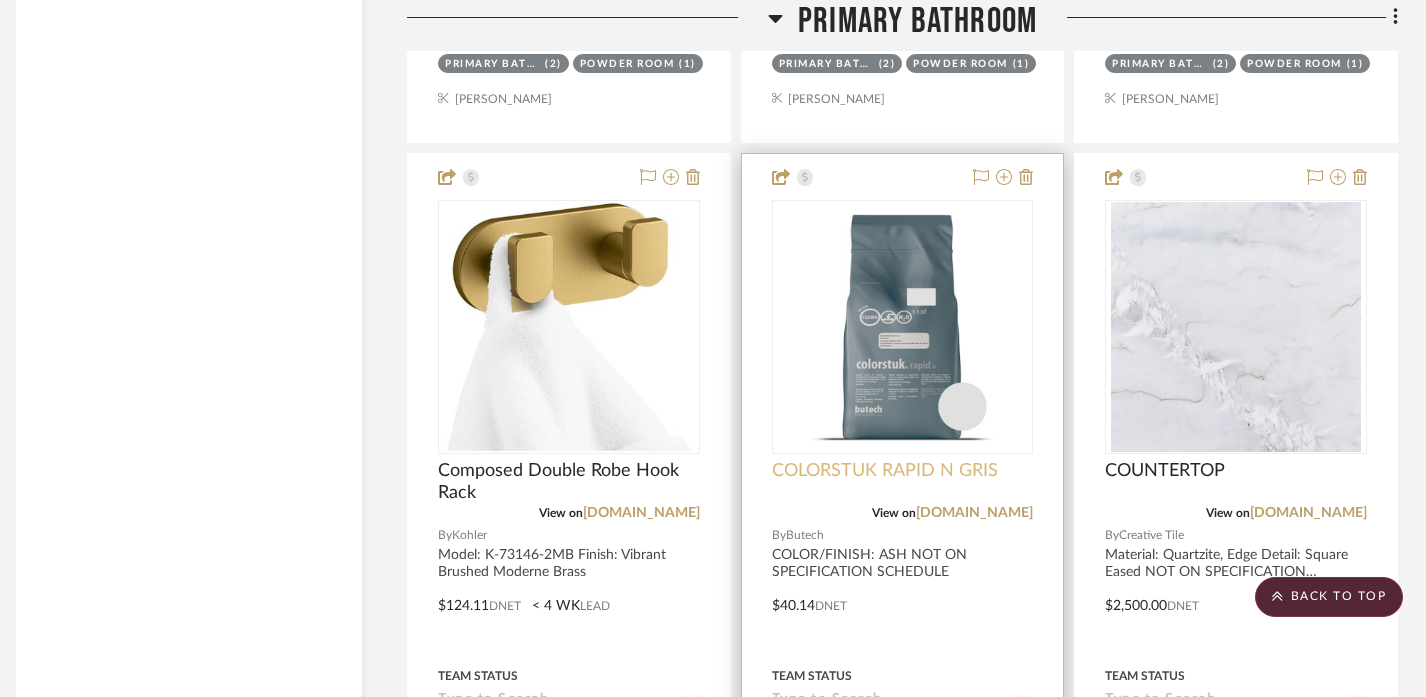 click on "COLORSTUK RAPID N GRIS" at bounding box center [885, 471] 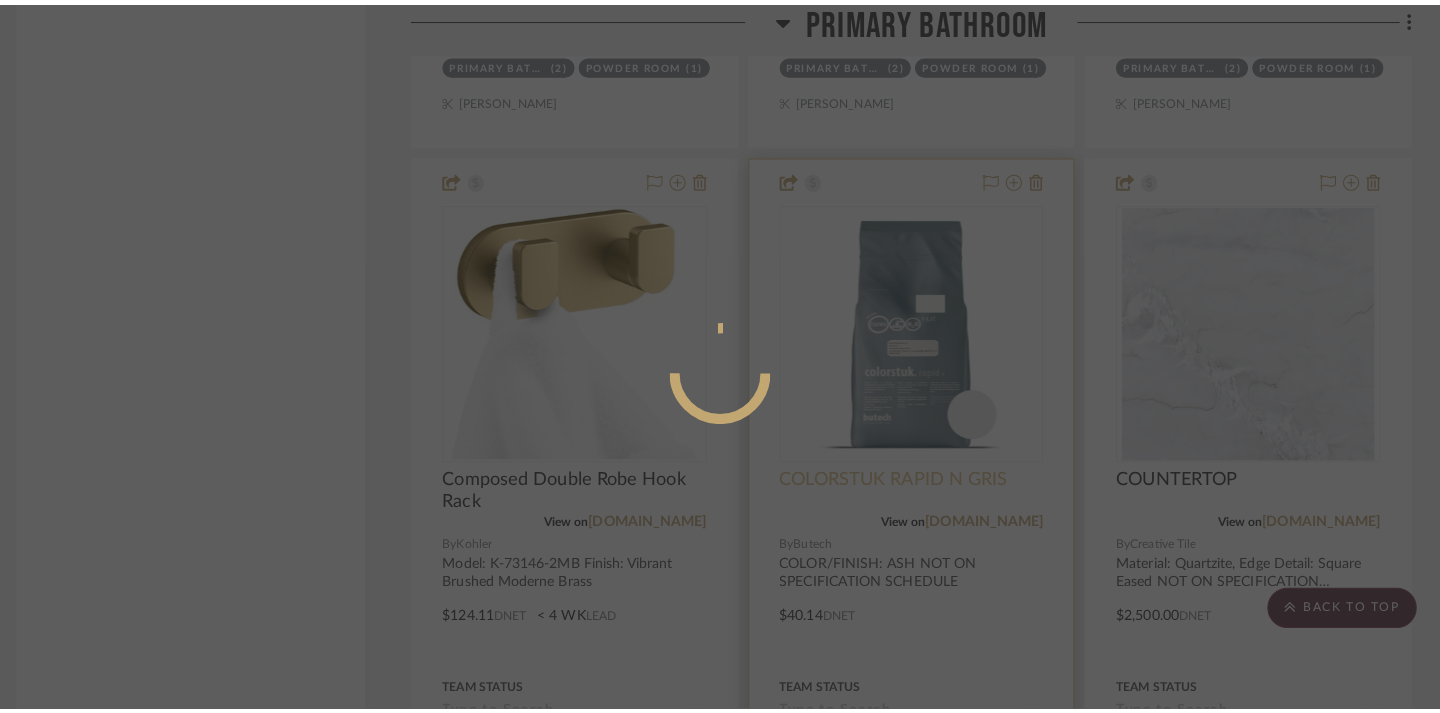 scroll, scrollTop: 0, scrollLeft: 0, axis: both 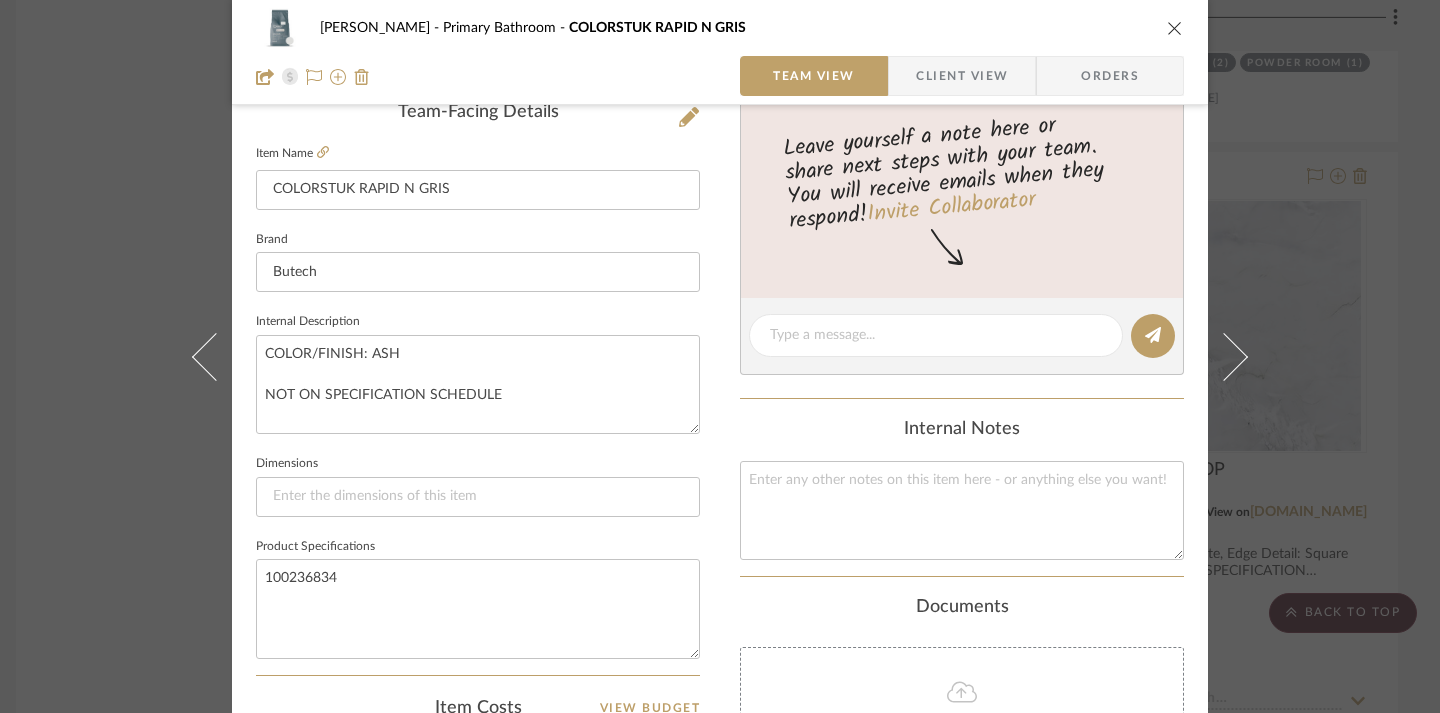 click at bounding box center (1175, 28) 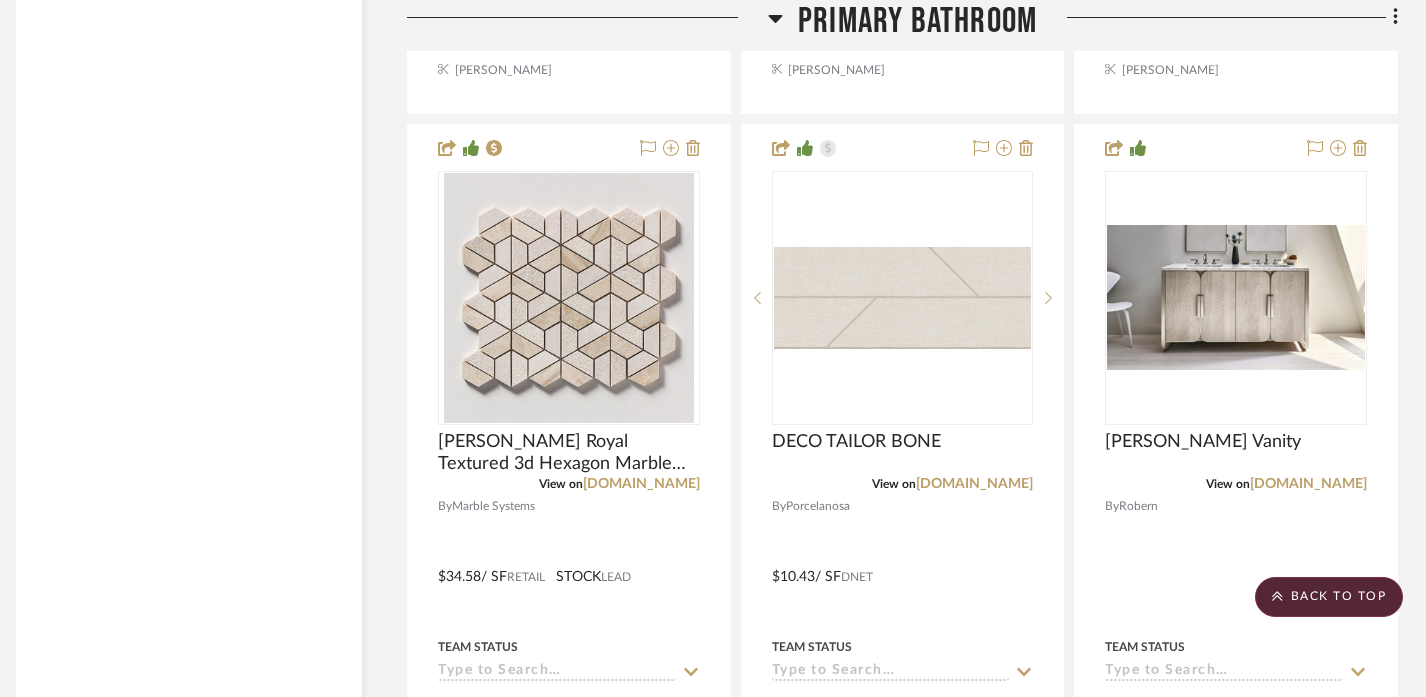 scroll, scrollTop: 10639, scrollLeft: 14, axis: both 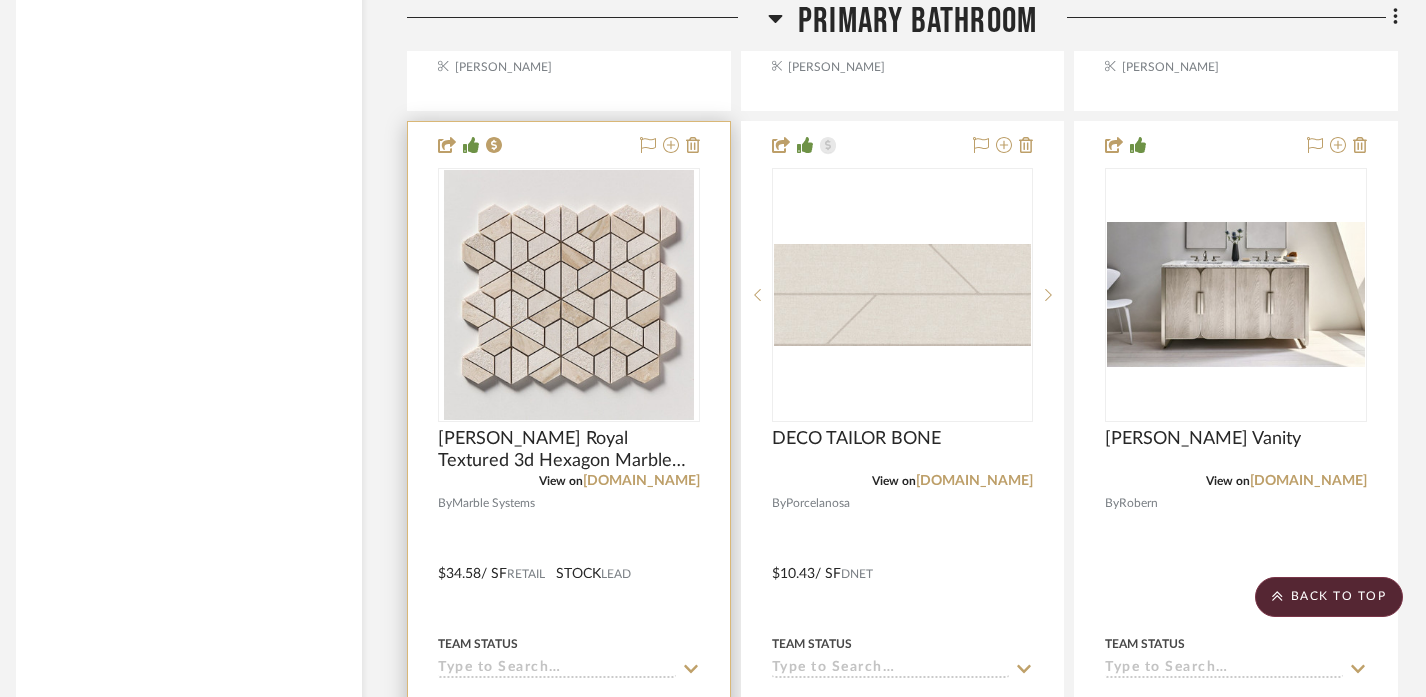 click at bounding box center [569, 559] 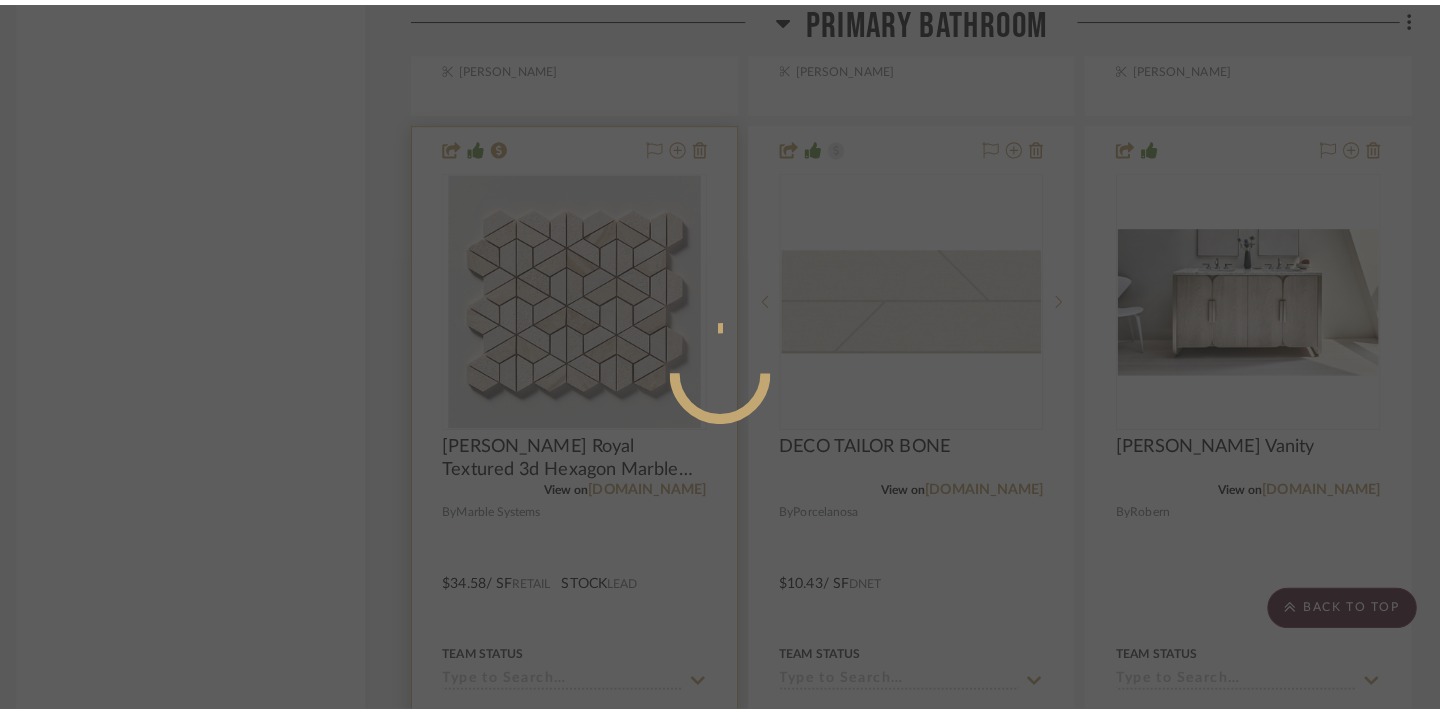 scroll, scrollTop: 0, scrollLeft: 0, axis: both 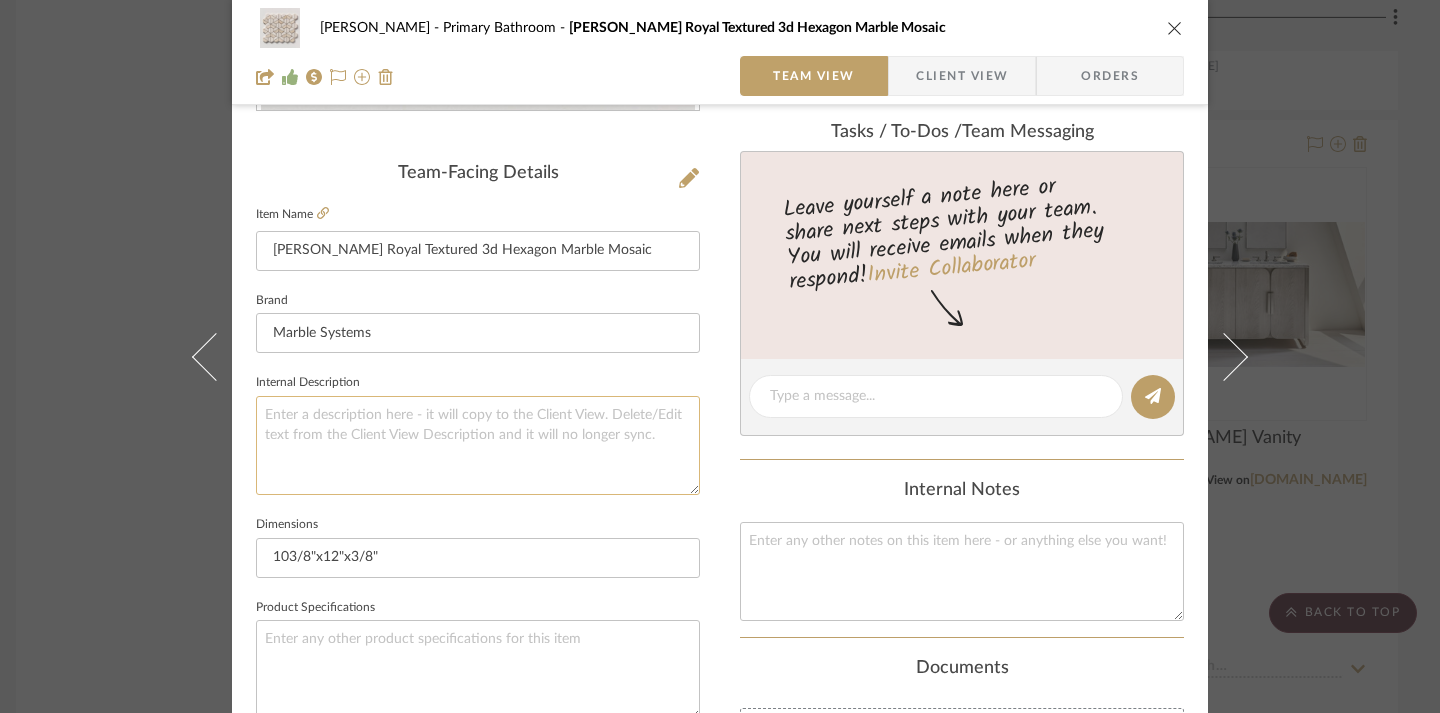 click 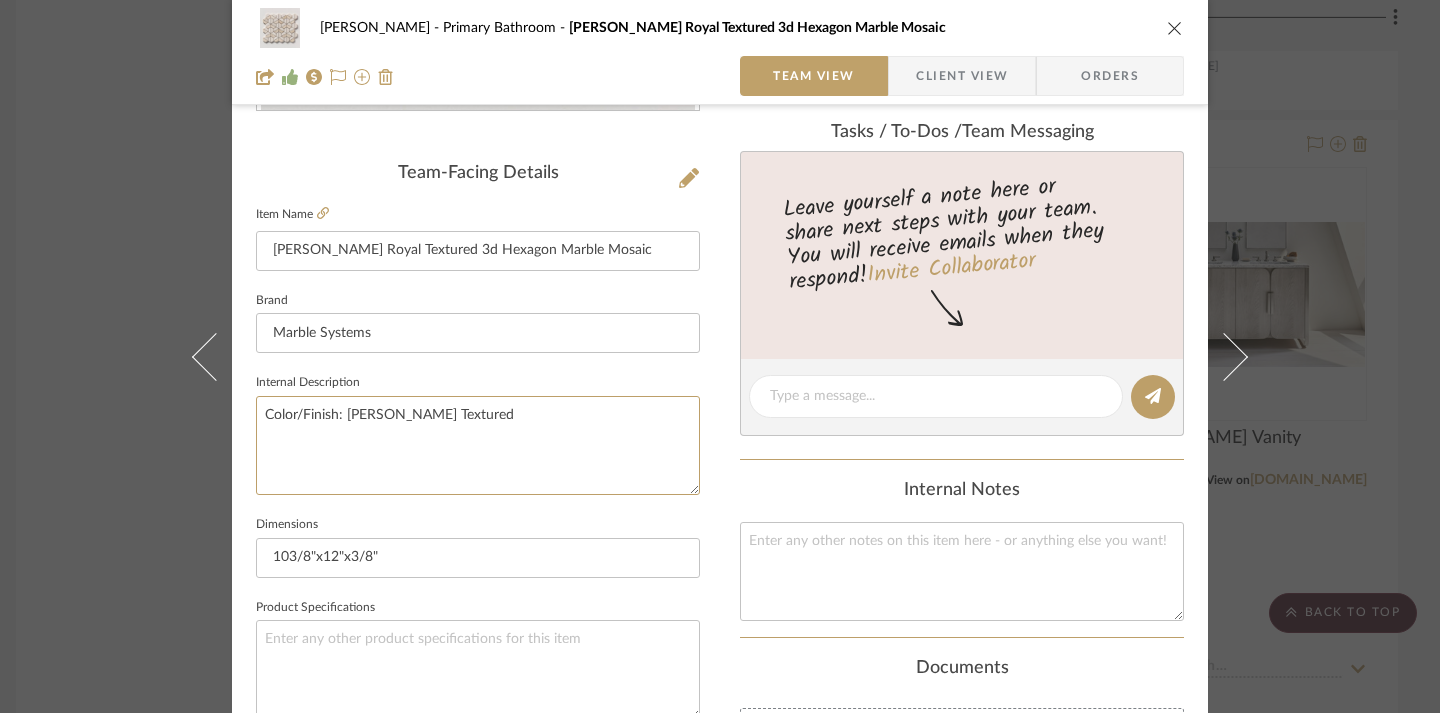 type on "Color/Finish: [PERSON_NAME] Textured" 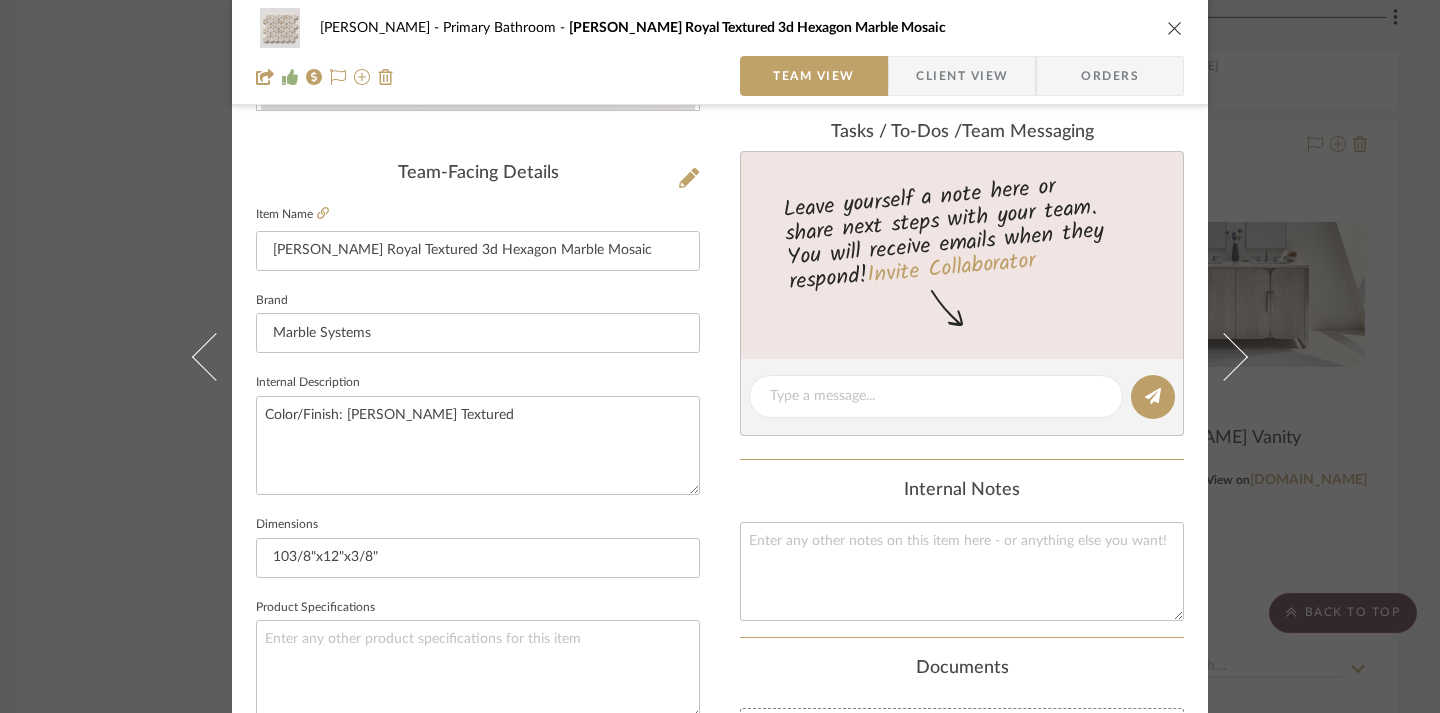 click on "CHRISTENSEN Primary Bathroom Diana Royal Textured 3d Hexagon Marble Mosaic  Team View Client View Orders  Team-Facing Details   Item Name  Diana Royal Textured 3d Hexagon Marble Mosaic  Brand  Marble Systems  Internal Description  Color/Finish: Diana Royal Textured  Dimensions  103/8"x12"x3/8"  Product Specifications   Item Costs   View Budget   Markup %  30%  Unit Cost  $34.58  Cost Type  Retail  Client Unit Price   $44.95   Quantity  61  Unit Type  SF  Subtotal   $2,742.19   Tax %  0%  Total Tax   $0.00   Shipping Cost  $0.00  Ship. Markup %  0% Taxable  Total Shipping   $0.00  Total Client Price  $2,742.19  Your Cost  $2,109.38  Your Margin  $632.81  Content here copies to Client View - confirm visibility there.  Show in Client Dashboard   Include in Budget   View Budget  Team Status  Lead Time  In Stock Weeks  Due Date   Install Date  Tasks / To-Dos /  team Messaging  Leave yourself a note here or share next steps with your team. You will receive emails when they
respond!  Invite Collaborator" at bounding box center [720, 428] 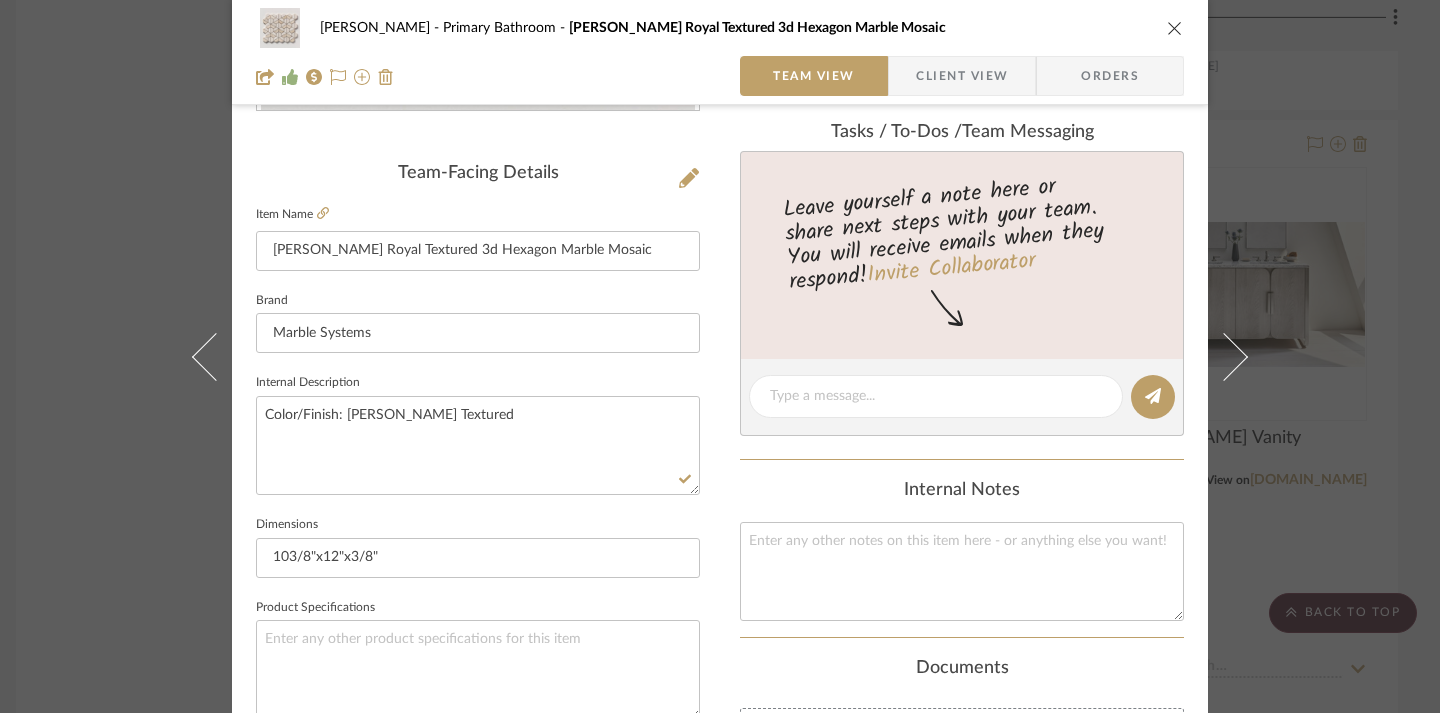 type 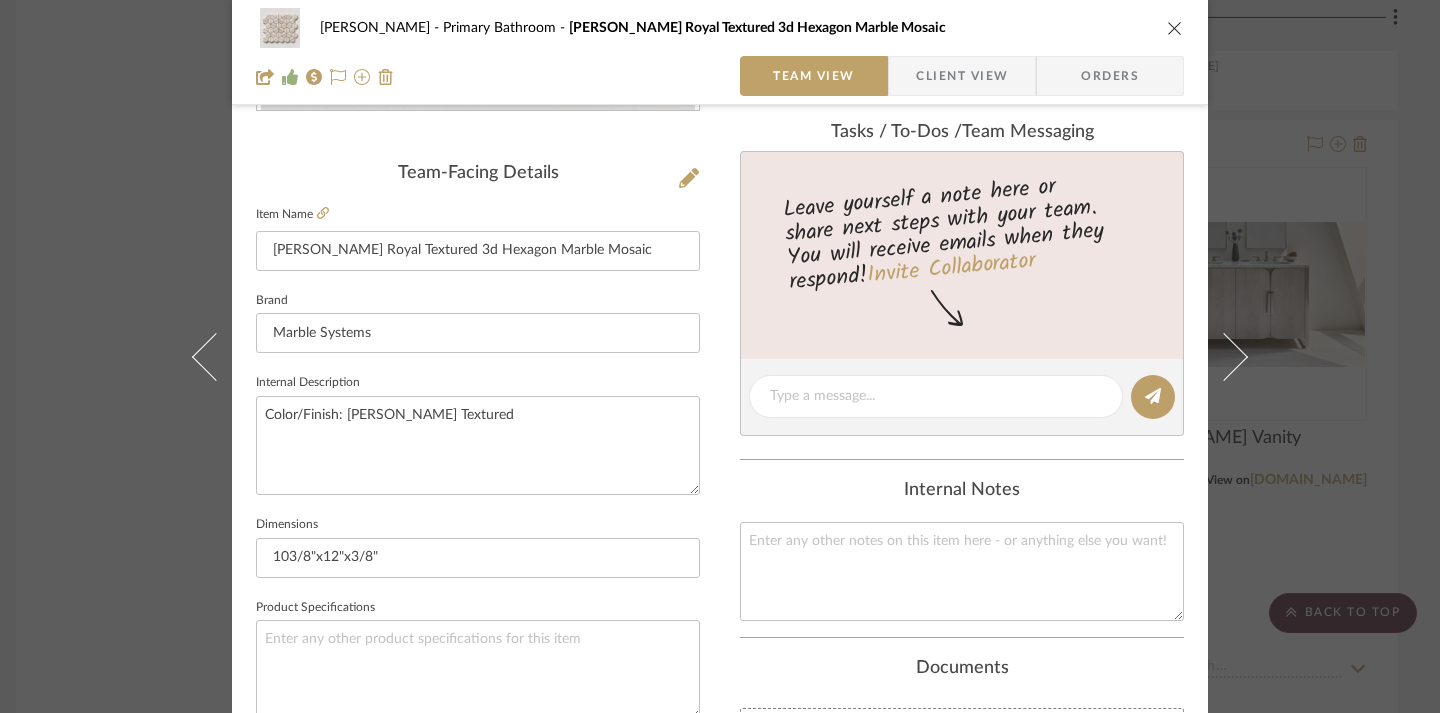 click at bounding box center [1175, 28] 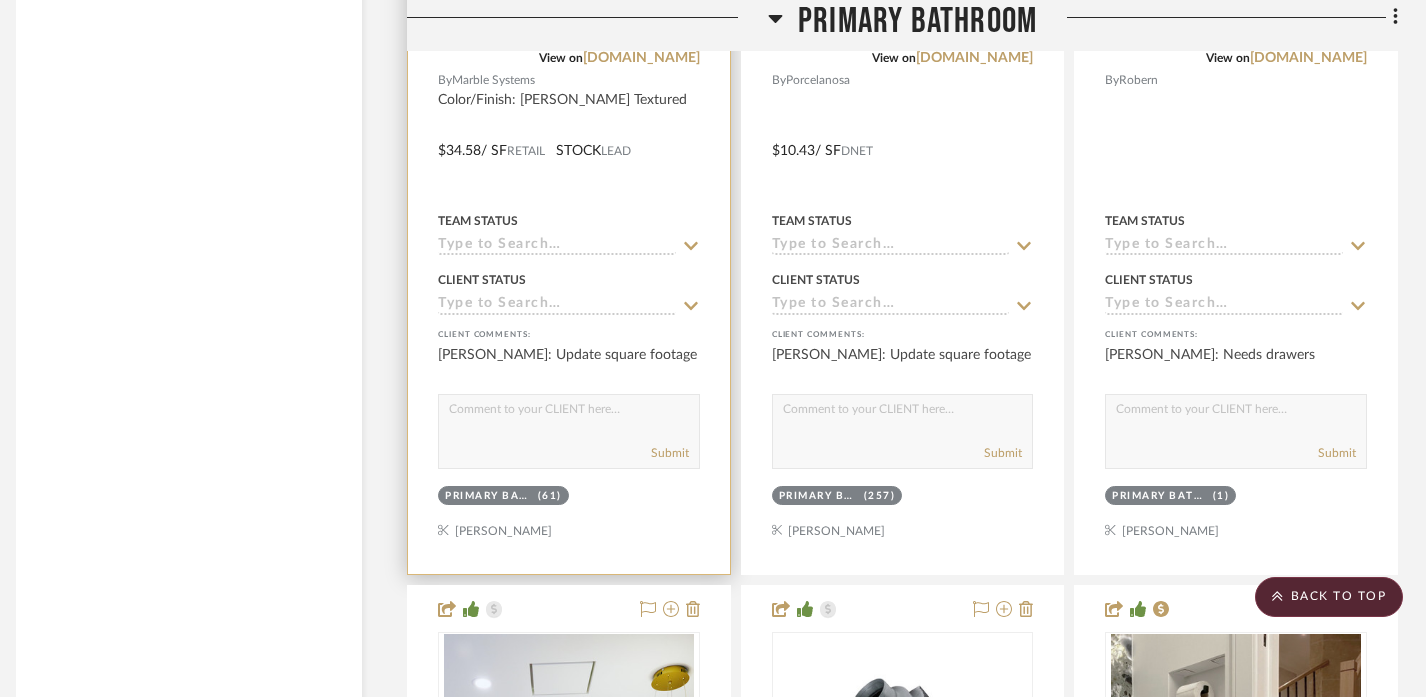scroll, scrollTop: 11778, scrollLeft: 14, axis: both 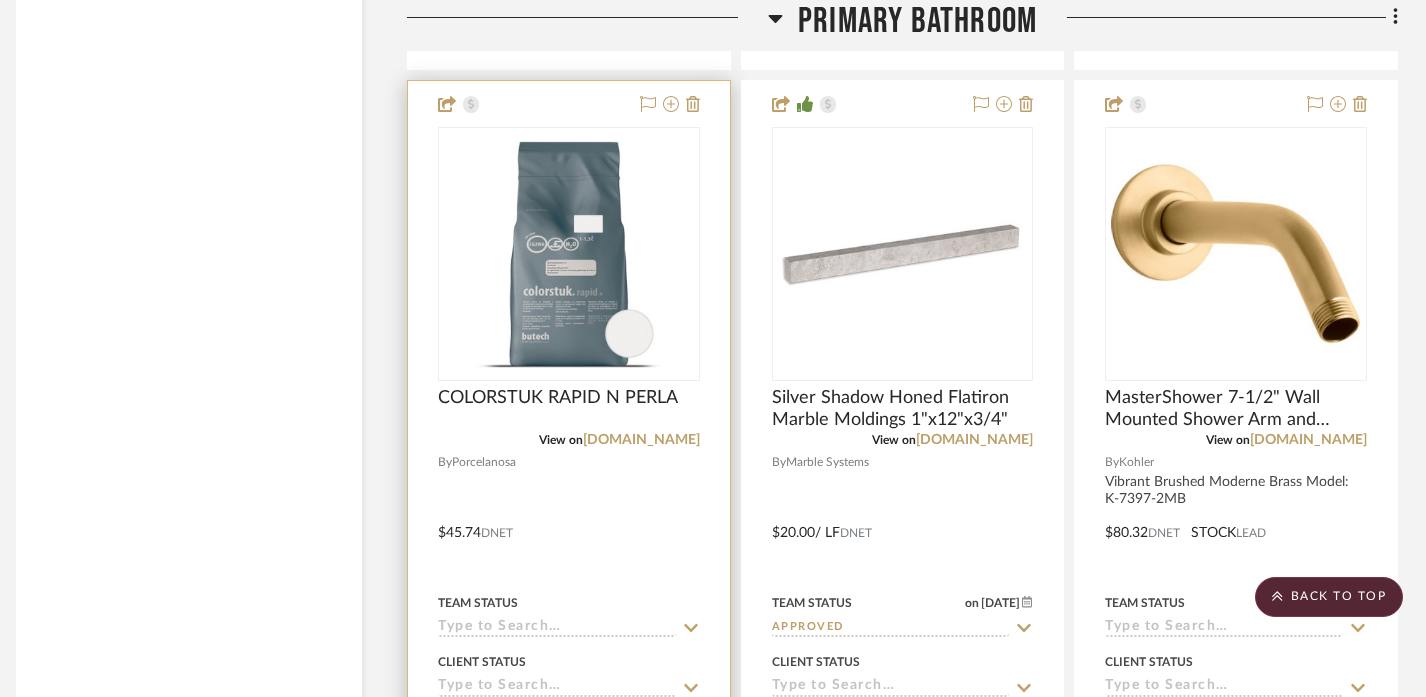 click at bounding box center [569, 518] 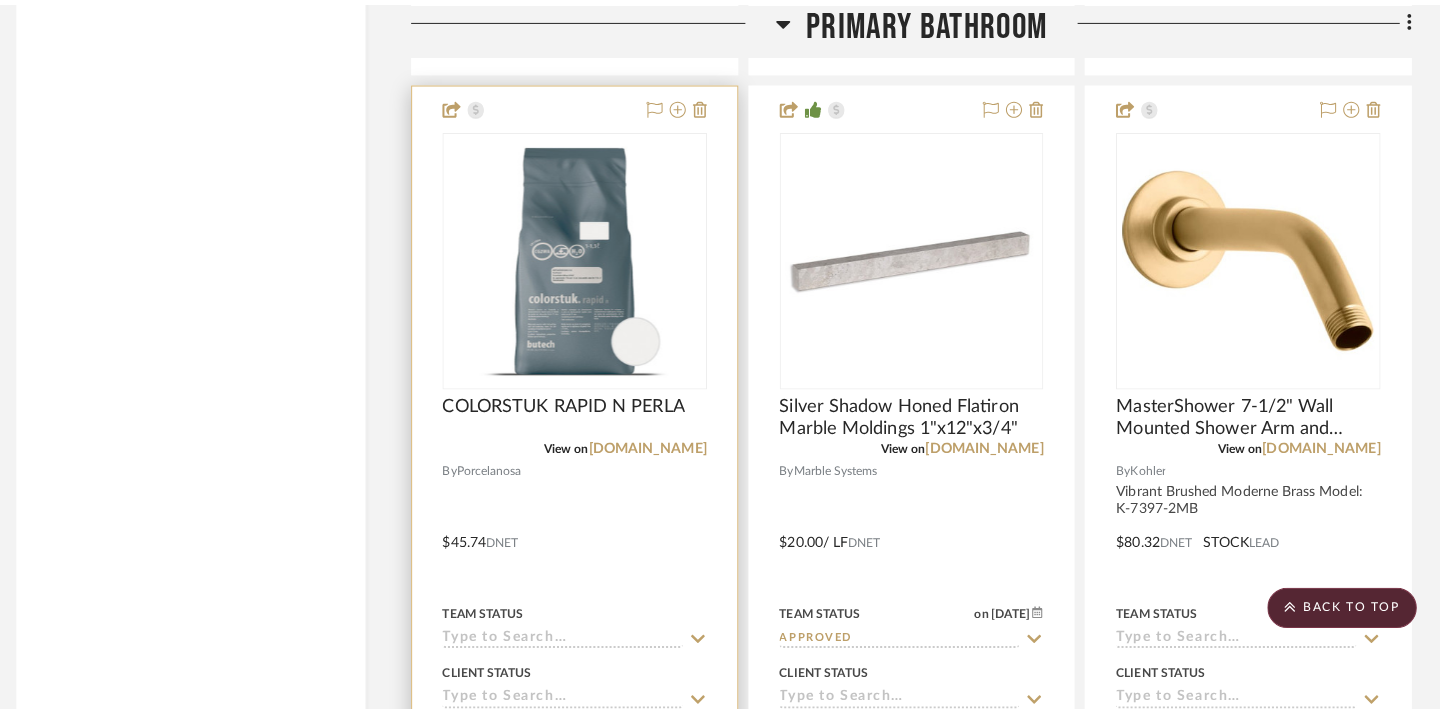 scroll, scrollTop: 0, scrollLeft: 0, axis: both 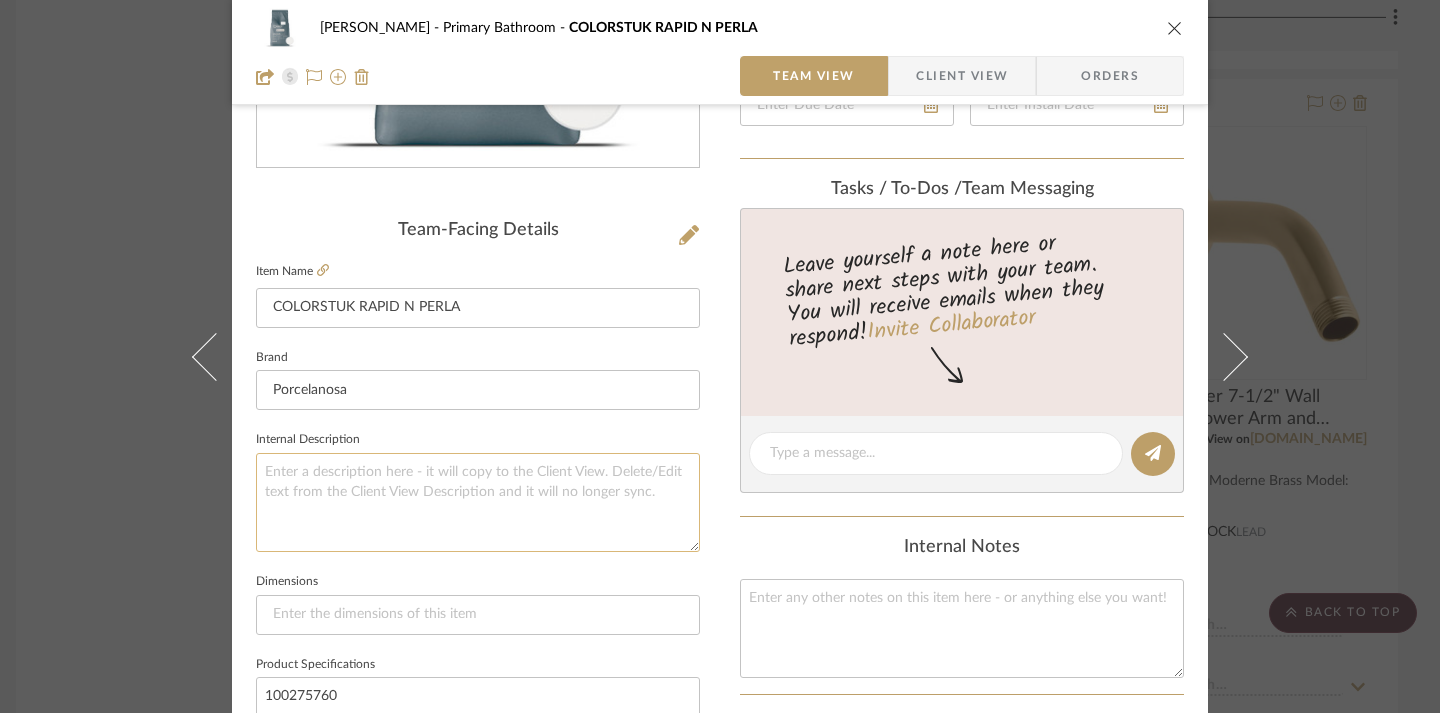 click 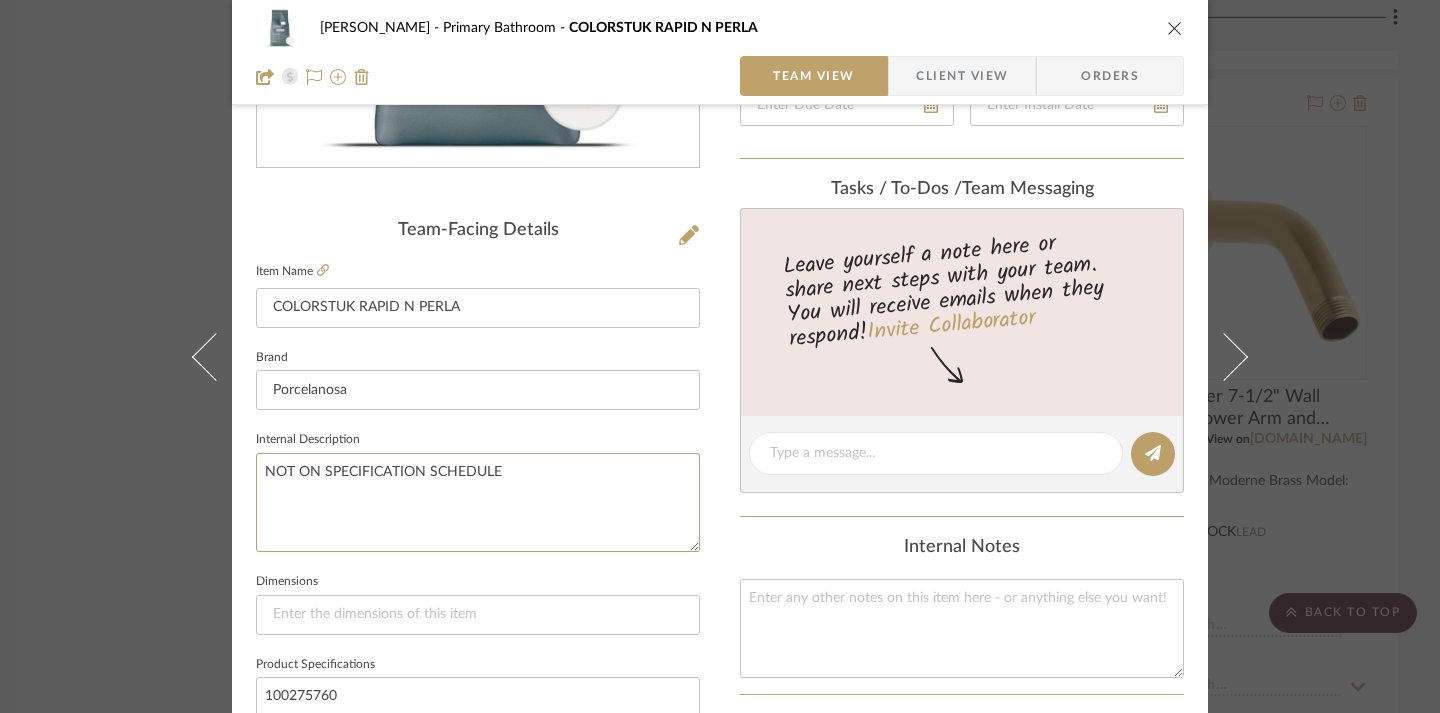 type on "NOT ON SPECIFICATION SCHEDULE" 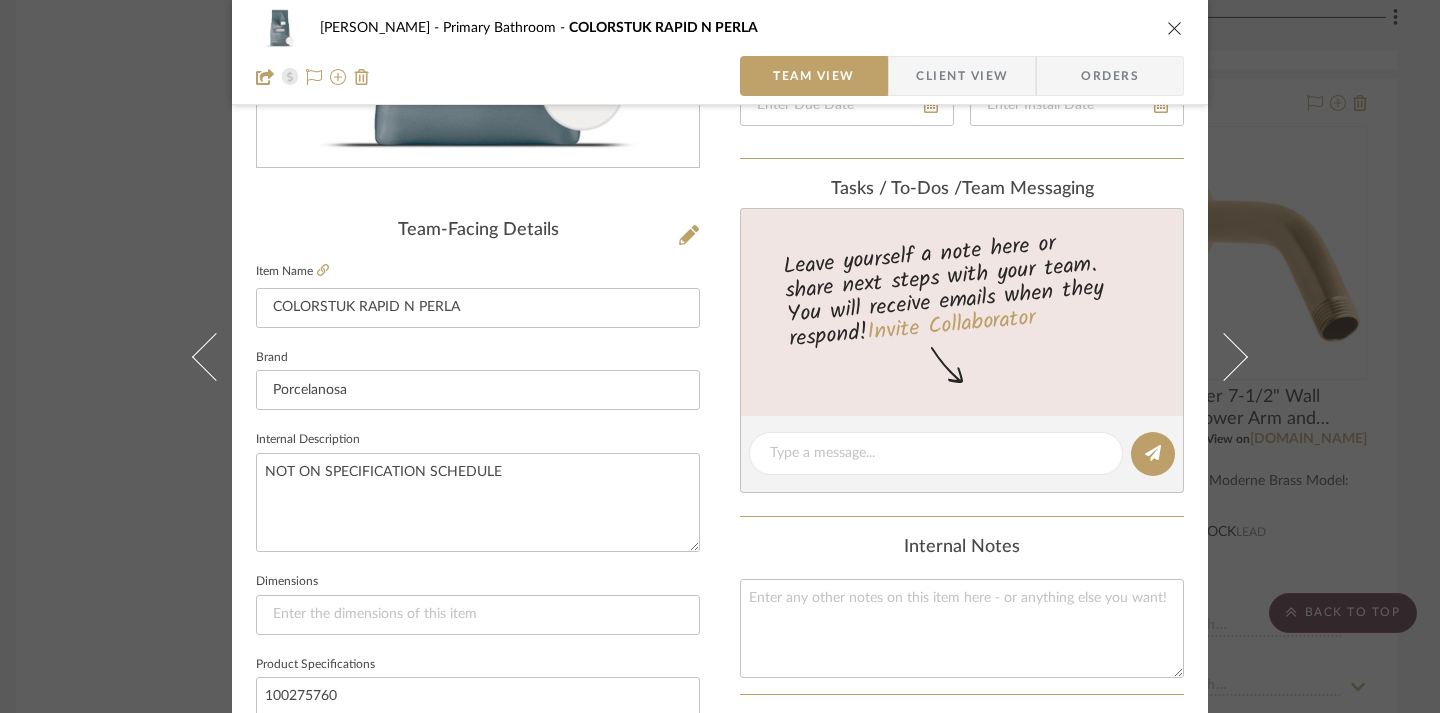 click on "CHRISTENSEN Primary Bathroom COLORSTUK RAPID N PERLA Team View Client View Orders  Team-Facing Details   Item Name  COLORSTUK RAPID N PERLA  Brand  Porcelanosa  Internal Description  NOT ON SPECIFICATION SCHEDULE  Dimensions   Product Specifications  100275760  Item Costs   View Budget   Markup %  30%  Unit Cost  $45.74  Cost Type  DNET  Client Unit Price   $59.46   Quantity  1  Unit Type  Each  Subtotal   $59.46   Tax %  0%  Total Tax   $0.00   Shipping Cost  $0.00  Ship. Markup %  0% Taxable  Total Shipping   $0.00  Total Client Price  $59.46  Your Cost  $45.74  Your Margin  $13.72  Content here copies to Client View - confirm visibility there.  Show in Client Dashboard   Include in Budget   View Budget  Team Status  Lead Time  In Stock Weeks  Est. Min   Est. Max   Due Date   Install Date  Tasks / To-Dos /  team Messaging  Leave yourself a note here or share next steps with your team. You will receive emails when they
respond!  Invite Collaborator Internal Notes  Documents  Choose a file (1)" at bounding box center (720, 485) 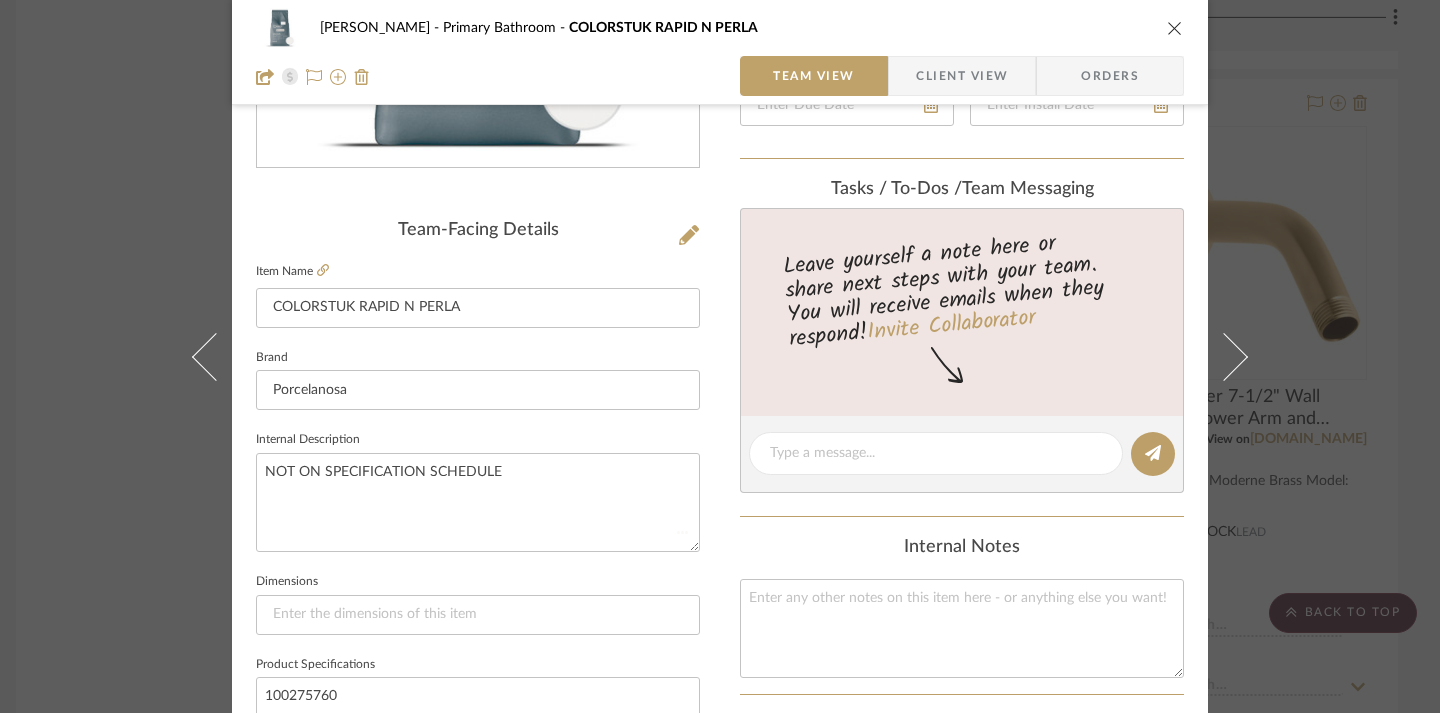 type 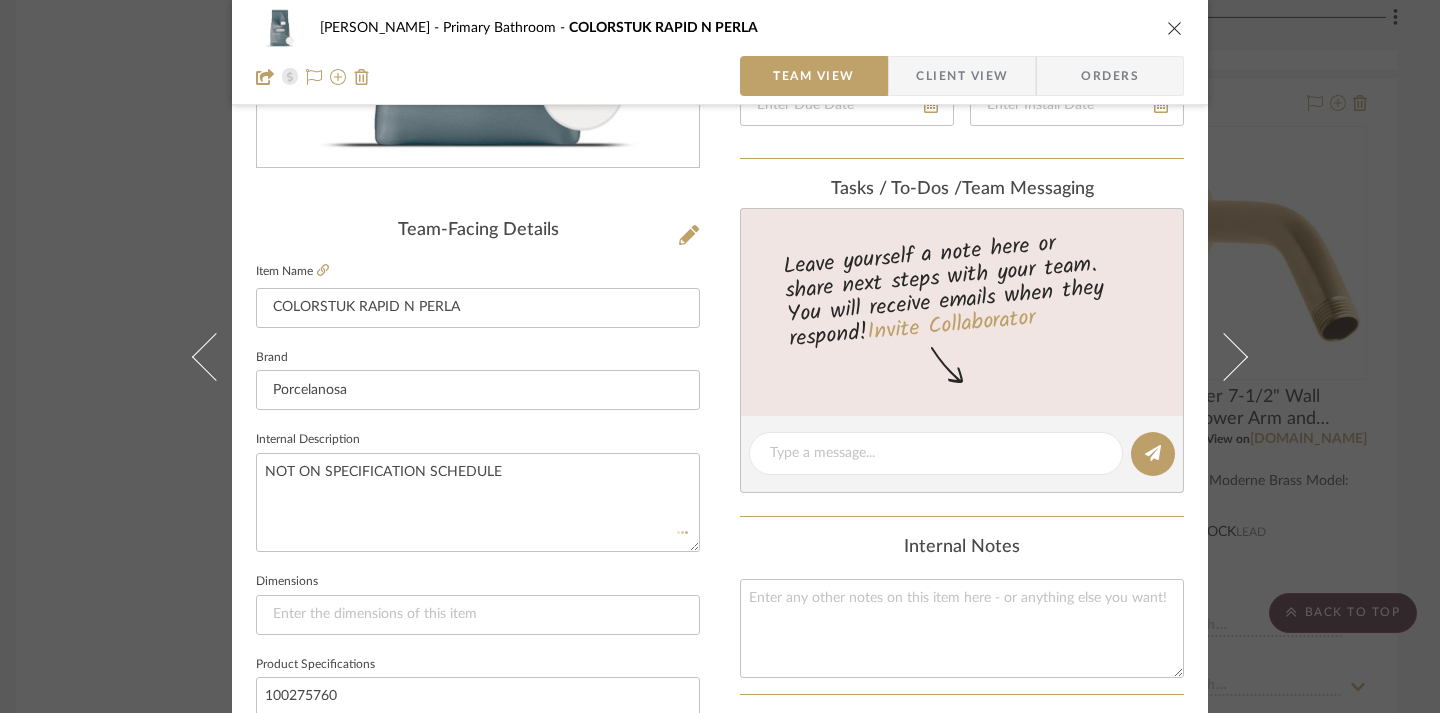 type 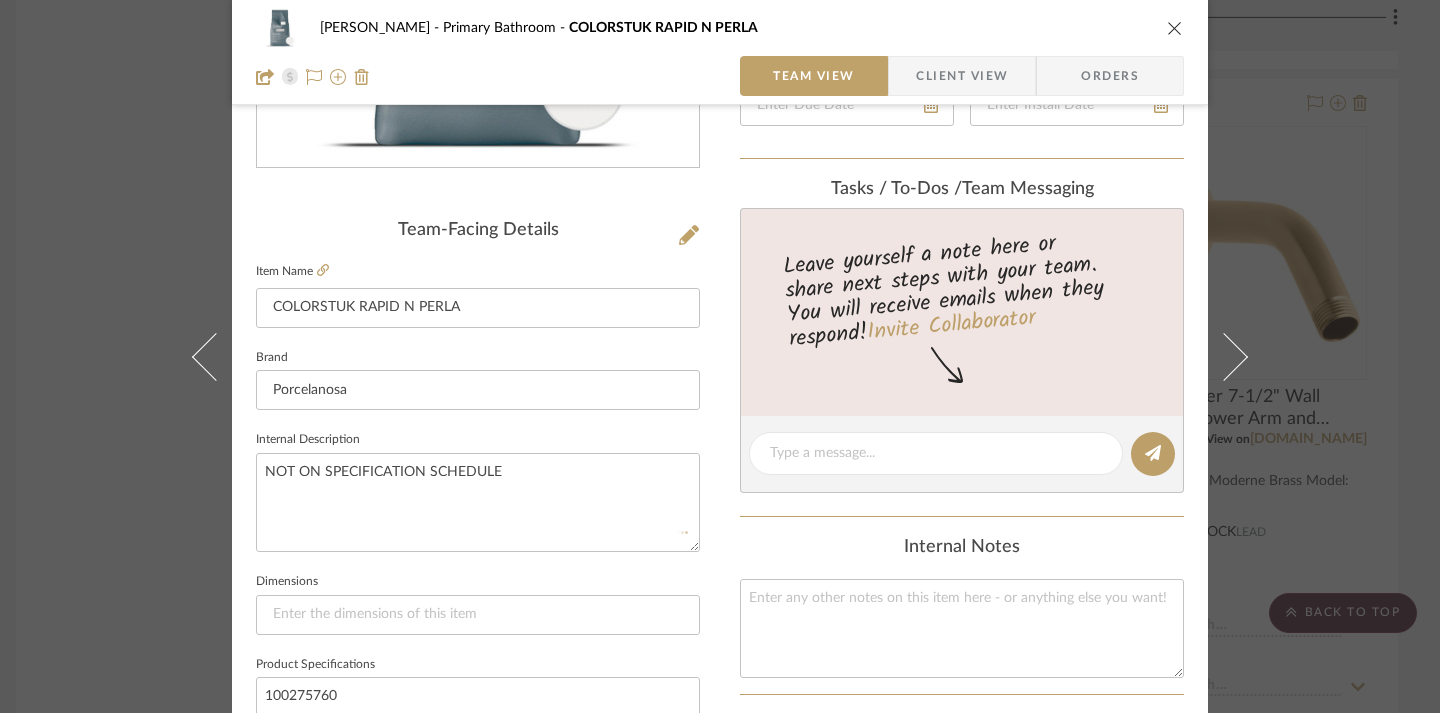 type 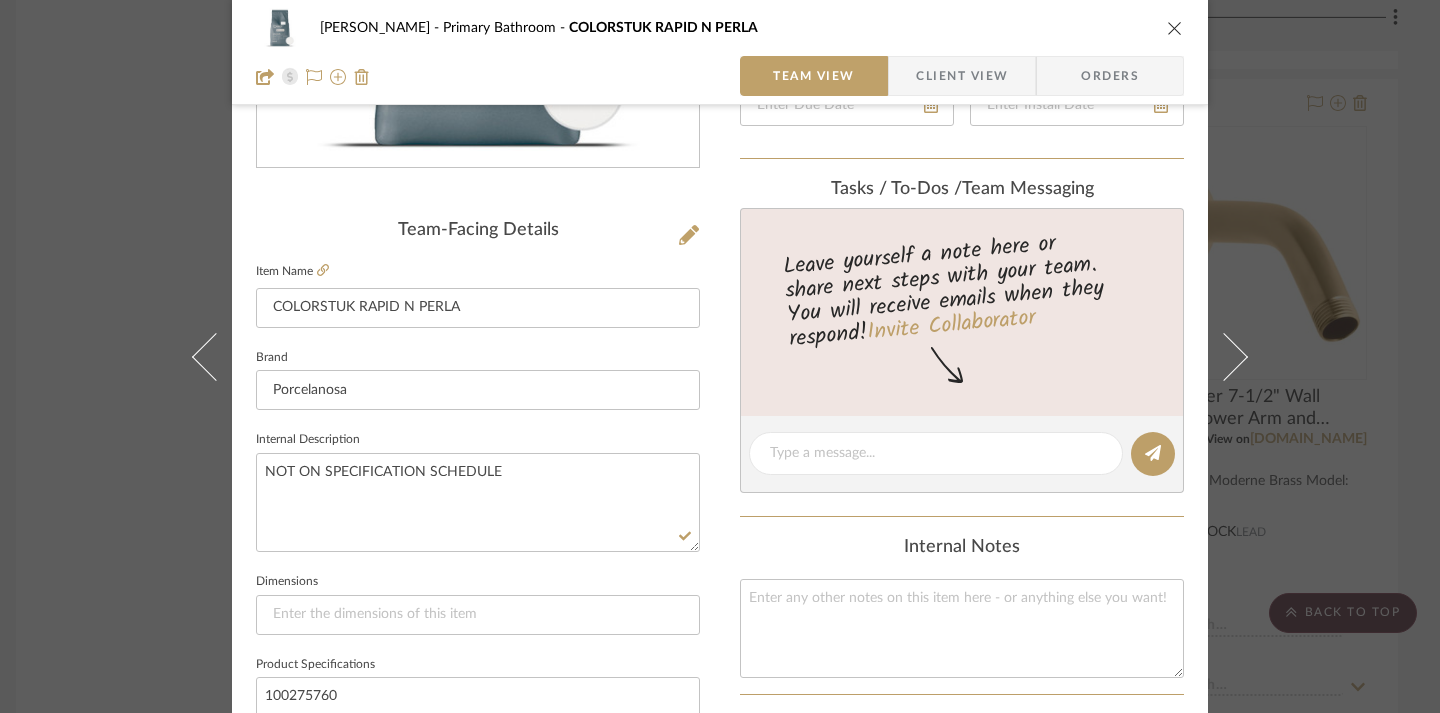 click at bounding box center (1175, 28) 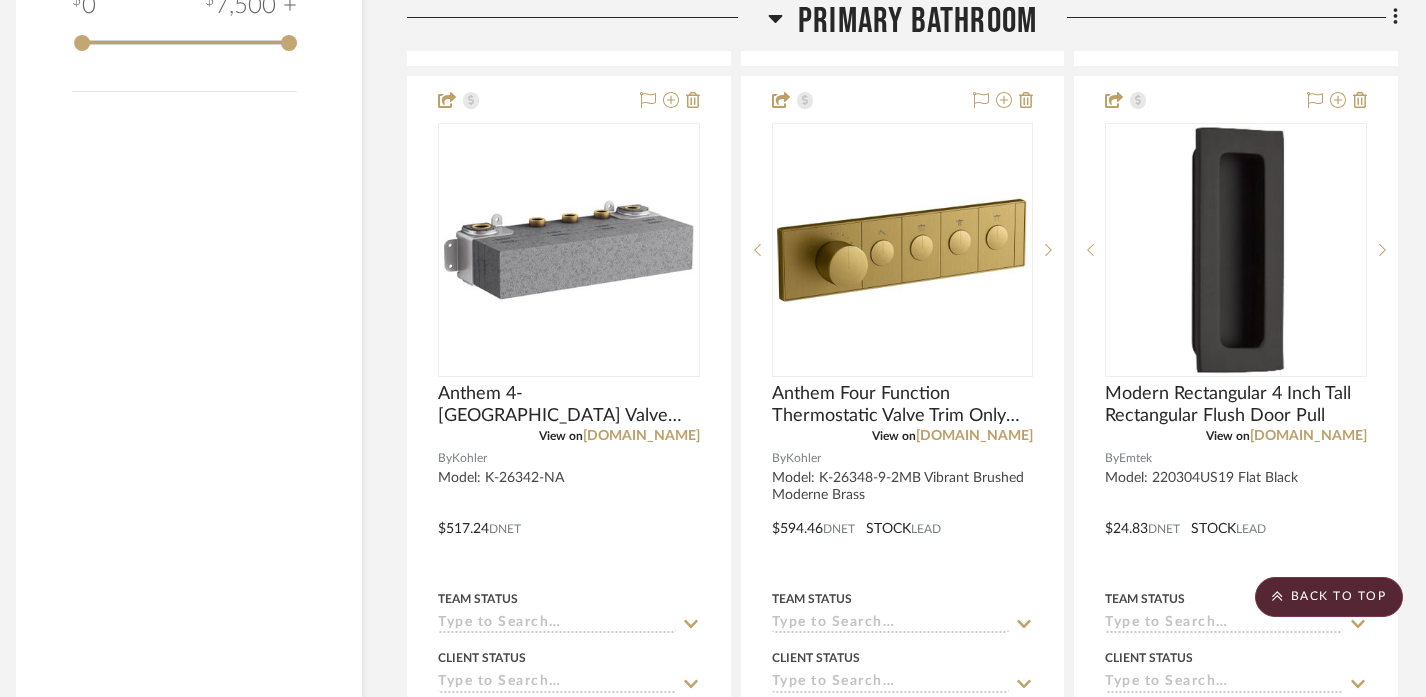 scroll, scrollTop: 3603, scrollLeft: 14, axis: both 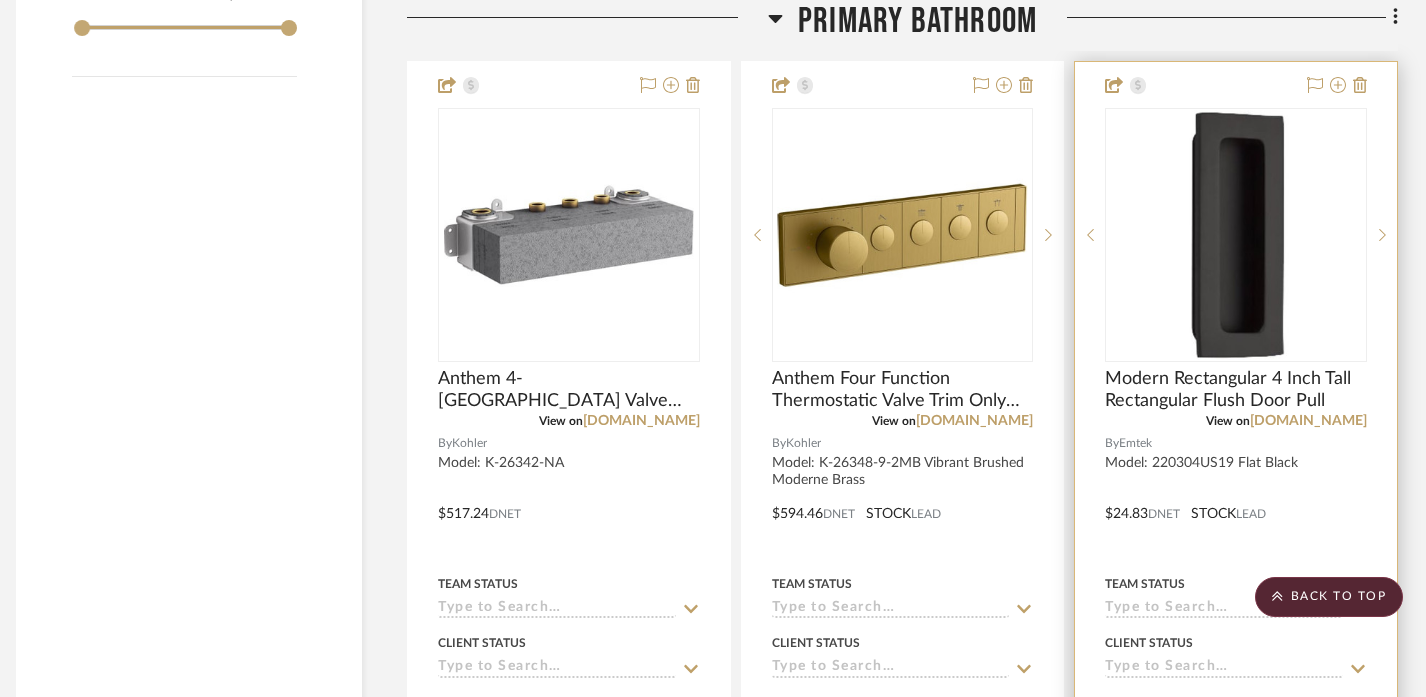 click at bounding box center [1236, 499] 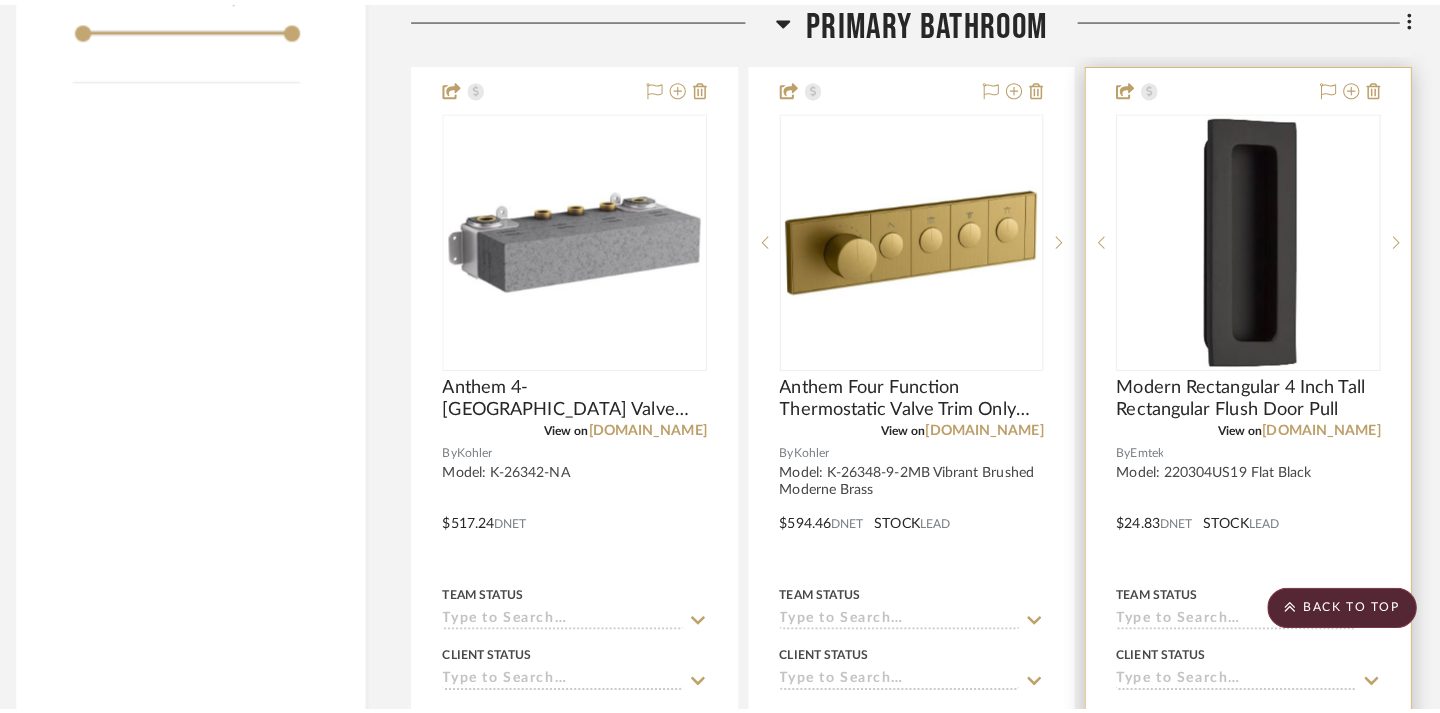 scroll, scrollTop: 0, scrollLeft: 0, axis: both 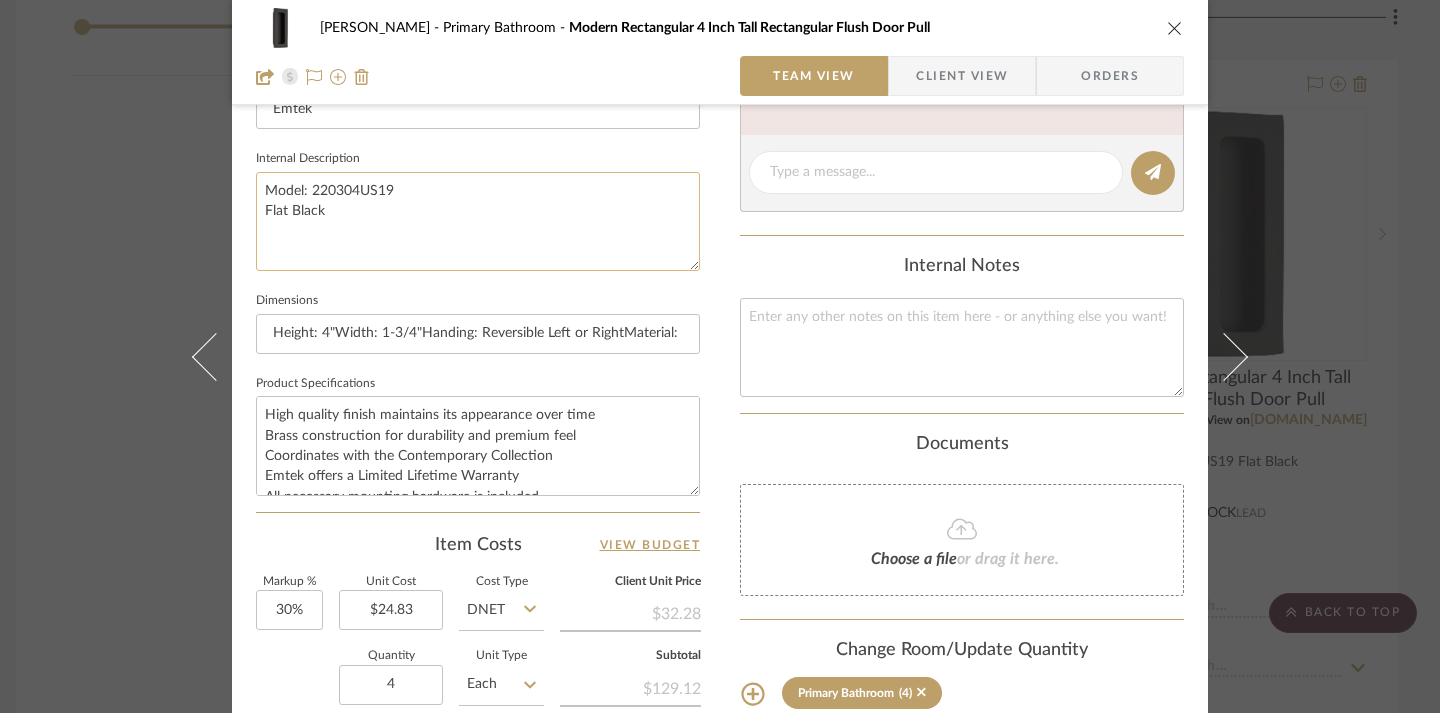 click on "Model: 220304US19
Flat Black" 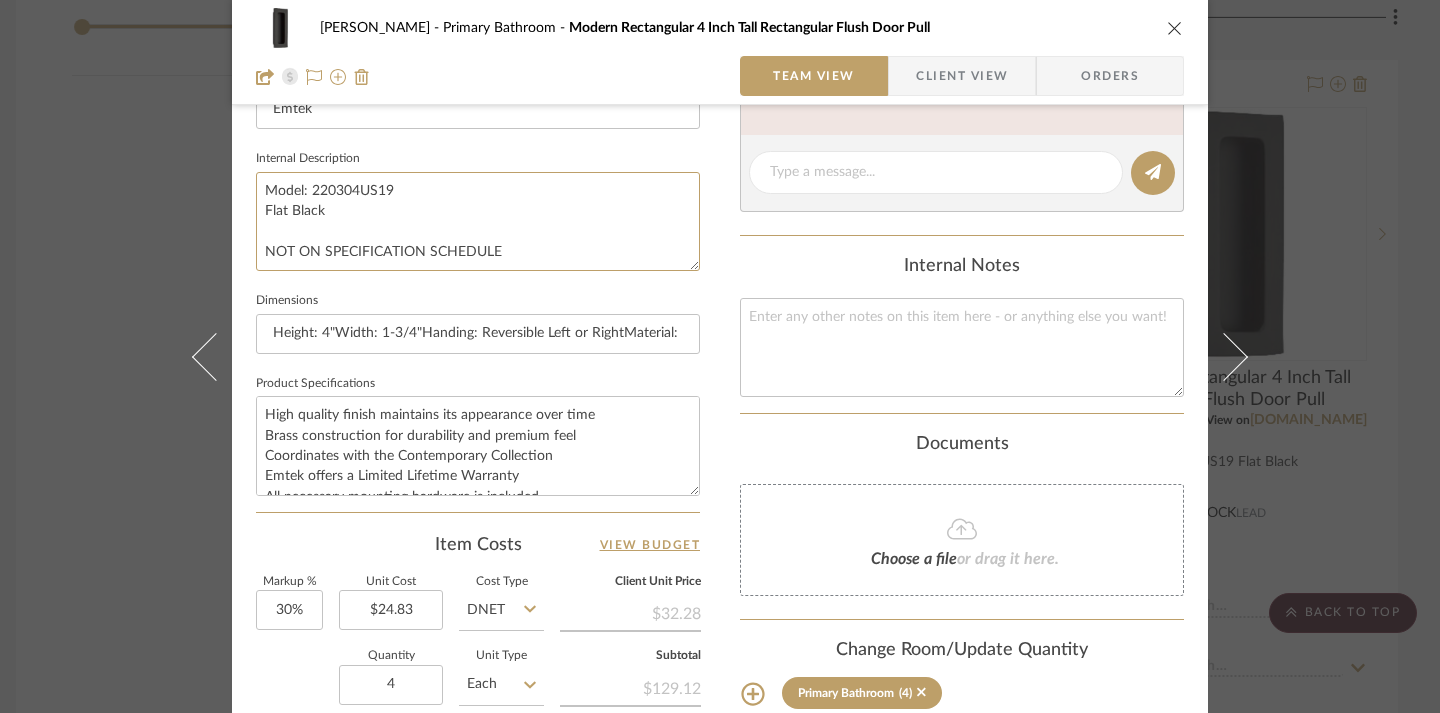 type on "Model: 220304US19
Flat Black
NOT ON SPECIFICATION SCHEDULE" 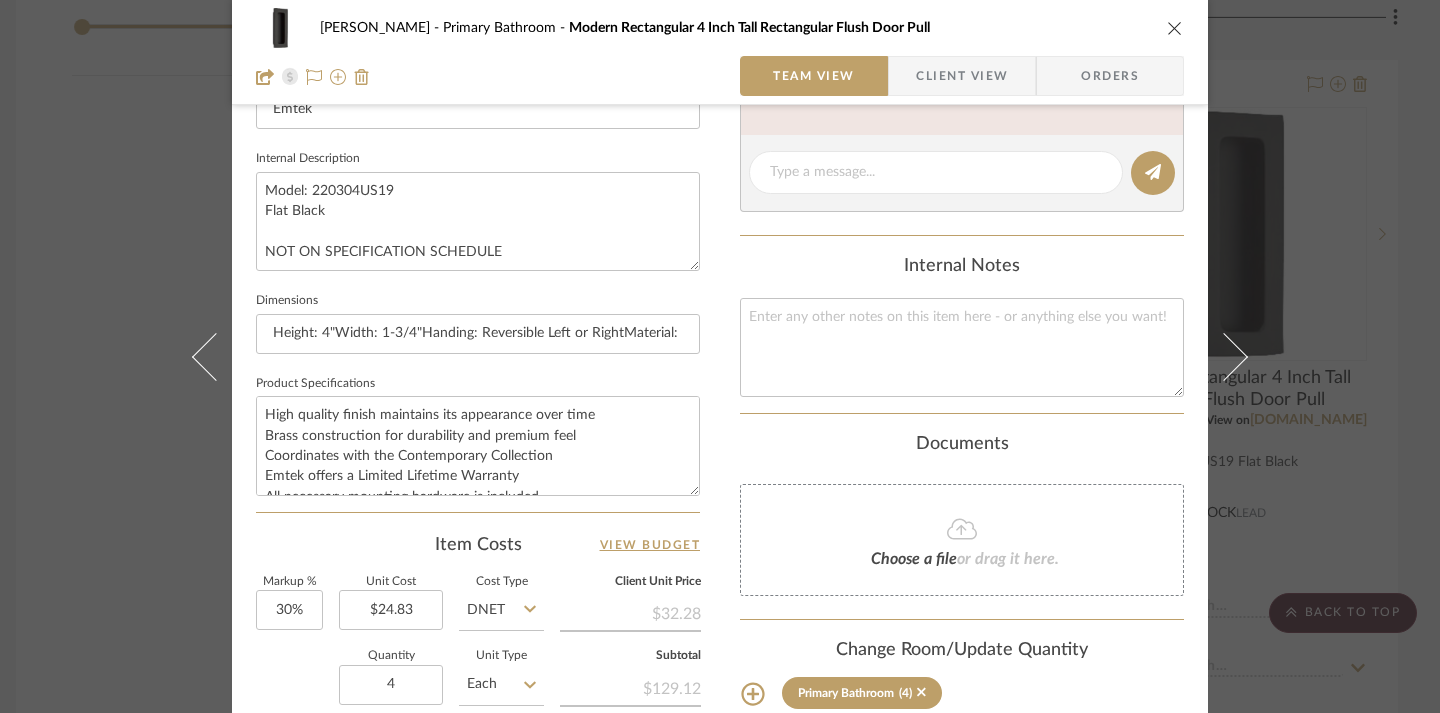 click on "CHRISTENSEN Primary Bathroom Modern Rectangular 4 Inch Tall Rectangular Flush Door Pull Team View Client View Orders 1 / 3  Team-Facing Details   Item Name  Modern Rectangular 4 Inch Tall Rectangular Flush Door Pull  Brand  Emtek  Internal Description  Model: 220304US19
Flat Black
NOT ON SPECIFICATION SCHEDULE  Dimensions  Height: 4"Width: 1-3/4"Handing: Reversible Left or RightMaterial: Brass  Product Specifications  High quality finish maintains its appearance over time
Brass construction for durability and premium feel
Coordinates with the Contemporary Collection
Emtek offers a Limited Lifetime Warranty
All necessary mounting hardware is included  Item Costs   View Budget   Markup %  30%  Unit Cost  $24.83  Cost Type  DNET  Client Unit Price   $32.28   Quantity  4  Unit Type  Each  Subtotal   $129.12   Tax %  0%  Total Tax   $0.00   Shipping Cost  $0.00  Ship. Markup %  0% Taxable  Total Shipping   $0.00  Total Client Price  $129.12  Your Cost  $99.32  Your Margin  $29.80   Show in Client Dashboard  Weeks" at bounding box center (720, 204) 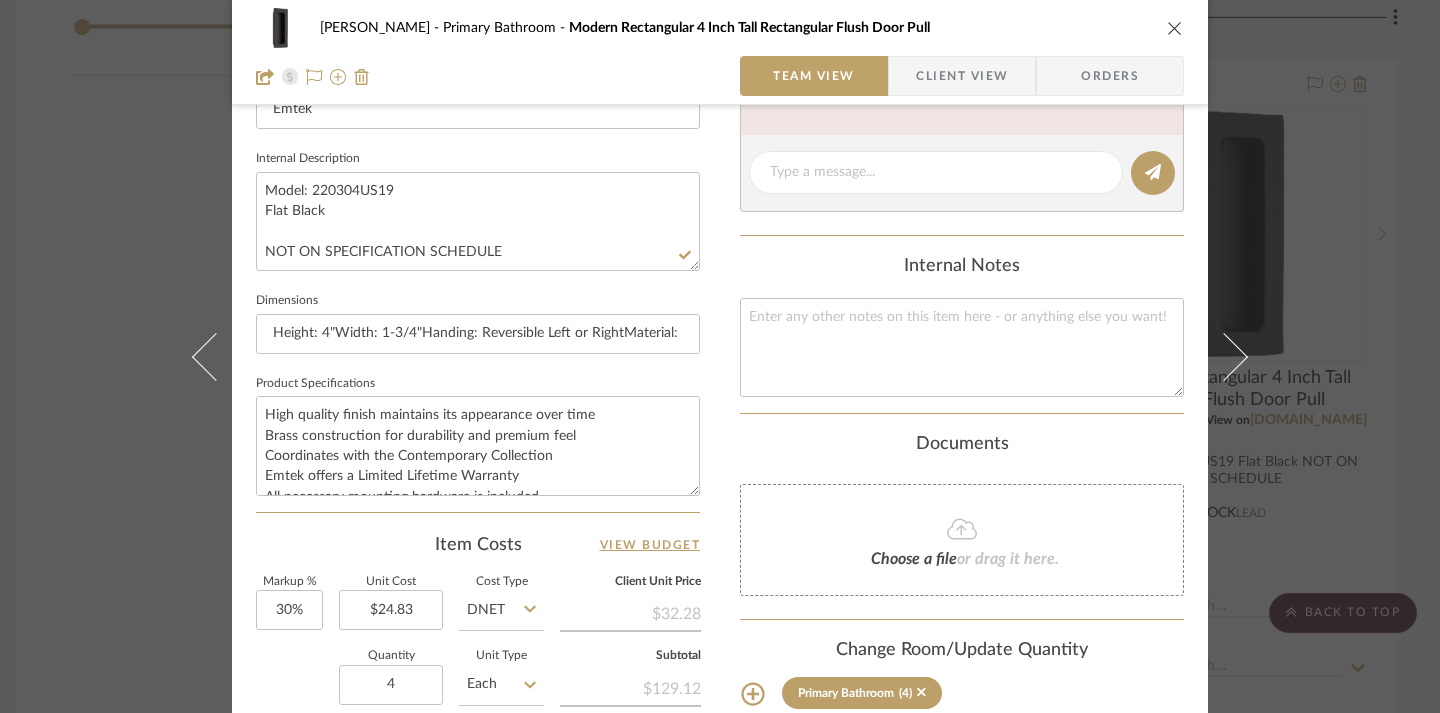 click at bounding box center [1175, 28] 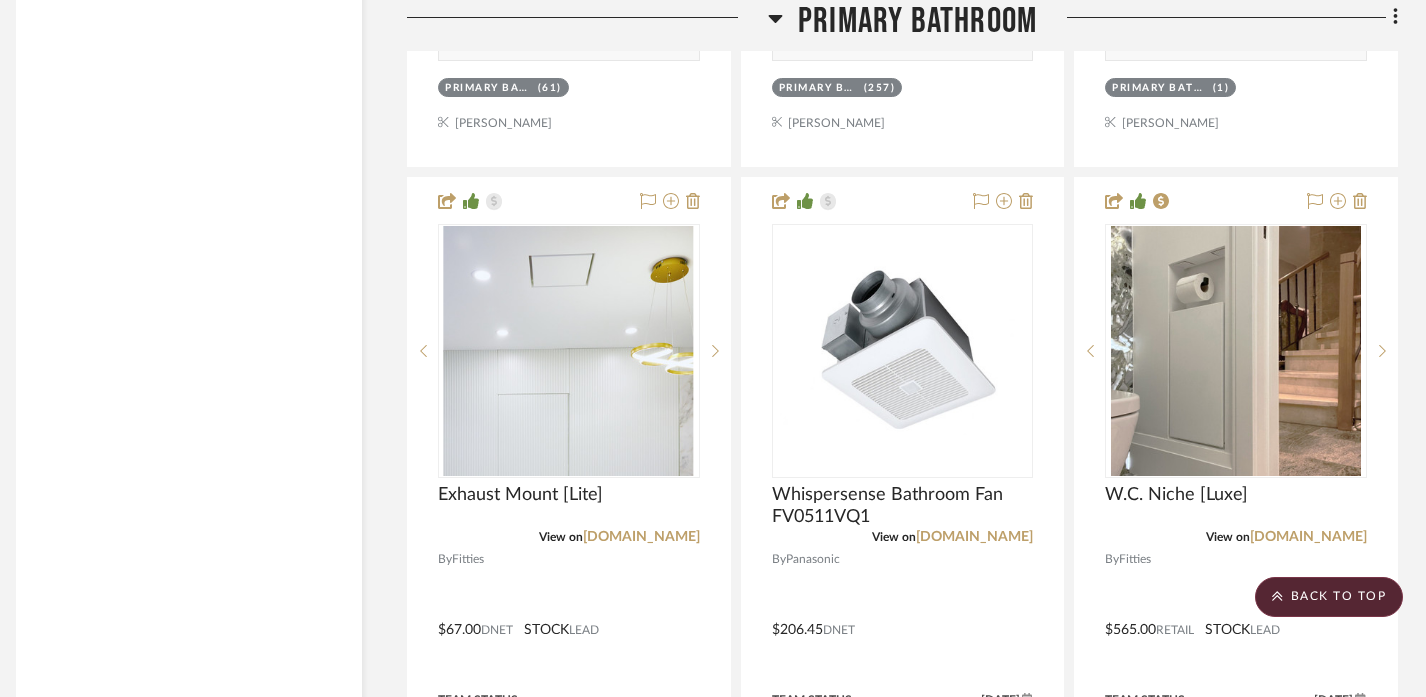 scroll, scrollTop: 11485, scrollLeft: 14, axis: both 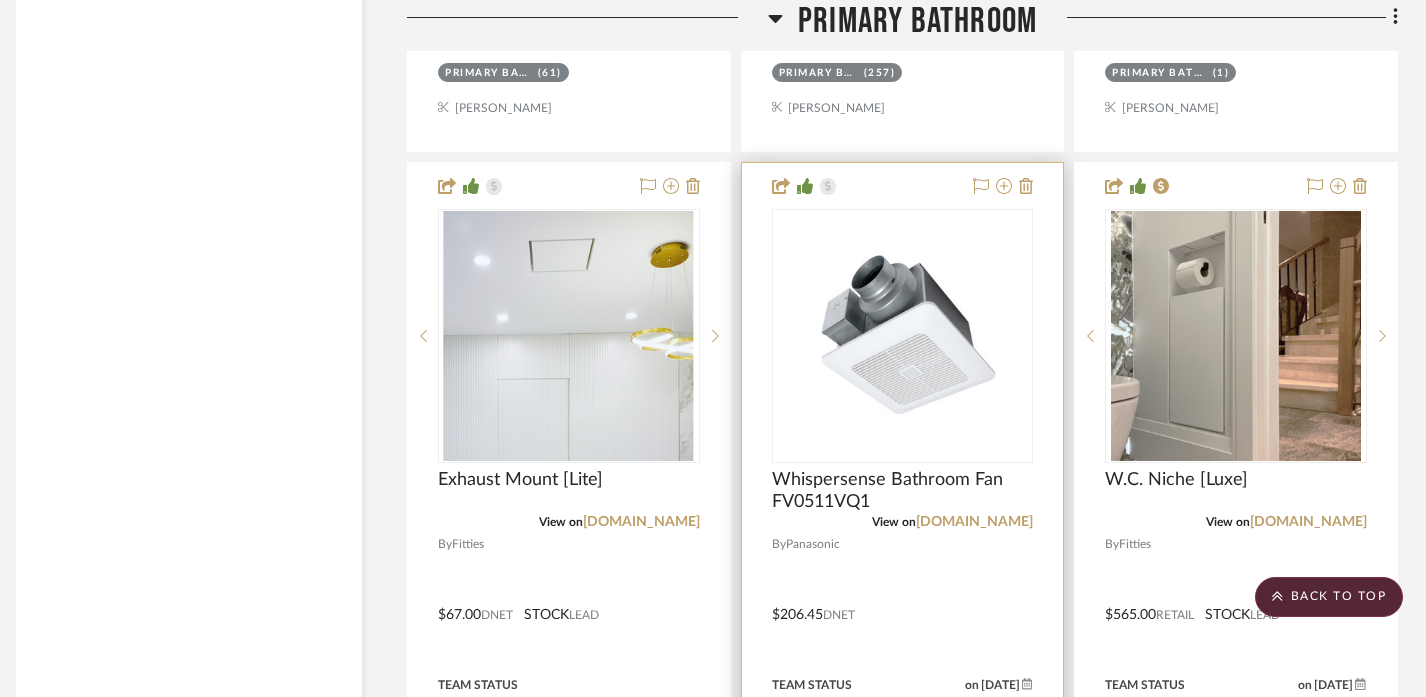 click at bounding box center [903, 600] 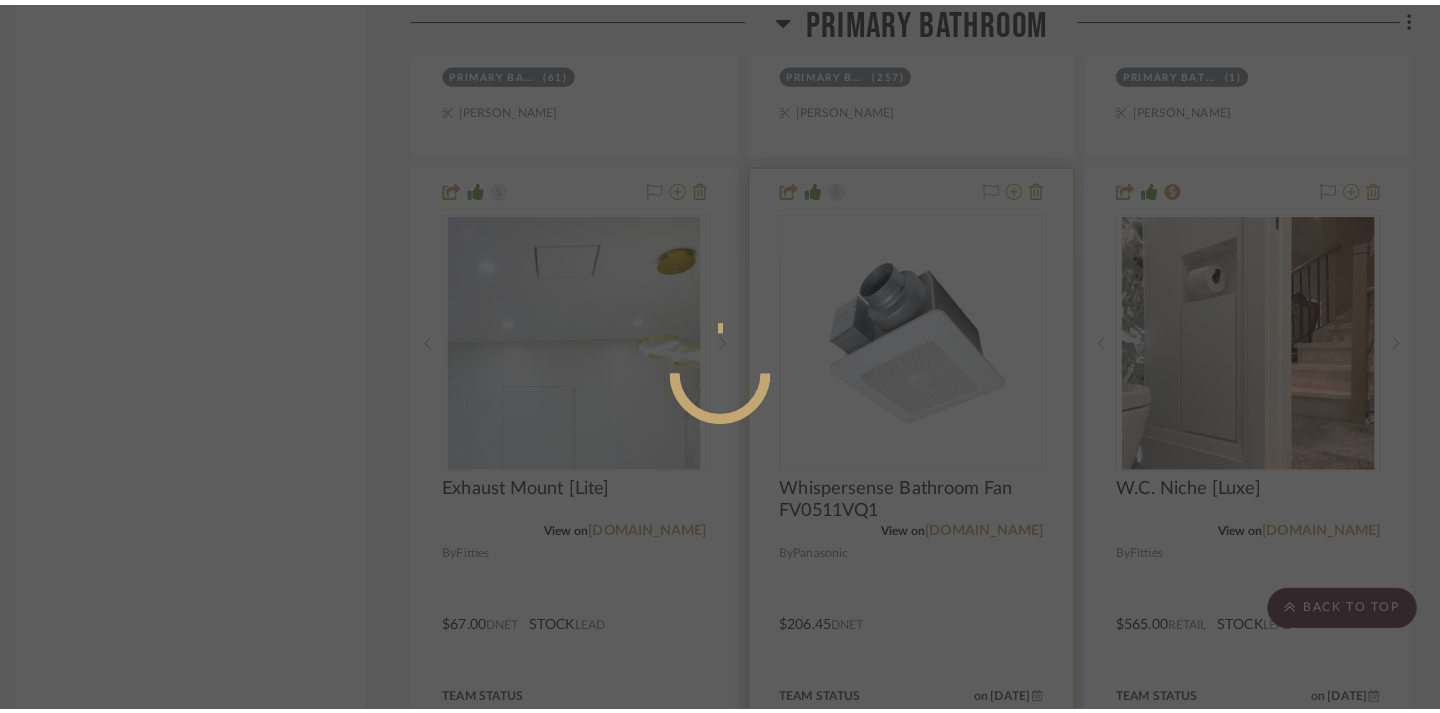 scroll, scrollTop: 0, scrollLeft: 0, axis: both 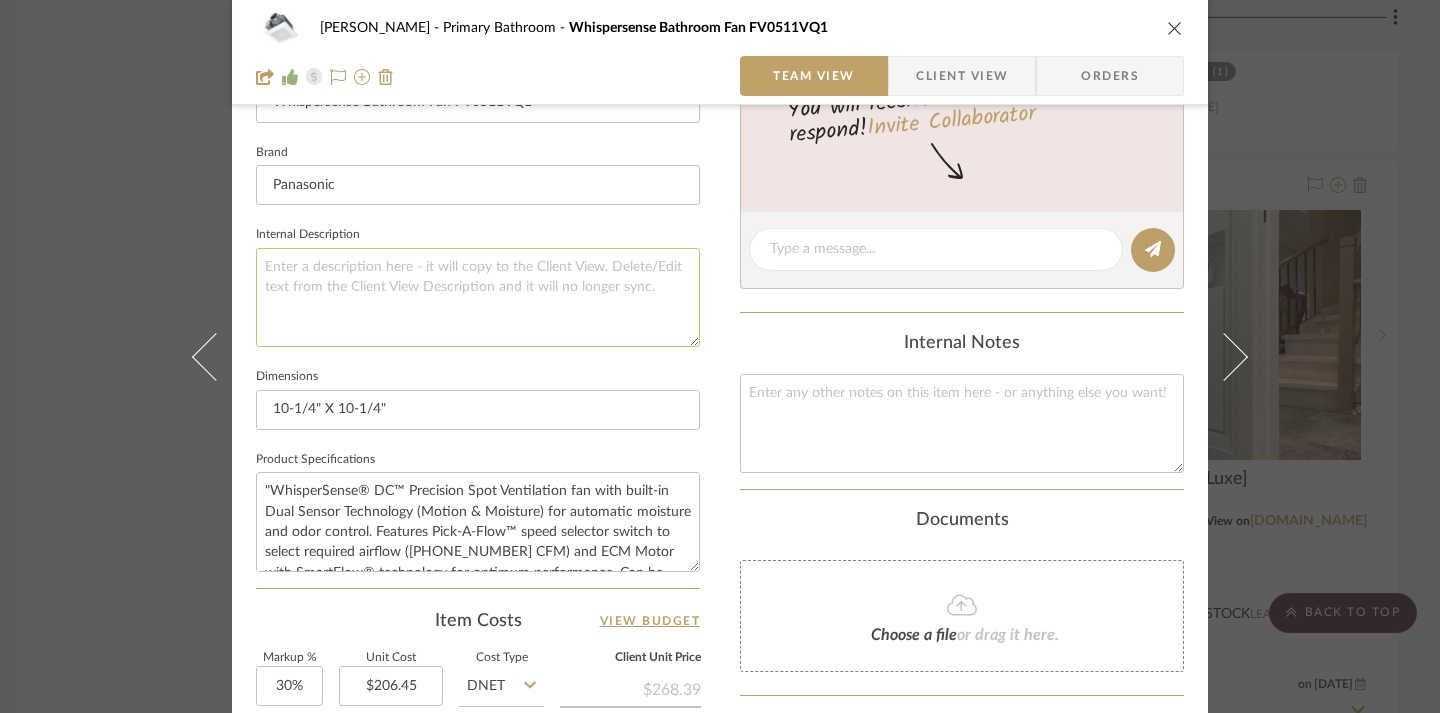 click 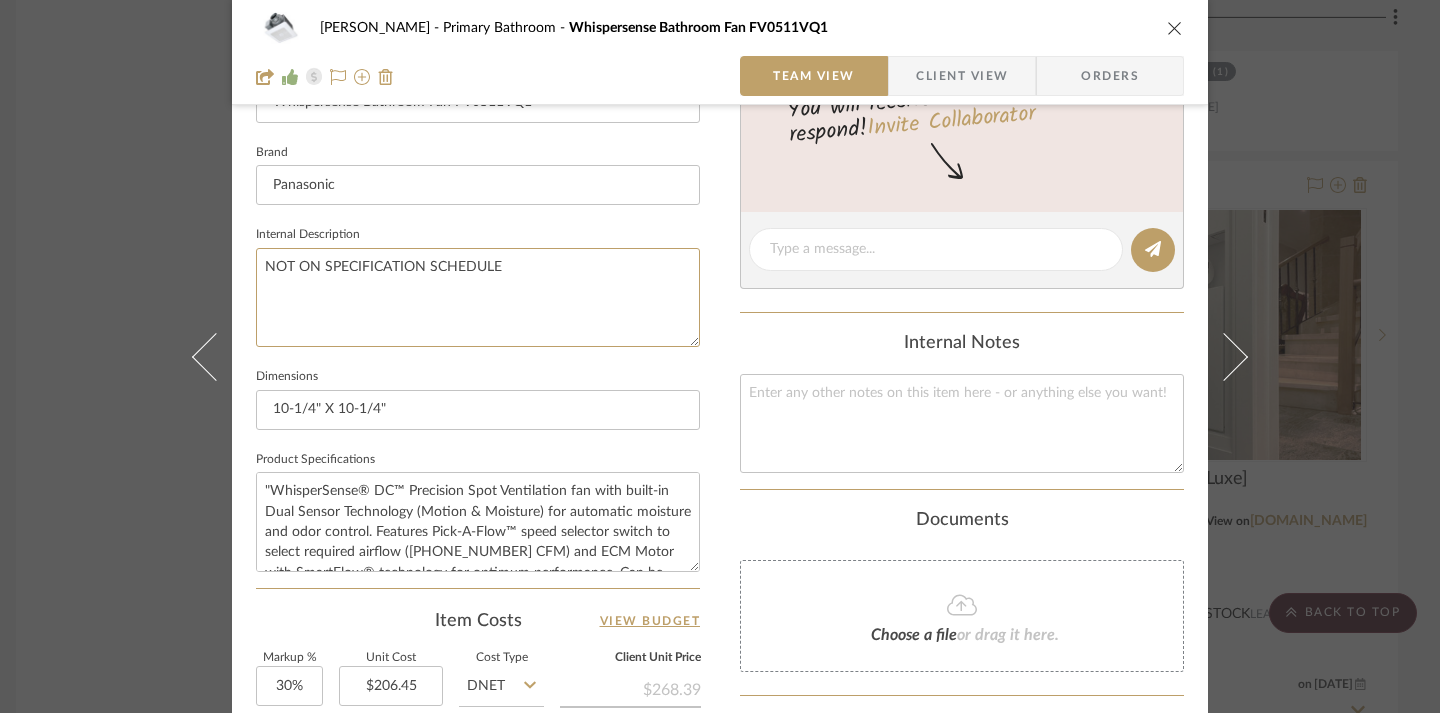 type on "NOT ON SPECIFICATION SCHEDULE" 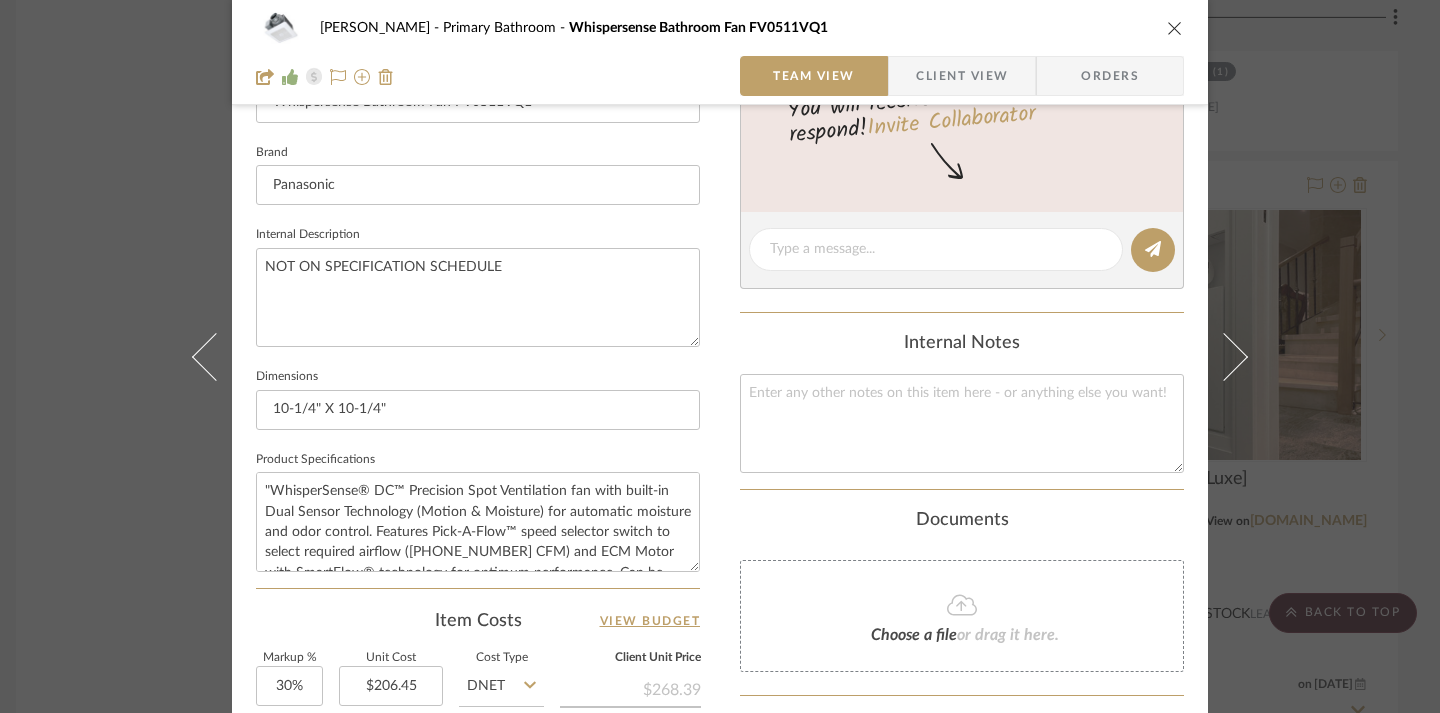click on "Content here copies to Client View - confirm visibility there.  Show in Client Dashboard   Include in Budget   View Budget  Team Status on 1/23/2025 1/23/2025 Approved  Lead Time  In Stock Weeks  Est. Min   Est. Max   Due Date   Install Date  Tasks / To-Dos /  team Messaging  Leave yourself a note here or share next steps with your team. You will receive emails when they
respond!  Invite Collaborator Internal Notes  Documents  Choose a file  or drag it here. Change Room/Update Quantity  Primary Bathroom  (2)  Laundry Room  (1)  Powder Room  (1) *To create a new room/section do that from main project page" at bounding box center (962, 300) 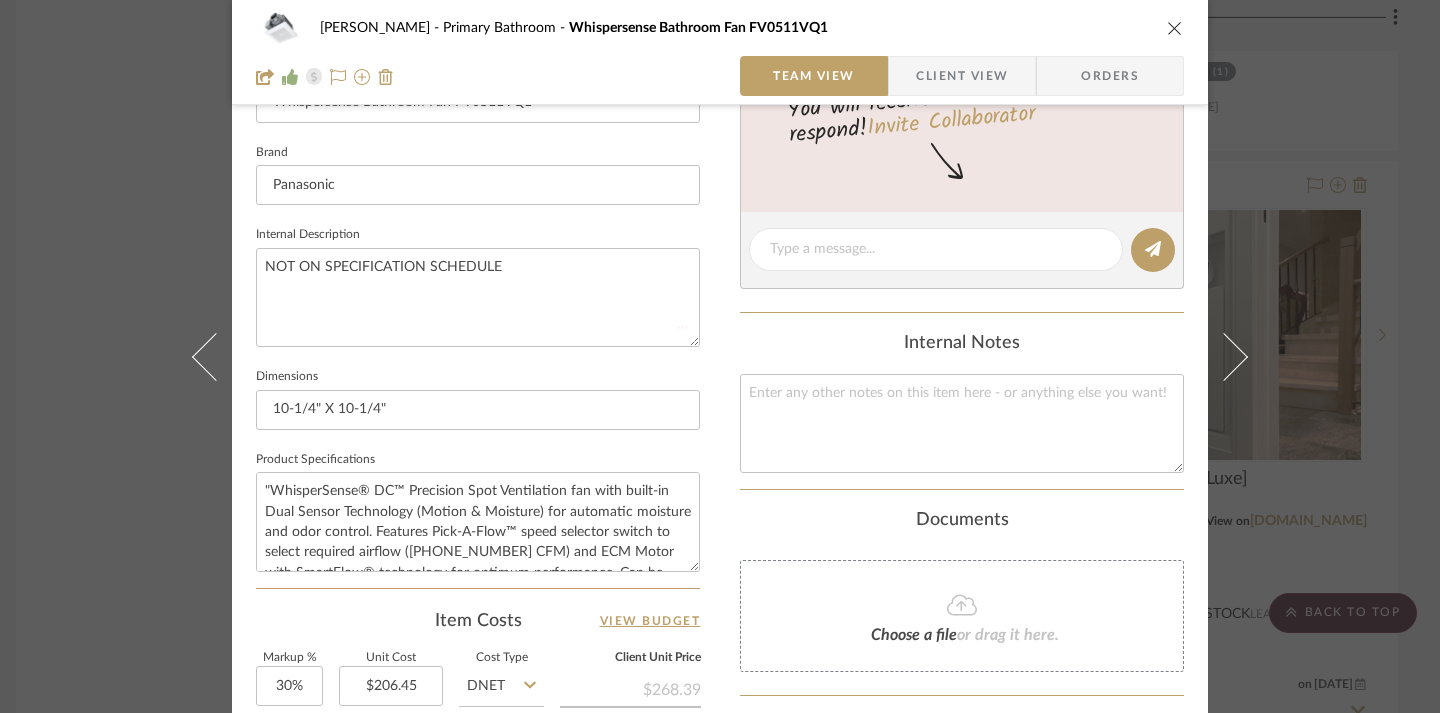 type 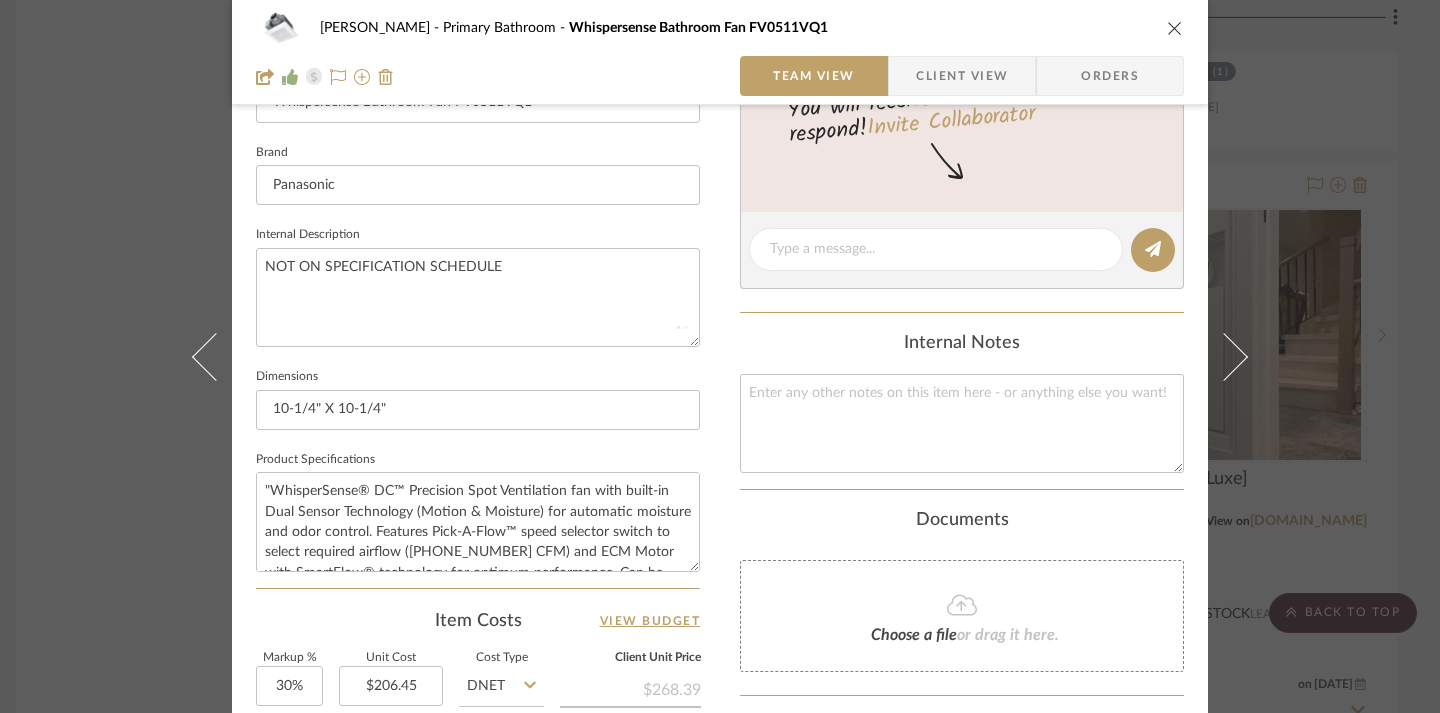 type 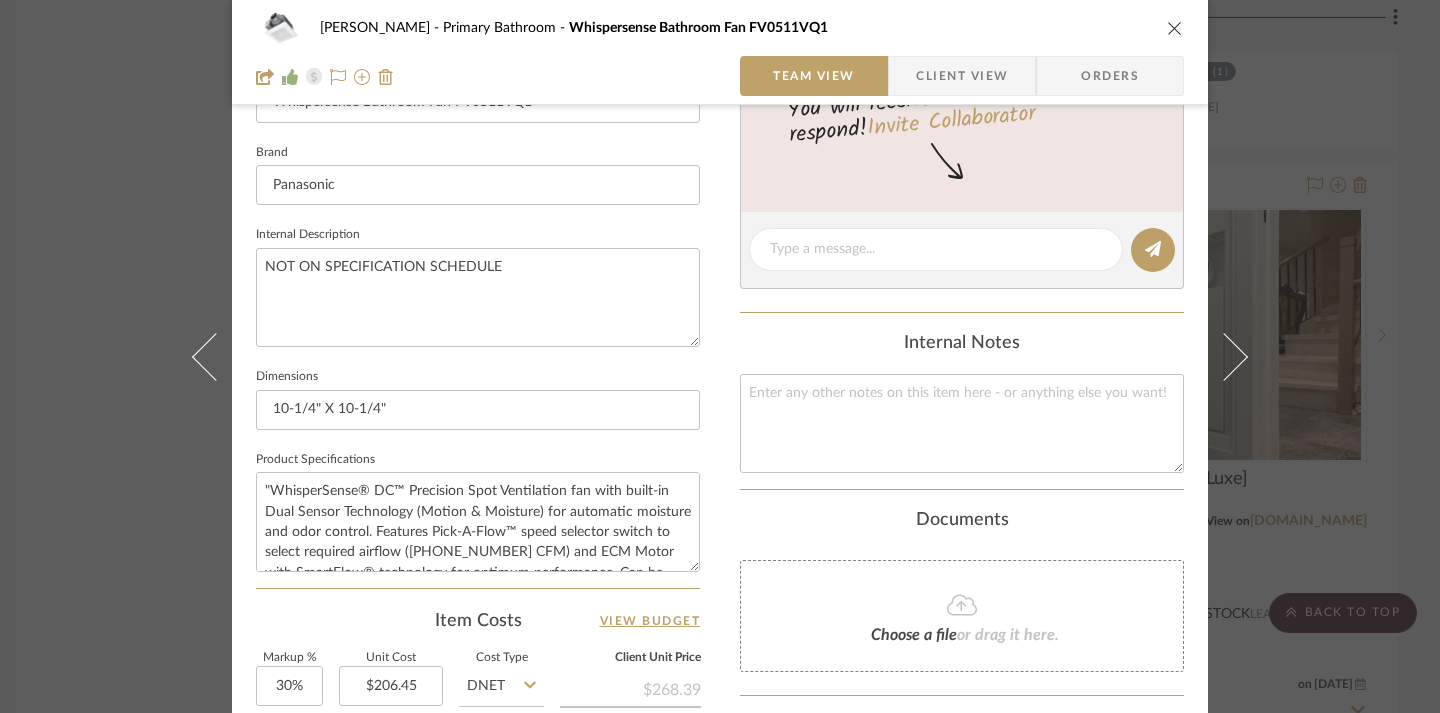 click at bounding box center (1175, 28) 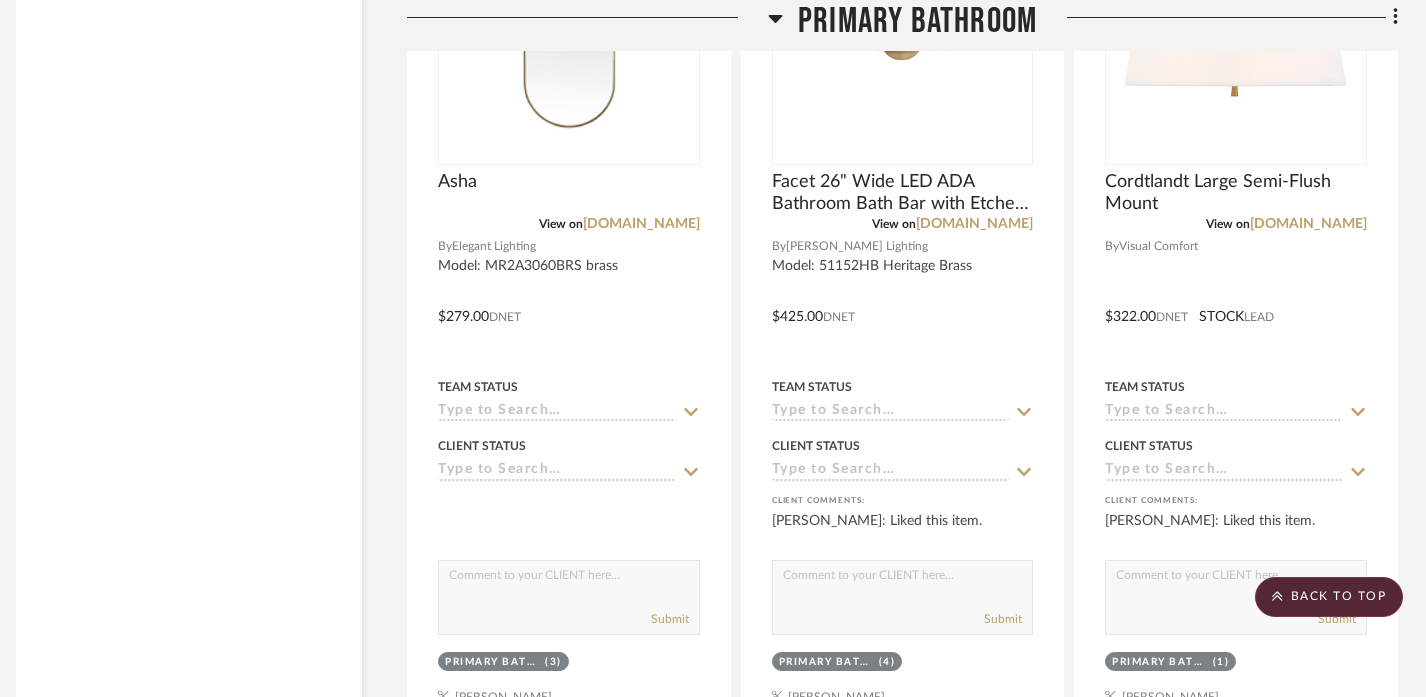 scroll, scrollTop: 5390, scrollLeft: 14, axis: both 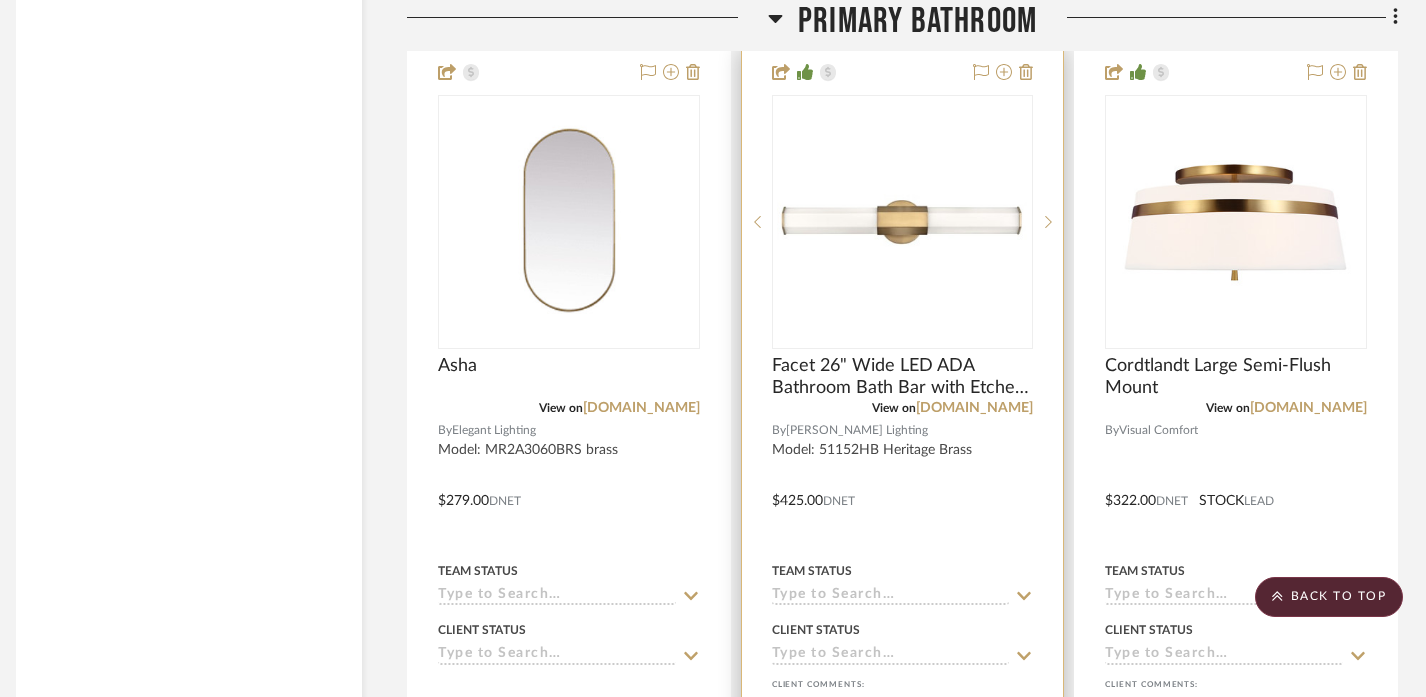 click at bounding box center [903, 486] 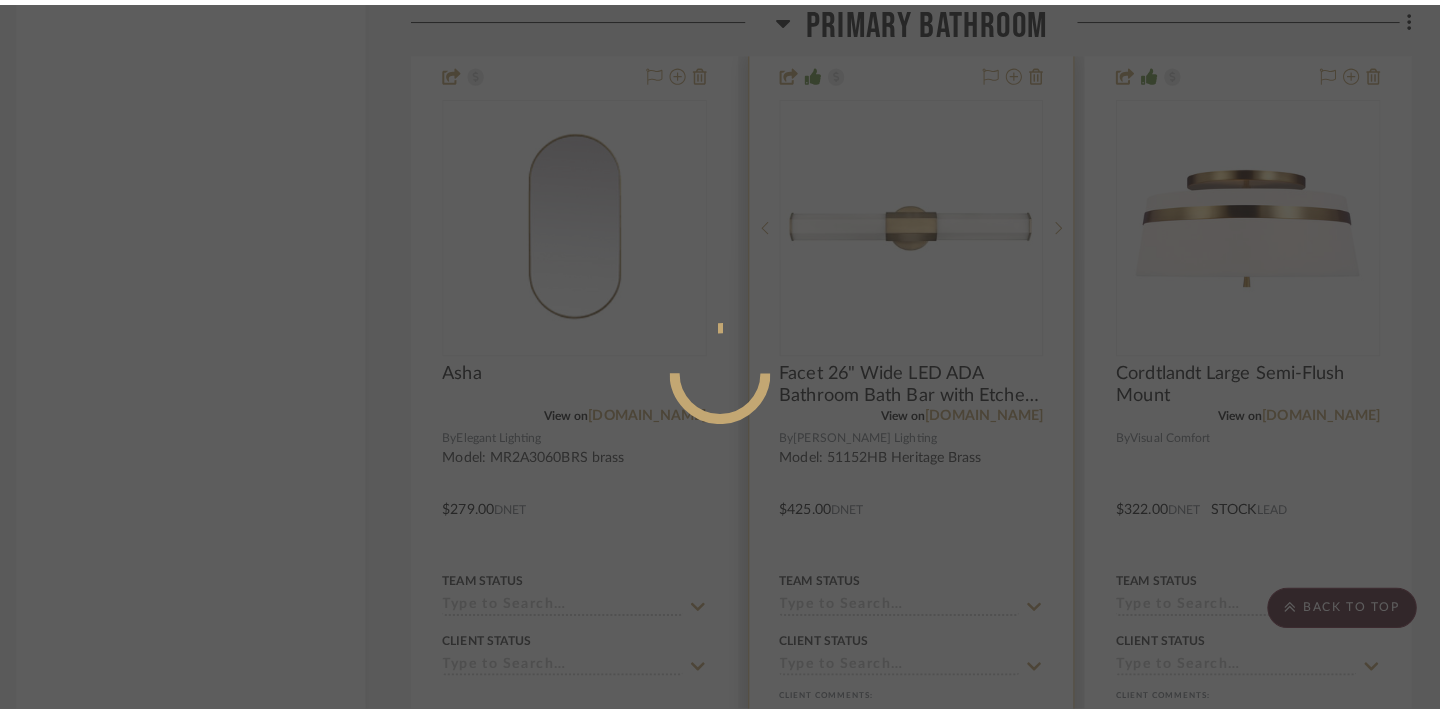 scroll, scrollTop: 0, scrollLeft: 0, axis: both 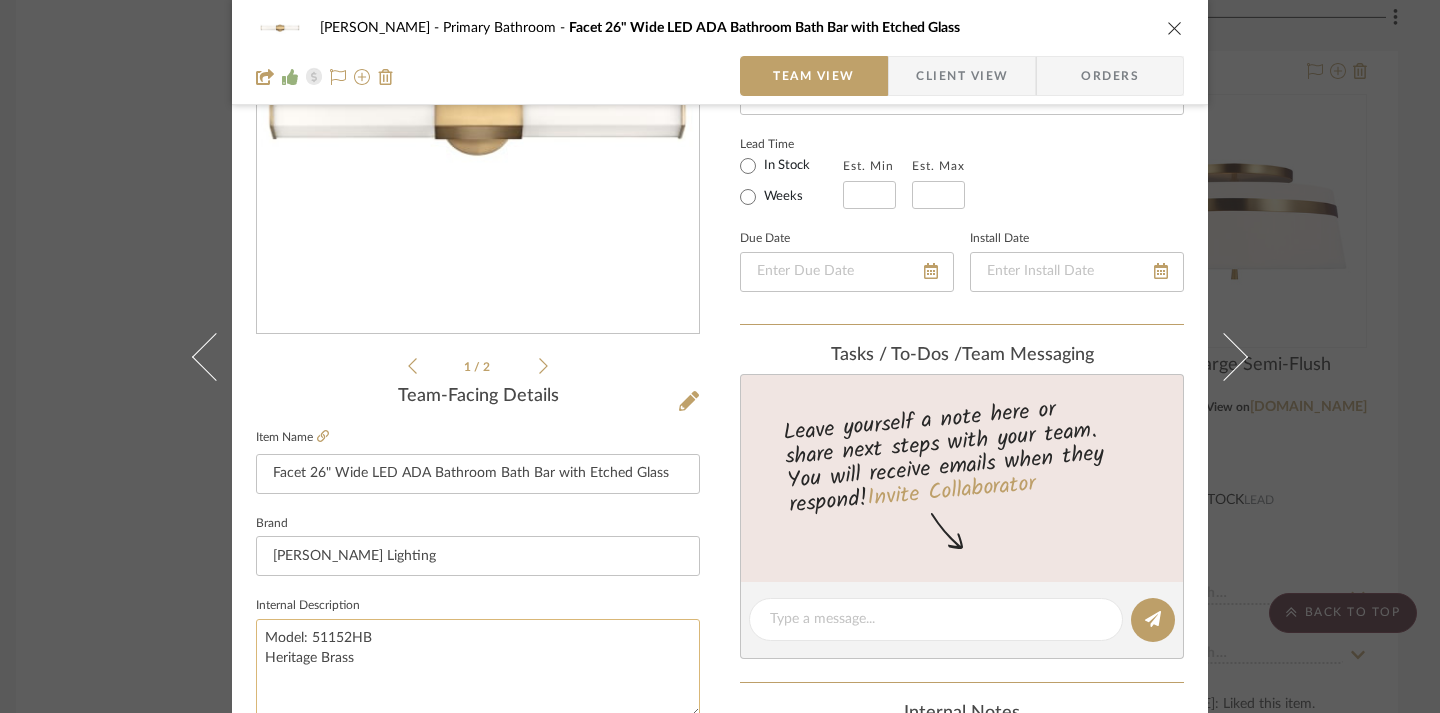 click on "Model: 51152HB
Heritage Brass" 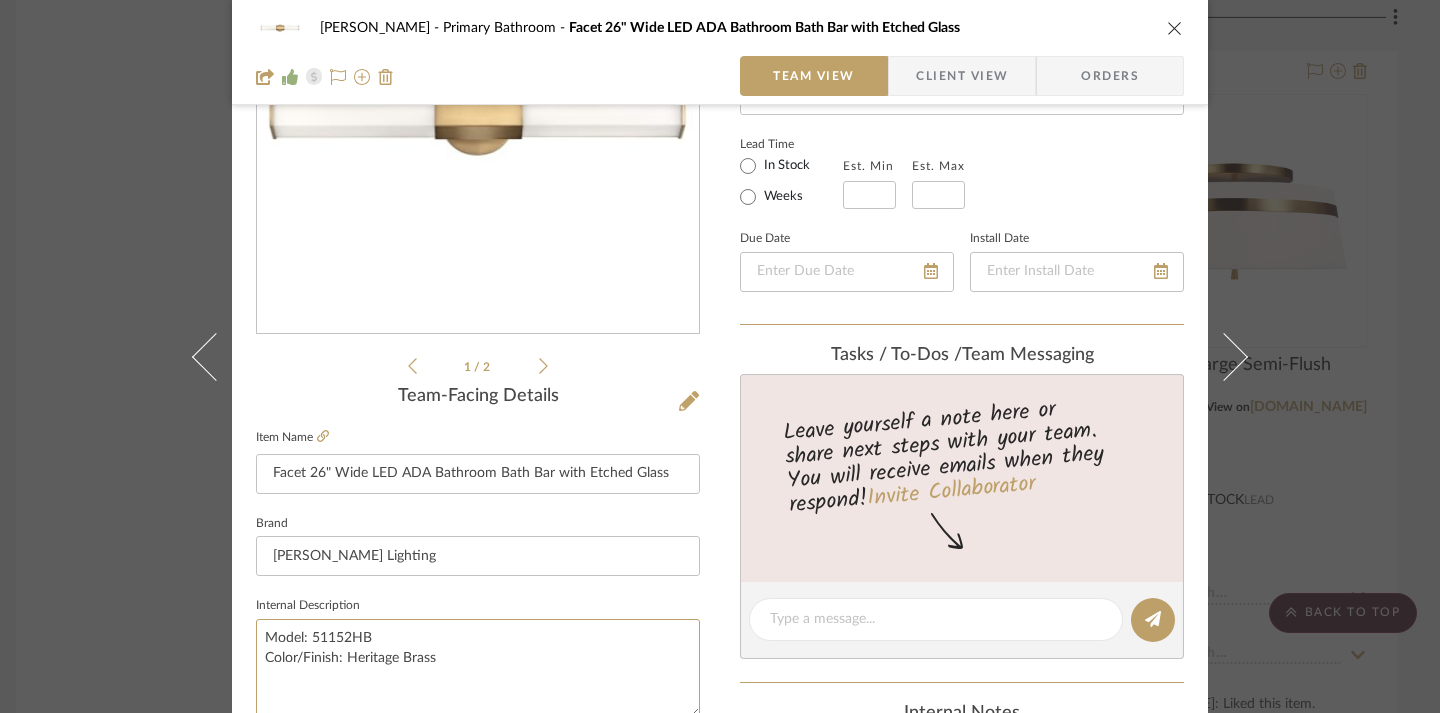 type on "Model: 51152HB
Color/Finish: Heritage Brass" 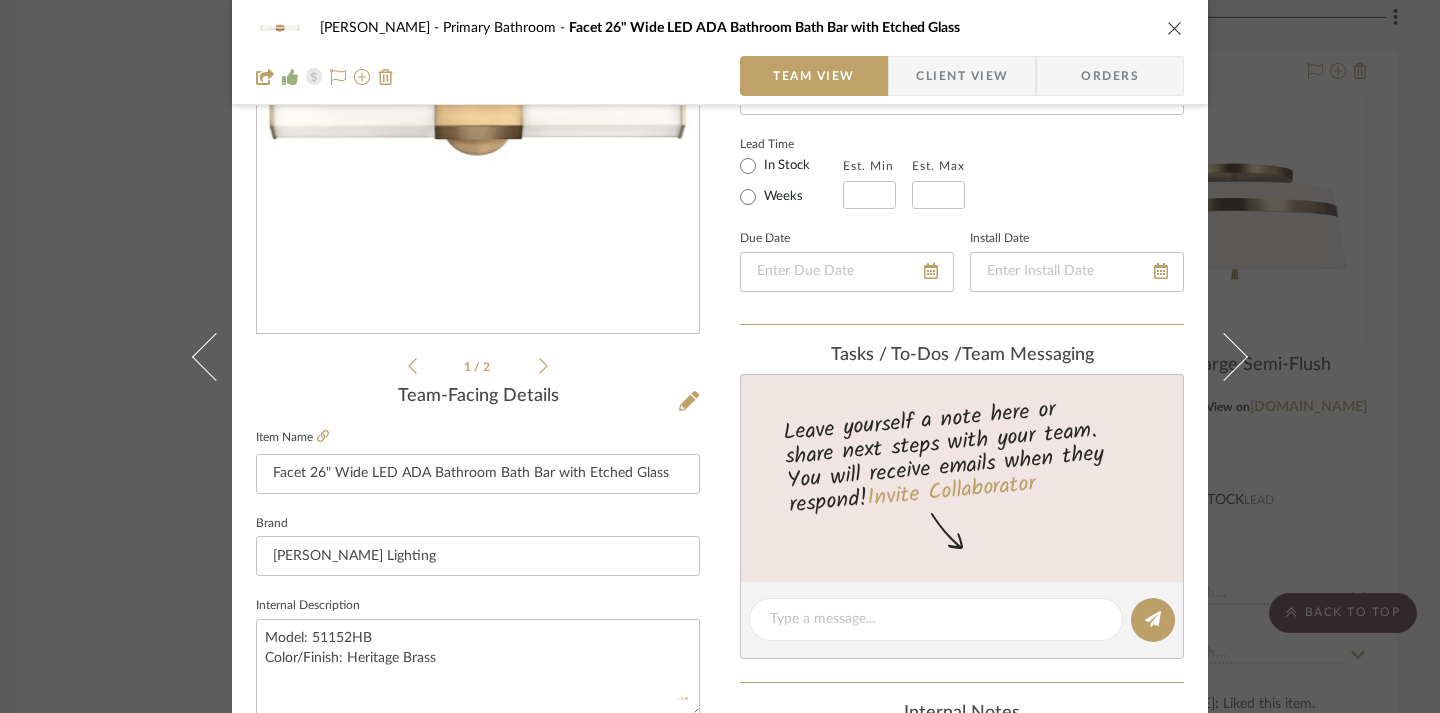 click on "CHRISTENSEN Primary Bathroom Facet 26" Wide LED ADA Bathroom Bath Bar with Etched Glass Team View Client View Orders 1 / 2  Team-Facing Details   Item Name  Facet 26" Wide LED ADA Bathroom Bath Bar with Etched Glass  Brand  Hinkley Lighting  Internal Description  Model: 51152HB
Color/Finish: Heritage Brass  Dimensions  Height: 26"Width: 5"Extension: 4"Product Weight: 4-1/2 lbsBackplate Diameter: 5"  Product Specifications  Lumens: 2,800
Color Temperature: 3000K
Color Rendering Index: 95 CRI
Incandescent Equivalency: 2 x 100w
LED lifespan: 50,000 hours
Wattage: 16w
Number of Light Sources: 2  Item Costs   View Budget   Markup %  30%  Unit Cost  $425.00  Cost Type  DNET  Client Unit Price   $552.50   Quantity  4  Unit Type  Each  Subtotal   $2,210.00   Tax %  0%  Total Tax   $0.00   Shipping Cost  $0.00  Ship. Markup %  0% Taxable  Total Shipping   $0.00  Total Client Price  $2,210.00  Your Cost  $1,700.00  Your Margin  $510.00  Content here copies to Client View - confirm visibility there.  Include in Budget" at bounding box center [720, 651] 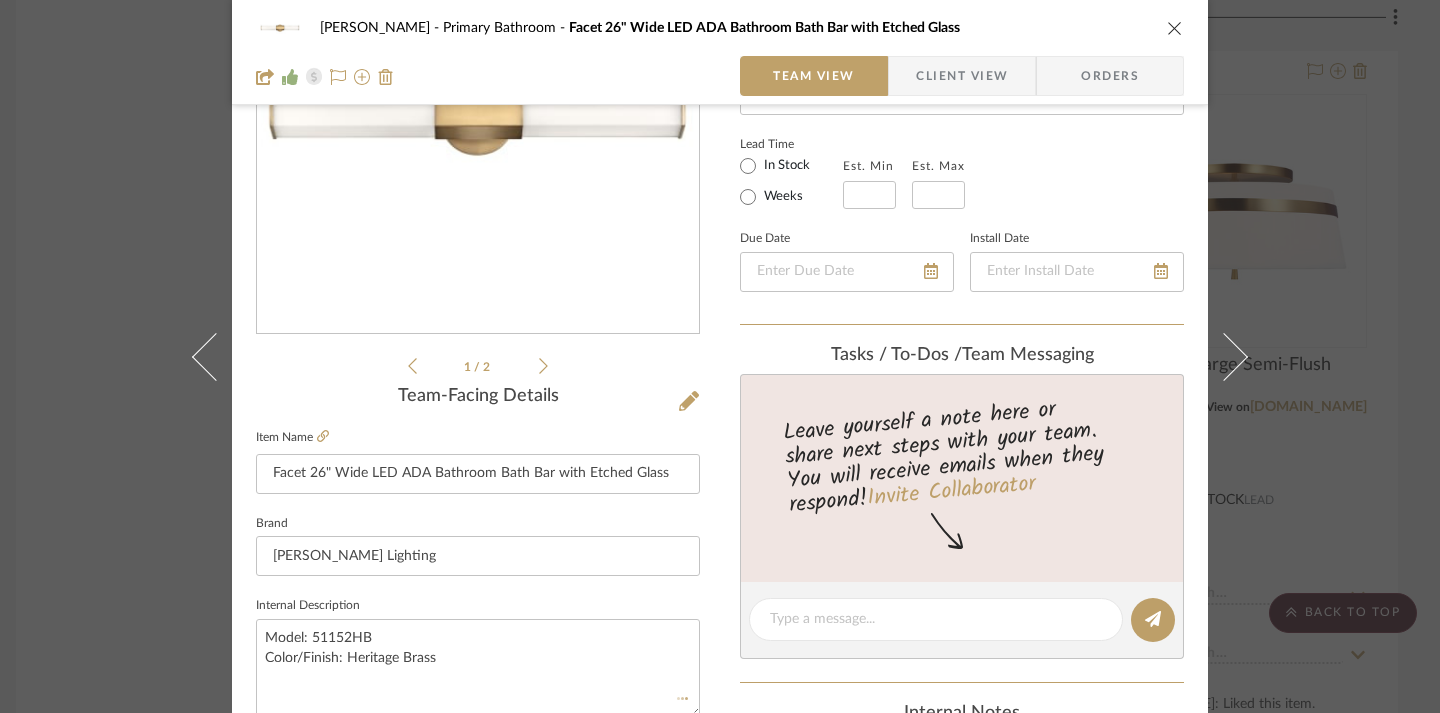 type 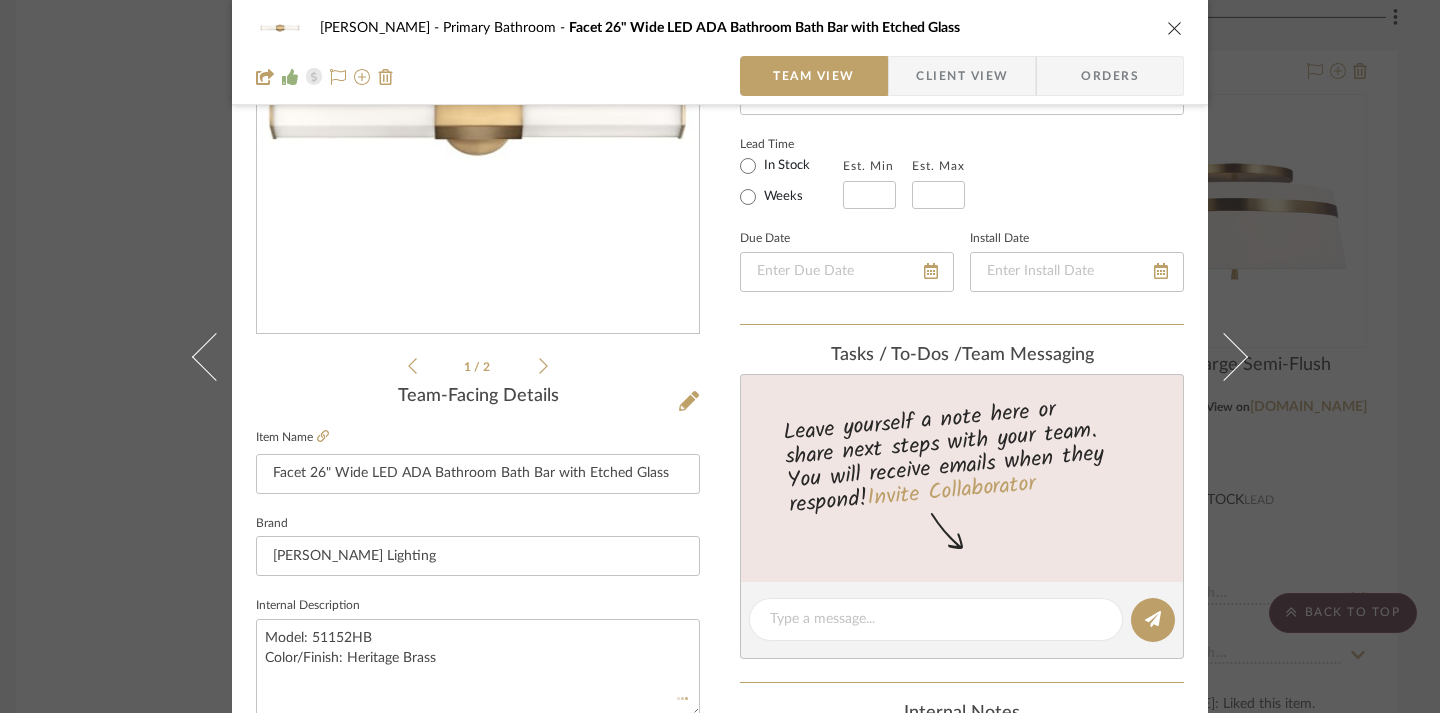 type 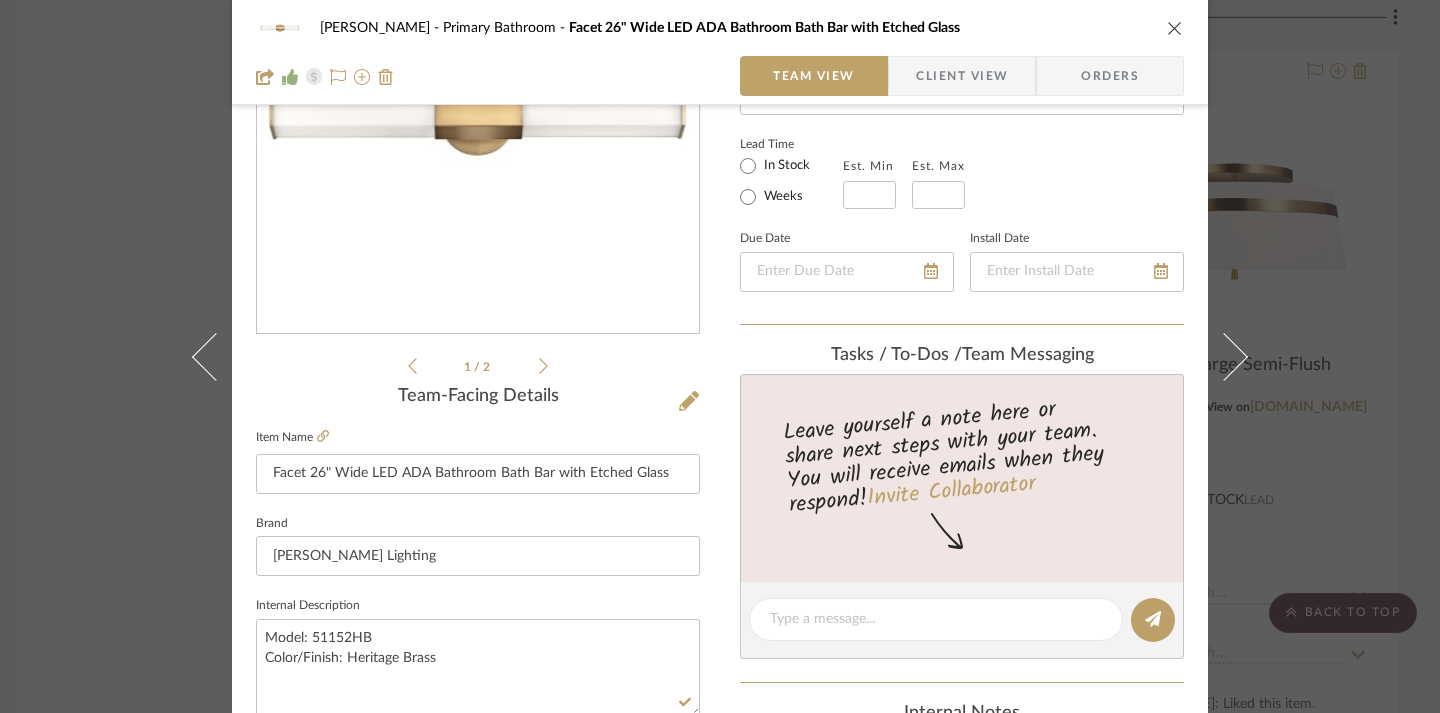 click at bounding box center [1175, 28] 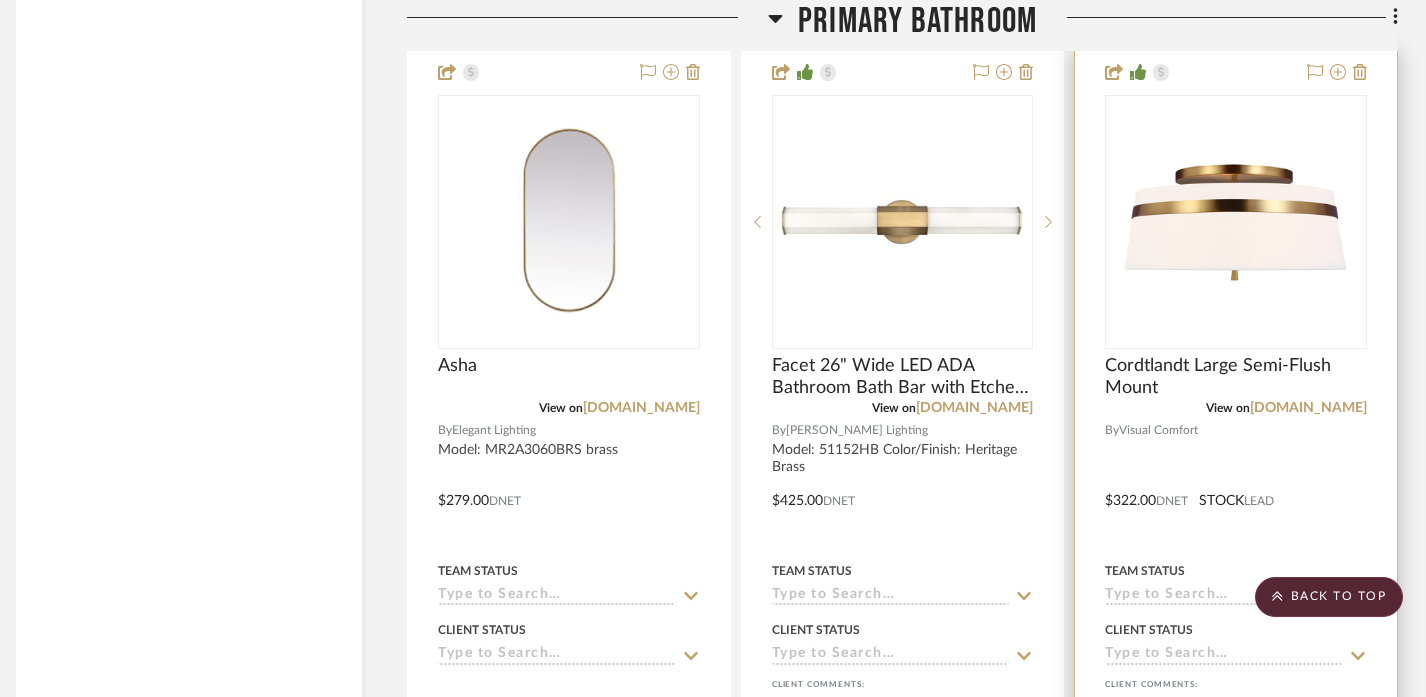 click at bounding box center [1236, 486] 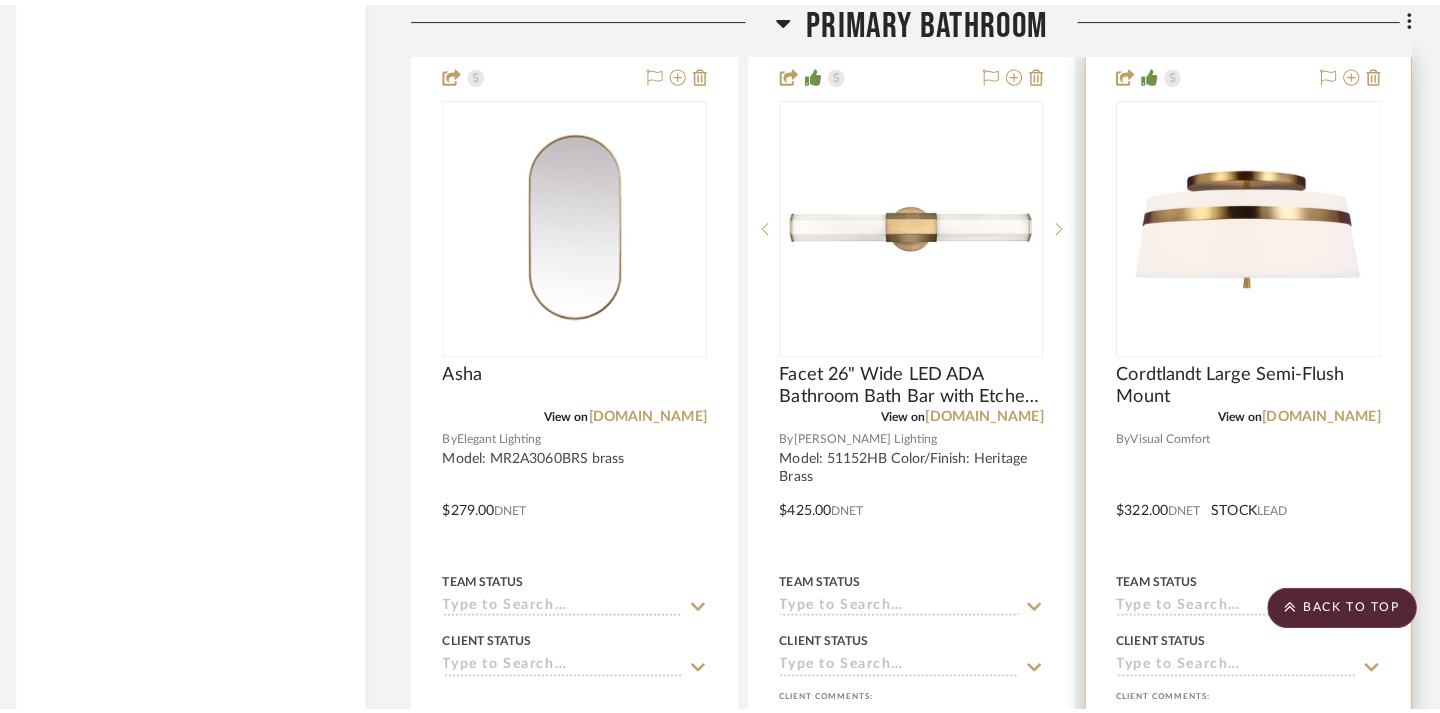 scroll, scrollTop: 0, scrollLeft: 0, axis: both 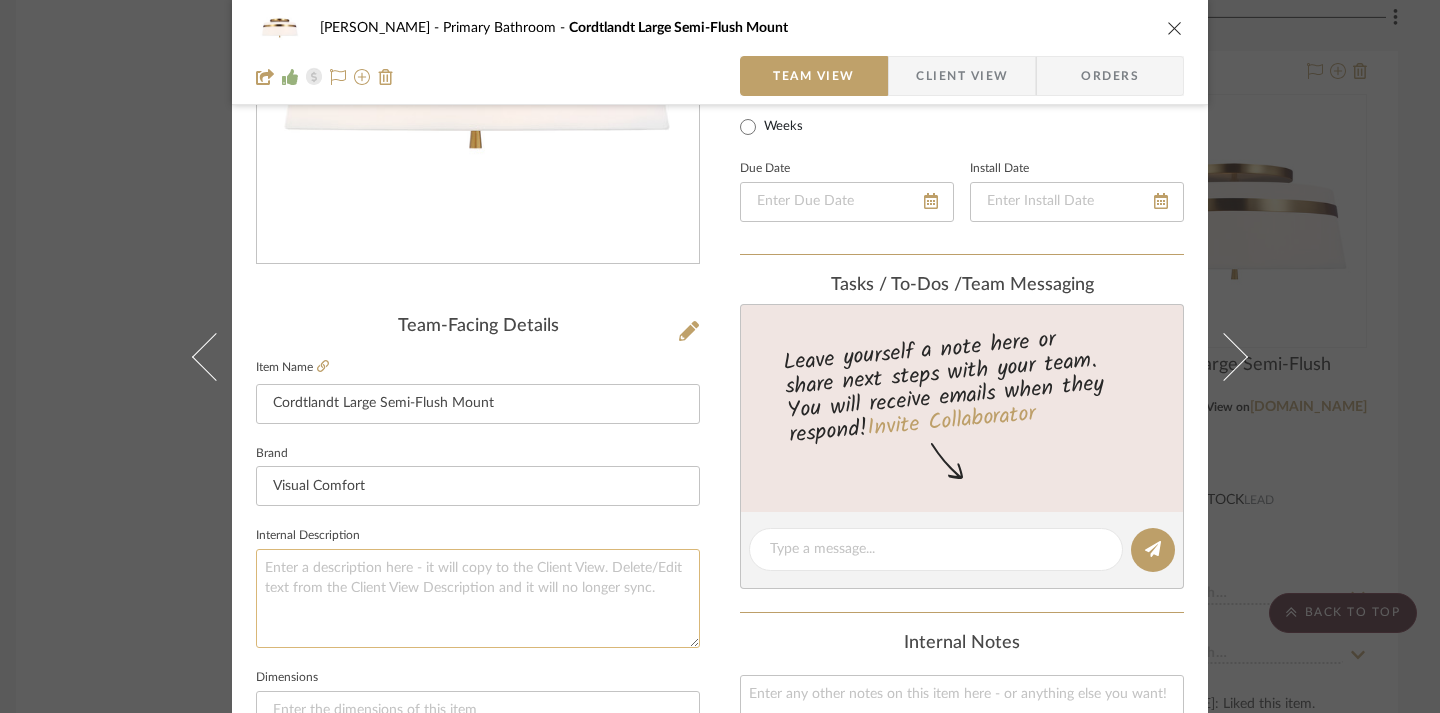 click 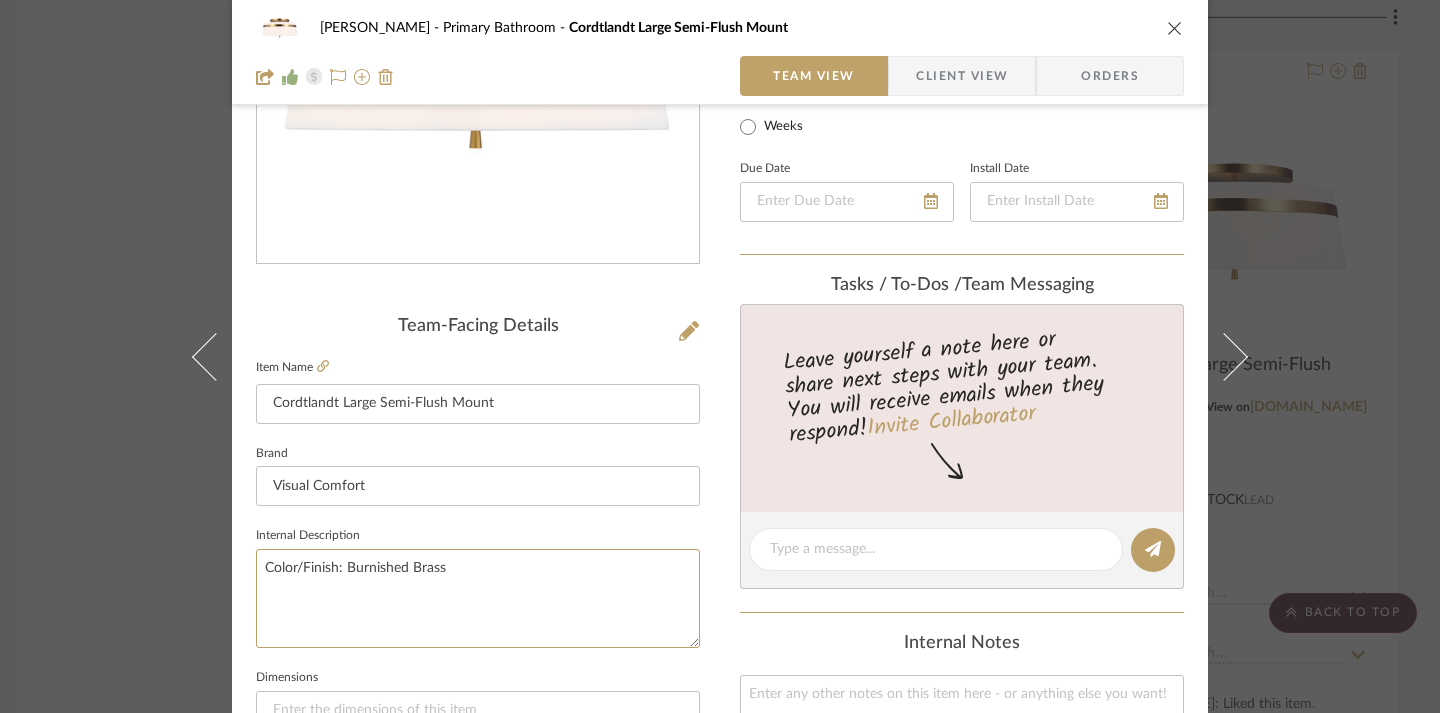 type on "Color/Finish: Burnished Brass" 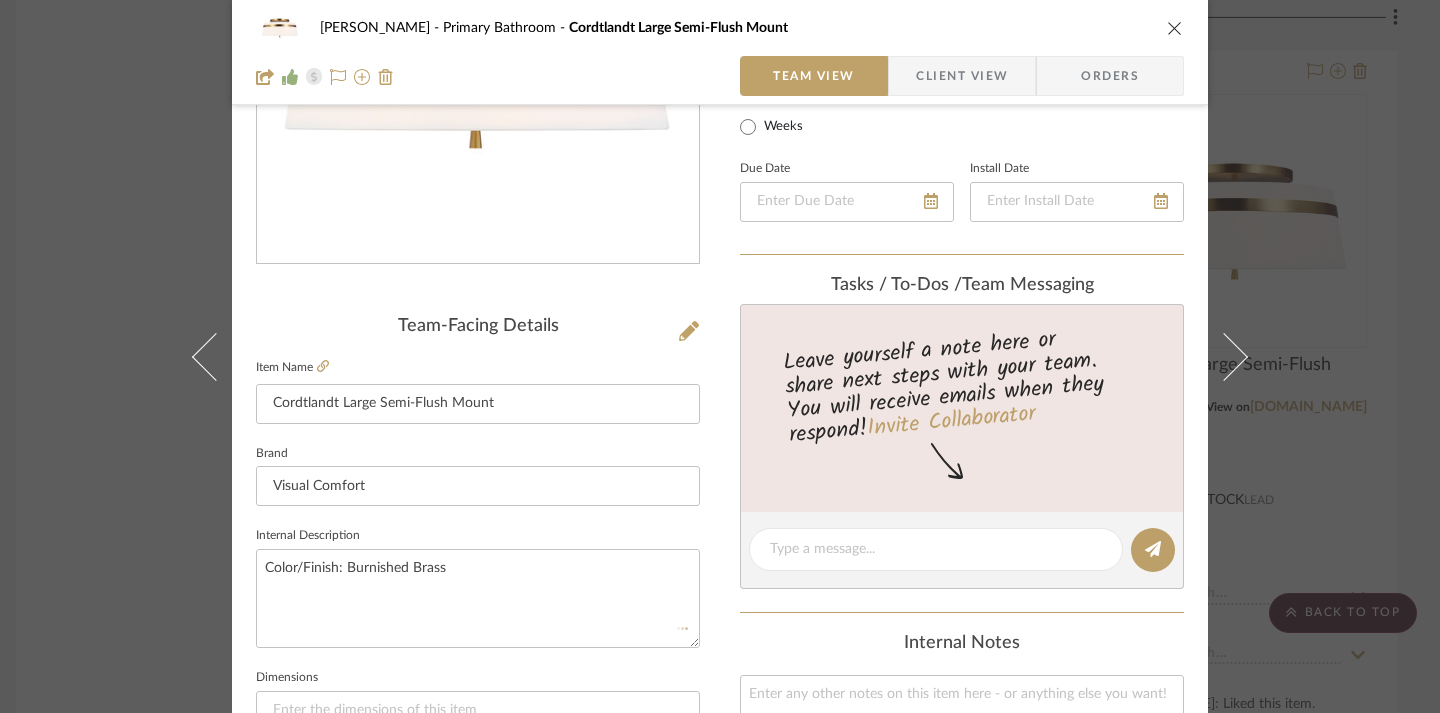 click on "CHRISTENSEN Primary Bathroom Cordtlandt Large Semi-Flush Mount Team View Client View Orders  Team-Facing Details   Item Name  Cordtlandt Large Semi-Flush Mount  Brand  Visual Comfort  Internal Description  Color/Finish: Burnished Brass  Dimensions   Product Specifications   Item Costs   View Budget   Markup %  30%  Unit Cost  $322.00  Cost Type  DNET  Client Unit Price   $418.60   Quantity  1  Unit Type  Each  Subtotal   $418.60   Tax %  0%  Total Tax   $0.00   Shipping Cost  $0.00  Ship. Markup %  0% Taxable  Total Shipping   $0.00  Total Client Price  $418.60  Your Cost  $322.00  Your Margin  $96.60  Content here copies to Client View - confirm visibility there.  Show in Client Dashboard   Include in Budget   View Budget  Team Status  Lead Time  In Stock Weeks  Due Date   Install Date  Tasks / To-Dos /  team Messaging  Leave yourself a note here or share next steps with your team. You will receive emails when they
respond!  Invite Collaborator Internal Notes  Documents  Choose a file (1)" at bounding box center (720, 581) 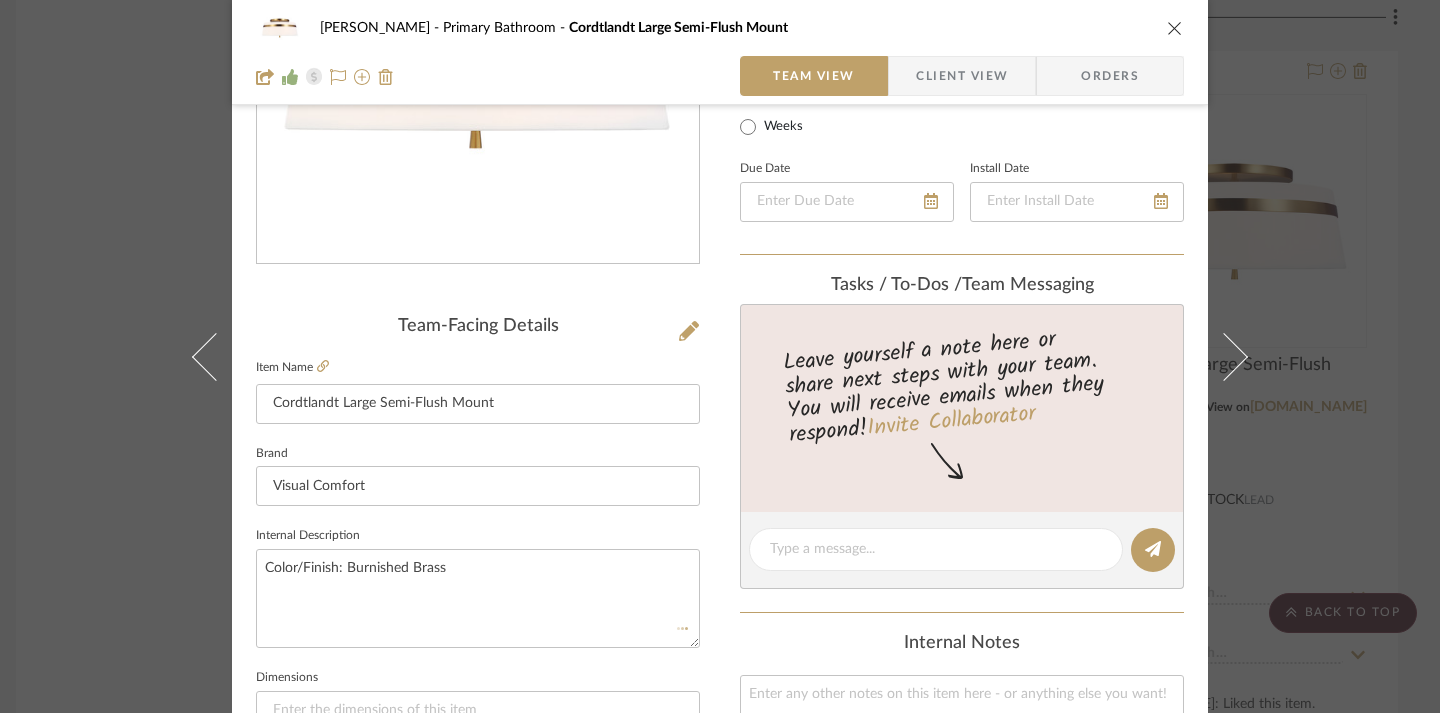 type 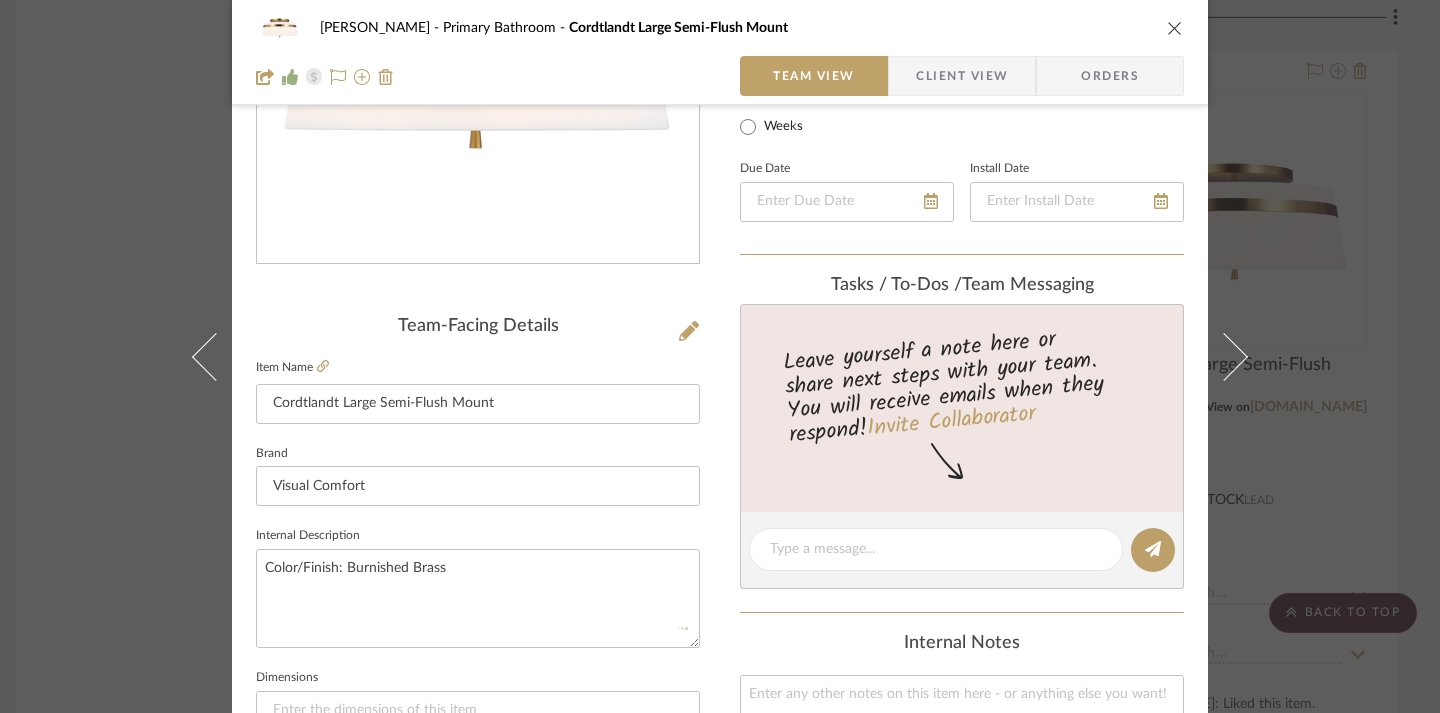 type 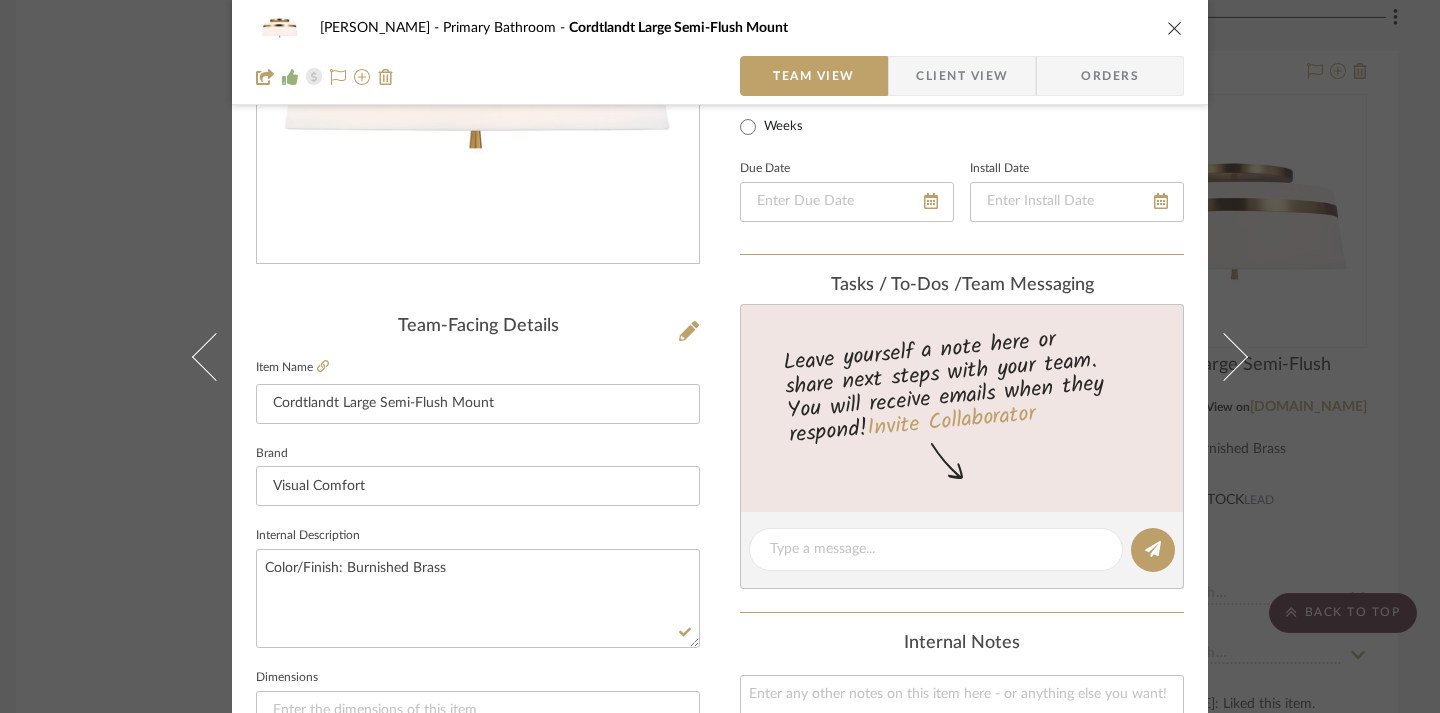 click at bounding box center [1175, 28] 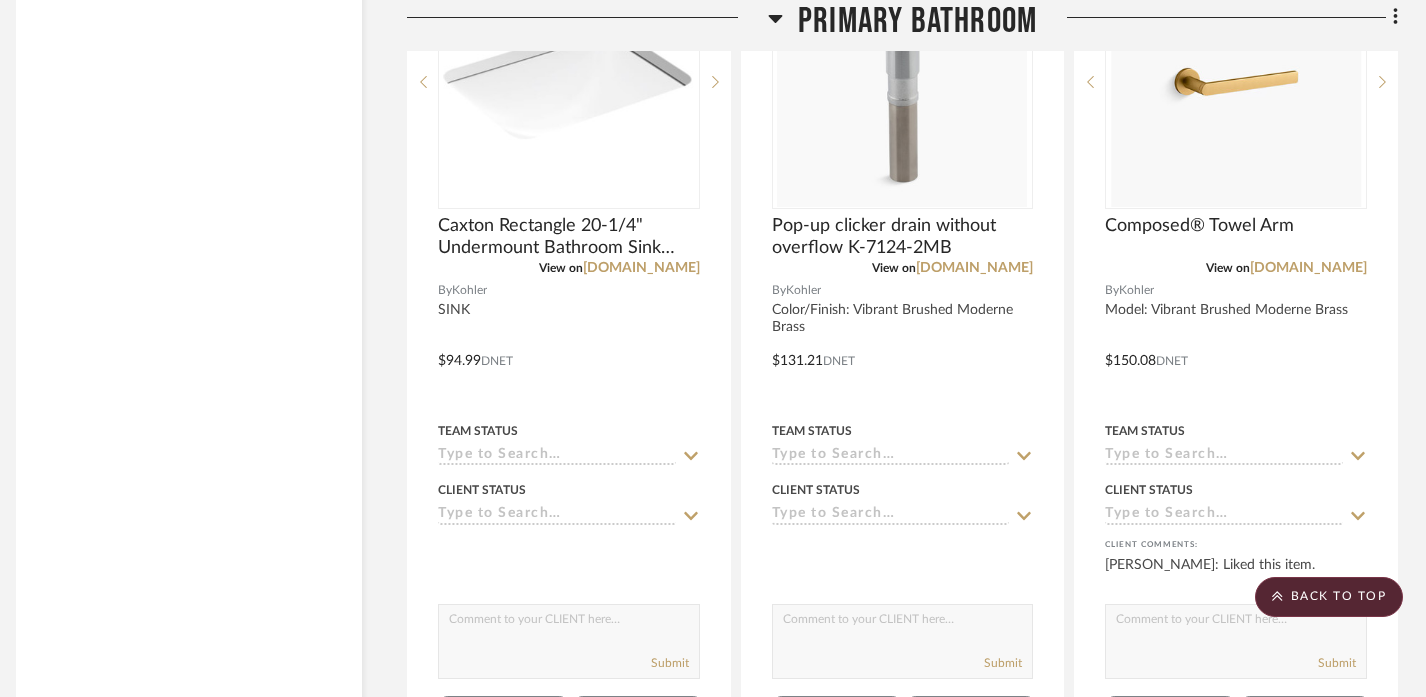 scroll, scrollTop: 6365, scrollLeft: 14, axis: both 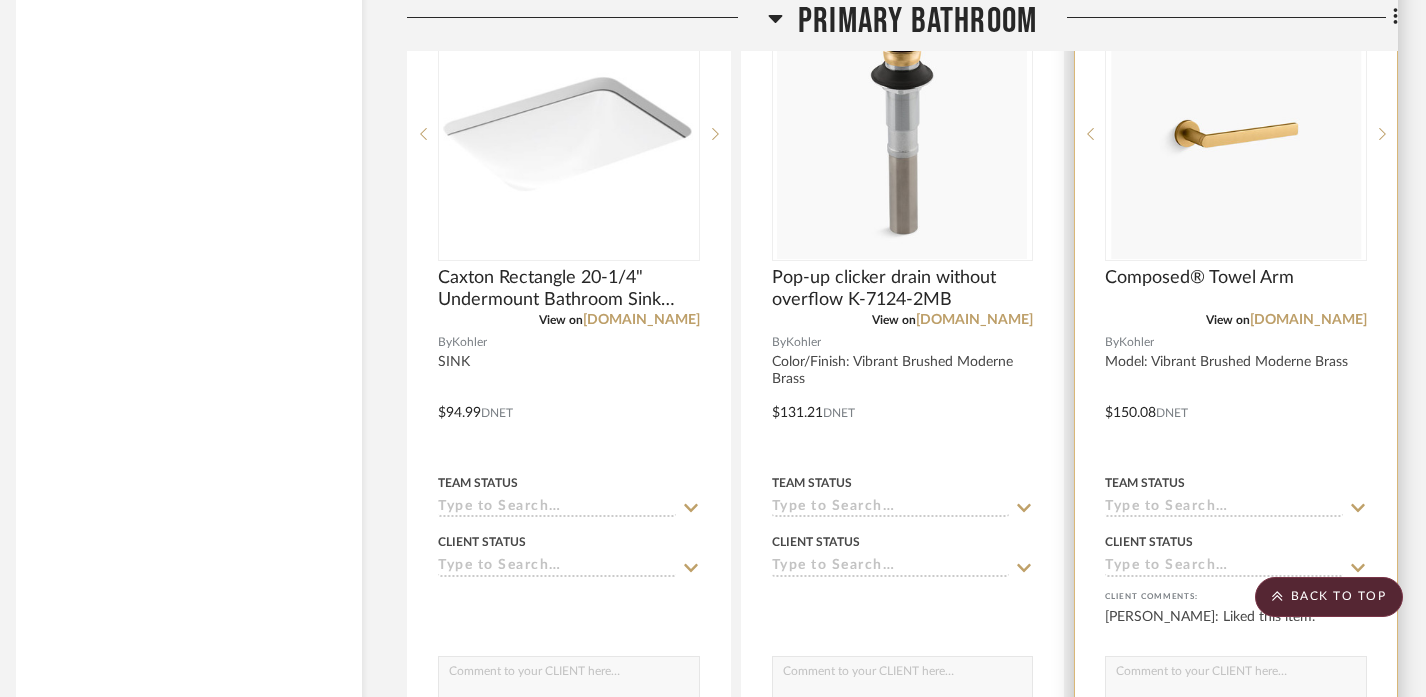 click at bounding box center [1236, 398] 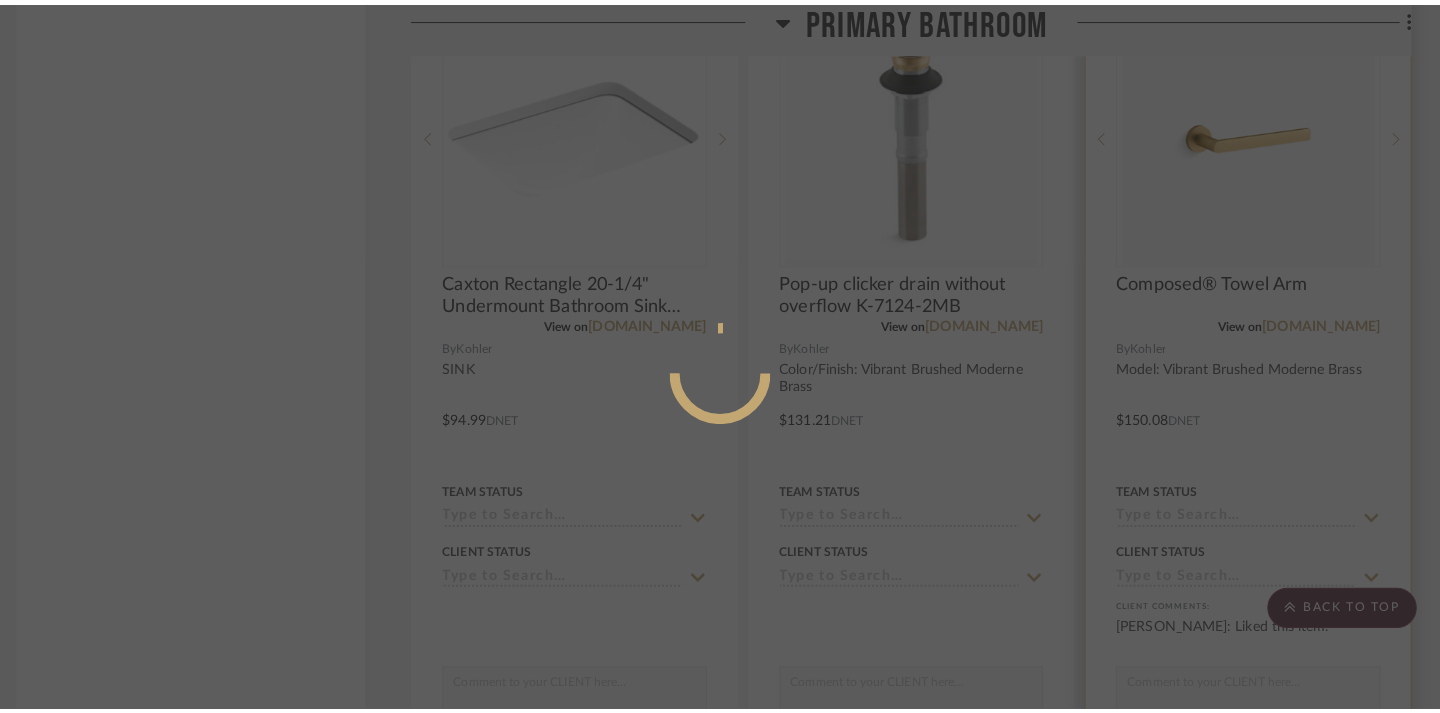 scroll, scrollTop: 0, scrollLeft: 0, axis: both 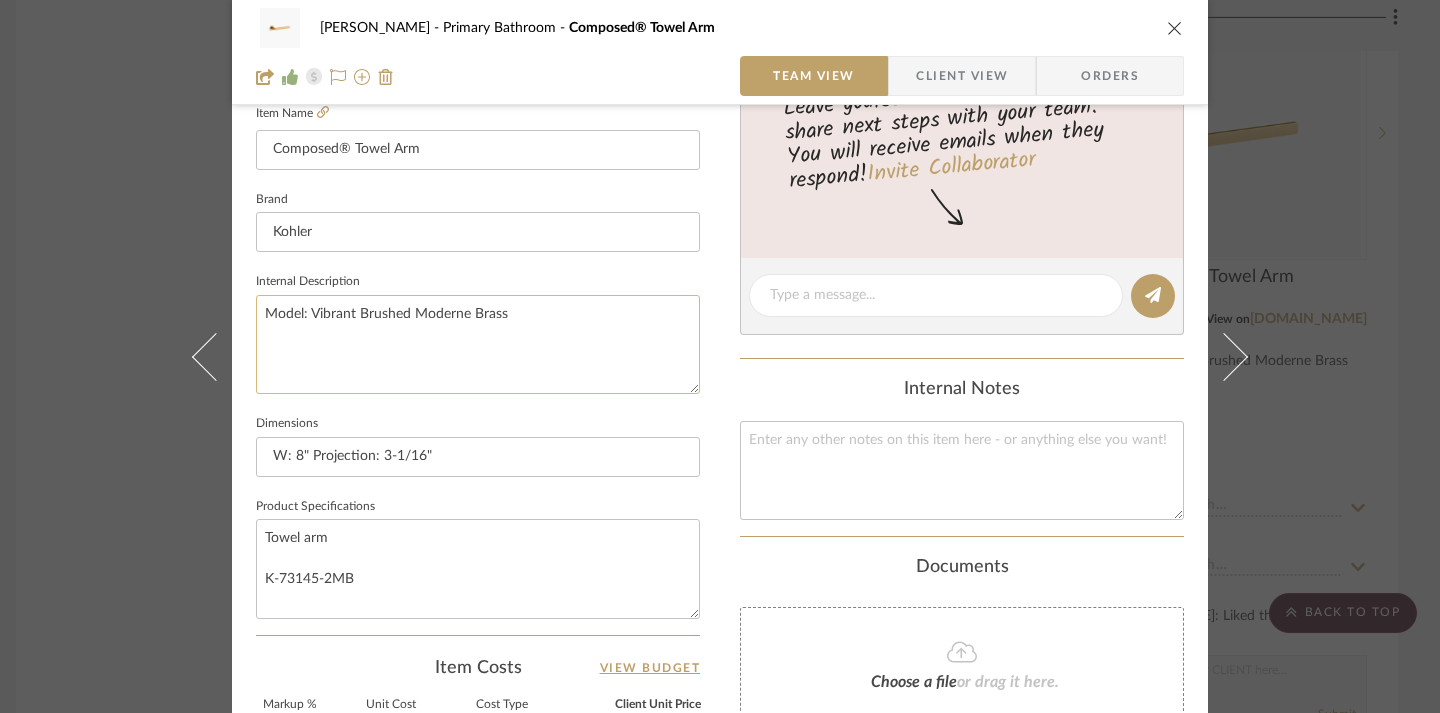 click on "Model: Vibrant Brushed Moderne Brass" 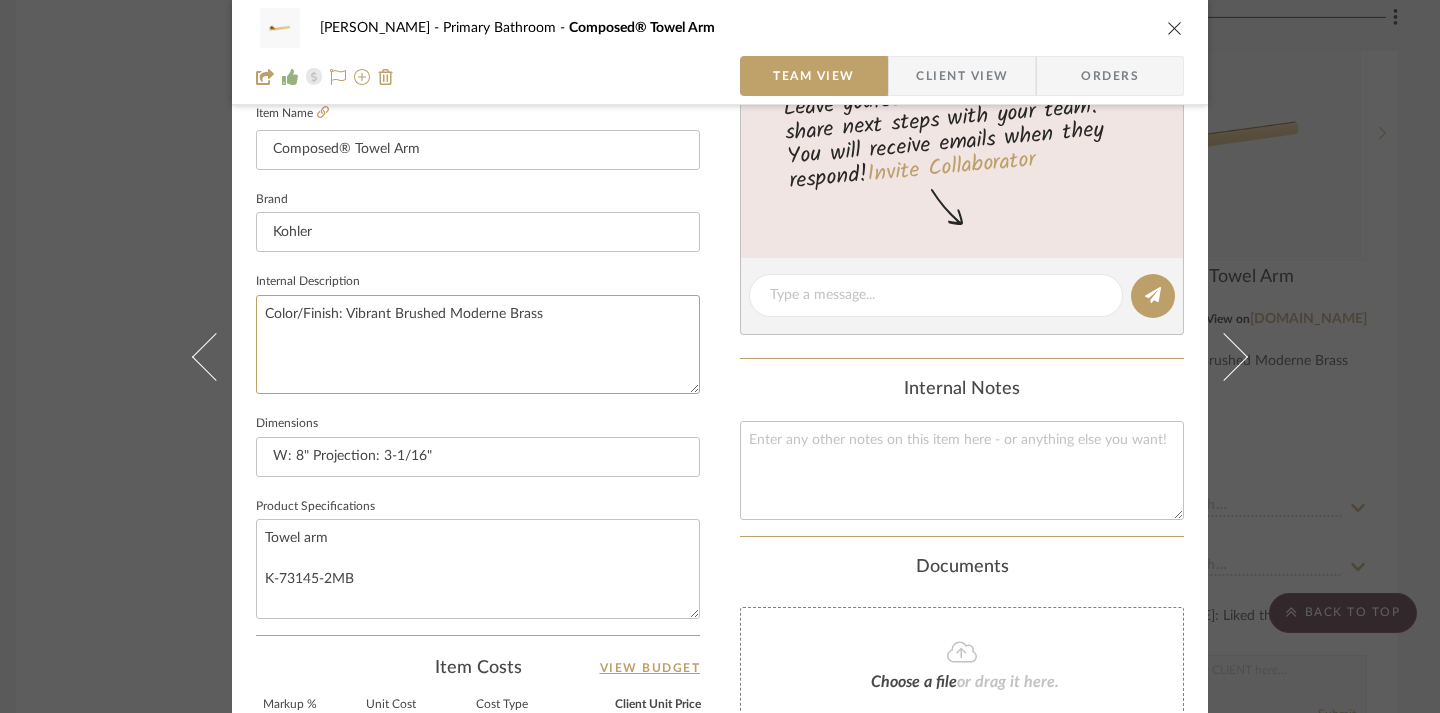 type on "Color/Finish: Vibrant Brushed Moderne Brass" 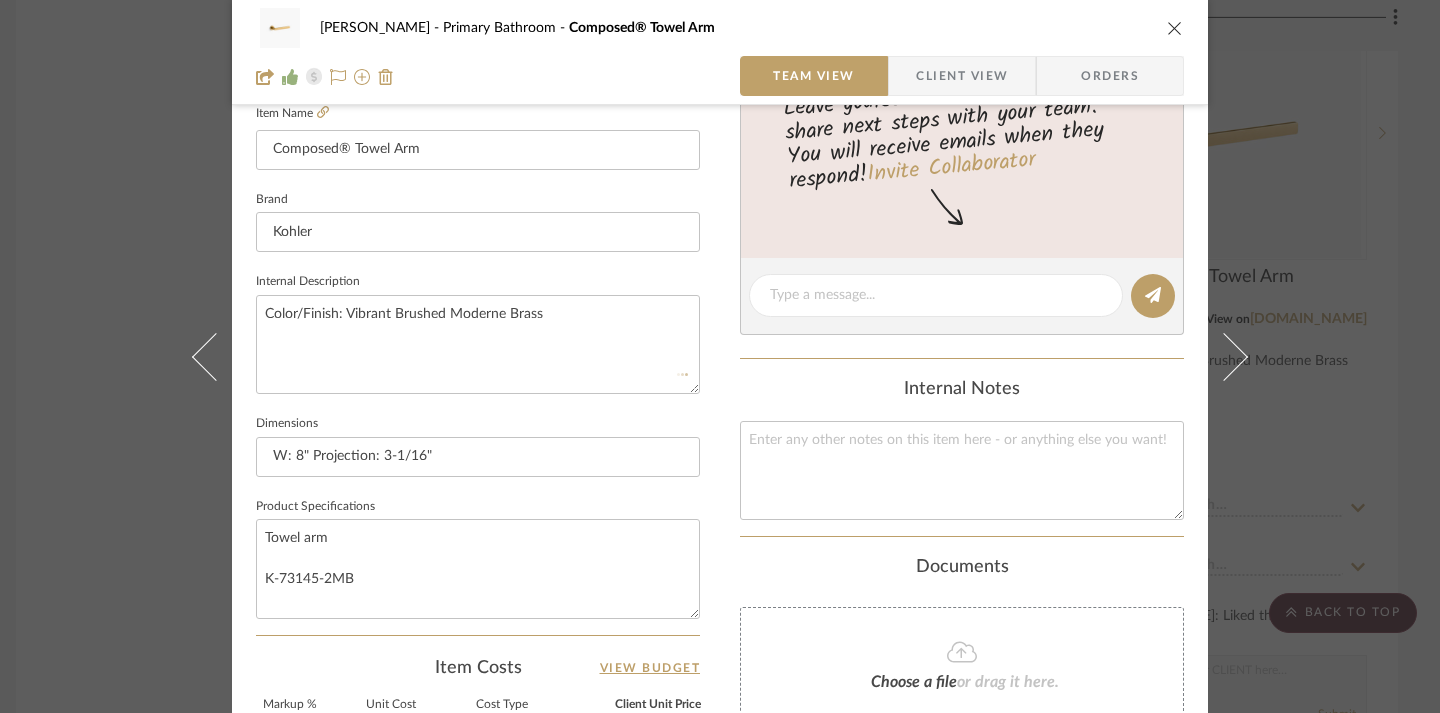 click on "CHRISTENSEN Primary Bathroom Composed® Towel Arm Team View Client View Orders 1 / 2  Team-Facing Details   Item Name  Composed® Towel Arm  Brand  Kohler  Internal Description  Color/Finish: Vibrant Brushed Moderne Brass  Dimensions  W: 8" Projection: 3-1/16"  Product Specifications  Towel arm
K-73145-2MB  Item Costs   View Budget   Markup %  30%  Unit Cost  $150.08  Cost Type  DNET  Client Unit Price   $195.10   Quantity  2  Unit Type  Each  Subtotal   $390.21   Tax %  0%  Total Tax   $0.00   Shipping Cost  $0.00  Ship. Markup %  0% Taxable  Total Shipping   $0.00  Total Client Price  $390.21  Your Cost  $300.16  Your Margin  $90.05  Content here copies to Client View - confirm visibility there.  Show in Client Dashboard   Include in Budget   View Budget  Team Status  Lead Time  In Stock Weeks  Est. Min   Est. Max   Due Date   Install Date  Tasks / To-Dos /  team Messaging  Leave yourself a note here or share next steps with your team. You will receive emails when they
respond!  Internal Notes" at bounding box center [720, 327] 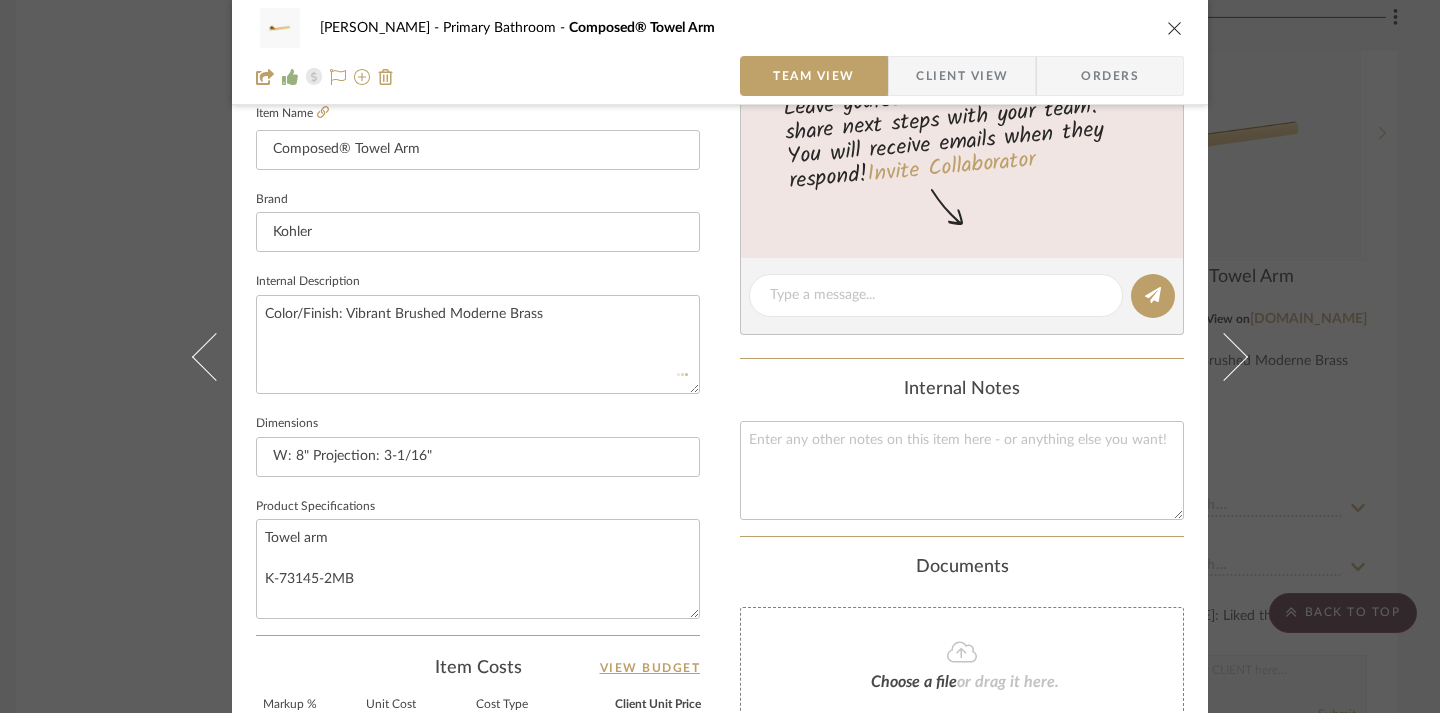 type 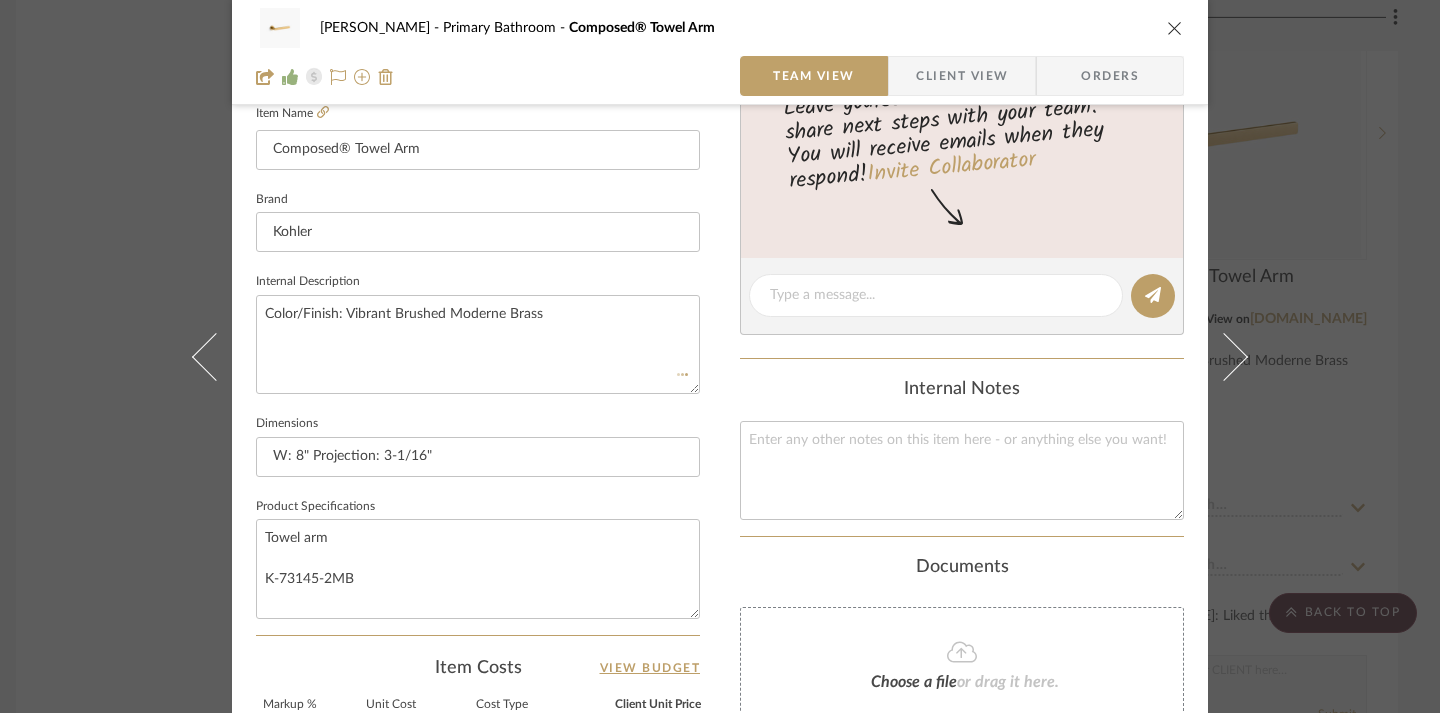 type 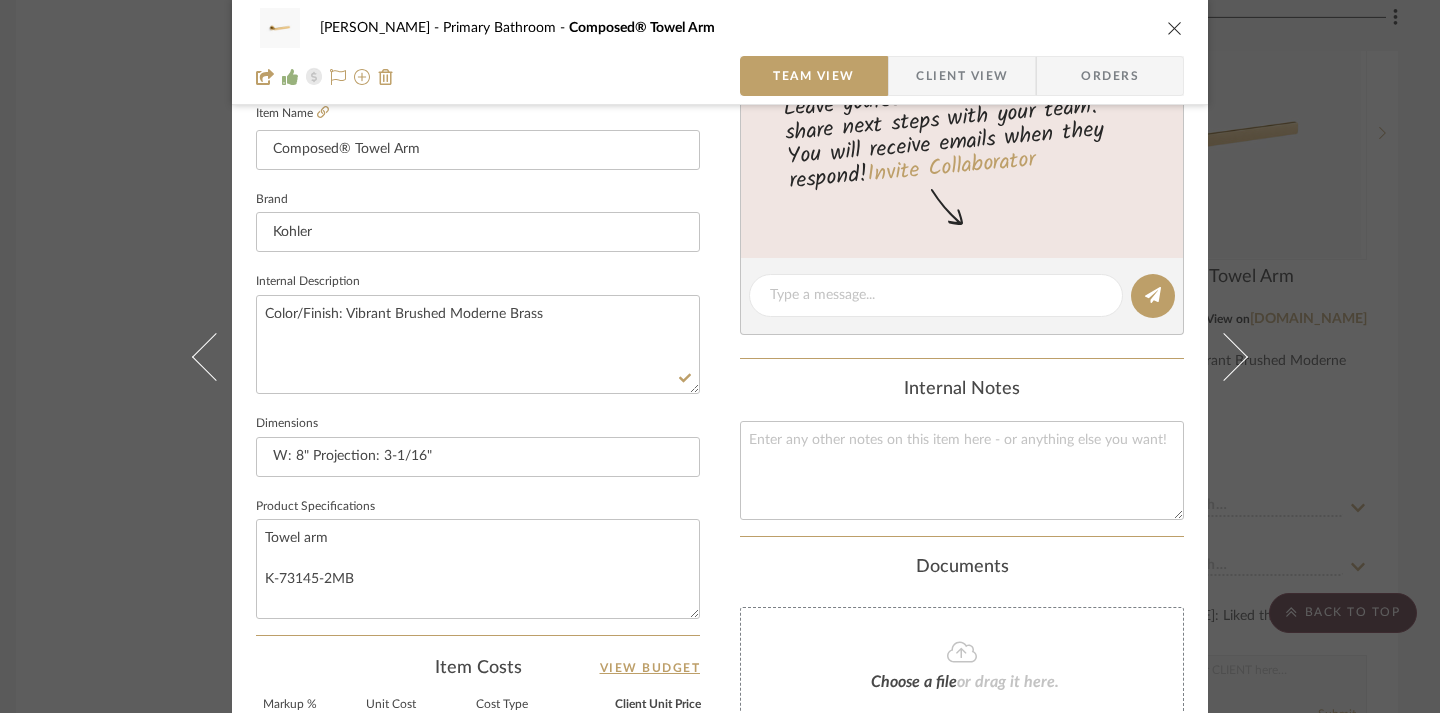 click at bounding box center (1175, 28) 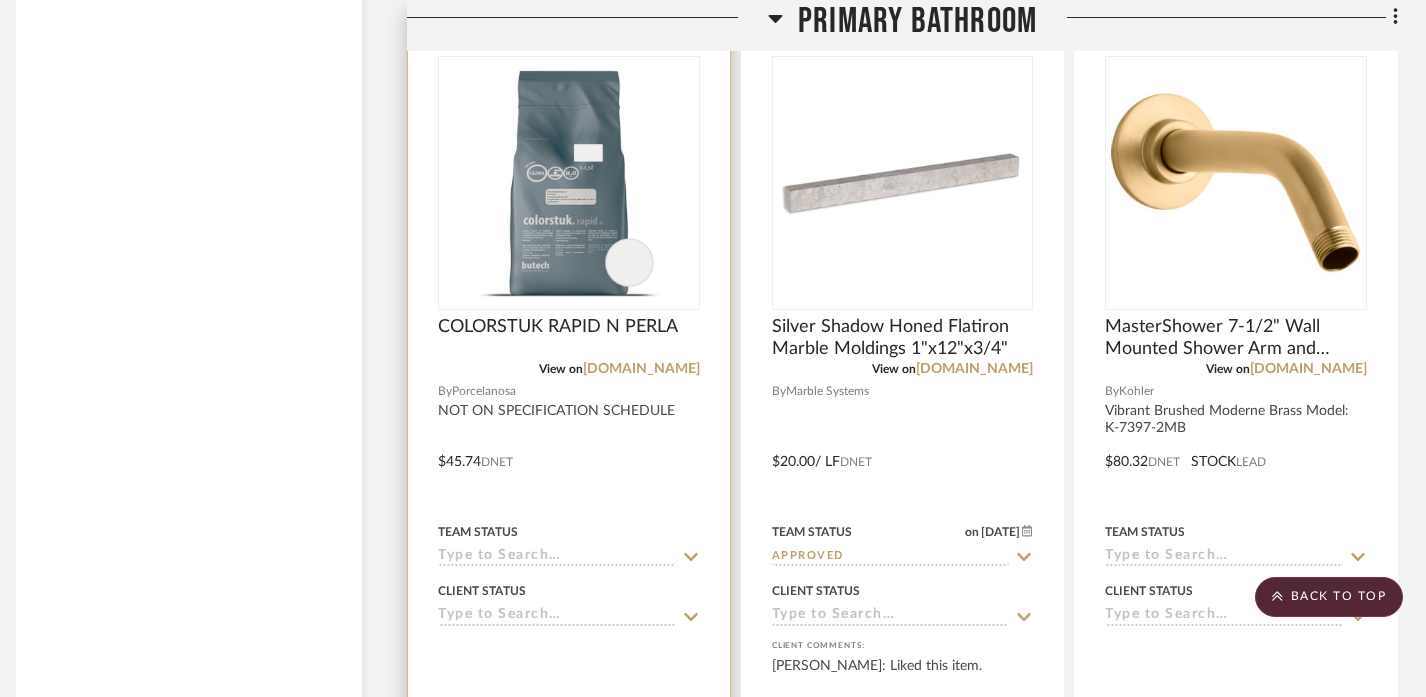 scroll, scrollTop: 8094, scrollLeft: 14, axis: both 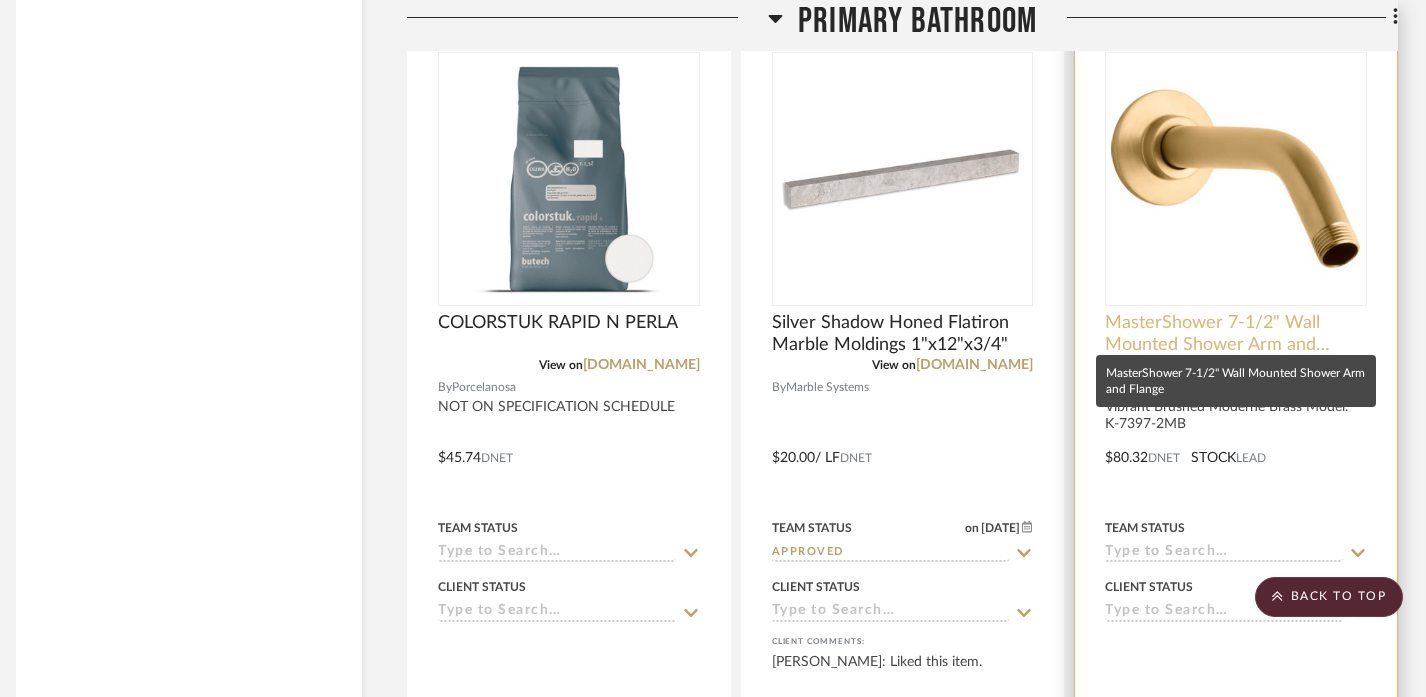 click on "MasterShower 7-1/2" Wall Mounted Shower Arm and Flange" at bounding box center [1236, 334] 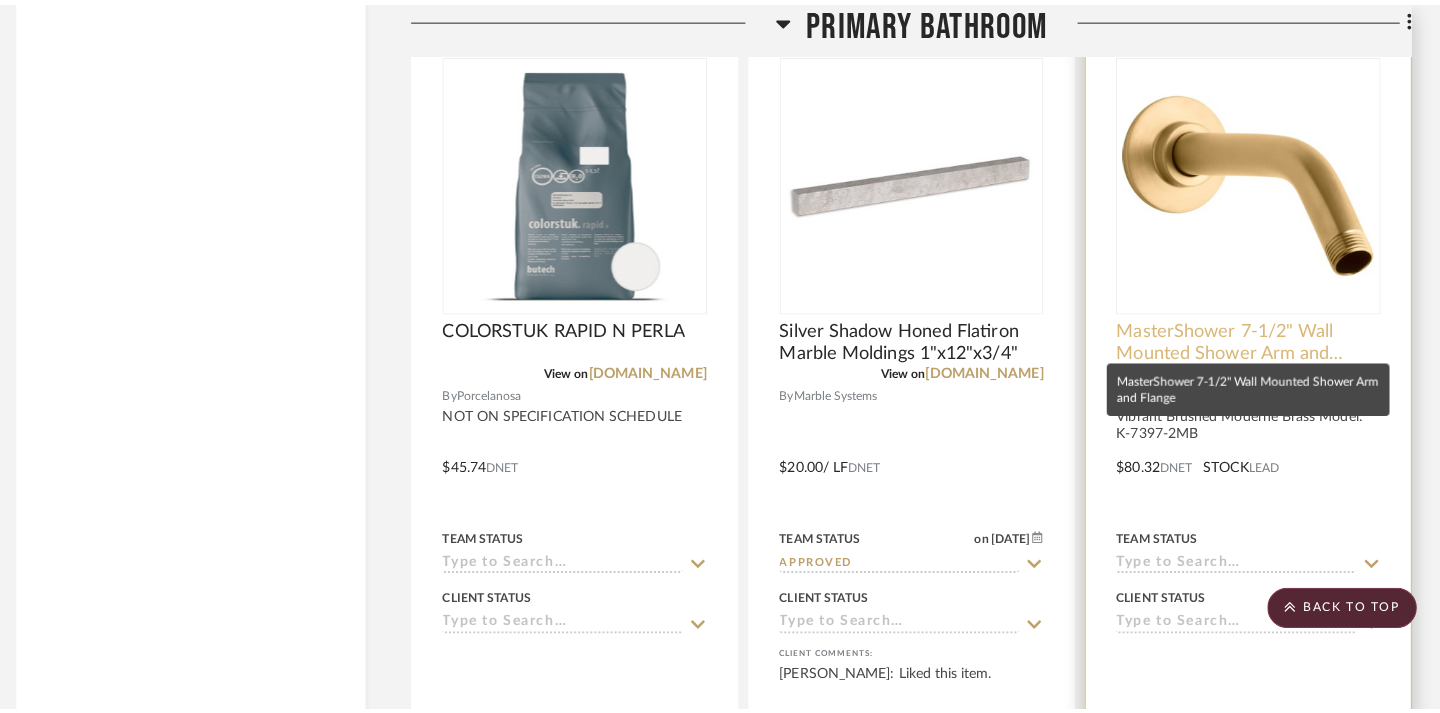 scroll, scrollTop: 0, scrollLeft: 0, axis: both 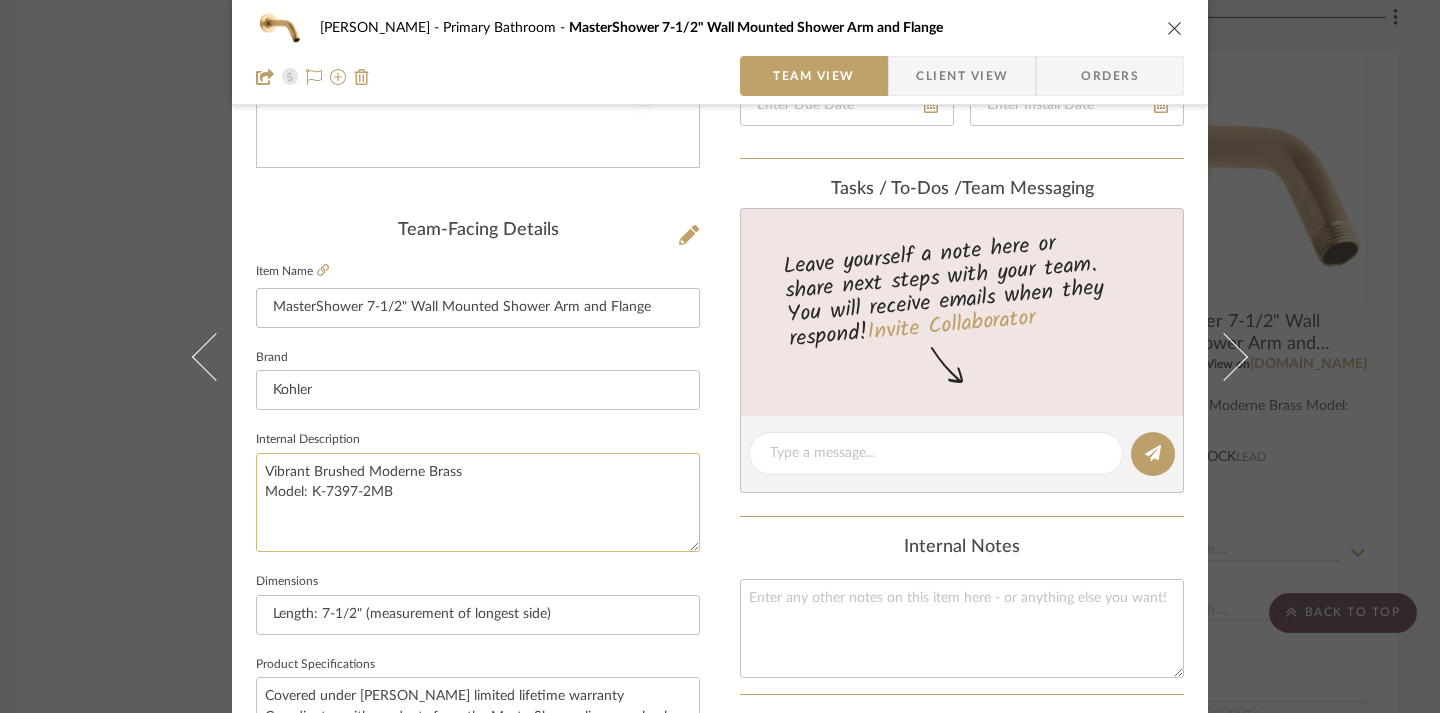 click on "Vibrant Brushed Moderne Brass
Model: K-7397-2MB" 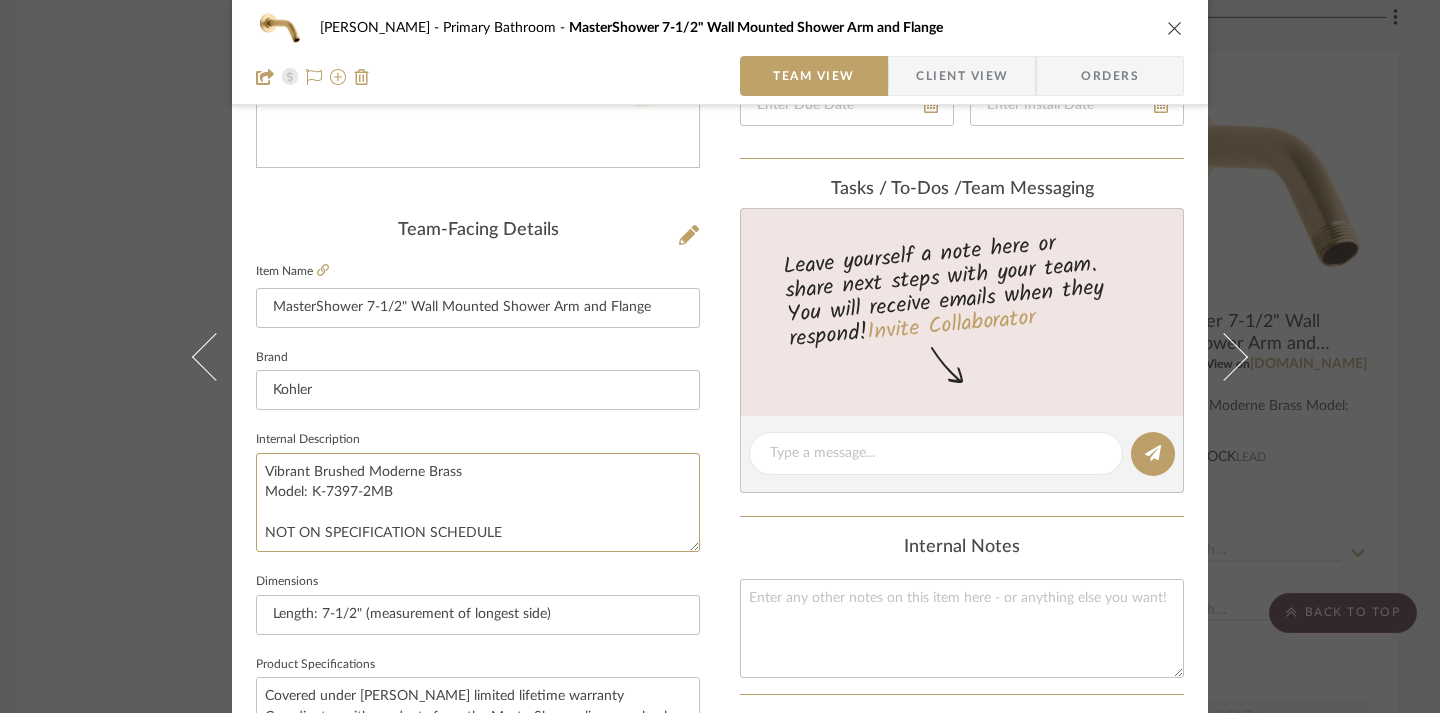 type on "Vibrant Brushed Moderne Brass
Model: K-7397-2MB
NOT ON SPECIFICATION SCHEDULE" 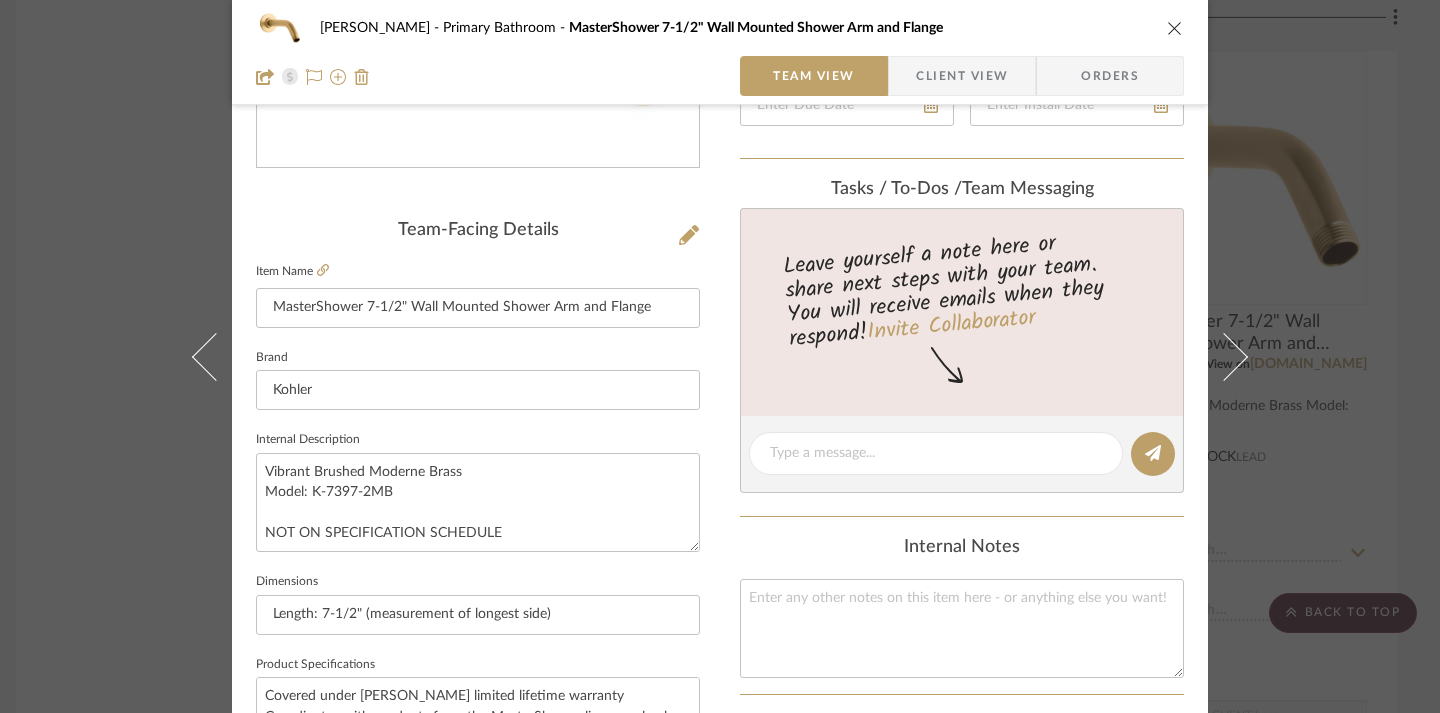 click on "CHRISTENSEN Primary Bathroom MasterShower 7-1/2" Wall Mounted Shower Arm and Flange Team View Client View Orders  Team-Facing Details   Item Name  MasterShower 7-1/2" Wall Mounted Shower Arm and Flange  Brand  Kohler  Internal Description  Vibrant Brushed Moderne Brass
Model: K-7397-2MB
NOT ON SPECIFICATION SCHEDULE  Dimensions  Length: 7-1/2" (measurement of longest side)  Product Specifications  Covered under Kohler's limited lifetime warranty
Coordinates with products from the MasterShower line seamlessly
Constructed of metal ensuring durability and dependability
Premier finishing process – finishes will resist rusting and corrosion through everyday use
Made in America  Item Costs   View Budget   Markup %  30%  Unit Cost  $80.32  Cost Type  DNET  Client Unit Price   $104.42   Quantity  1  Unit Type  Each  Subtotal   $104.42   Tax %  0%  Total Tax   $0.00   Shipping Cost  $0.00  Ship. Markup %  0% Taxable  Total Shipping   $0.00  Total Client Price  $104.42  Your Cost  $80.32  Your Margin  $24.10  Weeks" at bounding box center (720, 485) 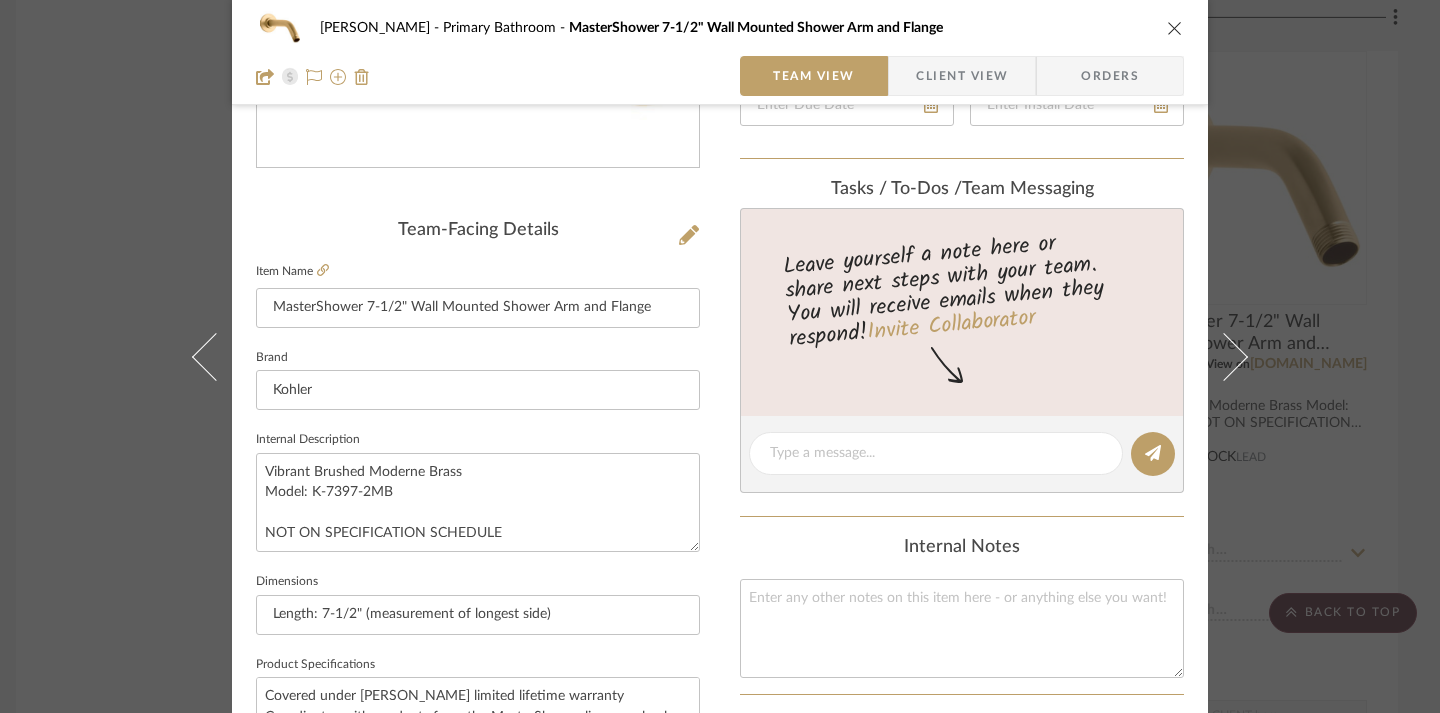click at bounding box center [1175, 28] 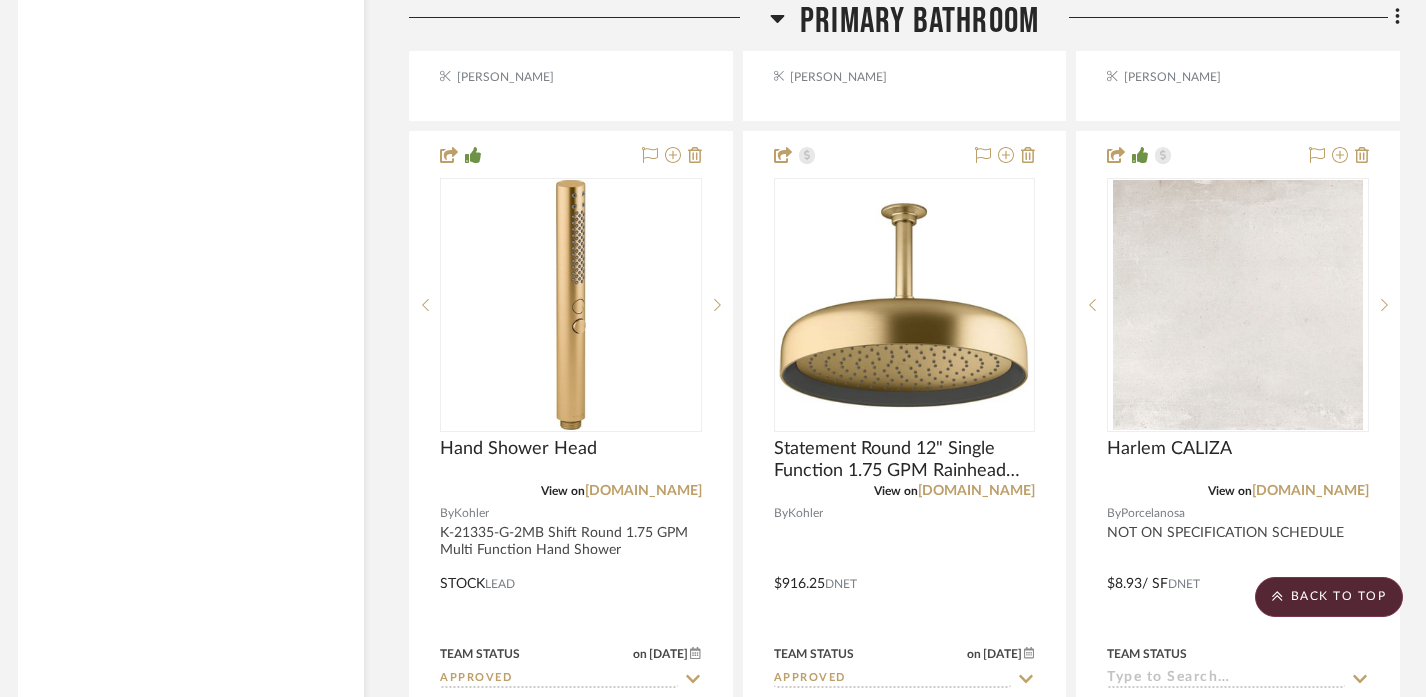 scroll, scrollTop: 9782, scrollLeft: 12, axis: both 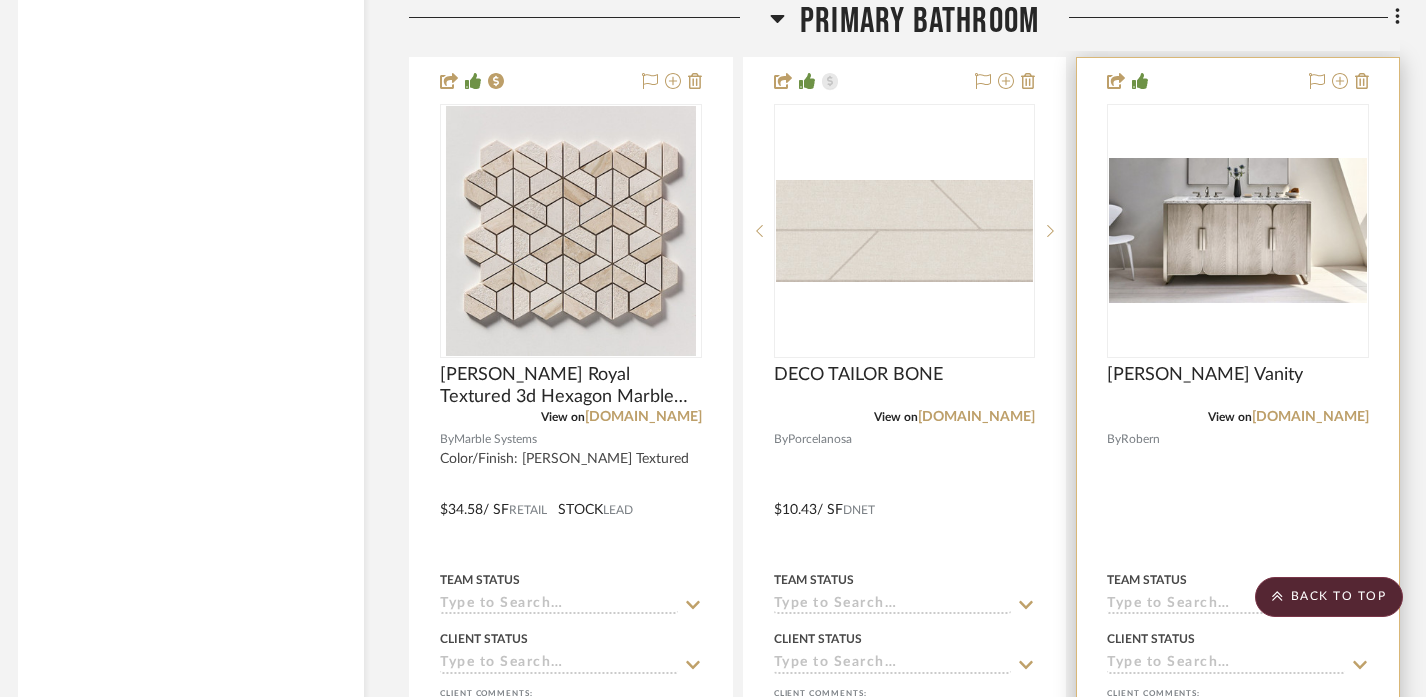 click at bounding box center [1238, 495] 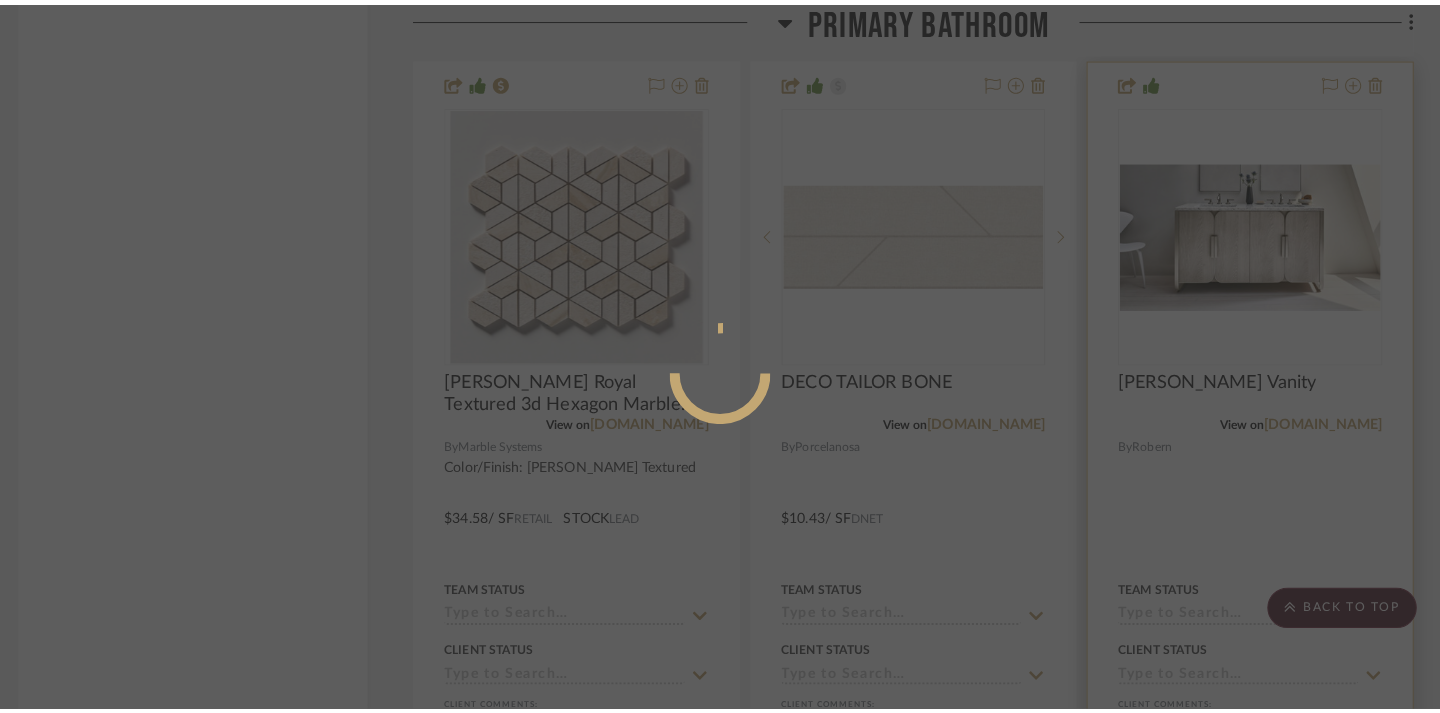 scroll, scrollTop: 0, scrollLeft: 0, axis: both 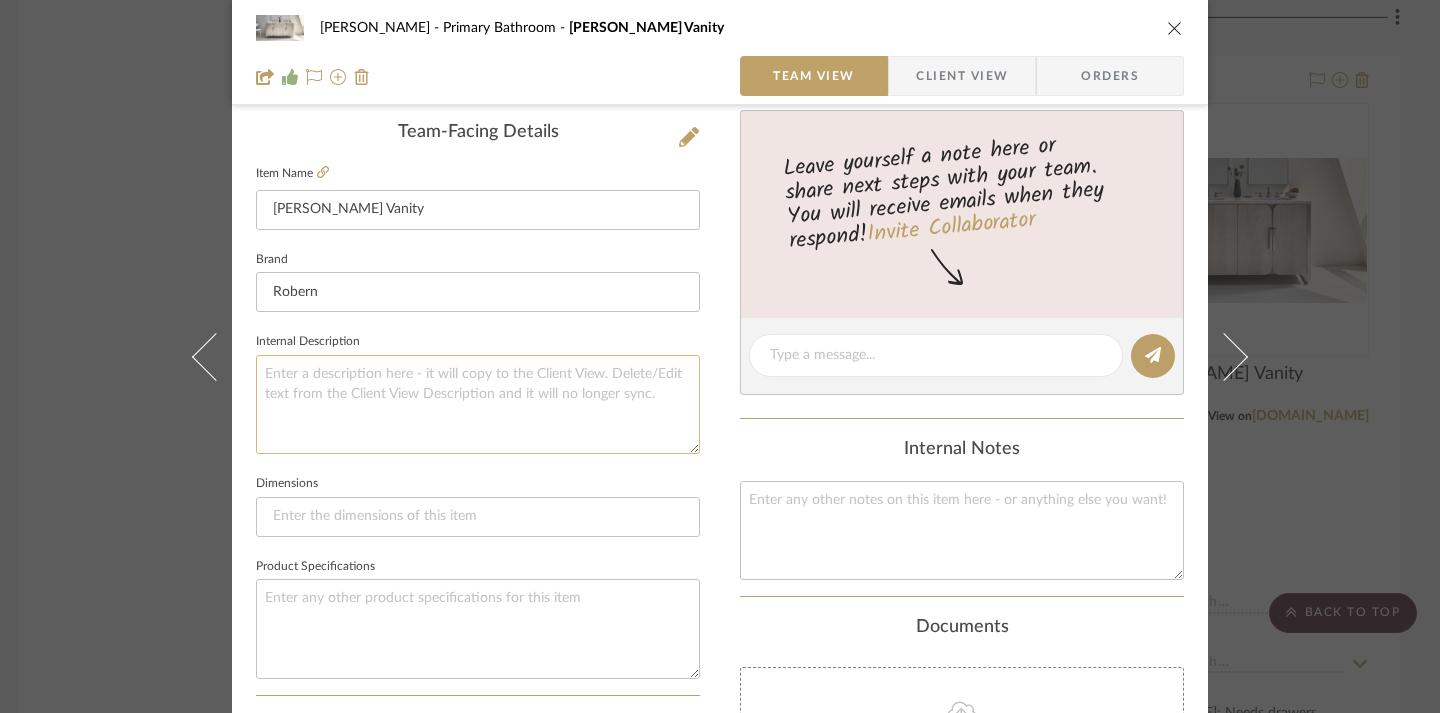 click 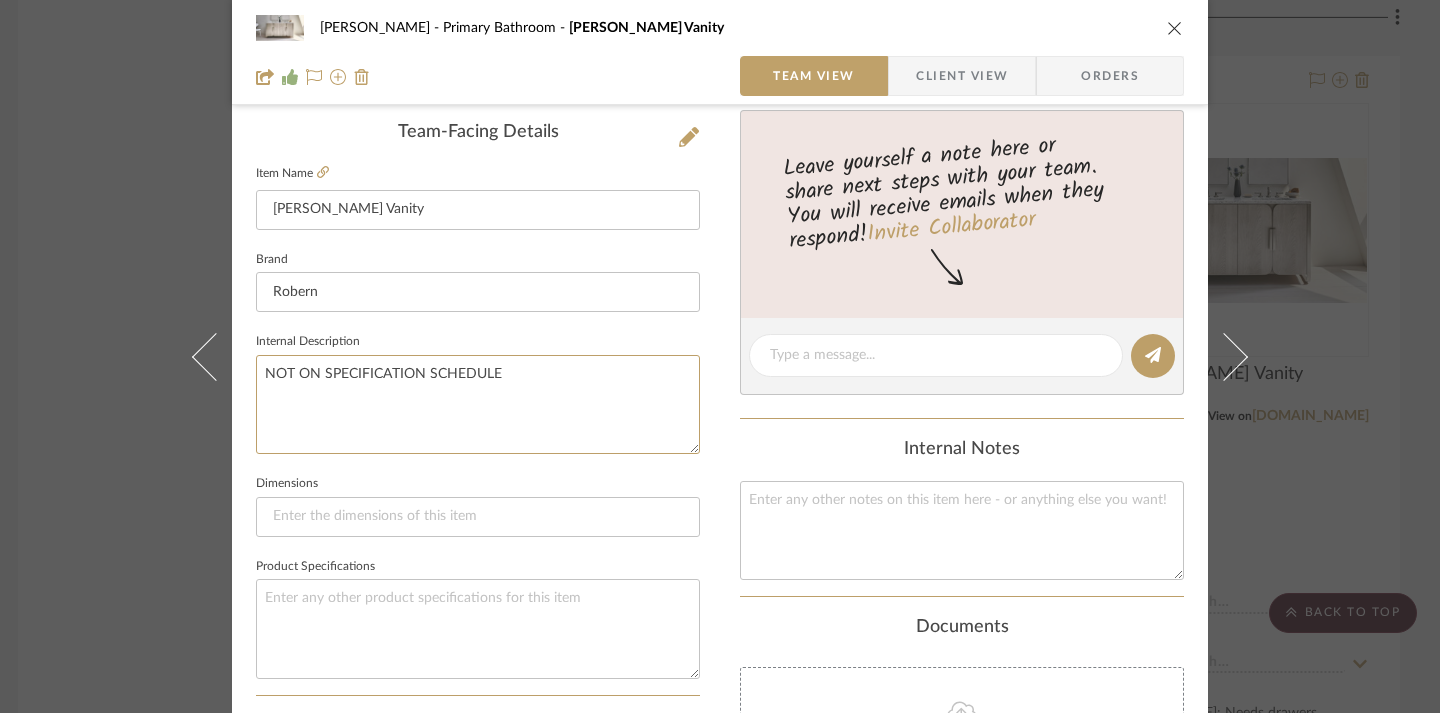 type on "NOT ON SPECIFICATION SCHEDULE" 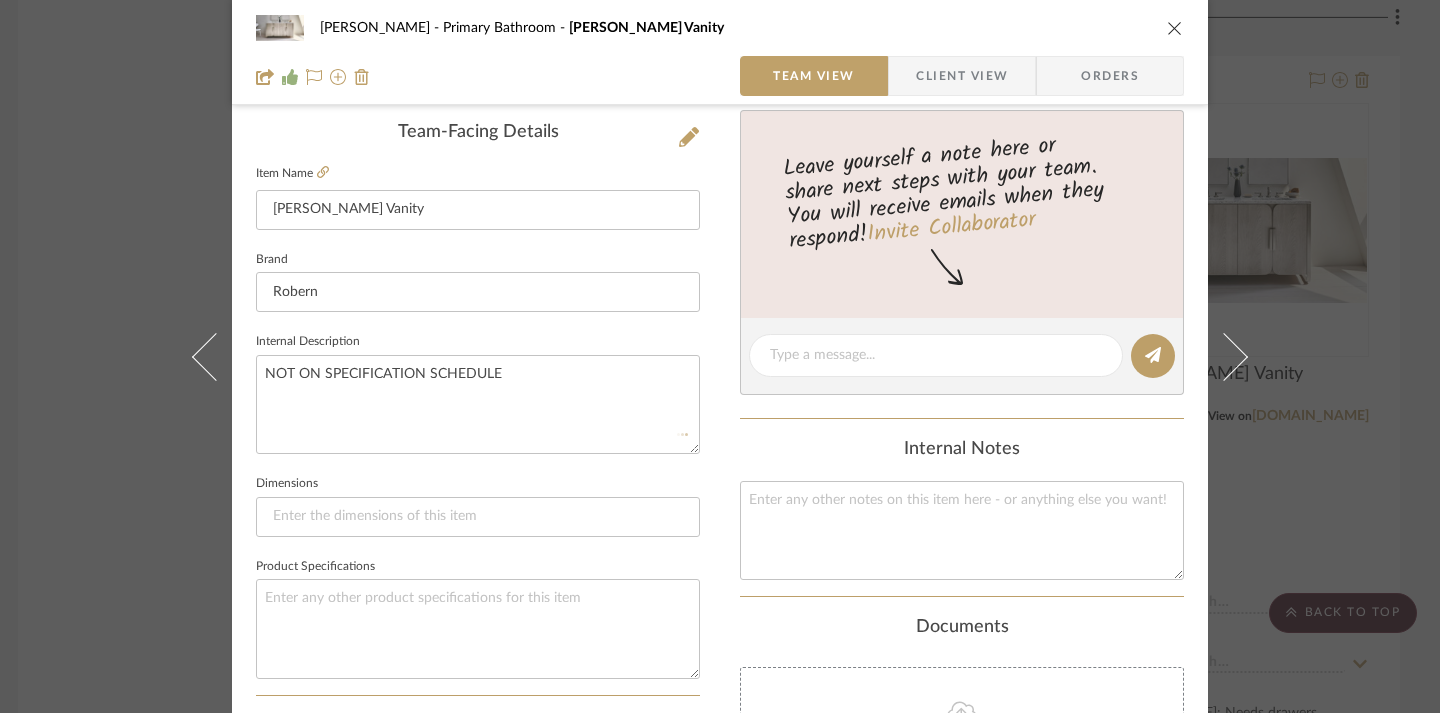 click on "CHRISTENSEN Primary Bathroom Bergman Vanity Team View Client View Orders  Team-Facing Details   Item Name  Bergman Vanity  Brand  Robern  Internal Description  NOT ON SPECIFICATION SCHEDULE  Dimensions   Product Specifications   Item Costs   View Budget   Markup %  30%  Unit Cost  $0.00  Cost Type  DNET  Client Unit Price   $0.00   Quantity  1  Unit Type  Each  Subtotal   $0.00   Tax %  0%  Total Tax   $0.00   Shipping Cost  $0.00  Ship. Markup %  0% Taxable  Total Shipping   $0.00  Total Client Price  $0.00  Your Cost  $0.00  Your Margin  $0.00  Content here copies to Client View - confirm visibility there.  Show in Client Dashboard   Include in Budget   View Budget  Team Status  Lead Time  In Stock Weeks  Est. Min   Est. Max   Due Date   Install Date  Tasks / To-Dos /  team Messaging  Leave yourself a note here or share next steps with your team. You will receive emails when they
respond!  Invite Collaborator Internal Notes  Documents  Choose a file  or drag it here. Change Room/Update Quantity" at bounding box center (720, 387) 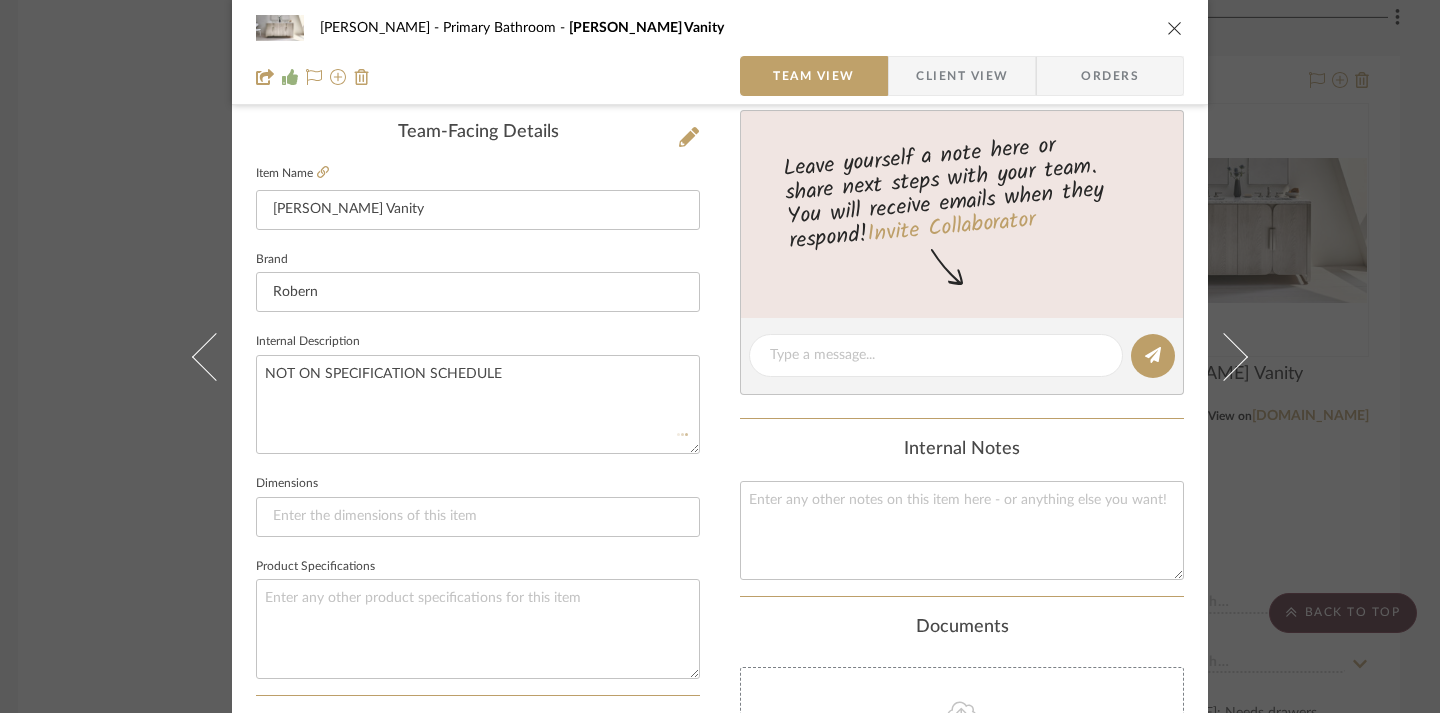 type 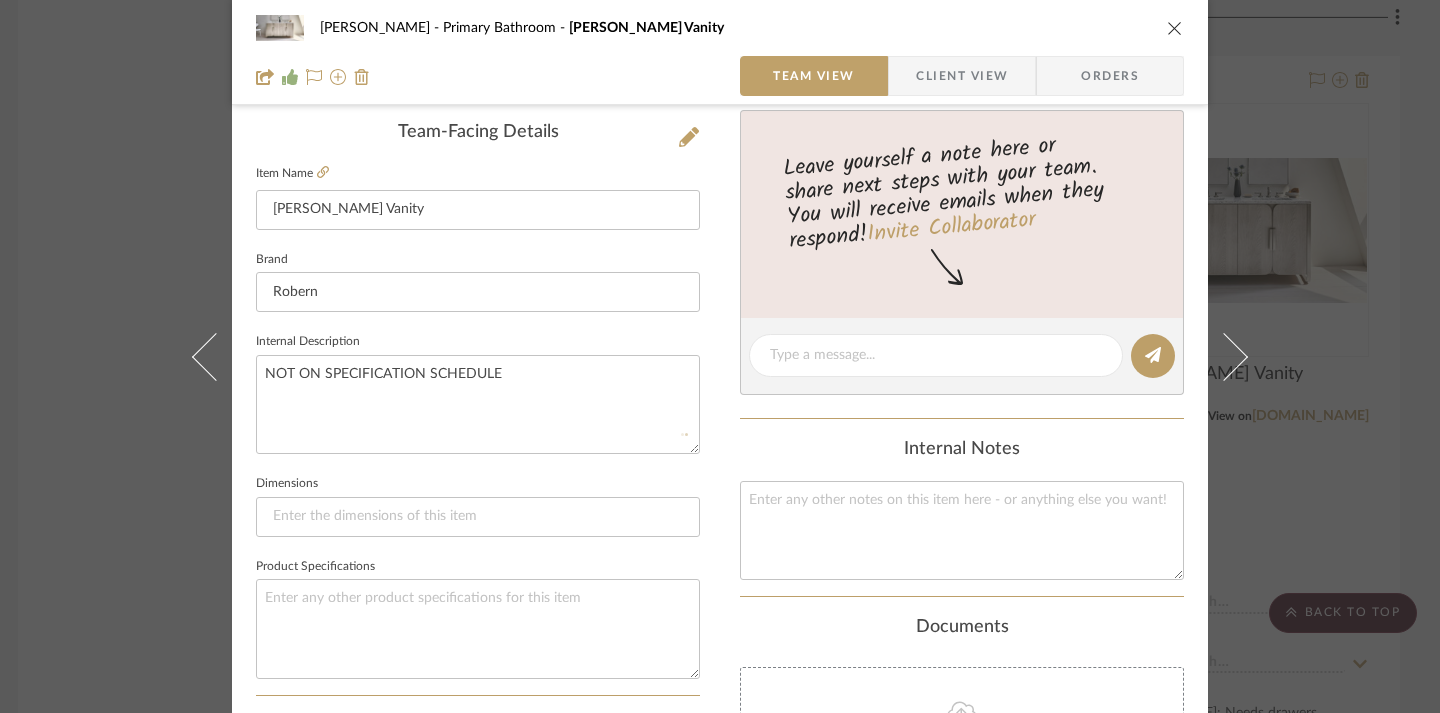 type 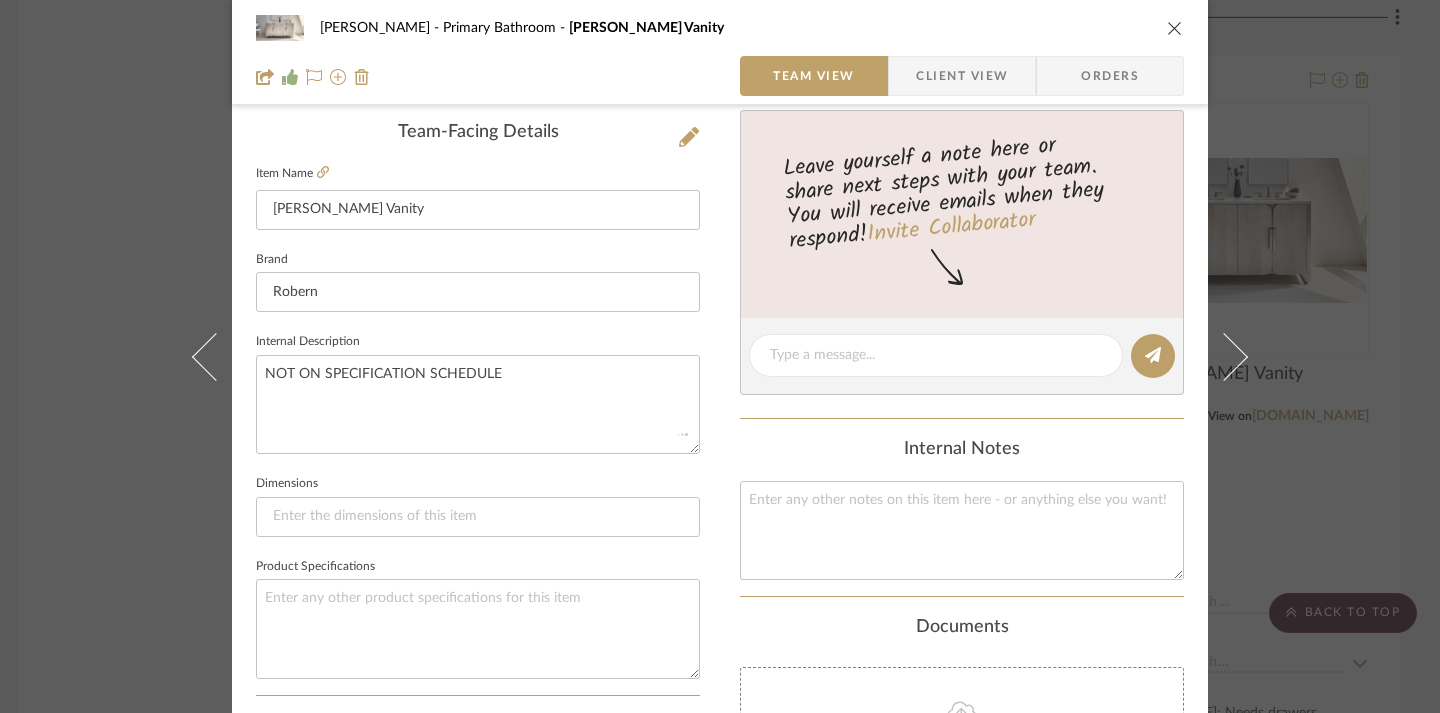 type 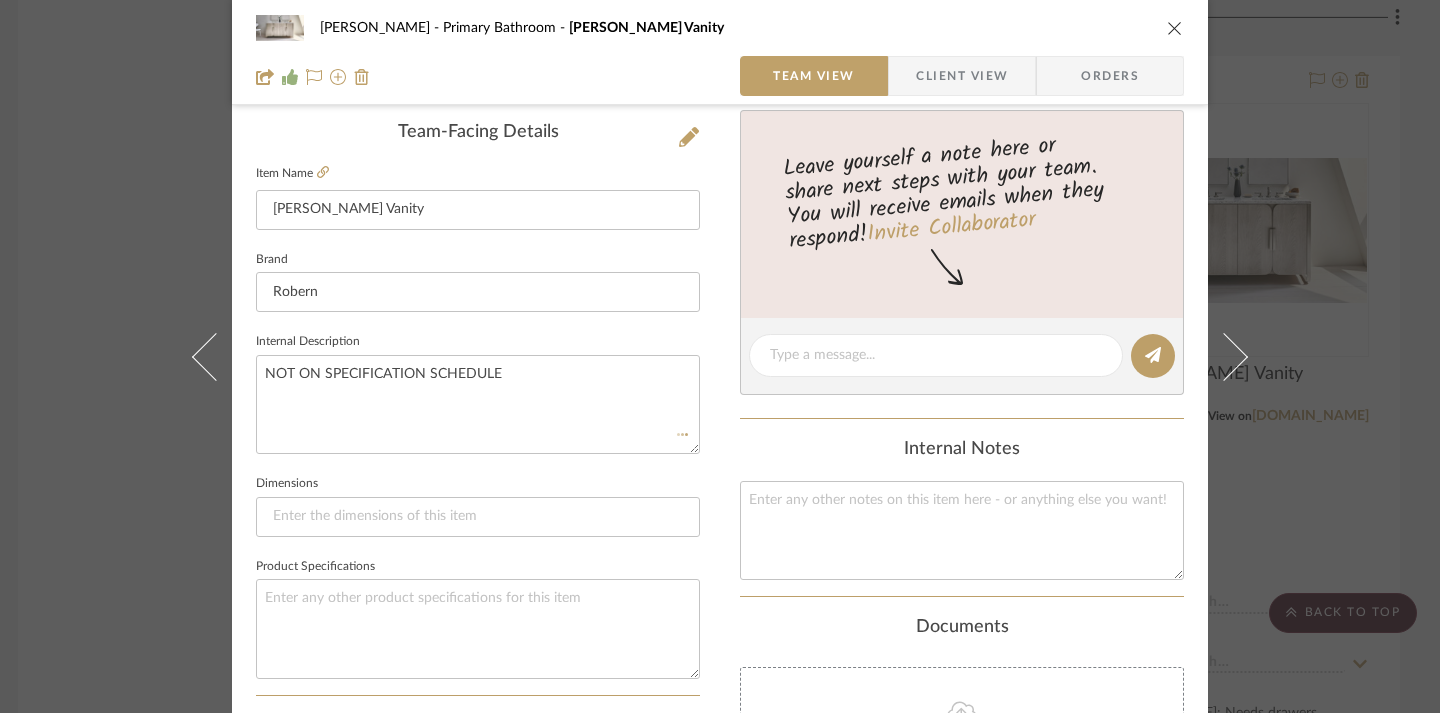 type 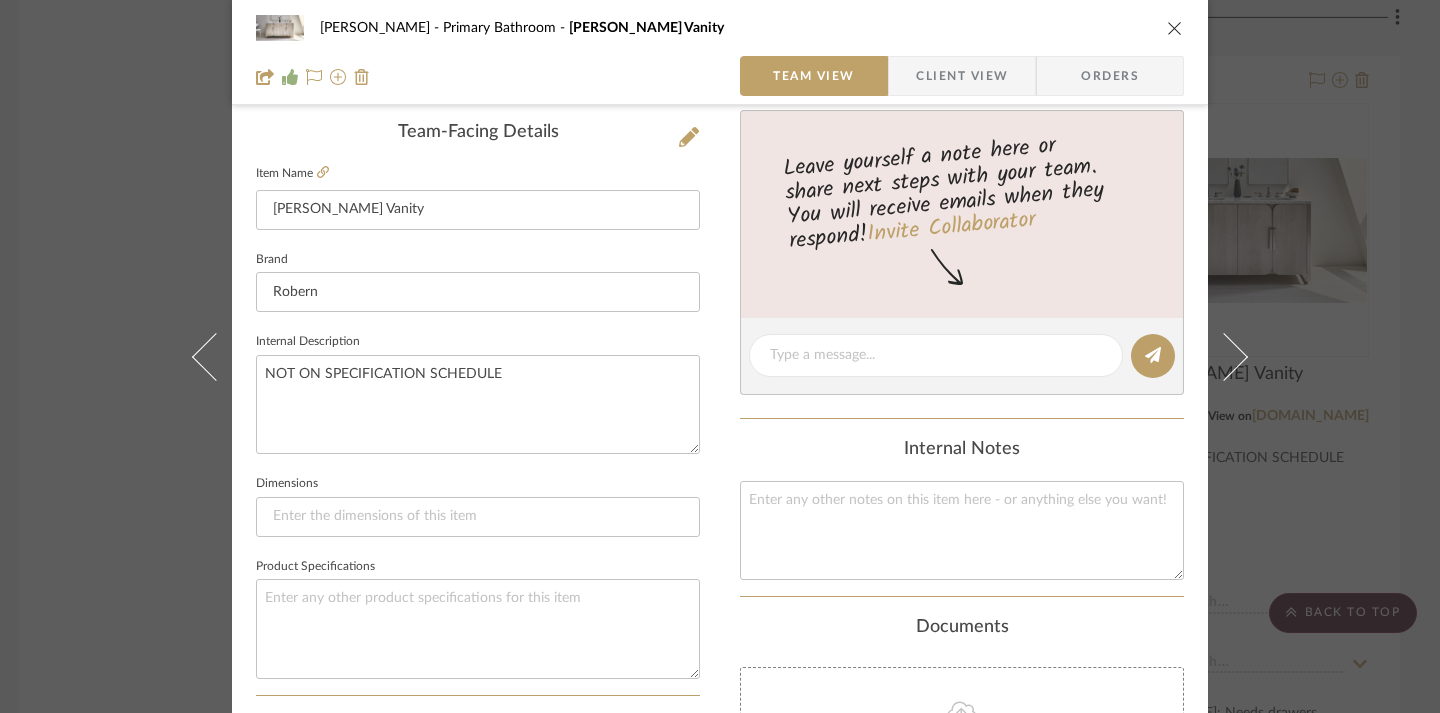 click at bounding box center (1175, 28) 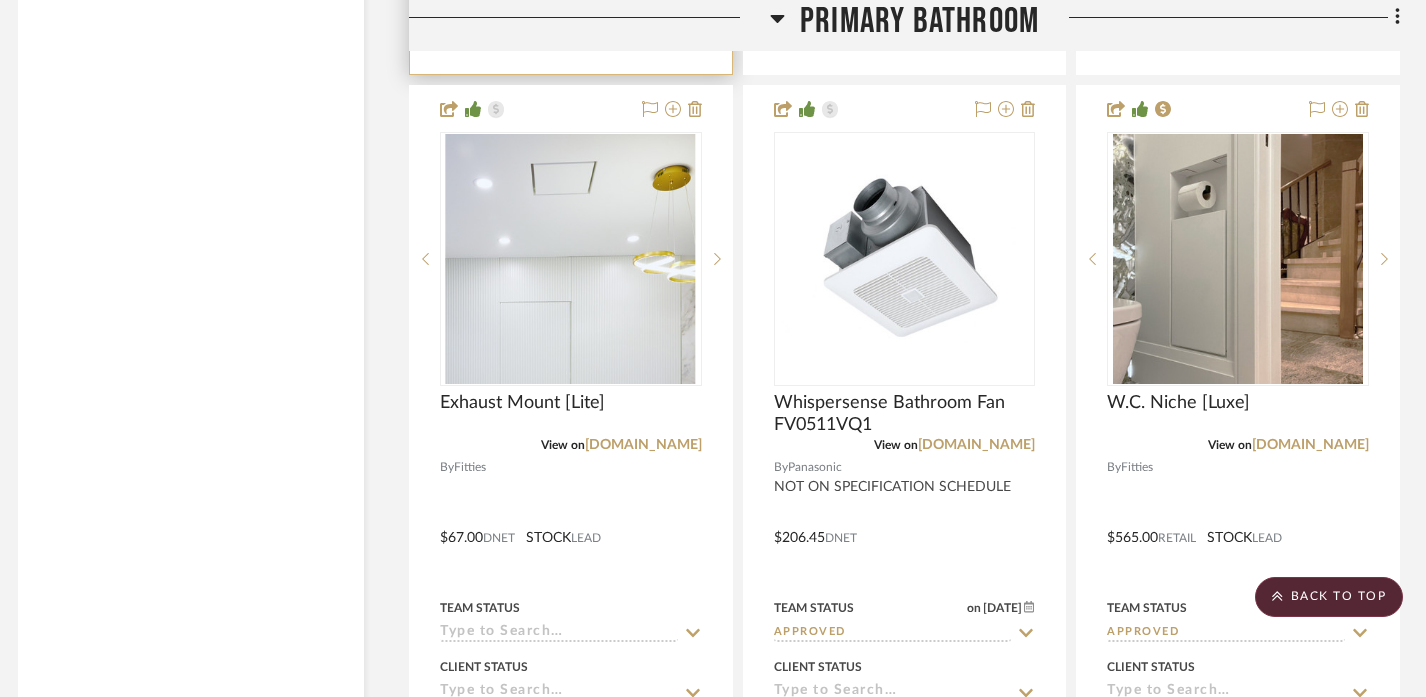 scroll, scrollTop: 11585, scrollLeft: 12, axis: both 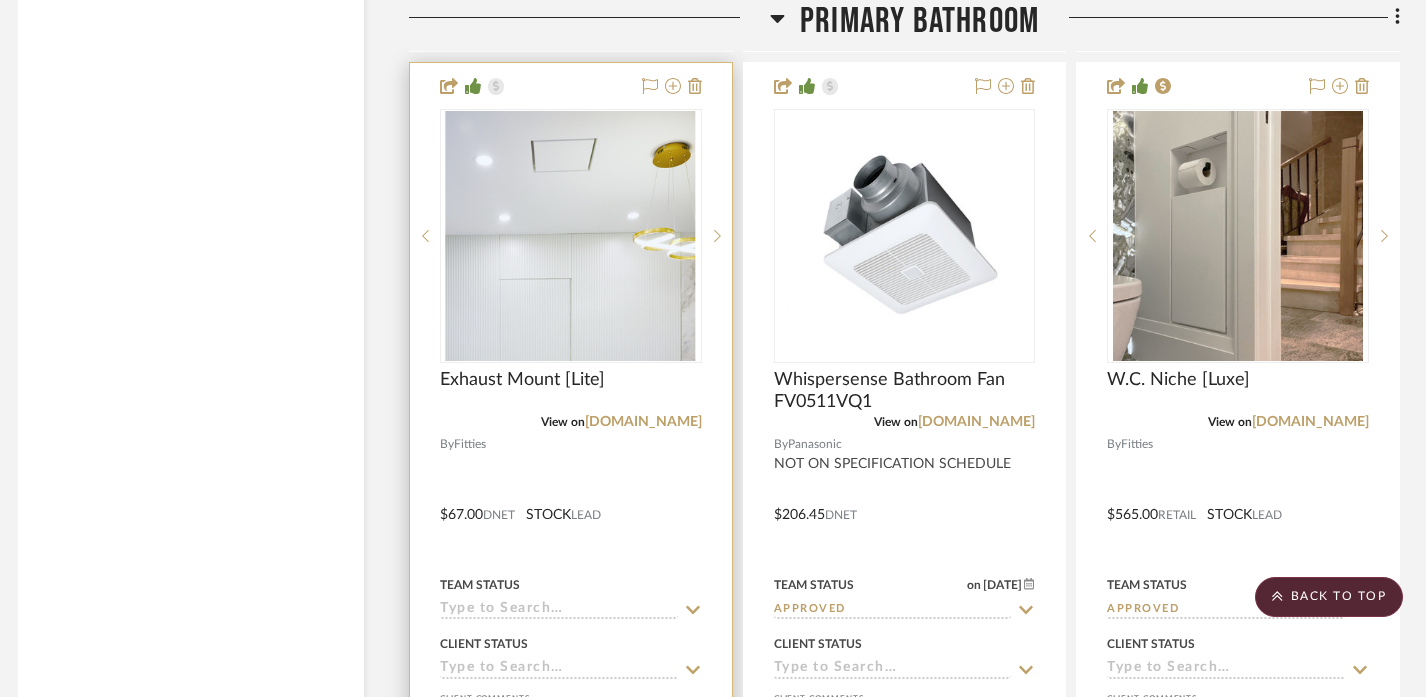 click at bounding box center [571, 500] 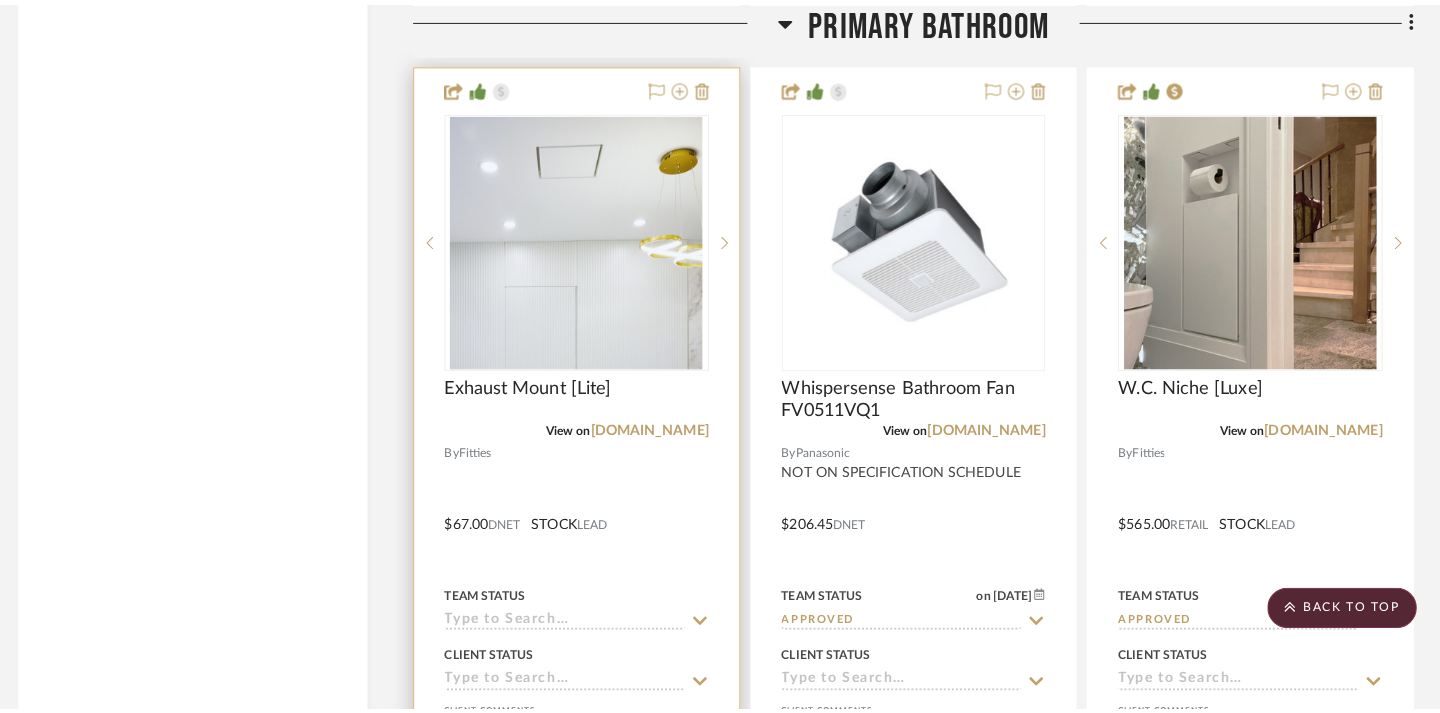 scroll, scrollTop: 0, scrollLeft: 0, axis: both 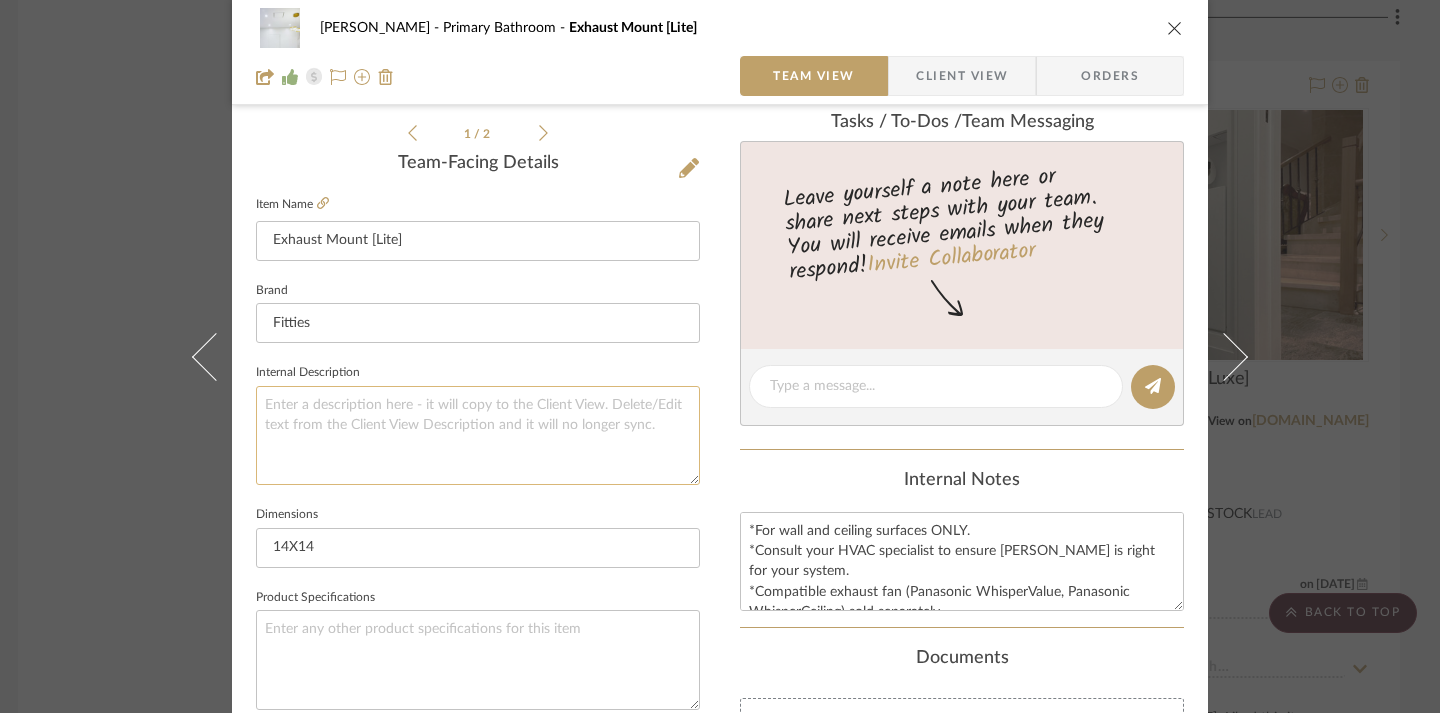 click 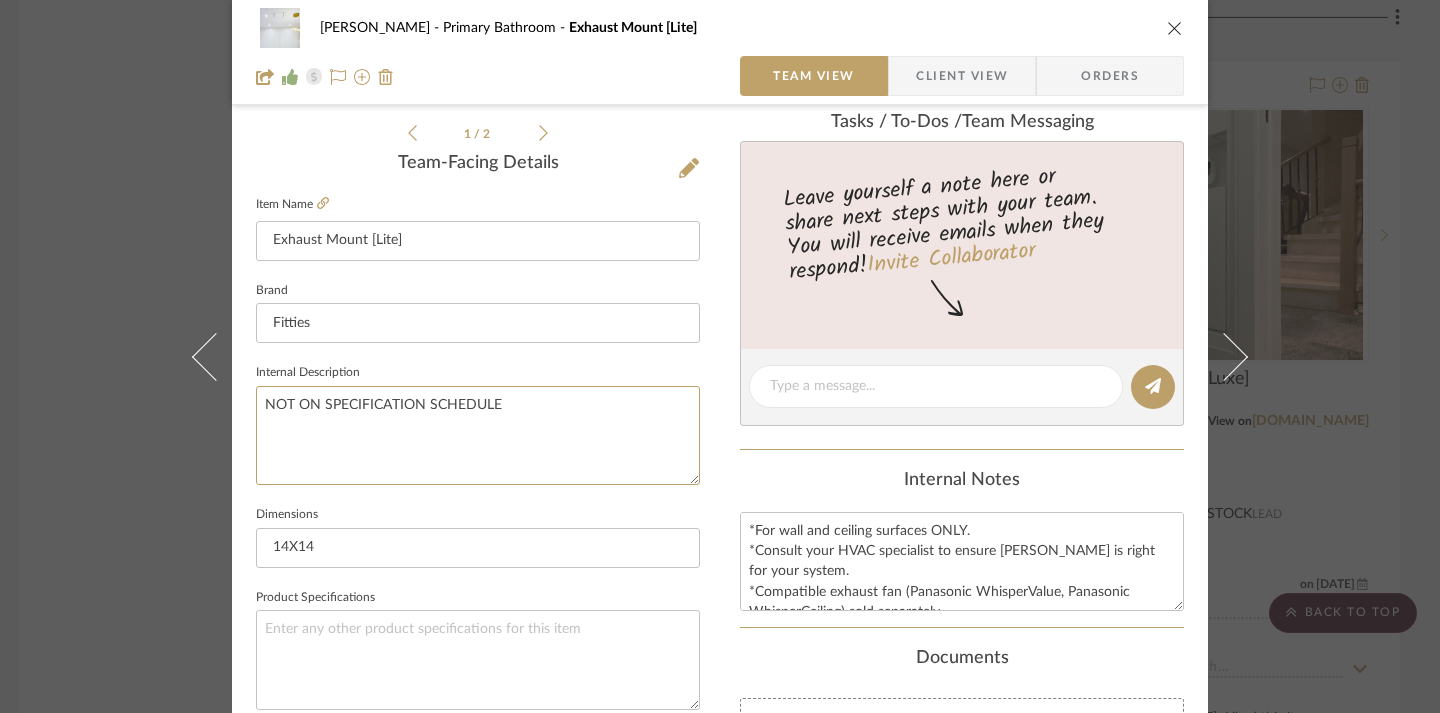 type on "NOT ON SPECIFICATION SCHEDULE" 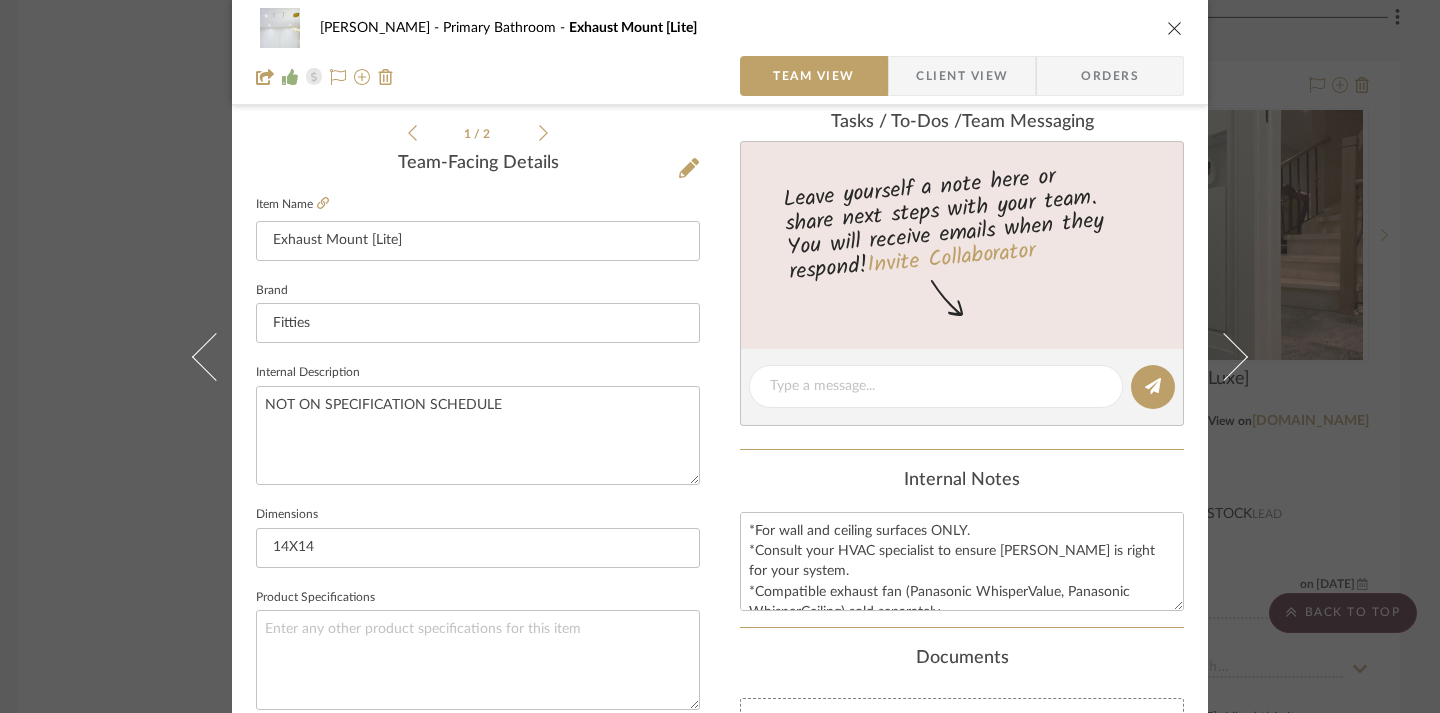click on "CHRISTENSEN Primary Bathroom Exhaust Mount [Lite] Team View Client View Orders 1 / 2  Team-Facing Details   Item Name  Exhaust Mount [Lite]  Brand  Fitties  Internal Description  NOT ON SPECIFICATION SCHEDULE  Dimensions  14X14  Product Specifications   Item Costs   View Budget   Markup %  30%  Unit Cost  $67.00  Cost Type  DNET  Client Unit Price   $87.10   Quantity  1  Unit Type  Each  Subtotal   $87.10   Tax %  0%  Total Tax   $0.00   Shipping Cost  $0.00  Ship. Markup %  0% Taxable  Total Shipping   $0.00  Total Client Price  $87.10  Your Cost  $67.00  Your Margin  $20.10  Content here copies to Client View - confirm visibility there.  Show in Client Dashboard   Include in Budget   View Budget  Team Status  Lead Time  In Stock Weeks  Due Date   Install Date  Tasks / To-Dos /  team Messaging  Leave yourself a note here or share next steps with your team. You will receive emails when they
respond!  Invite Collaborator Internal Notes  Documents  Choose a file  or drag it here.  Primary Bathroom" at bounding box center [720, 418] 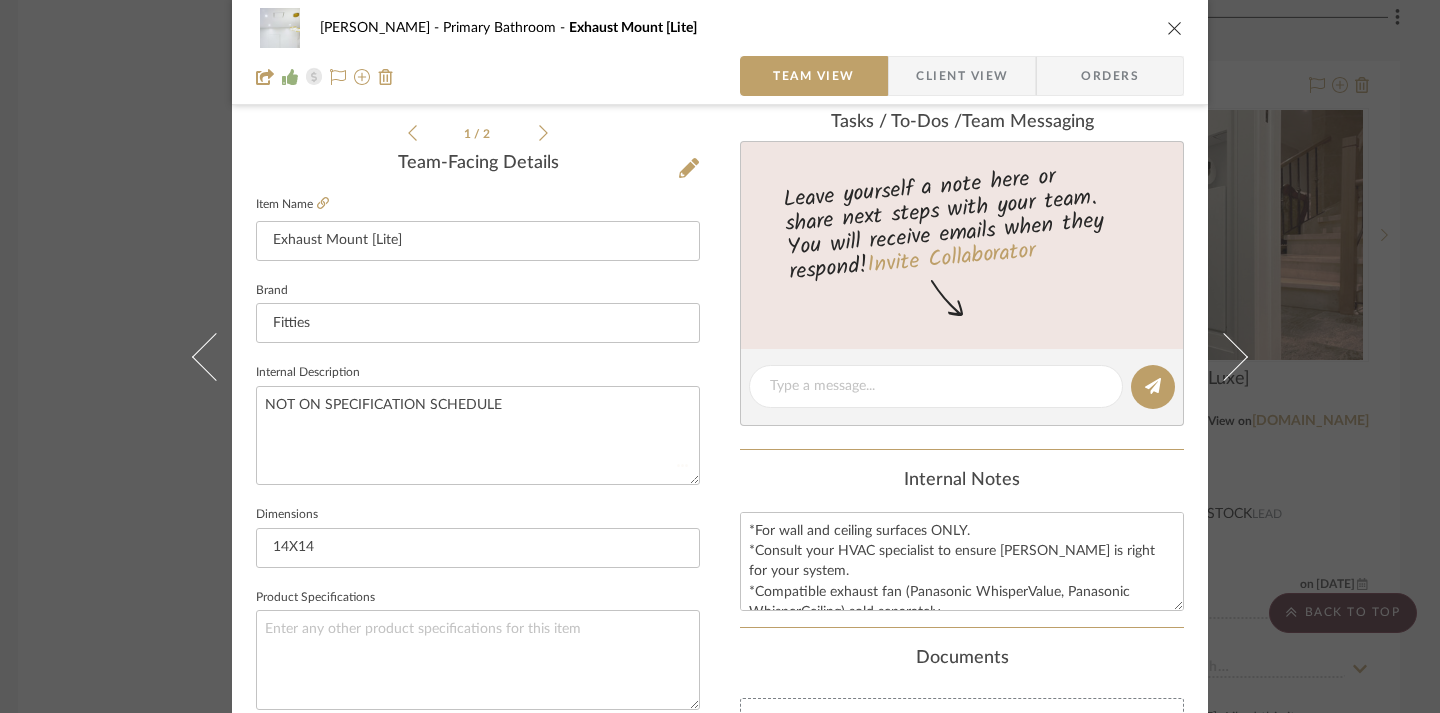 type 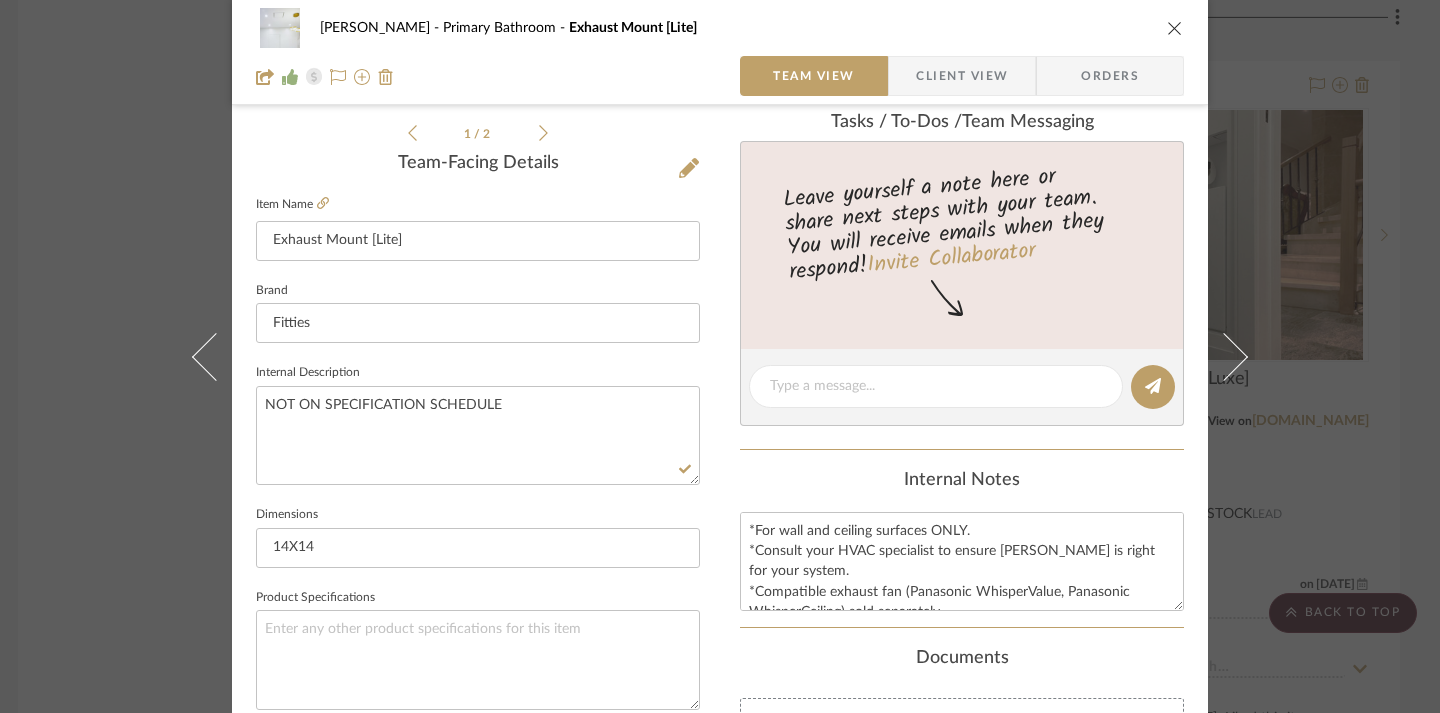 click at bounding box center (1175, 28) 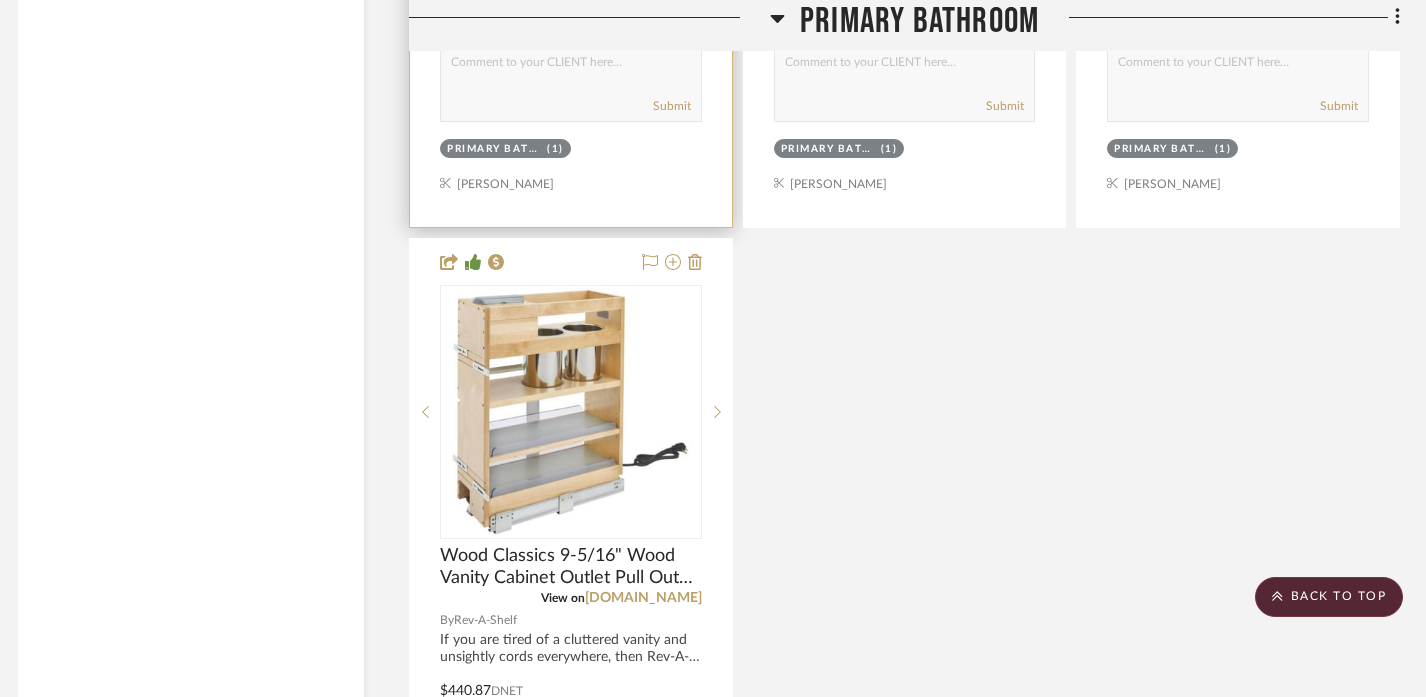 scroll, scrollTop: 13205, scrollLeft: 12, axis: both 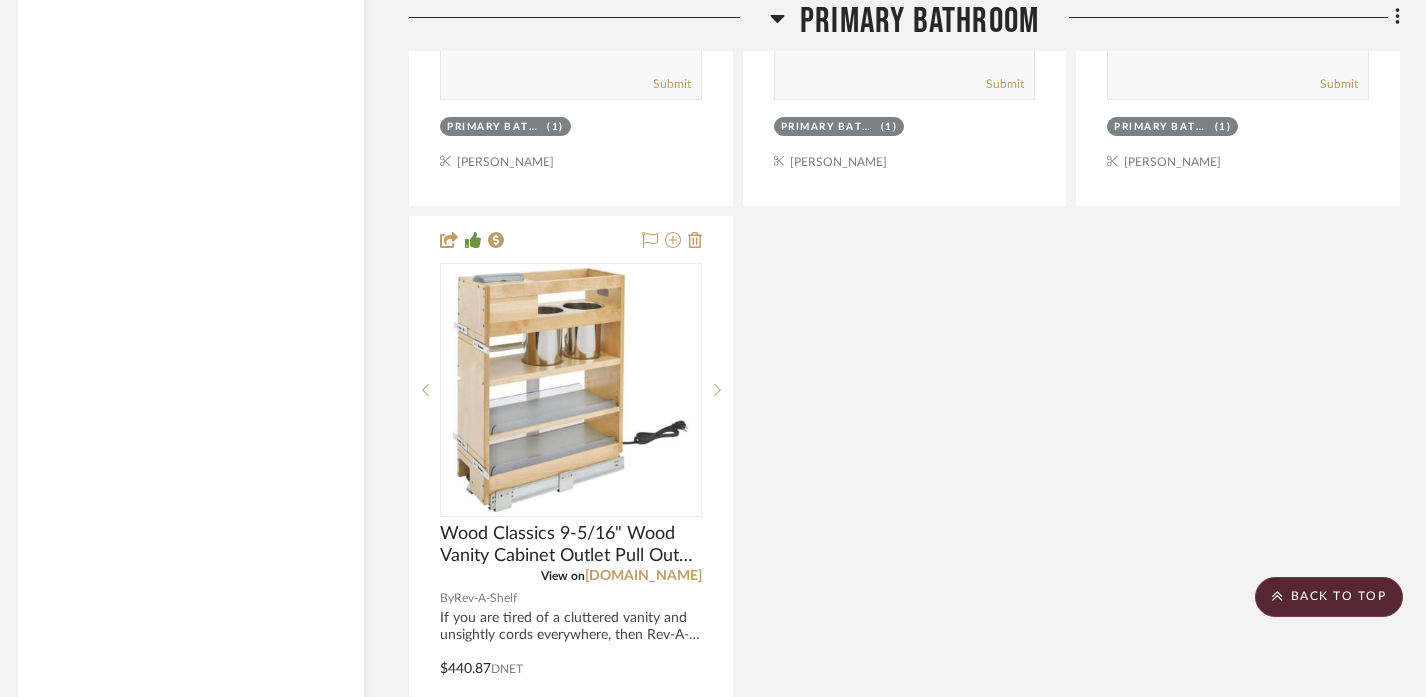 click on "Primary Bathroom" 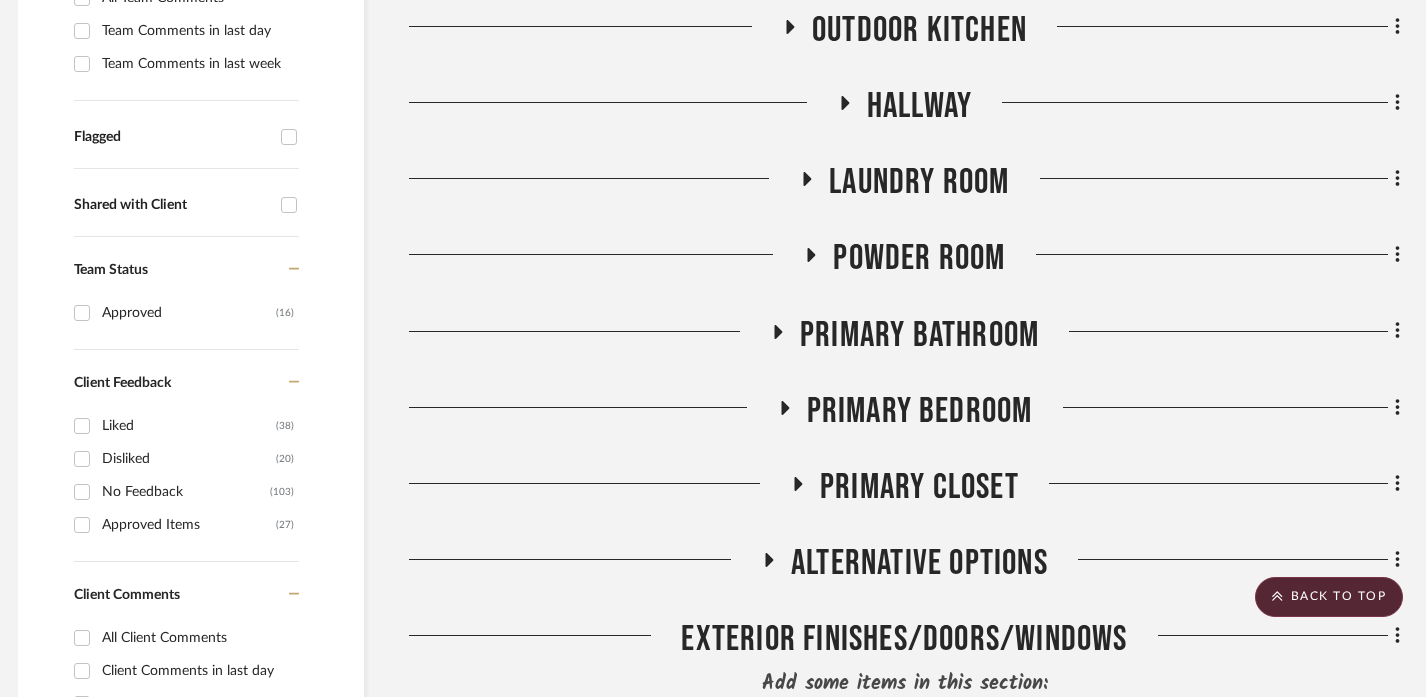 scroll, scrollTop: 617, scrollLeft: 12, axis: both 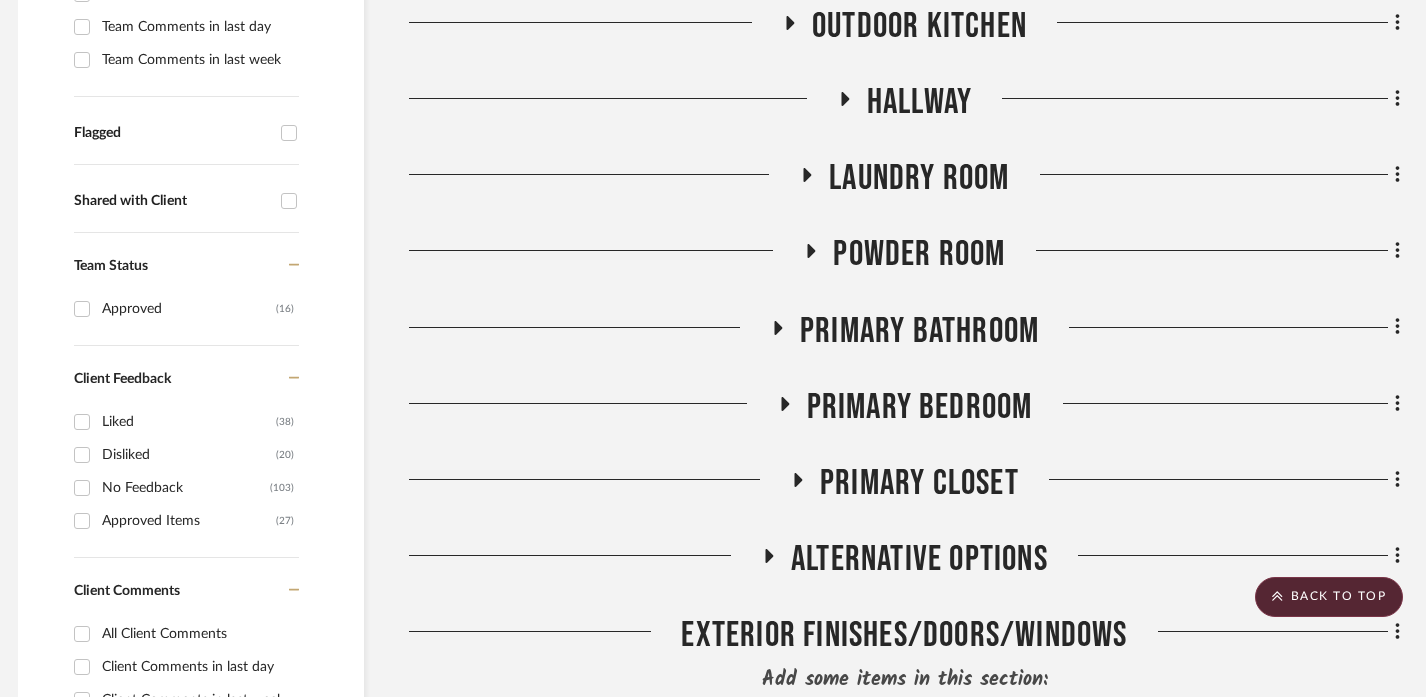 click on "Primary Bedroom" 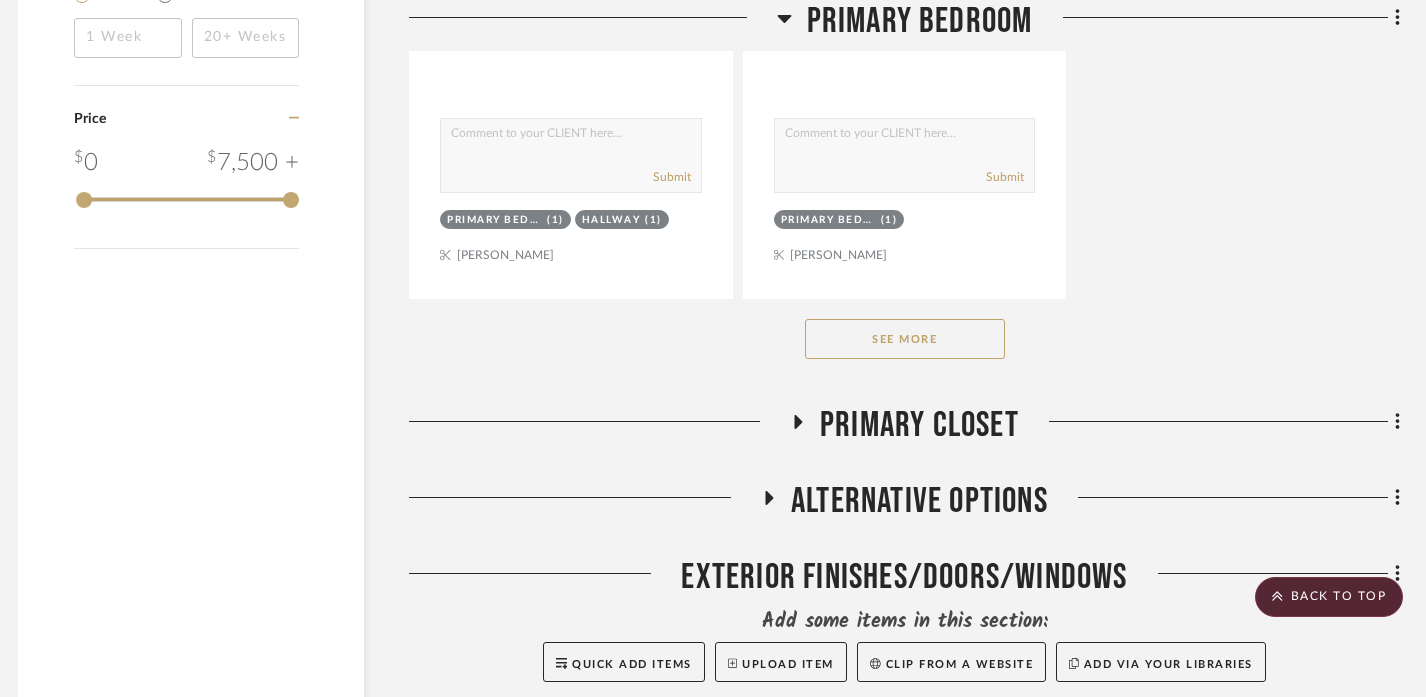scroll, scrollTop: 3448, scrollLeft: 12, axis: both 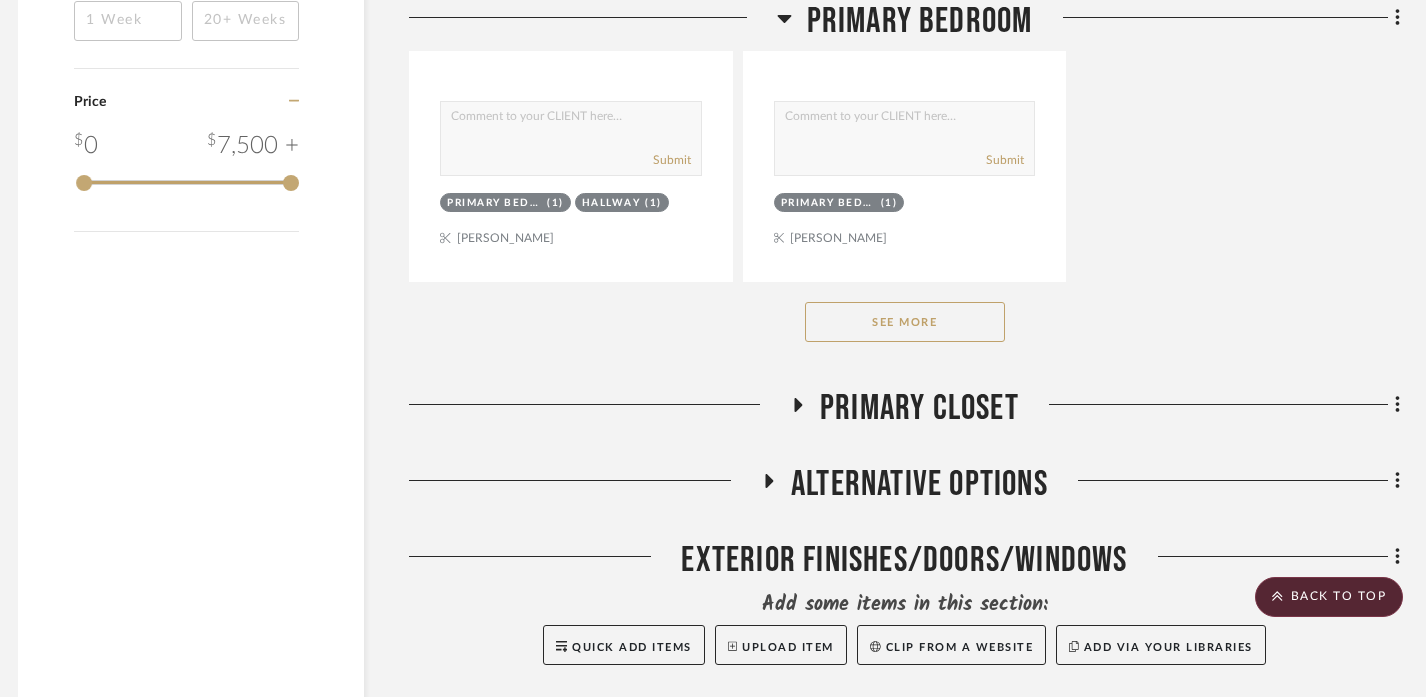 click on "See More" 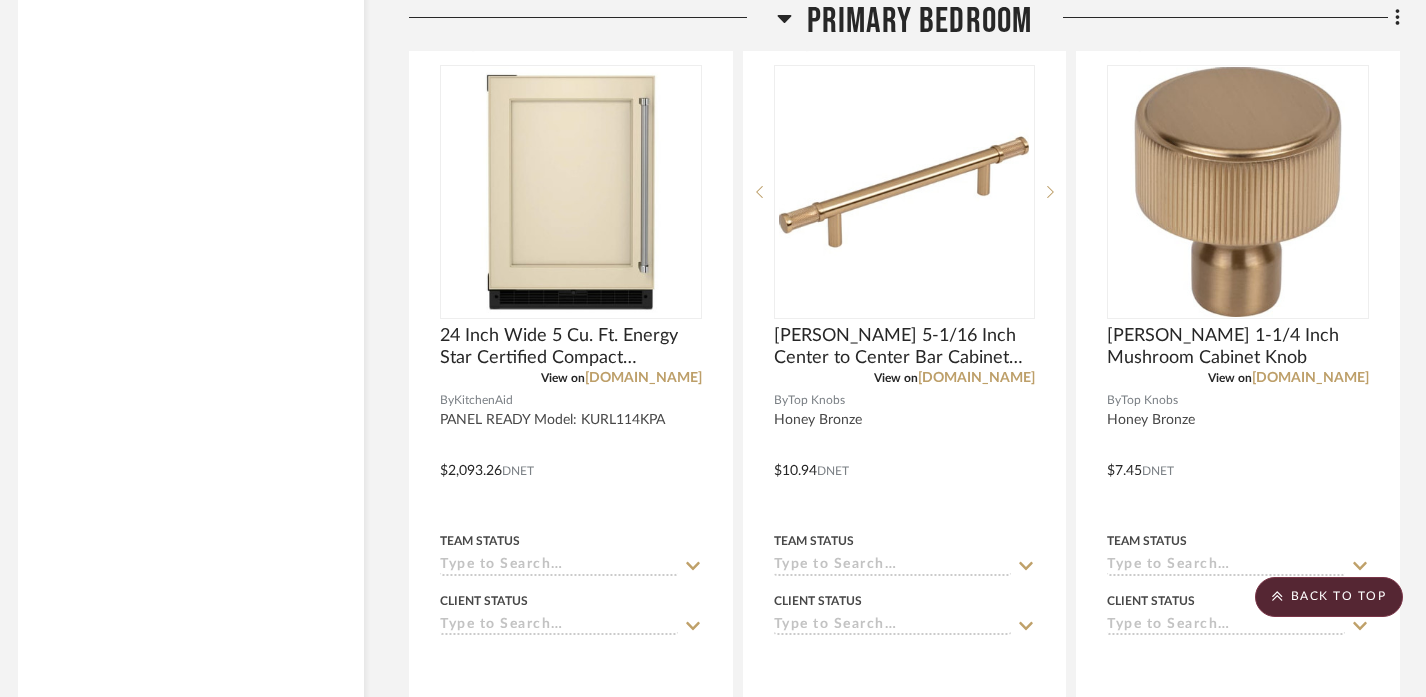 scroll, scrollTop: 4608, scrollLeft: 12, axis: both 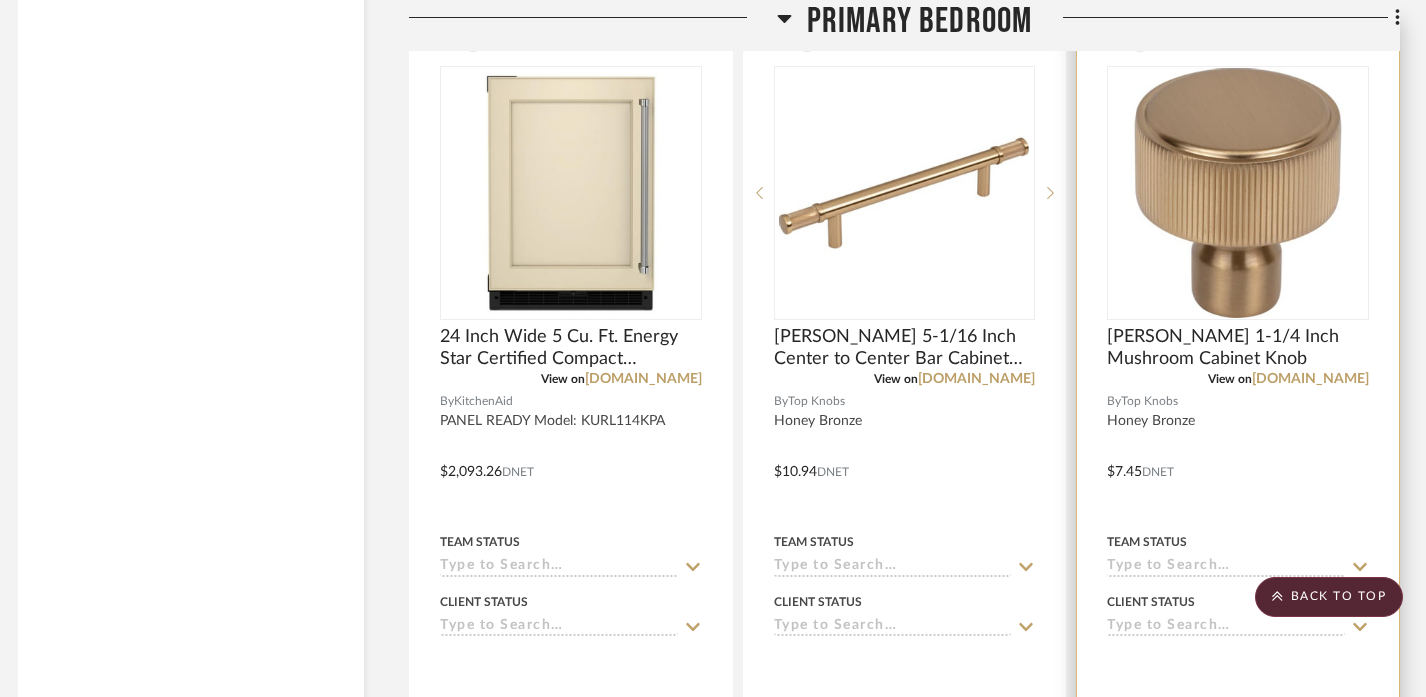 click at bounding box center [1238, 457] 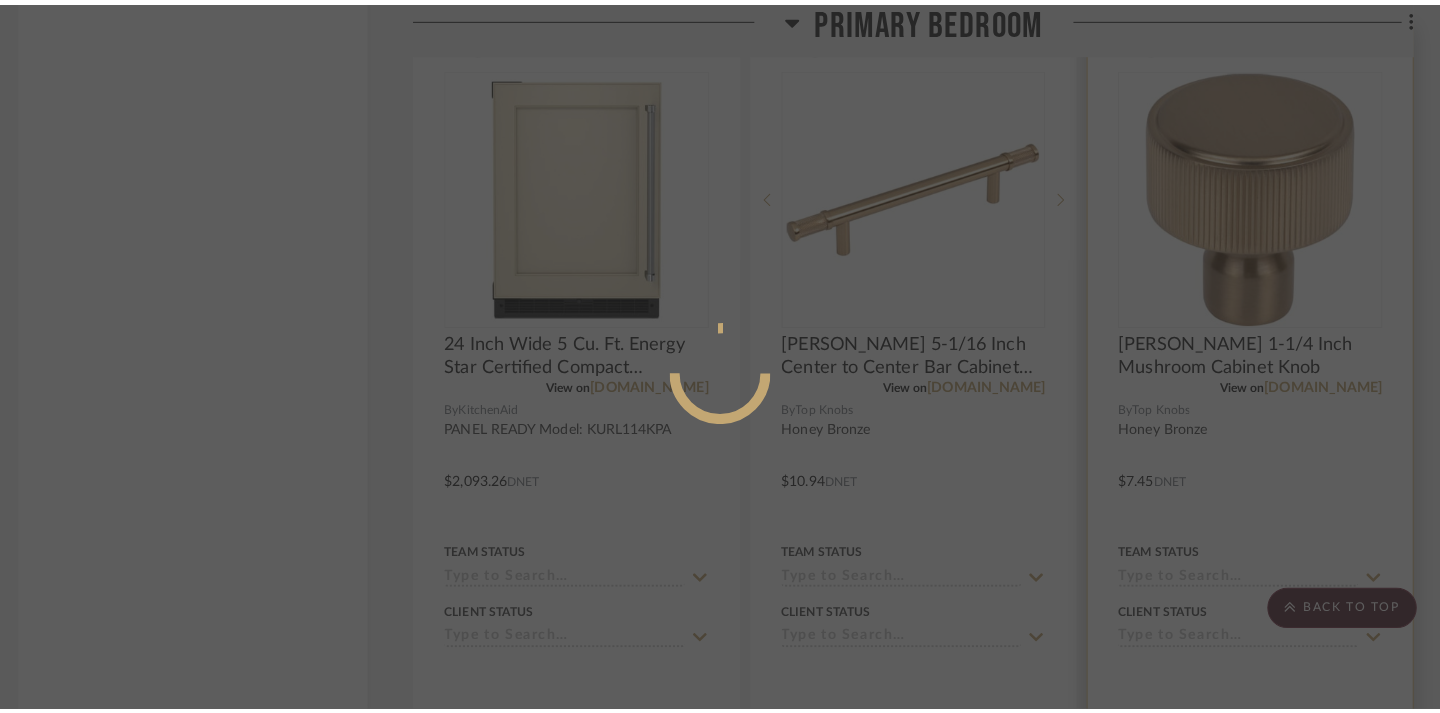 scroll, scrollTop: 0, scrollLeft: 0, axis: both 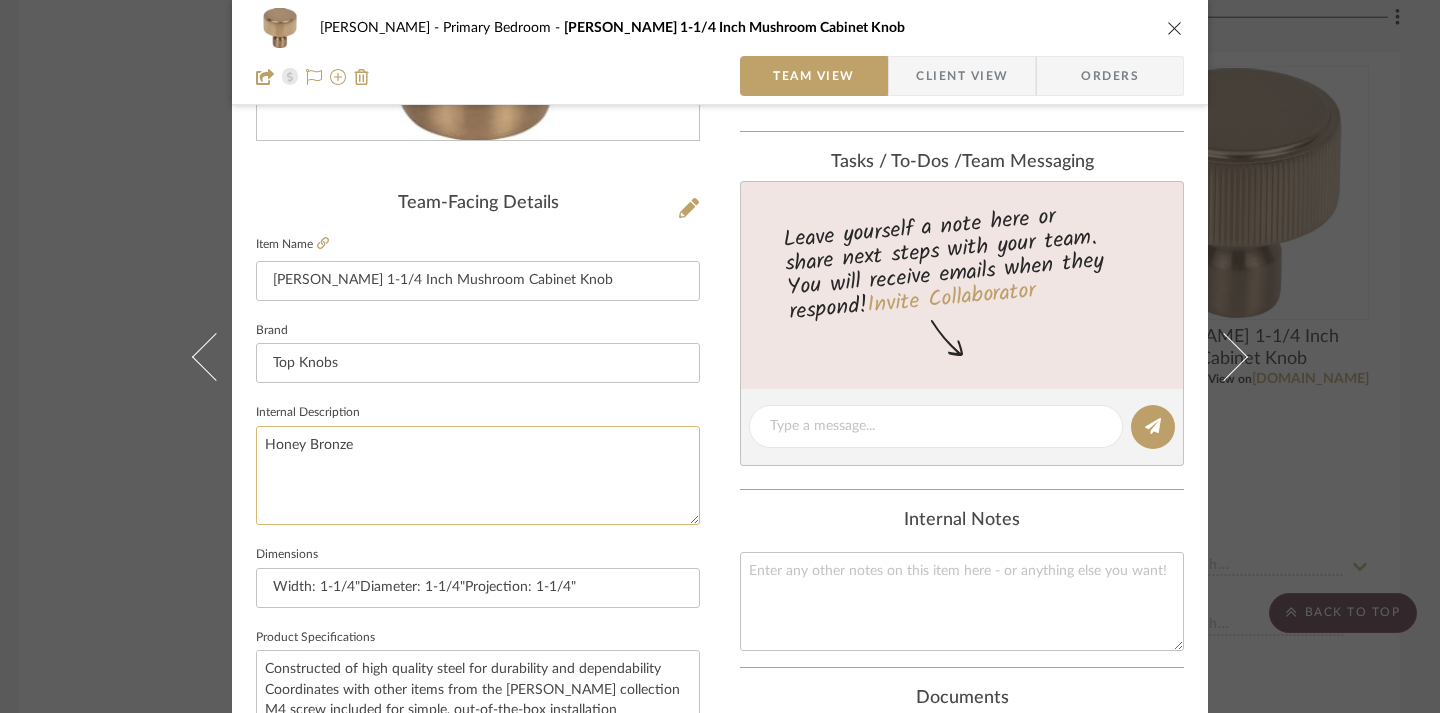 click on "Honey Bronze" 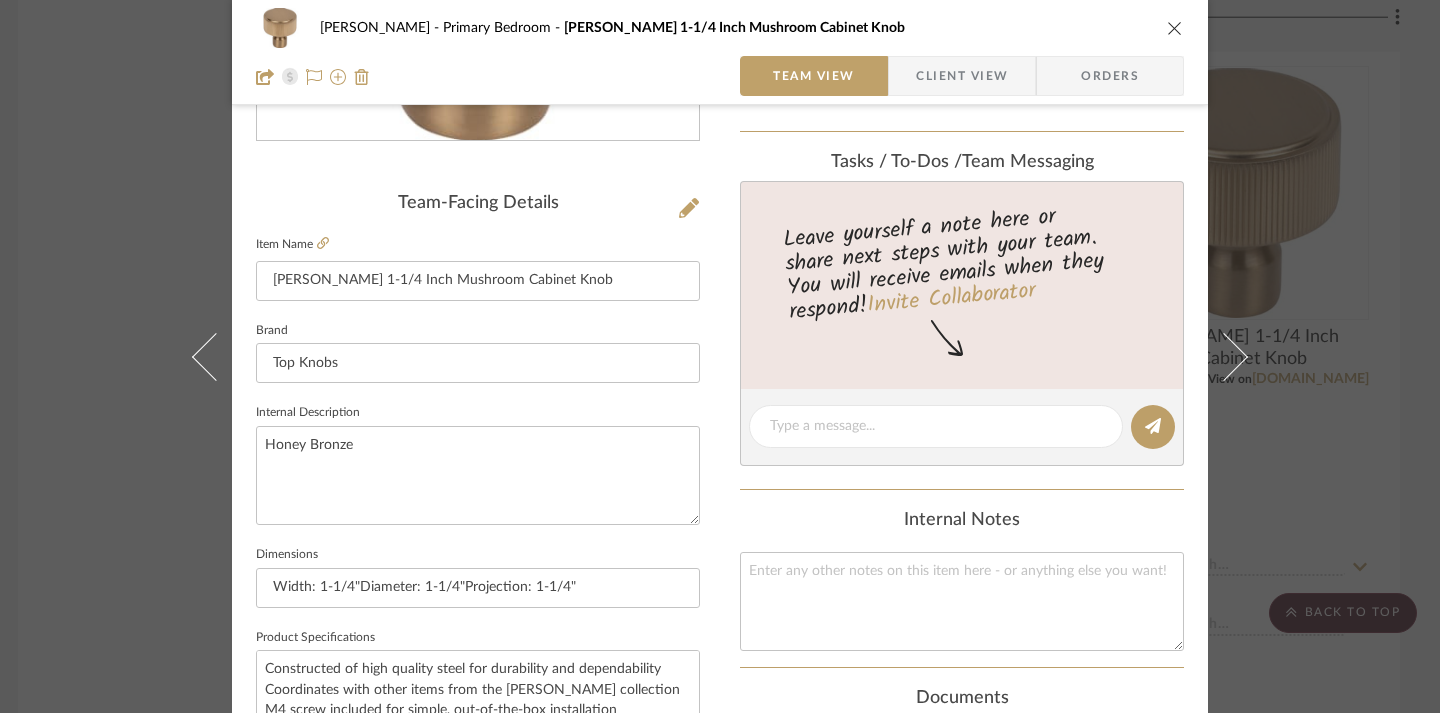 click at bounding box center [1175, 28] 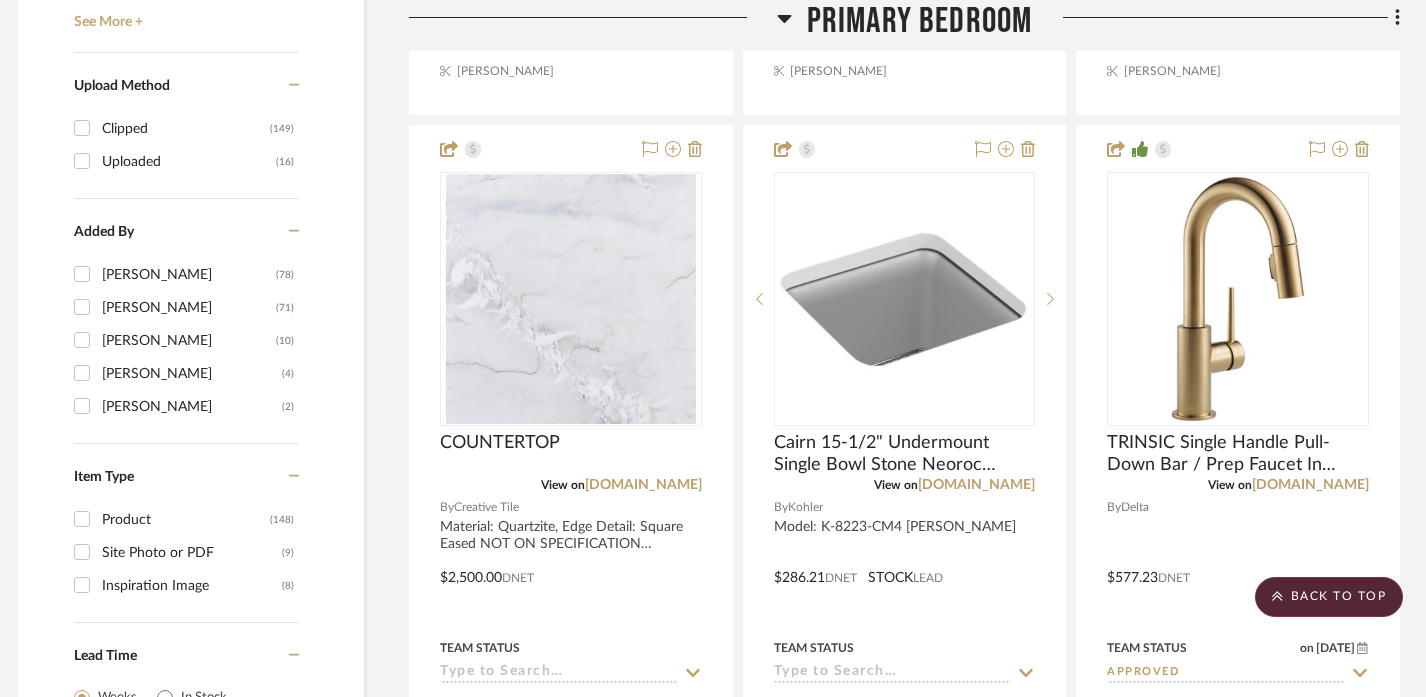 scroll, scrollTop: 2730, scrollLeft: 12, axis: both 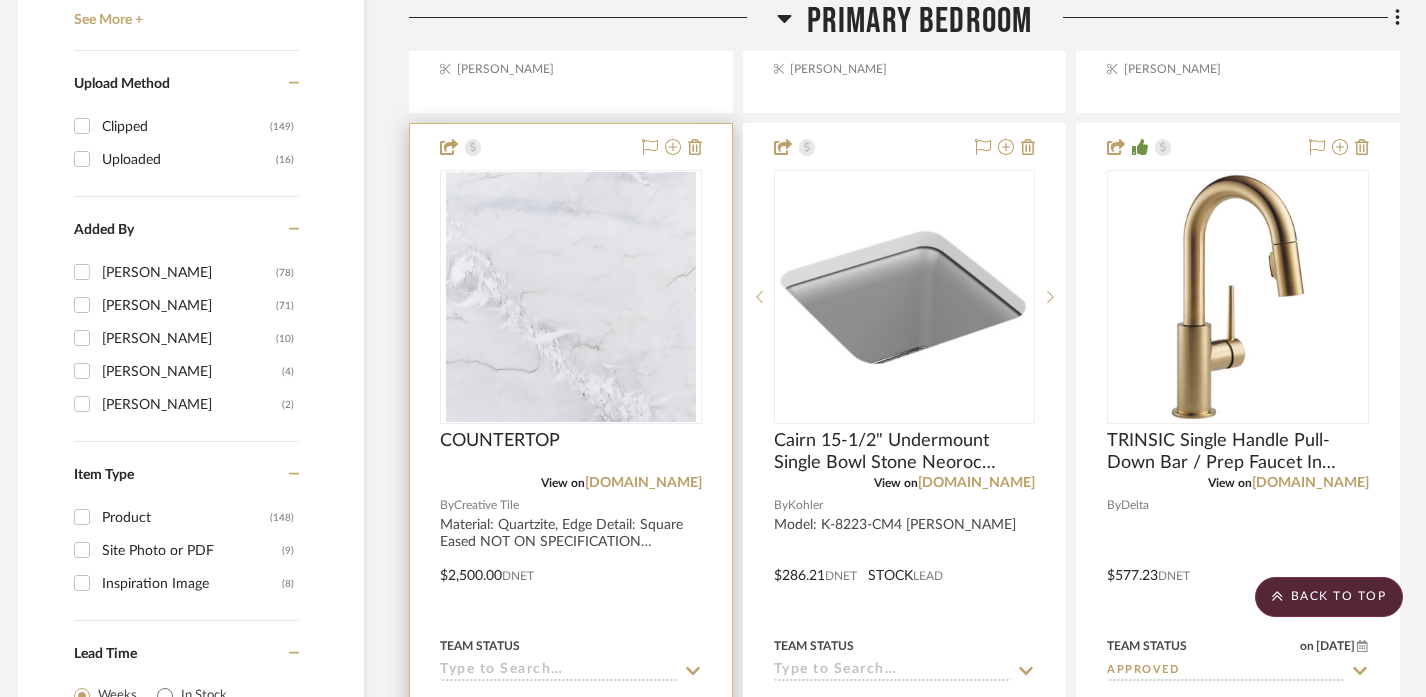 click at bounding box center (571, 561) 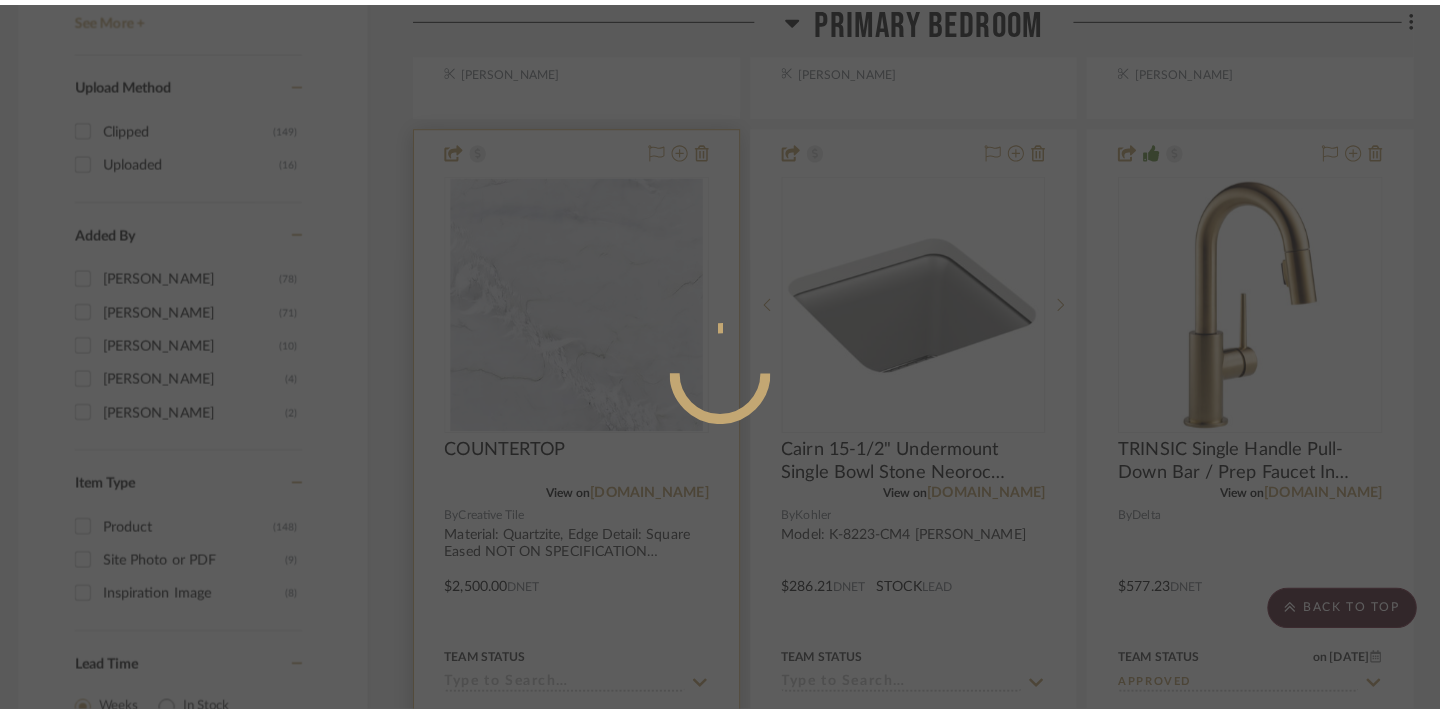 scroll, scrollTop: 0, scrollLeft: 0, axis: both 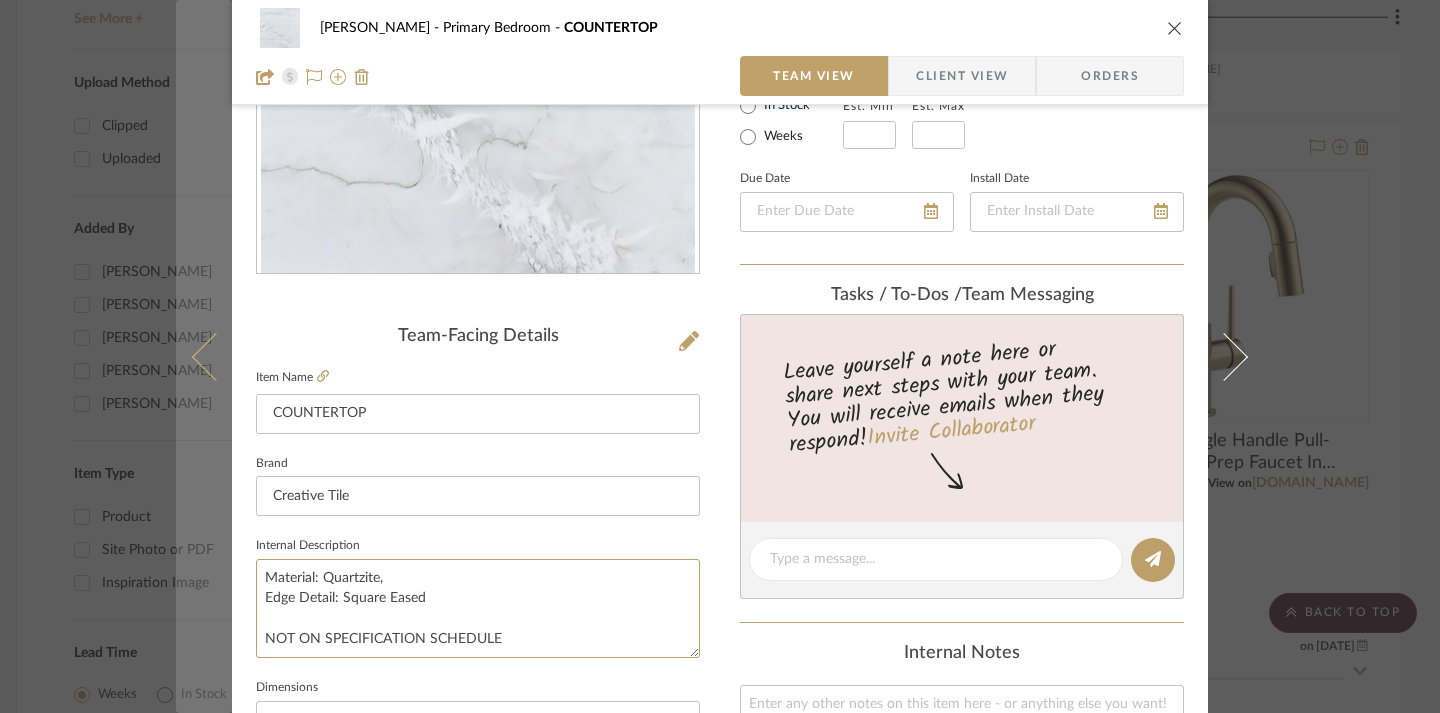drag, startPoint x: 514, startPoint y: 633, endPoint x: 216, endPoint y: 639, distance: 298.0604 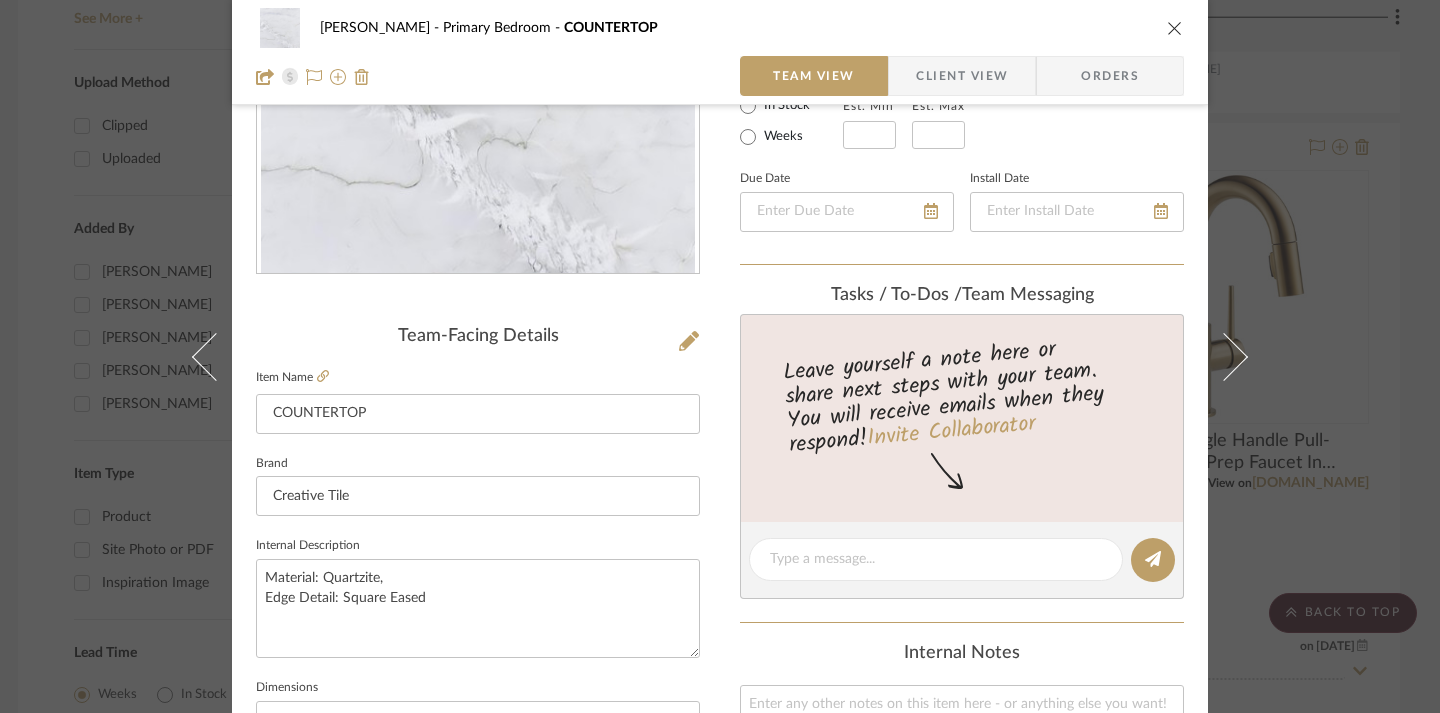 type on "Material: Quartzite,
Edge Detail: Square Eased" 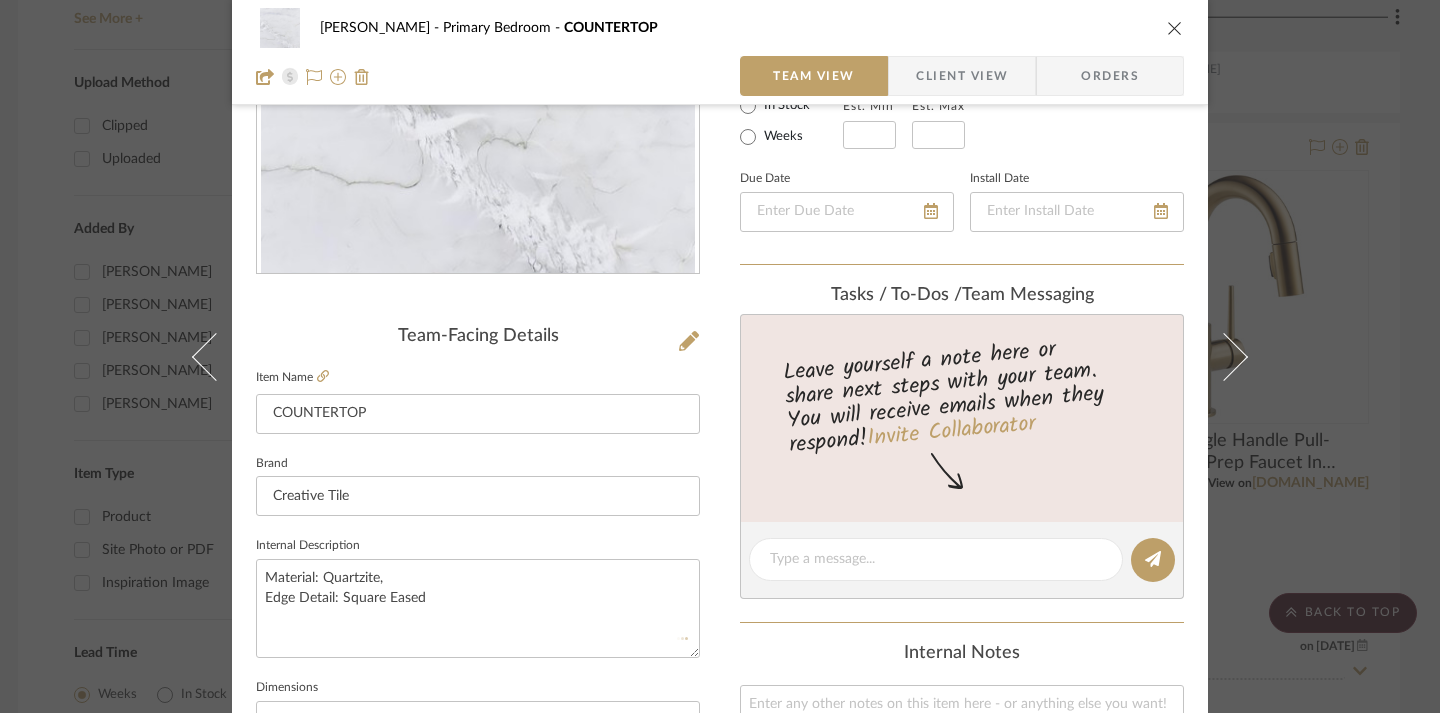 click on "CHRISTENSEN Primary Bedroom COUNTERTOP Team View Client View Orders  Team-Facing Details   Item Name  COUNTERTOP  Brand  Creative Tile  Internal Description  Material: Quartzite,
Edge Detail: Square Eased  Dimensions   Product Specifications  Mont Blanc Polished  Item Costs   View Budget   Markup %  30%  Unit Cost  $2,500.00  Cost Type  DNET  Client Unit Price   $3,250.00   Quantity  1  Unit Type  Each  Subtotal   $3,250.00   Tax %  0%  Total Tax   $0.00   Shipping Cost  $0.00  Ship. Markup %  0% Taxable  Total Shipping   $0.00  Total Client Price  $3,250.00  Your Cost  $2,500.00  Your Margin  $750.00  Content here copies to Client View - confirm visibility there.  Show in Client Dashboard   Include in Budget   View Budget  Team Status  Lead Time  In Stock Weeks  Est. Min   Est. Max   Due Date   Install Date  Tasks / To-Dos /  team Messaging  Leave yourself a note here or share next steps with your team. You will receive emails when they
respond!  Invite Collaborator Internal Notes  Documents  (1)" at bounding box center (720, 591) 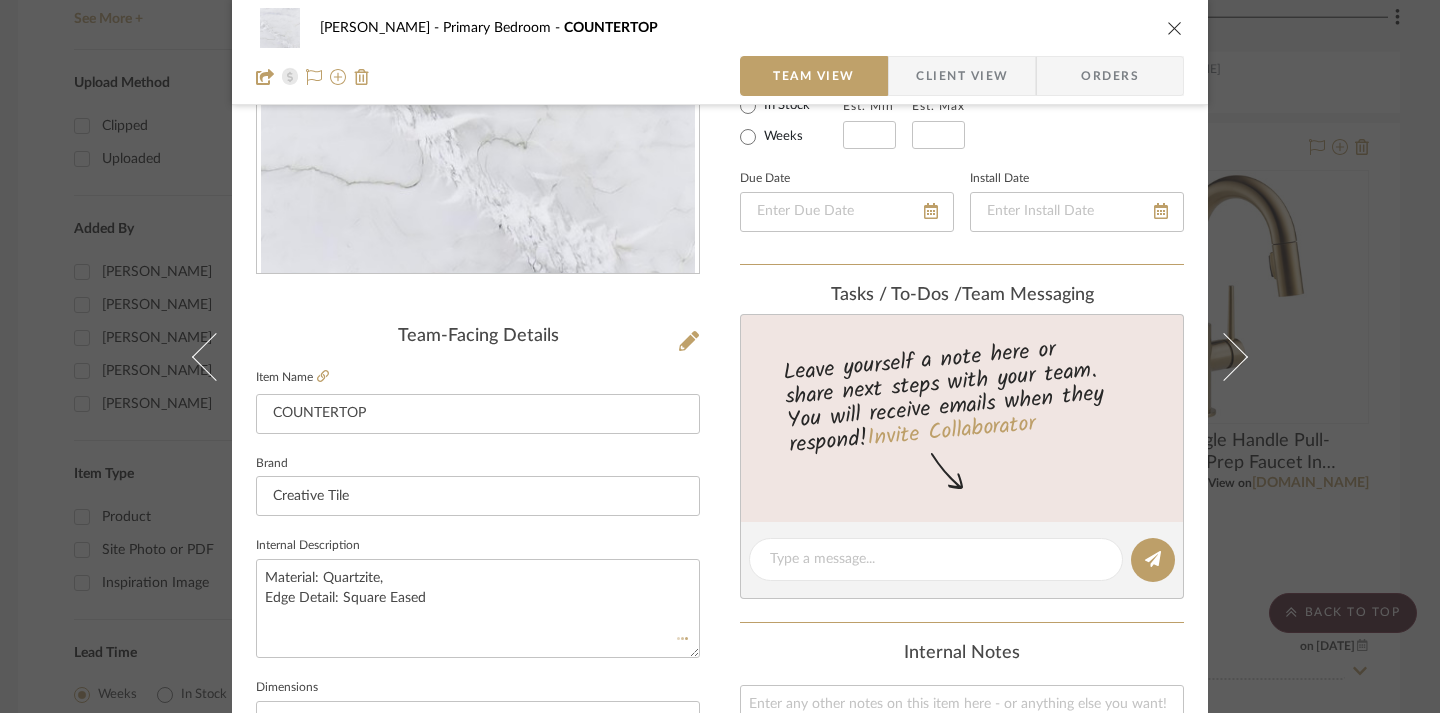 type 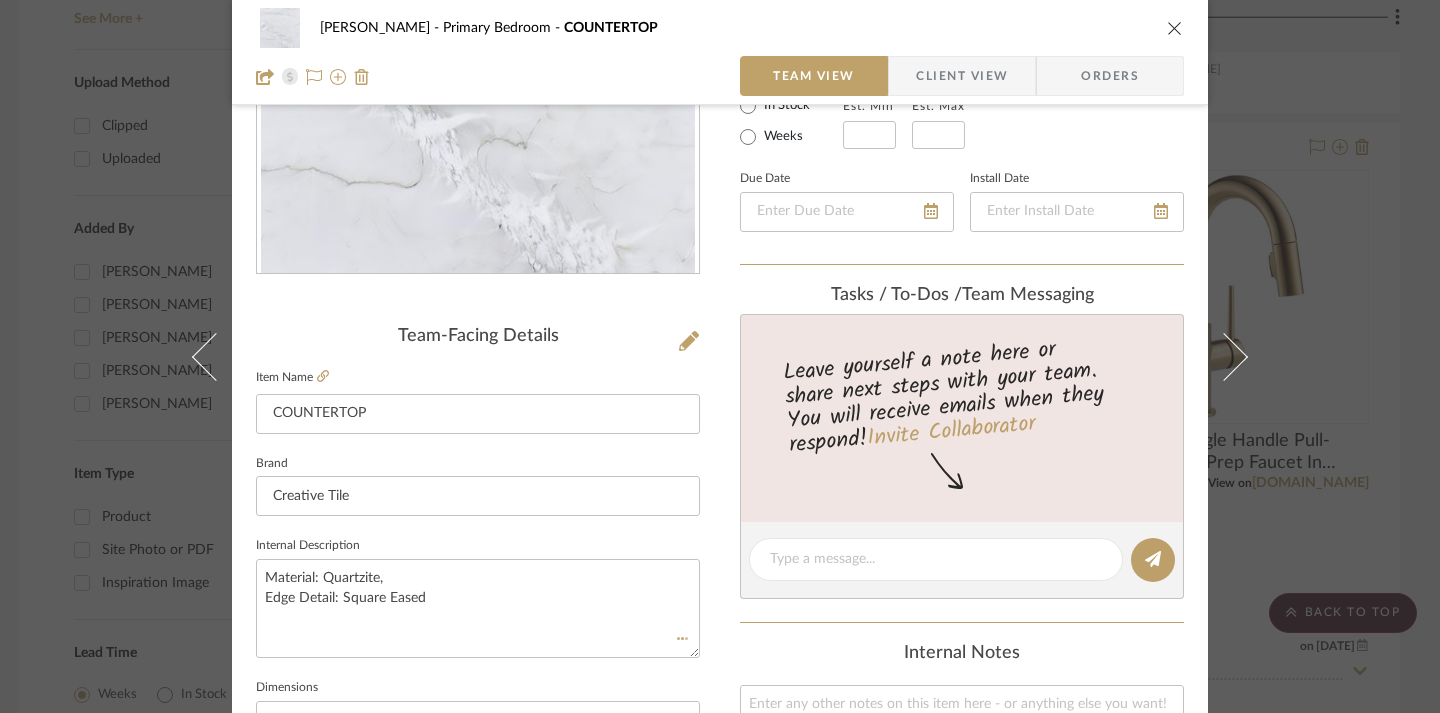 type 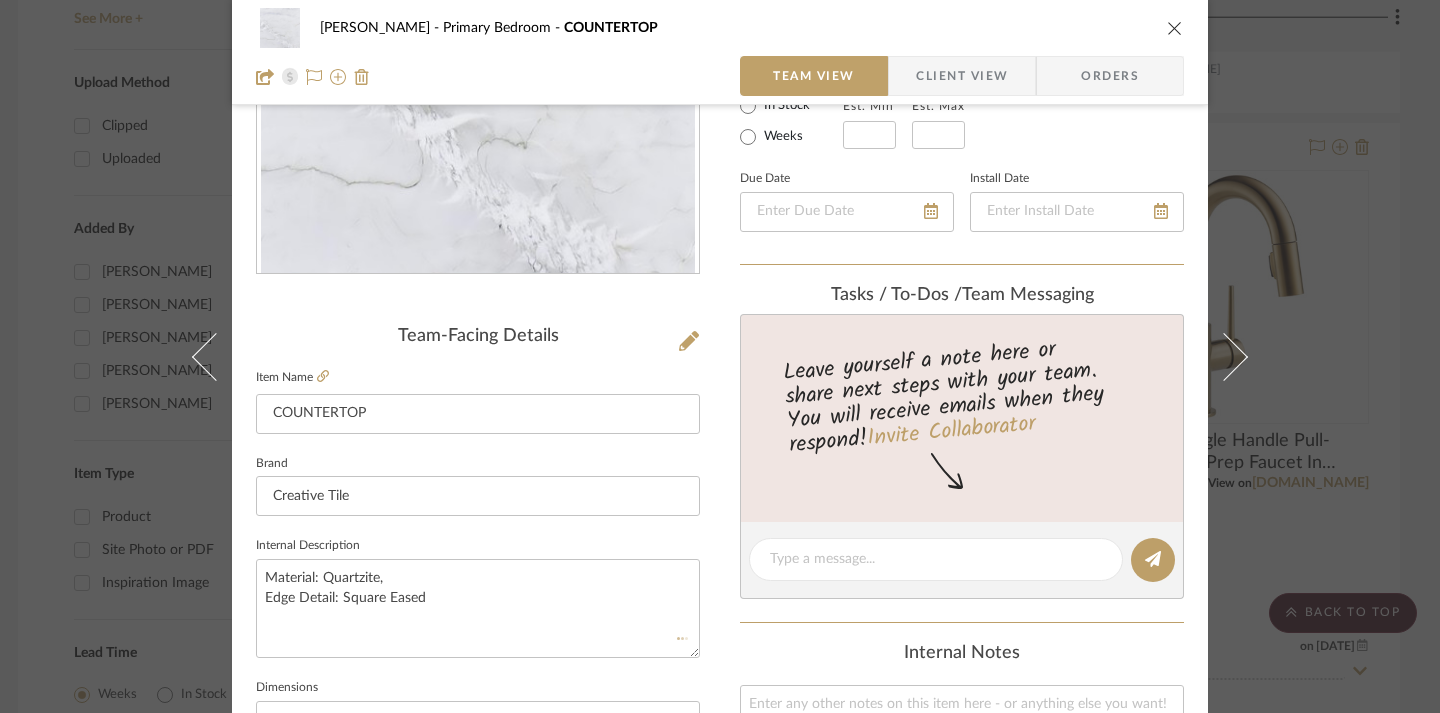 type 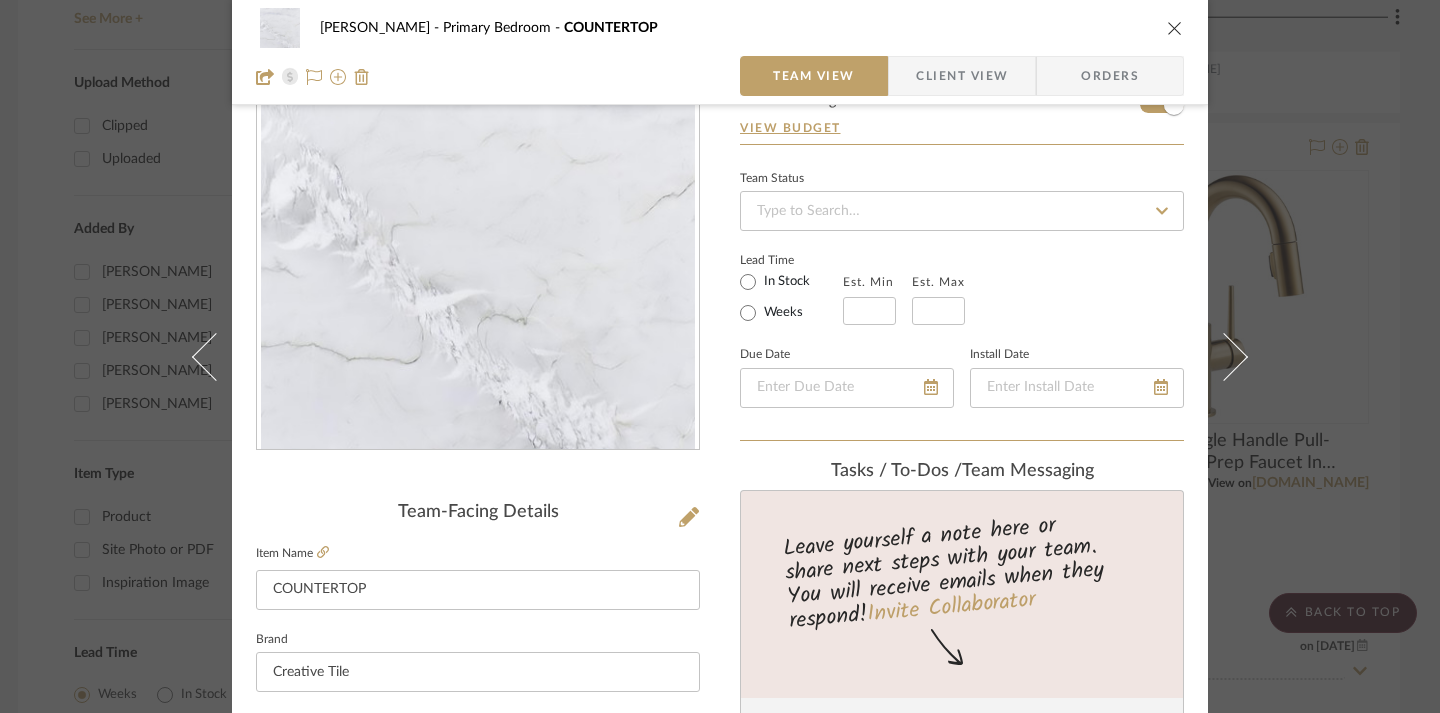 scroll, scrollTop: 0, scrollLeft: 0, axis: both 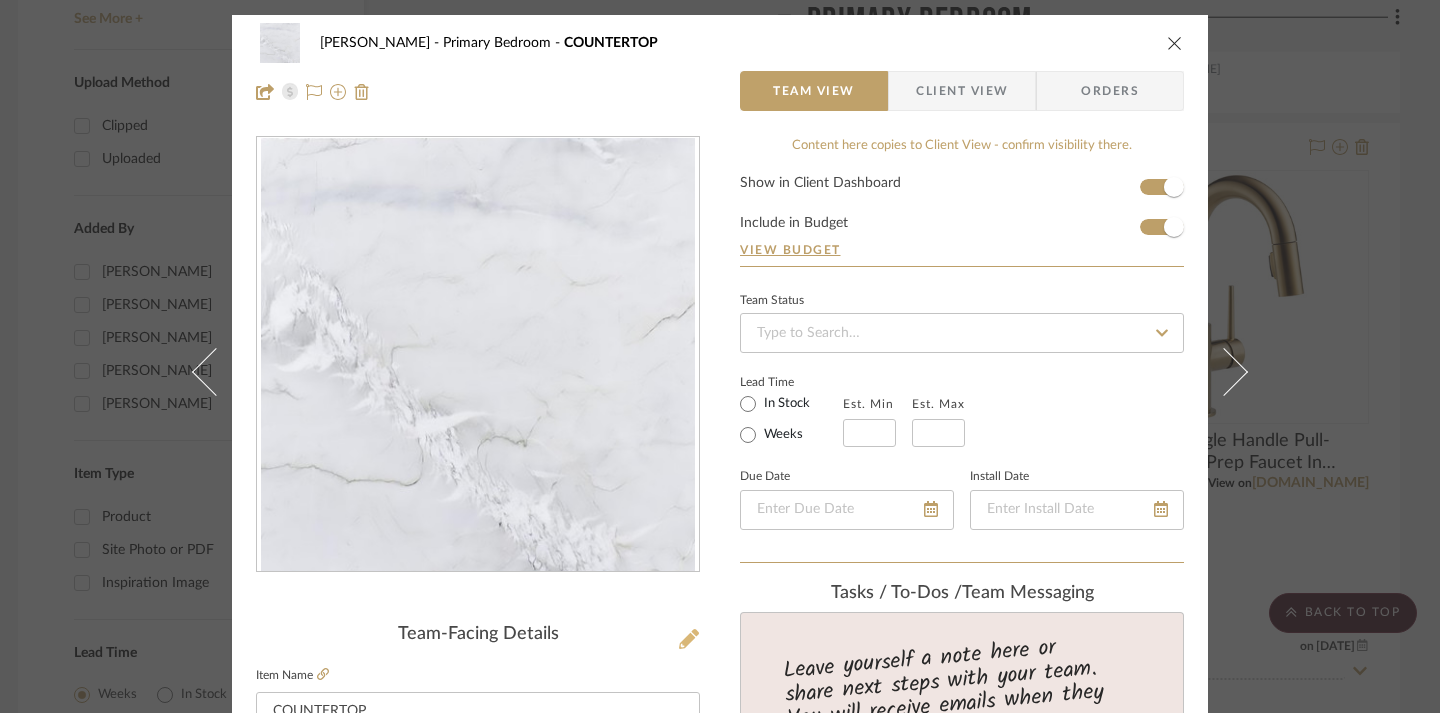 click 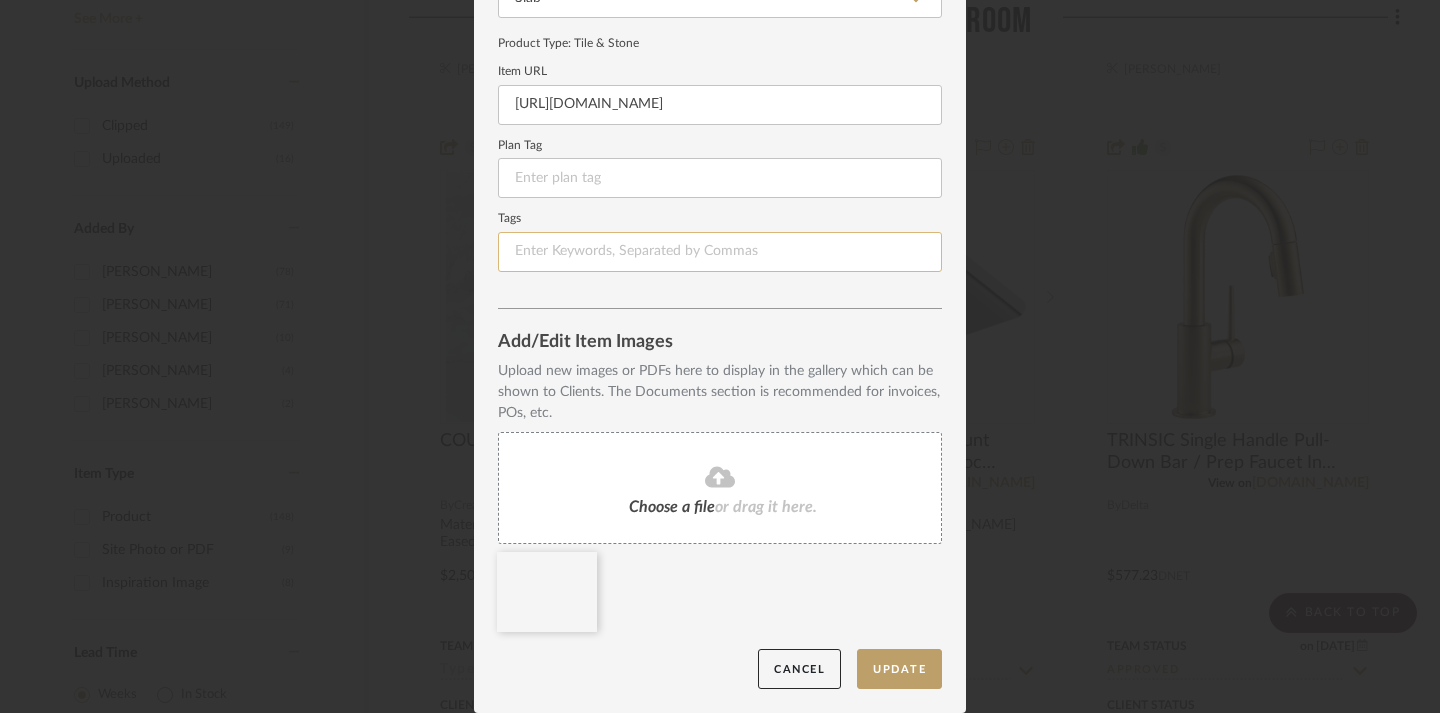 scroll, scrollTop: 0, scrollLeft: 0, axis: both 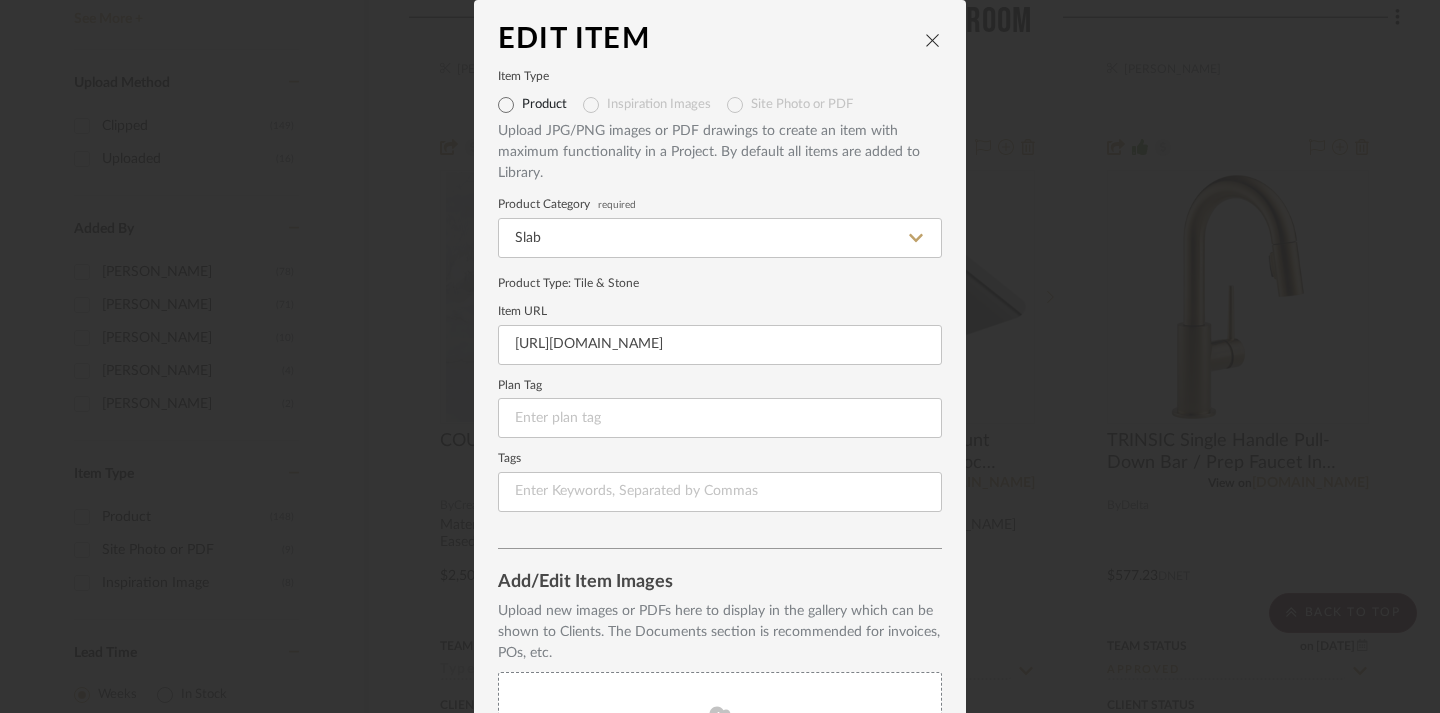 click at bounding box center [933, 40] 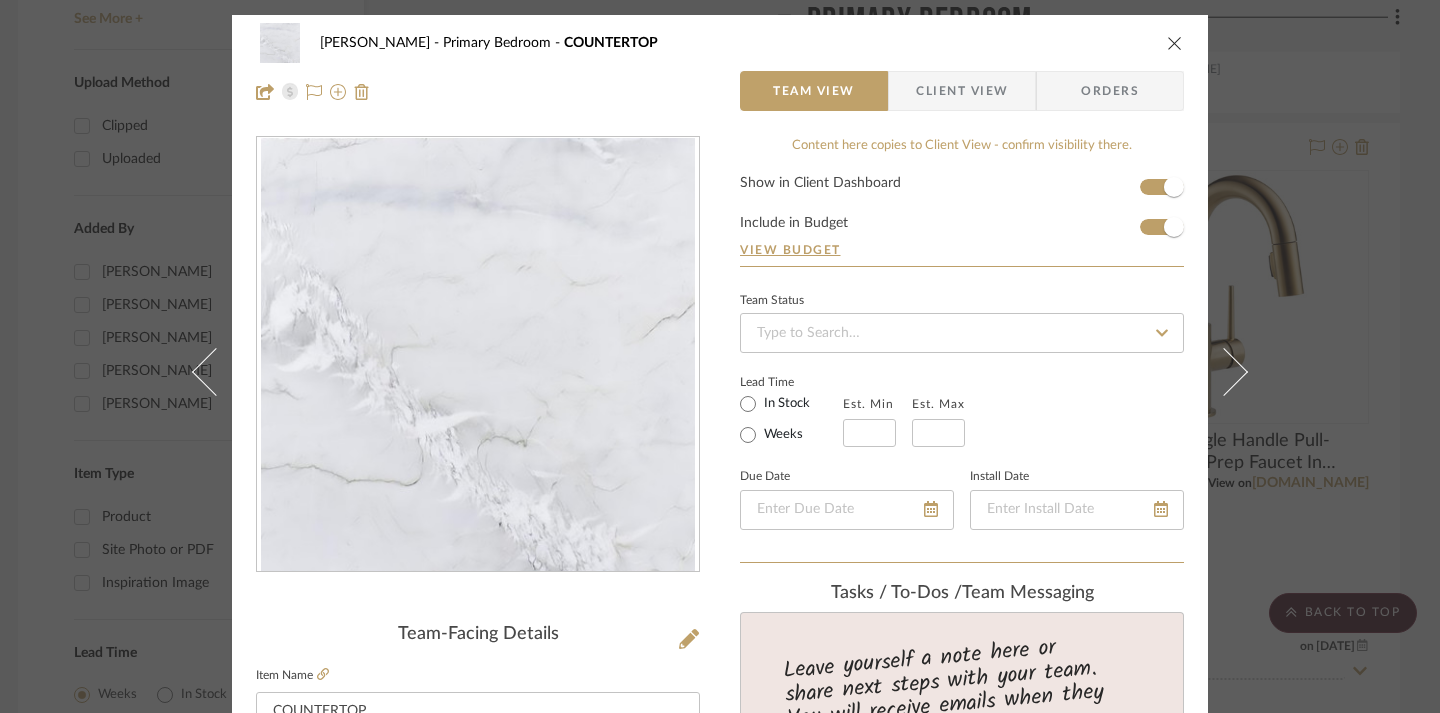 click at bounding box center (1175, 43) 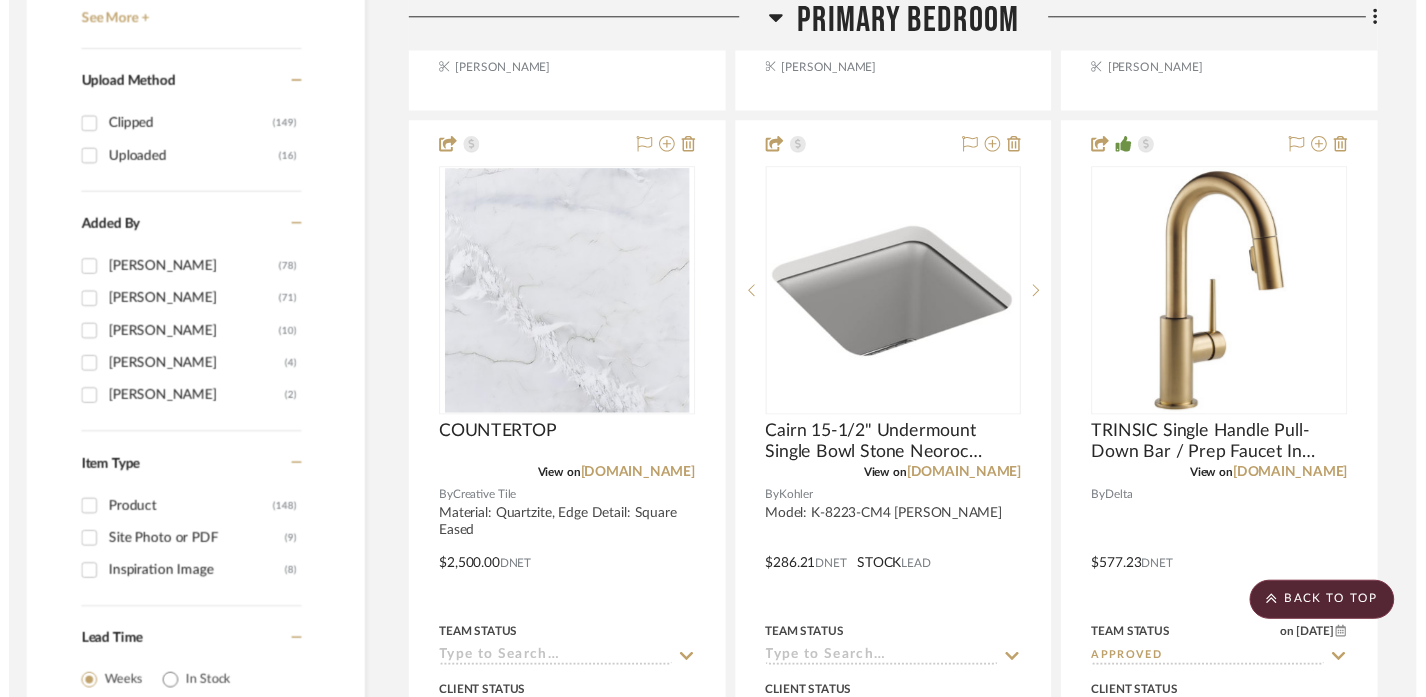 scroll, scrollTop: 2730, scrollLeft: 12, axis: both 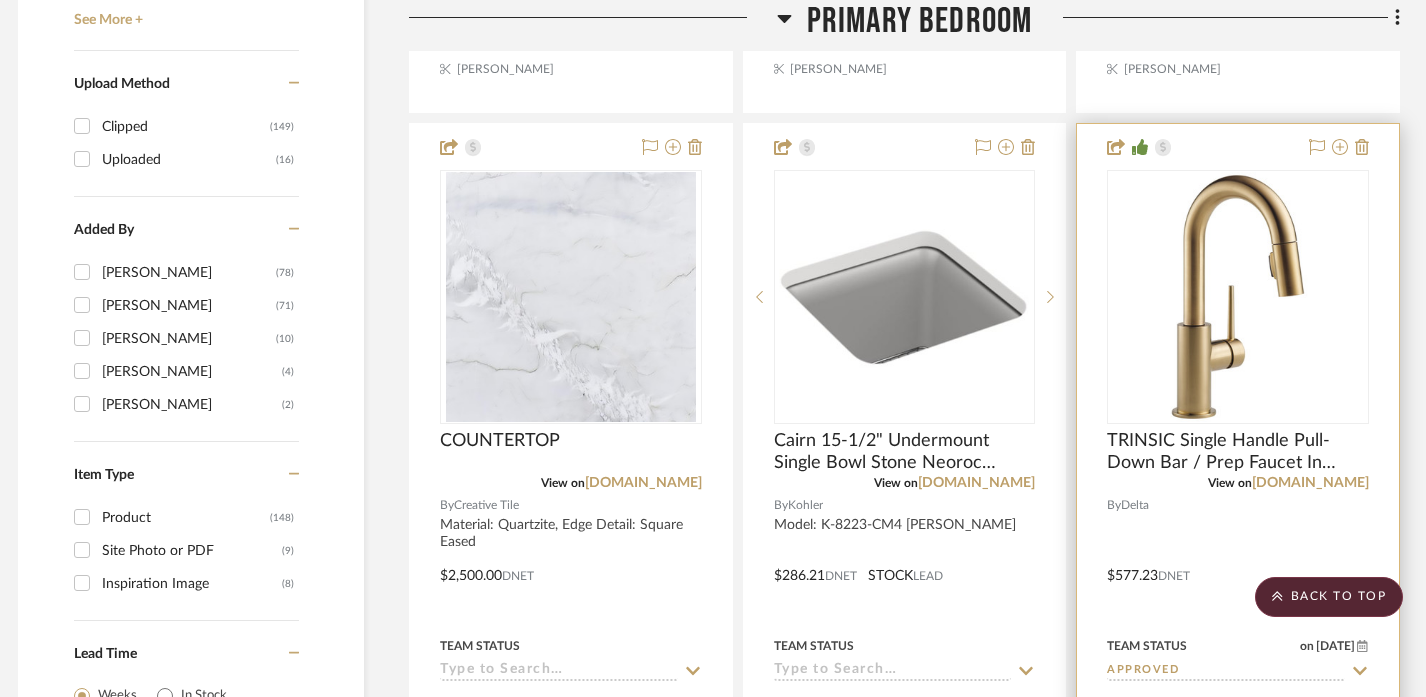 click at bounding box center (1238, 561) 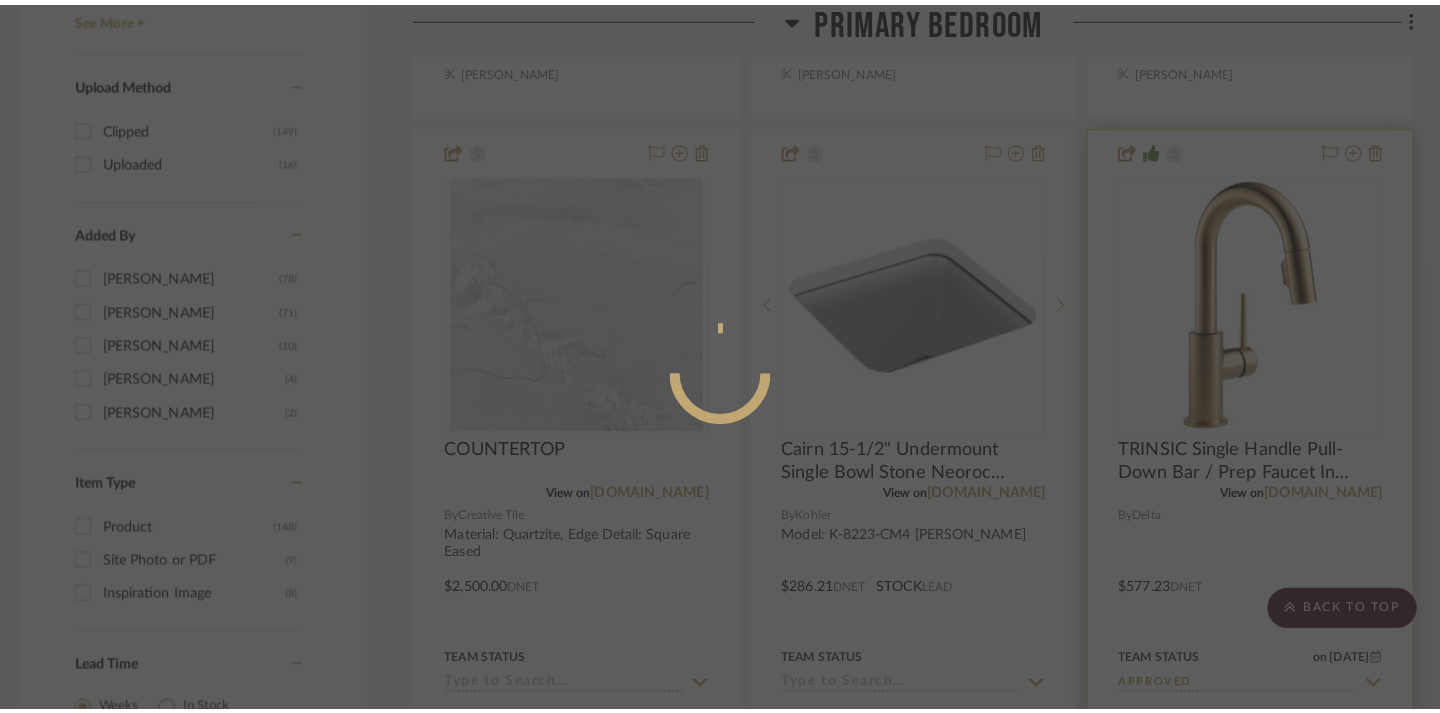 scroll, scrollTop: 0, scrollLeft: 0, axis: both 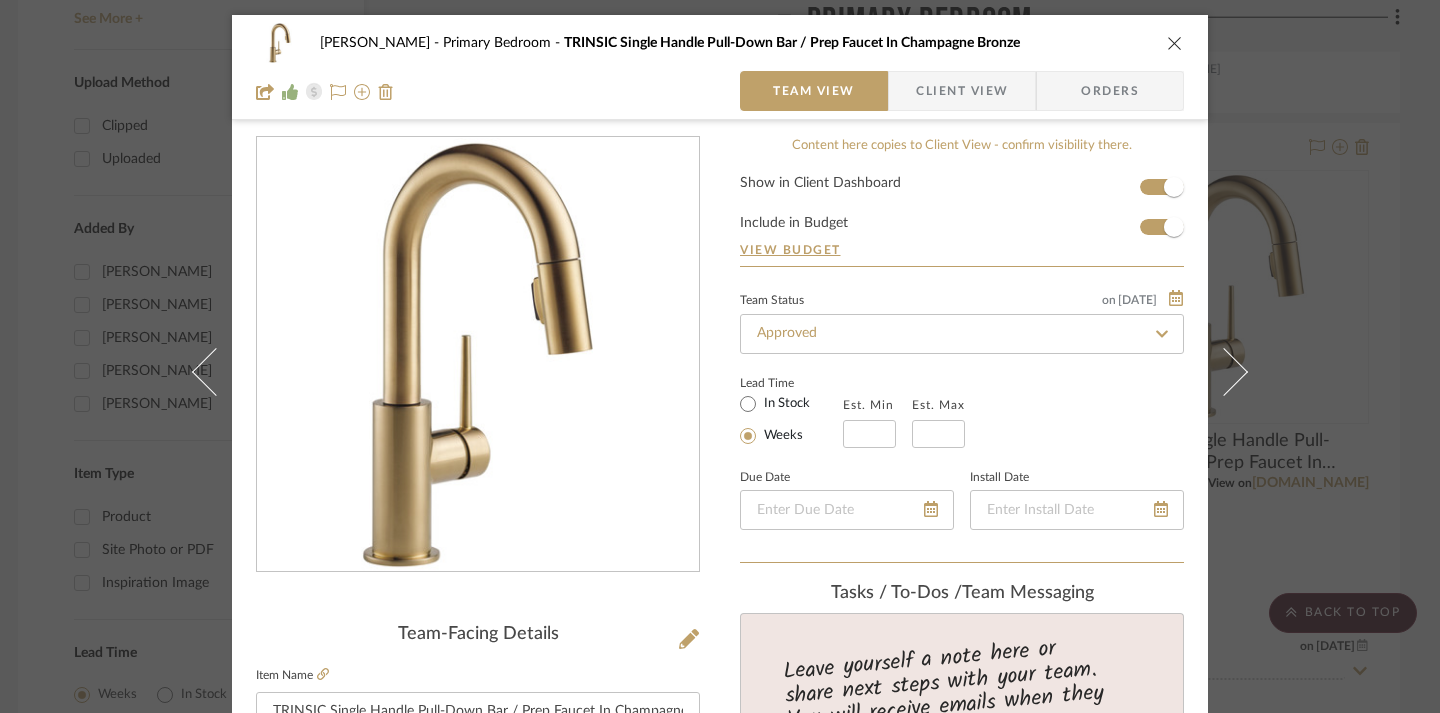 click 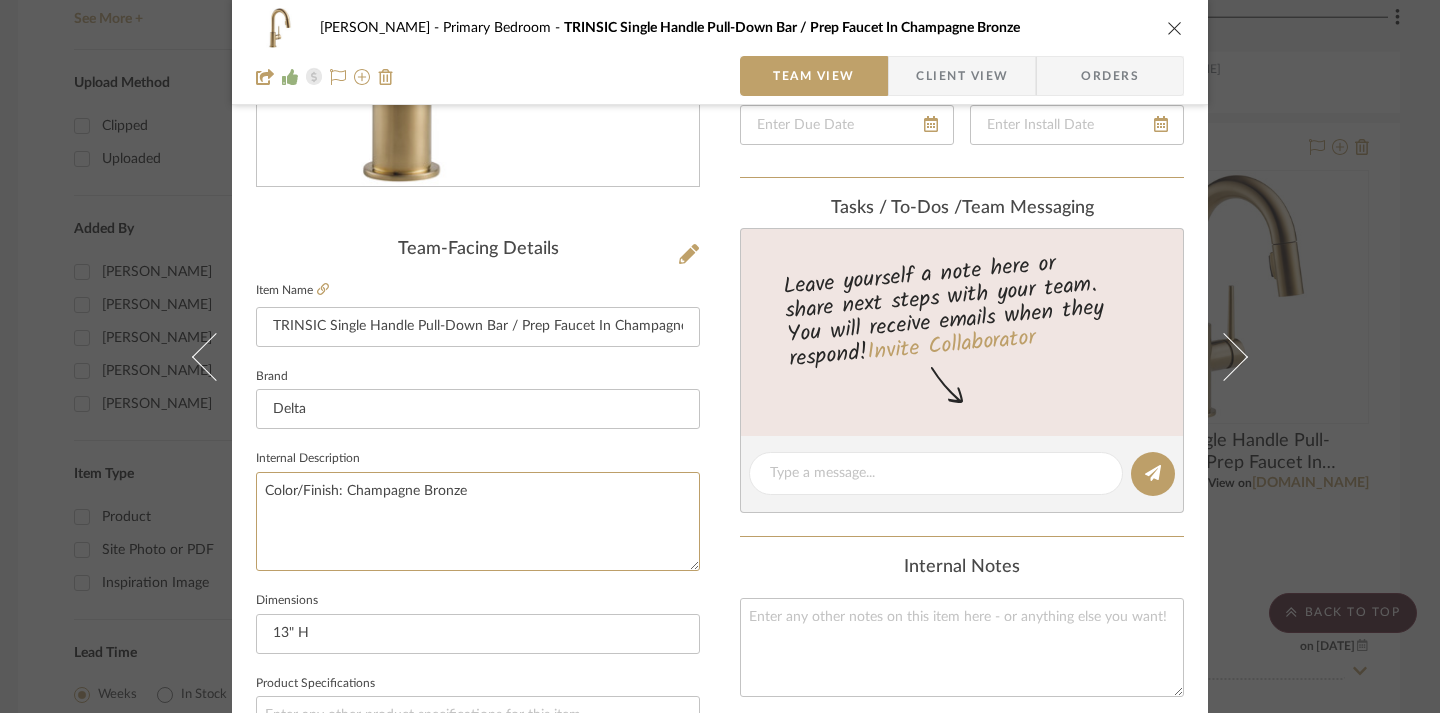 type on "Color/Finish: Champagne Bronze" 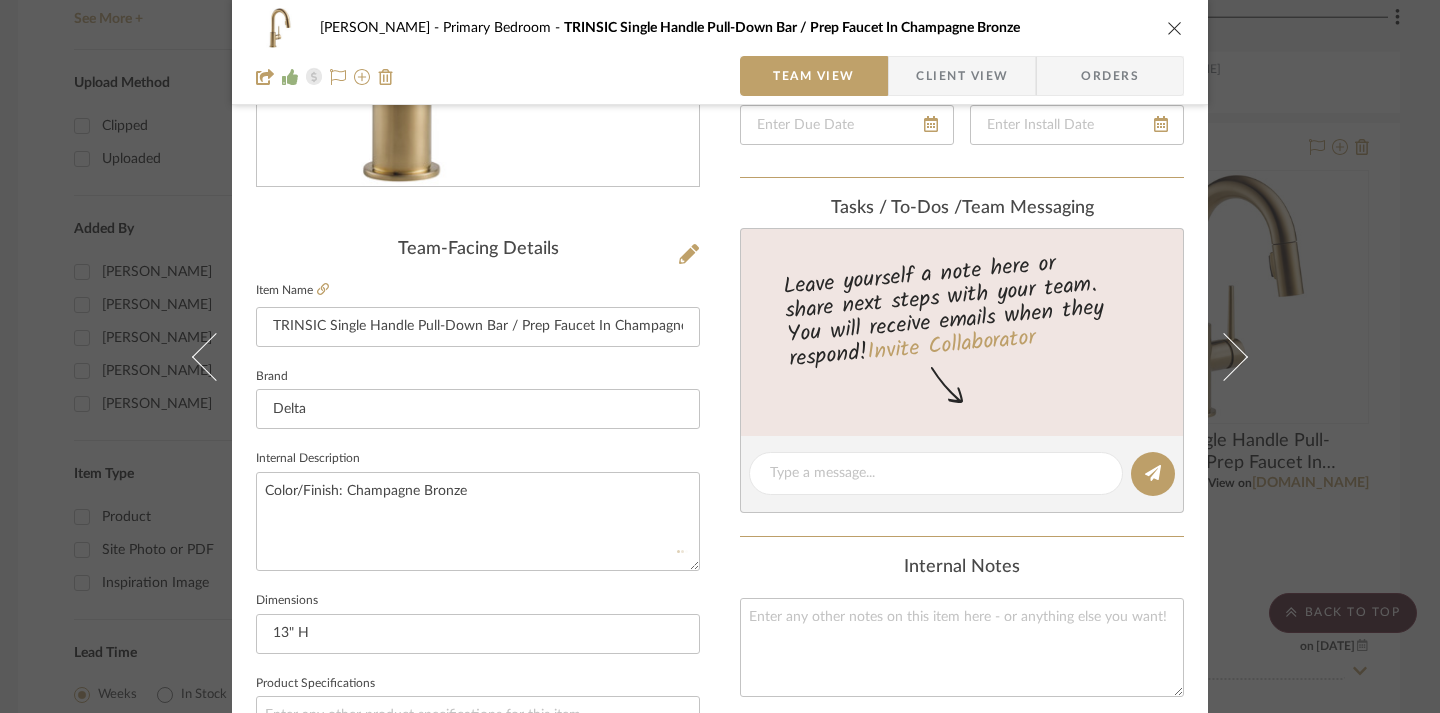 click on "[PERSON_NAME] Primary Bedroom TRINSIC Single Handle Pull-Down Bar / Prep Faucet In Champagne Bronze Team View Client View Orders  Team-Facing Details   Item Name  TRINSIC Single Handle Pull-Down Bar / Prep Faucet In Champagne Bronze  Brand  Delta  Internal Description  Color/Finish: Champagne Bronze  Dimensions  13" H  Product Specifications   Item Costs   View Budget   Markup %  30%  Unit Cost  $577.23  Cost Type  DNET  Client Unit Price   $750.40   Quantity  1  Unit Type  Each  Subtotal   $750.40   Tax %  0%  Total Tax   $0.00   Shipping Cost  $0.00  Ship. Markup %  0% Taxable  Total Shipping   $0.00  Total Client Price  $750.40  Your Cost  $577.23  Your Margin  $173.17  Content here copies to Client View - confirm visibility there.  Show in Client Dashboard   Include in Budget   View Budget  Team Status on [DATE] [DATE] Approved  Lead Time  In Stock Weeks  Est. Min   Est. Max   Due Date   Install Date  Tasks / To-Dos /  team Messaging Invite Collaborator Internal Notes  Documents  Choose a file (1)" at bounding box center [720, 504] 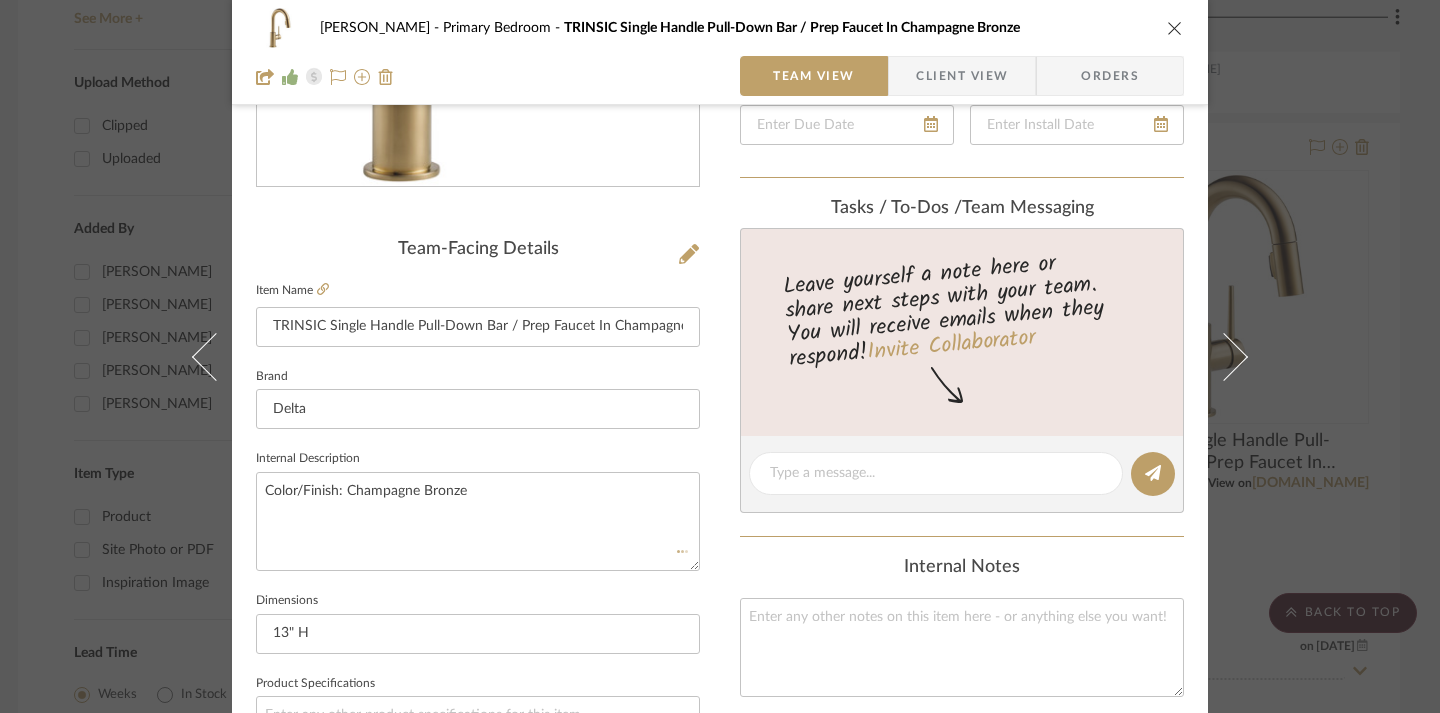 type 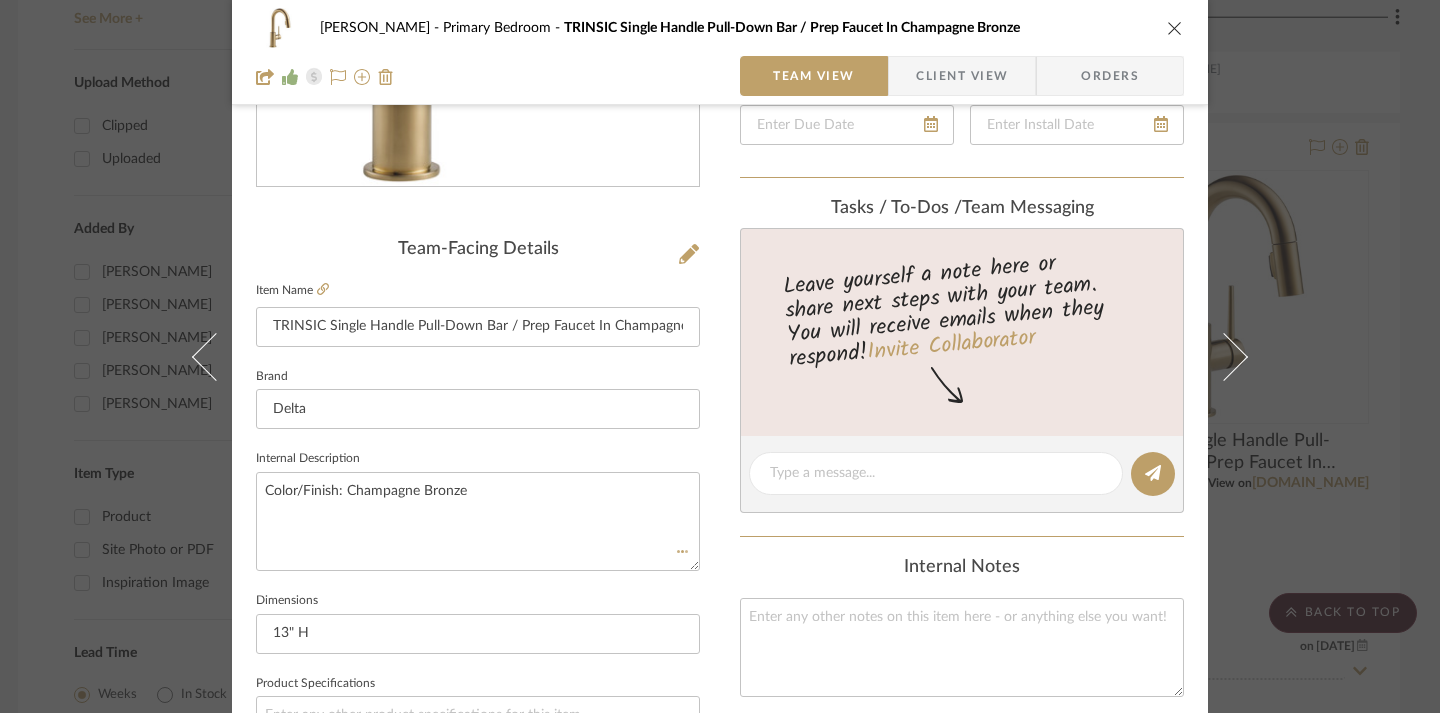 type 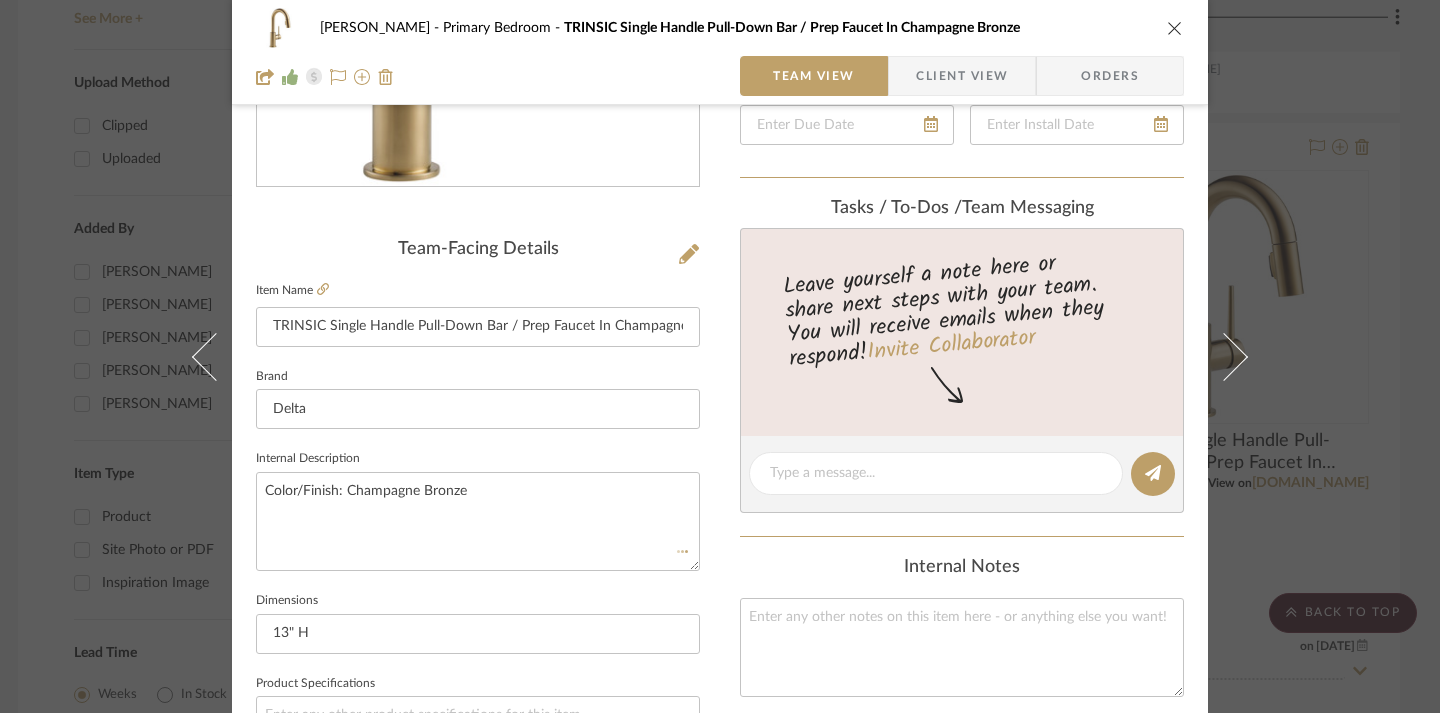 type 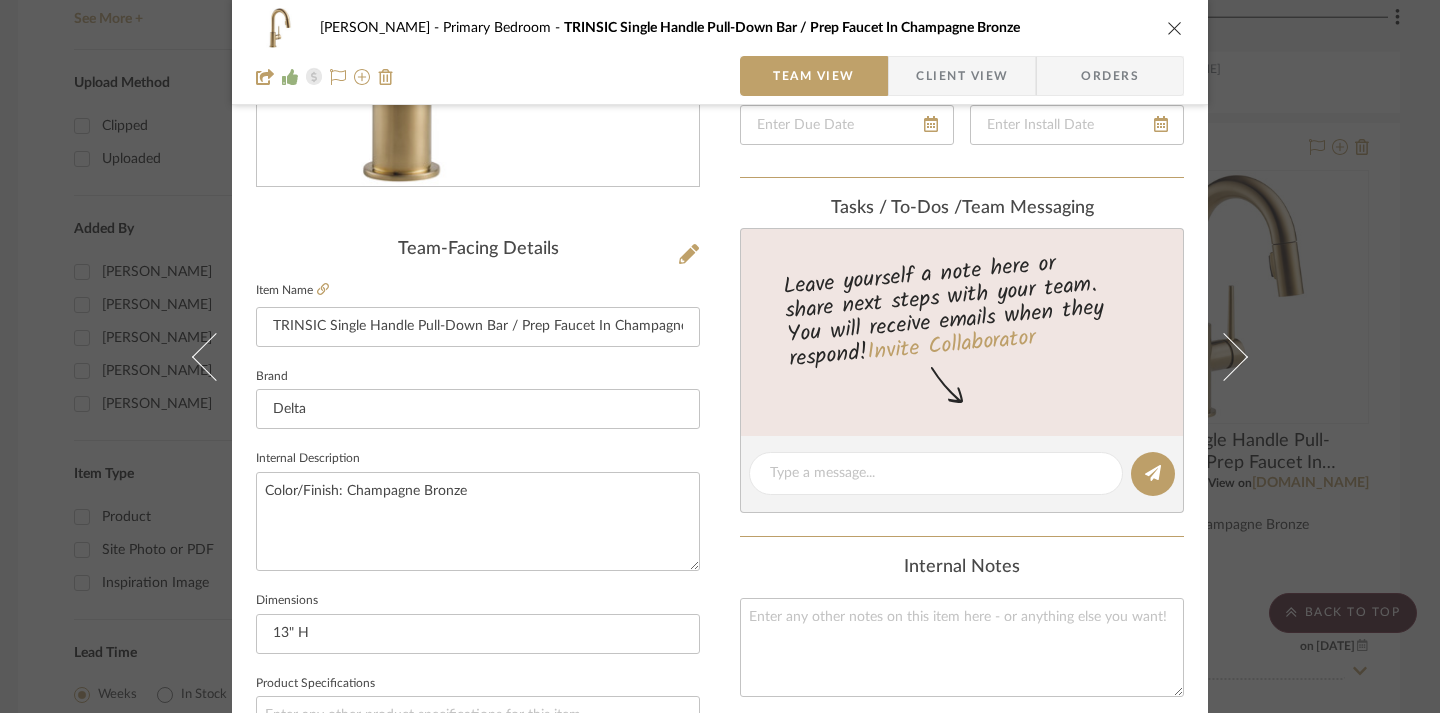 click at bounding box center (1175, 28) 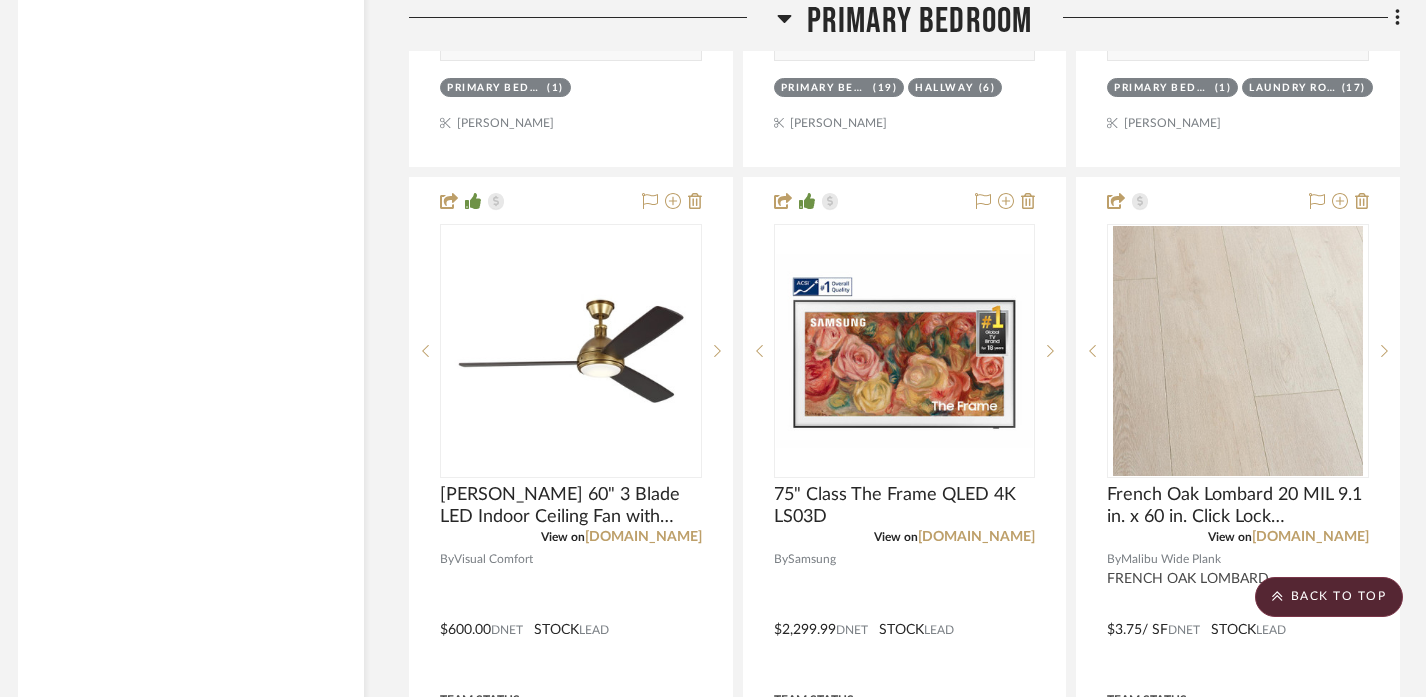 scroll, scrollTop: 5338, scrollLeft: 12, axis: both 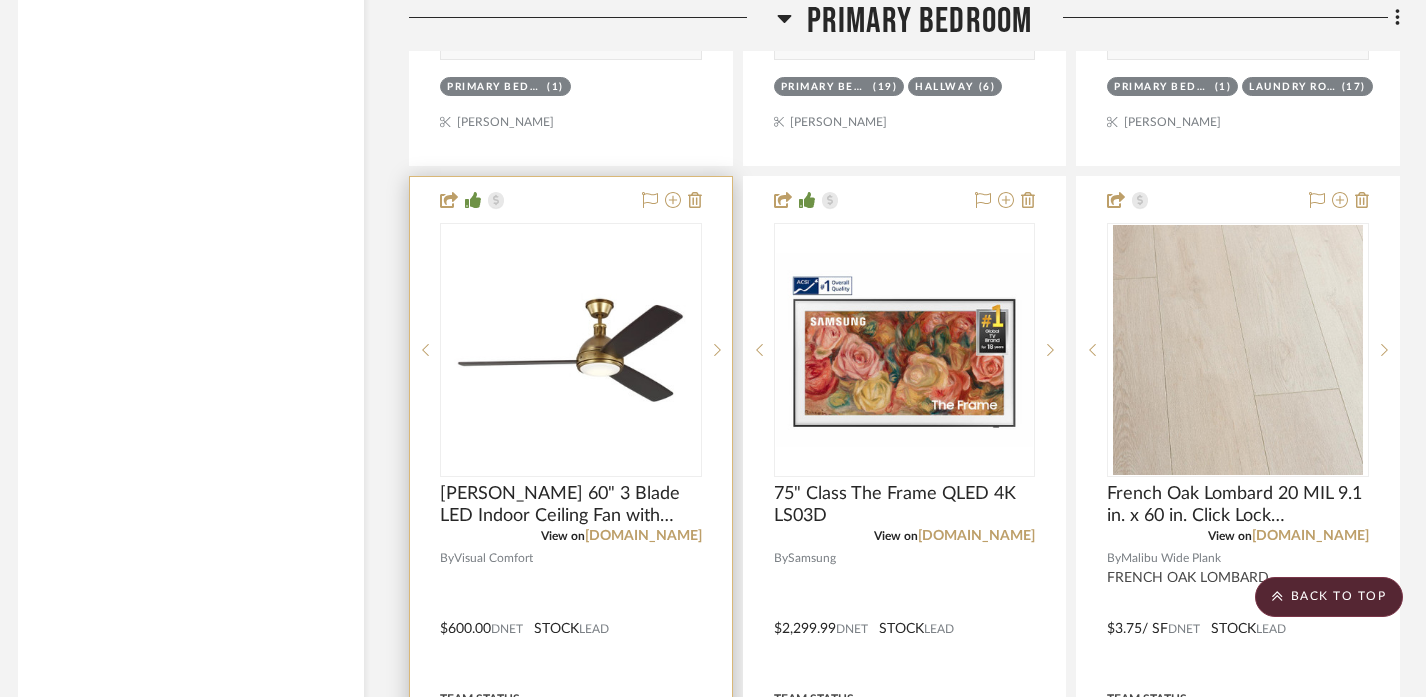click at bounding box center (571, 614) 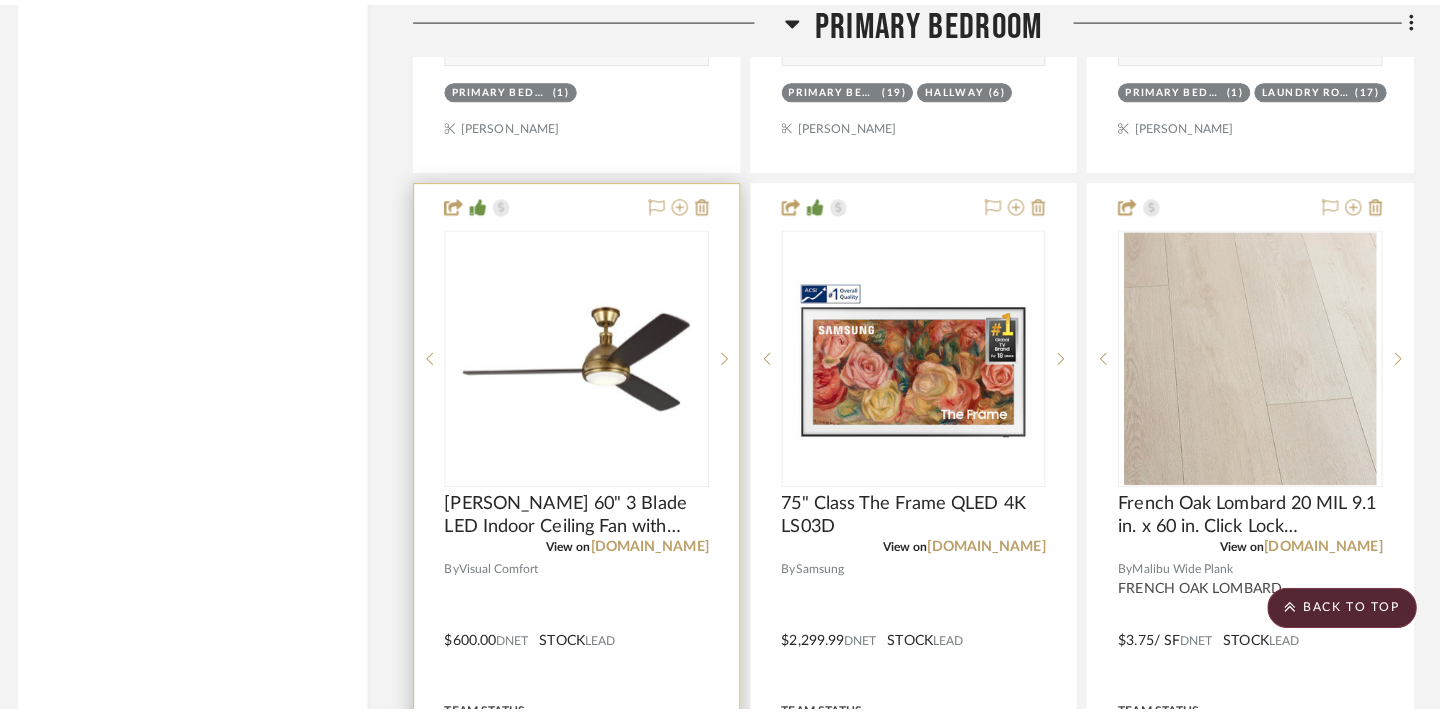 scroll, scrollTop: 0, scrollLeft: 0, axis: both 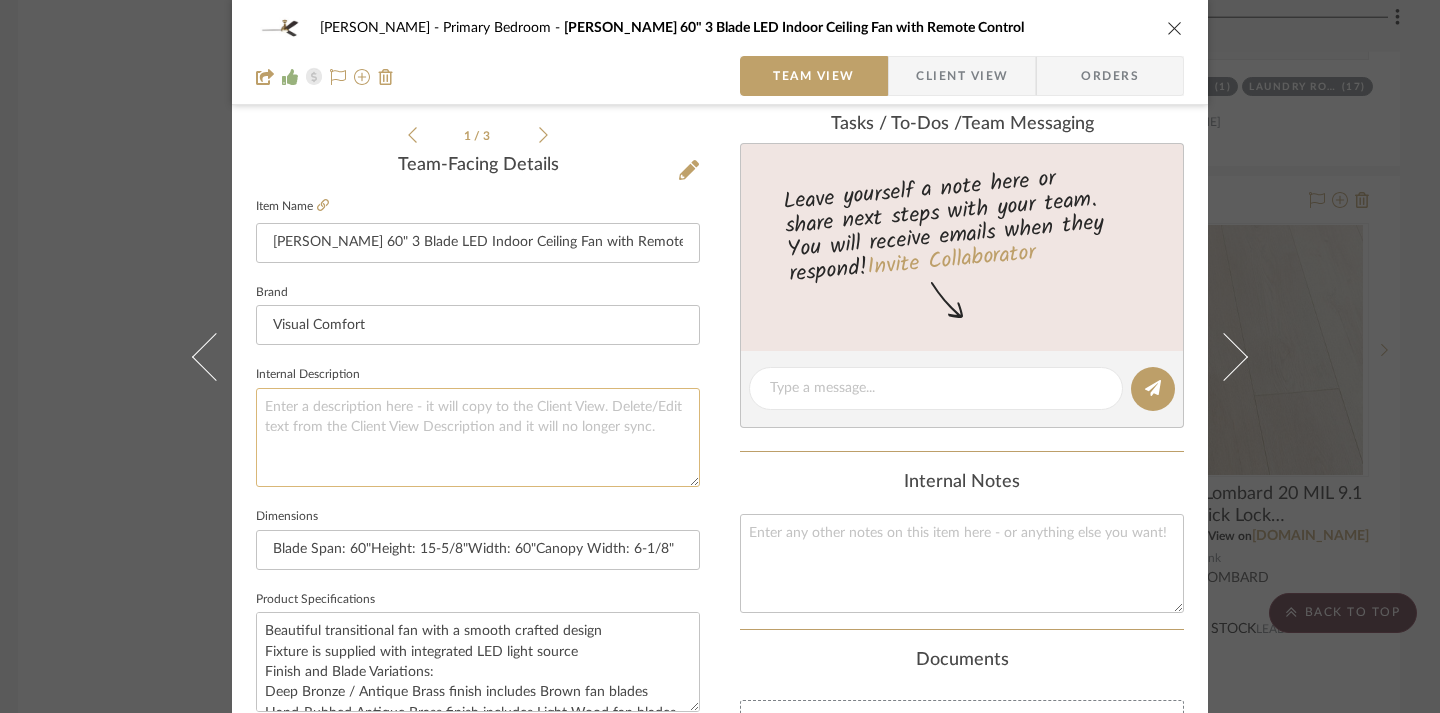 click 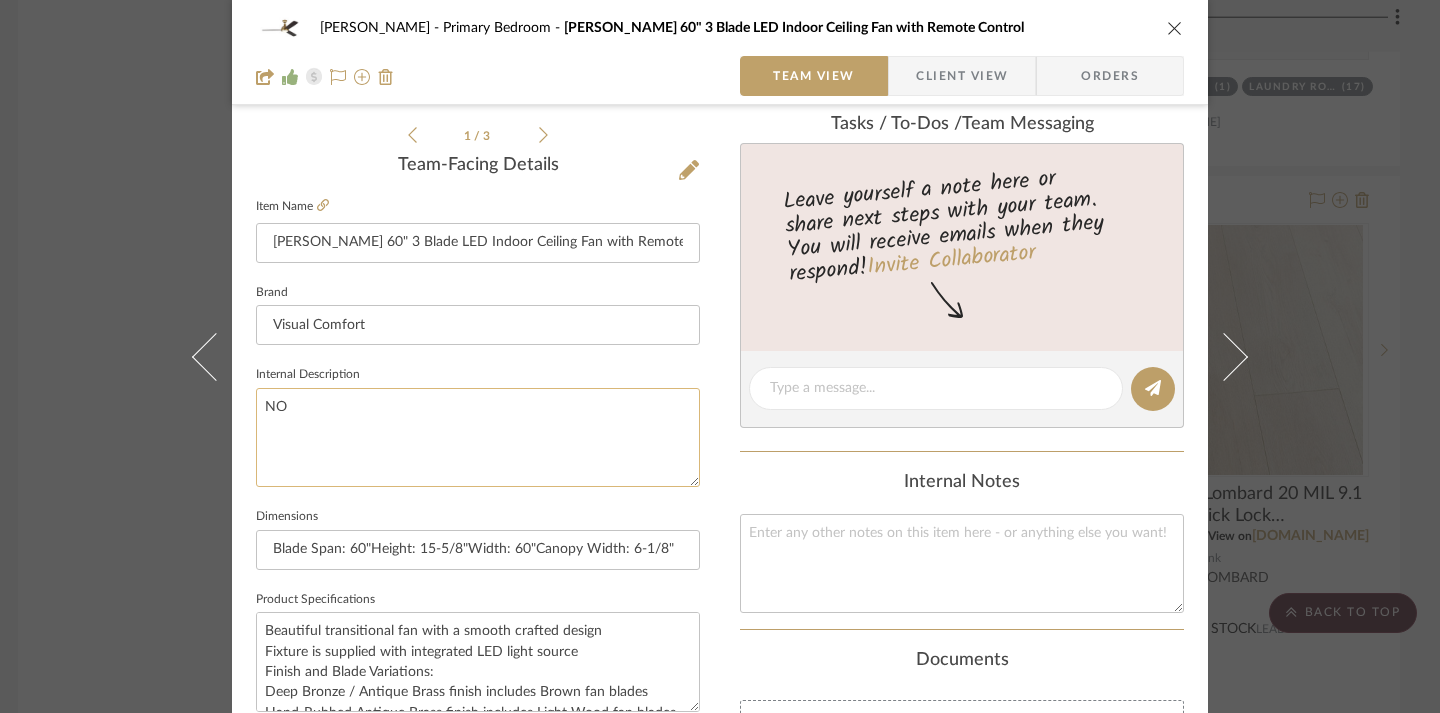 type on "N" 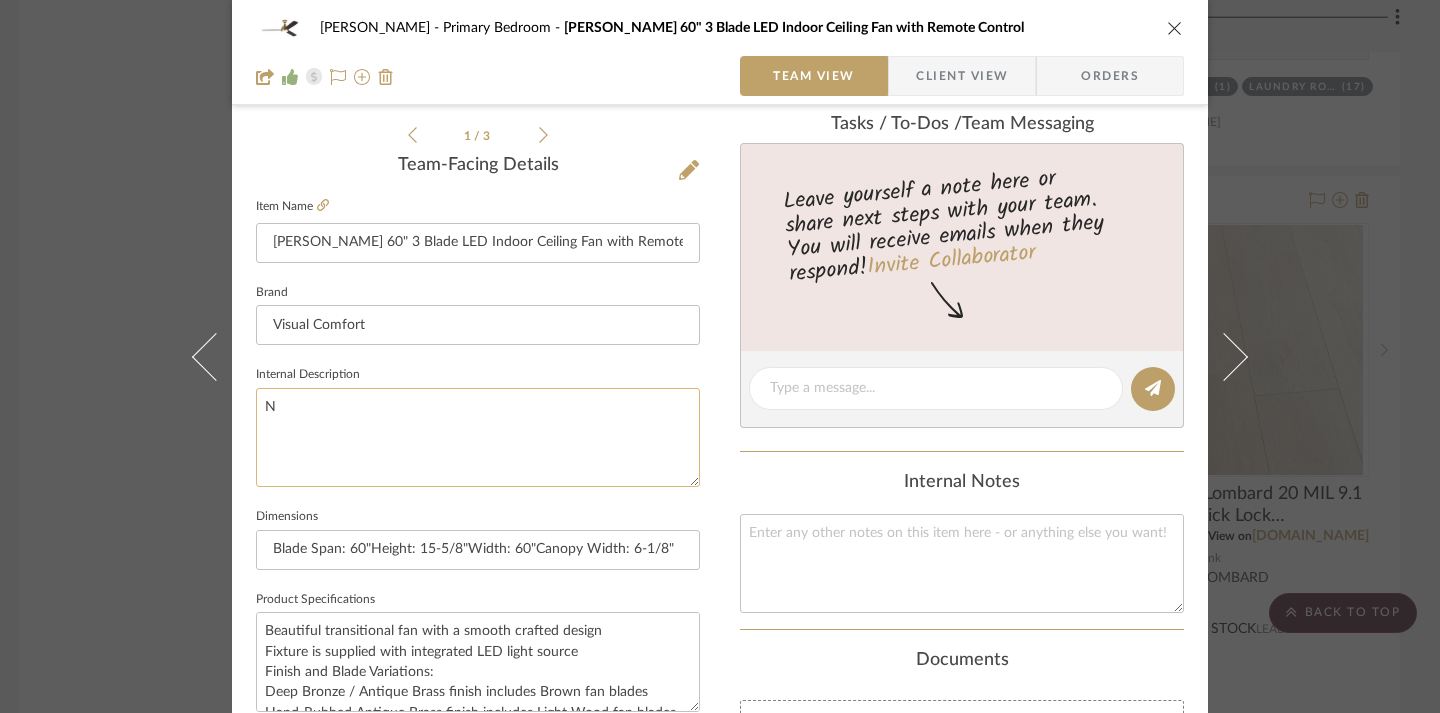 type 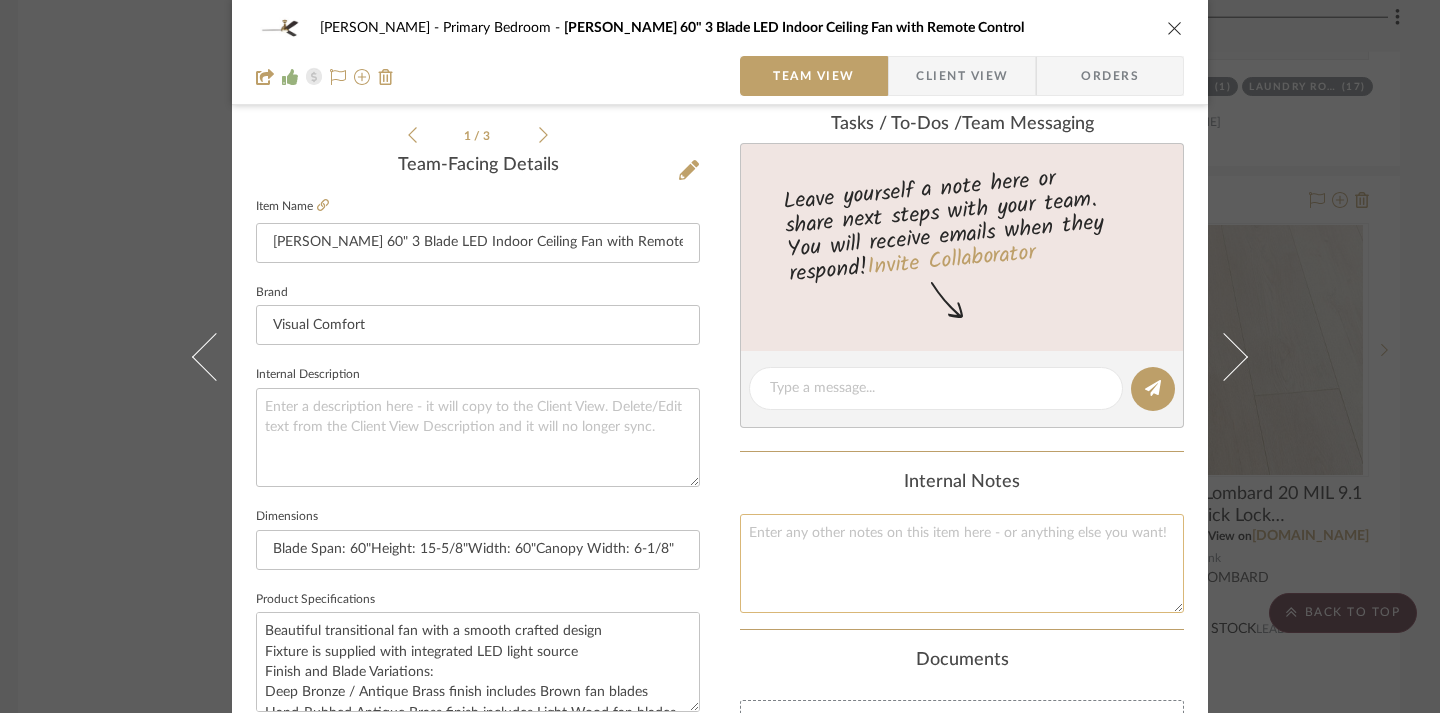click 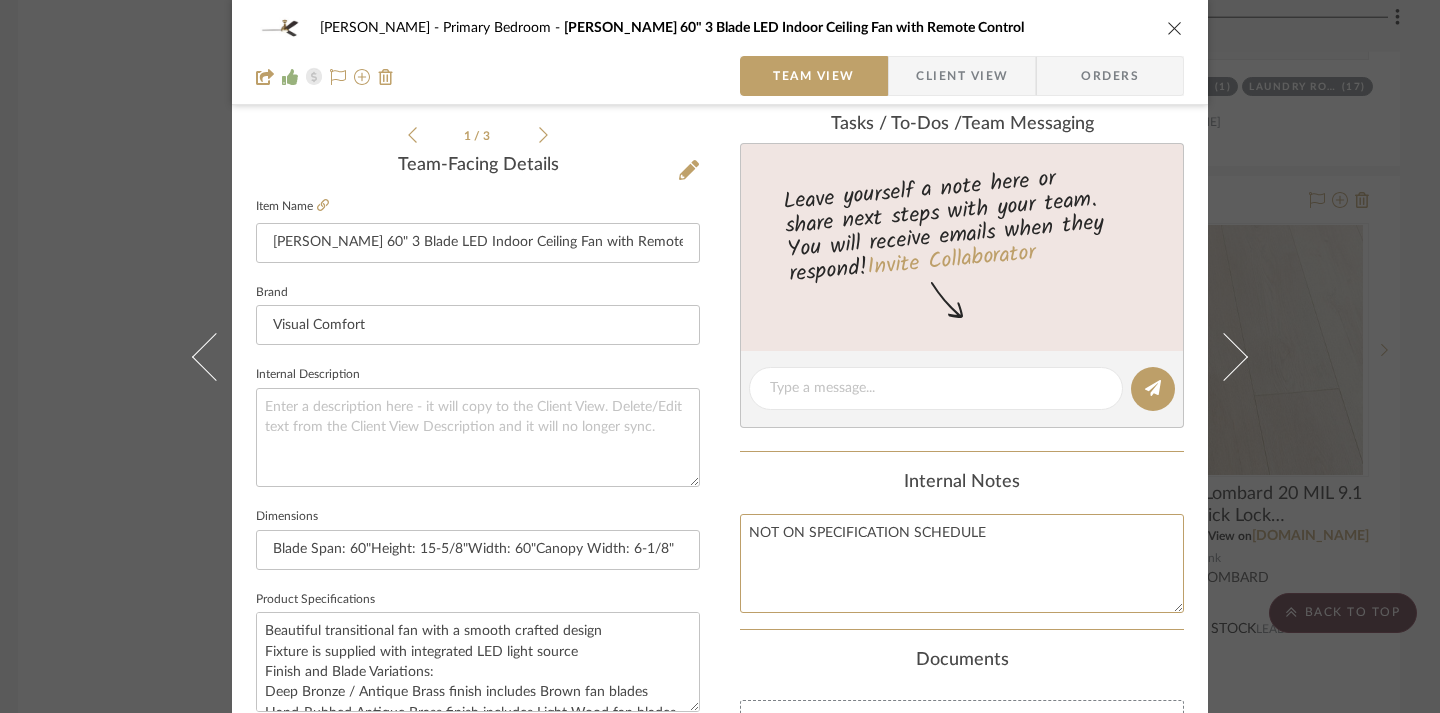 type on "NOT ON SPECIFICATION SCHEDULE" 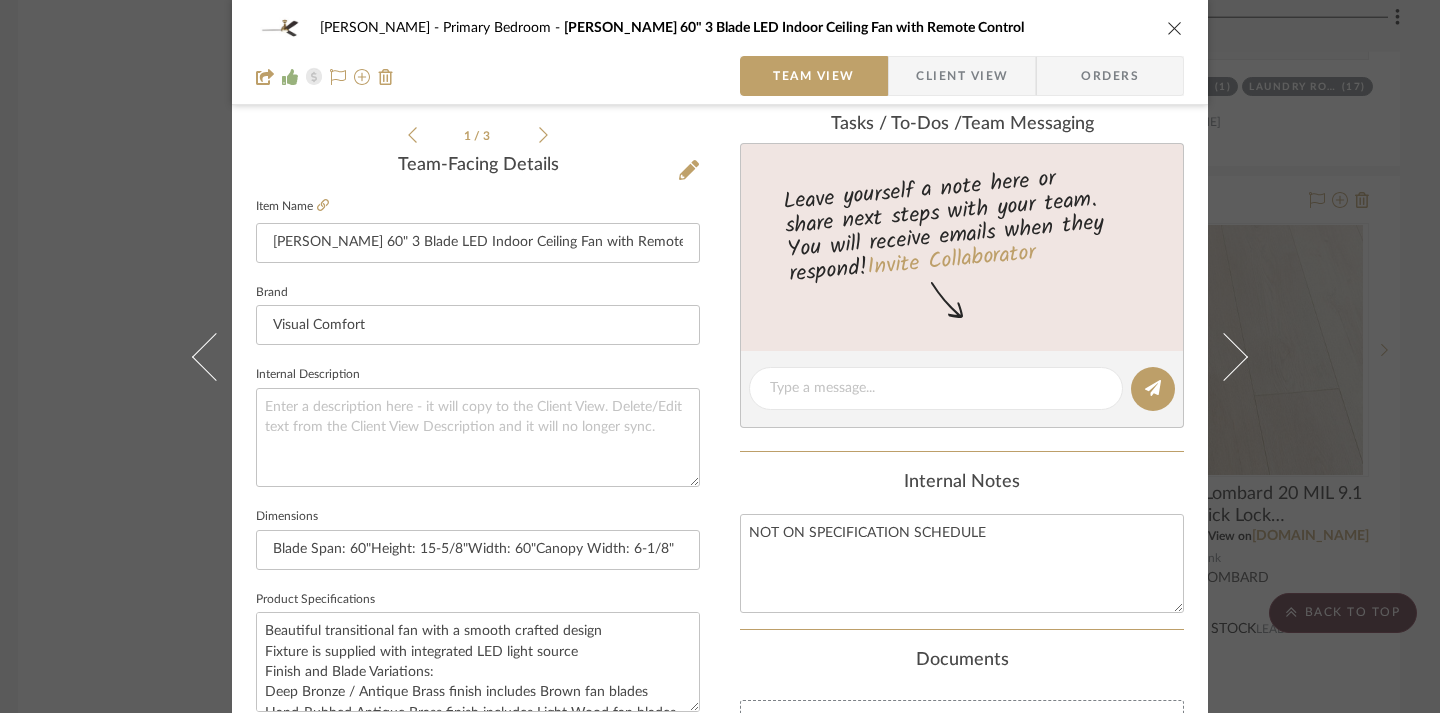 click on "Internal Notes NOT ON SPECIFICATION SCHEDULE" 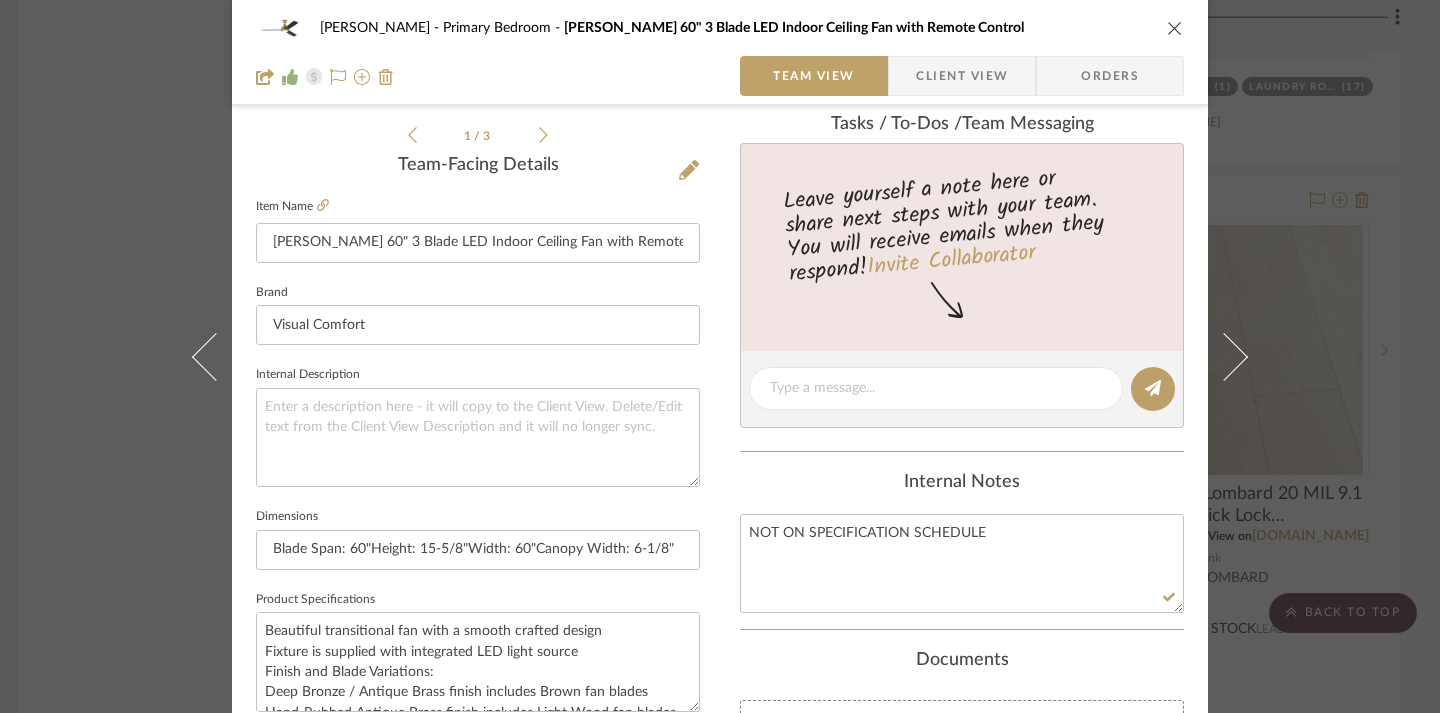 click at bounding box center (1175, 28) 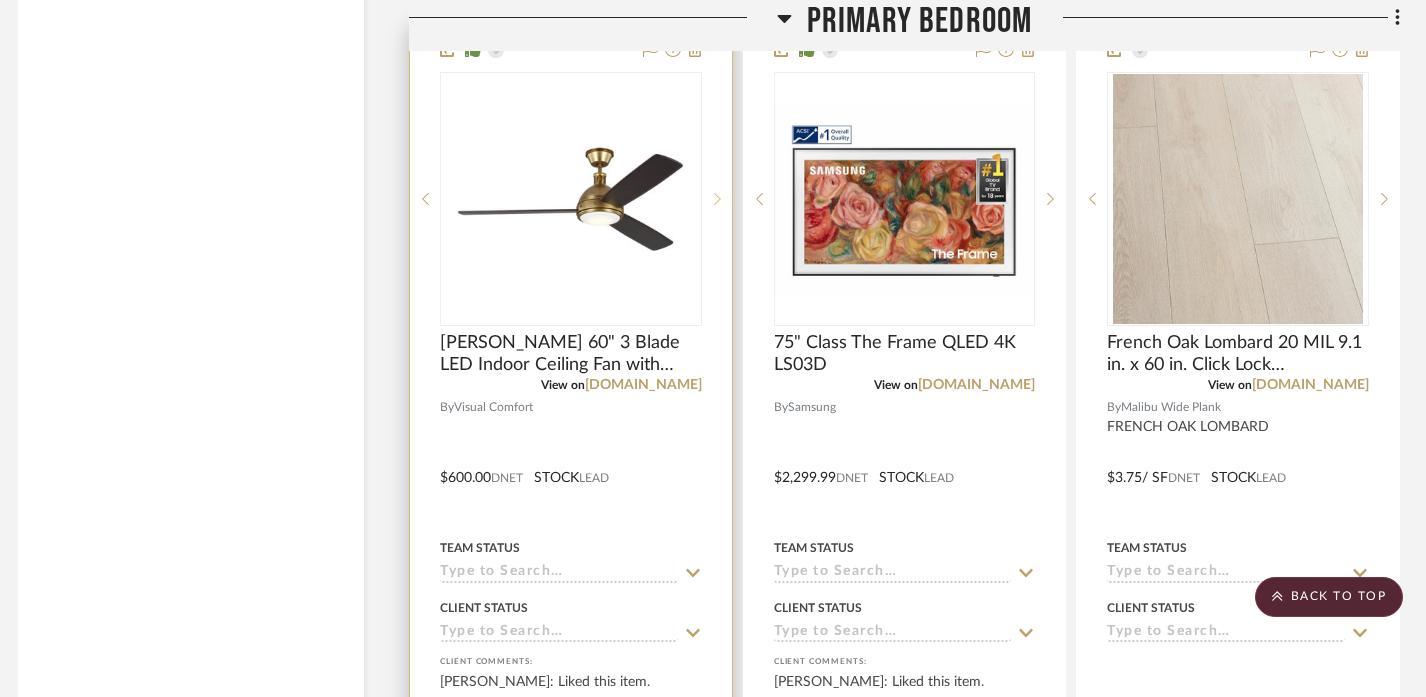 scroll, scrollTop: 5491, scrollLeft: 12, axis: both 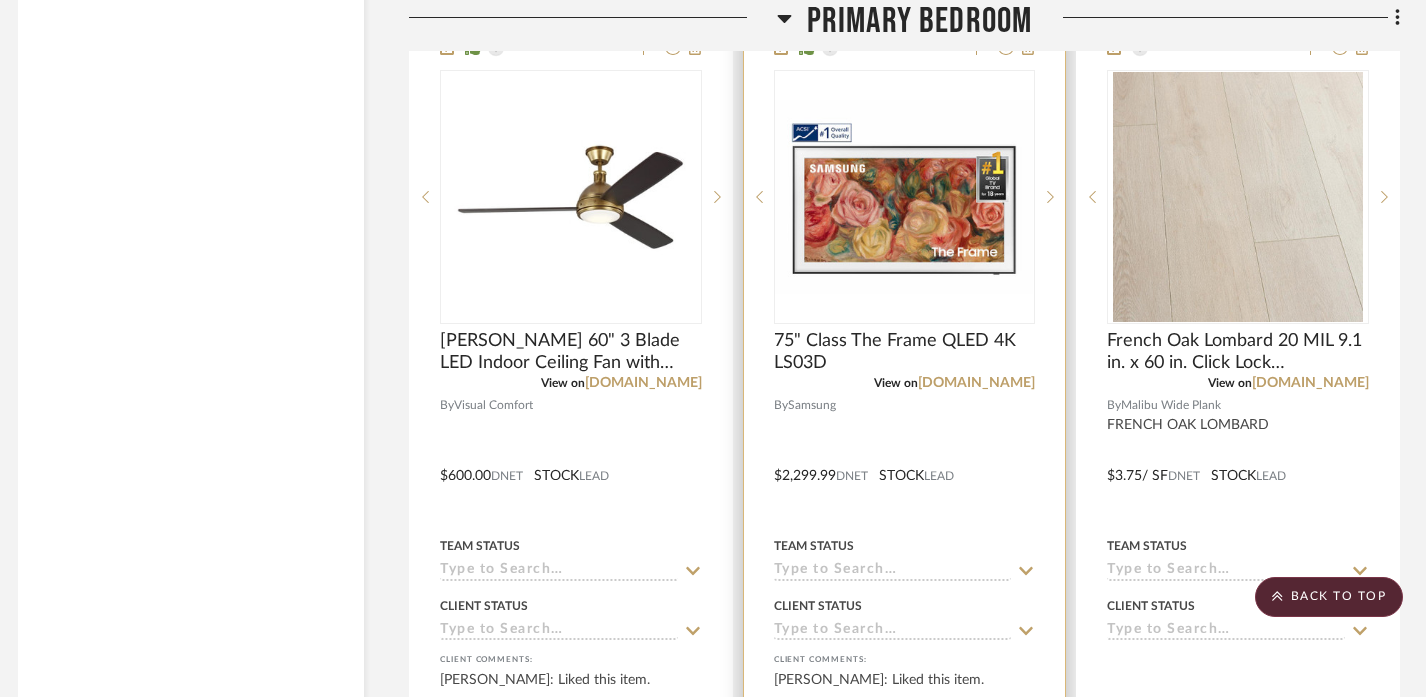 click at bounding box center [905, 461] 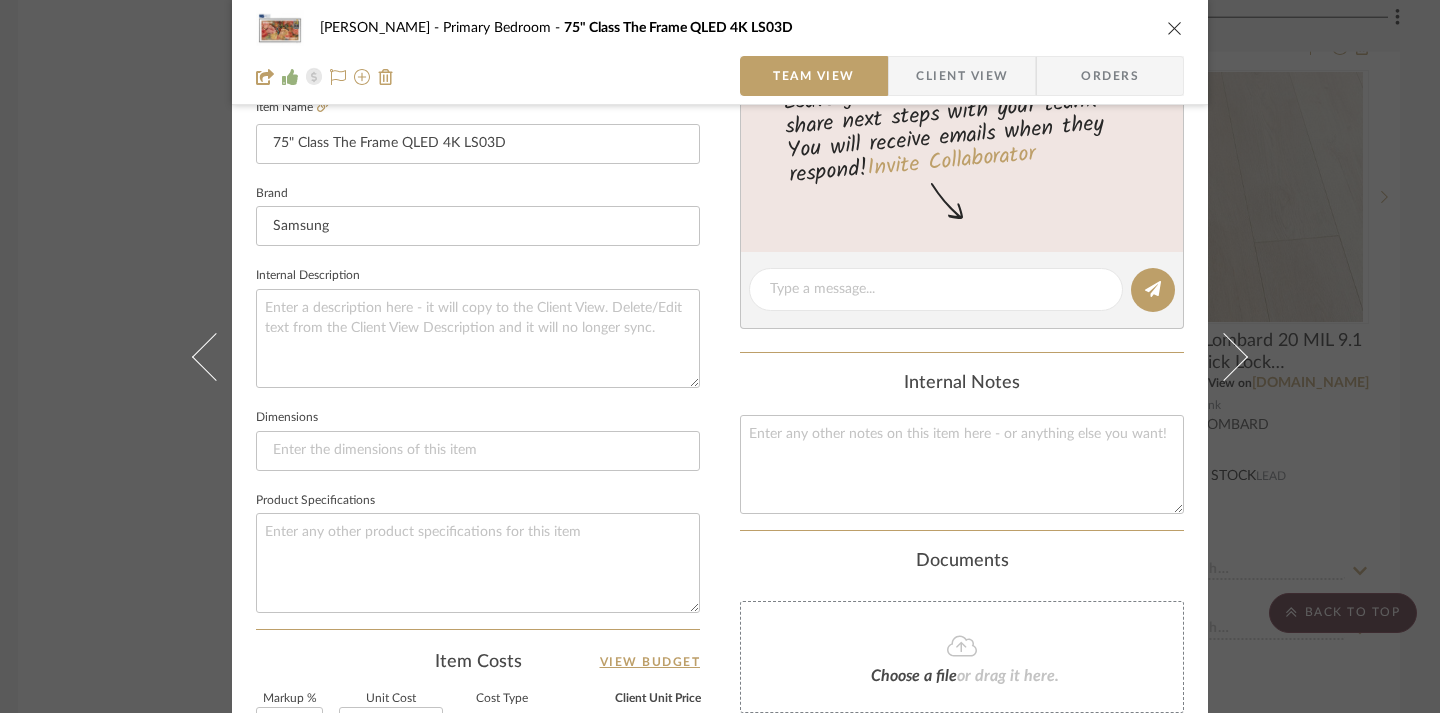 scroll, scrollTop: 605, scrollLeft: 0, axis: vertical 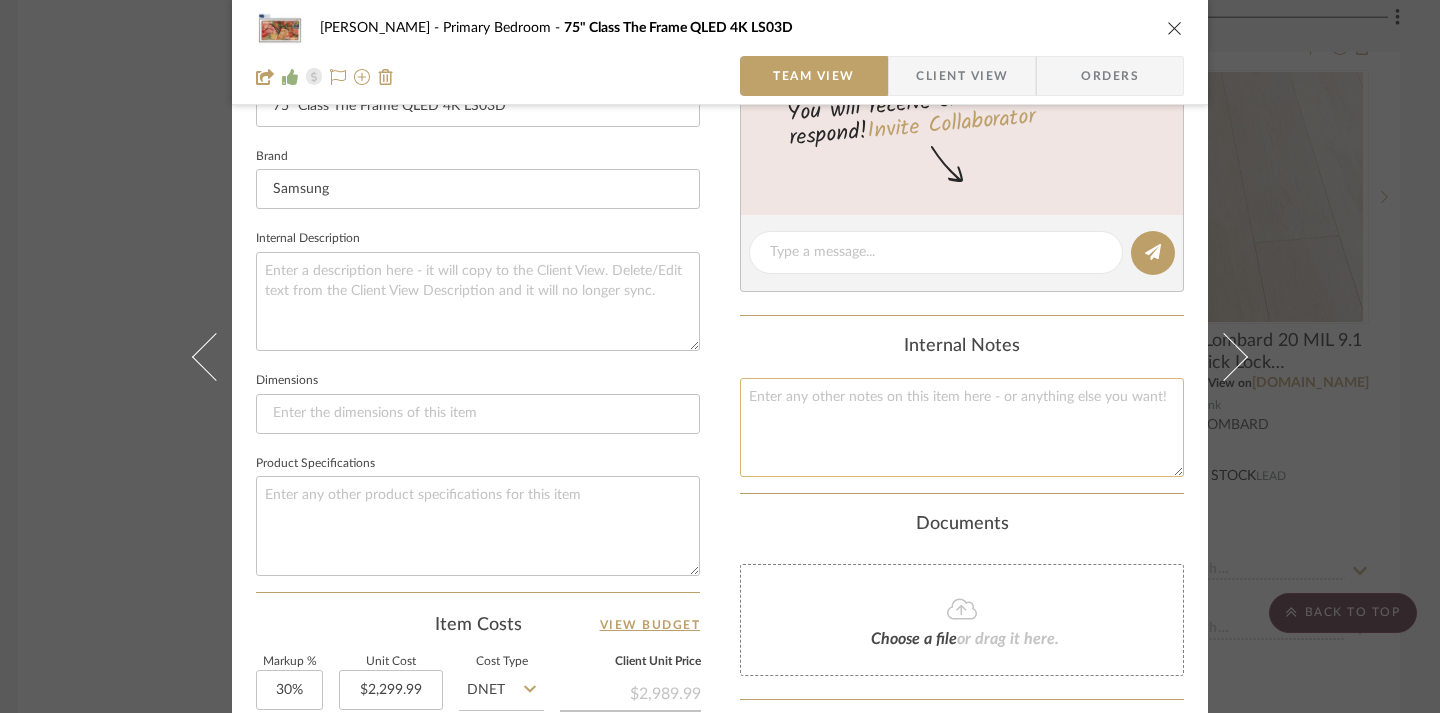 click 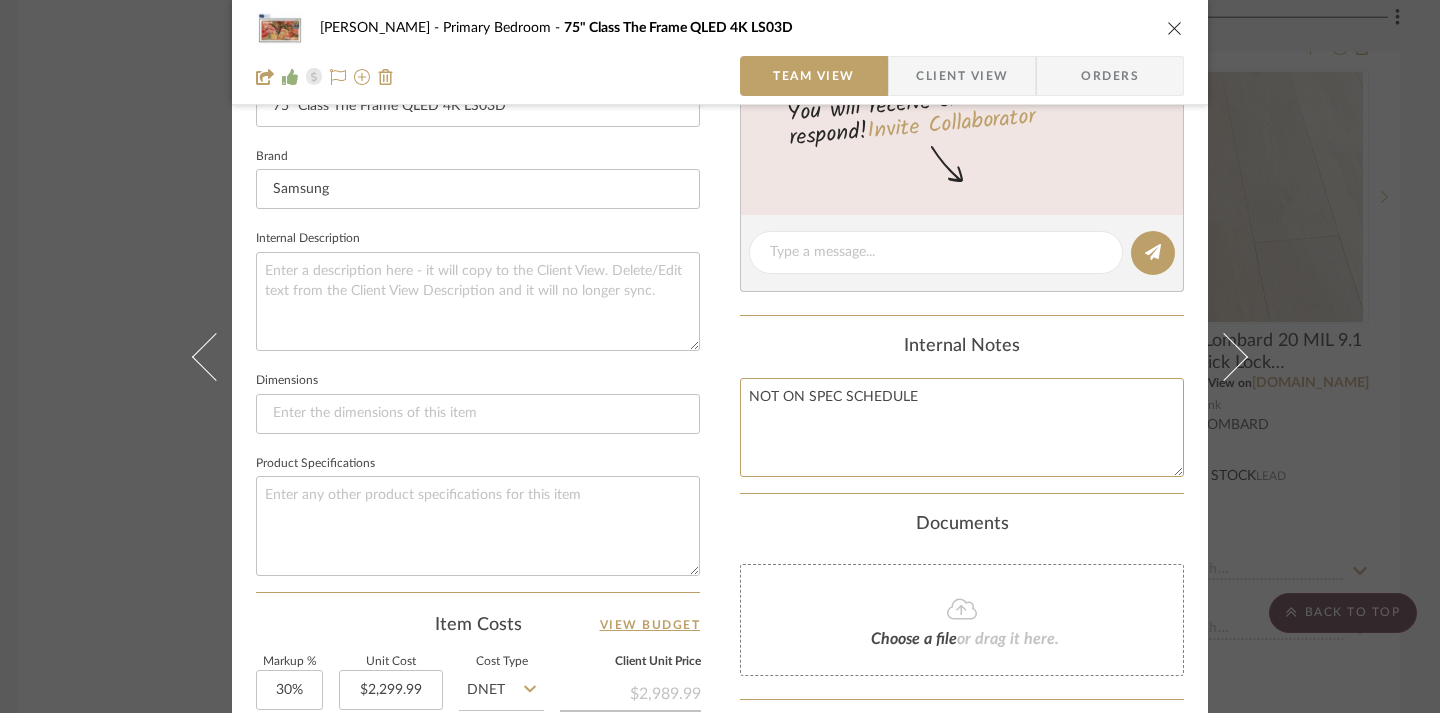 type on "NOT ON SPEC SCHEDULE" 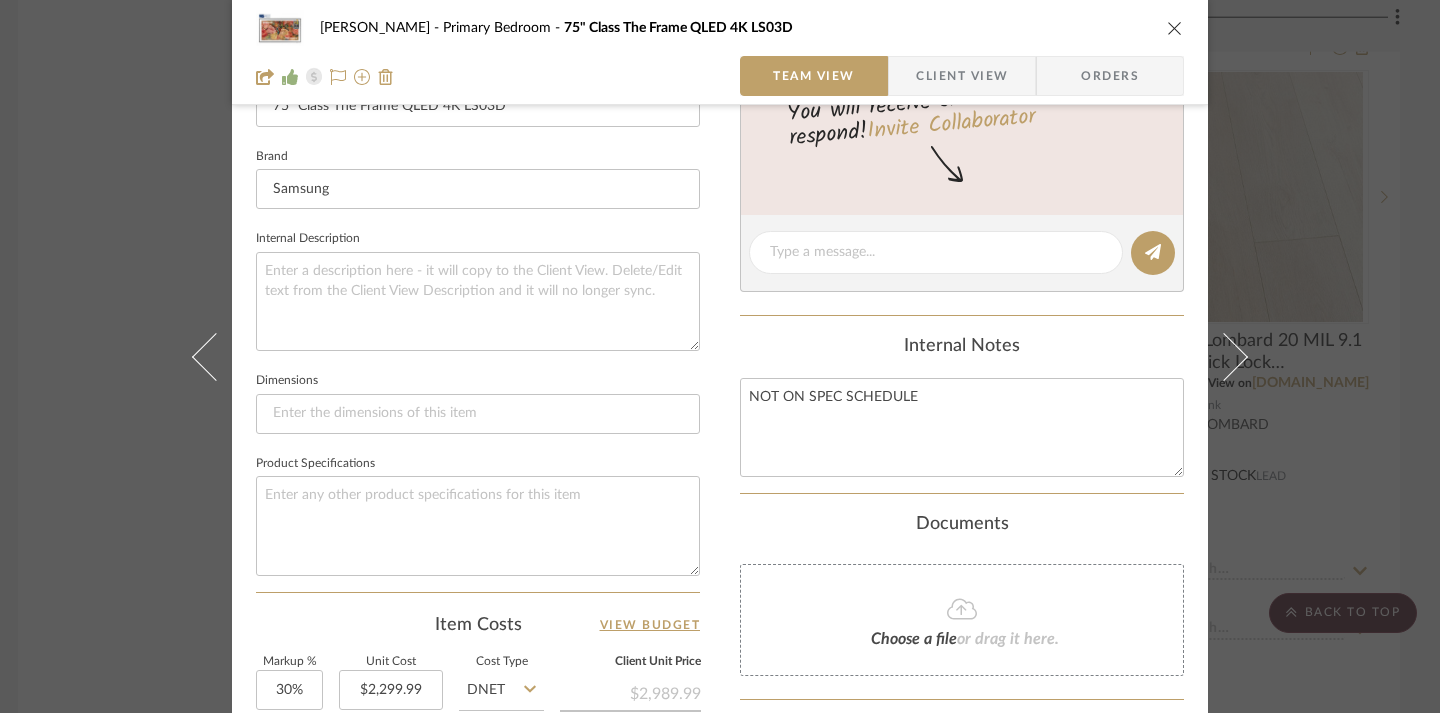 click on "Documents" 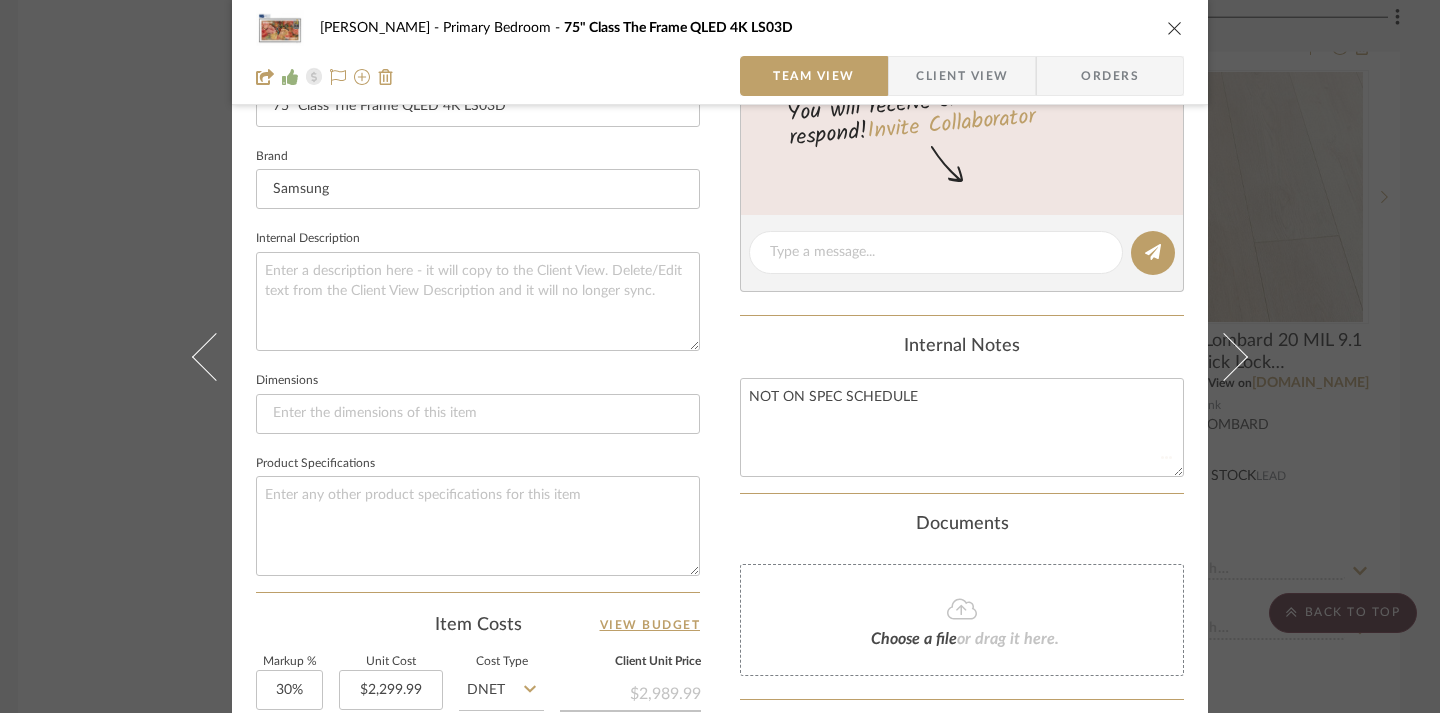 type 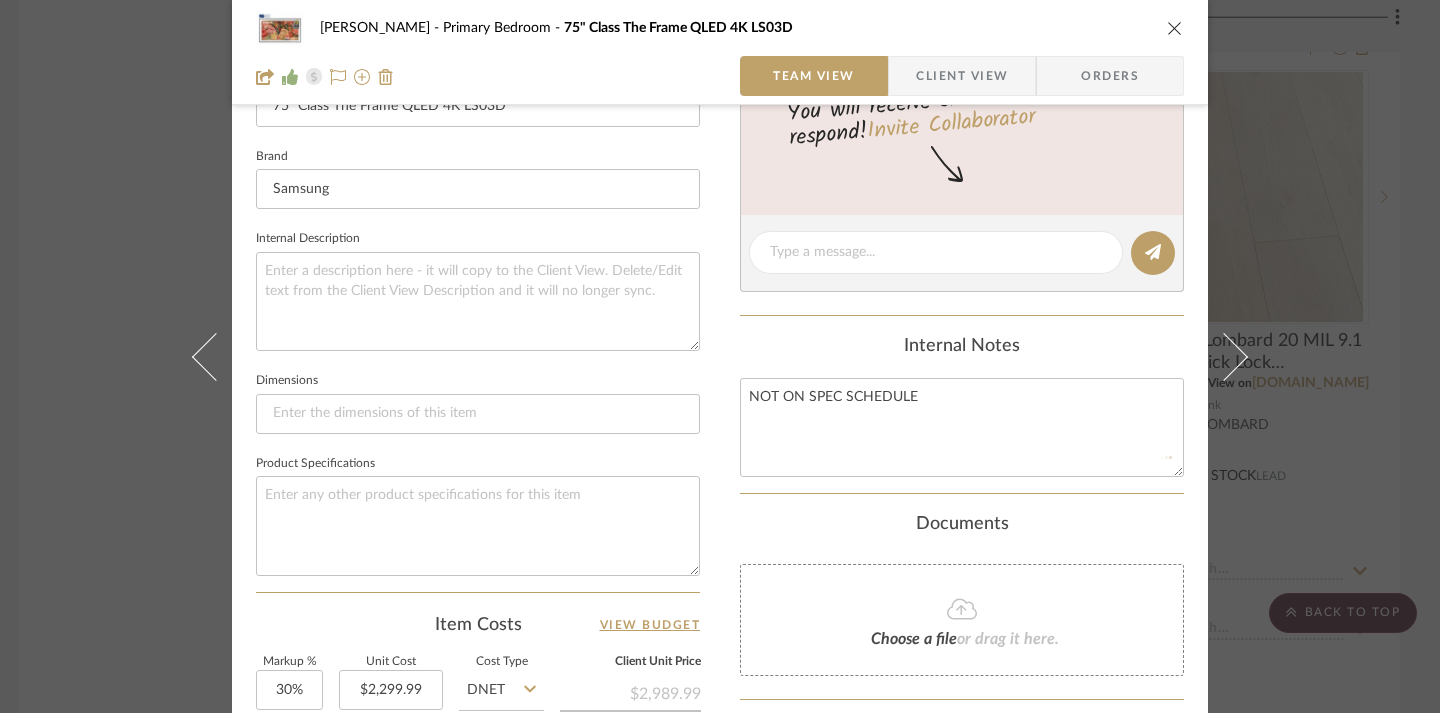 type 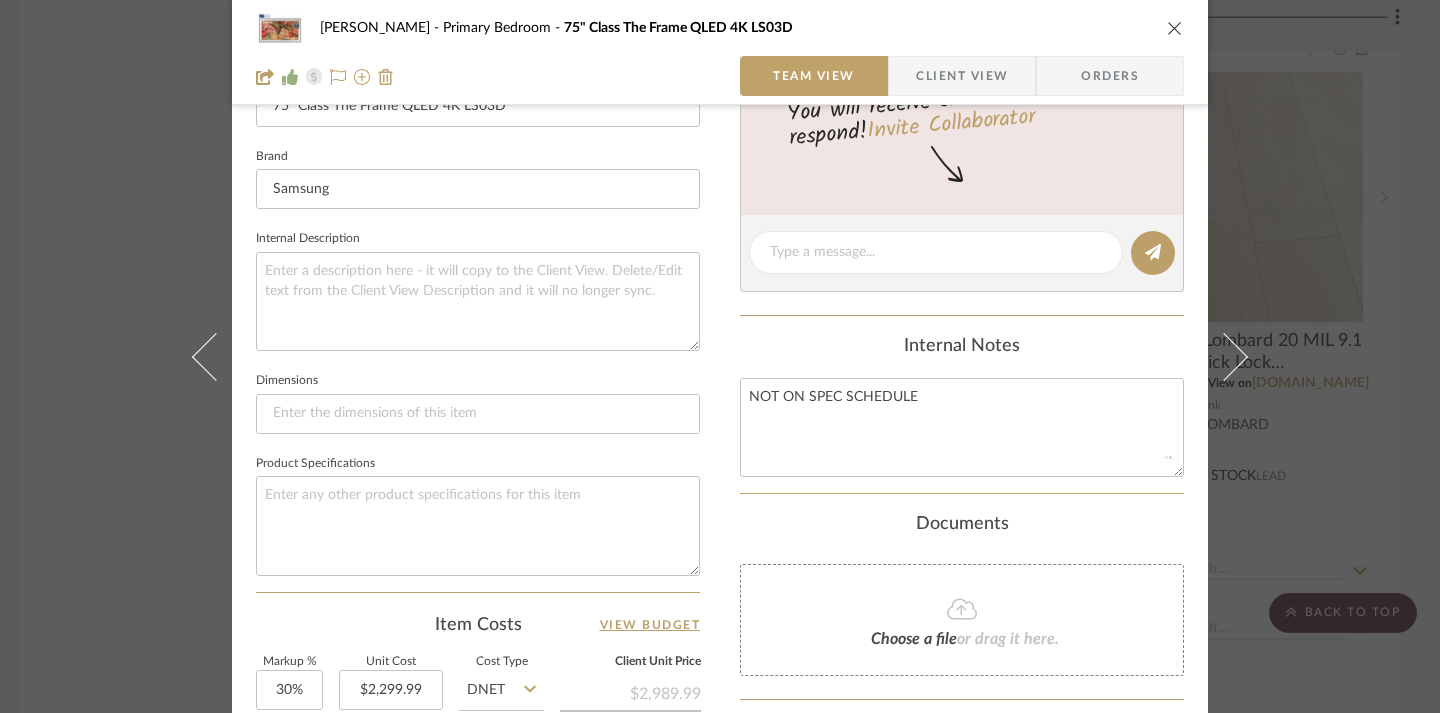 type 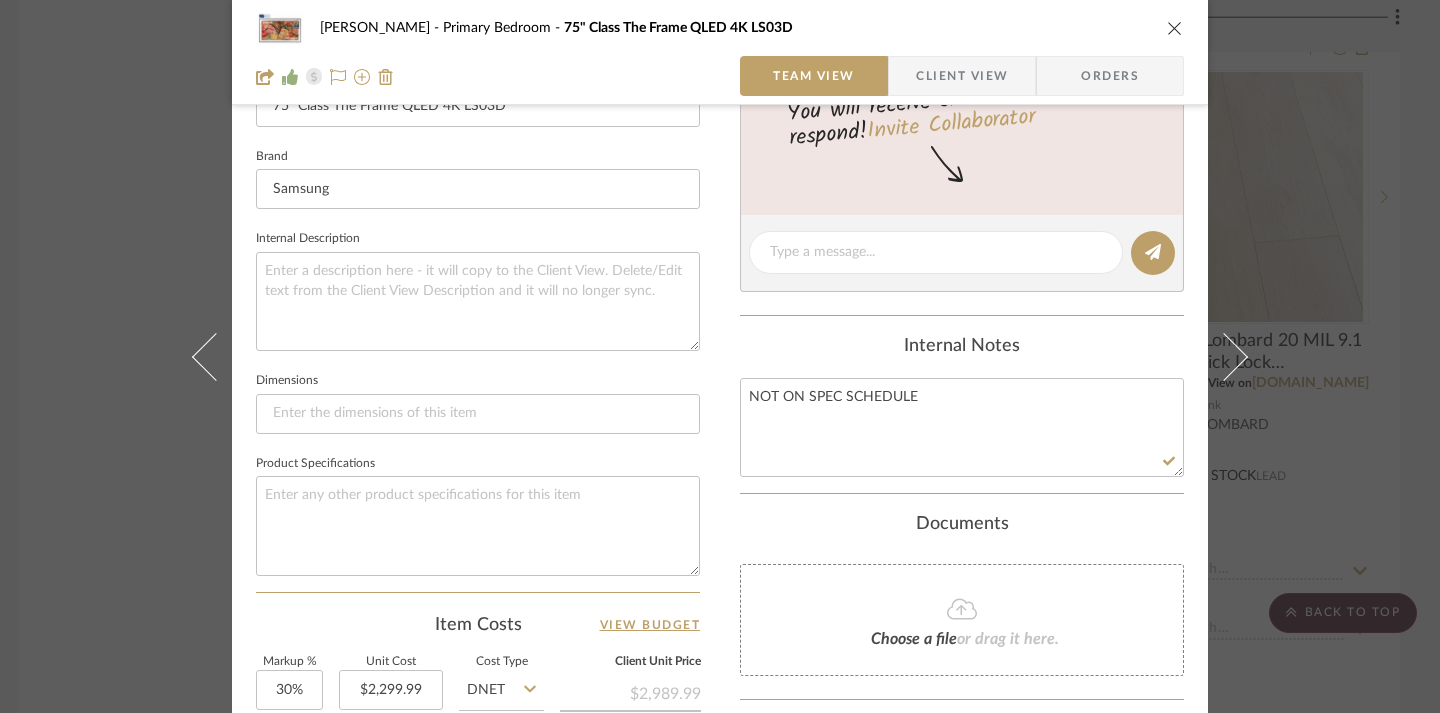 click at bounding box center (1175, 28) 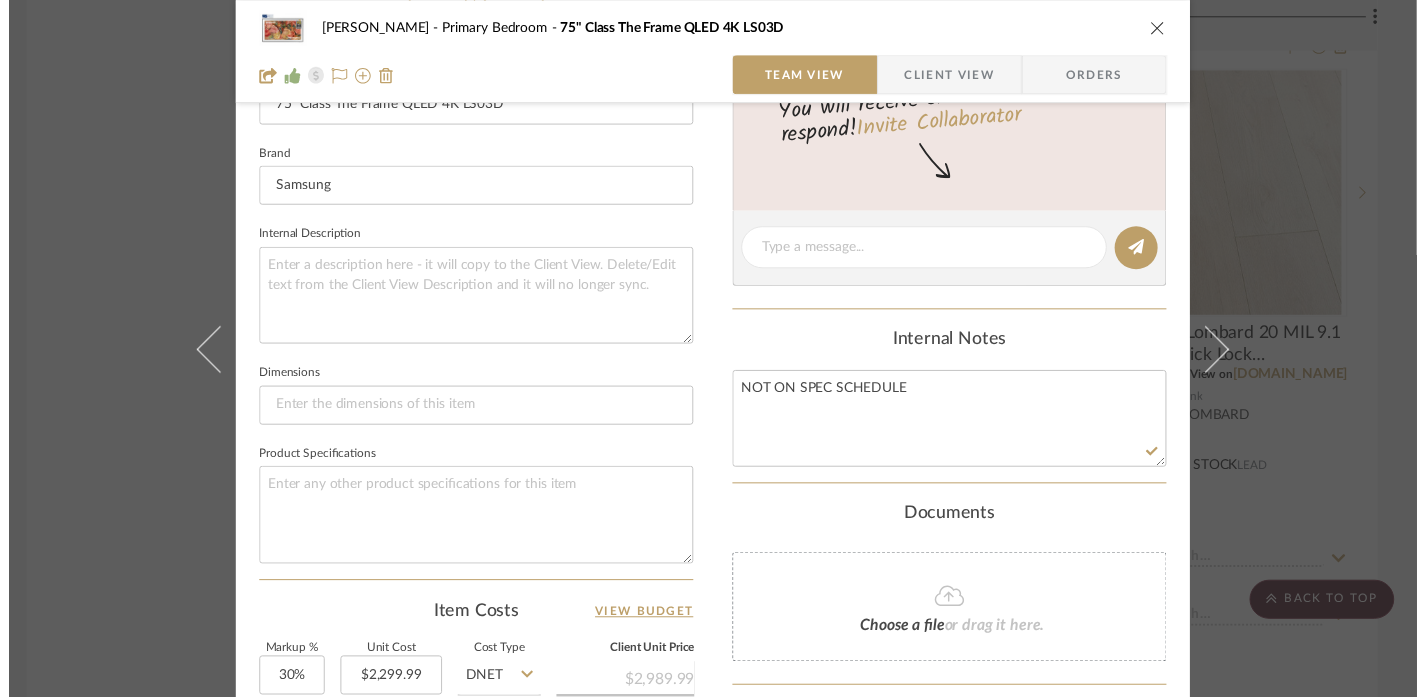 scroll, scrollTop: 5491, scrollLeft: 12, axis: both 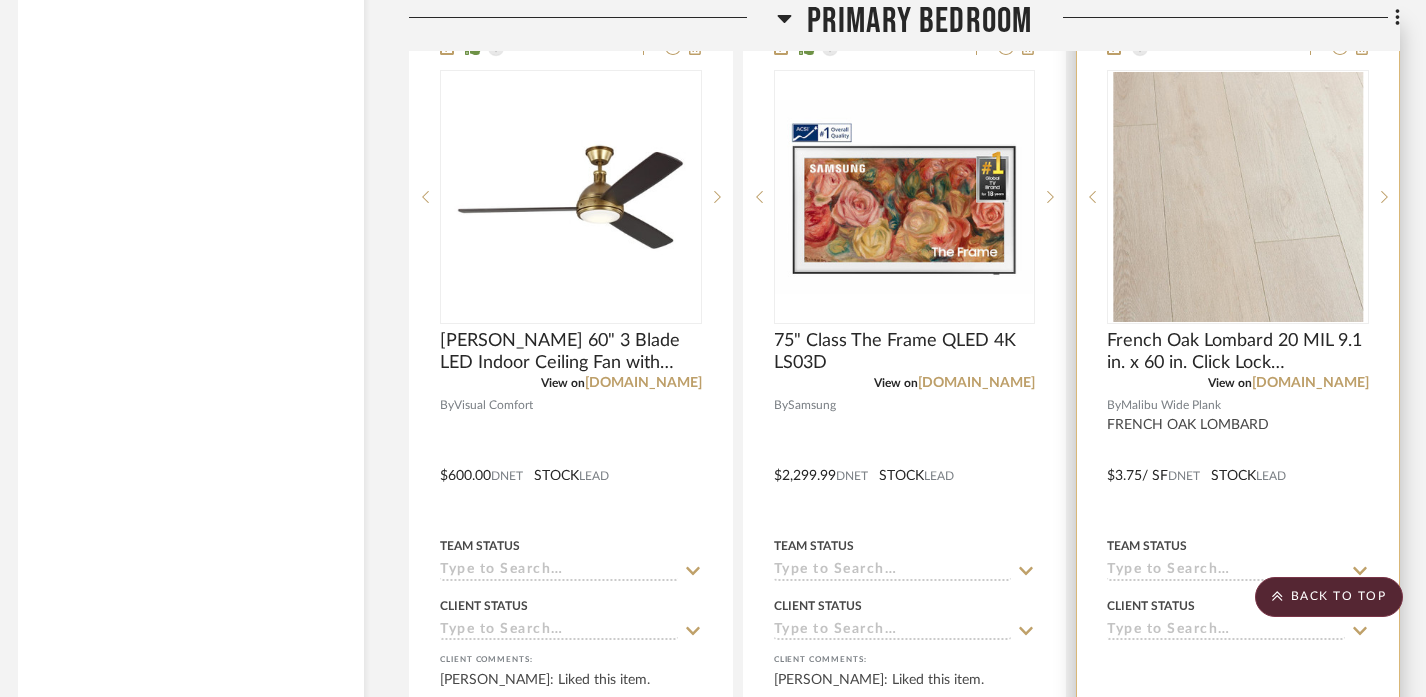 click at bounding box center [1238, 461] 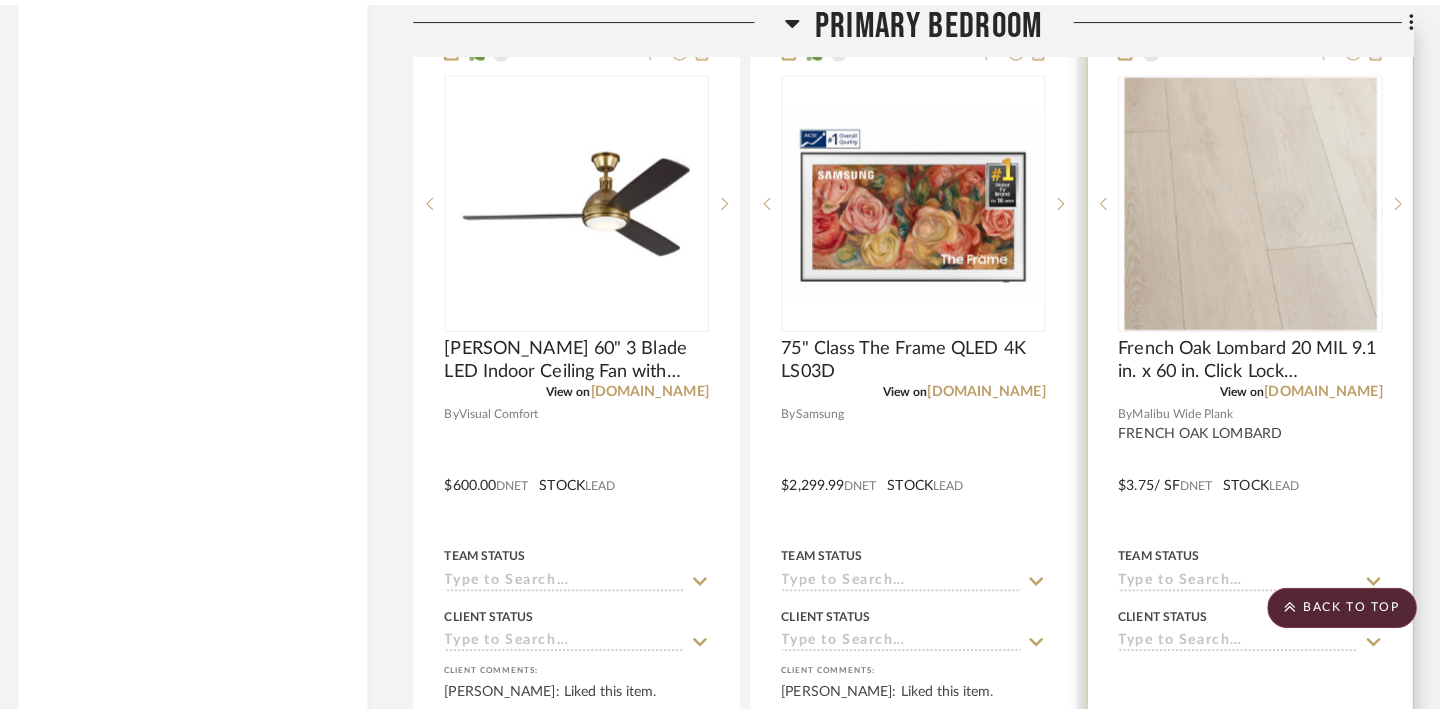 scroll, scrollTop: 0, scrollLeft: 0, axis: both 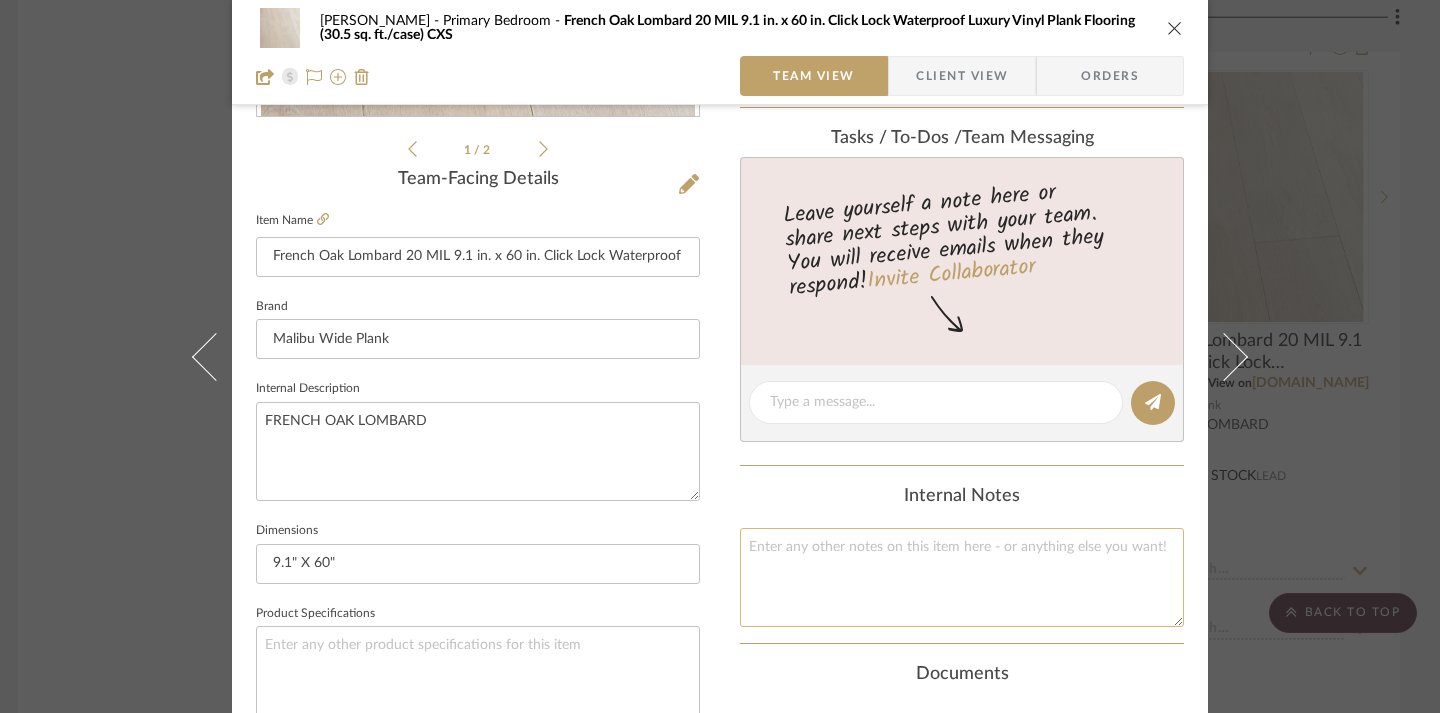click 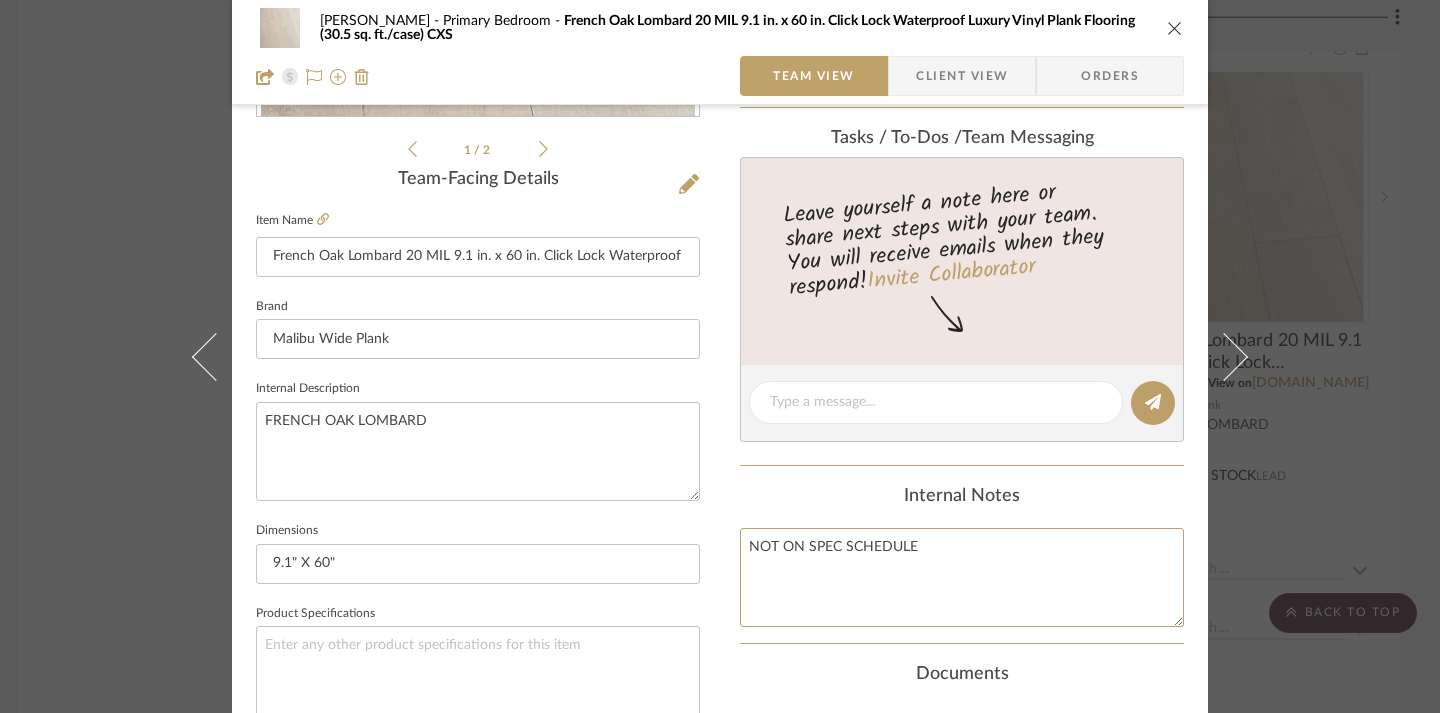 type on "NOT ON SPEC SCHEDULE" 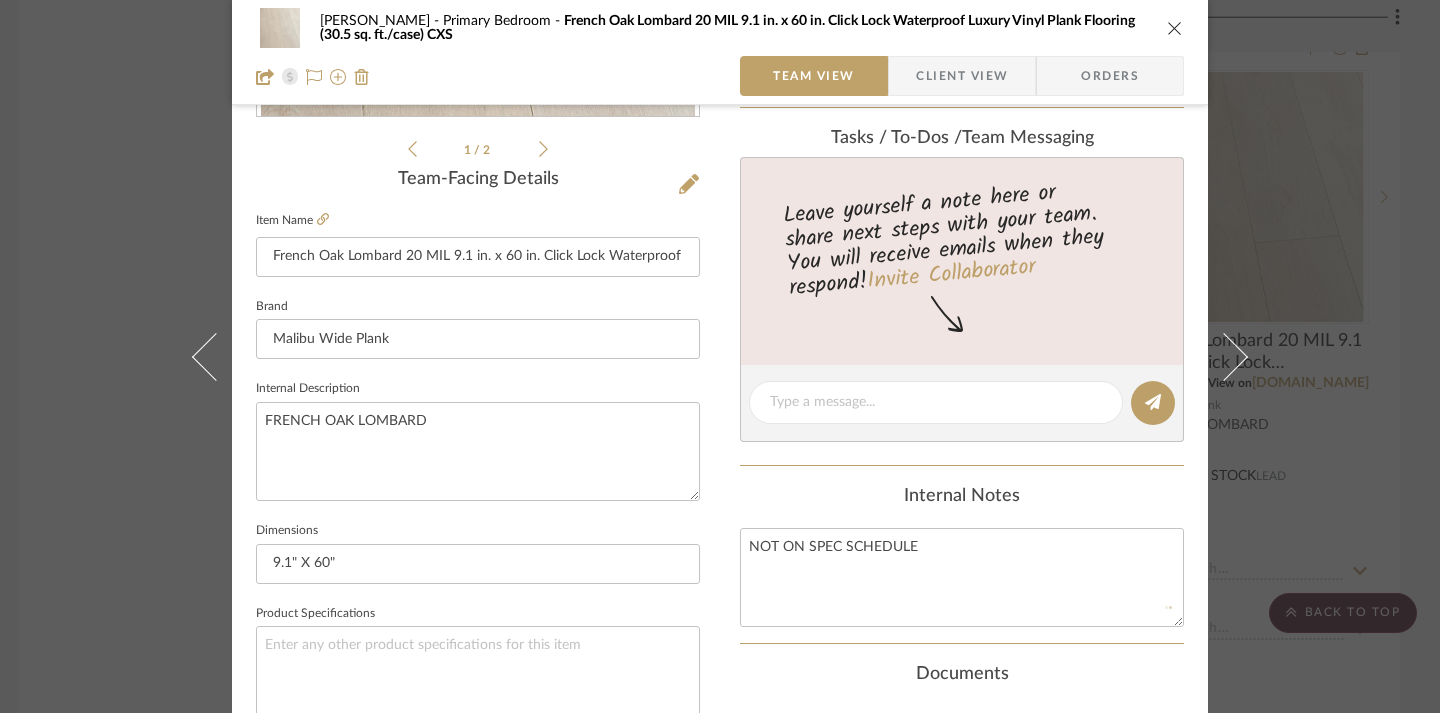click on "Internal Notes NOT ON SPEC SCHEDULE" 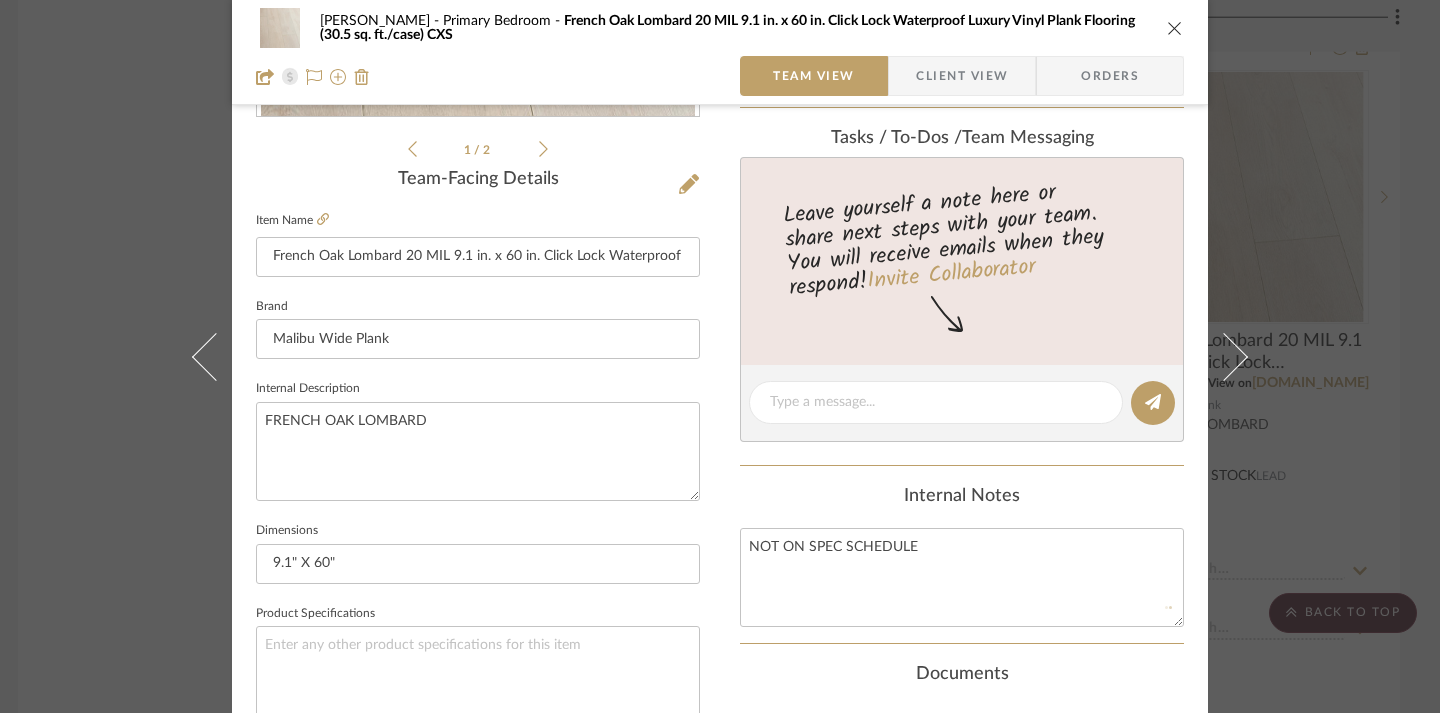 type 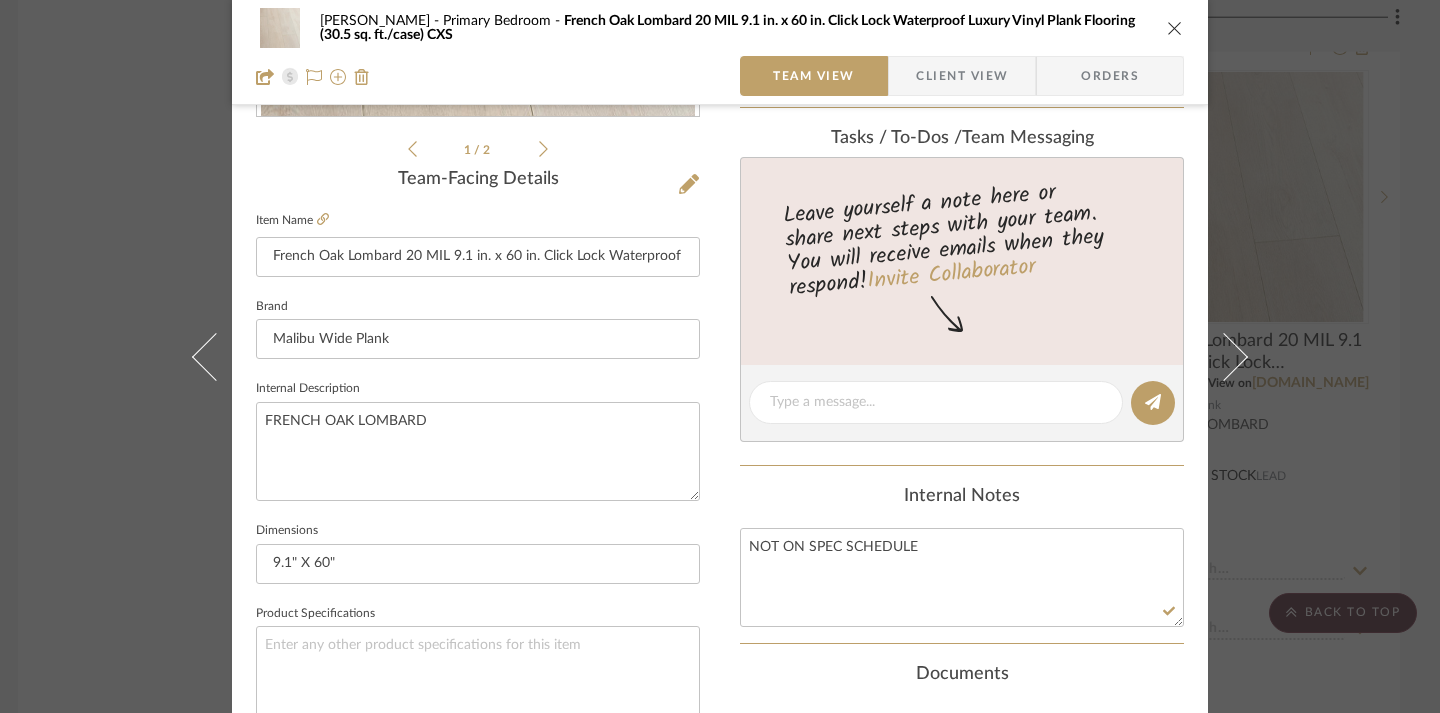click at bounding box center (1175, 28) 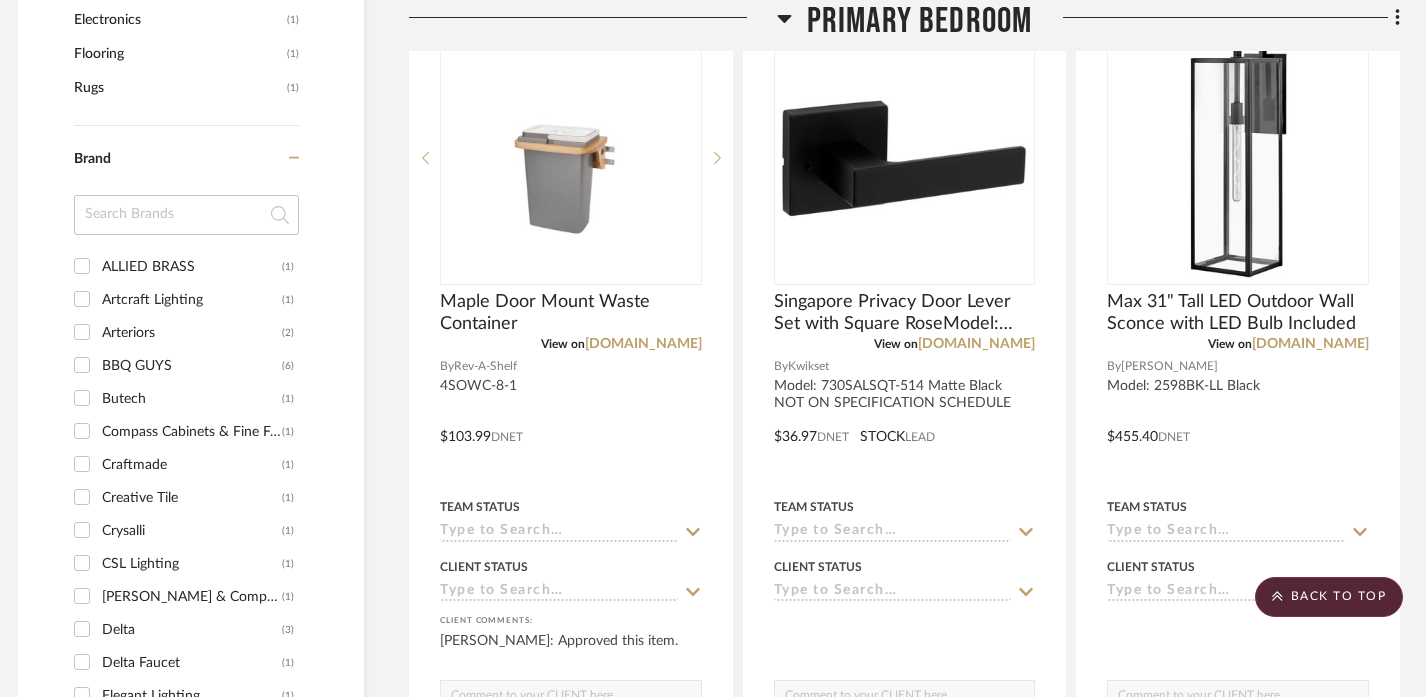 scroll, scrollTop: 1967, scrollLeft: 12, axis: both 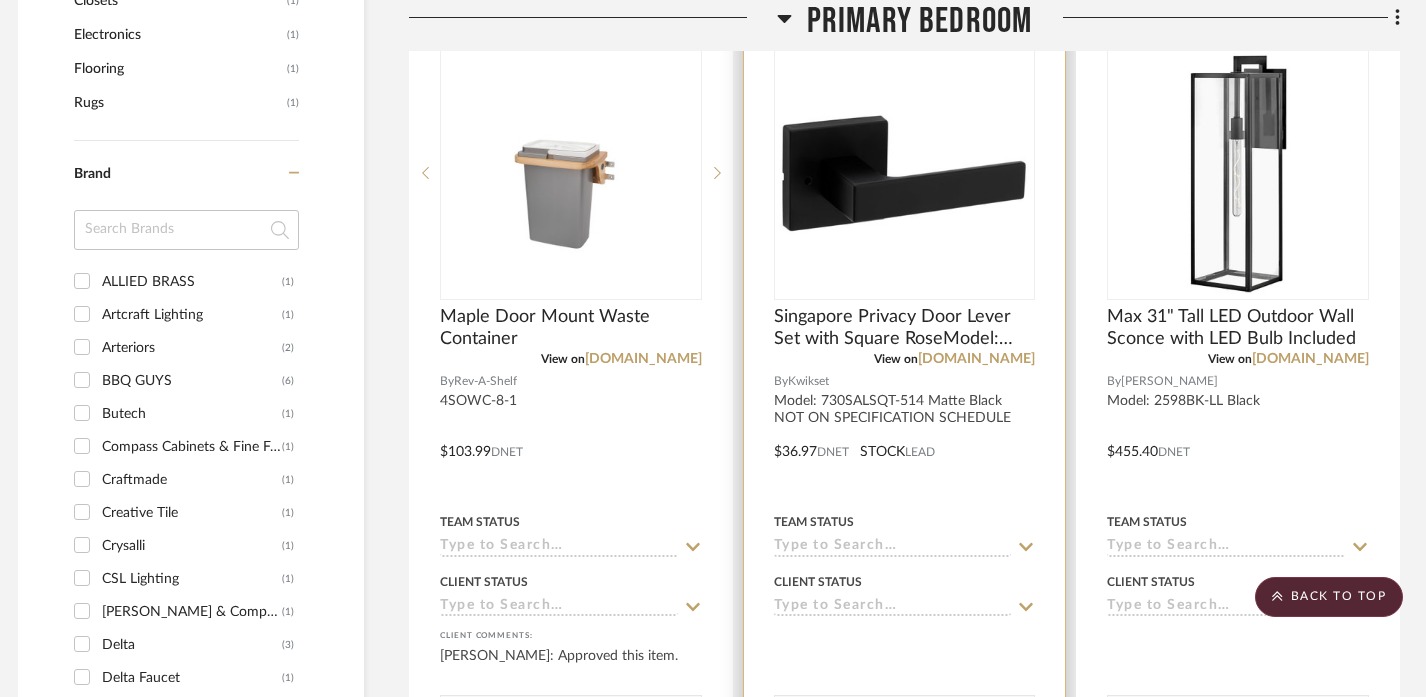 click at bounding box center (905, 437) 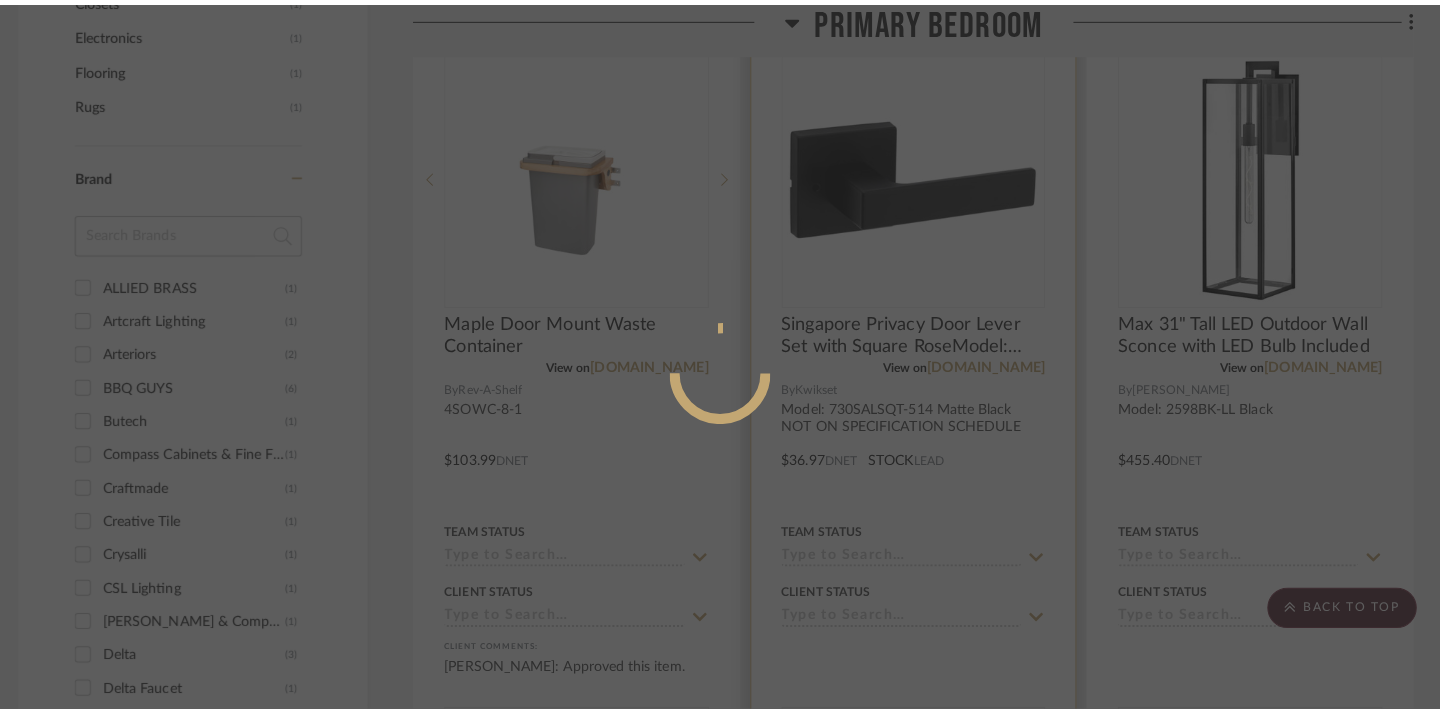 scroll, scrollTop: 0, scrollLeft: 0, axis: both 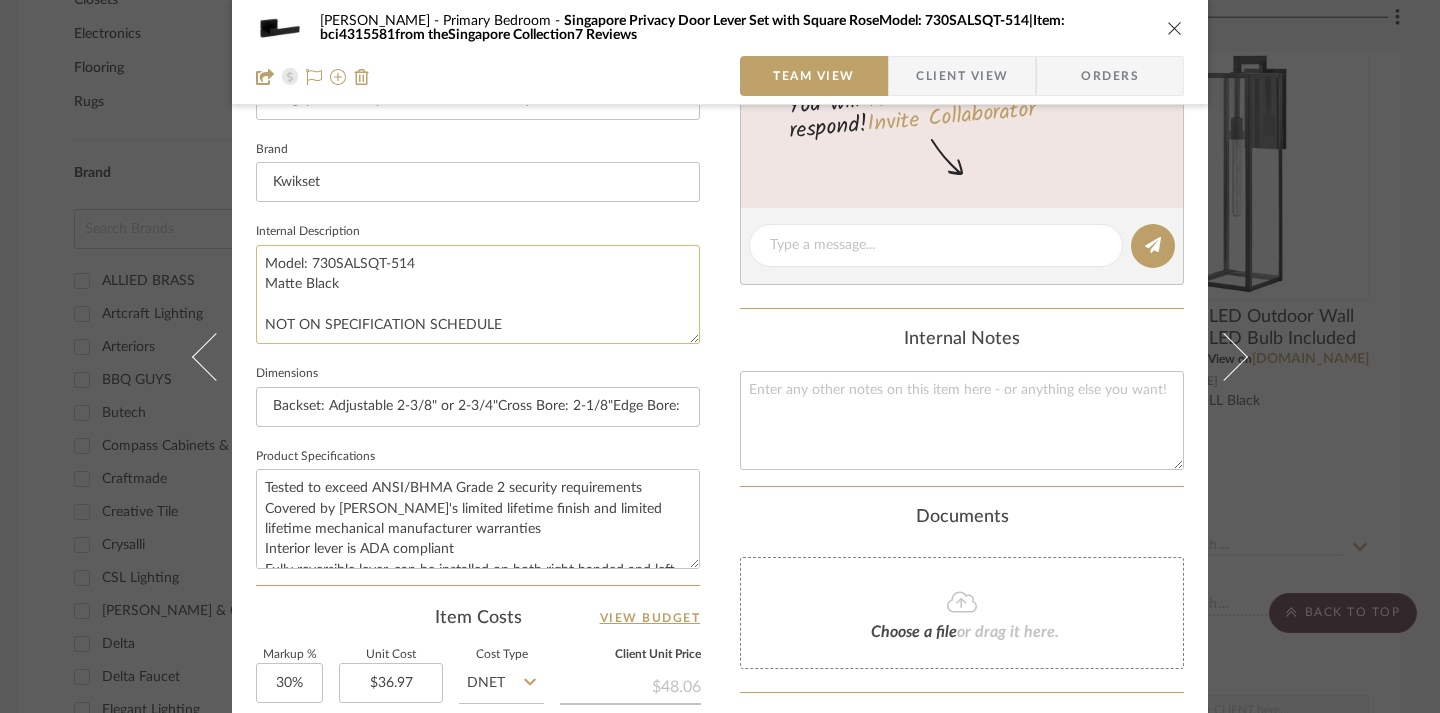 click on "Model: 730SALSQT-514
Matte Black
NOT ON SPECIFICATION SCHEDULE" 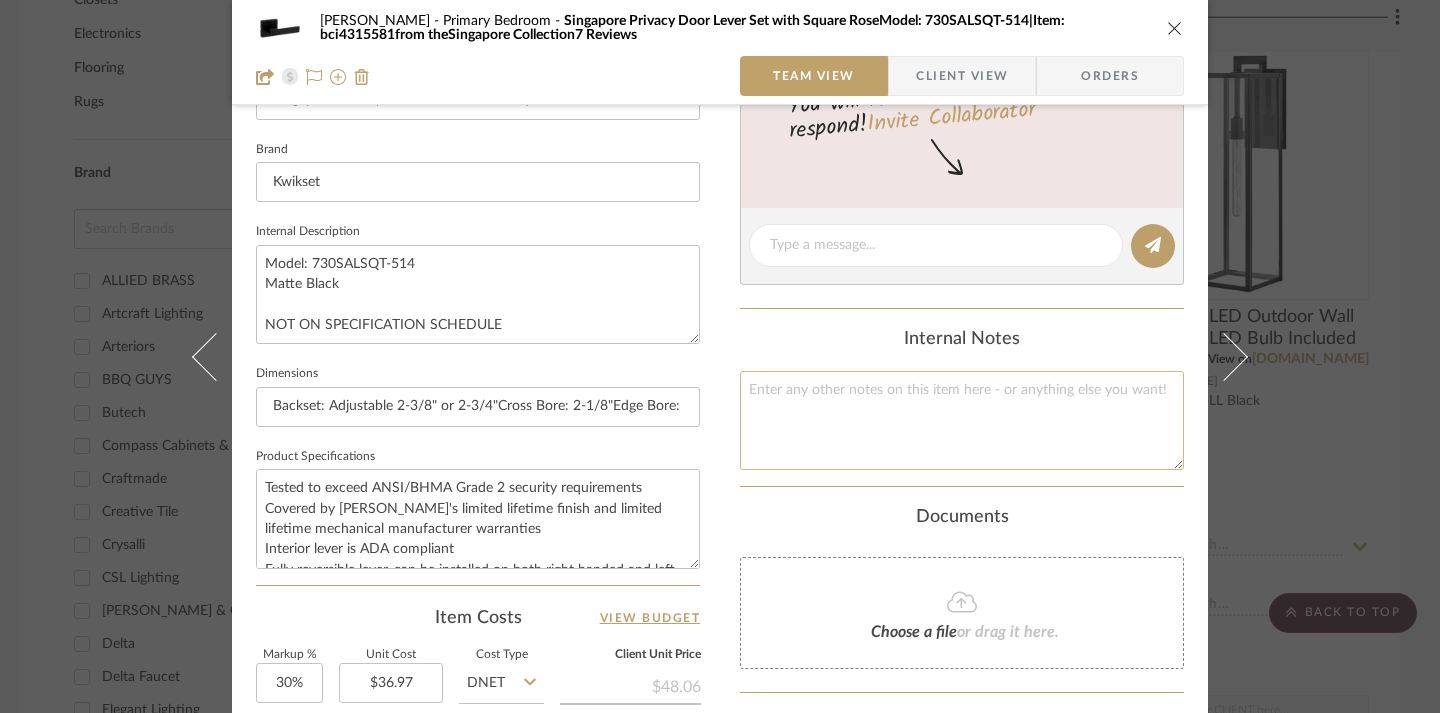 click 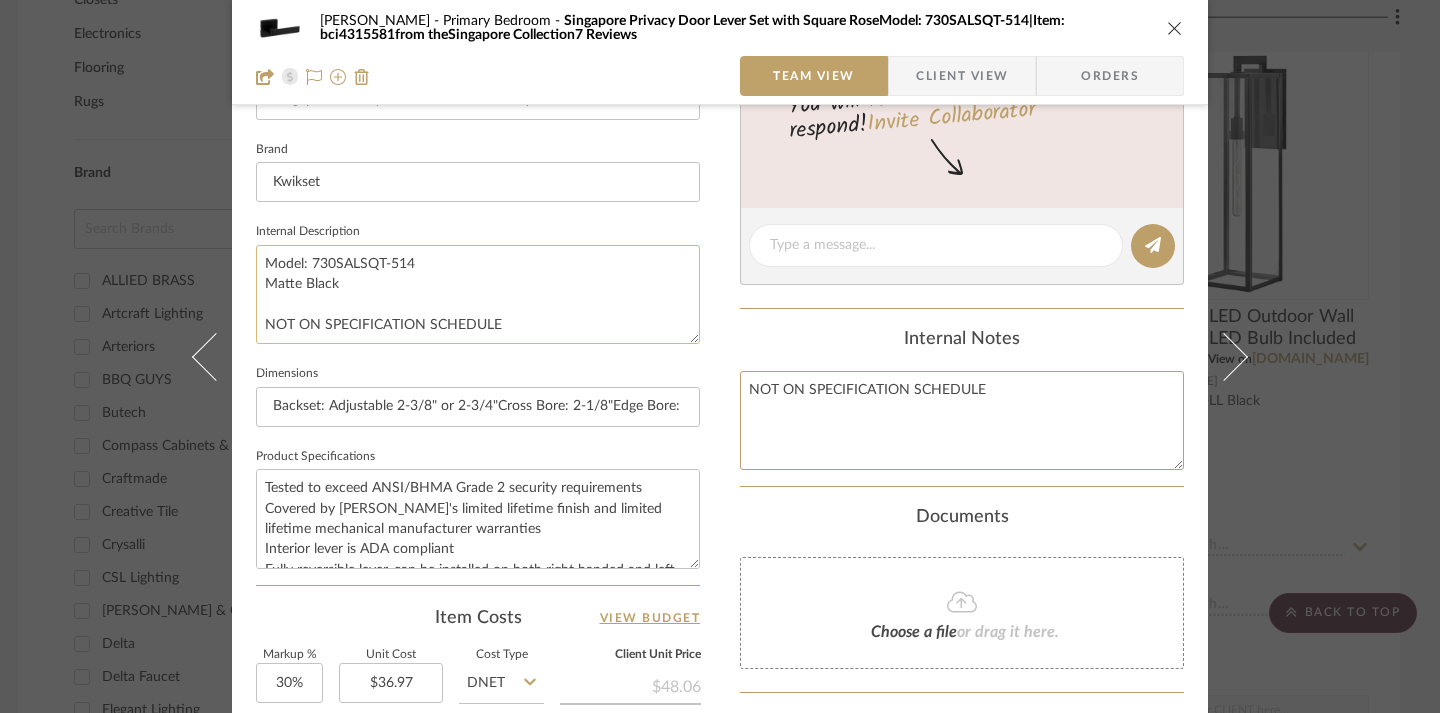type on "NOT ON SPECIFICATION SCHEDULE" 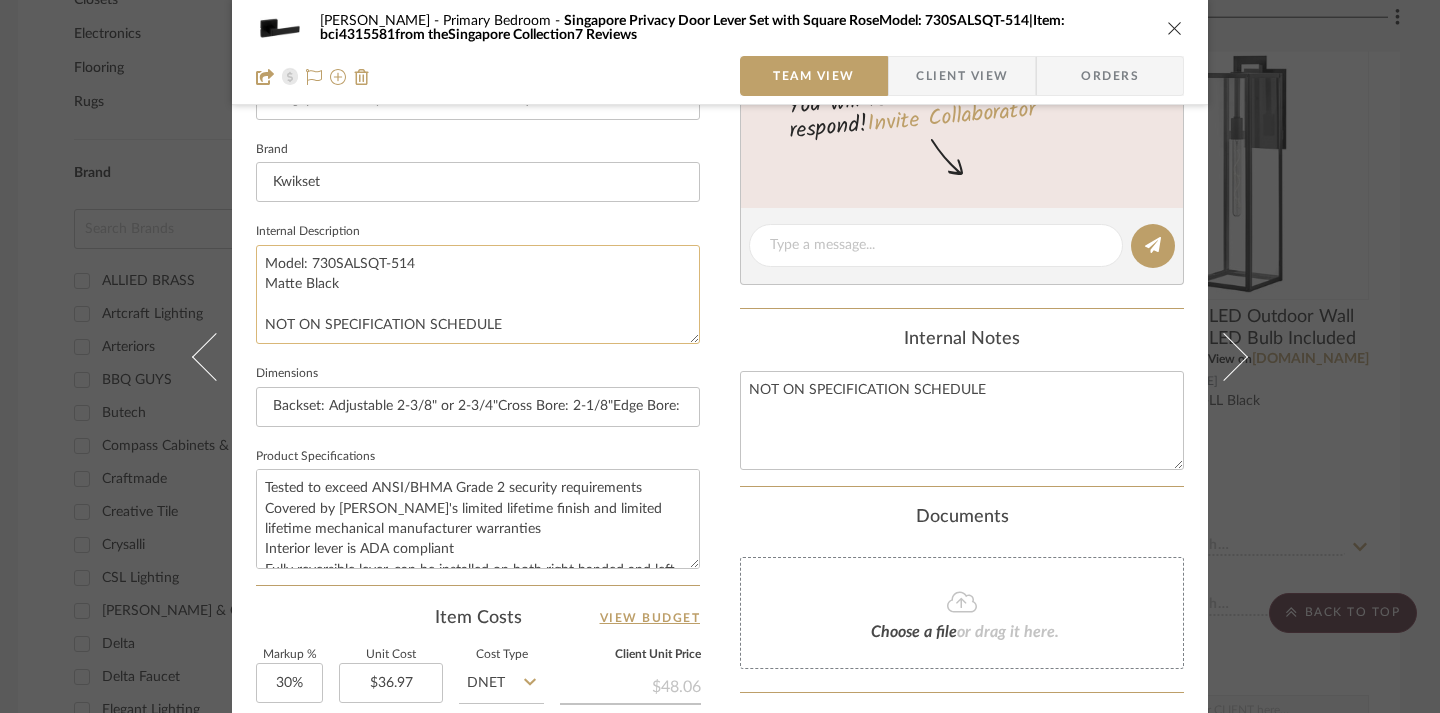 click on "Model: 730SALSQT-514
Matte Black
NOT ON SPECIFICATION SCHEDULE" 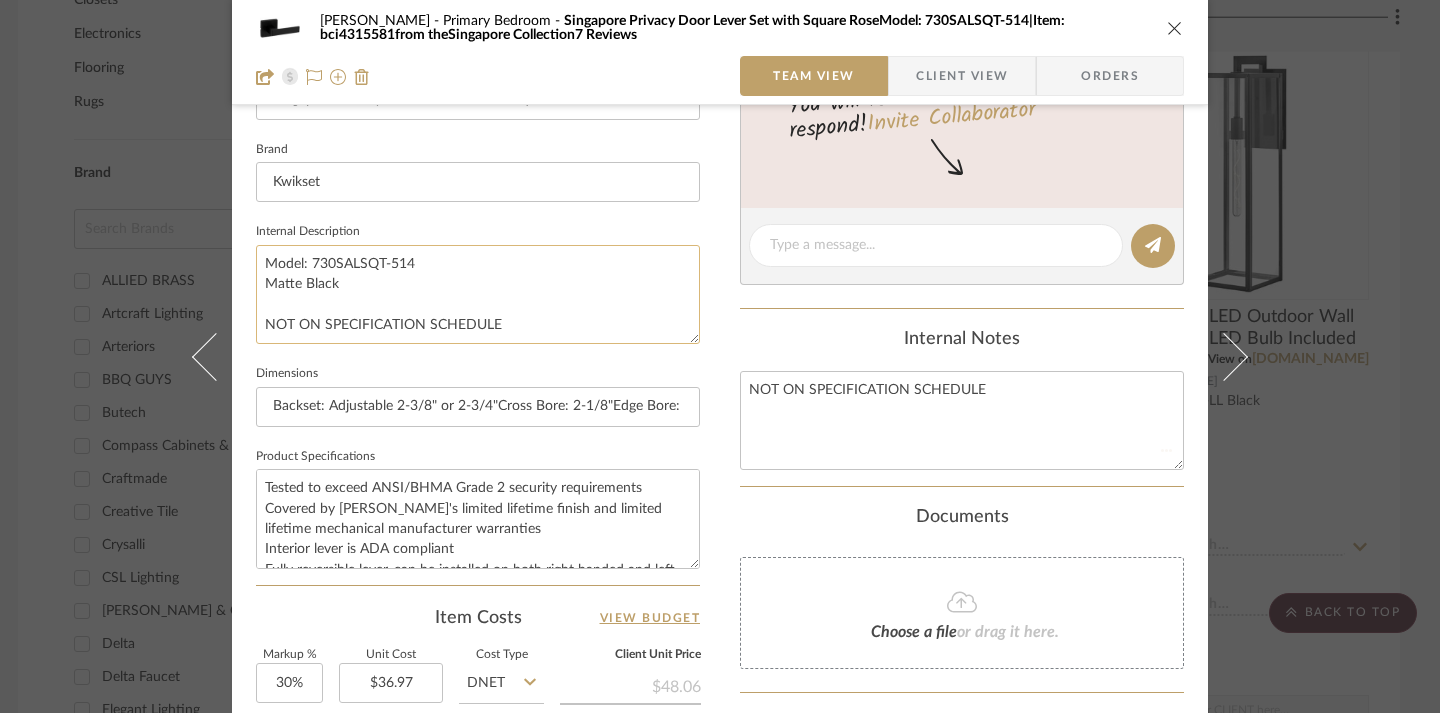click on "Model: 730SALSQT-514
Matte Black
NOT ON SPECIFICATION SCHEDULE" 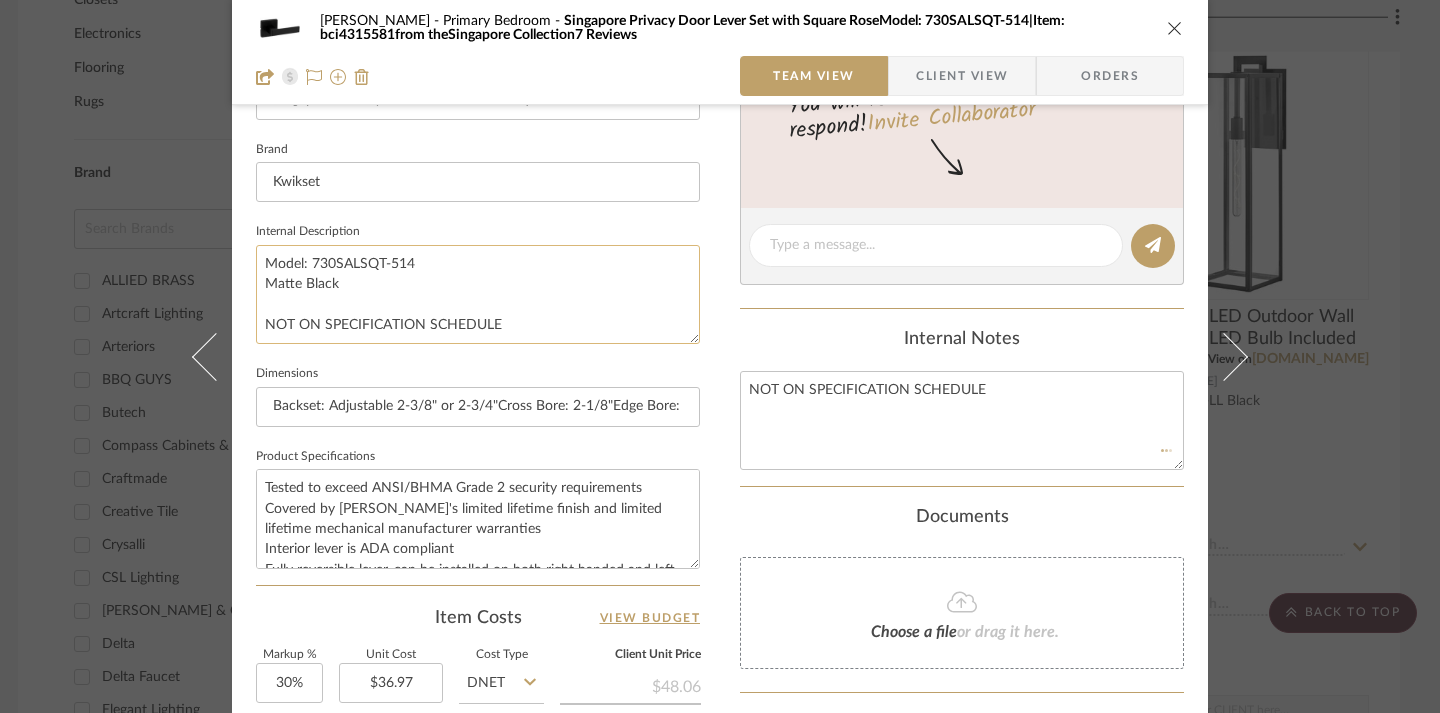 click on "Model: 730SALSQT-514
Matte Black
NOT ON SPECIFICATION SCHEDULE" 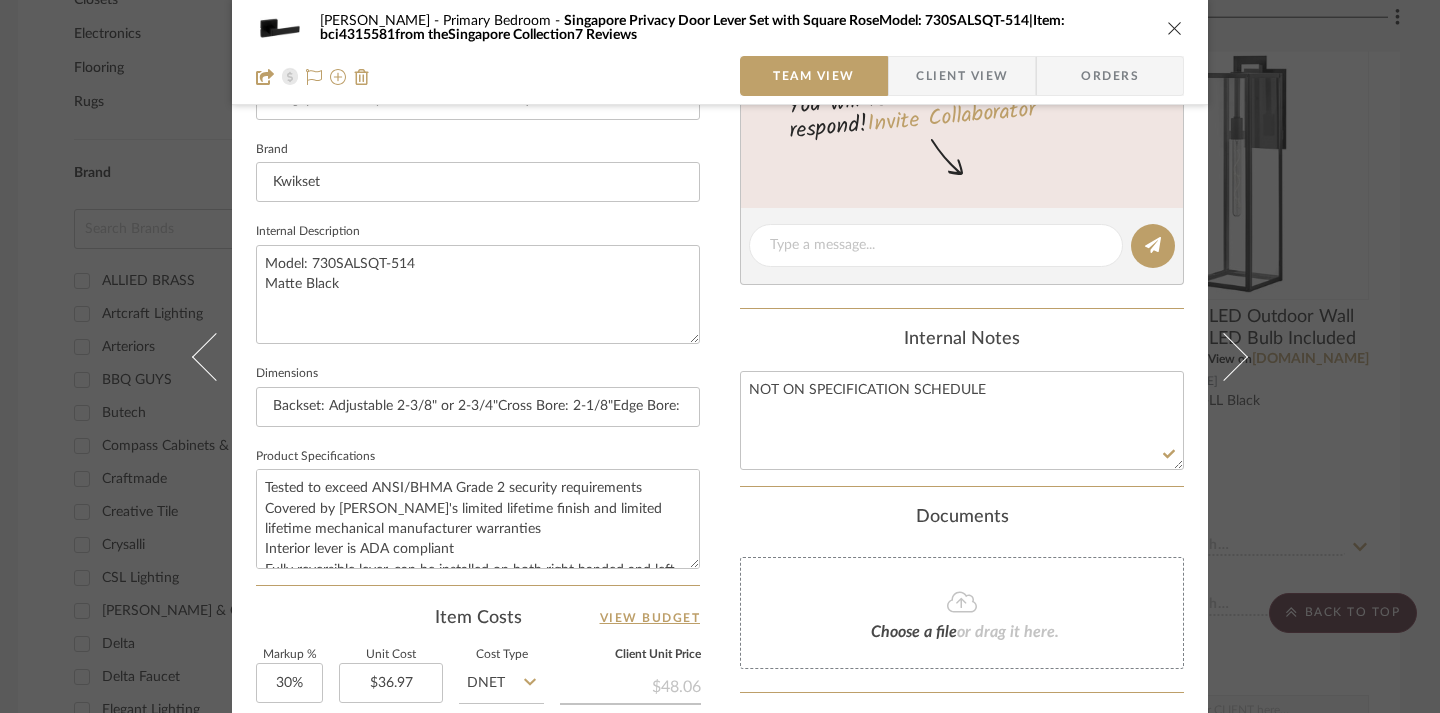 type on "Model: 730SALSQT-514
Matte Black" 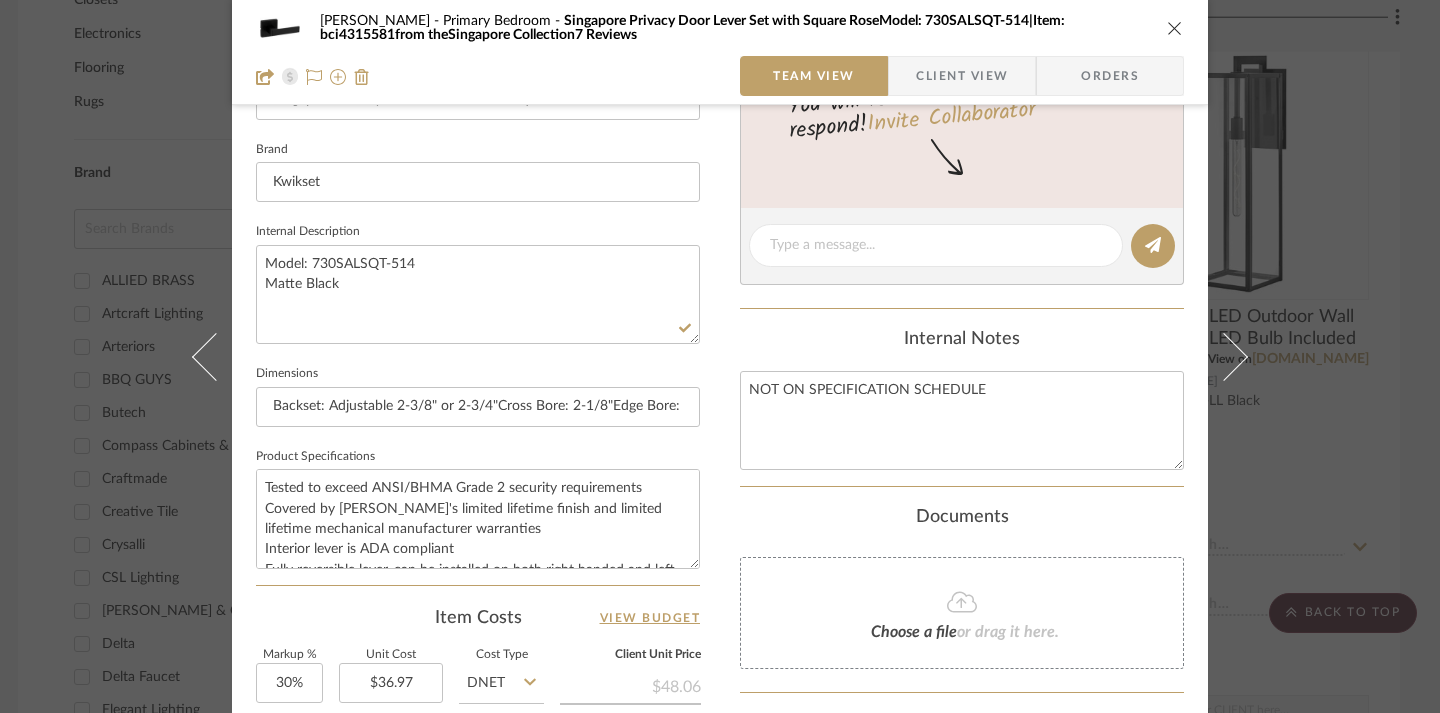 click at bounding box center (1175, 28) 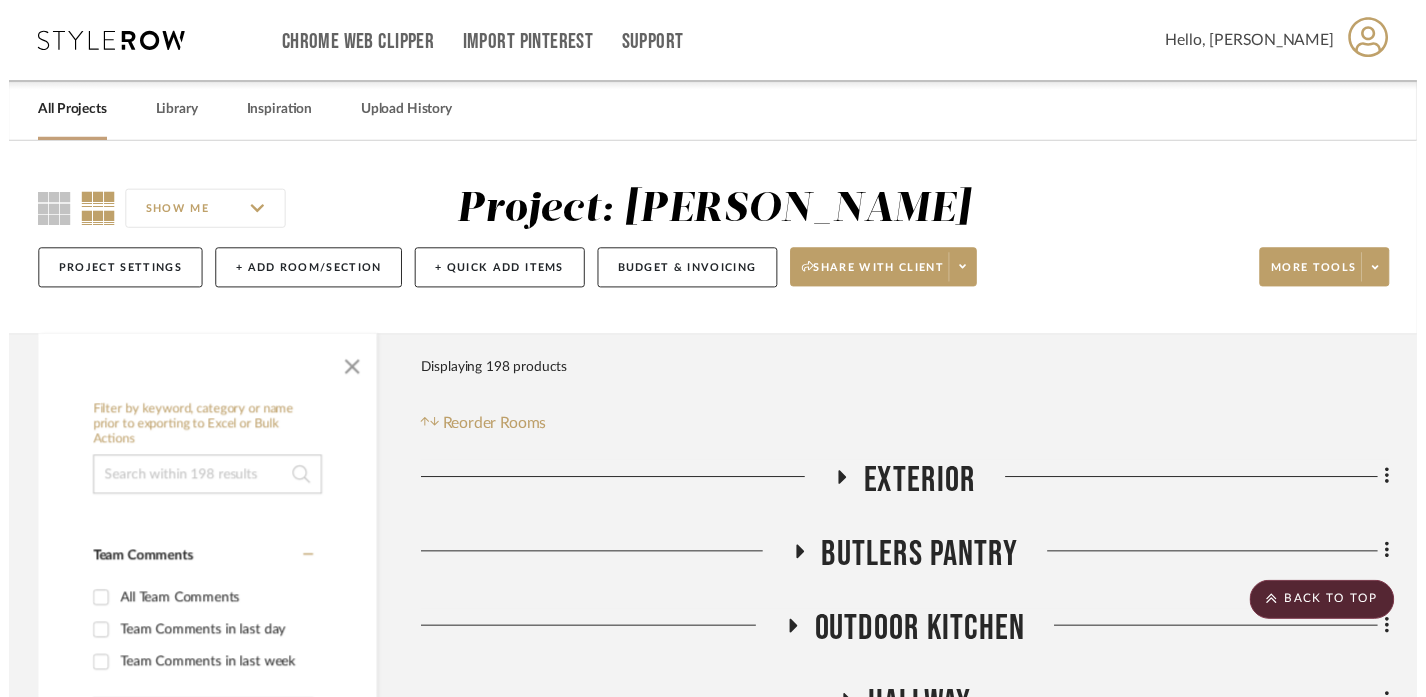 scroll, scrollTop: 1967, scrollLeft: 12, axis: both 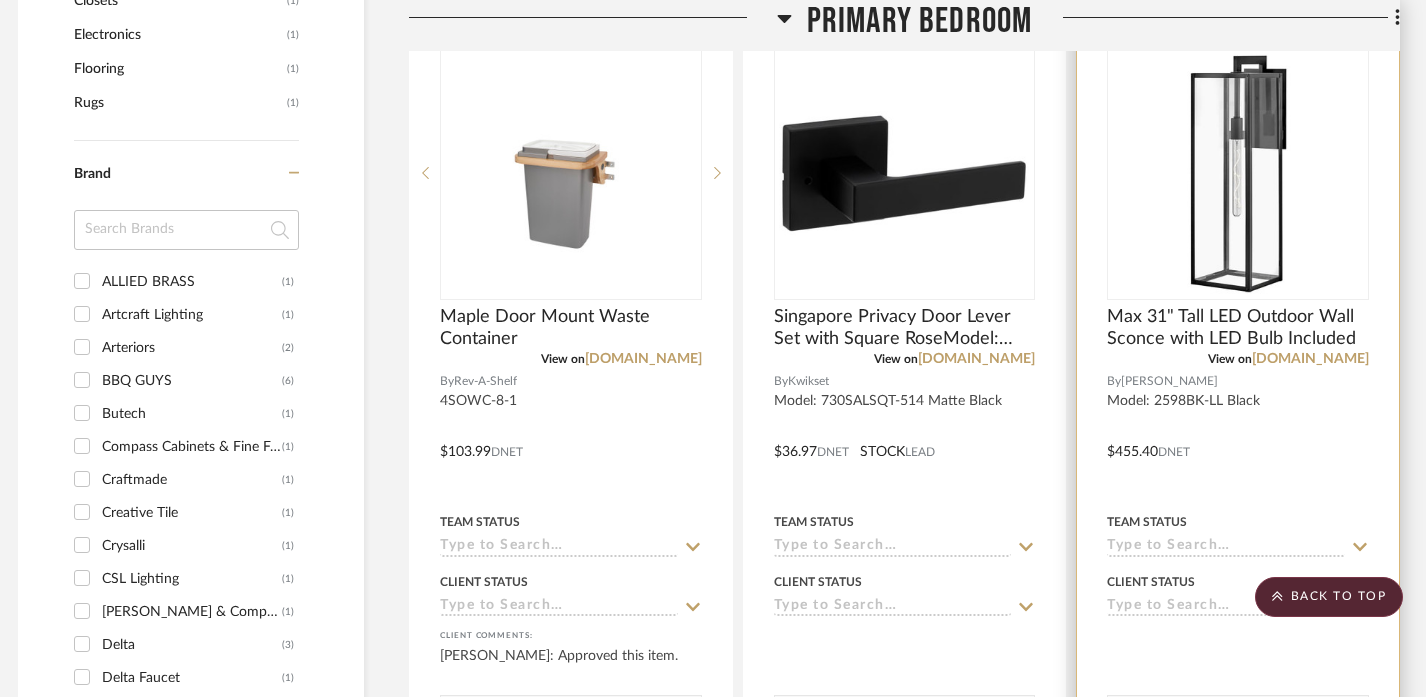 click at bounding box center (1238, 437) 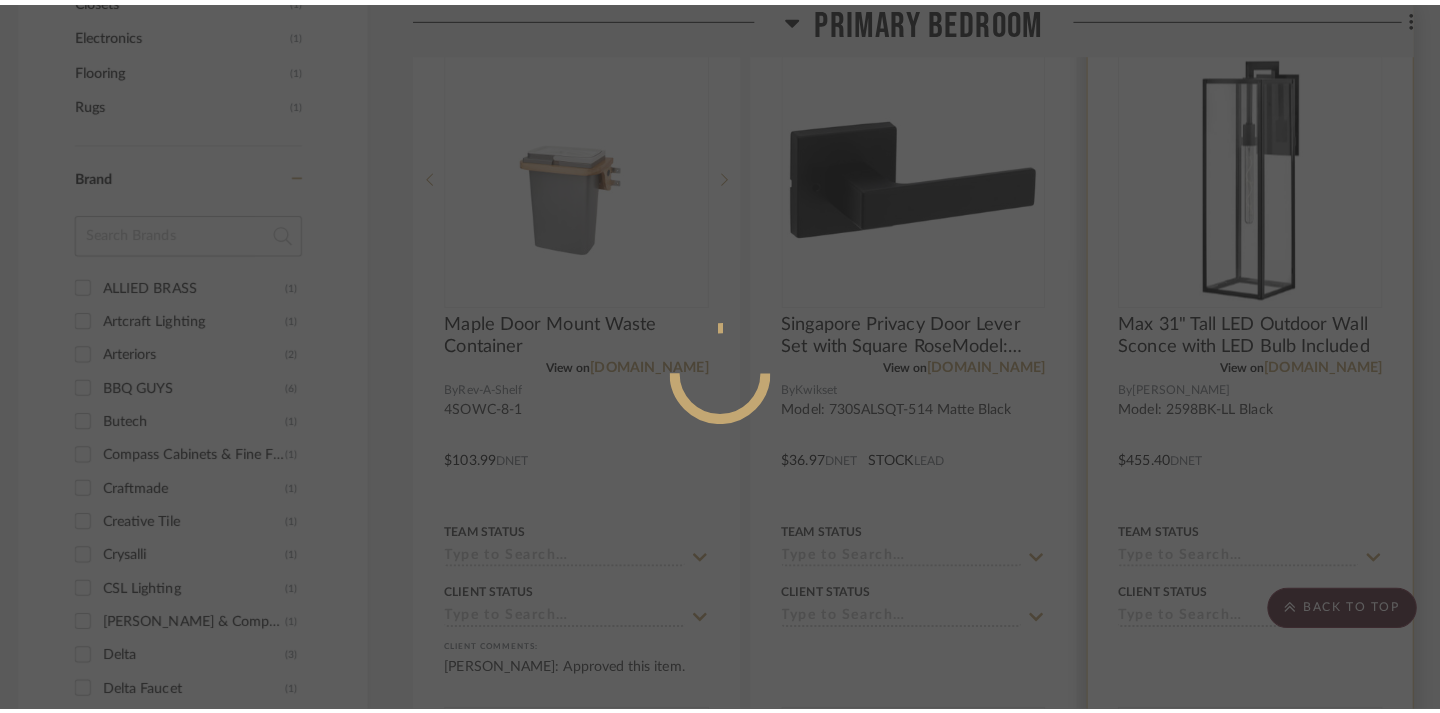 scroll, scrollTop: 0, scrollLeft: 0, axis: both 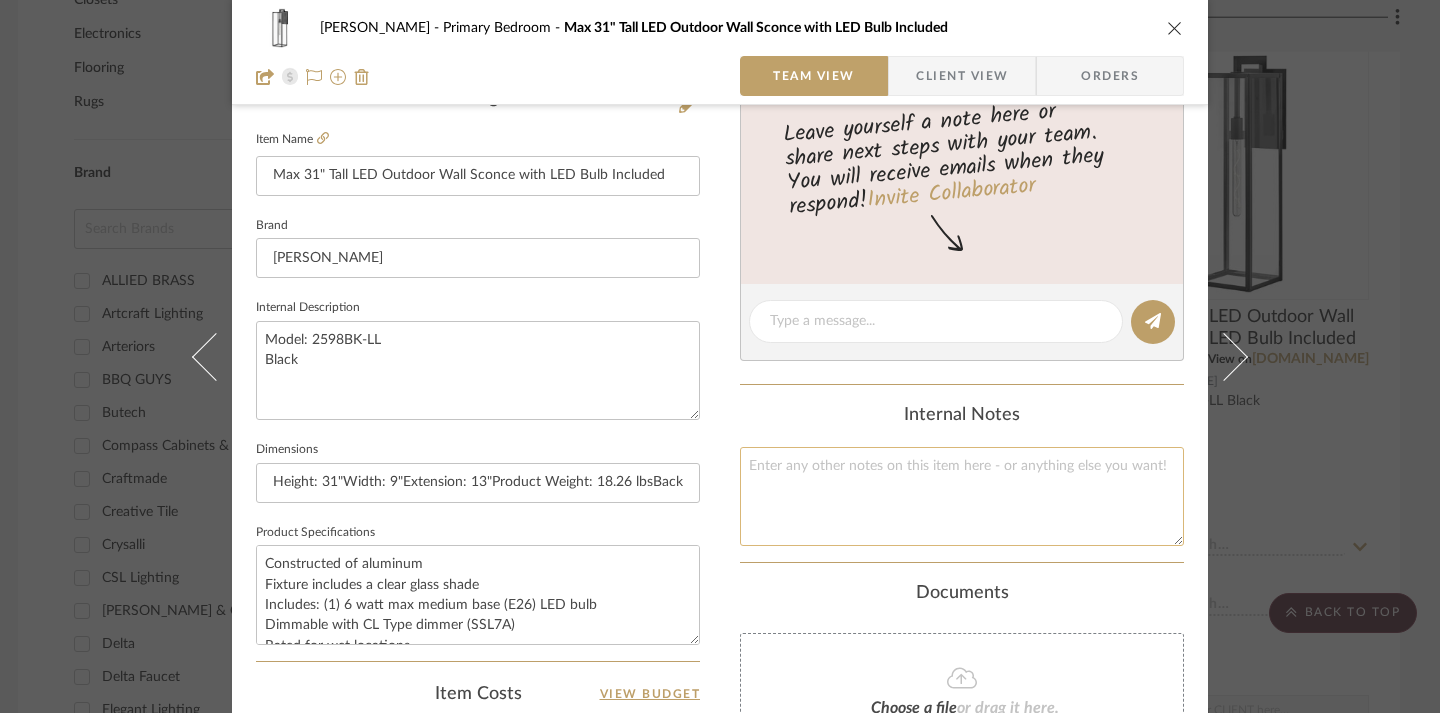 click 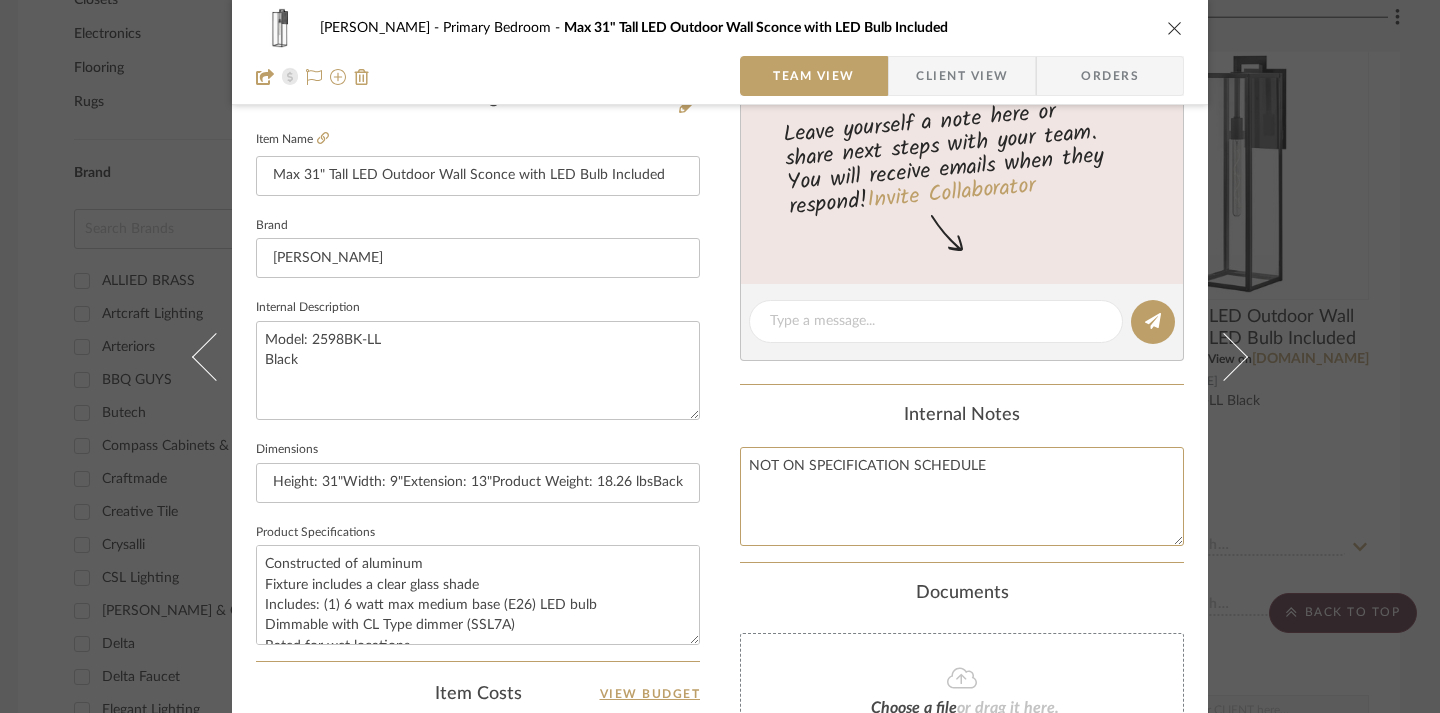 type on "NOT ON SPECIFICATION SCHEDULE" 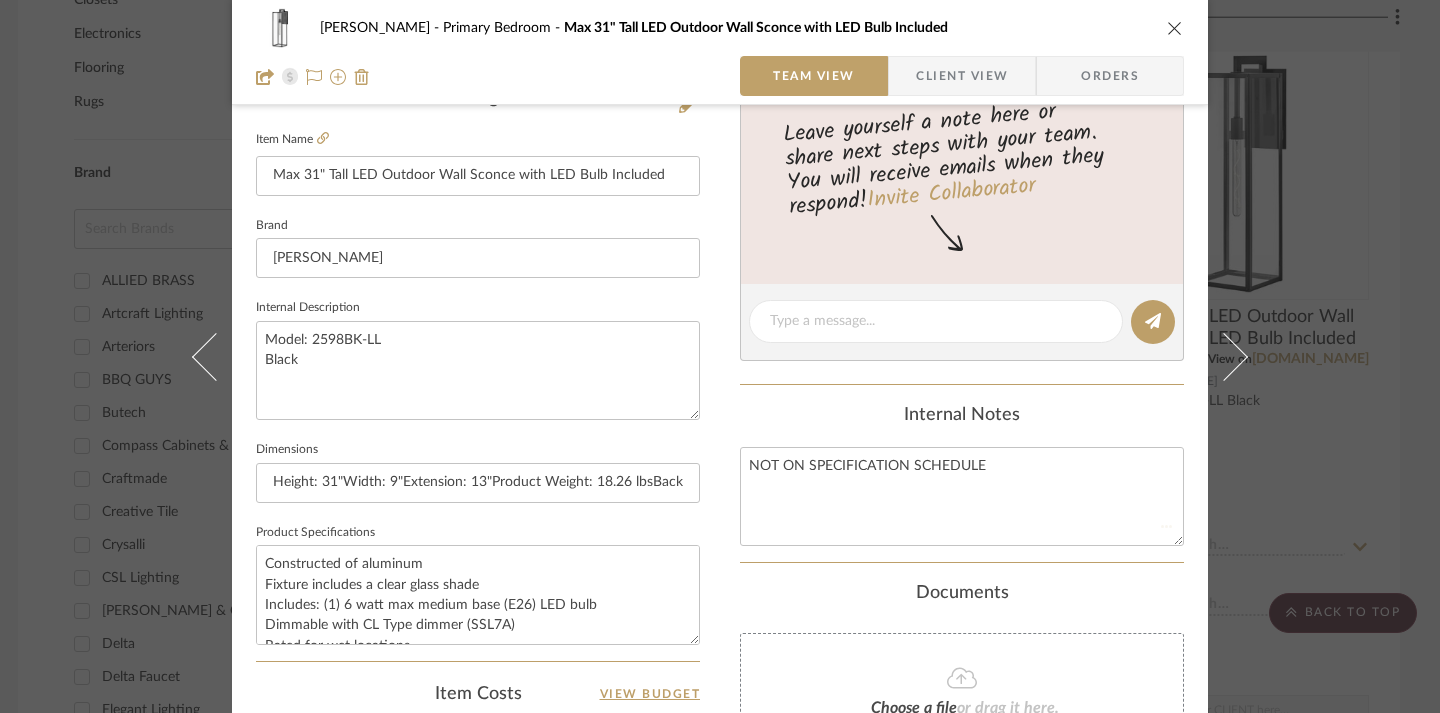 click on "Internal Notes" 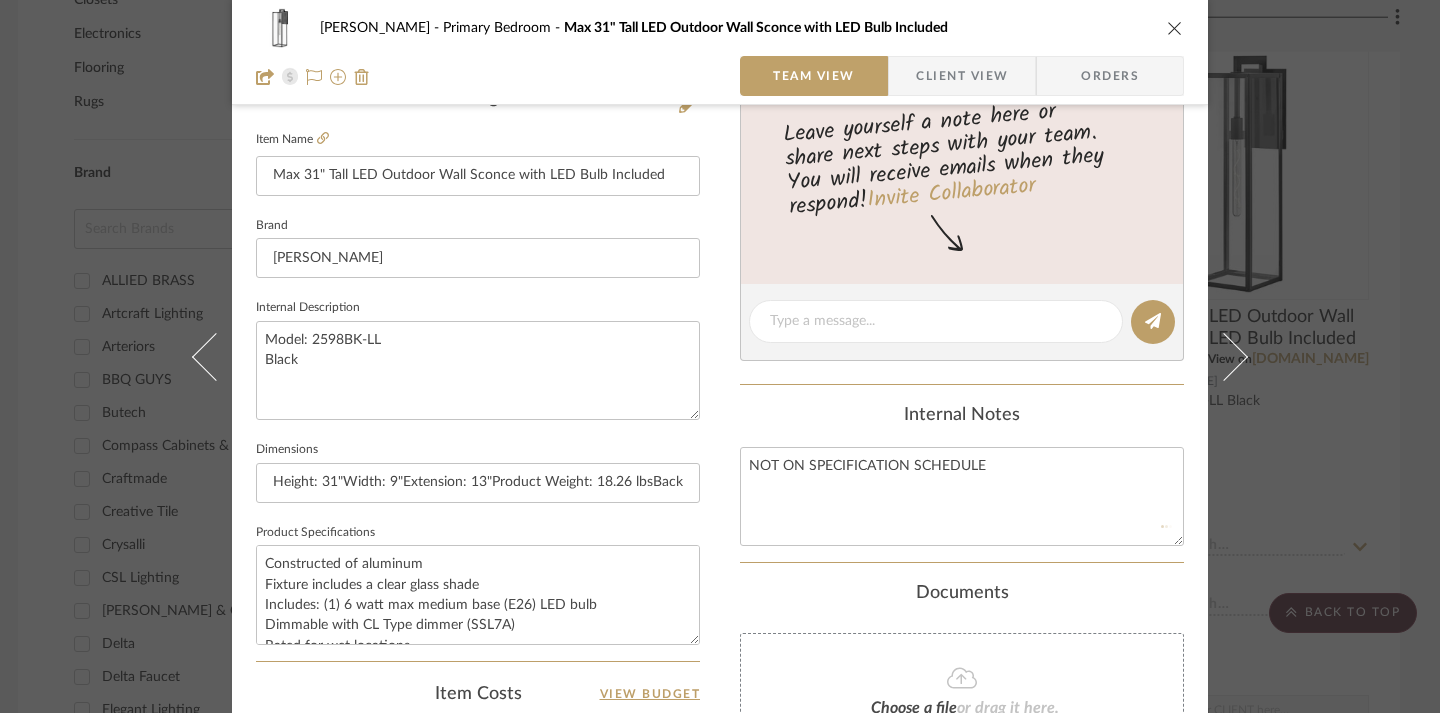 type 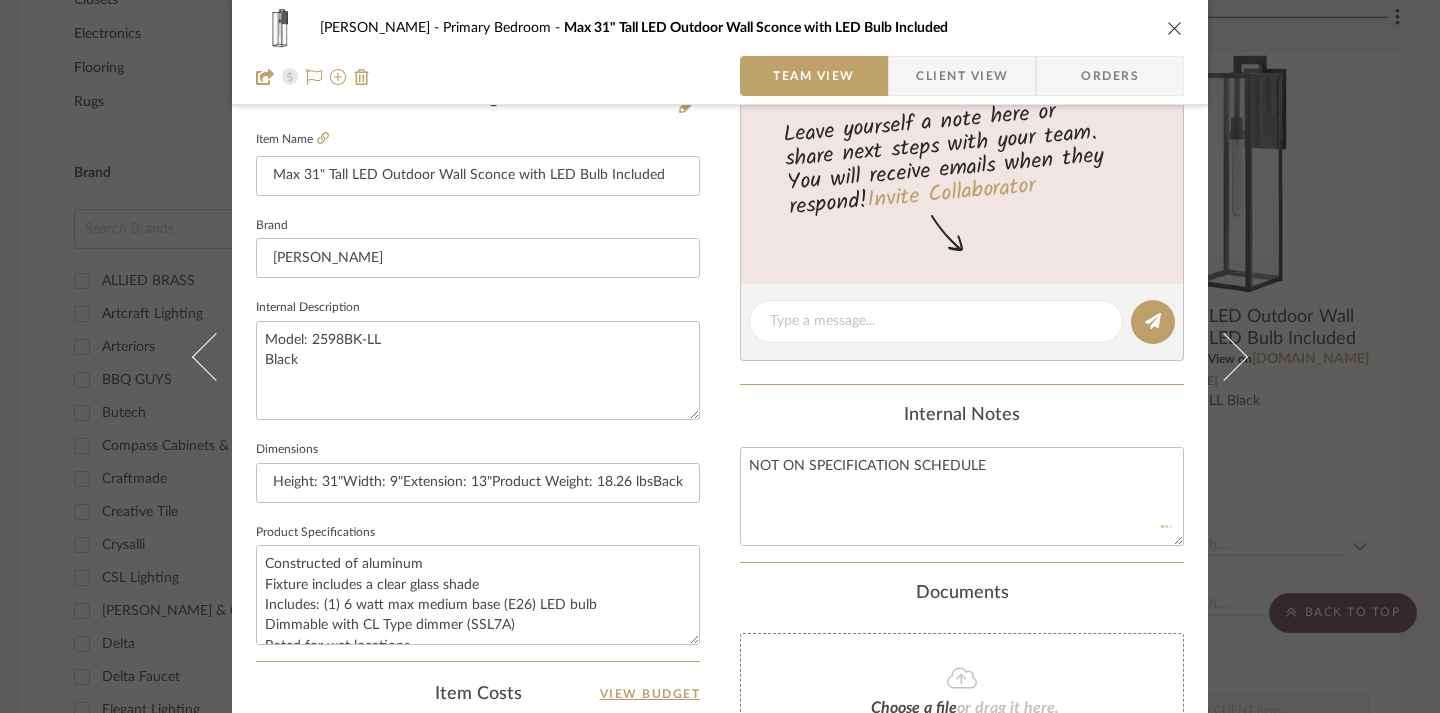 type 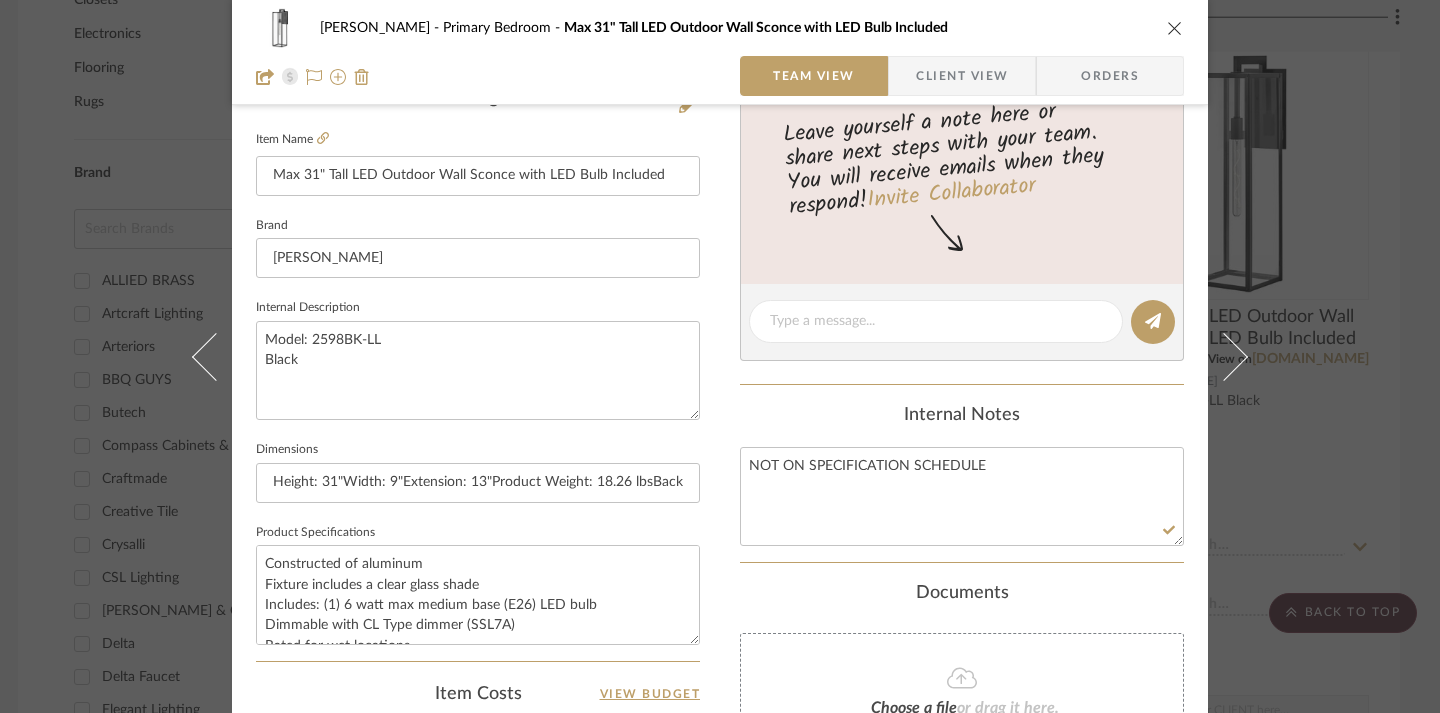 click at bounding box center [1175, 28] 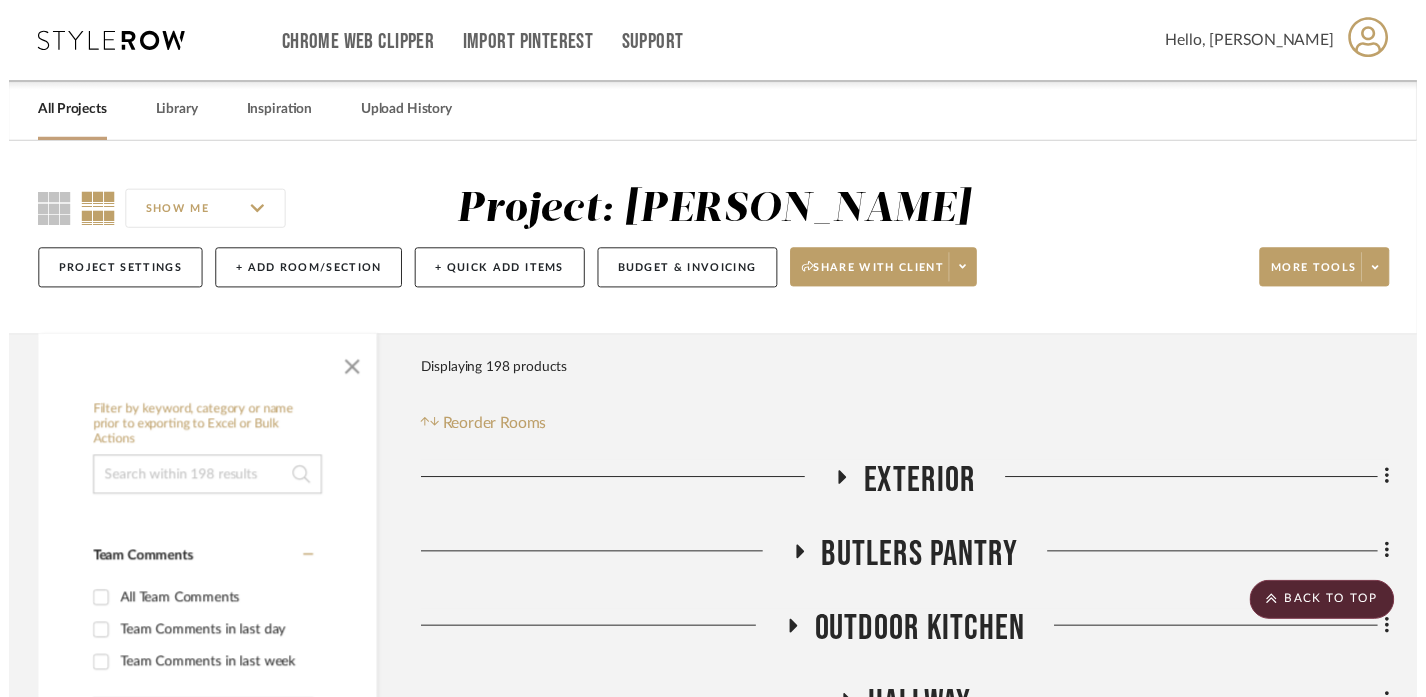 scroll, scrollTop: 1967, scrollLeft: 12, axis: both 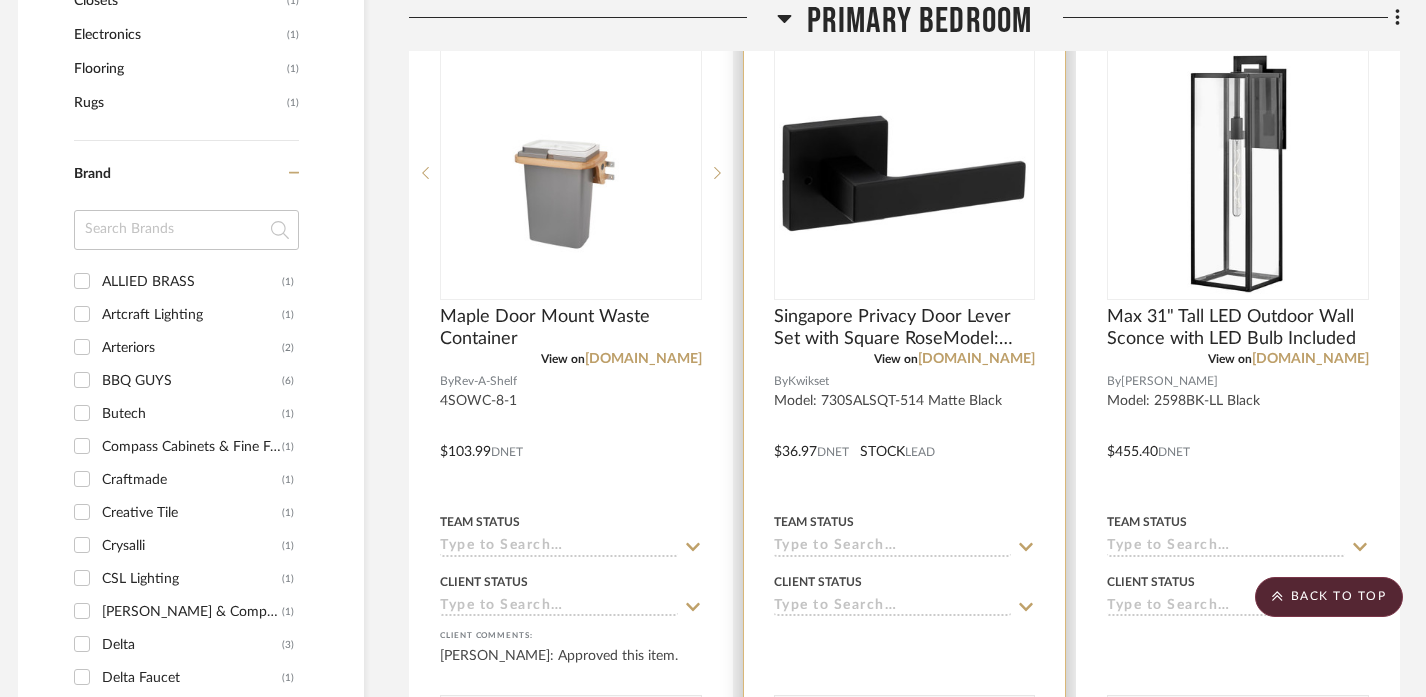 click at bounding box center [905, 437] 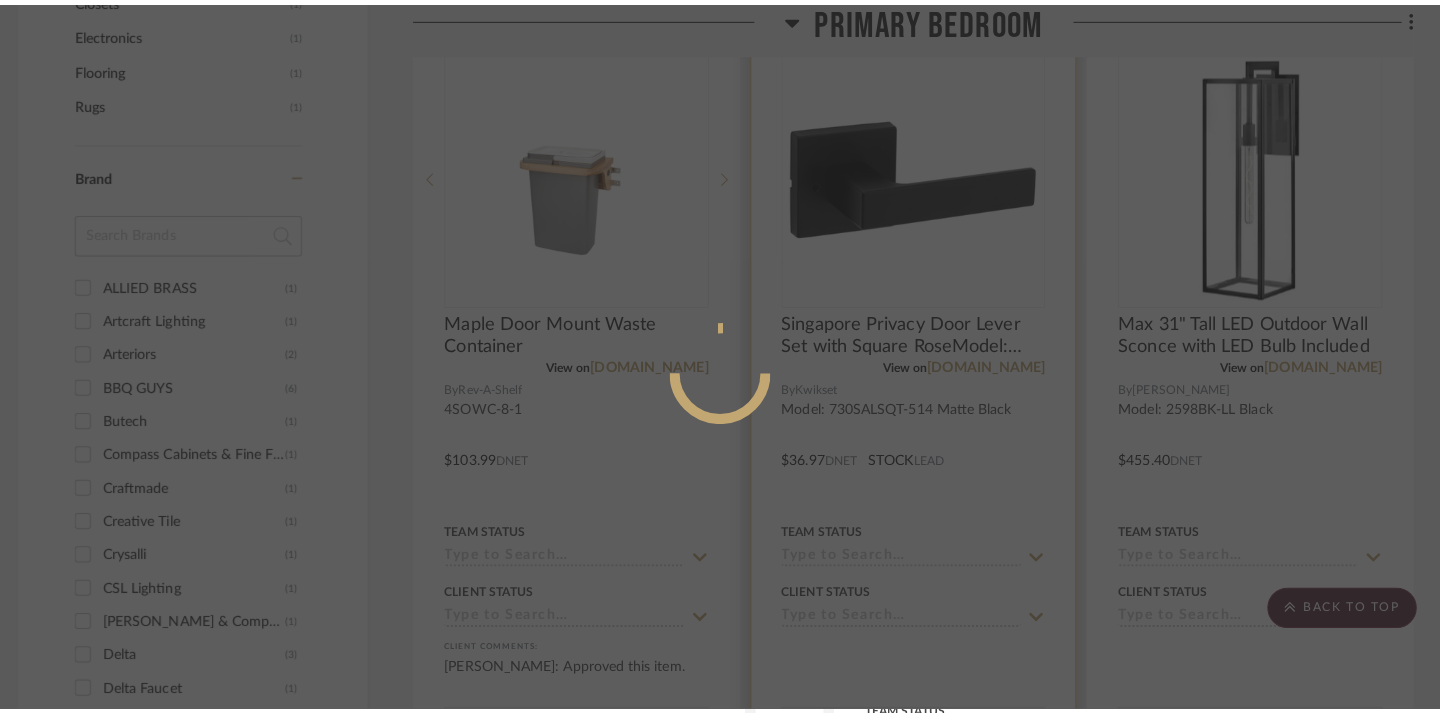 scroll, scrollTop: 0, scrollLeft: 0, axis: both 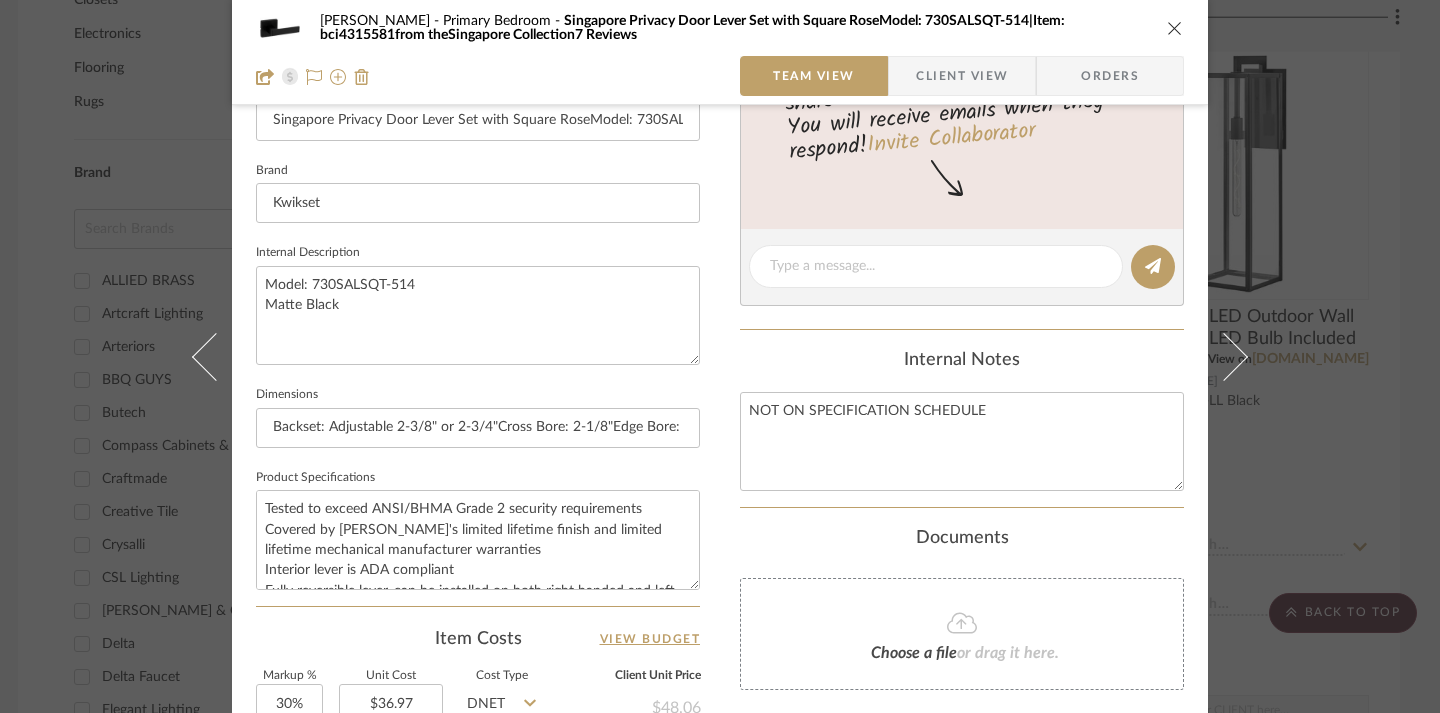 click at bounding box center [1175, 28] 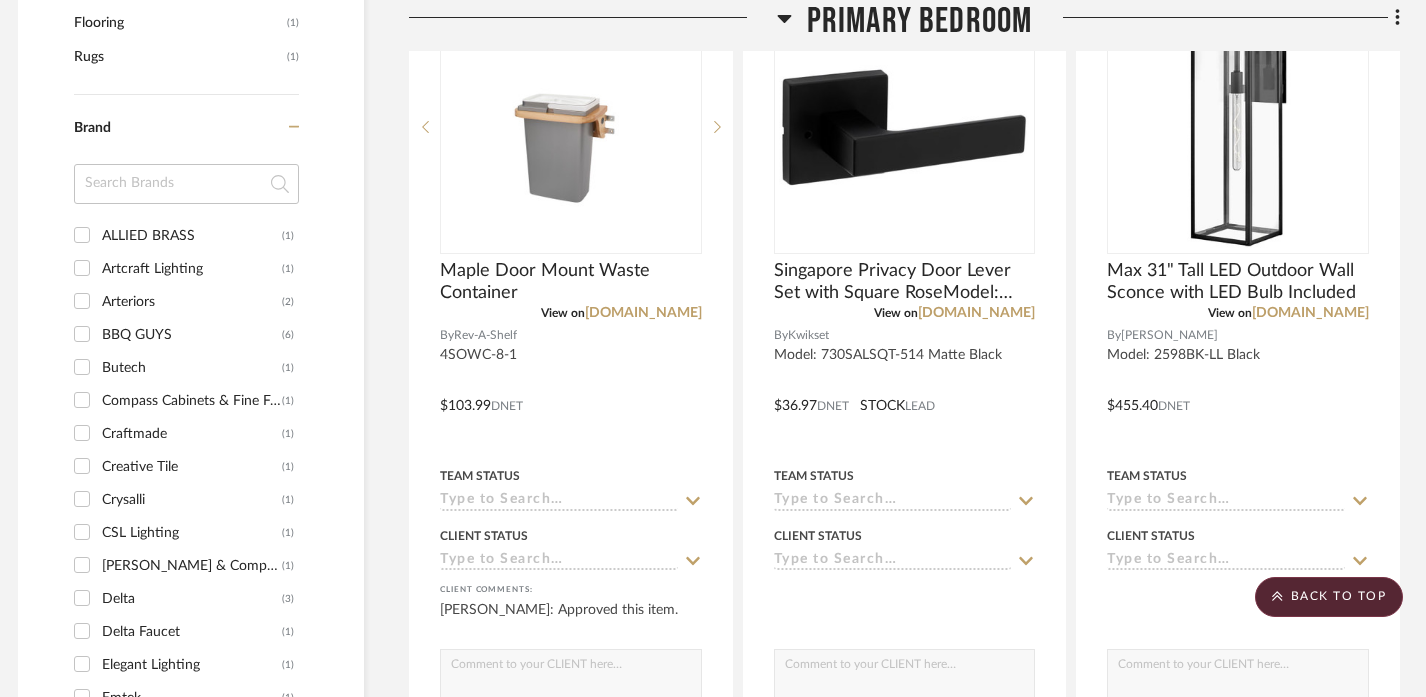 scroll, scrollTop: 2016, scrollLeft: 12, axis: both 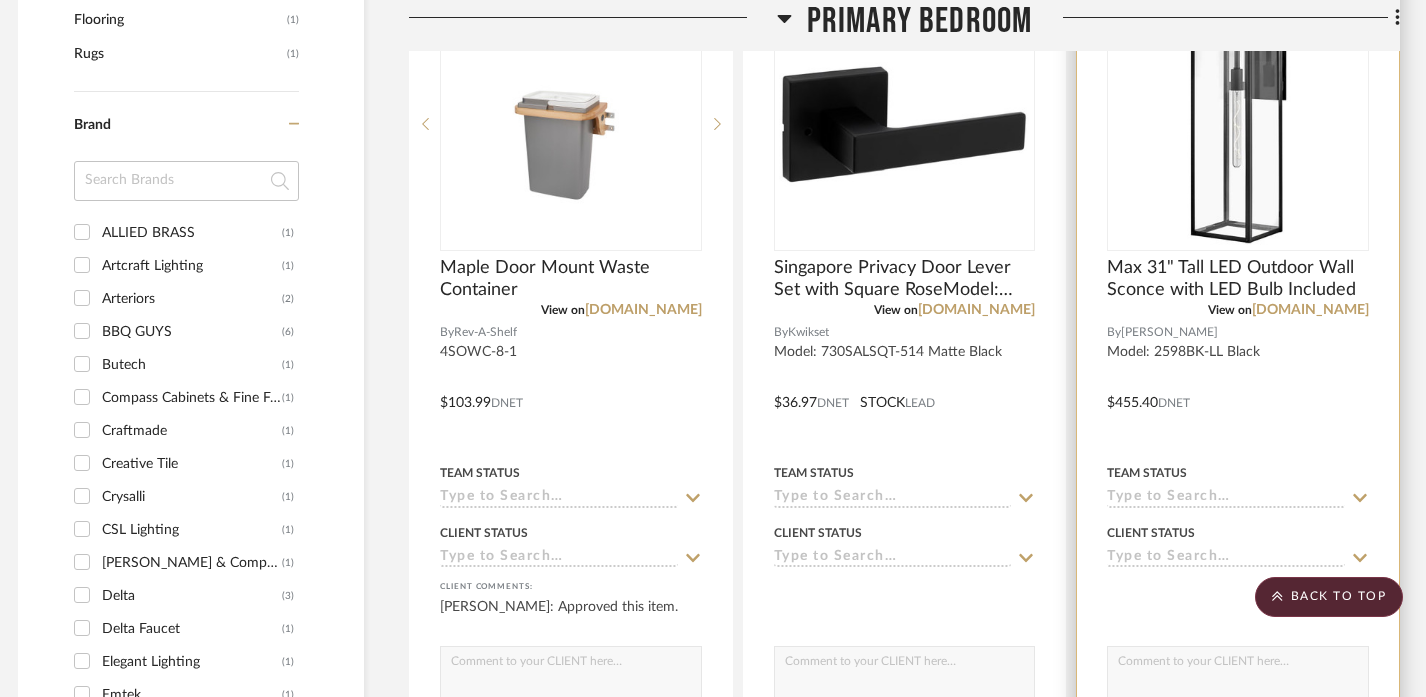 click at bounding box center (1238, 388) 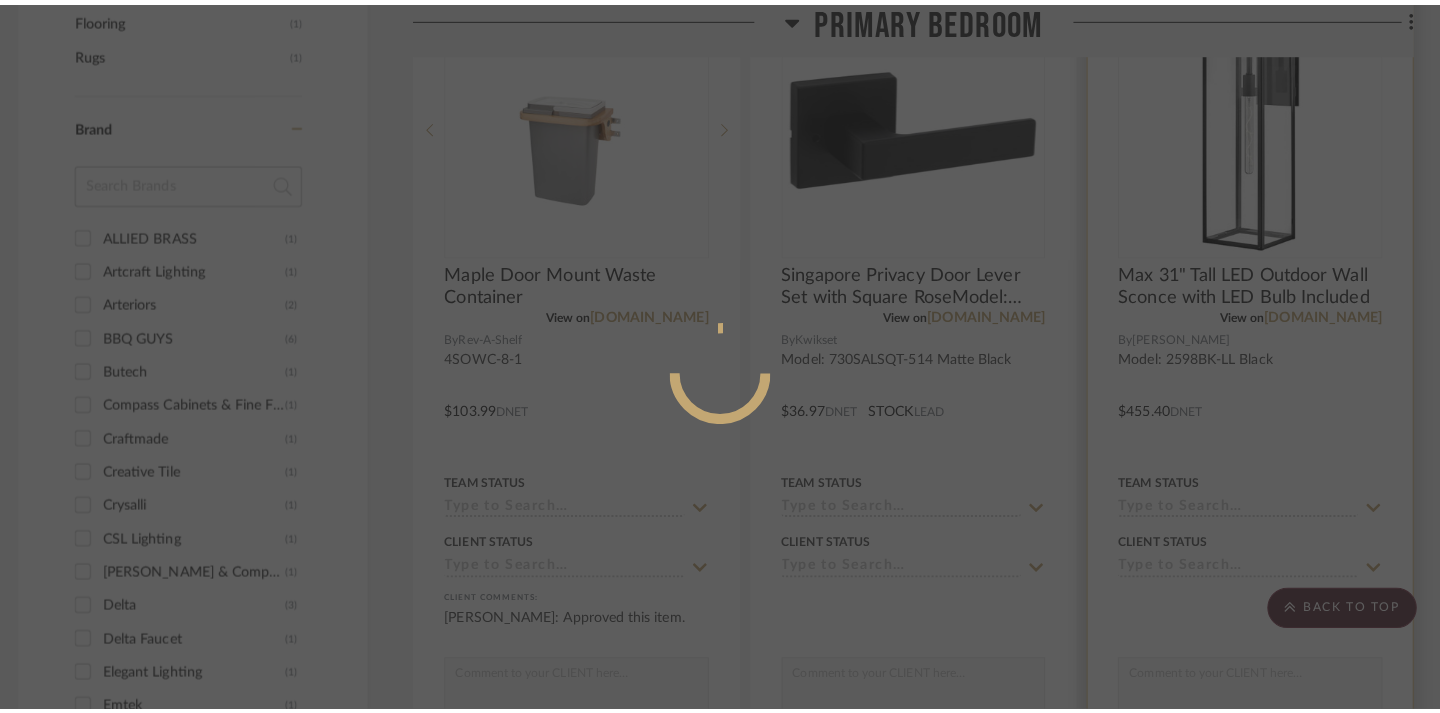 scroll, scrollTop: 0, scrollLeft: 0, axis: both 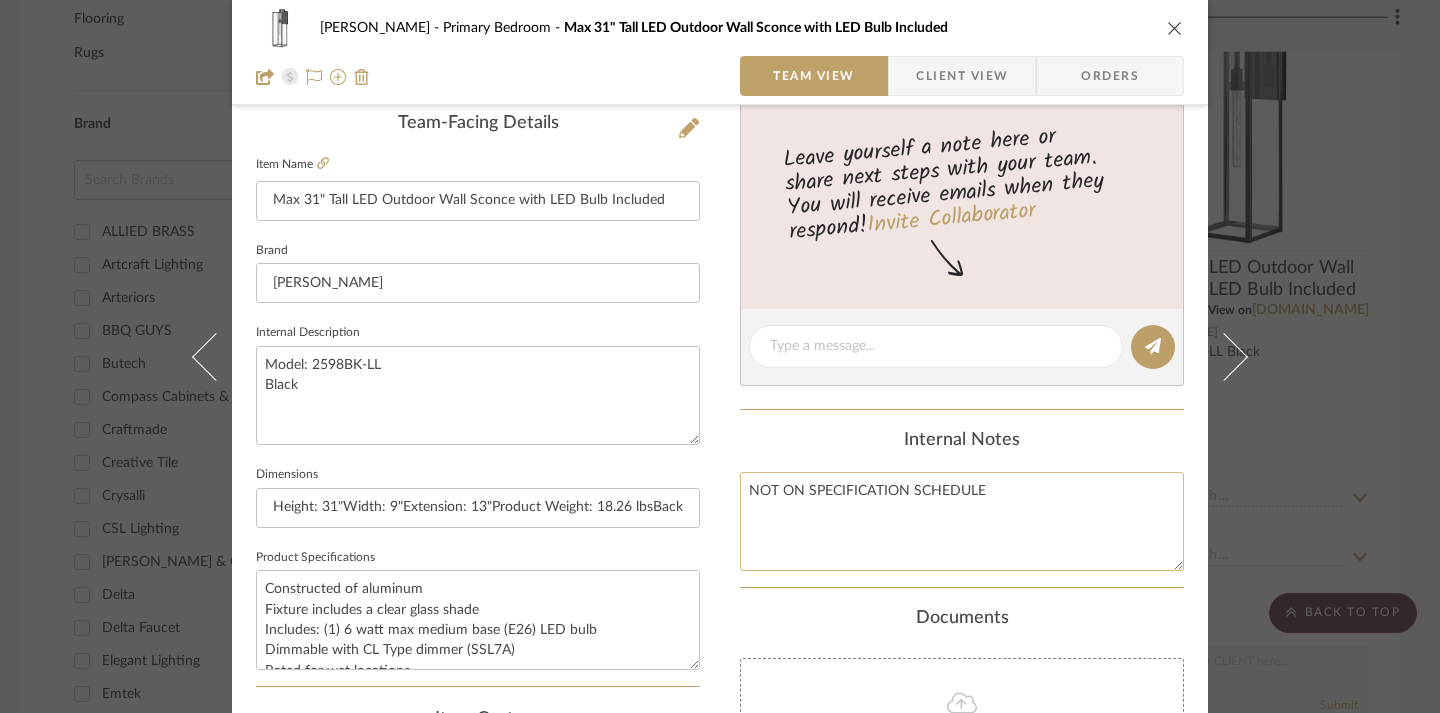 click on "NOT ON SPECIFICATION SCHEDULE" 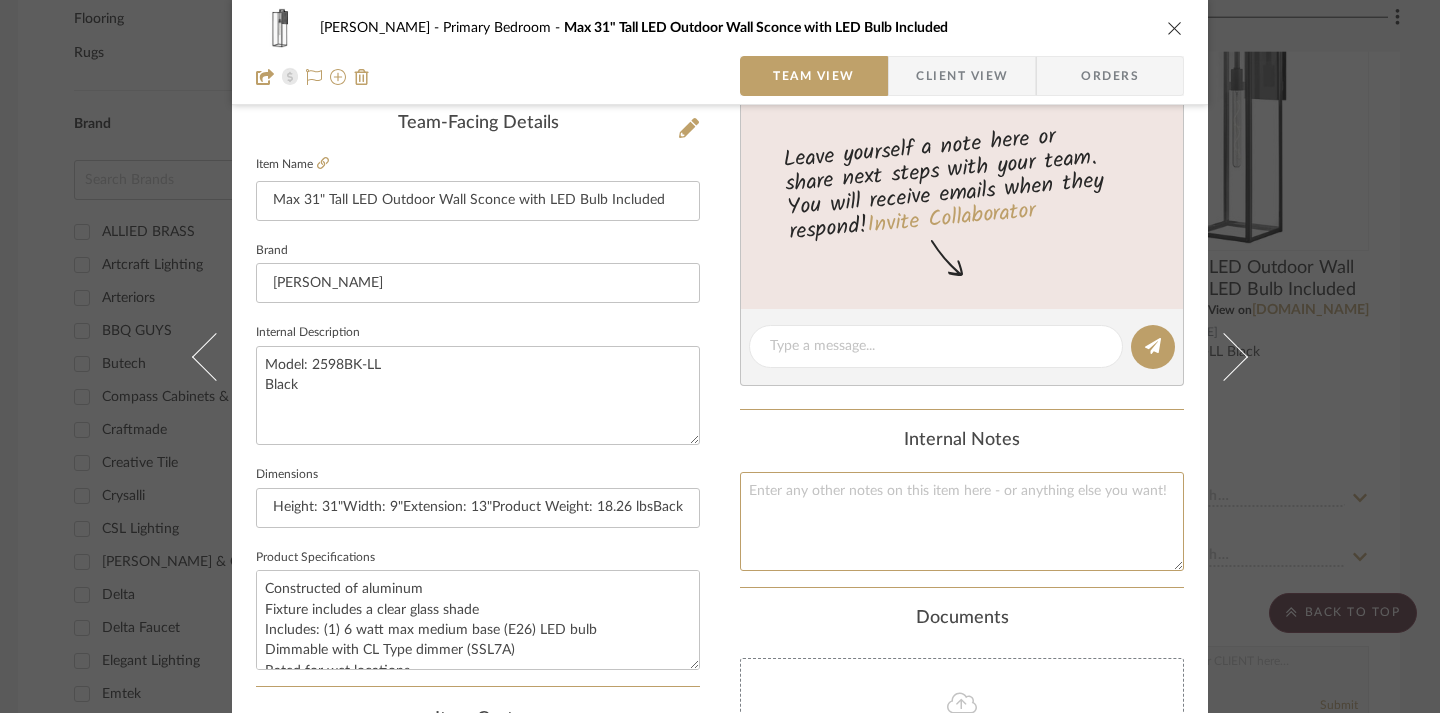 type 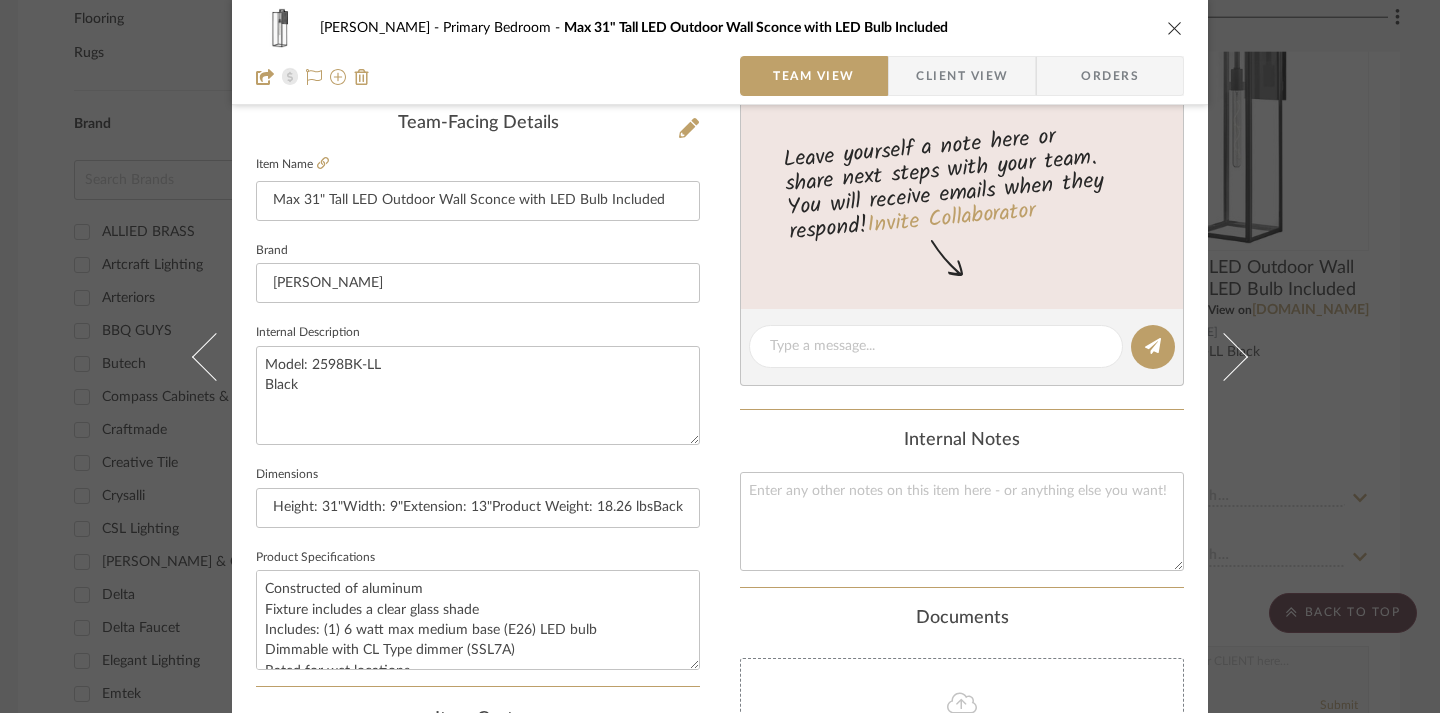 click on "[PERSON_NAME] Primary Bedroom Max 31" Tall LED Outdoor Wall Sconce with LED Bulb Included" at bounding box center (720, 28) 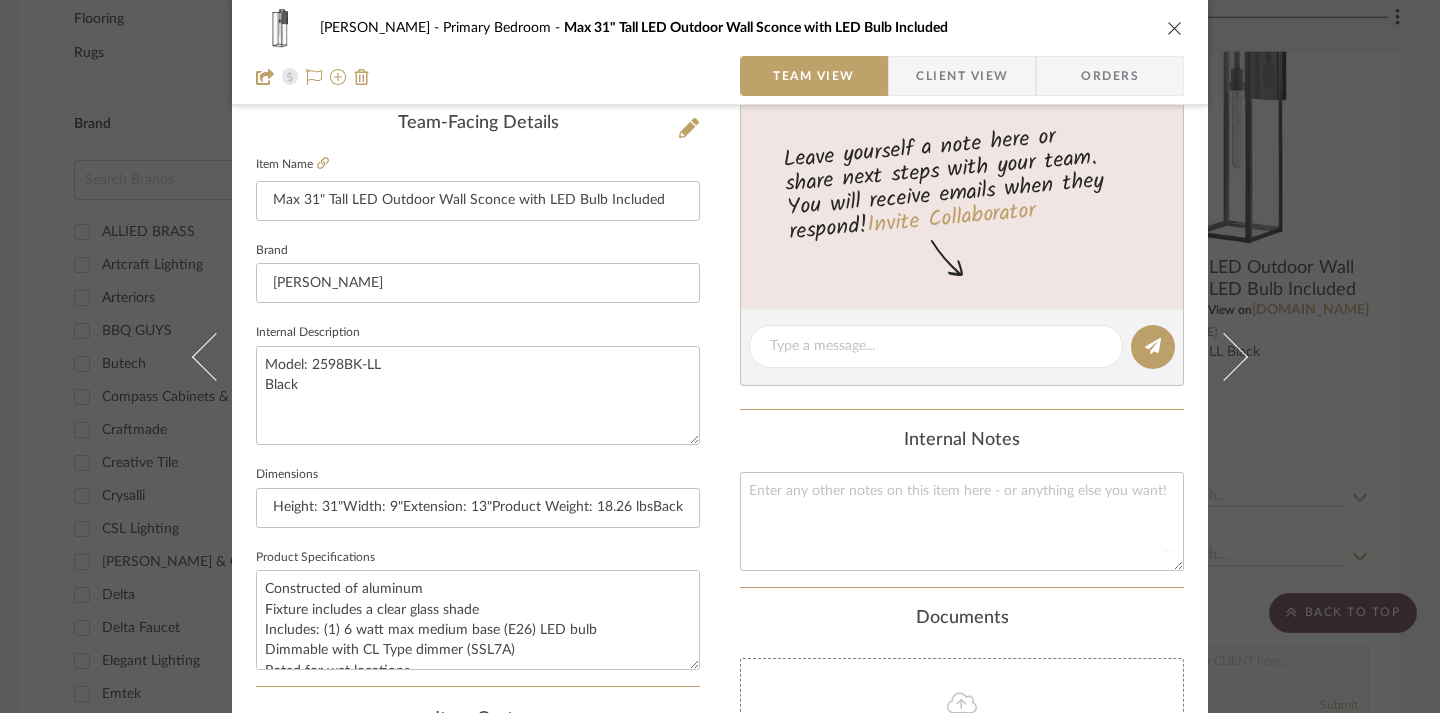 type 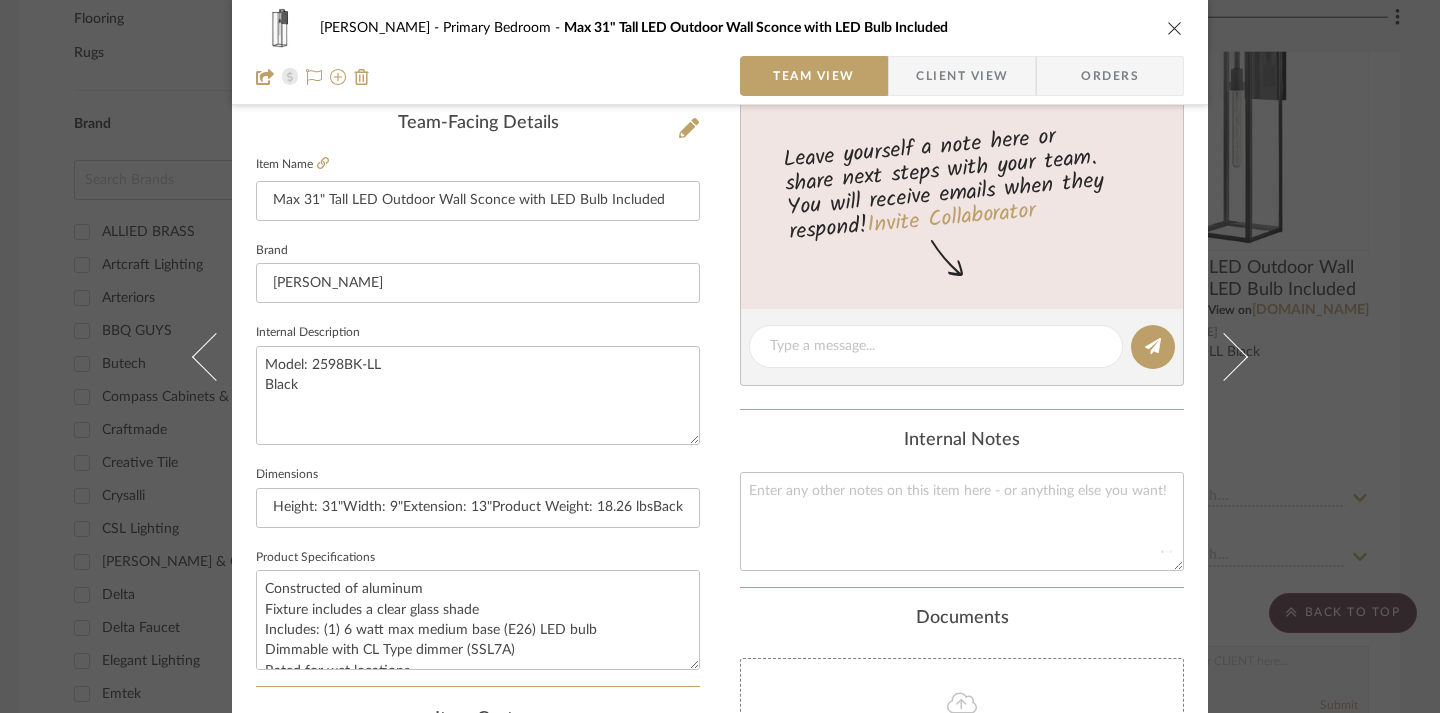 type 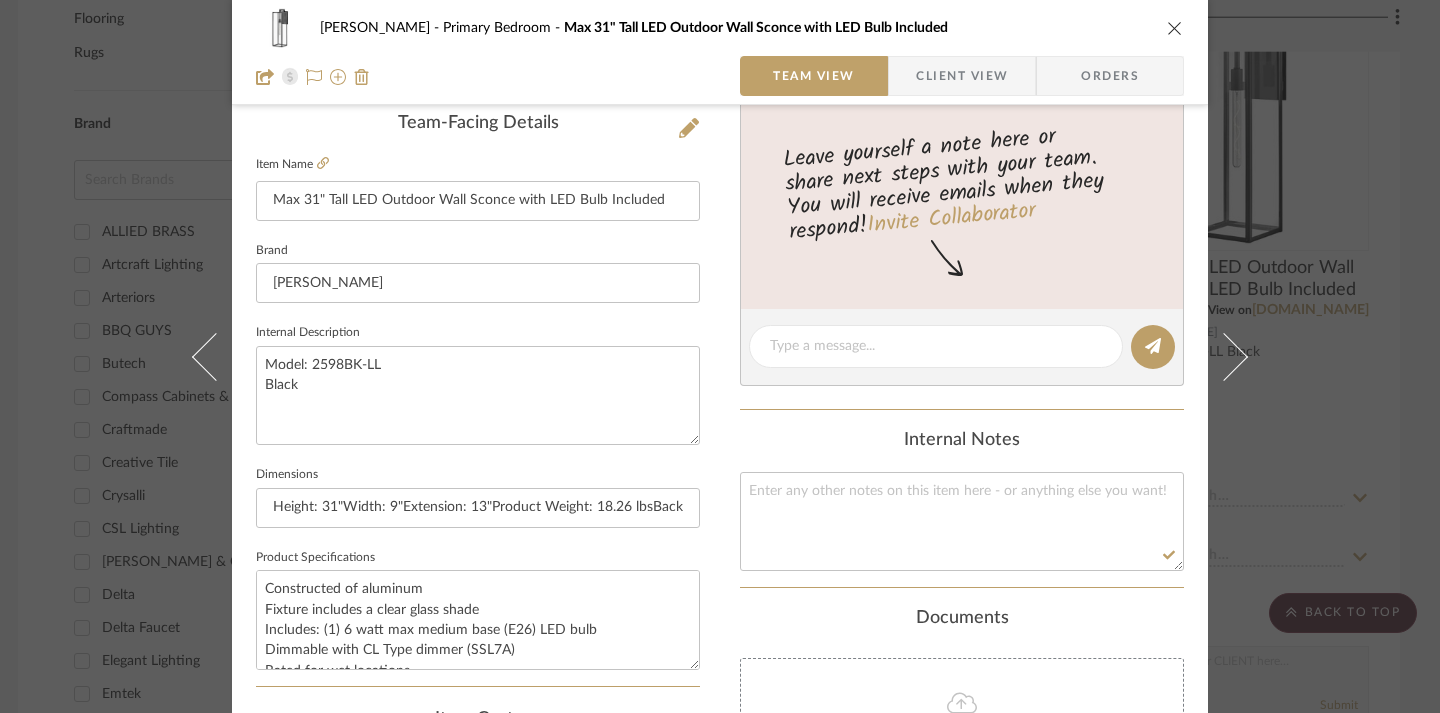 click at bounding box center [1175, 28] 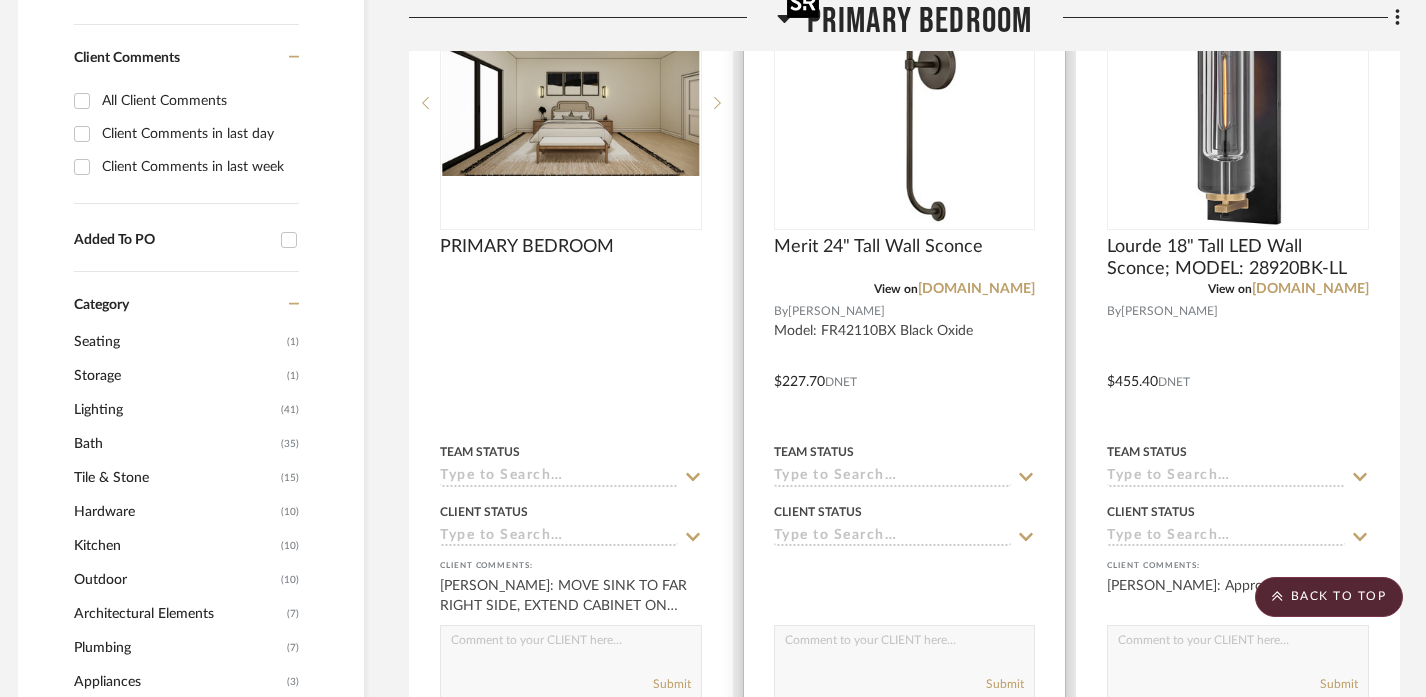scroll, scrollTop: 789, scrollLeft: 12, axis: both 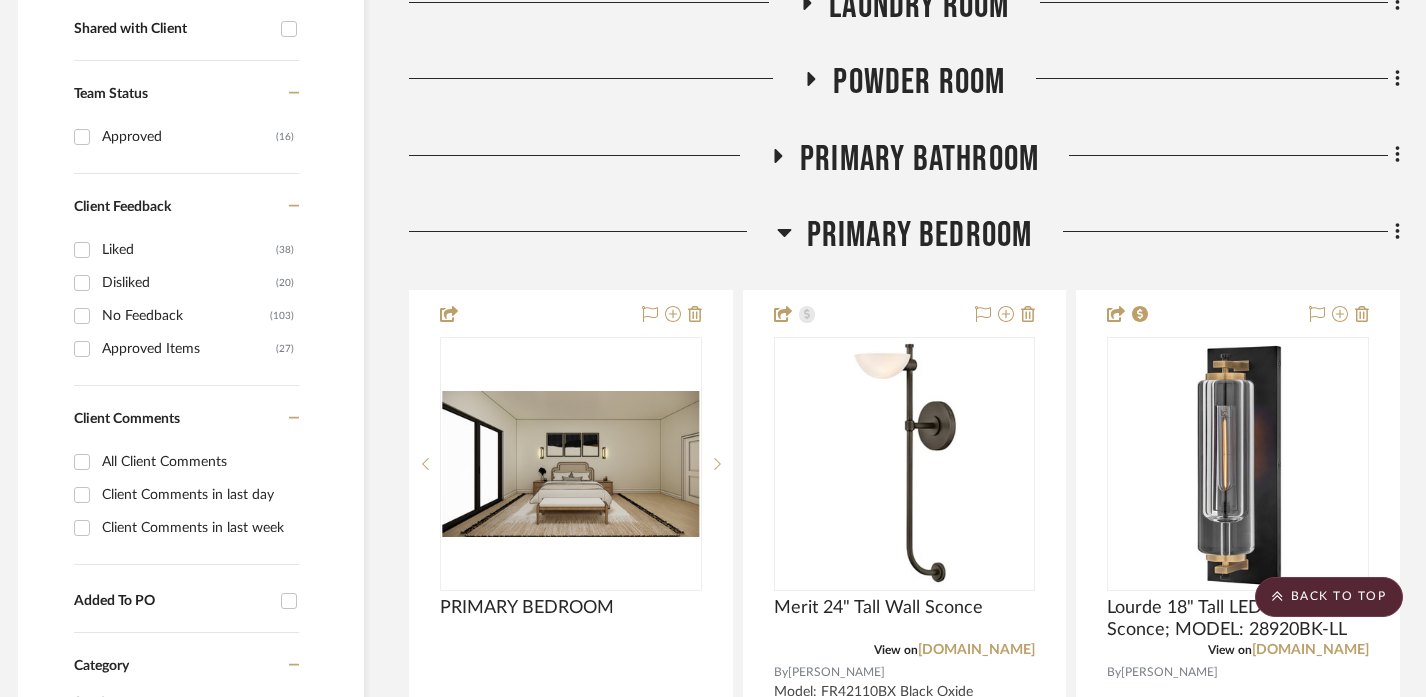click on "Primary Bedroom" 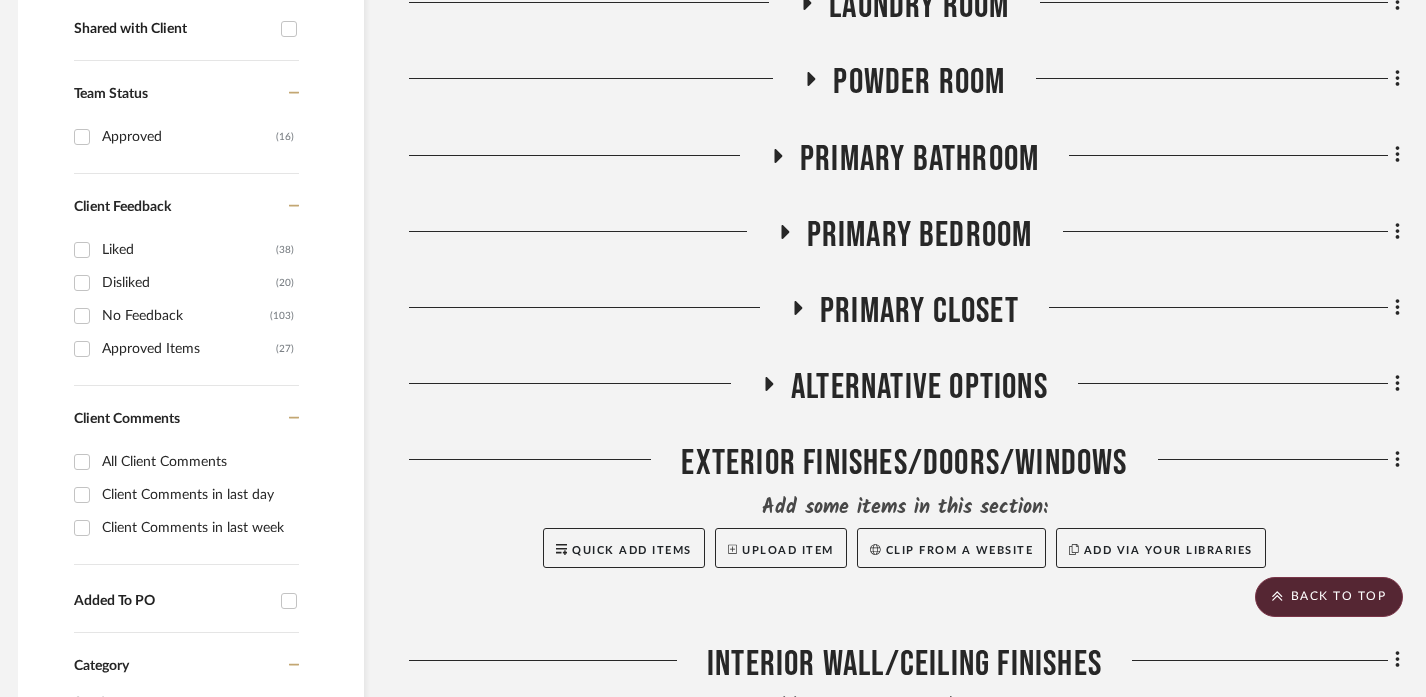 click on "Powder Room" 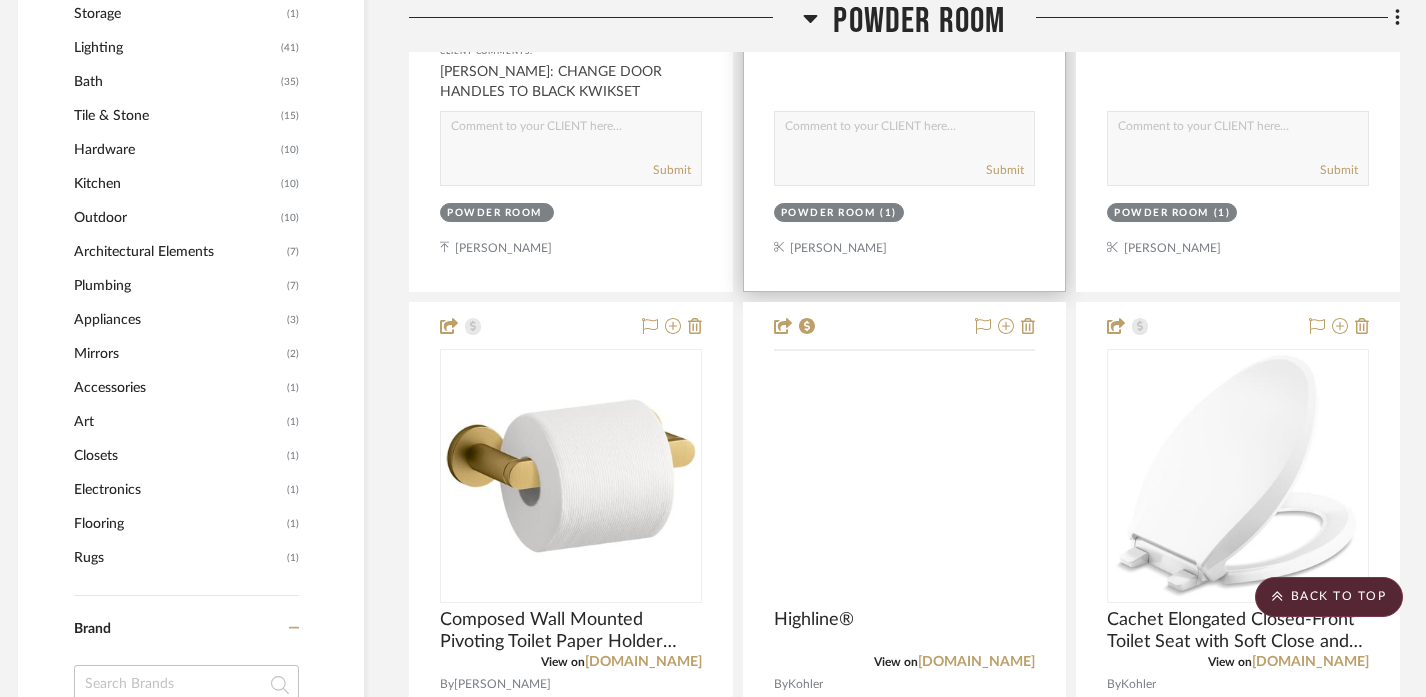 scroll, scrollTop: 1514, scrollLeft: 12, axis: both 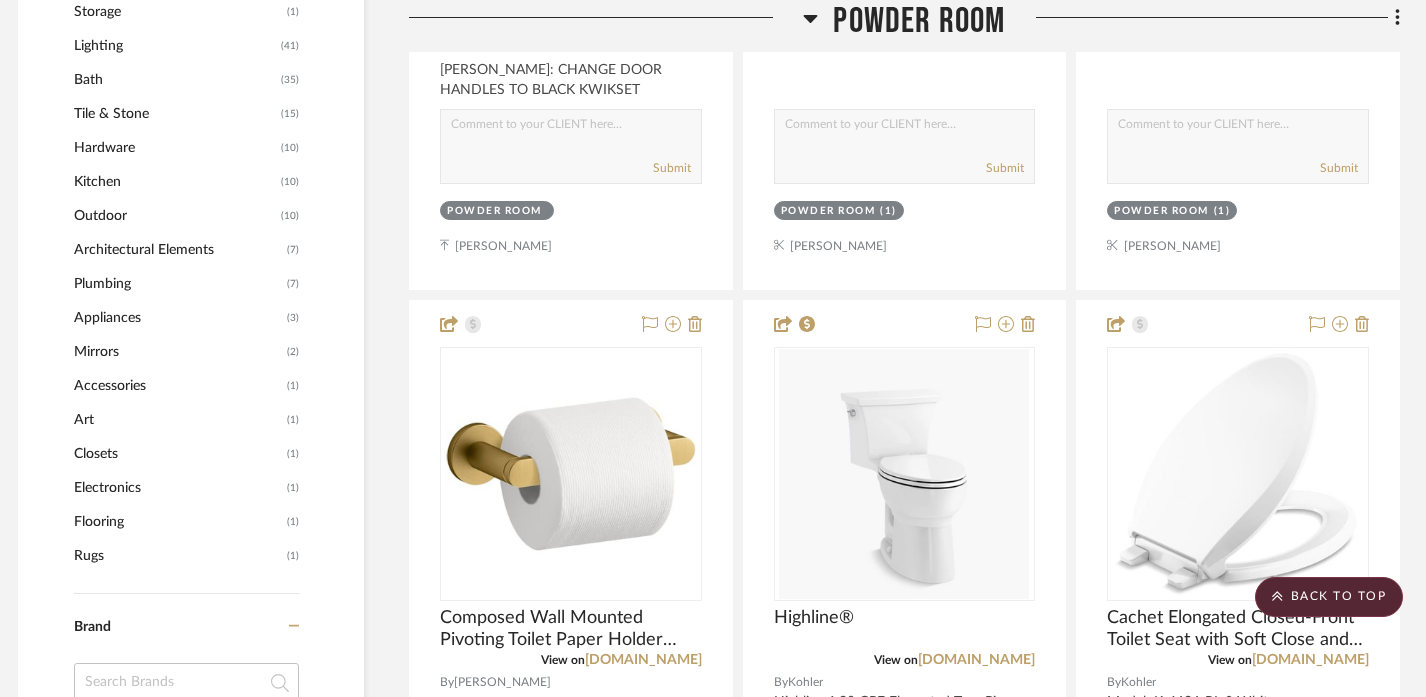 click on "Powder Room" 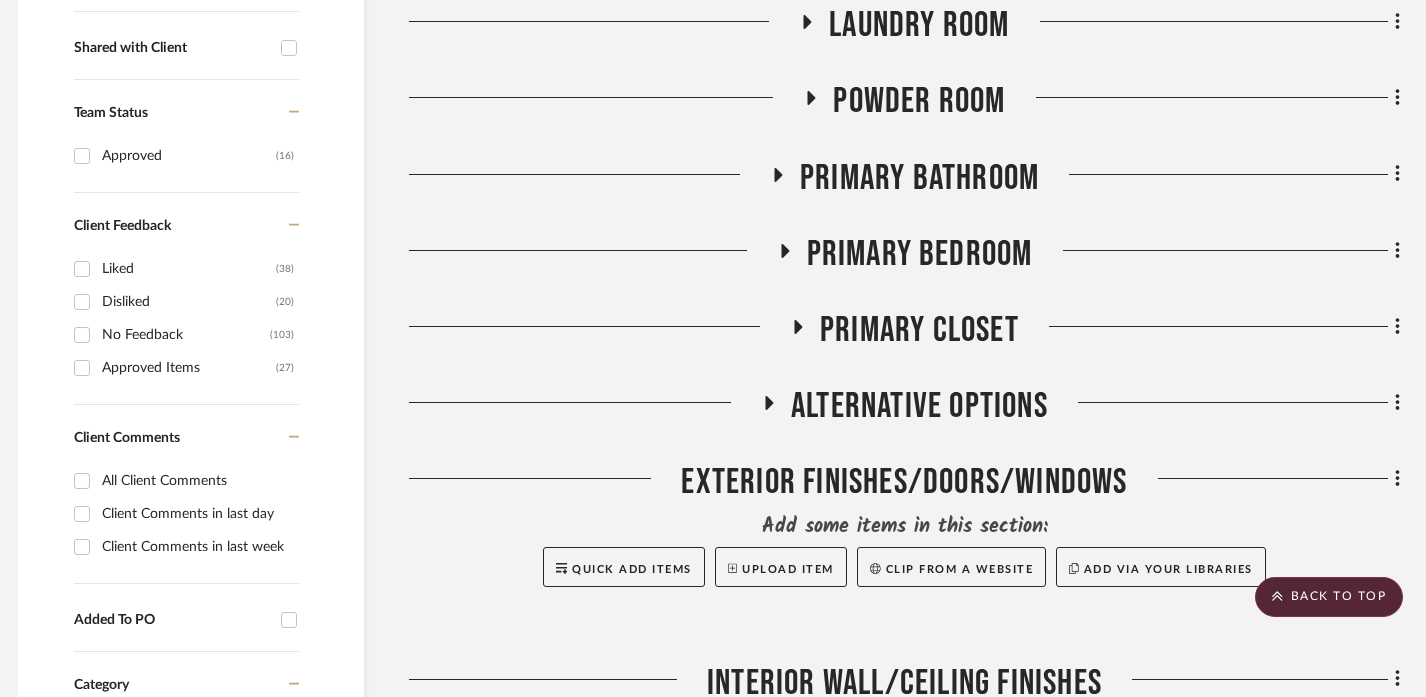 scroll, scrollTop: 768, scrollLeft: 12, axis: both 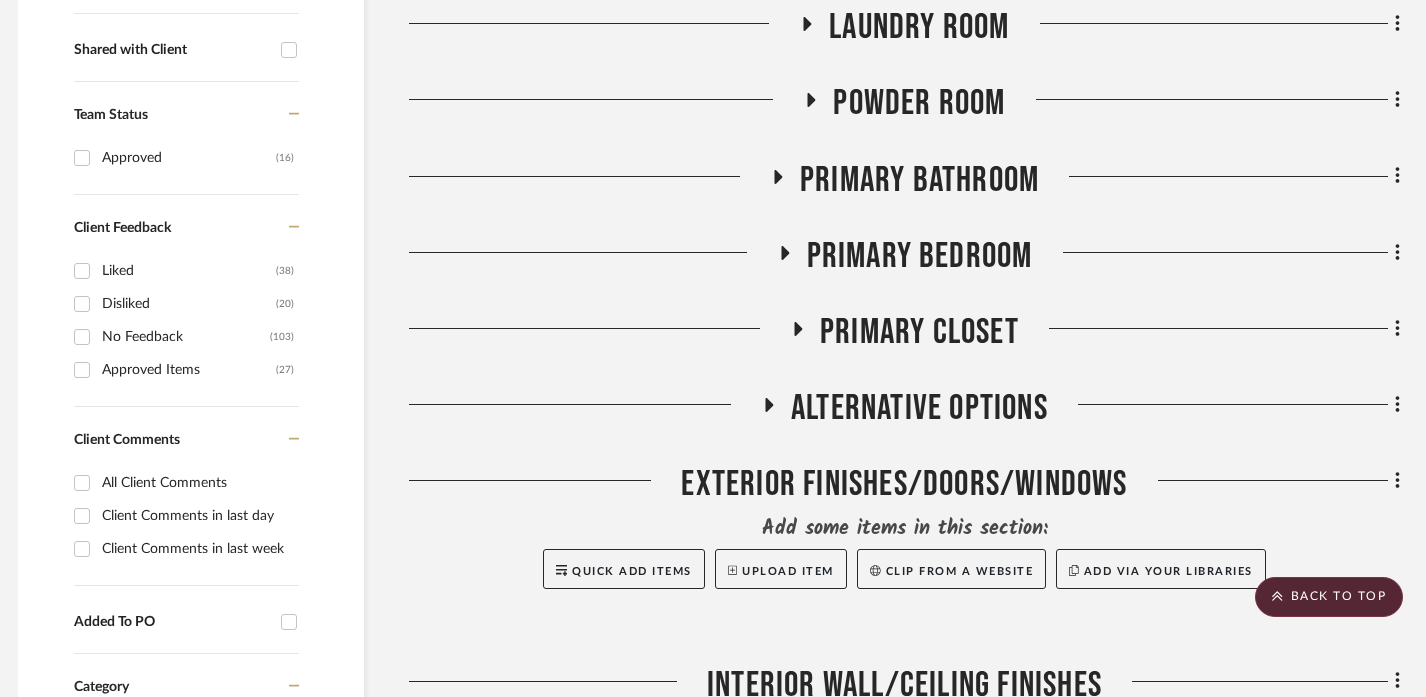 click on "Primary Closet" 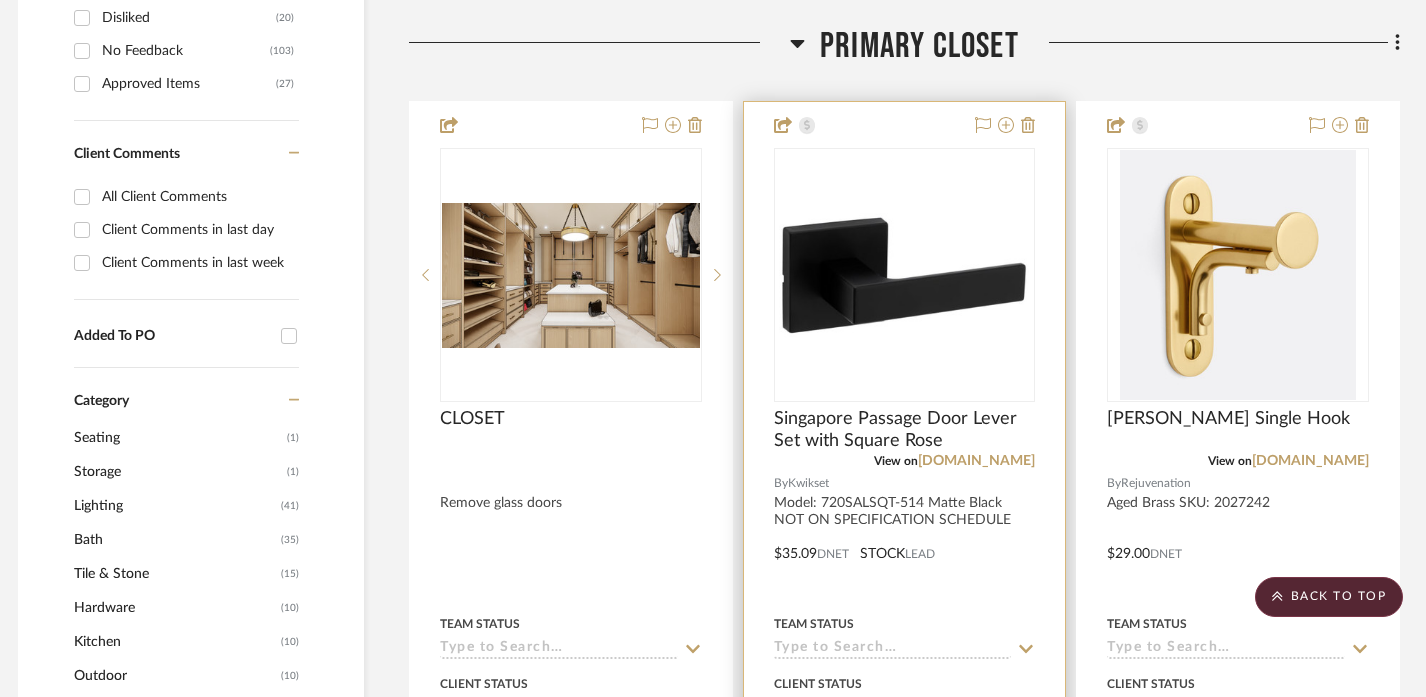 click at bounding box center (905, 539) 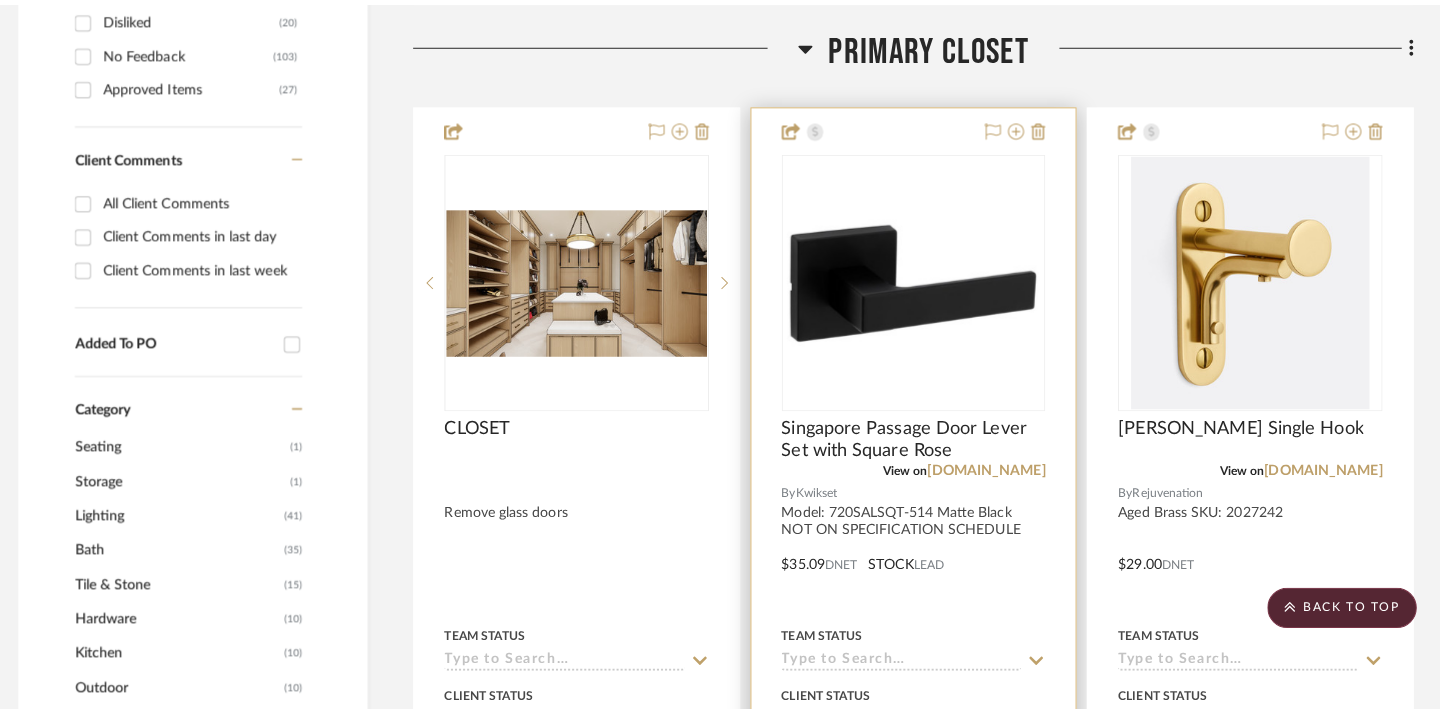 scroll, scrollTop: 0, scrollLeft: 0, axis: both 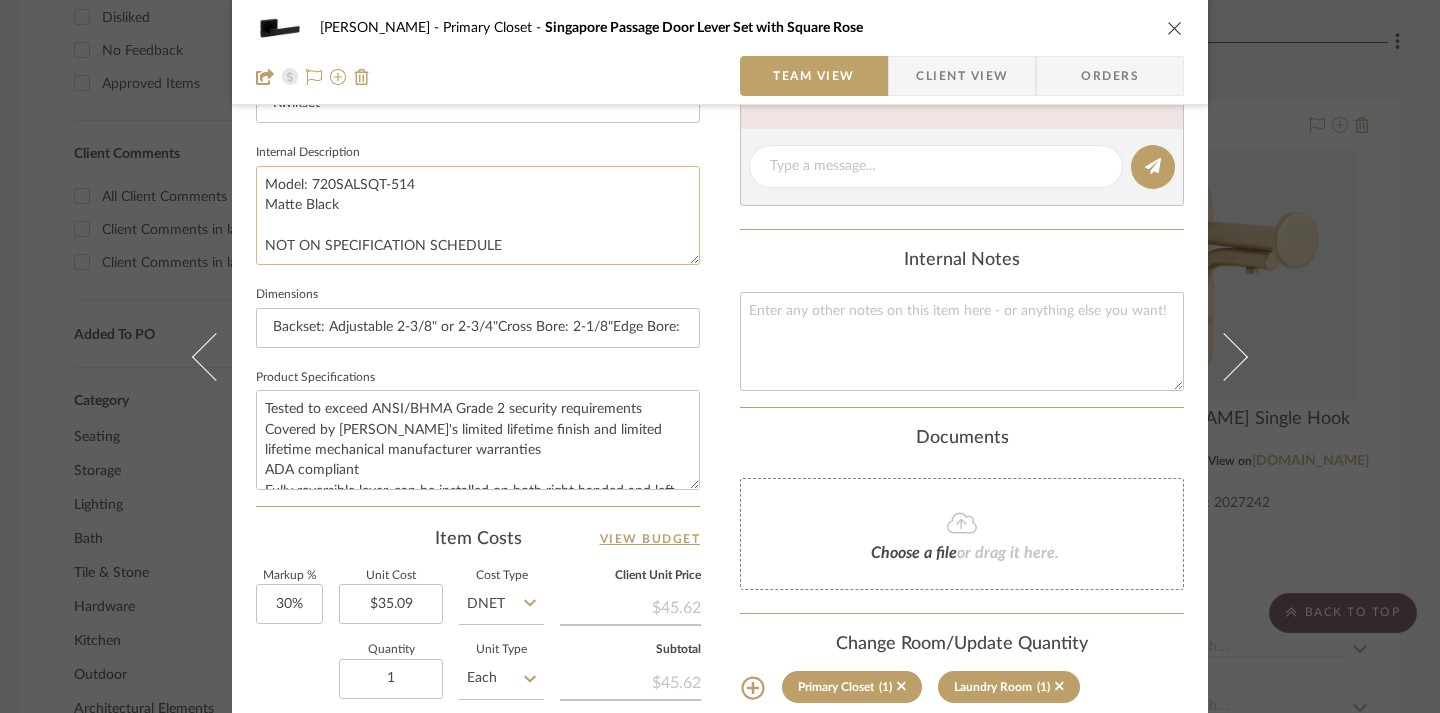 click on "Model: 720SALSQT-514
Matte Black
NOT ON SPECIFICATION SCHEDULE" 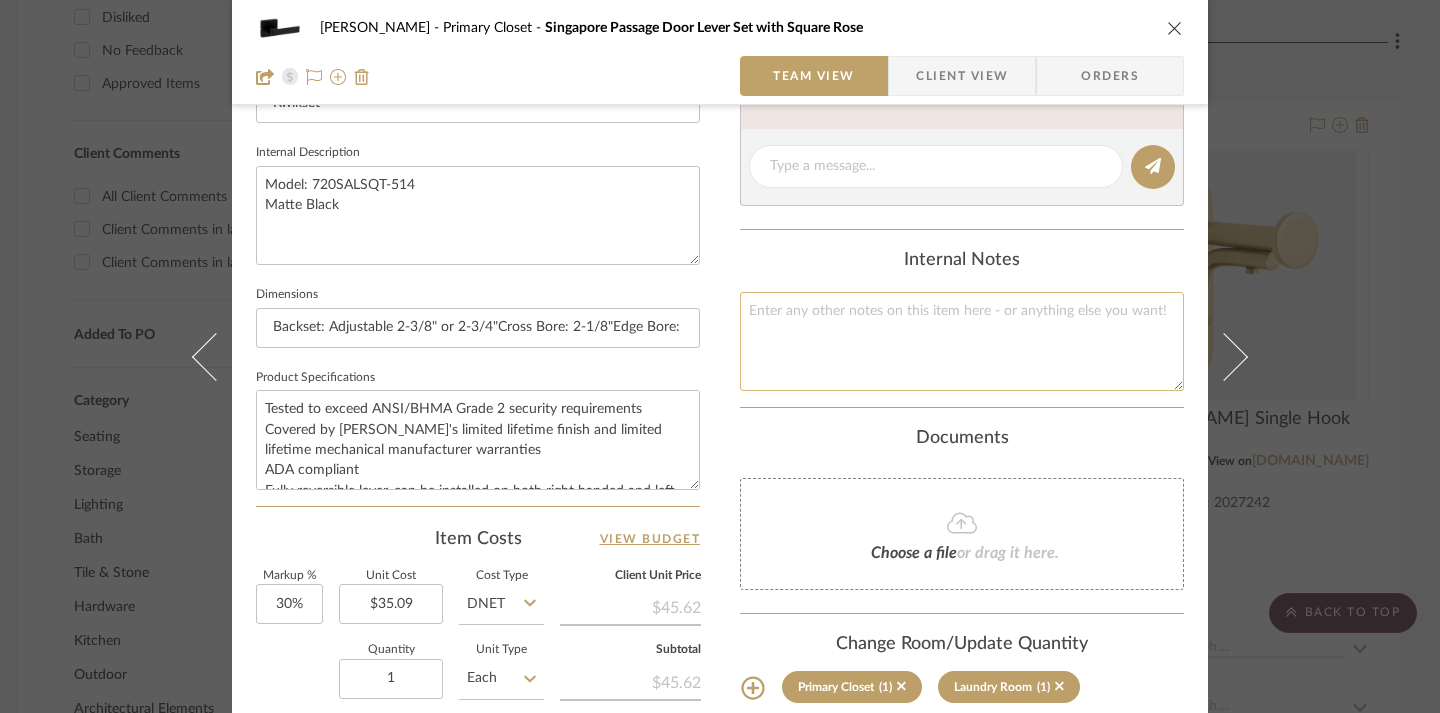 type on "Model: 720SALSQT-514
Matte Black" 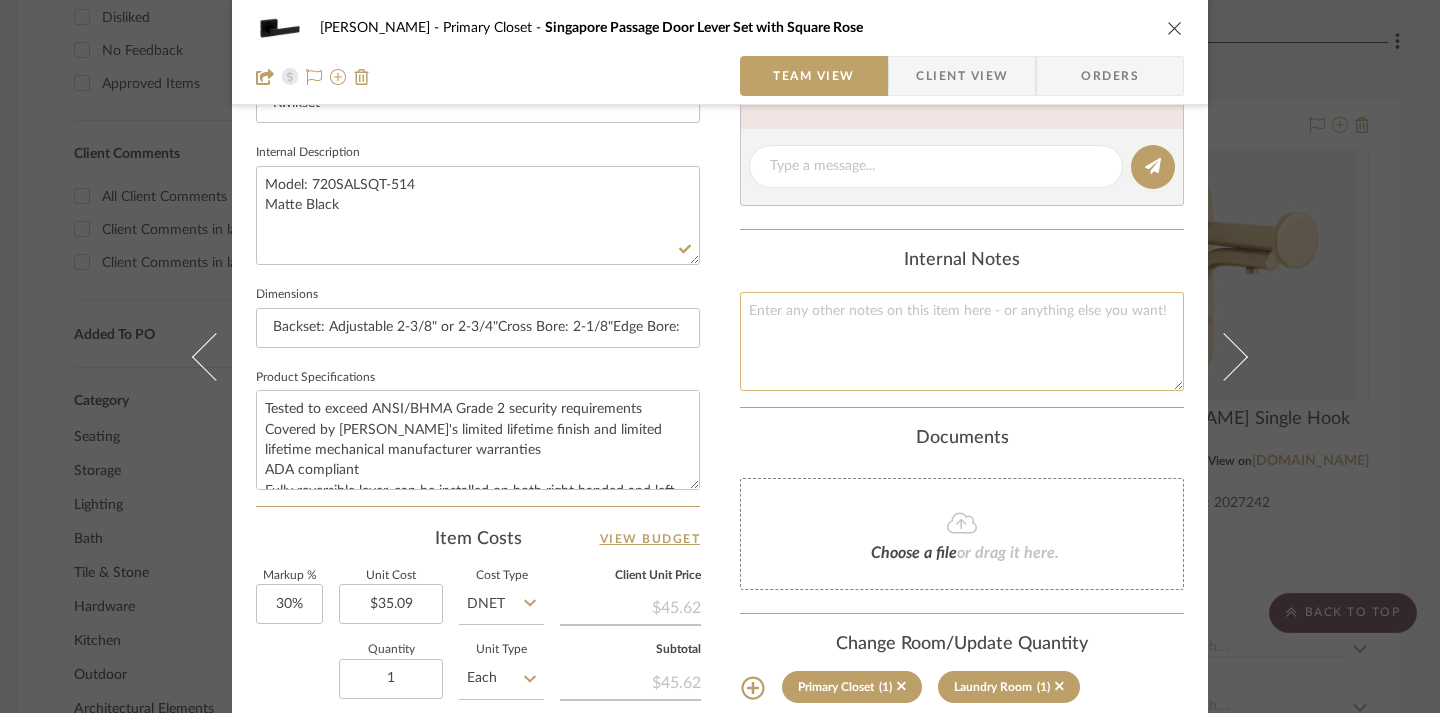 paste on "NOT ON SPECIFICATION SCHEDULE" 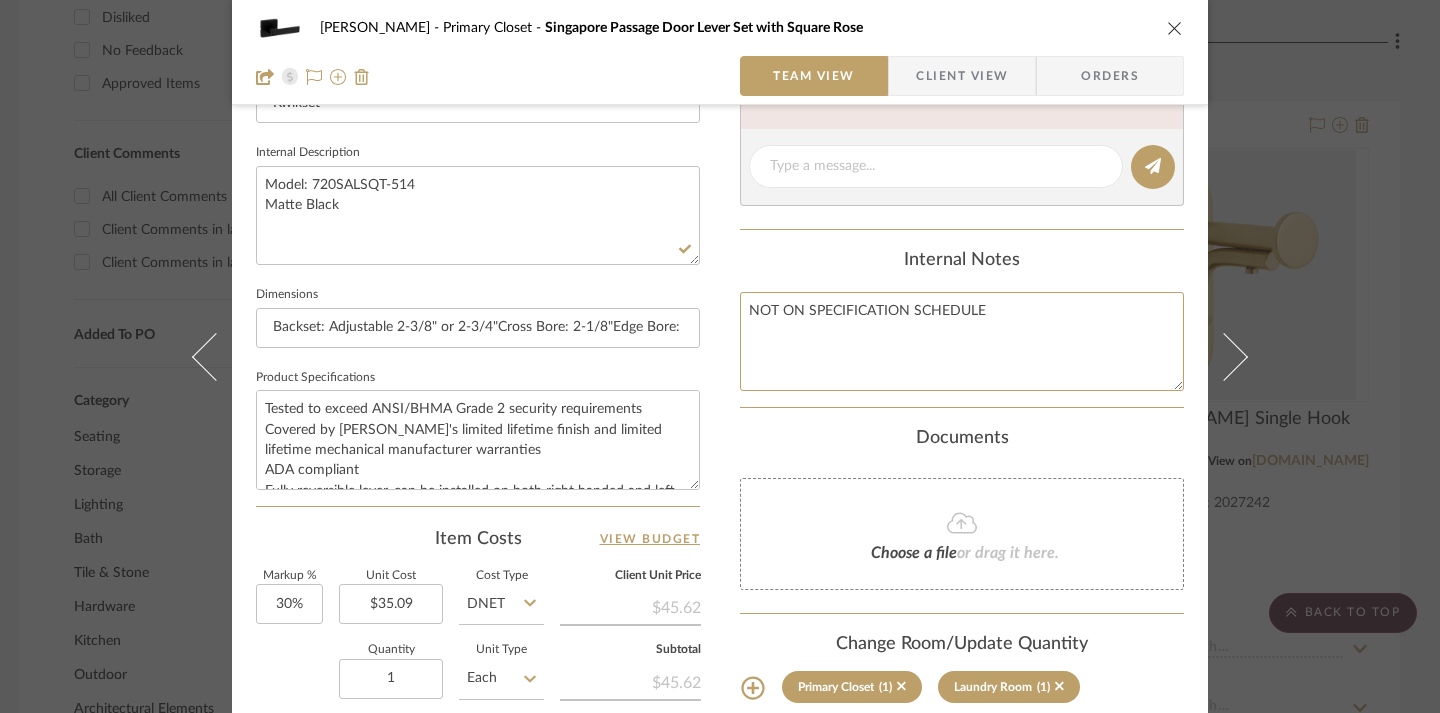 type on "NOT ON SPECIFICATION SCHEDULE" 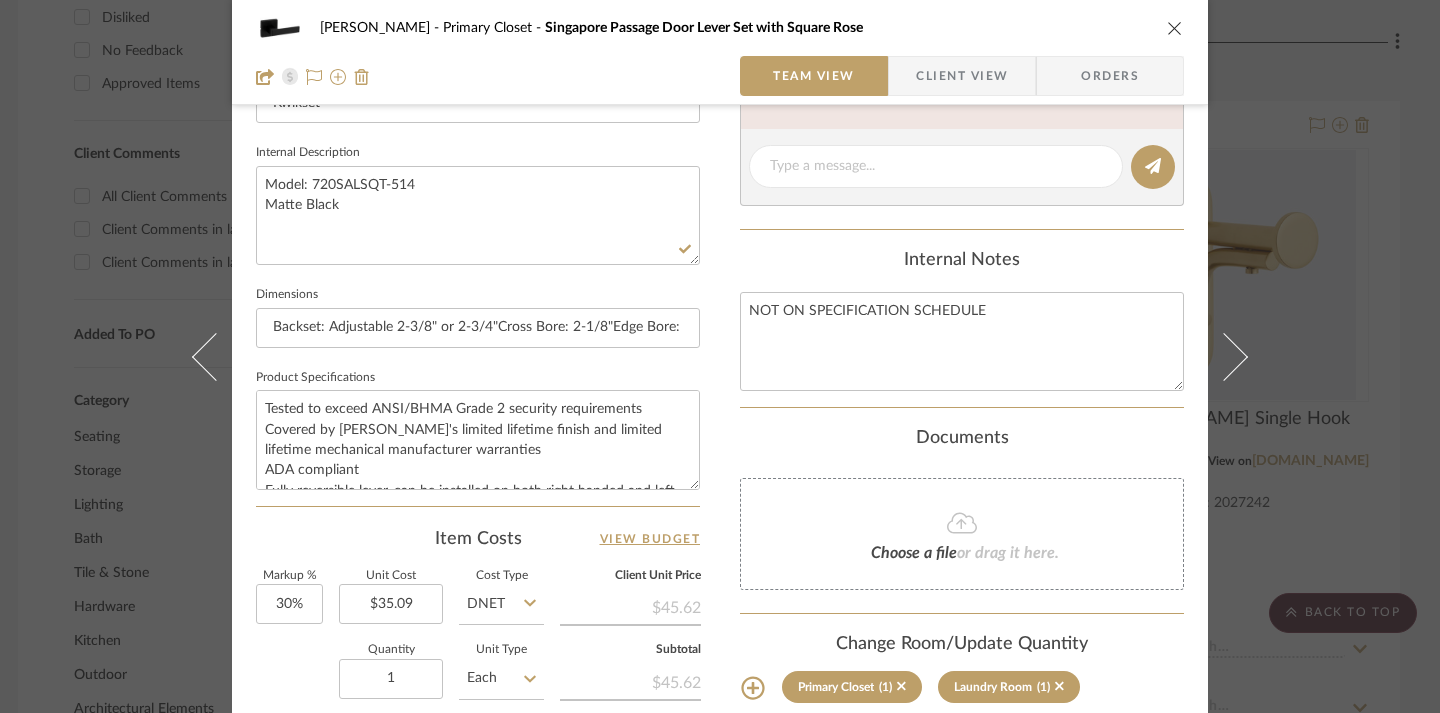 click on "Documents" 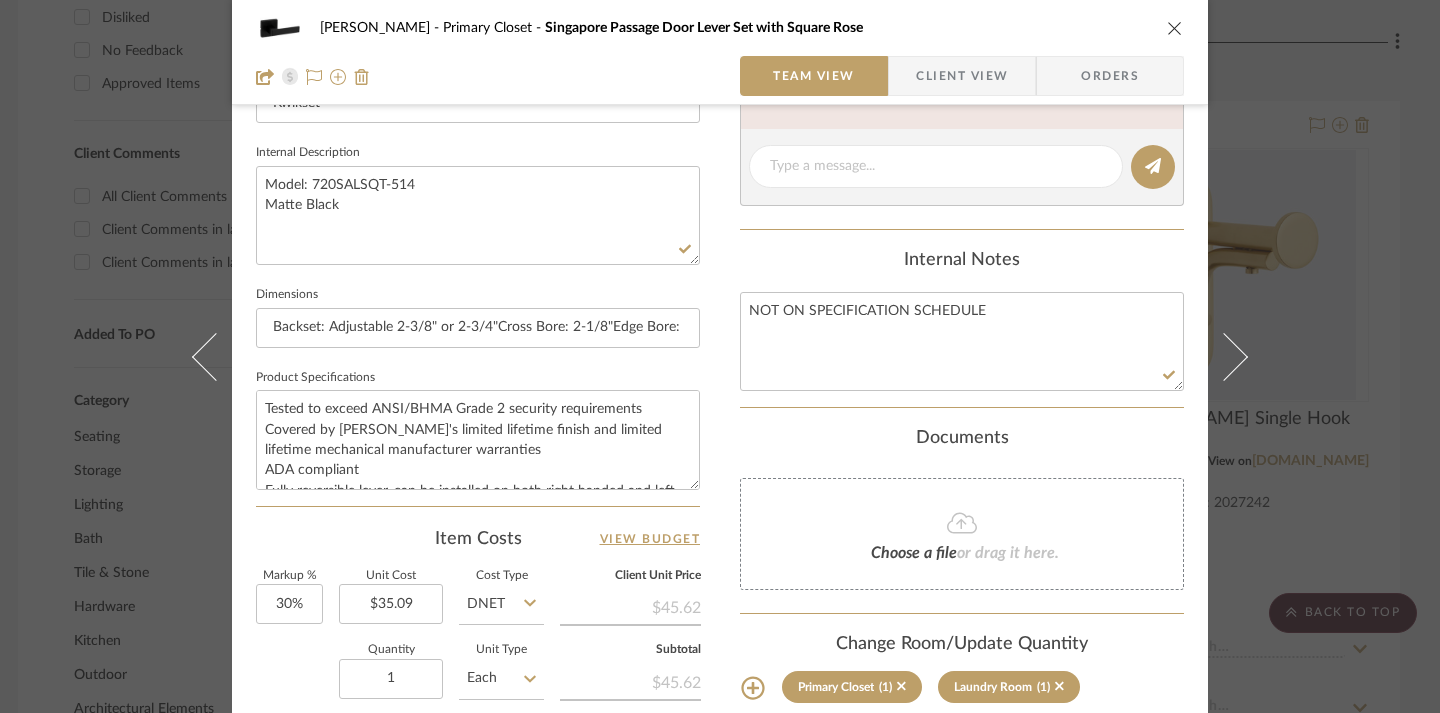 click on "[PERSON_NAME] Primary Closet Singapore Passage Door Lever Set with Square Rose Team View Client View Orders  Team-Facing Details   Item Name  Singapore Passage Door Lever Set with Square Rose  Brand  Kwikset  Internal Description  Model: 720SALSQT-514
Matte Black  Dimensions  Backset: Adjustable 2-3/8" or 2-3/4"Cross Bore: 2-1/8"Edge Bore: 1"Door Thickness: 1-3/8" to 1-3/4"Handing: Reversible Left or RightLatch Faceplate: Drive-In, Round Corner, or Square CornerHandle Length: 4-1/4"Handle Projection: 2-1/2"Trim Height: 2-11/16"Trim Width: 2-11/16"  Product Specifications  Tested to exceed ANSI/BHMA Grade 2 security requirements
Covered by Kwikset's limited lifetime finish and limited lifetime mechanical manufacturer warranties
ADA compliant
Fully reversible lever, can be installed on both right handed and left handed doors in minutes with just a screwdriver  Item Costs   View Budget   Markup %  30%  Unit Cost  $35.09  Cost Type  DNET  Client Unit Price   $45.62   Quantity  1  Unit Type  Each  Subtotal   $45.62" at bounding box center (720, 356) 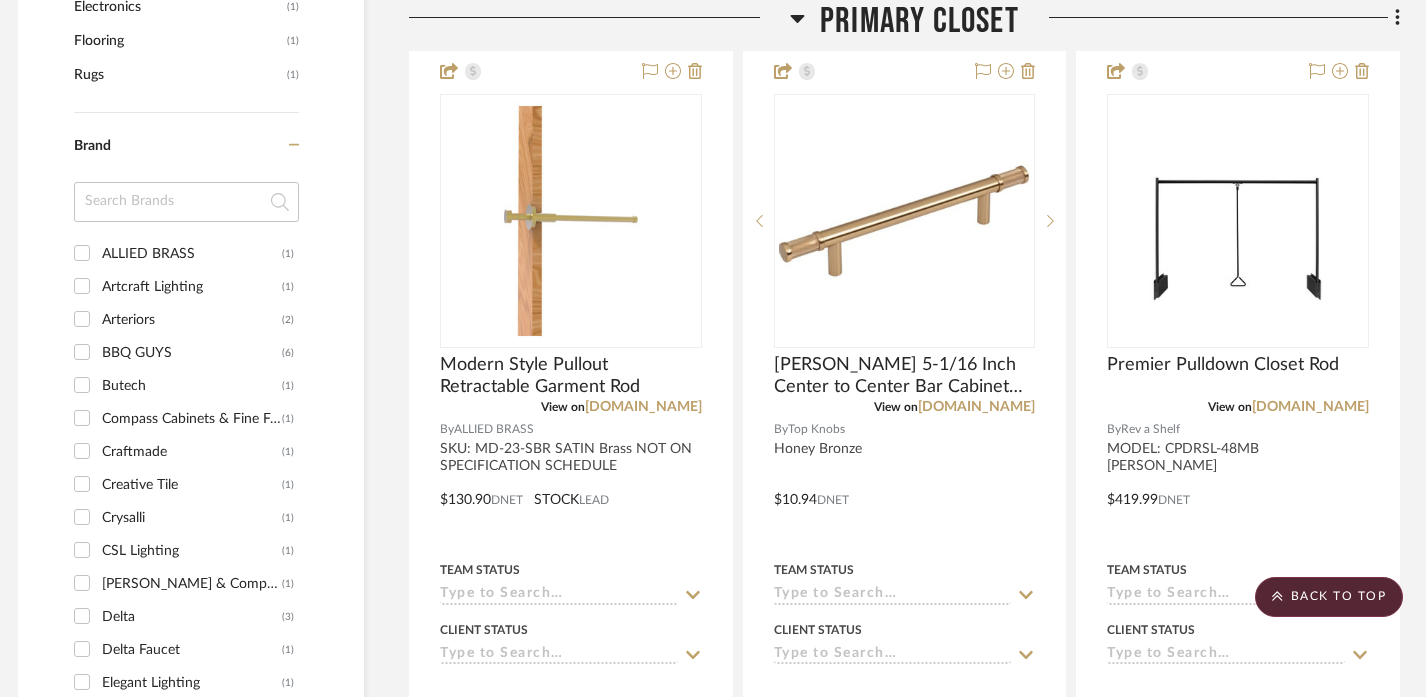 scroll, scrollTop: 2006, scrollLeft: 12, axis: both 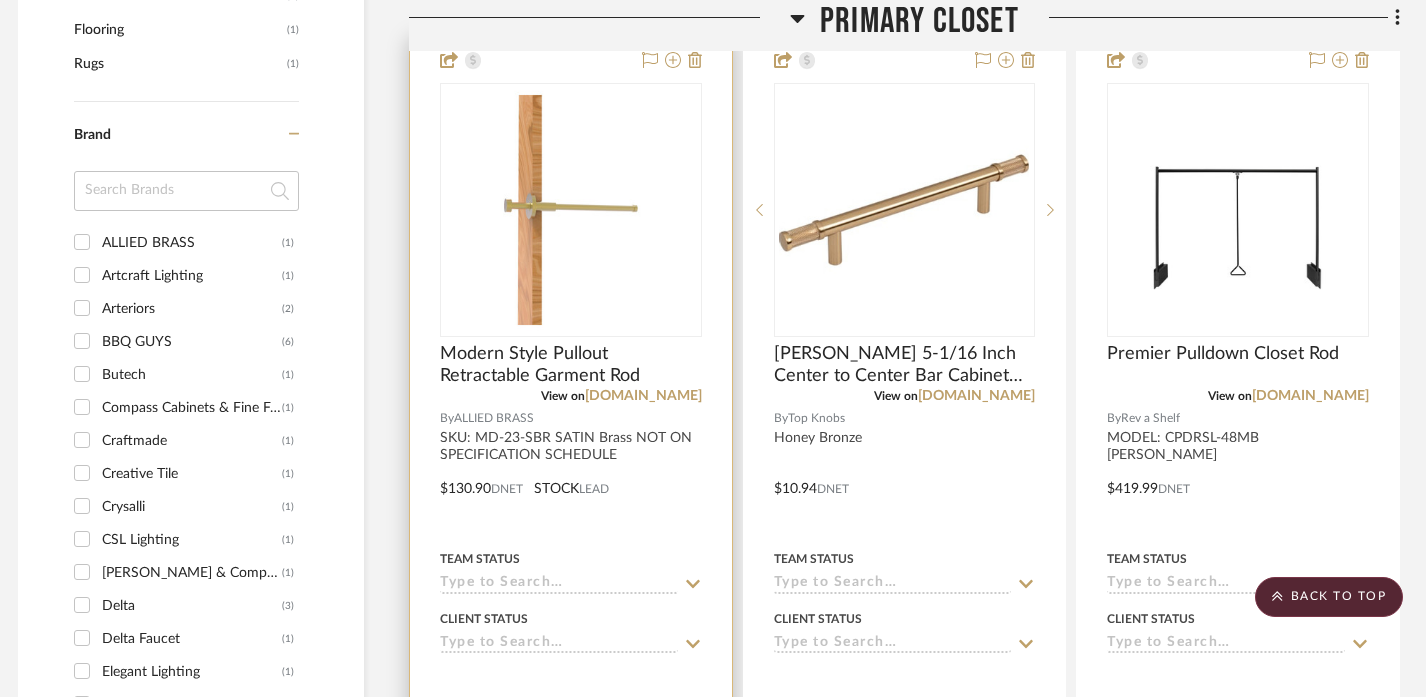 click at bounding box center [571, 474] 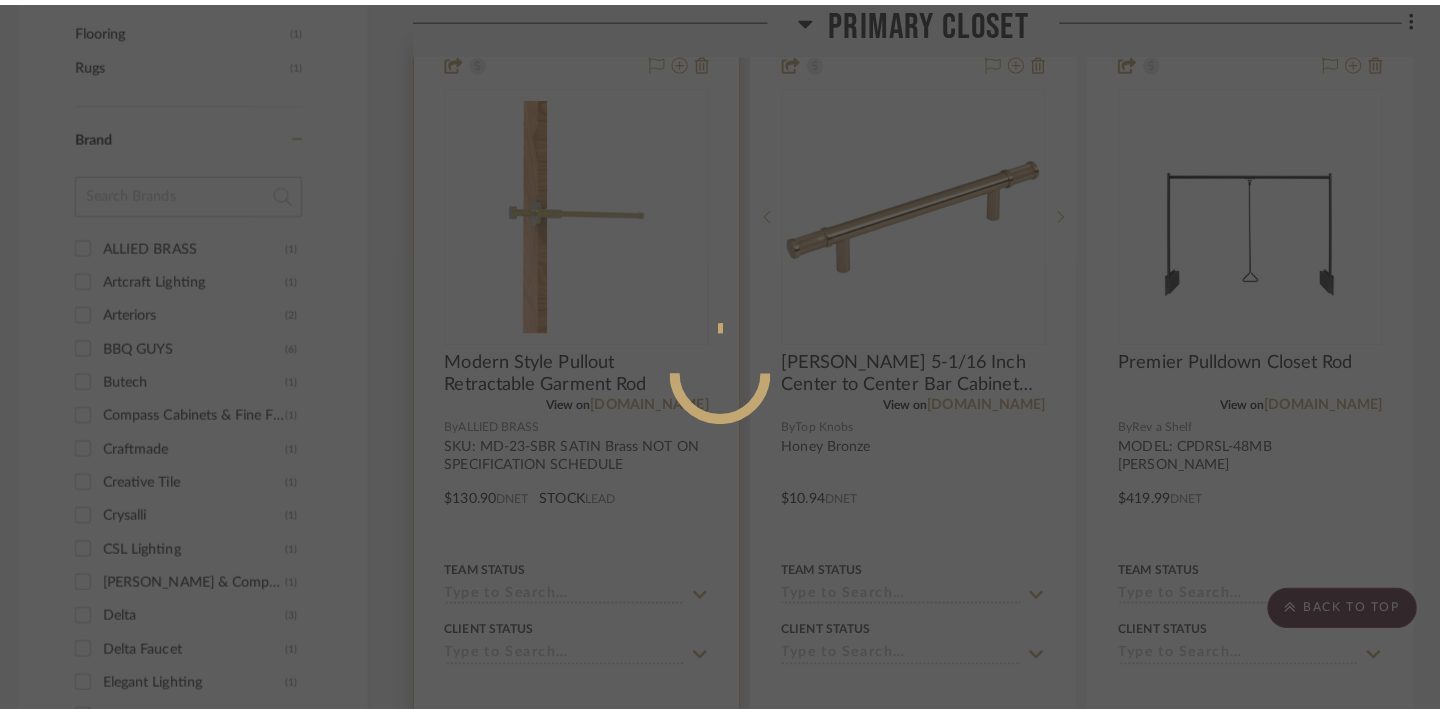 scroll, scrollTop: 0, scrollLeft: 0, axis: both 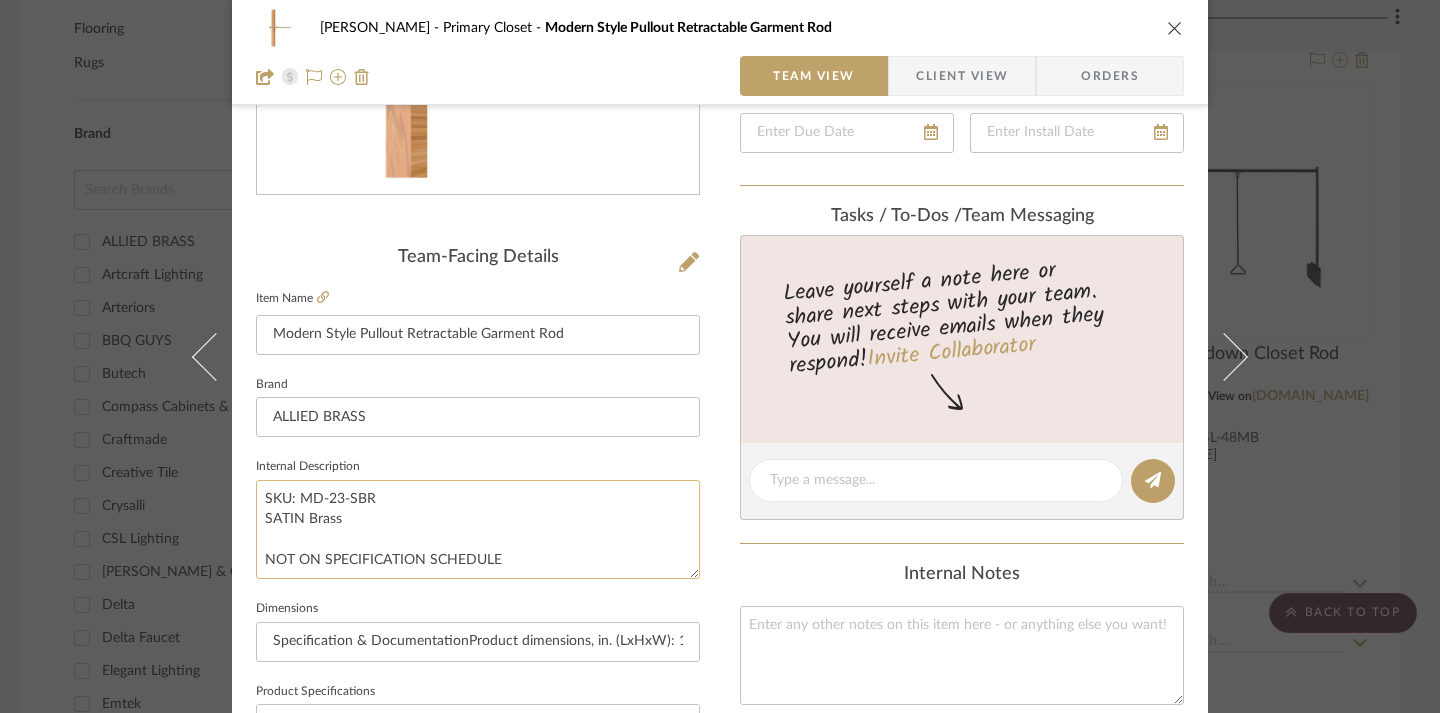 click on "SKU: MD-23-SBR
SATIN Brass
NOT ON SPECIFICATION SCHEDULE" 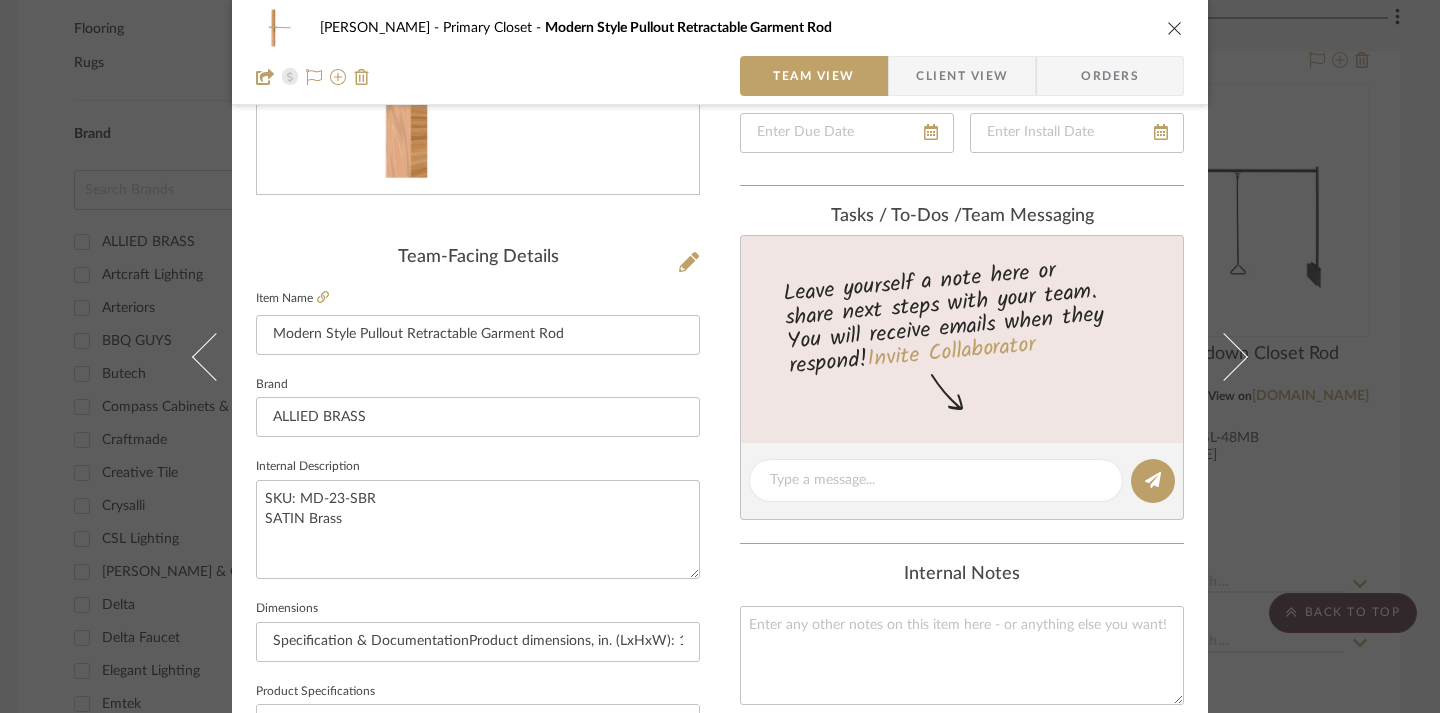 type on "SKU: MD-23-SBR
SATIN Brass" 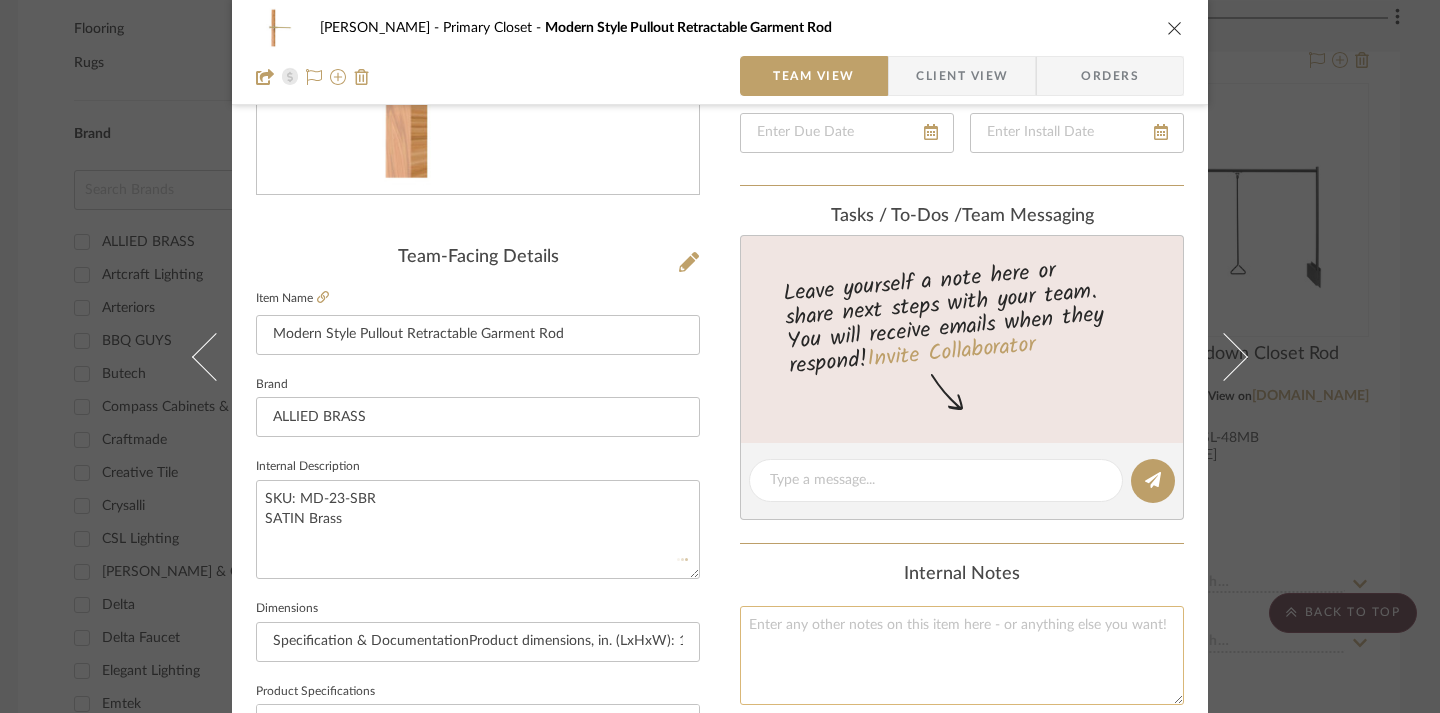 click 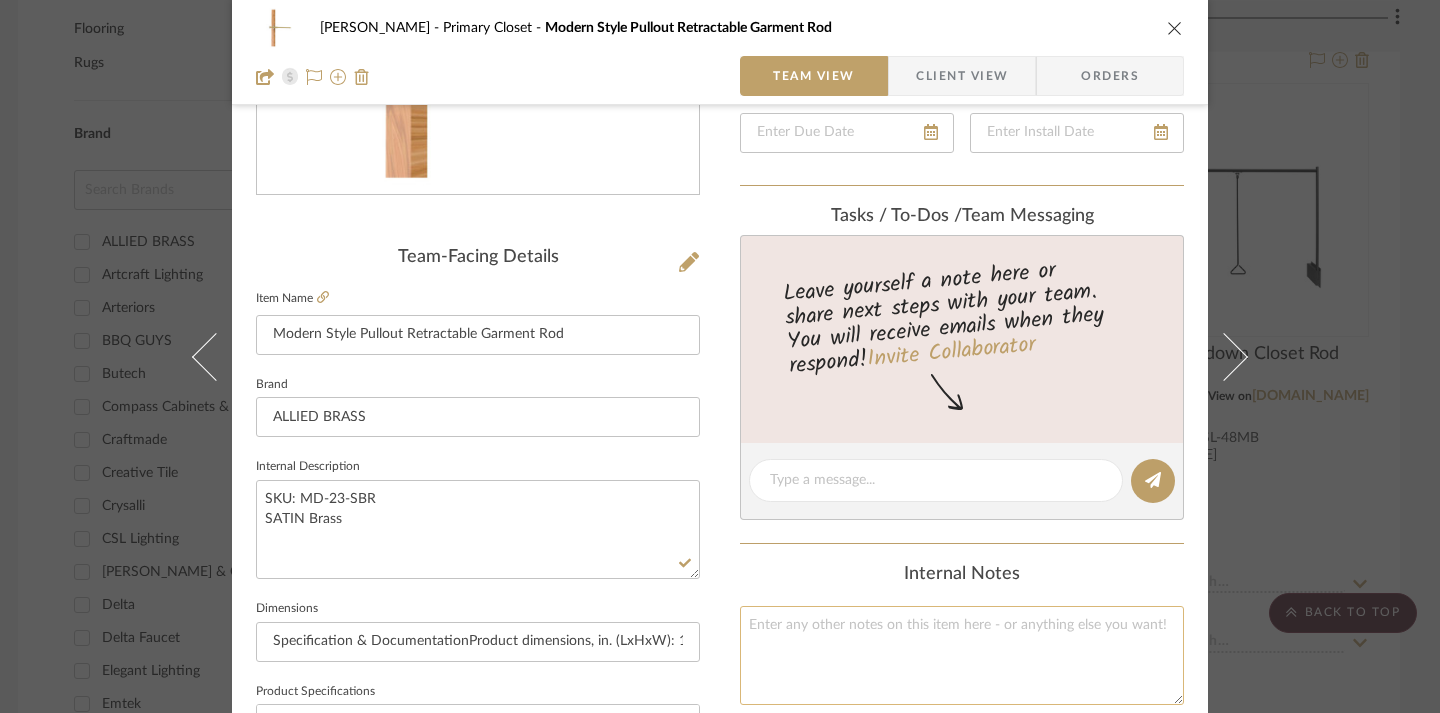 paste on "NOT ON SPECIFICATION SCHEDULE" 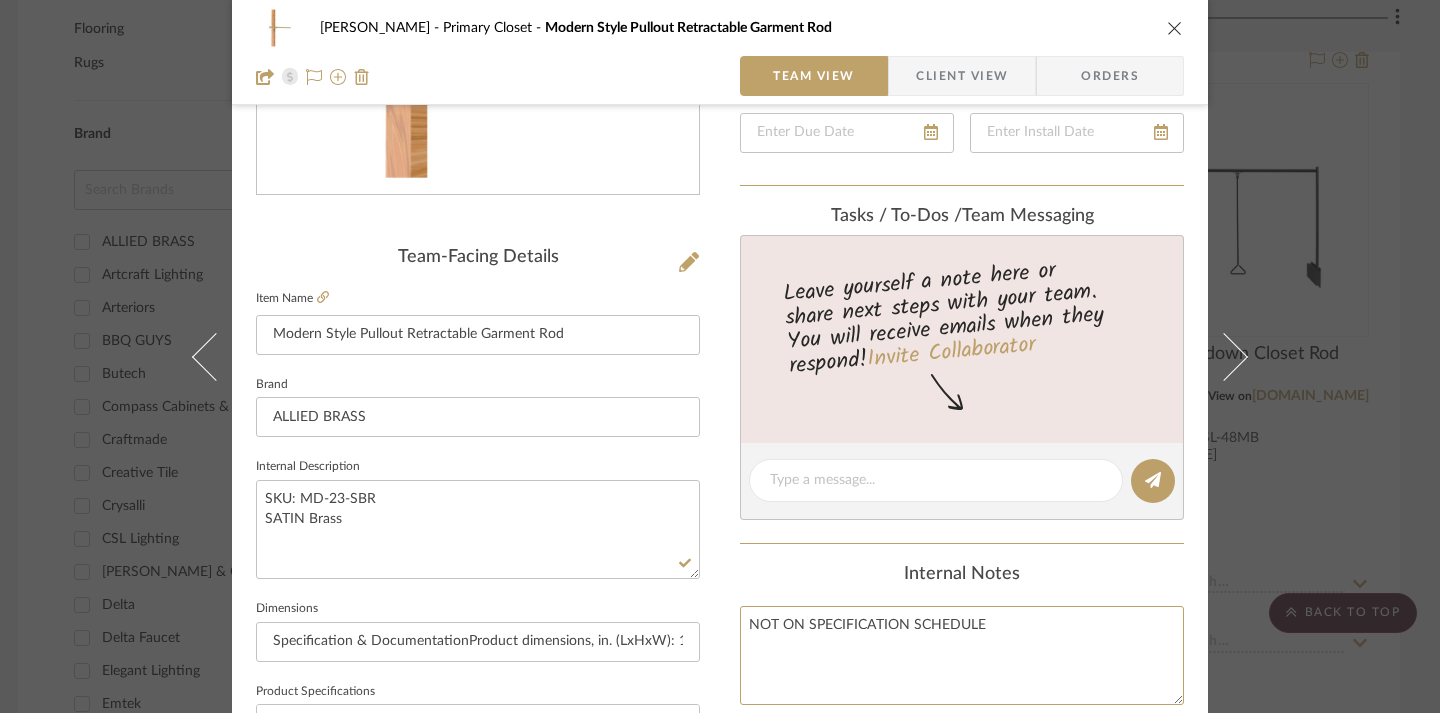 type on "NOT ON SPECIFICATION SCHEDULE" 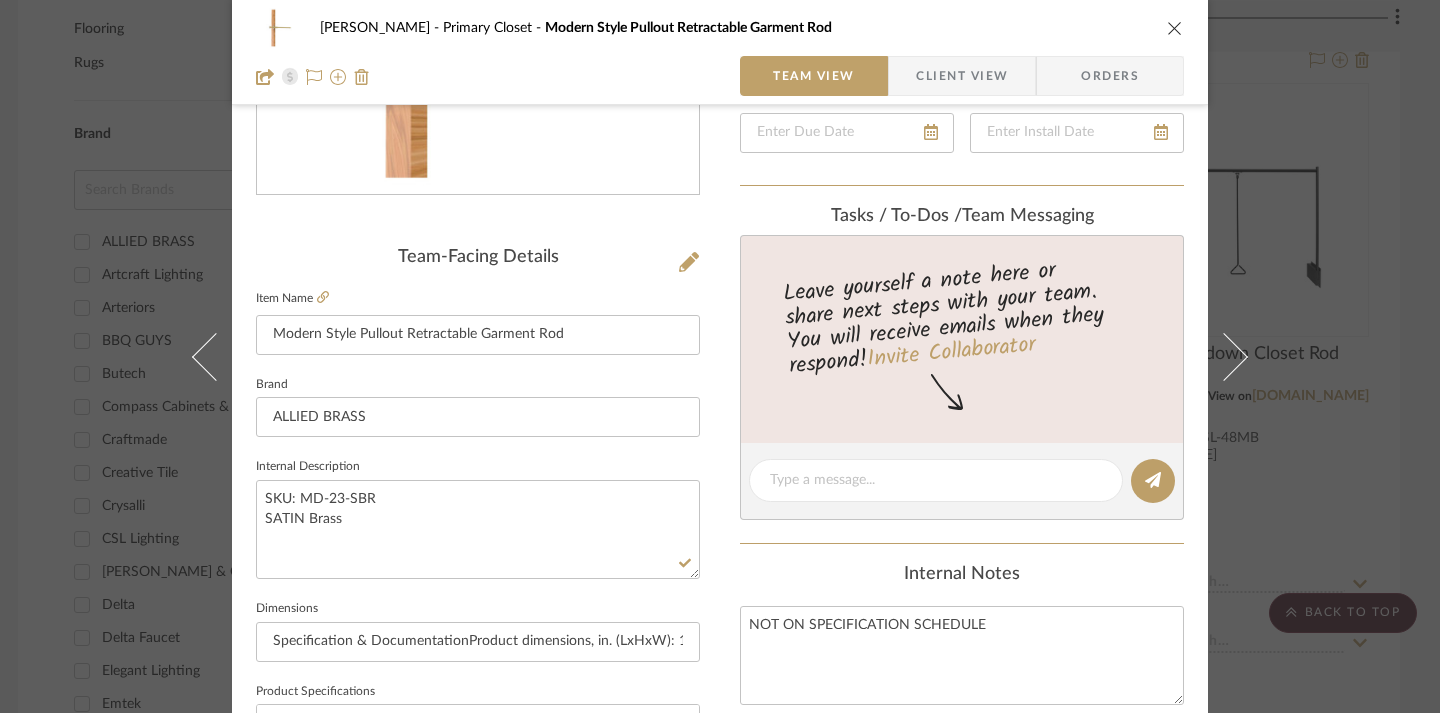 click on "Content here copies to Client View - confirm visibility there.  Show in Client Dashboard   Include in Budget   View Budget  Team Status  Lead Time  In Stock Weeks  Due Date   Install Date  Tasks / To-Dos /  team Messaging  Leave yourself a note here or share next steps with your team. You will receive emails when they
respond!  Invite Collaborator Internal Notes NOT ON SPECIFICATION SCHEDULE  Documents  Choose a file  or drag it here. Change Room/Update Quantity  Primary Closet  (4)  Laundry Room  (1) *To create a new room/section do that from main project page" at bounding box center [962, 532] 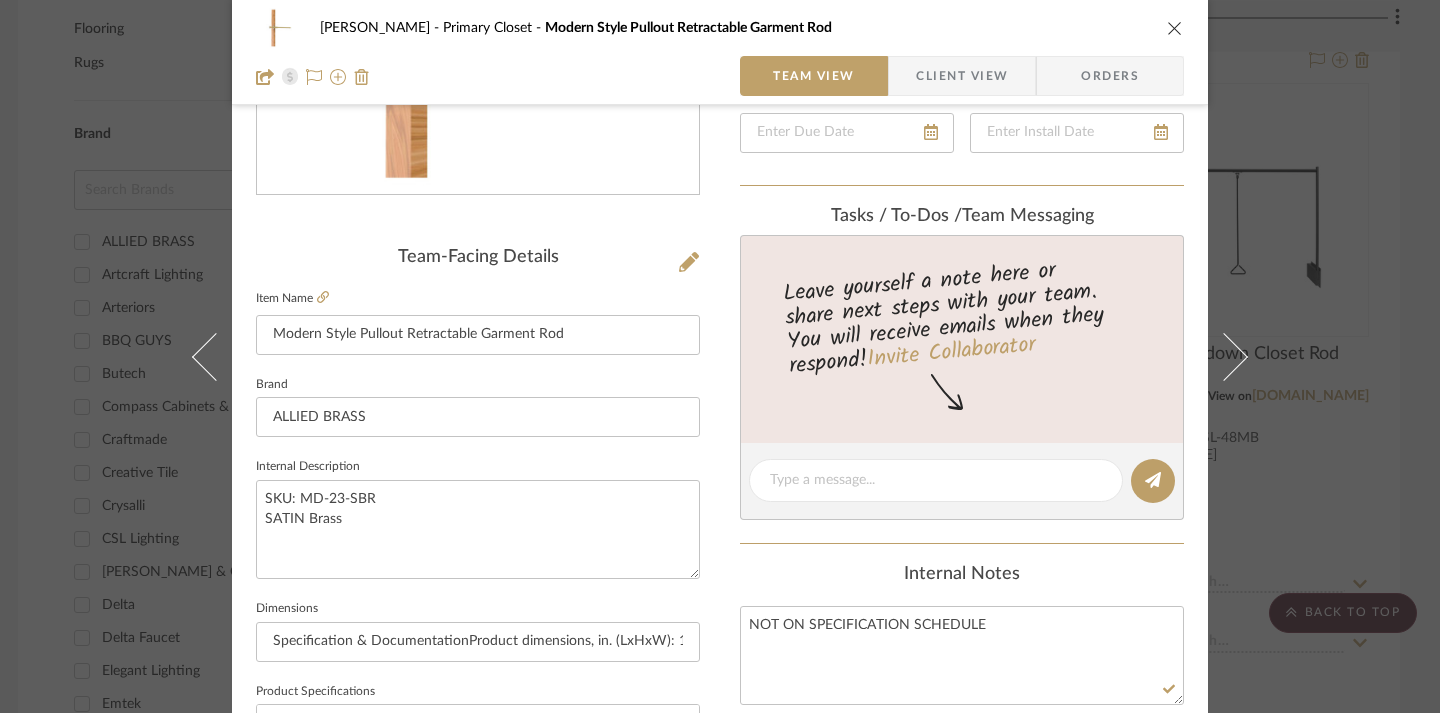 click at bounding box center [1175, 28] 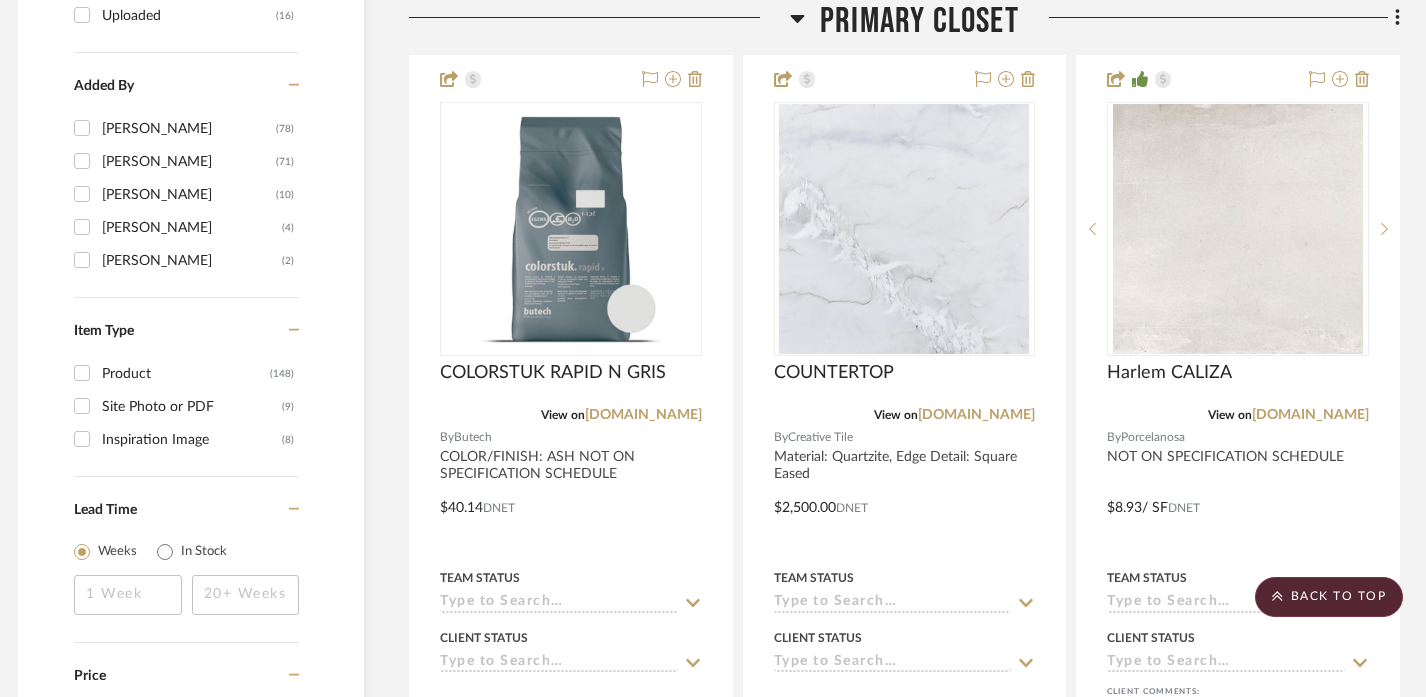 scroll, scrollTop: 2886, scrollLeft: 12, axis: both 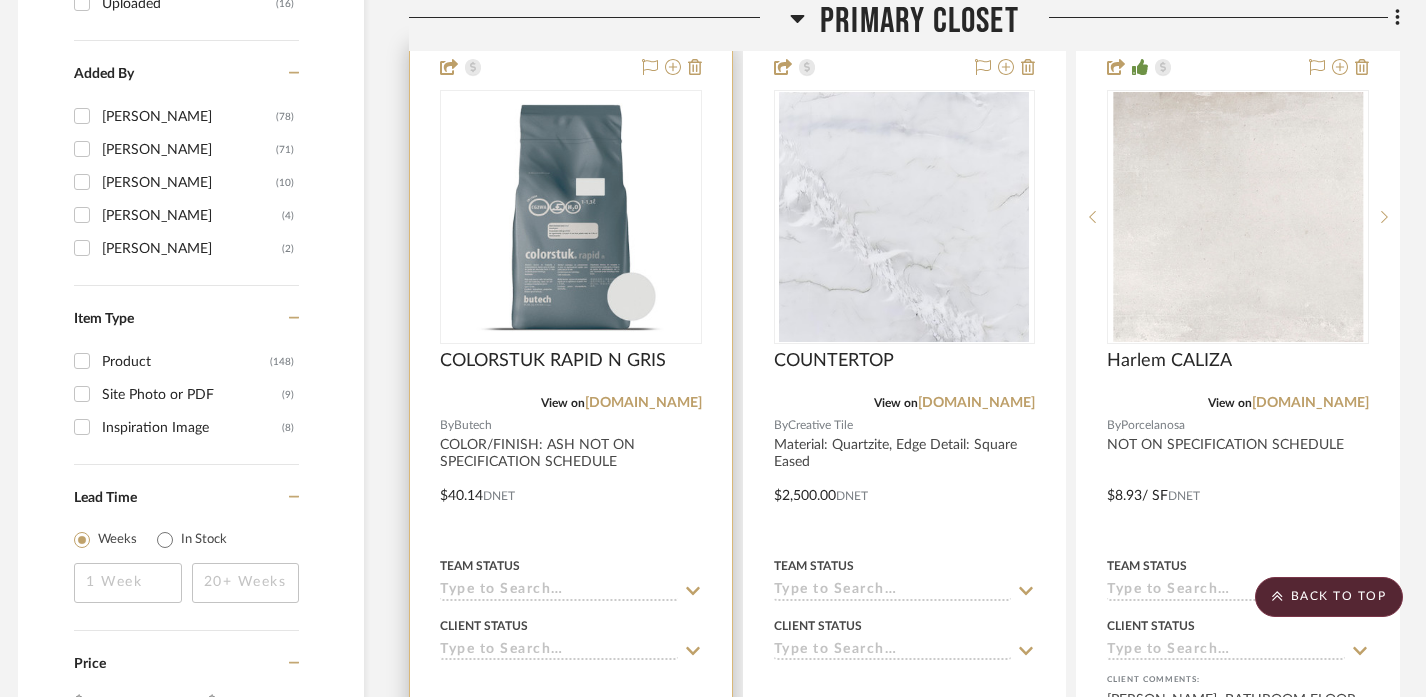 click at bounding box center (571, 481) 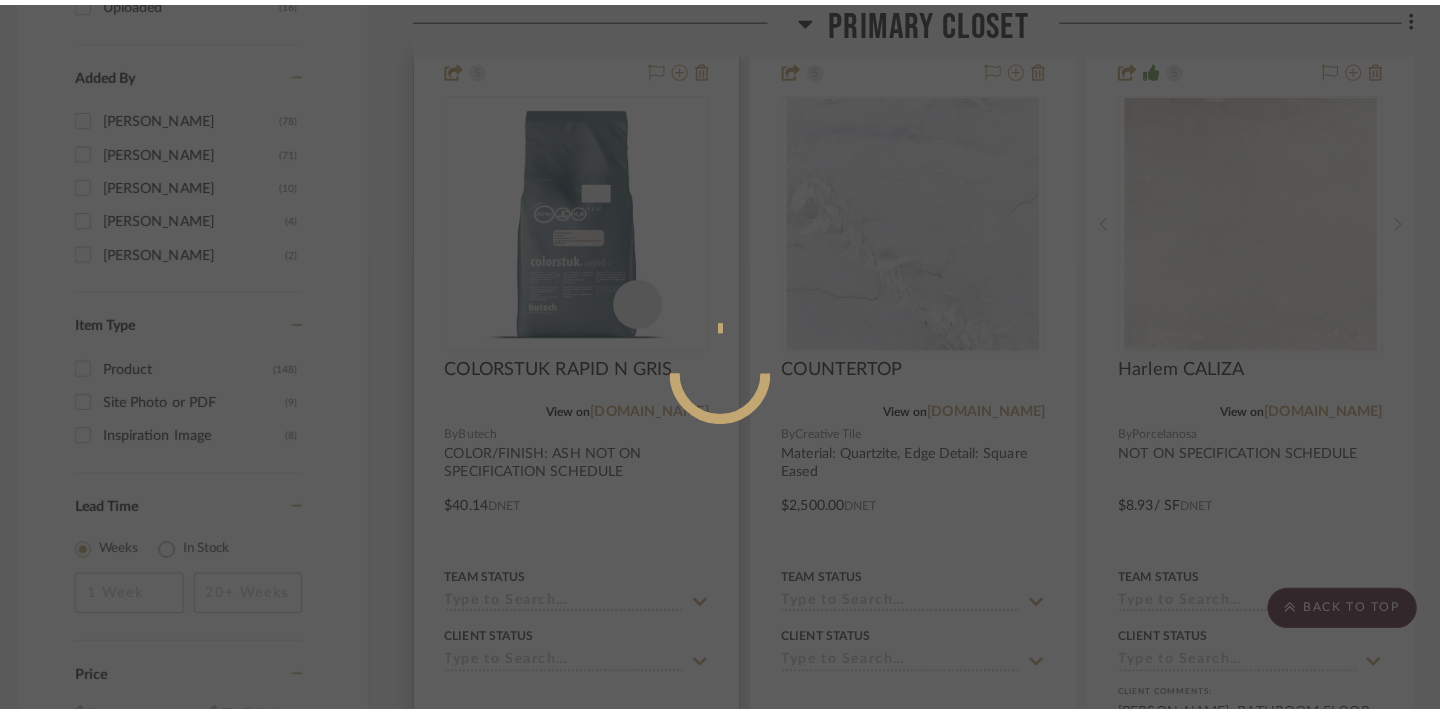 scroll, scrollTop: 0, scrollLeft: 0, axis: both 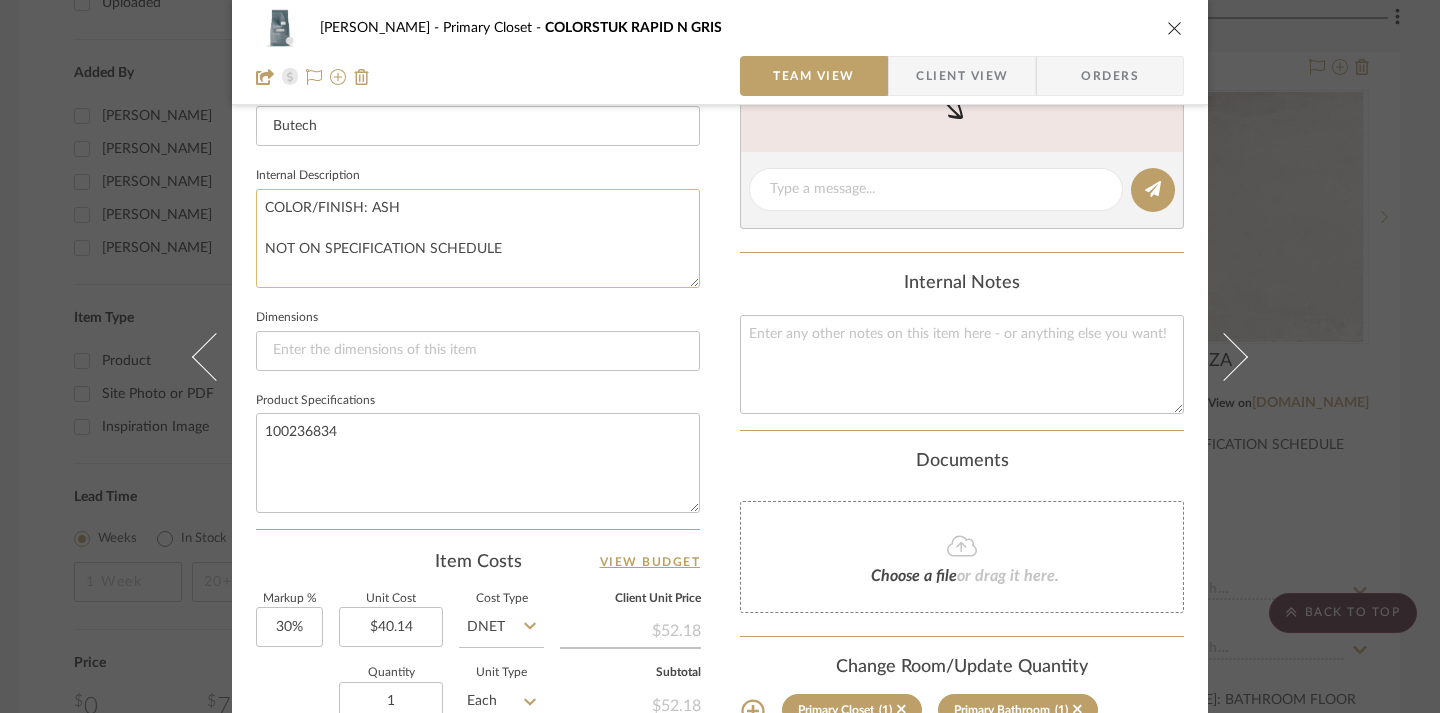 click on "COLOR/FINISH: ASH
NOT ON SPECIFICATION SCHEDULE" 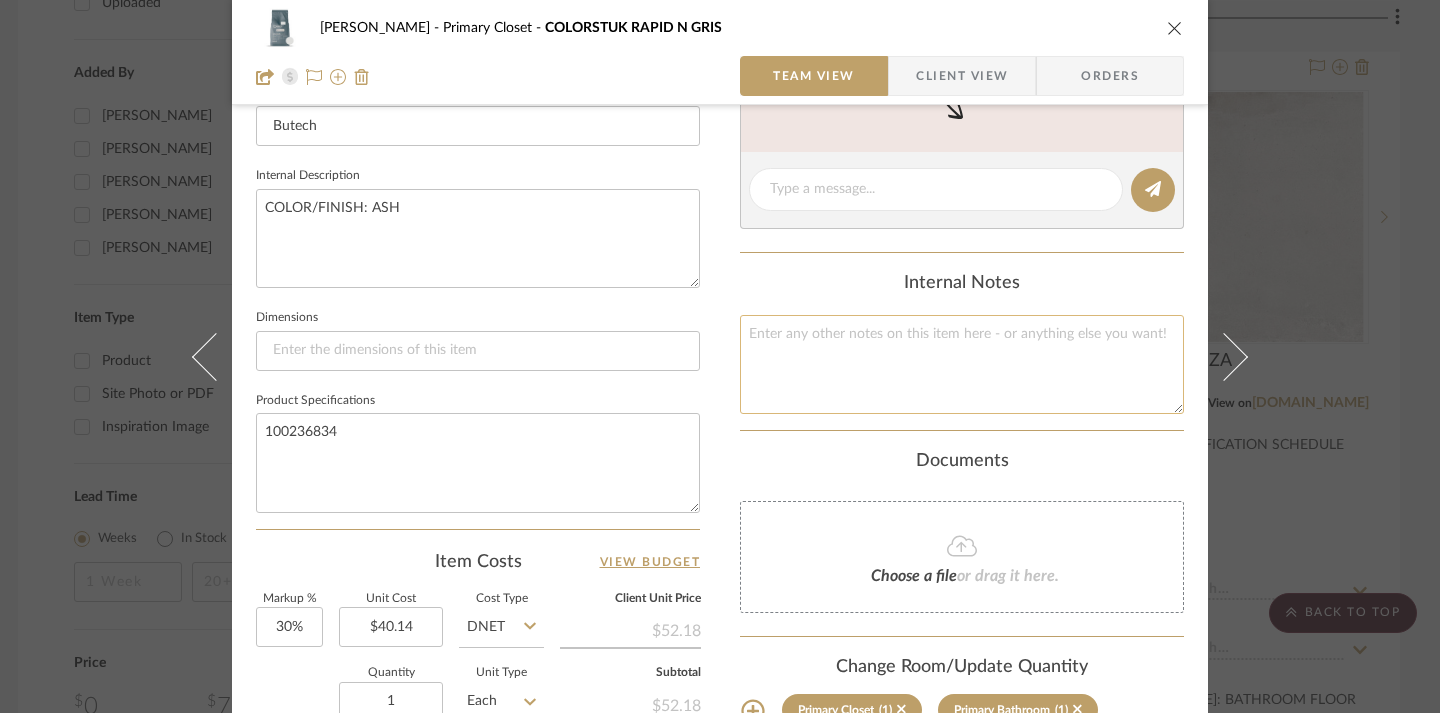 type on "COLOR/FINISH: ASH" 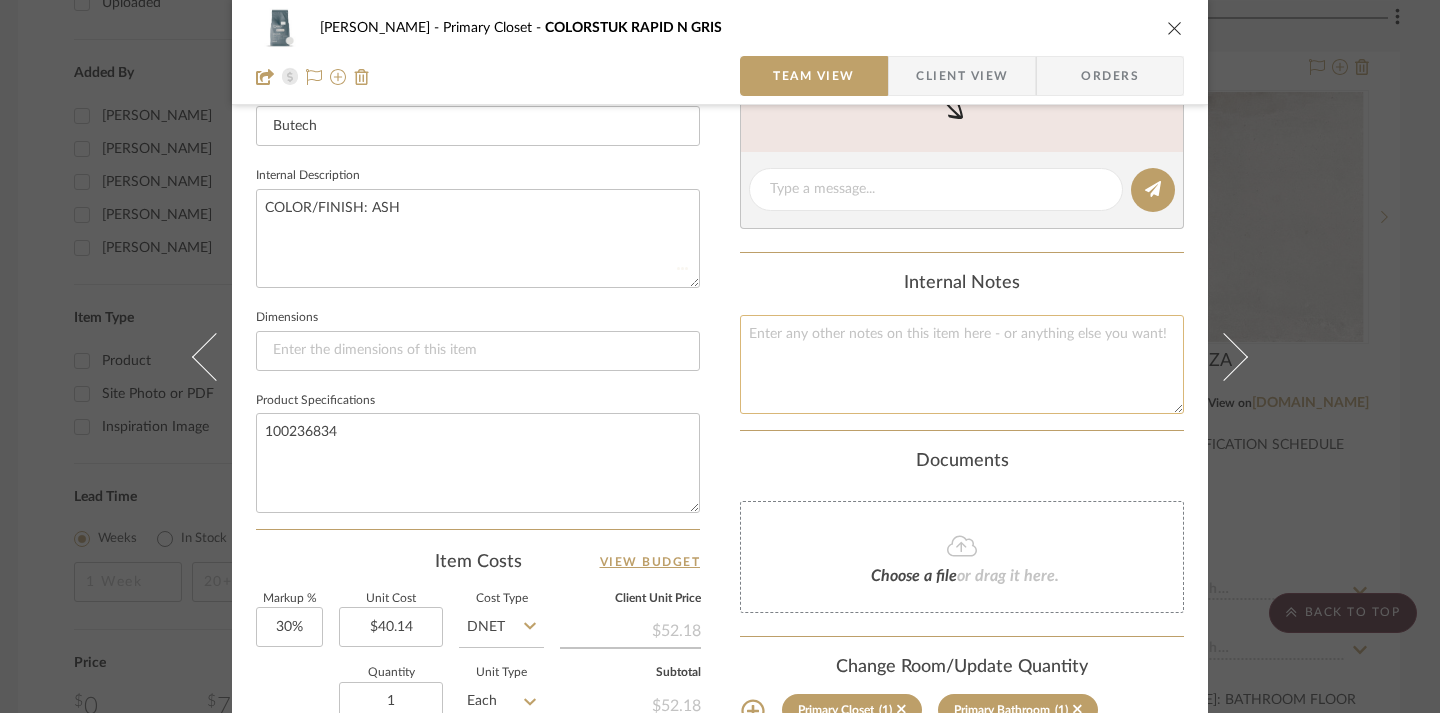 paste on "NOT ON SPECIFICATION SCHEDULE" 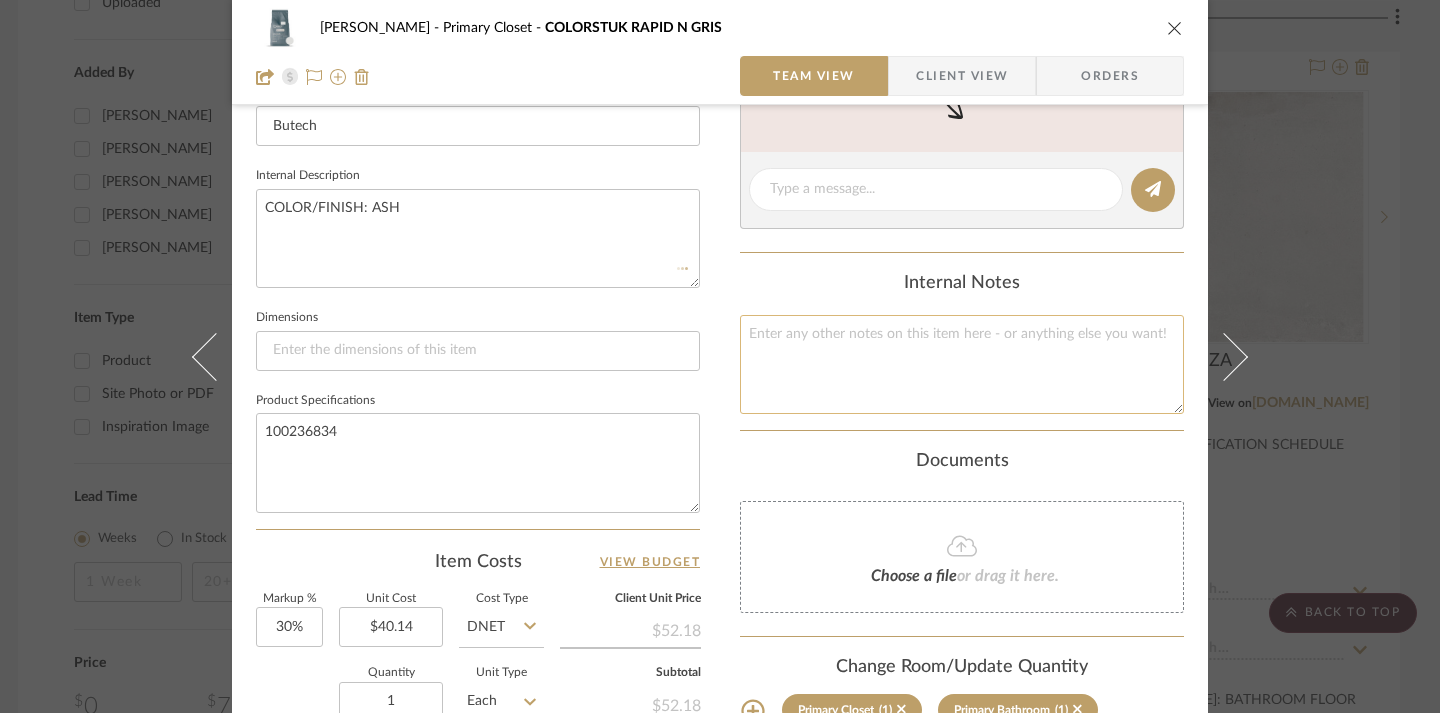type on "NOT ON SPECIFICATION SCHEDULE" 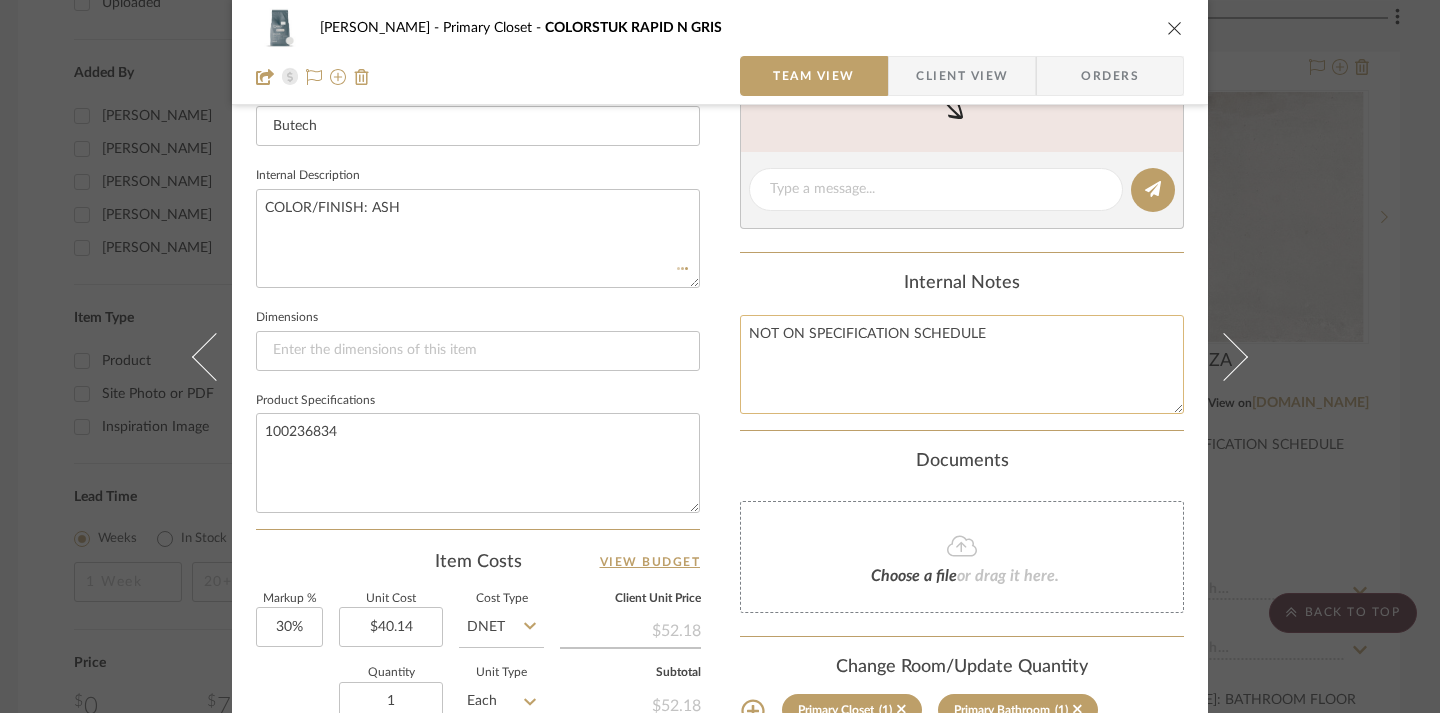type 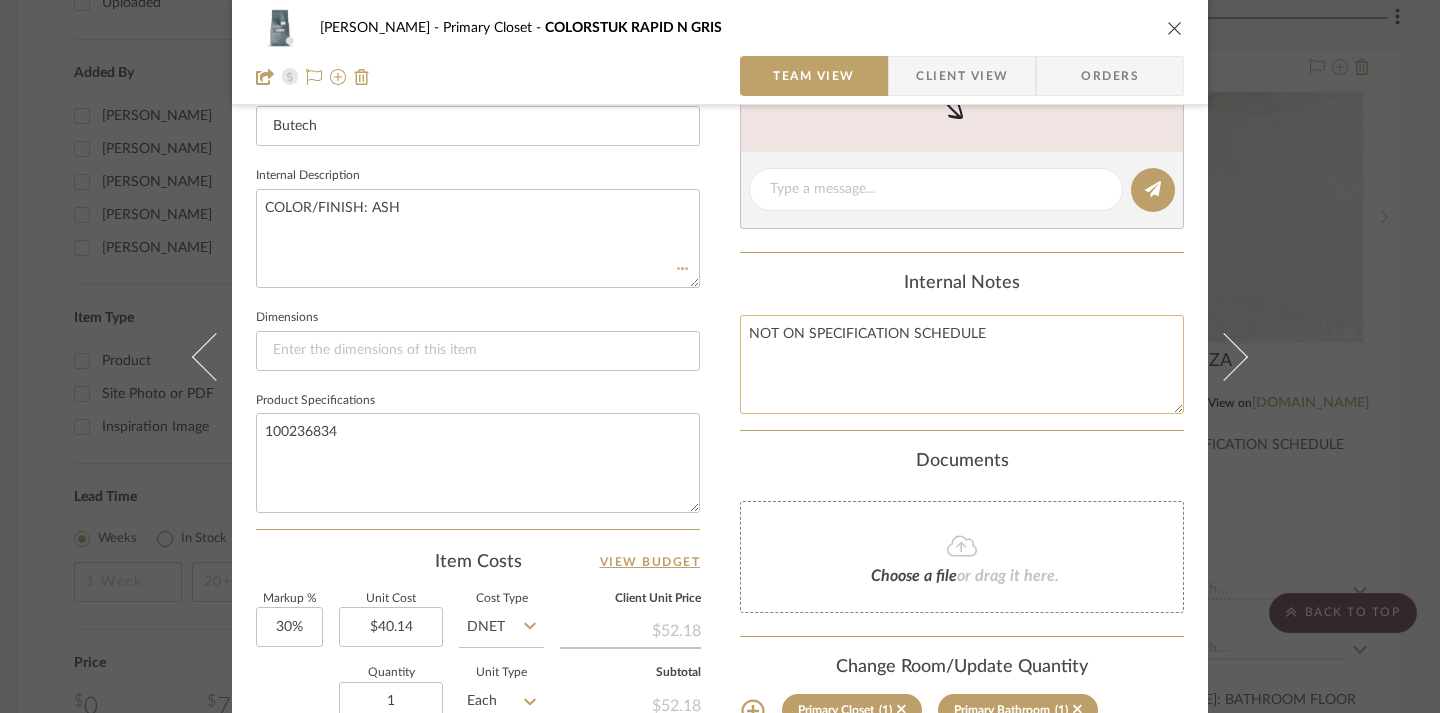 type 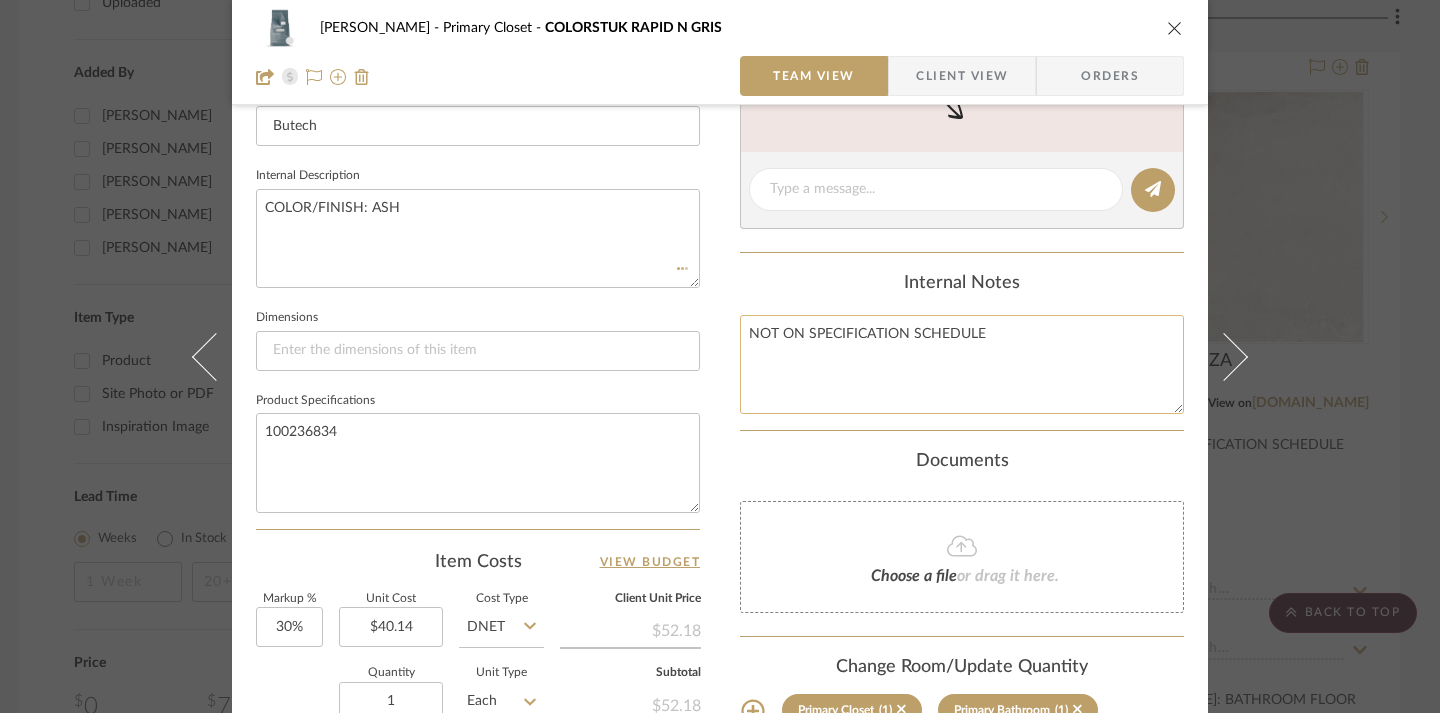 type 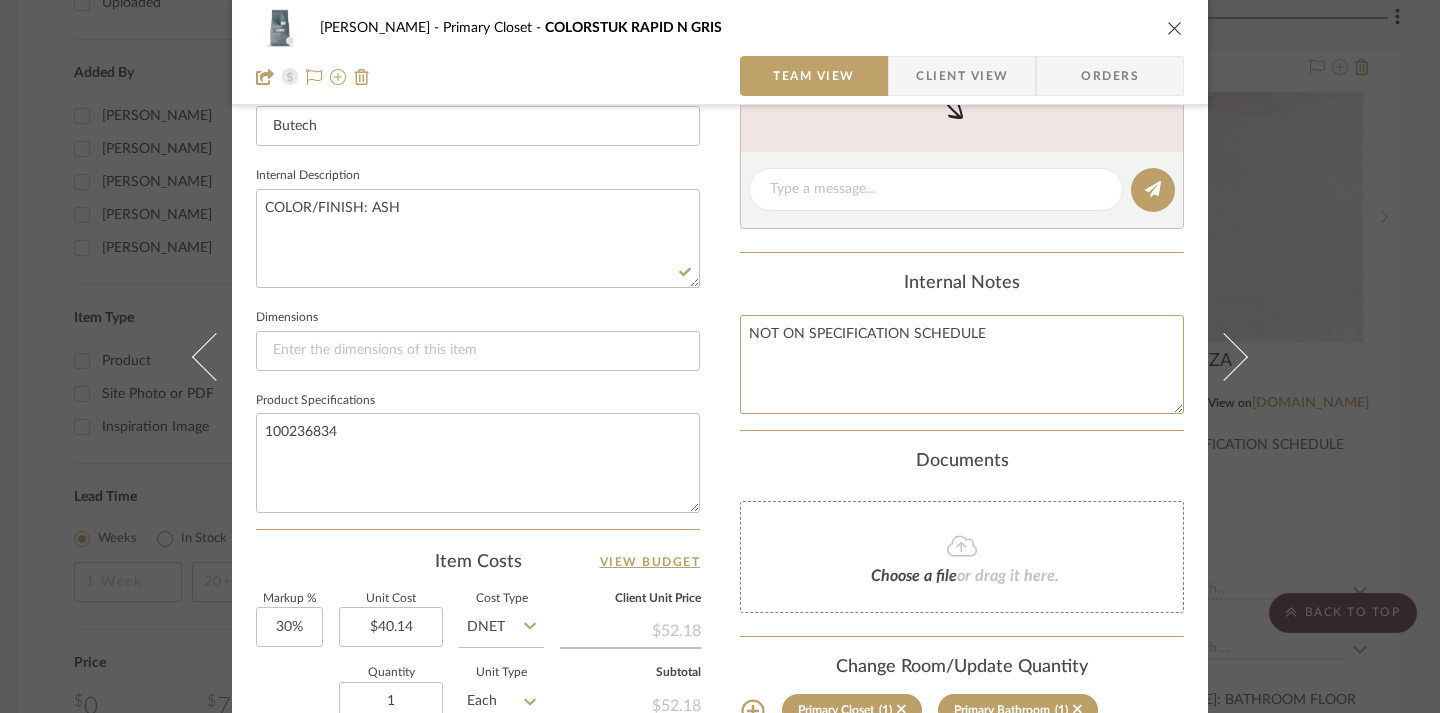type on "NOT ON SPECIFICATION SCHEDULE" 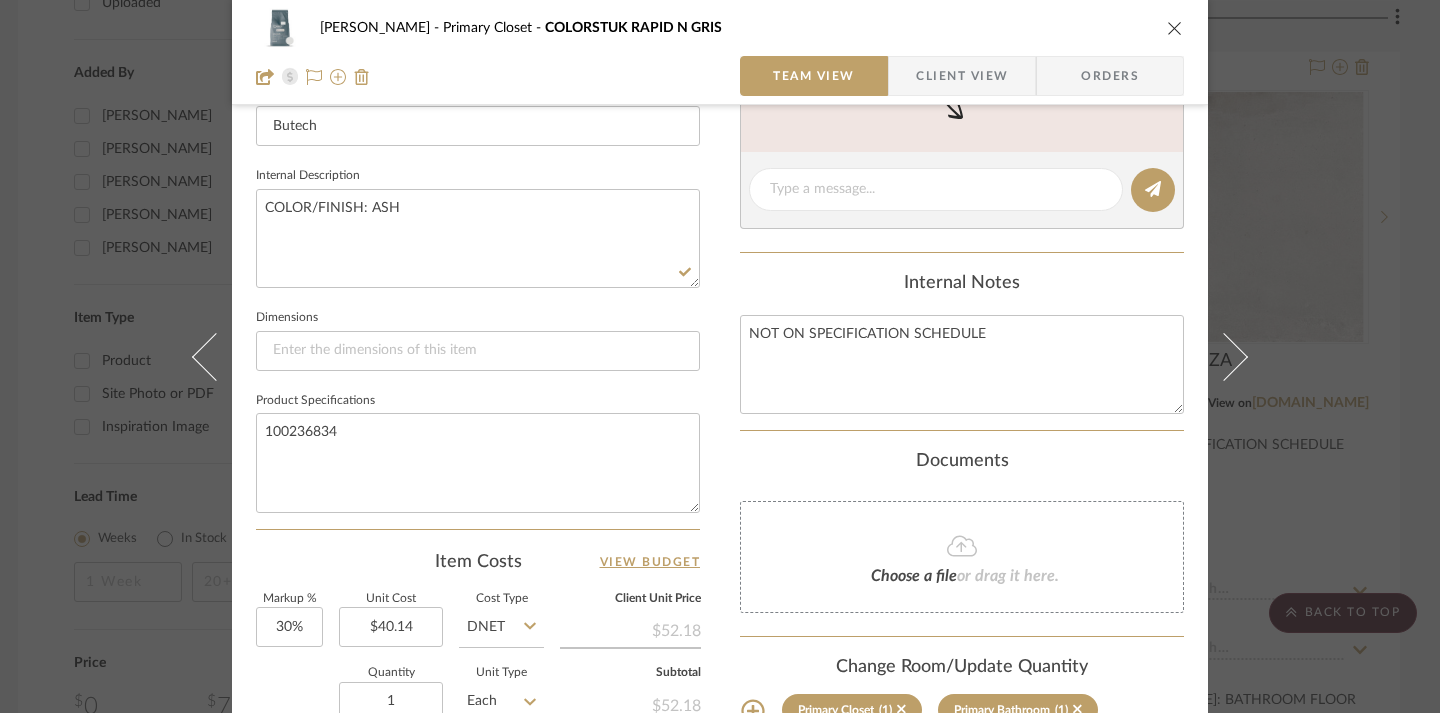 click on "Internal Notes" 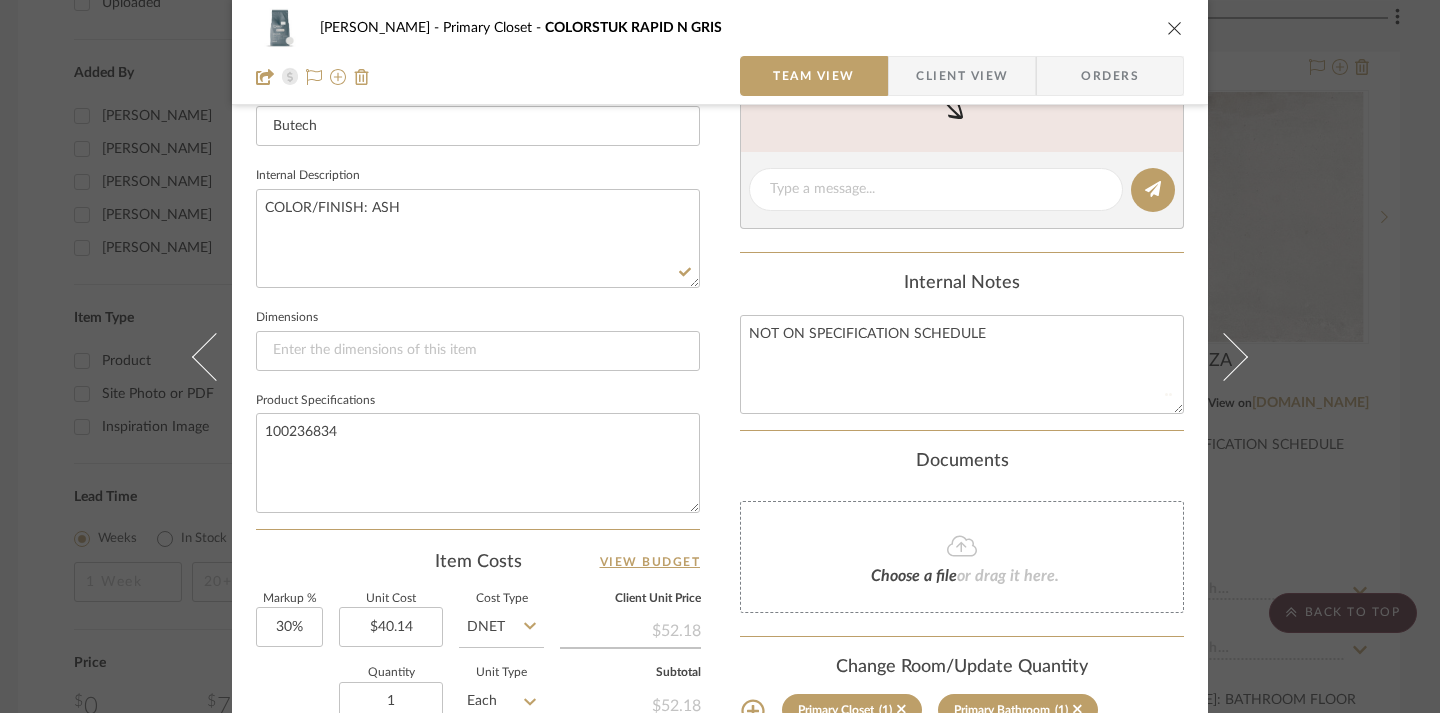 type 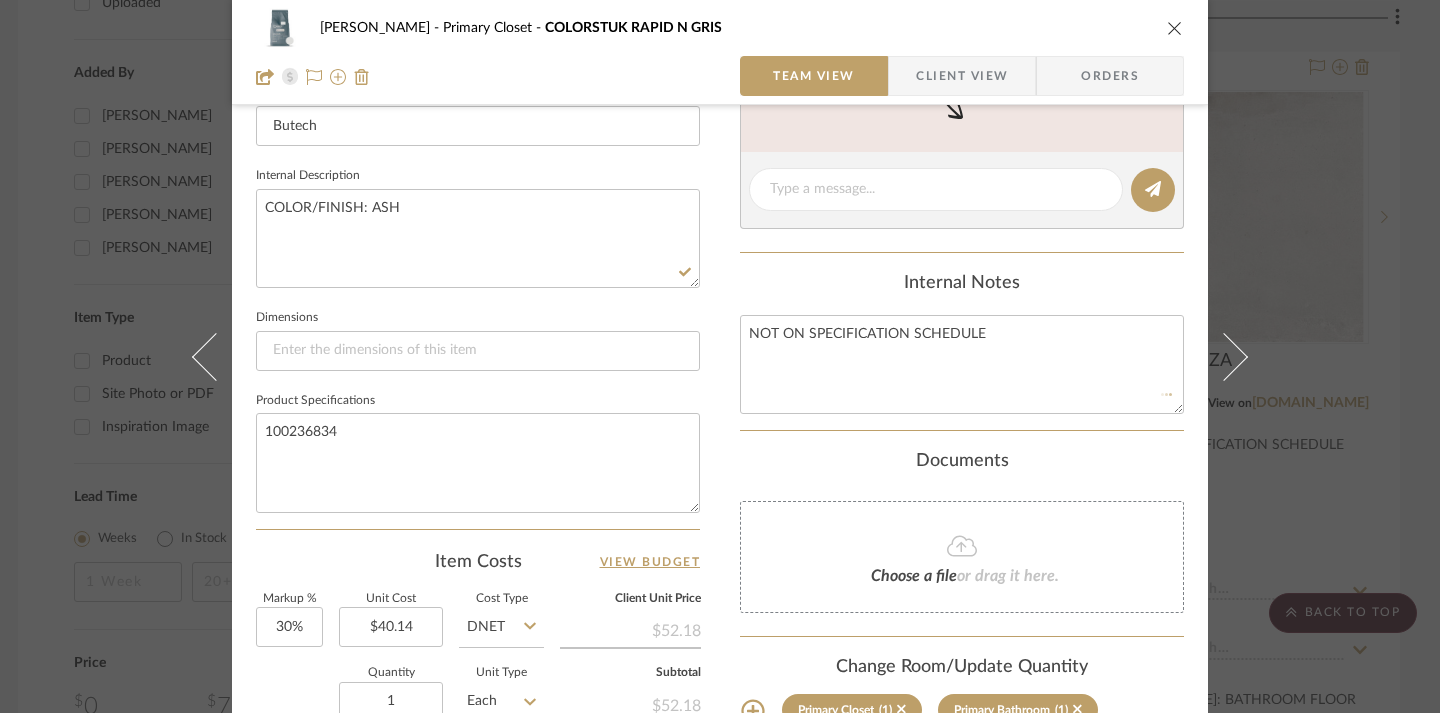 type 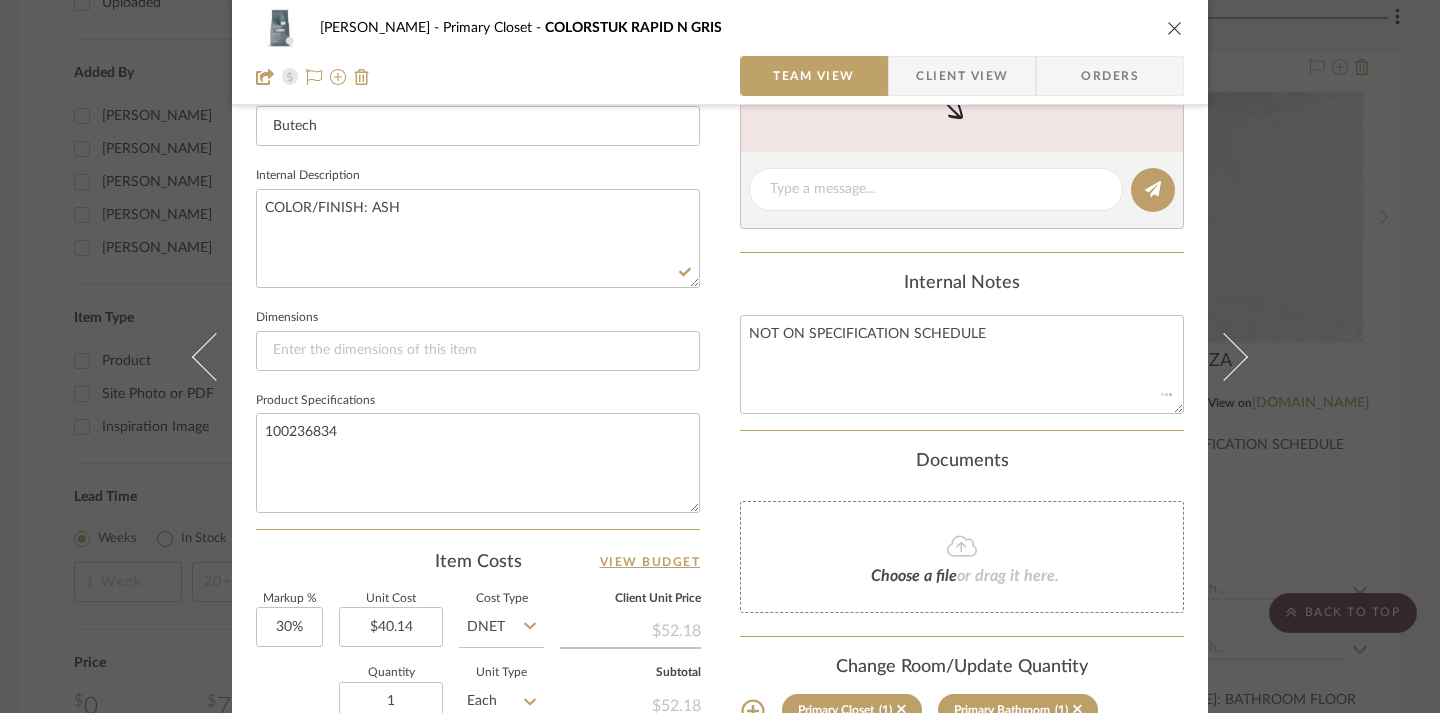 type 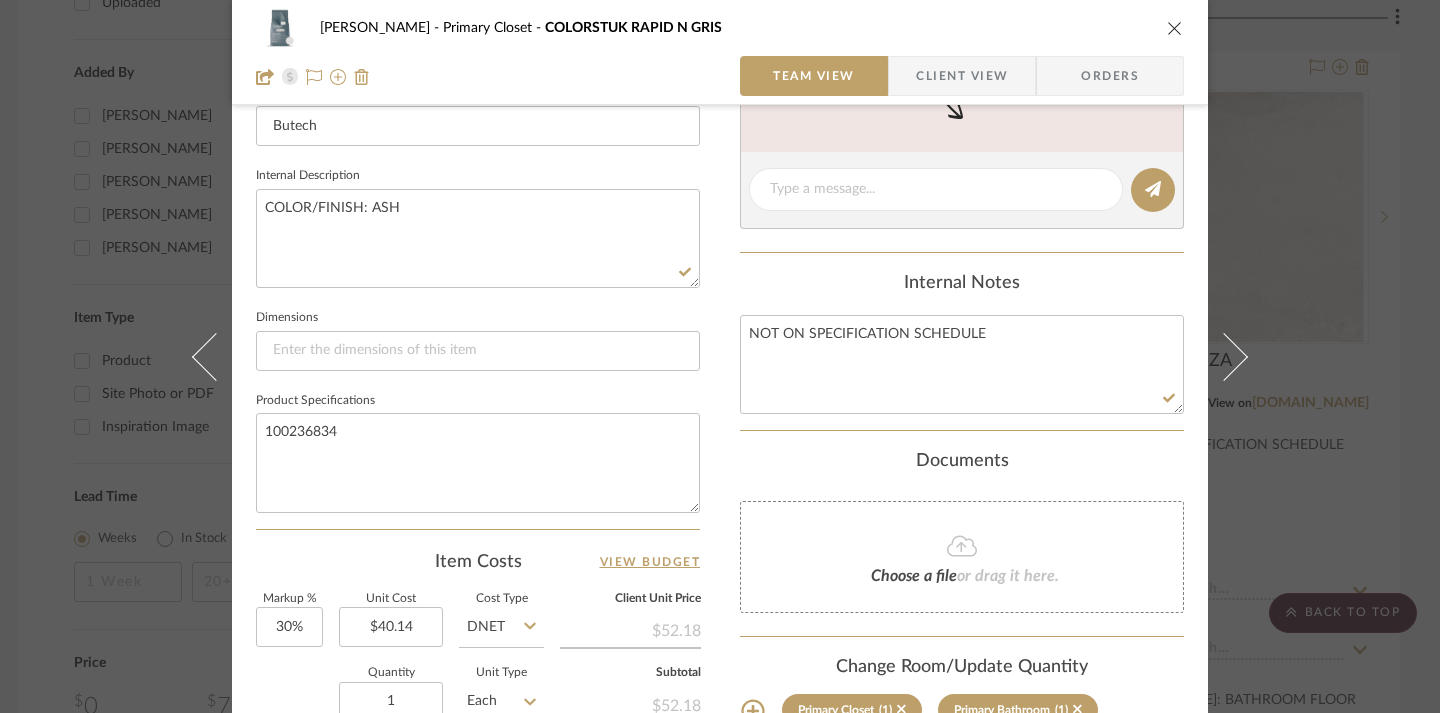 click at bounding box center [1175, 28] 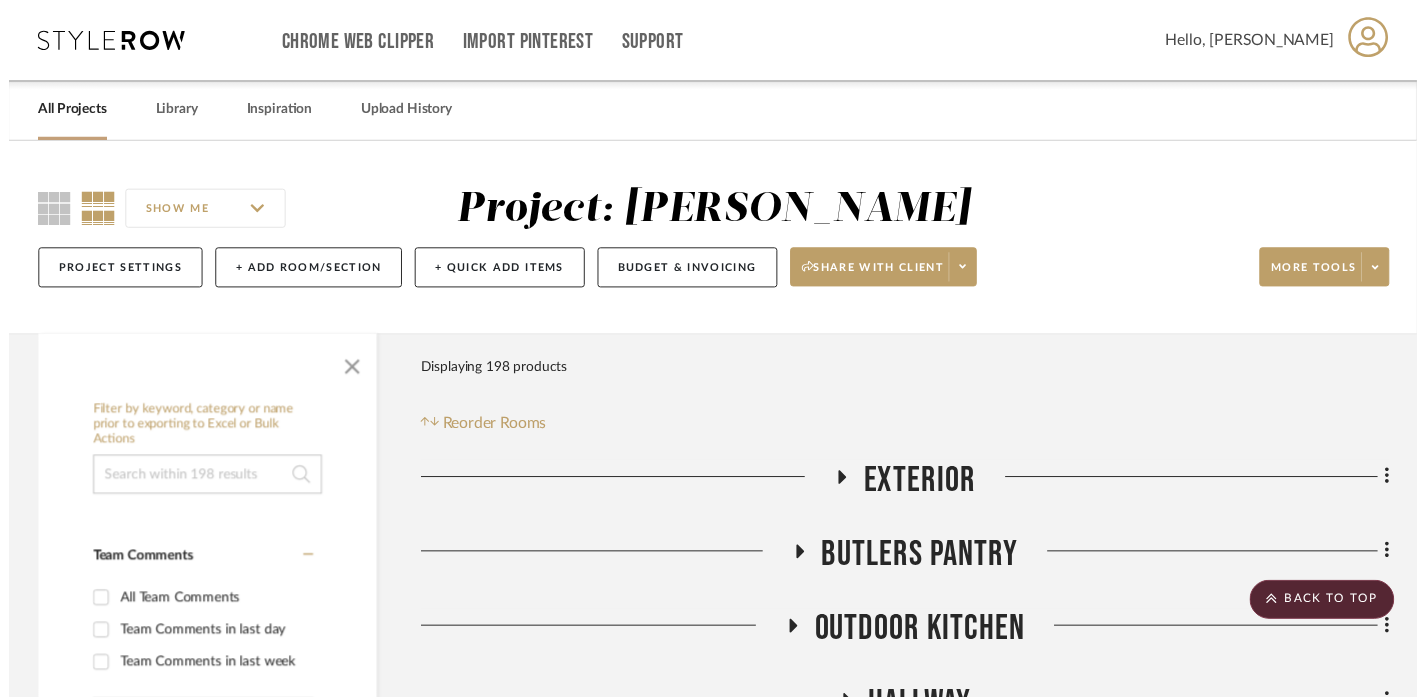 scroll, scrollTop: 2886, scrollLeft: 12, axis: both 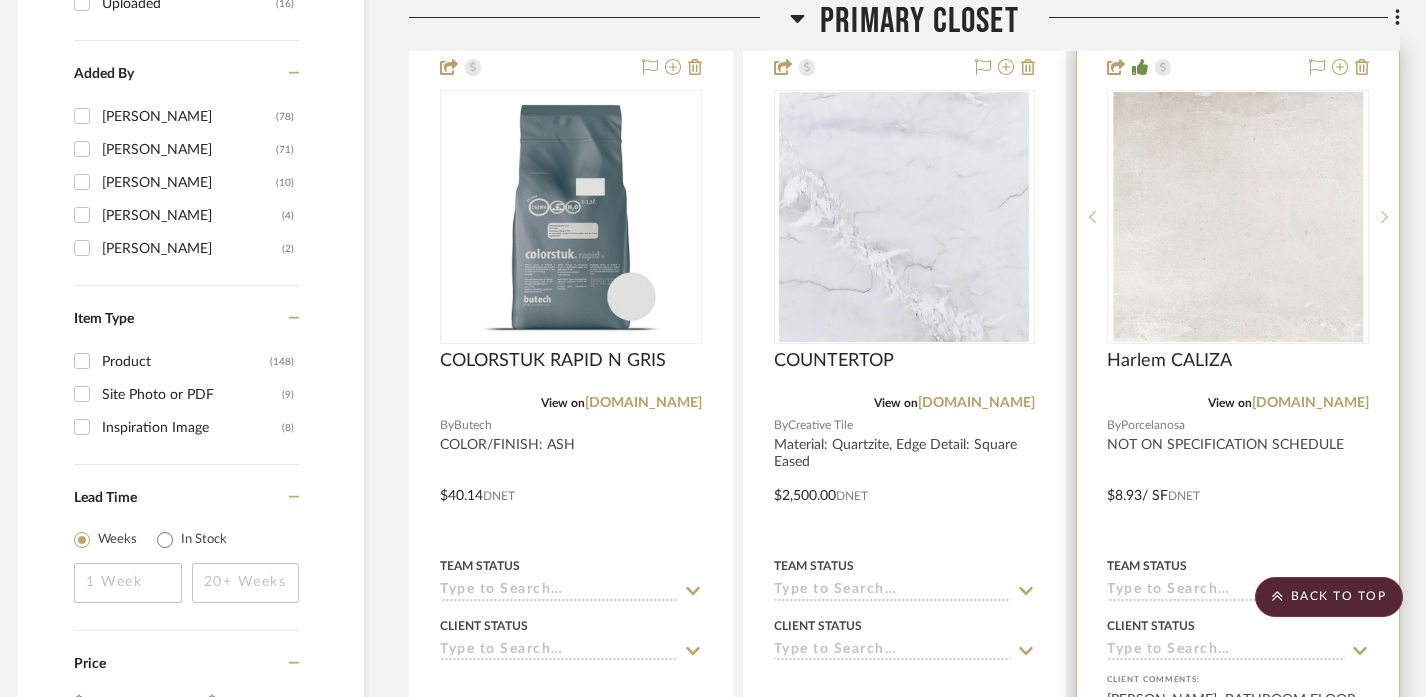 click at bounding box center [1238, 481] 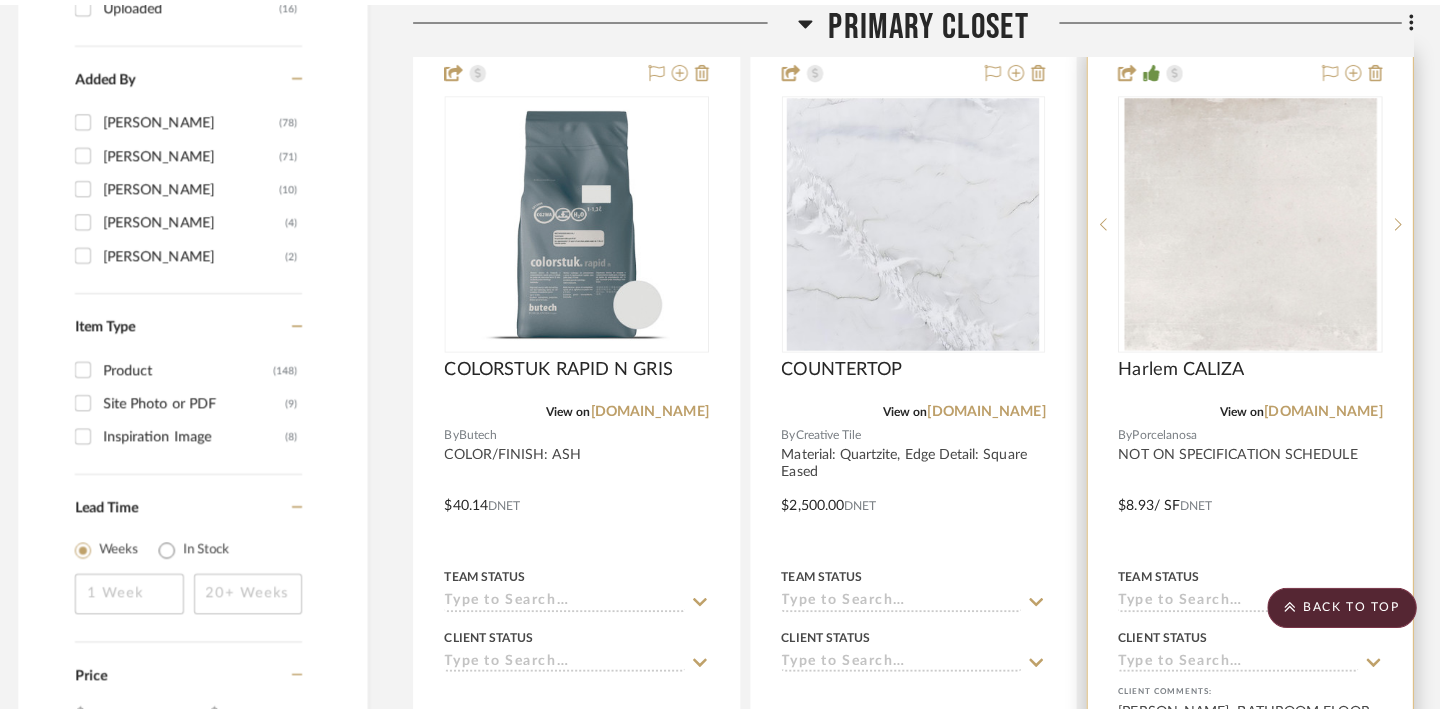 scroll, scrollTop: 0, scrollLeft: 0, axis: both 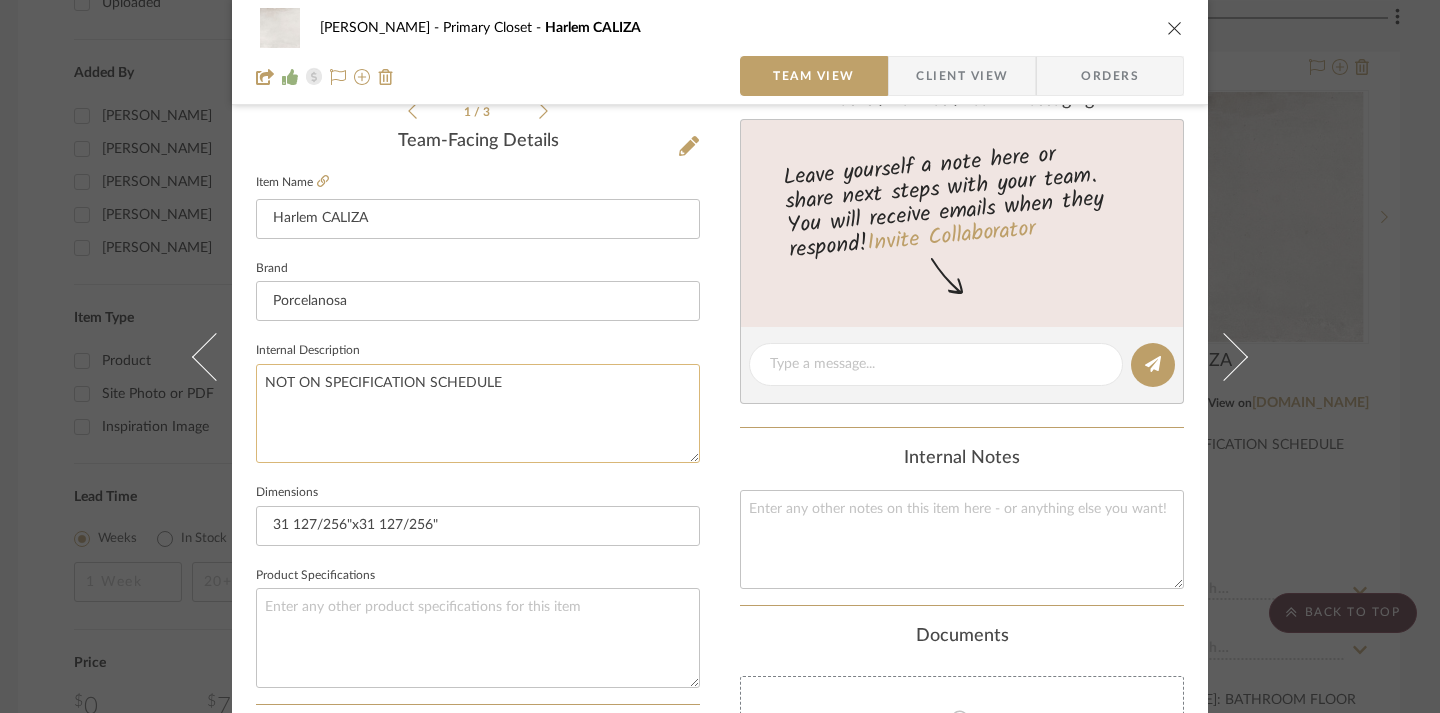click on "NOT ON SPECIFICATION SCHEDULE" 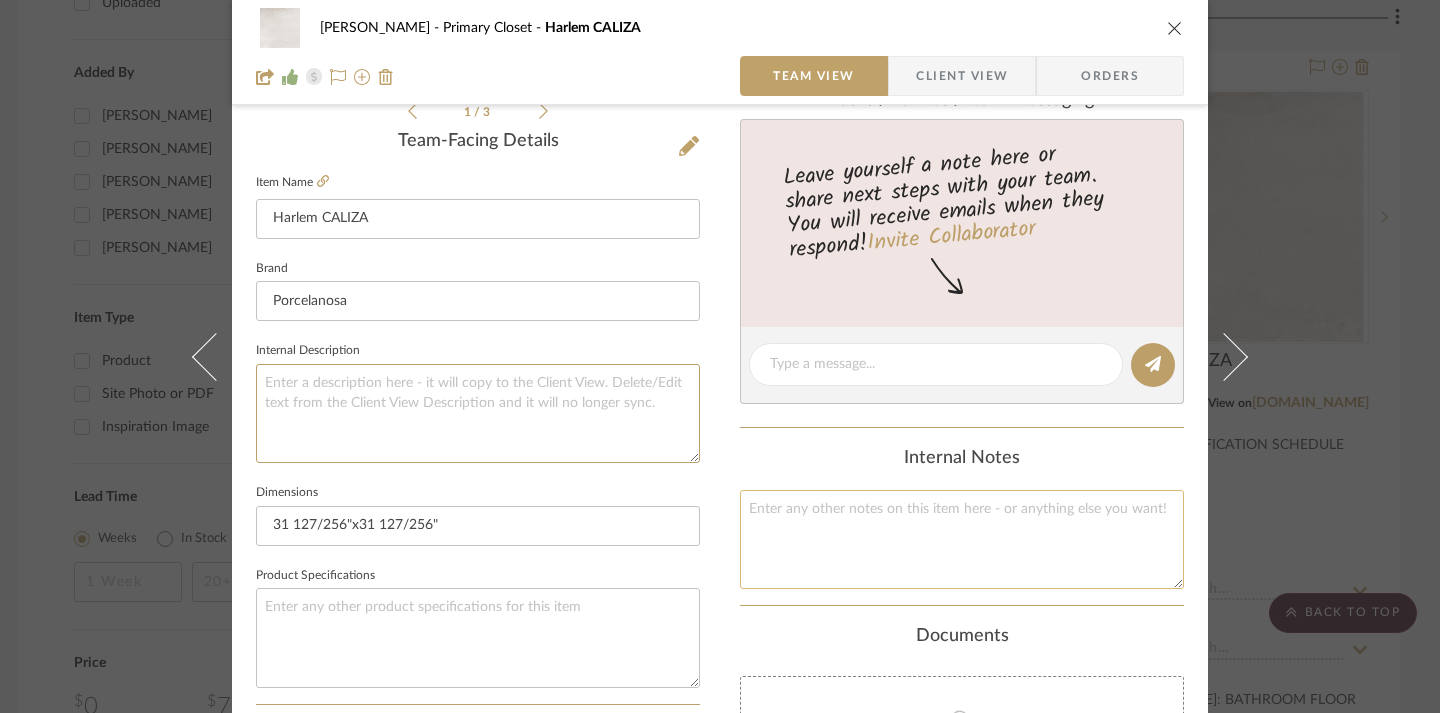 type 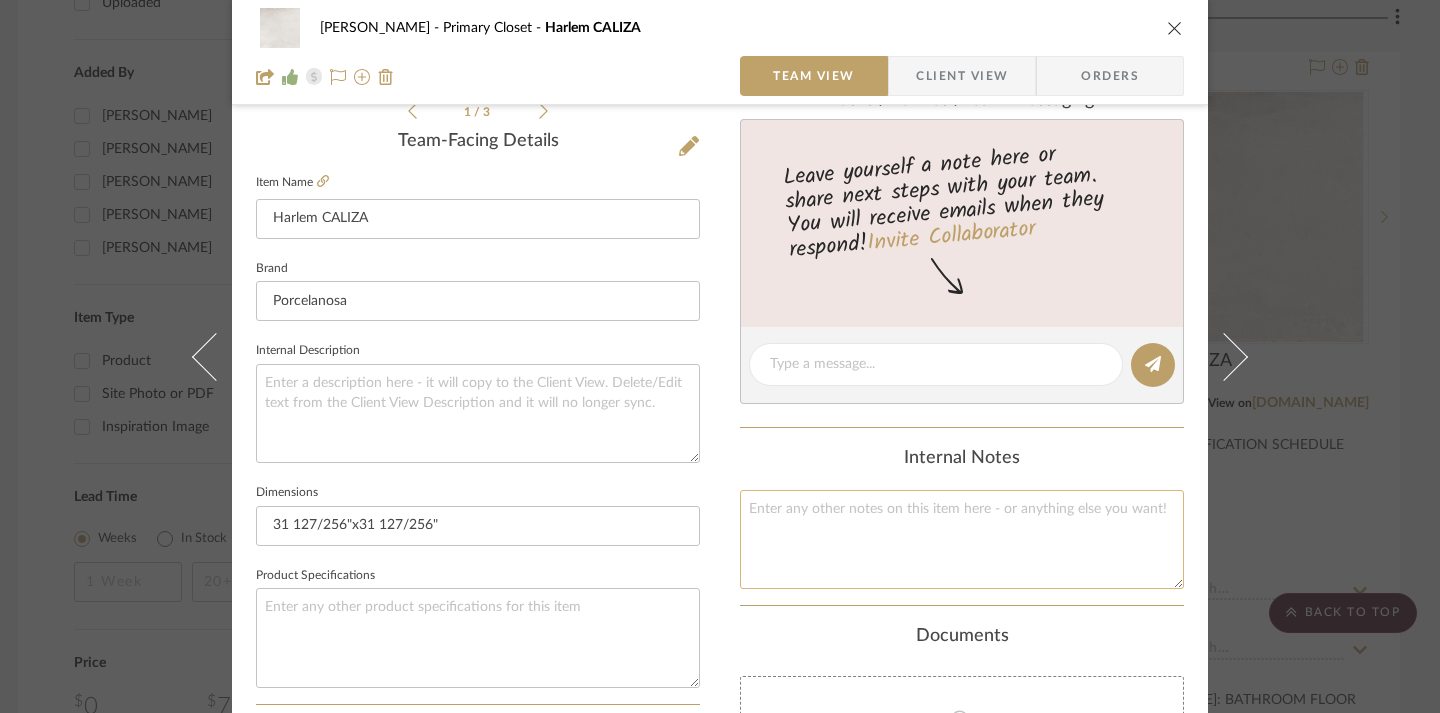 click 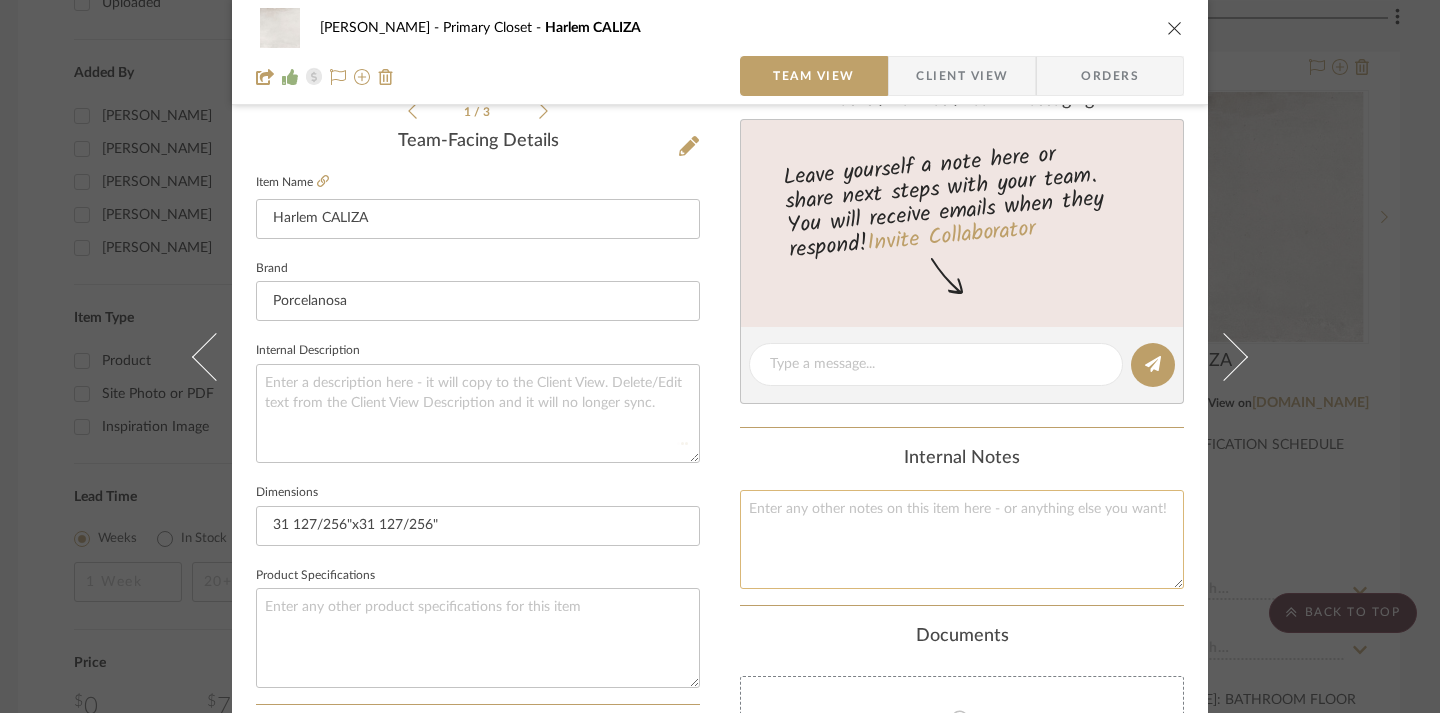 paste on "NOT ON SPECIFICATION SCHEDULE" 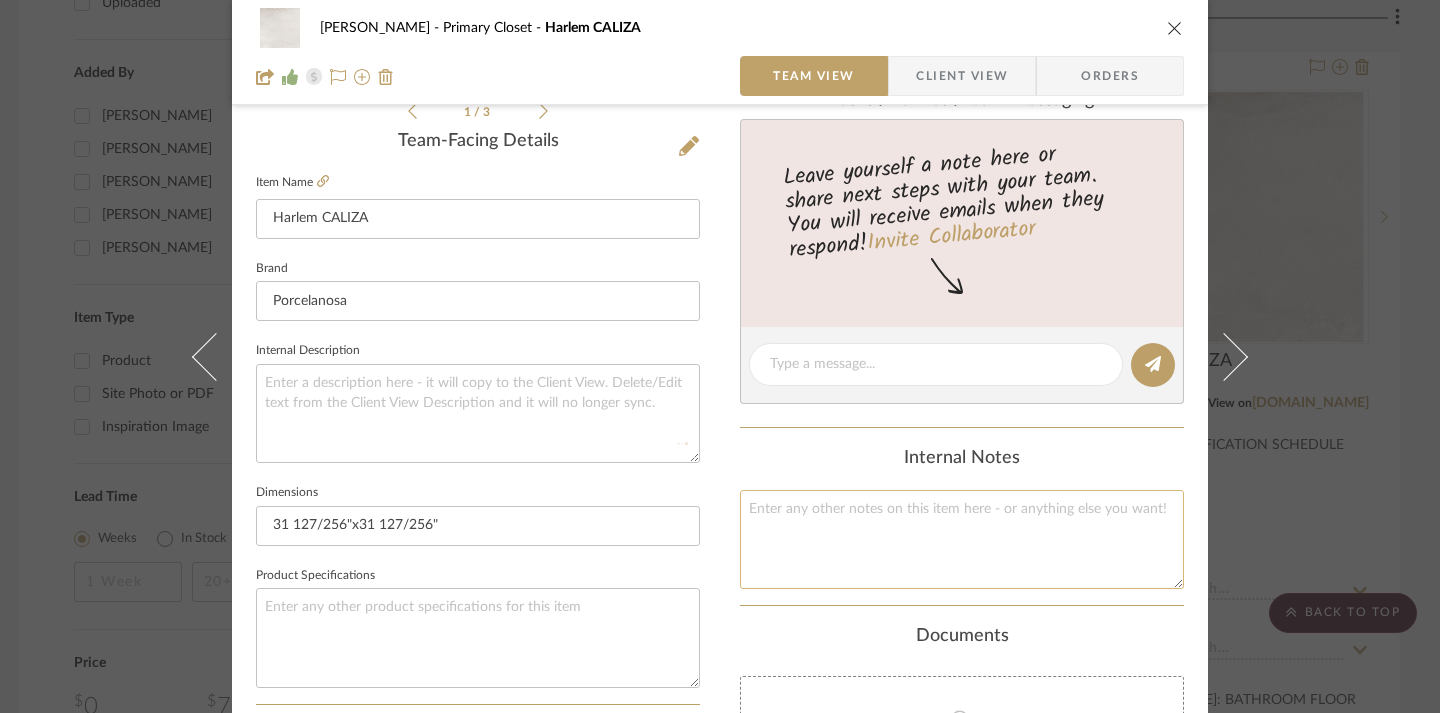 type on "NOT ON SPECIFICATION SCHEDULE" 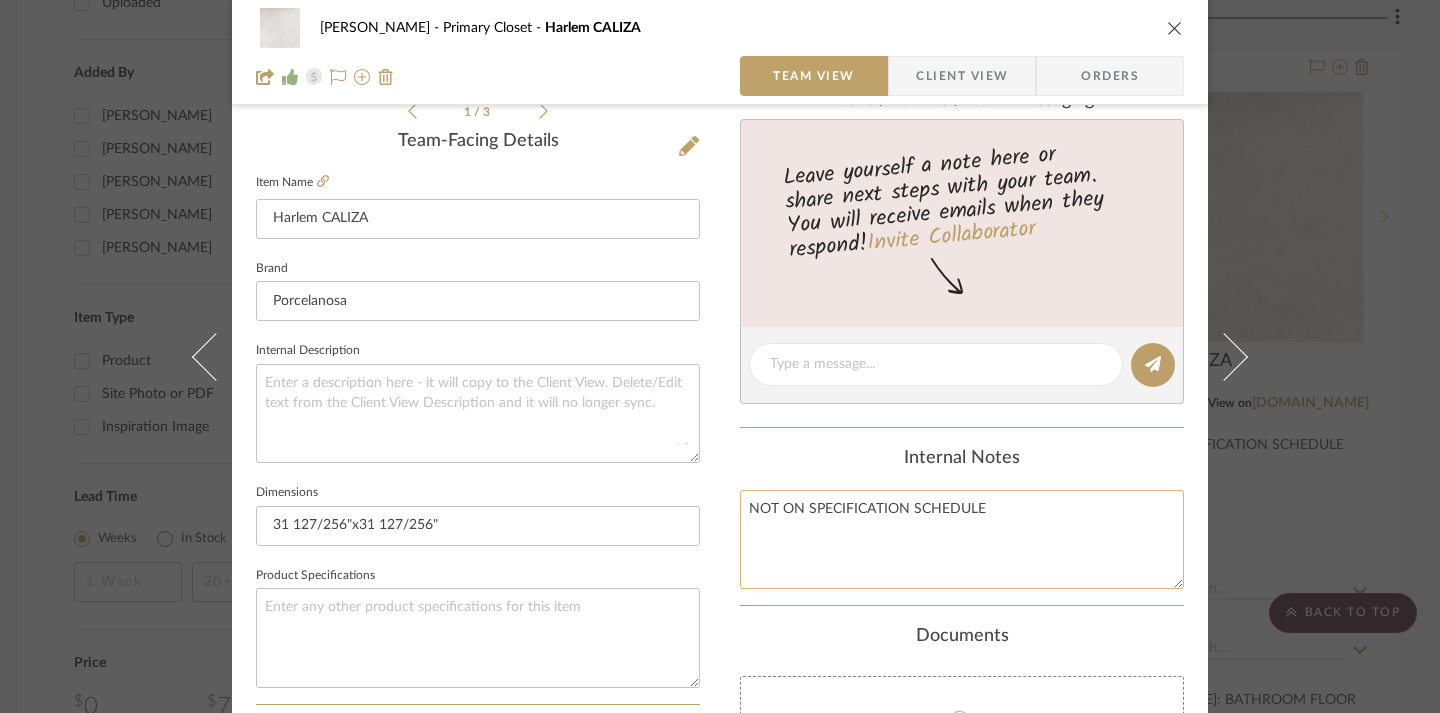 type 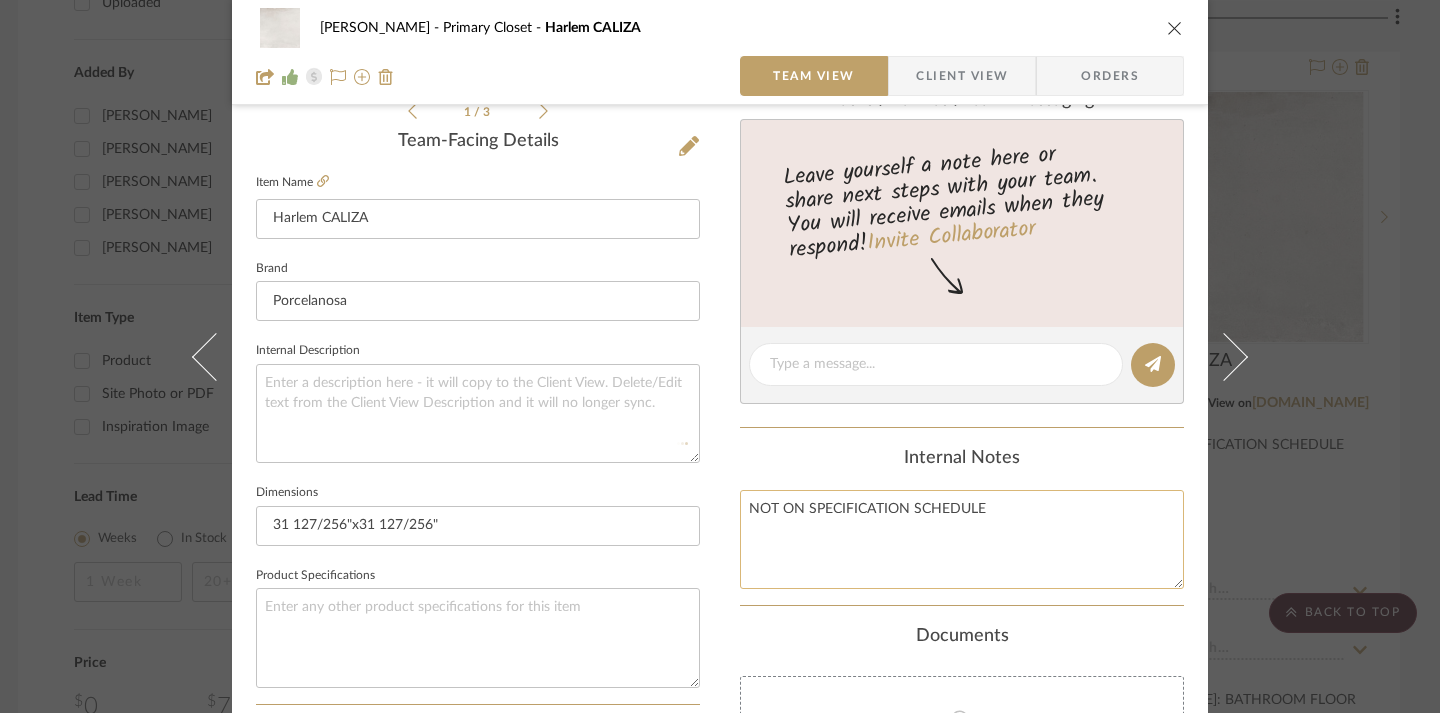type 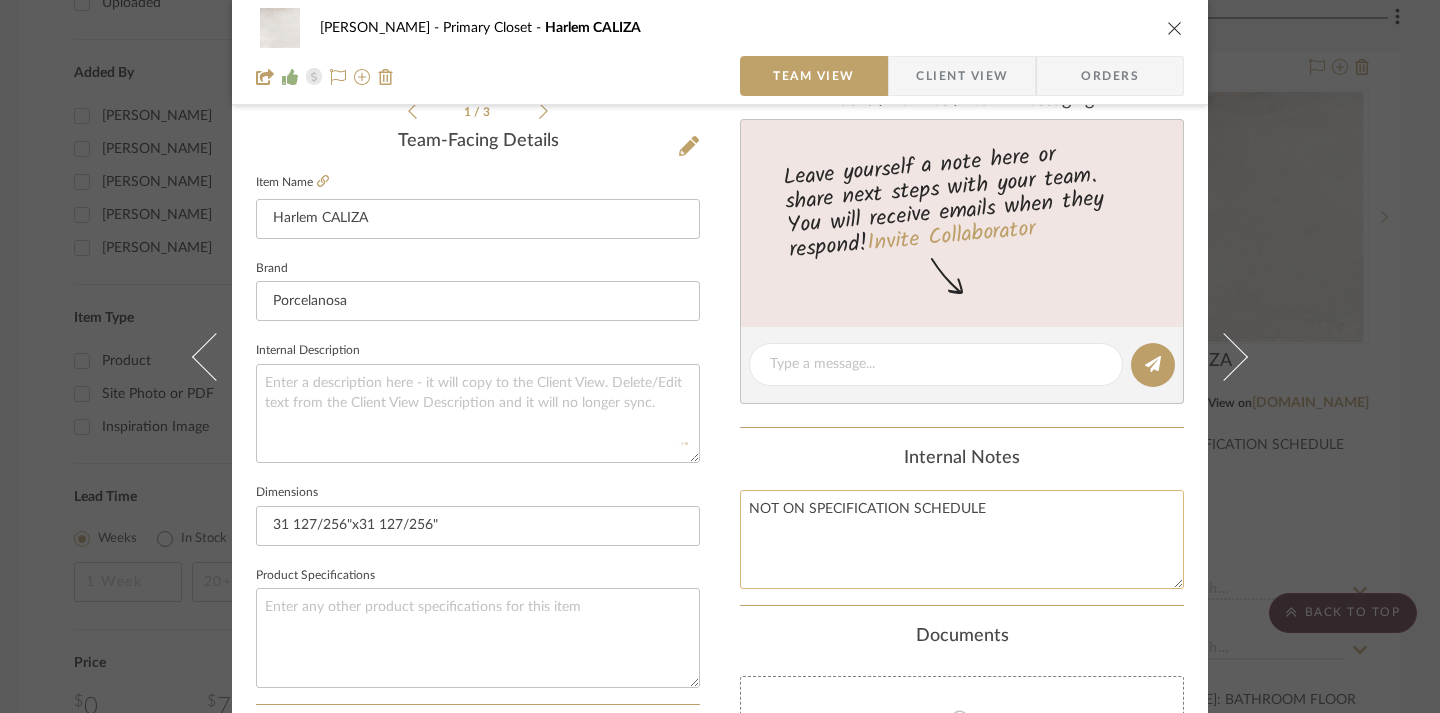 type 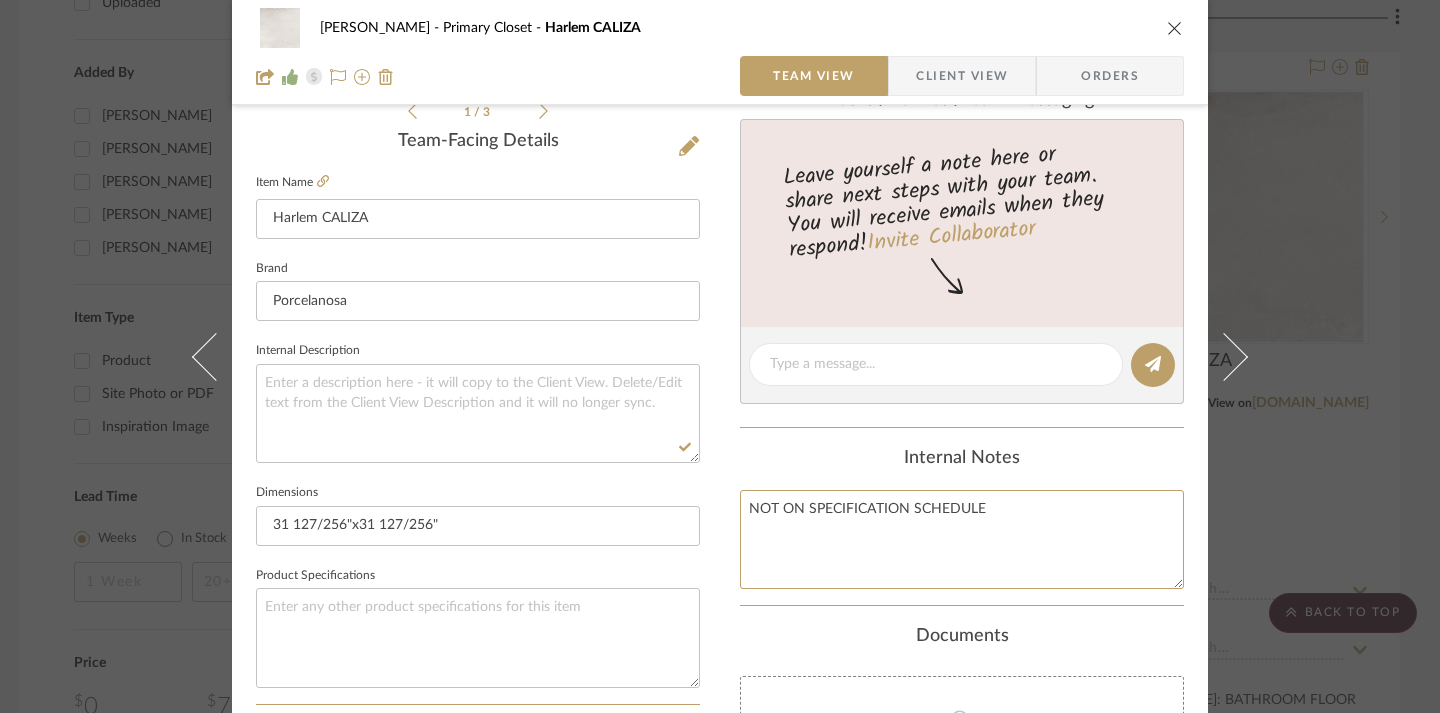 type on "NOT ON SPECIFICATION SCHEDULE" 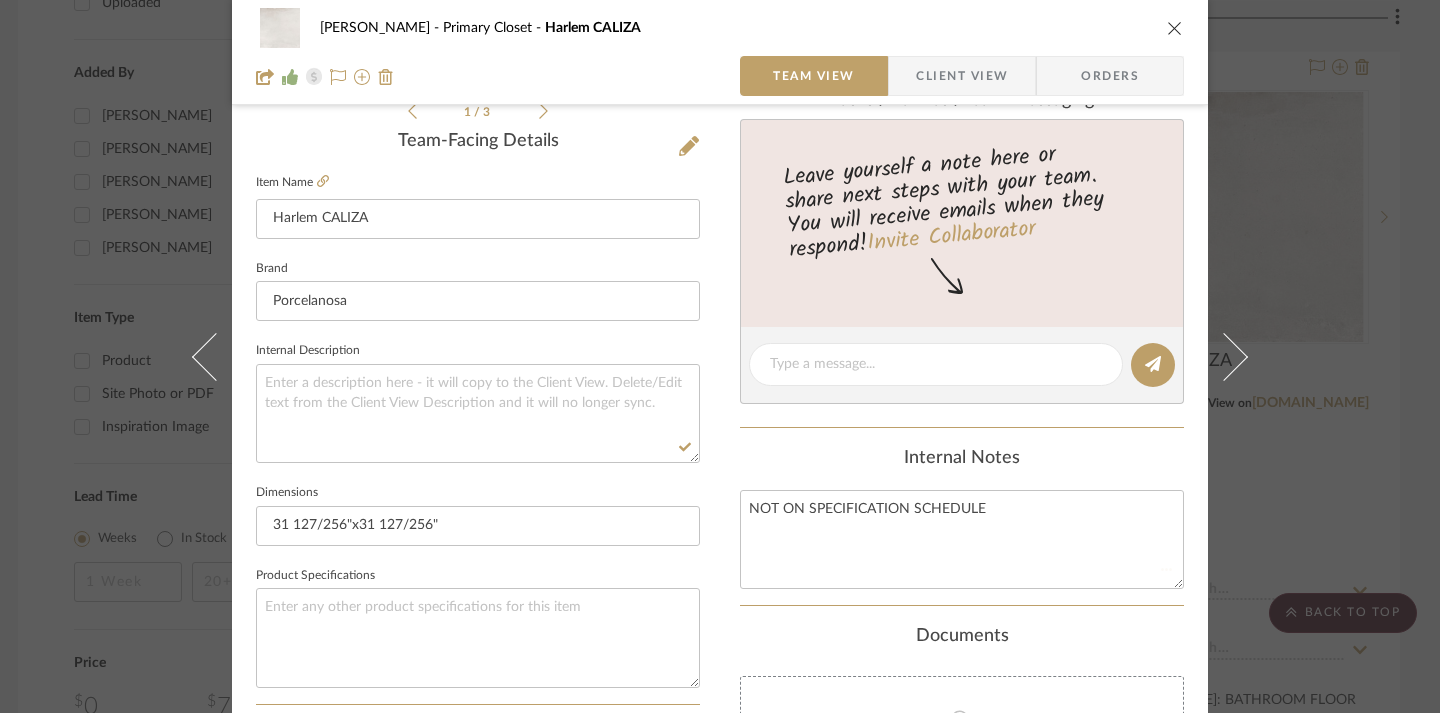 click at bounding box center [1175, 28] 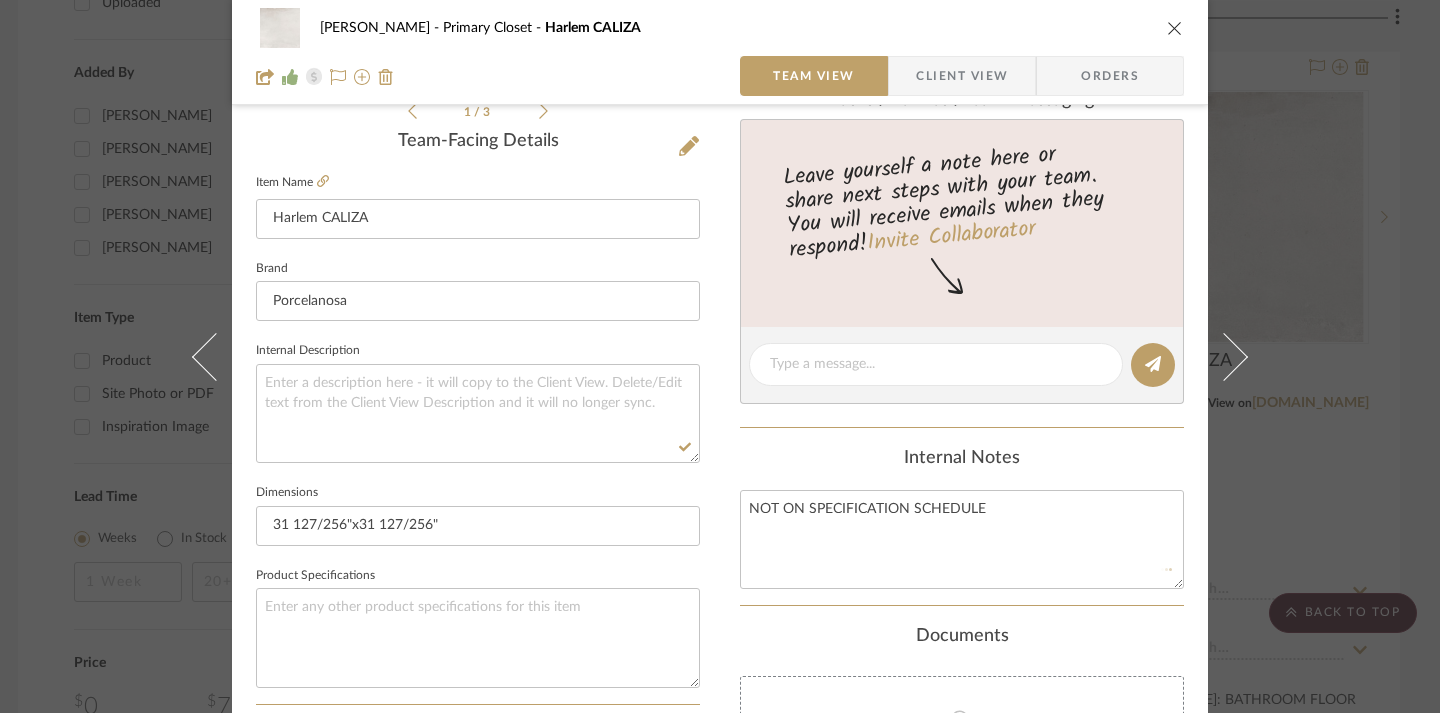 type 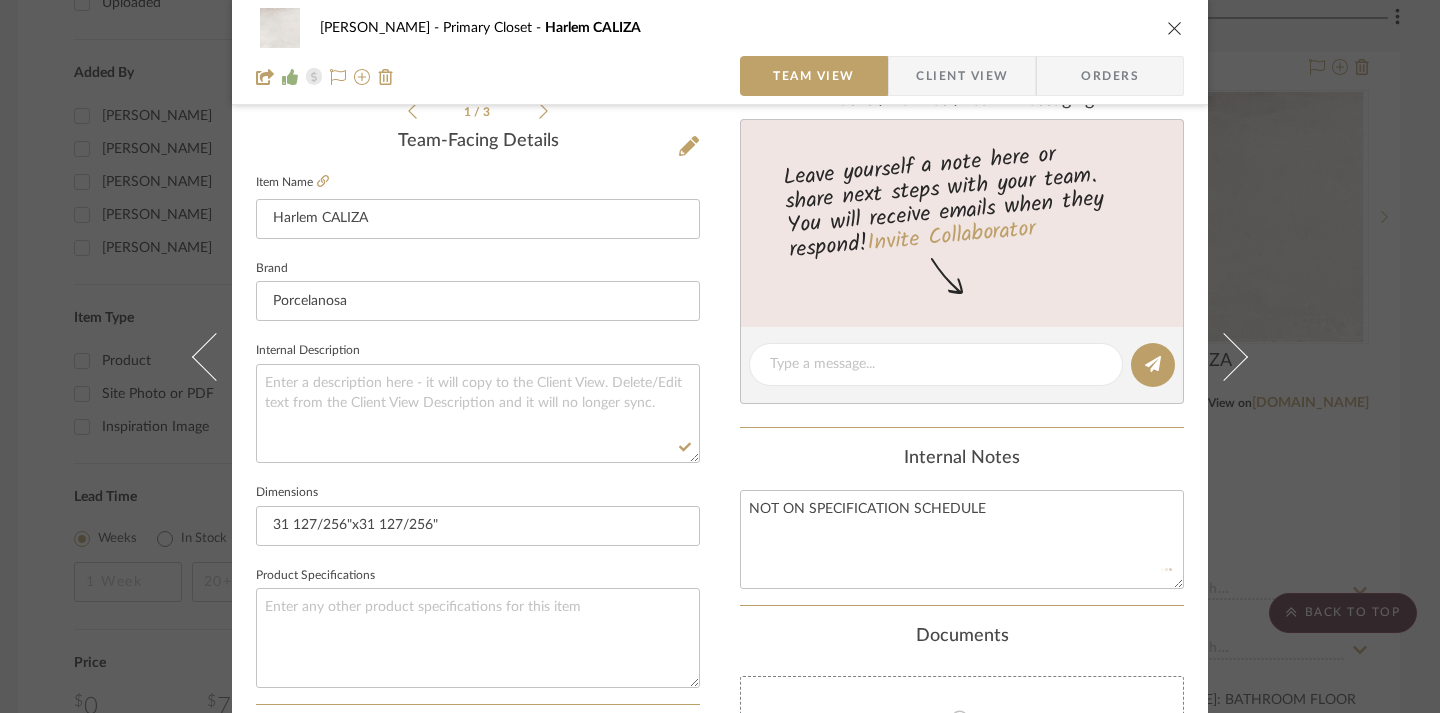 type 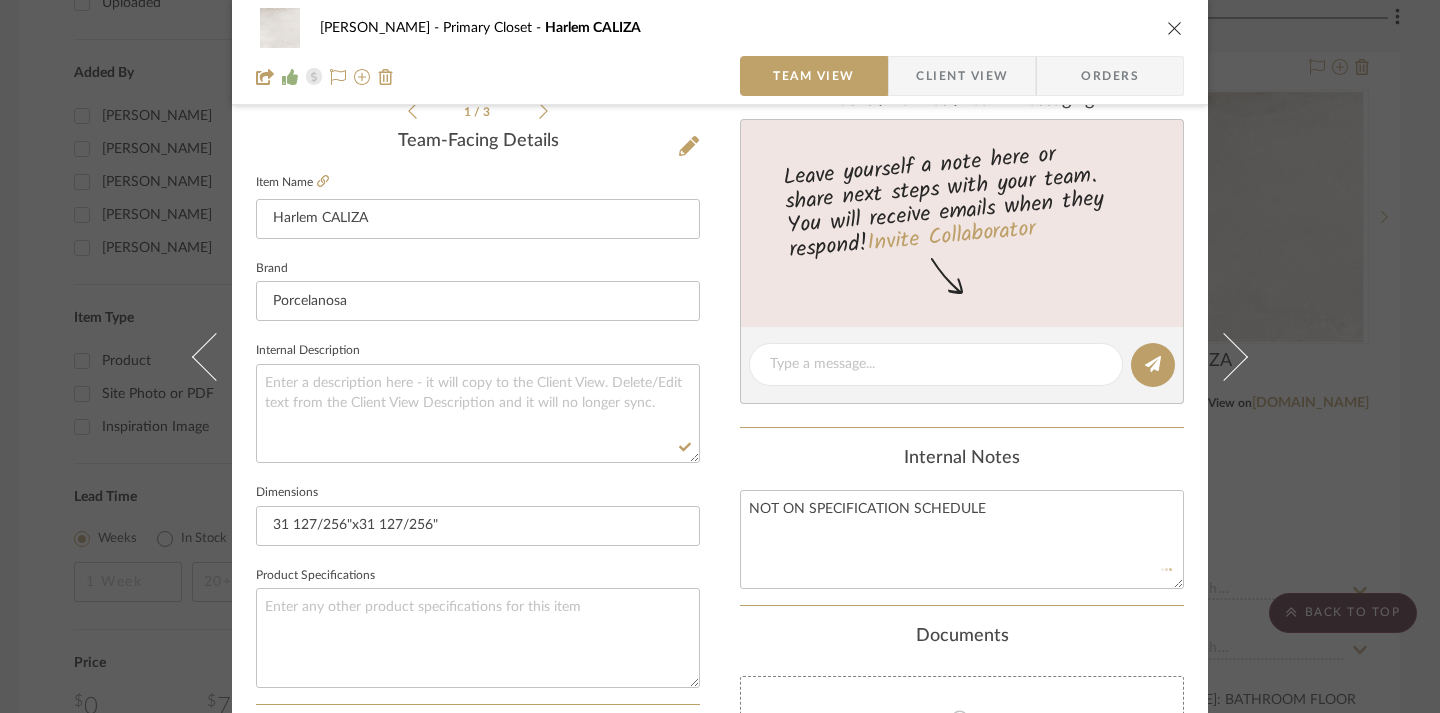type 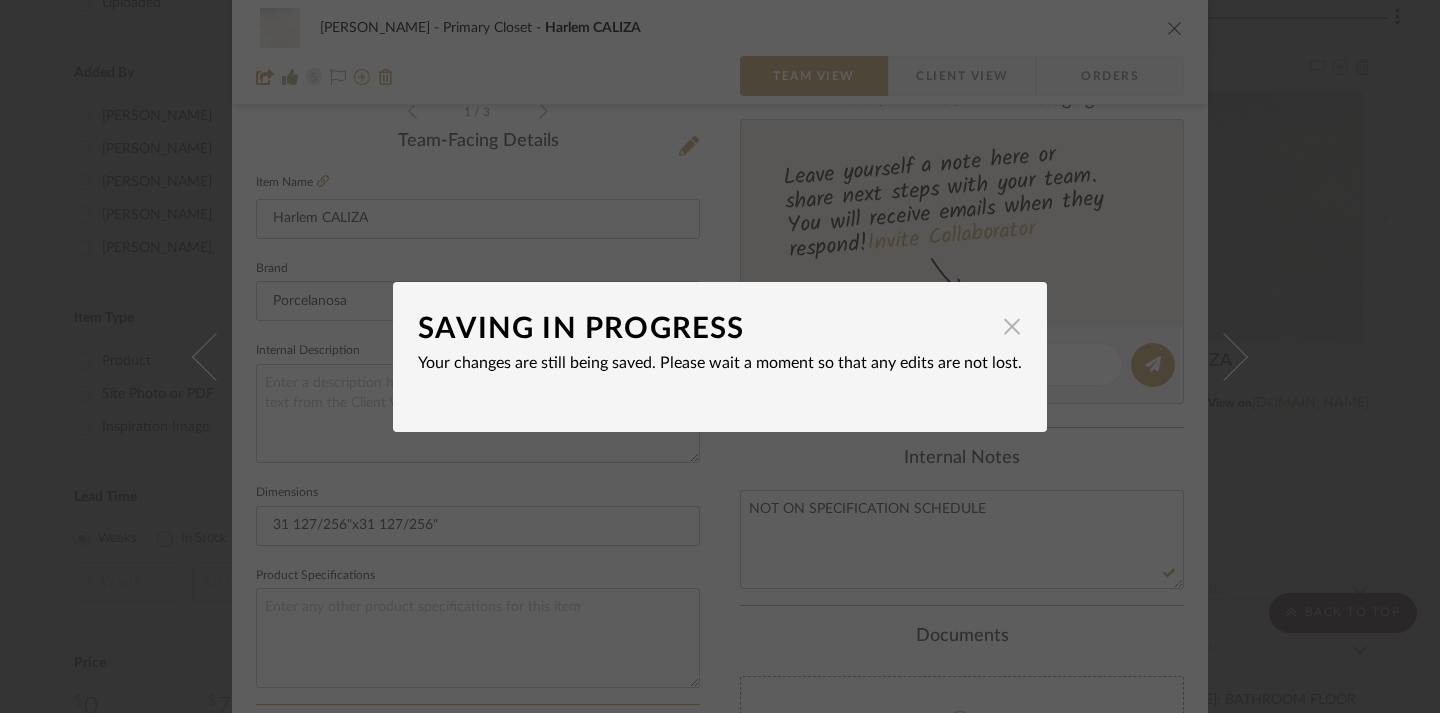 click at bounding box center (1012, 327) 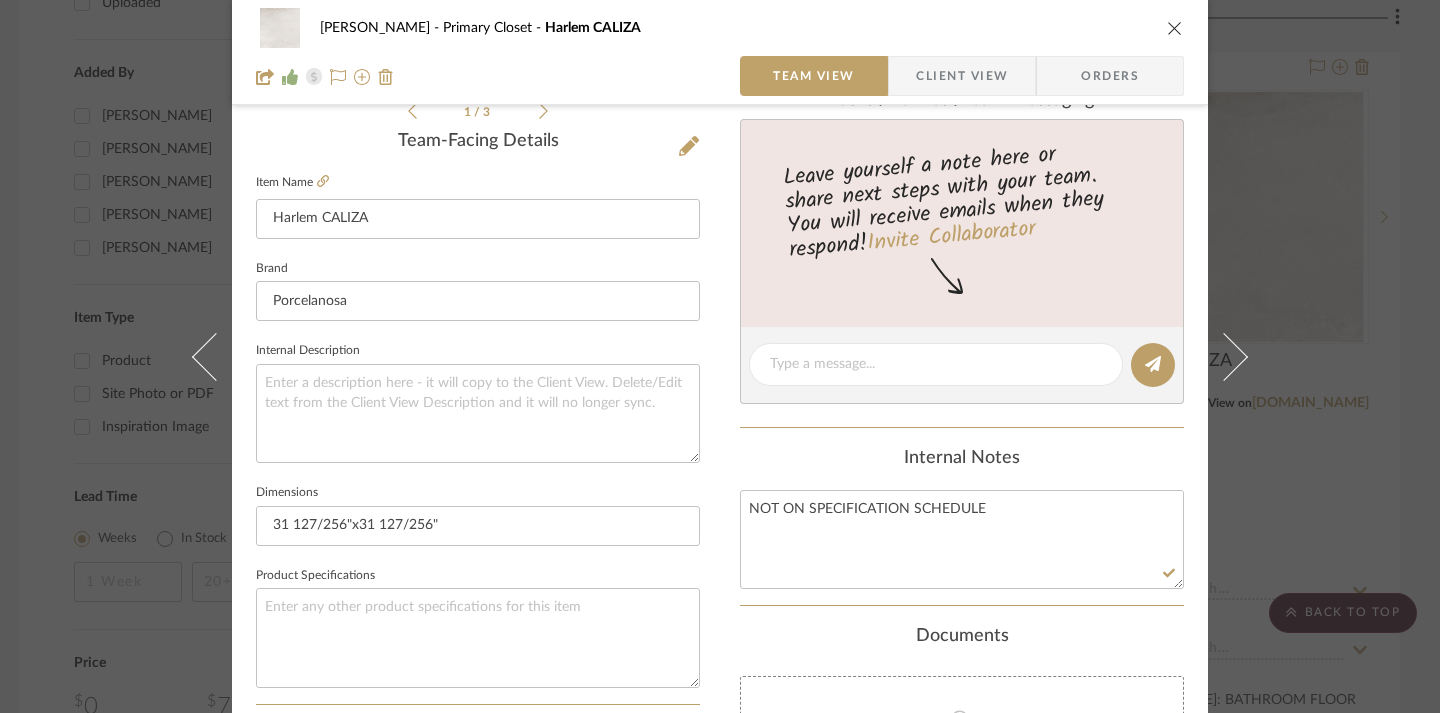 click on "Internal Notes NOT ON SPECIFICATION SCHEDULE" 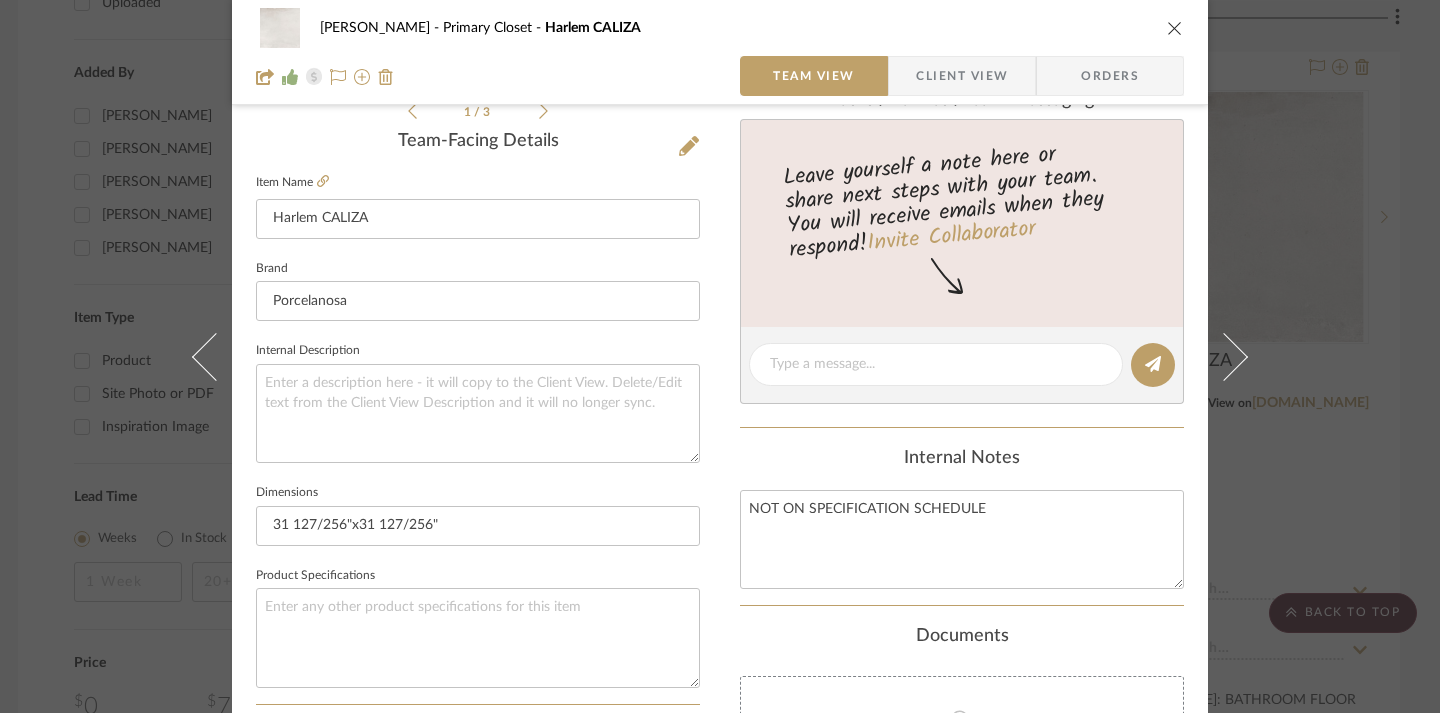 click at bounding box center [1175, 28] 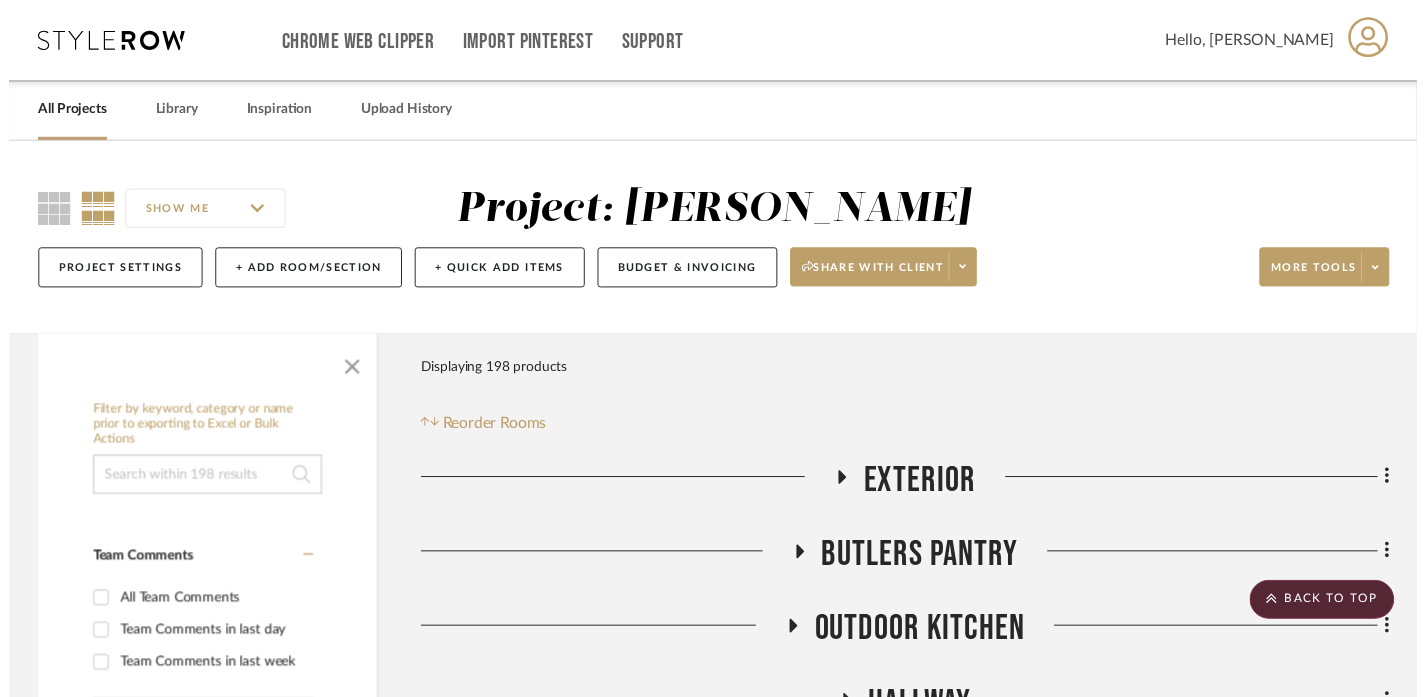 scroll, scrollTop: 2886, scrollLeft: 12, axis: both 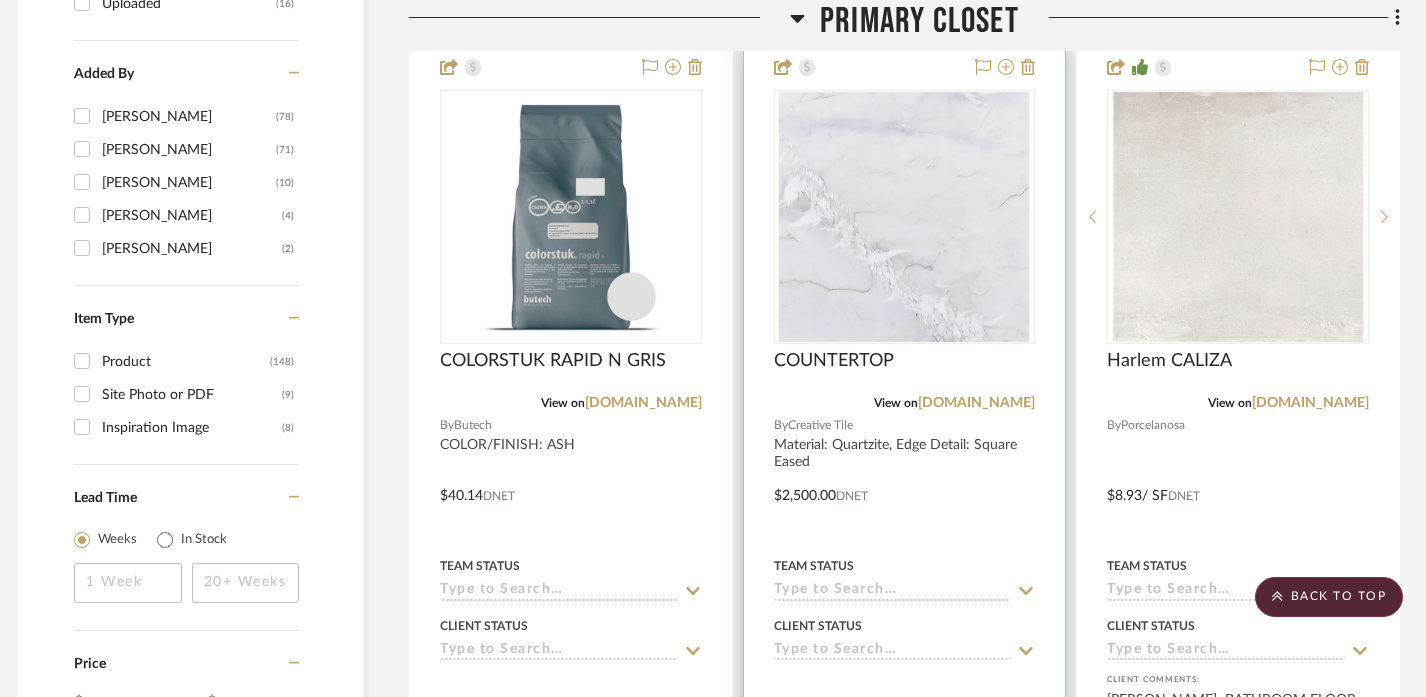 click at bounding box center [905, 481] 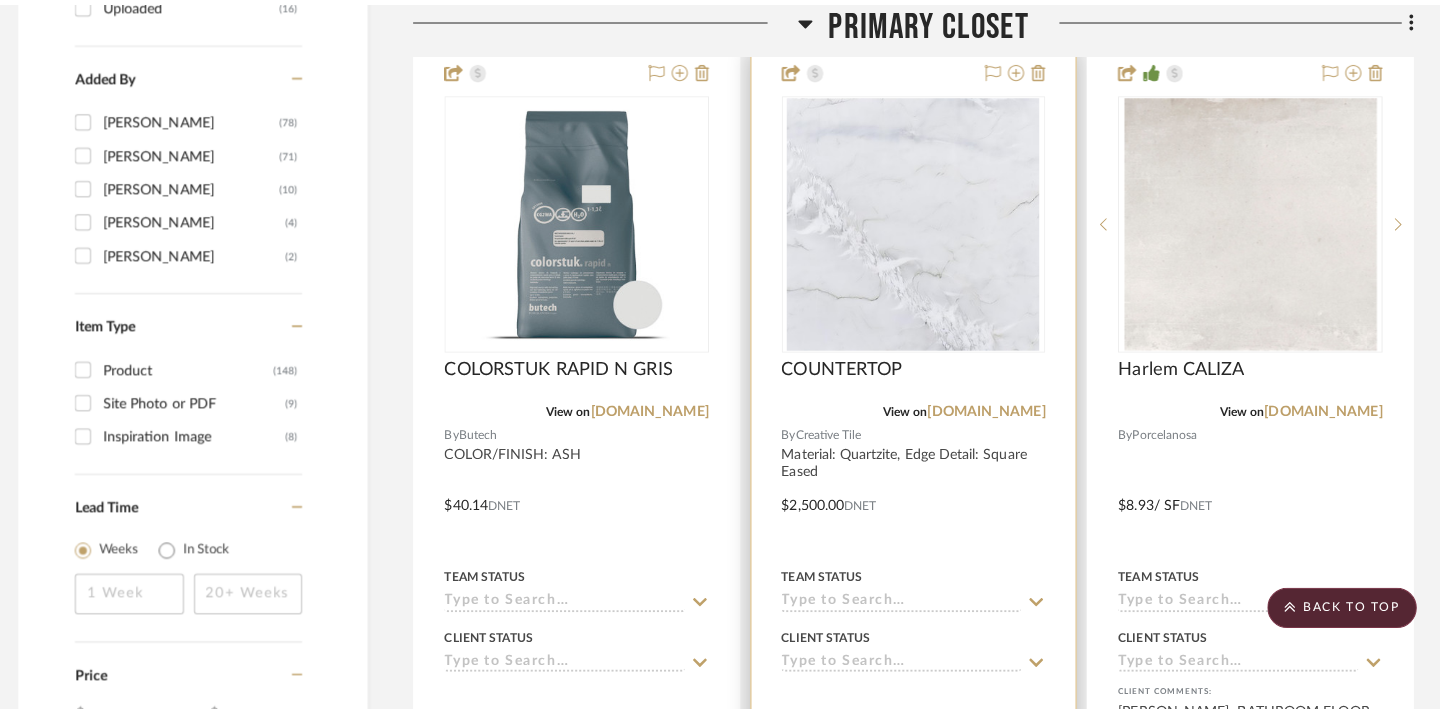 scroll, scrollTop: 0, scrollLeft: 0, axis: both 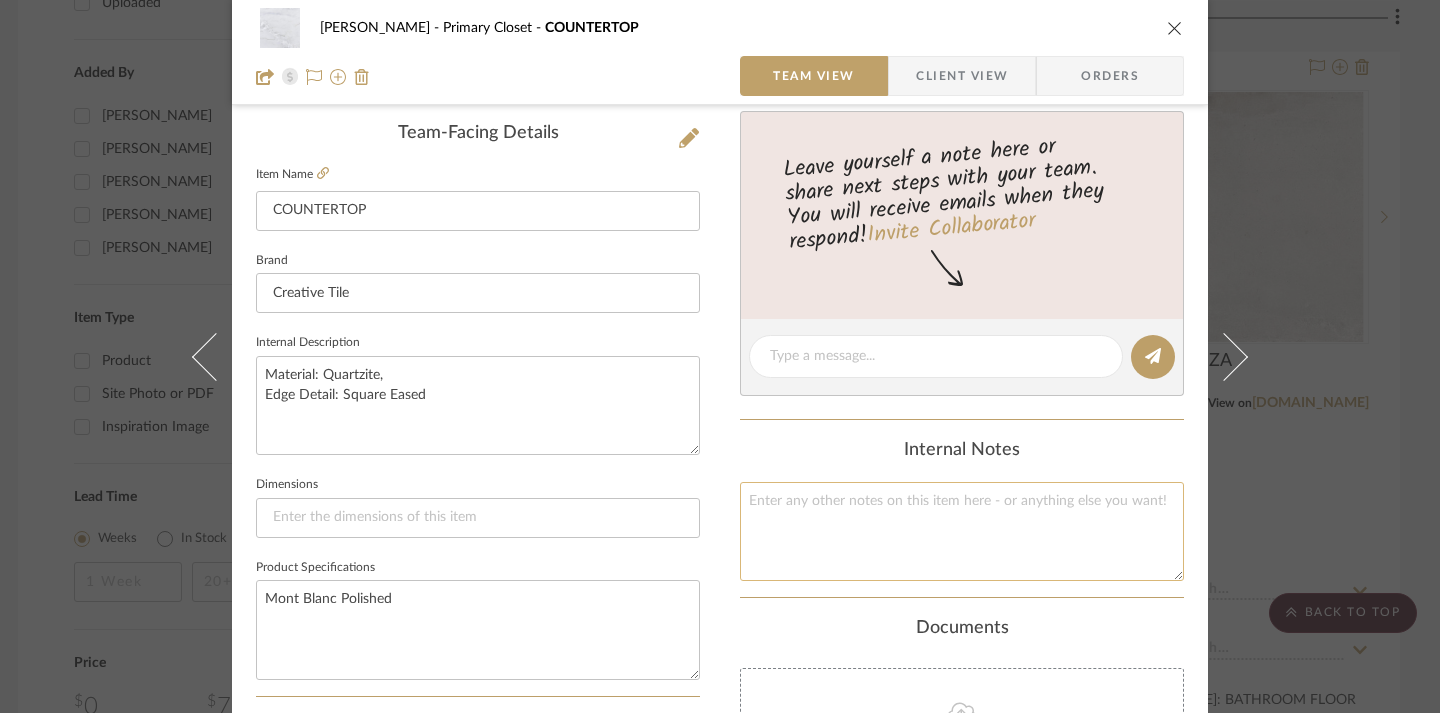 click 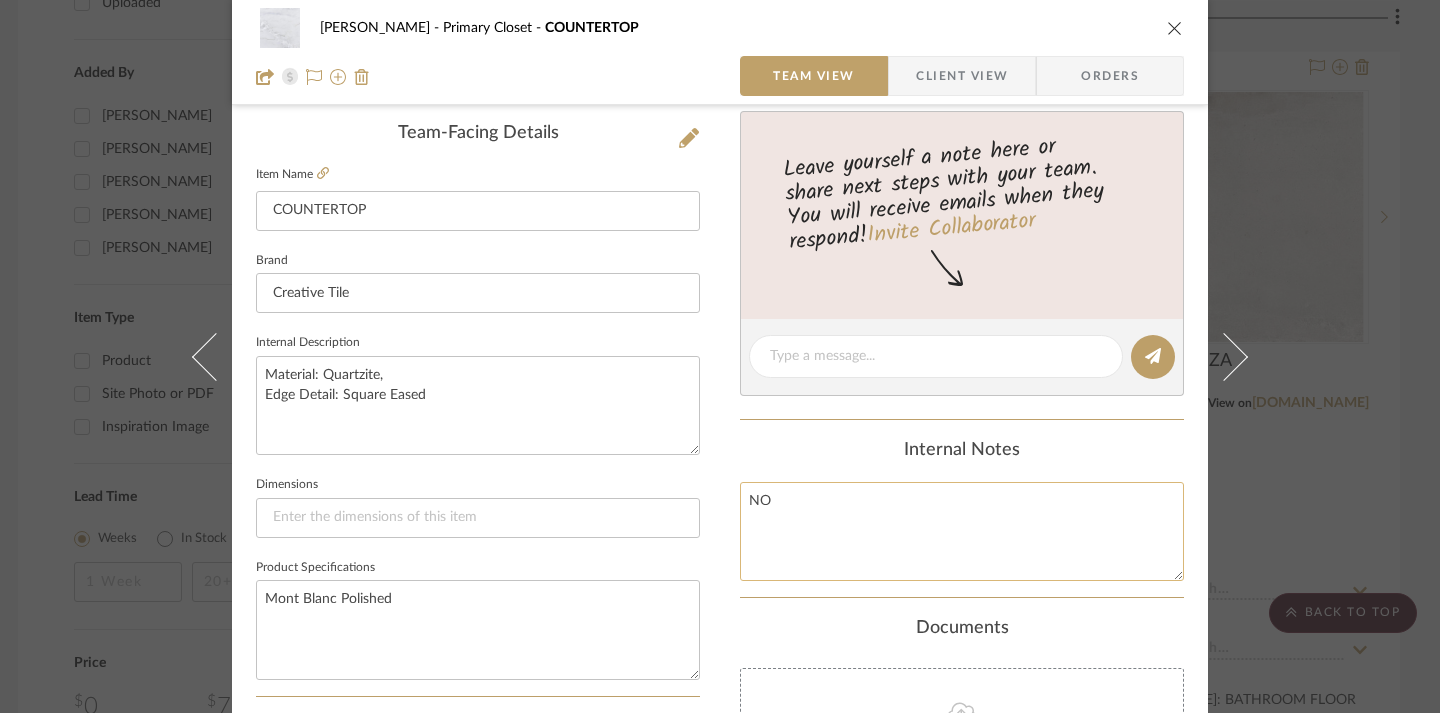 type on "N" 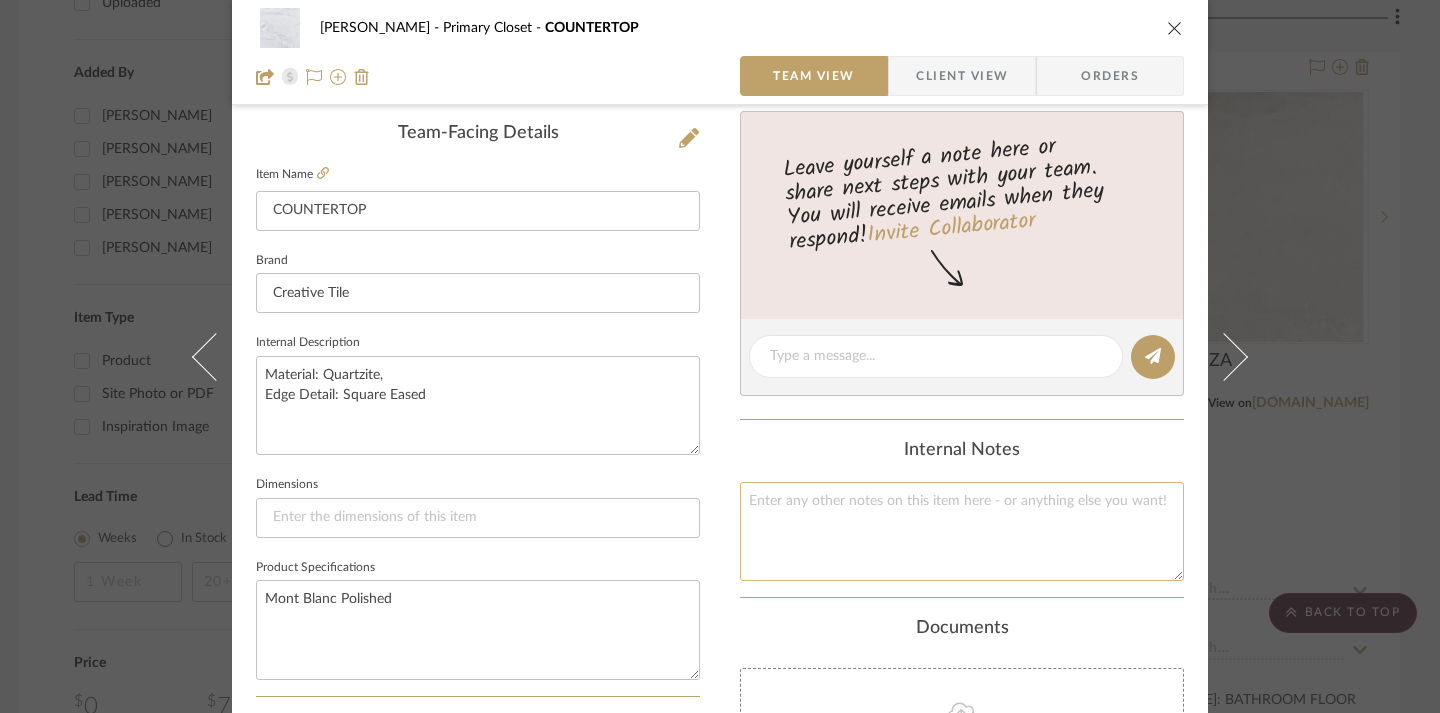 paste on "NOT ON SPECIFICATION SCHEDULE" 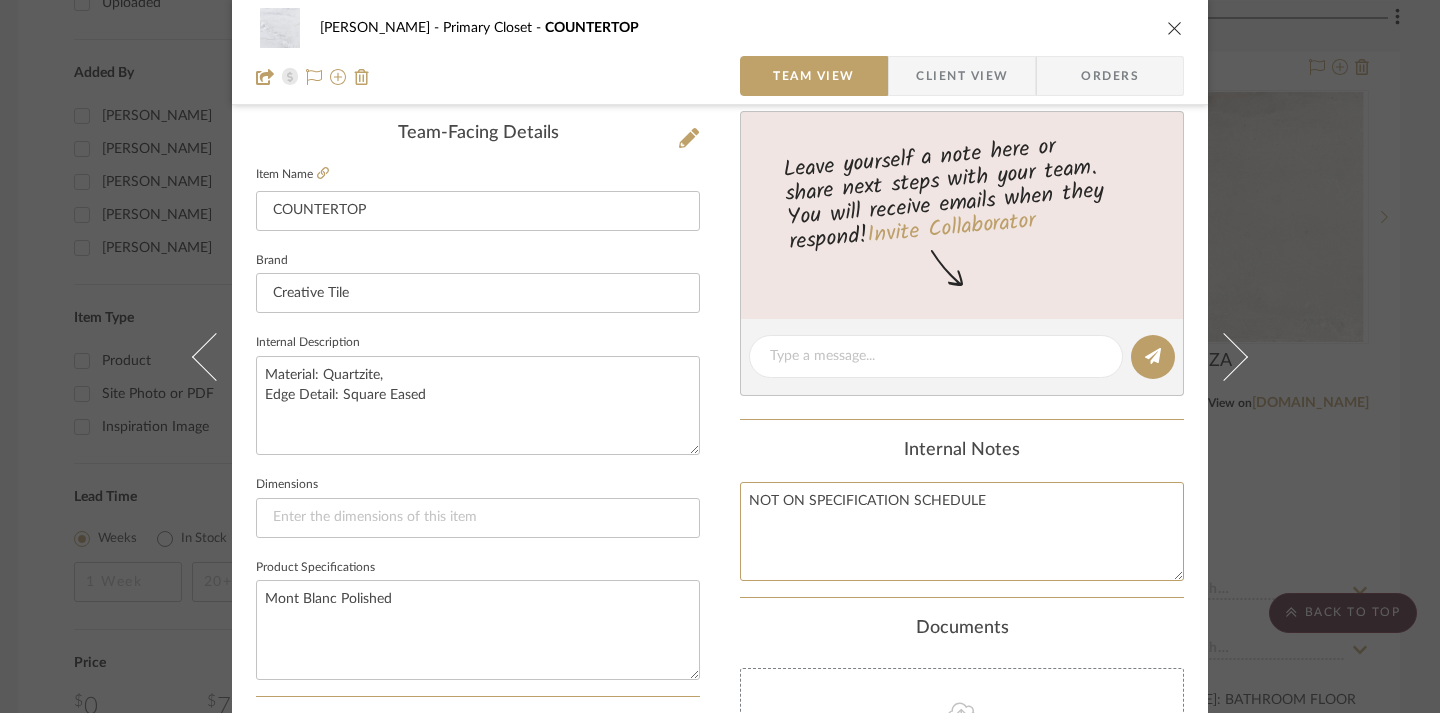 type on "NOT ON SPECIFICATION SCHEDULE" 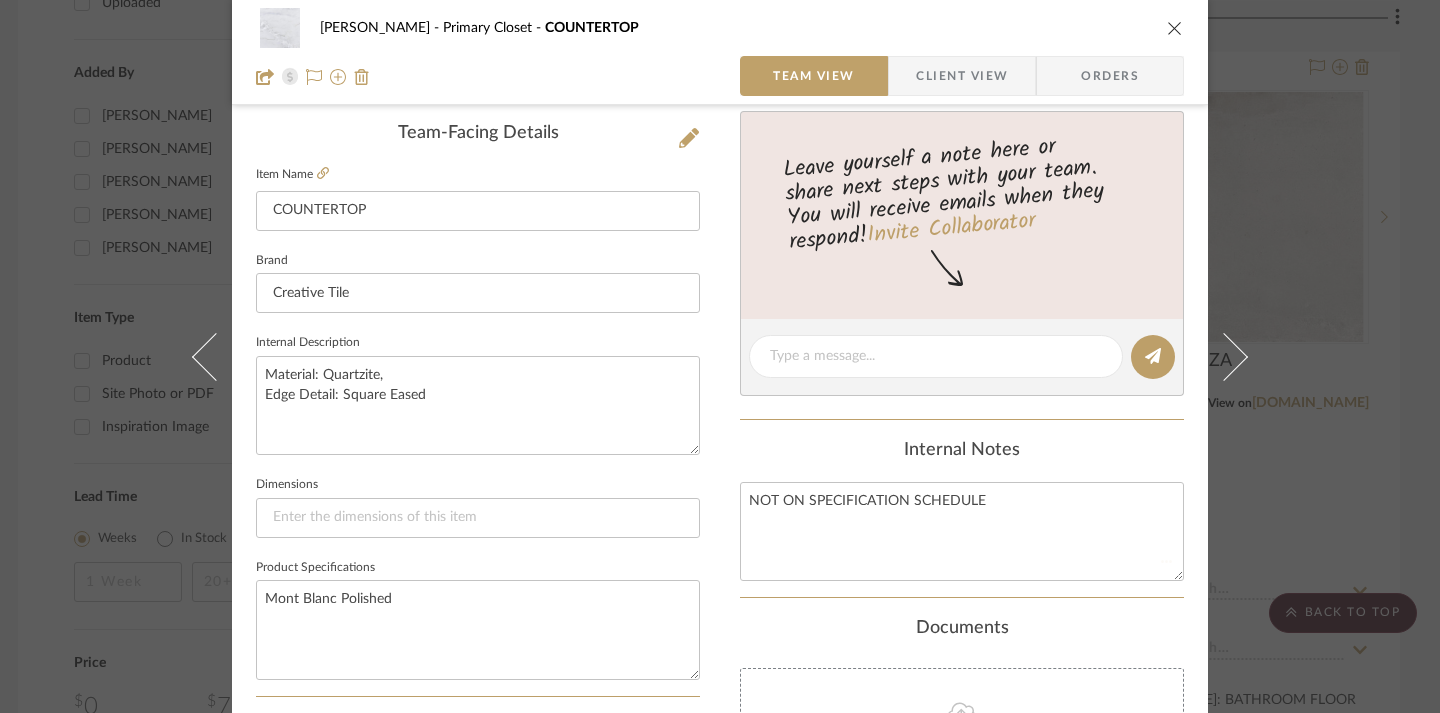 click on "[PERSON_NAME] Primary Closet COUNTERTOP" at bounding box center [735, 28] 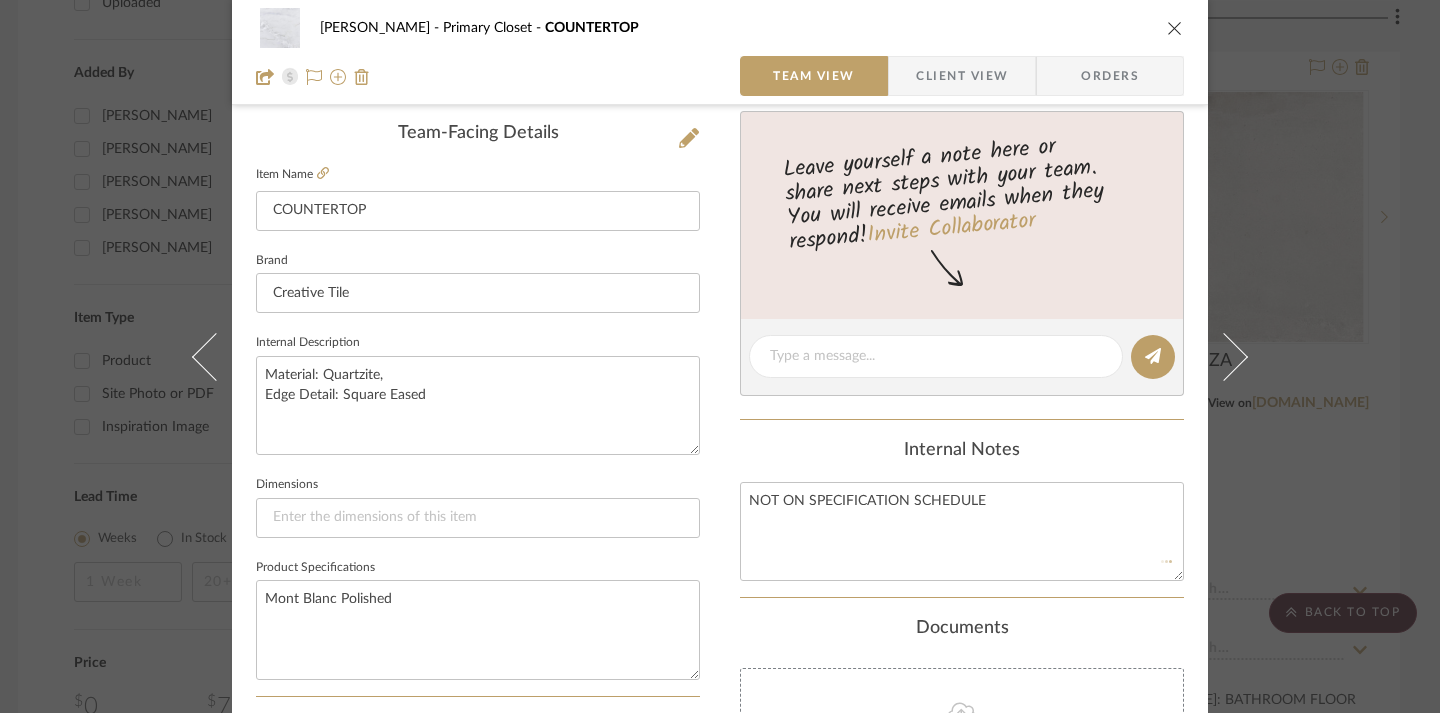 type 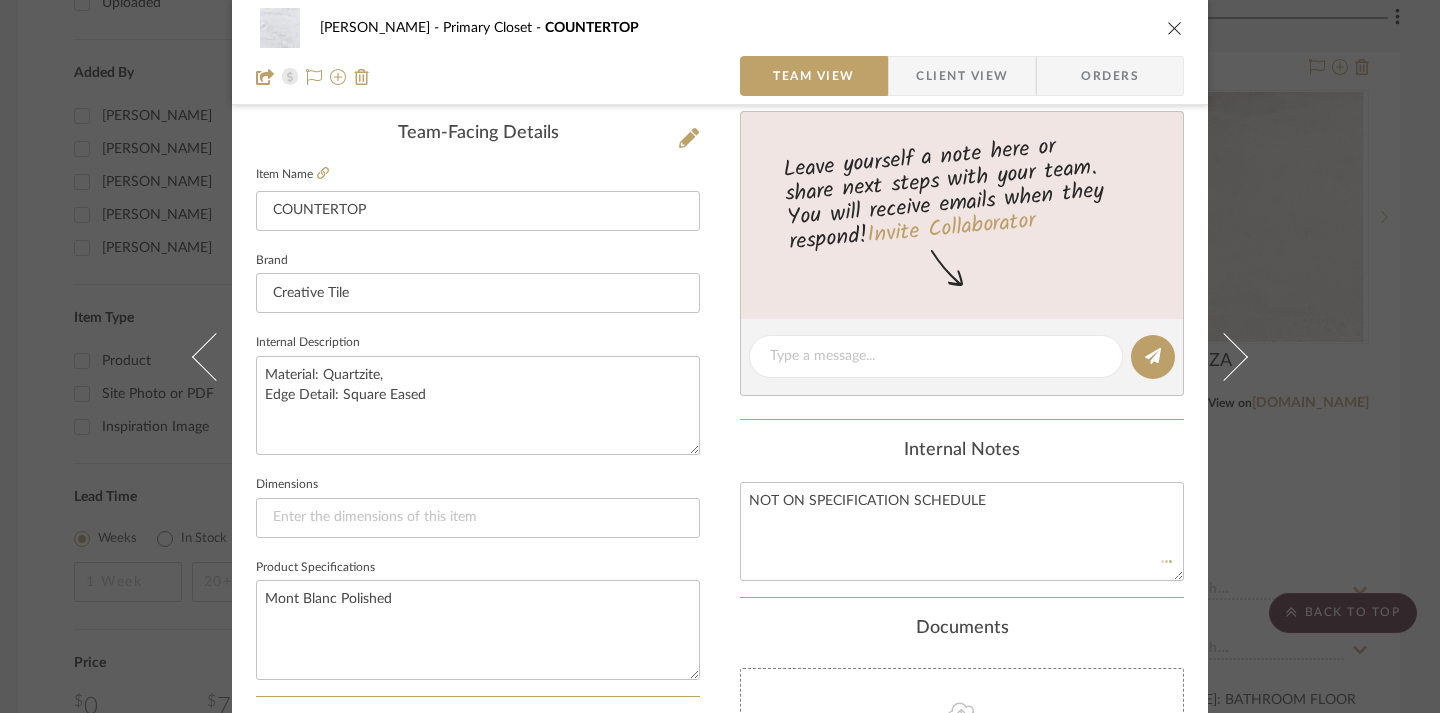 type 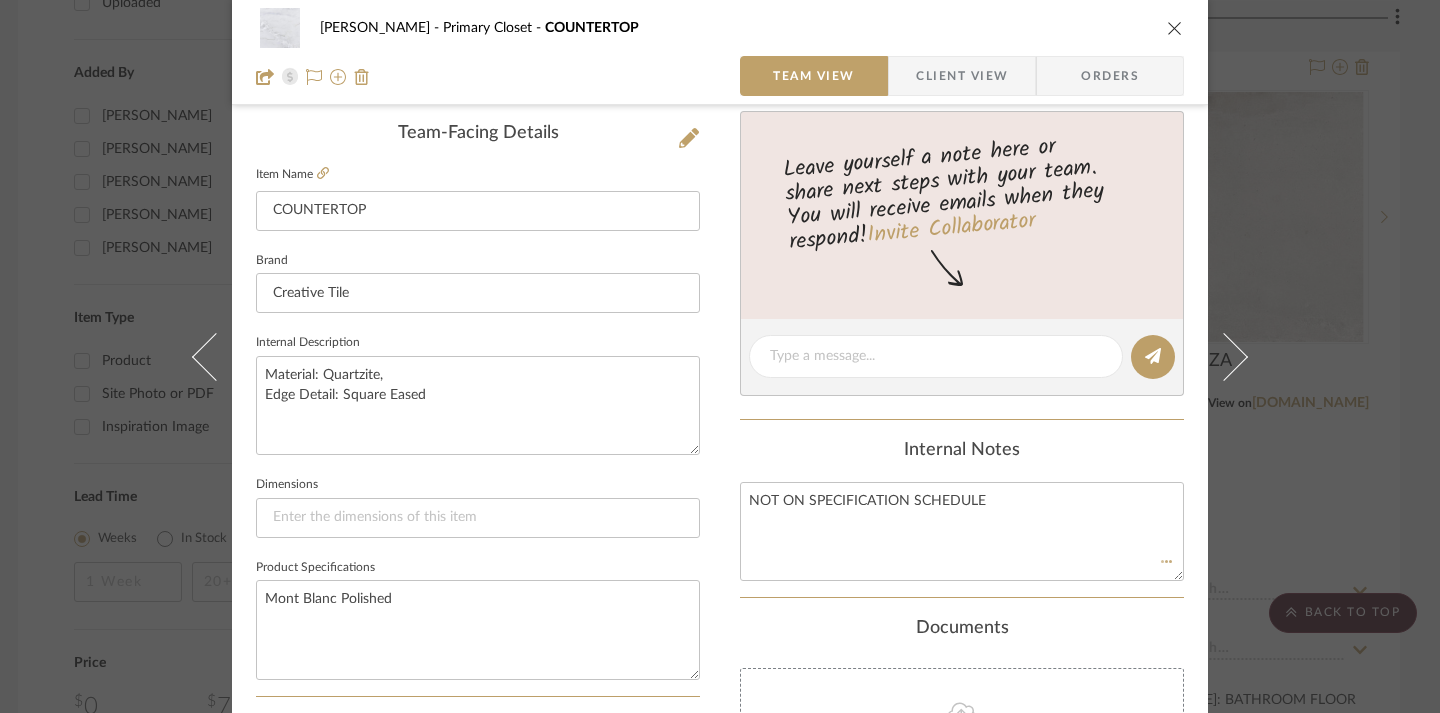 type 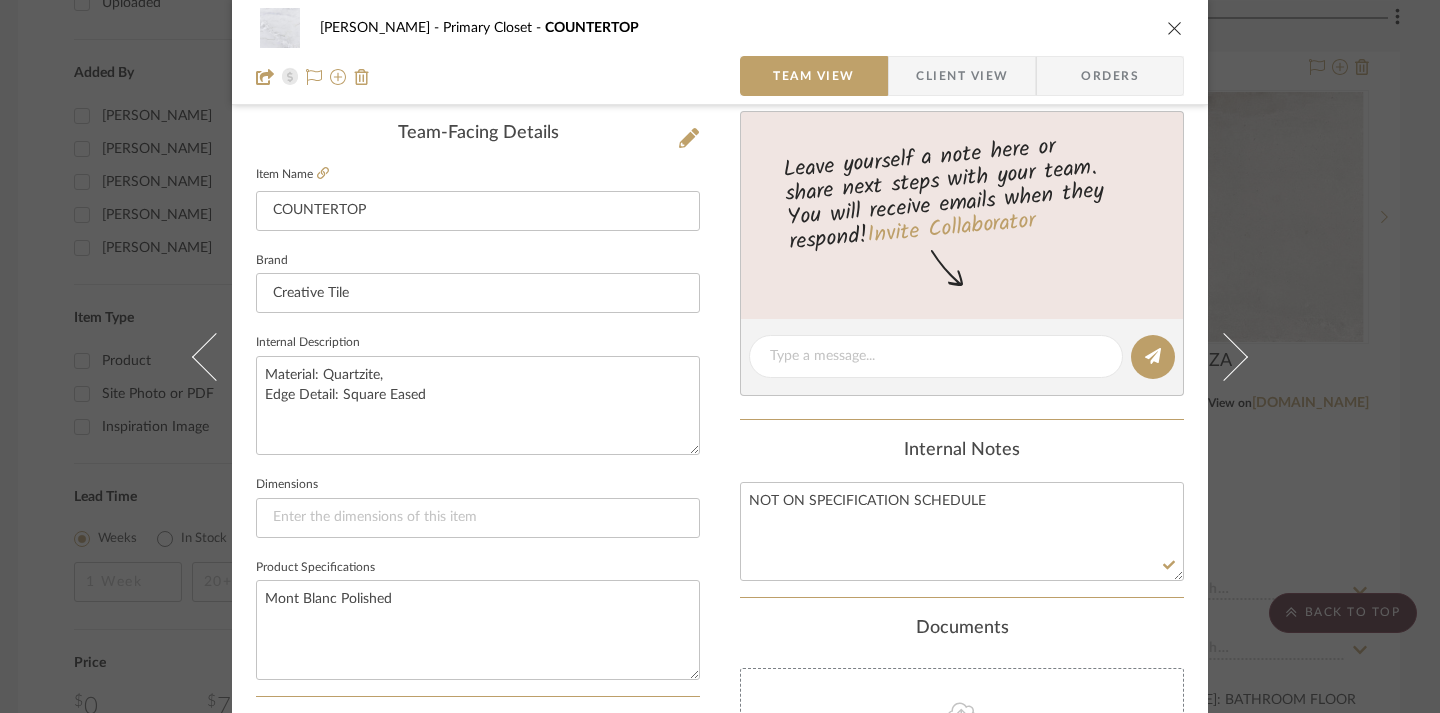 click at bounding box center [1175, 28] 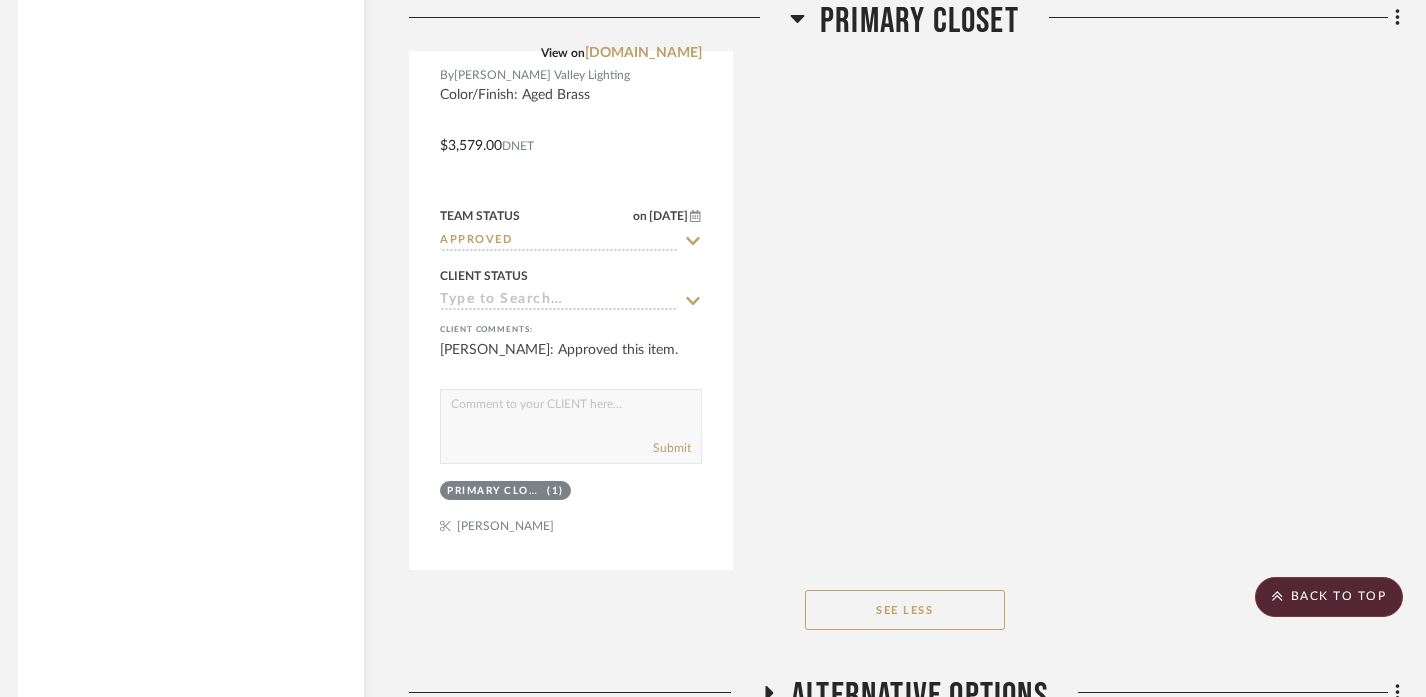 scroll, scrollTop: 2508, scrollLeft: 12, axis: both 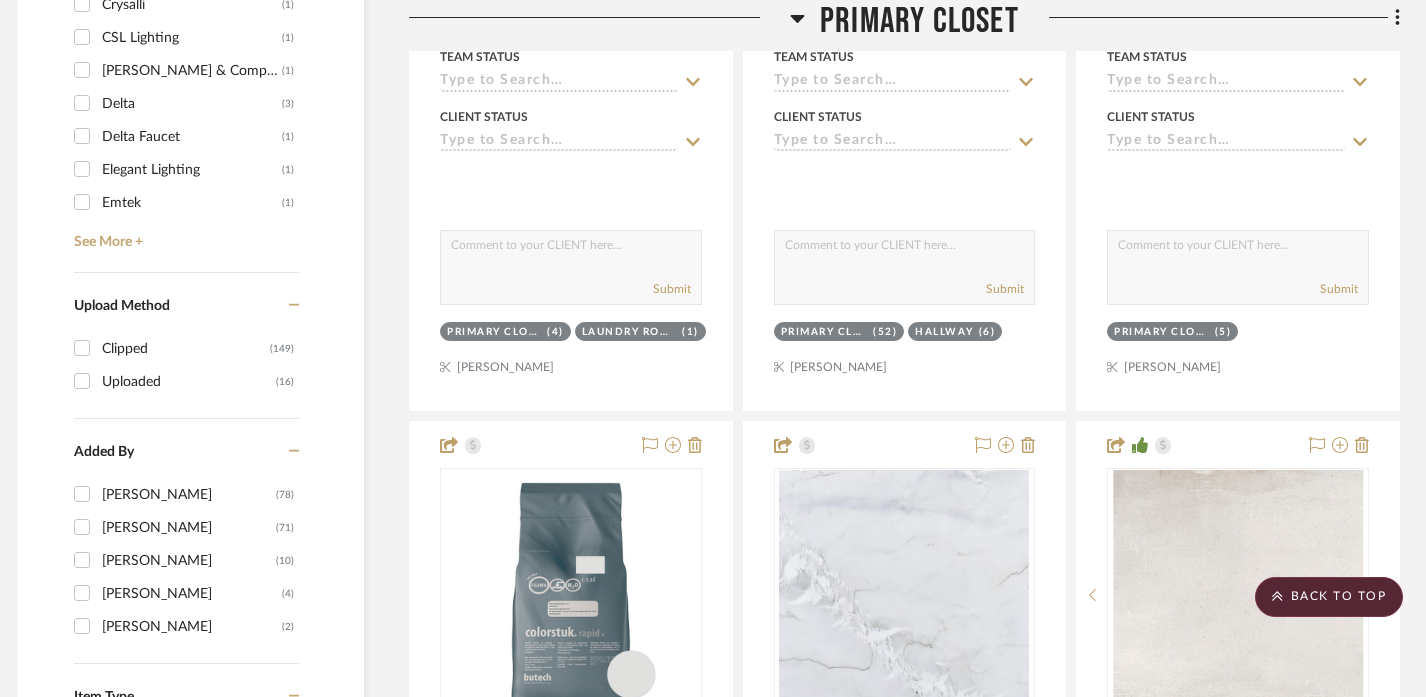click on "Primary Closet" 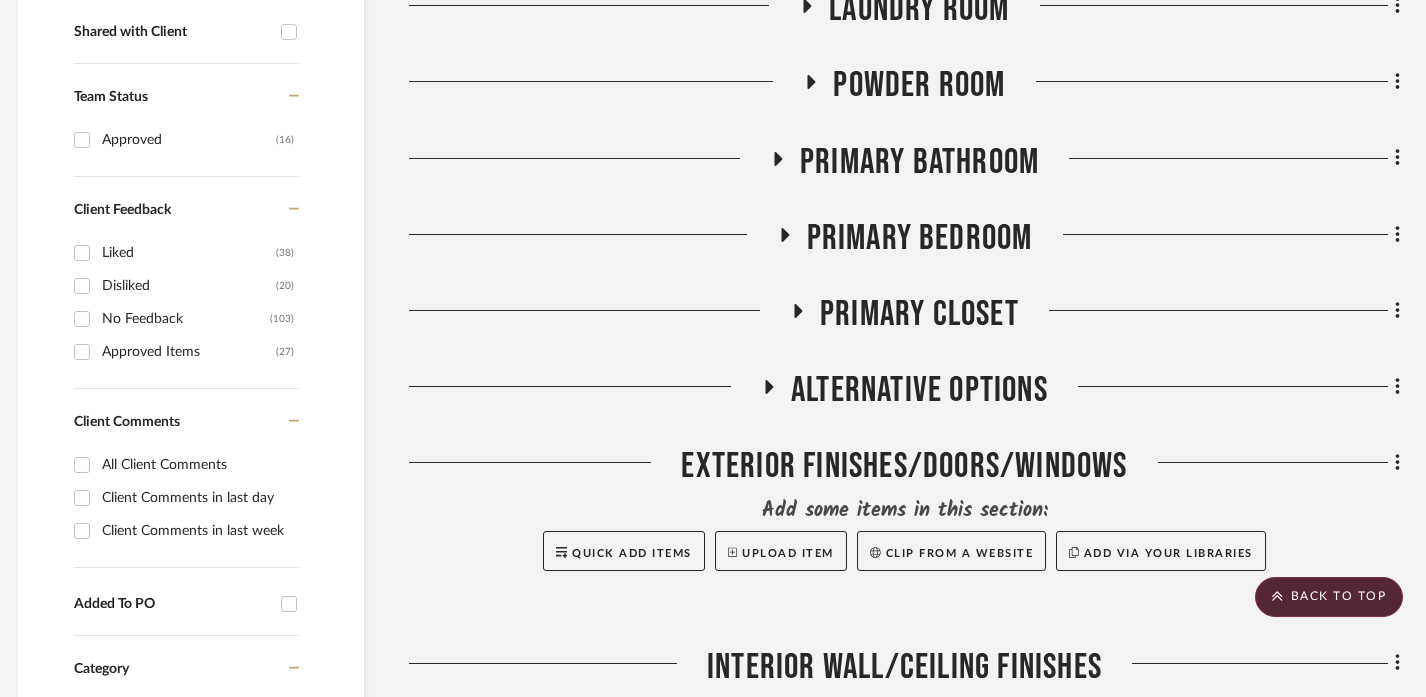scroll, scrollTop: 597, scrollLeft: 12, axis: both 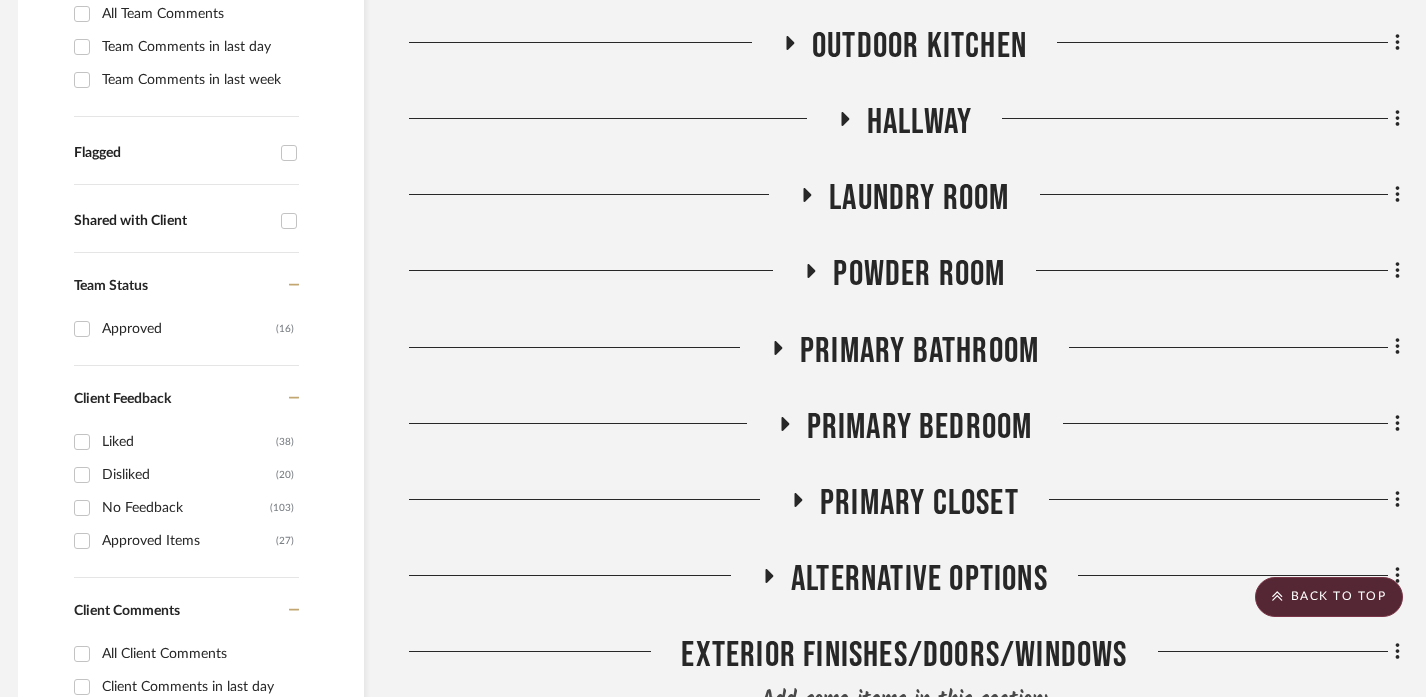 click on "Primary Bathroom" 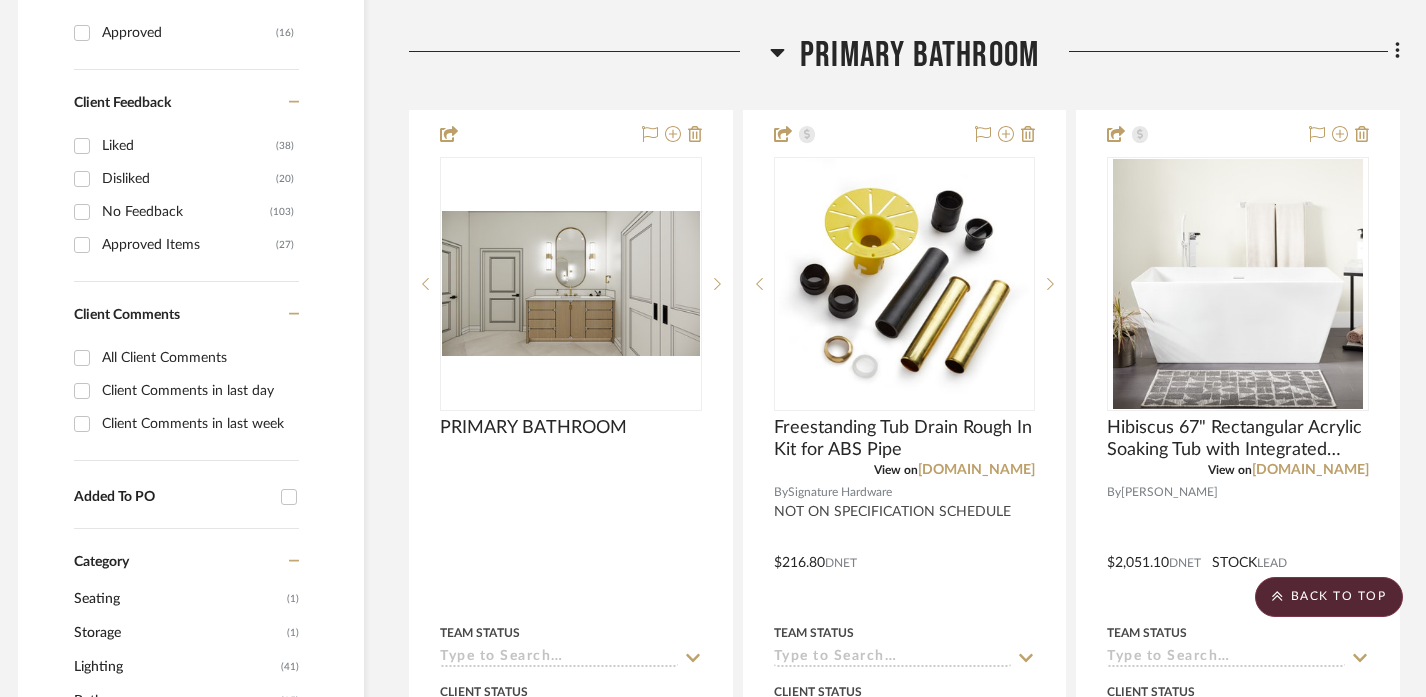 scroll, scrollTop: 939, scrollLeft: 12, axis: both 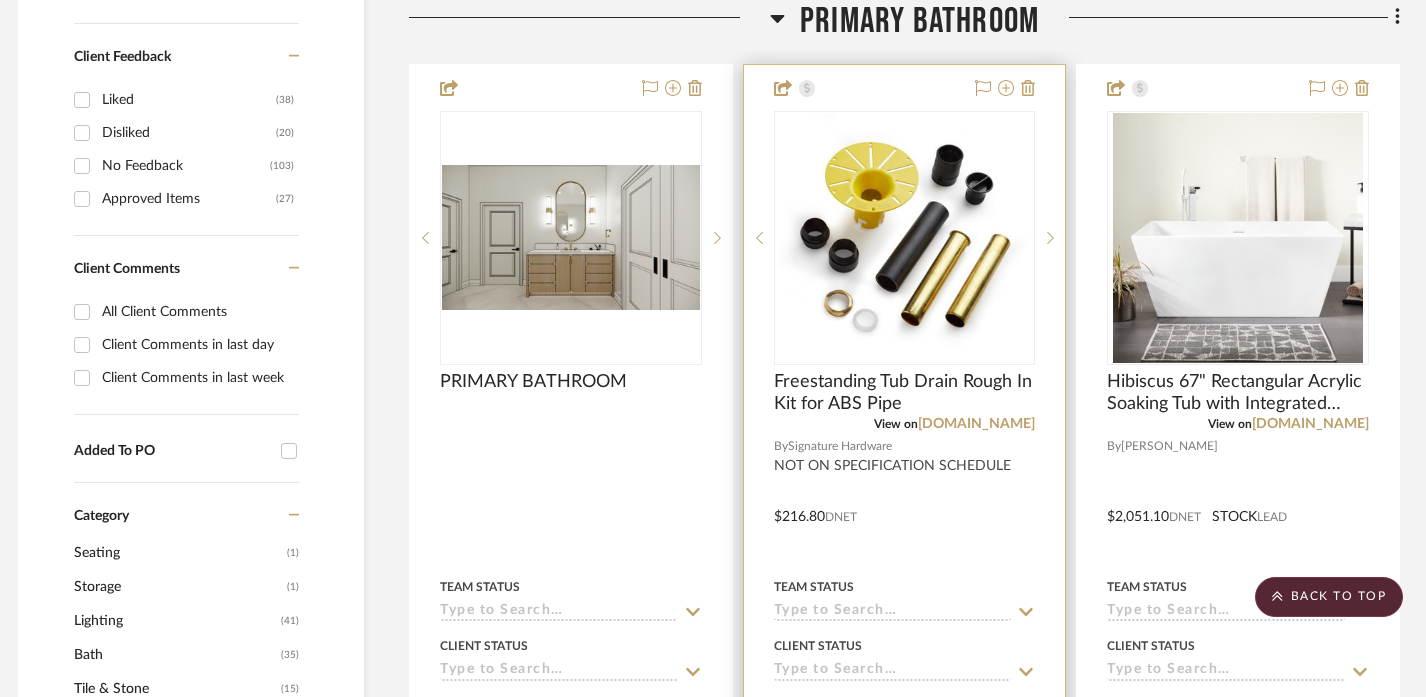 click at bounding box center (905, 502) 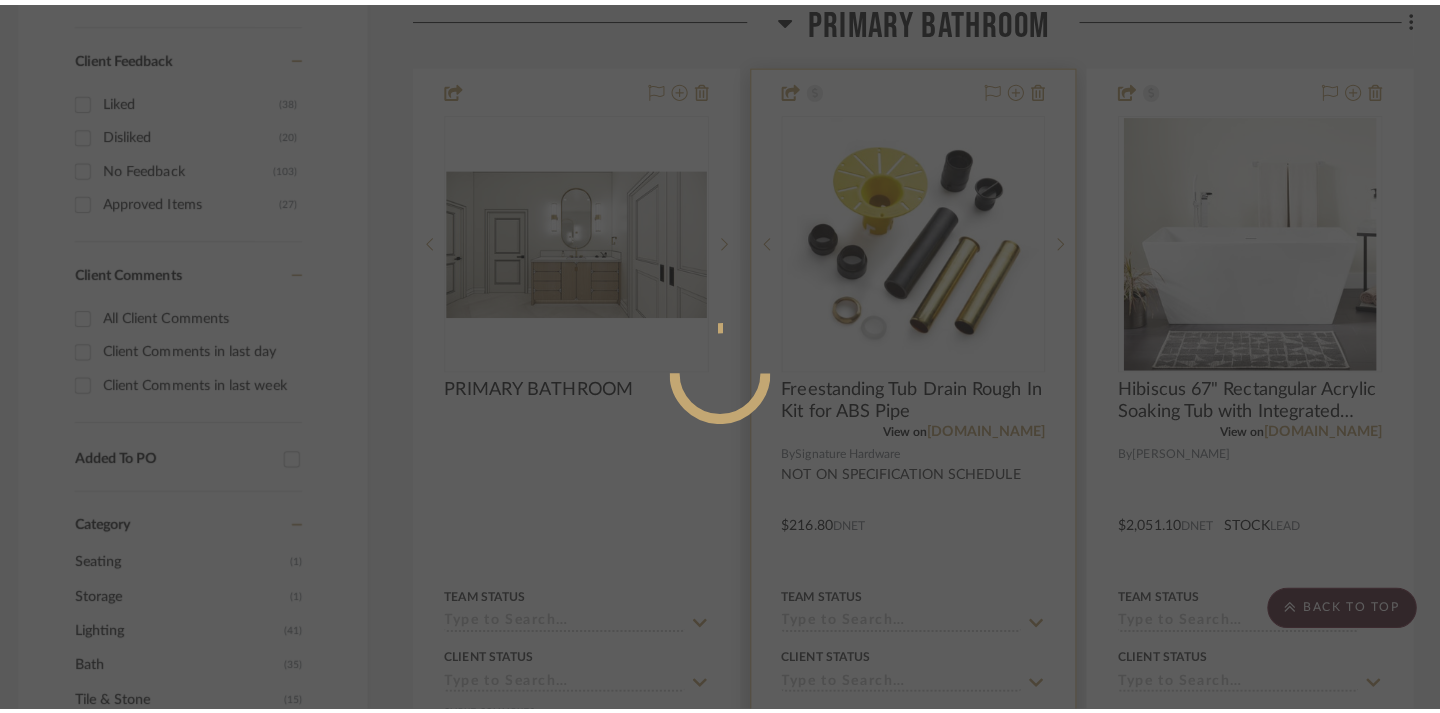 scroll, scrollTop: 0, scrollLeft: 0, axis: both 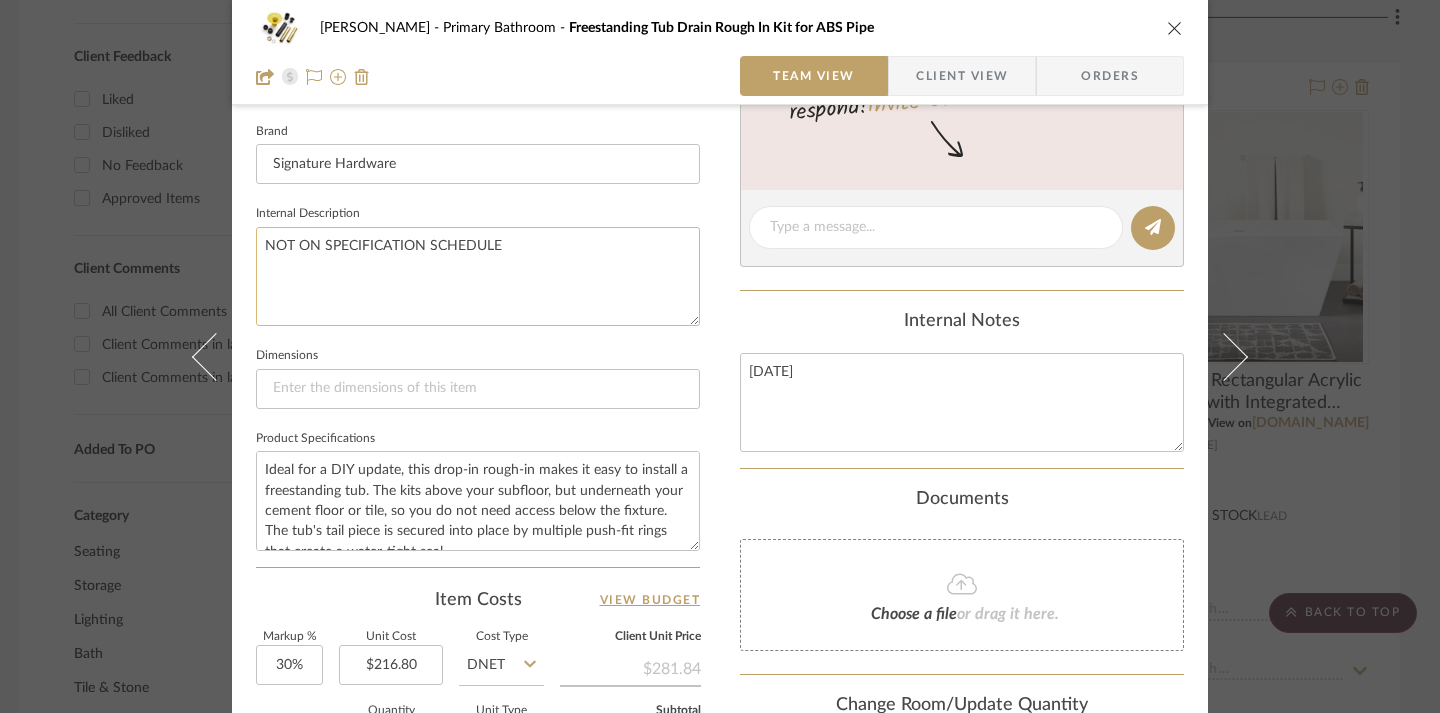 click on "NOT ON SPECIFICATION SCHEDULE" 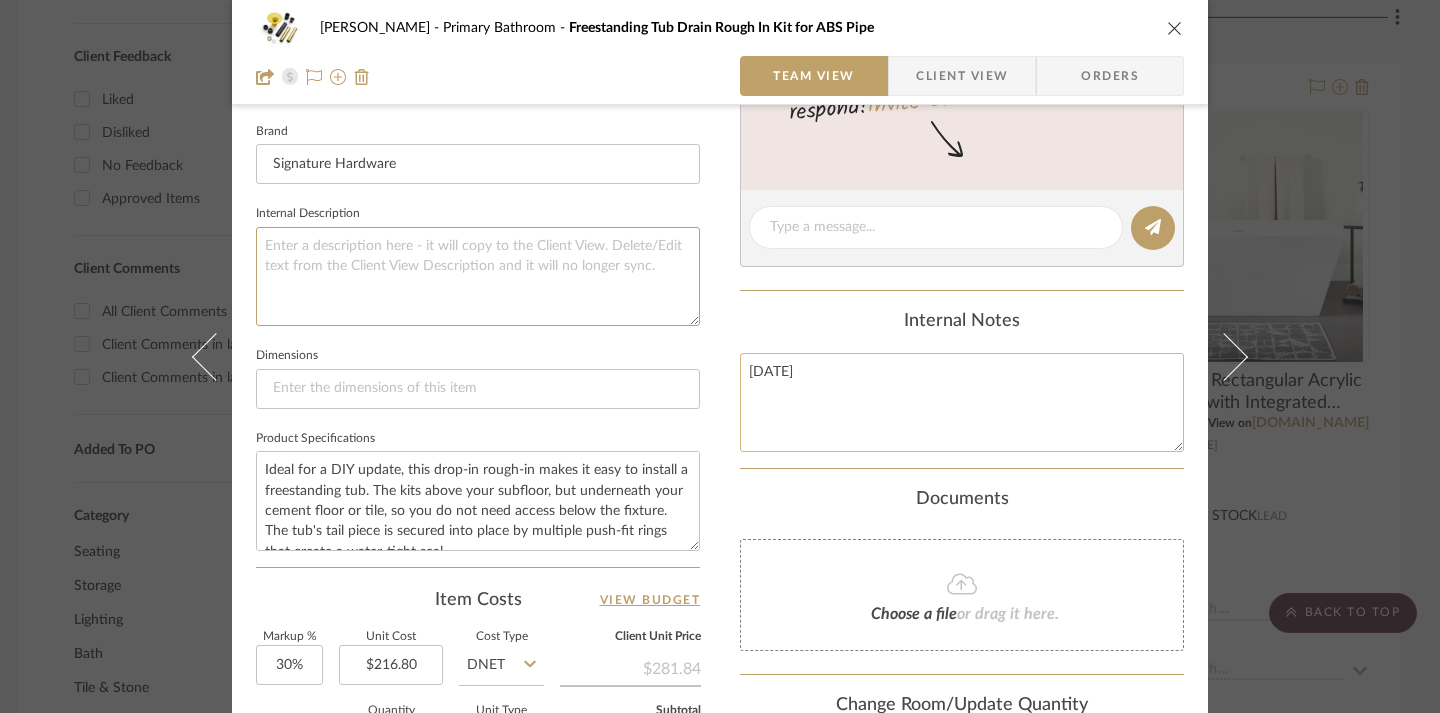 type 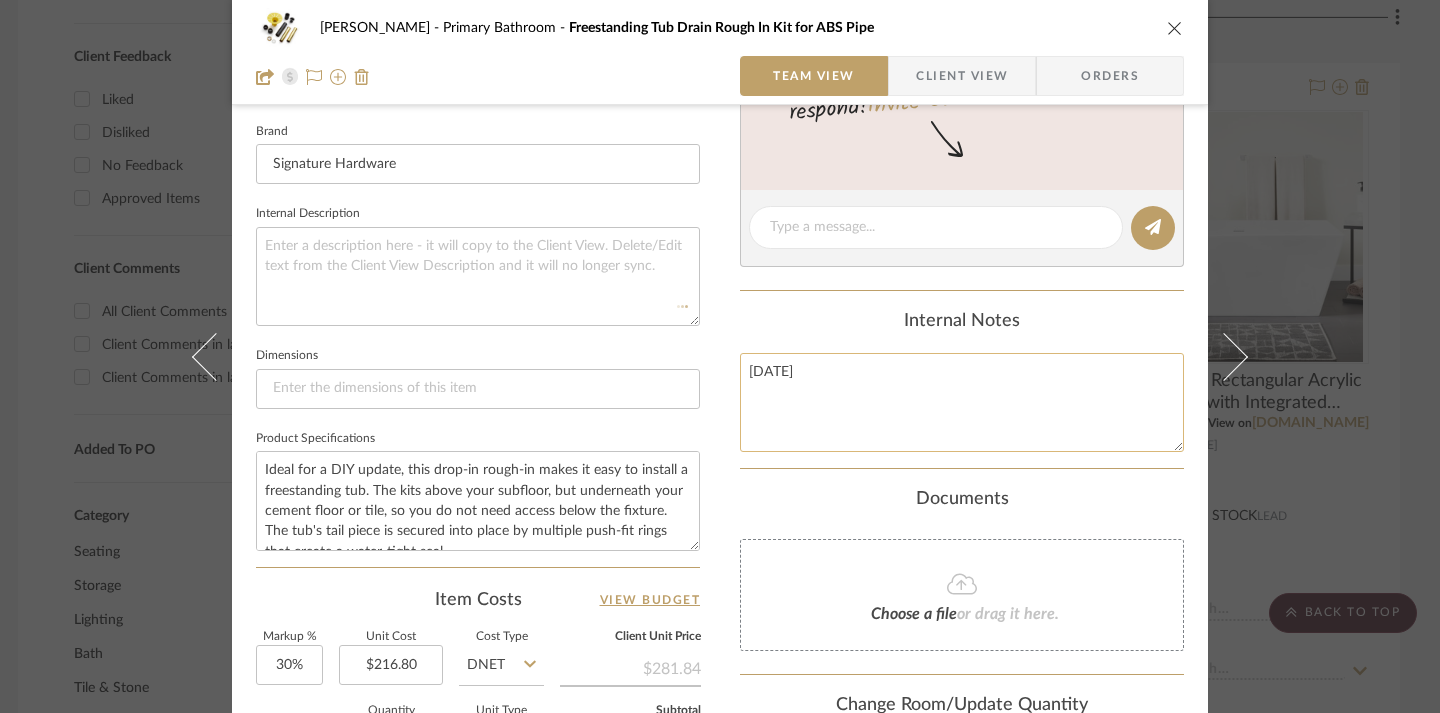 click on "[DATE]" 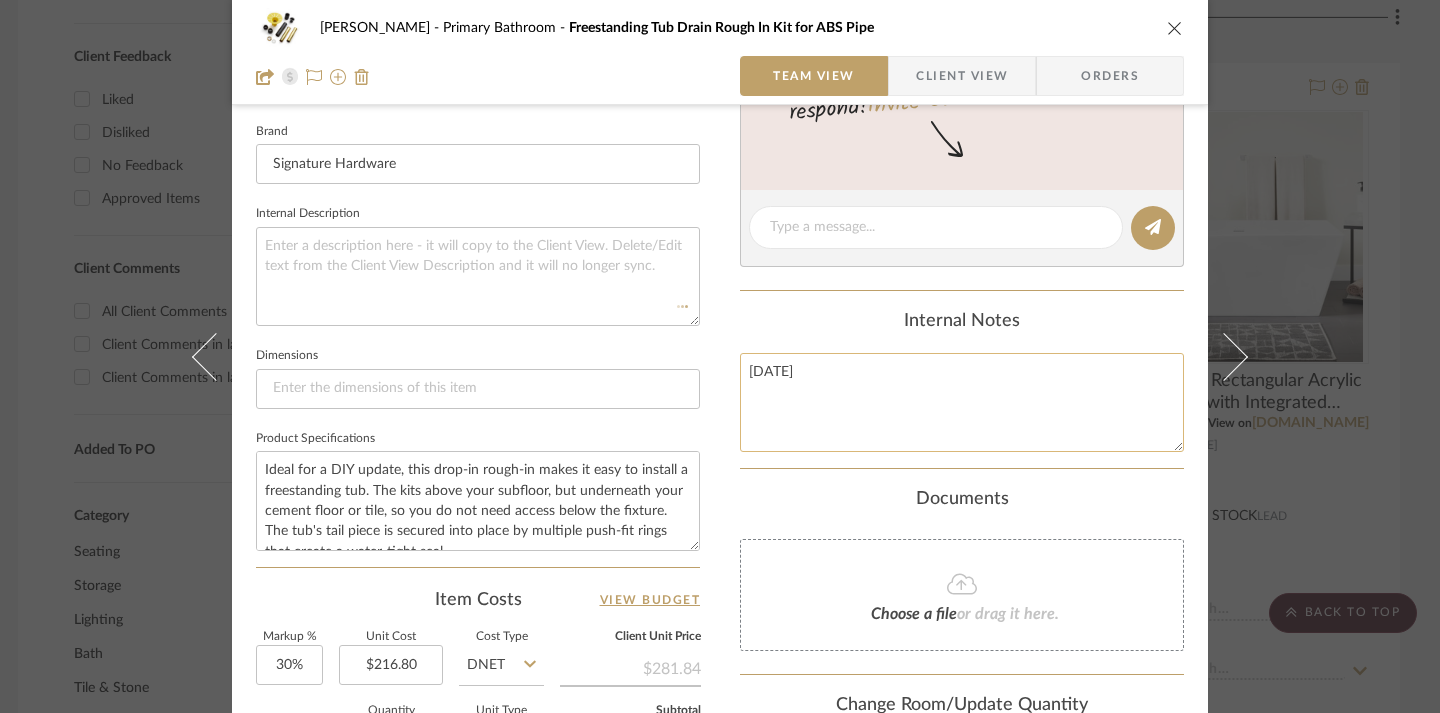 type 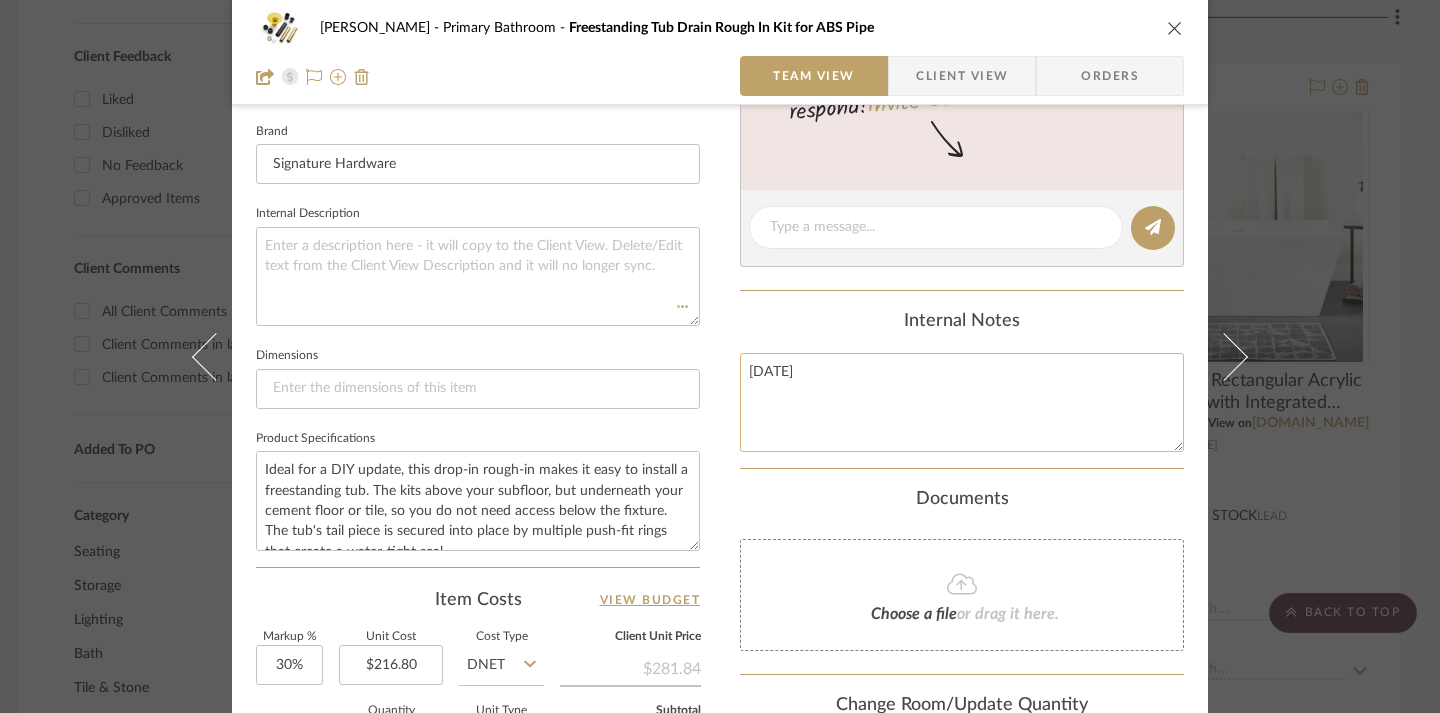type 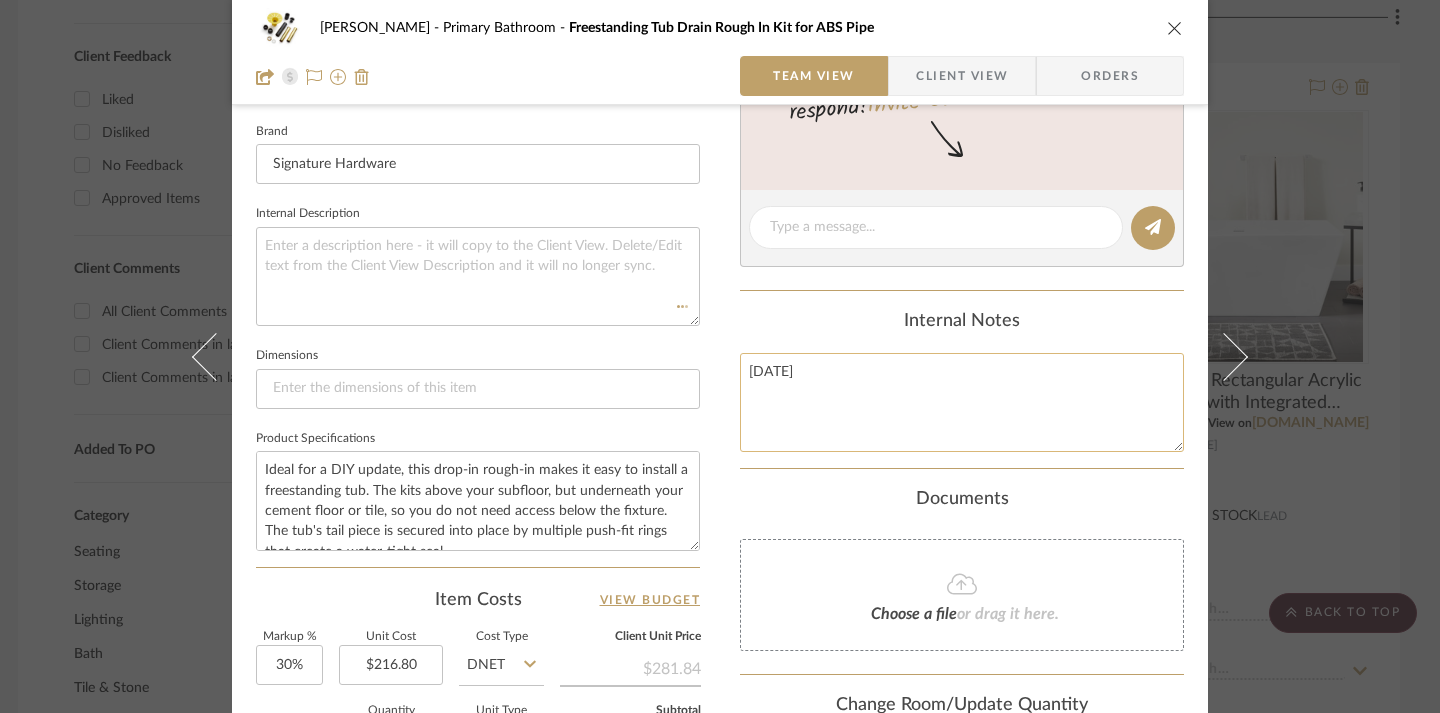 type 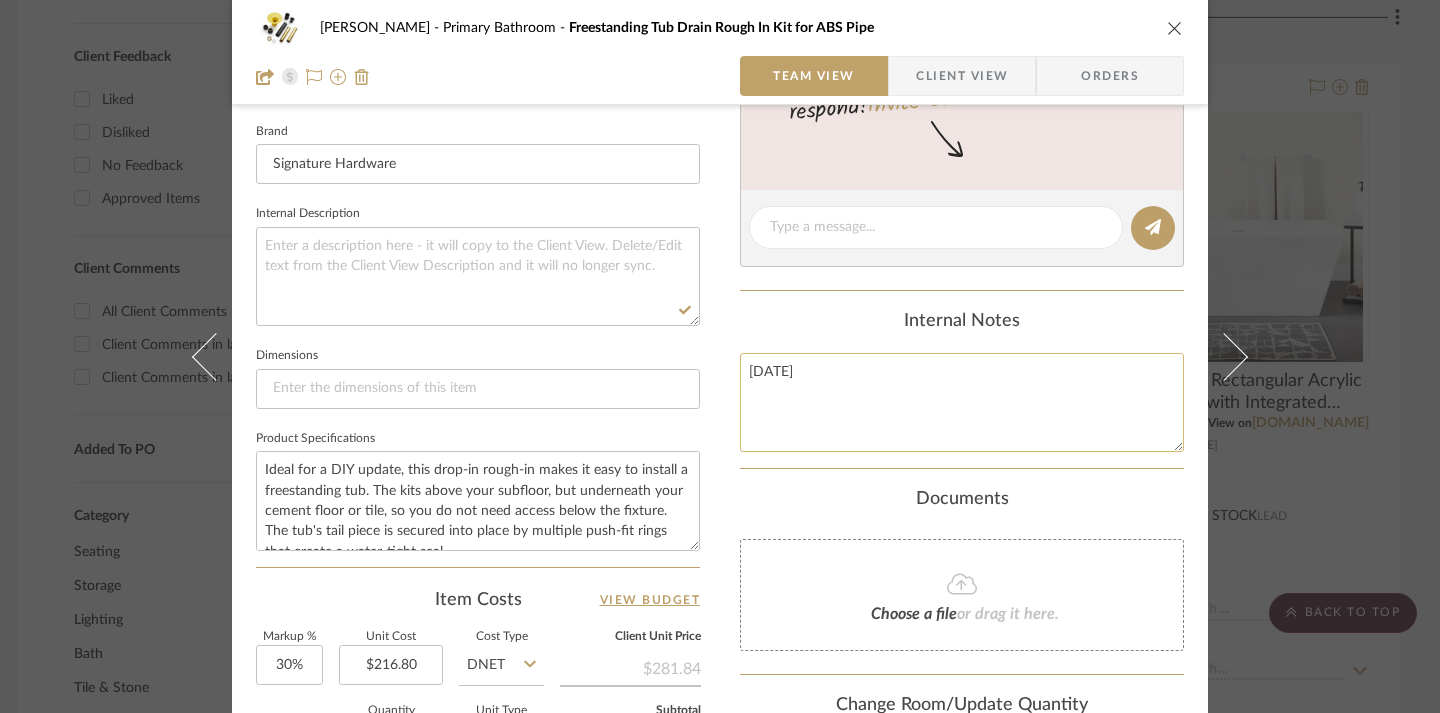 paste on "NOT ON SPECIFICATION SCHEDULE" 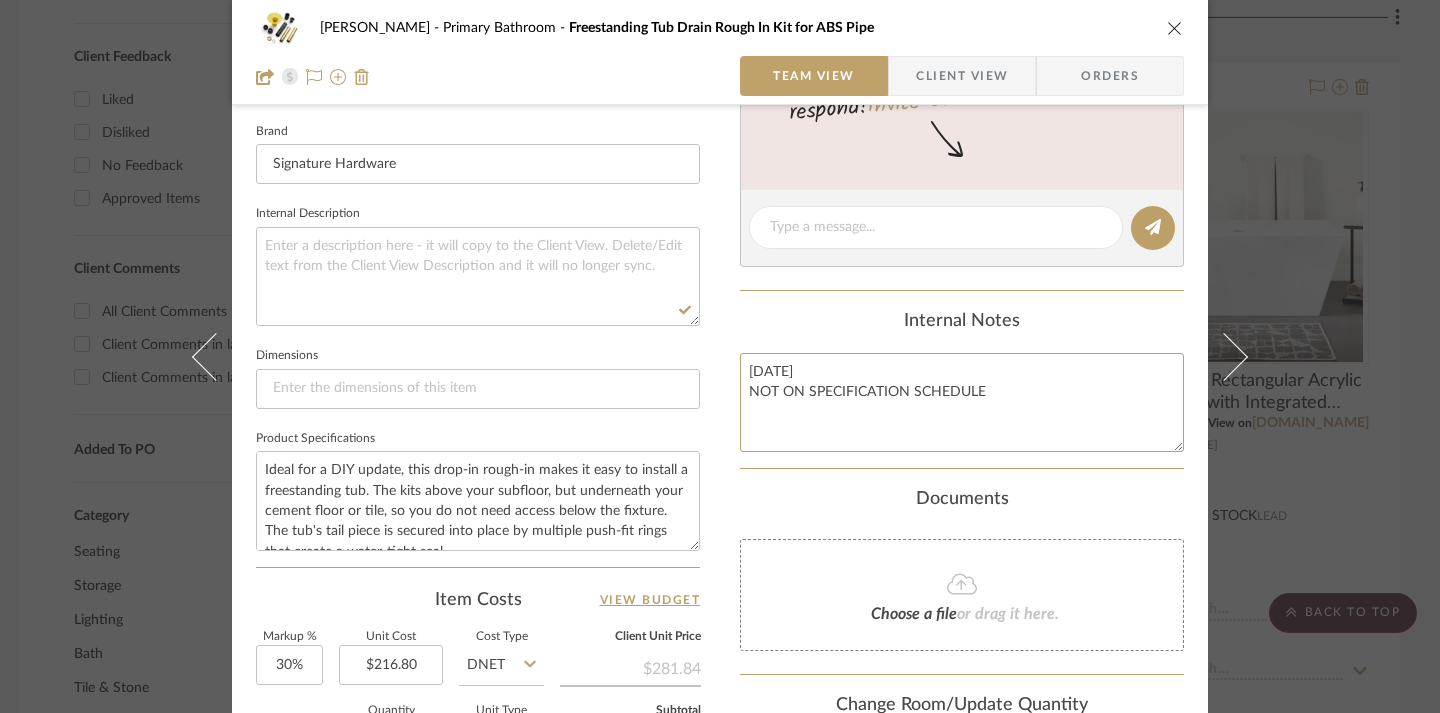 type on "[DATE]
NOT ON SPECIFICATION SCHEDULE" 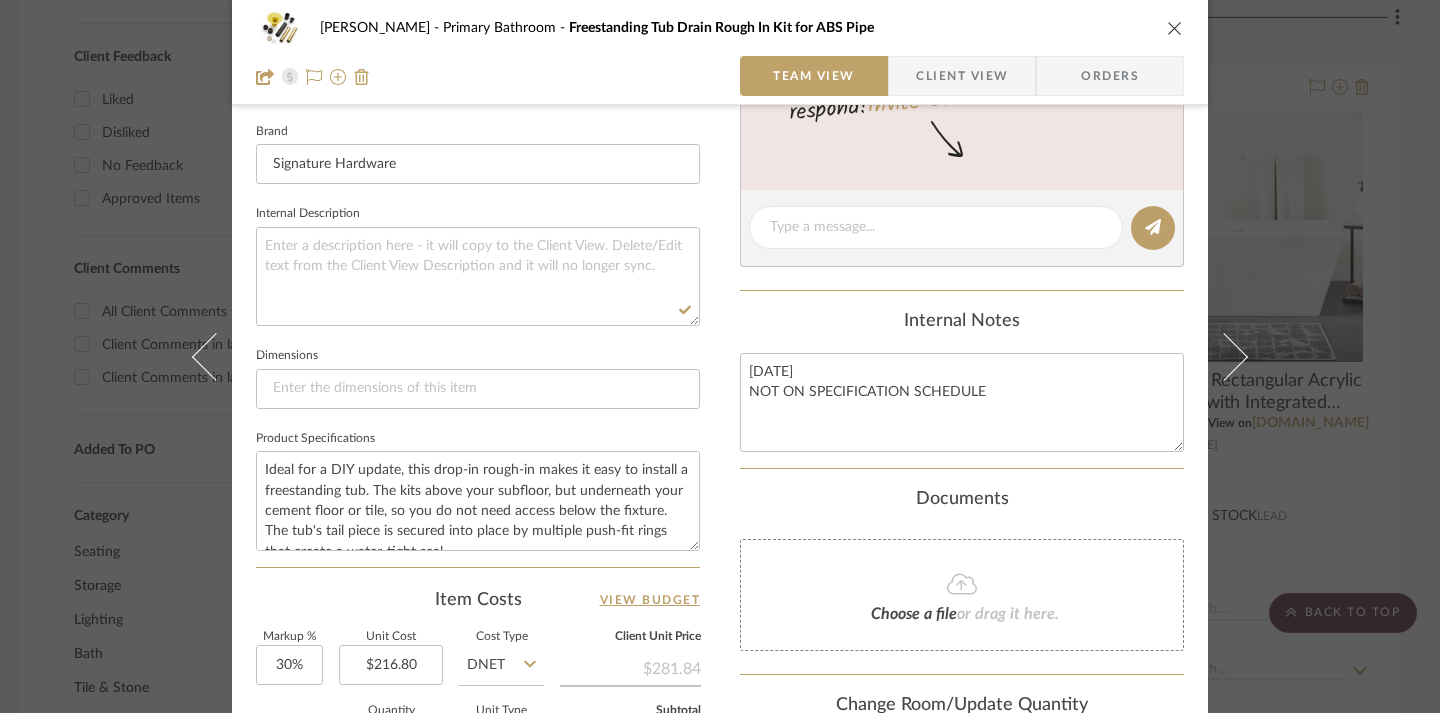 click on "Content here copies to Client View - confirm visibility there.  Show in Client Dashboard   Include in Budget   View Budget  Team Status  Lead Time  In Stock Weeks  Est. Min   Est. Max   Due Date   Install Date  Tasks / To-Dos /  team Messaging  Leave yourself a note here or share next steps with your team. You will receive emails when they
respond!  Invite Collaborator Internal Notes [DATE]
NOT ON SPECIFICATION SCHEDULE  Documents  Choose a file  or drag it here. Change Room/Update Quantity  Primary Bathroom  (1) *To create a new room/section do that from main project page" at bounding box center [962, 279] 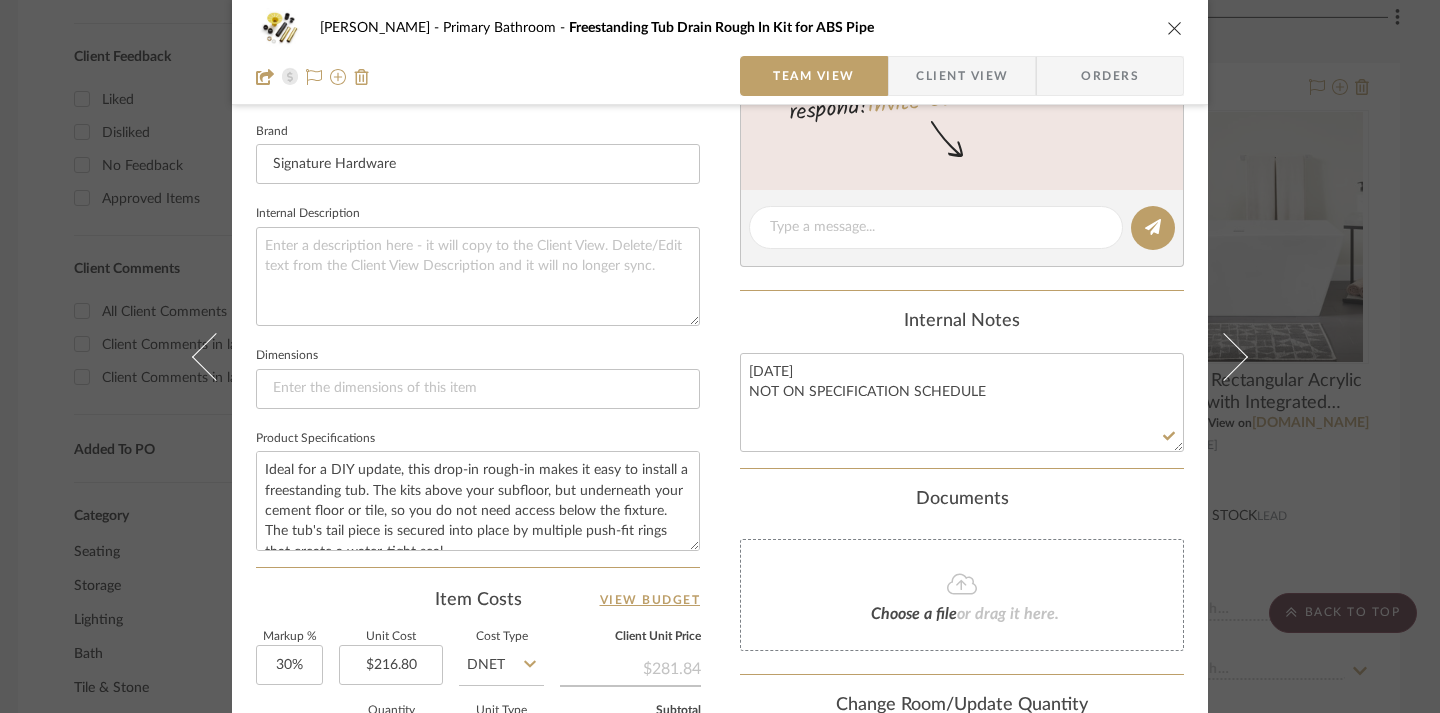 click at bounding box center [1175, 28] 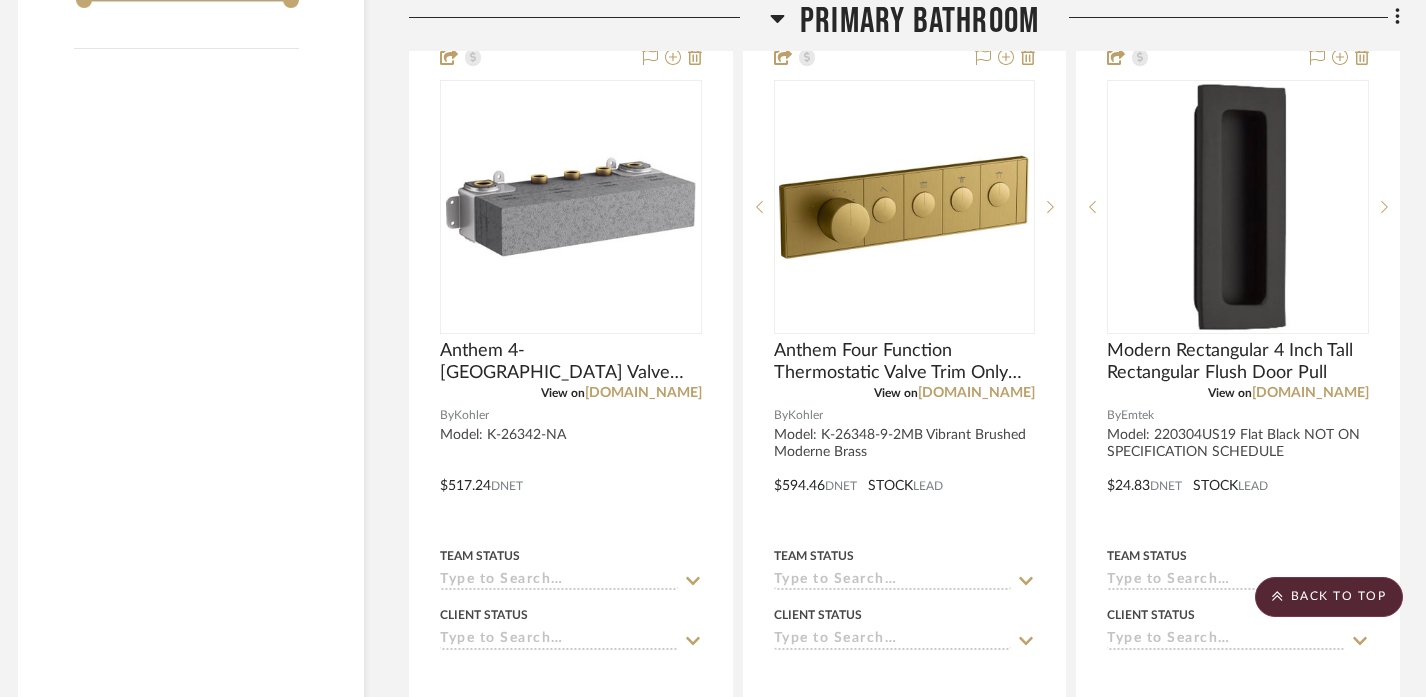 scroll, scrollTop: 3634, scrollLeft: 12, axis: both 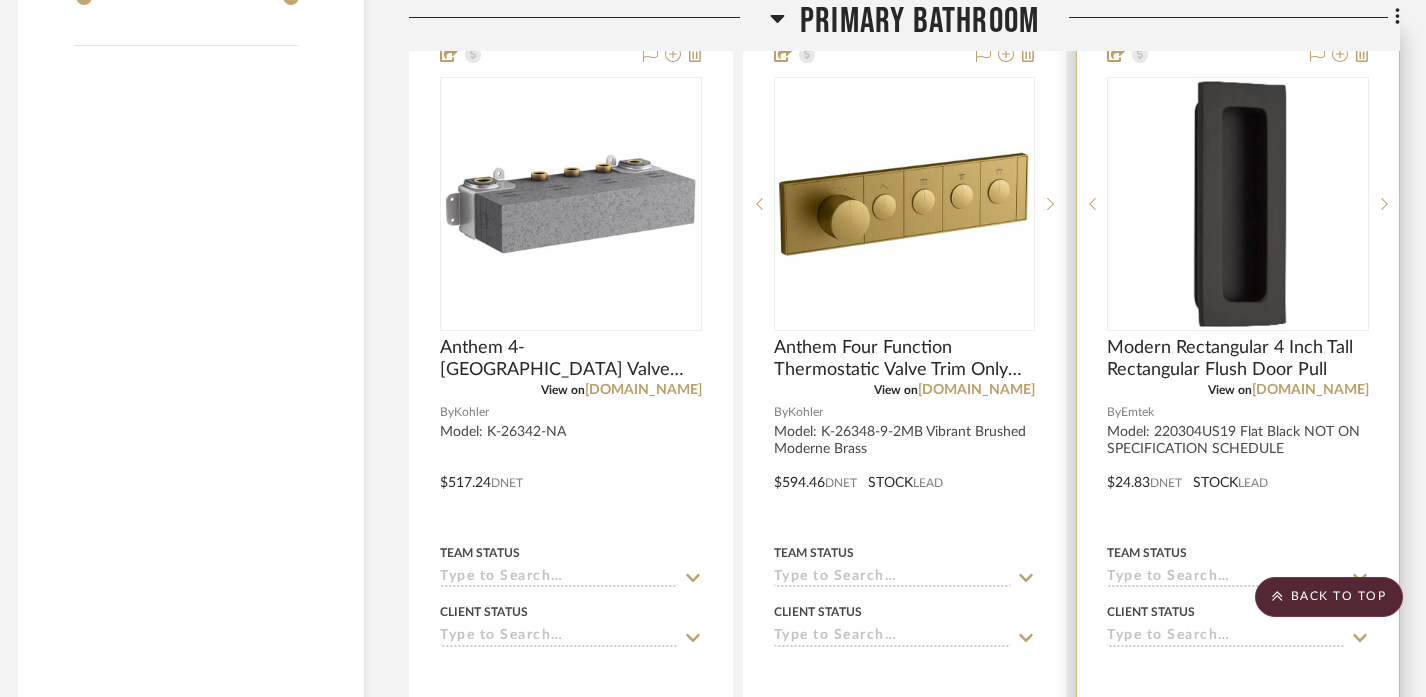 click at bounding box center [1238, 468] 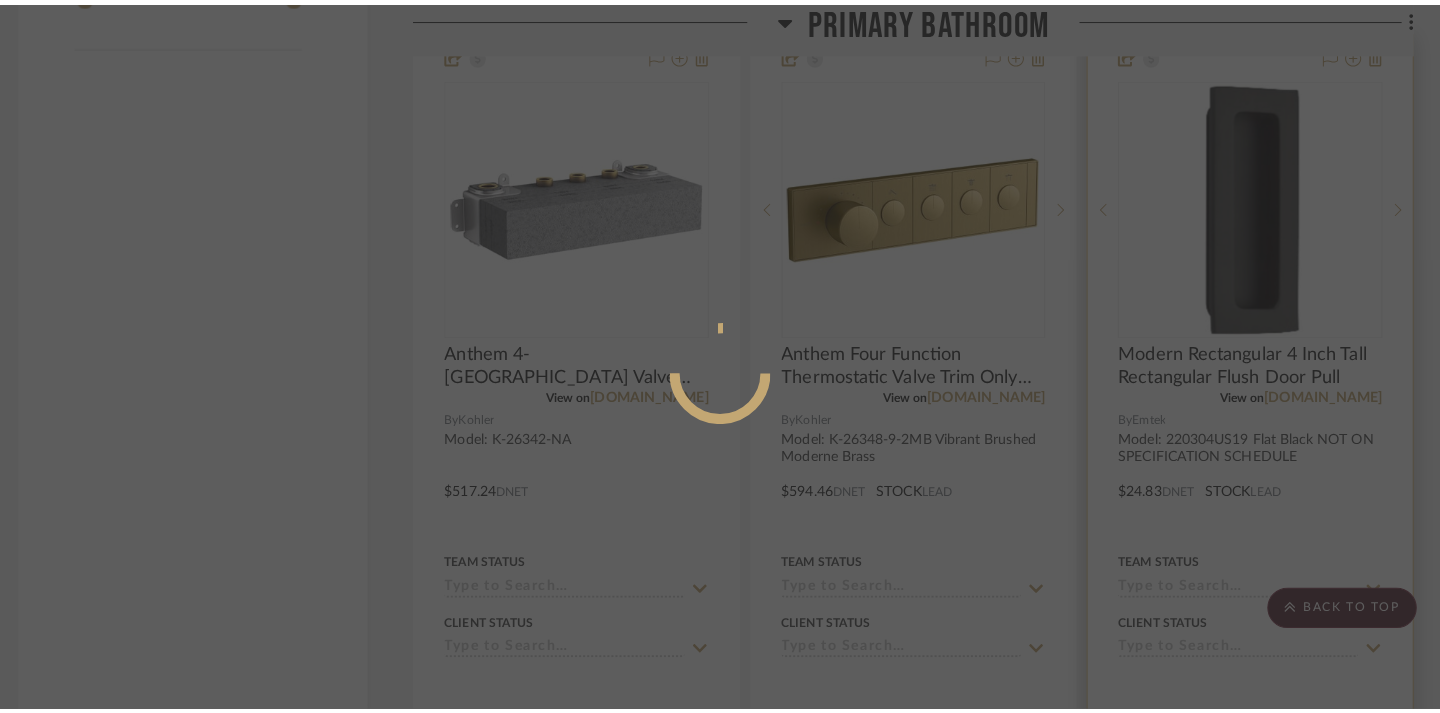 scroll, scrollTop: 0, scrollLeft: 0, axis: both 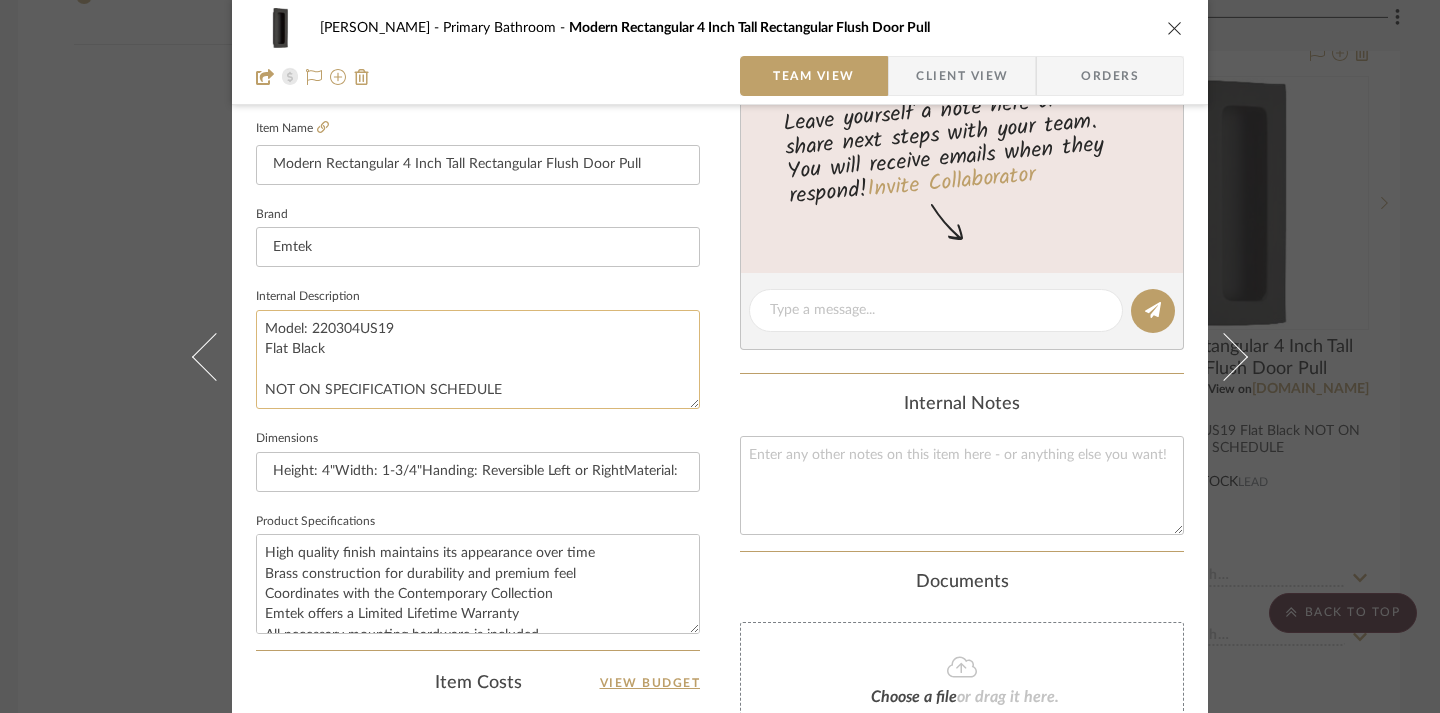 click on "Model: 220304US19
Flat Black
NOT ON SPECIFICATION SCHEDULE" 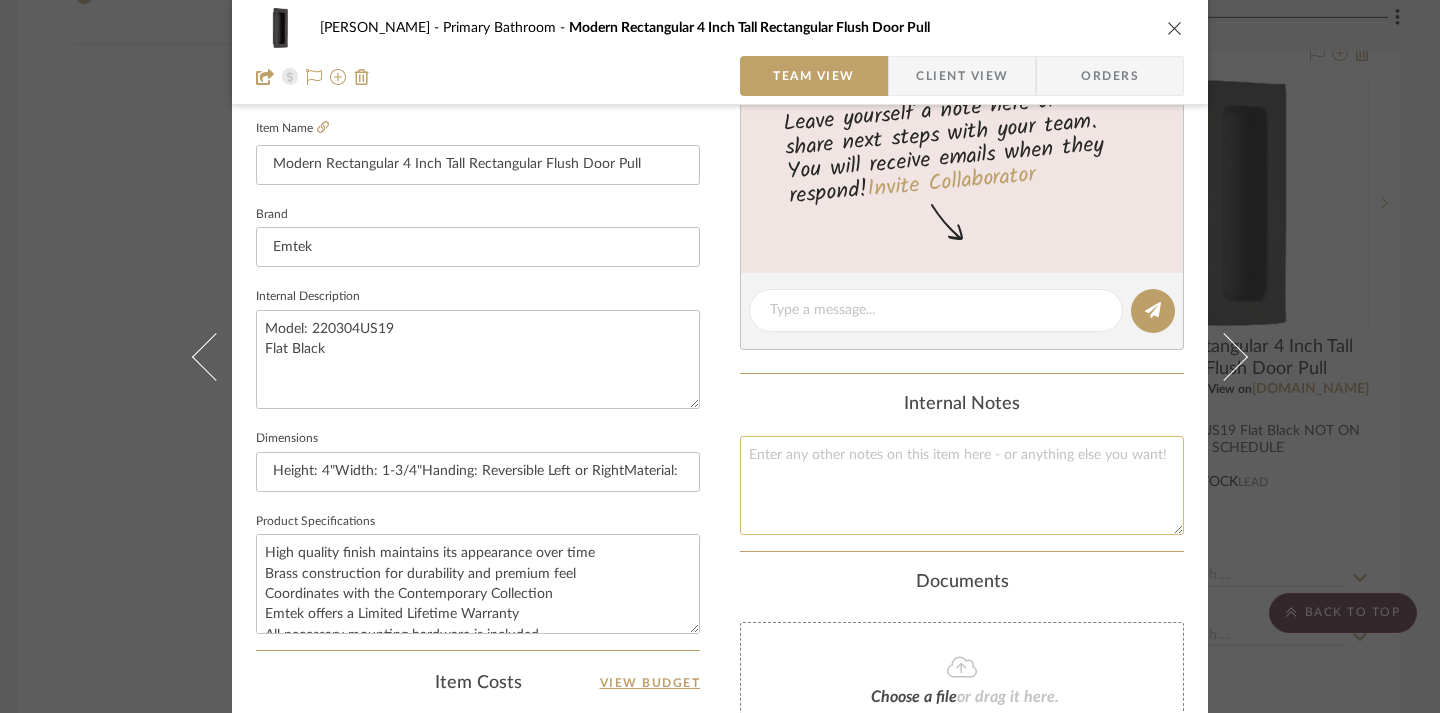 type on "Model: 220304US19
Flat Black" 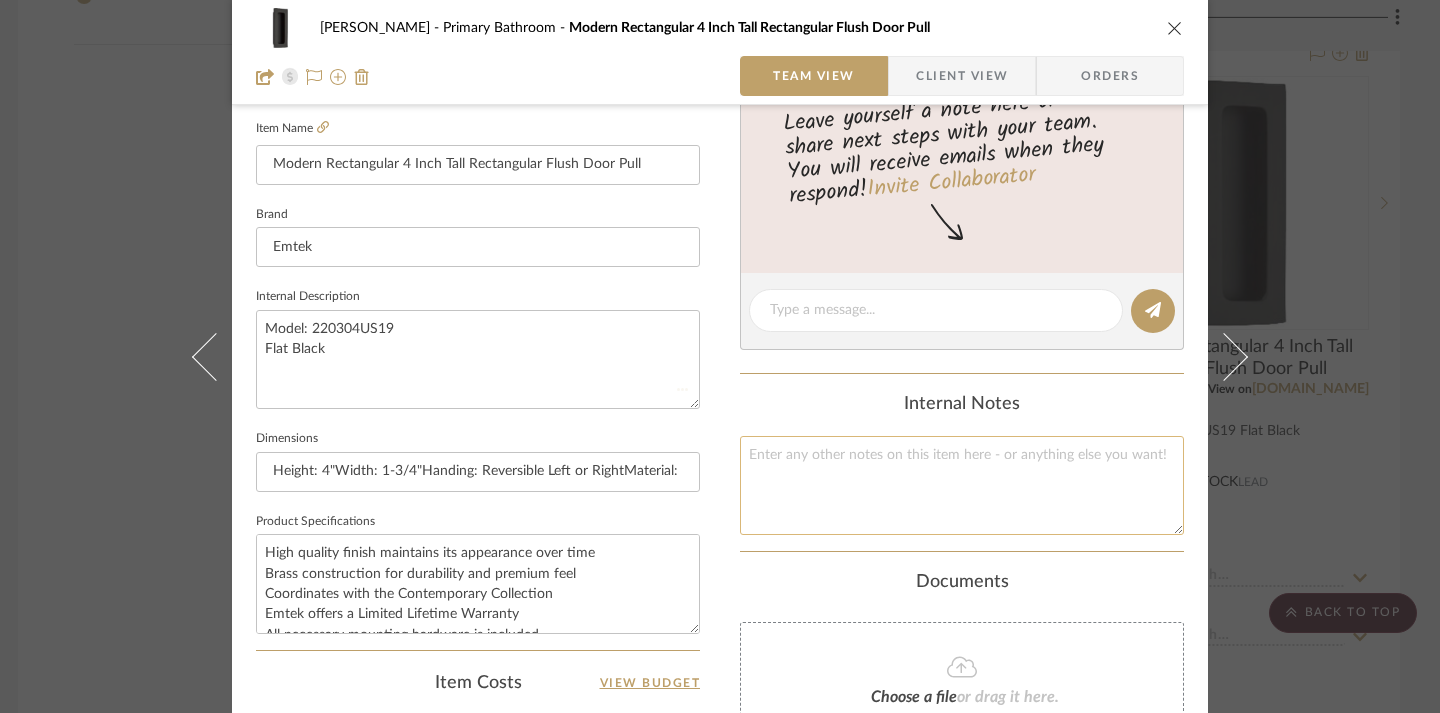 paste on "NOT ON SPECIFICATION SCHEDULE" 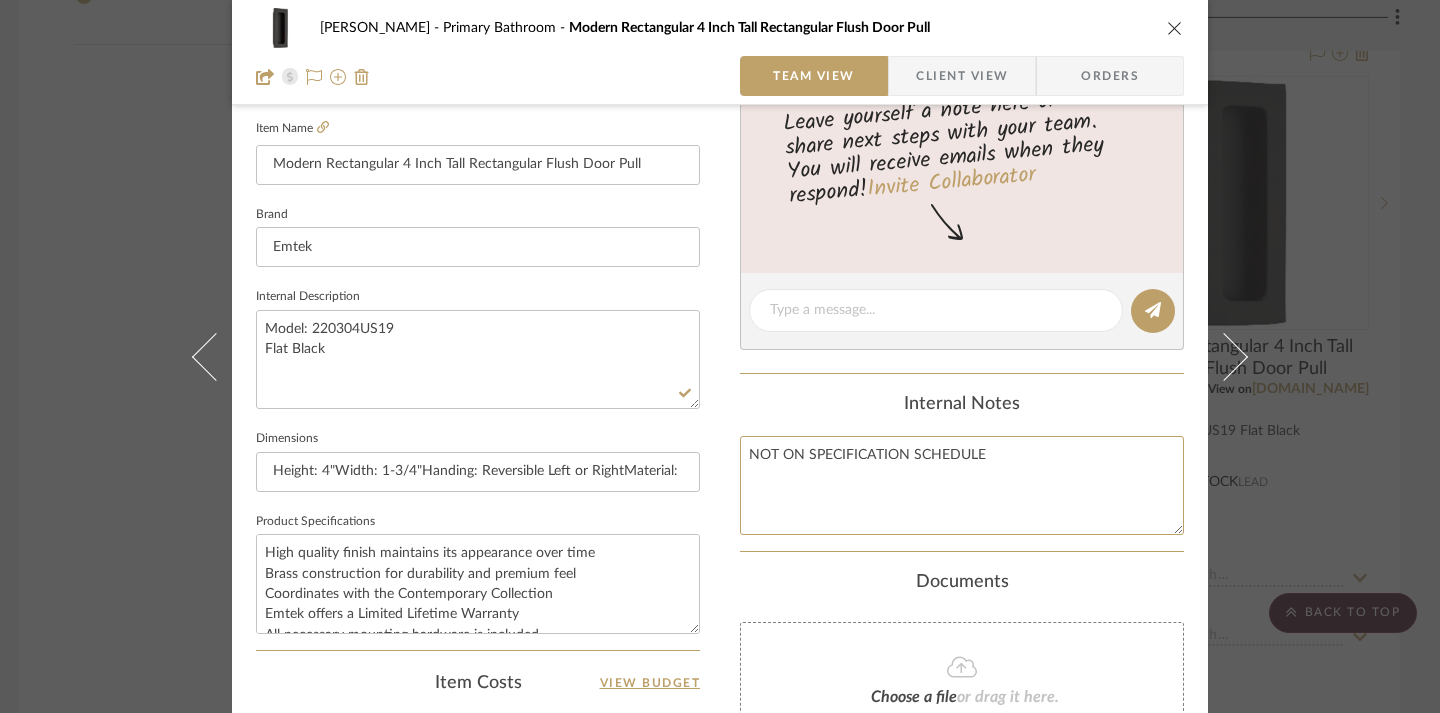 type on "NOT ON SPECIFICATION SCHEDULE" 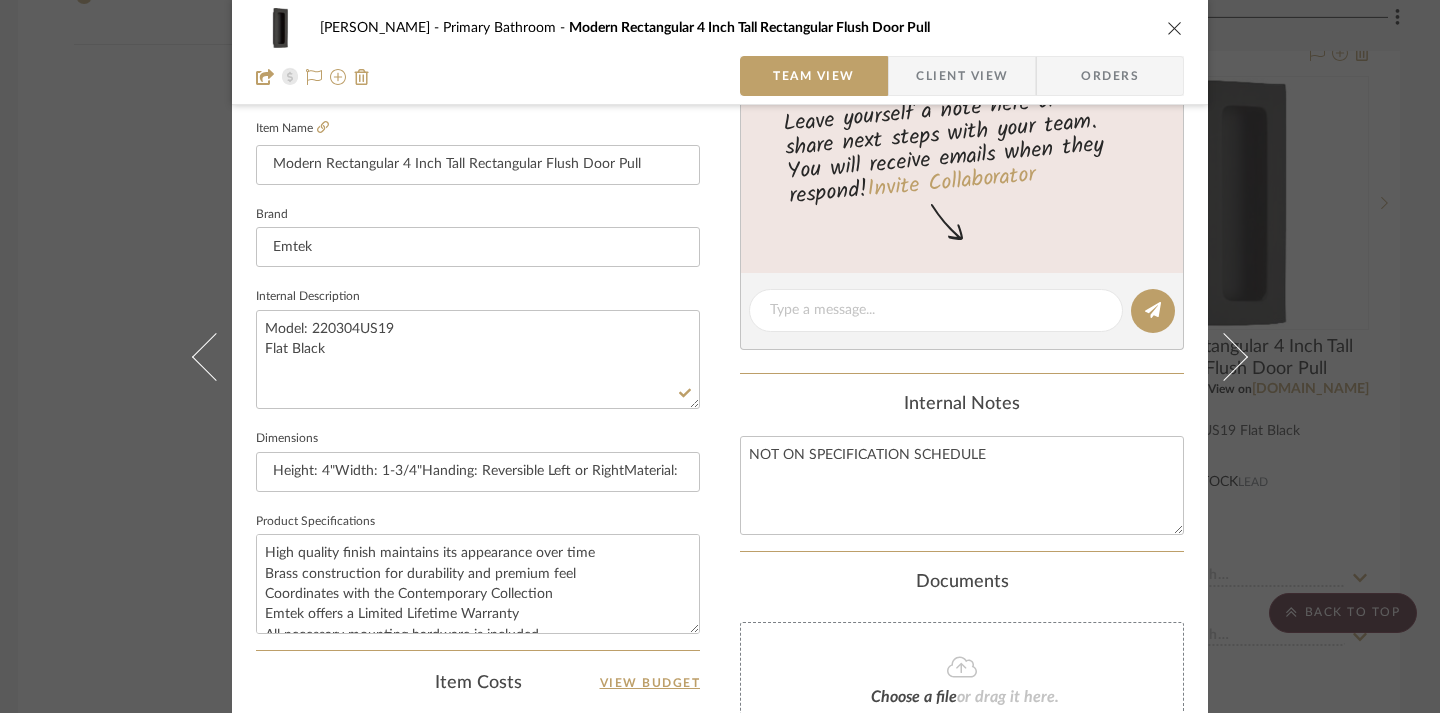 click on "Internal Notes" 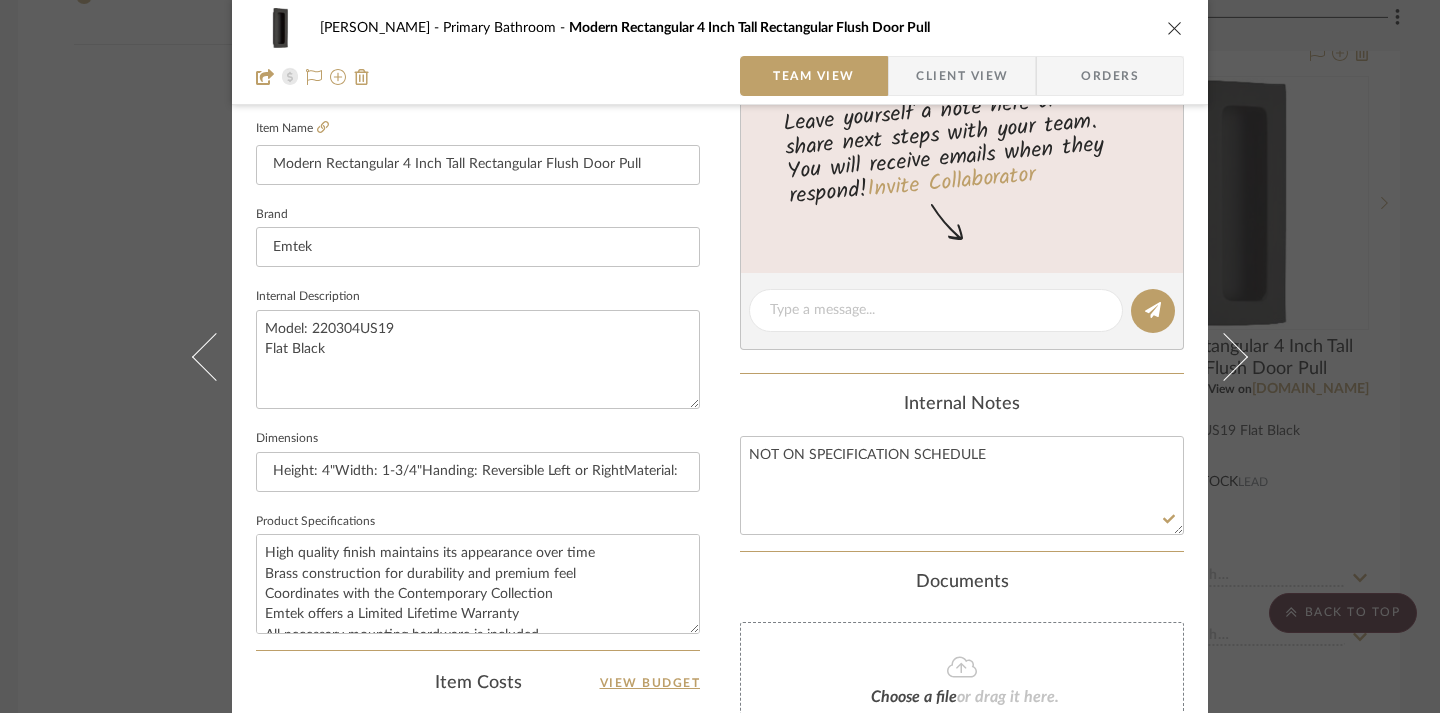 click at bounding box center (1175, 28) 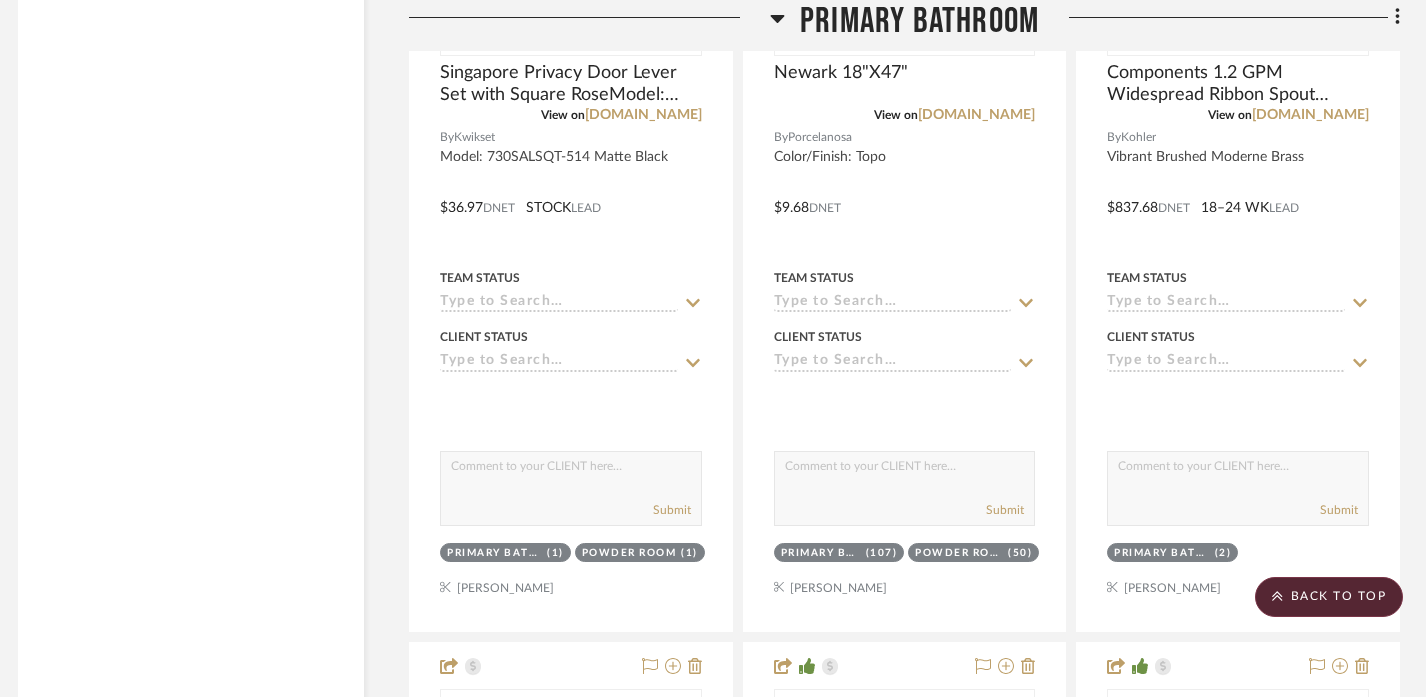 scroll, scrollTop: 4672, scrollLeft: 12, axis: both 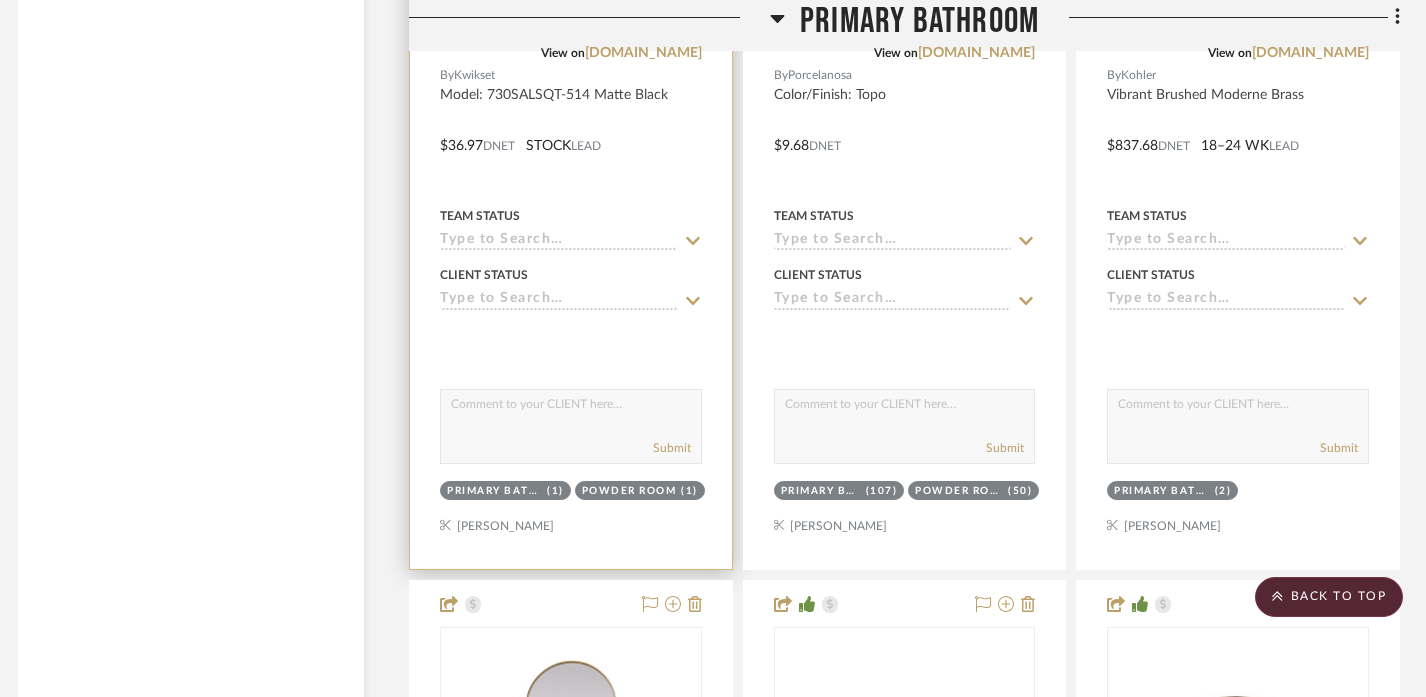 click at bounding box center [571, 131] 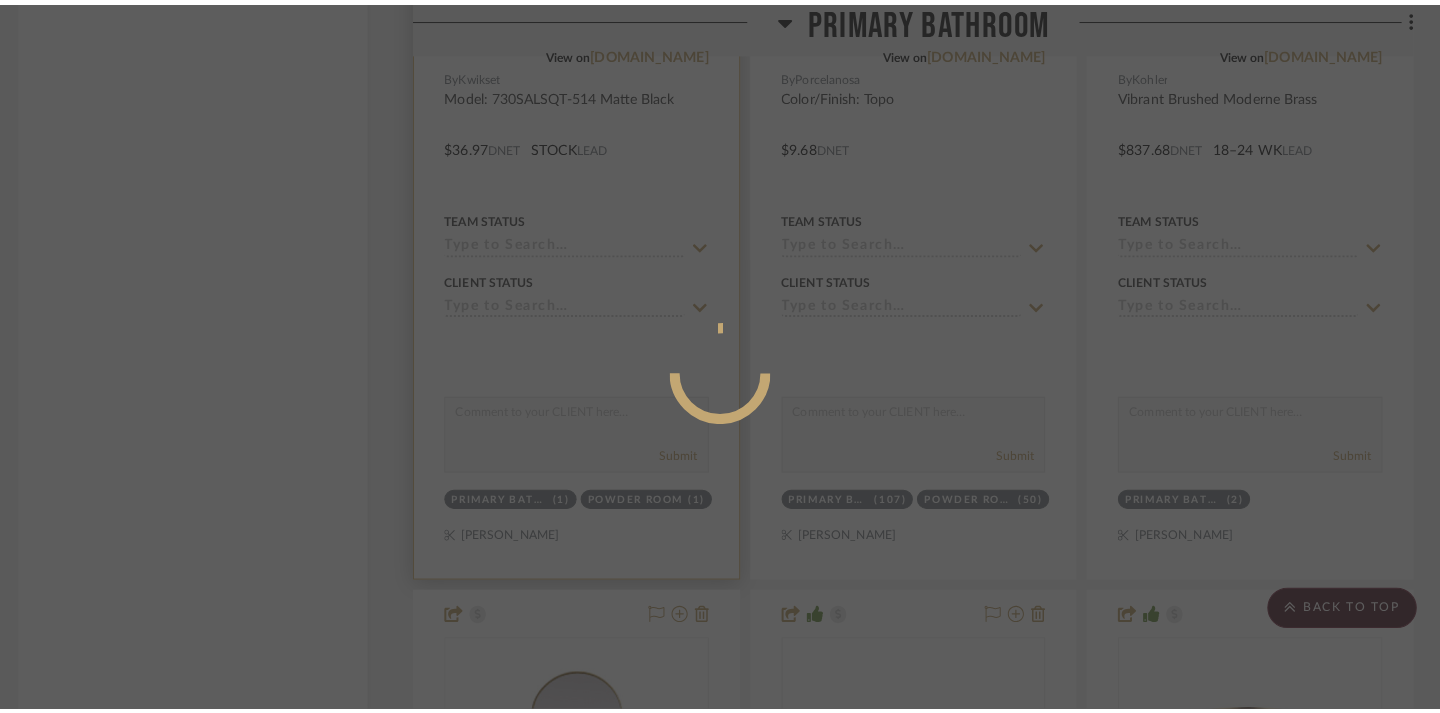 scroll, scrollTop: 0, scrollLeft: 0, axis: both 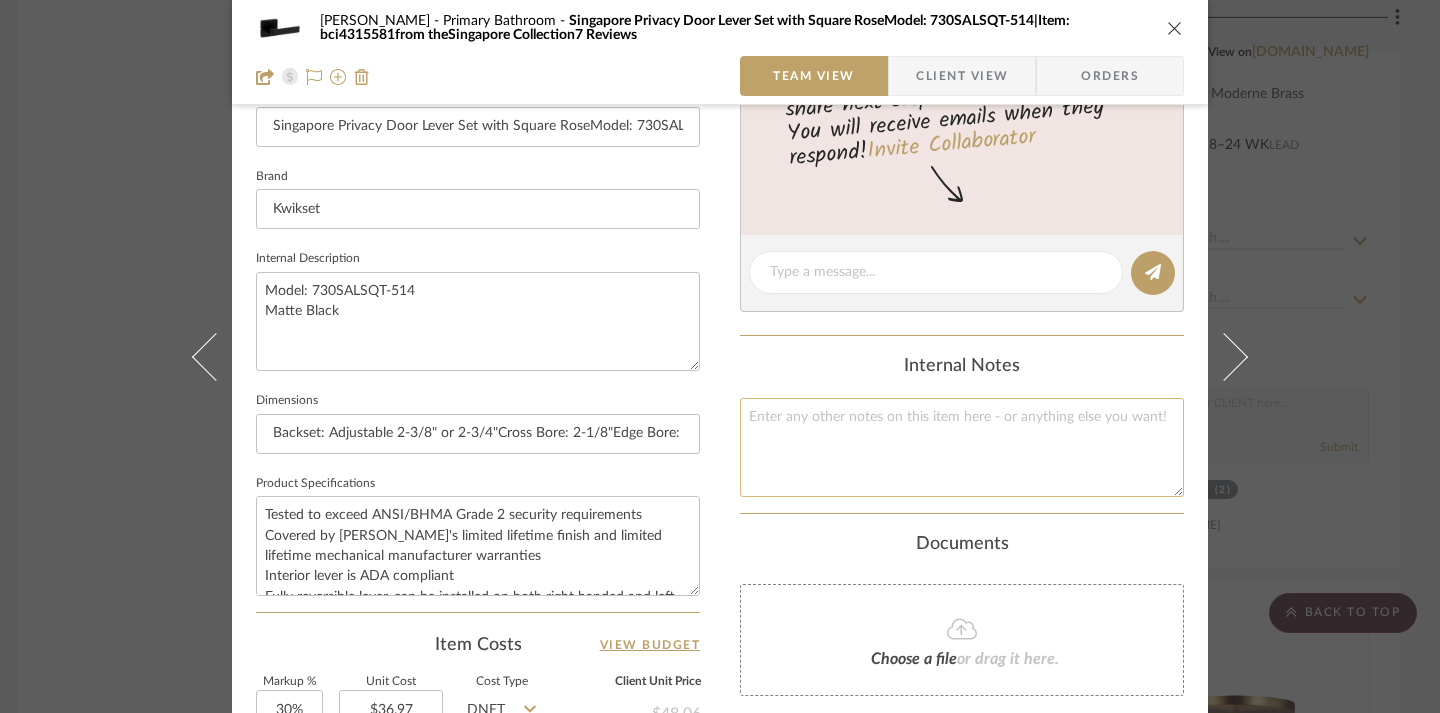 click 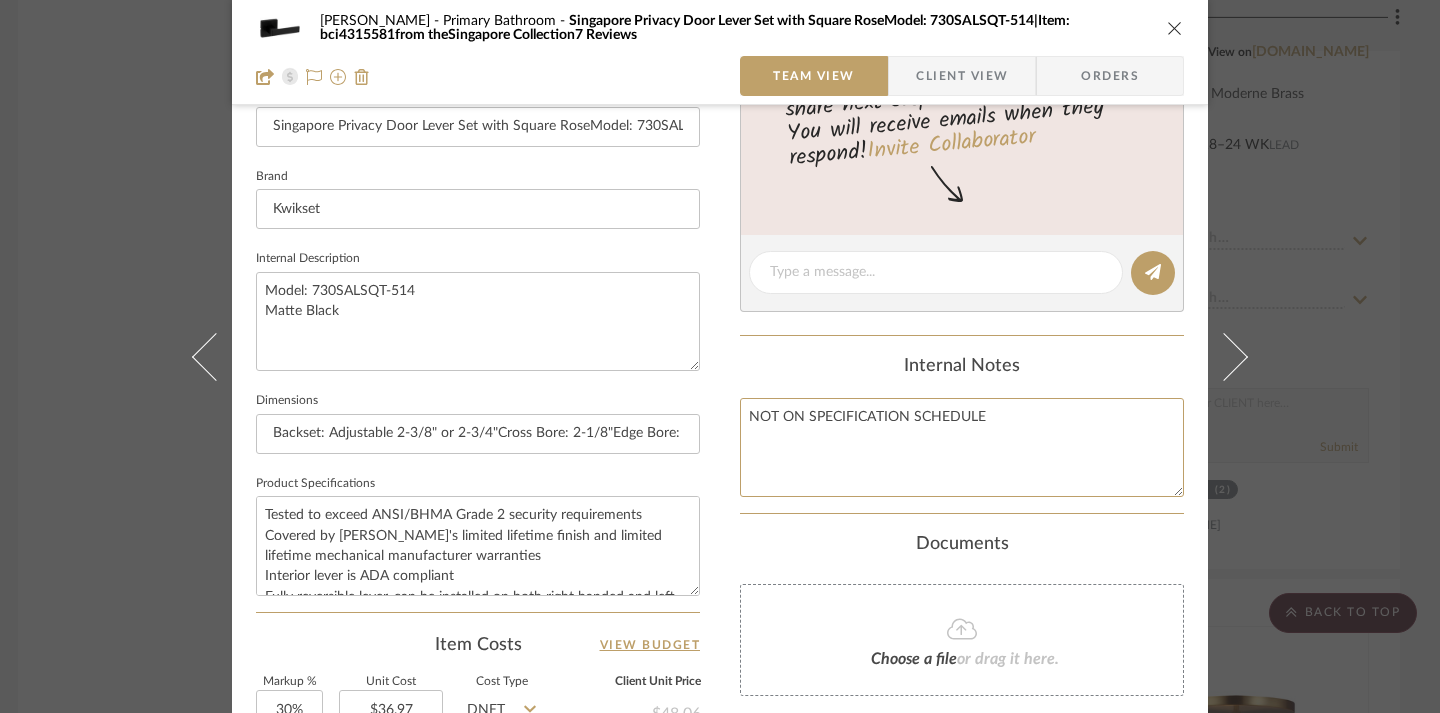 type on "NOT ON SPECIFICATION SCHEDULE" 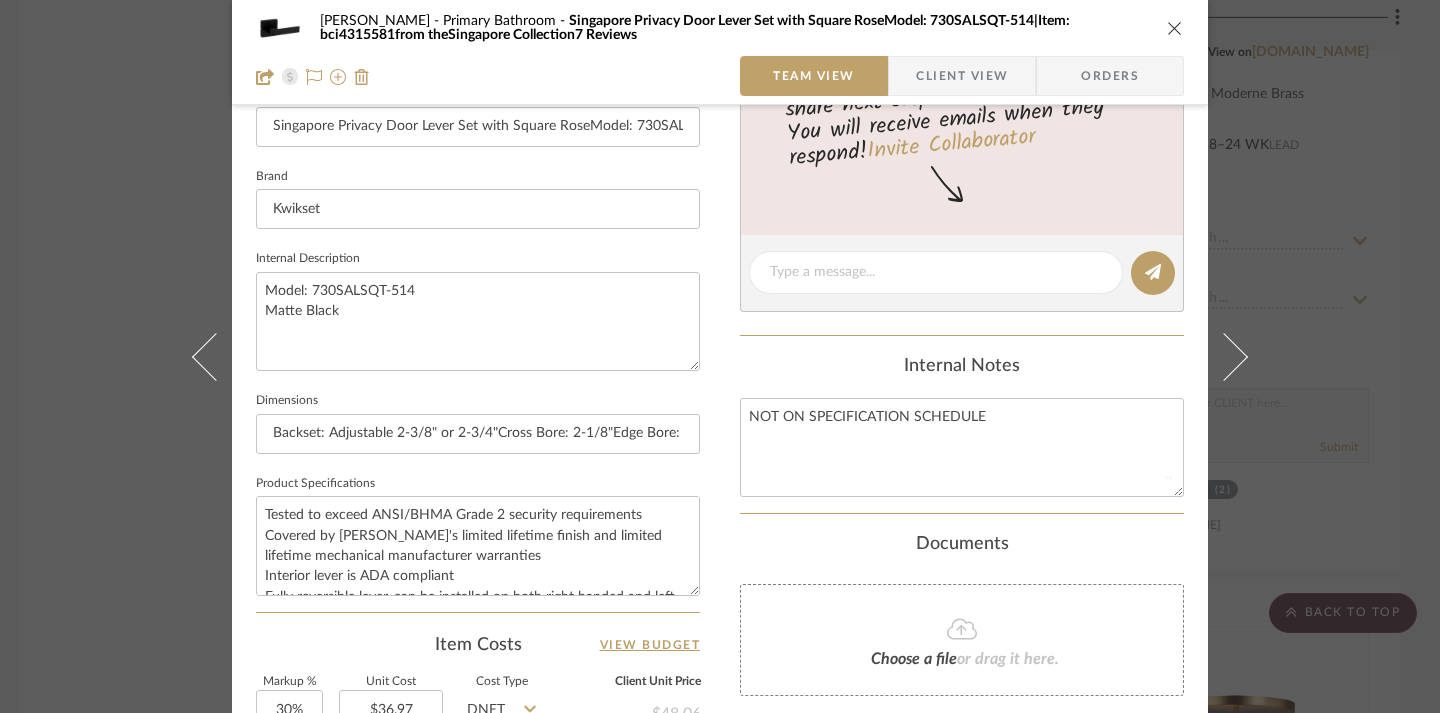 click on "Internal Notes" 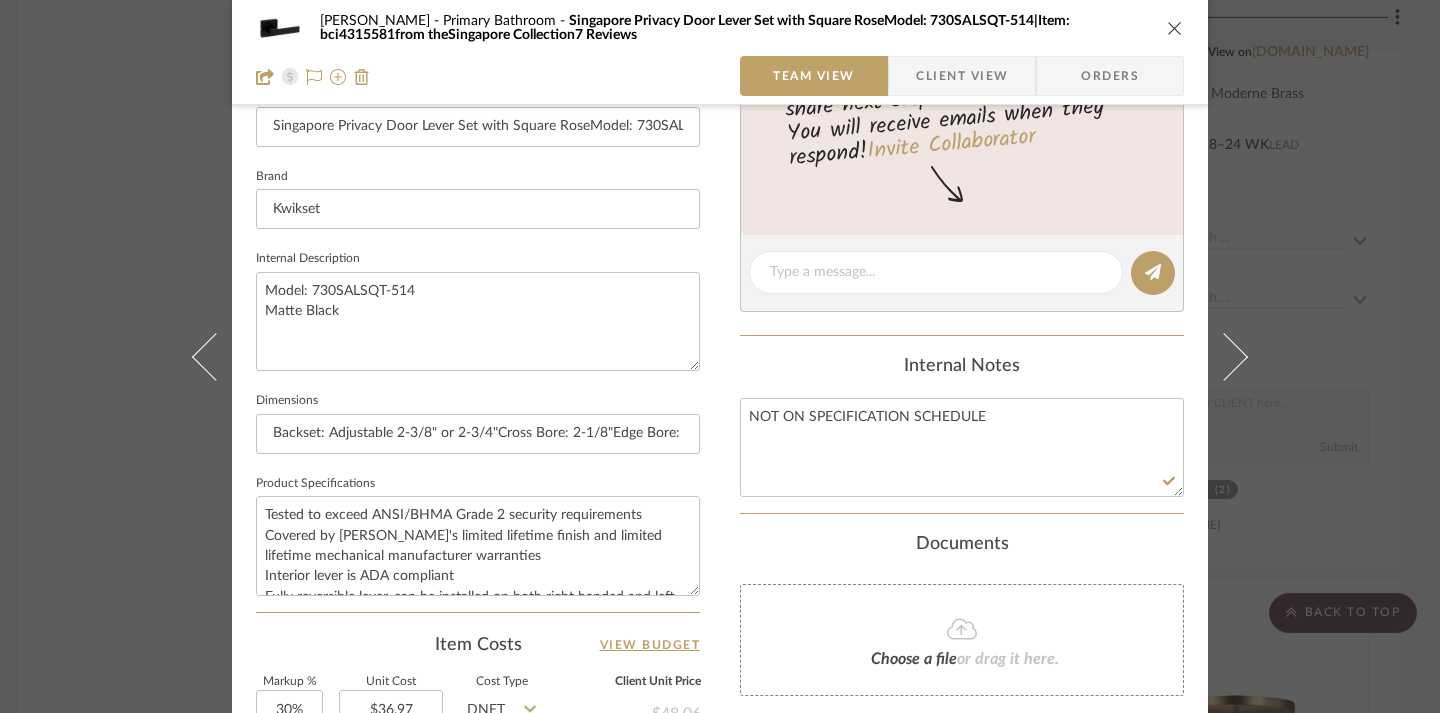 click at bounding box center [1175, 28] 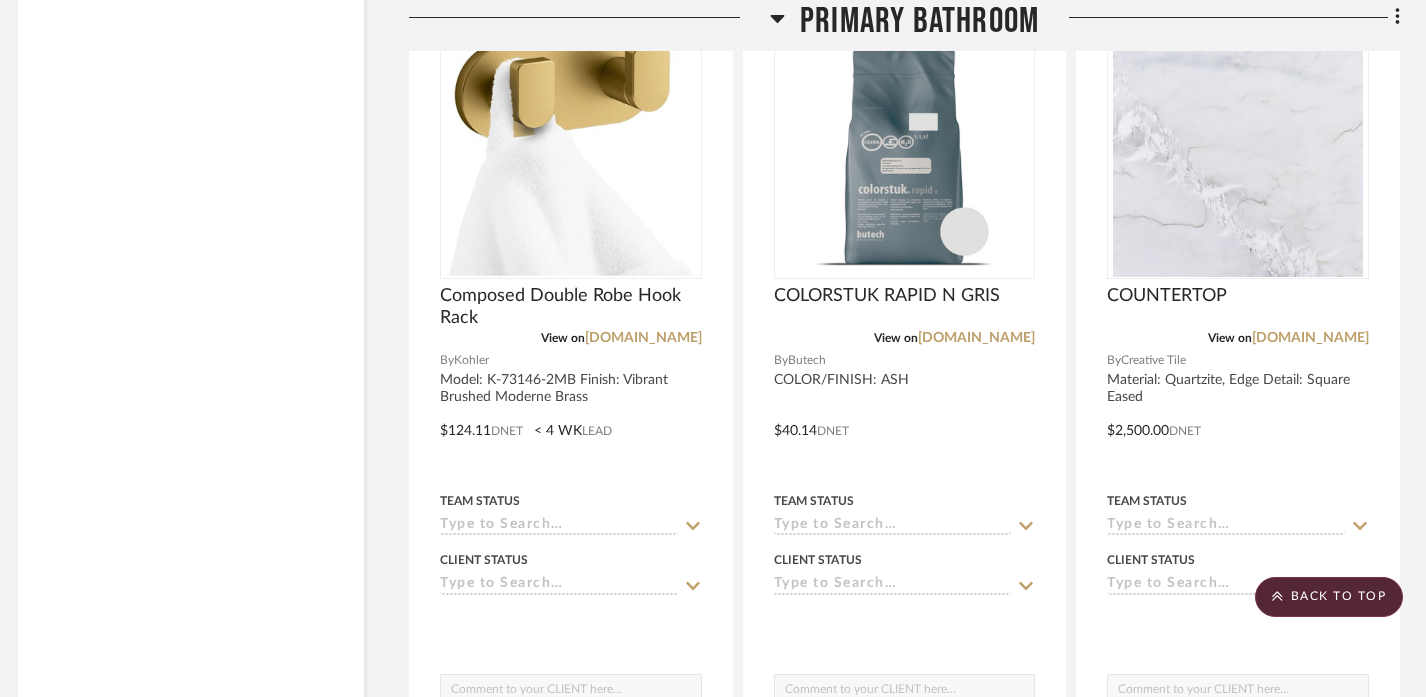 scroll, scrollTop: 7243, scrollLeft: 12, axis: both 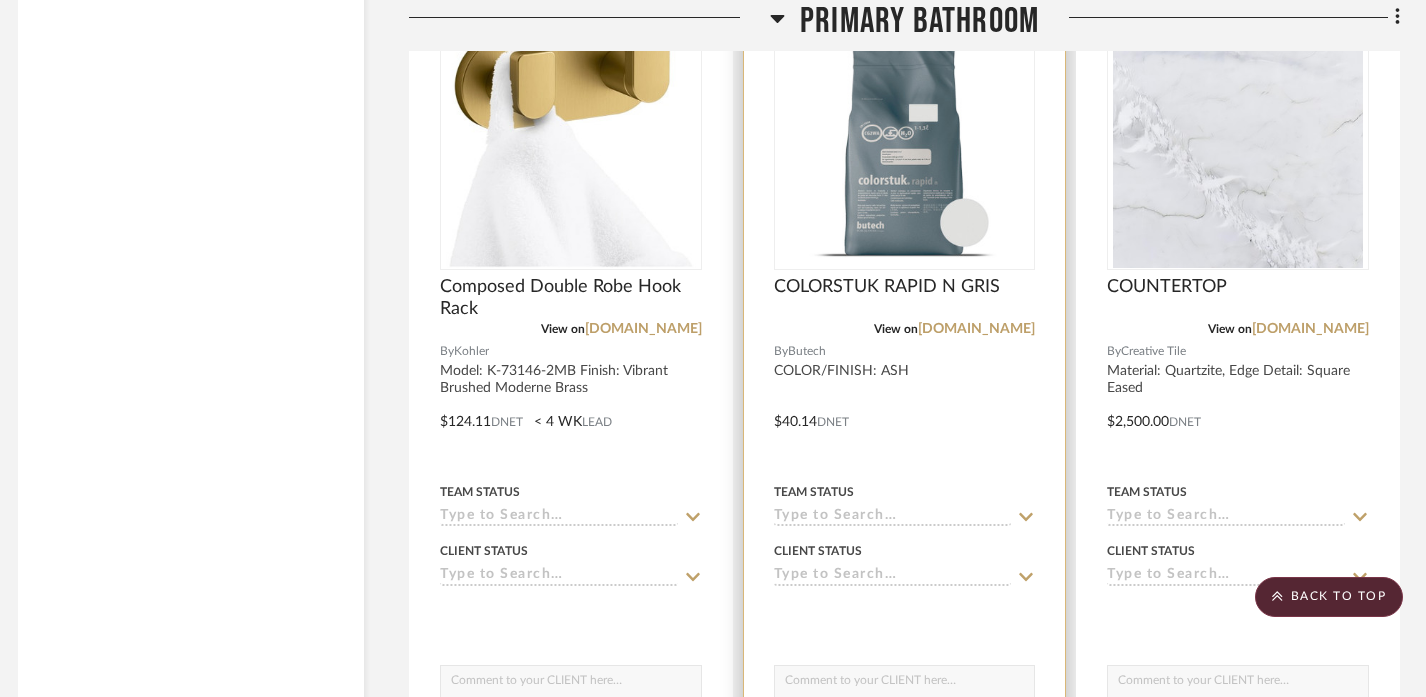 click at bounding box center (905, 407) 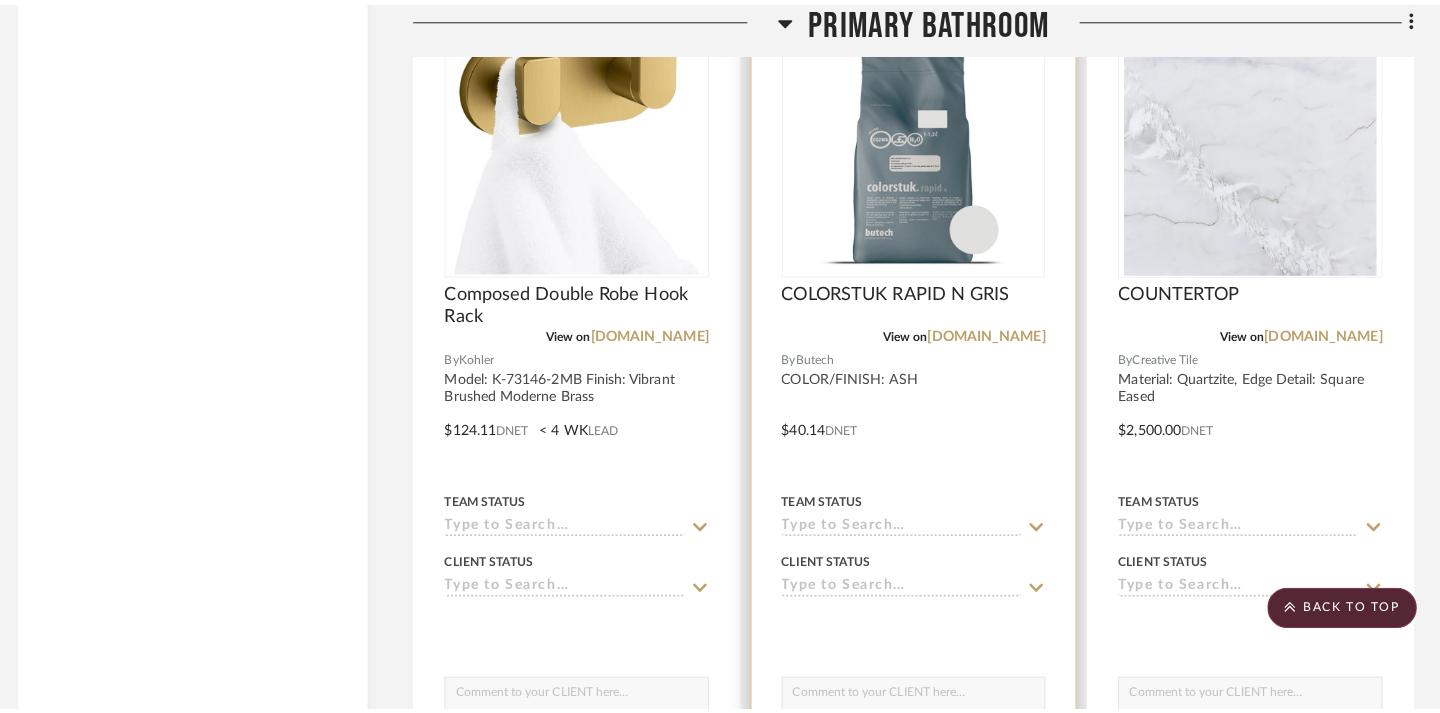 scroll, scrollTop: 0, scrollLeft: 0, axis: both 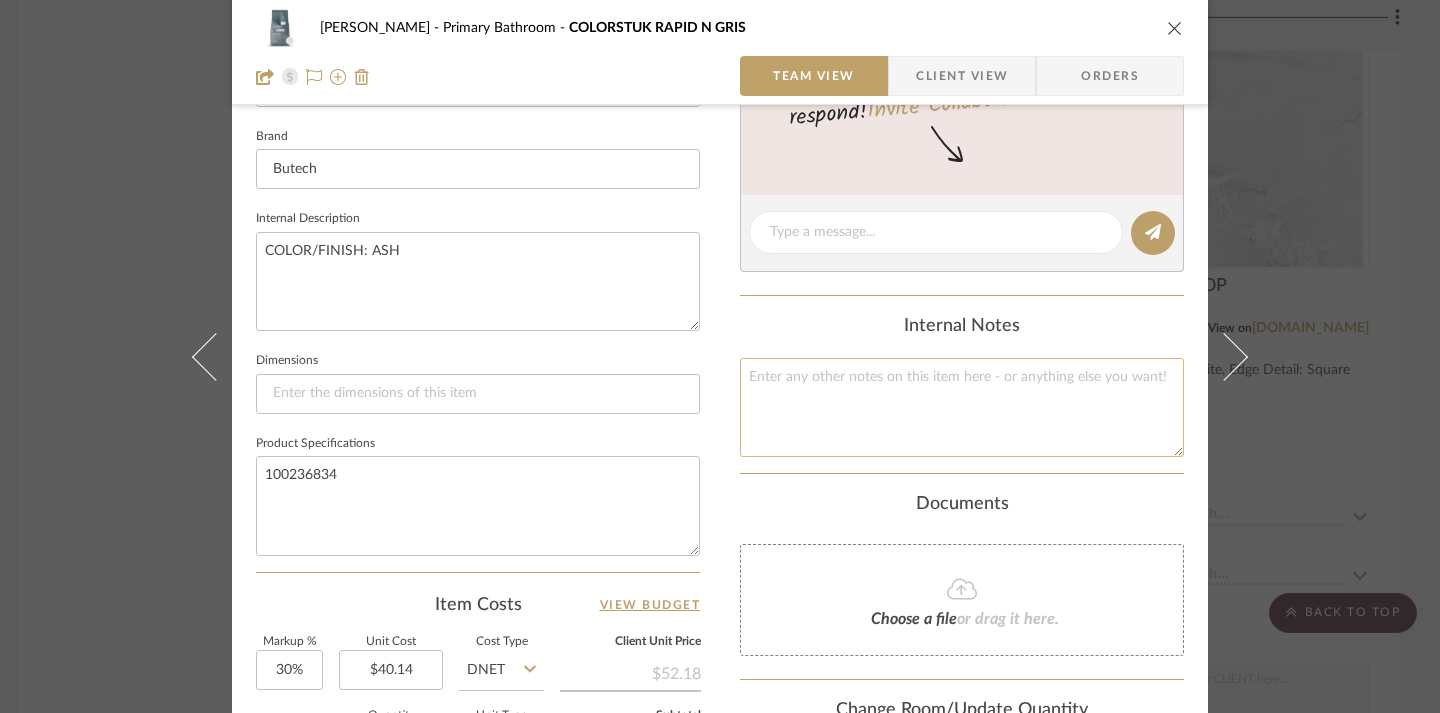 click 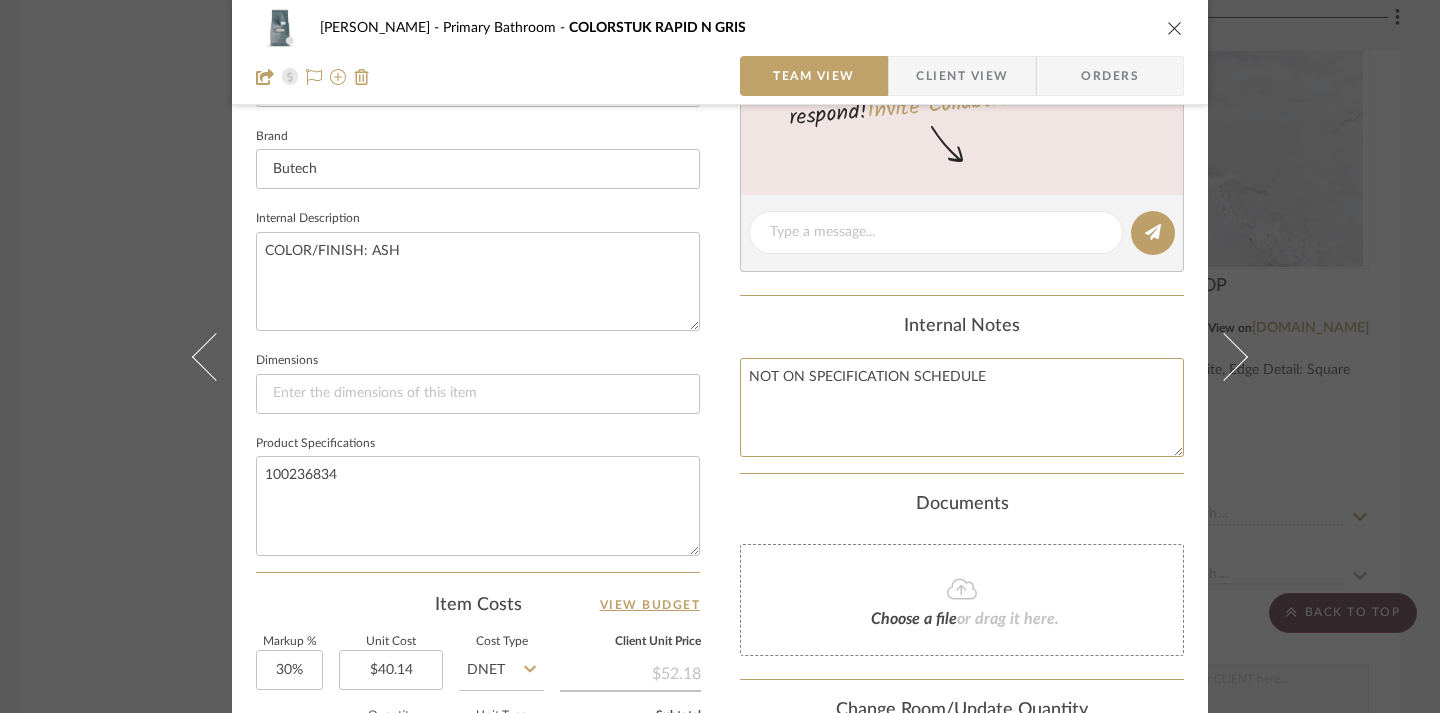 type on "NOT ON SPECIFICATION SCHEDULE" 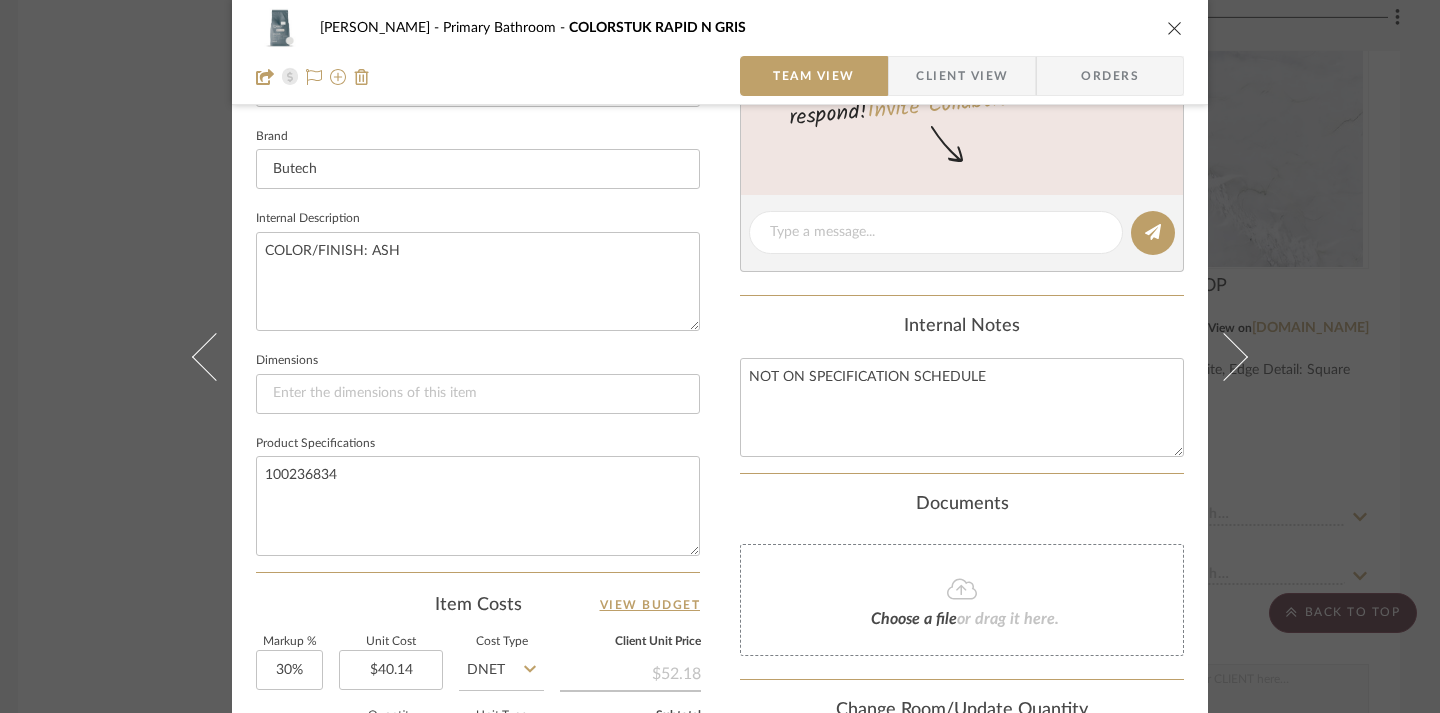 click on "Documents" 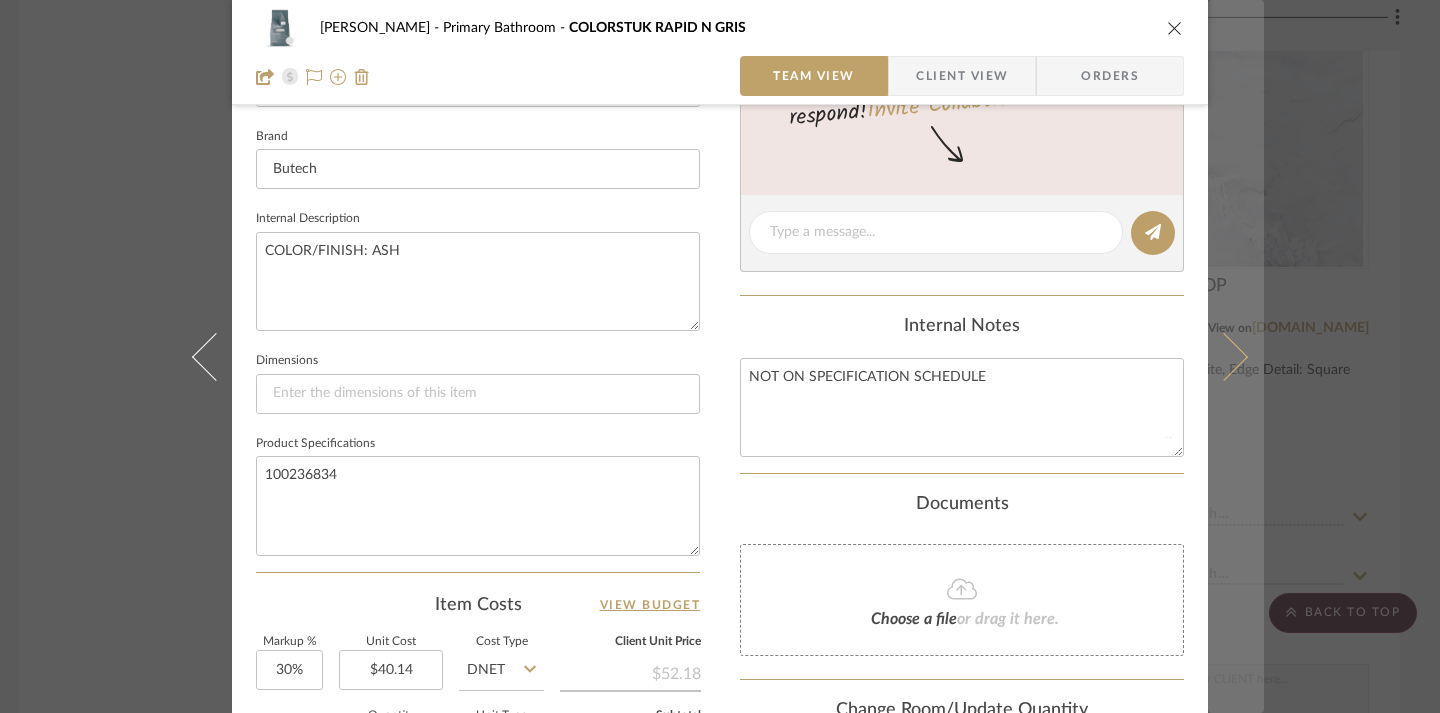type 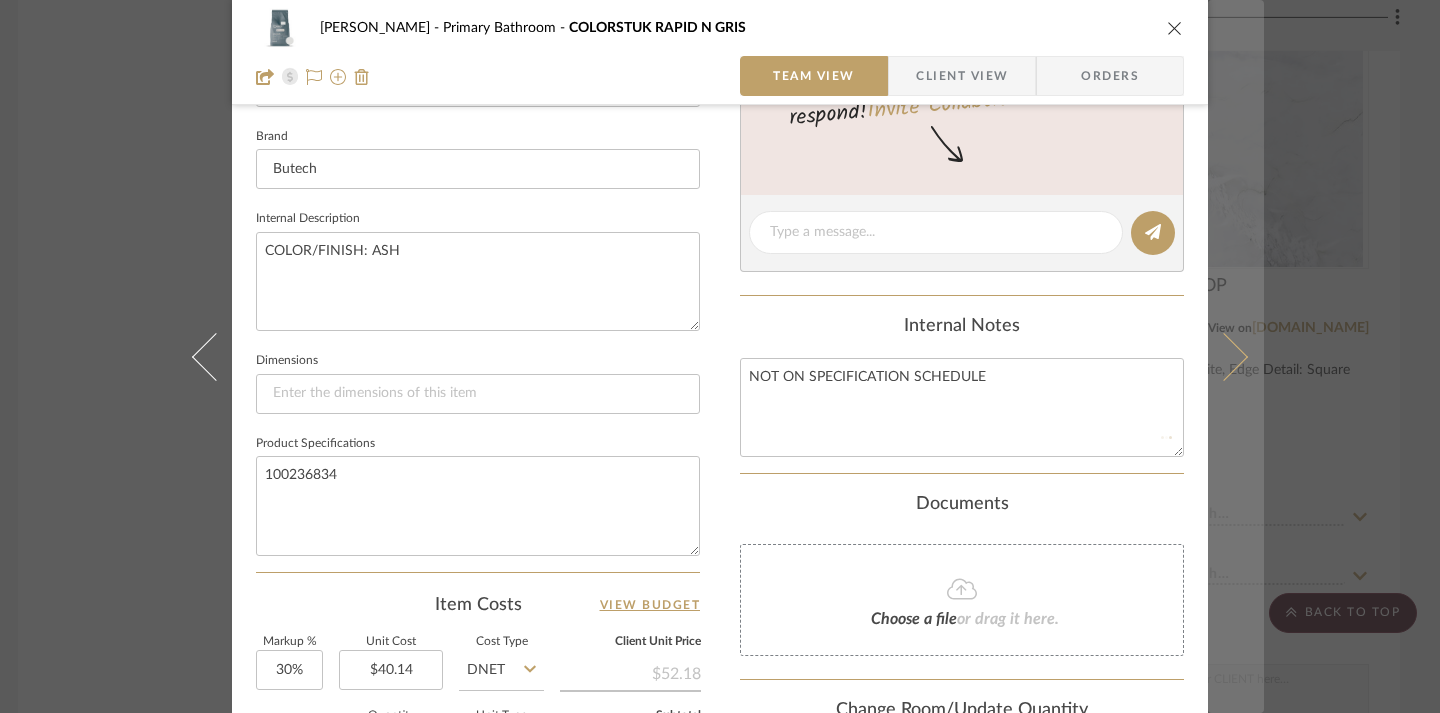 type 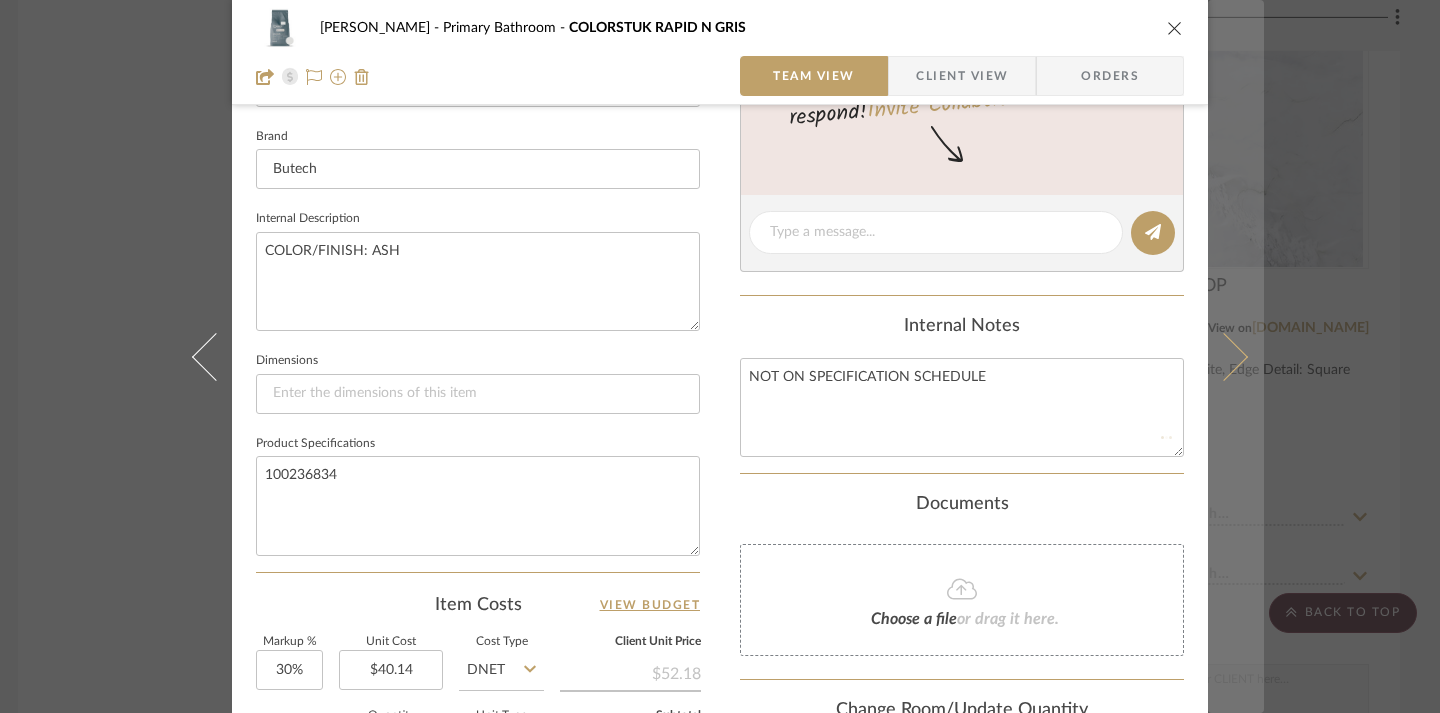 type 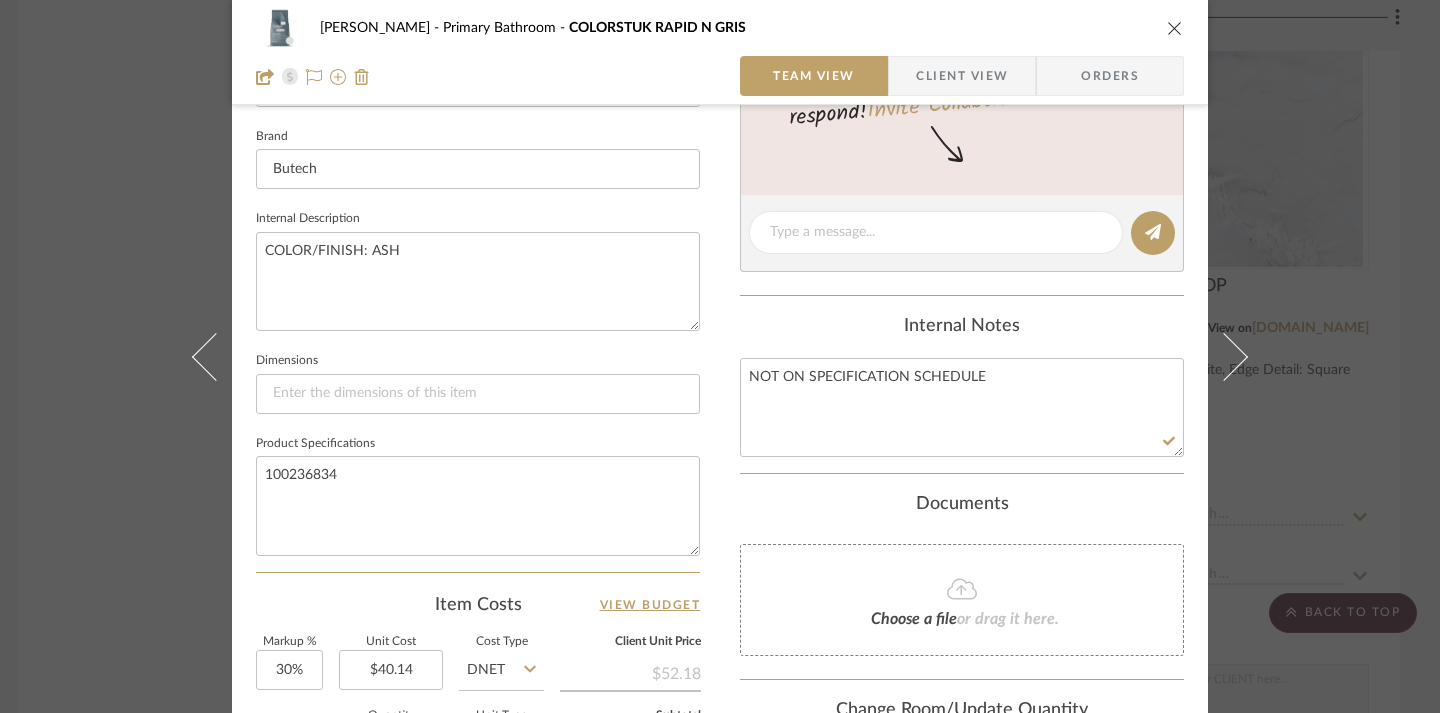 click at bounding box center (1175, 28) 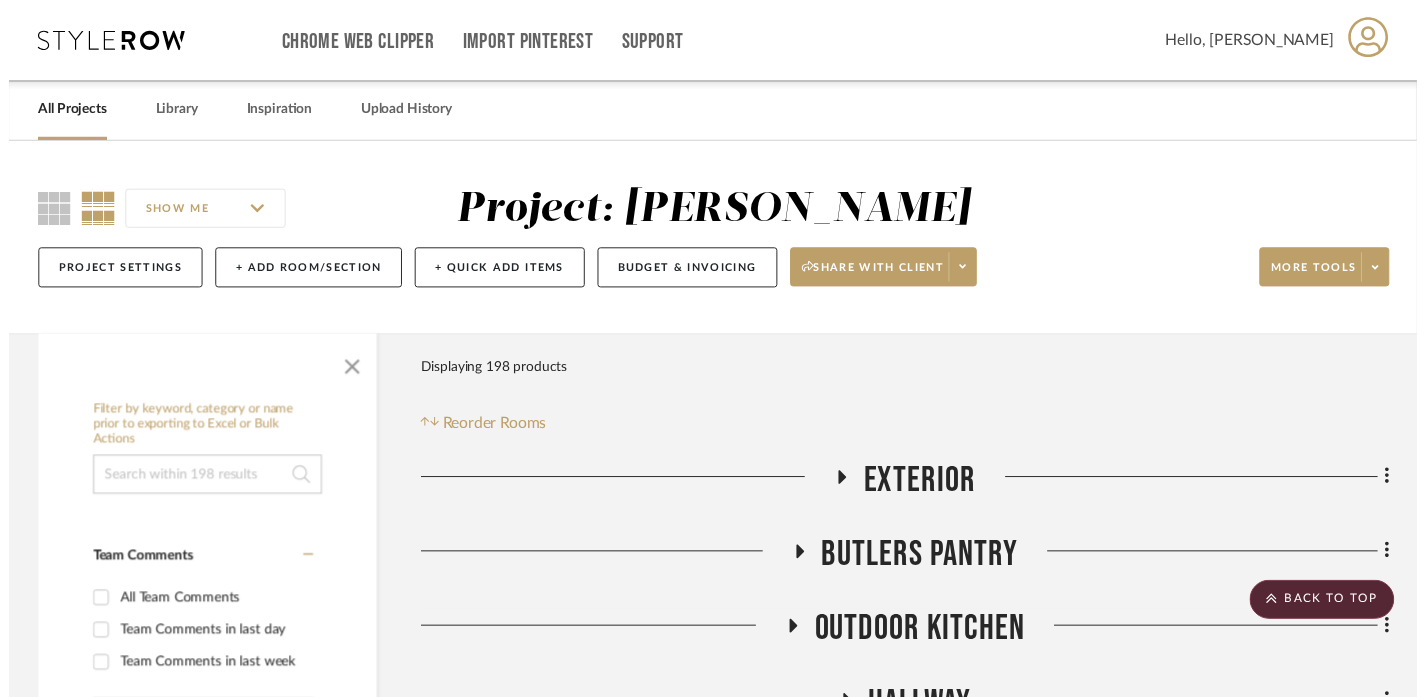 scroll, scrollTop: 7243, scrollLeft: 12, axis: both 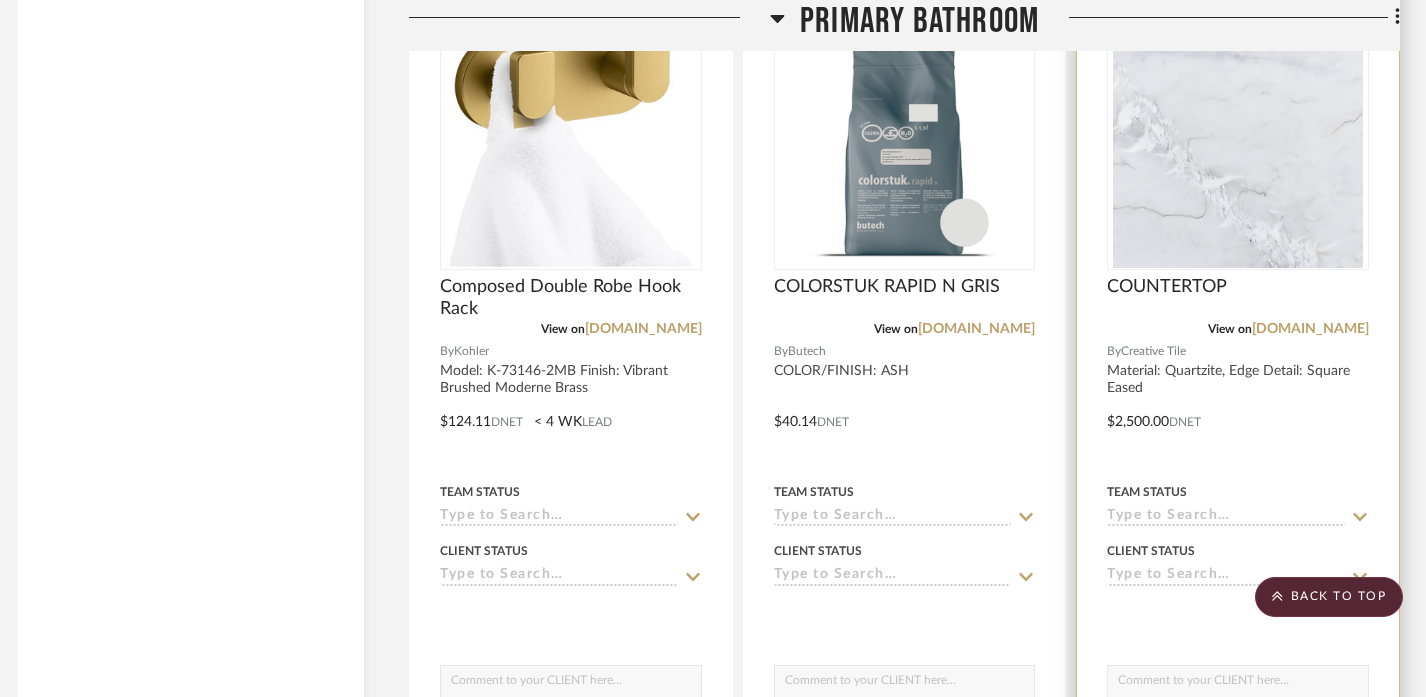 click at bounding box center [1238, 407] 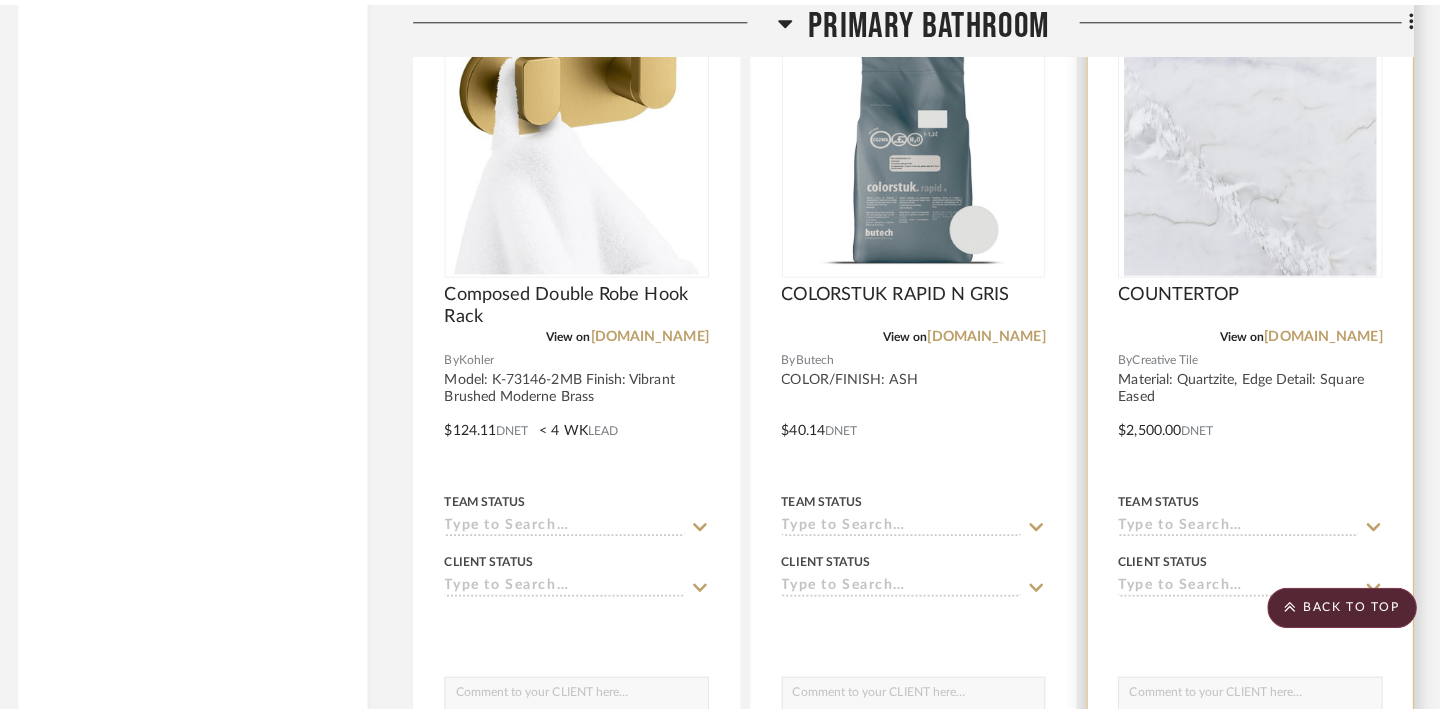 scroll, scrollTop: 0, scrollLeft: 0, axis: both 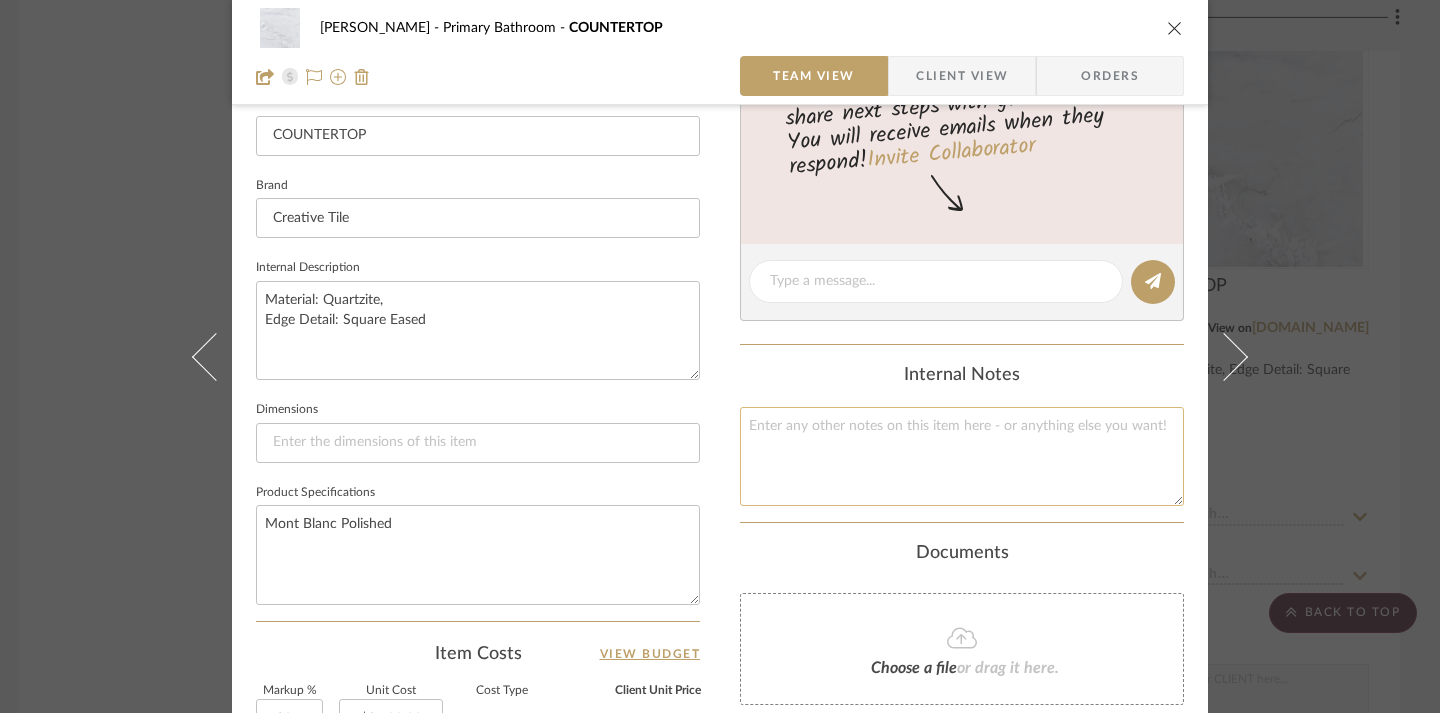 click 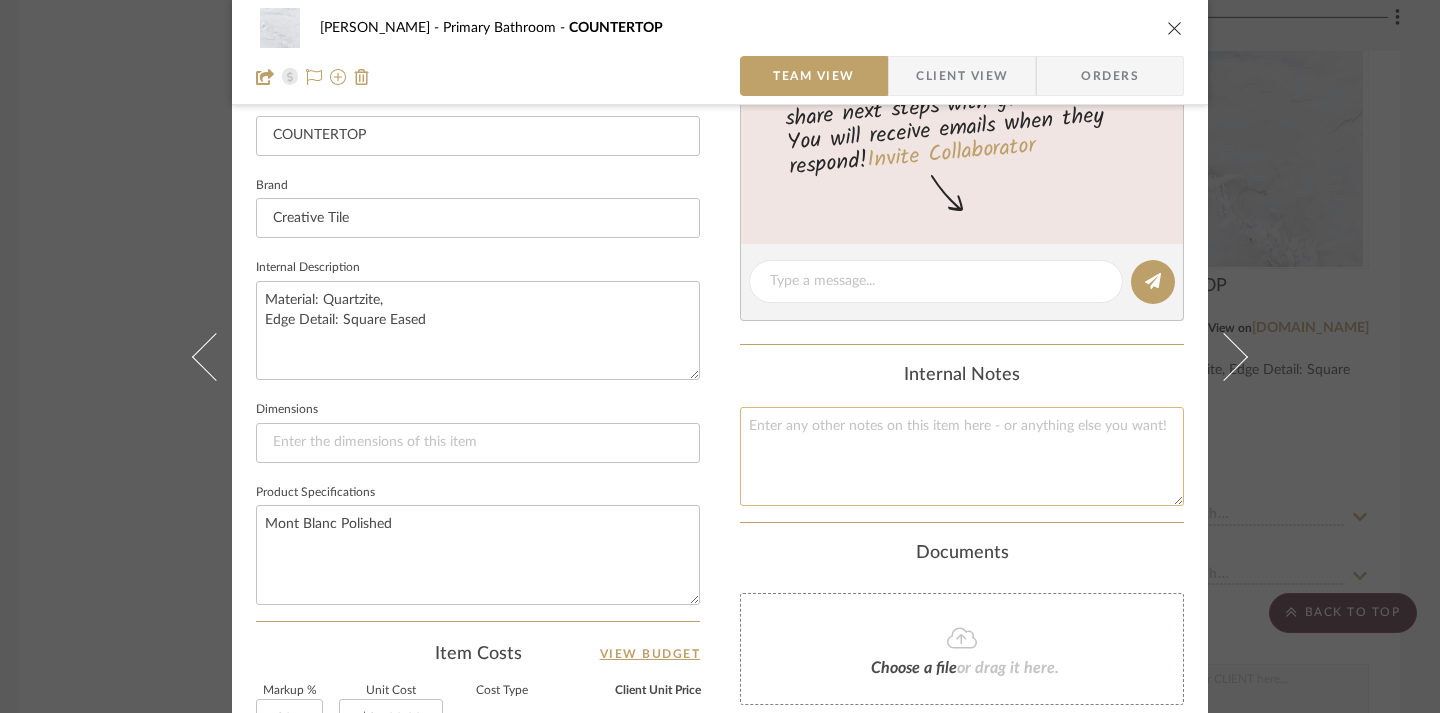 paste on "NOT ON SPECIFICATION SCHEDULE" 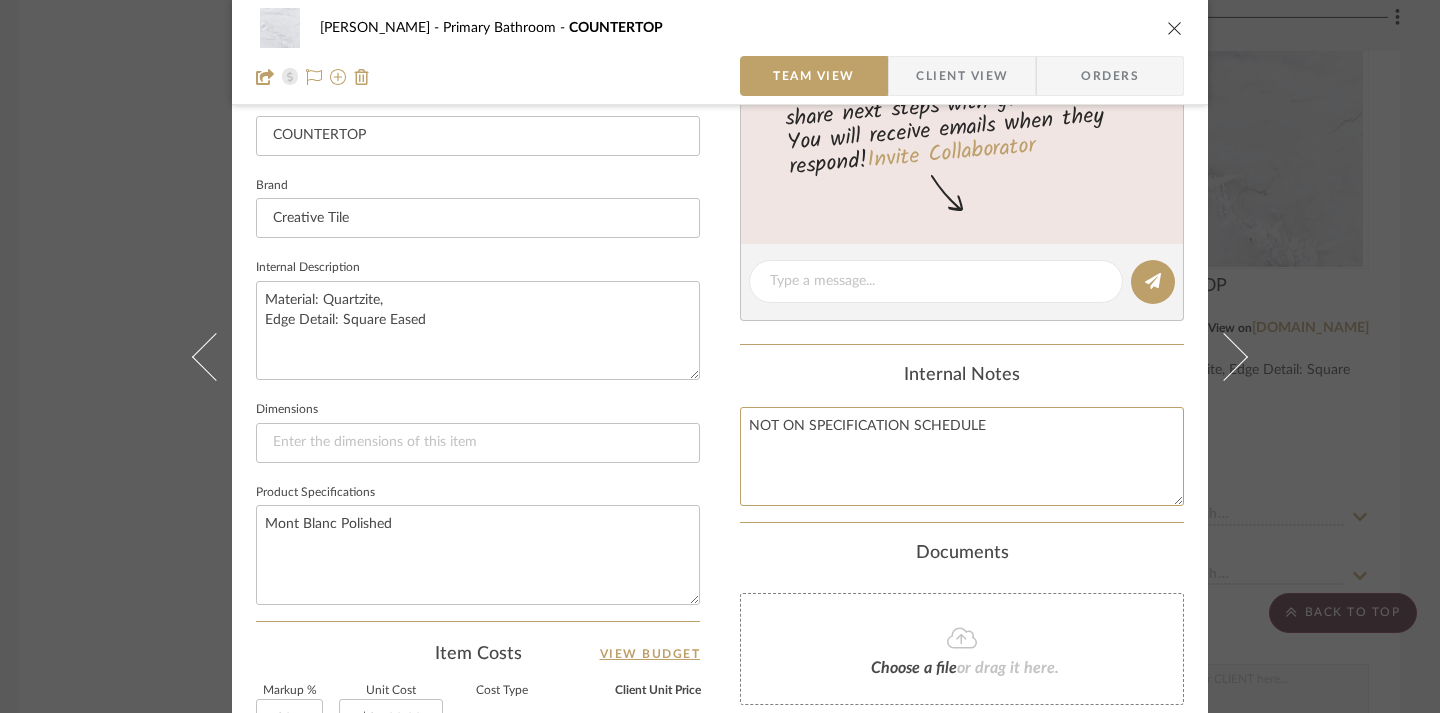 type on "NOT ON SPECIFICATION SCHEDULE" 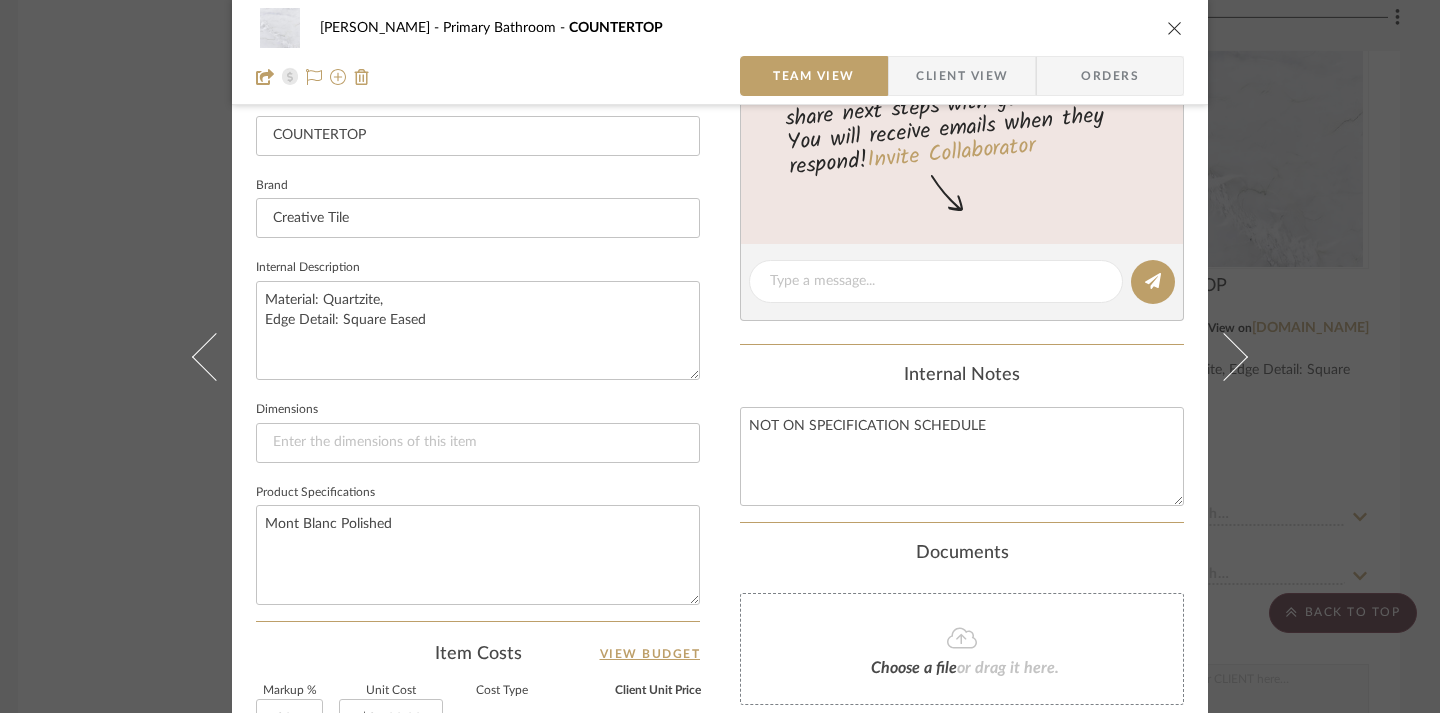 click on "Content here copies to Client View - confirm visibility there.  Show in Client Dashboard   Include in Budget   View Budget  Team Status  Lead Time  In Stock Weeks  Est. Min   Est. Max   Due Date   Install Date  Tasks / To-Dos /  team Messaging  Leave yourself a note here or share next steps with your team. You will receive emails when they
respond!  Invite Collaborator Internal Notes NOT ON SPECIFICATION SCHEDULE  Documents  Choose a file  or drag it here. Change Room/Update Quantity  Primary Bathroom  (1)  Hallway  (1)  Laundry Room  (1)  Primary Bedroom  (1)  Primary Closet  (1) *To create a new room/section do that from main project page" at bounding box center (962, 333) 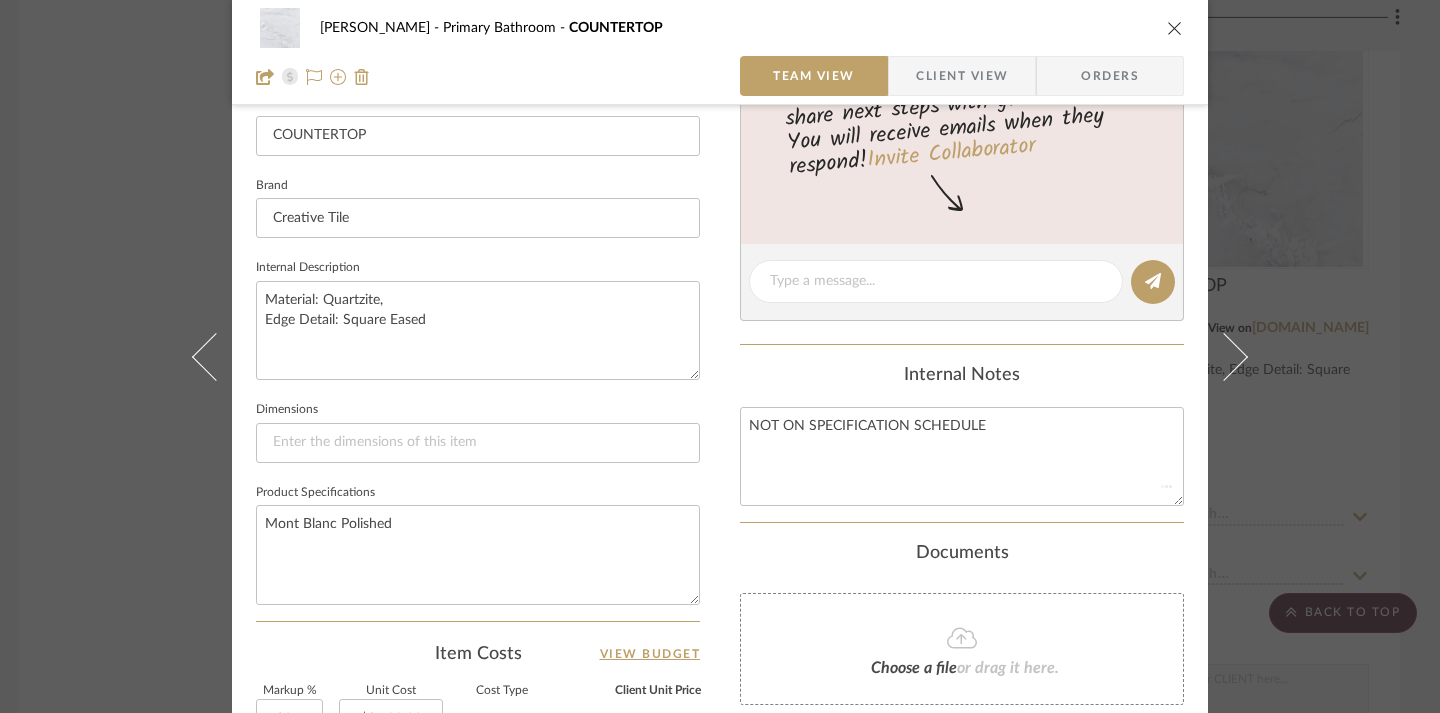 type 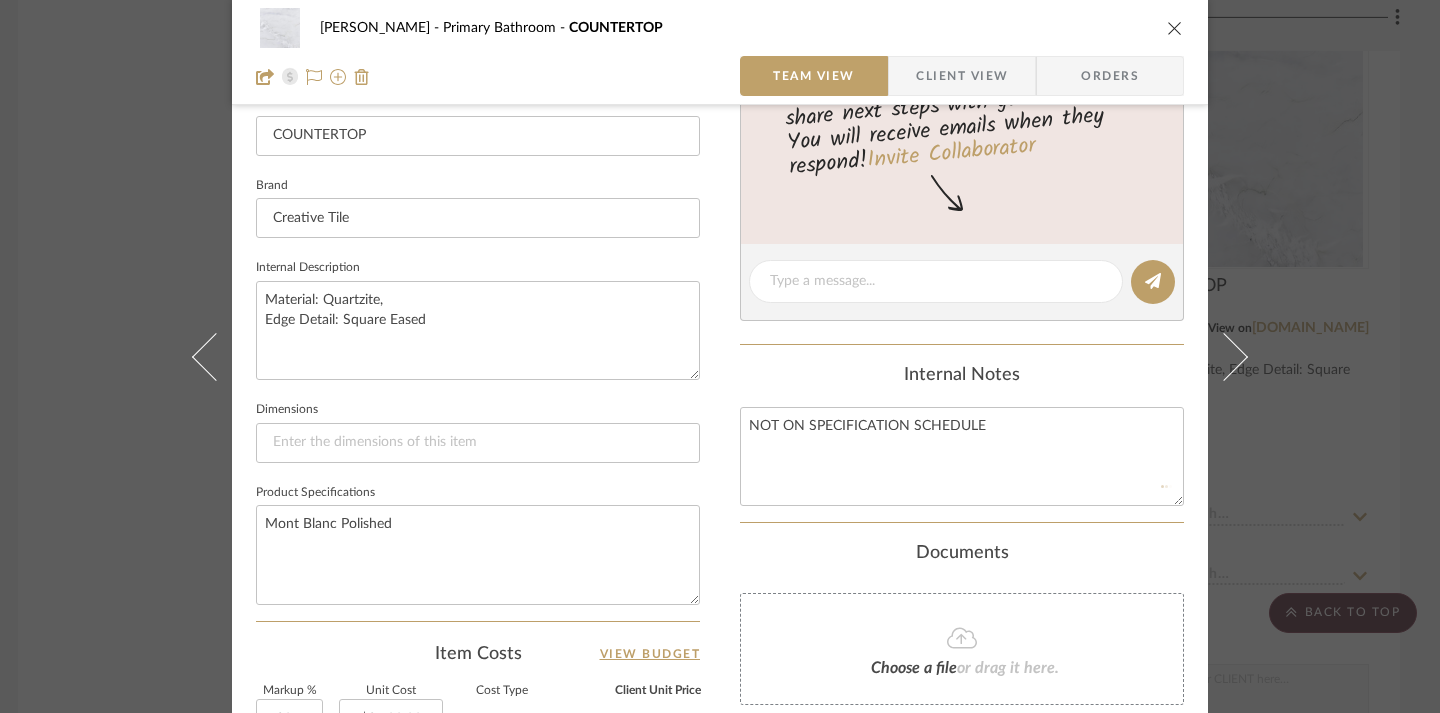 type 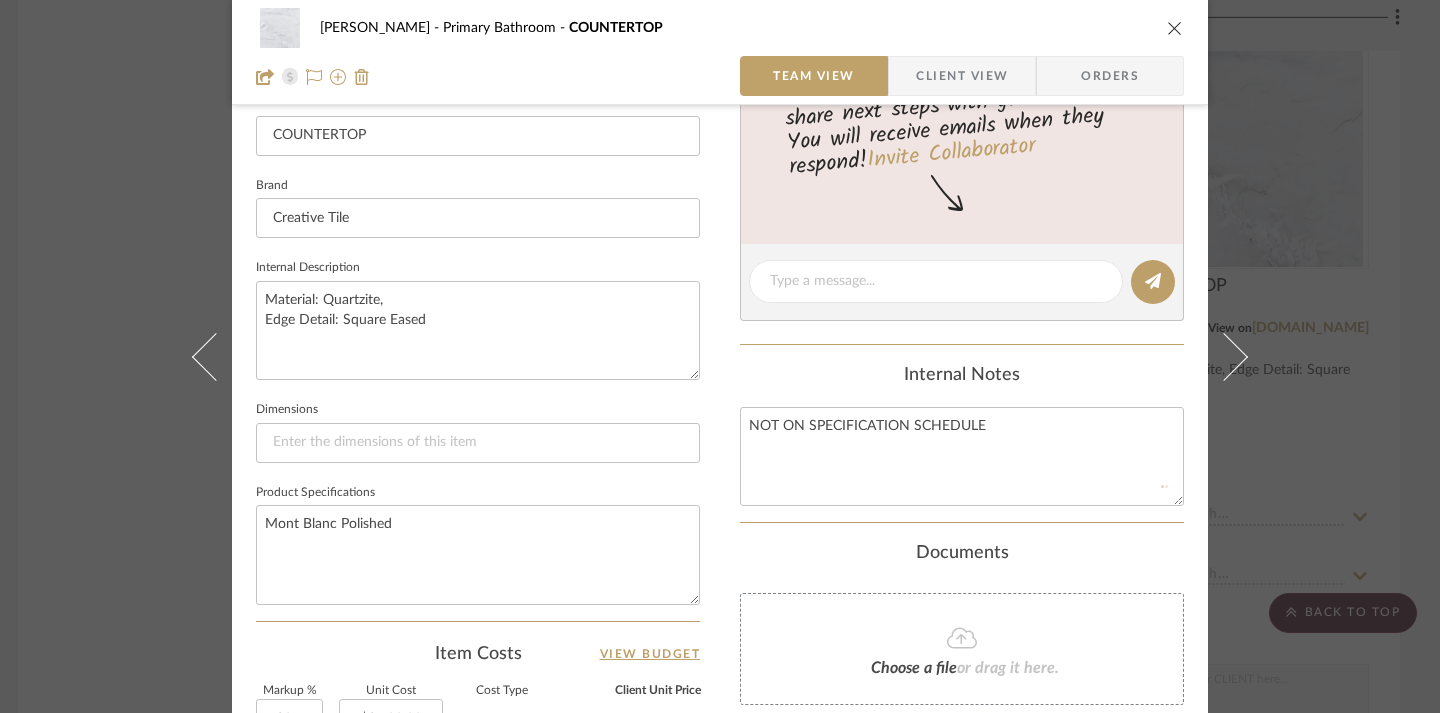 type 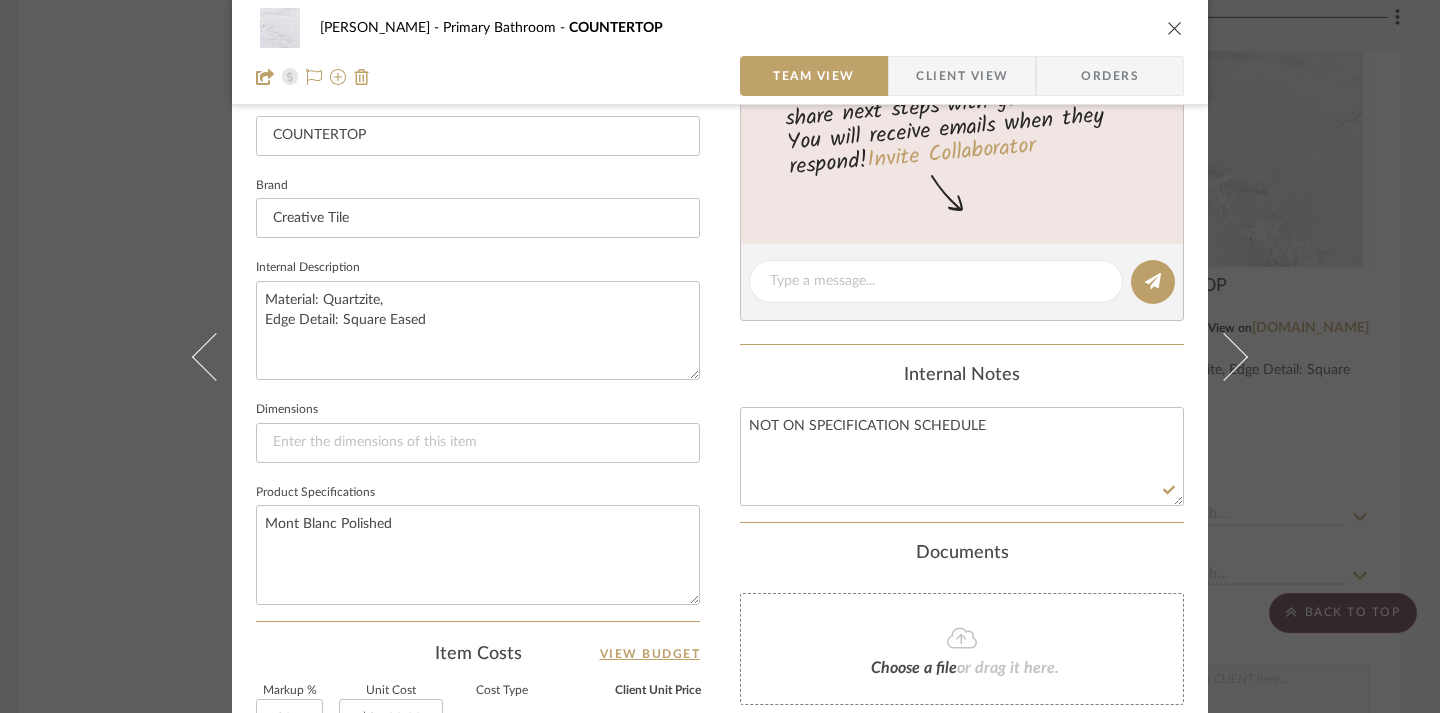 click at bounding box center [1175, 28] 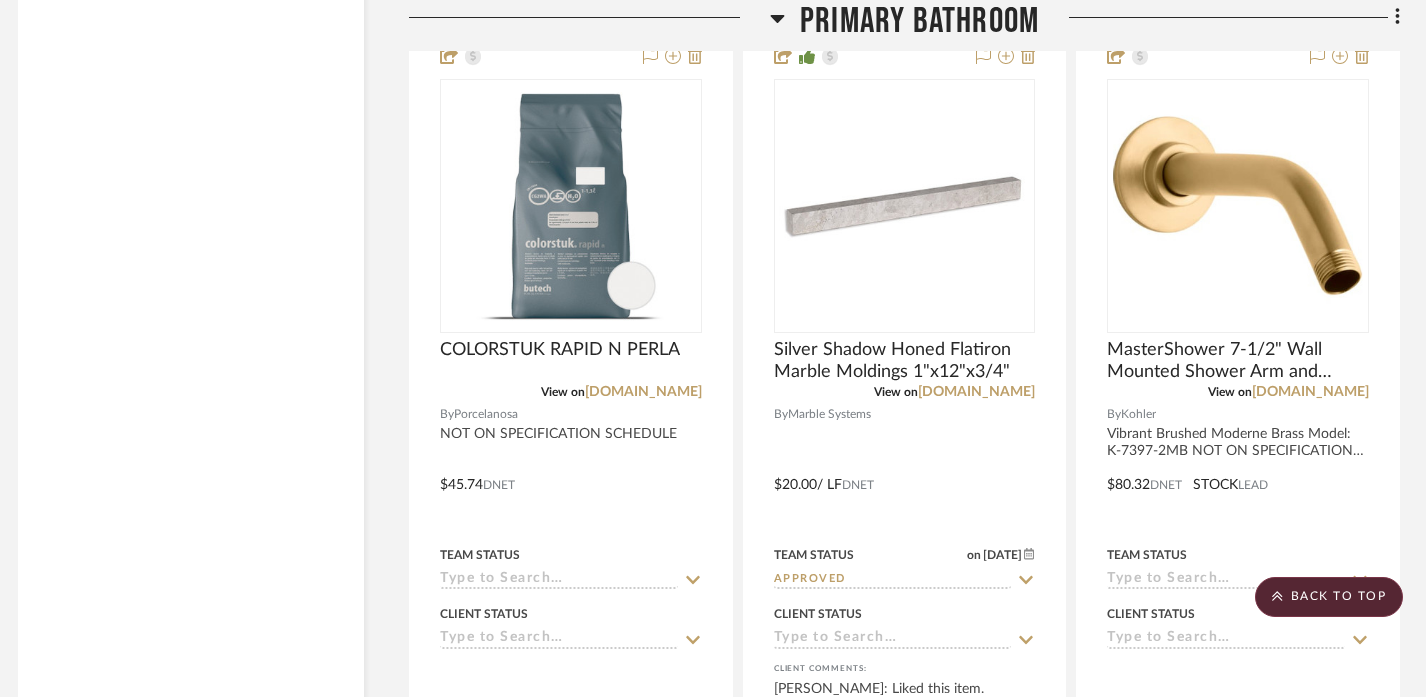 scroll, scrollTop: 8120, scrollLeft: 12, axis: both 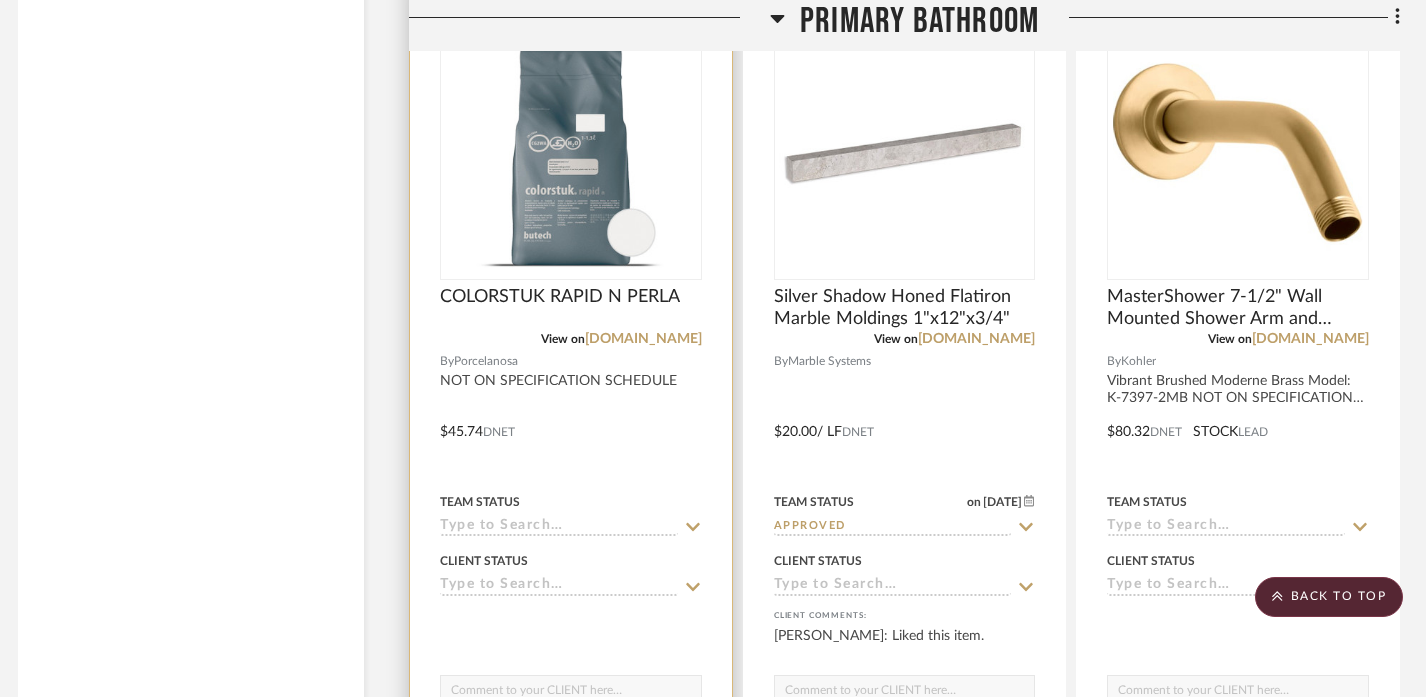 click at bounding box center [571, 417] 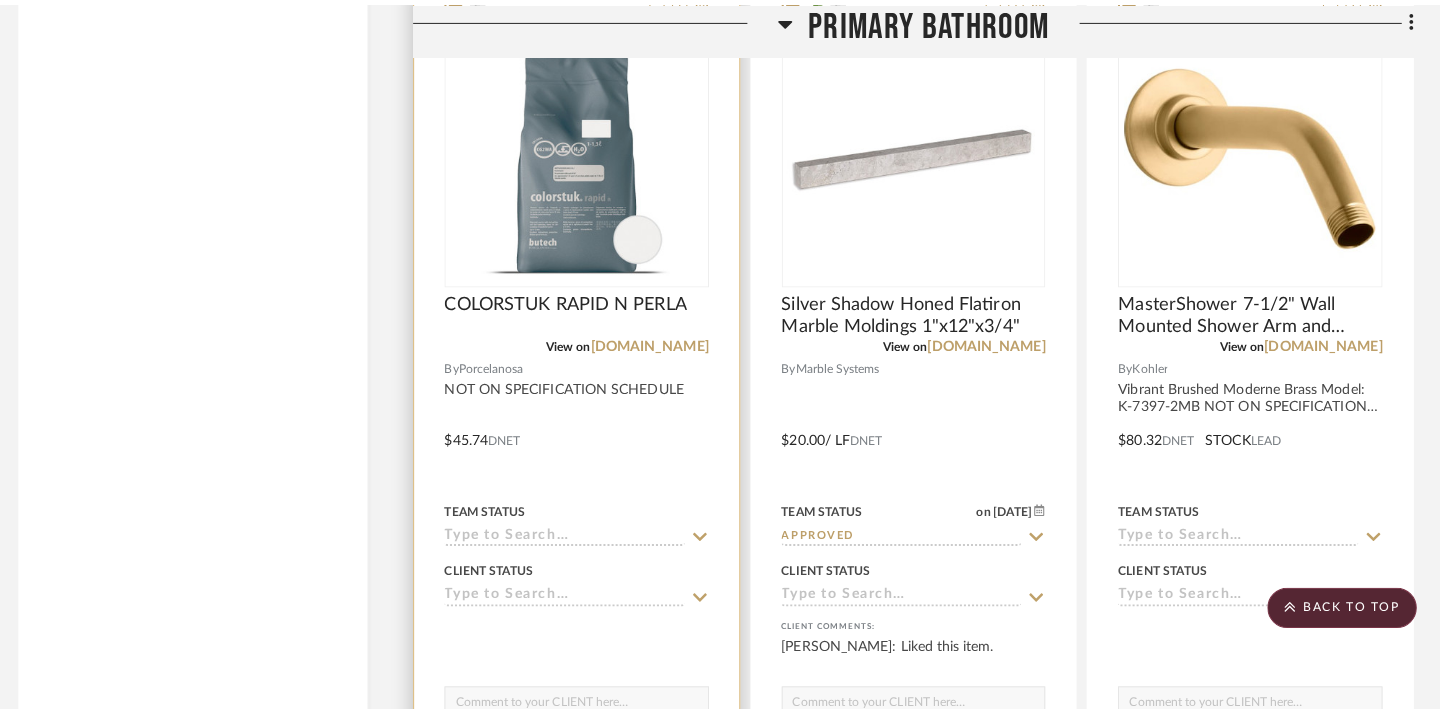 scroll, scrollTop: 0, scrollLeft: 0, axis: both 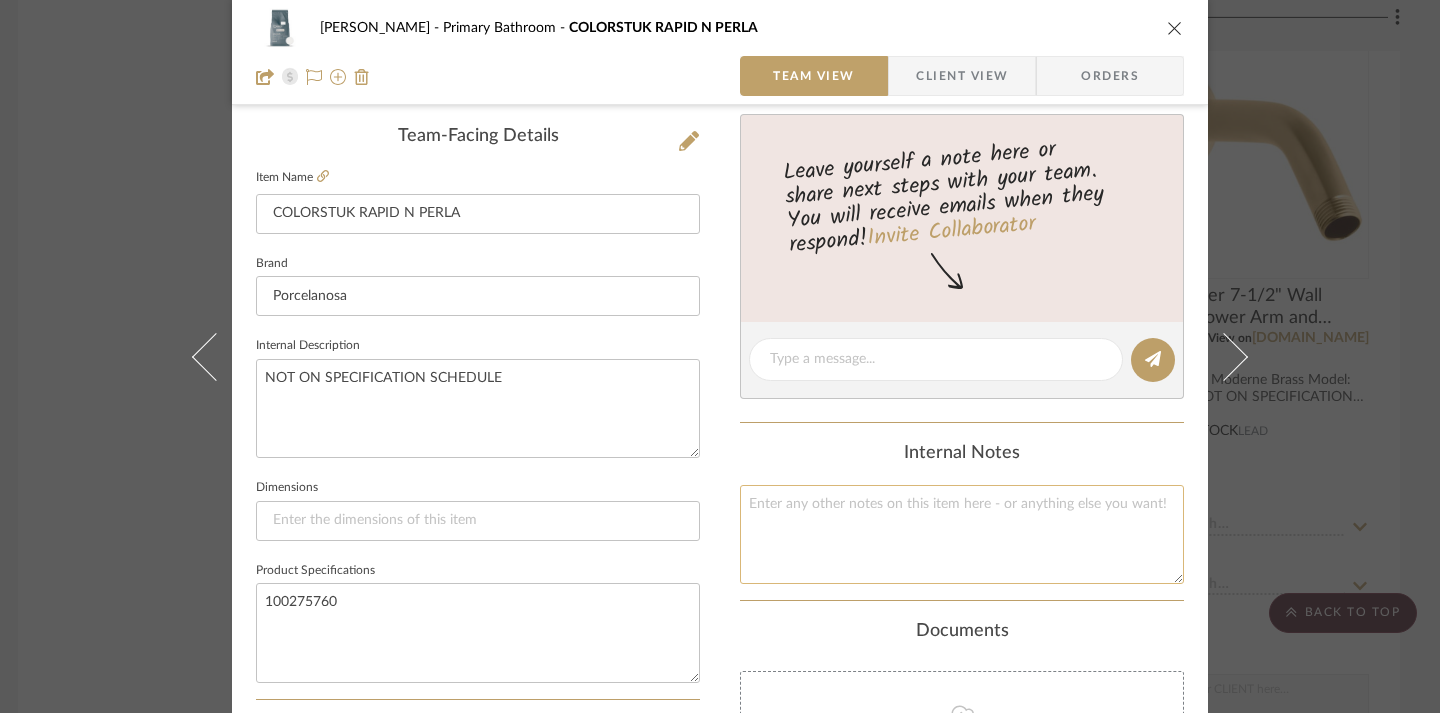 click 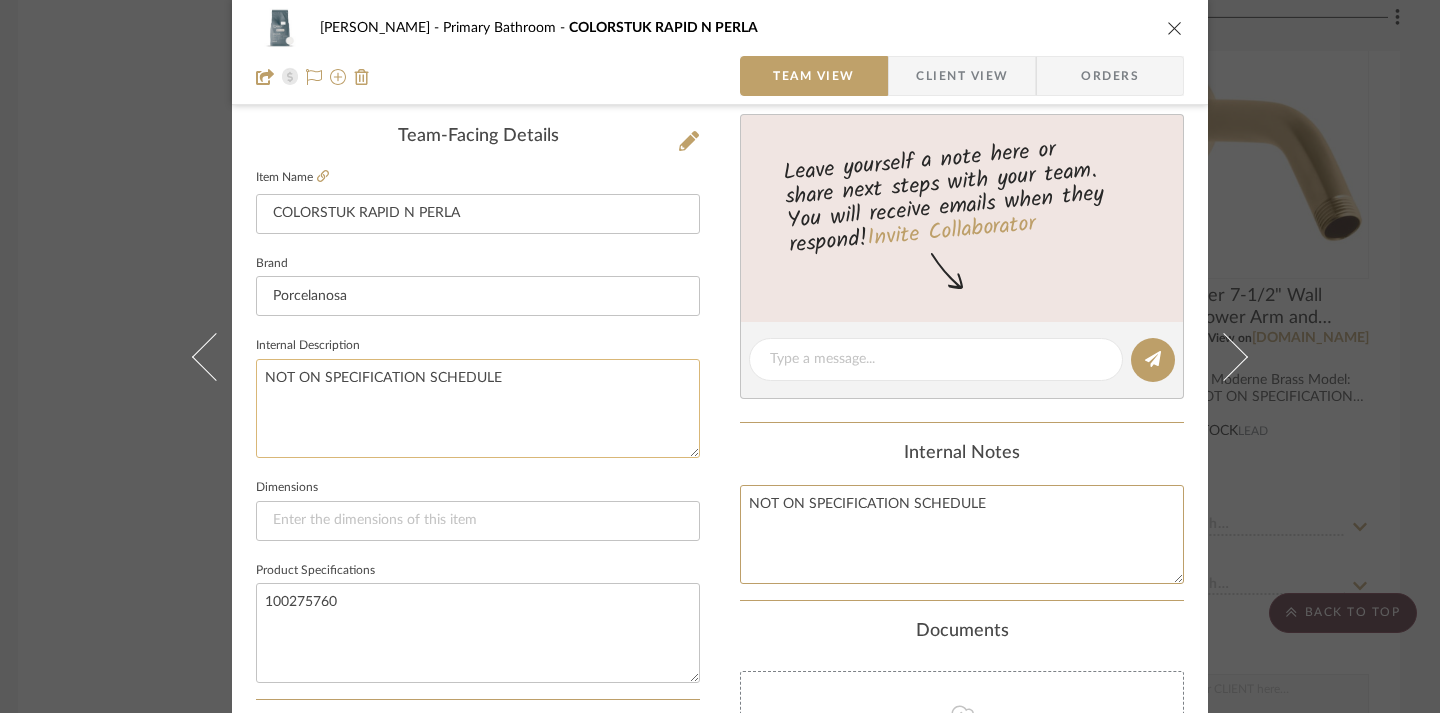 type on "NOT ON SPECIFICATION SCHEDULE" 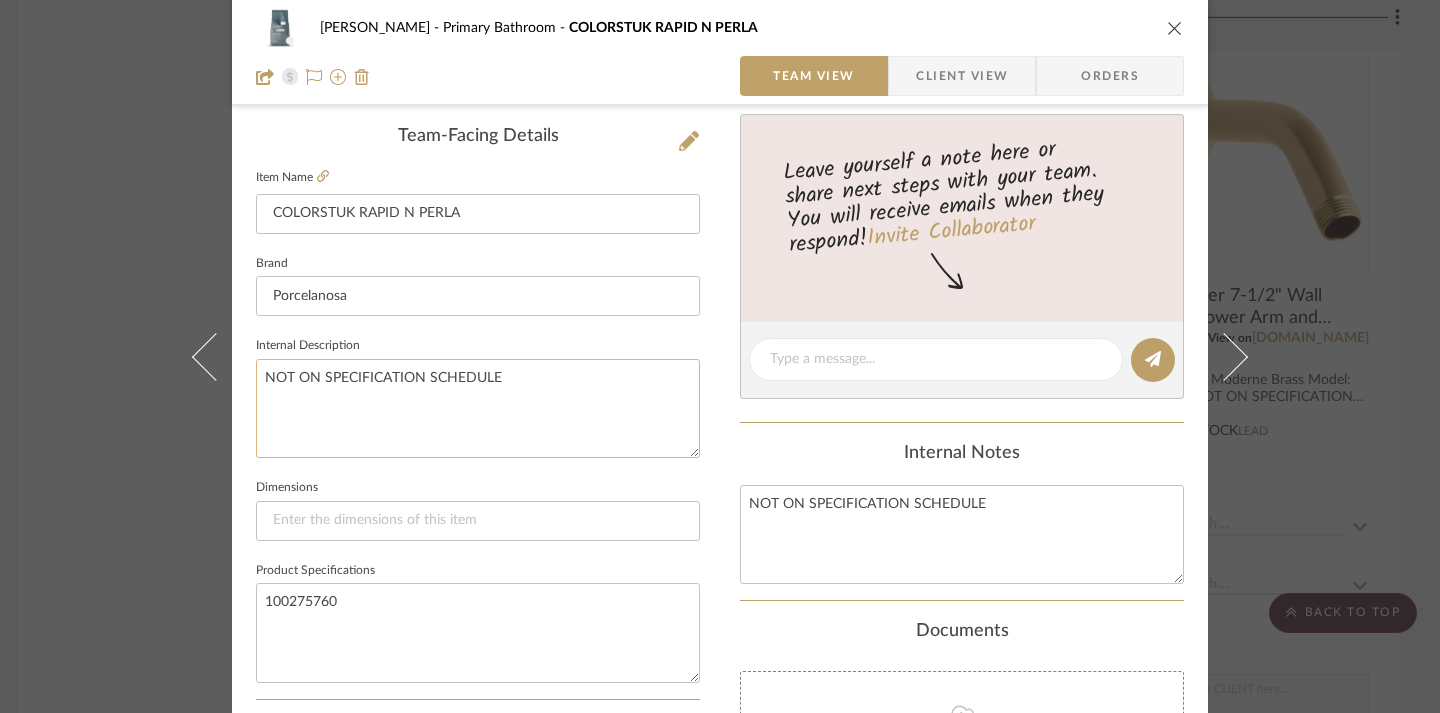 click on "NOT ON SPECIFICATION SCHEDULE" 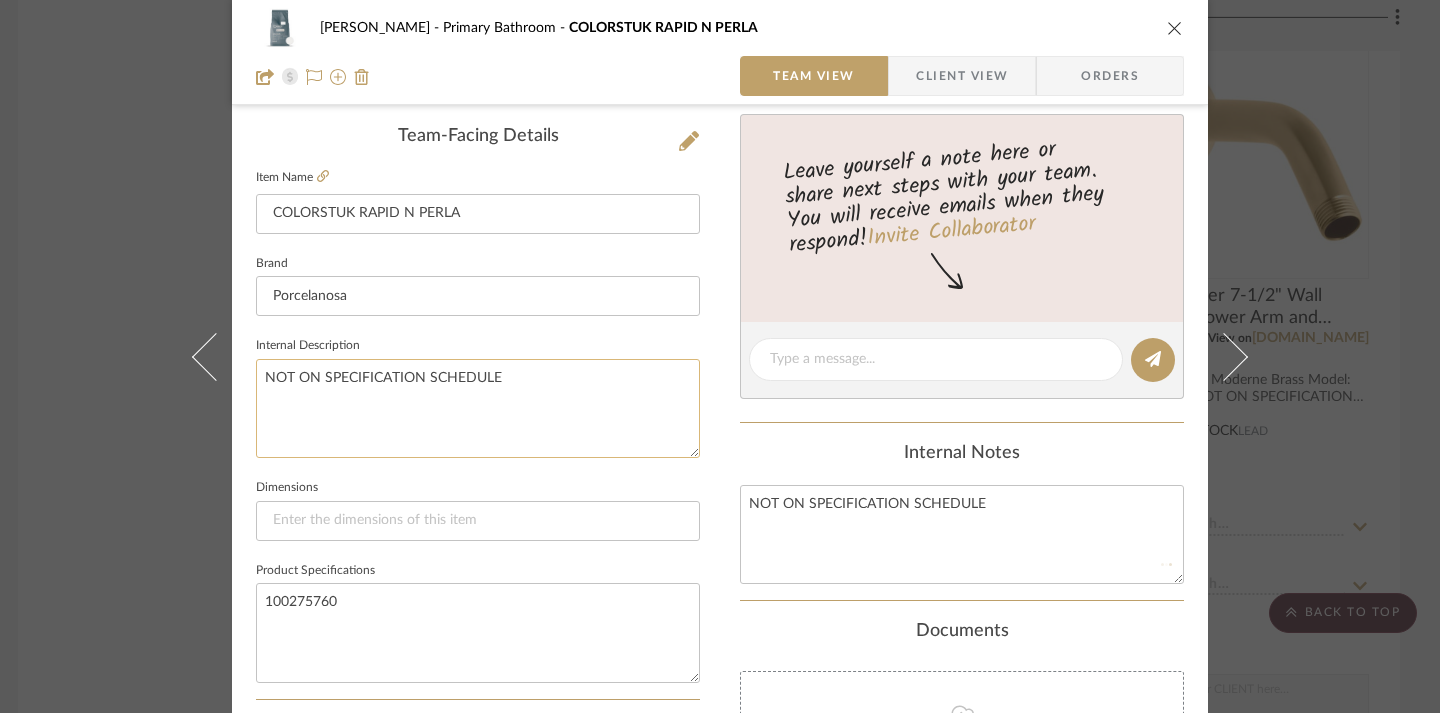 click on "NOT ON SPECIFICATION SCHEDULE" 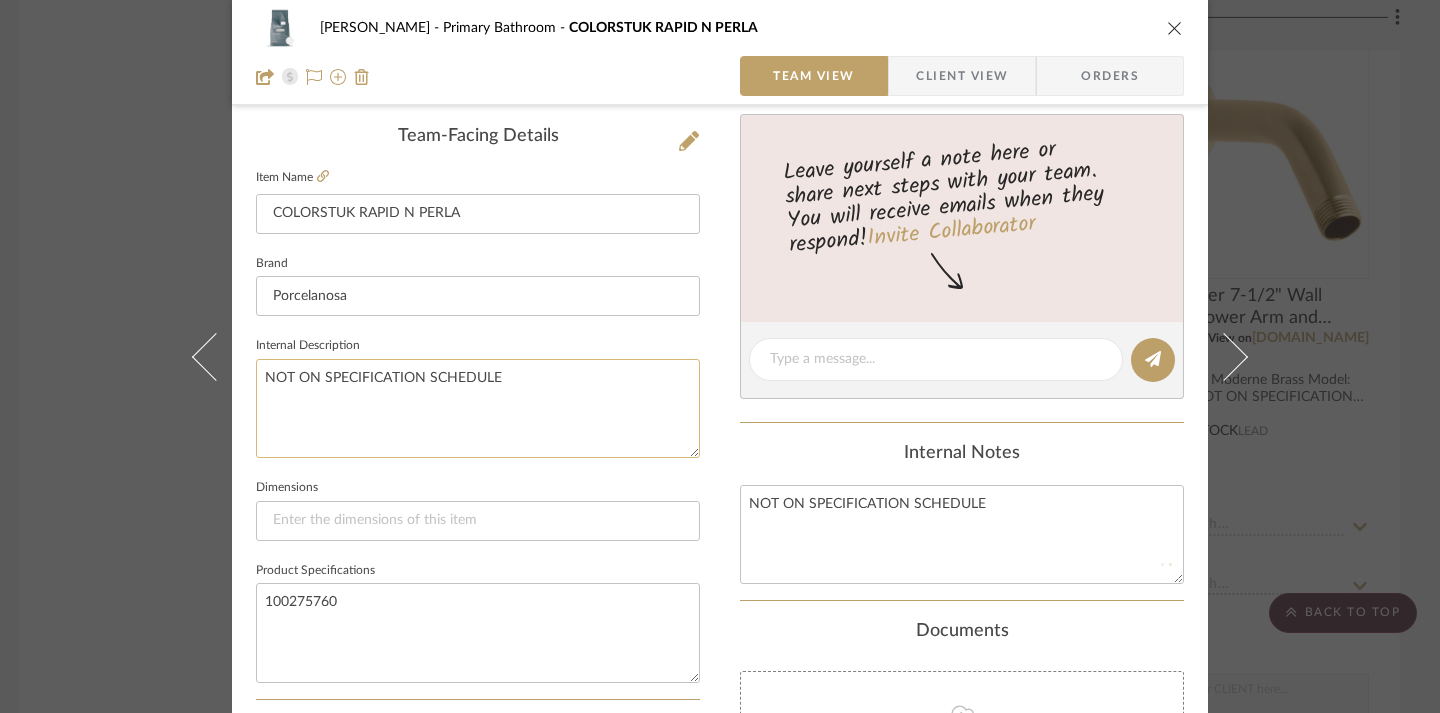 type 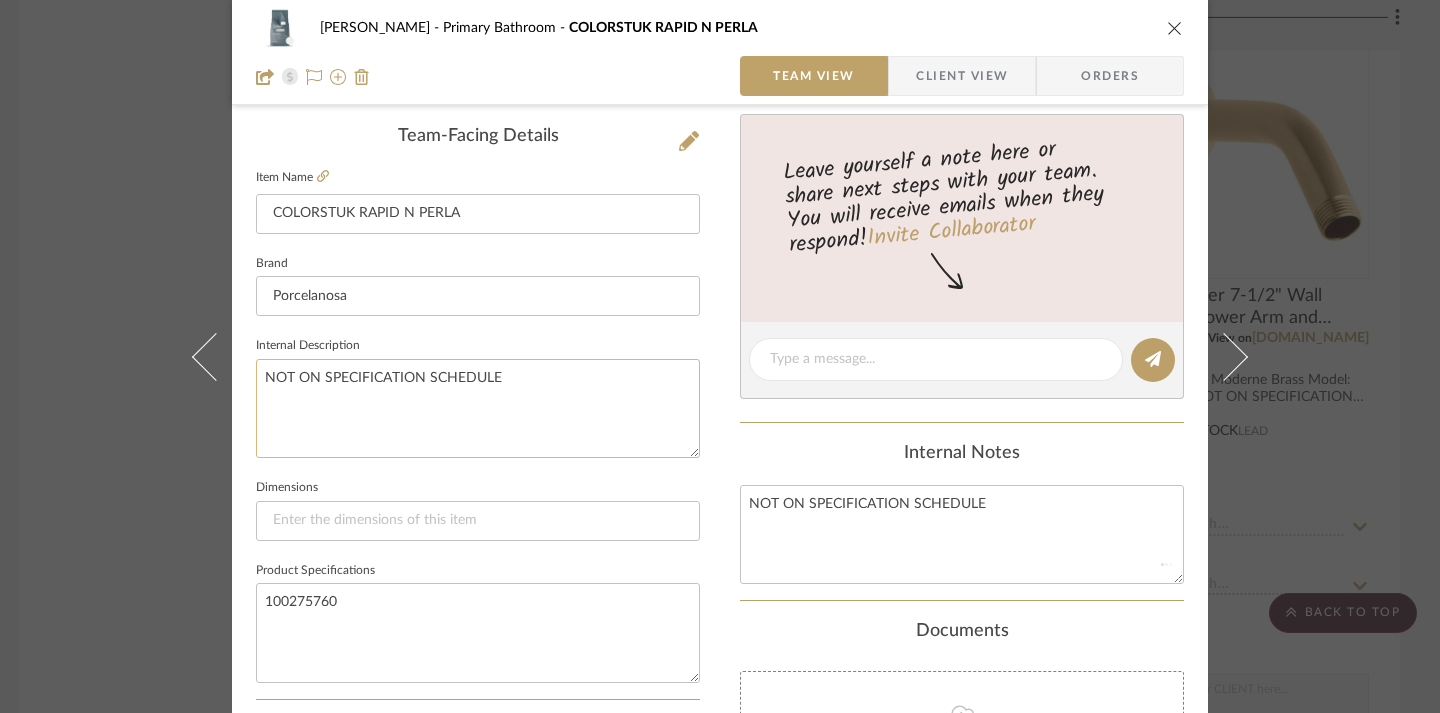 type 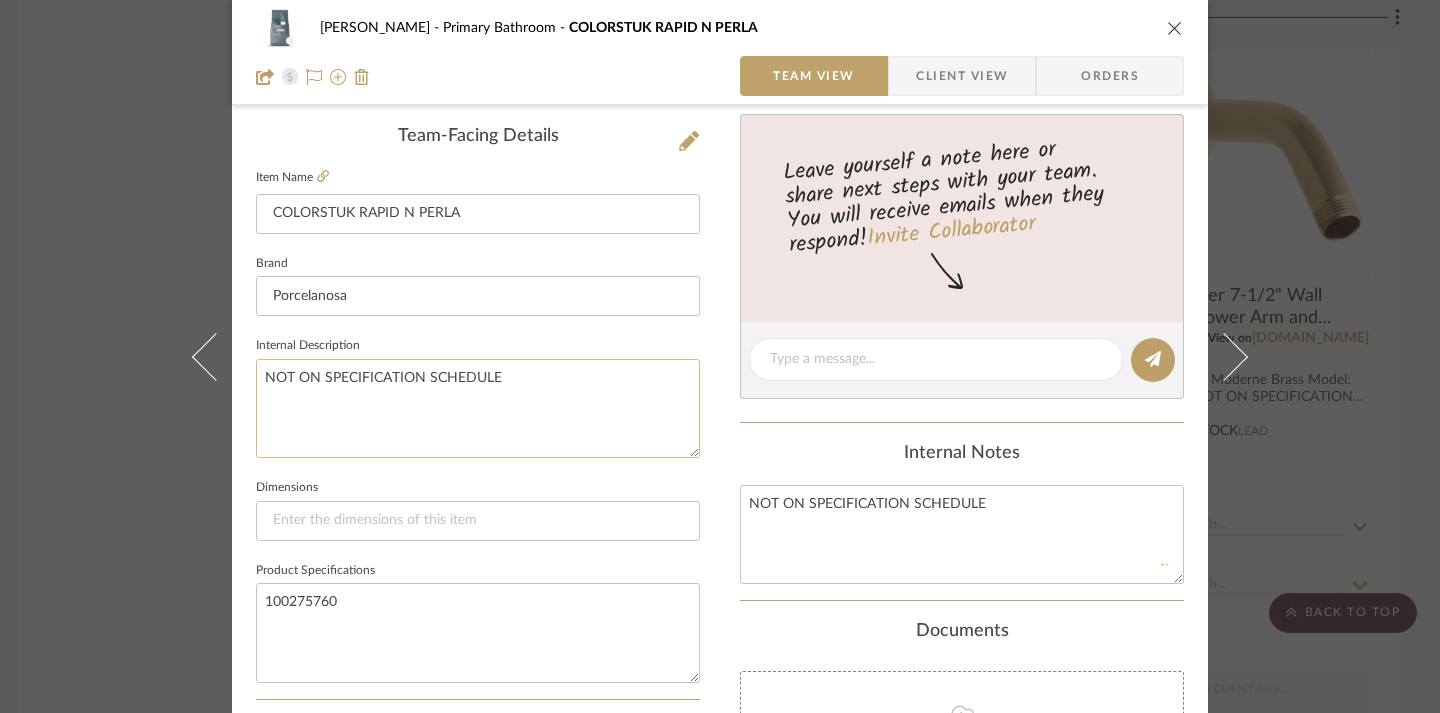 type 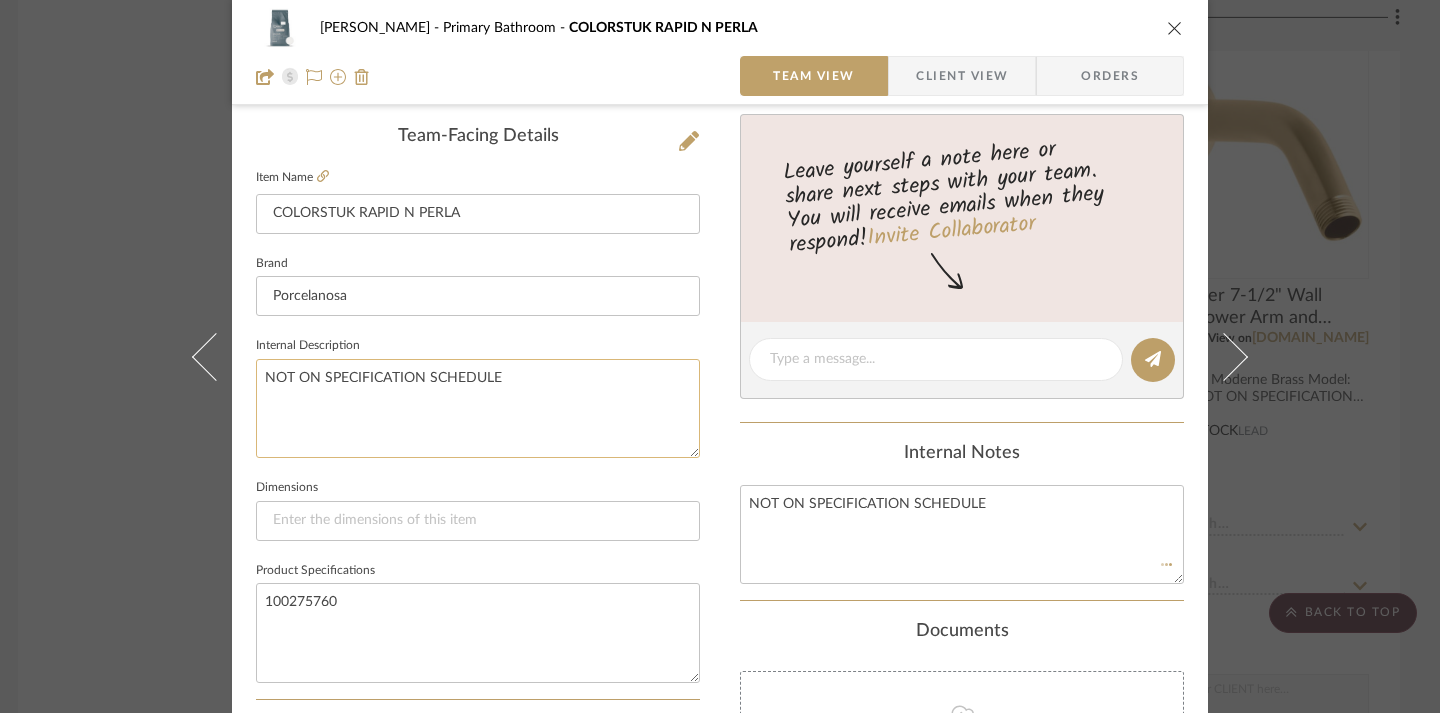 click on "NOT ON SPECIFICATION SCHEDULE" 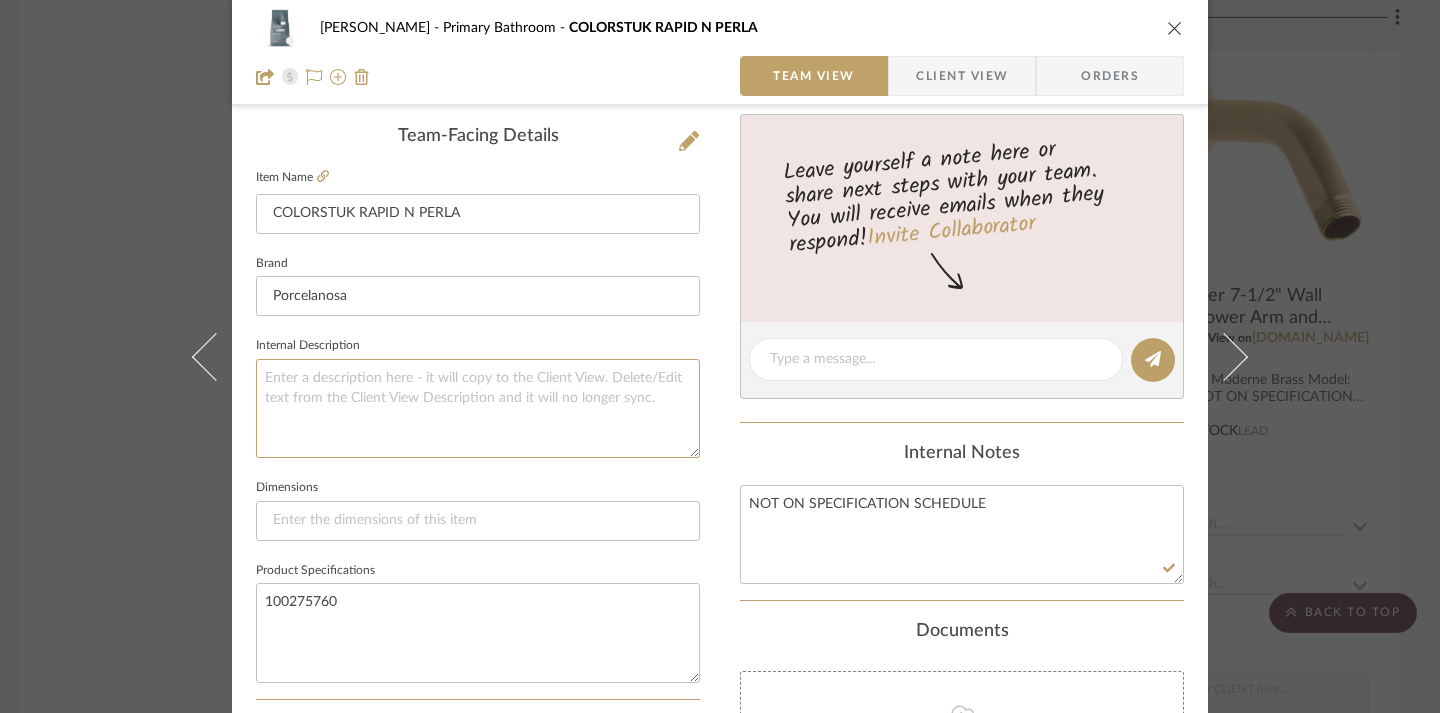 type 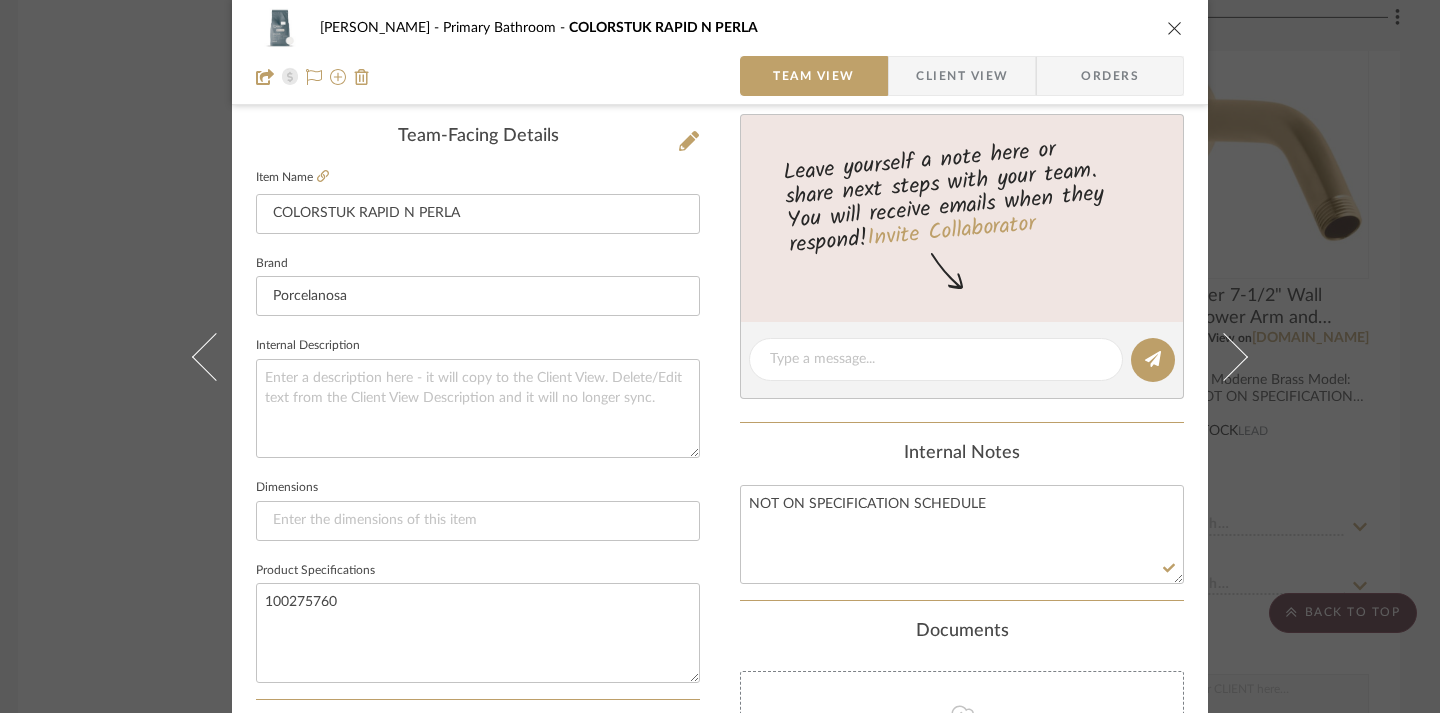 click on "[PERSON_NAME] Primary Bathroom COLORSTUK RAPID N PERLA Team View Client View Orders  Team-Facing Details   Item Name  COLORSTUK RAPID N PERLA  Brand  Porcelanosa  Internal Description   Dimensions   Product Specifications  100275760  Item Costs   View Budget   Markup %  30%  Unit Cost  $45.74  Cost Type  DNET  Client Unit Price   $59.46   Quantity  1  Unit Type  Each  Subtotal   $59.46   Tax %  0%  Total Tax   $0.00   Shipping Cost  $0.00  Ship. Markup %  0% Taxable  Total Shipping   $0.00  Total Client Price  $59.46  Your Cost  $45.74  Your Margin  $13.72  Content here copies to Client View - confirm visibility there.  Show in Client Dashboard   Include in Budget   View Budget  Team Status  Lead Time  In Stock Weeks  Est. Min   Est. Max   Due Date   Install Date  Tasks / To-Dos /  team Messaging  Leave yourself a note here or share next steps with your team. You will receive emails when they
respond!  Invite Collaborator Internal Notes NOT ON SPECIFICATION SCHEDULE  Documents  Choose a file (1)" at bounding box center [720, 391] 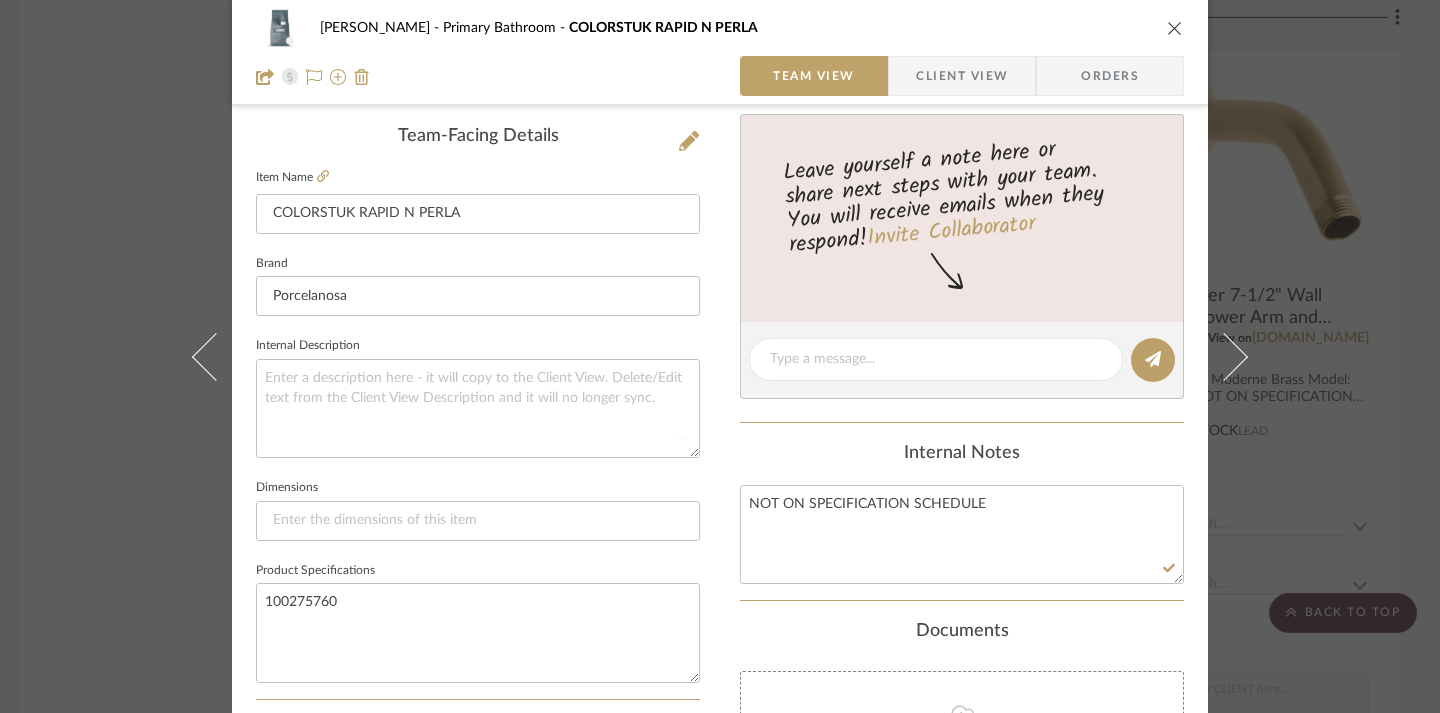 type 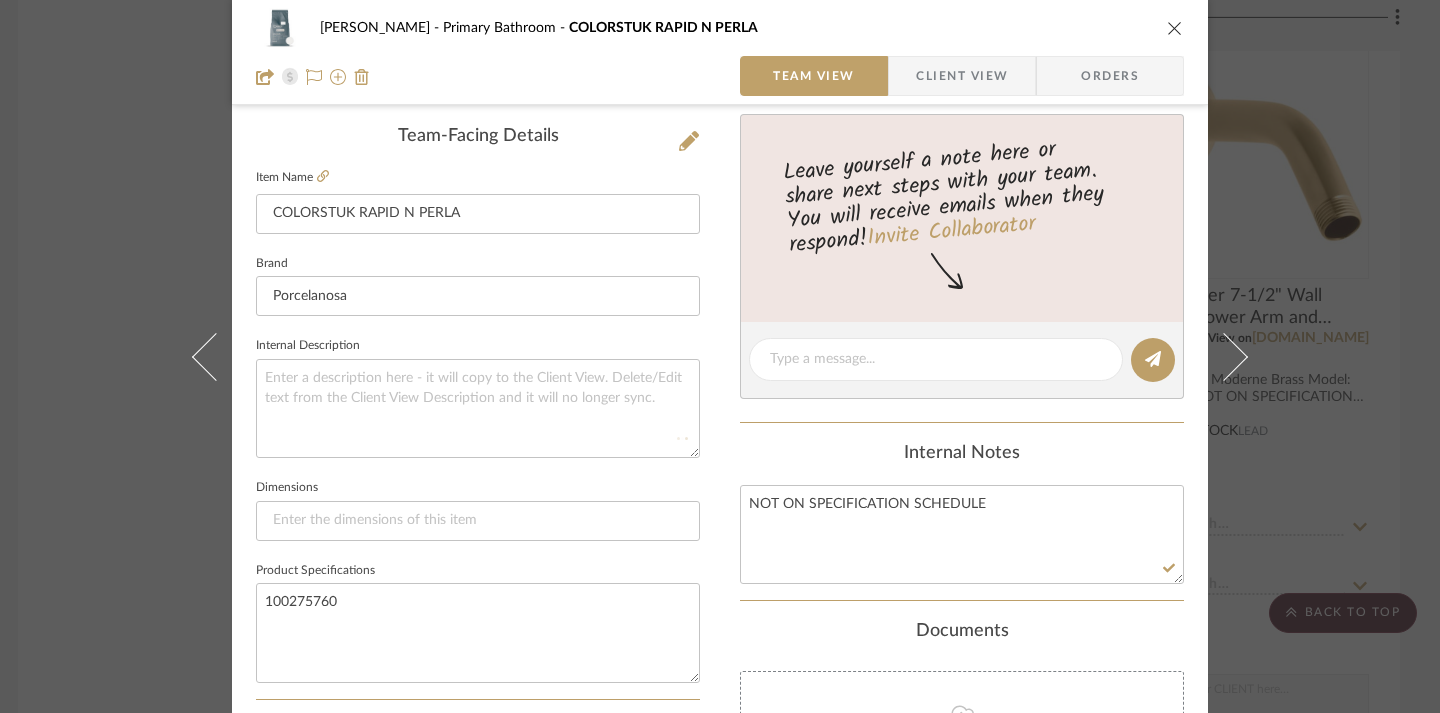 type 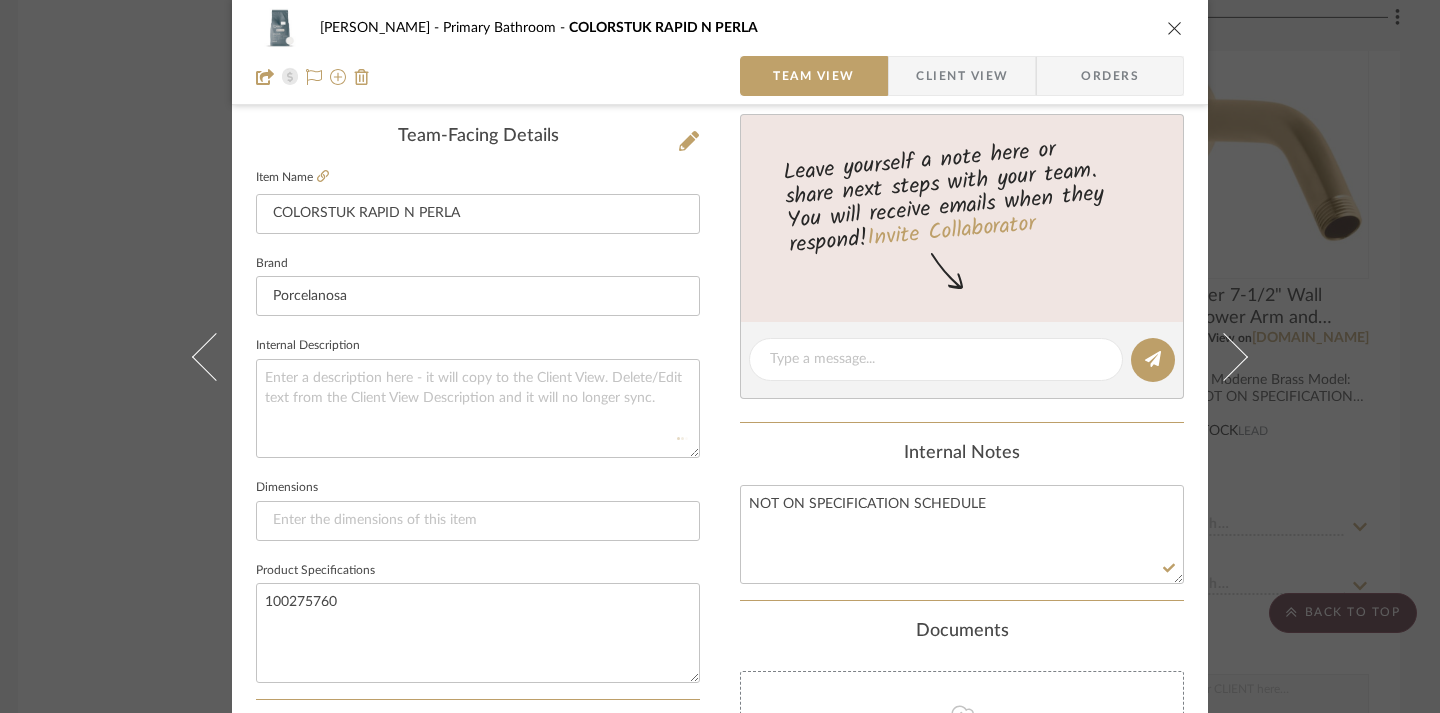 type 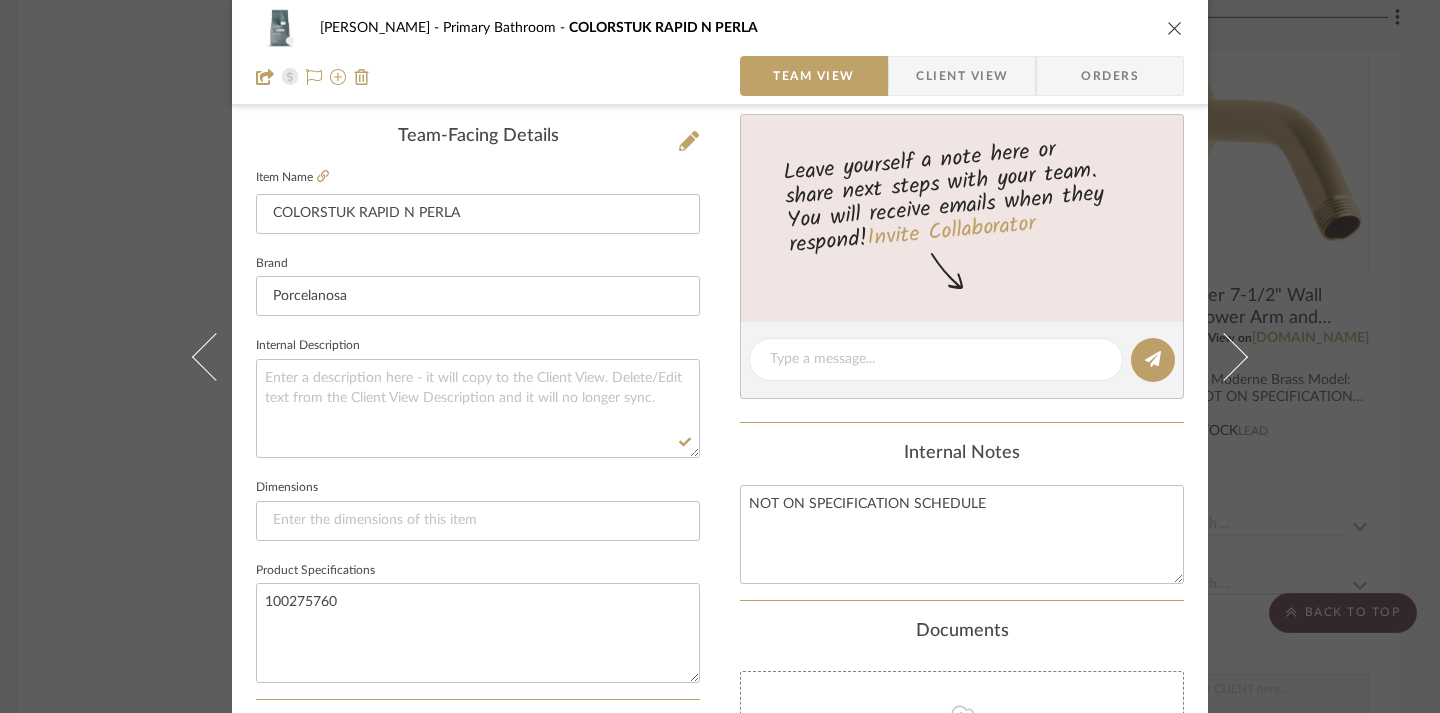 click at bounding box center [1175, 28] 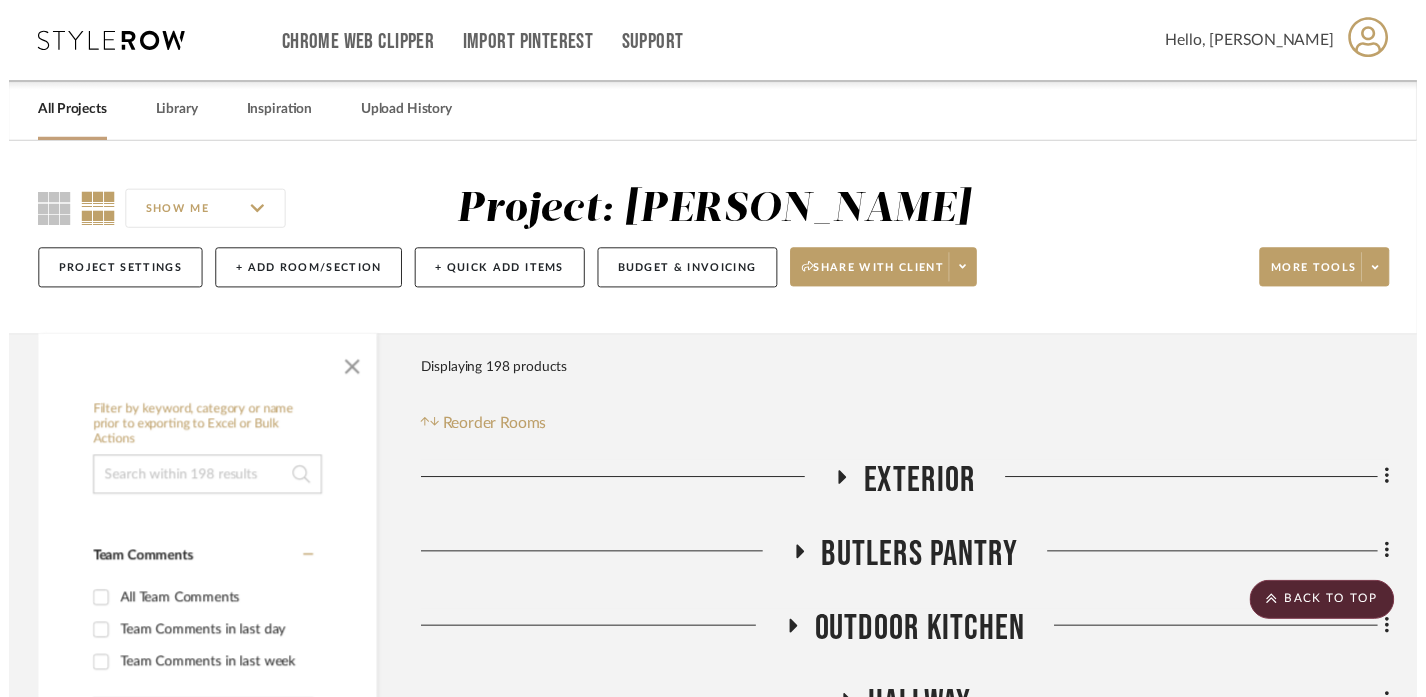 scroll, scrollTop: 8120, scrollLeft: 12, axis: both 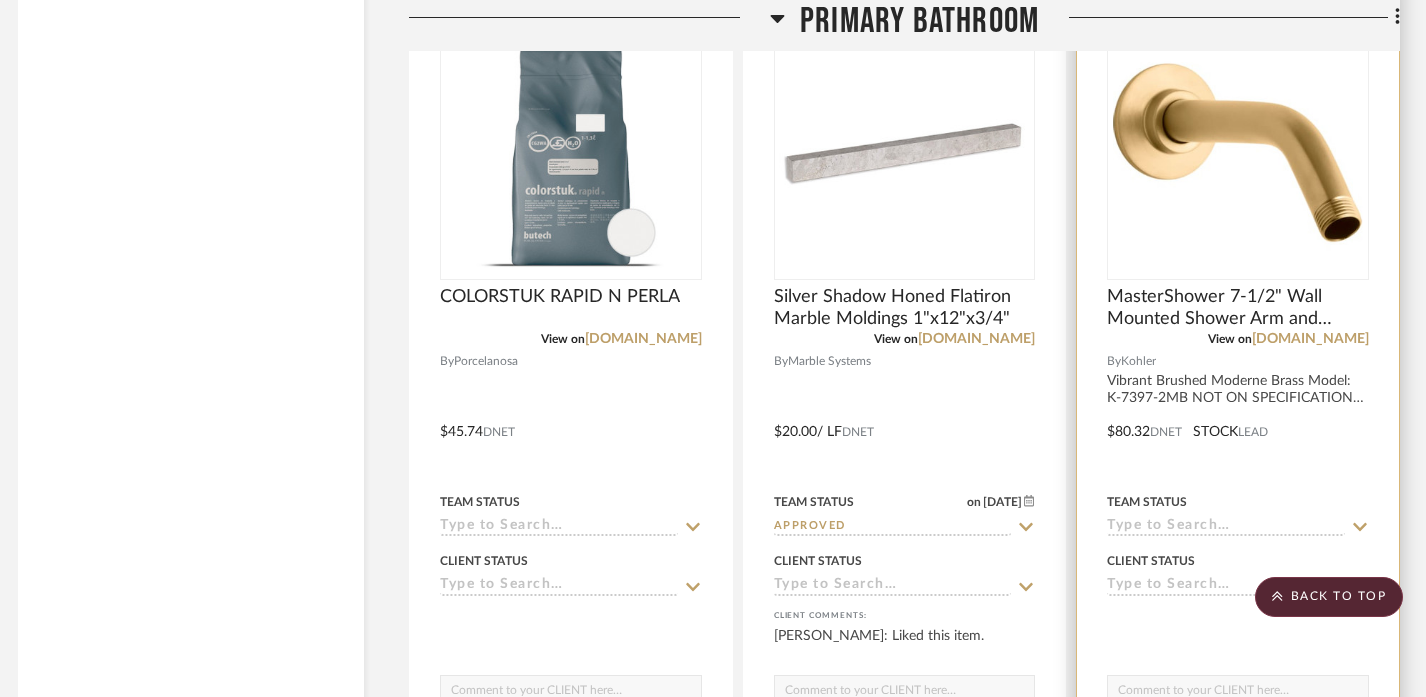 click at bounding box center (1238, 417) 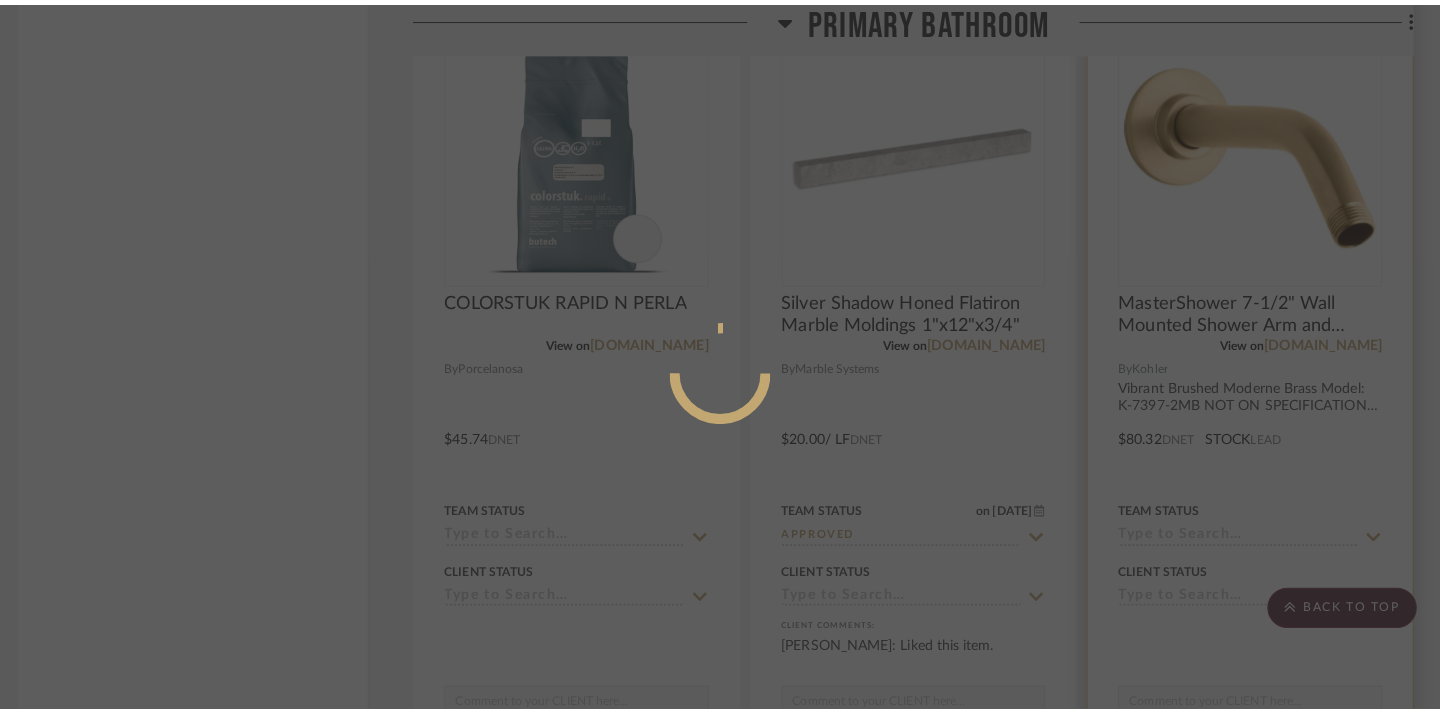 scroll, scrollTop: 0, scrollLeft: 0, axis: both 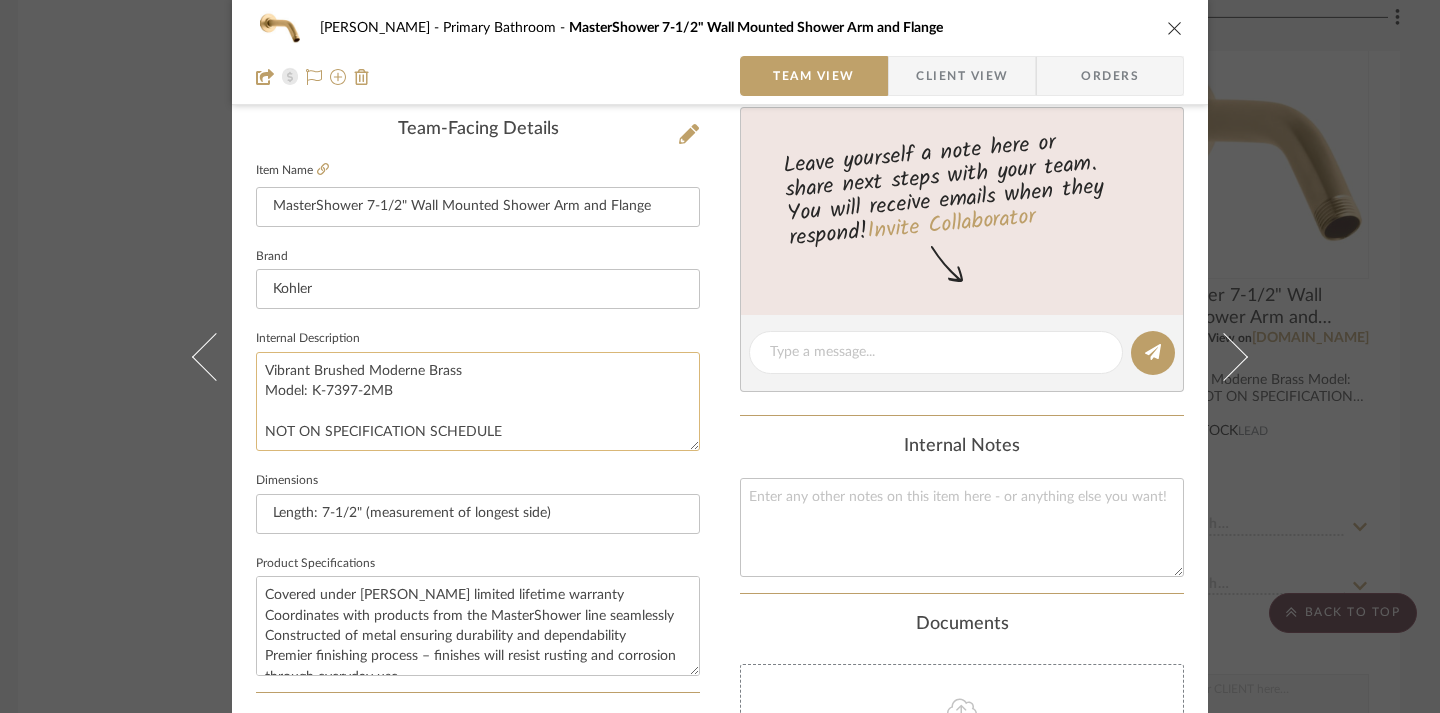 click on "Vibrant Brushed Moderne Brass
Model: K-7397-2MB
NOT ON SPECIFICATION SCHEDULE" 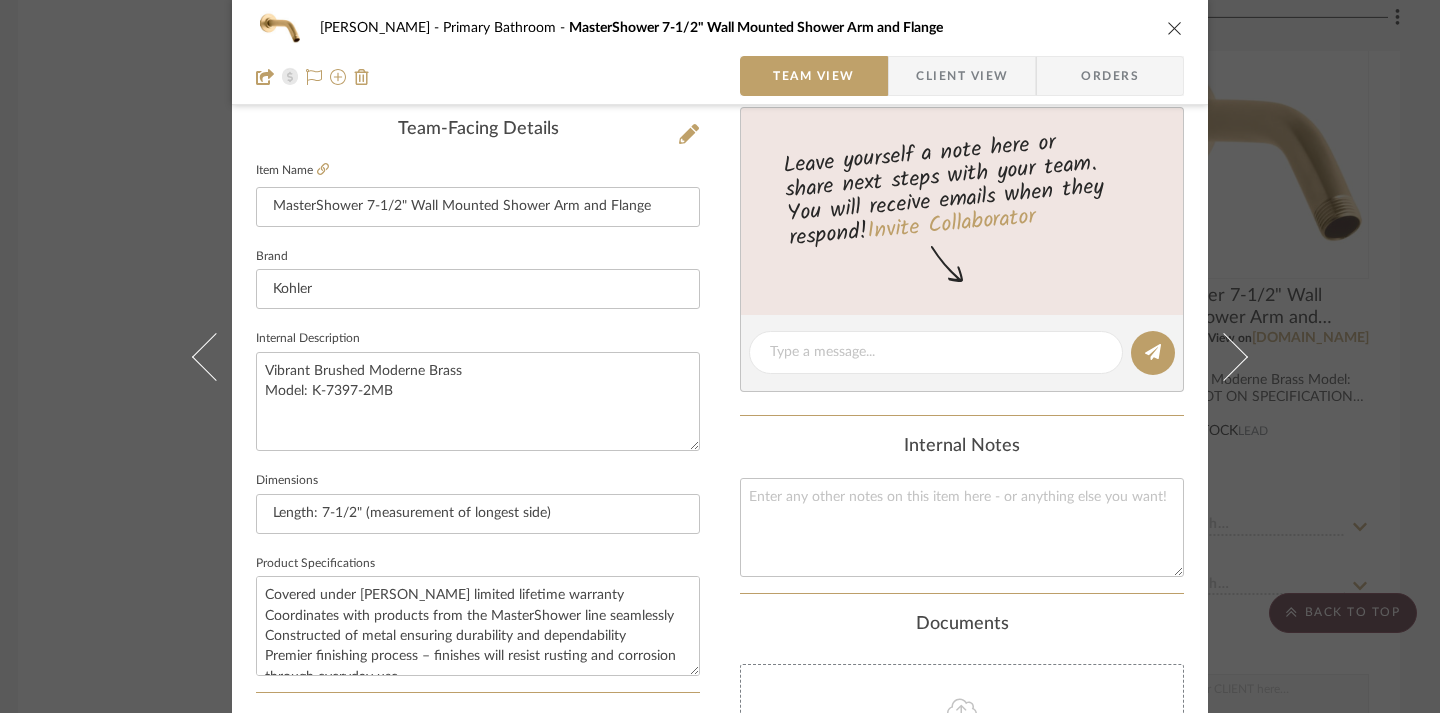 type on "Vibrant Brushed Moderne Brass
Model: K-7397-2MB" 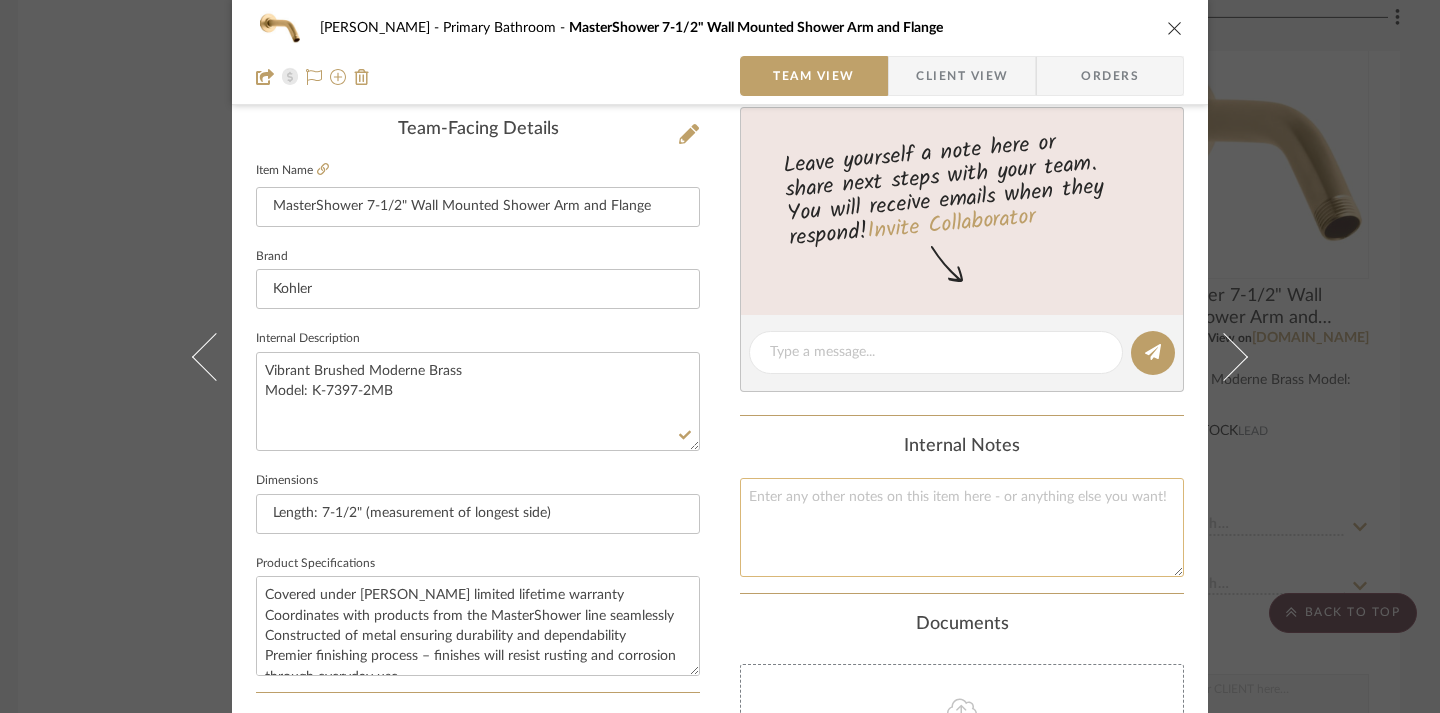 click 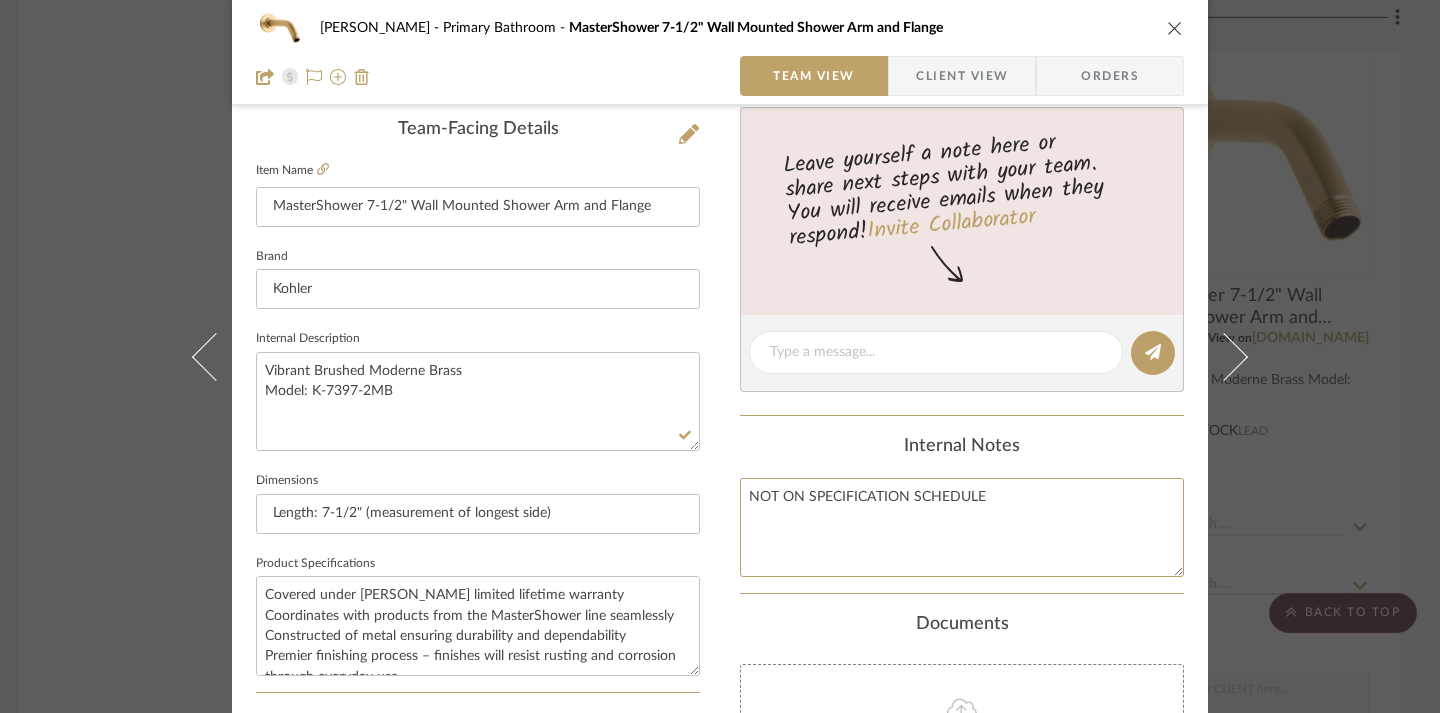 type on "NOT ON SPECIFICATION SCHEDULE" 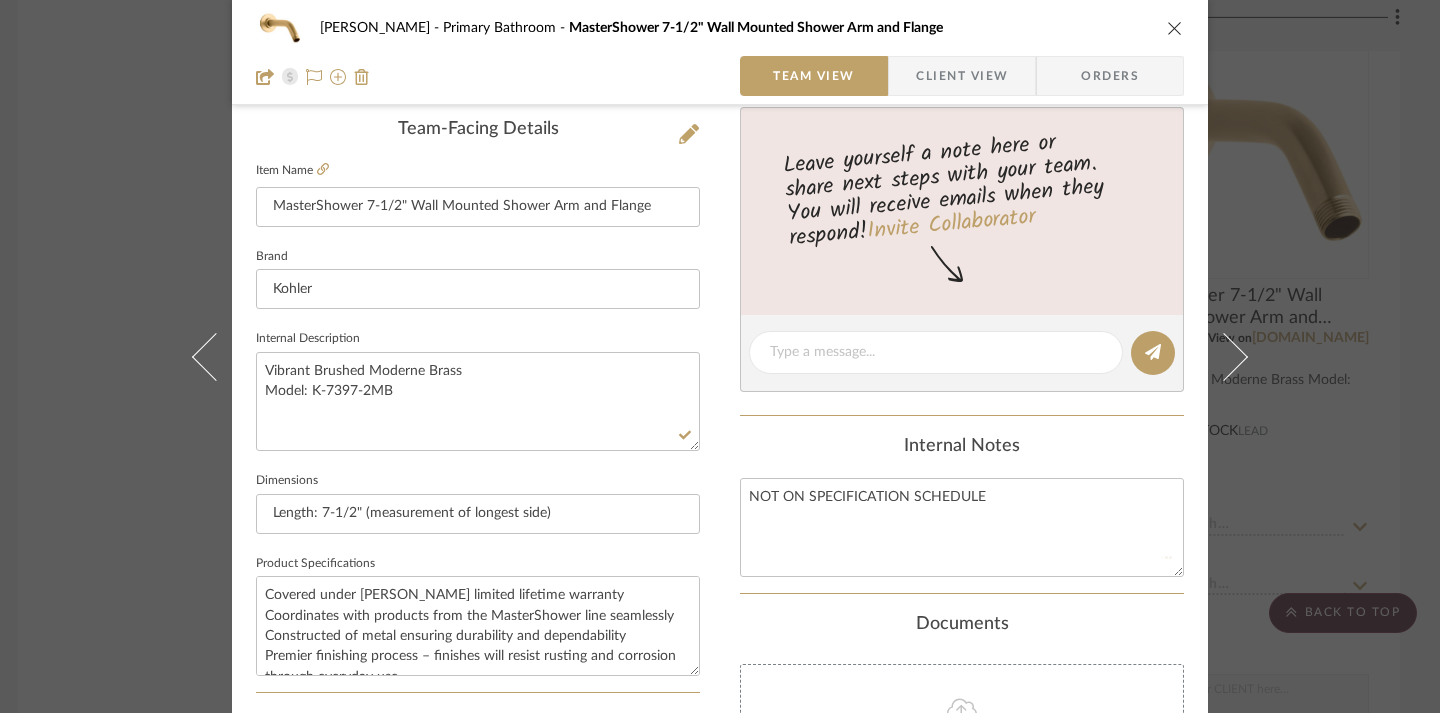 click on "Internal Notes" 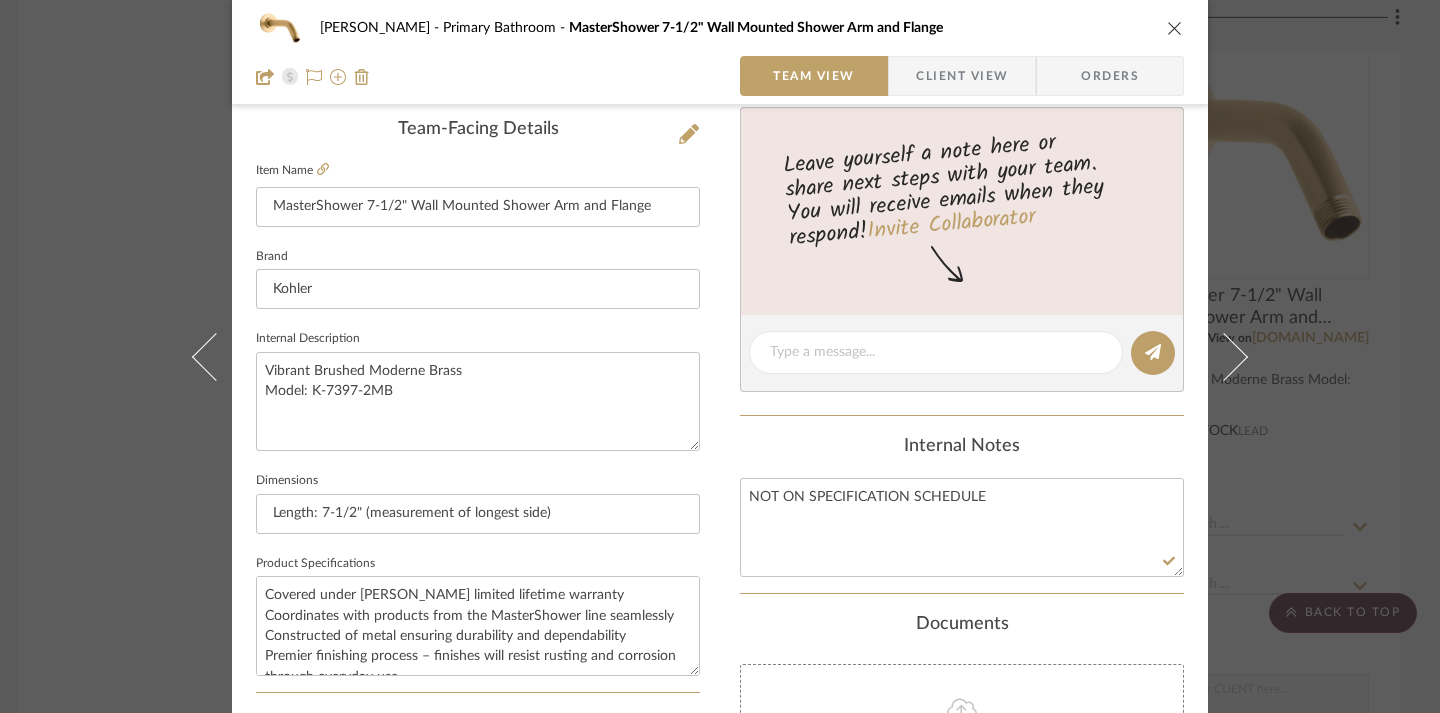 click on "[PERSON_NAME] Primary Bathroom MasterShower 7-1/2" Wall Mounted Shower Arm and Flange" at bounding box center (720, 28) 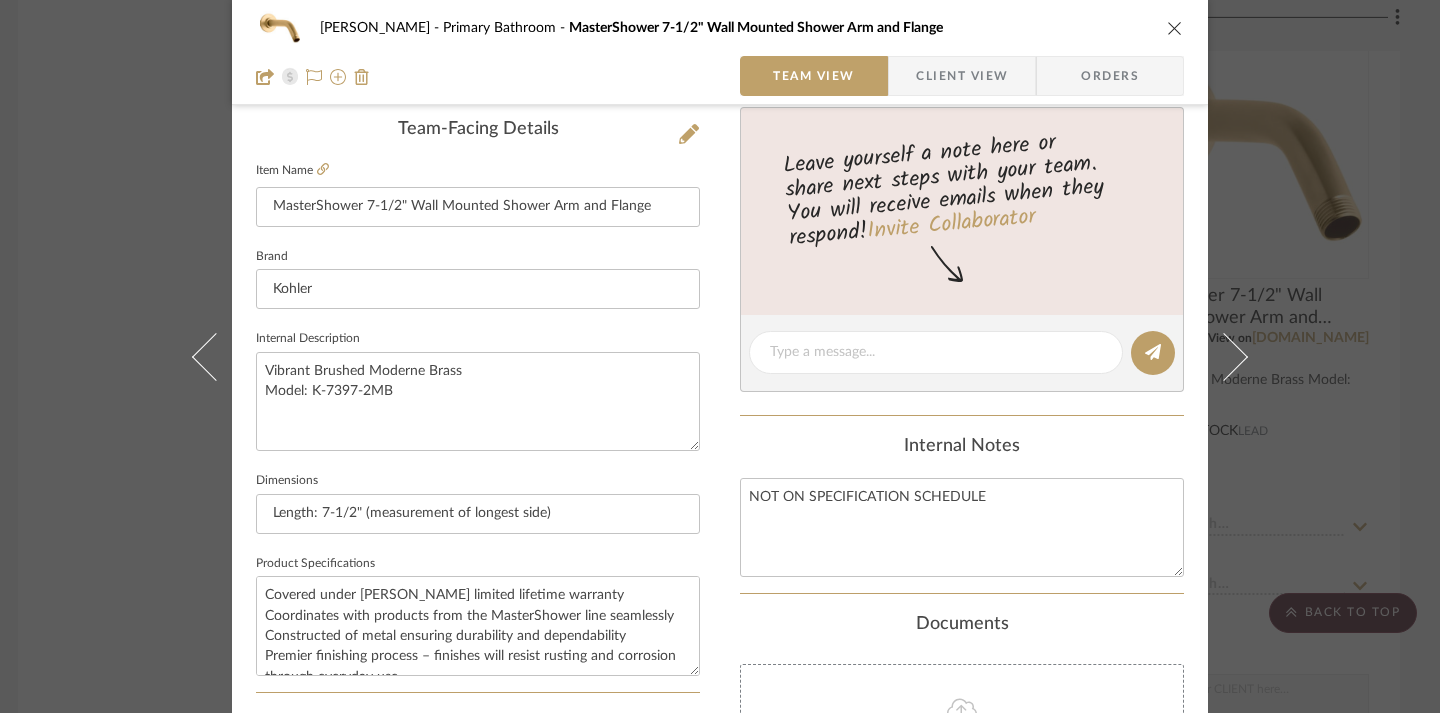 click at bounding box center [1175, 28] 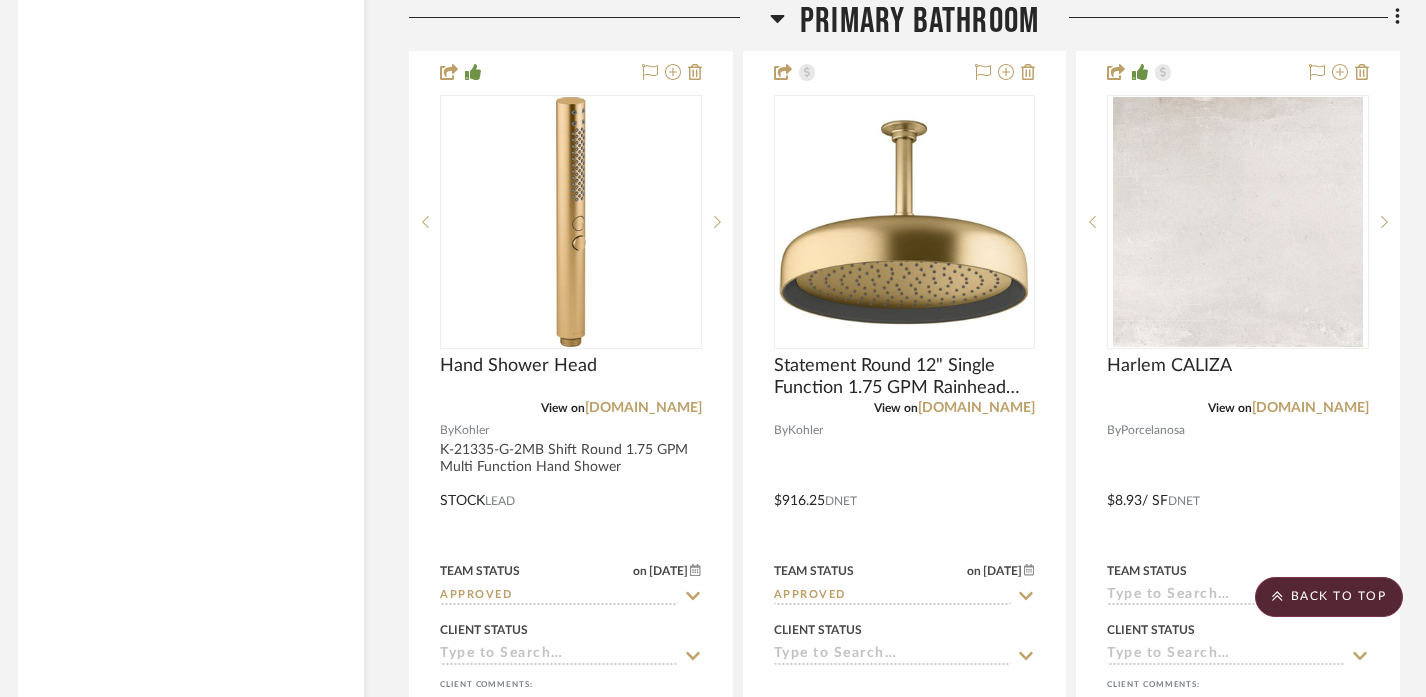 scroll, scrollTop: 9826, scrollLeft: 12, axis: both 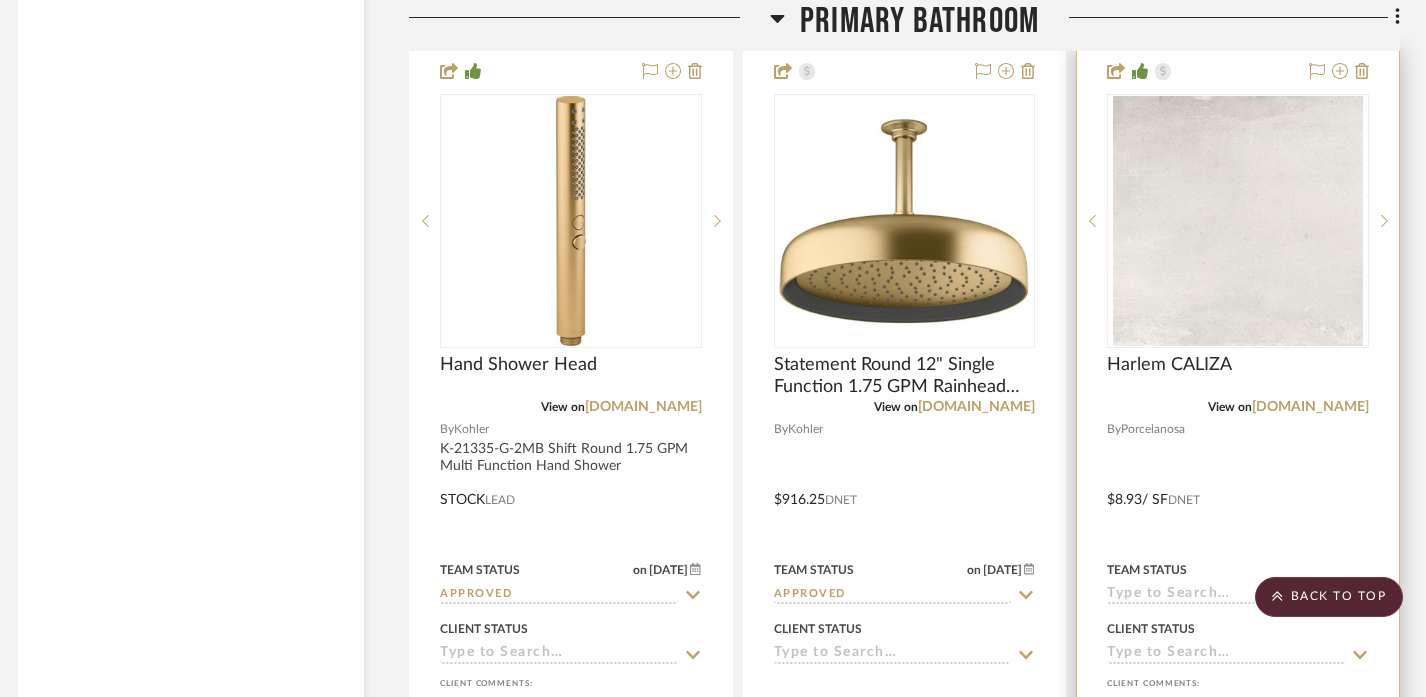 click at bounding box center (1238, 485) 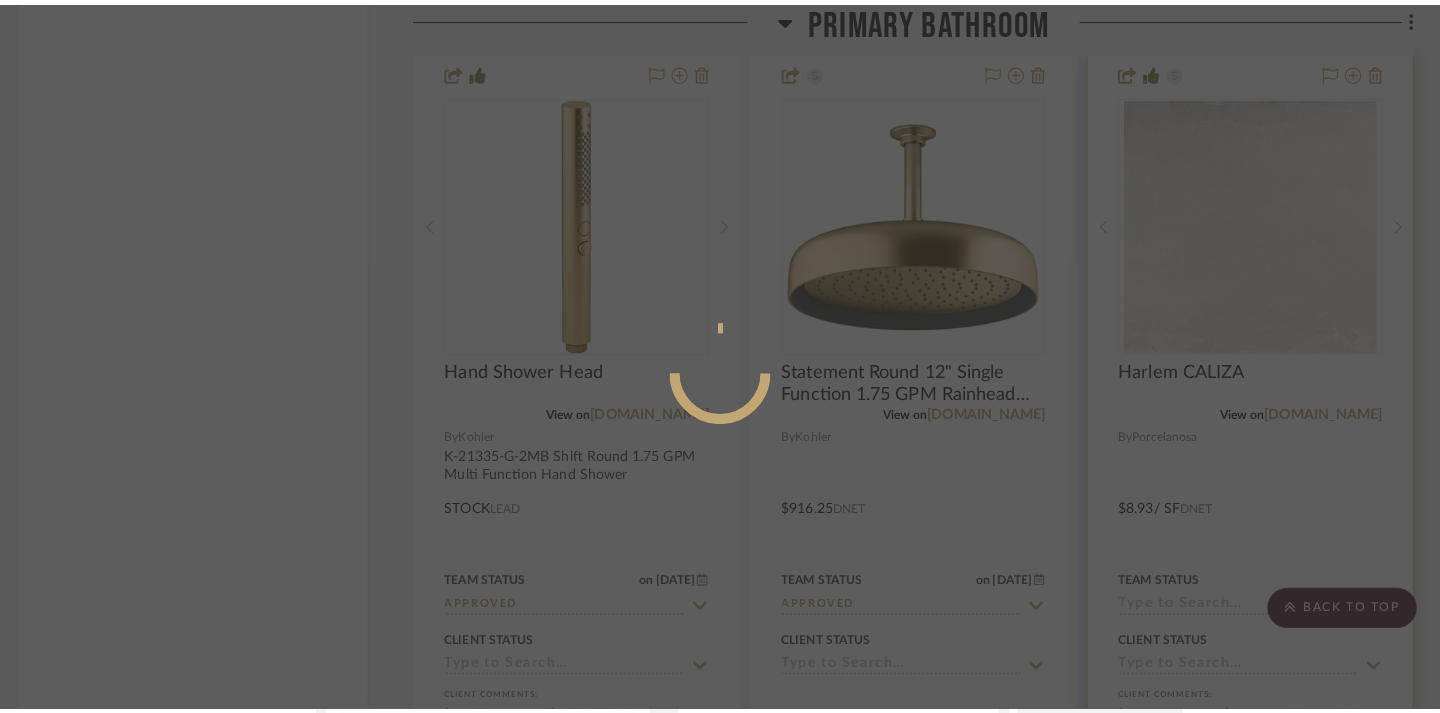 scroll, scrollTop: 0, scrollLeft: 0, axis: both 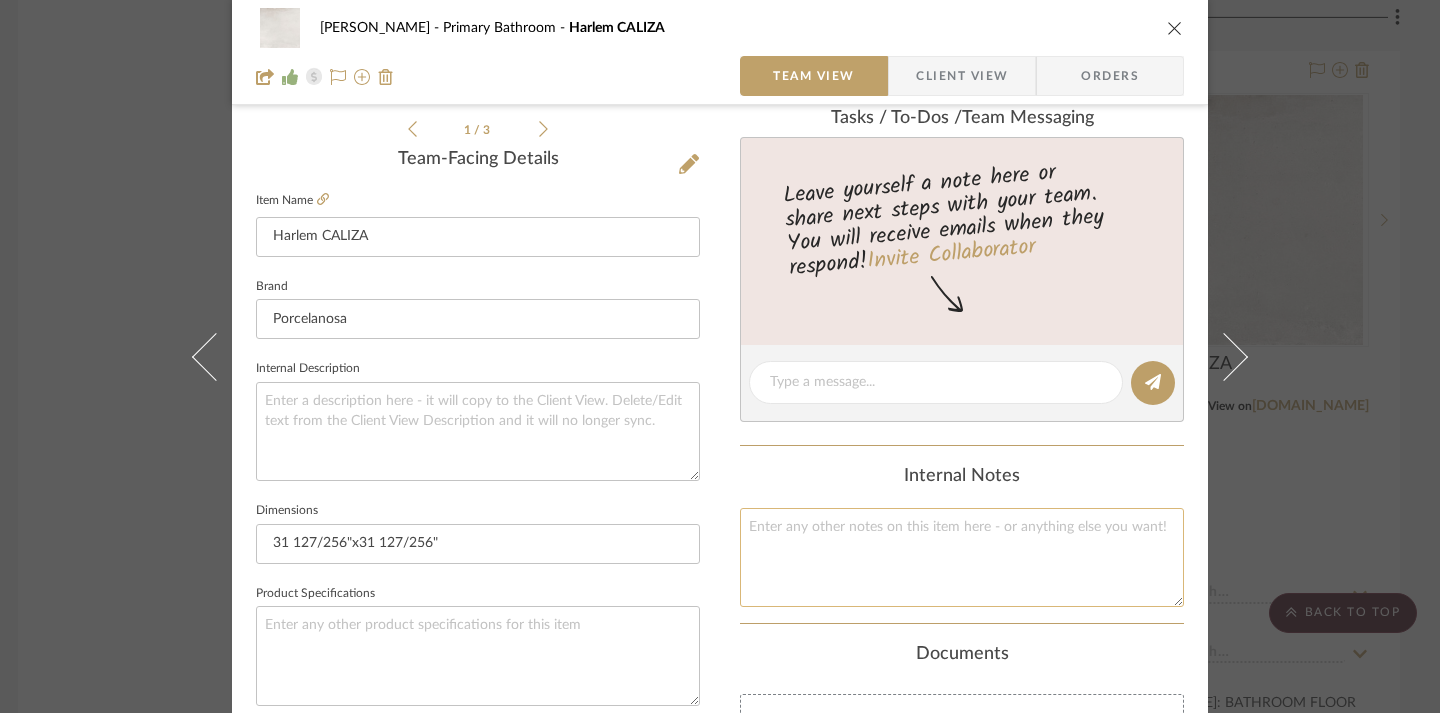 click 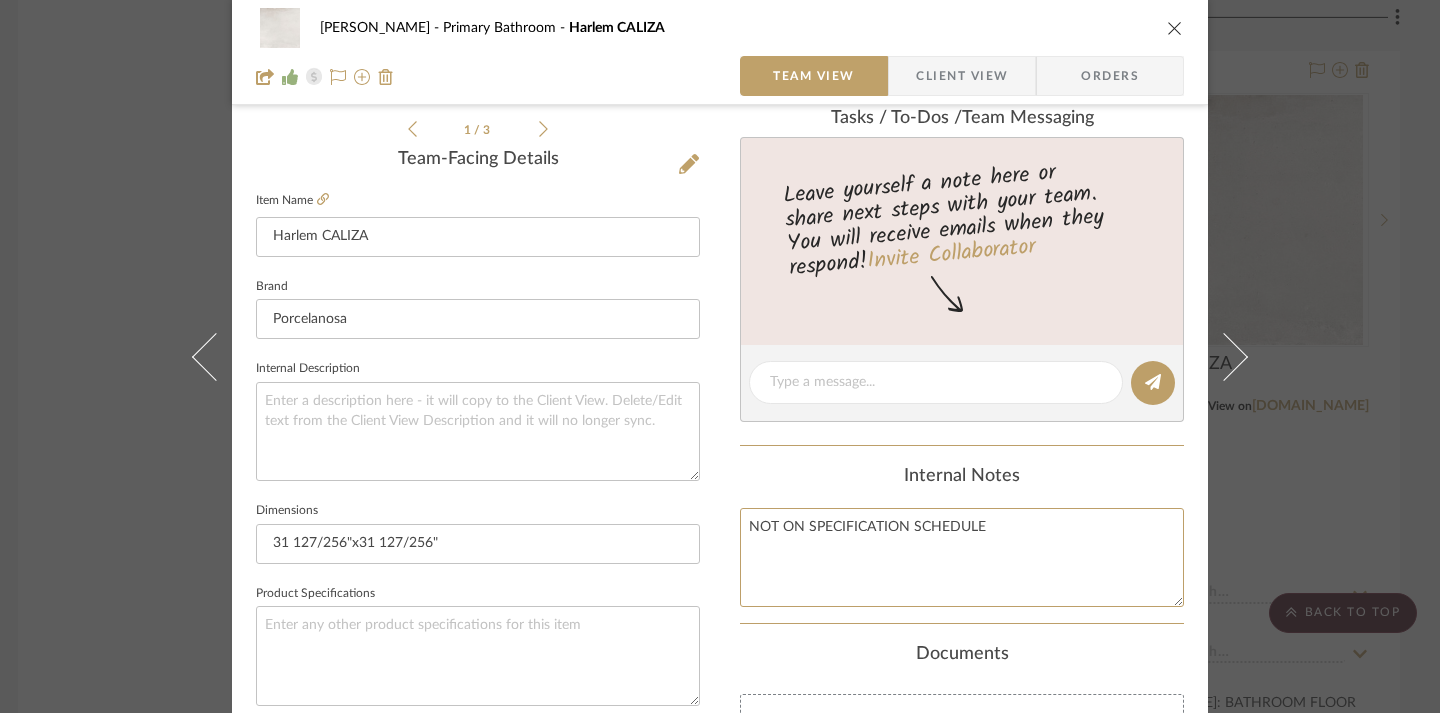 type on "NOT ON SPECIFICATION SCHEDULE" 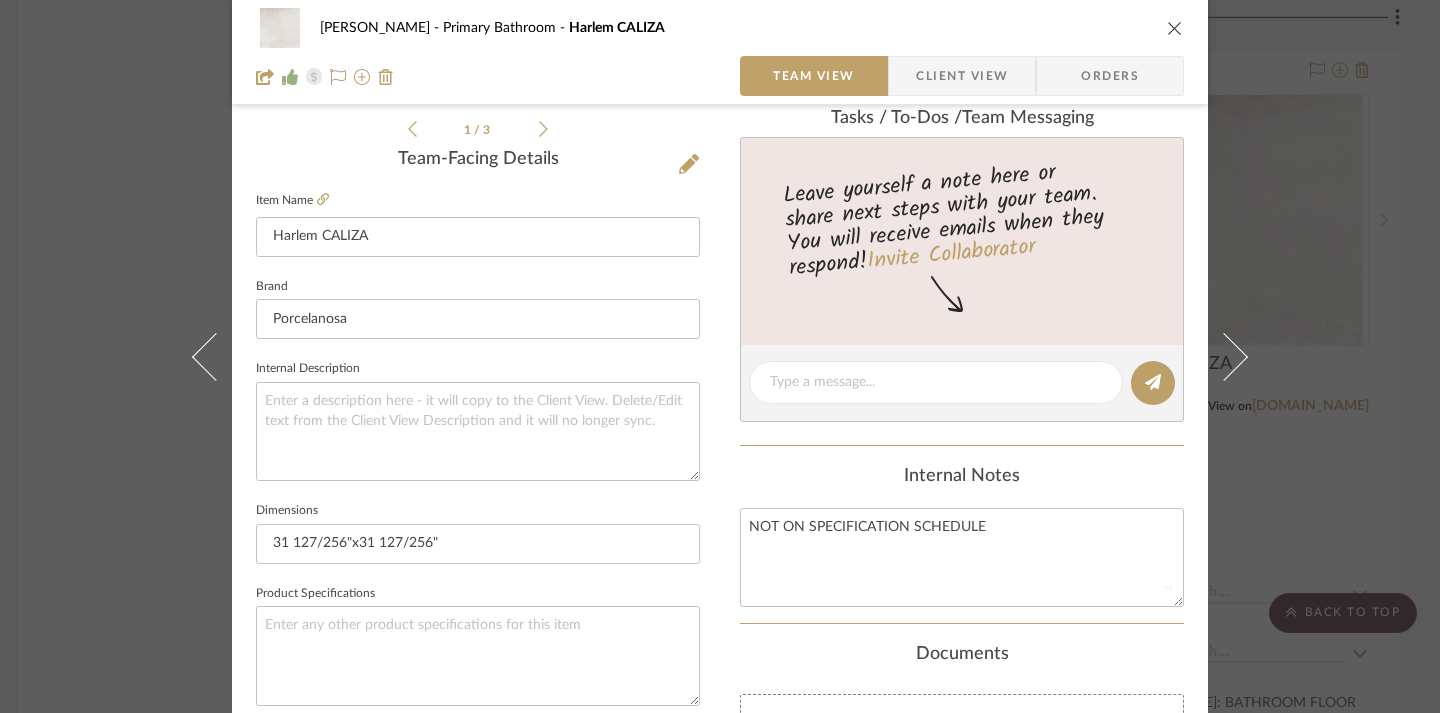 click on "Internal Notes" 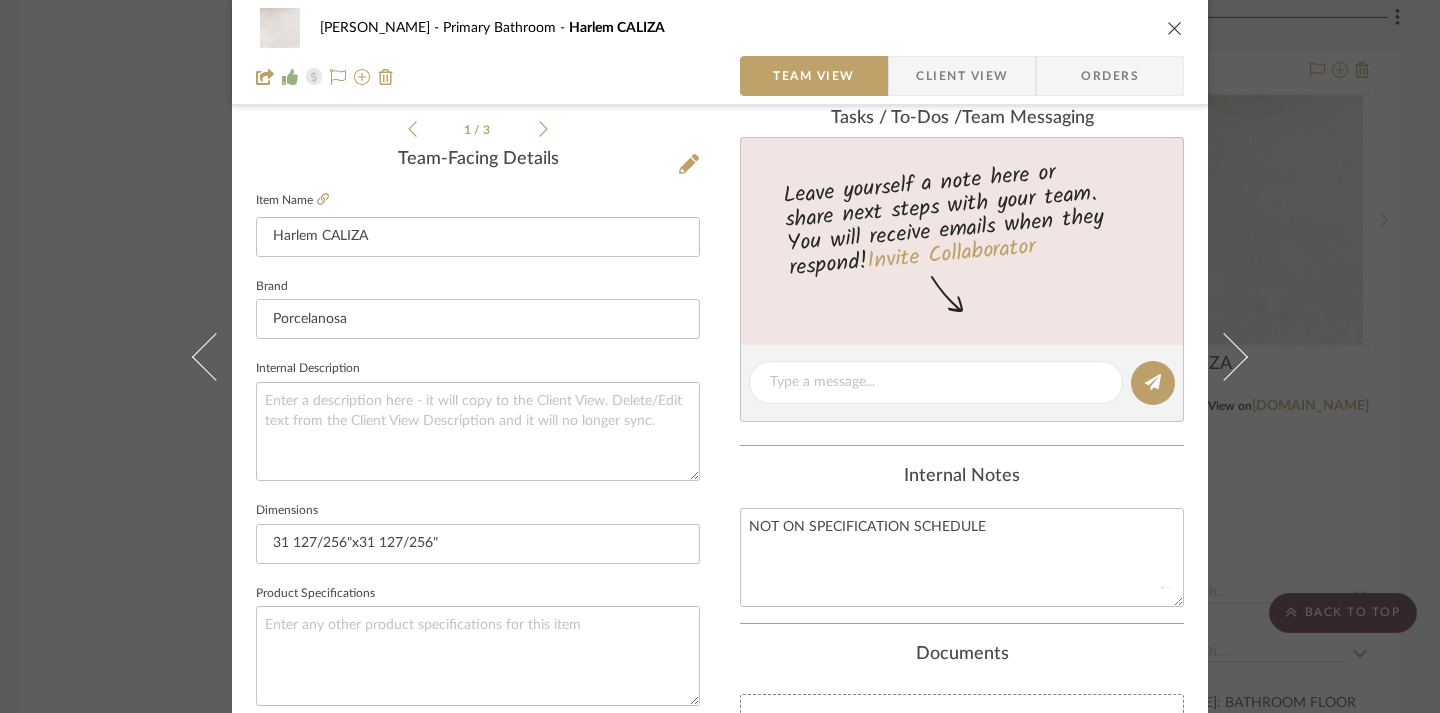 type 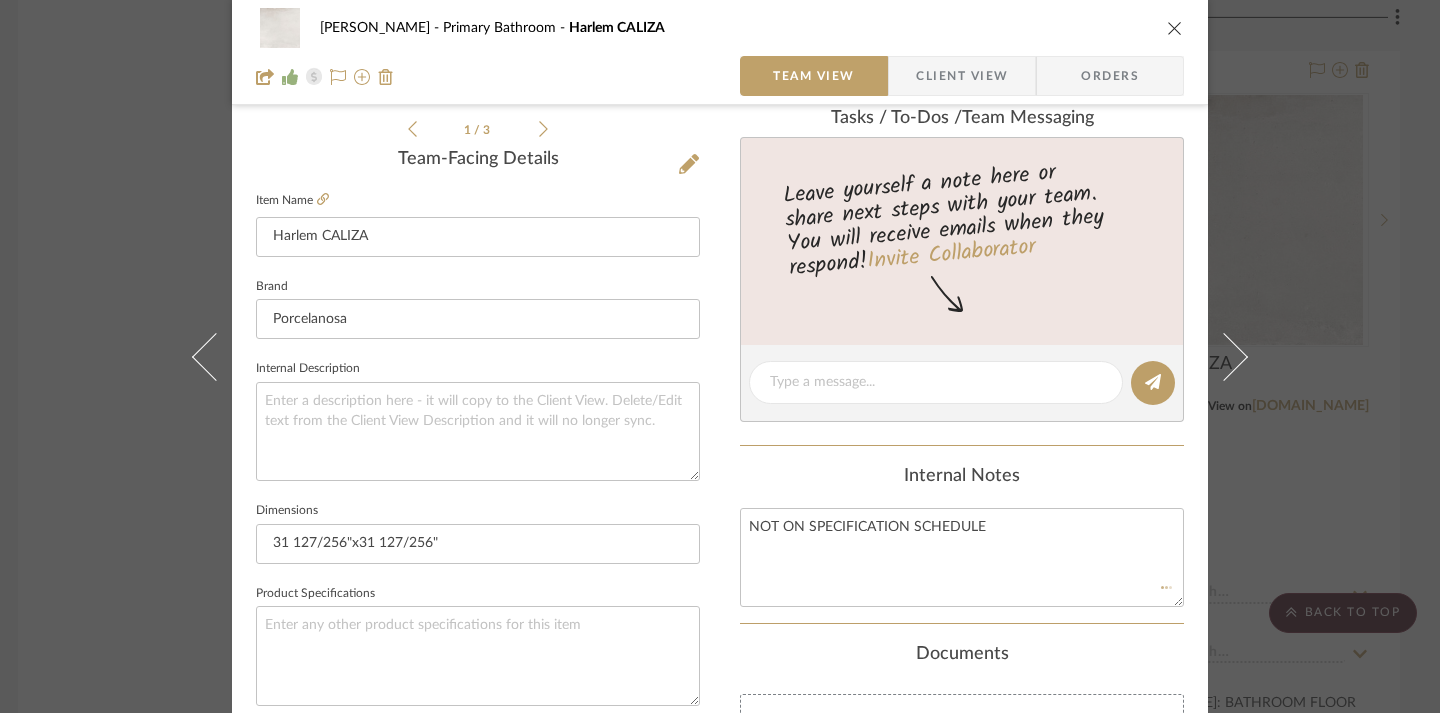 type 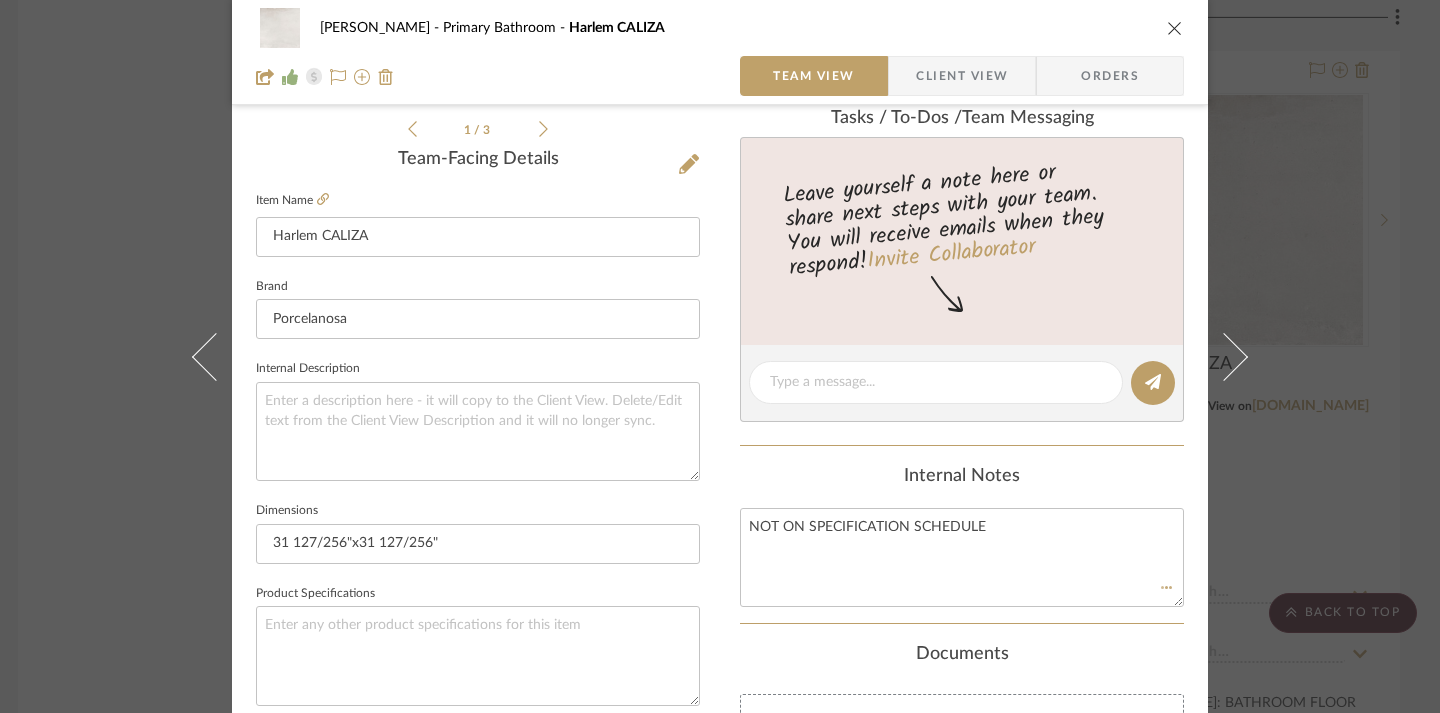 type 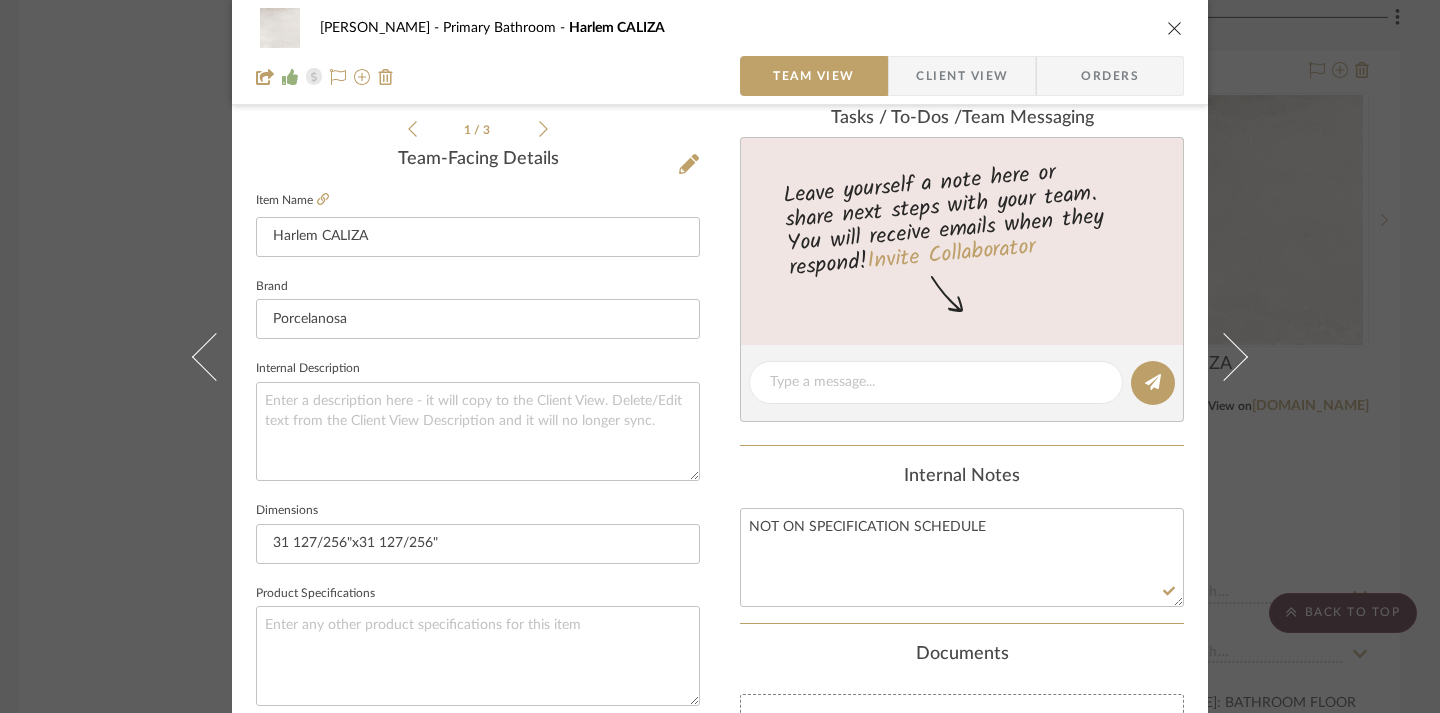click at bounding box center (1175, 28) 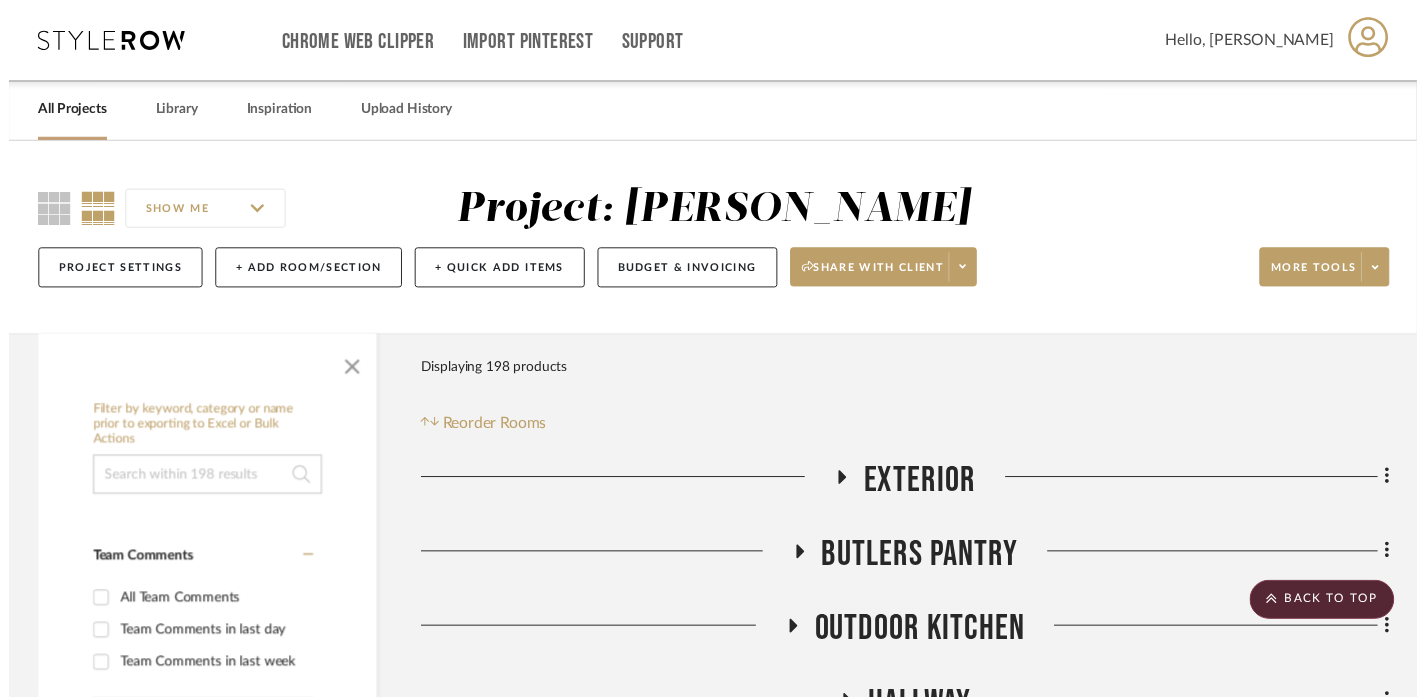 scroll, scrollTop: 9826, scrollLeft: 12, axis: both 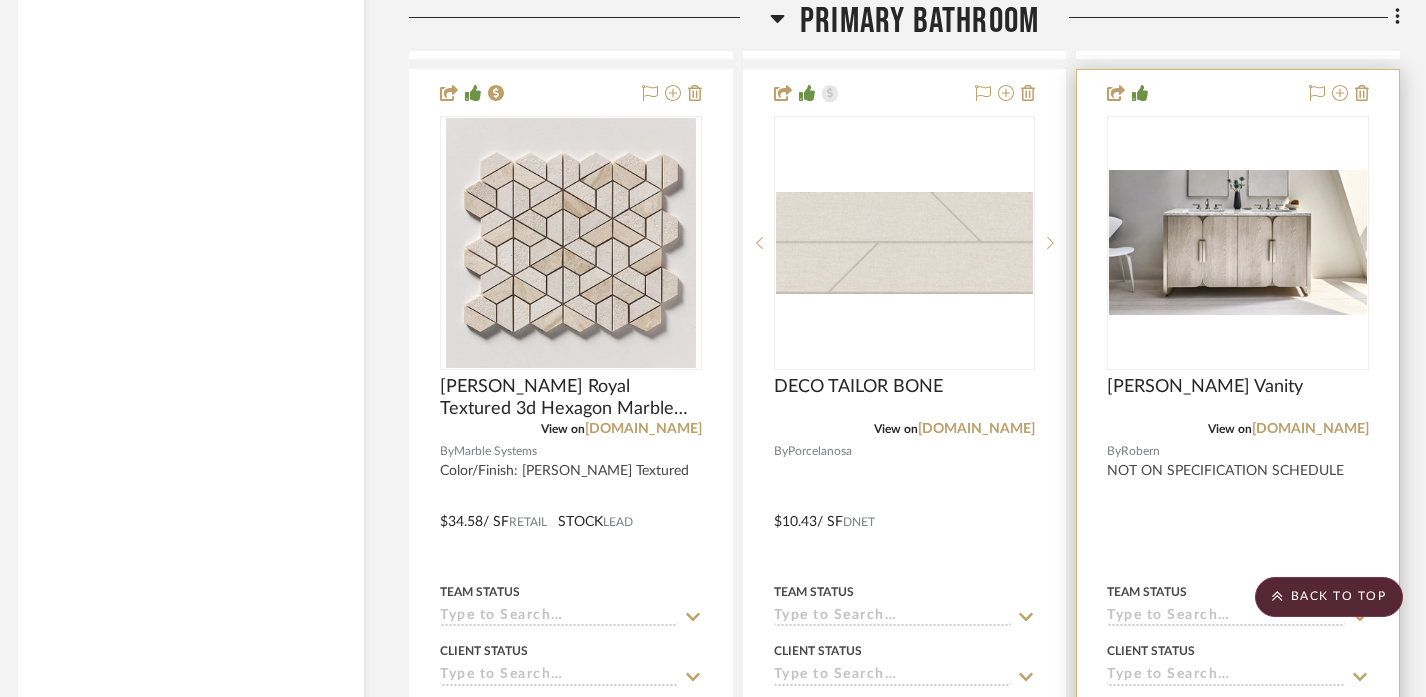 click at bounding box center (1238, 507) 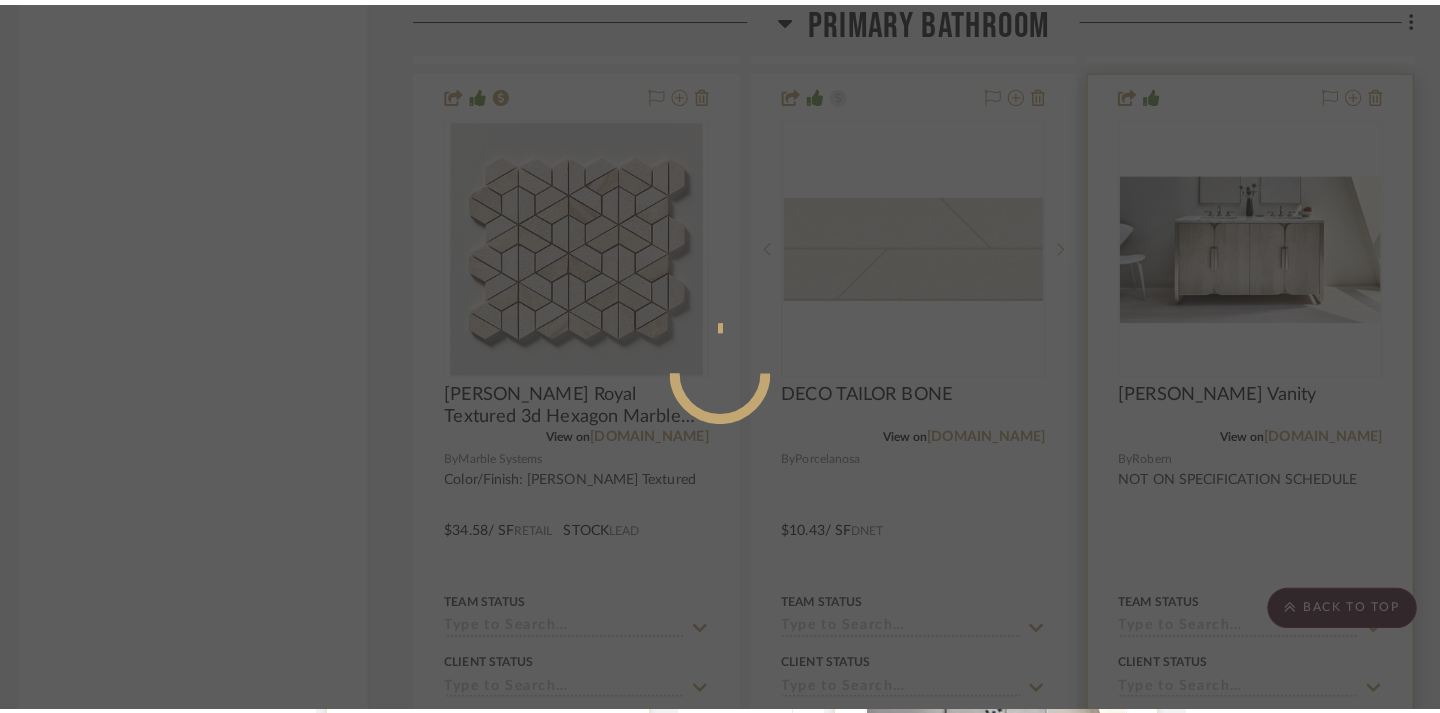 scroll, scrollTop: 0, scrollLeft: 0, axis: both 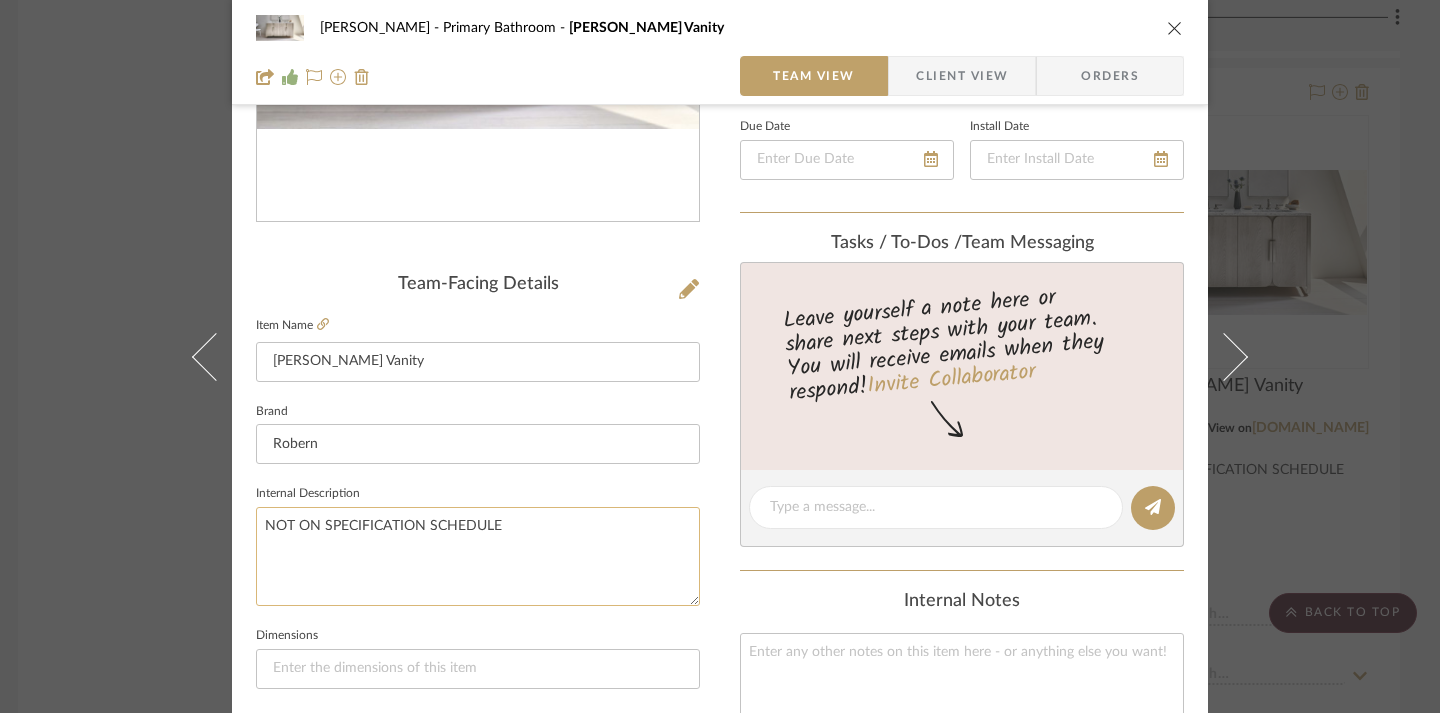 click on "NOT ON SPECIFICATION SCHEDULE" 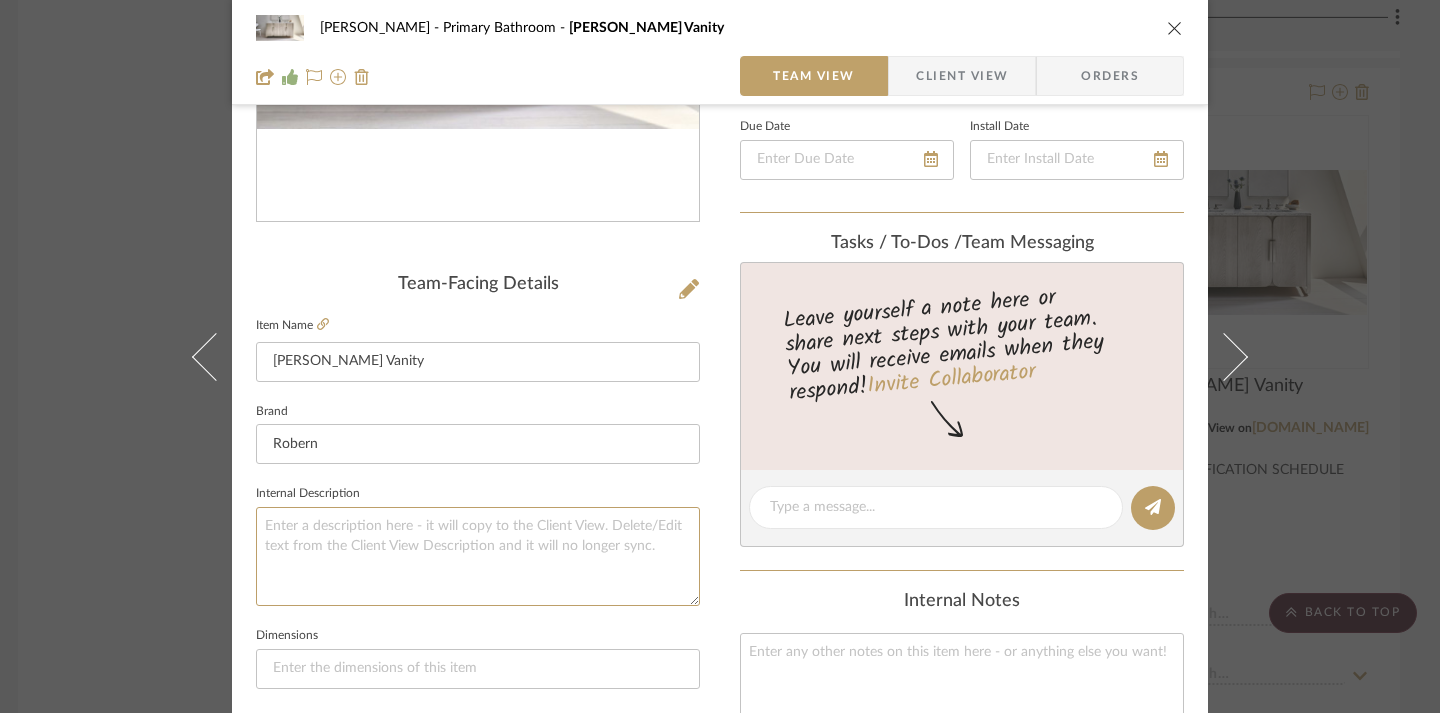 type 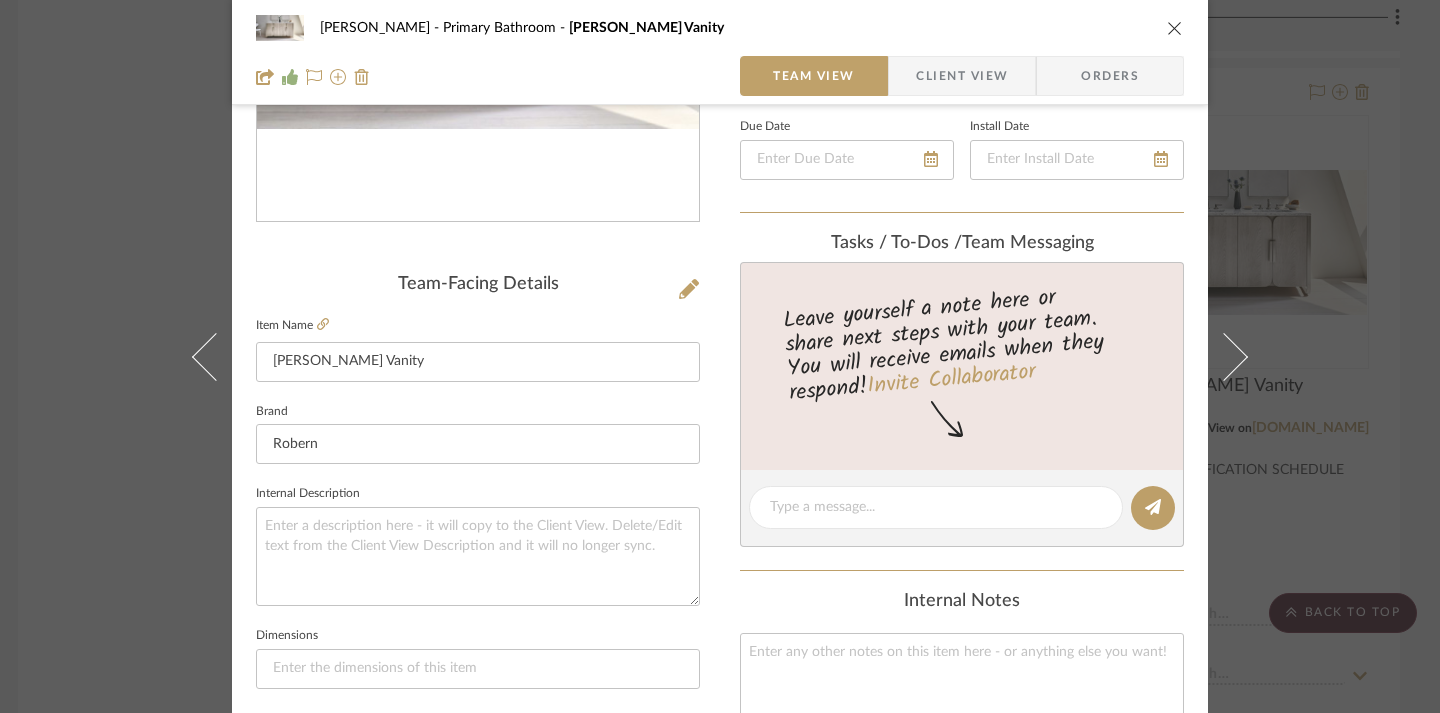 click on "[PERSON_NAME] Primary Bathroom [PERSON_NAME] Vanity Team View Client View Orders  Team-Facing Details   Item Name  [PERSON_NAME] Vanity  Brand  Robern  Internal Description   Dimensions   Product Specifications   Item Costs   View Budget   Markup %  30%  Unit Cost  $0.00  Cost Type  DNET  Client Unit Price   $0.00   Quantity  1  Unit Type  Each  Subtotal   $0.00   Tax %  0%  Total Tax   $0.00   Shipping Cost  $0.00  Ship. Markup %  0% Taxable  Total Shipping   $0.00  Total Client Price  $0.00  Your Cost  $0.00  Your Margin  $0.00  Content here copies to Client View - confirm visibility there.  Show in Client Dashboard   Include in Budget   View Budget  Team Status  Lead Time  In Stock Weeks  Est. Min   Est. Max   Due Date   Install Date  Tasks / To-Dos /  team Messaging  Leave yourself a note here or share next steps with your team. You will receive emails when they
respond!  Invite Collaborator Internal Notes  Documents  Choose a file  or drag it here. Change Room/Update Quantity  Primary Bathroom  (1)" at bounding box center (720, 539) 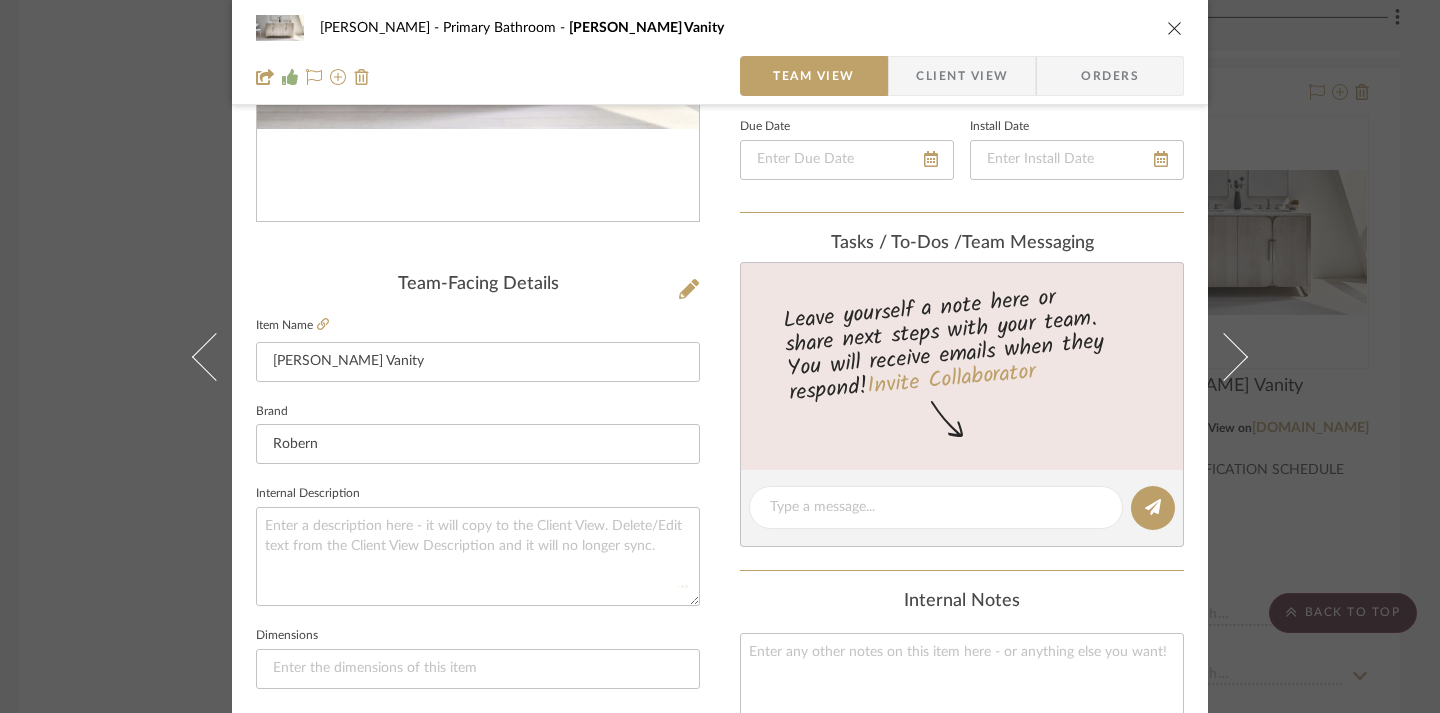 scroll, scrollTop: 521, scrollLeft: 0, axis: vertical 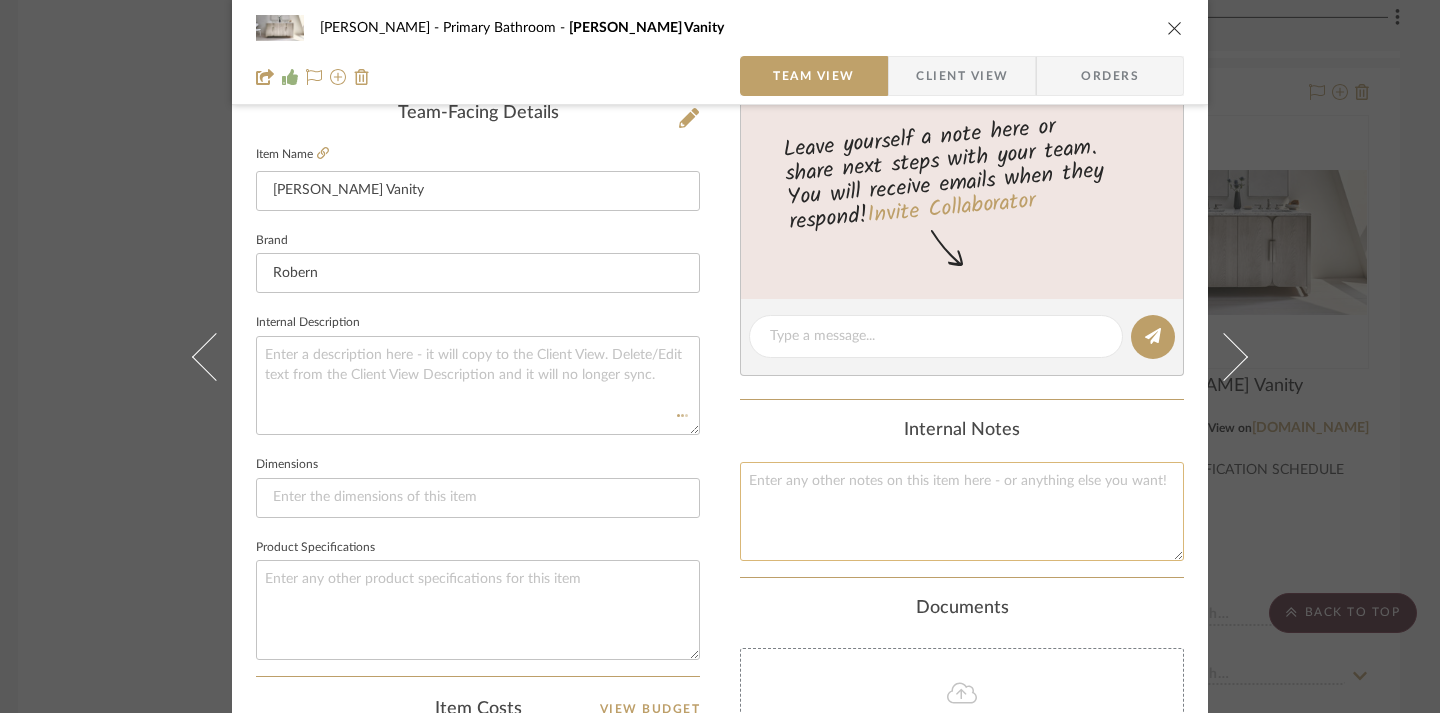 click 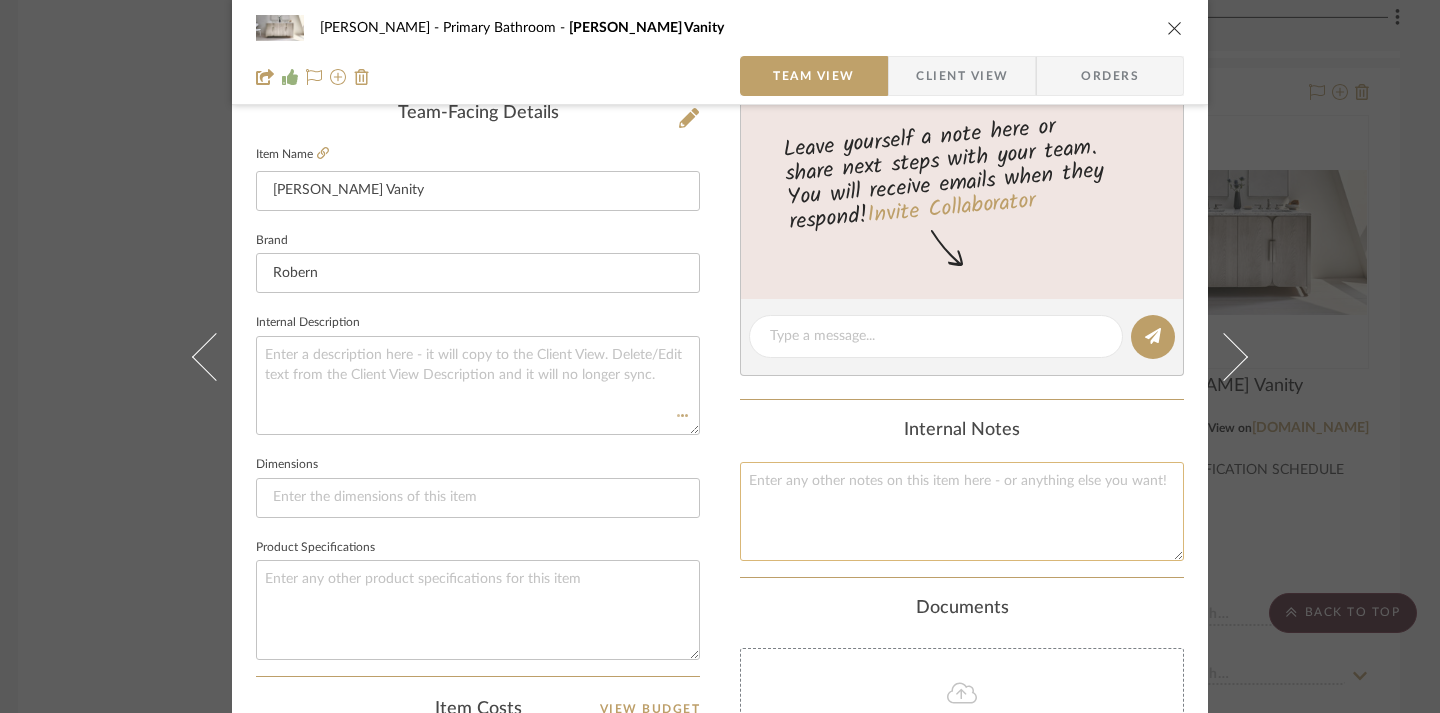 paste on "NOT ON SPECIFICATION SCHEDULE" 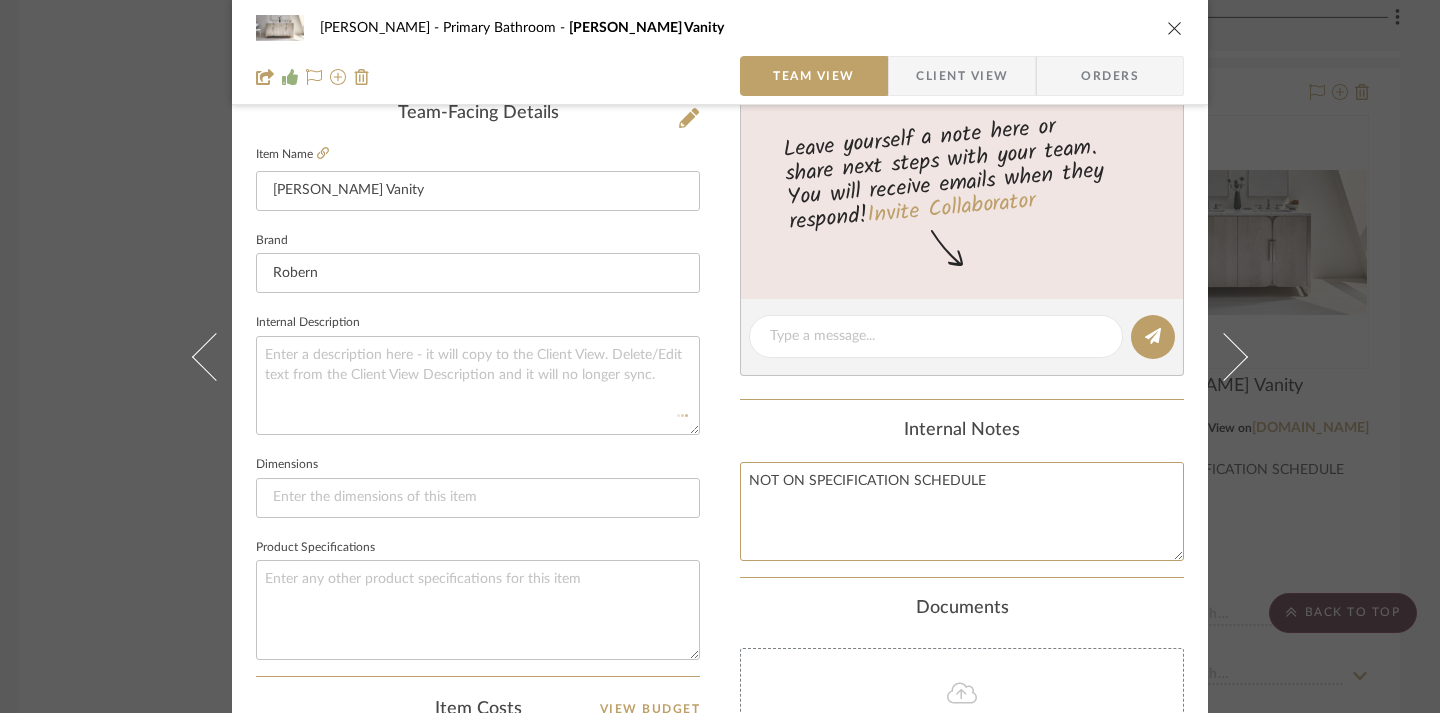 type on "NOT ON SPECIFICATION SCHEDULE" 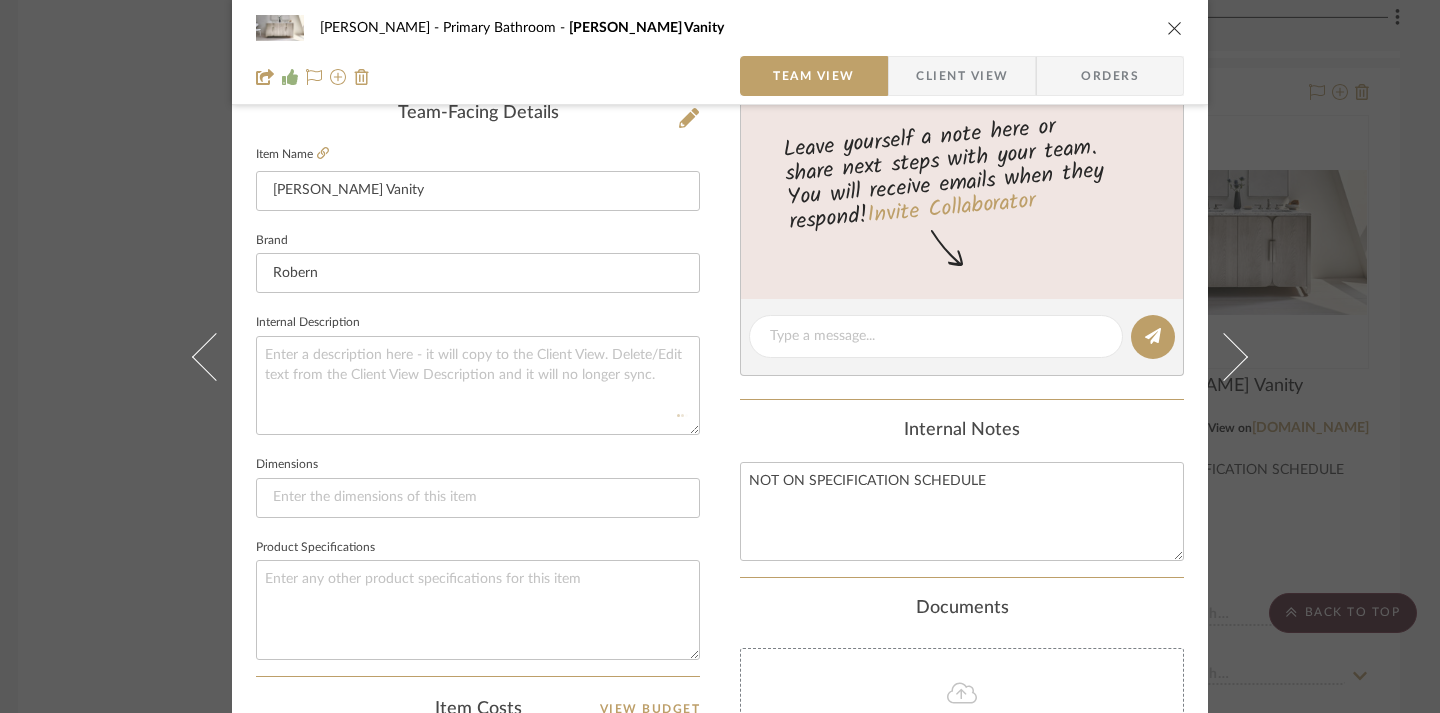 click on "Internal Notes" 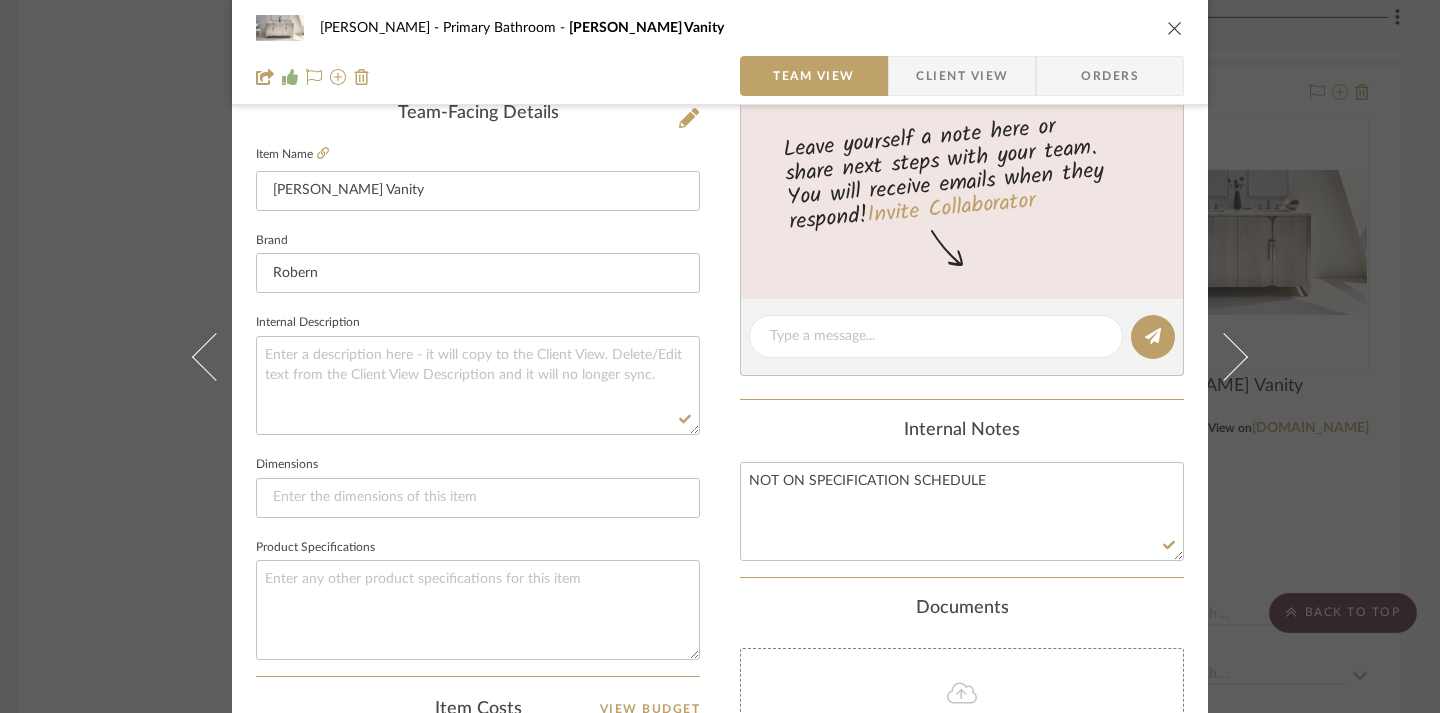 type on "NOT ON SPECIFICATION SCHEDULE" 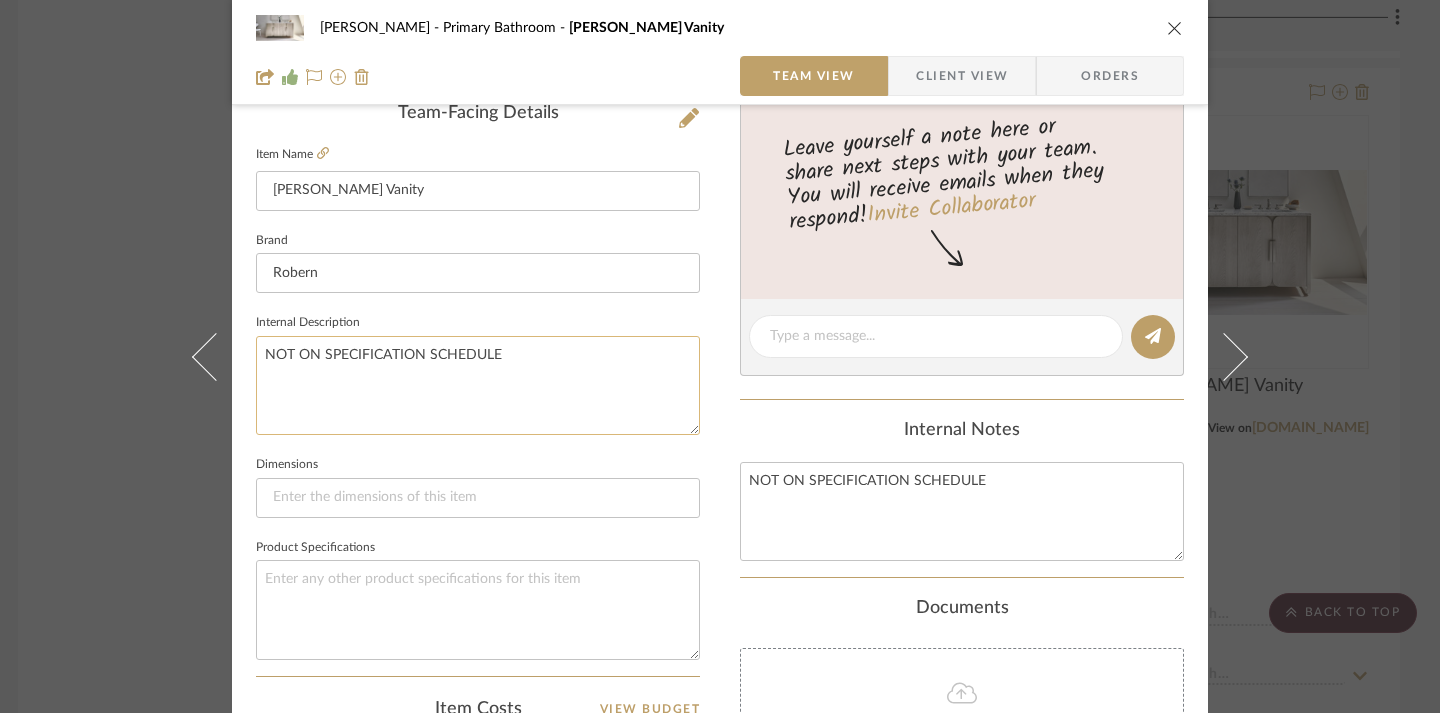 click on "NOT ON SPECIFICATION SCHEDULE" 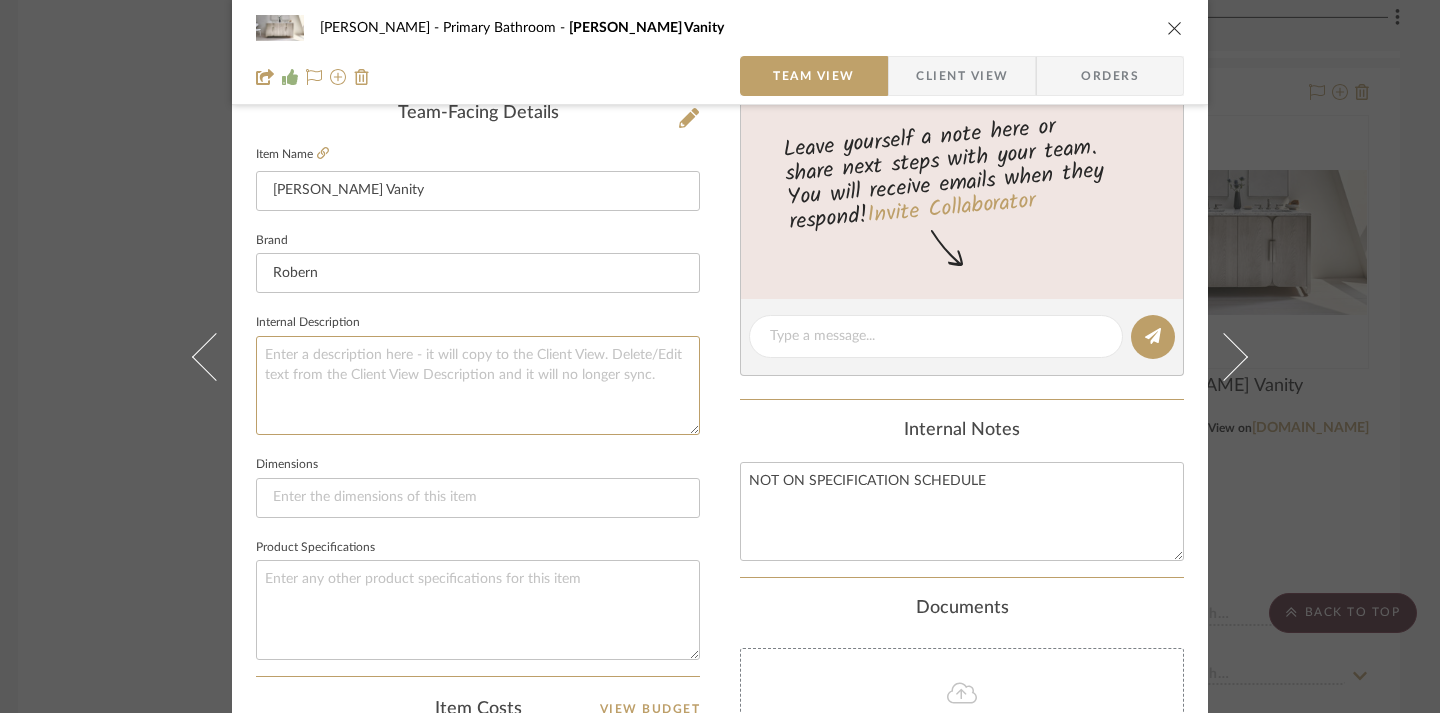 type 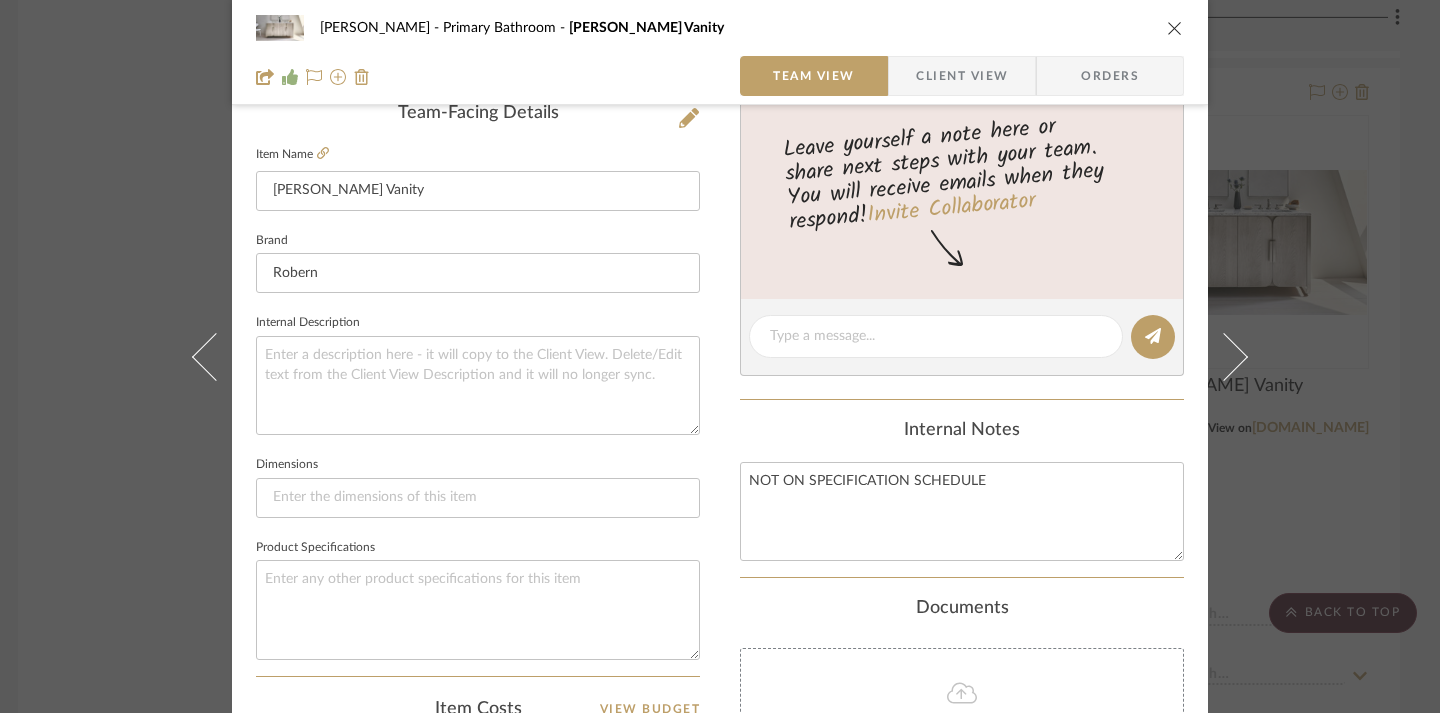 click on "Internal Notes" 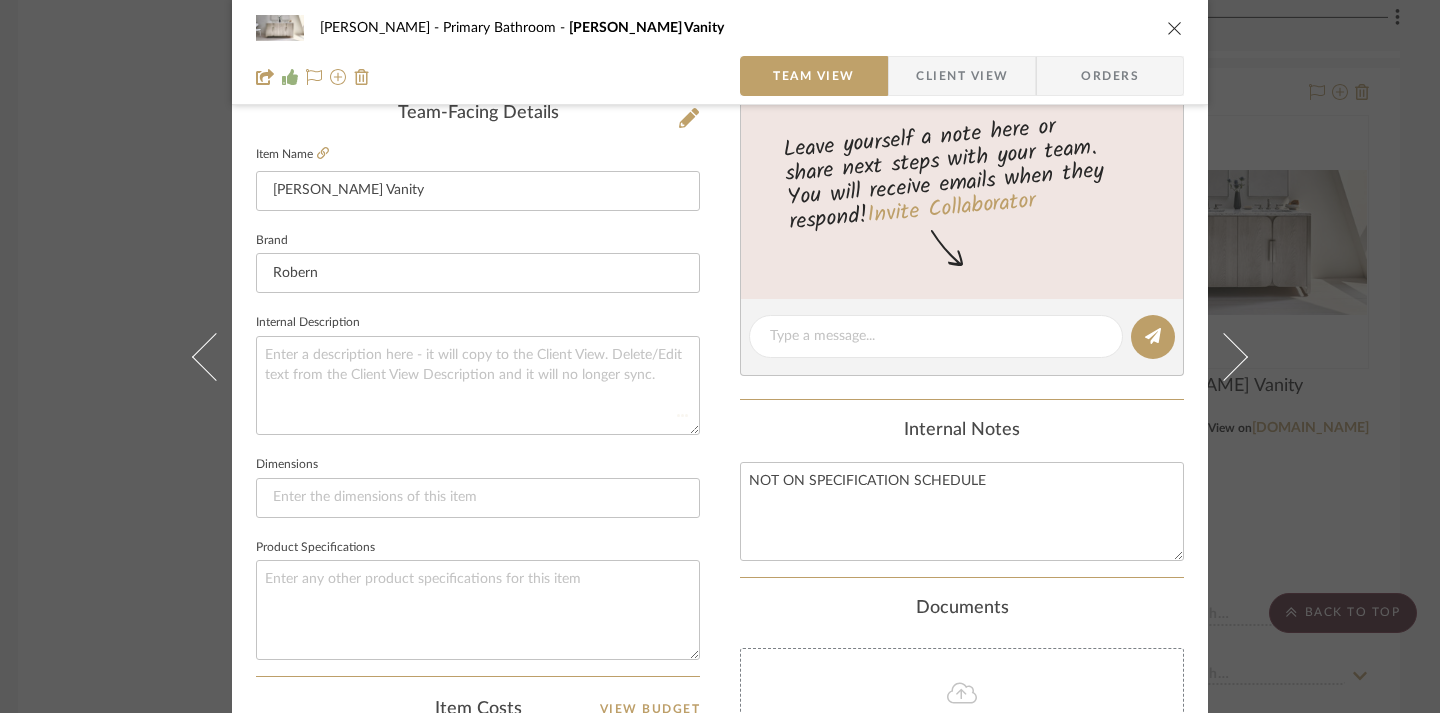 type 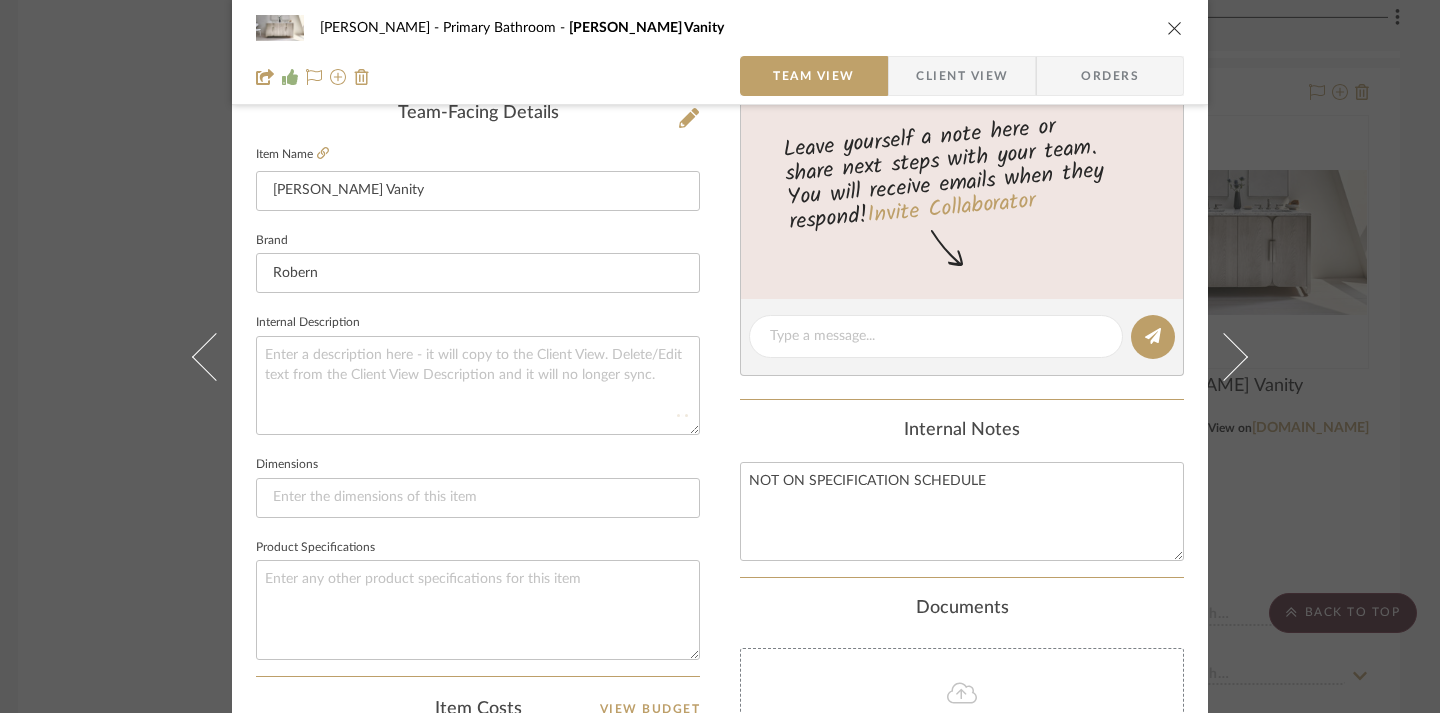 type 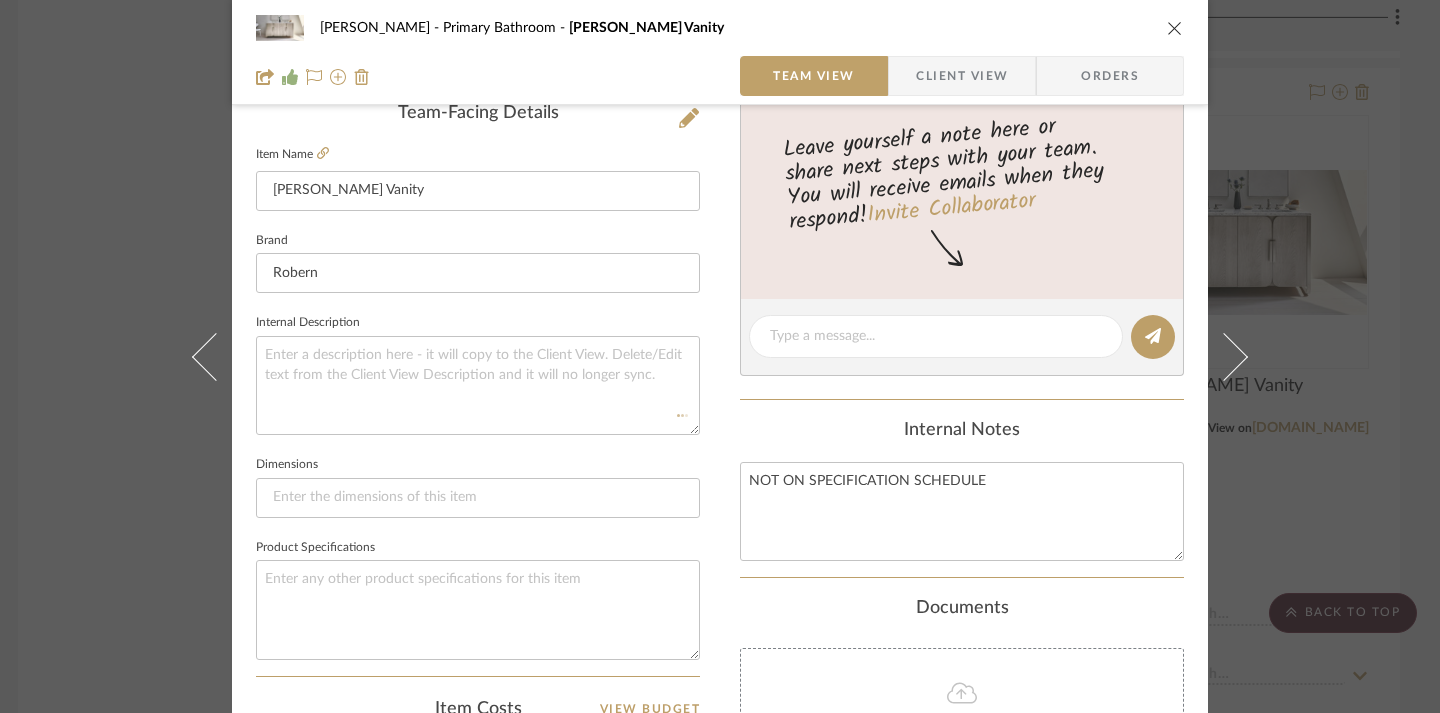 type 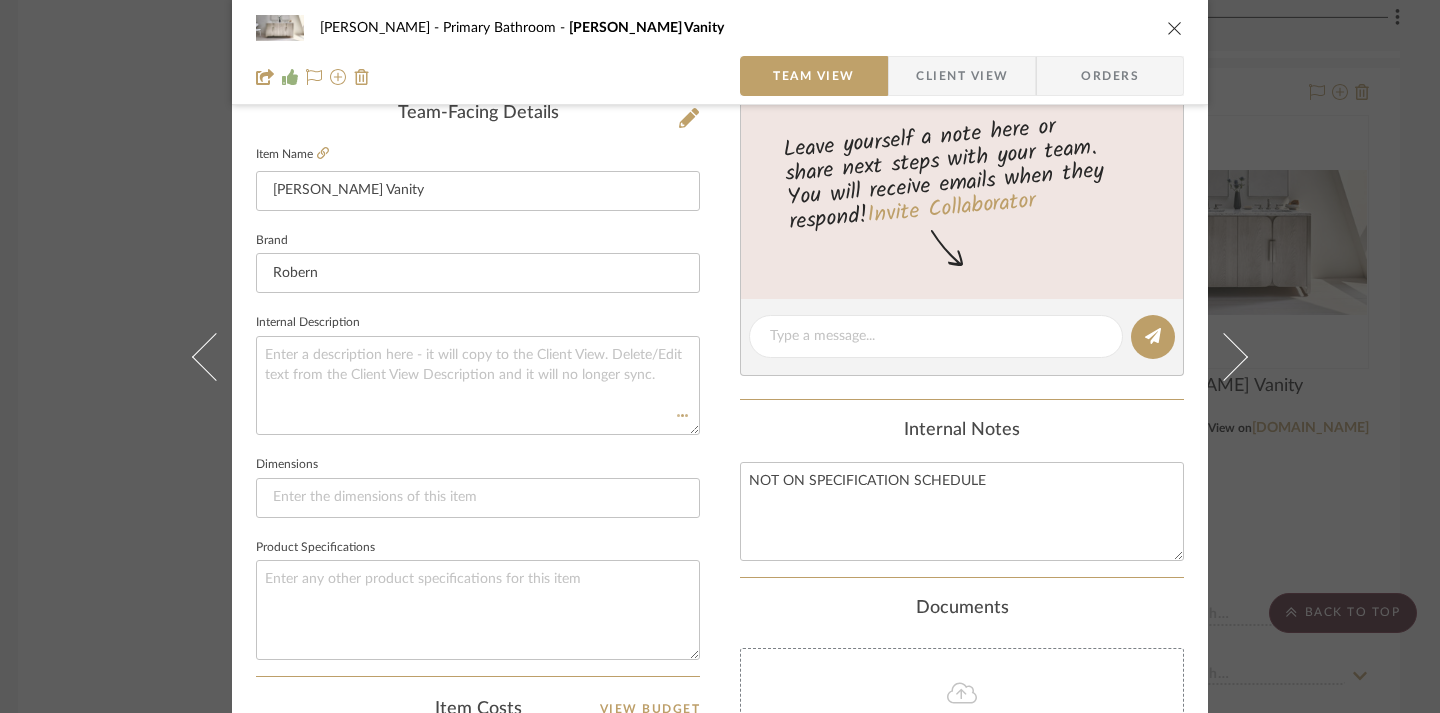 type 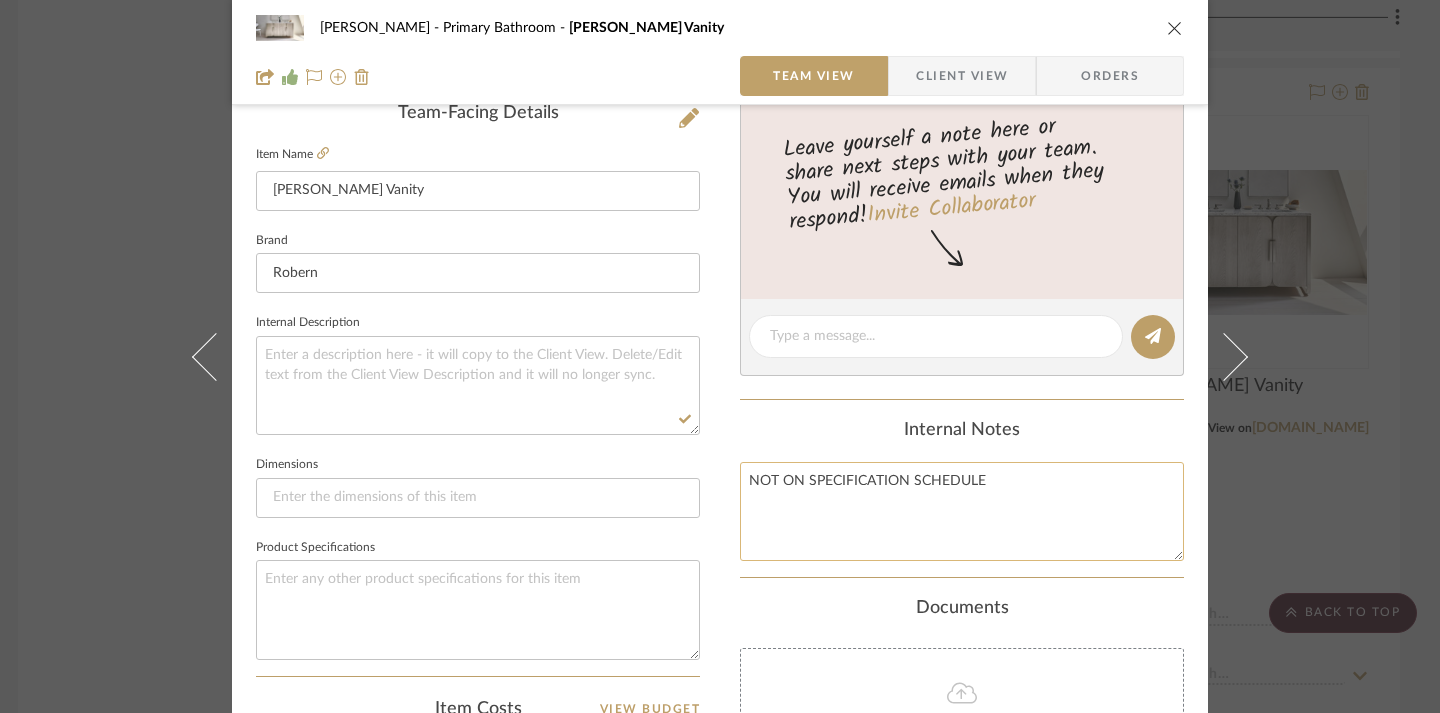 click on "NOT ON SPECIFICATION SCHEDULE" 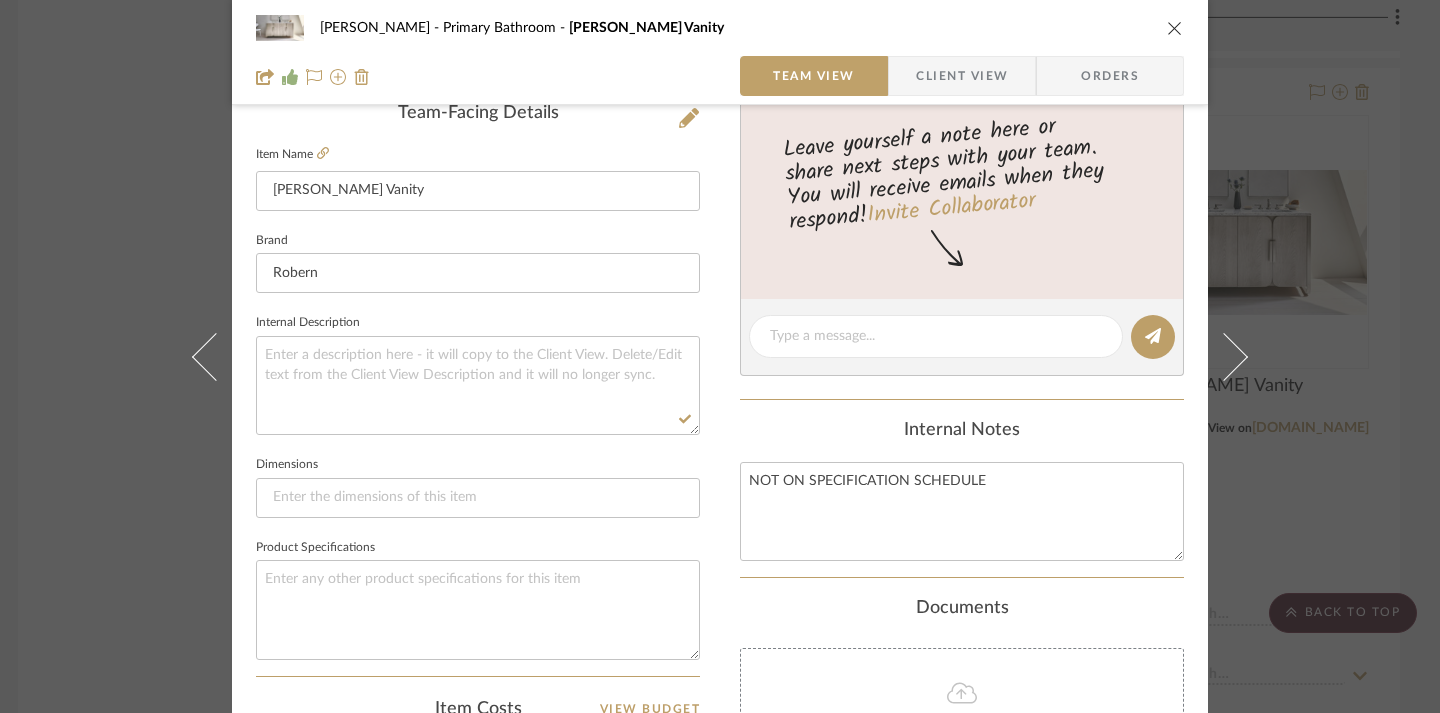 type on "NOT ON SPECIFICATION SCHEDULE" 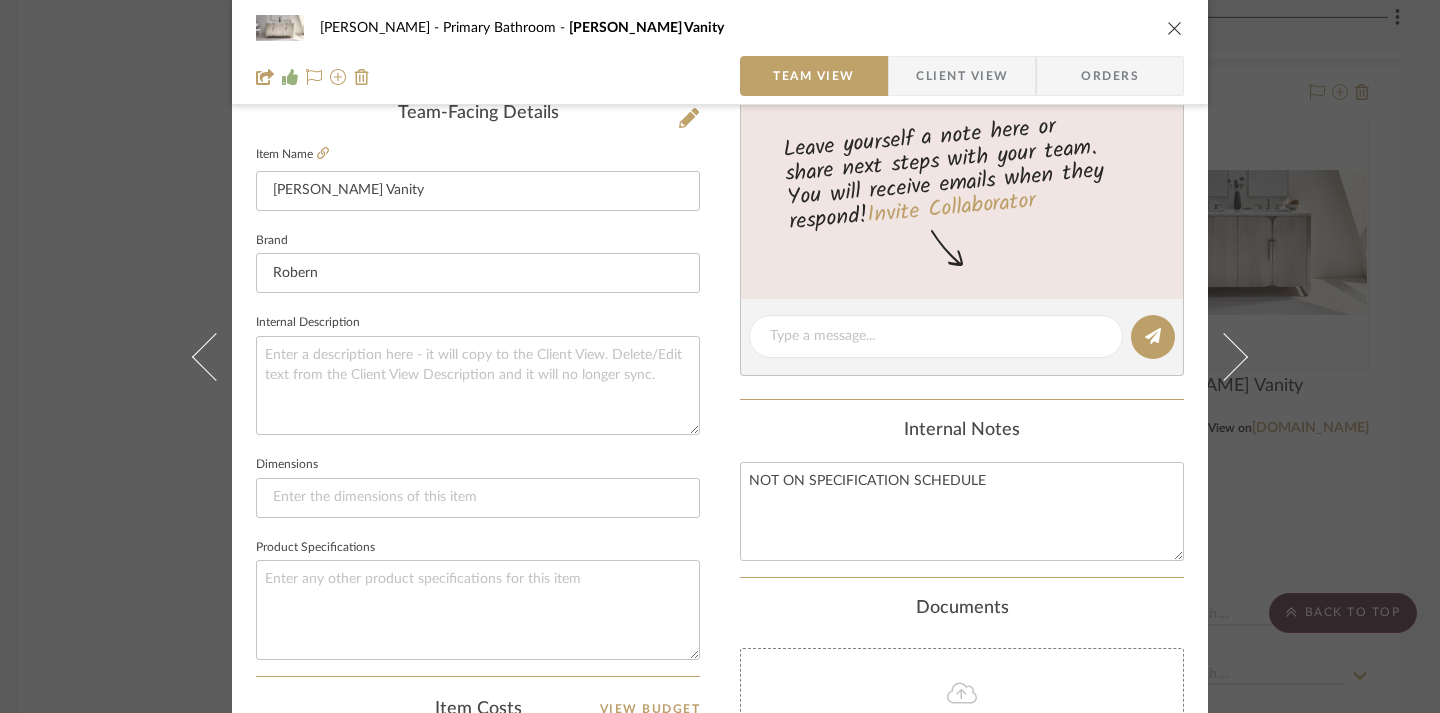 click on "Tasks / To-Dos /  team Messaging  Leave yourself a note here or share next steps with your team. You will receive emails when they
respond!  Invite Collaborator" 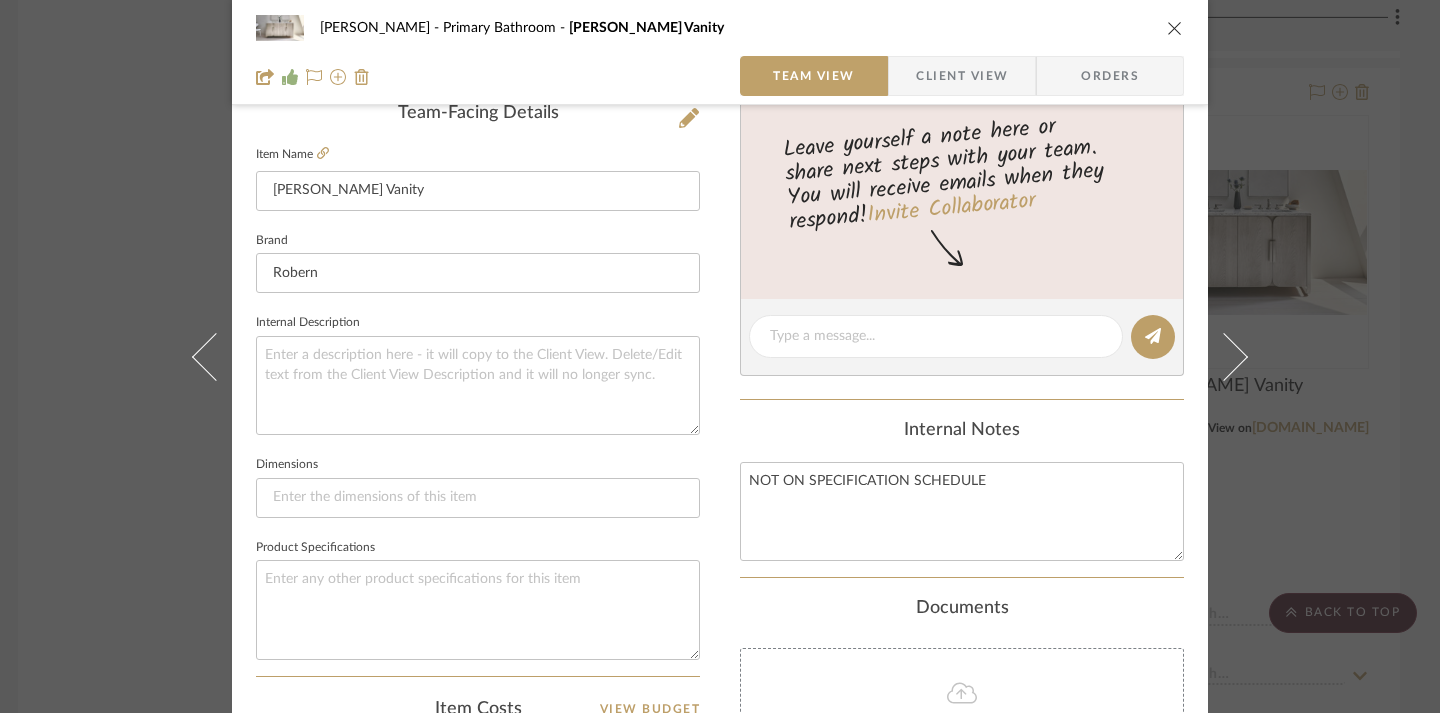 click on "Content here copies to Client View - confirm visibility there.  Show in Client Dashboard   Include in Budget   View Budget  Team Status  Lead Time  In Stock Weeks  Est. Min   Est. Max   Due Date   Install Date  Tasks / To-Dos /  team Messaging  Leave yourself a note here or share next steps with your team. You will receive emails when they
respond!  Invite Collaborator Internal Notes NOT ON SPECIFICATION SCHEDULE  Documents  Choose a file  or drag it here. Change Room/Update Quantity  Primary Bathroom  (1) *To create a new room/section do that from main project page" at bounding box center [962, 388] 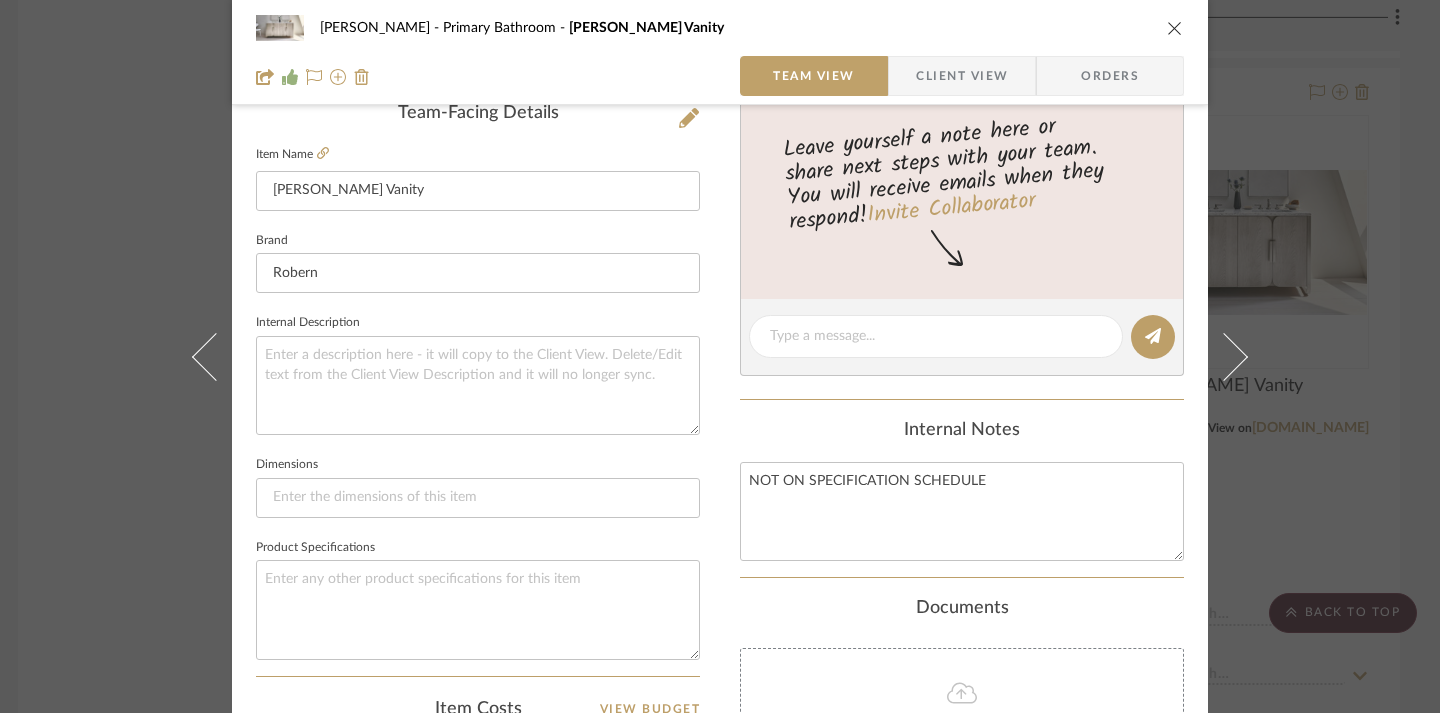 click at bounding box center (1175, 28) 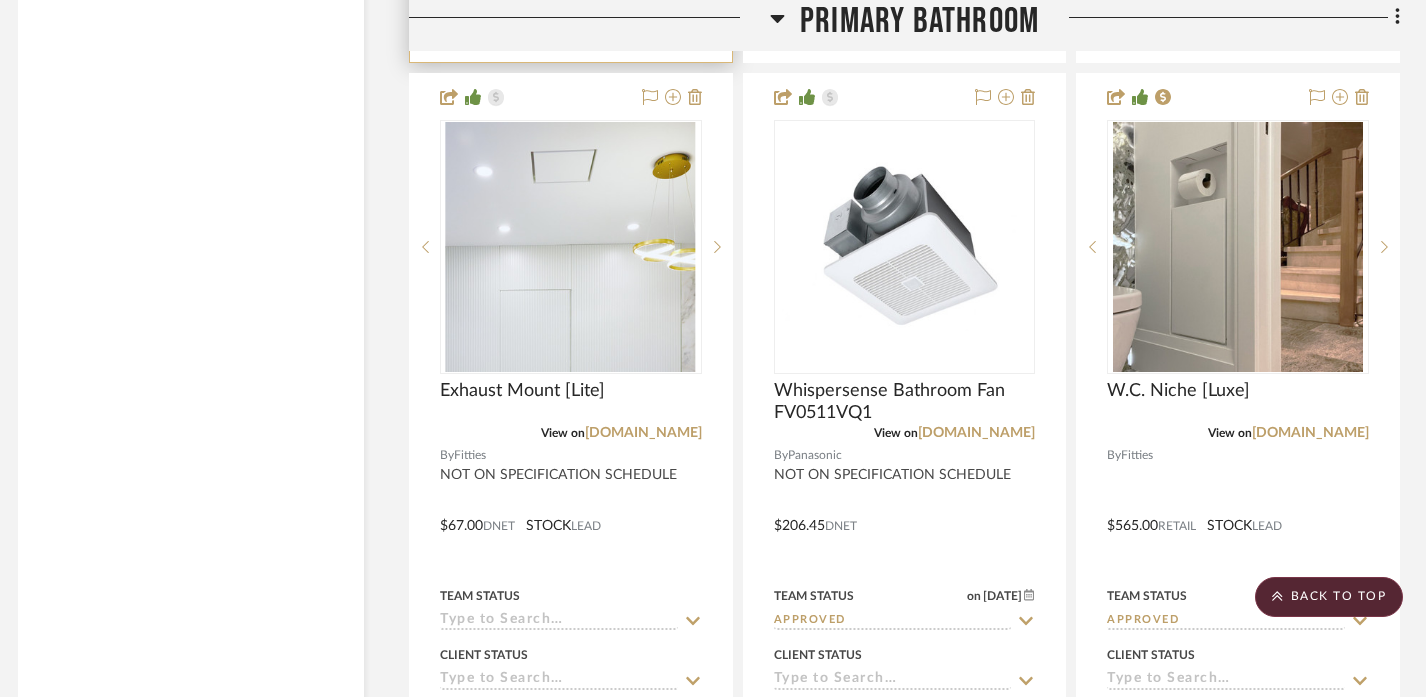 scroll, scrollTop: 11585, scrollLeft: 12, axis: both 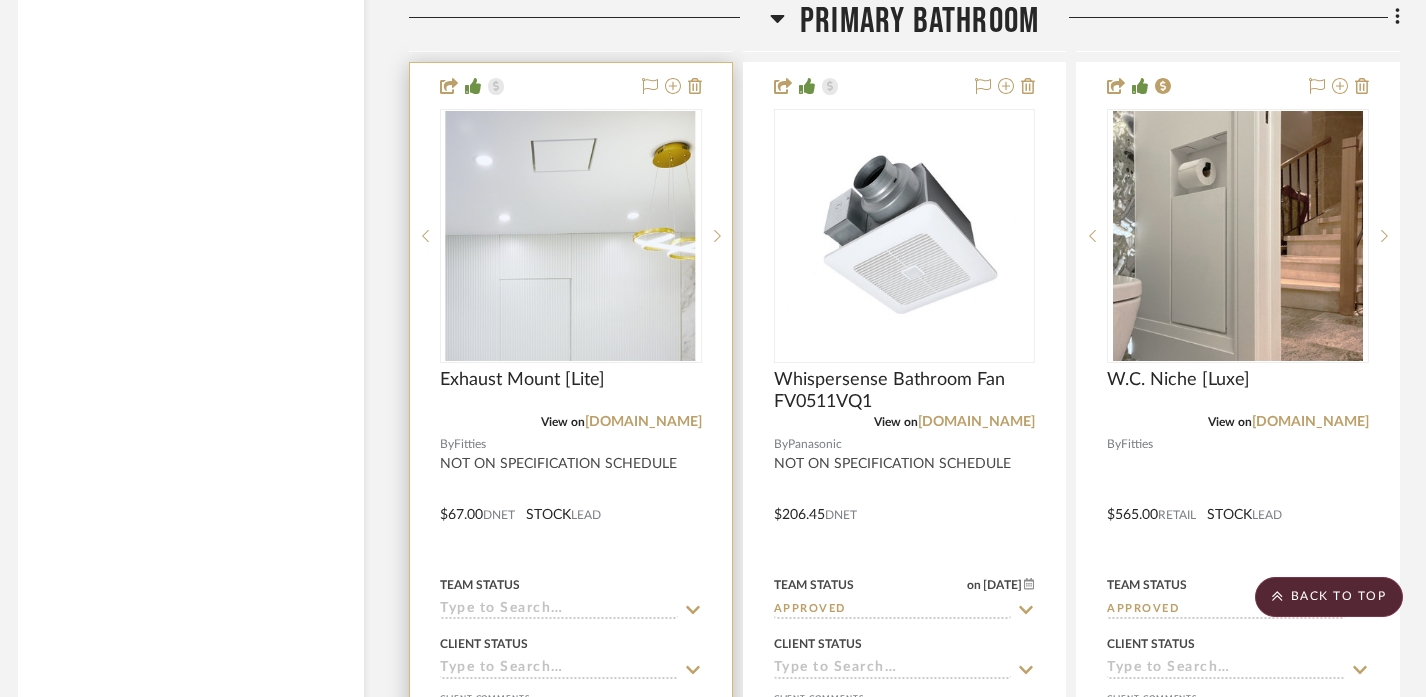click at bounding box center (571, 500) 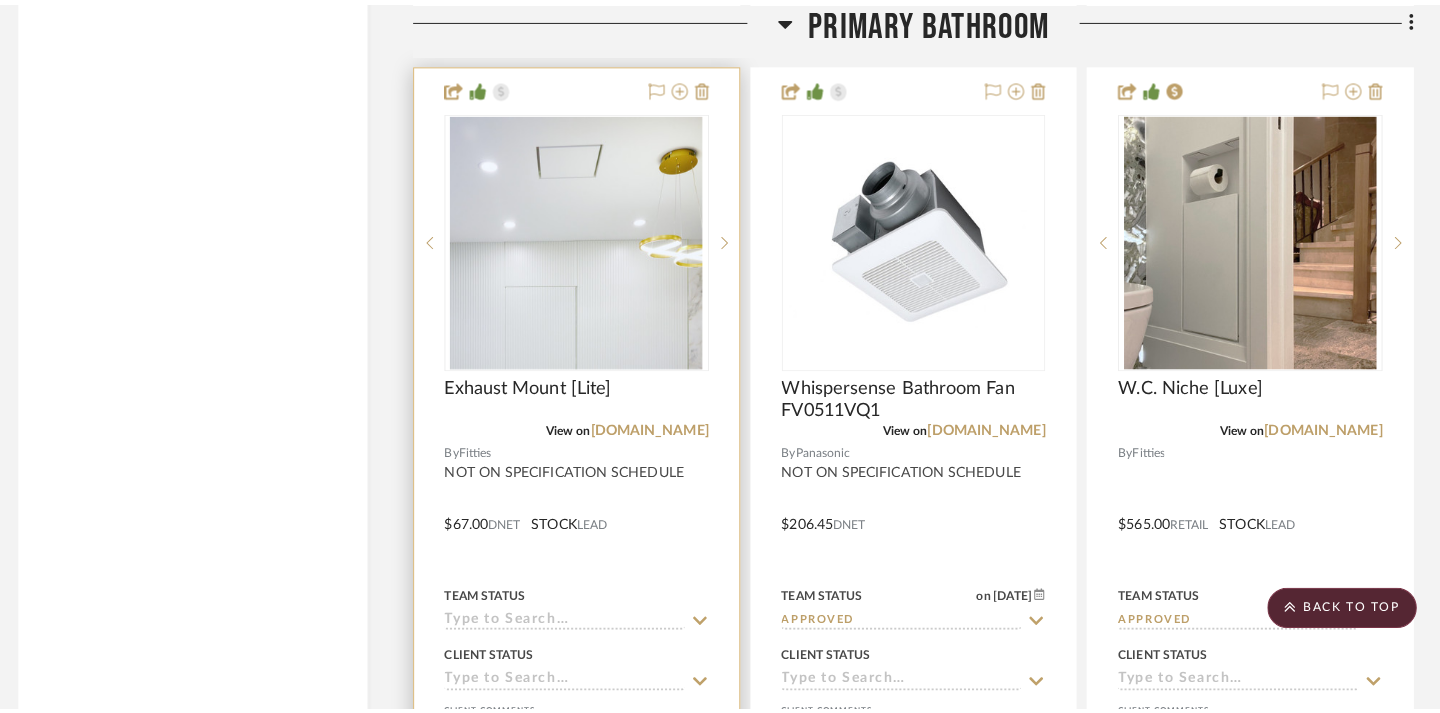 scroll, scrollTop: 0, scrollLeft: 0, axis: both 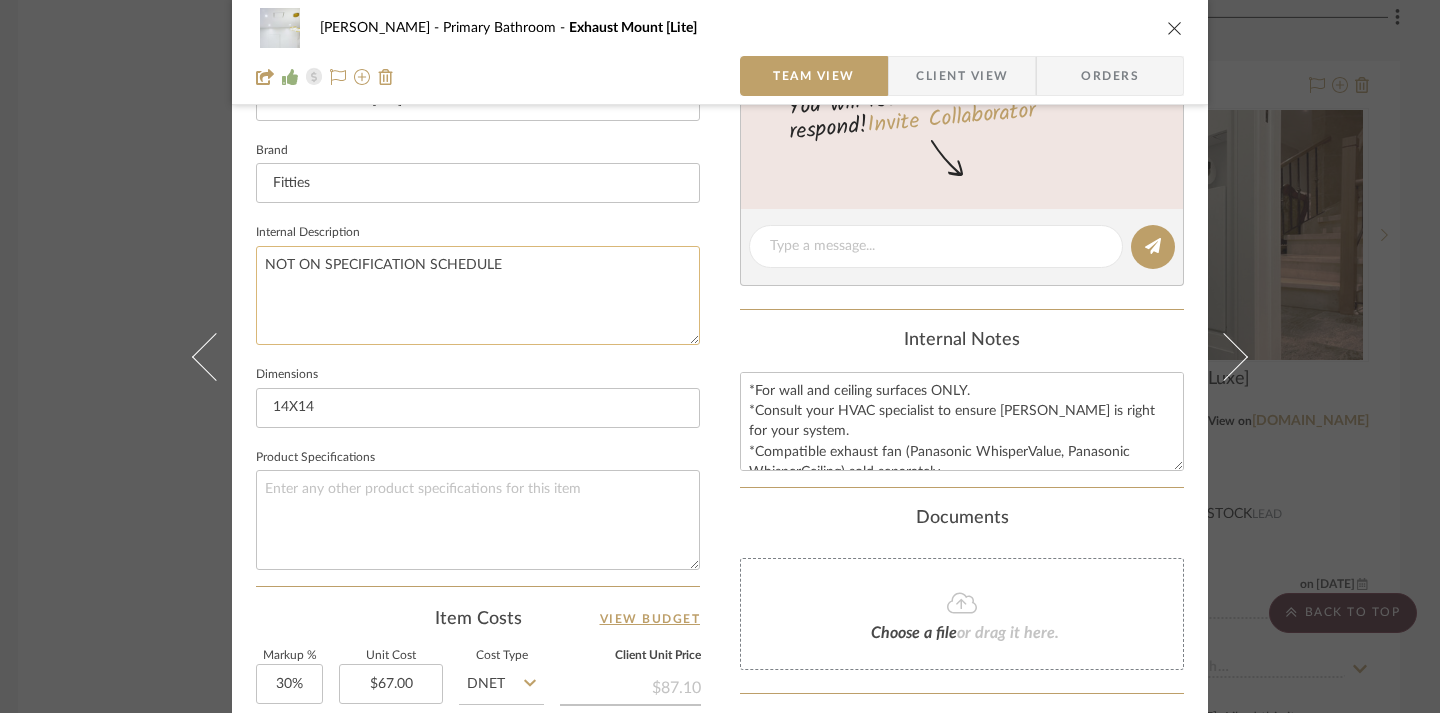 click on "NOT ON SPECIFICATION SCHEDULE" 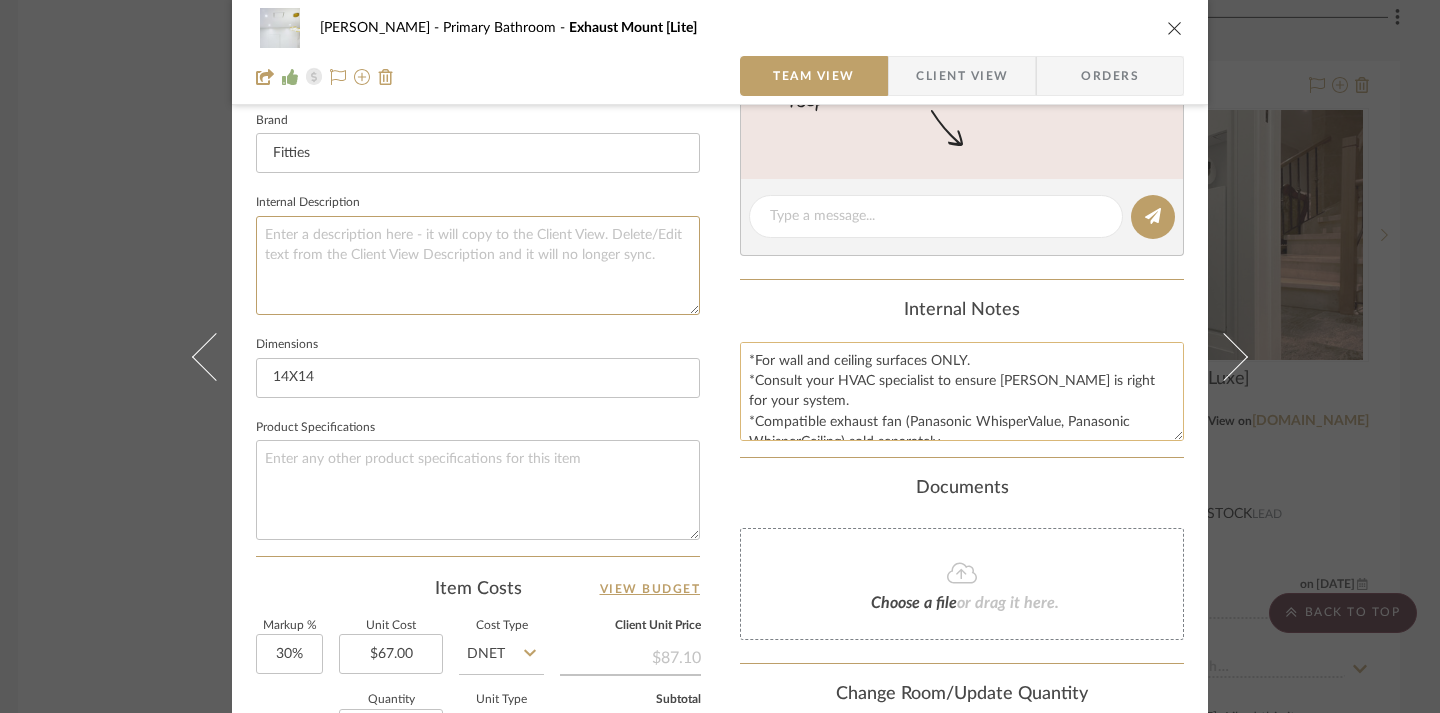 scroll, scrollTop: 636, scrollLeft: 0, axis: vertical 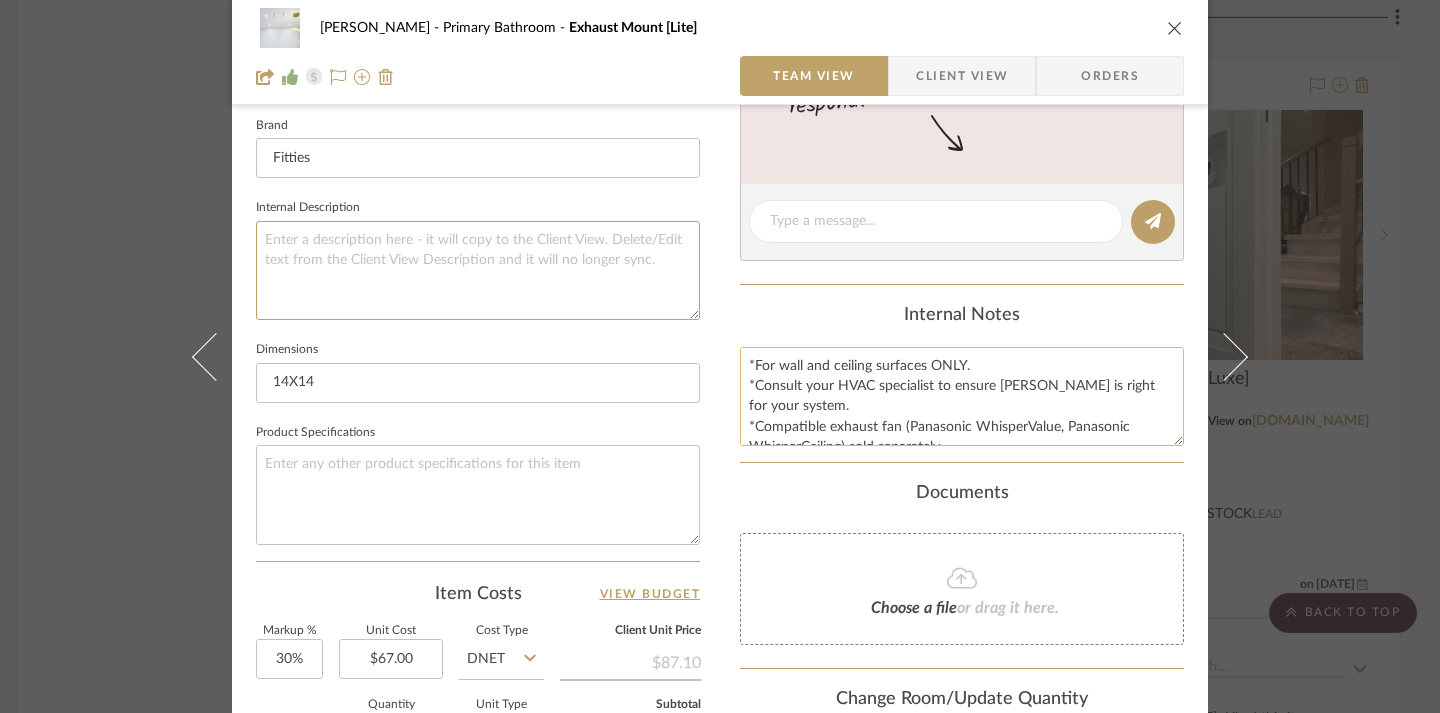 type 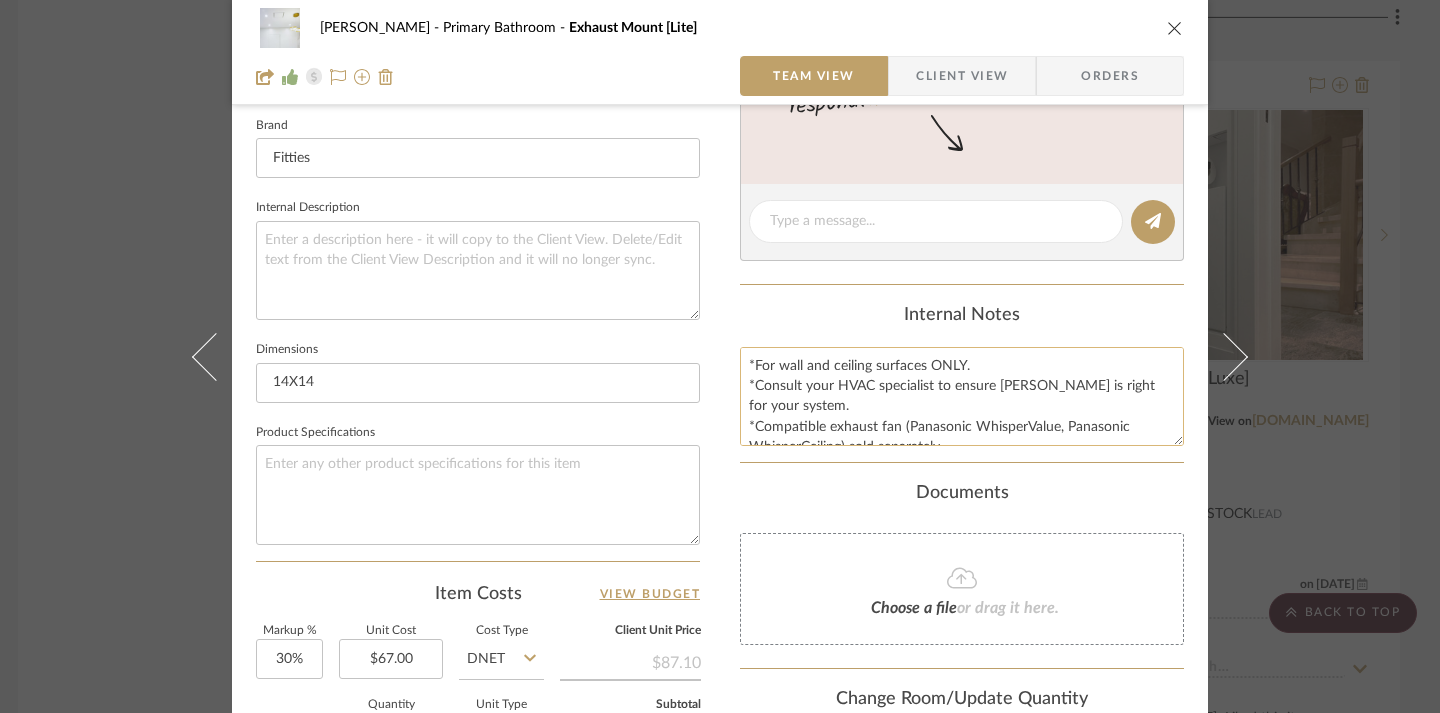 click on "*For wall and ceiling surfaces ONLY.
*Consult your HVAC specialist to ensure [PERSON_NAME] is right for your system.
*Compatible exhaust fan (Panasonic WhisperValue, Panasonic WhisperCeiling) sold separately." 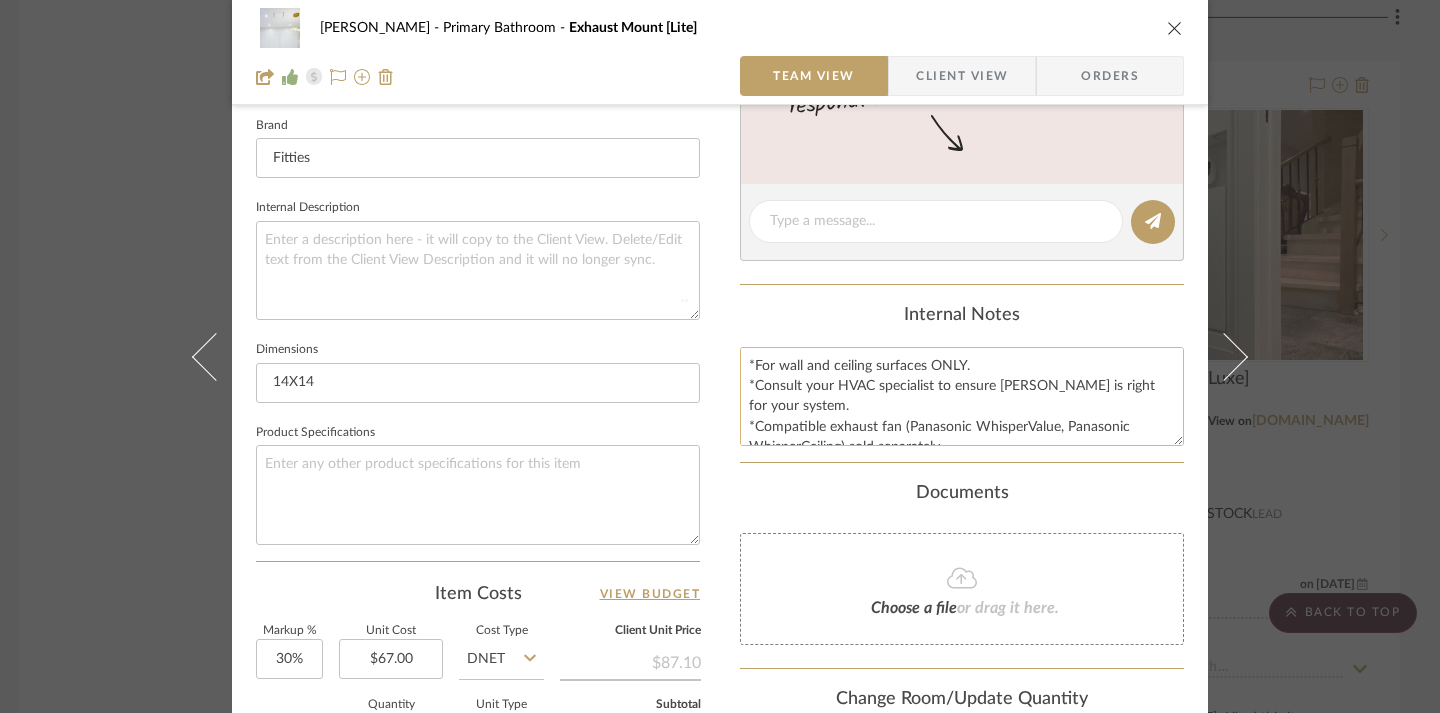 type 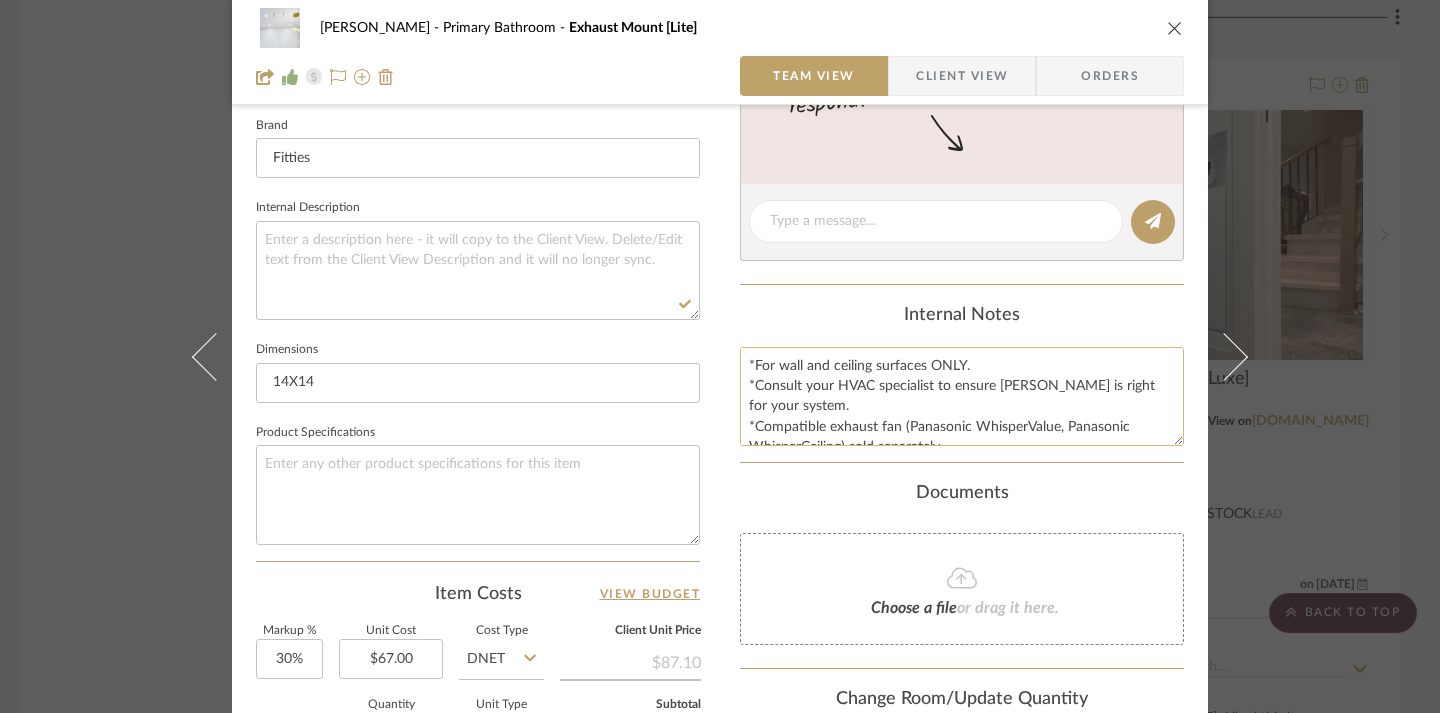click on "*For wall and ceiling surfaces ONLY.
*Consult your HVAC specialist to ensure [PERSON_NAME] is right for your system.
*Compatible exhaust fan (Panasonic WhisperValue, Panasonic WhisperCeiling) sold separately." 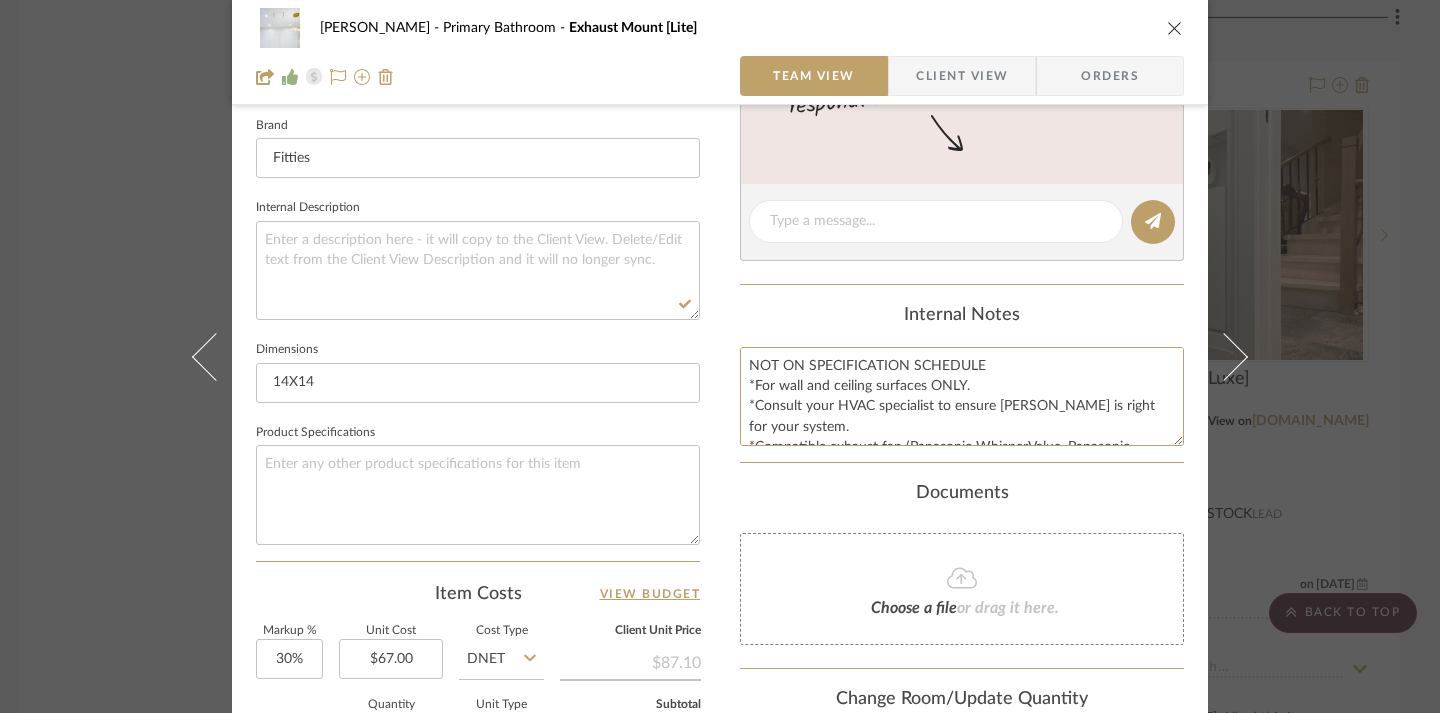 type on "NOT ON SPECIFICATION SCHEDULE
*For wall and ceiling surfaces ONLY.
*Consult your HVAC specialist to ensure [PERSON_NAME] is right for your system.
*Compatible exhaust fan (Panasonic WhisperValue, Panasonic WhisperCeiling) sold separately." 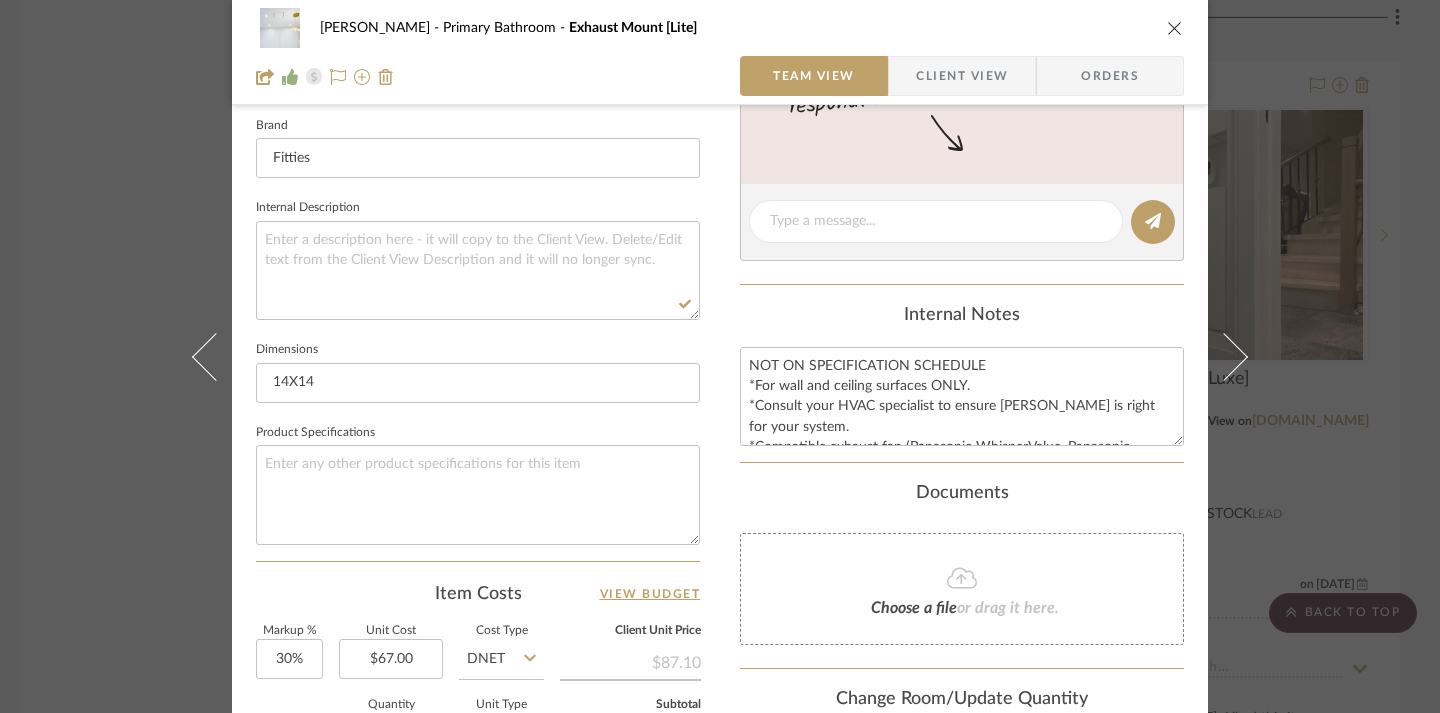 click on "Internal Notes" 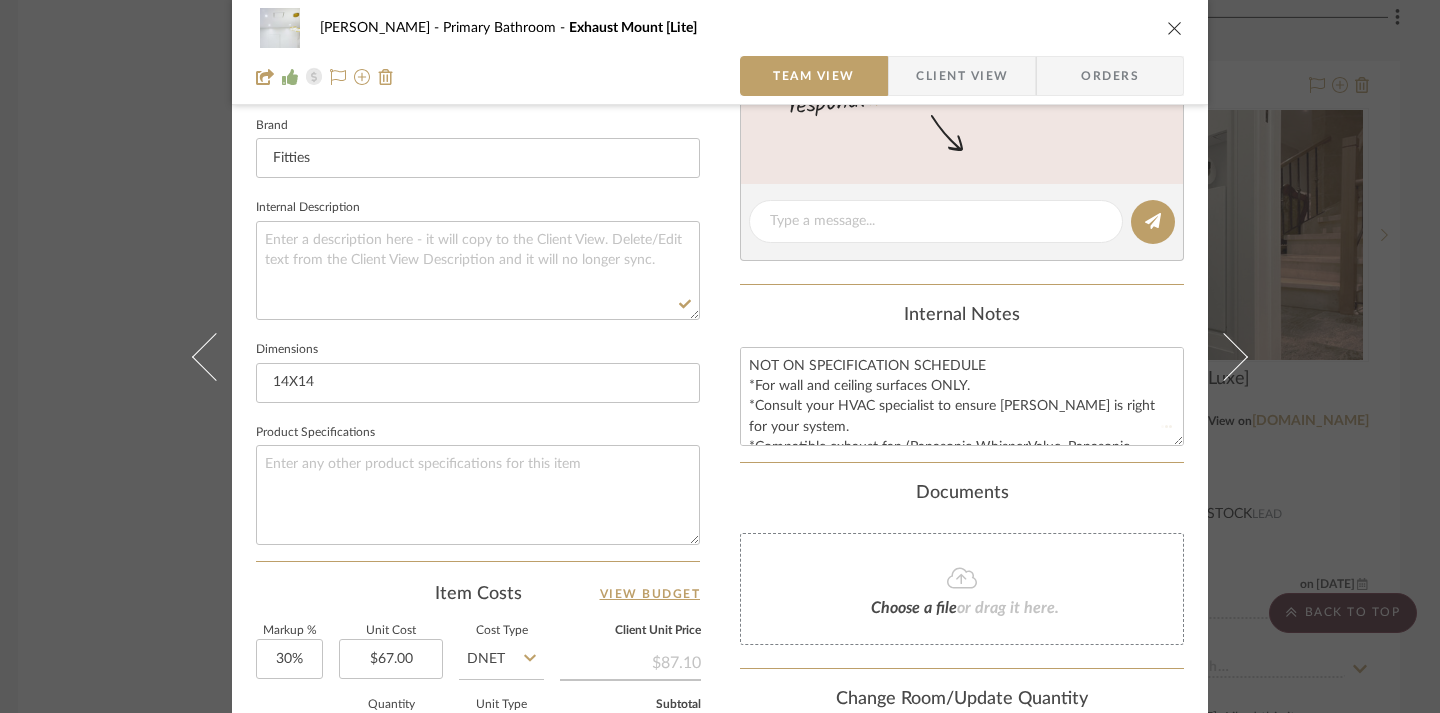 type 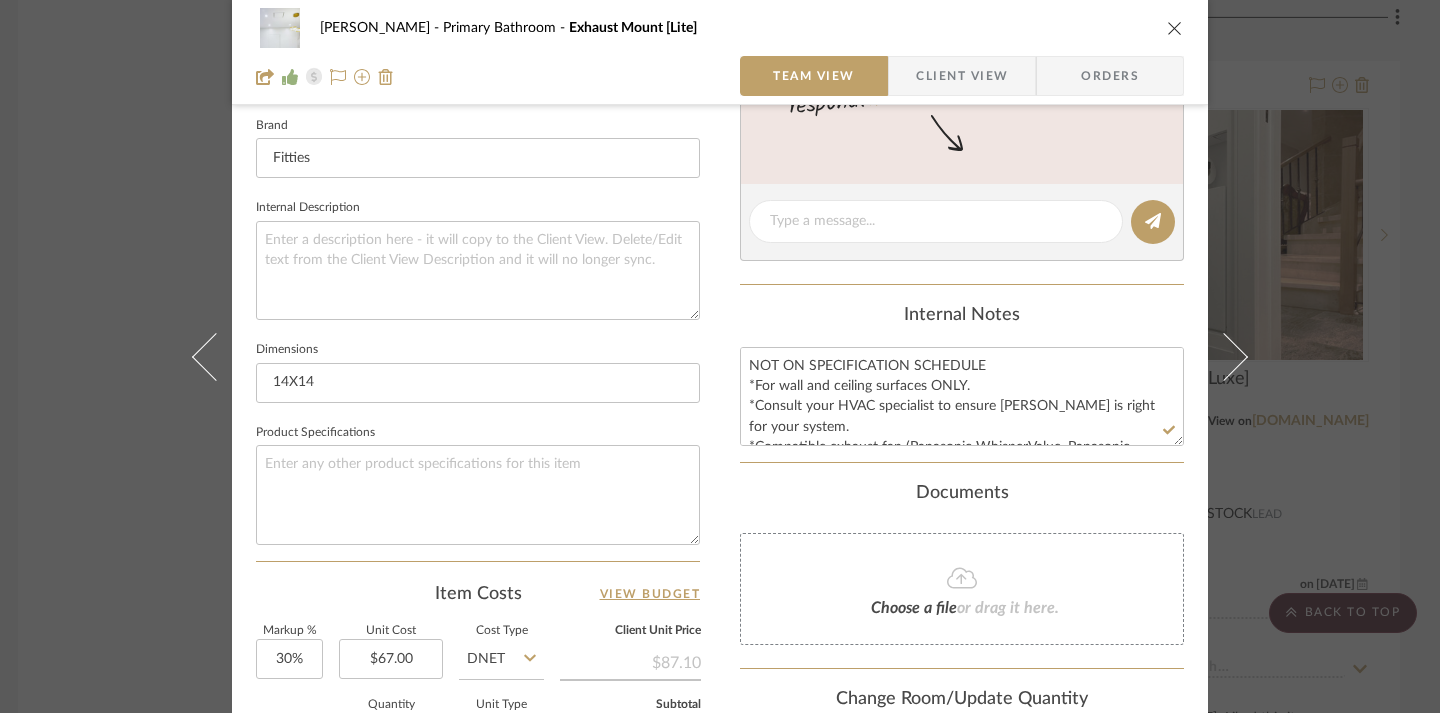 click at bounding box center [1175, 28] 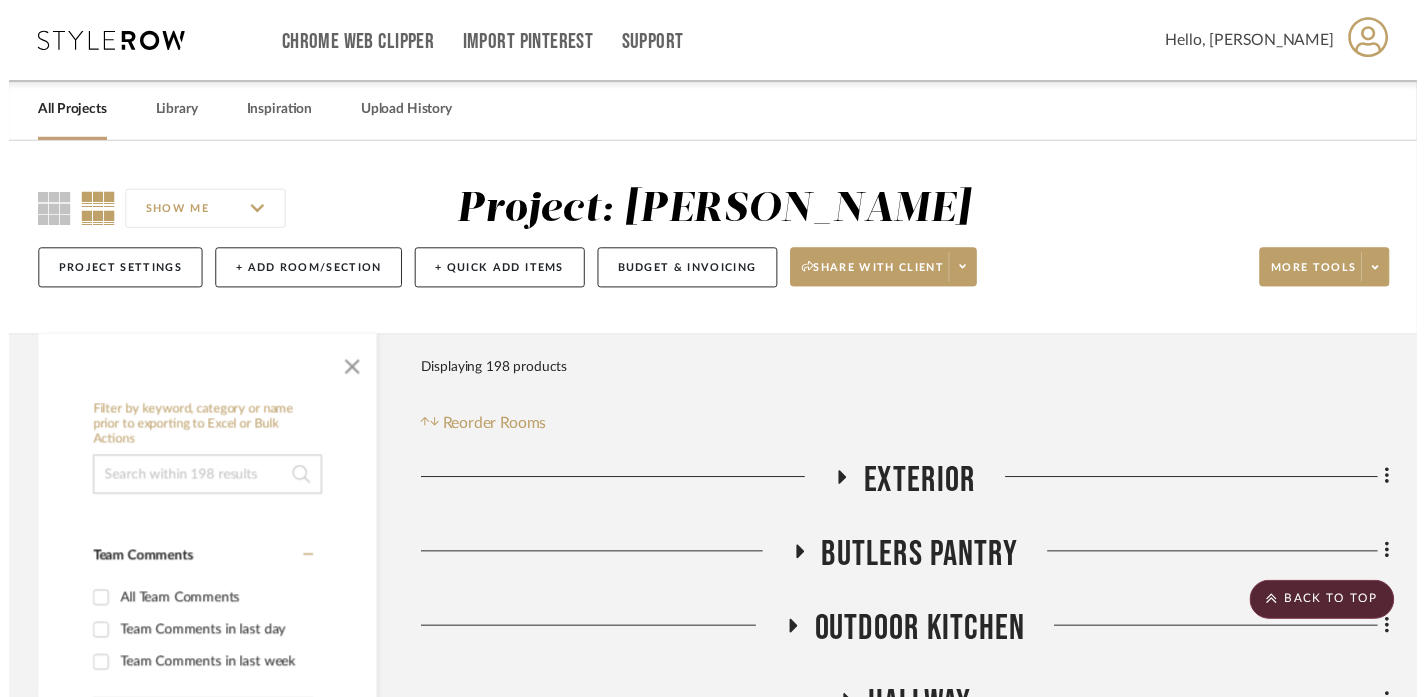 scroll, scrollTop: 11585, scrollLeft: 12, axis: both 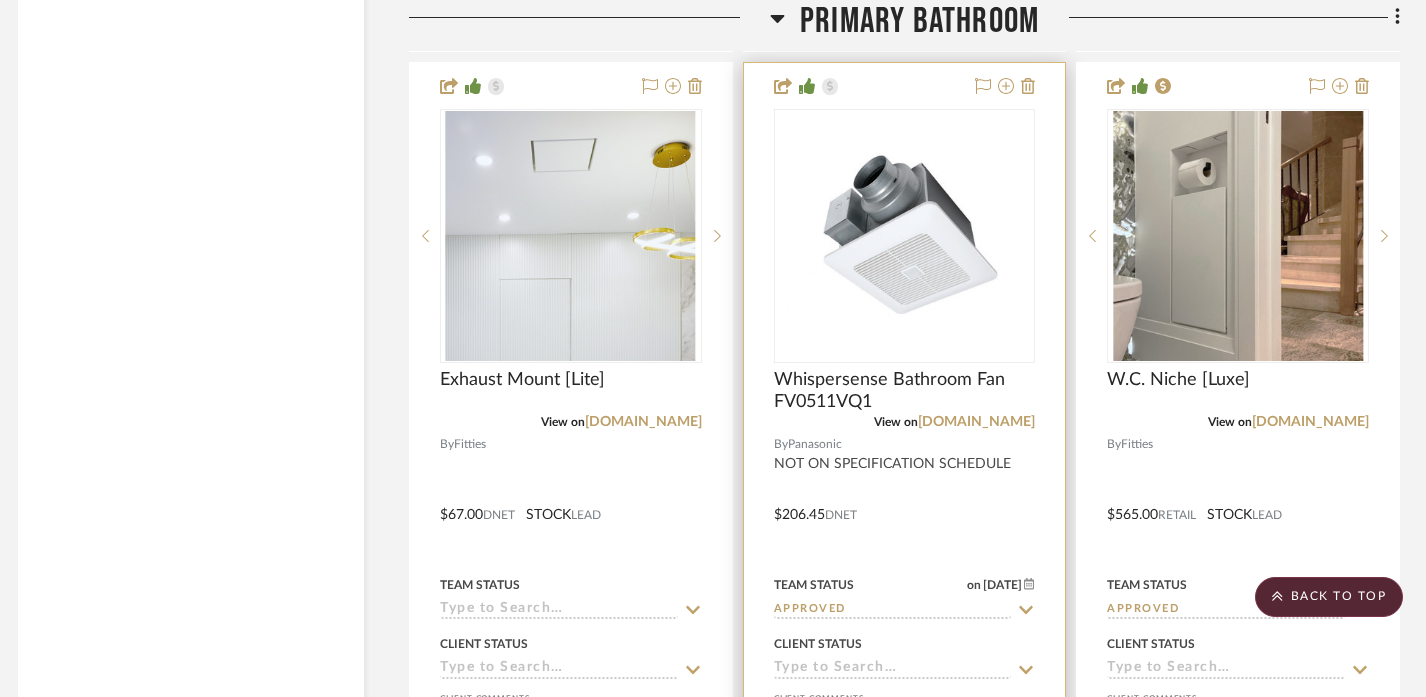 click at bounding box center (905, 500) 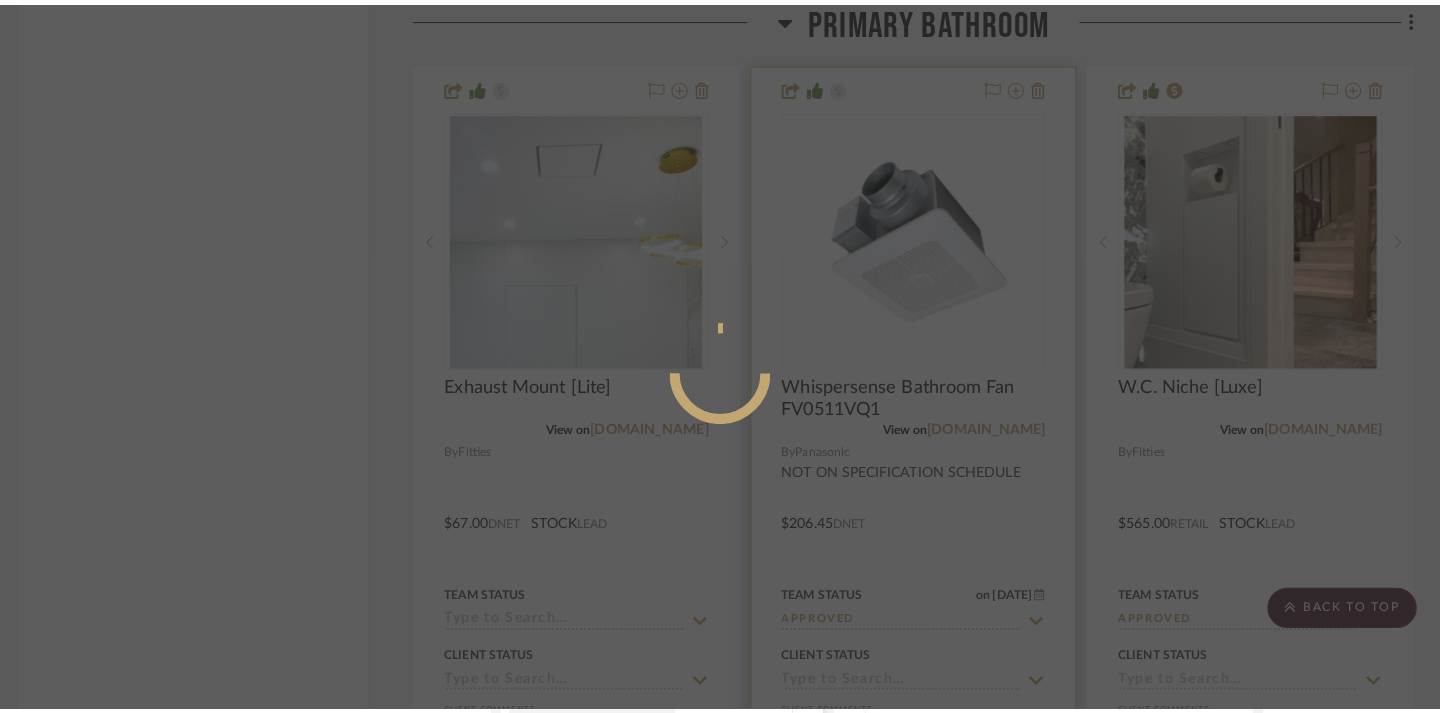 scroll, scrollTop: 0, scrollLeft: 0, axis: both 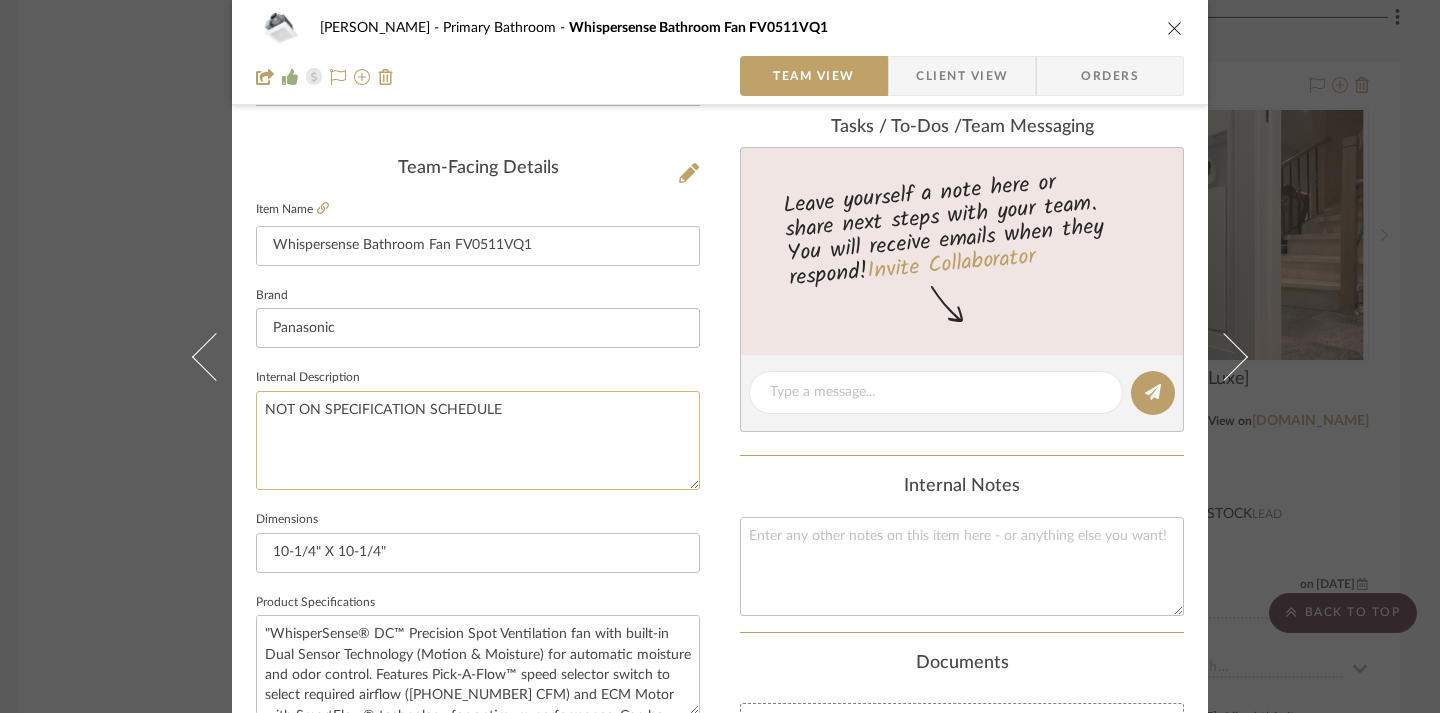 click on "NOT ON SPECIFICATION SCHEDULE" 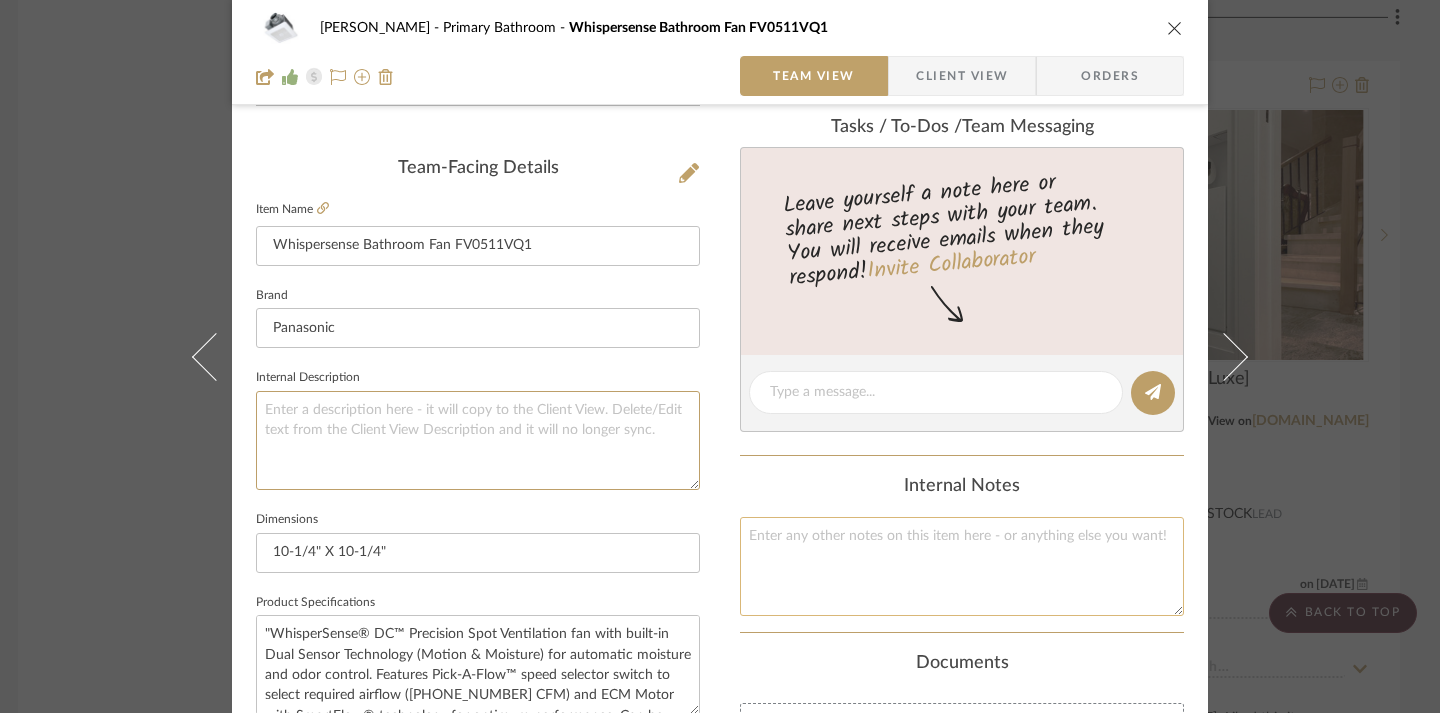 type 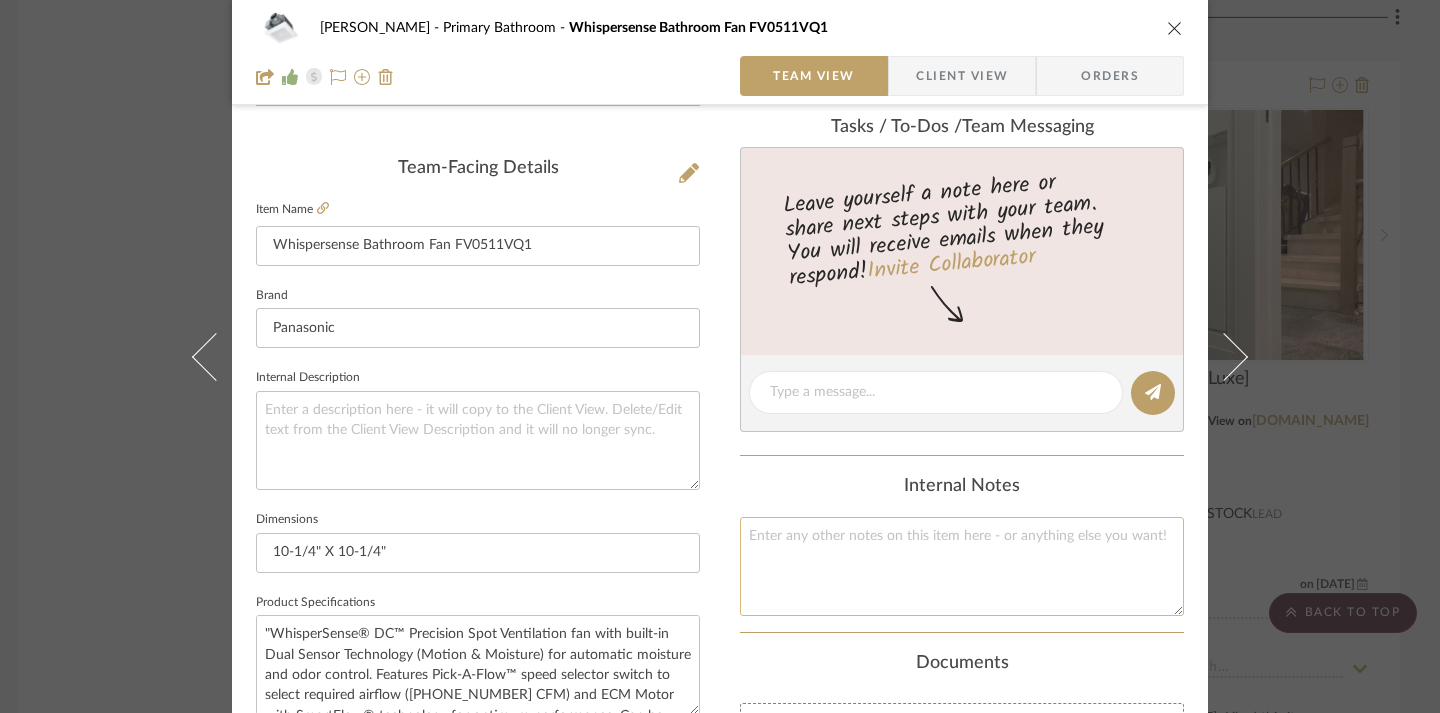 click 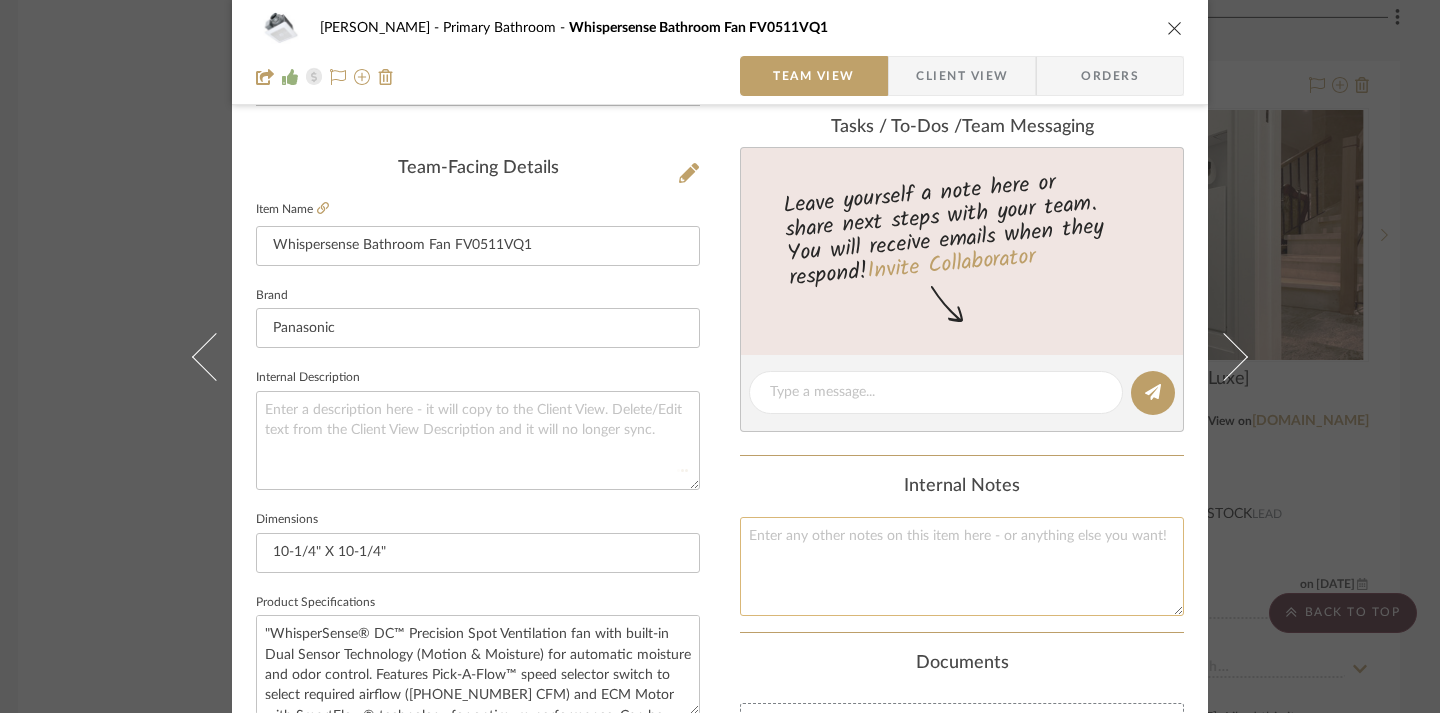 paste on "NOT ON SPECIFICATION SCHEDULE" 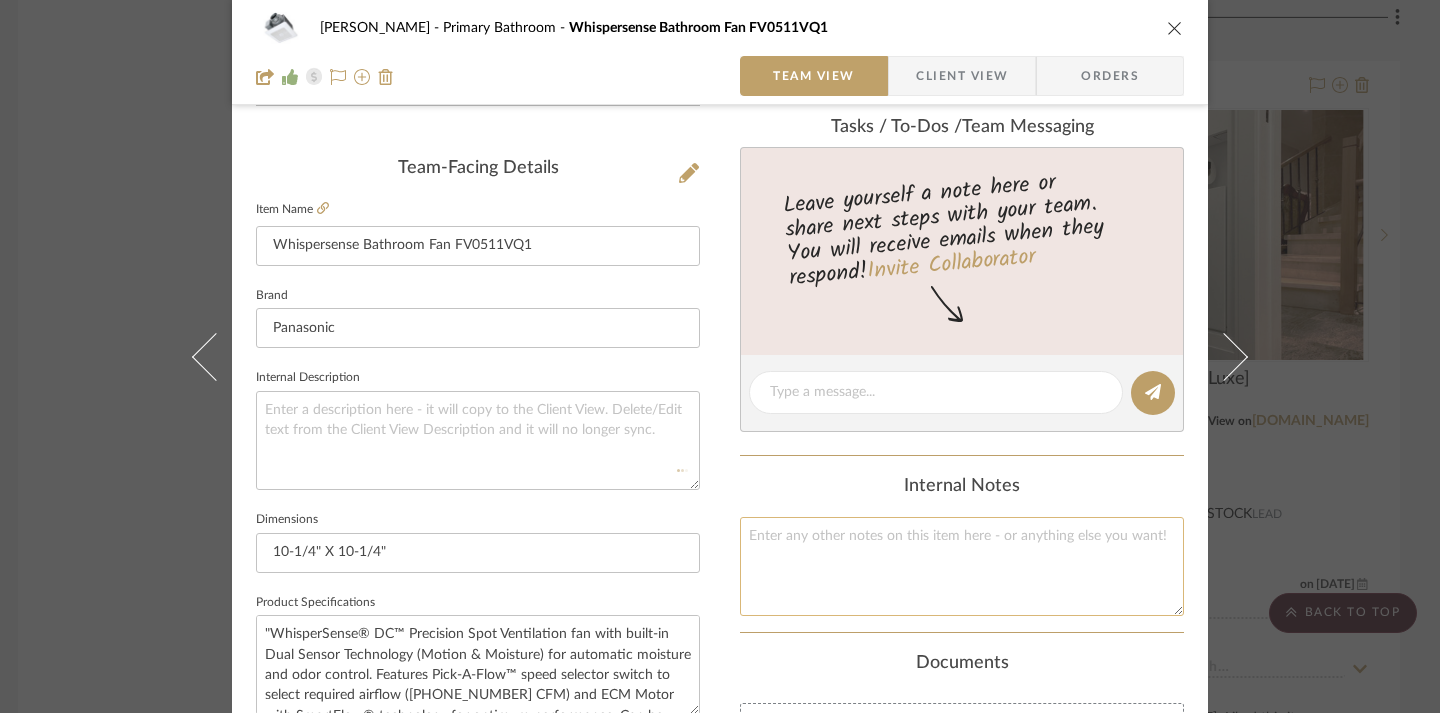 type on "NOT ON SPECIFICATION SCHEDULE" 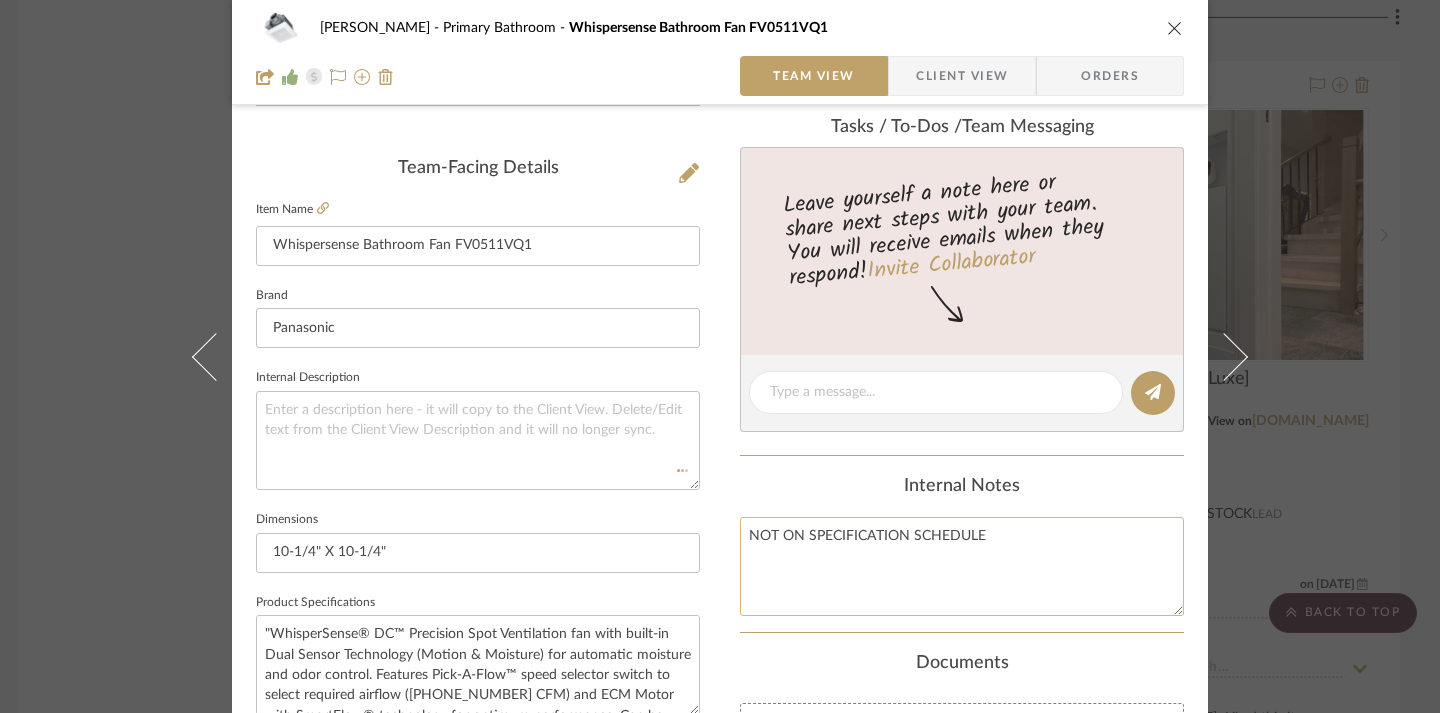type 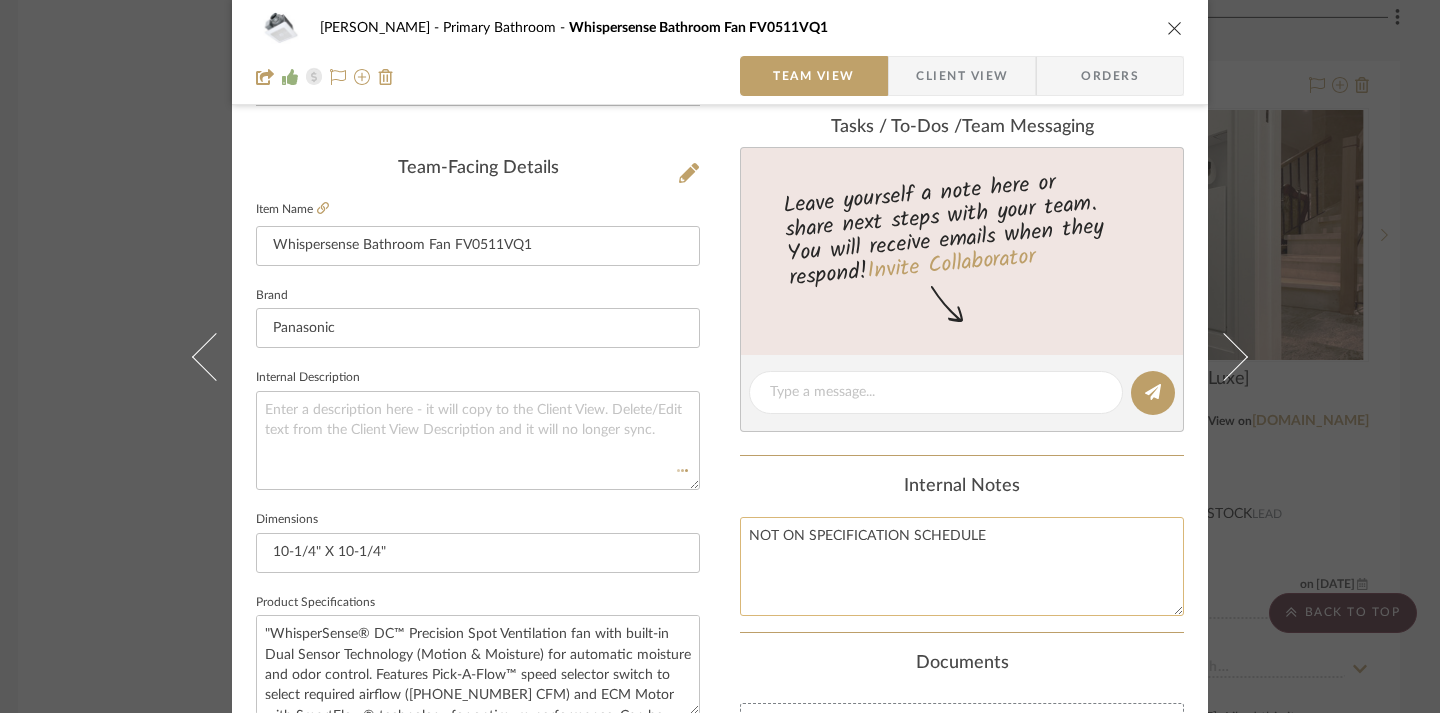 type 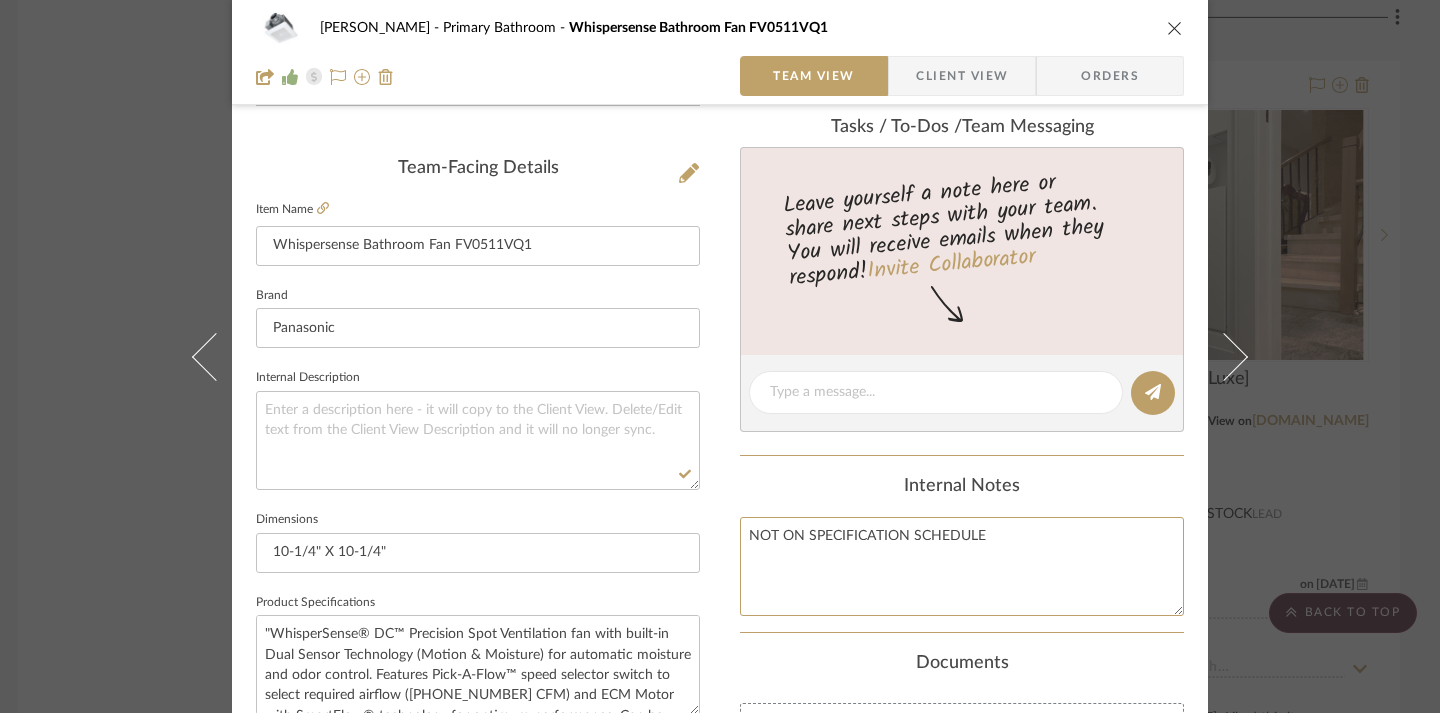 type on "NOT ON SPECIFICATION SCHEDULE" 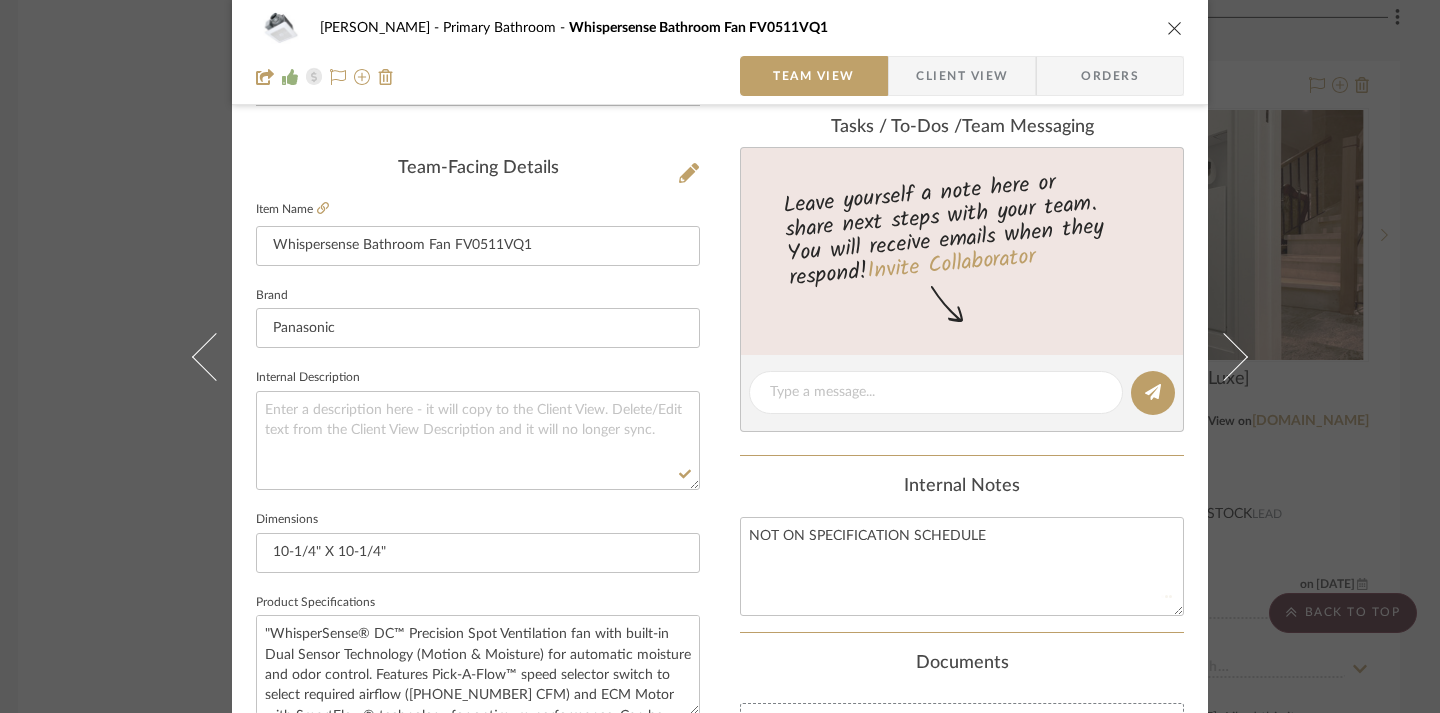 click on "Content here copies to Client View - confirm visibility there.  Show in Client Dashboard   Include in Budget   View Budget  Team Status on [DATE] [DATE] Approved  Lead Time  In Stock Weeks  Est. Min   Est. Max   Due Date   Install Date  Tasks / To-Dos /  team Messaging  Leave yourself a note here or share next steps with your team. You will receive emails when they
respond!  Invite Collaborator Internal Notes NOT ON SPECIFICATION SCHEDULE  Documents  Choose a file  or drag it here. Change Room/Update Quantity  Primary Bathroom  (2)  Laundry Room  (1)  Powder Room  (1) *To create a new room/section do that from main project page" at bounding box center (962, 443) 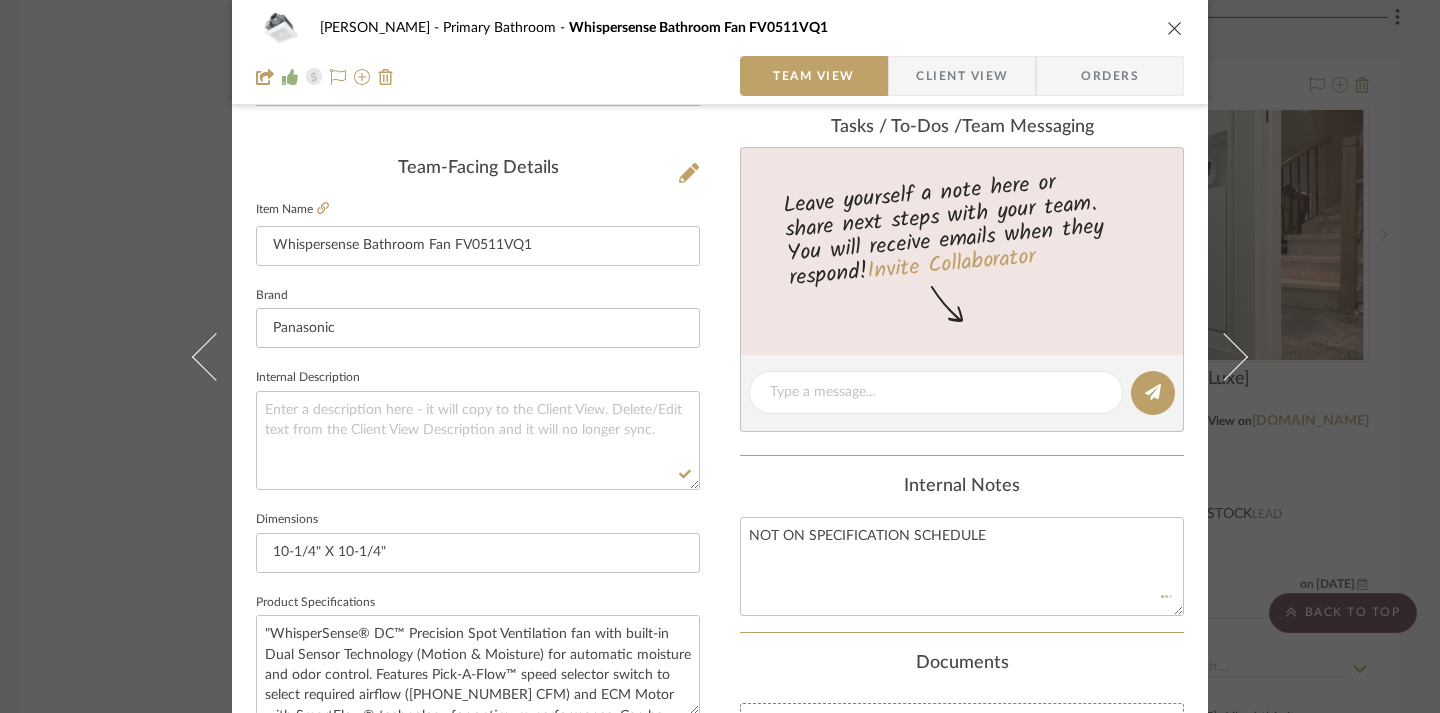 type 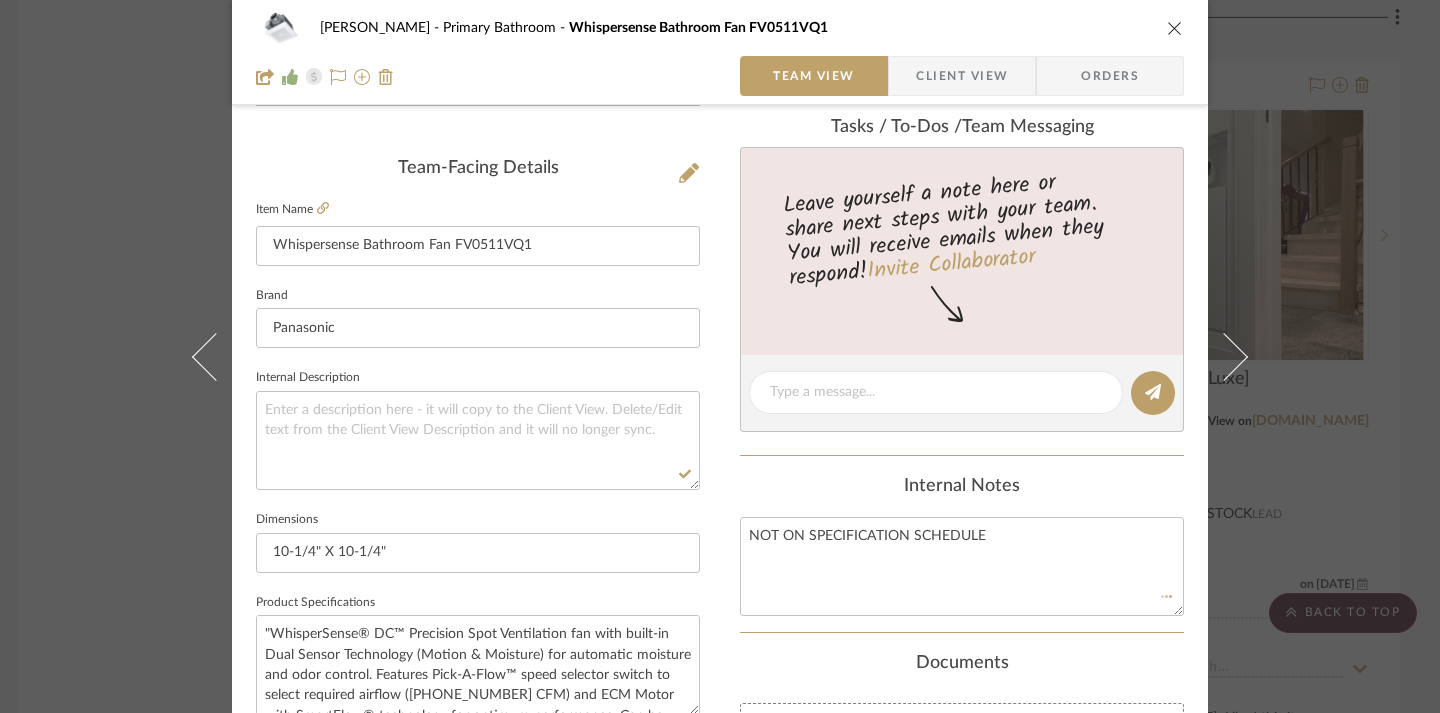 type 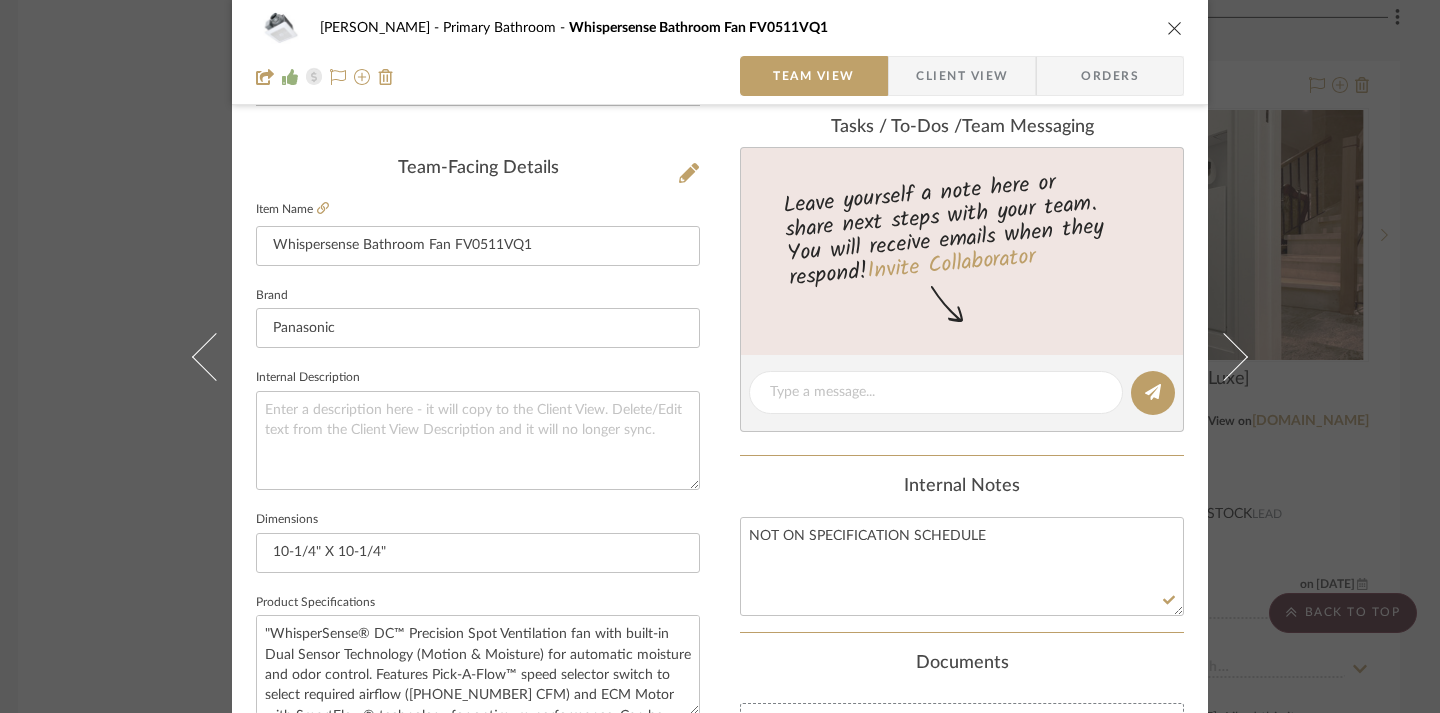click at bounding box center [1175, 28] 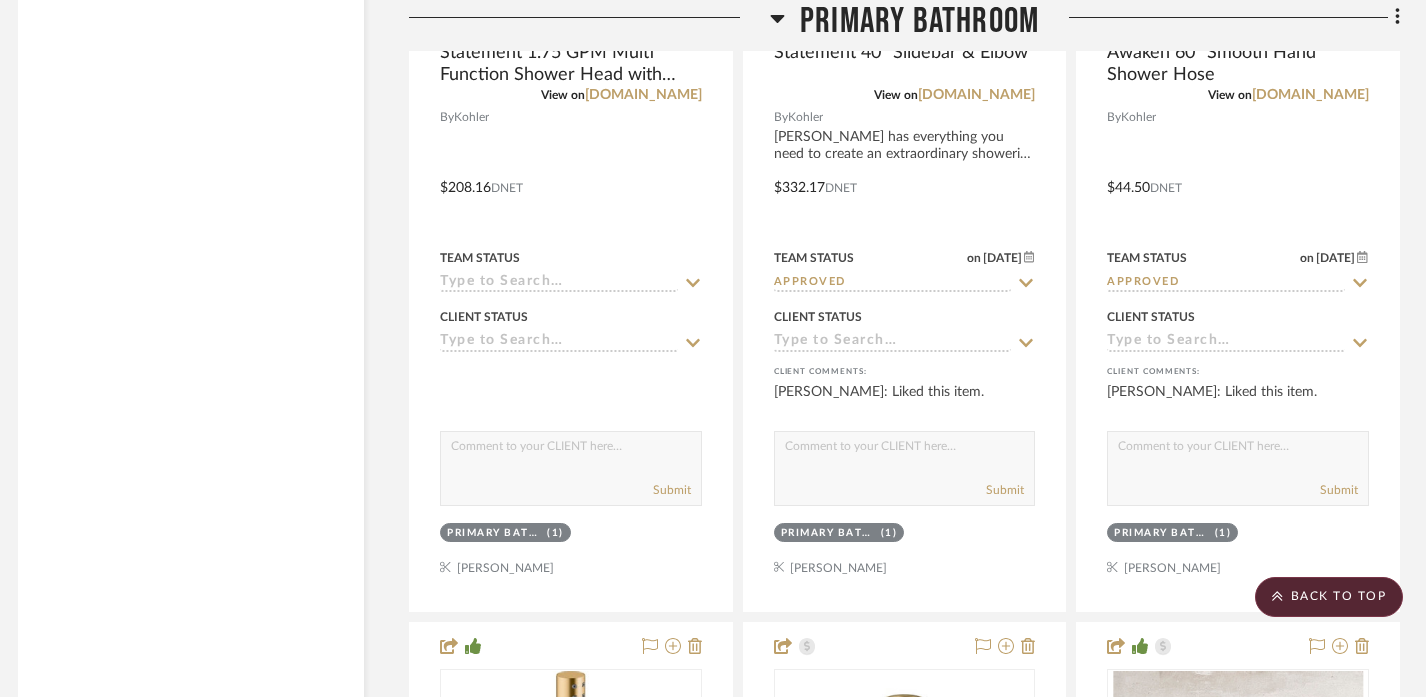 scroll, scrollTop: 8917, scrollLeft: 12, axis: both 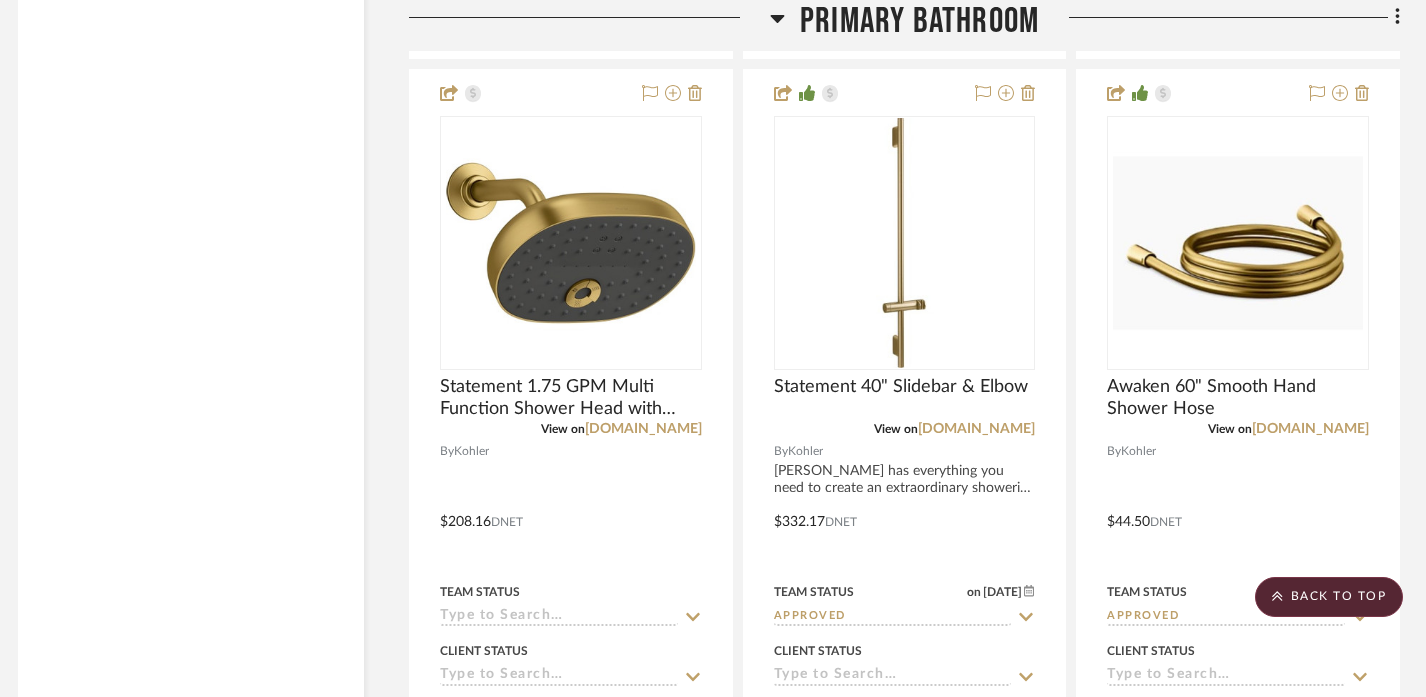 click on "Primary Bathroom" 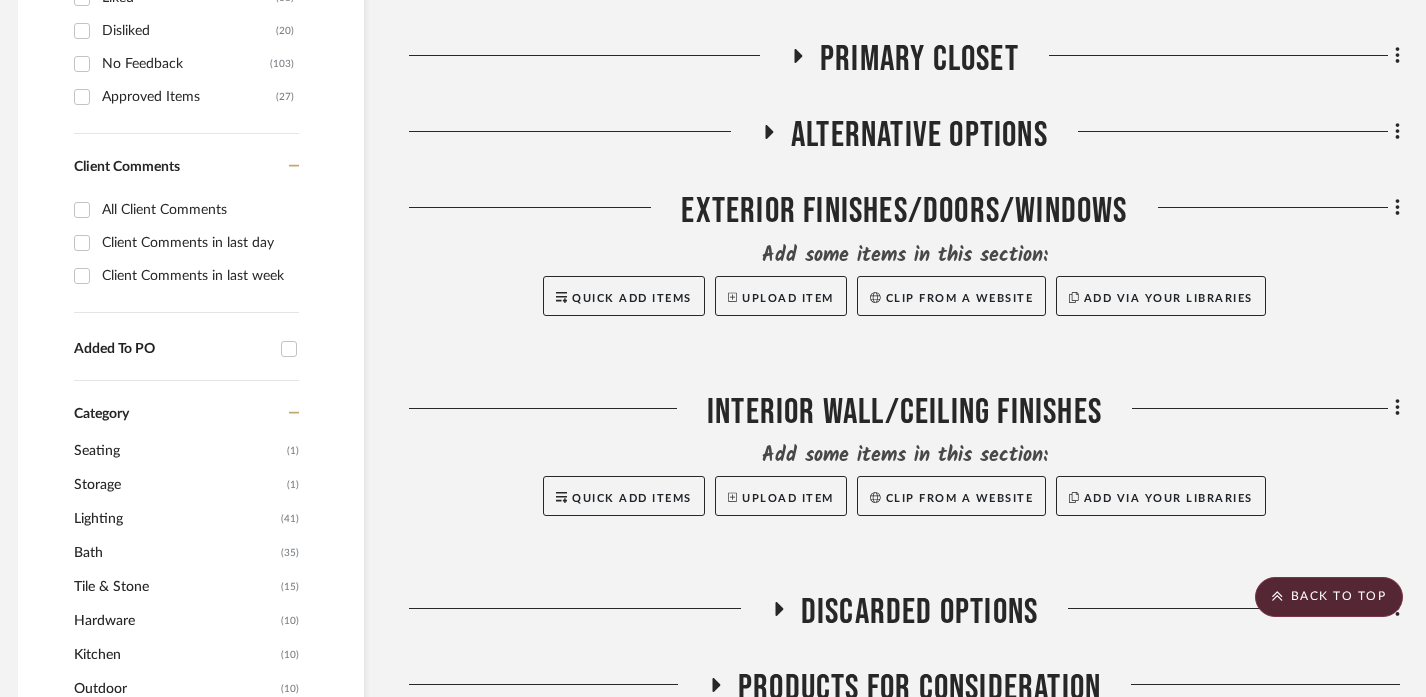 scroll, scrollTop: 737, scrollLeft: 12, axis: both 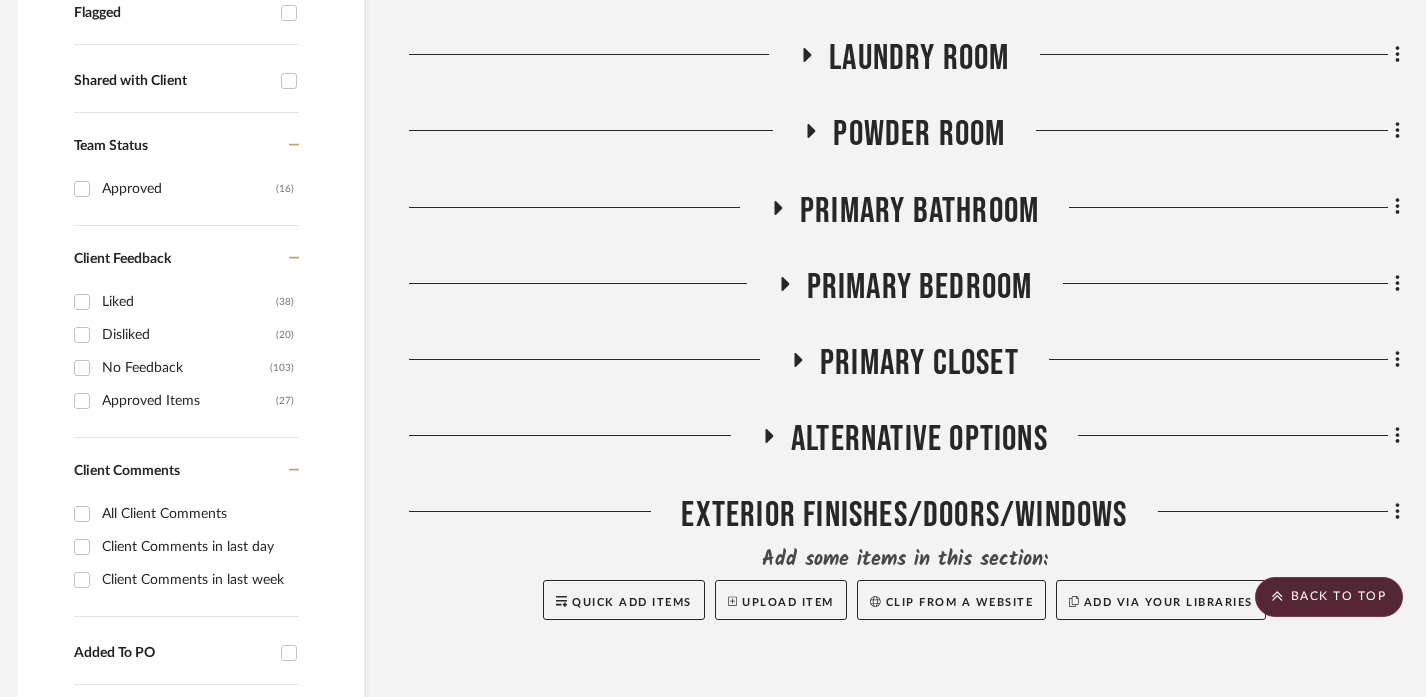 click on "Laundry Room" 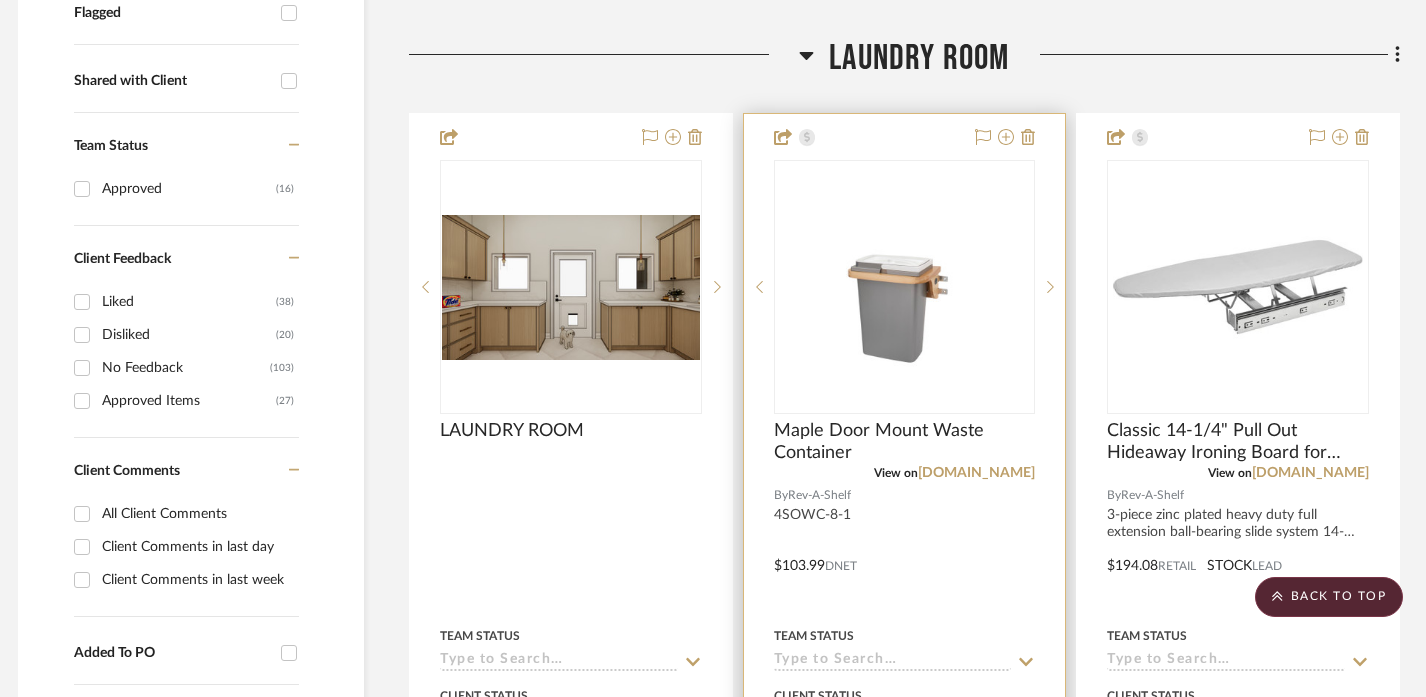 click at bounding box center (905, 551) 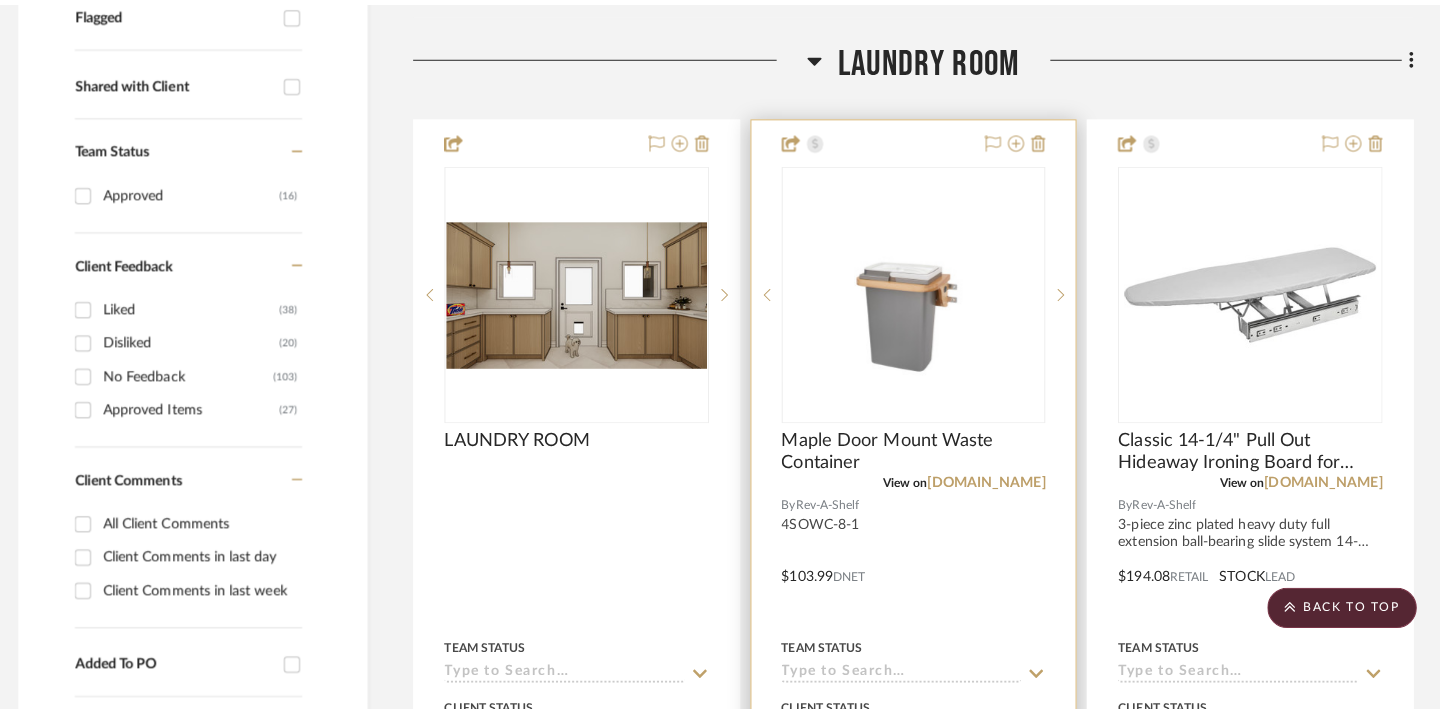 scroll, scrollTop: 0, scrollLeft: 0, axis: both 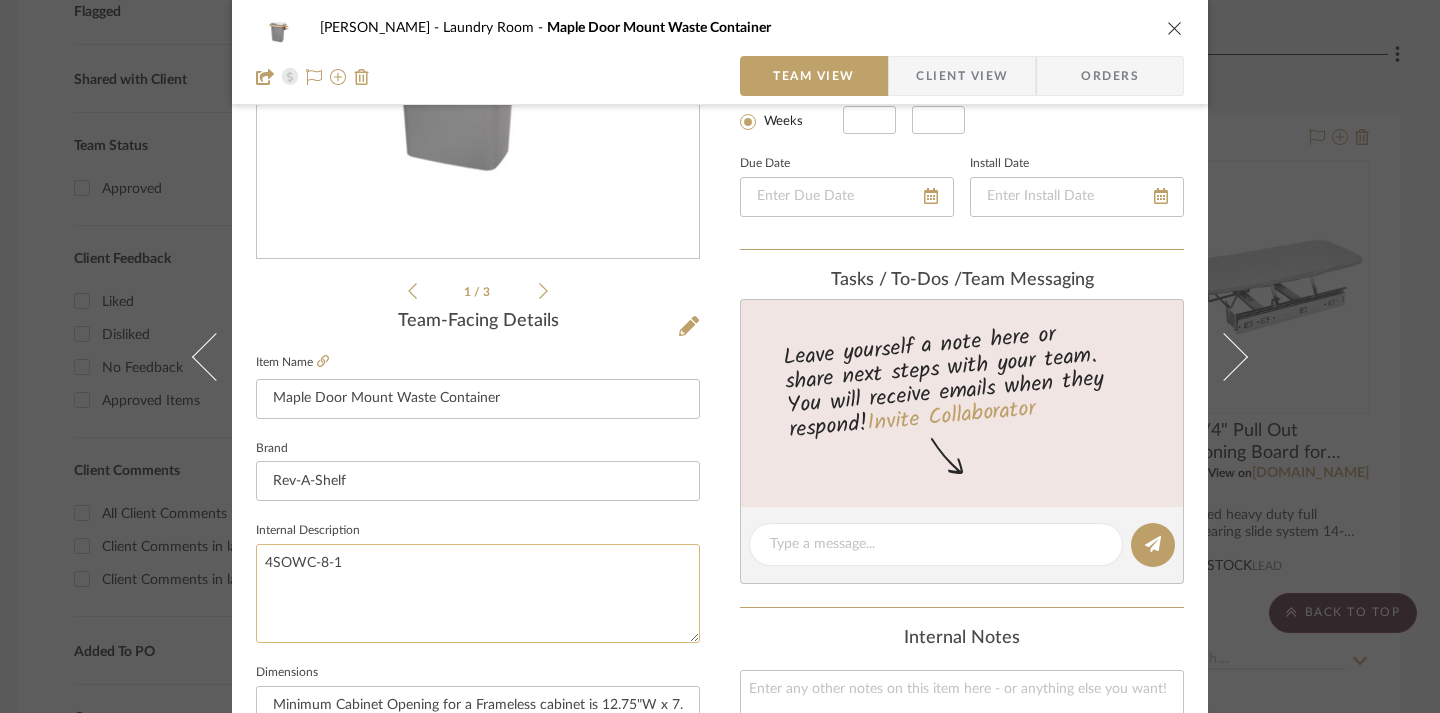 click on "4SOWC-8-1" 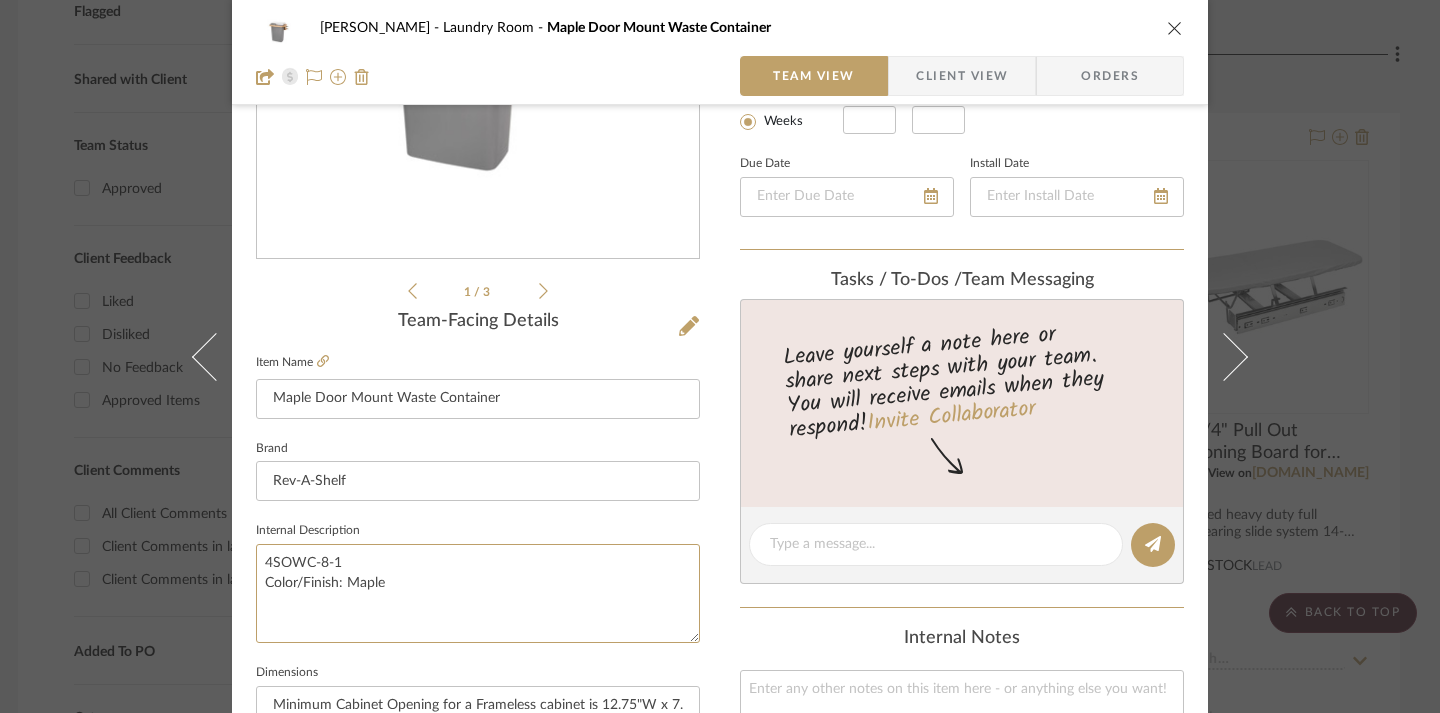 type on "4SOWC-8-1
Color/Finish: Maple" 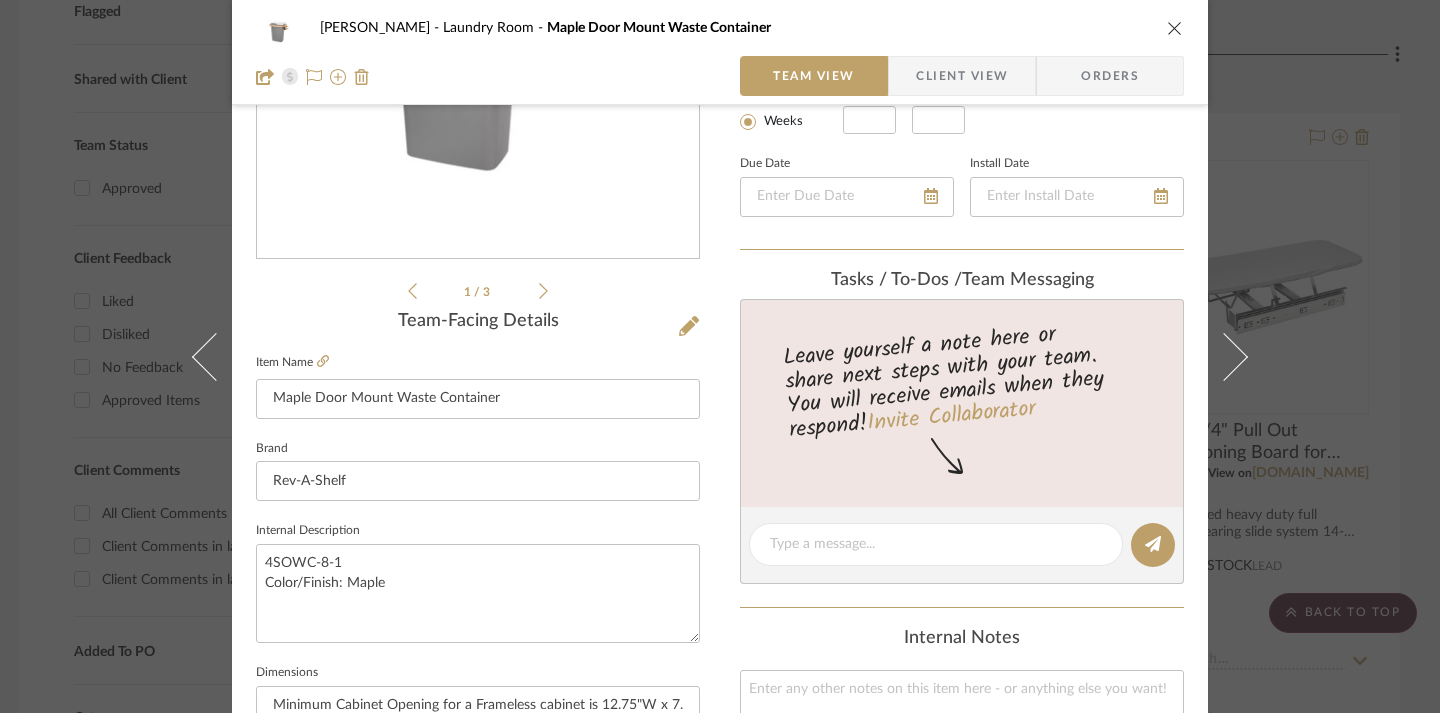 click on "[PERSON_NAME] Laundry Room Maple Door Mount Waste Container Team View Client View Orders 1 / 3  Team-Facing Details   Item Name  Maple Door Mount Waste Container  Brand  Rev-A-Shelf  Internal Description  4SOWC-8-1
Color/Finish: Maple  Dimensions  Minimum Cabinet Opening for a Frameless cabinet is 12.75"W x 7.5"D x 12.75"H  Product Specifications  Included: (1) 8 qt. bin, (1) Wood Door-Mount frame
Mount to any cabinet door or flat surface
Bin includes lid and handles for easy removal
Perfect for a Vanity or Kitchen
Designed for a 12" or larger cabinet door
Door-Mount brackets: Adjustable door-mount brackets are included and required for operation
Construction: Fully Assembled Maple Wood construction with a clear coat finish for durability
Mounts to cabinet door with only (4) screws
Minimum Cabinet Opening for a Face Frame cabinet is 12.75"W x 7.5"D x 12.75"H
Minimum Cabinet Opening for a Frameless cabinet is 12.75"W x 7.5"D x 12.75"H
4SOWC-8-1  Item Costs   View Budget   Markup %  30%  Unit Cost  $103.99 DNET 1" at bounding box center (720, 576) 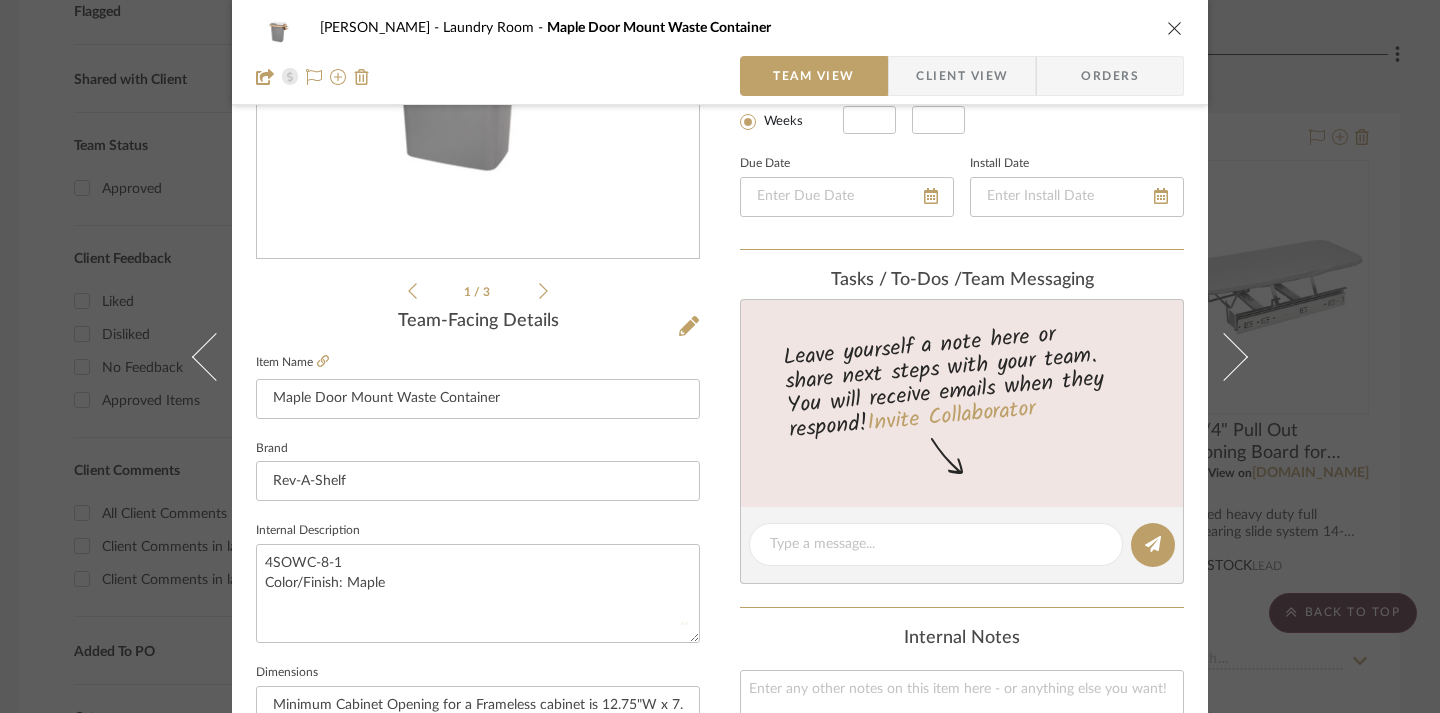 type 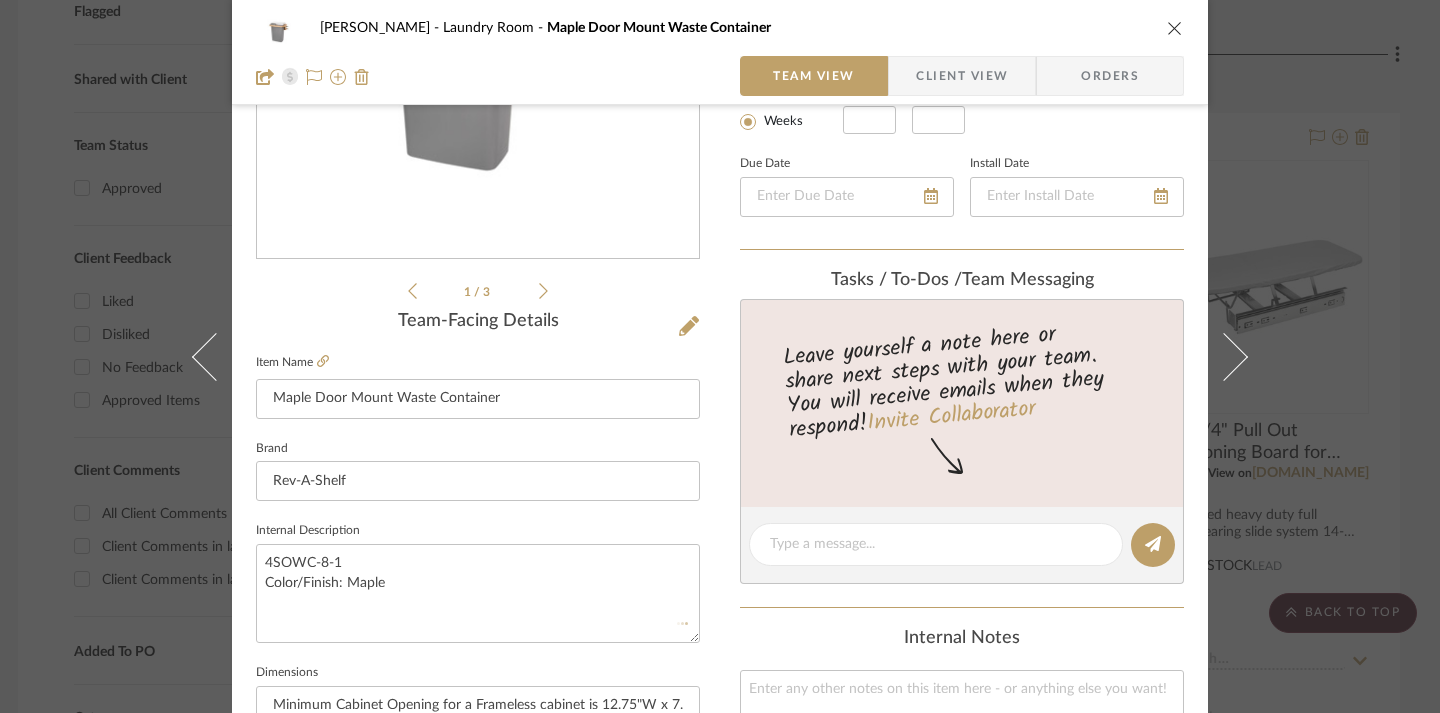 type 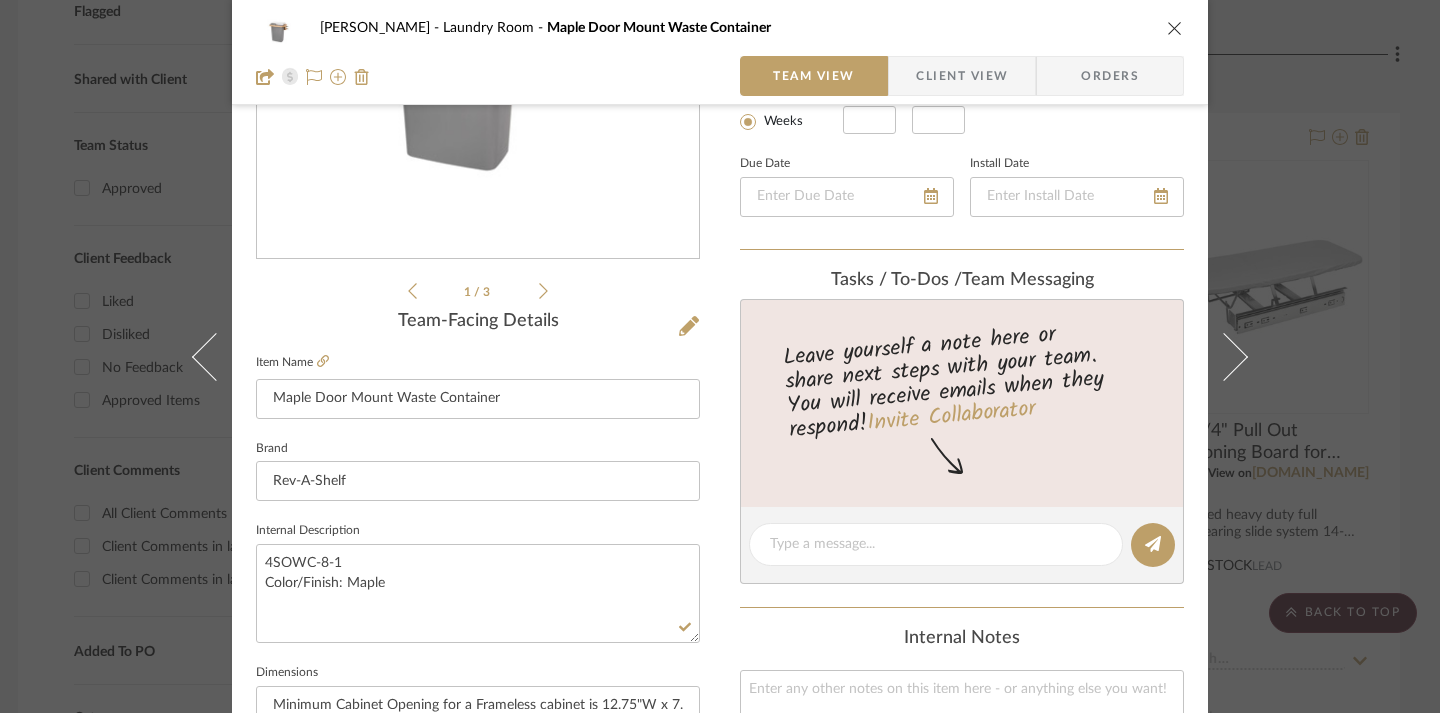 click at bounding box center (1175, 28) 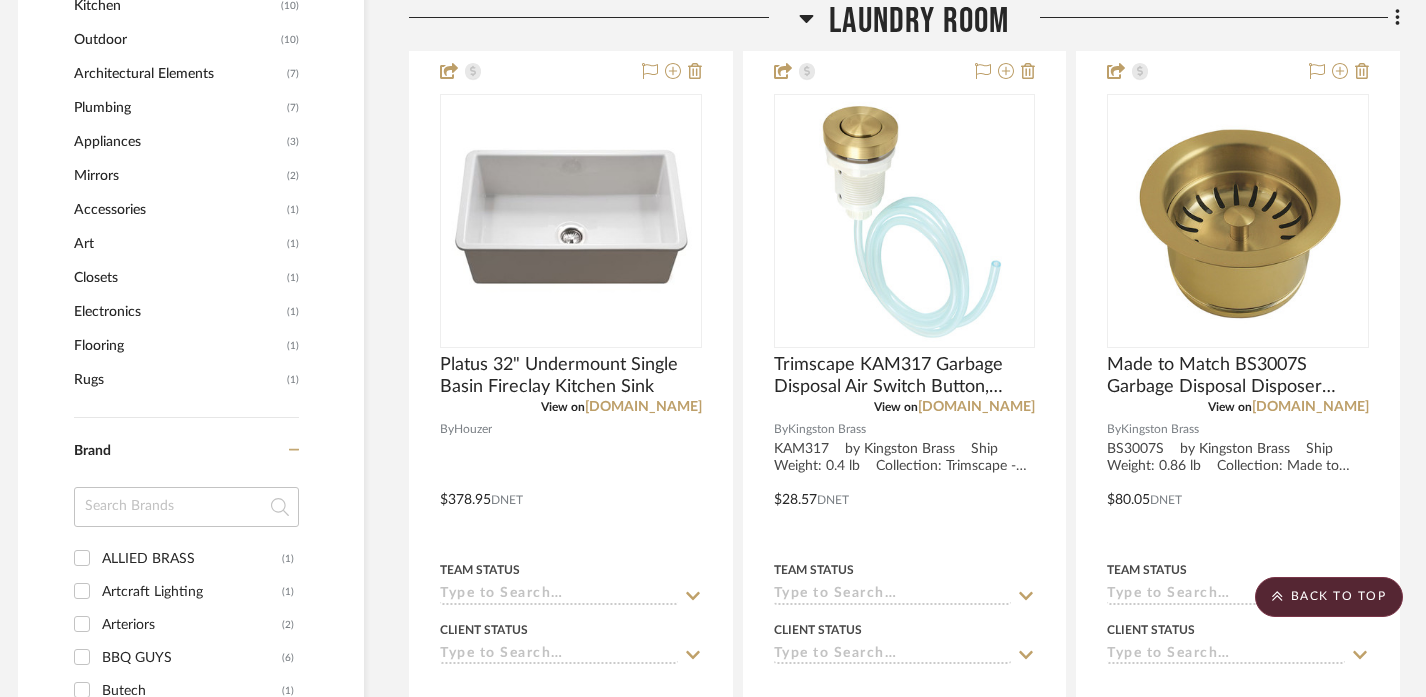 scroll, scrollTop: 1688, scrollLeft: 12, axis: both 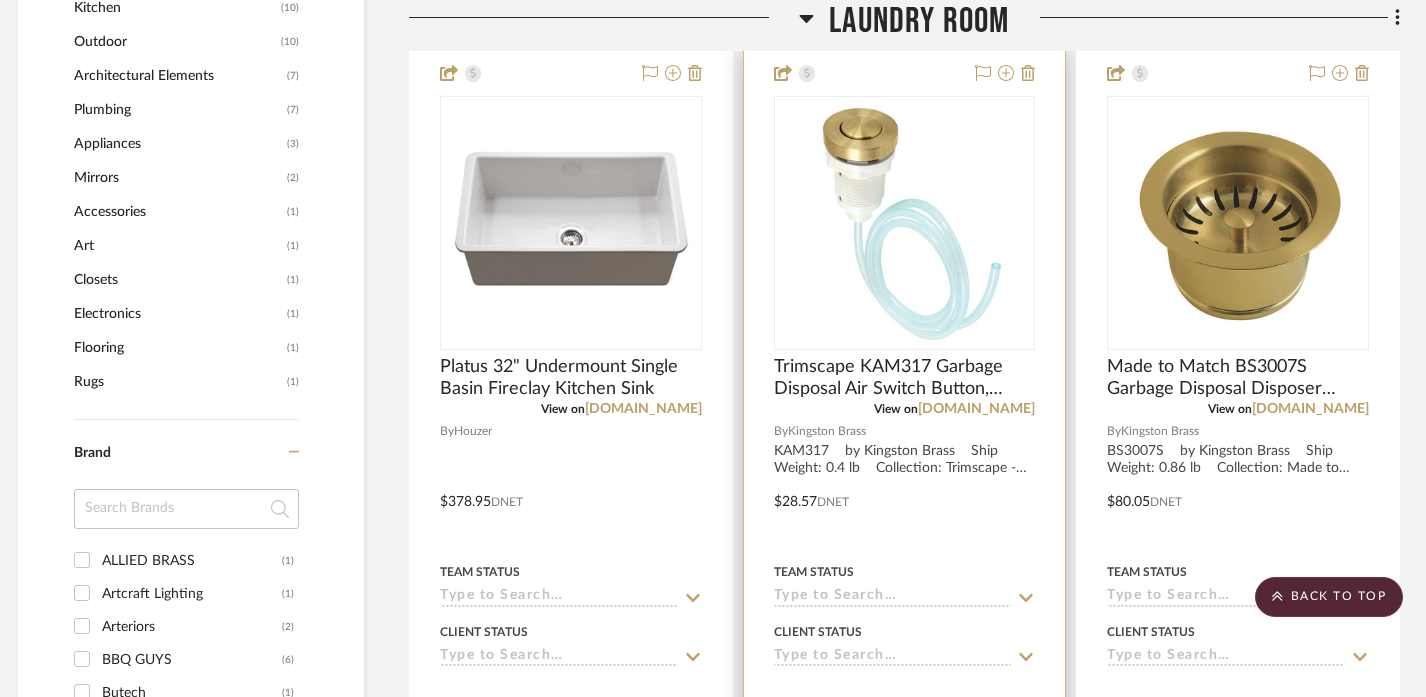click at bounding box center (905, 487) 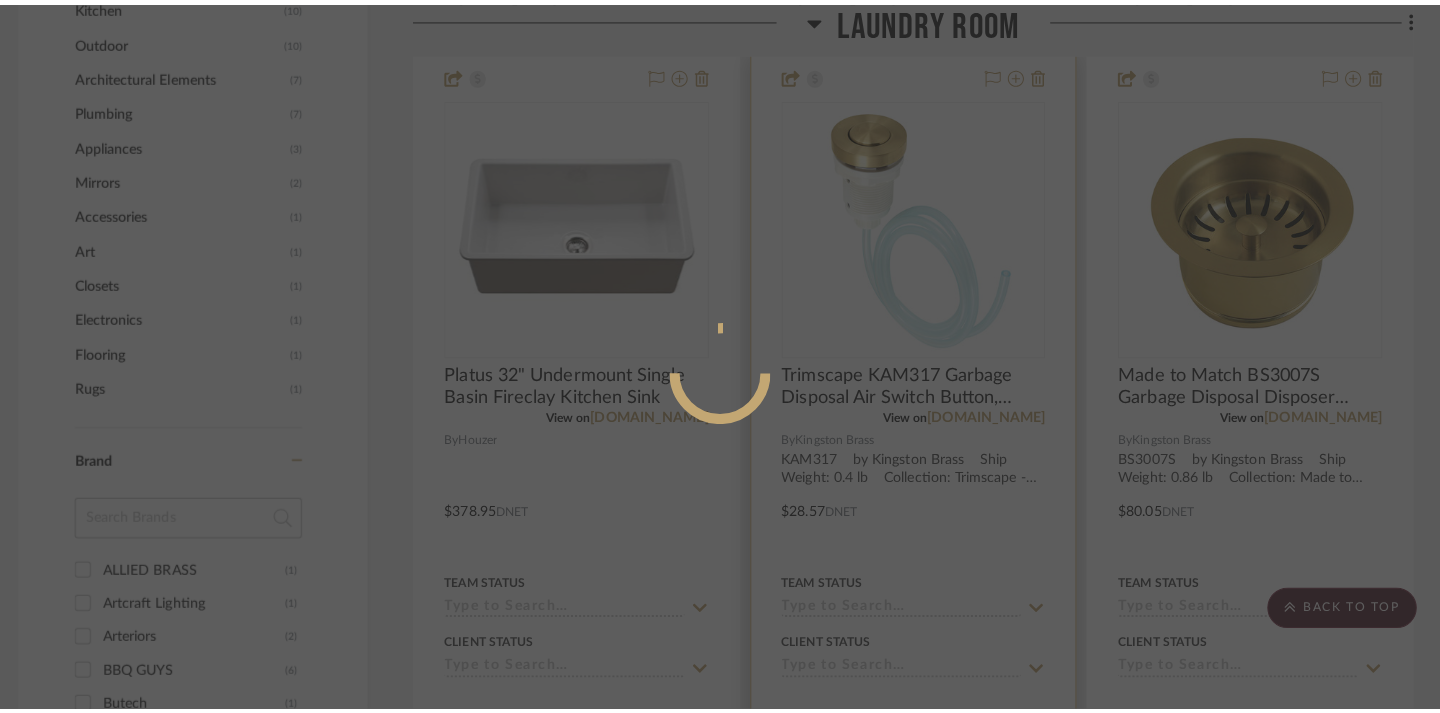 scroll, scrollTop: 0, scrollLeft: 0, axis: both 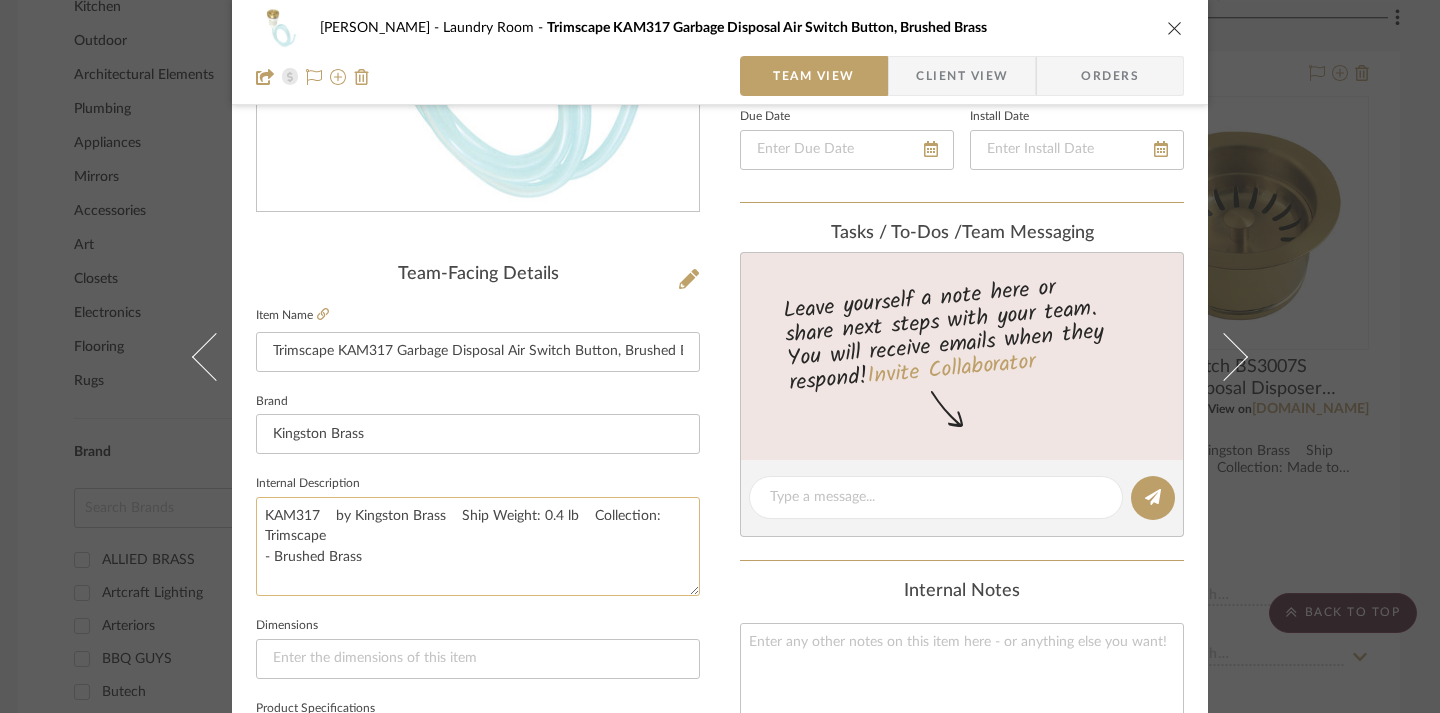 click on "KAM317    by Kingston Brass    Ship Weight: 0.4 lb    Collection: Trimscape
- Brushed Brass" 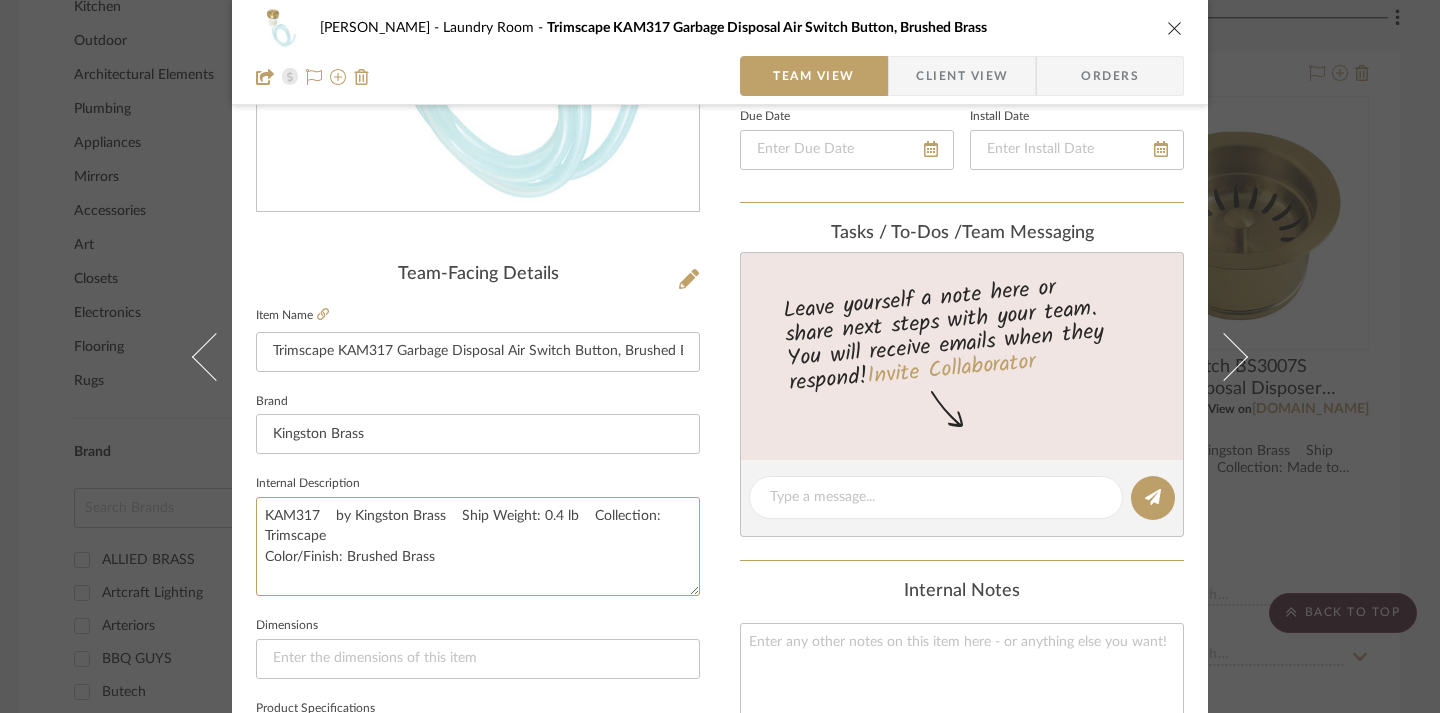 type on "KAM317    by Kingston Brass    Ship Weight: 0.4 lb    Collection: Trimscape
Color/Finish: Brushed Brass" 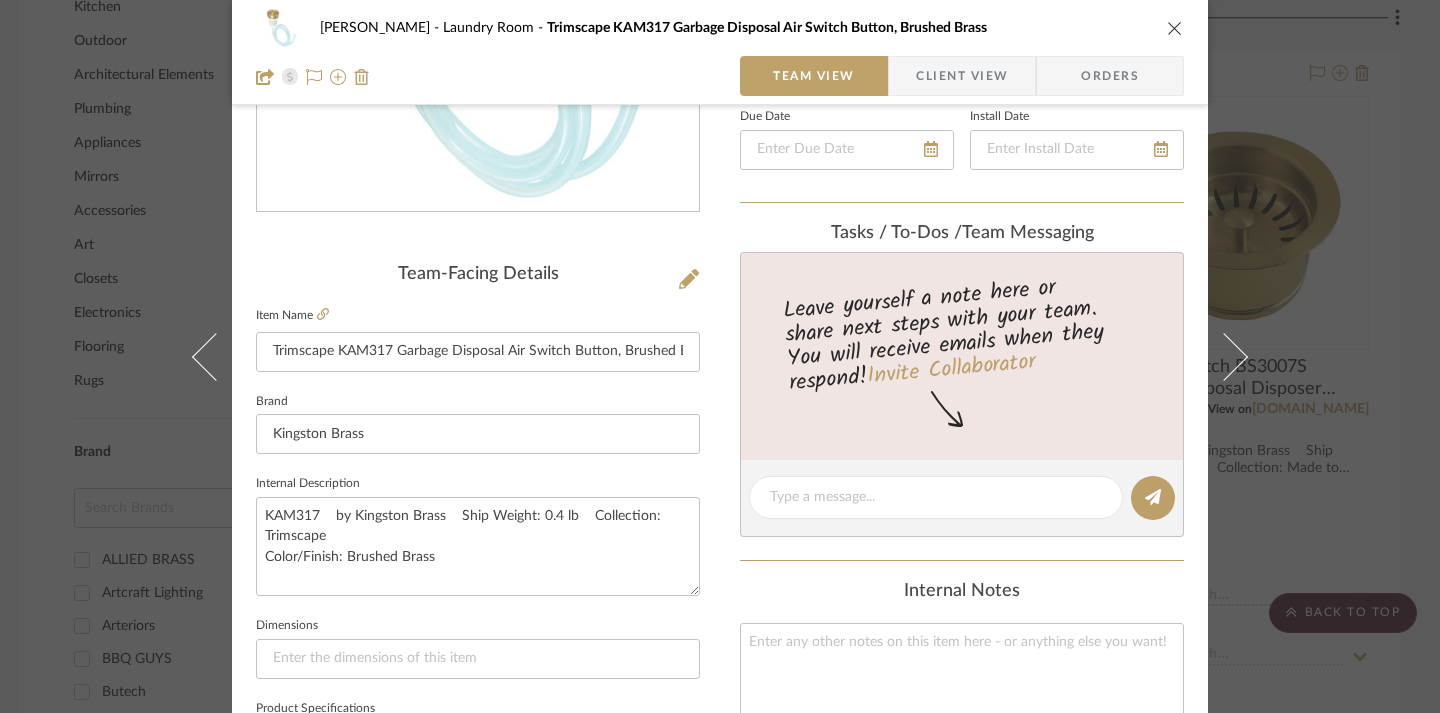 click on "[PERSON_NAME] Laundry Room Trimscape KAM317 Garbage Disposal Air Switch Button, Brushed Brass Team View Client View Orders  Team-Facing Details   Item Name  Trimscape KAM317 Garbage Disposal Air Switch Button, Brushed Brass  Brand  Kingston Brass  Internal Description  KAM317    by Kingston Brass    Ship Weight: 0.4 lb    Collection: Trimscape
Color/Finish: Brushed Brass  Dimensions   Product Specifications  High quality brass air switch button cover and body
1-11/32" O.D. tailpiece
Button size: (L)1-7/8" x (W)1-7/8" x (H)7/16"
Overall height: 2-7/8"
Sold as a replacement to your existing air switch to any units with a 1/4" air hose connection
Safe, low profile air switch to operate your garbage disposal
Can be installed with most pre-existing power modules
Includes 39-3/8" plastic hose
Easy installation save you time and effort
Corrosion-resistant finish  Item Costs   View Budget   Markup %  30%  Unit Cost  $28.57  Cost Type  DNET  Client Unit Price   $37.14   Quantity  1  Unit Type  Each  Subtotal  0%" at bounding box center (720, 529) 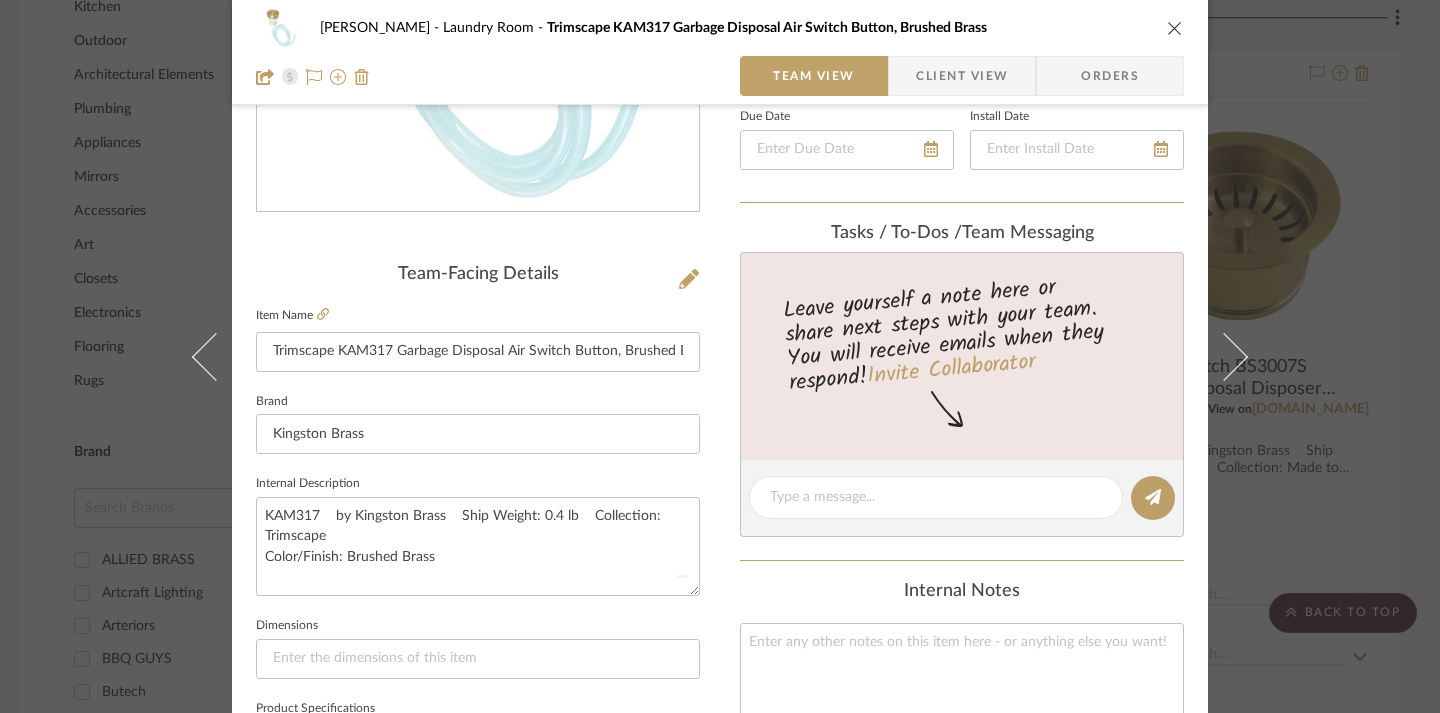 type 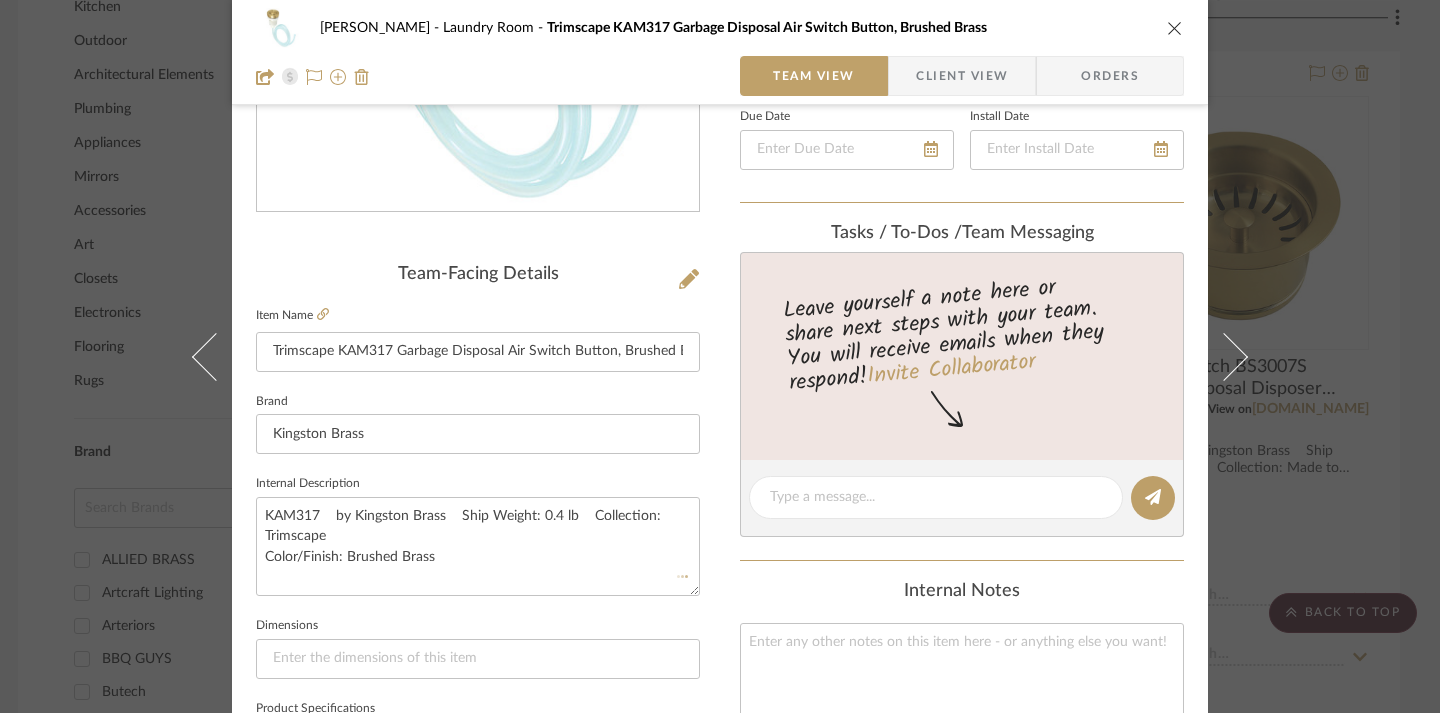 type 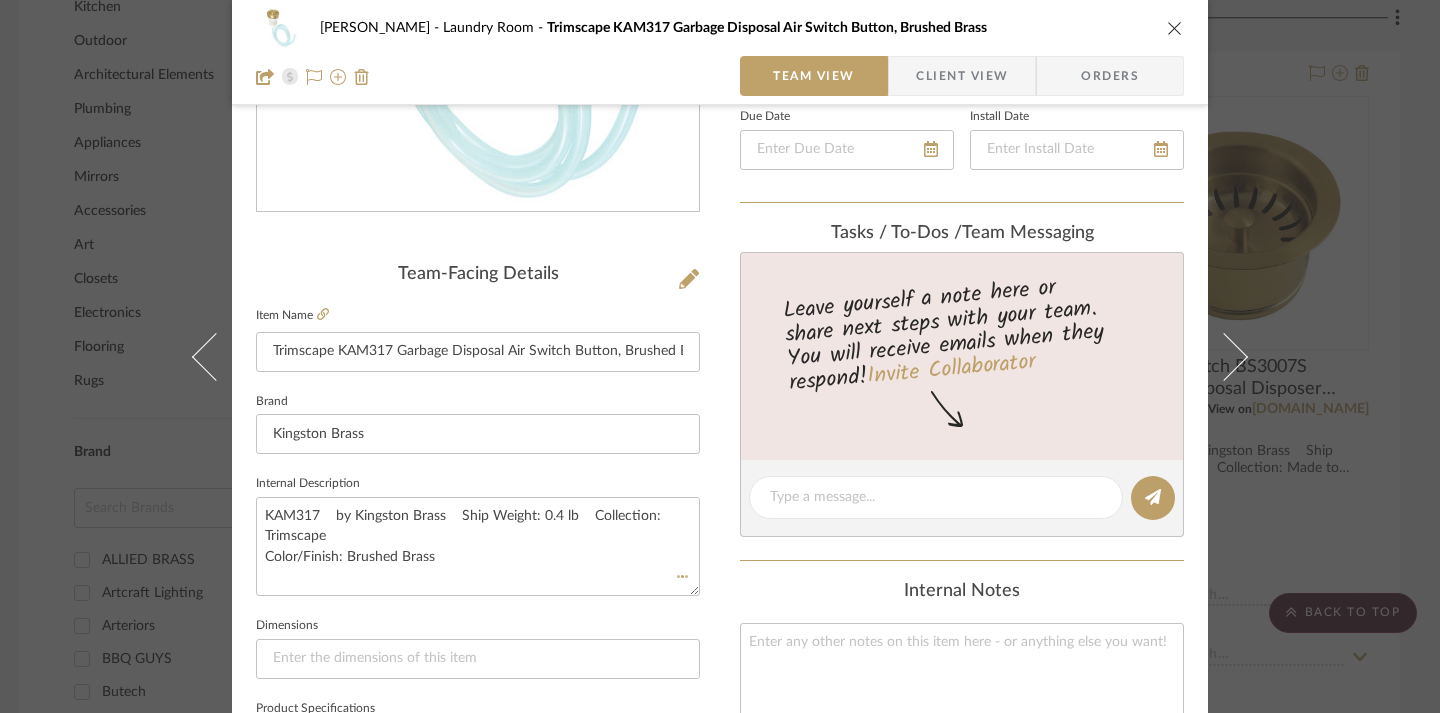 type 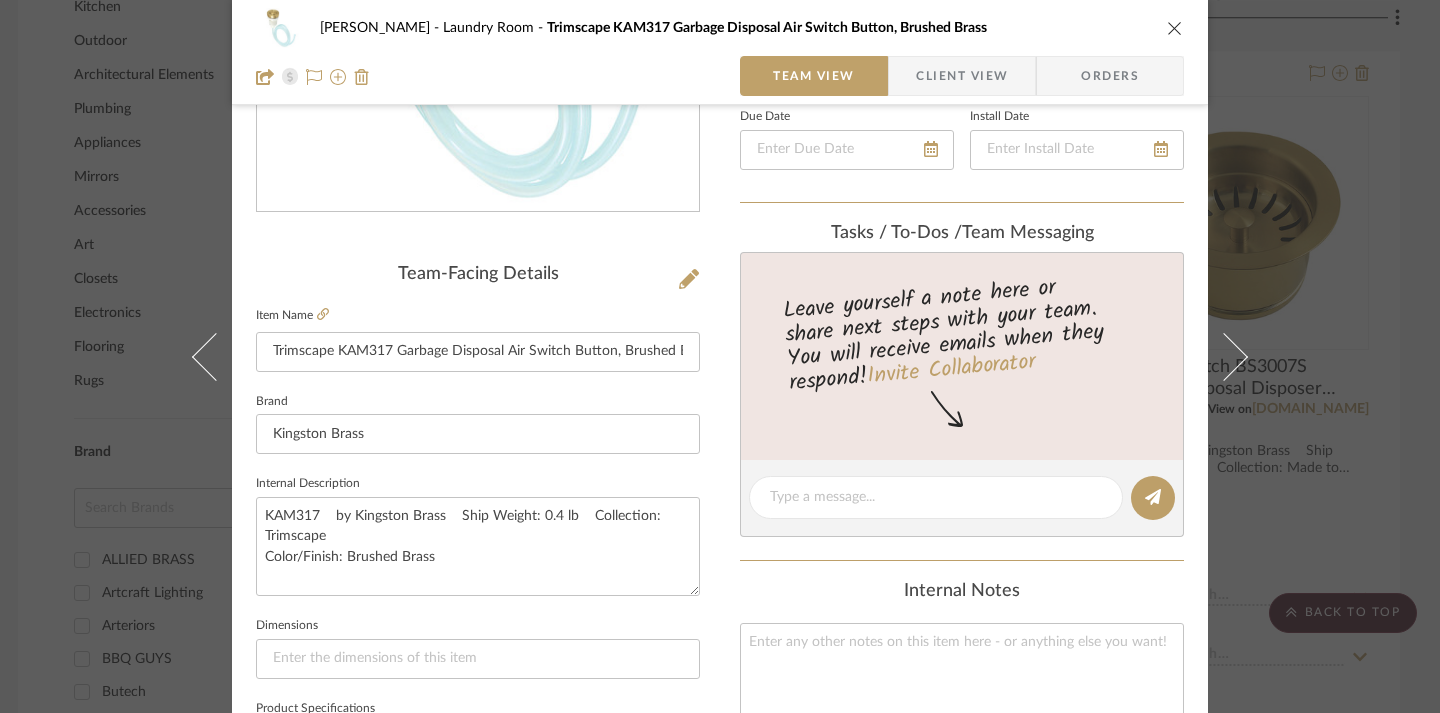 click at bounding box center (1175, 28) 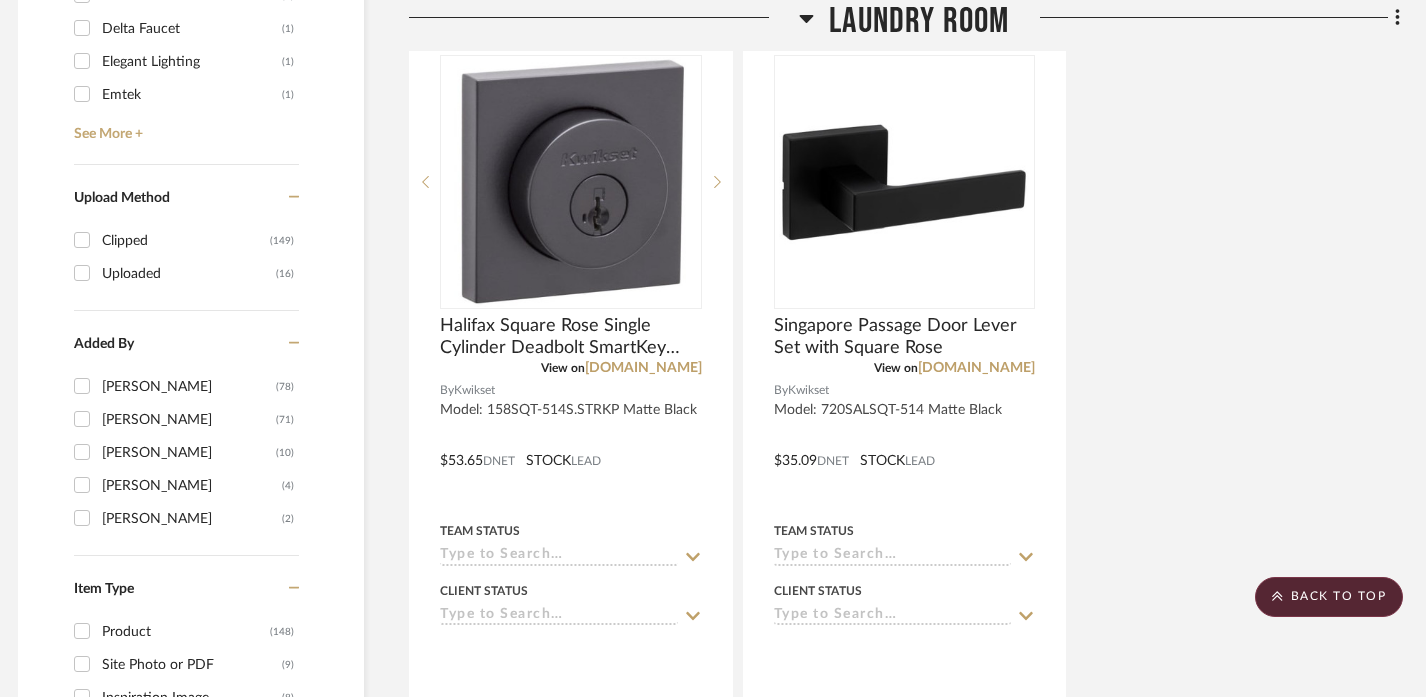 scroll, scrollTop: 2615, scrollLeft: 12, axis: both 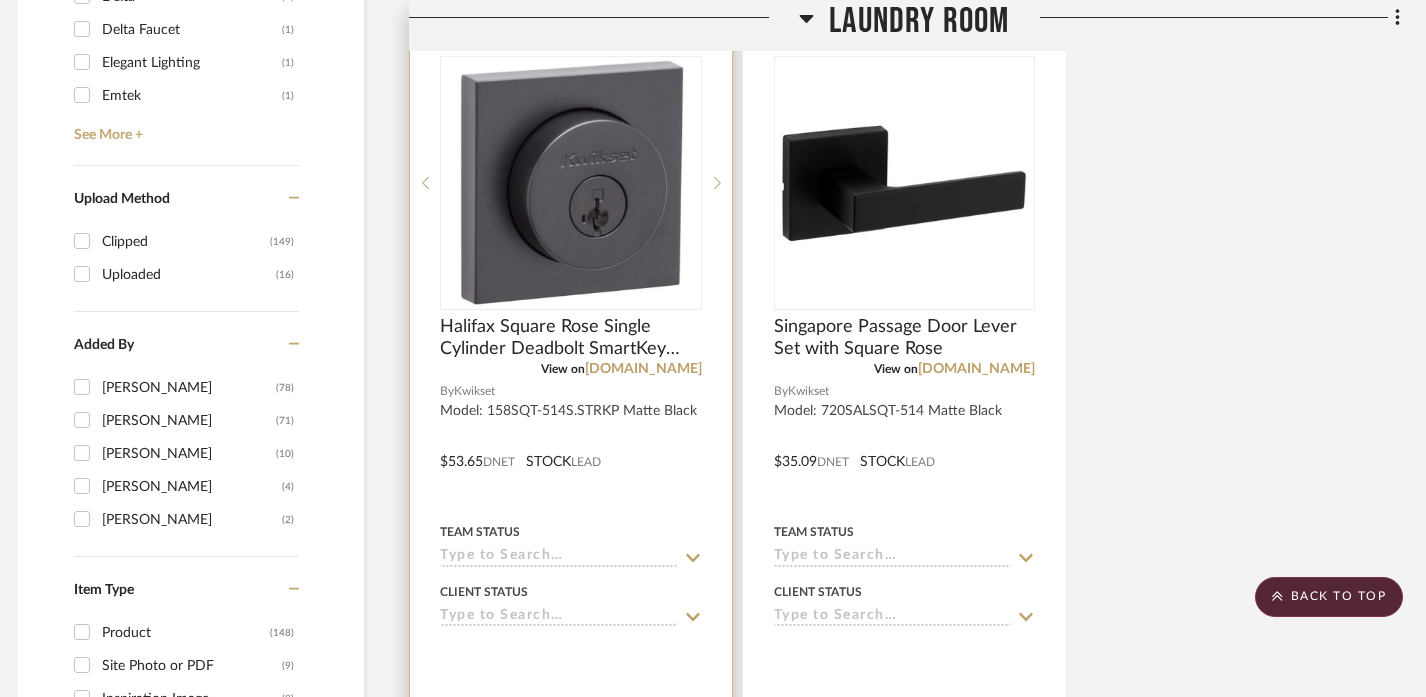 click at bounding box center [571, 447] 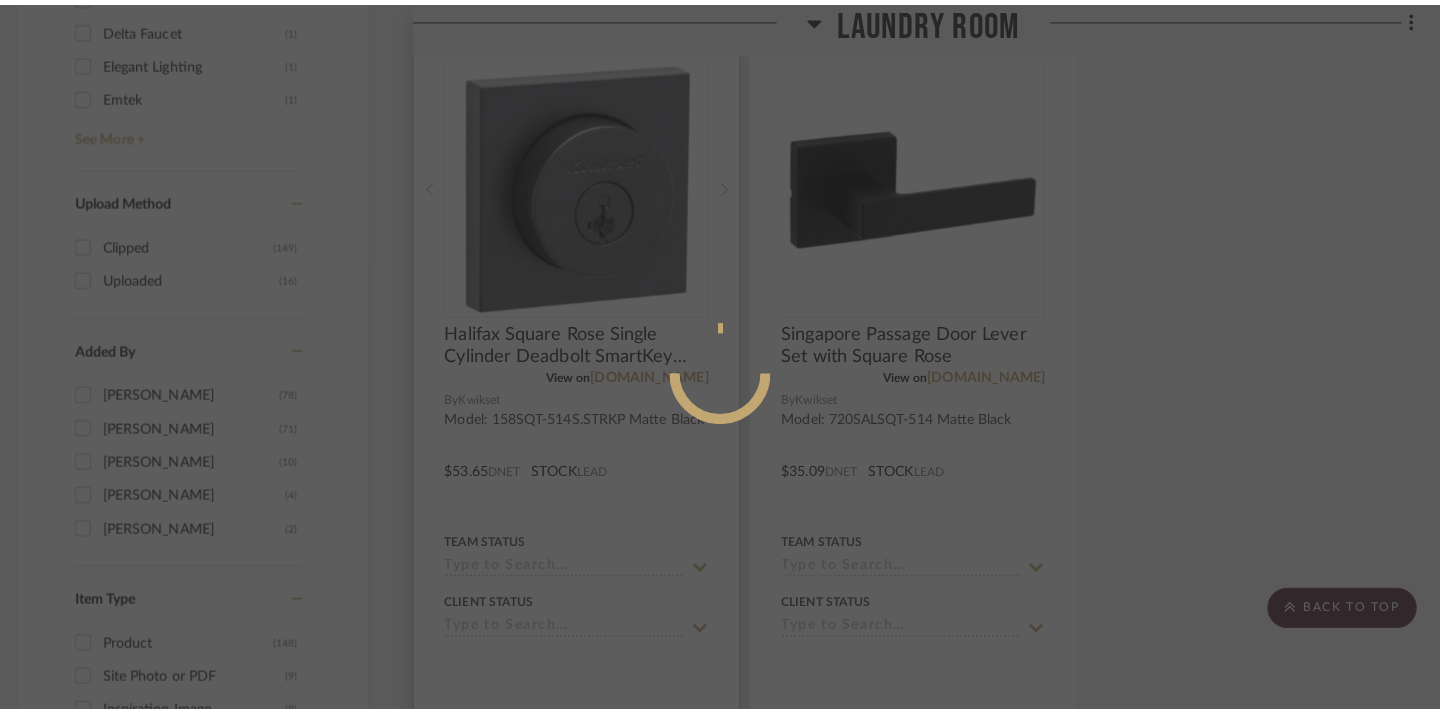 scroll, scrollTop: 0, scrollLeft: 0, axis: both 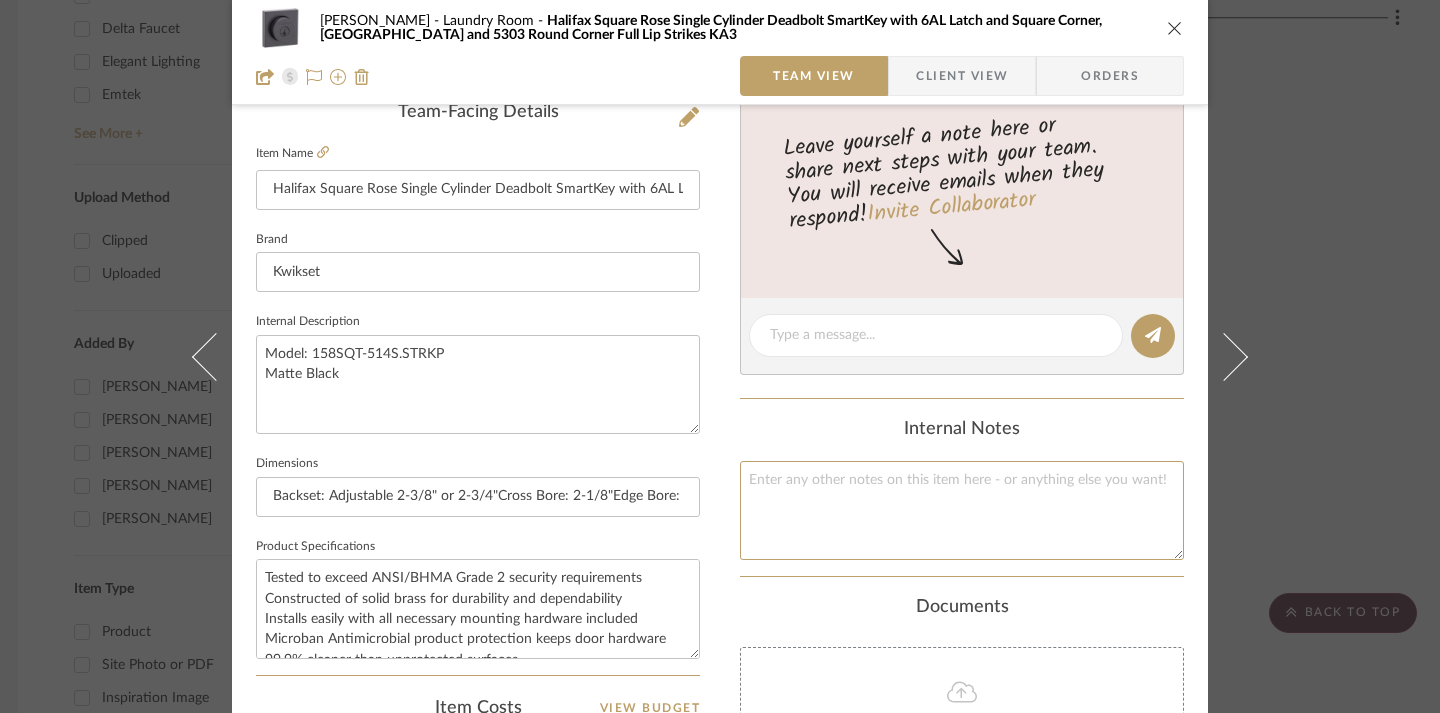 click 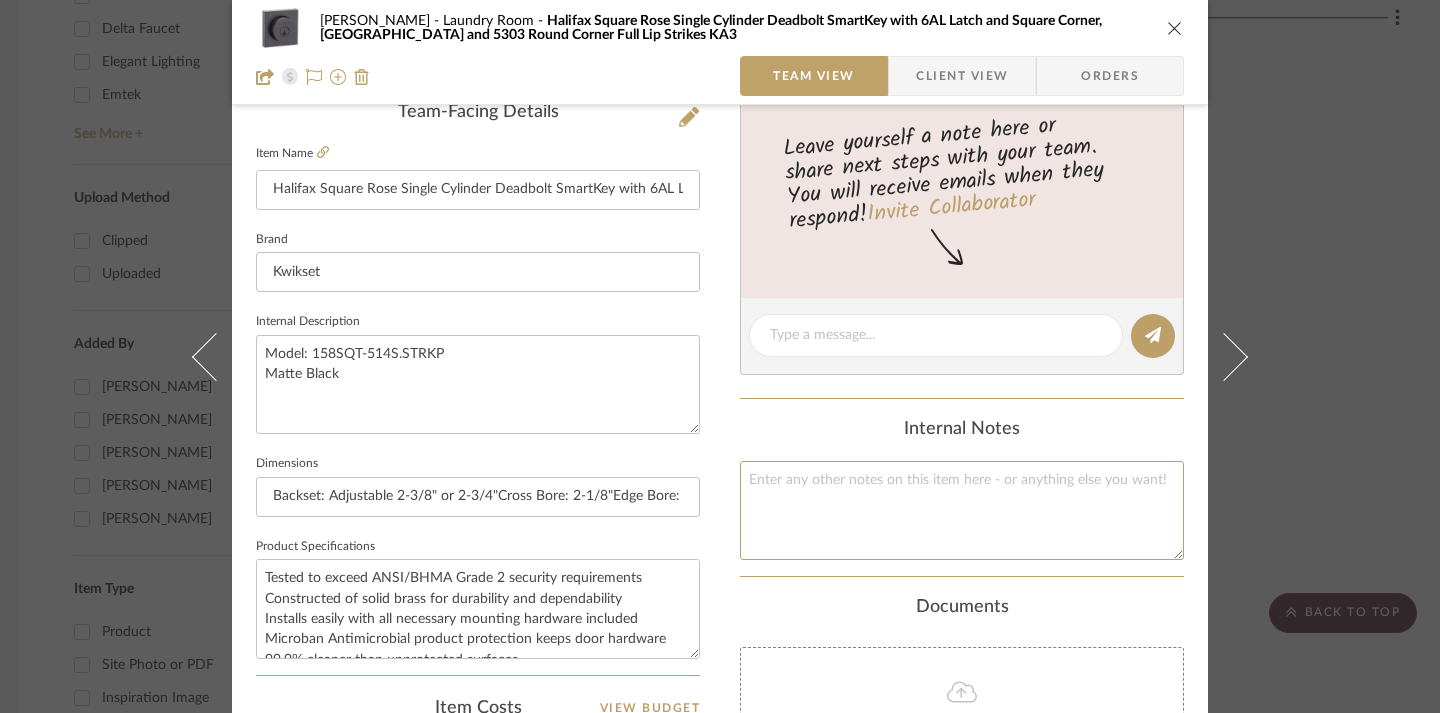 paste on "NOT ON SPECIFICATION SCHEDULE" 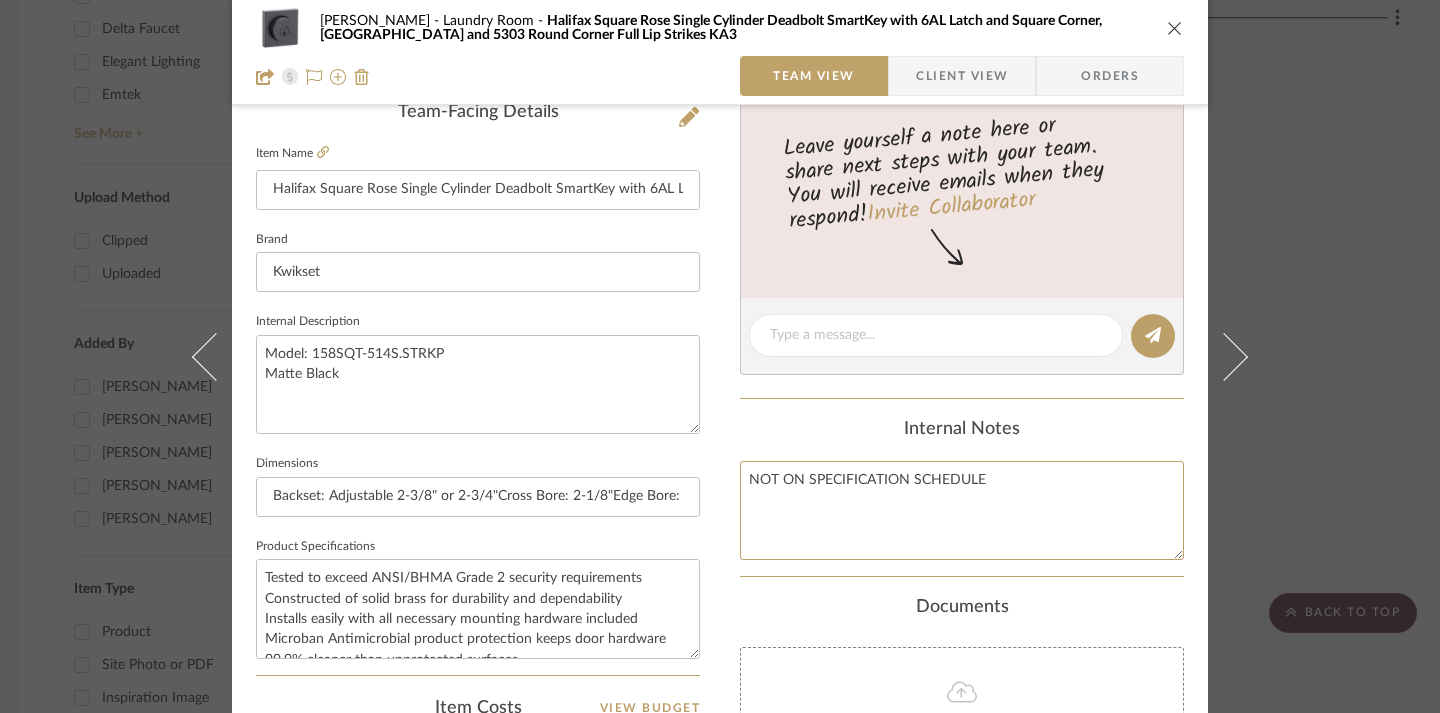 type on "NOT ON SPECIFICATION SCHEDULE" 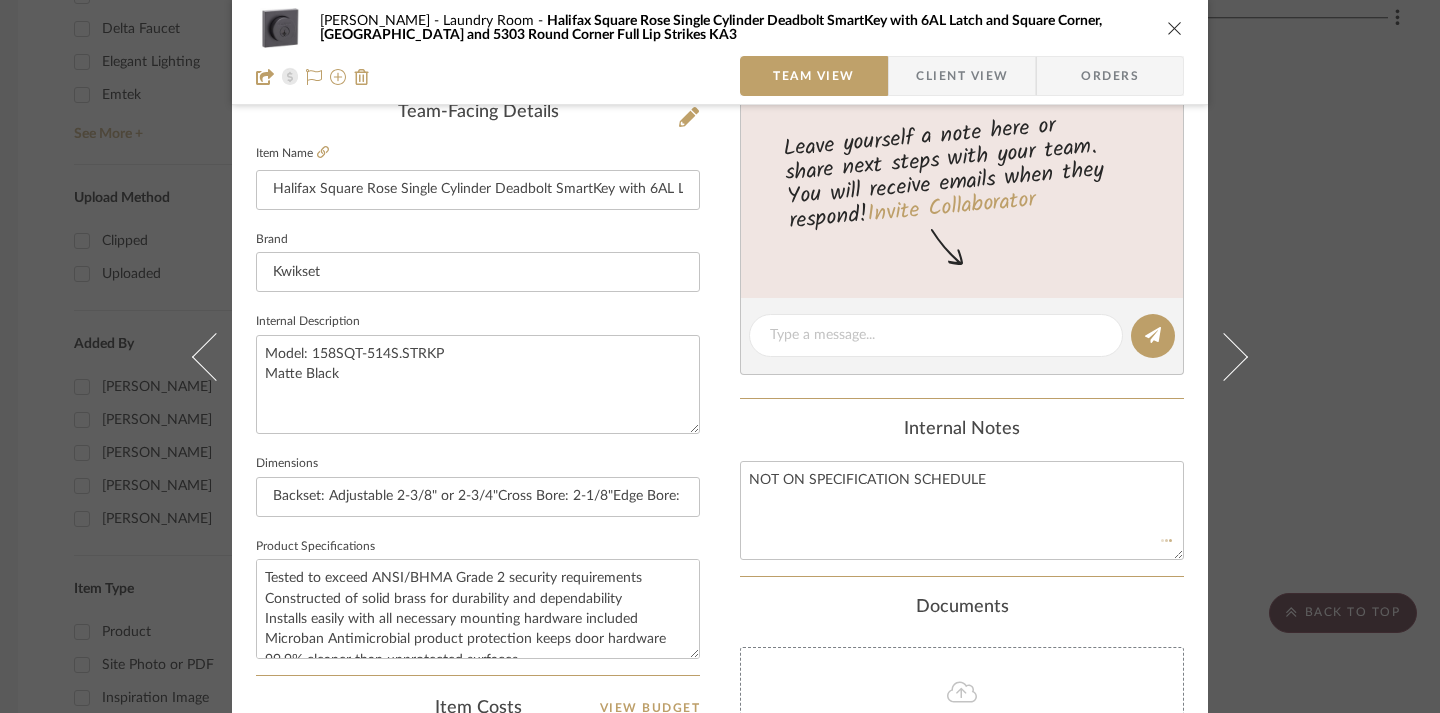 click on "Internal Notes" 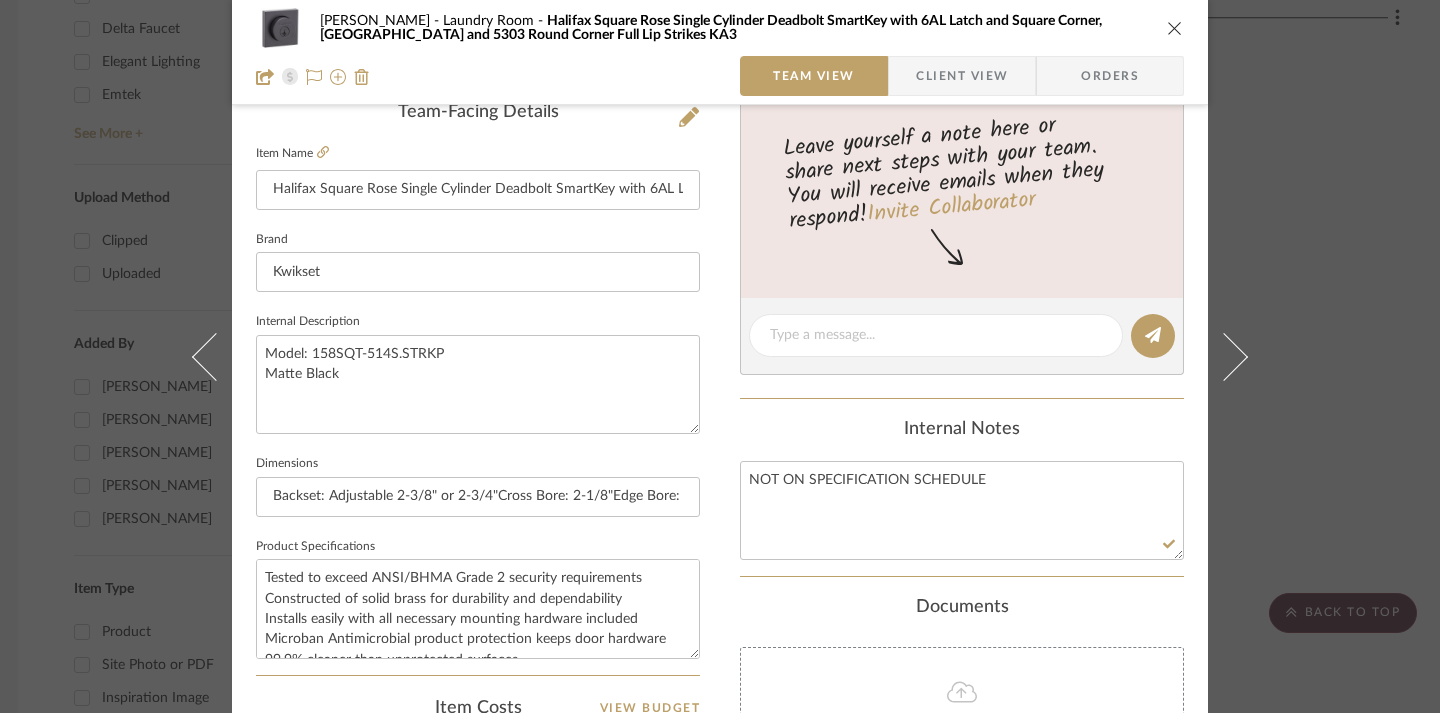 click at bounding box center [1175, 28] 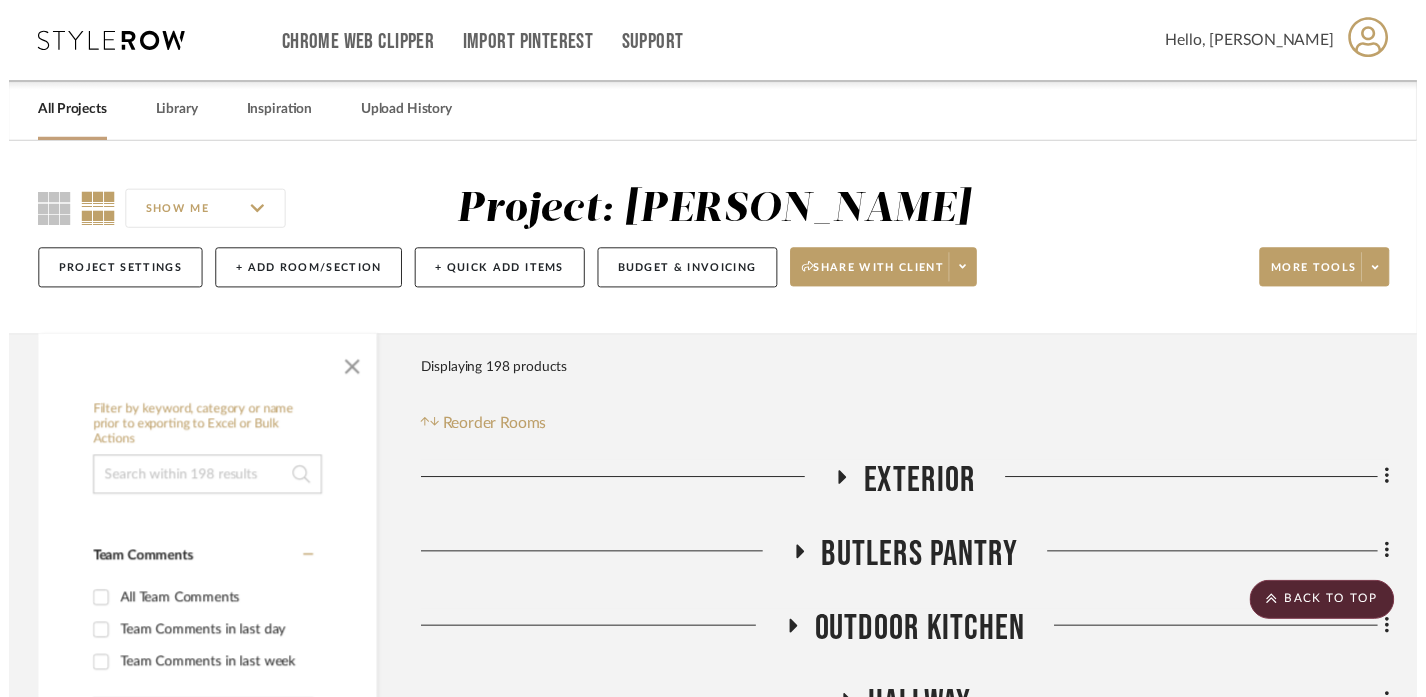 scroll, scrollTop: 2615, scrollLeft: 12, axis: both 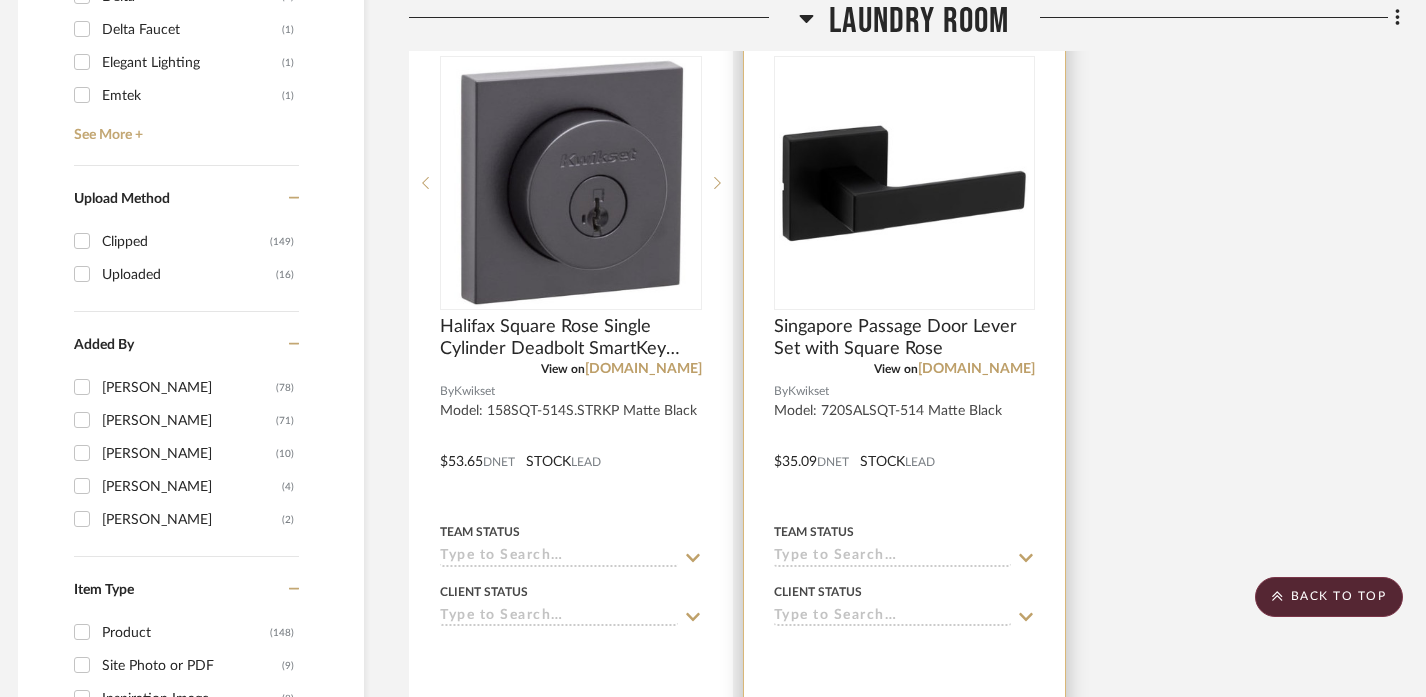 click at bounding box center (905, 447) 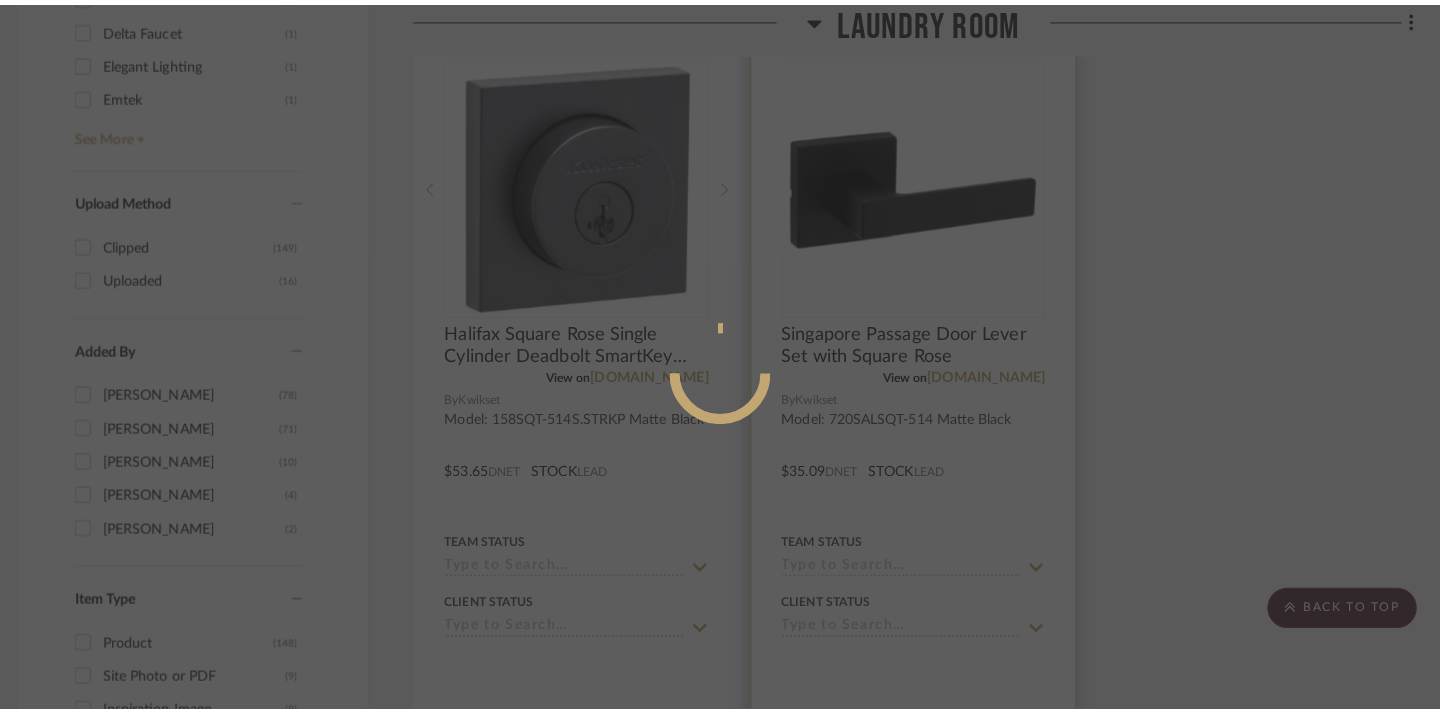 scroll, scrollTop: 0, scrollLeft: 0, axis: both 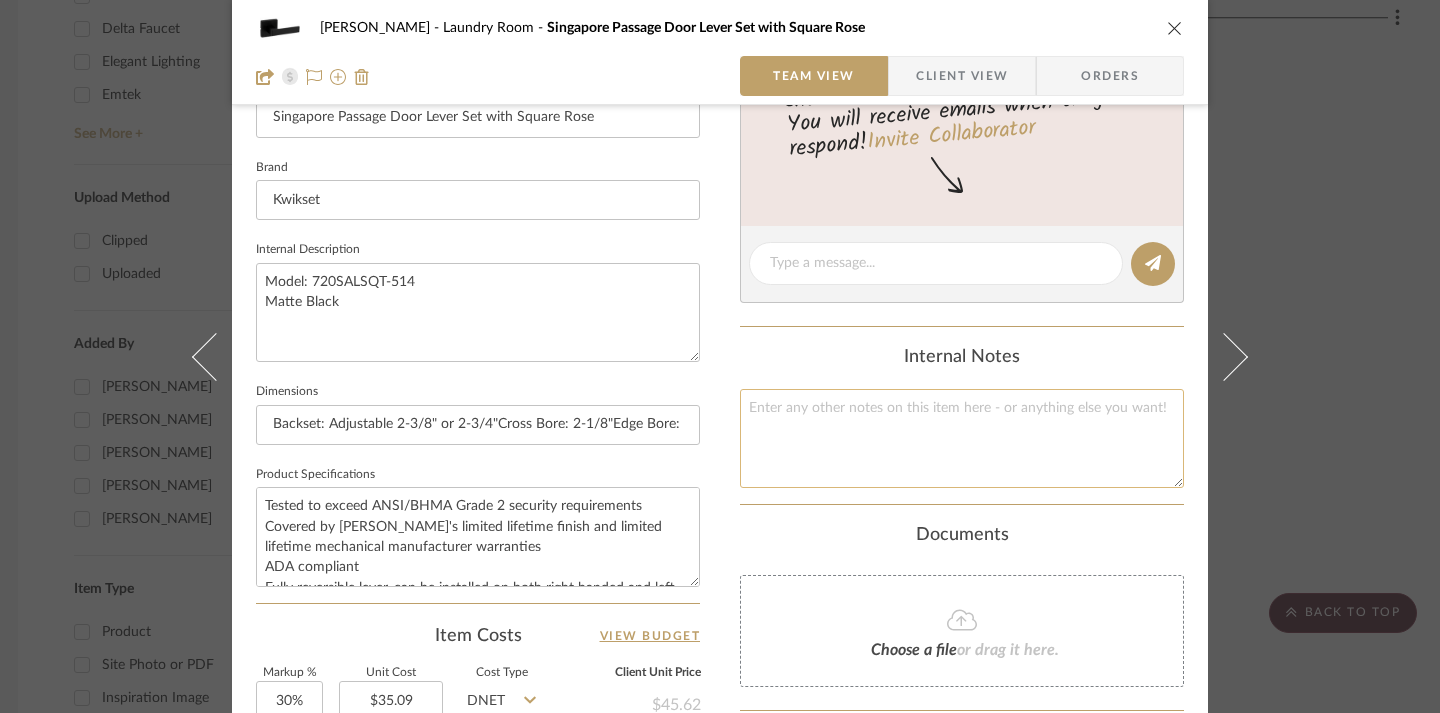 click 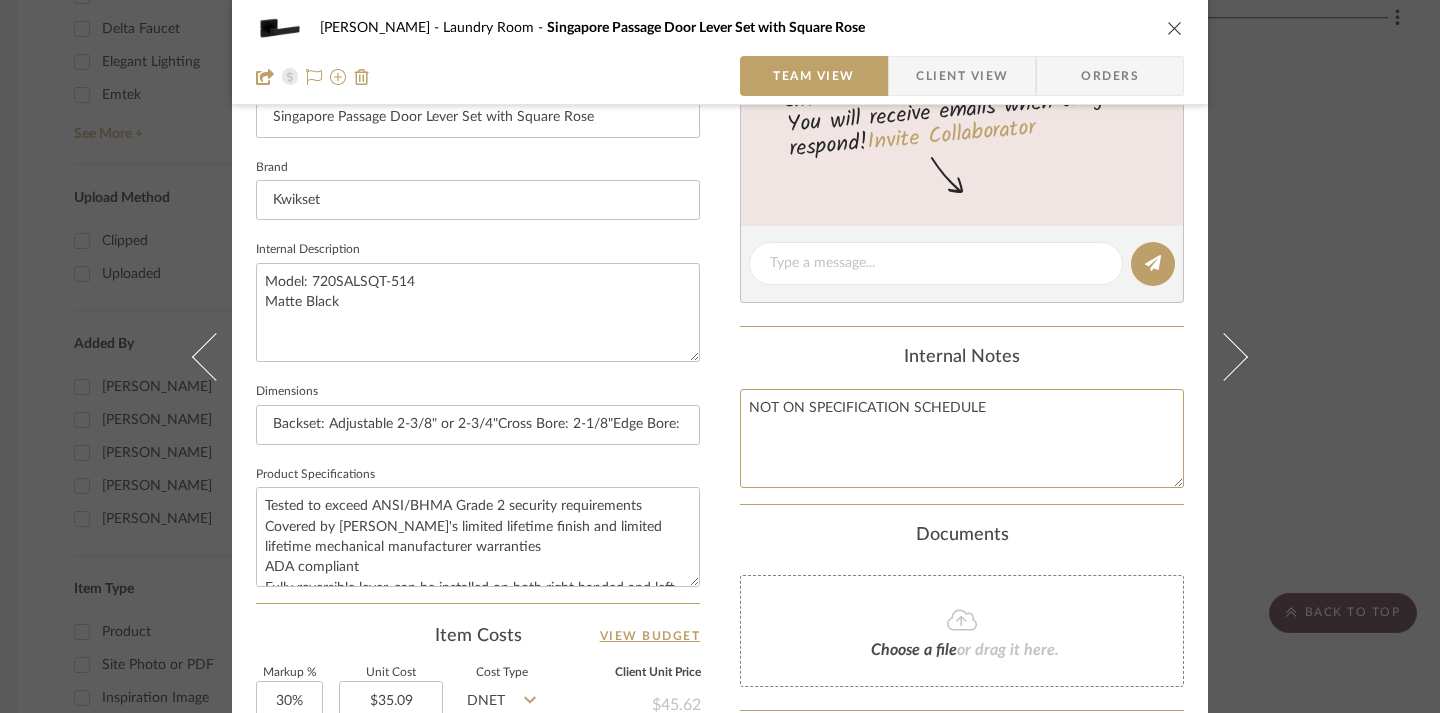 type on "NOT ON SPECIFICATION SCHEDULE" 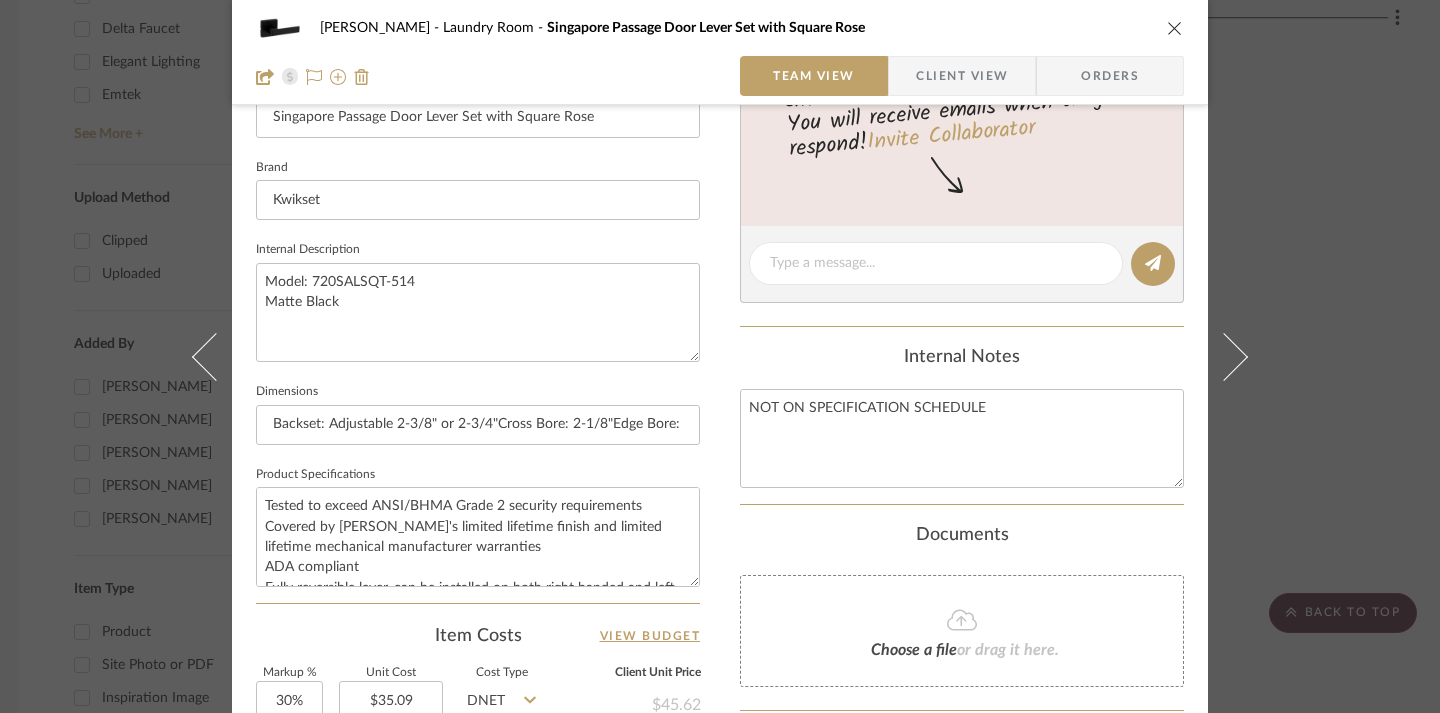 click on "Content here copies to Client View - confirm visibility there.  Show in Client Dashboard   Include in Budget   View Budget  Team Status  Lead Time  In Stock Weeks  Due Date   Install Date  Tasks / To-Dos /  team Messaging  Leave yourself a note here or share next steps with your team. You will receive emails when they
respond!  Invite Collaborator Internal Notes NOT ON SPECIFICATION SCHEDULE  Documents  Choose a file  or drag it here. Change Room/Update Quantity  Laundry Room  (1)  Primary Closet  (1) *To create a new room/section do that from main project page" at bounding box center (962, 315) 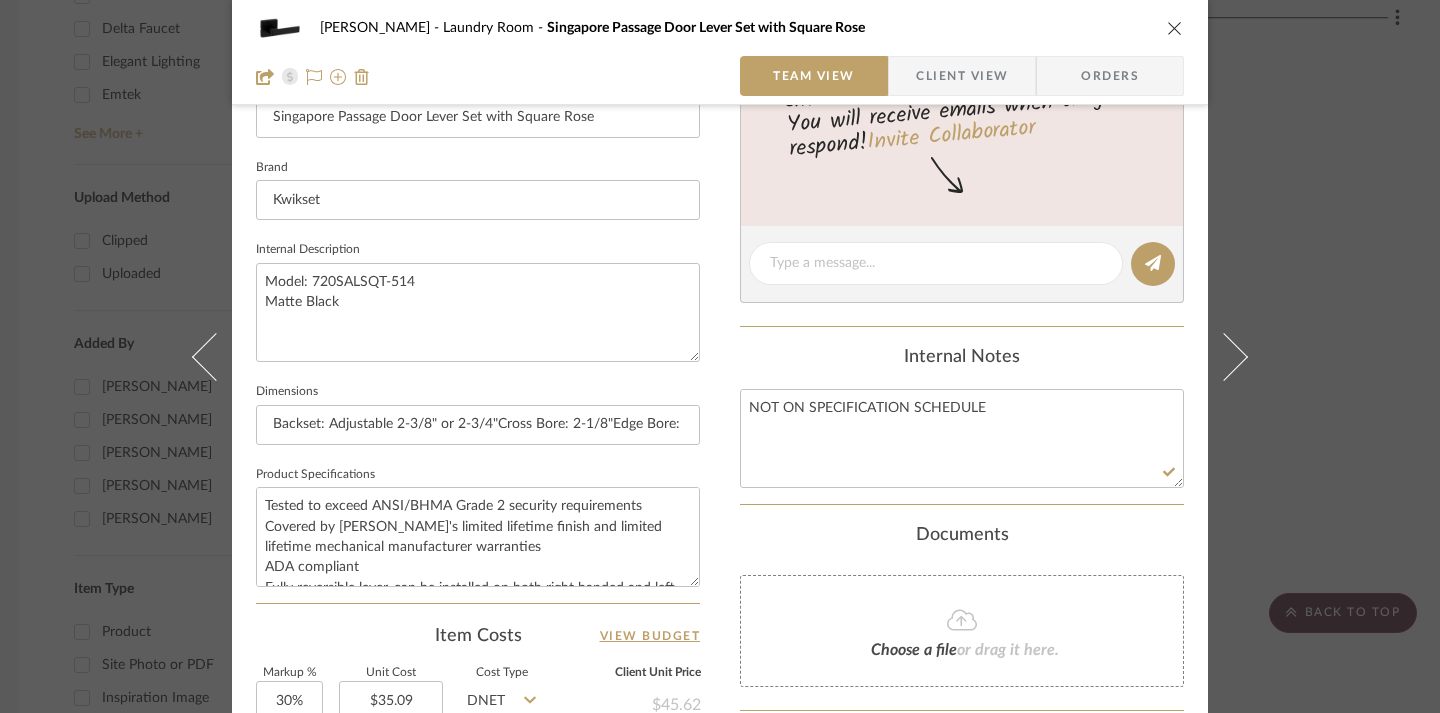 click at bounding box center (1175, 28) 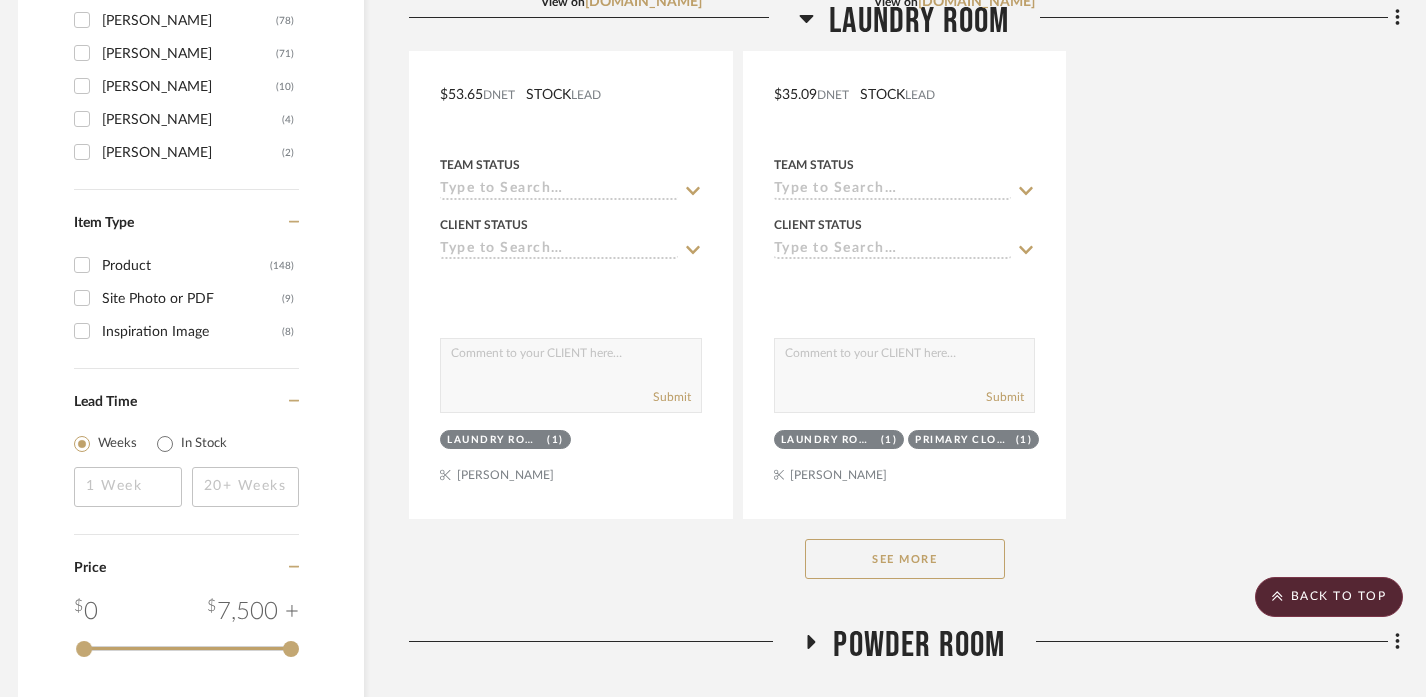 scroll, scrollTop: 2983, scrollLeft: 12, axis: both 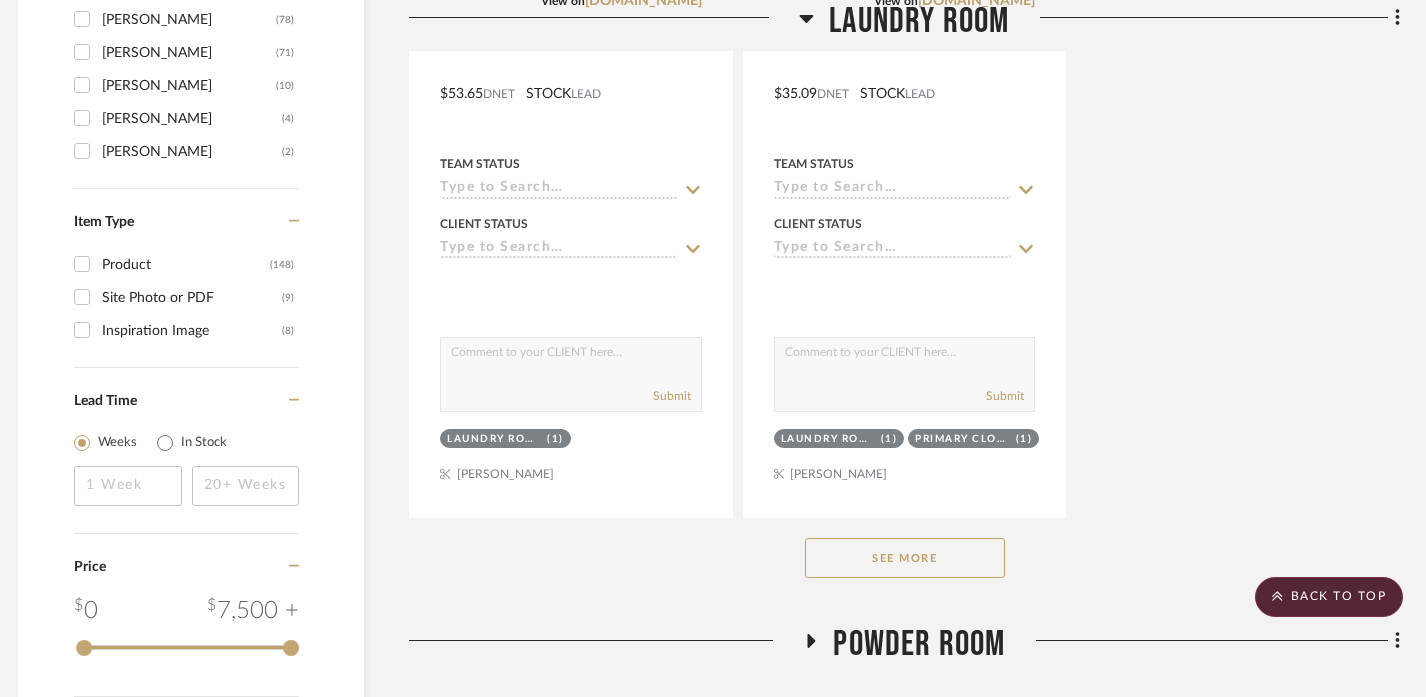 click on "See More" 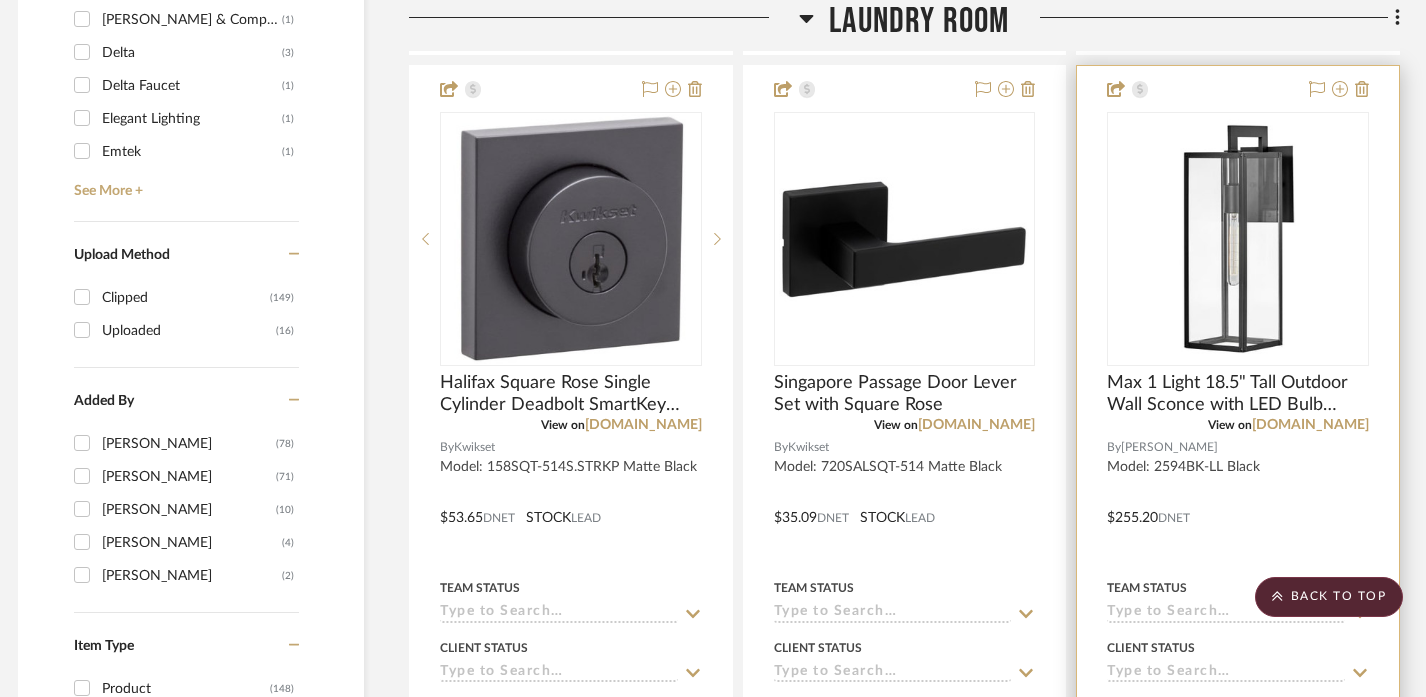 scroll, scrollTop: 2556, scrollLeft: 12, axis: both 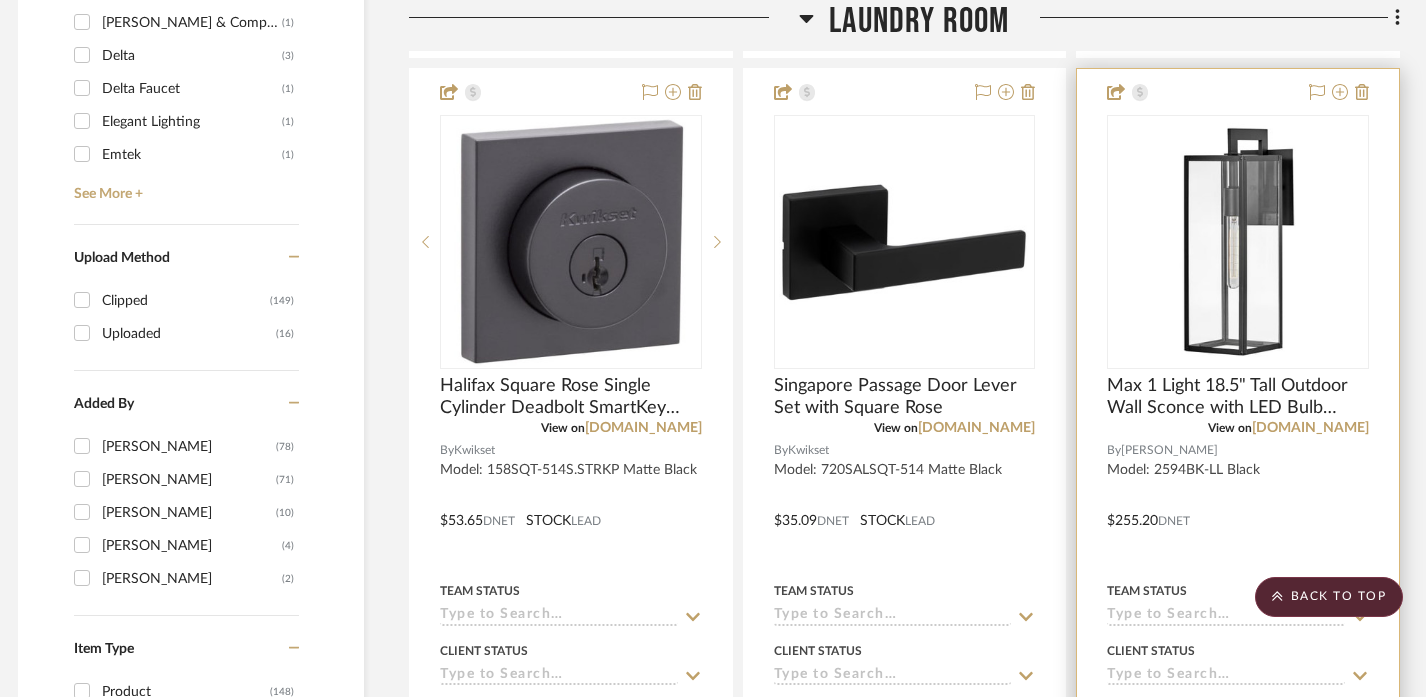 click at bounding box center (1238, 506) 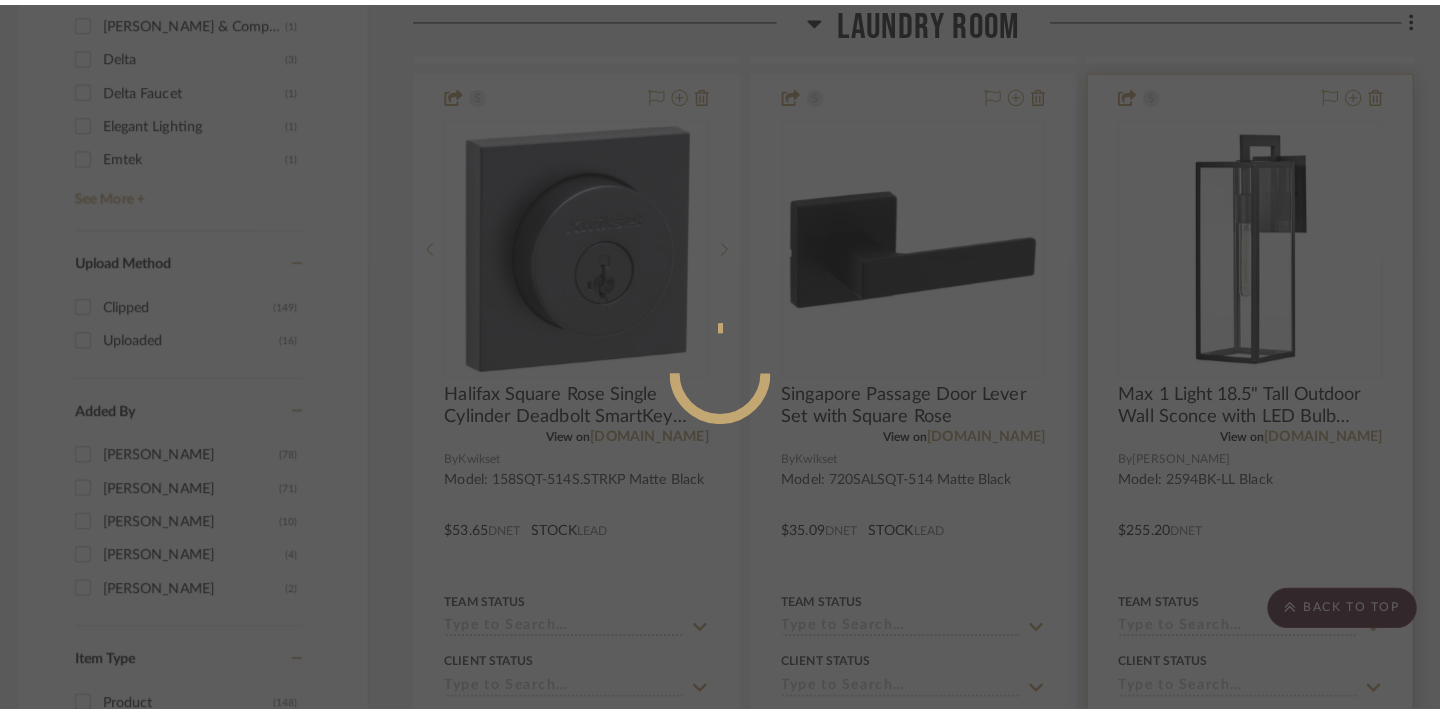 scroll, scrollTop: 0, scrollLeft: 0, axis: both 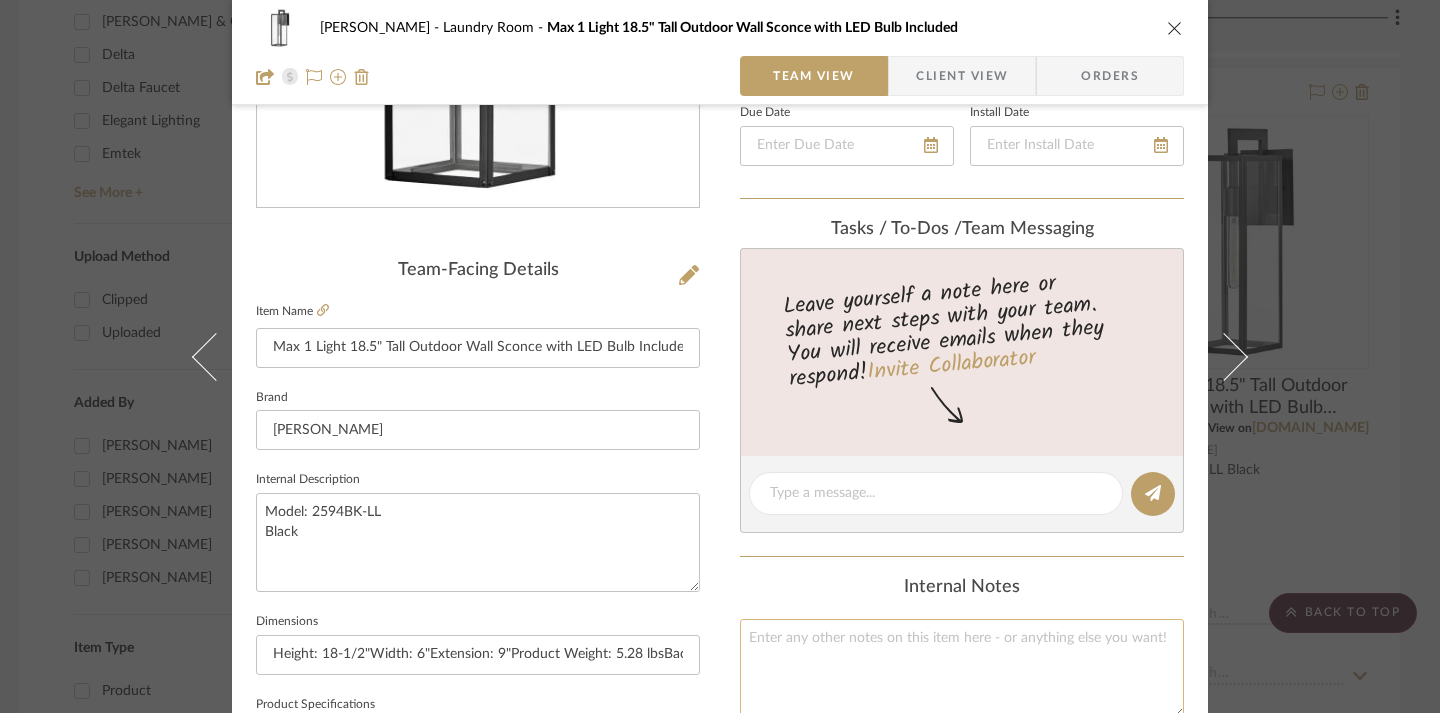 click 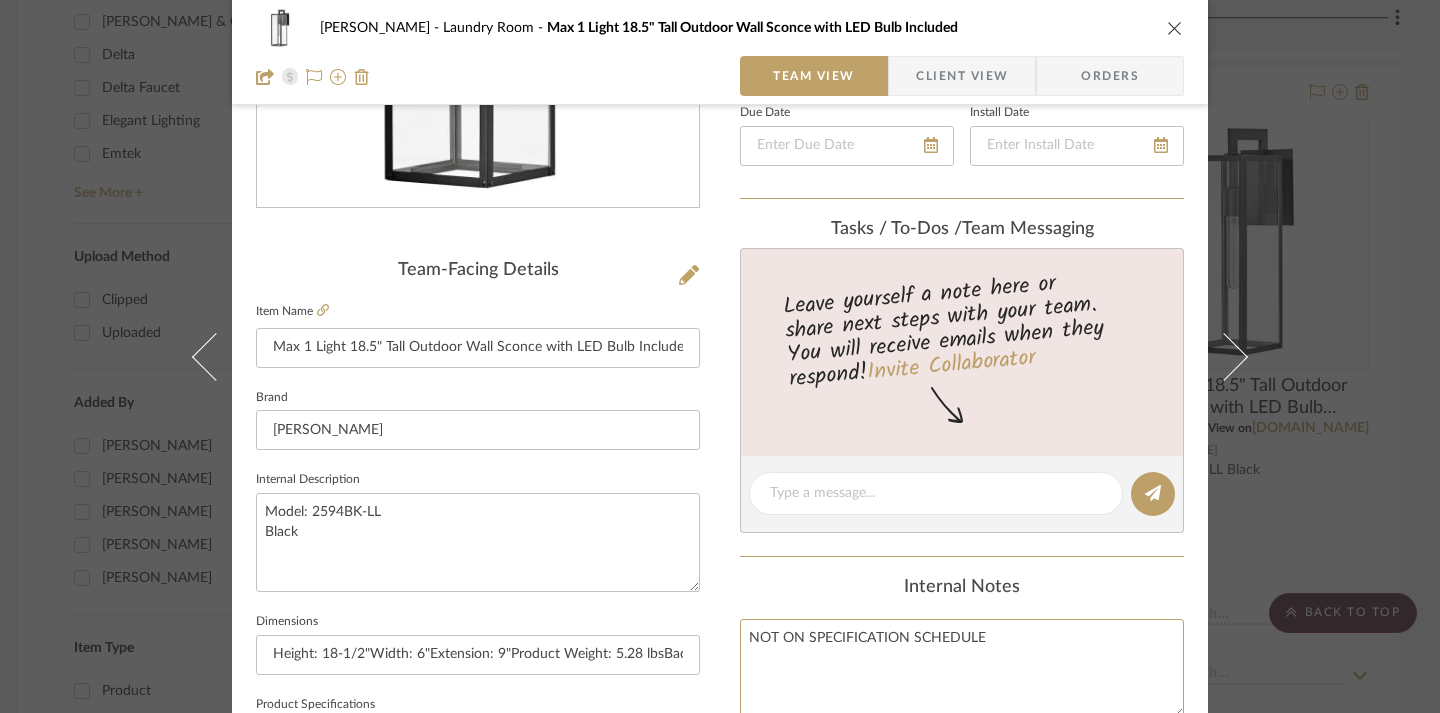 type on "NOT ON SPECIFICATION SCHEDULE" 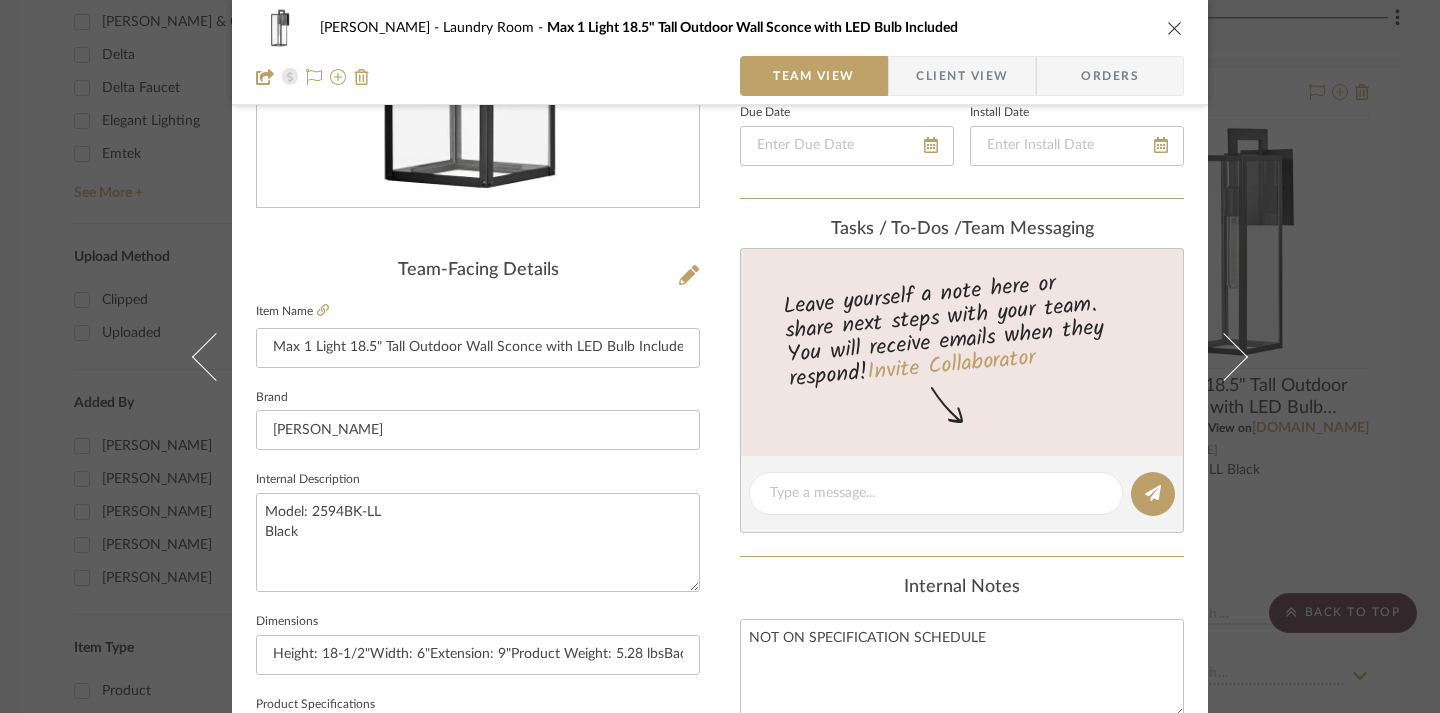 click on "Internal Notes" 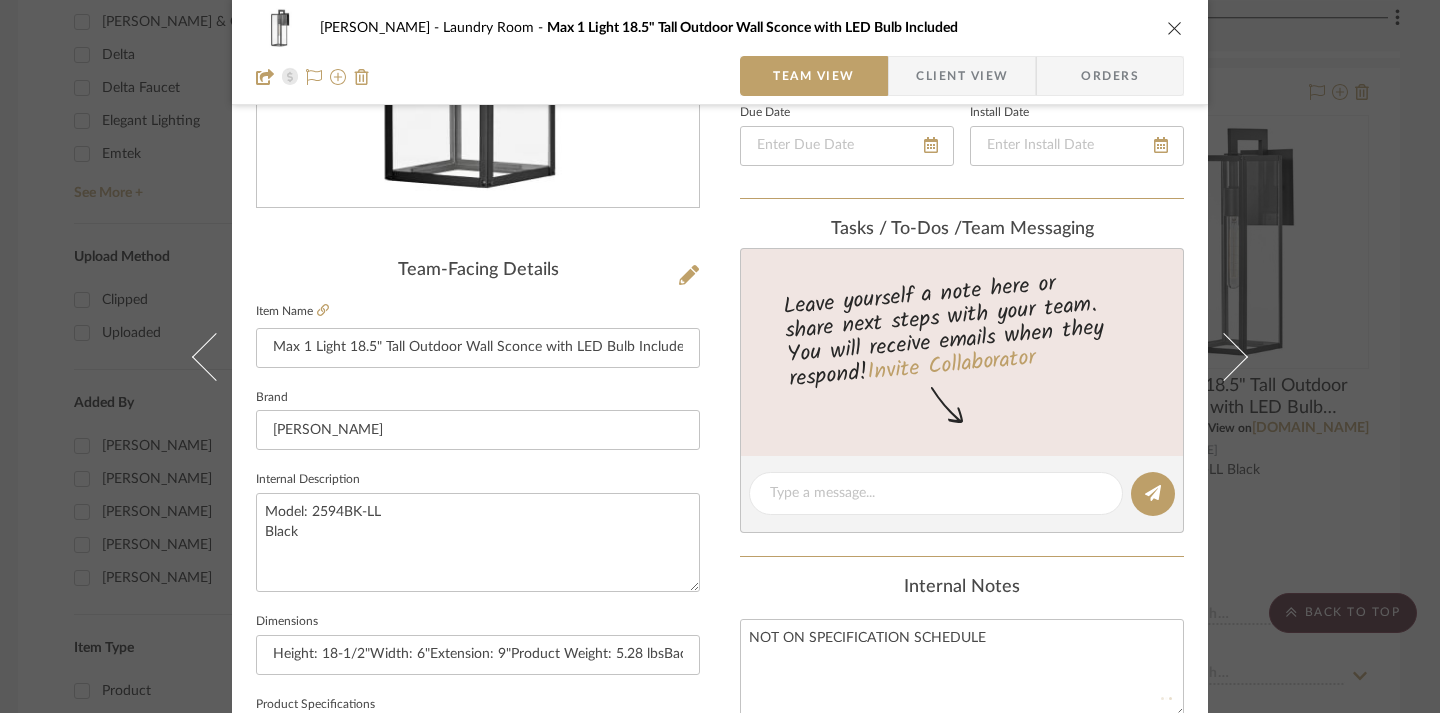 type 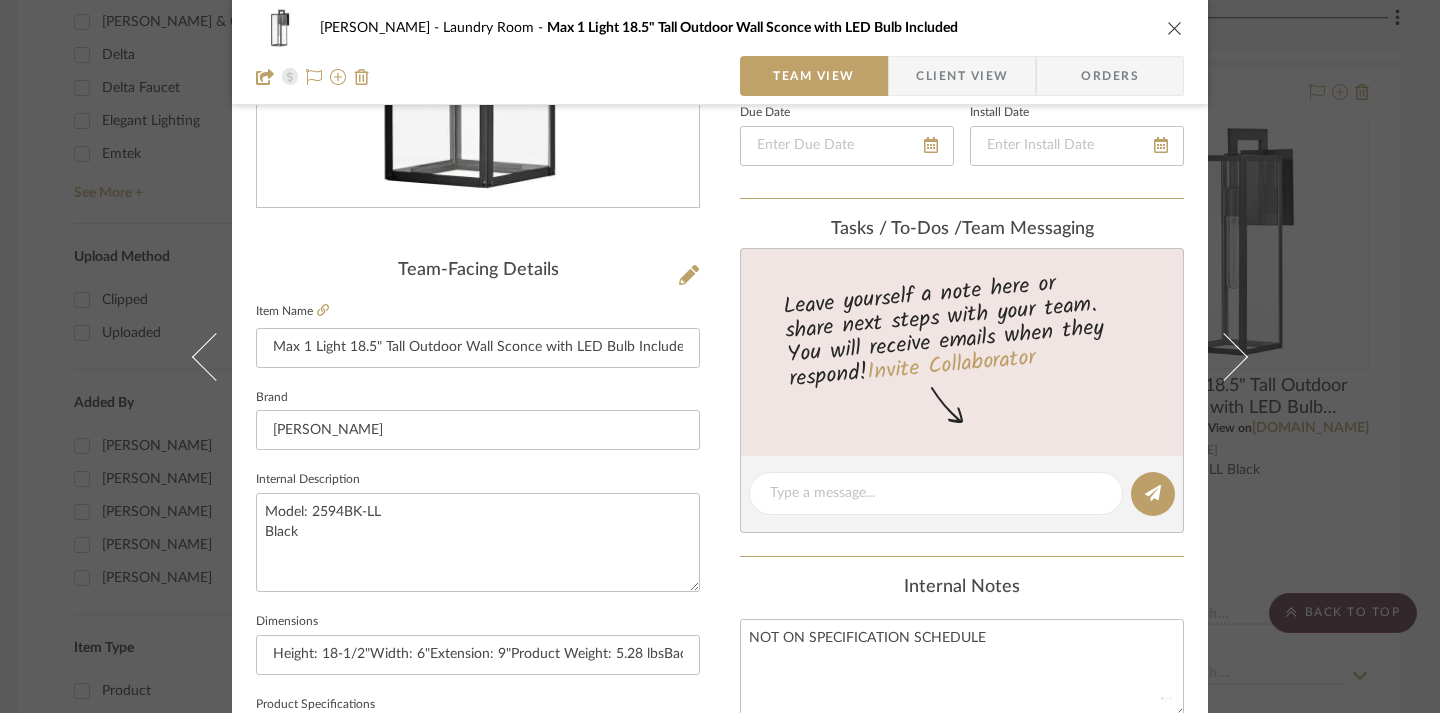 type 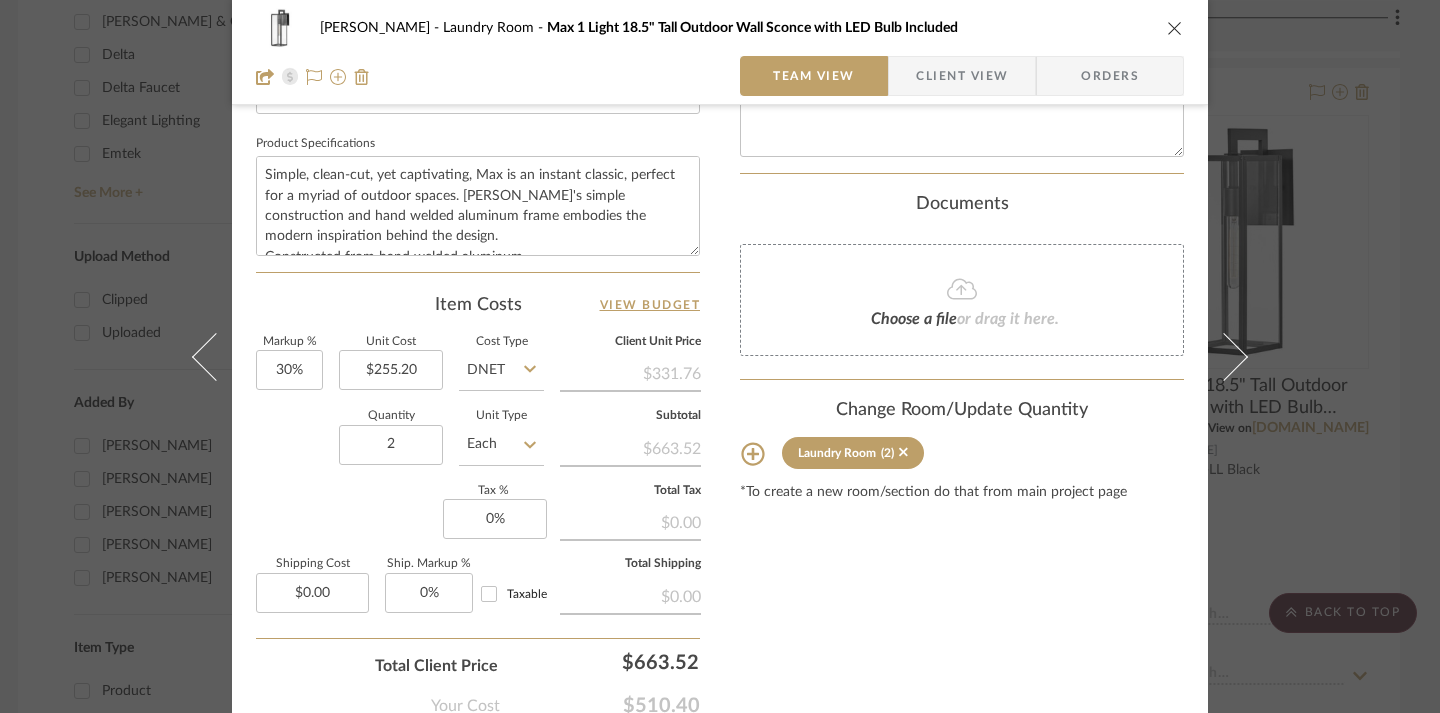 scroll, scrollTop: 515, scrollLeft: 0, axis: vertical 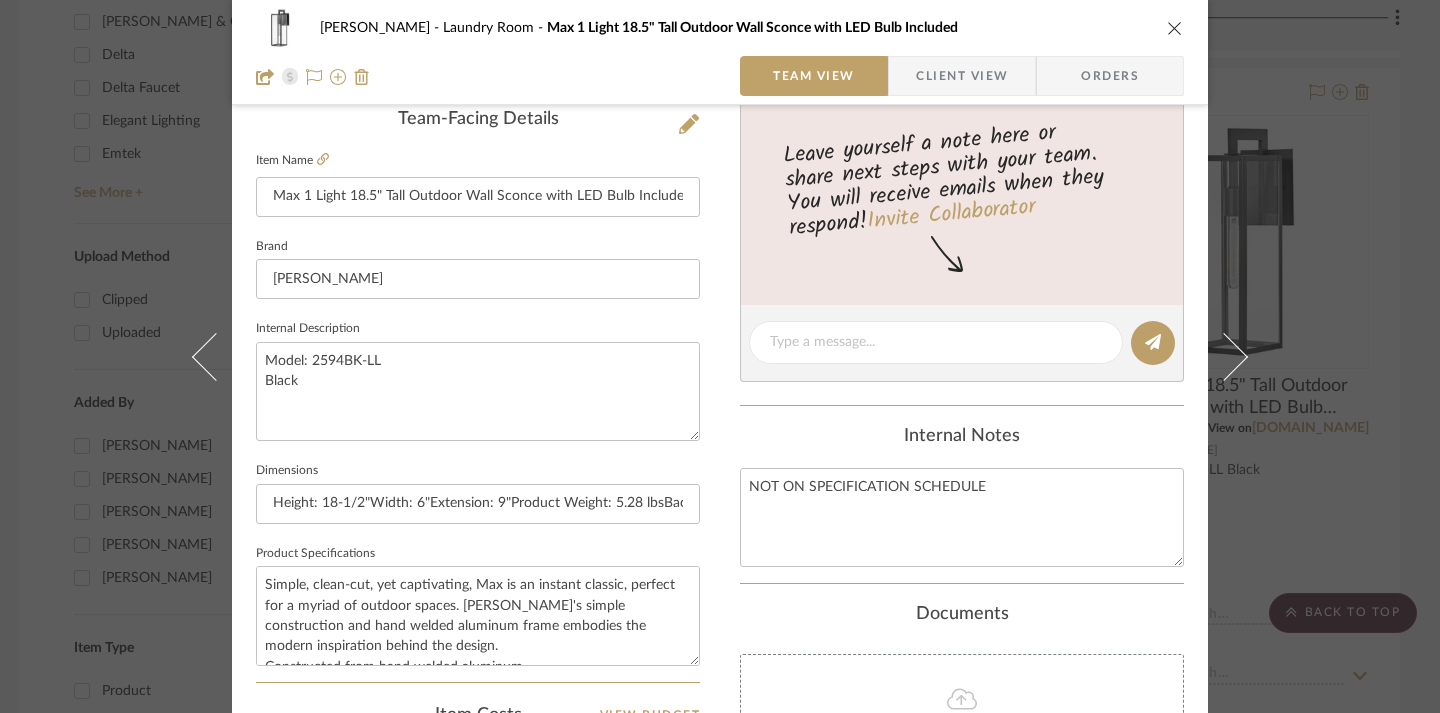 click at bounding box center (1175, 28) 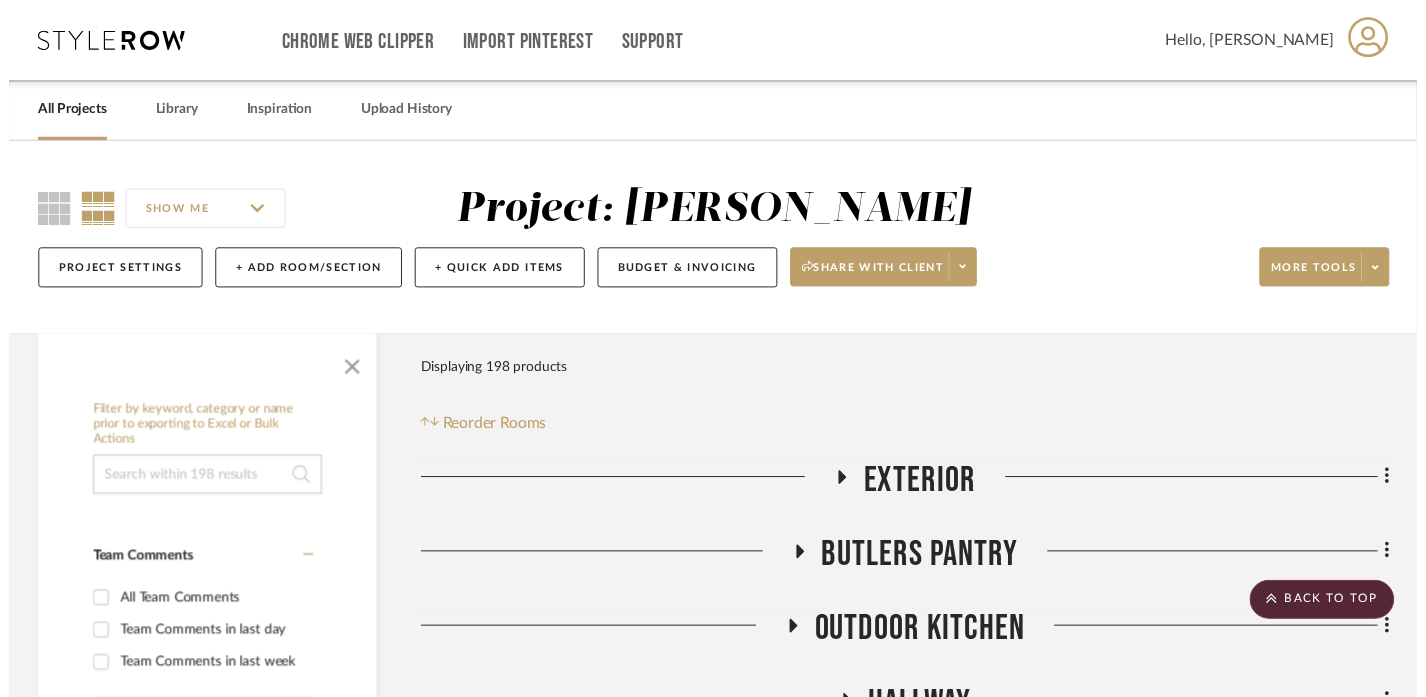 scroll, scrollTop: 2556, scrollLeft: 12, axis: both 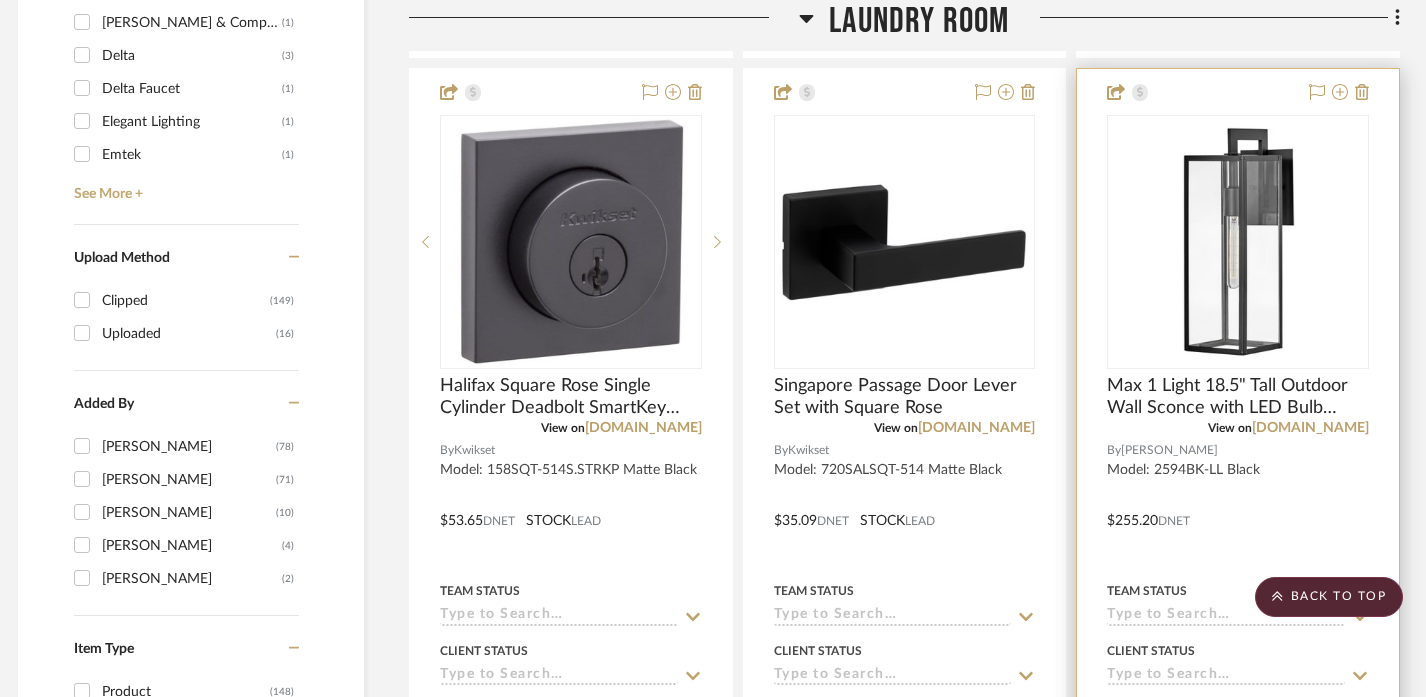 click at bounding box center (1238, 506) 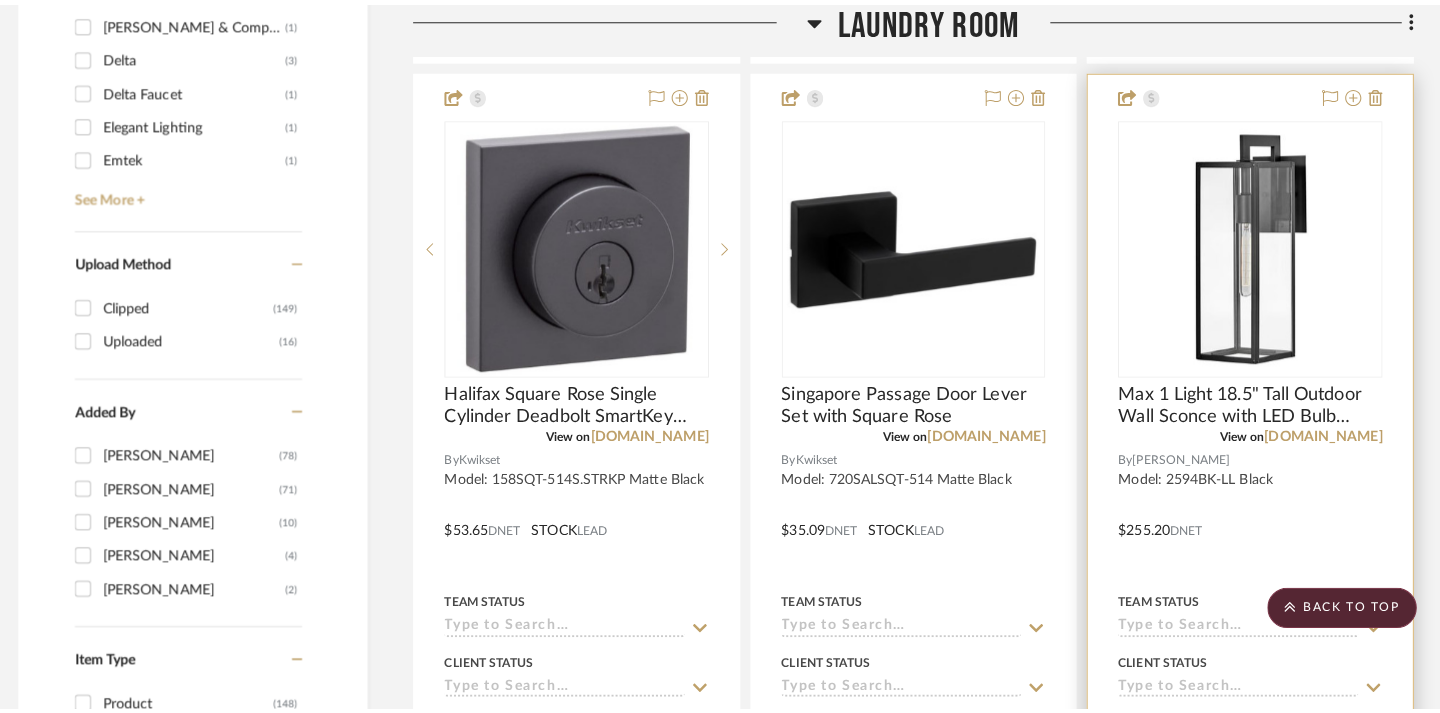 scroll, scrollTop: 0, scrollLeft: 0, axis: both 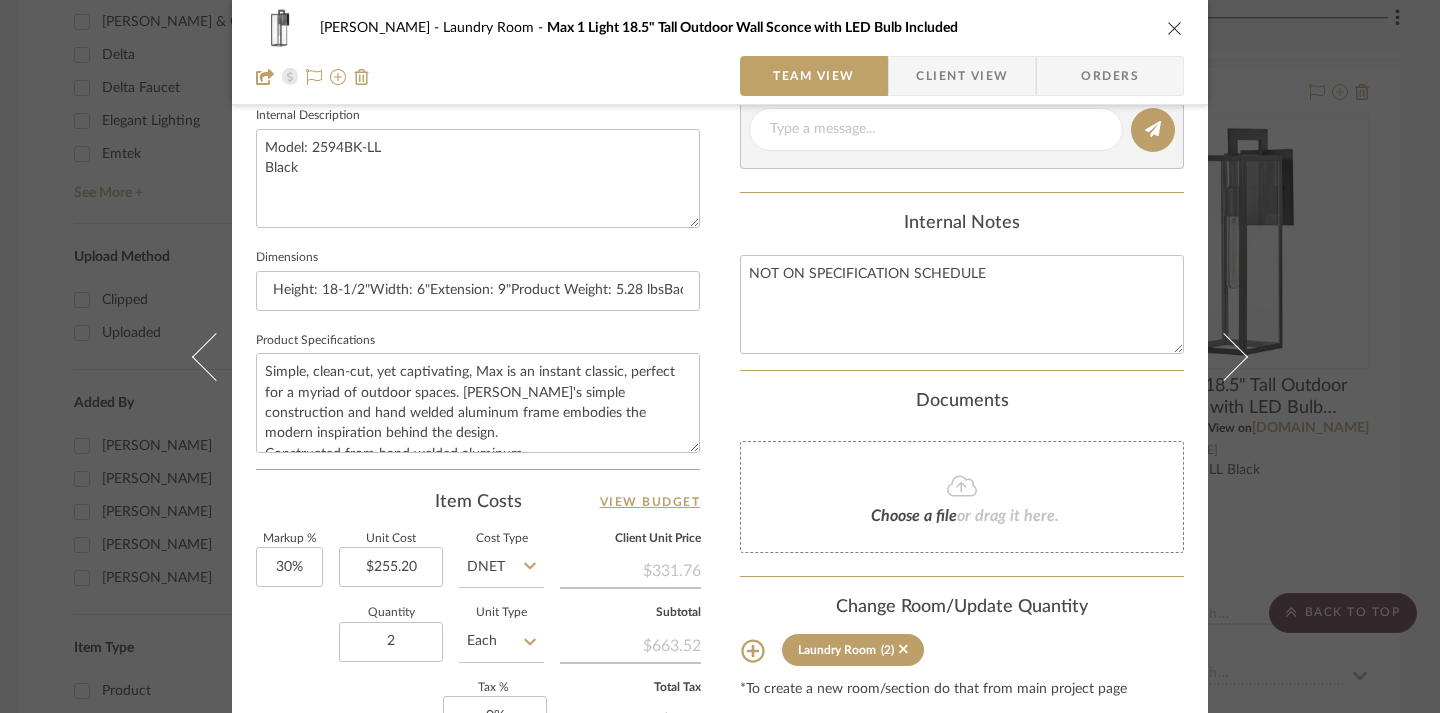 click at bounding box center [1175, 28] 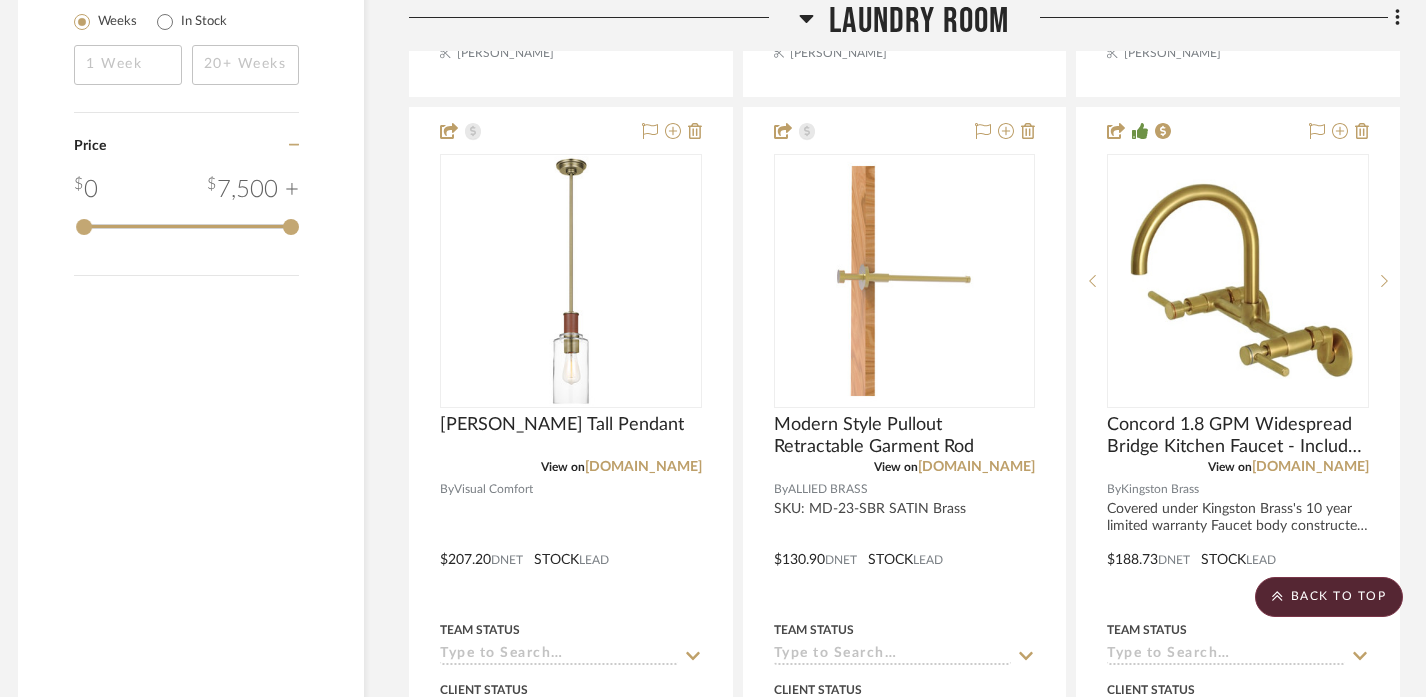scroll, scrollTop: 3410, scrollLeft: 12, axis: both 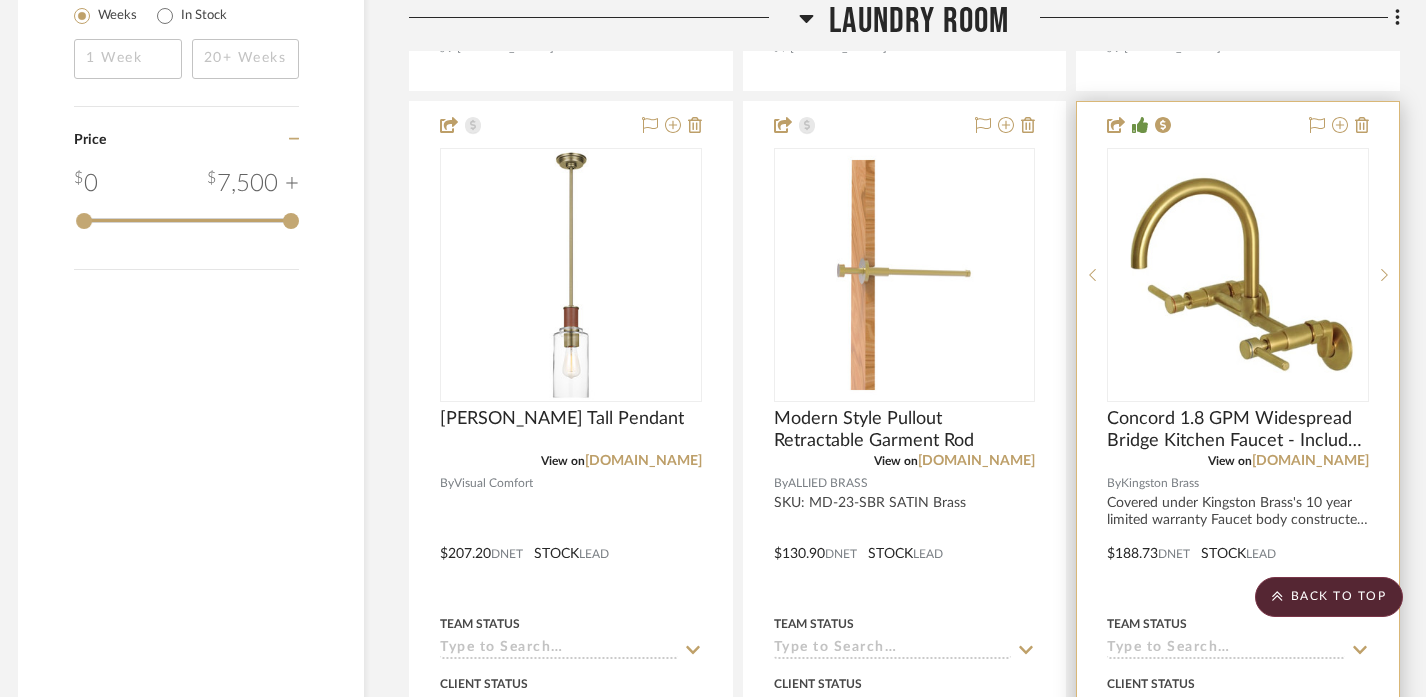 click at bounding box center [1238, 539] 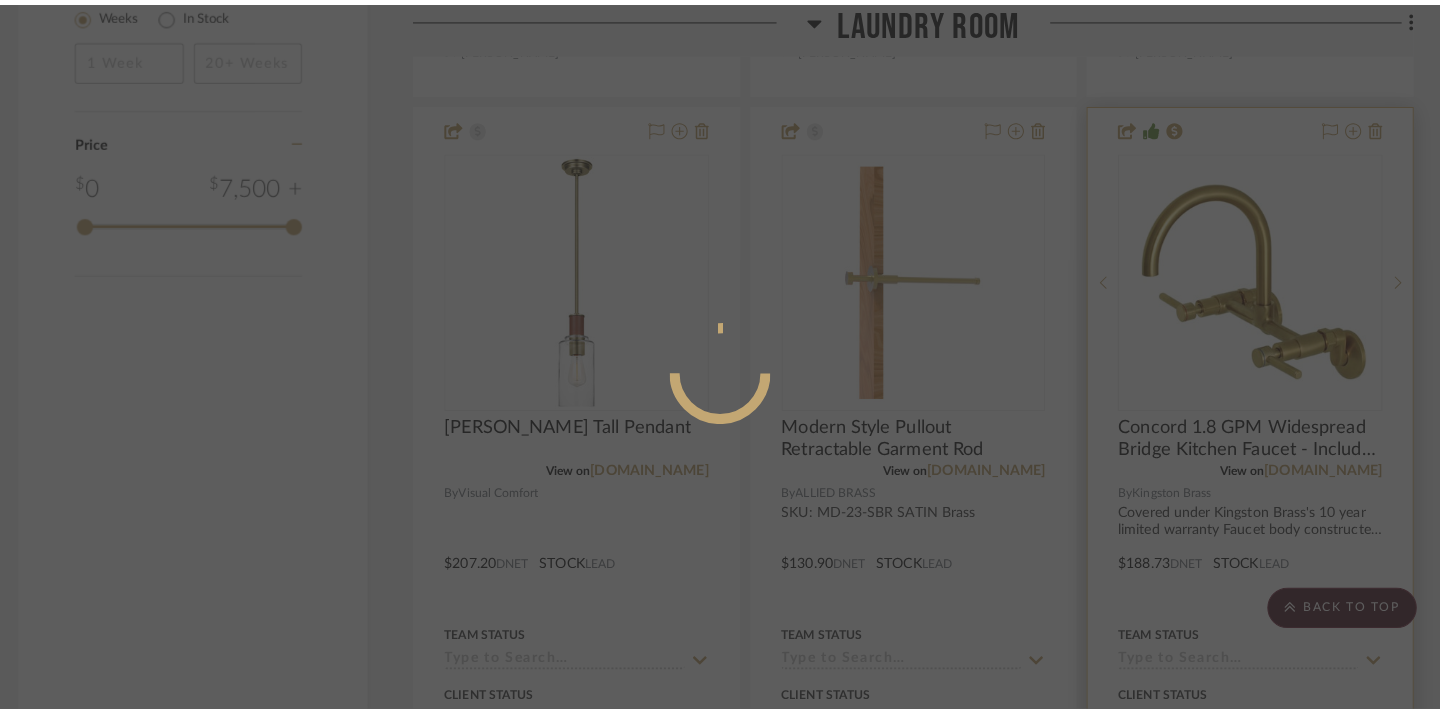 scroll, scrollTop: 0, scrollLeft: 0, axis: both 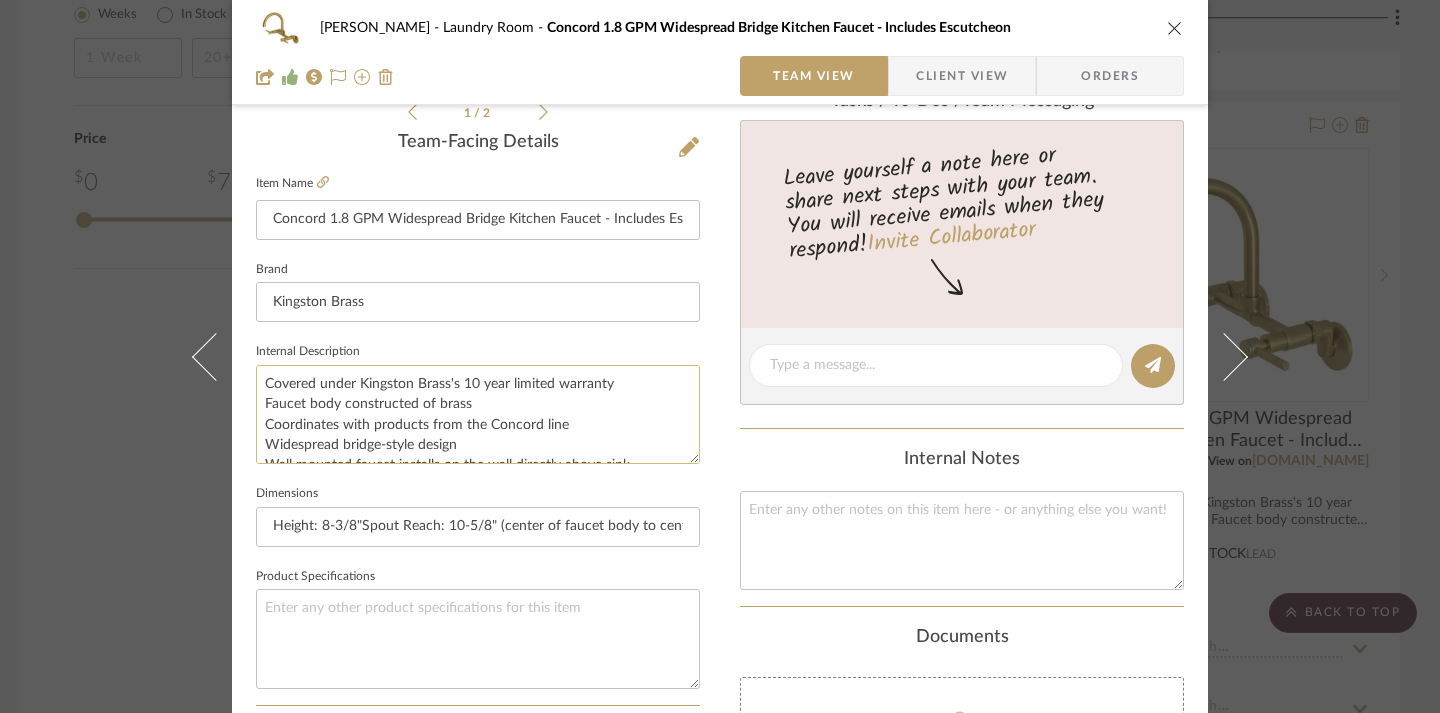 click on "Covered under Kingston Brass's 10 year limited warranty
Faucet body constructed of brass
Coordinates with products from the Concord line
Widespread bridge-style design
Wall mounted faucet installs on the wall directly above sink
Swivel spout rotates 180 degrees which allows for greater access to all areas of the sink
Double lever handles control the flow and temperature of water
Includes ceramic disc cartridge
Faucet includes an optional escutcheon plate to cover unused faucet holes
Complies with ADA standards
Low lead compliant" 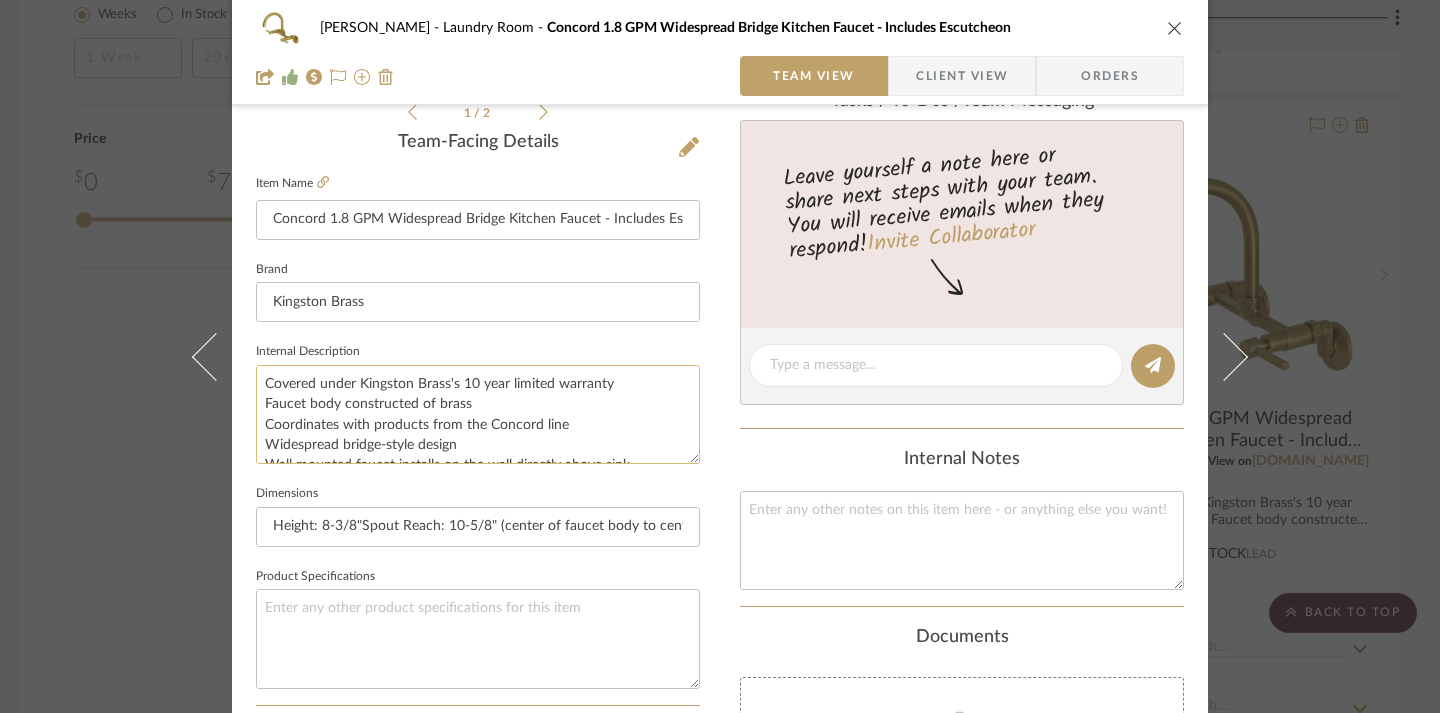 click on "Covered under Kingston Brass's 10 year limited warranty
Faucet body constructed of brass
Coordinates with products from the Concord line
Widespread bridge-style design
Wall mounted faucet installs on the wall directly above sink
Swivel spout rotates 180 degrees which allows for greater access to all areas of the sink
Double lever handles control the flow and temperature of water
Includes ceramic disc cartridge
Faucet includes an optional escutcheon plate to cover unused faucet holes
Complies with ADA standards
Low lead compliant" 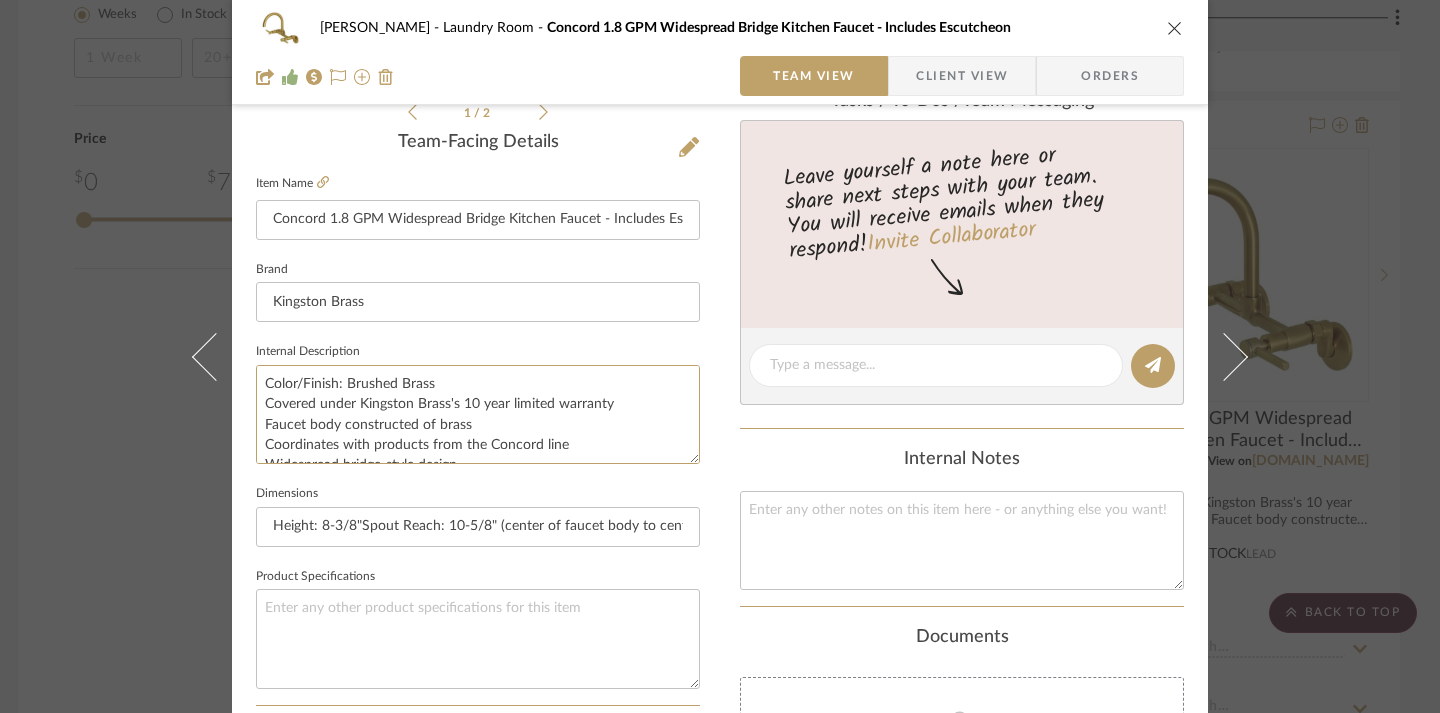 type on "Color/Finish: Brushed Brass
Covered under Kingston Brass's 10 year limited warranty
Faucet body constructed of brass
Coordinates with products from the Concord line
Widespread bridge-style design
Wall mounted faucet installs on the wall directly above sink
Swivel spout rotates 180 degrees which allows for greater access to all areas of the sink
Double lever handles control the flow and temperature of water
Includes ceramic disc cartridge
Faucet includes an optional escutcheon plate to cover unused faucet holes
Complies with ADA standards
Low lead compliant" 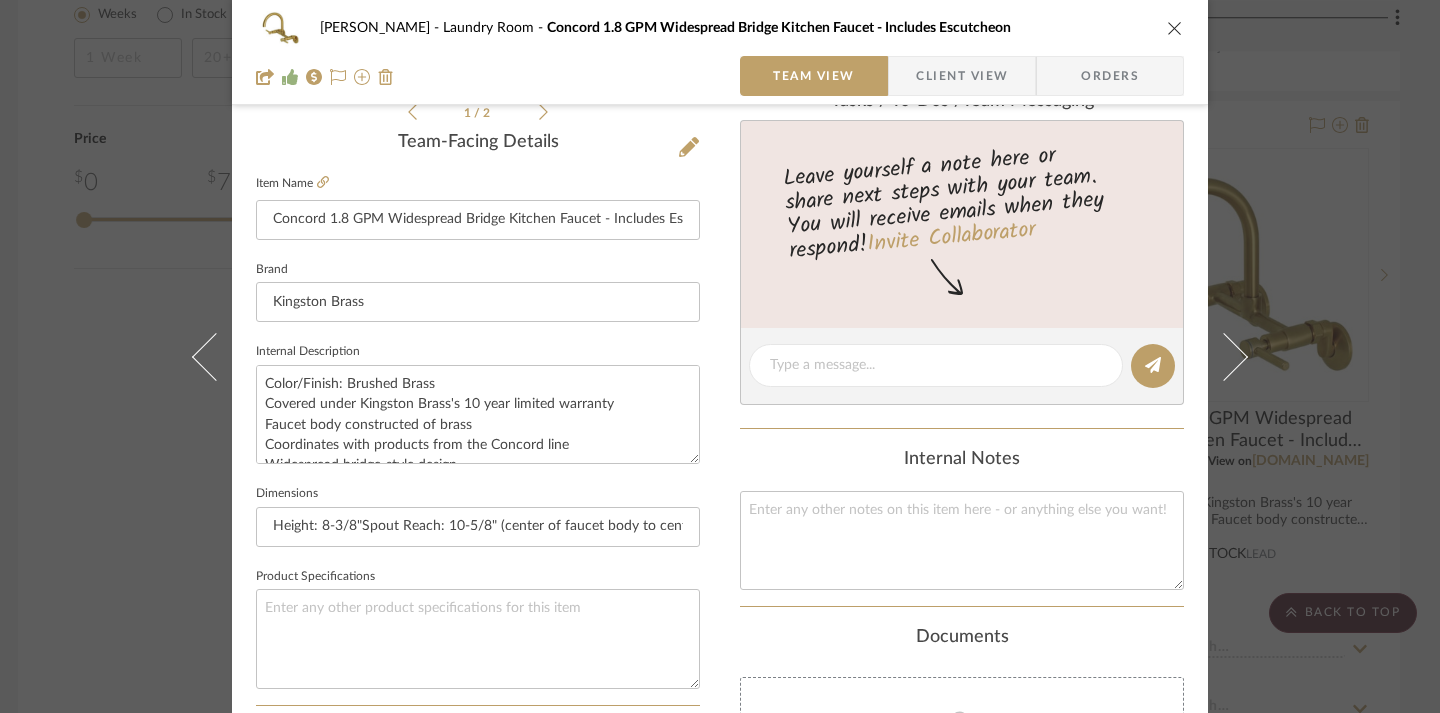 click on "Tasks / To-Dos /  team Messaging  Leave yourself a note here or share next steps with your team. You will receive emails when they
respond!  Invite Collaborator" 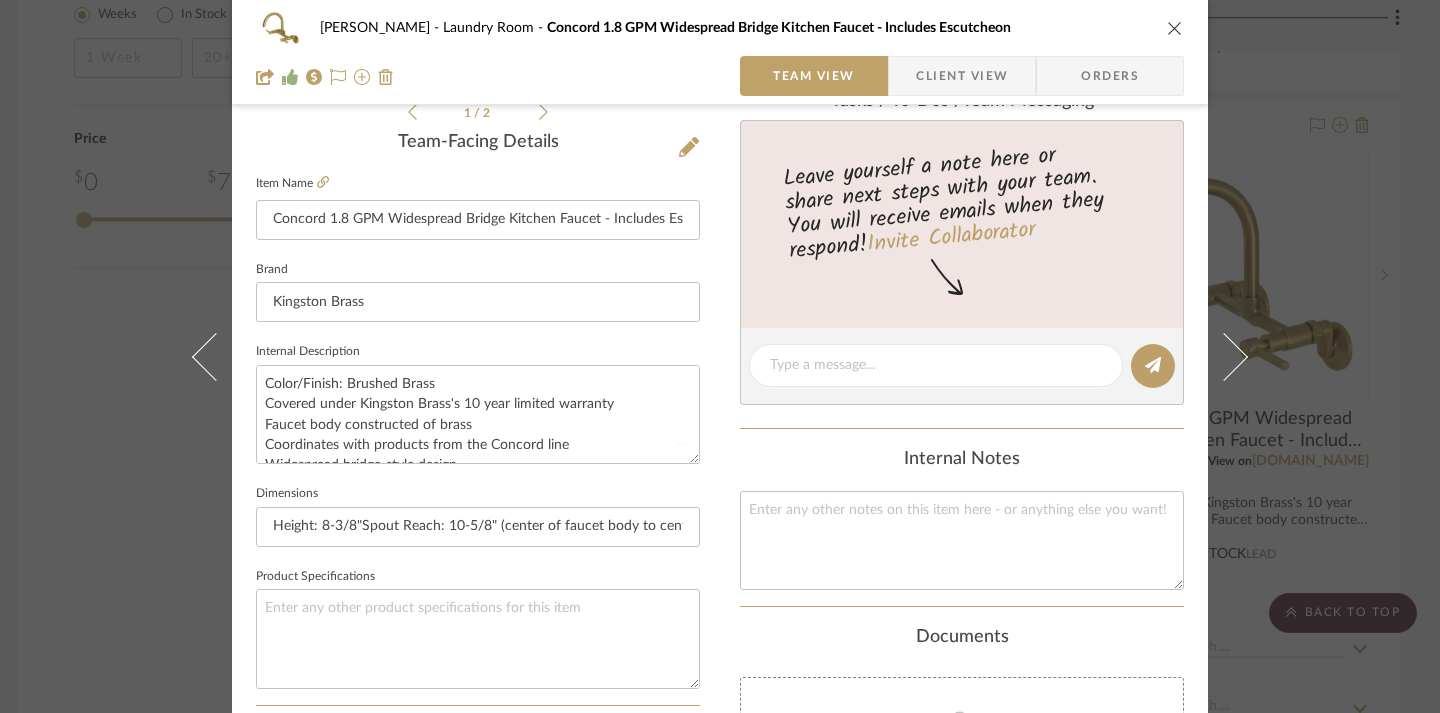 type 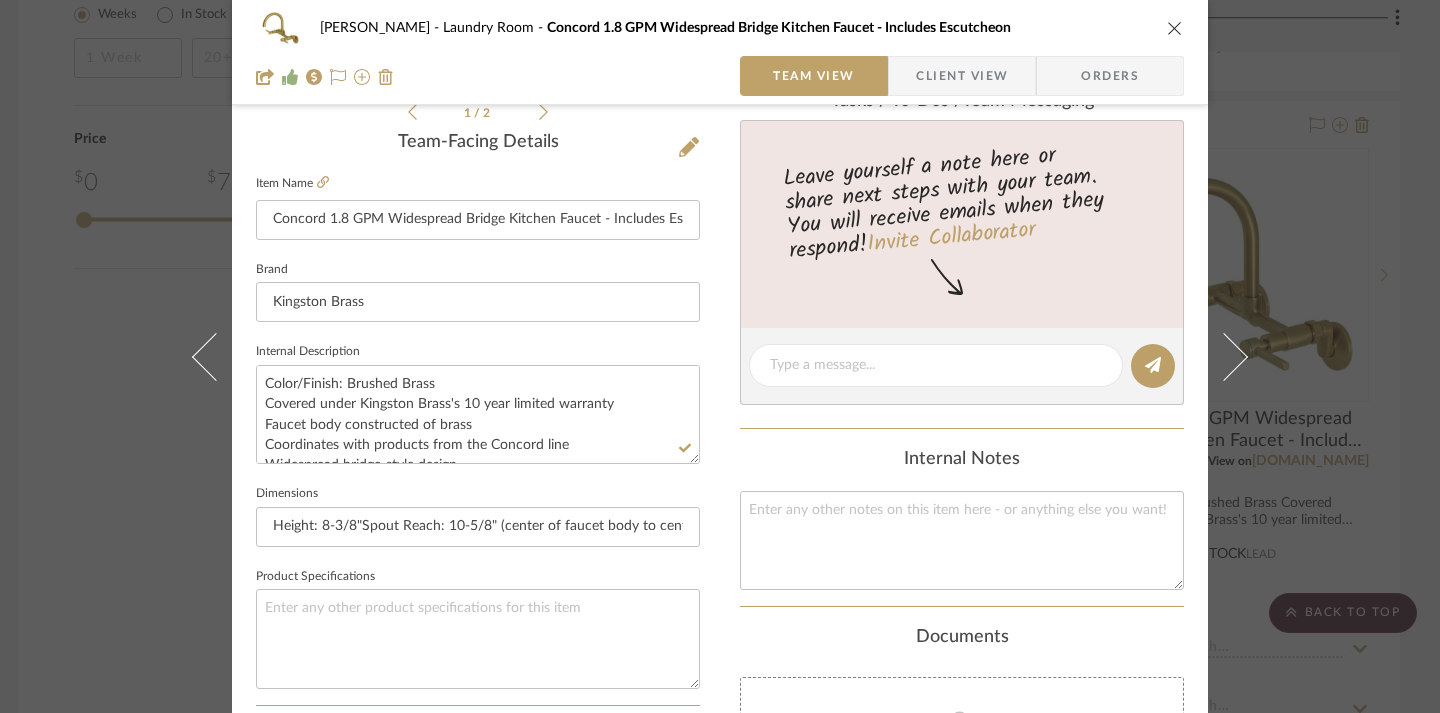 click at bounding box center (1175, 28) 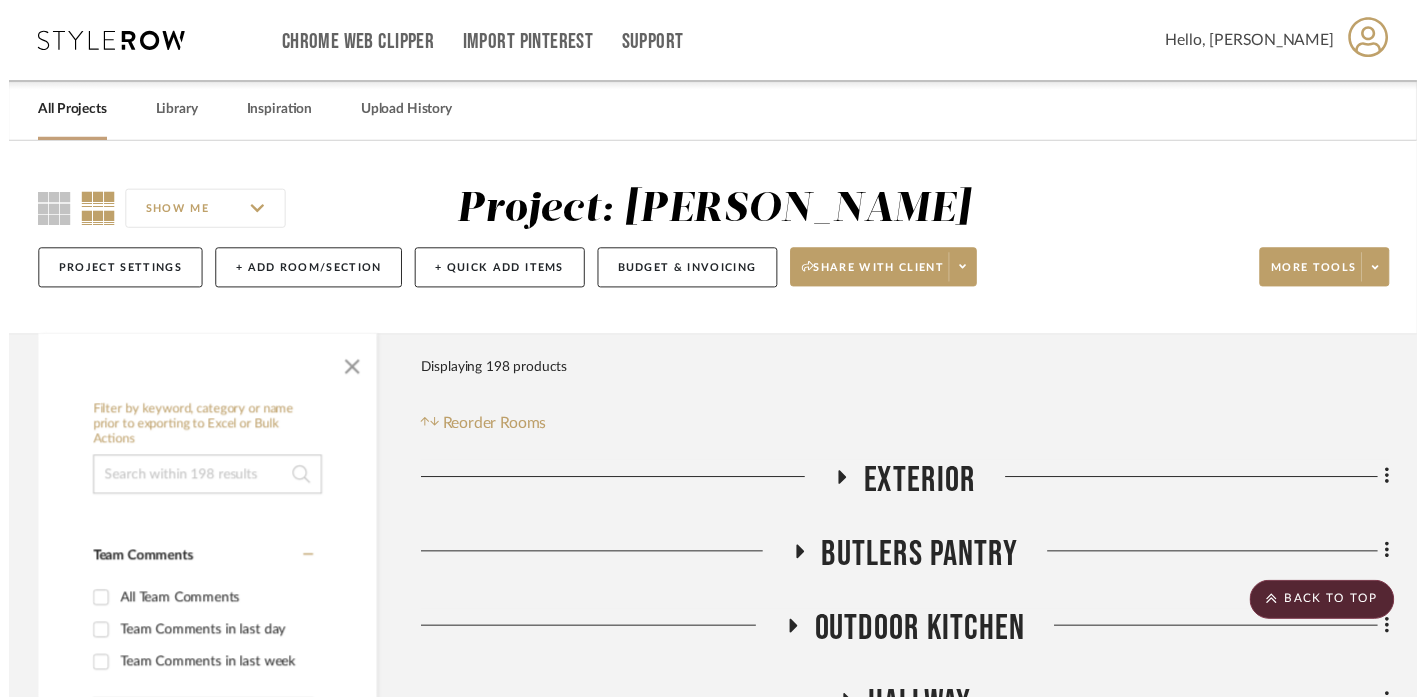 scroll, scrollTop: 3410, scrollLeft: 12, axis: both 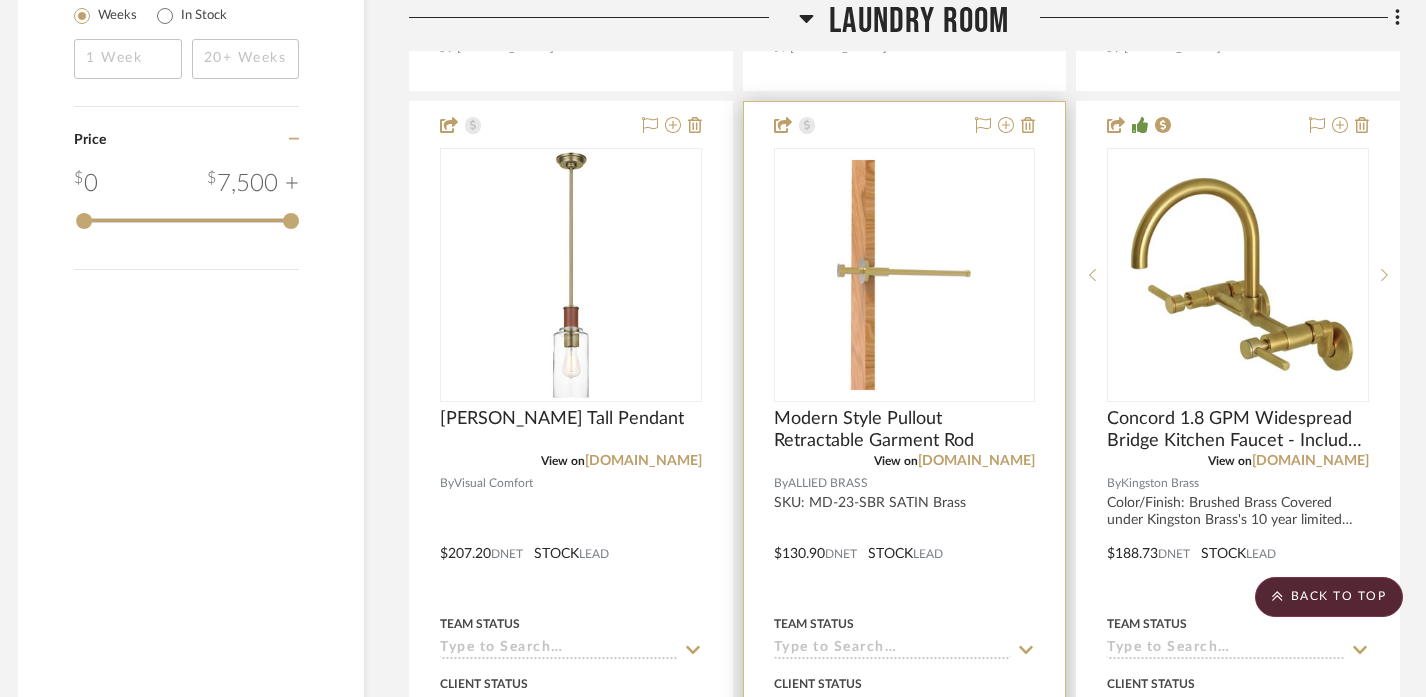click at bounding box center [905, 539] 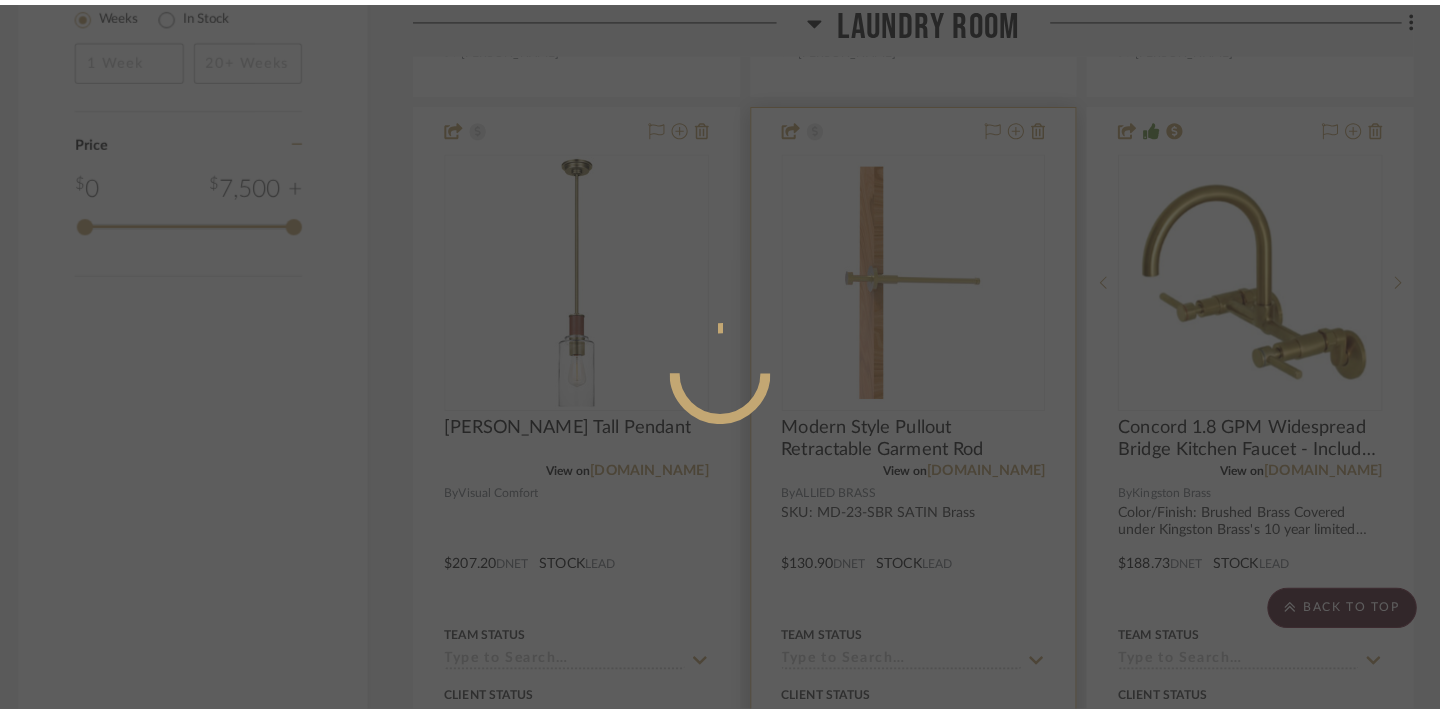 scroll, scrollTop: 0, scrollLeft: 0, axis: both 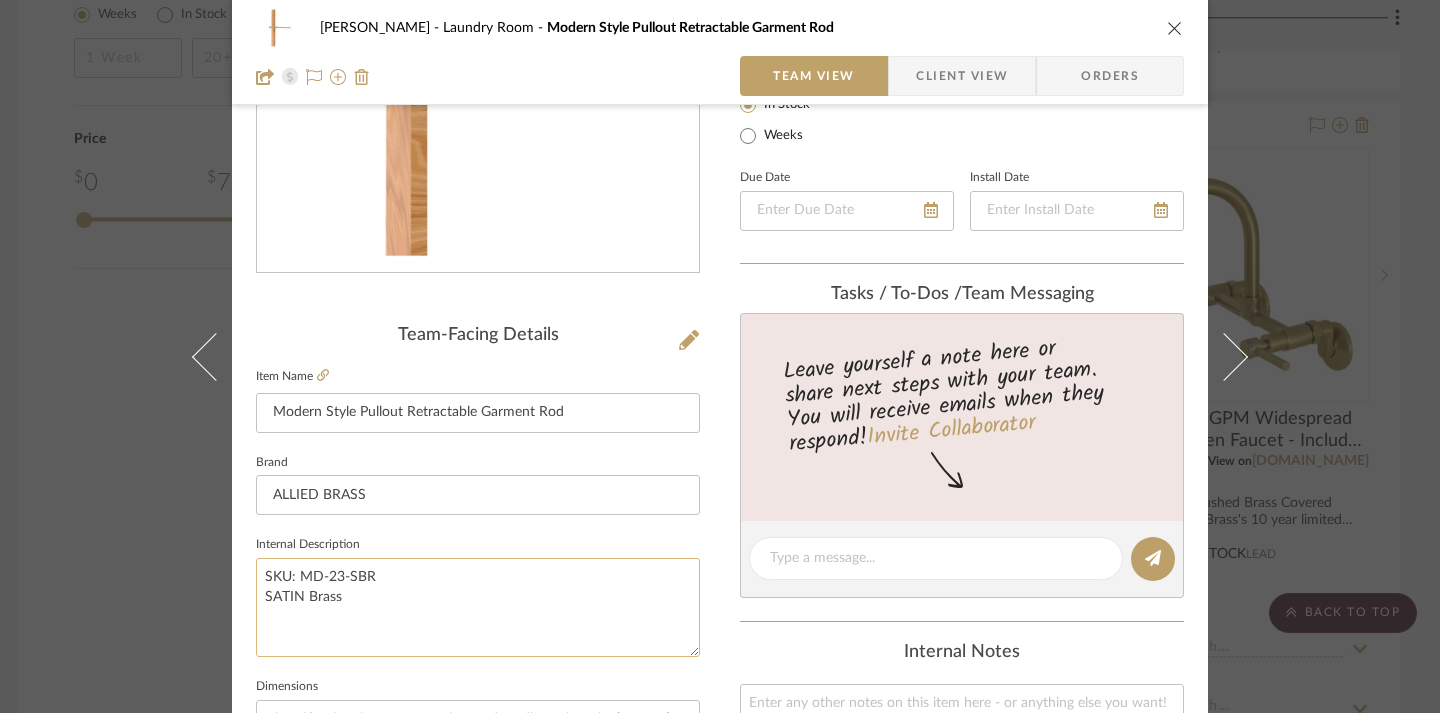 click on "SKU: MD-23-SBR
SATIN Brass" 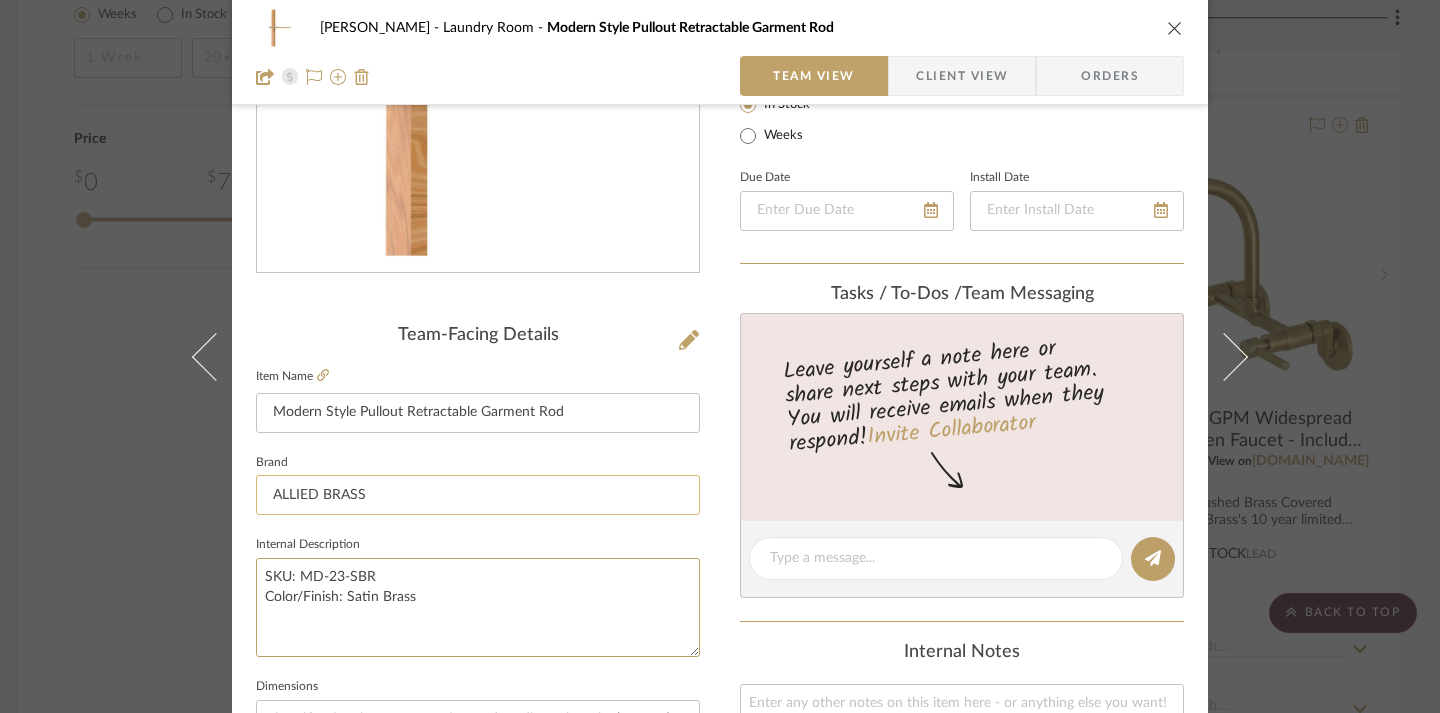 type on "SKU: MD-23-SBR
Color/Finish: Satin Brass" 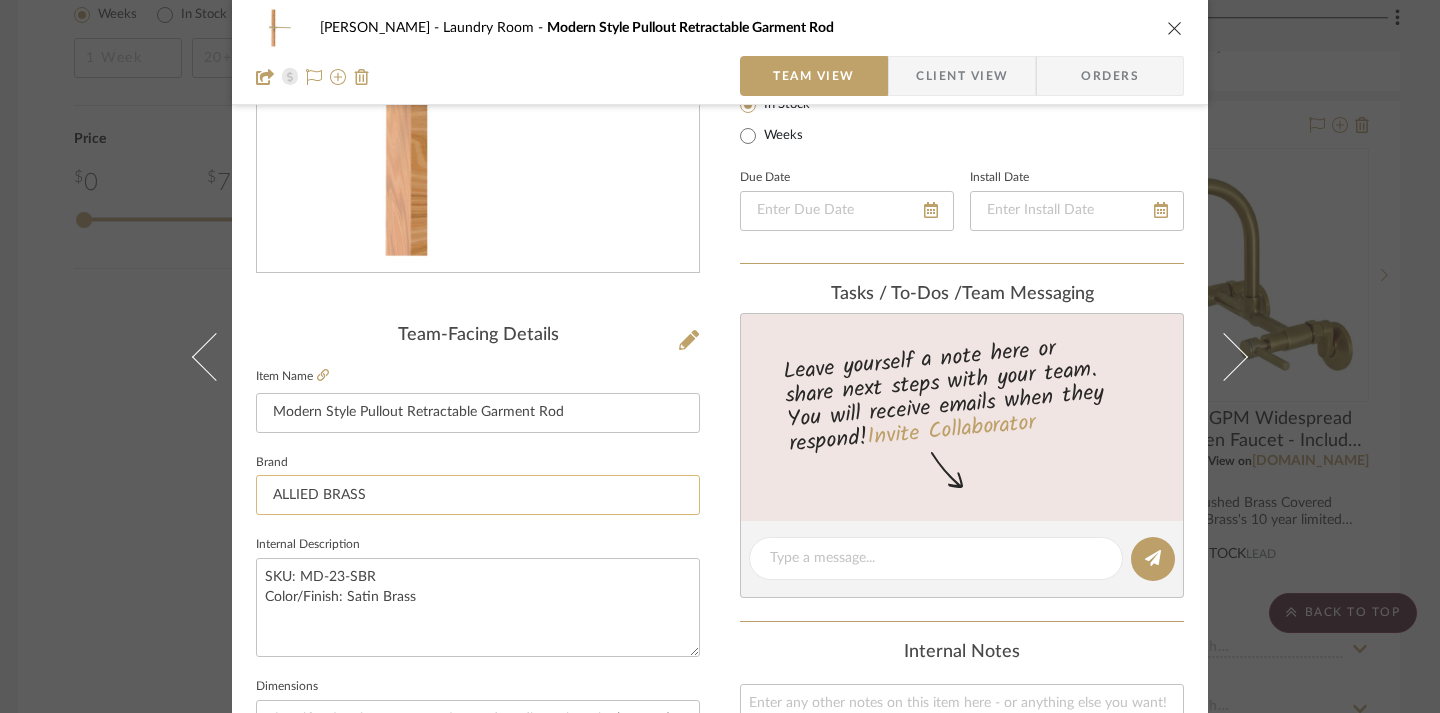 click on "ALLIED BRASS" 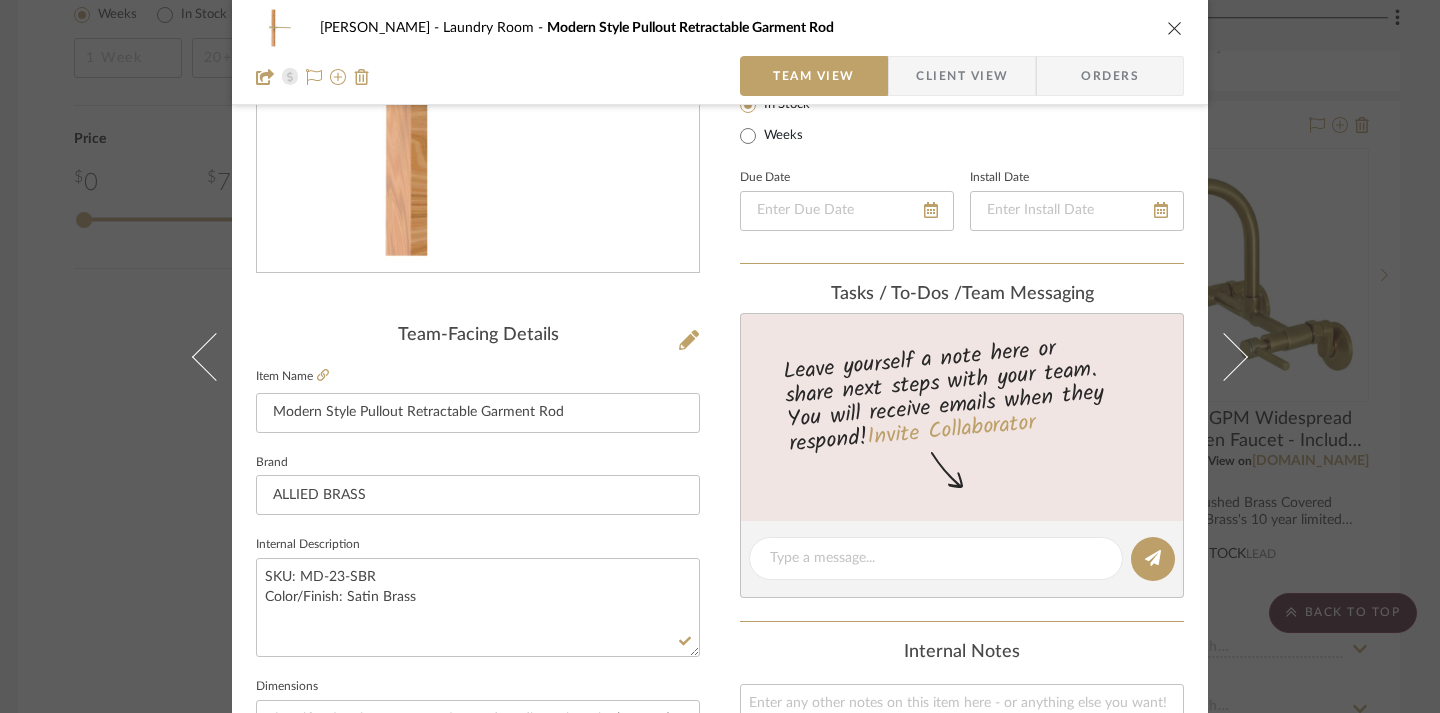 click at bounding box center [1175, 28] 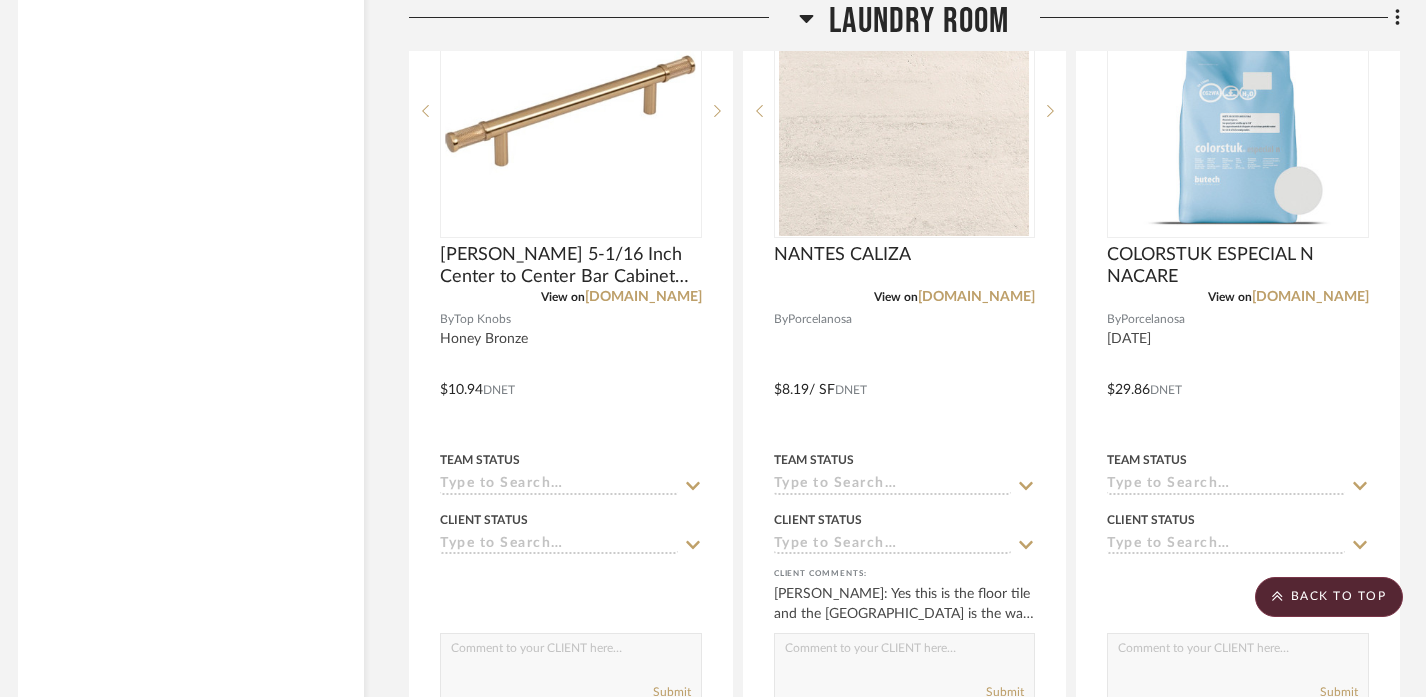 scroll, scrollTop: 5352, scrollLeft: 12, axis: both 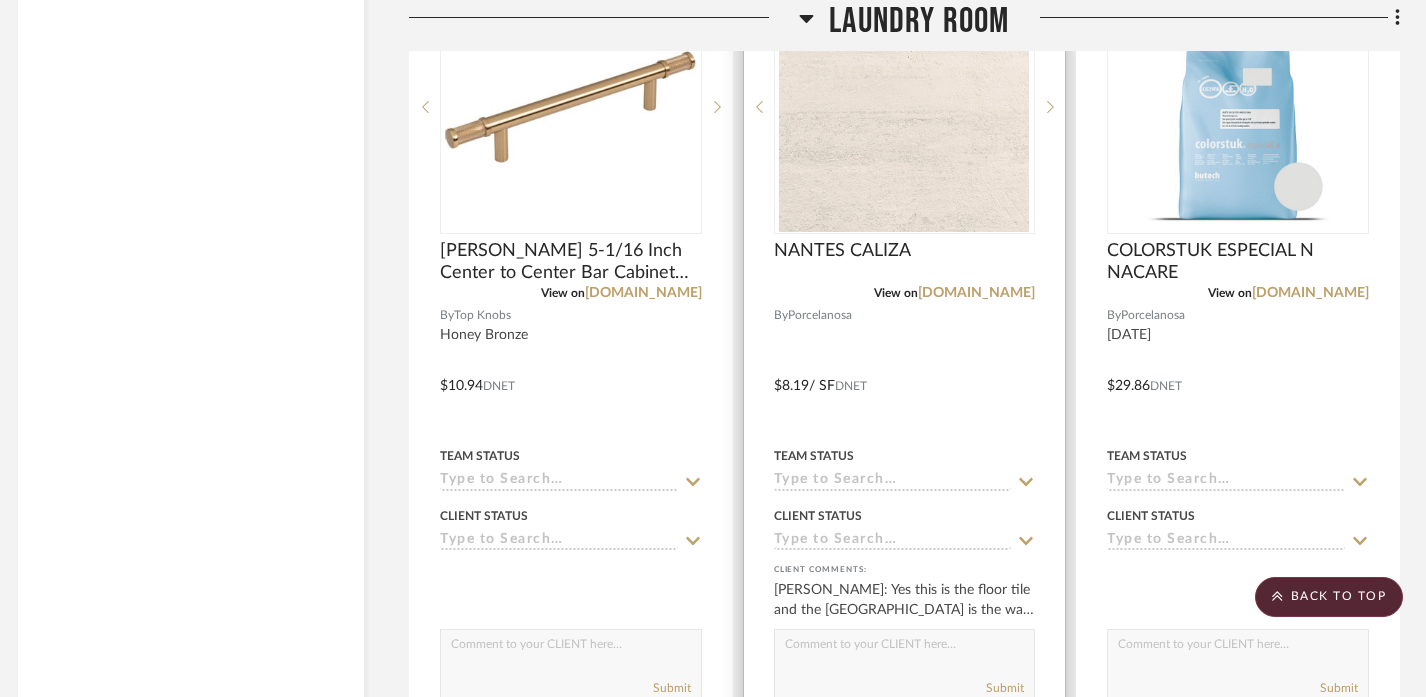click at bounding box center [905, 371] 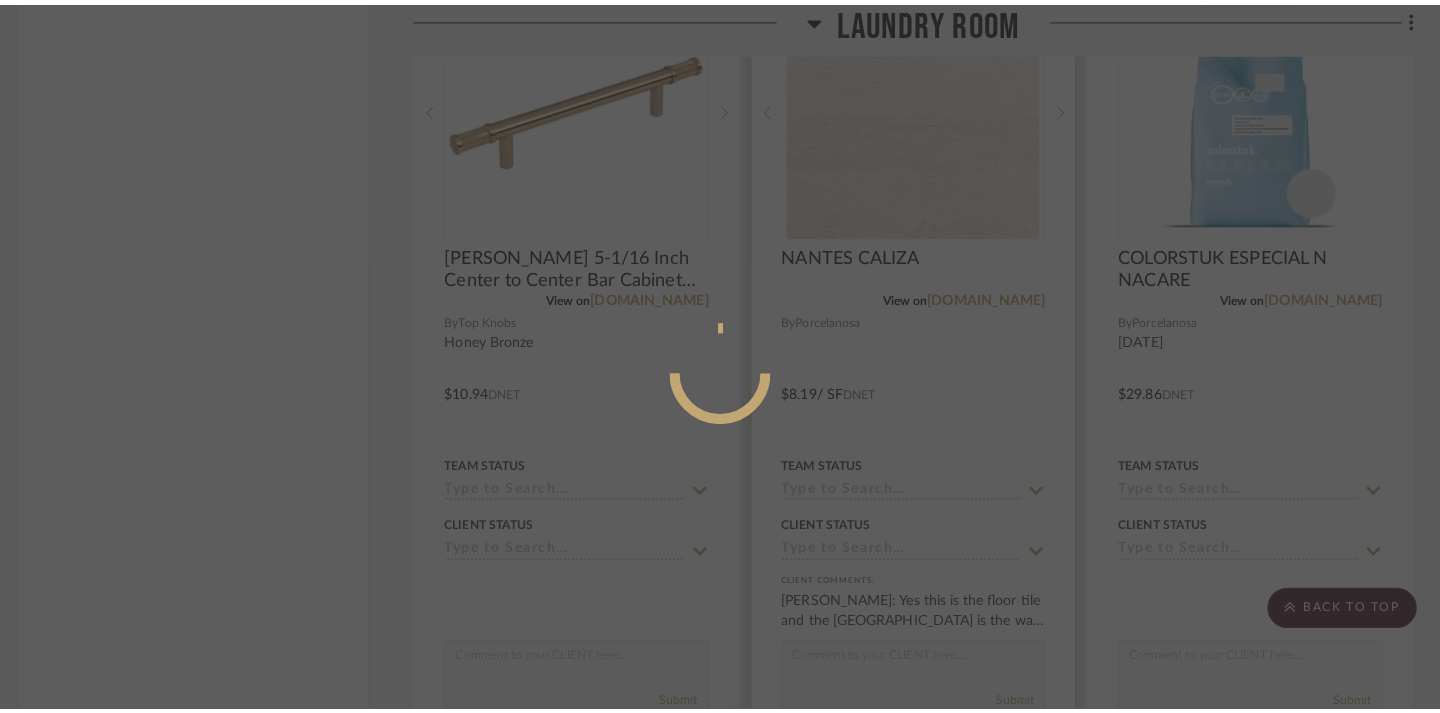 scroll, scrollTop: 0, scrollLeft: 0, axis: both 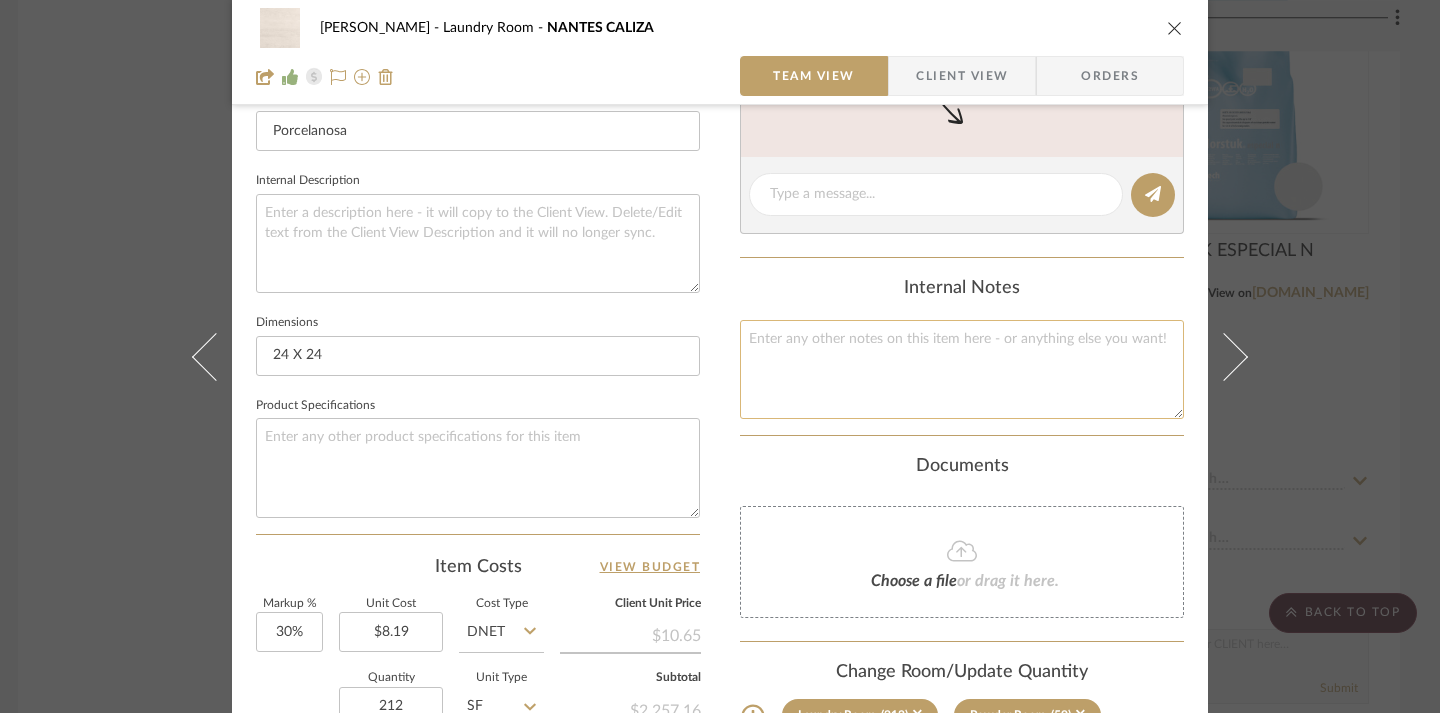 click 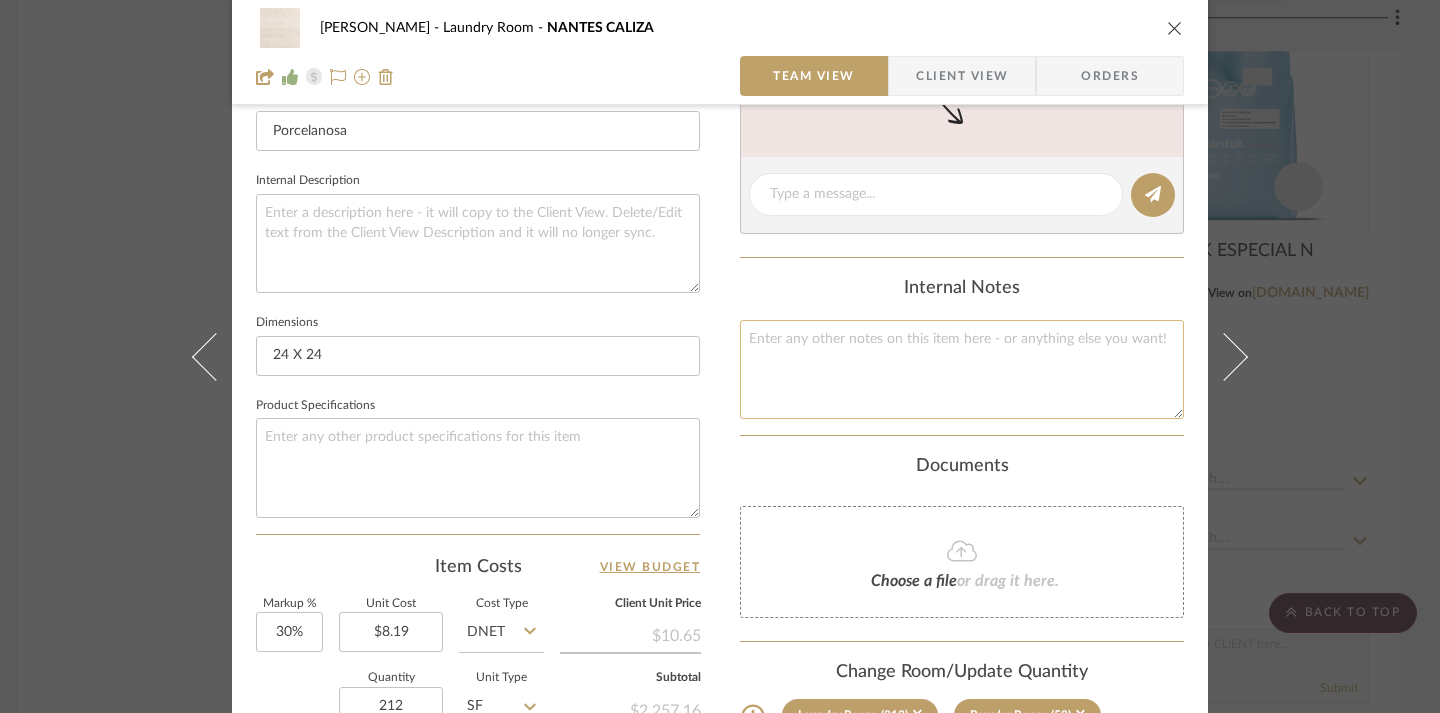 paste on "NOT ON SPECIFICATION SCHEDULE" 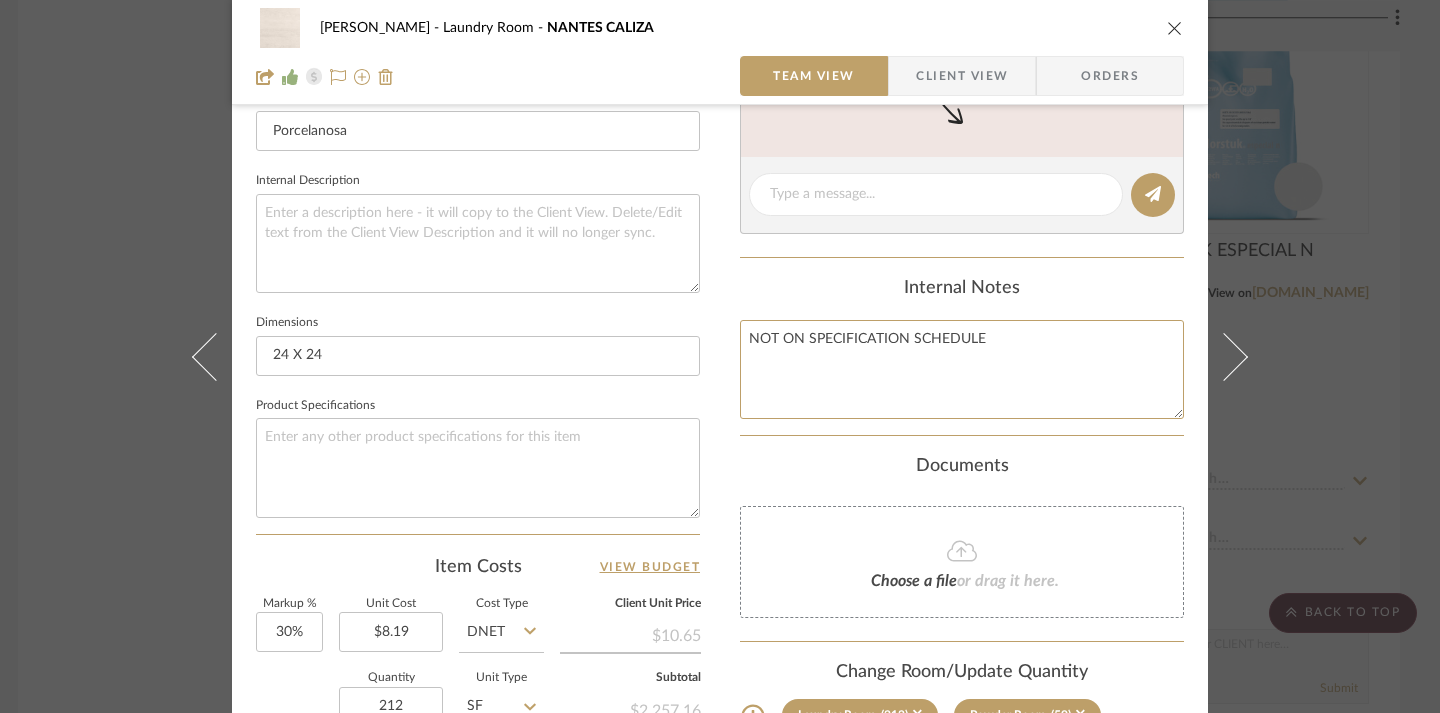 type on "NOT ON SPECIFICATION SCHEDULE" 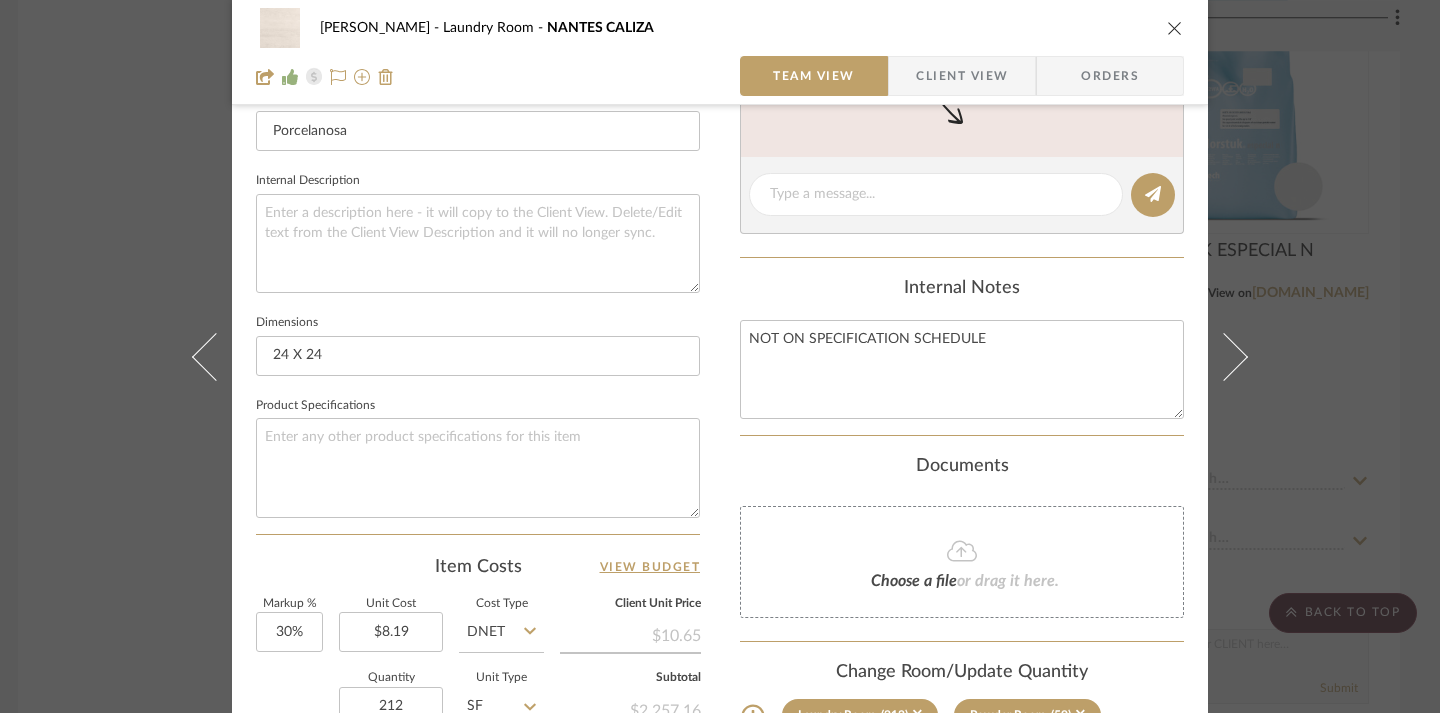click on "Content here copies to Client View - confirm visibility there.  Show in Client Dashboard   Include in Budget   View Budget  Team Status  Lead Time  In Stock Weeks  Est. Min   Est. Max   Due Date   Install Date  Tasks / To-Dos /  team Messaging  Leave yourself a note here or share next steps with your team. You will receive emails when they
respond!  Invite Collaborator Internal Notes NOT ON SPECIFICATION SCHEDULE  Documents  Choose a file  or drag it here. Change Room/Update Quantity  Laundry Room  (212)  Powder Room  (50) *To create a new room/section do that from main project page" at bounding box center (962, 246) 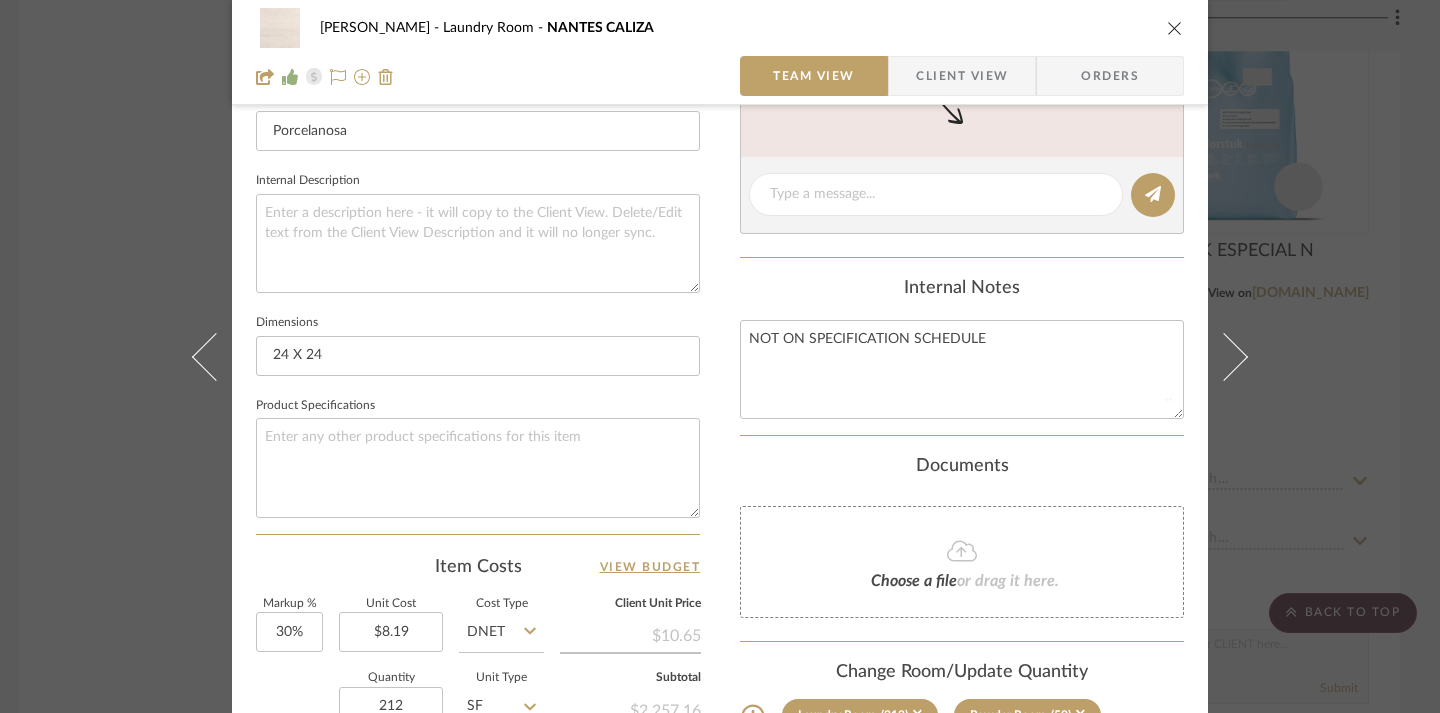 type 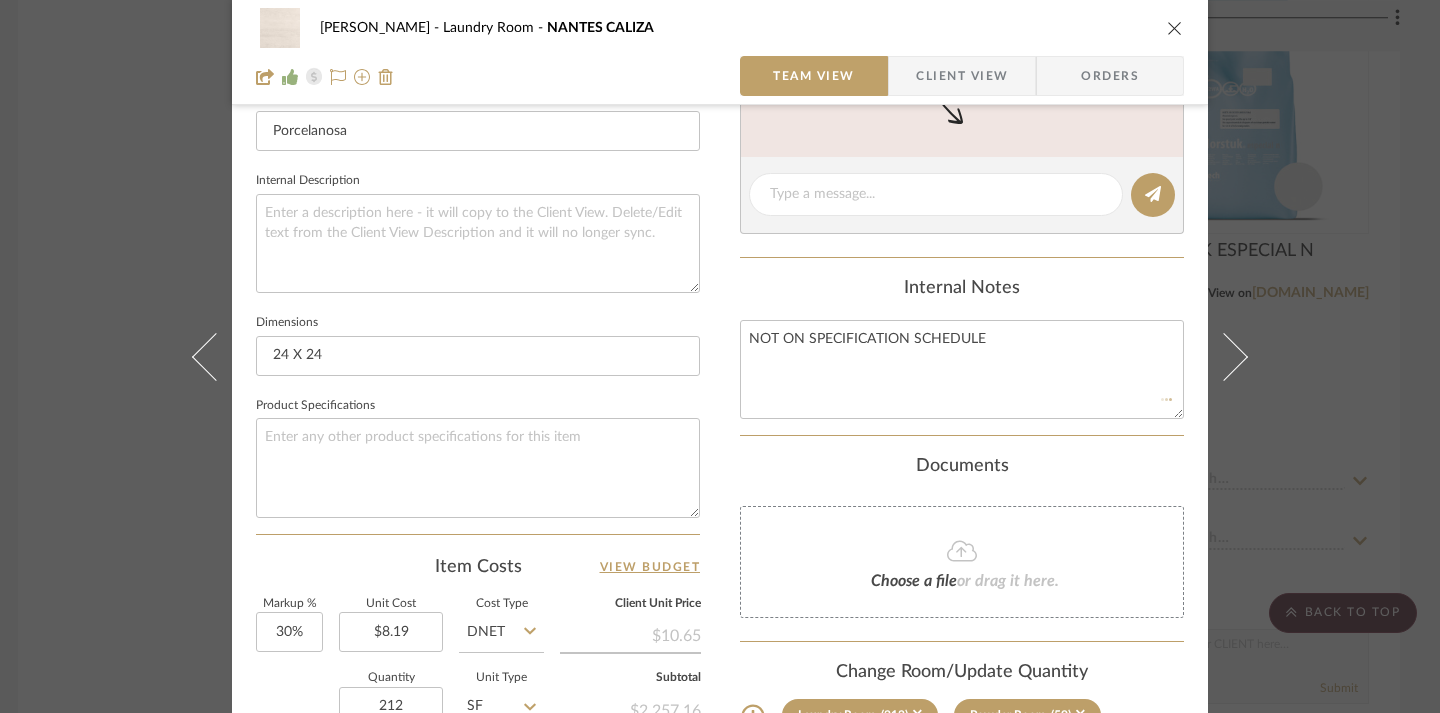 type 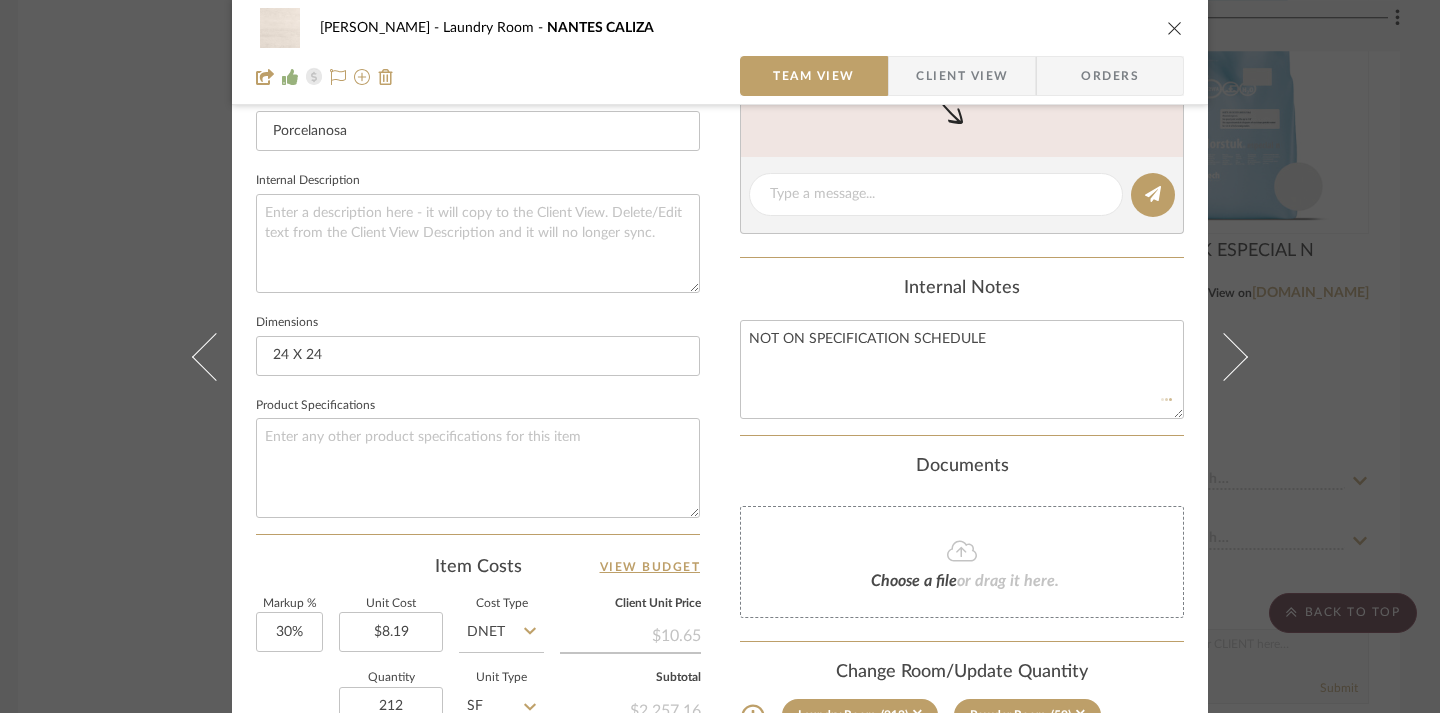 type 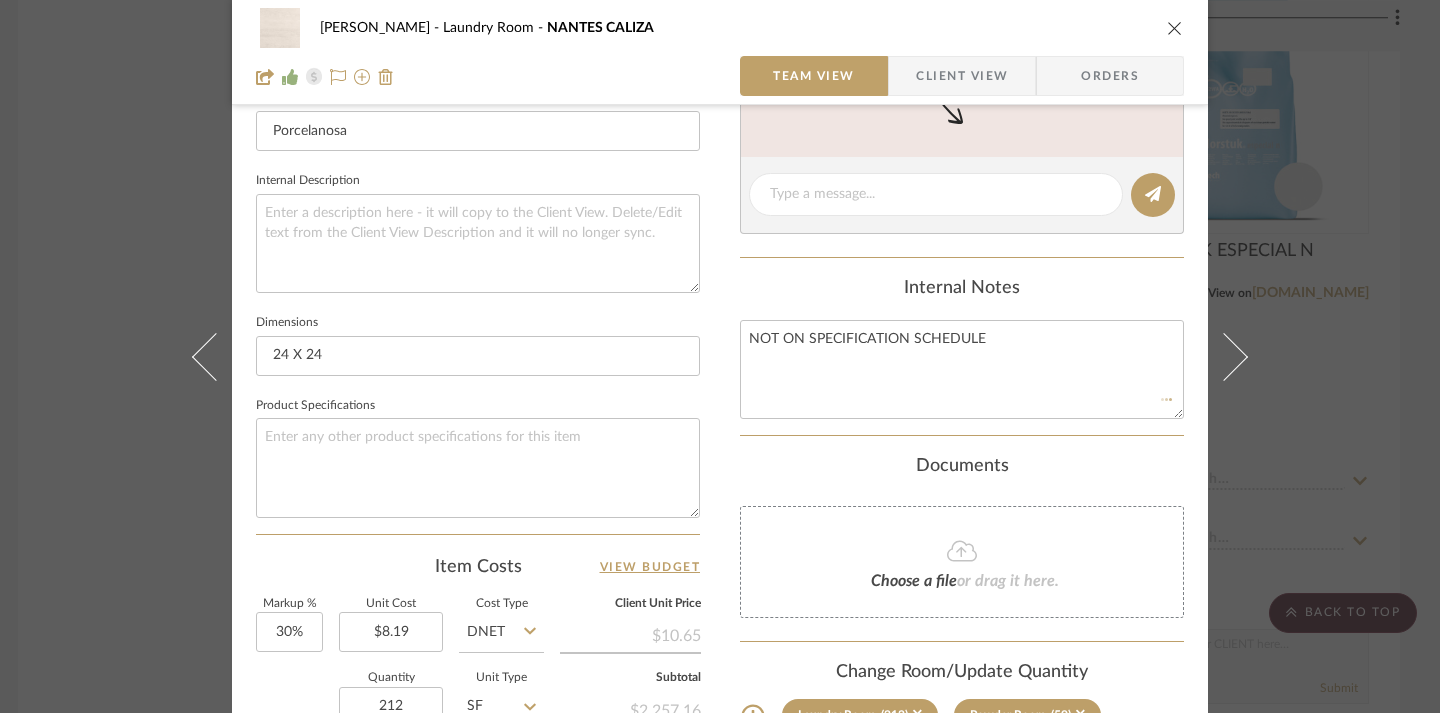 type 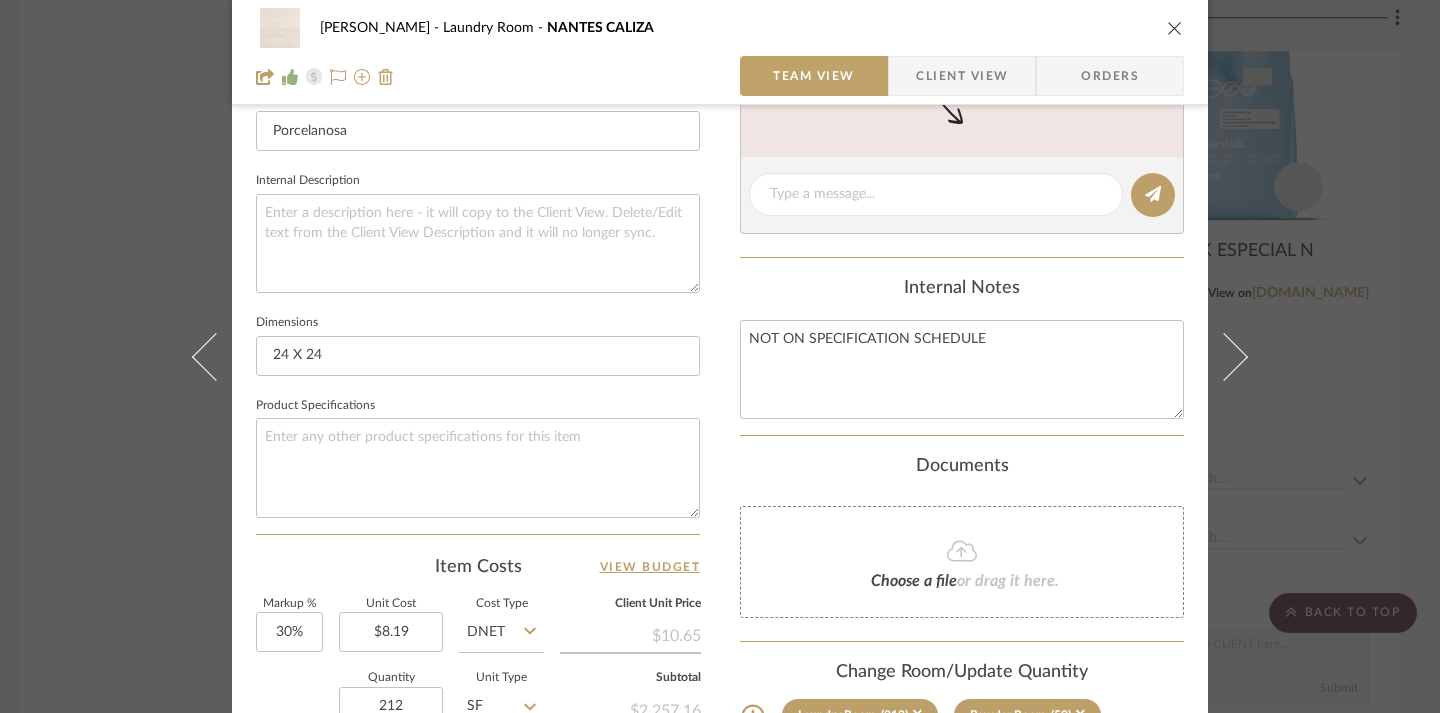 click at bounding box center [1175, 28] 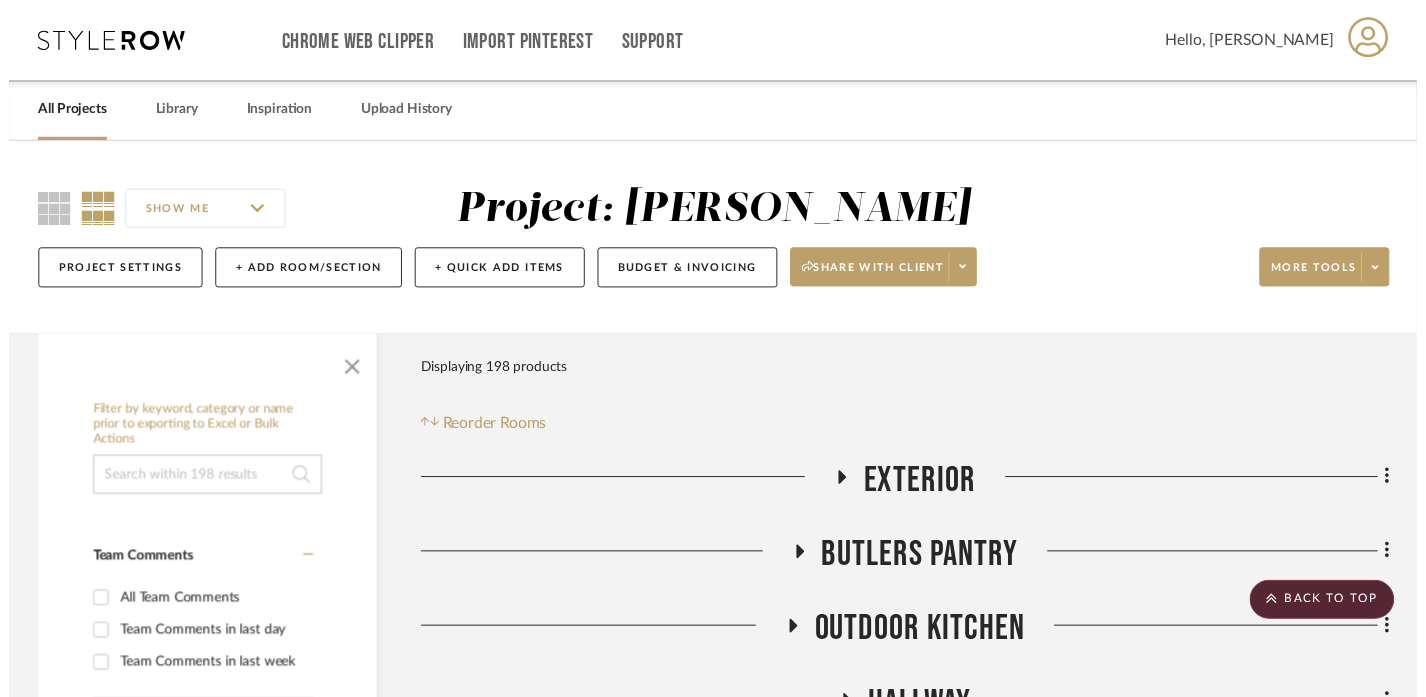 scroll, scrollTop: 5352, scrollLeft: 12, axis: both 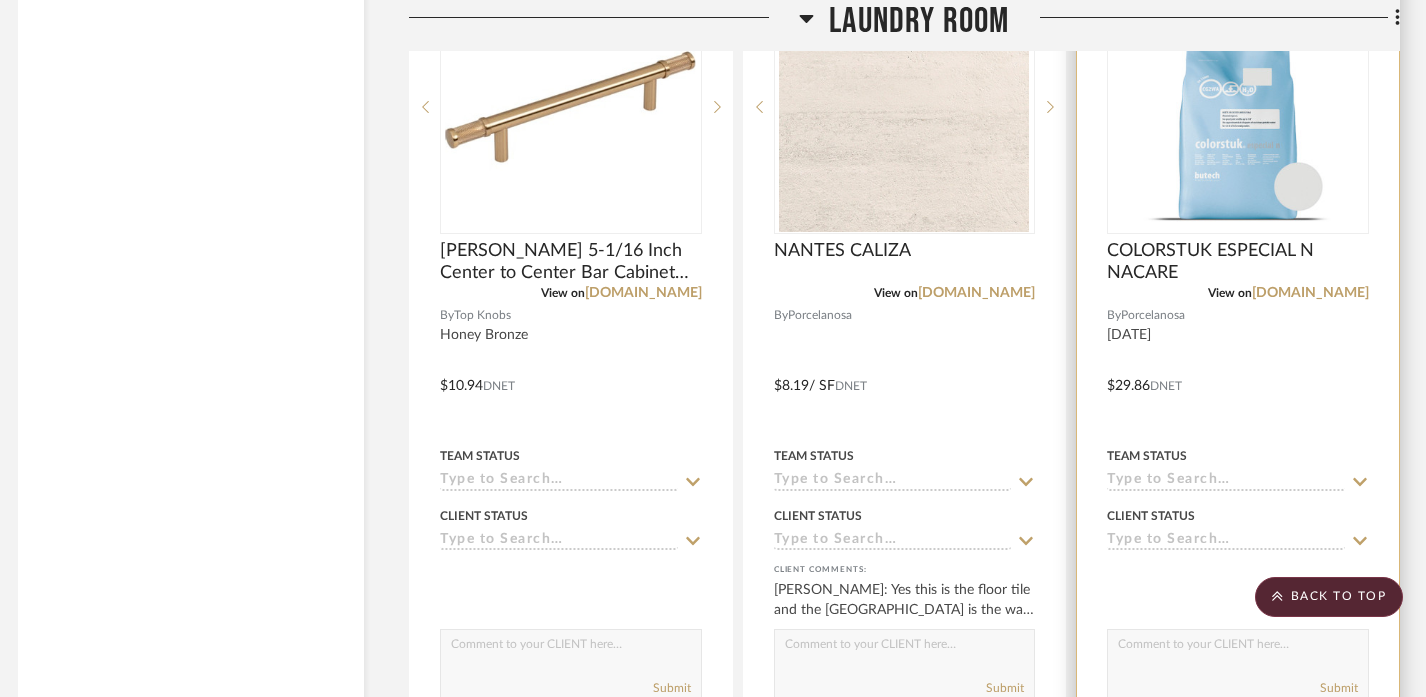 click at bounding box center [1238, 371] 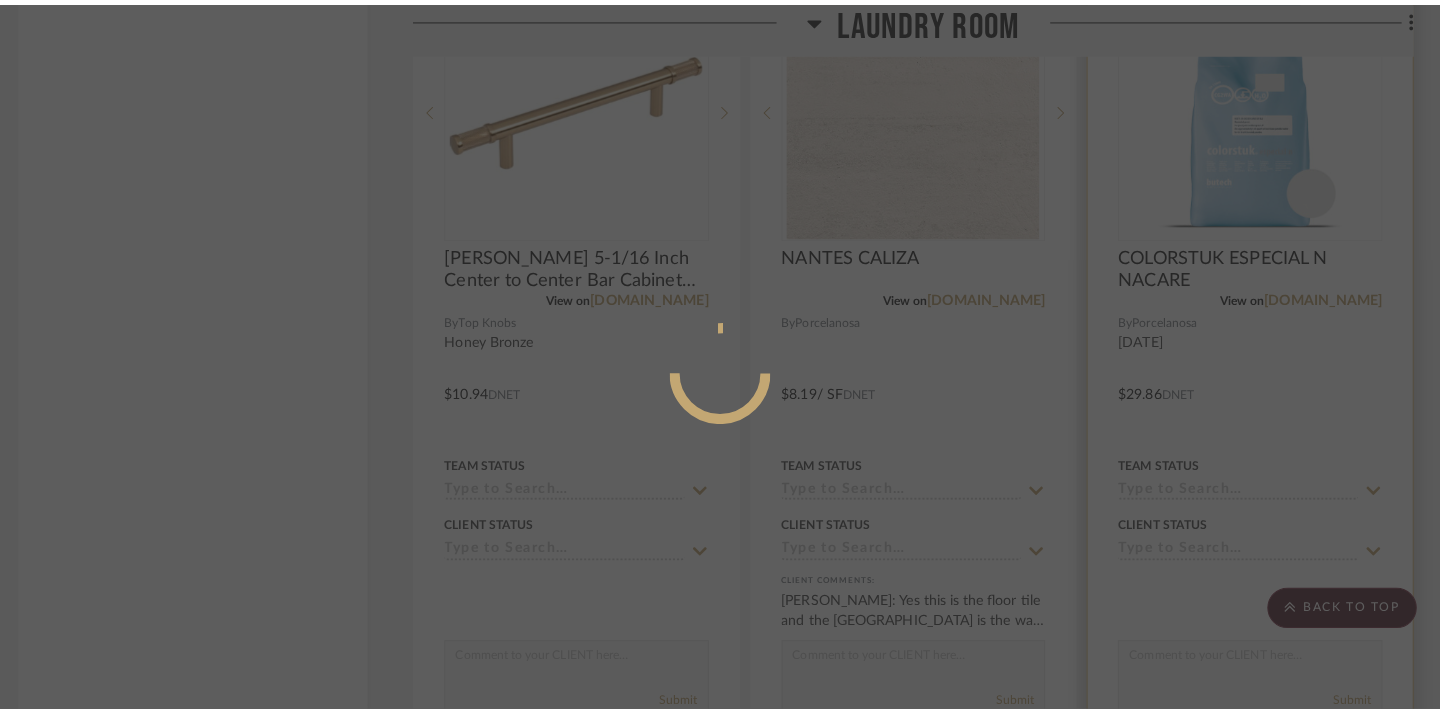 scroll, scrollTop: 0, scrollLeft: 0, axis: both 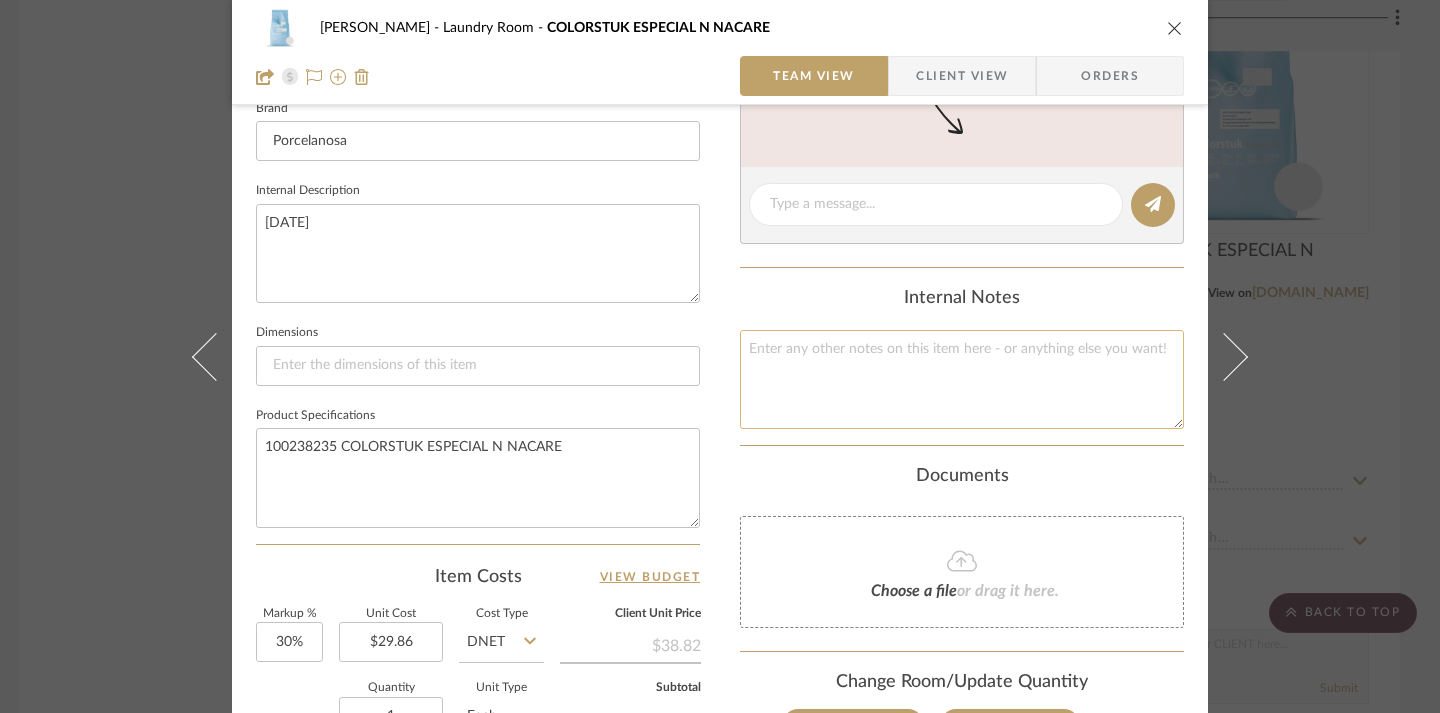 click 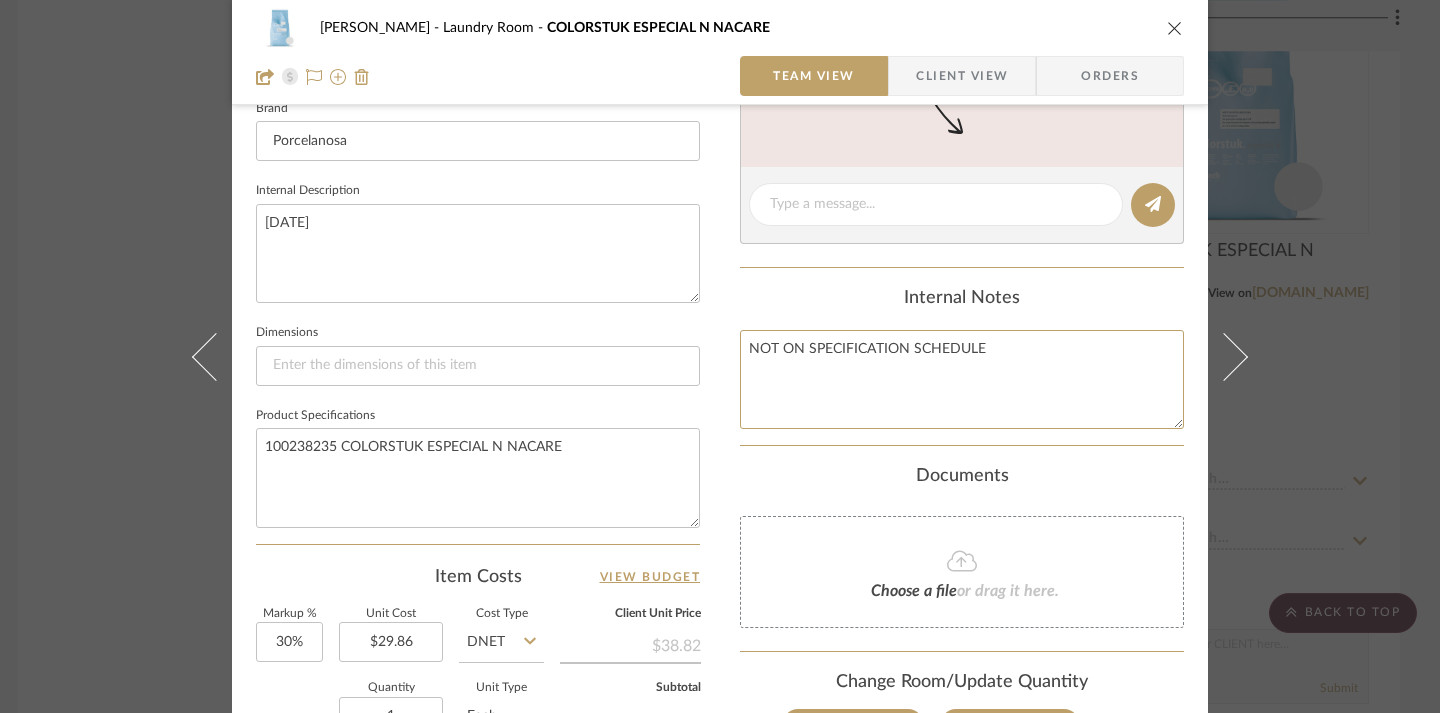 type on "NOT ON SPECIFICATION SCHEDULE" 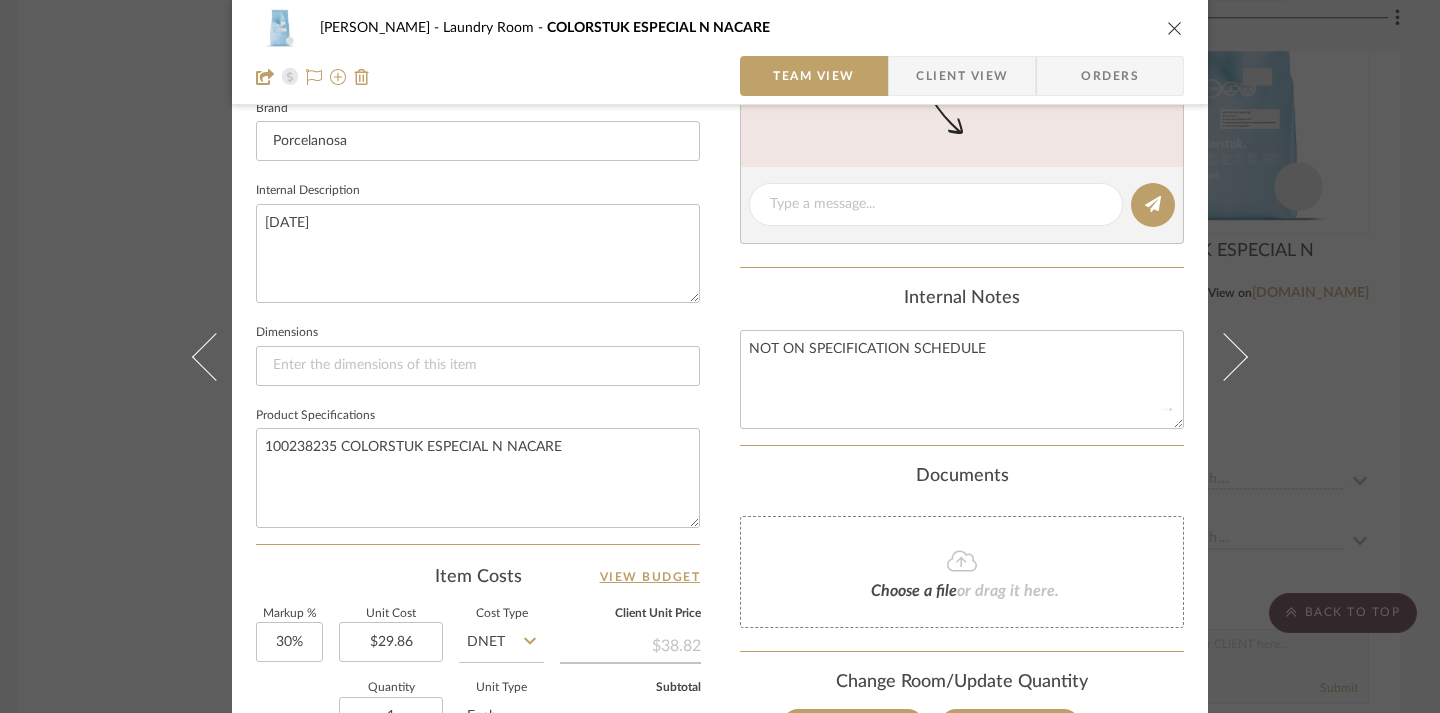 click on "Internal Notes" 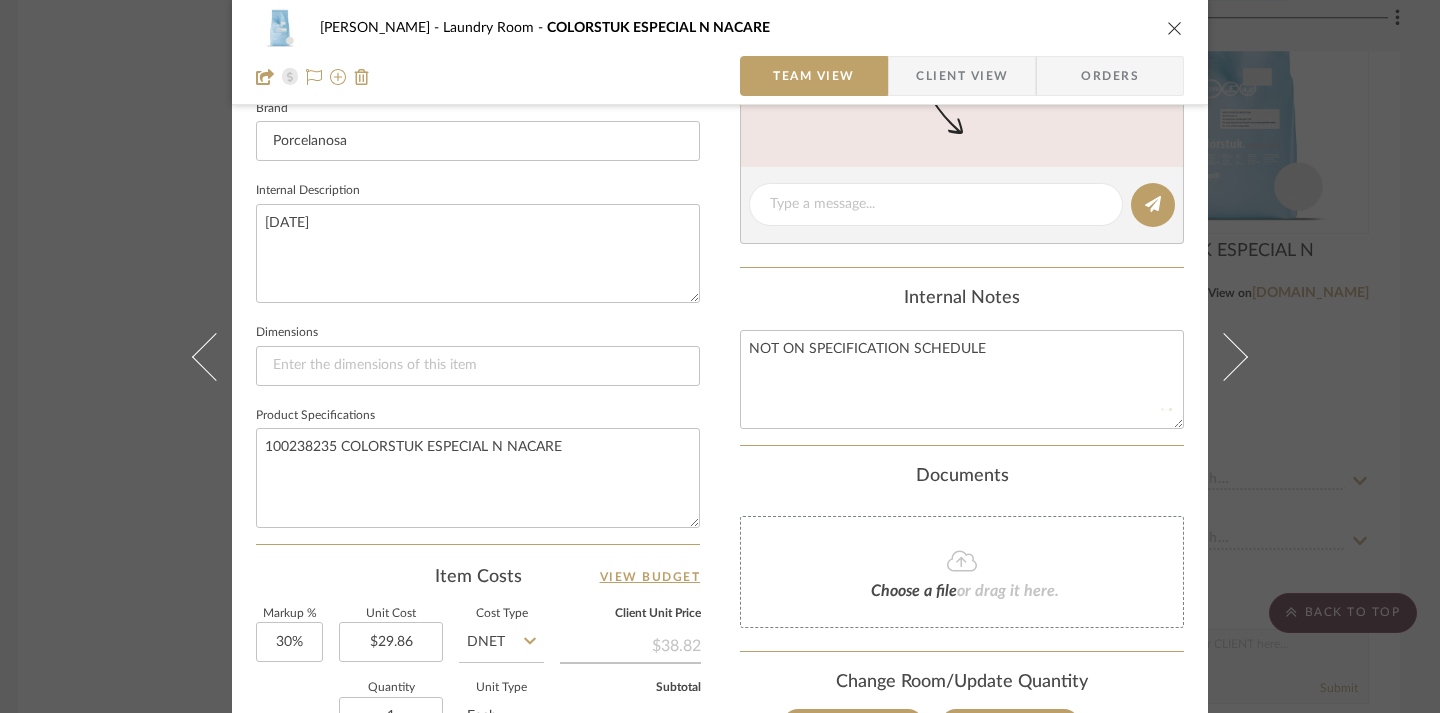 type 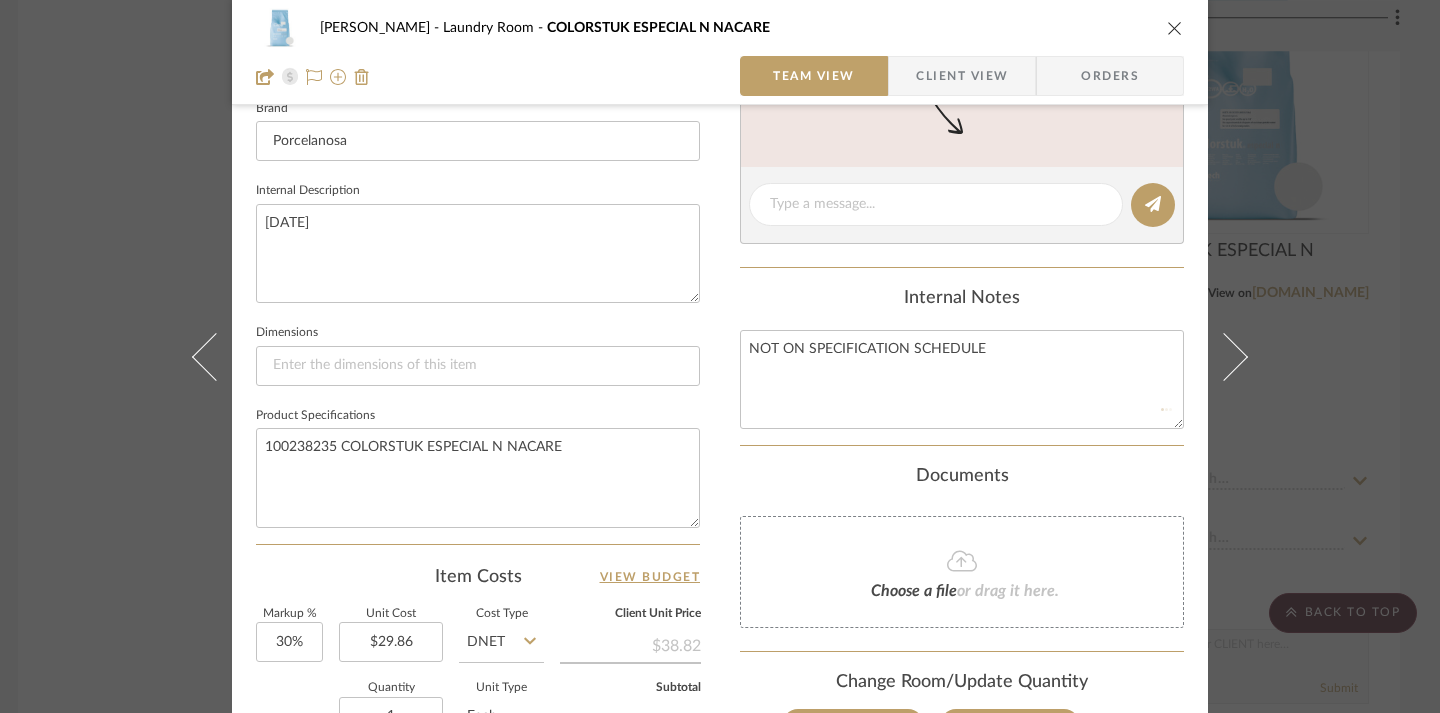 type 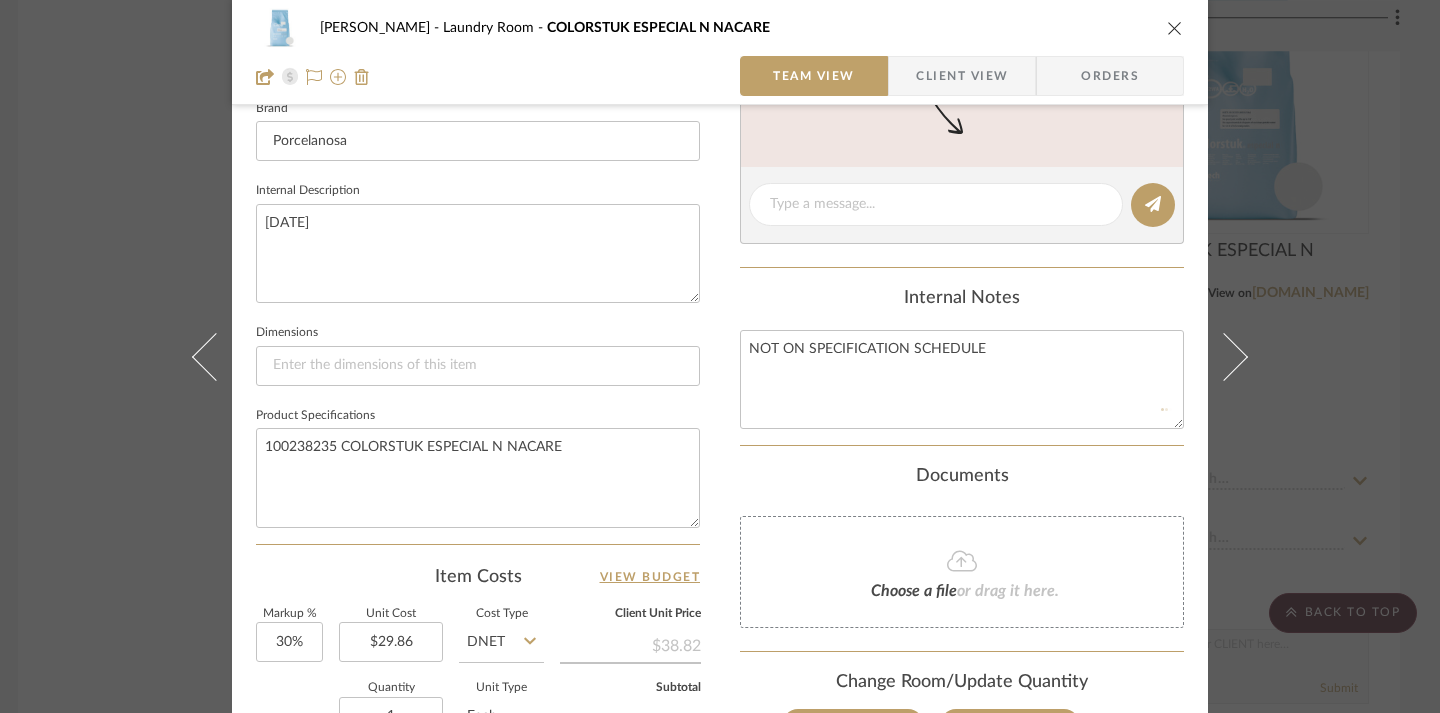 type 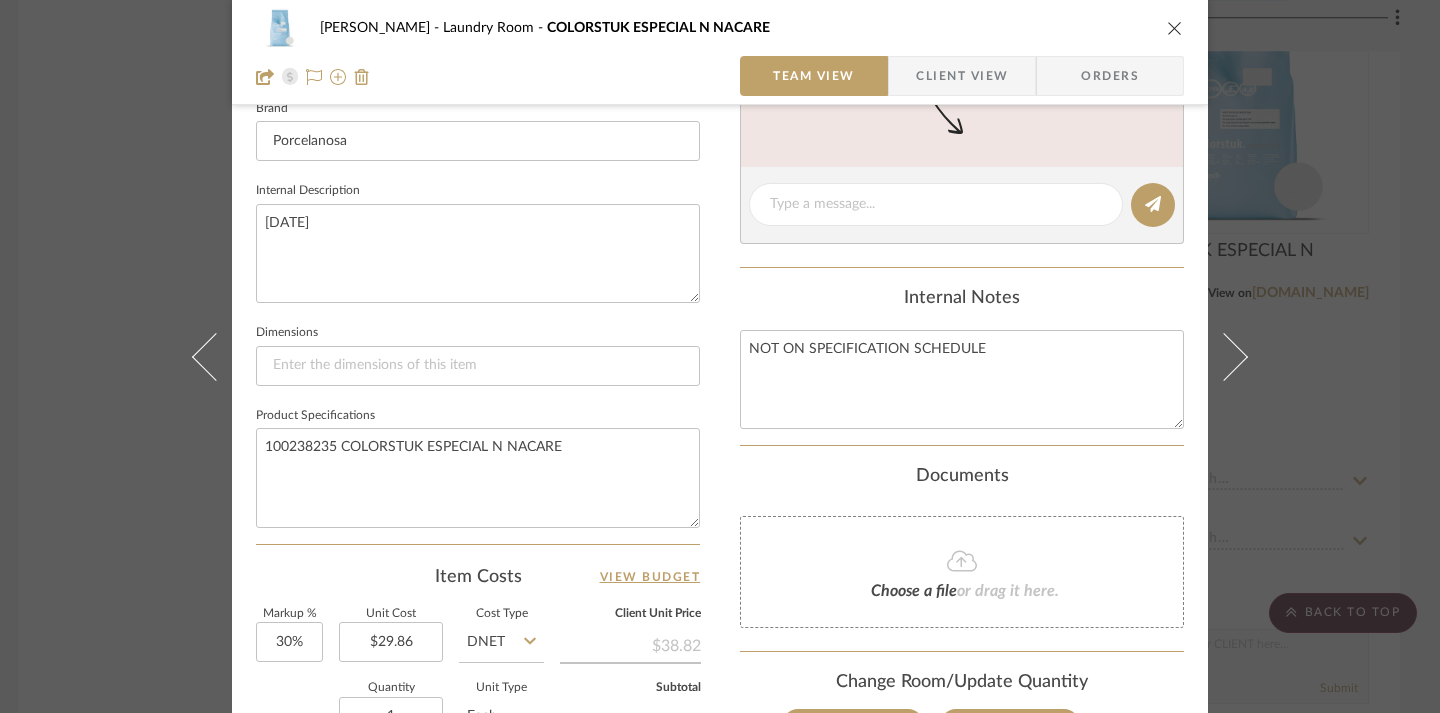 click on "Internal Notes" 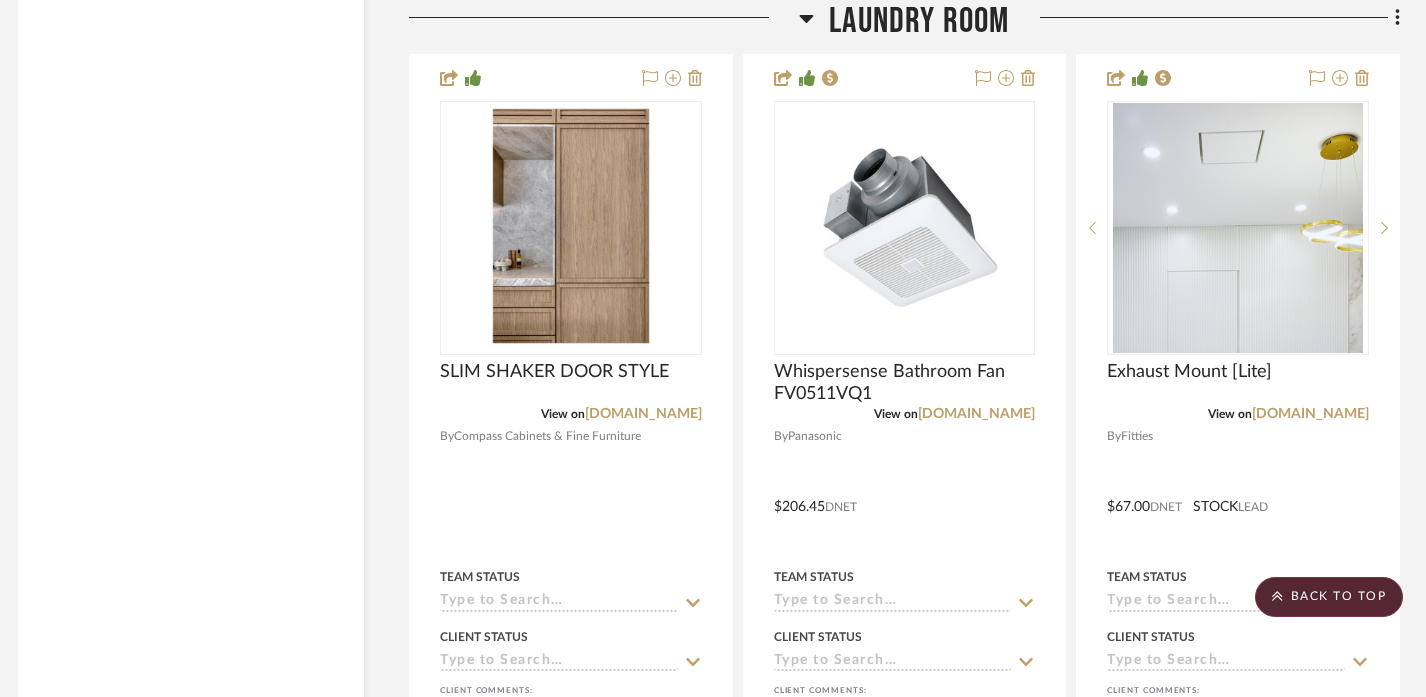 scroll, scrollTop: 6117, scrollLeft: 12, axis: both 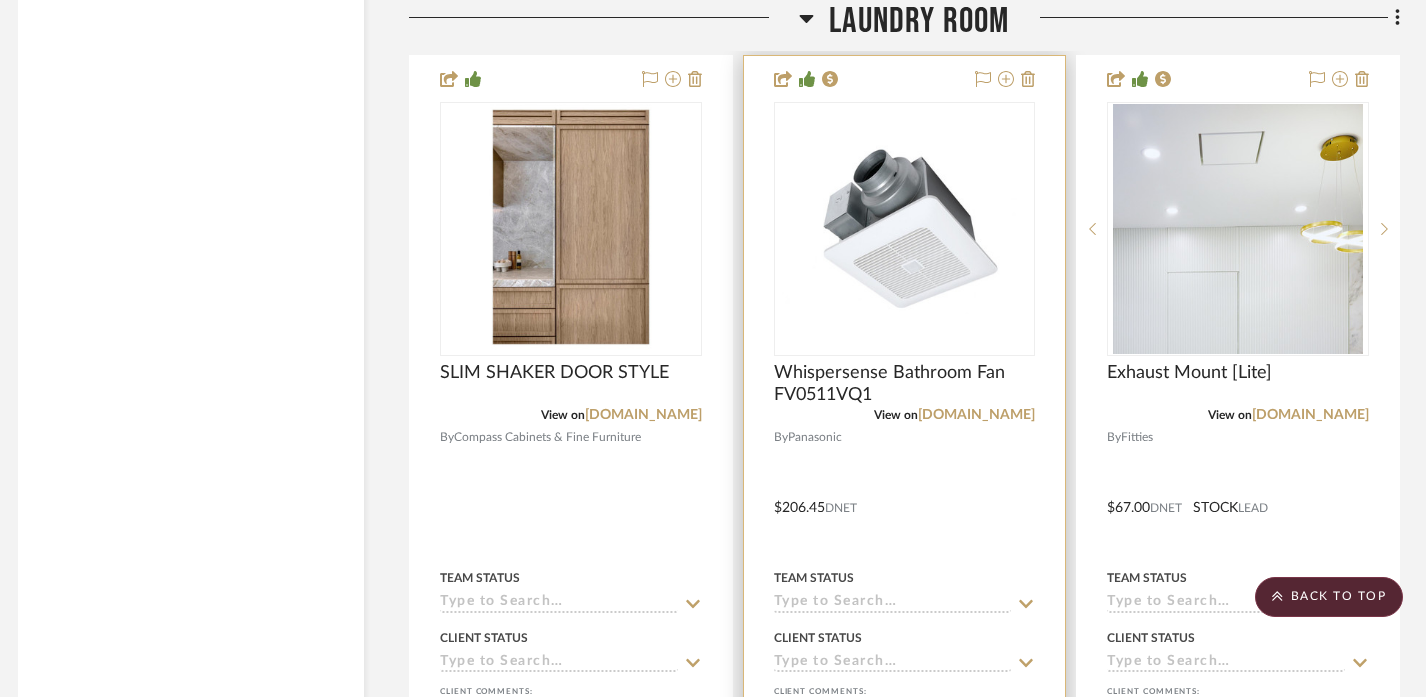 click at bounding box center (905, 493) 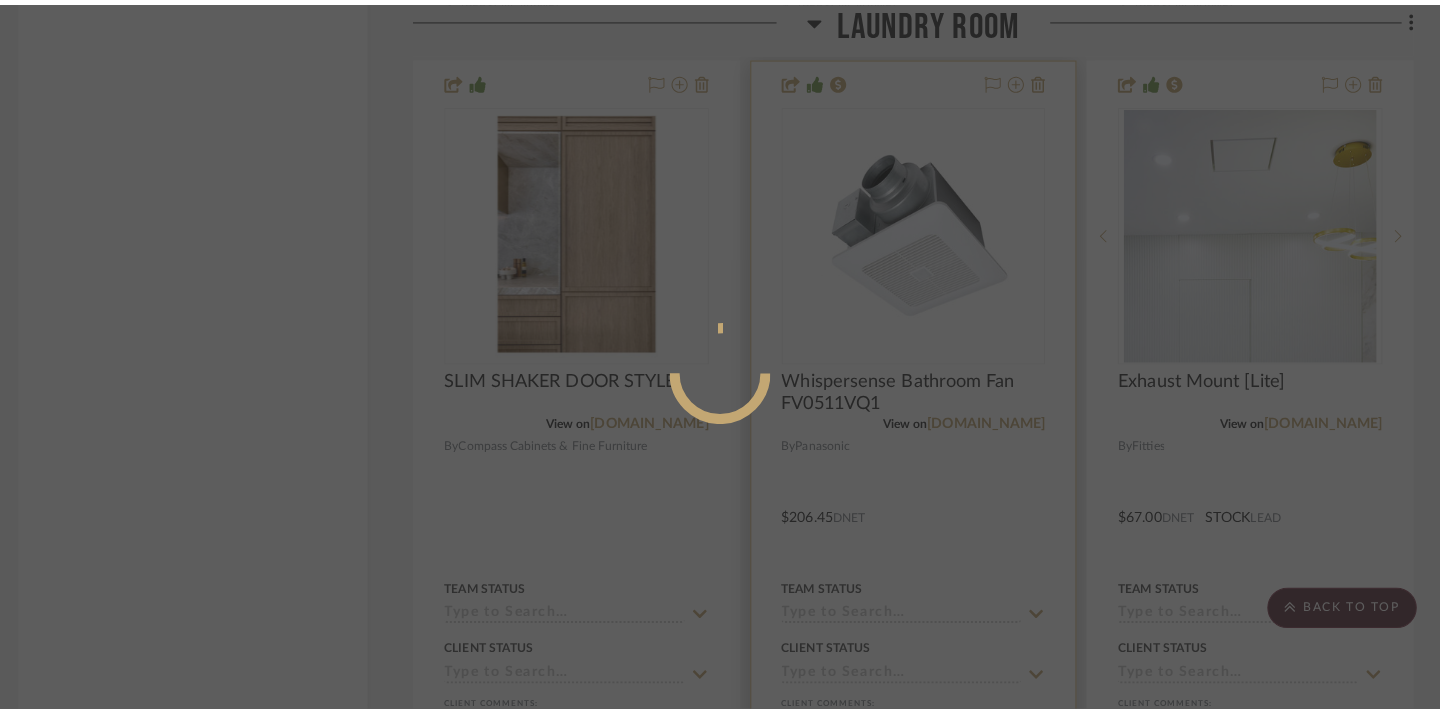 scroll, scrollTop: 0, scrollLeft: 0, axis: both 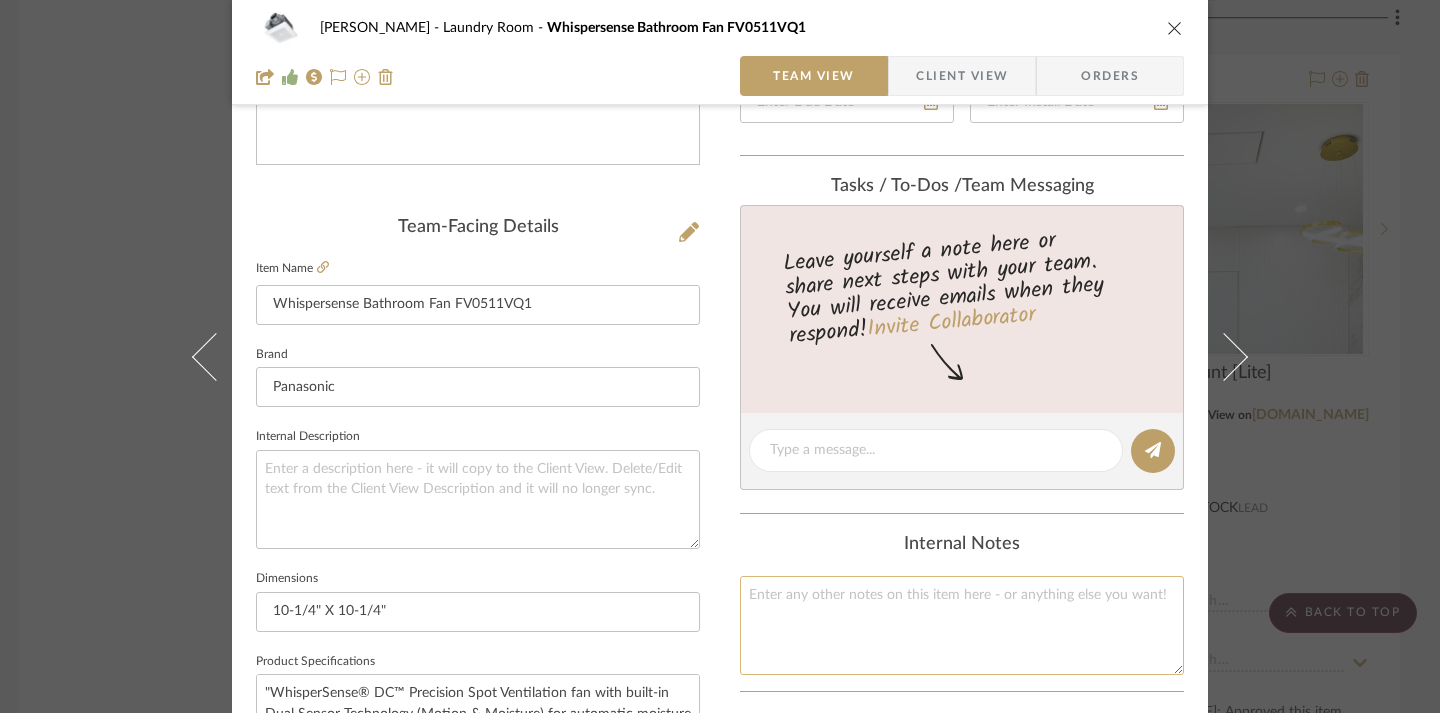 click 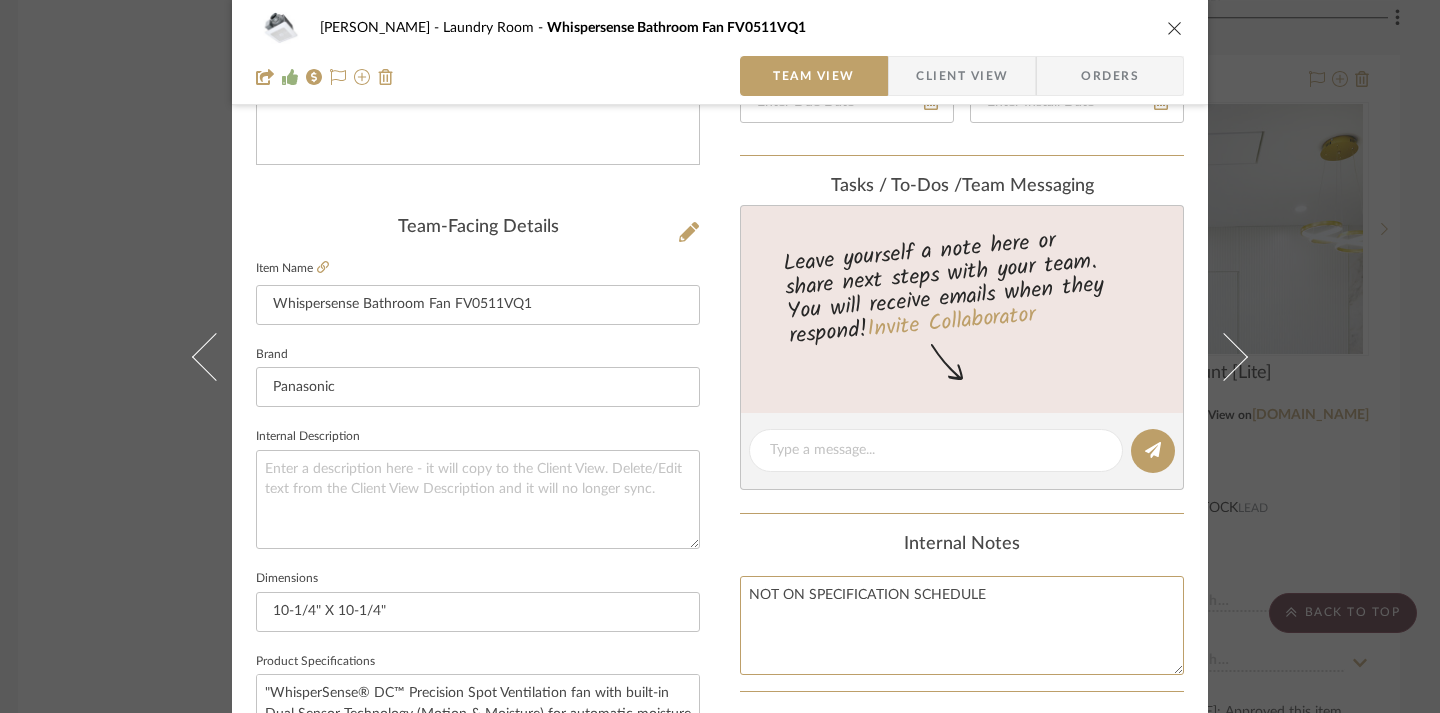 type on "NOT ON SPECIFICATION SCHEDULE" 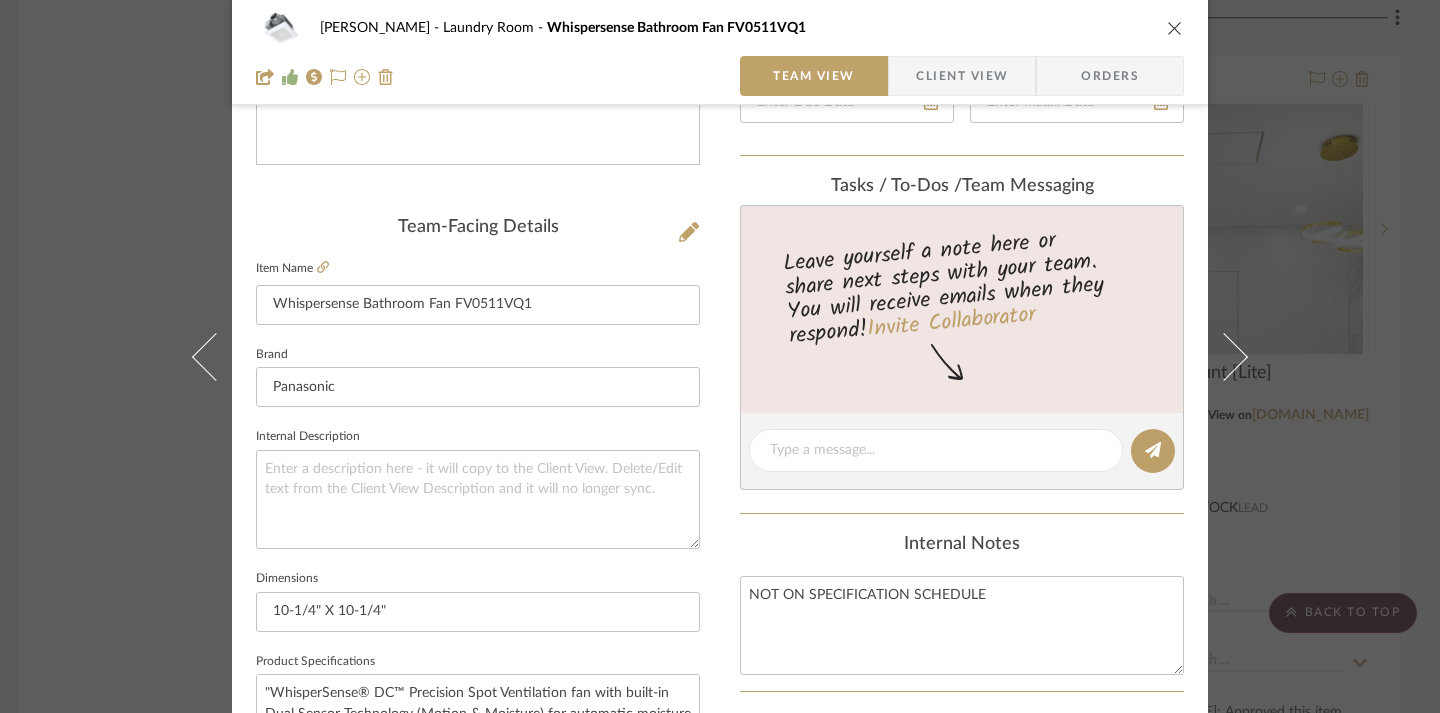 click on "Content here copies to Client View - confirm visibility there.  Show in Client Dashboard   Include in Budget   View Budget  Team Status  Lead Time  In Stock Weeks  Est. Min   Est. Max   Due Date   Install Date  Tasks / To-Dos /  team Messaging  Leave yourself a note here or share next steps with your team. You will receive emails when they
respond!  Invite Collaborator Internal Notes NOT ON SPECIFICATION SCHEDULE  Documents  Choose a file  or drag it here. Change Room/Update Quantity  Laundry Room  (1)  Powder Room  (1)  Primary Bathroom  (2) *To create a new room/section do that from main project page" at bounding box center (962, 502) 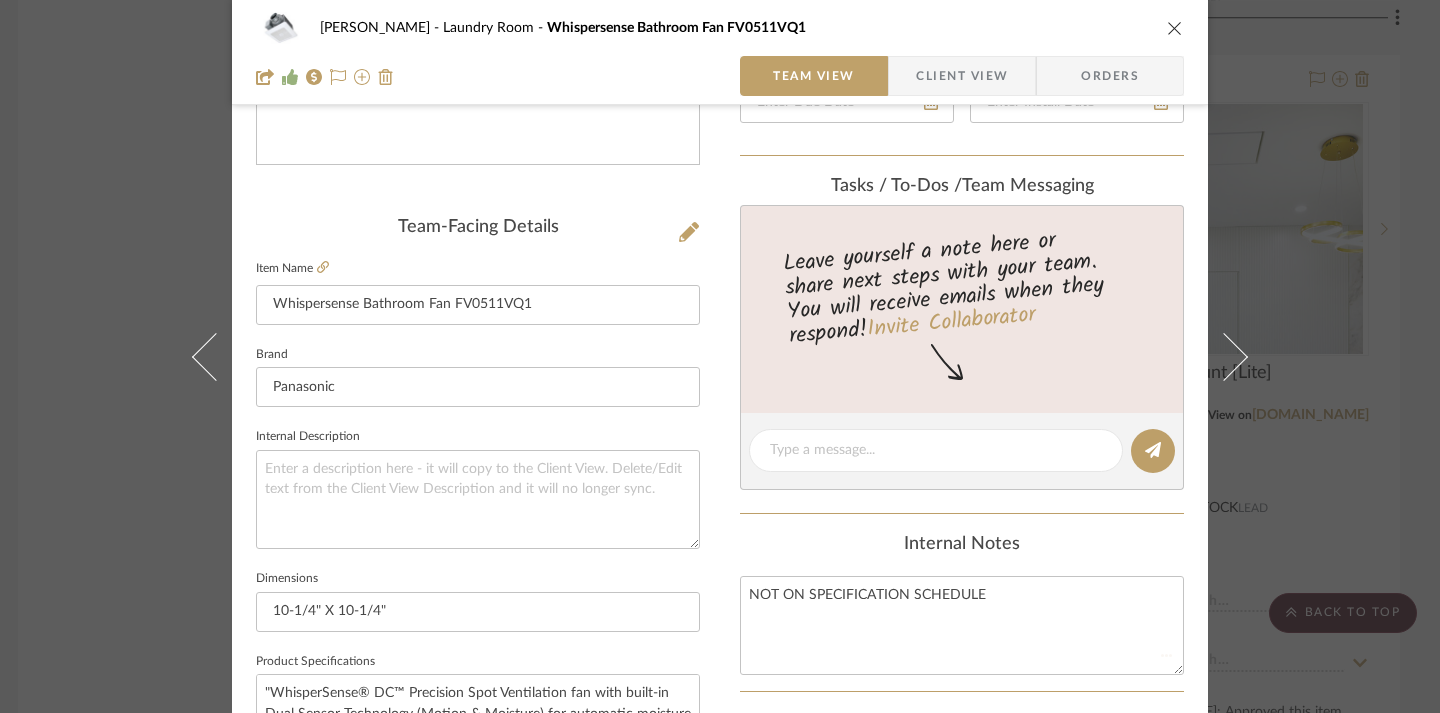 type 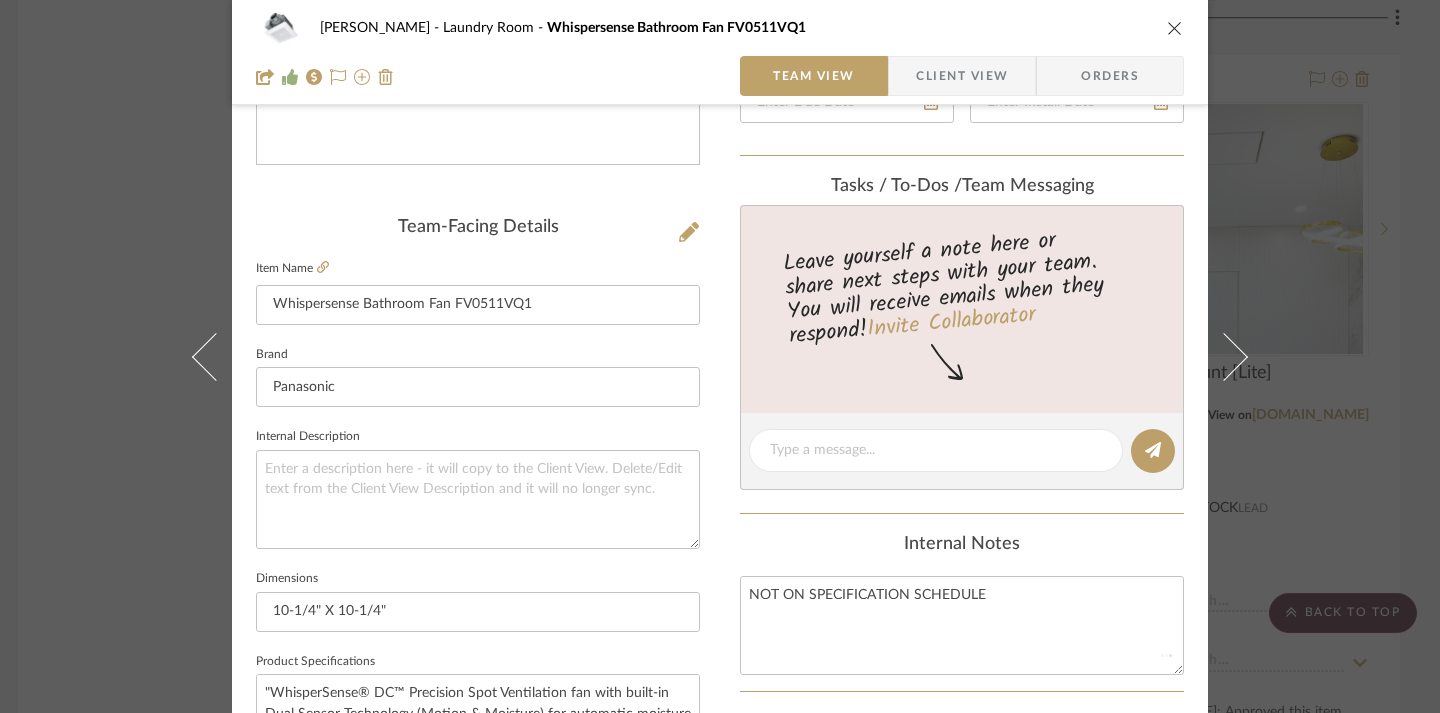 type 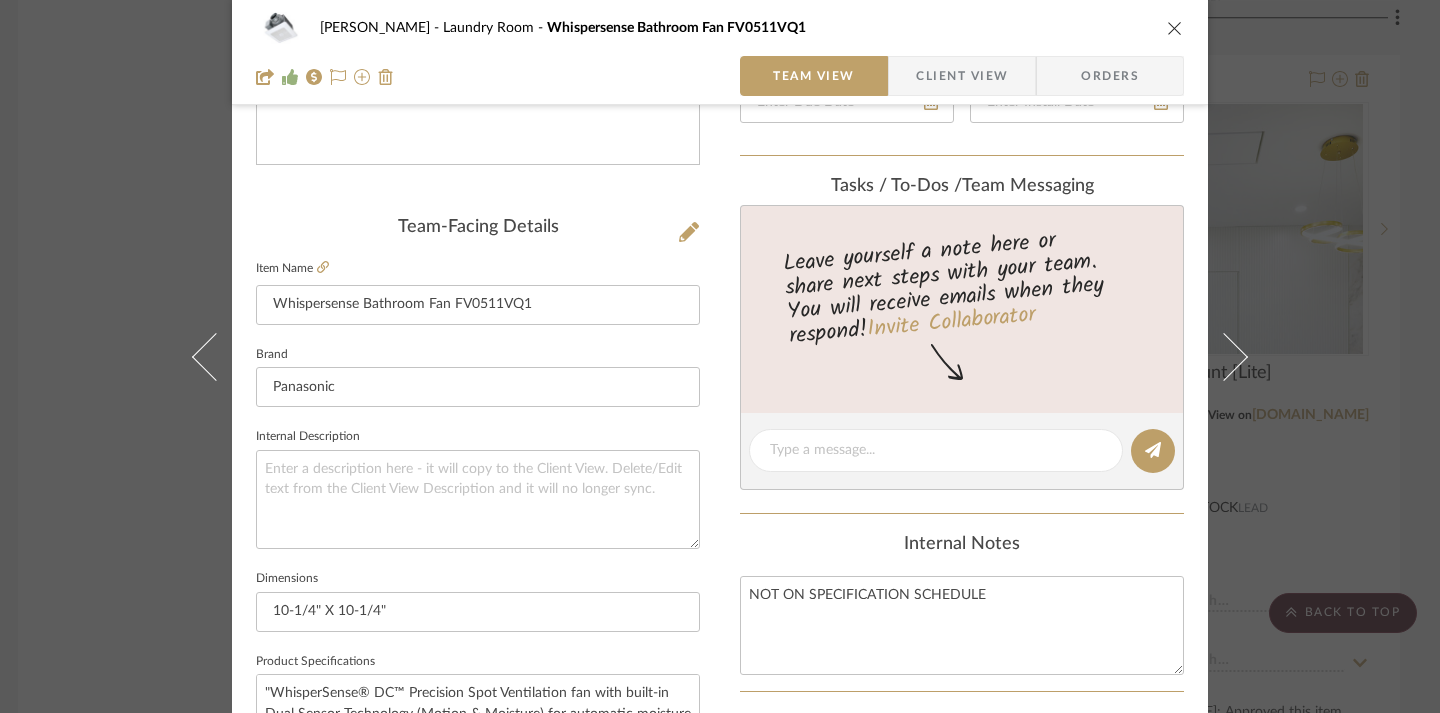 click at bounding box center (1175, 28) 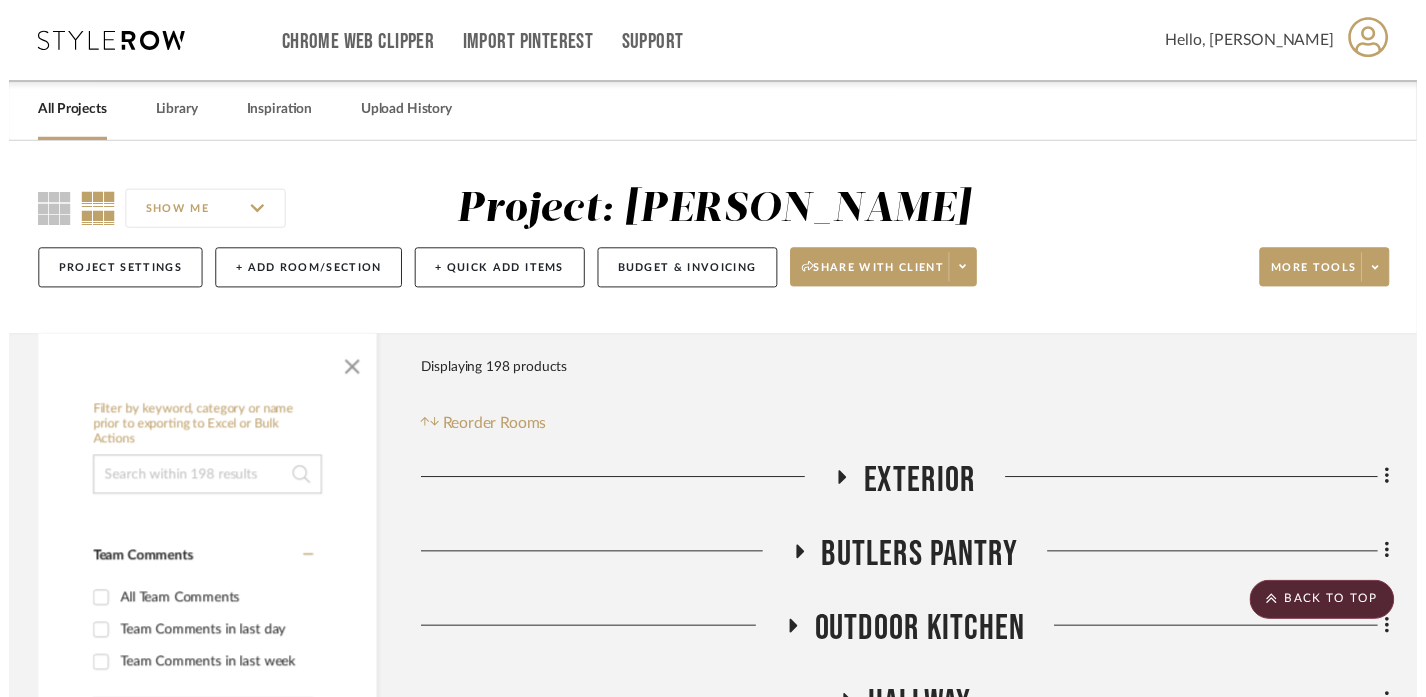 scroll, scrollTop: 6117, scrollLeft: 12, axis: both 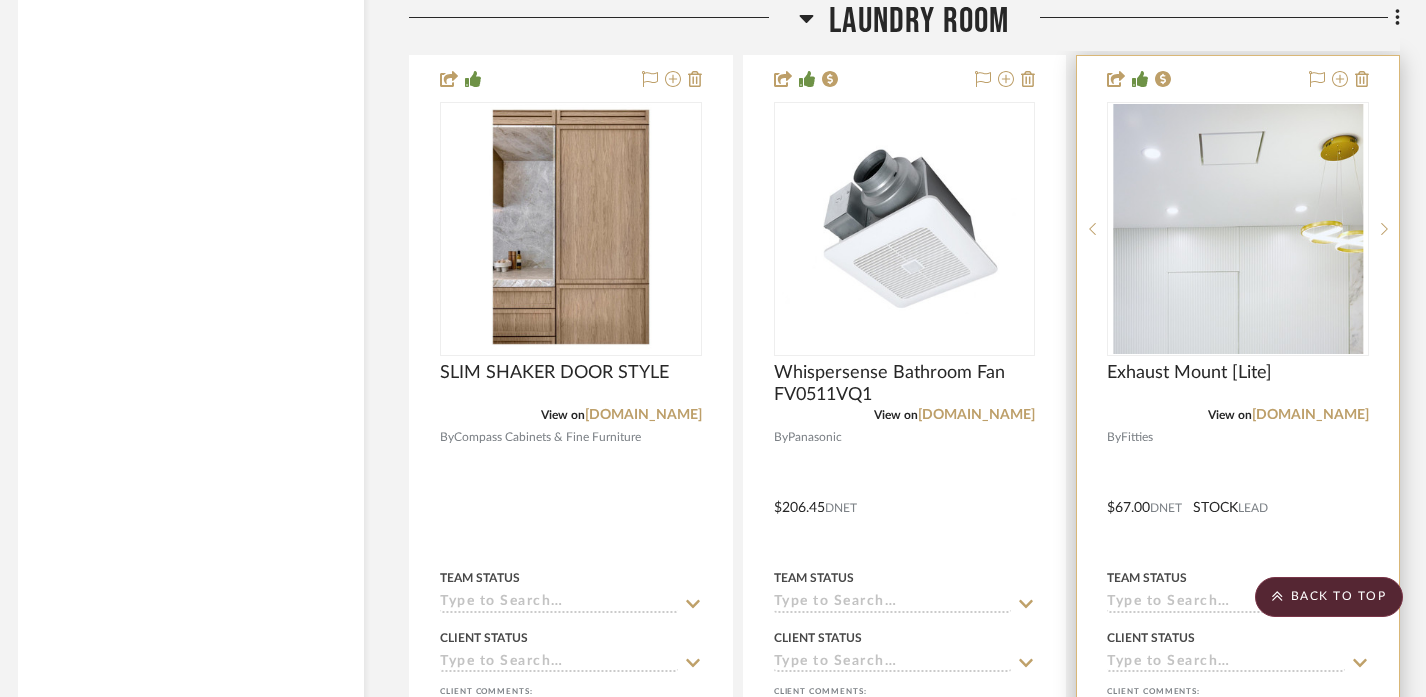 click at bounding box center (1238, 493) 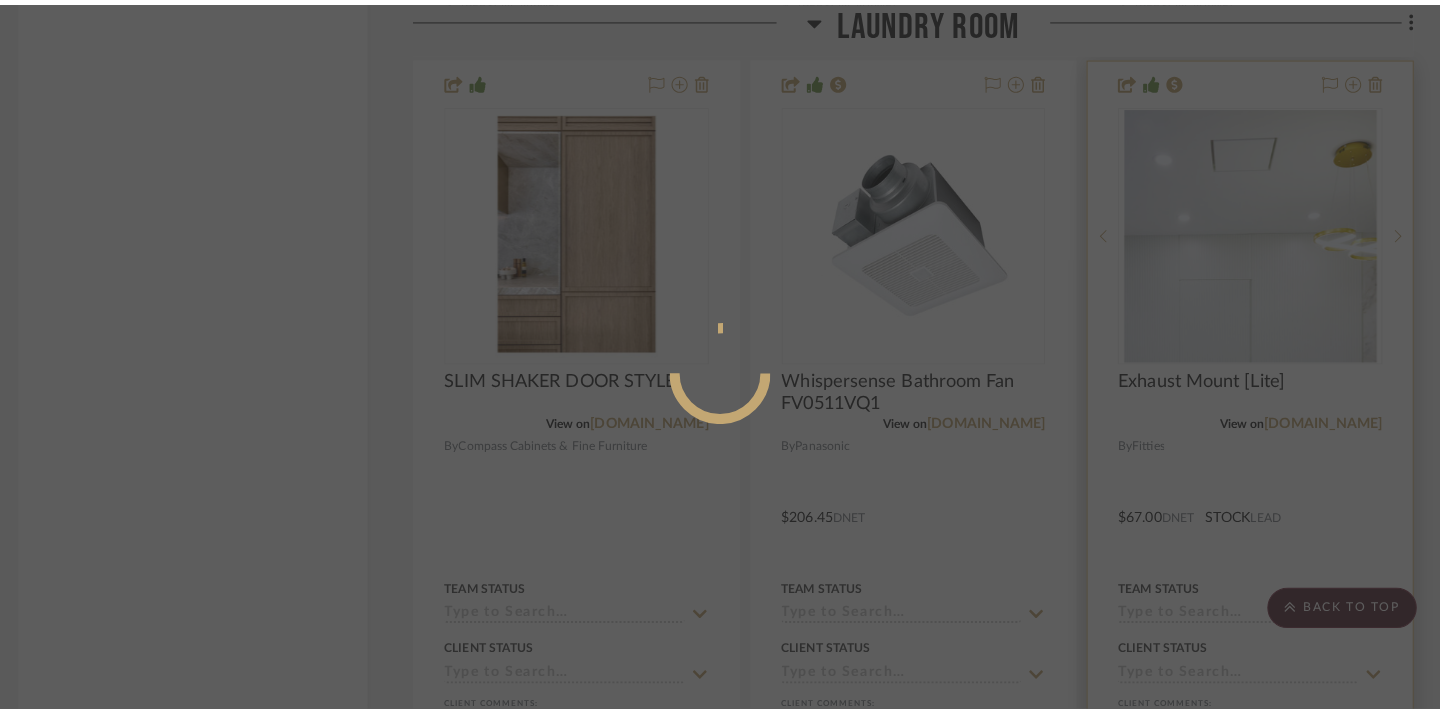 scroll, scrollTop: 0, scrollLeft: 0, axis: both 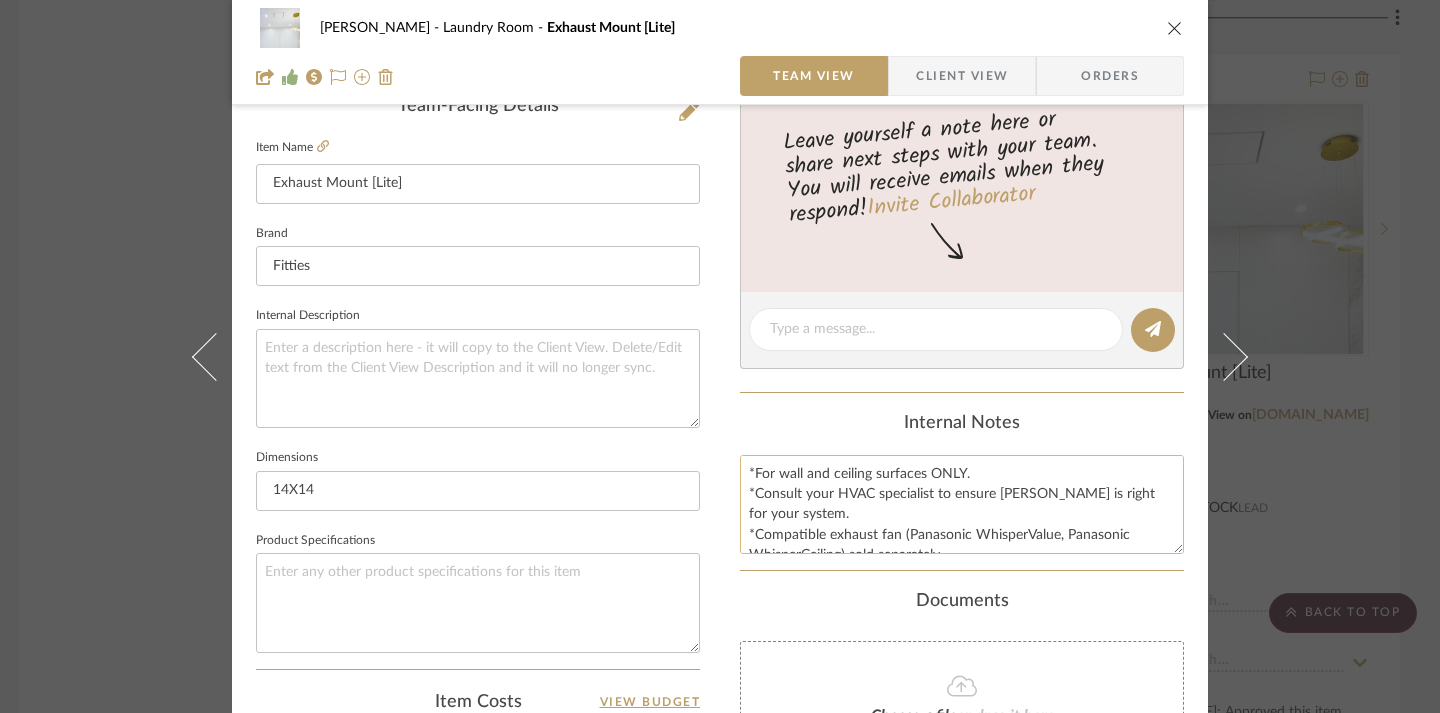 click on "*For wall and ceiling surfaces ONLY.
*Consult your HVAC specialist to ensure [PERSON_NAME] is right for your system.
*Compatible exhaust fan (Panasonic WhisperValue, Panasonic WhisperCeiling) sold separately." 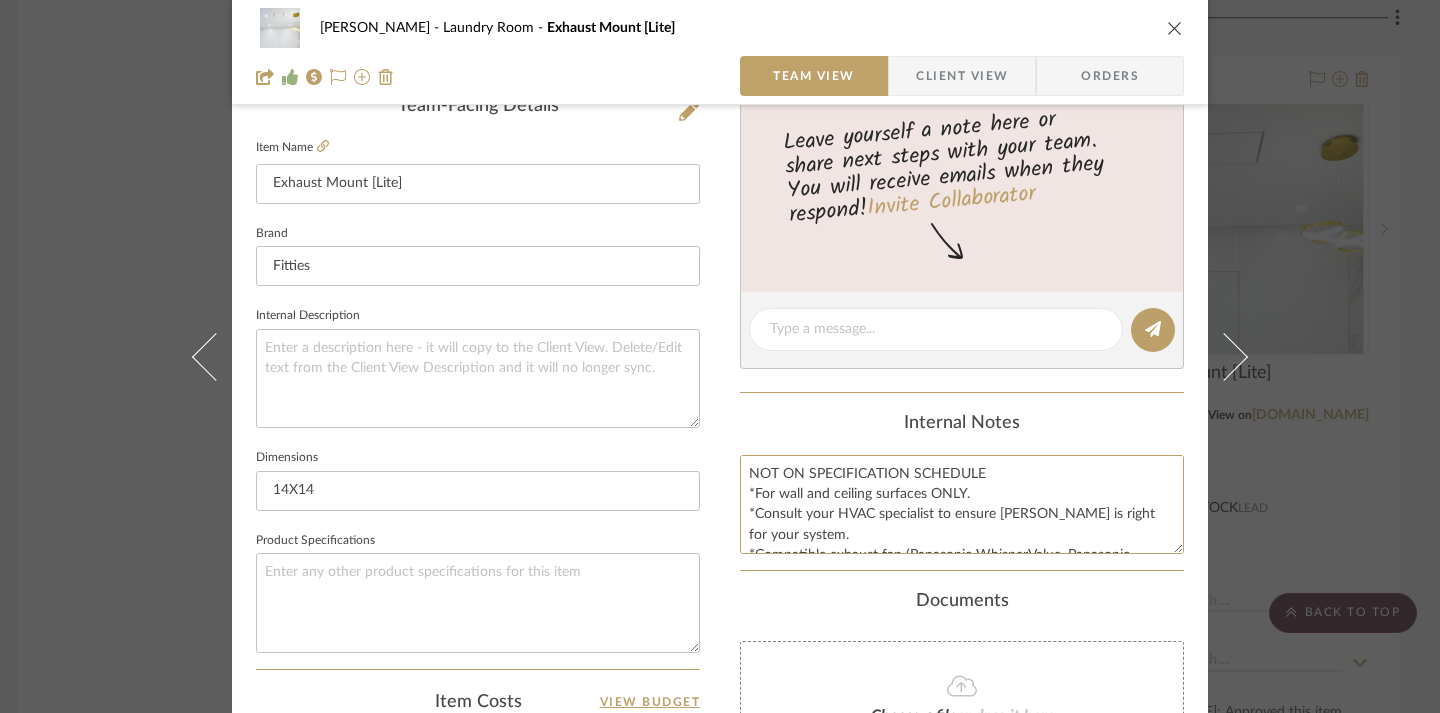 type on "NOT ON SPECIFICATION SCHEDULE
*For wall and ceiling surfaces ONLY.
*Consult your HVAC specialist to ensure [PERSON_NAME] is right for your system.
*Compatible exhaust fan (Panasonic WhisperValue, Panasonic WhisperCeiling) sold separately." 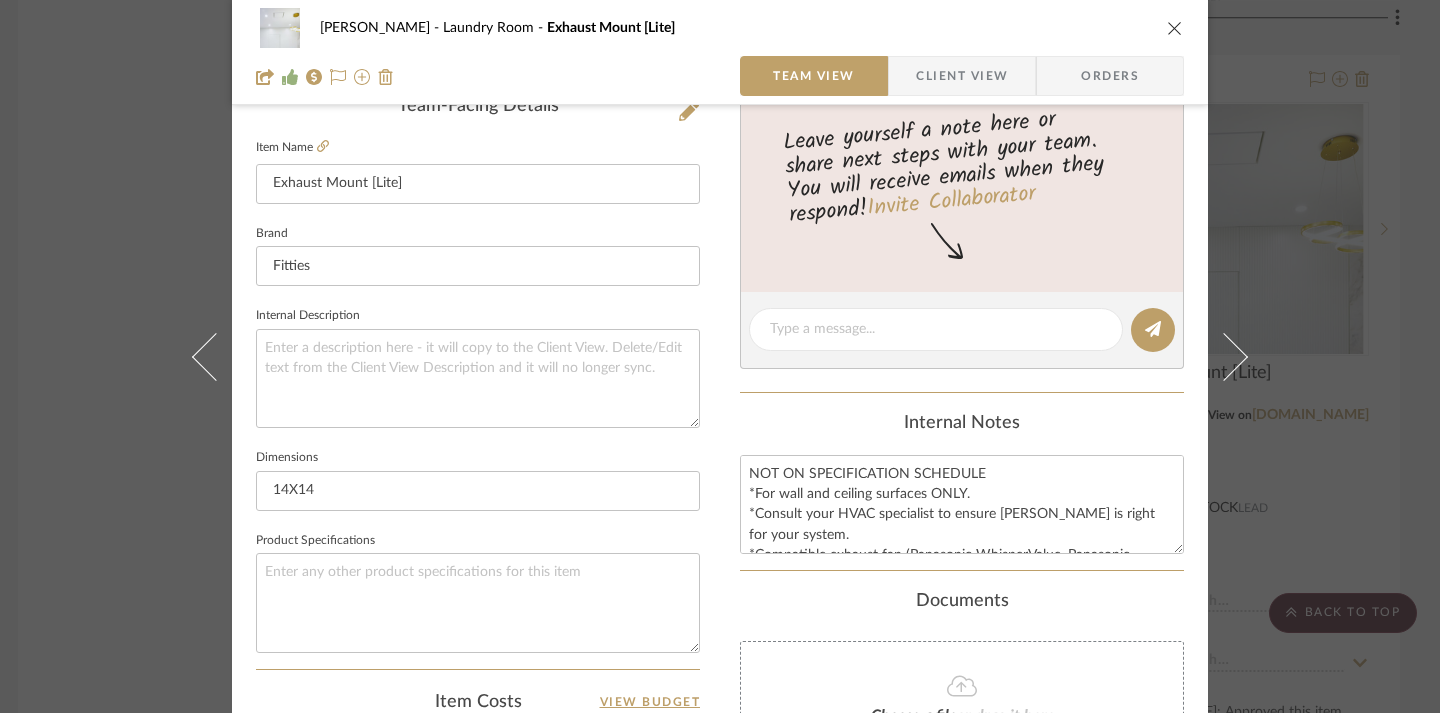 click on "Internal Notes" 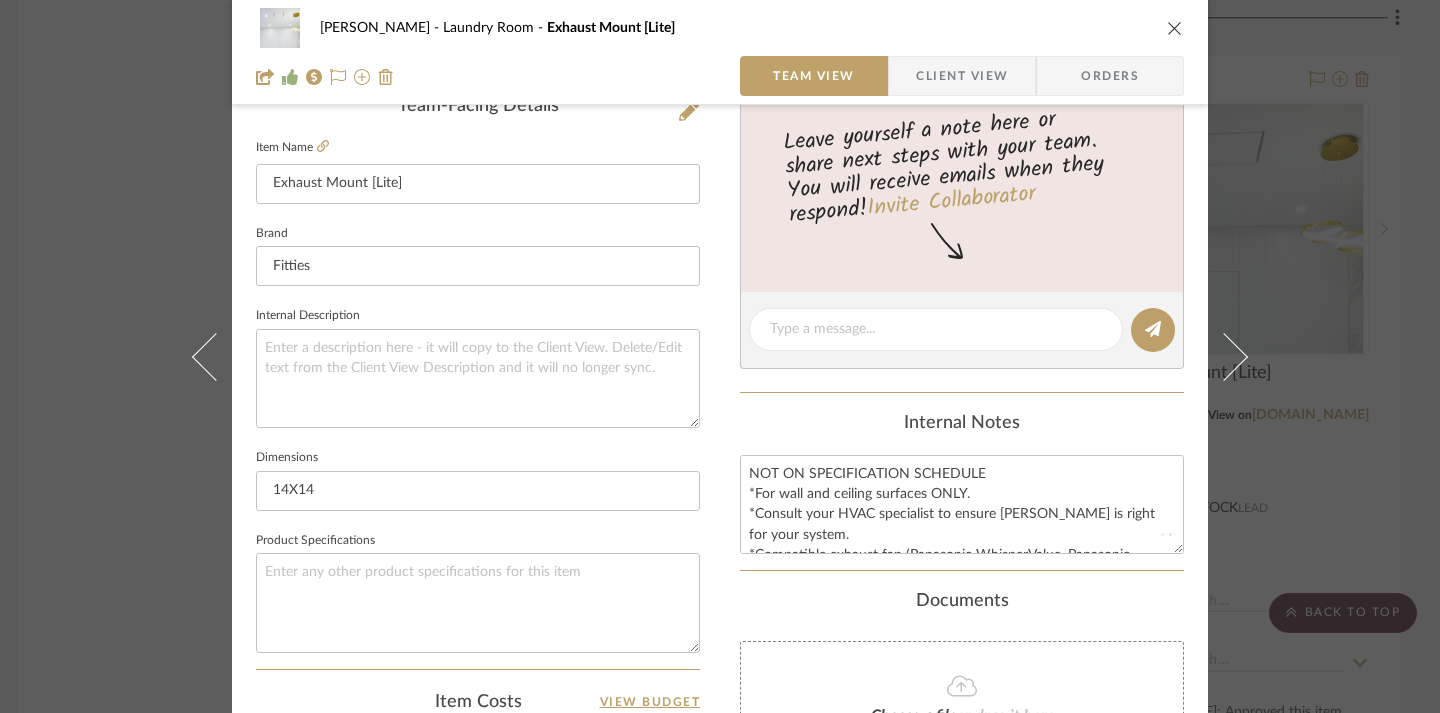type 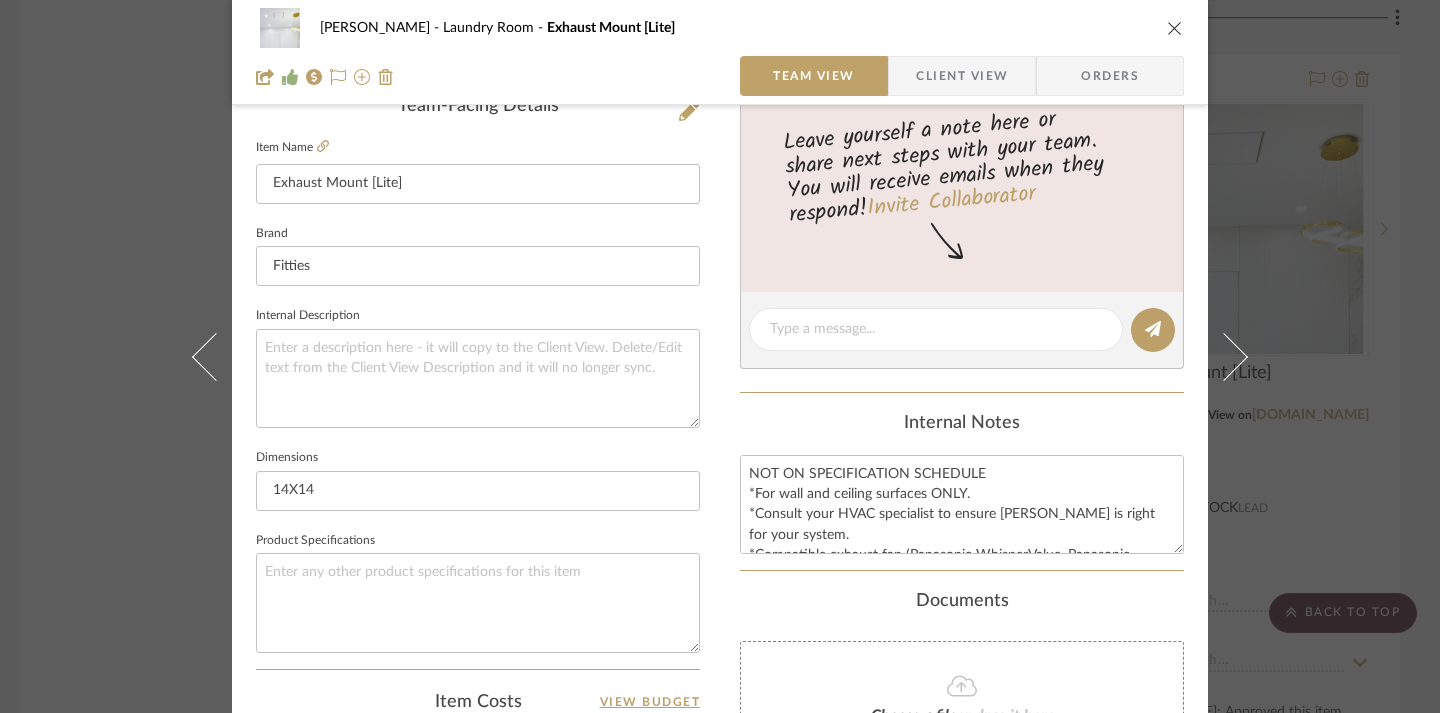 click at bounding box center [1175, 28] 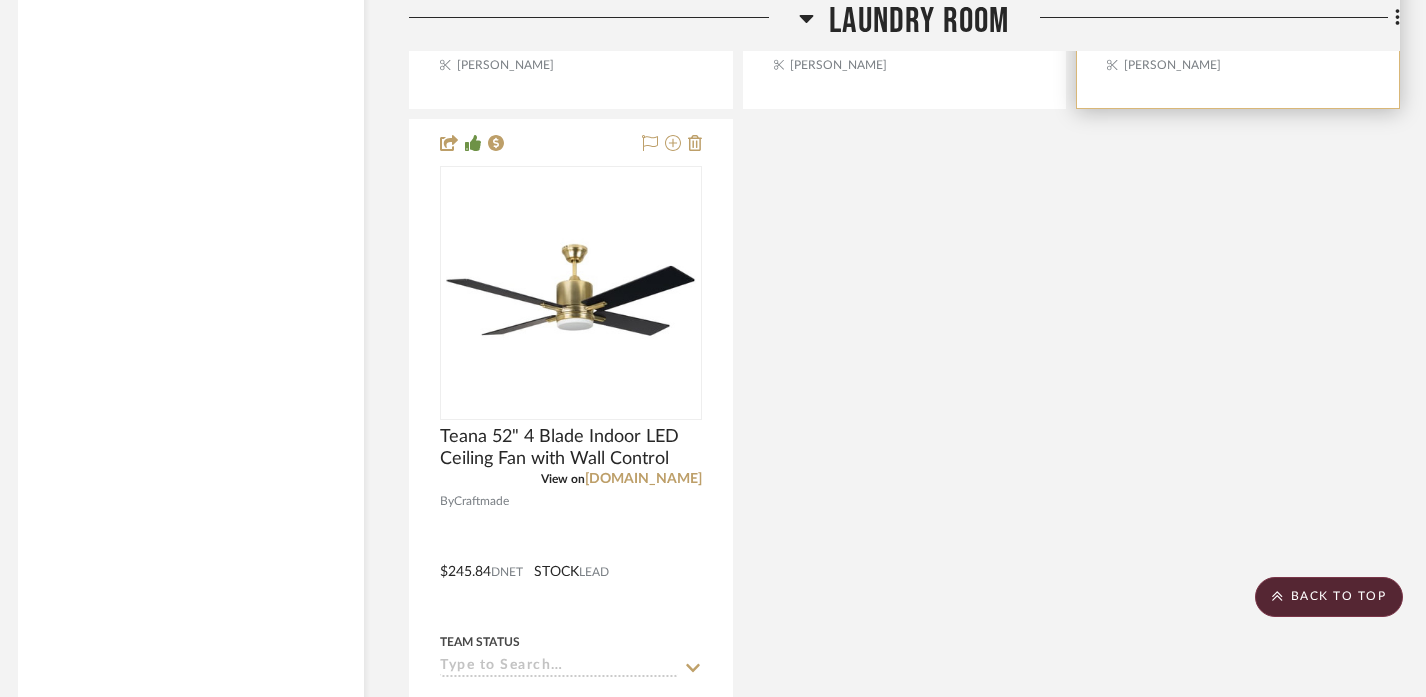 scroll, scrollTop: 6947, scrollLeft: 12, axis: both 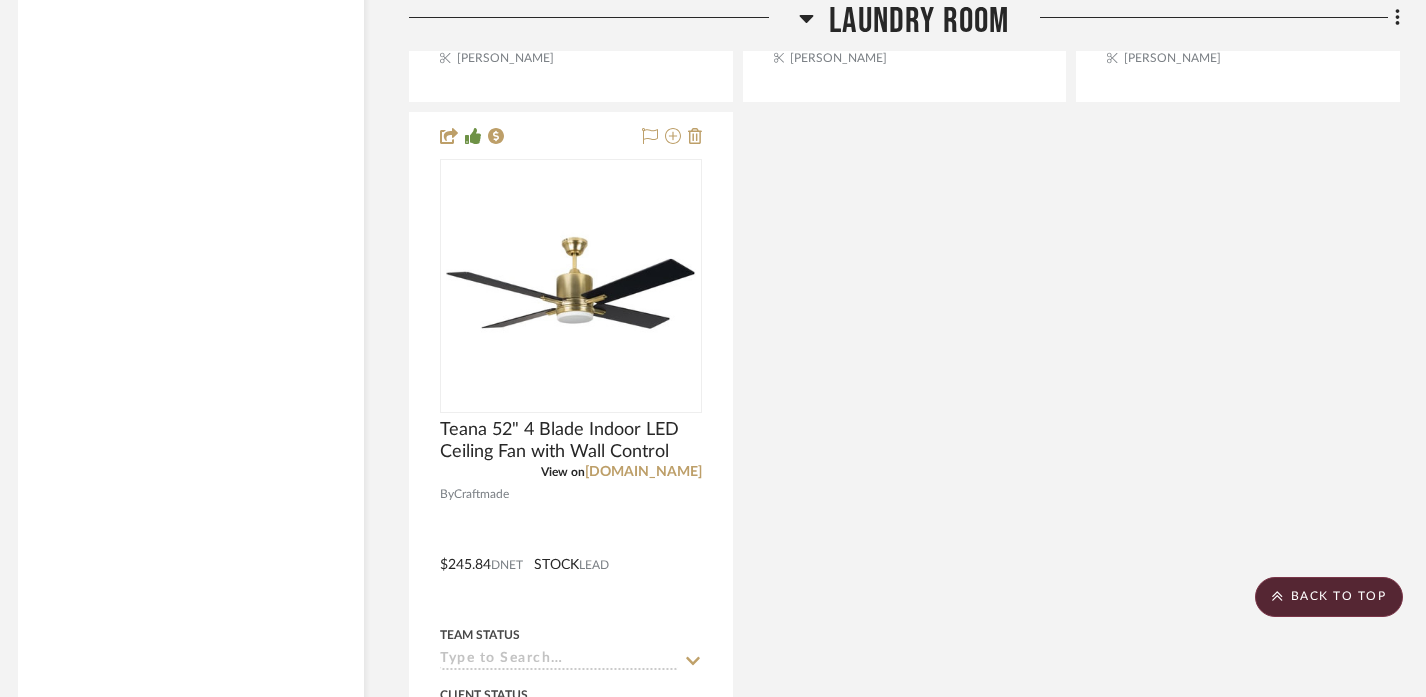click on "Laundry Room" 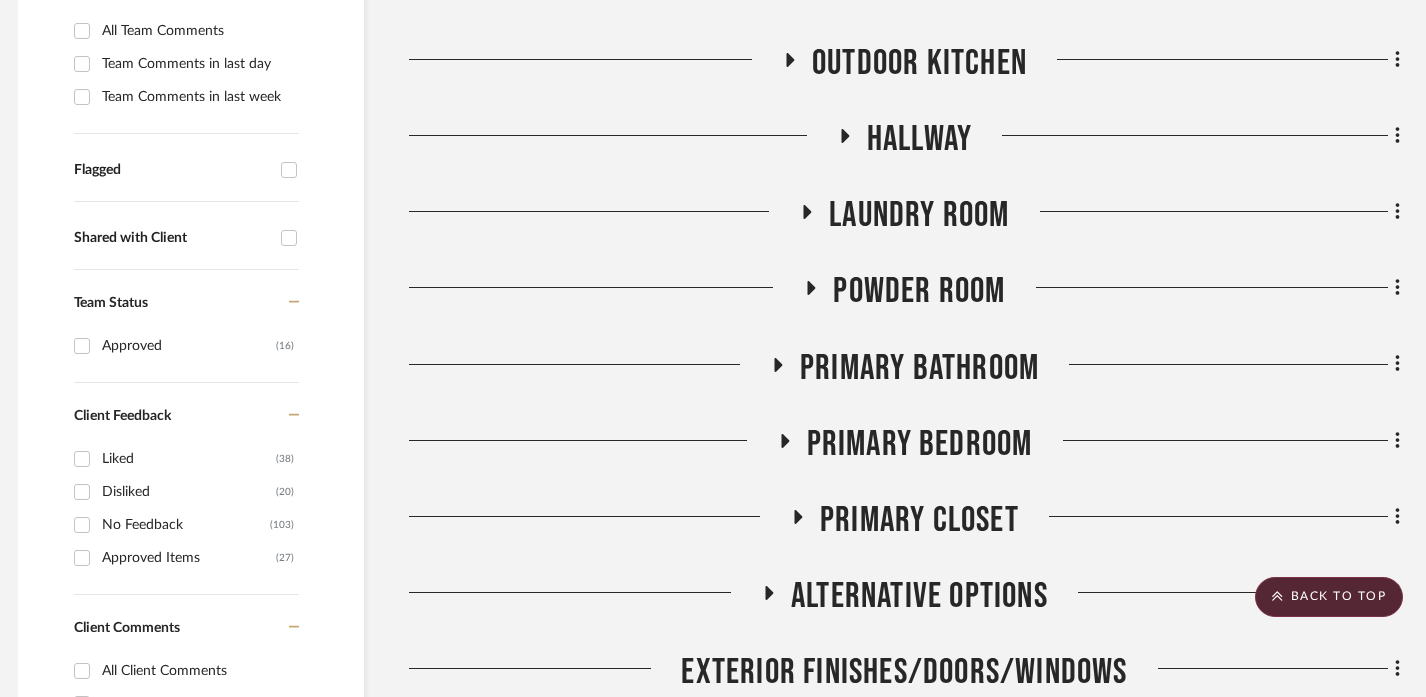 scroll, scrollTop: 604, scrollLeft: 12, axis: both 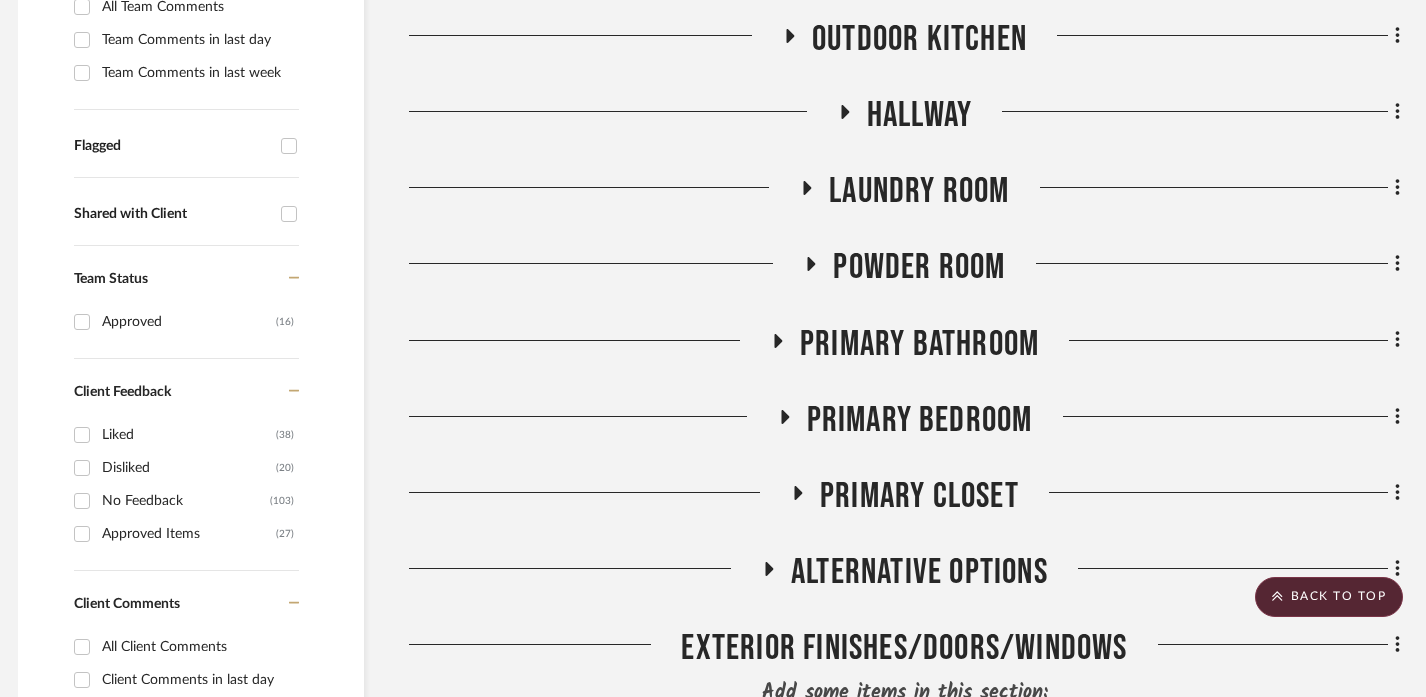 click on "Primary Closet" 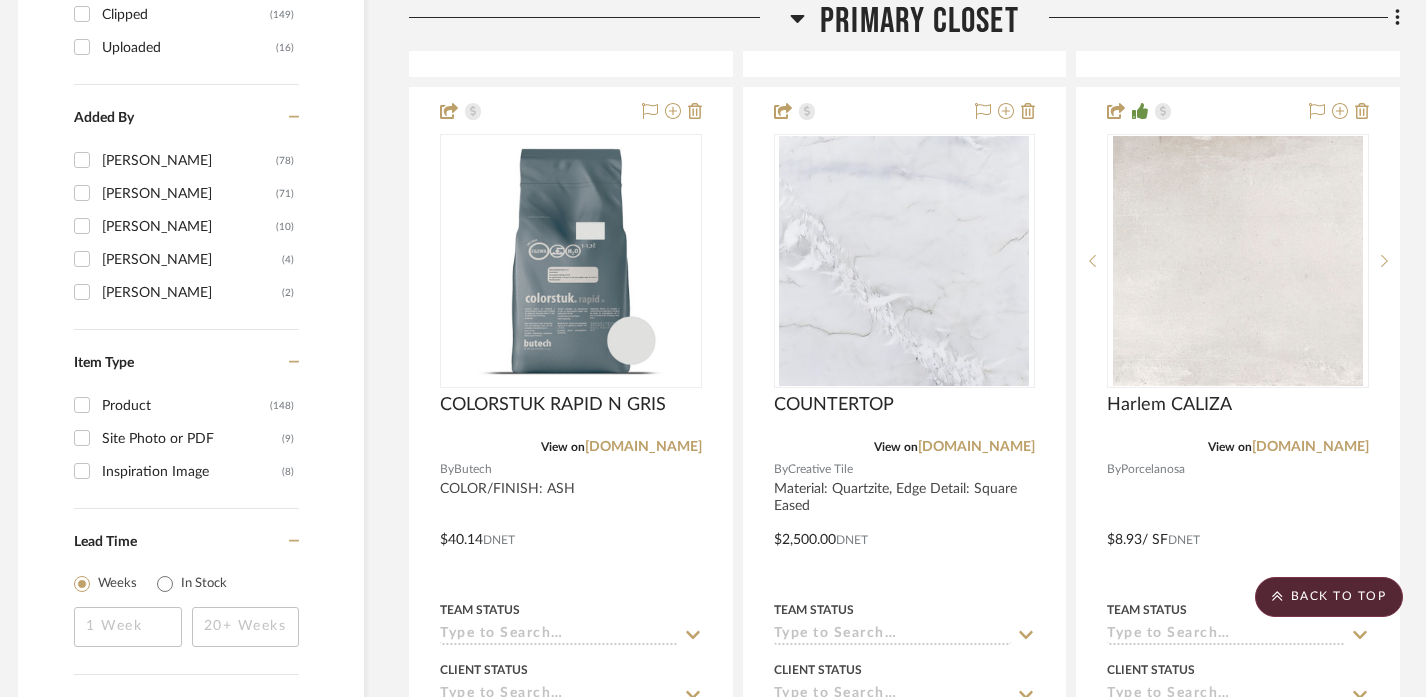 scroll, scrollTop: 2437, scrollLeft: 12, axis: both 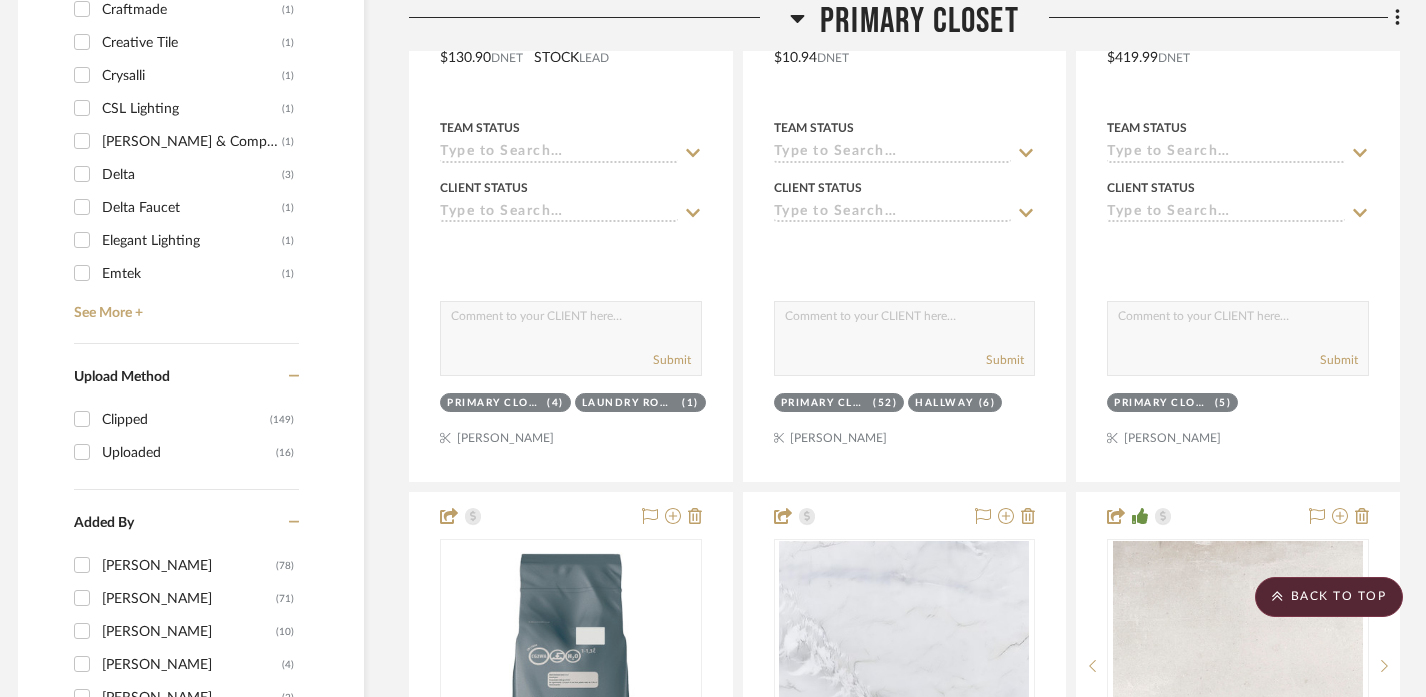 click on "Primary Closet" 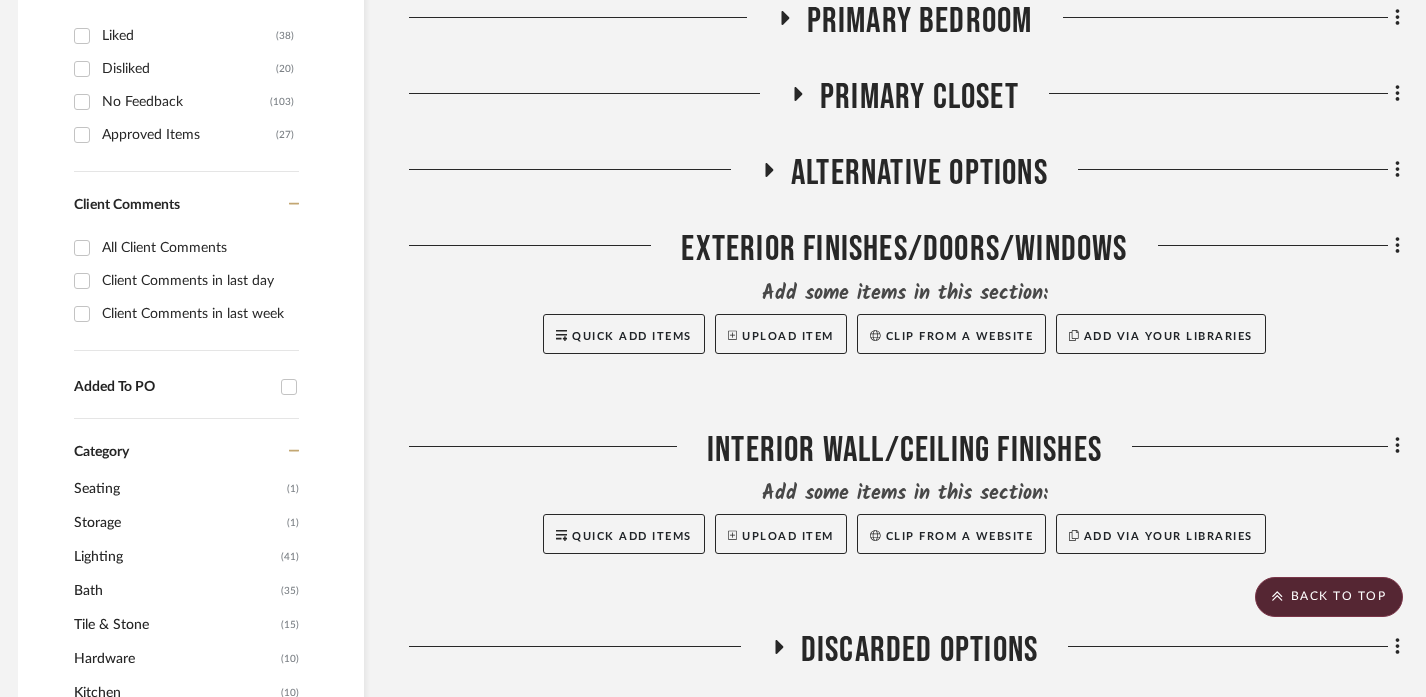 scroll, scrollTop: 731, scrollLeft: 12, axis: both 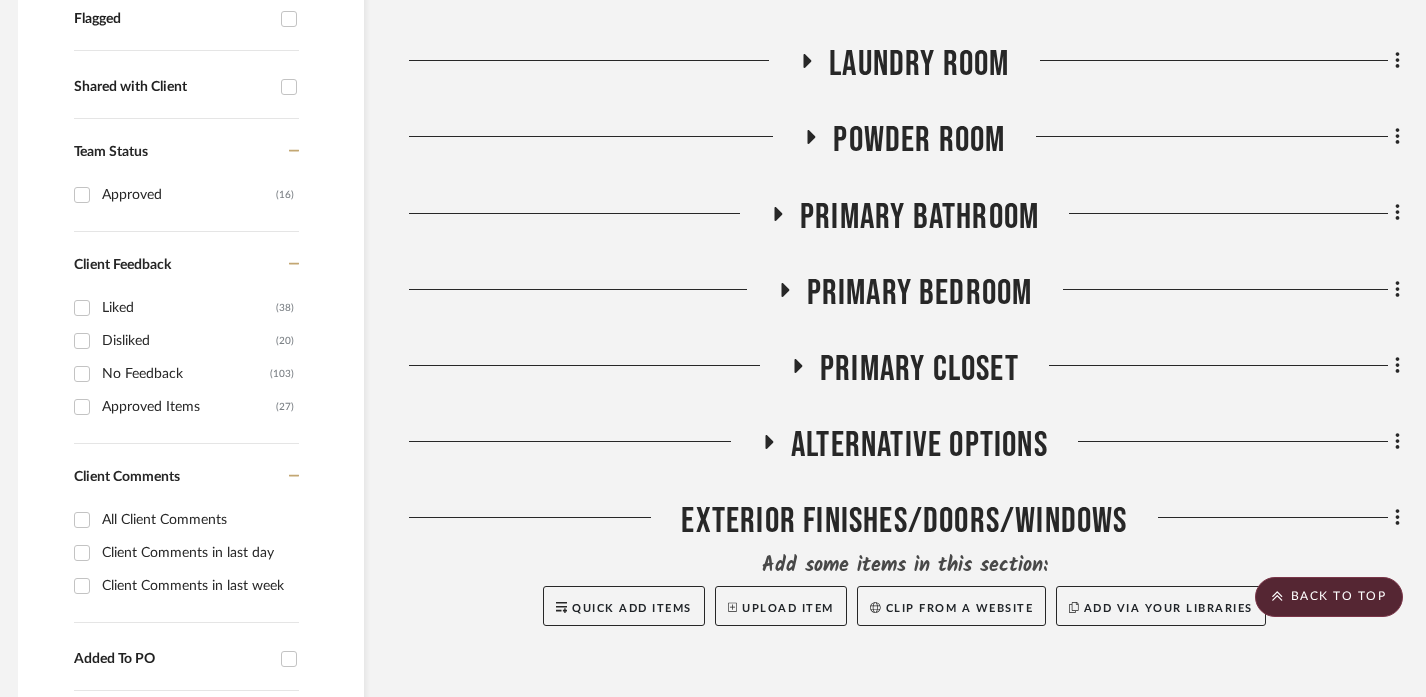 click on "Primary Bathroom" 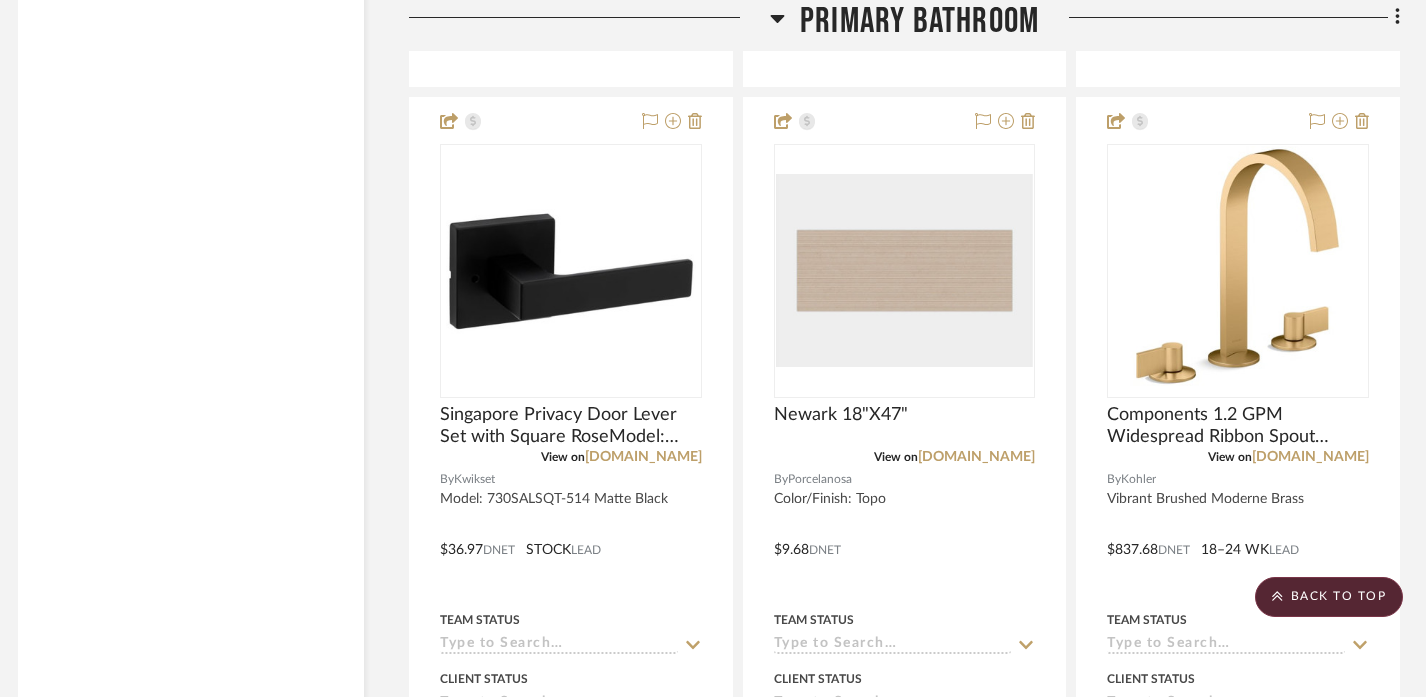 scroll, scrollTop: 4396, scrollLeft: 12, axis: both 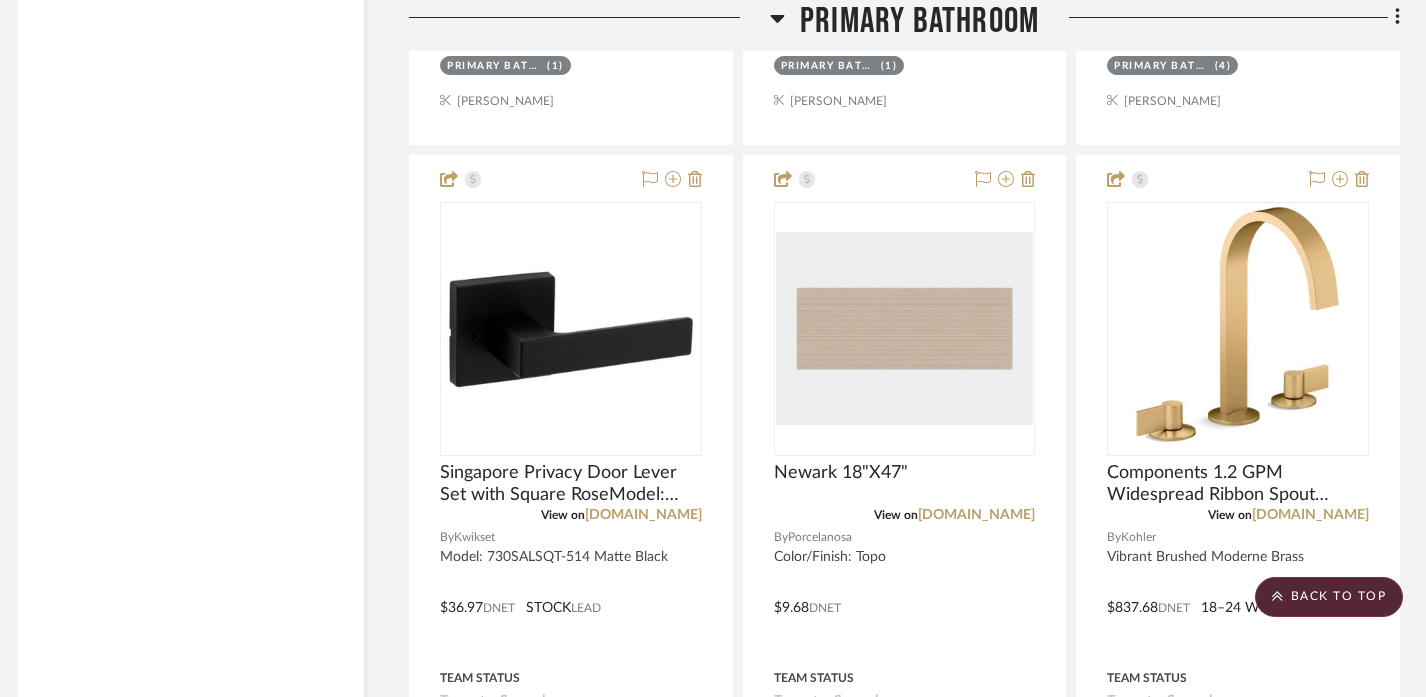 click on "Primary Bathroom" 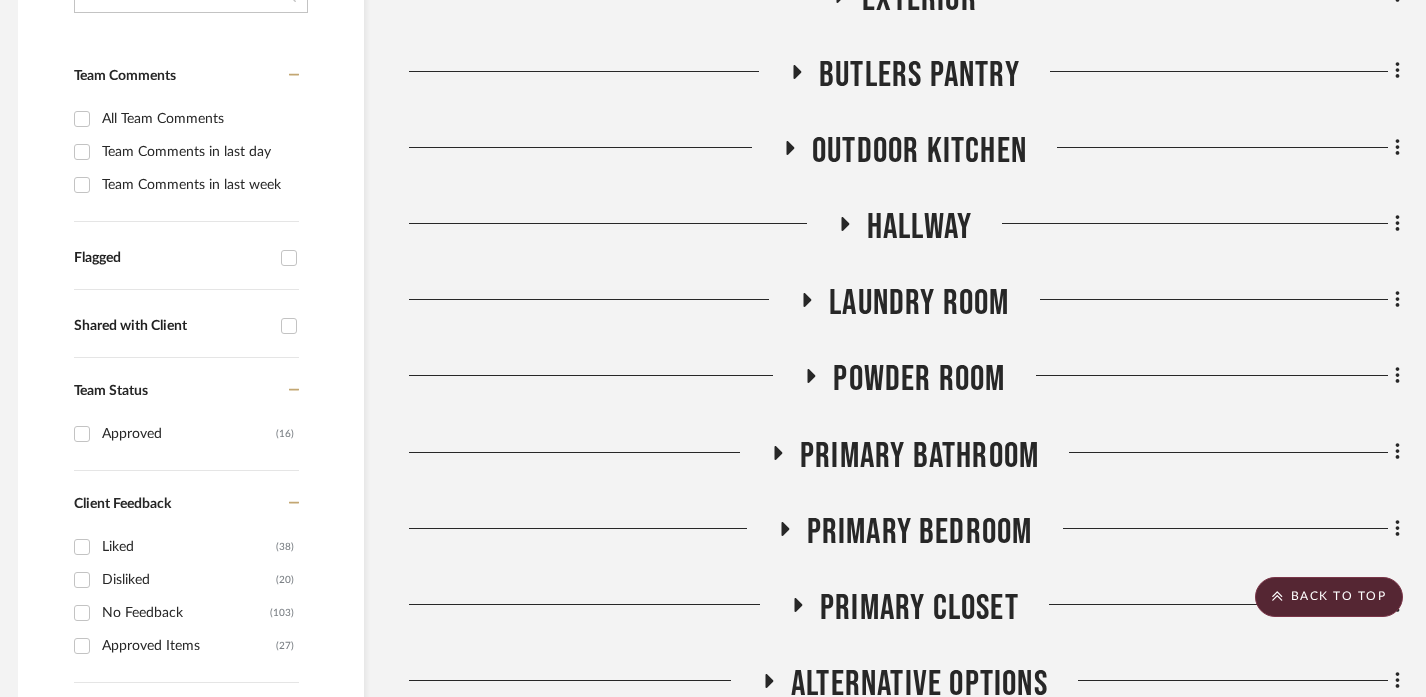 scroll, scrollTop: 480, scrollLeft: 12, axis: both 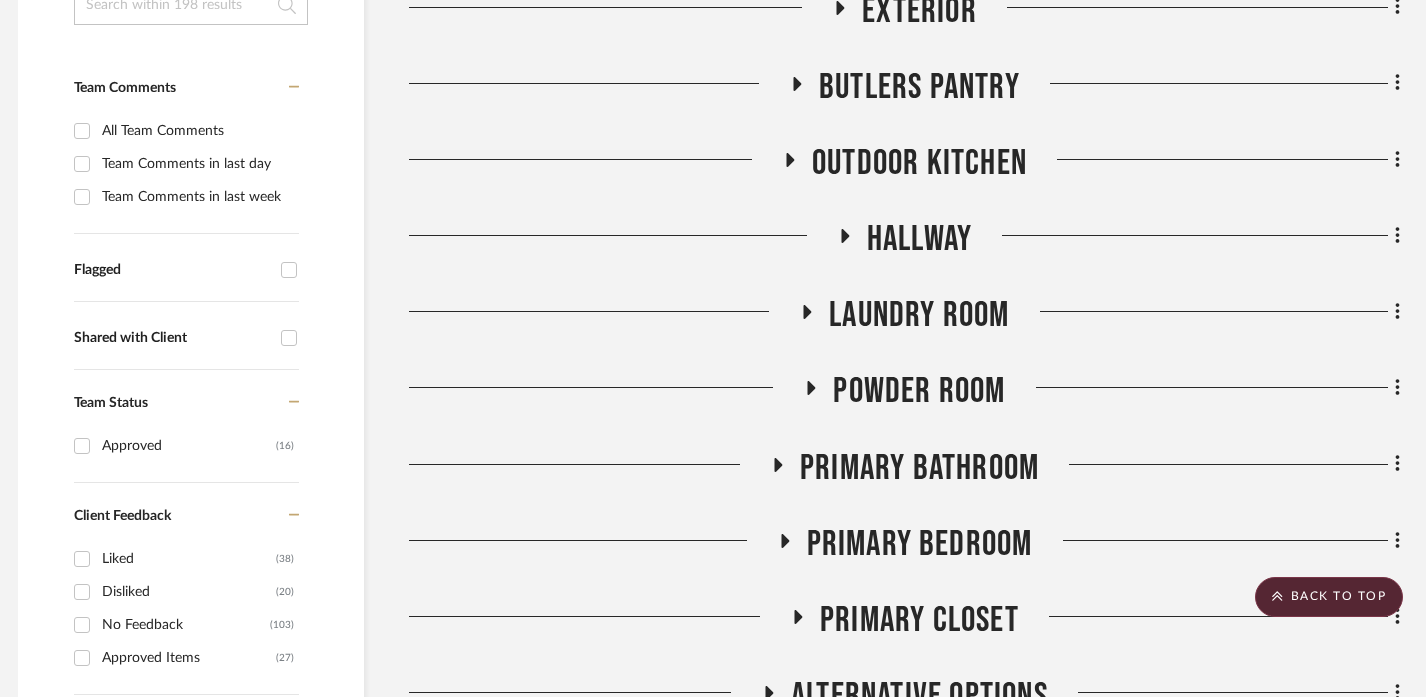 click on "Powder Room" 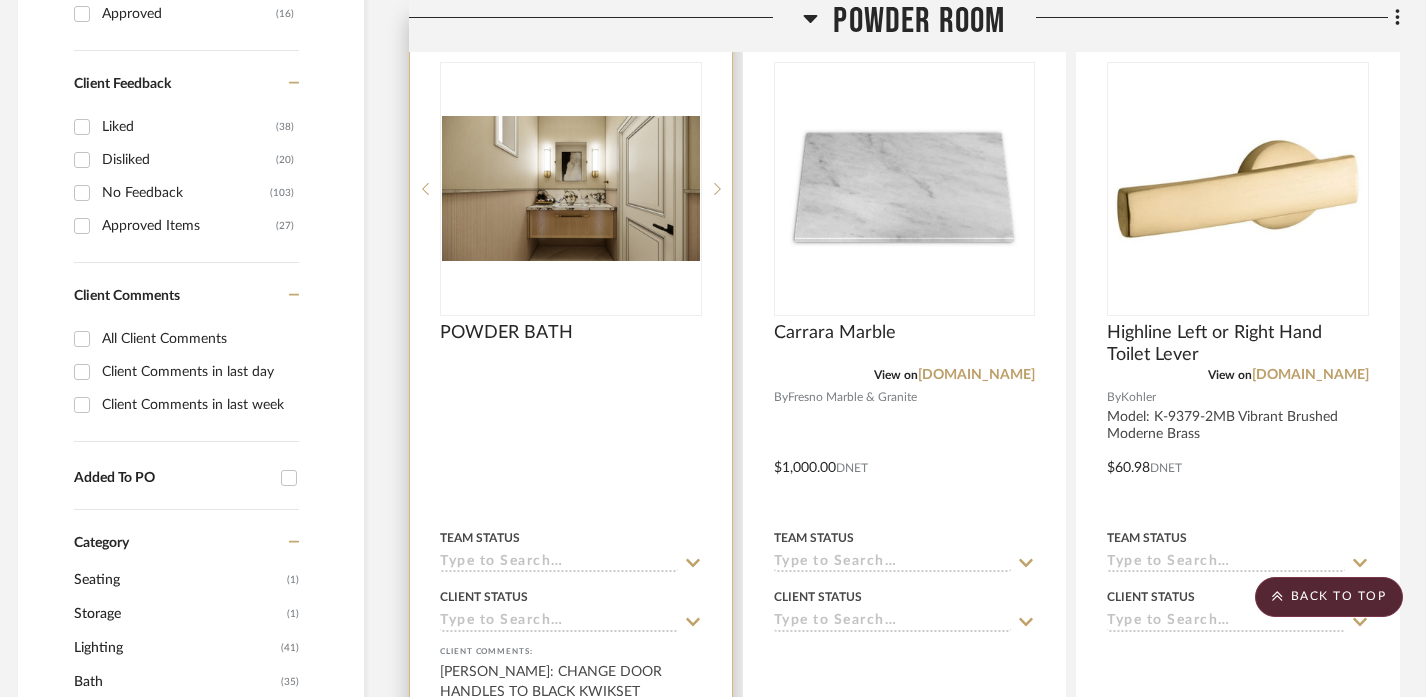 scroll, scrollTop: 911, scrollLeft: 12, axis: both 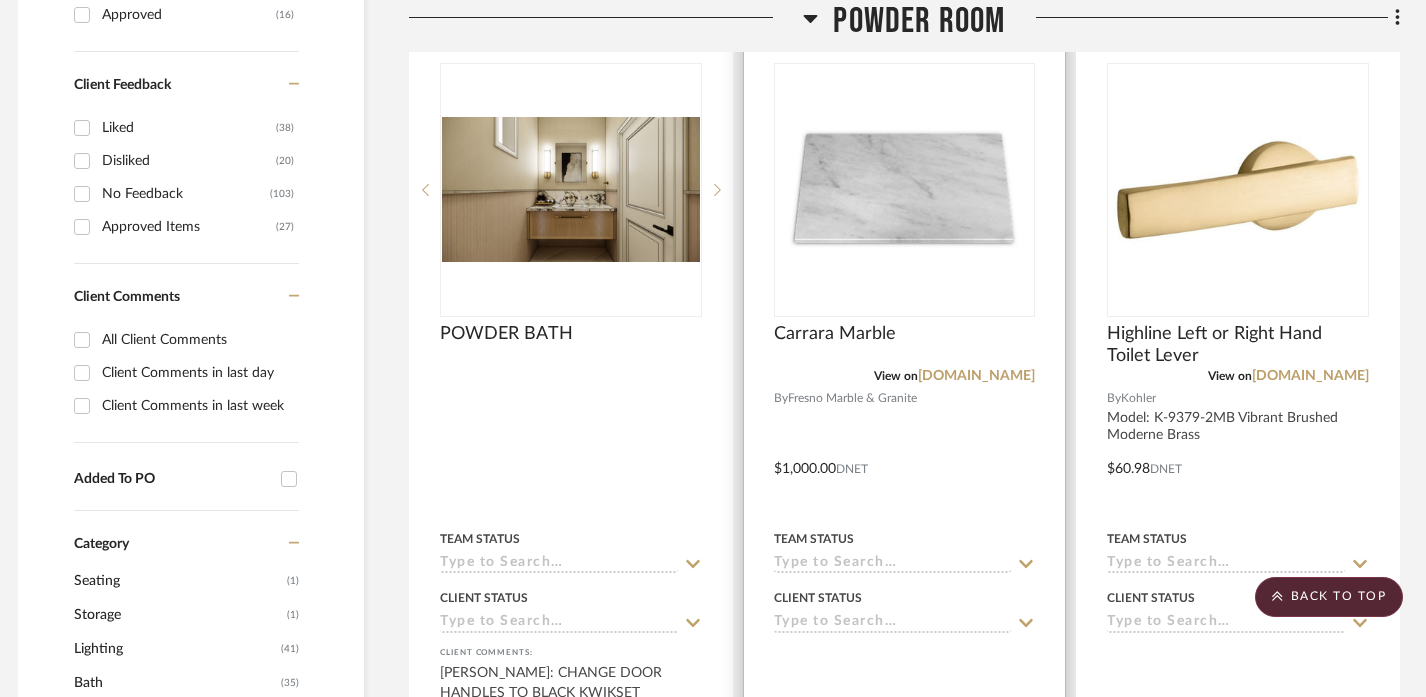 click at bounding box center (905, 454) 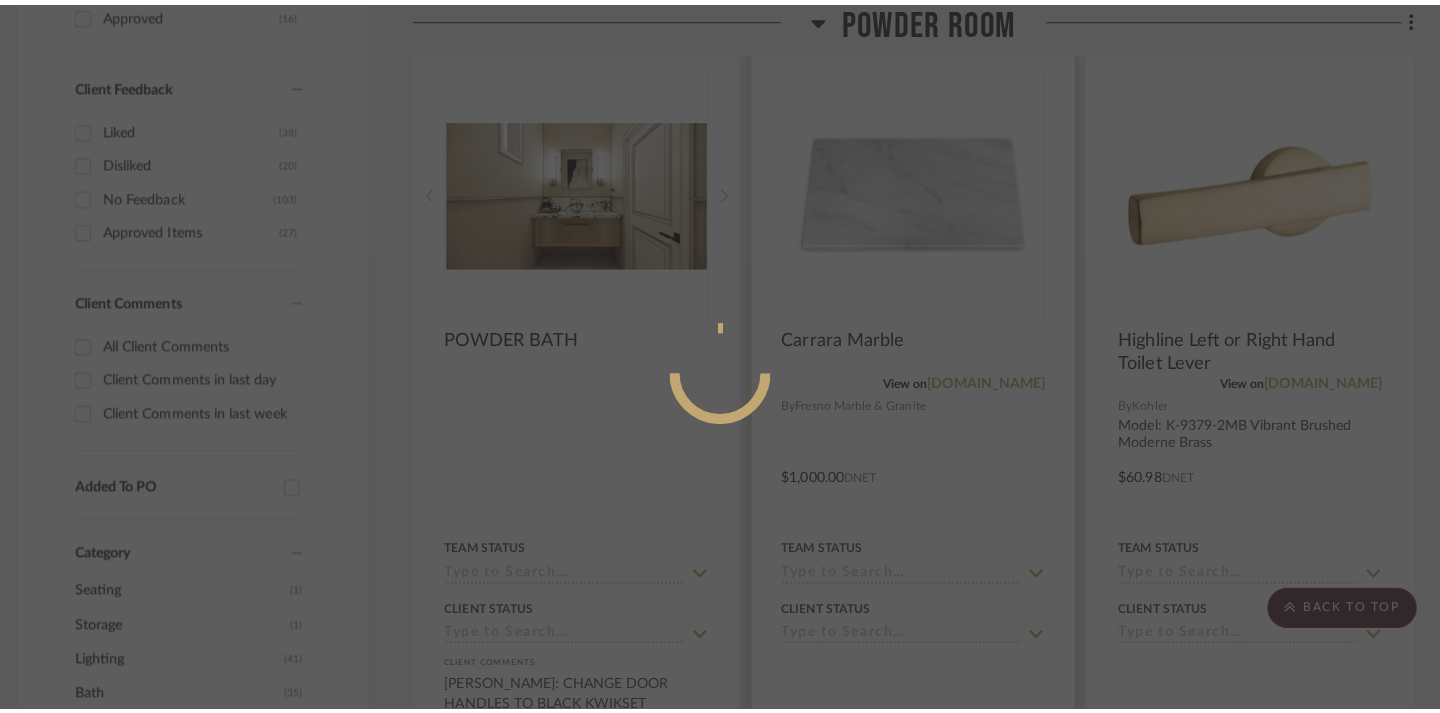scroll, scrollTop: 0, scrollLeft: 0, axis: both 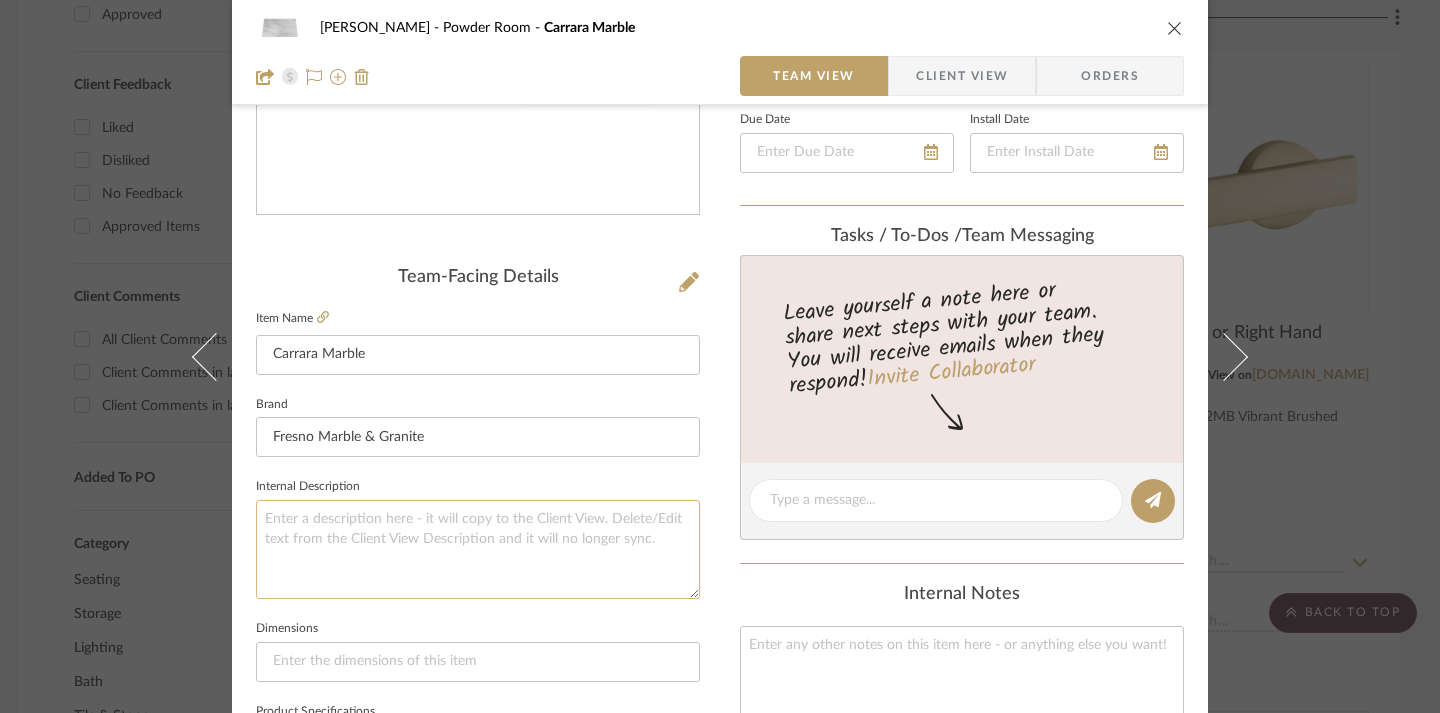 click 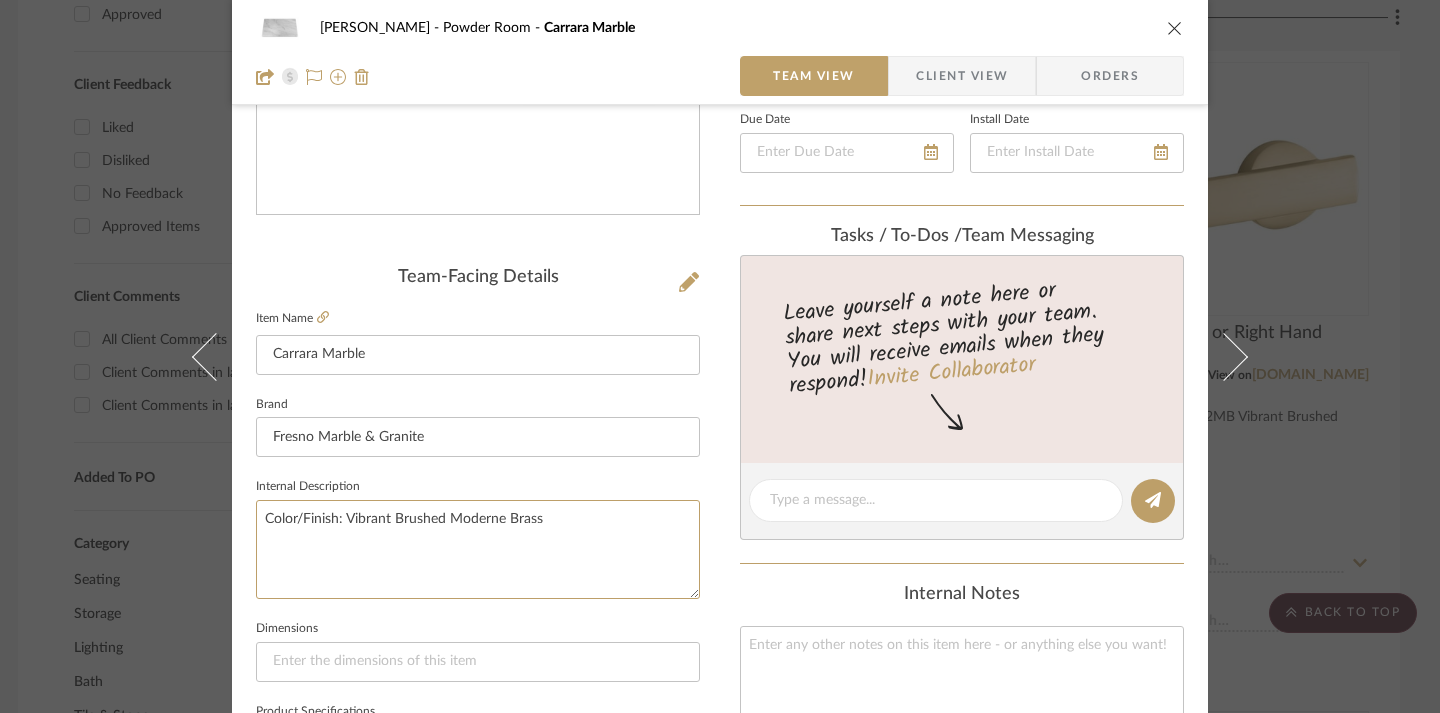 type on "Color/Finish: Vibrant Brushed Moderne Brass" 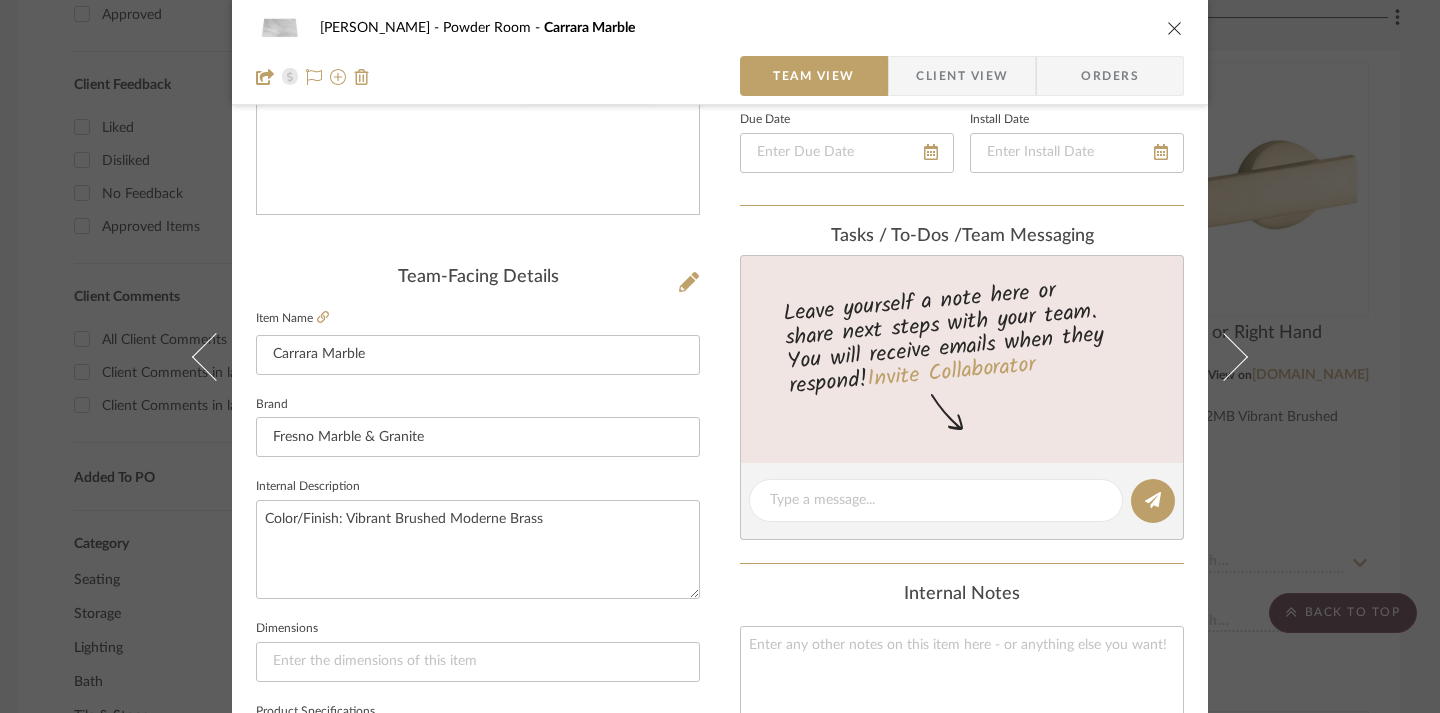 click on "[PERSON_NAME] Powder Room Carrara Marble Team View Client View Orders  Team-Facing Details   Item Name  Carrara Marble  Brand  Fresno Marble & Granite  Internal Description  Color/Finish: Vibrant Brushed Moderne Brass  Dimensions   Product Specifications   Item Costs   View Budget   Markup %  30%  Unit Cost  $1,000.00  Cost Type  DNET  Client Unit Price   $1,300.00   Quantity  1  Unit Type  Each  Subtotal   $1,300.00   Tax %  0%  Total Tax   $0.00   Shipping Cost  $0.00  Ship. Markup %  0% Taxable  Total Shipping   $0.00  Total Client Price  $1,300.00  Your Cost  $1,000.00  Your Margin  $300.00  Content here copies to Client View - confirm visibility there.  Show in Client Dashboard   Include in Budget   View Budget  Team Status  Lead Time  In Stock Weeks  Est. Min   Est. Max   Due Date   Install Date  Tasks / To-Dos /  team Messaging  Leave yourself a note here or share next steps with your team. You will receive emails when they
respond!  Invite Collaborator Internal Notes  Documents  Choose a file" at bounding box center [720, 532] 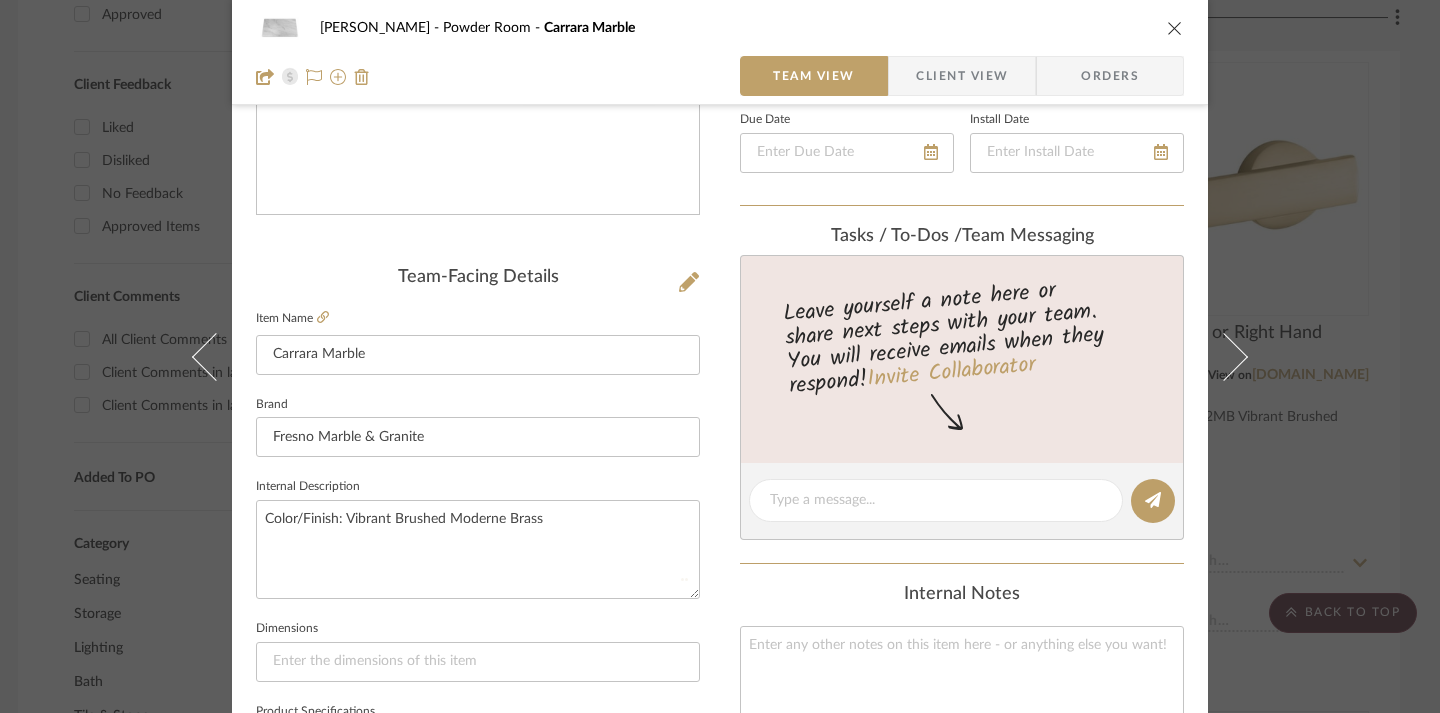 type 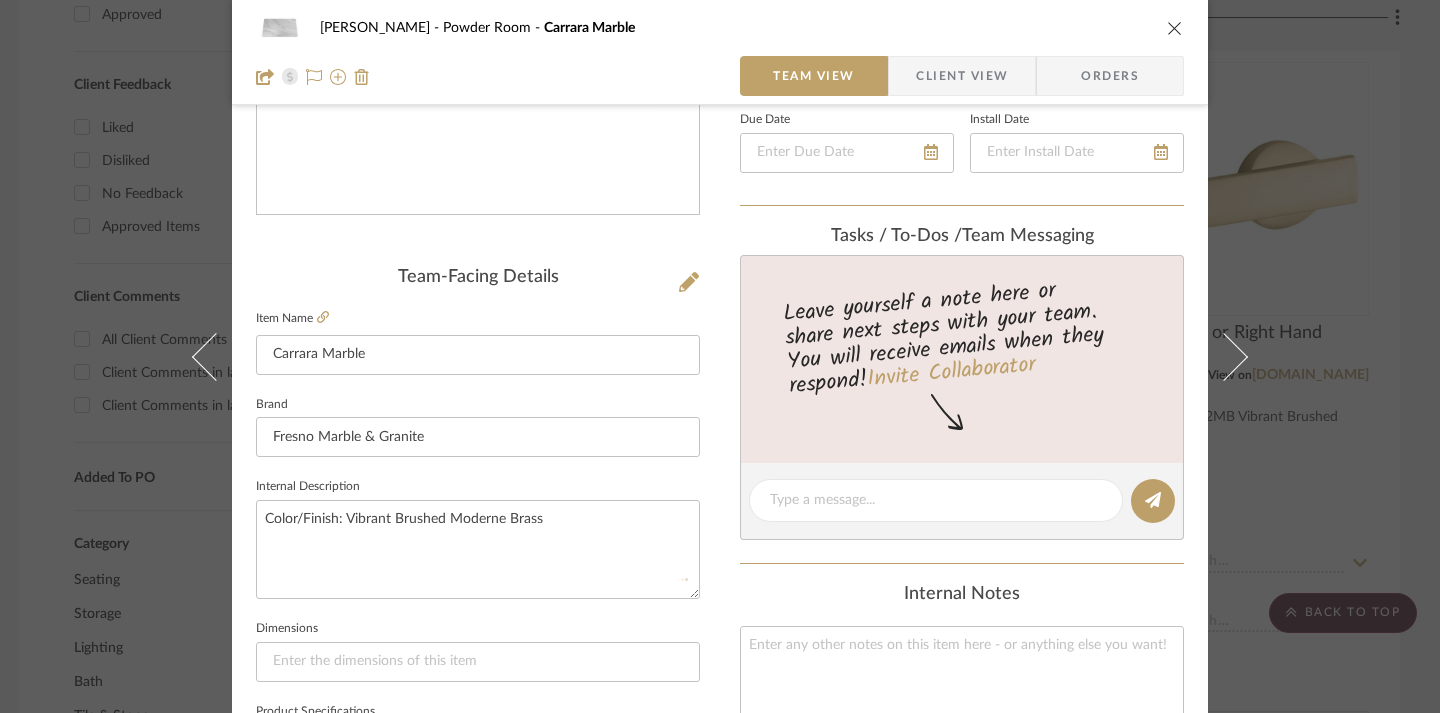 type 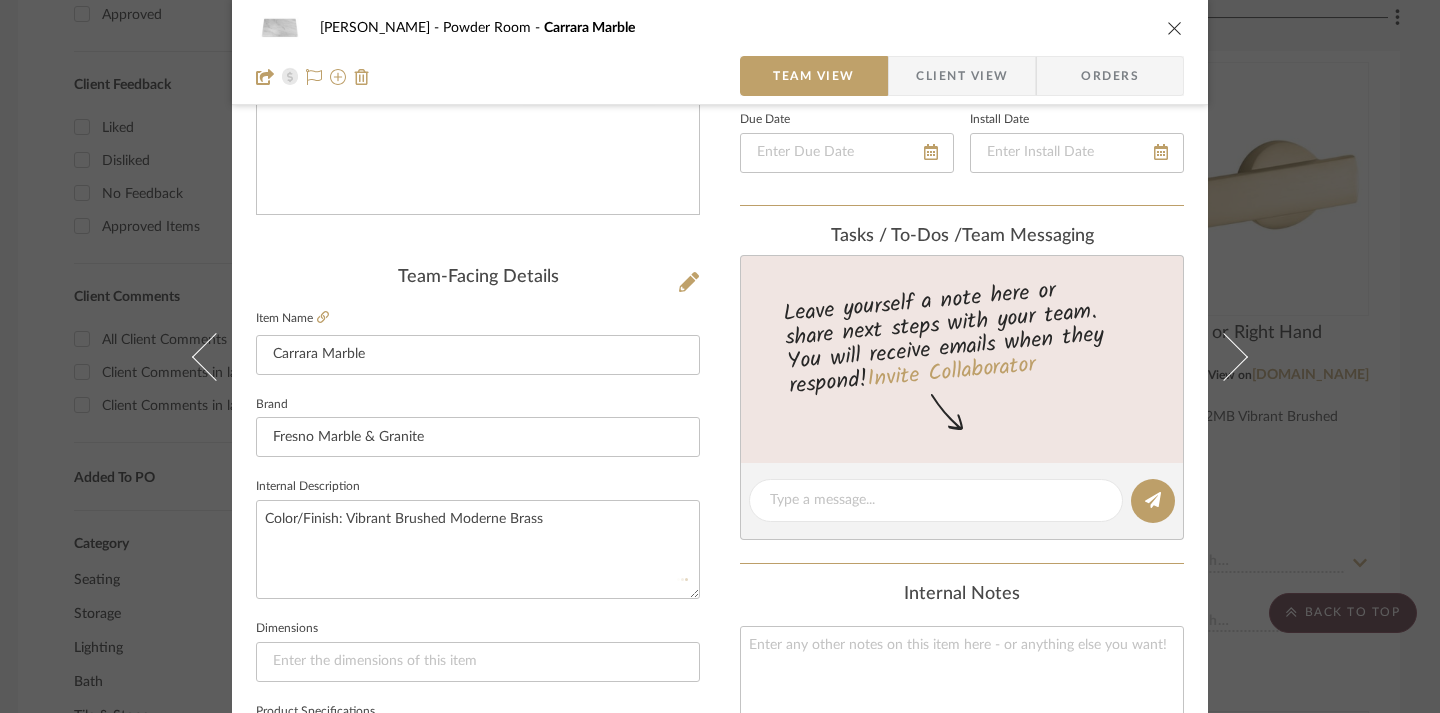 type 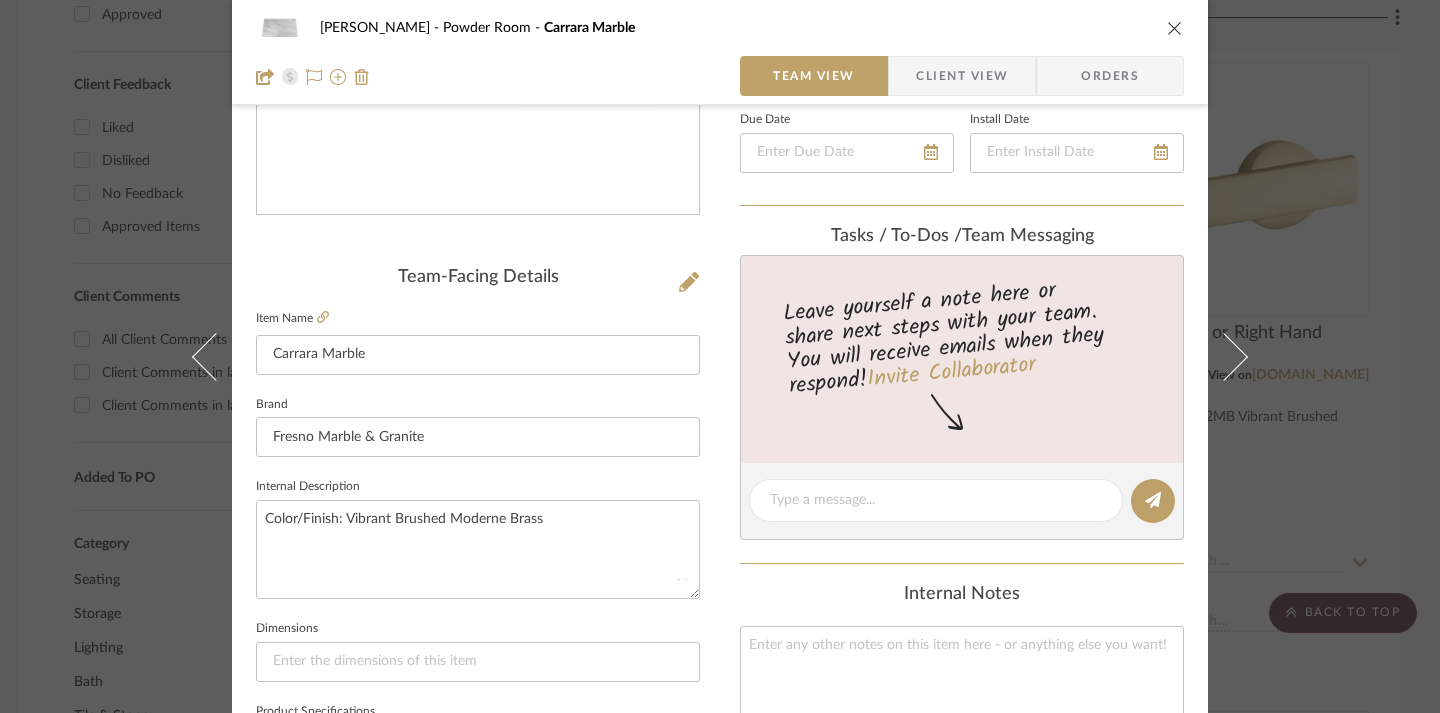 type 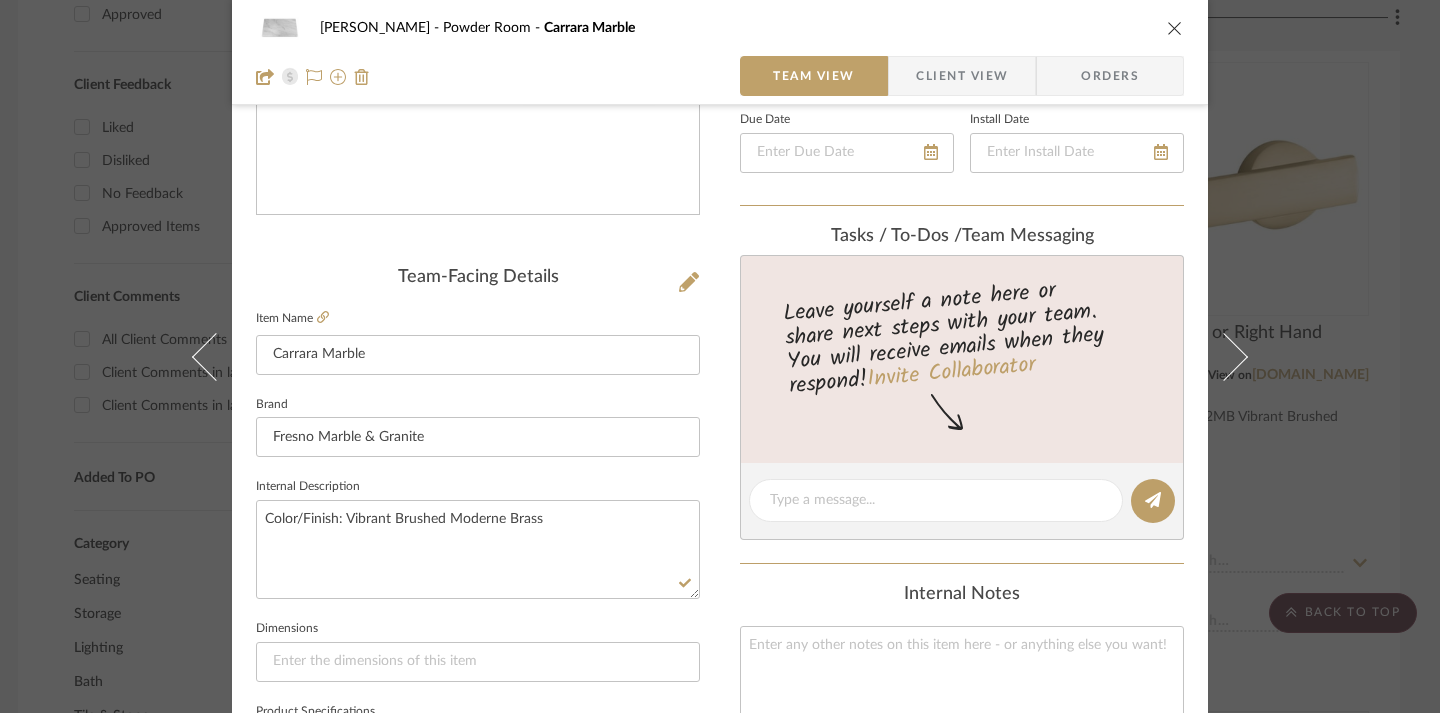 click at bounding box center [1175, 28] 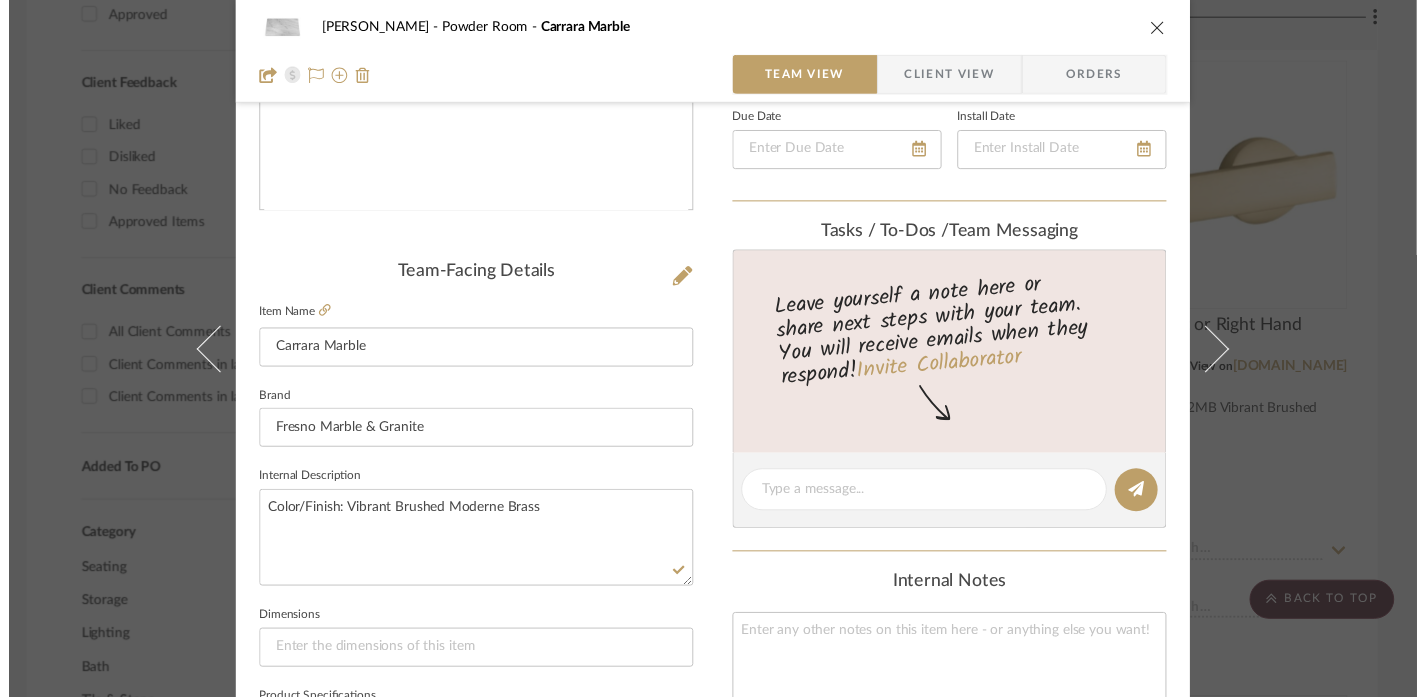 scroll, scrollTop: 911, scrollLeft: 12, axis: both 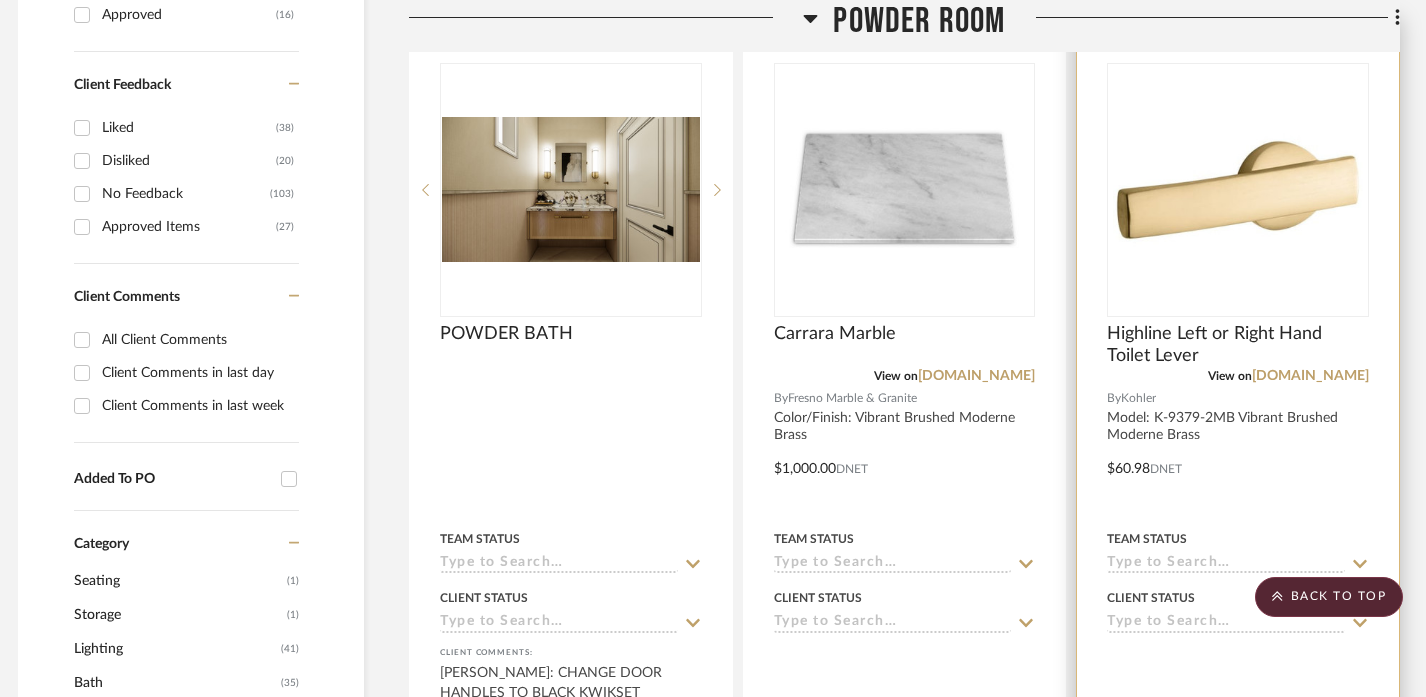 click at bounding box center (1238, 454) 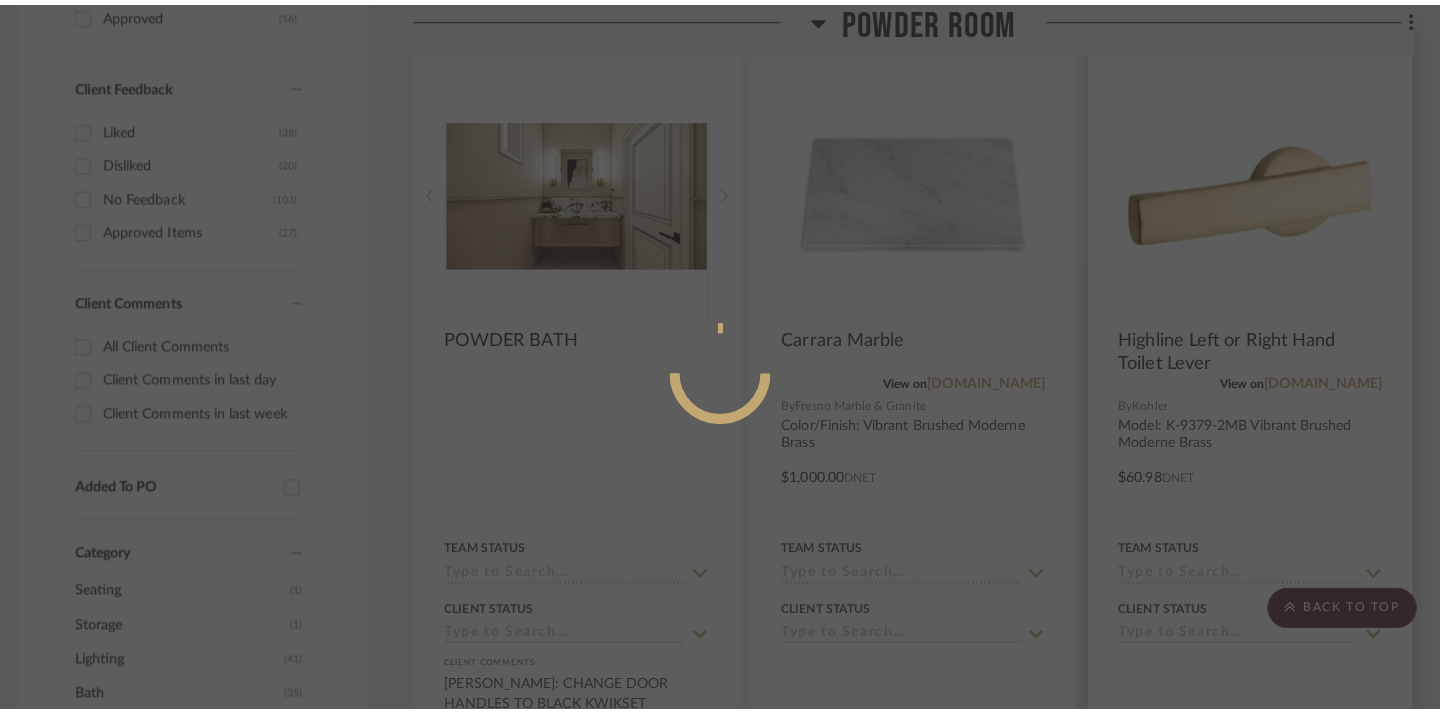 scroll, scrollTop: 0, scrollLeft: 0, axis: both 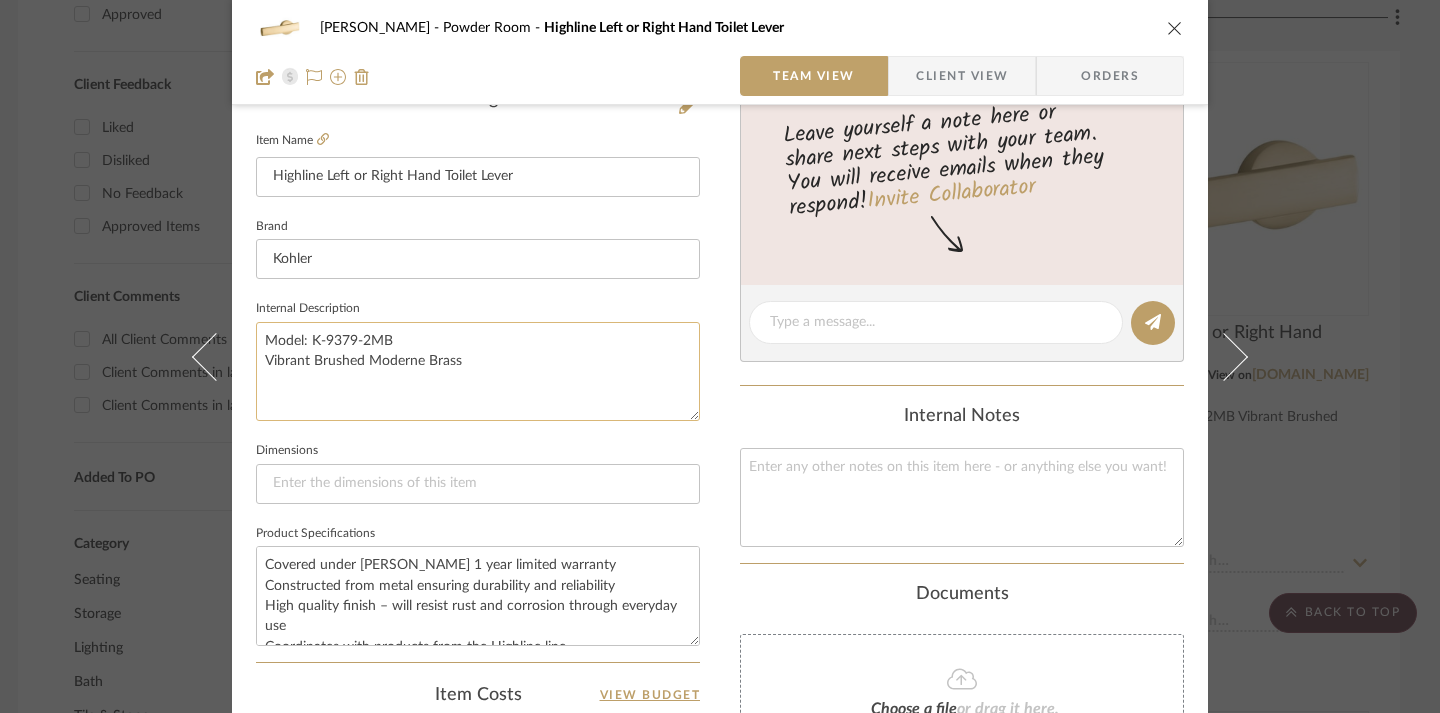 click on "Model: K-9379-2MB
Vibrant Brushed Moderne Brass" 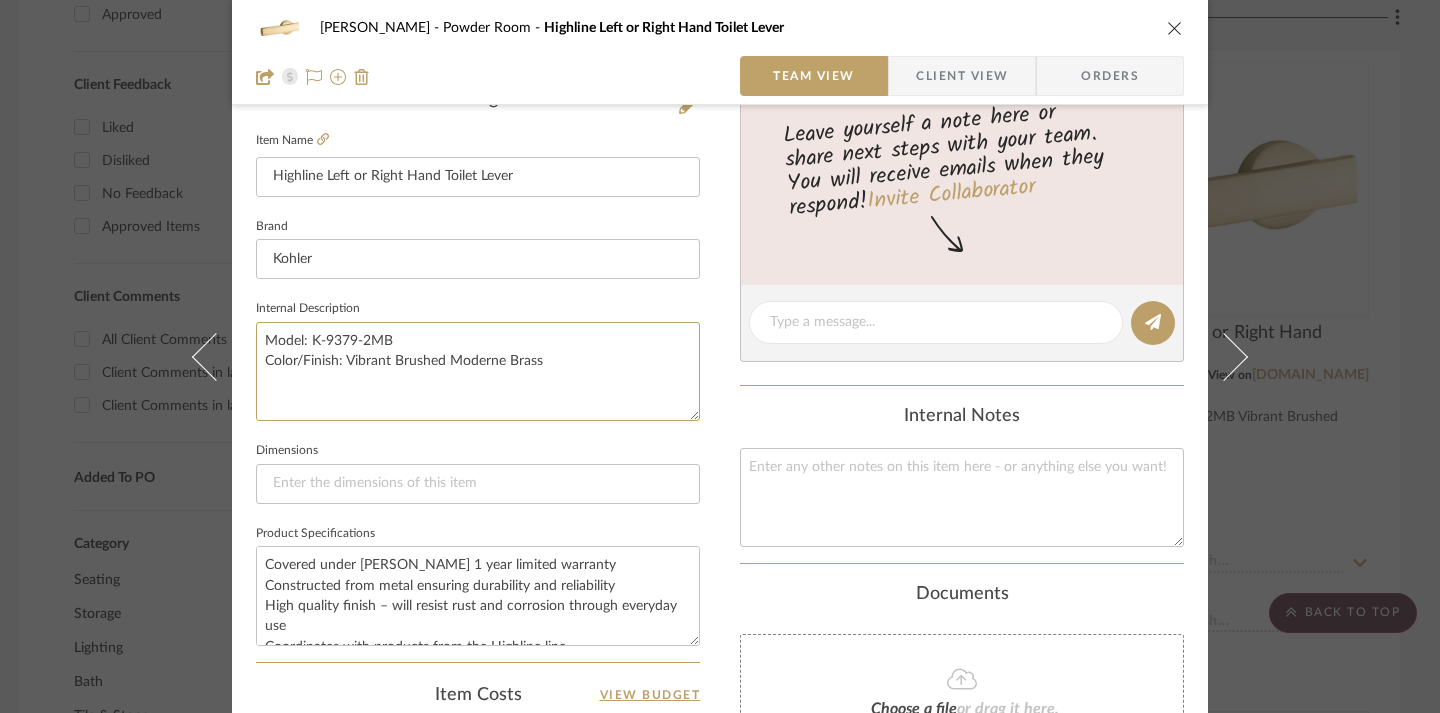 type on "Model: K-9379-2MB
Color/Finish: Vibrant Brushed Moderne Brass" 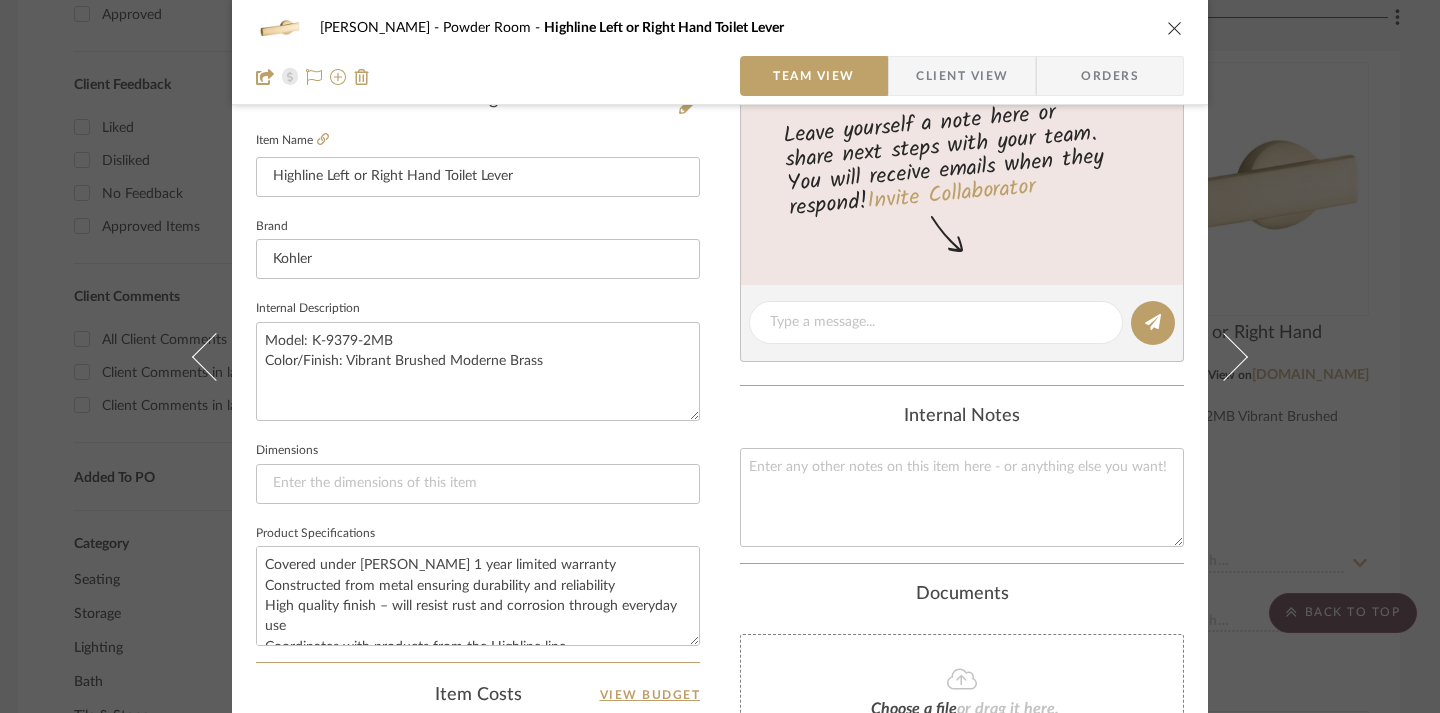 click on "[PERSON_NAME] Powder Room Highline Left or Right Hand Toilet Lever Team View Client View Orders  Team-Facing Details   Item Name  Highline Left or Right Hand Toilet Lever  Brand  Kohler  Internal Description  Model: K-9379-2MB
Color/Finish: Vibrant Brushed Moderne Brass  Dimensions   Product Specifications  Covered under Kohler's 1 year limited warranty
Constructed from metal ensuring durability and reliability
High quality finish – will resist rust and corrosion through everyday use
Coordinates with products from the Highline line
ADA compliant  Item Costs   View Budget   Markup %  30%  Unit Cost  $60.98  Cost Type  DNET  Client Unit Price   $79.27   Quantity  1  Unit Type  Each  Subtotal   $79.27   Tax %  0%  Total Tax   $0.00   Shipping Cost  $0.00  Ship. Markup %  0% Taxable  Total Shipping   $0.00  Total Client Price  $79.27  Your Cost  $60.98  Your Margin  $18.29  Content here copies to Client View - confirm visibility there.  Show in Client Dashboard   Include in Budget   View Budget  Team Status Weeks" at bounding box center [720, 354] 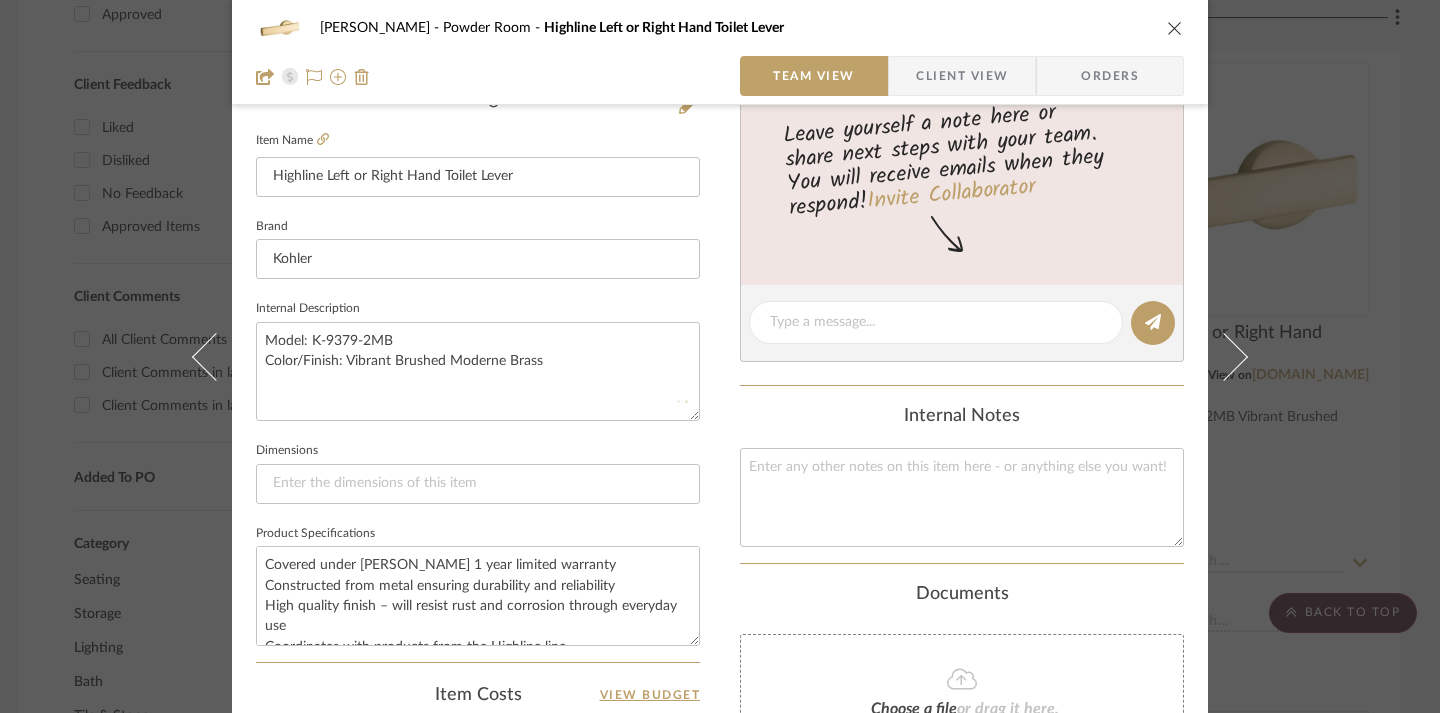 type 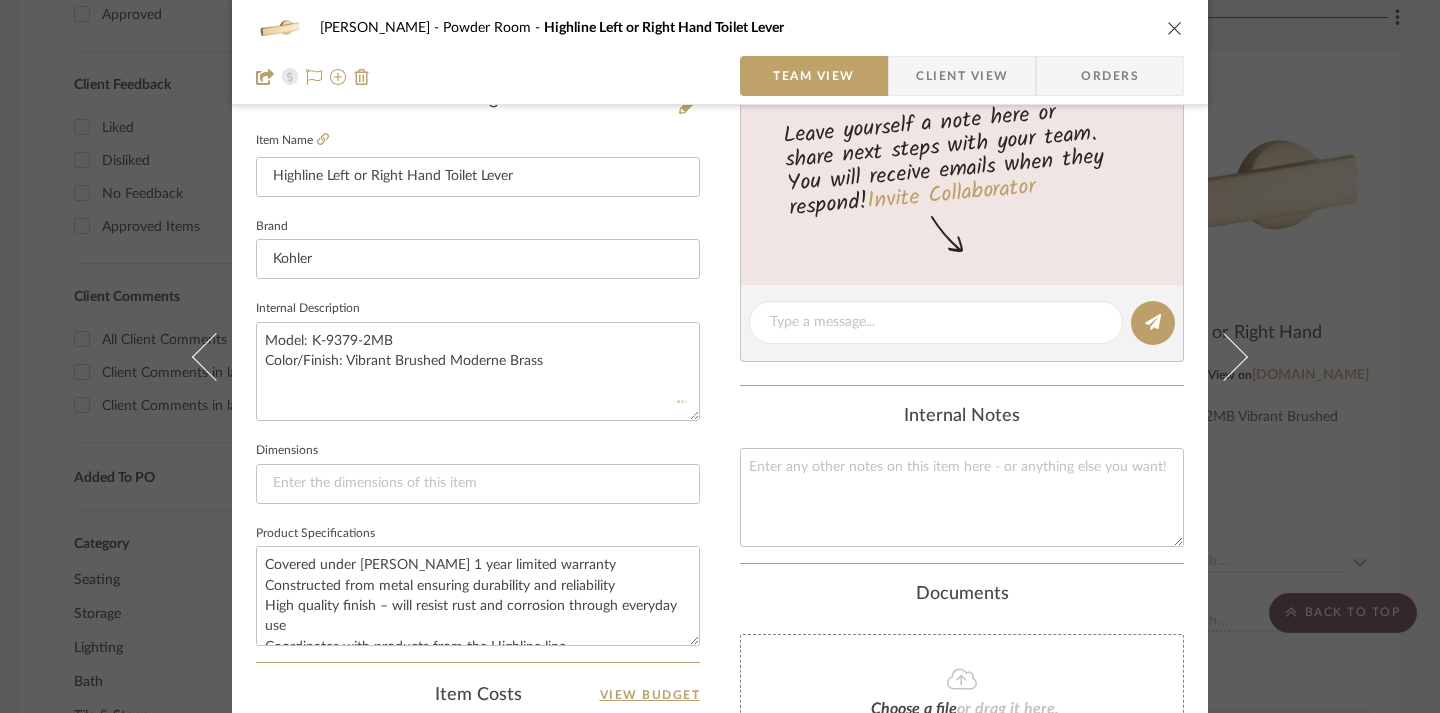 type 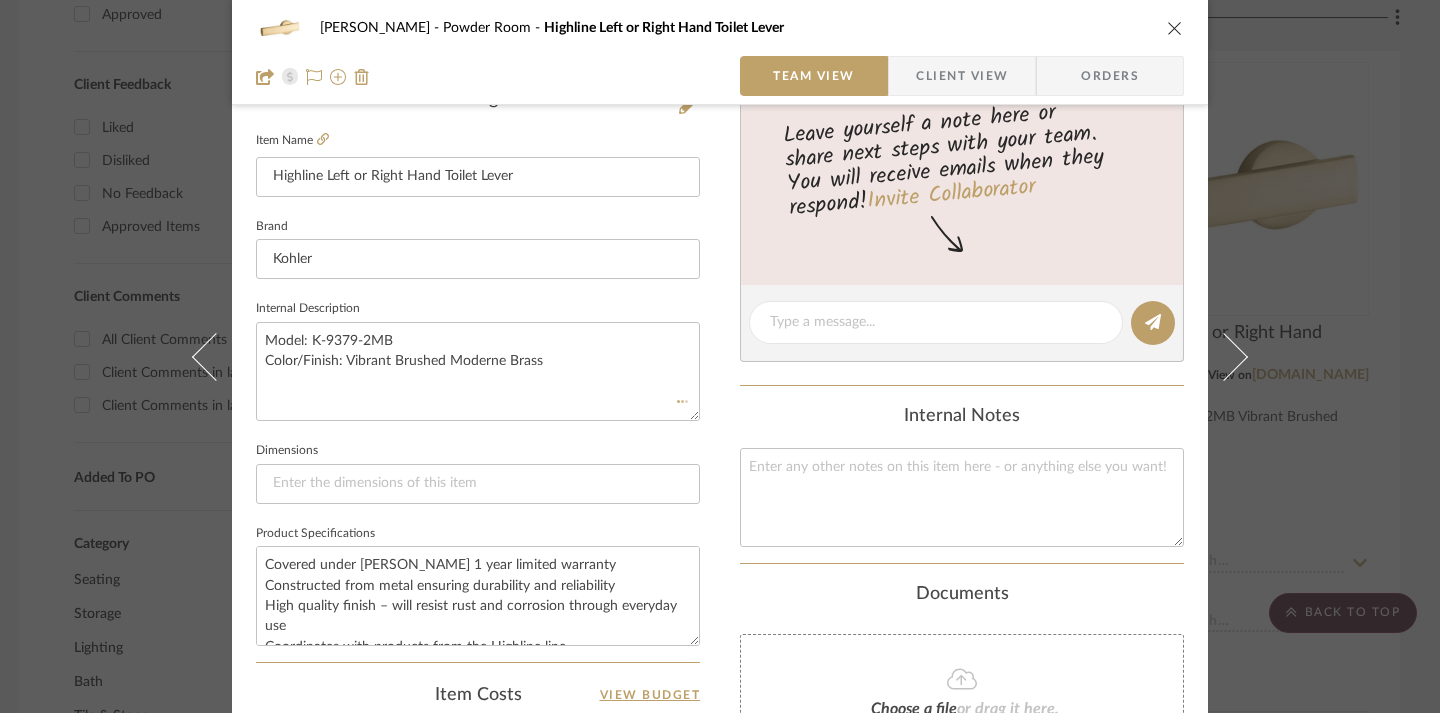 type 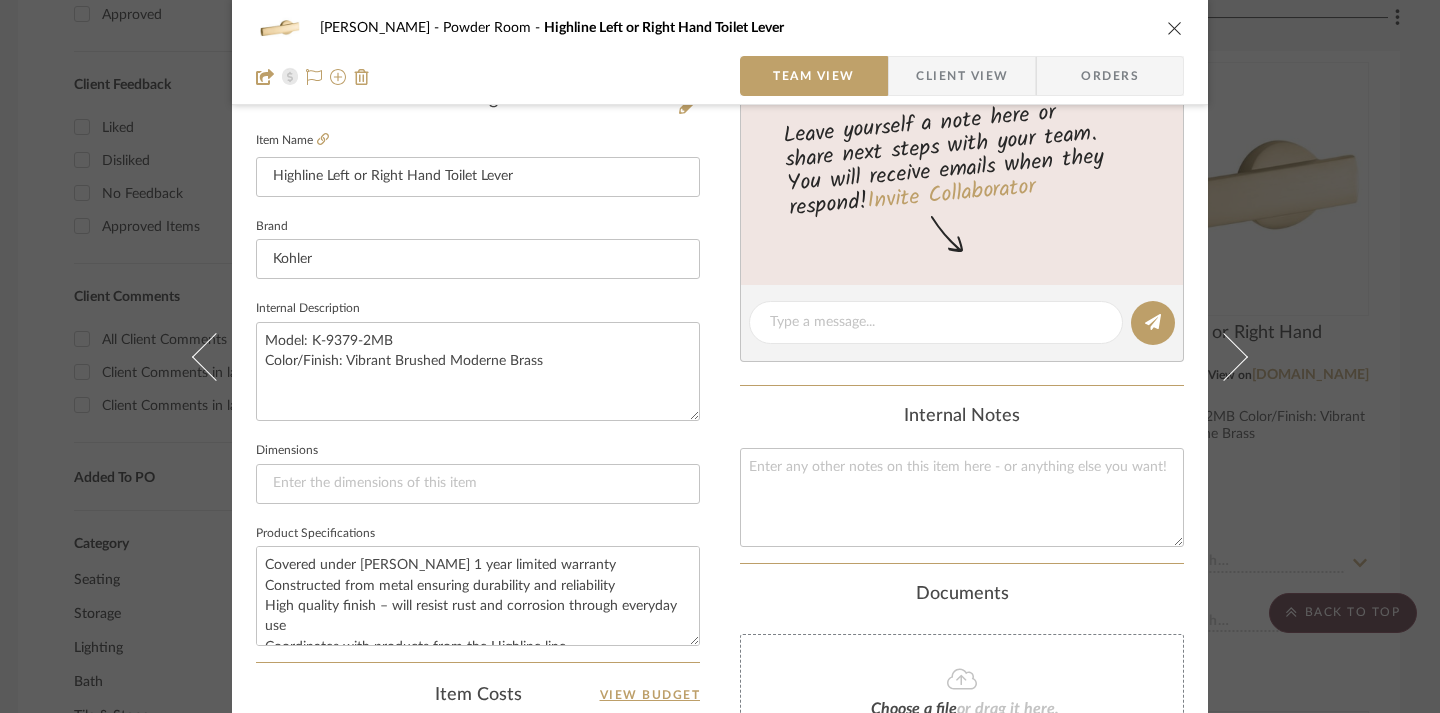 click at bounding box center [1175, 28] 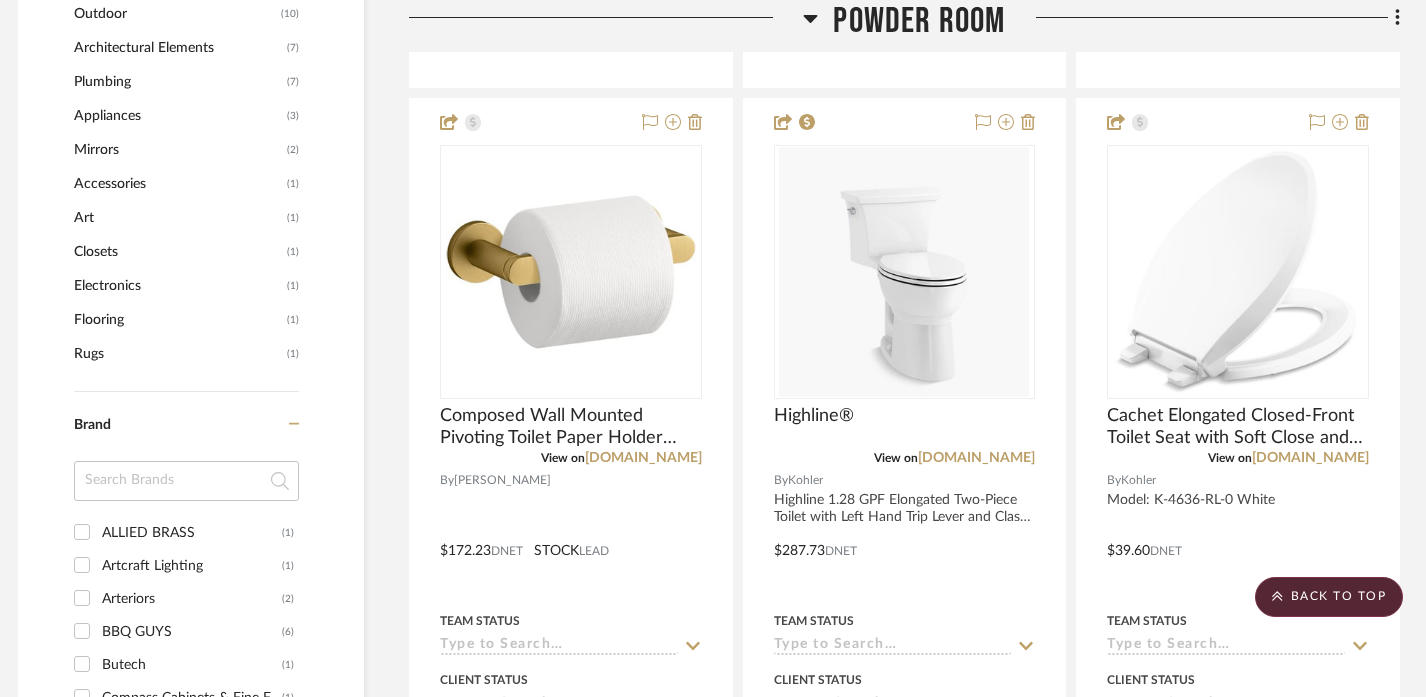 scroll, scrollTop: 1714, scrollLeft: 12, axis: both 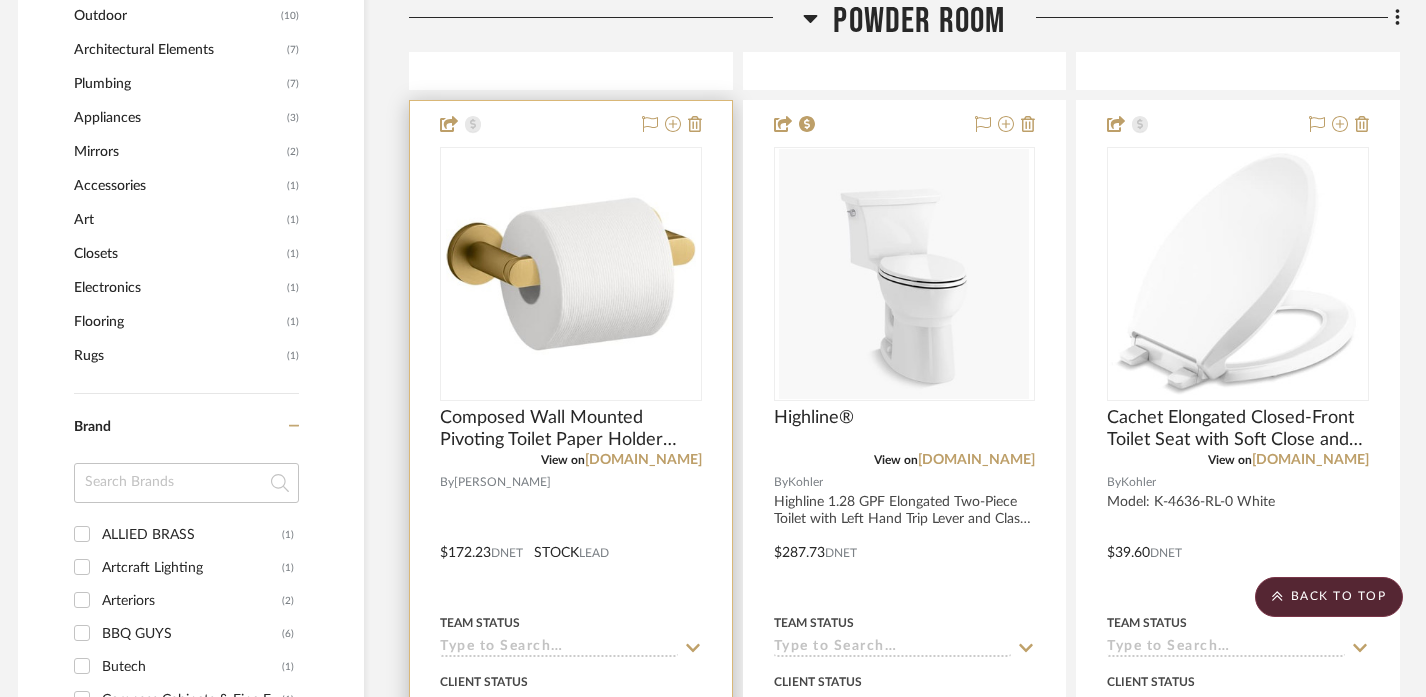 click at bounding box center [571, 538] 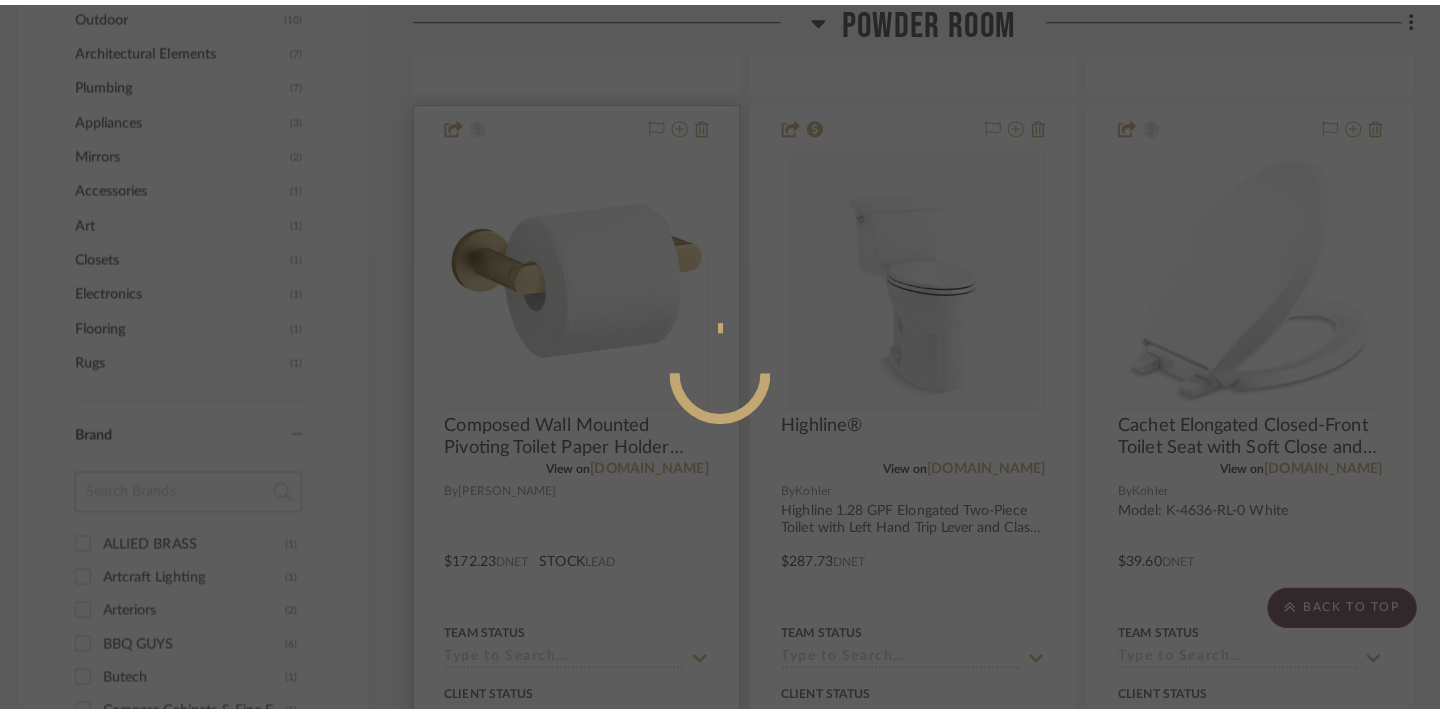 scroll, scrollTop: 0, scrollLeft: 0, axis: both 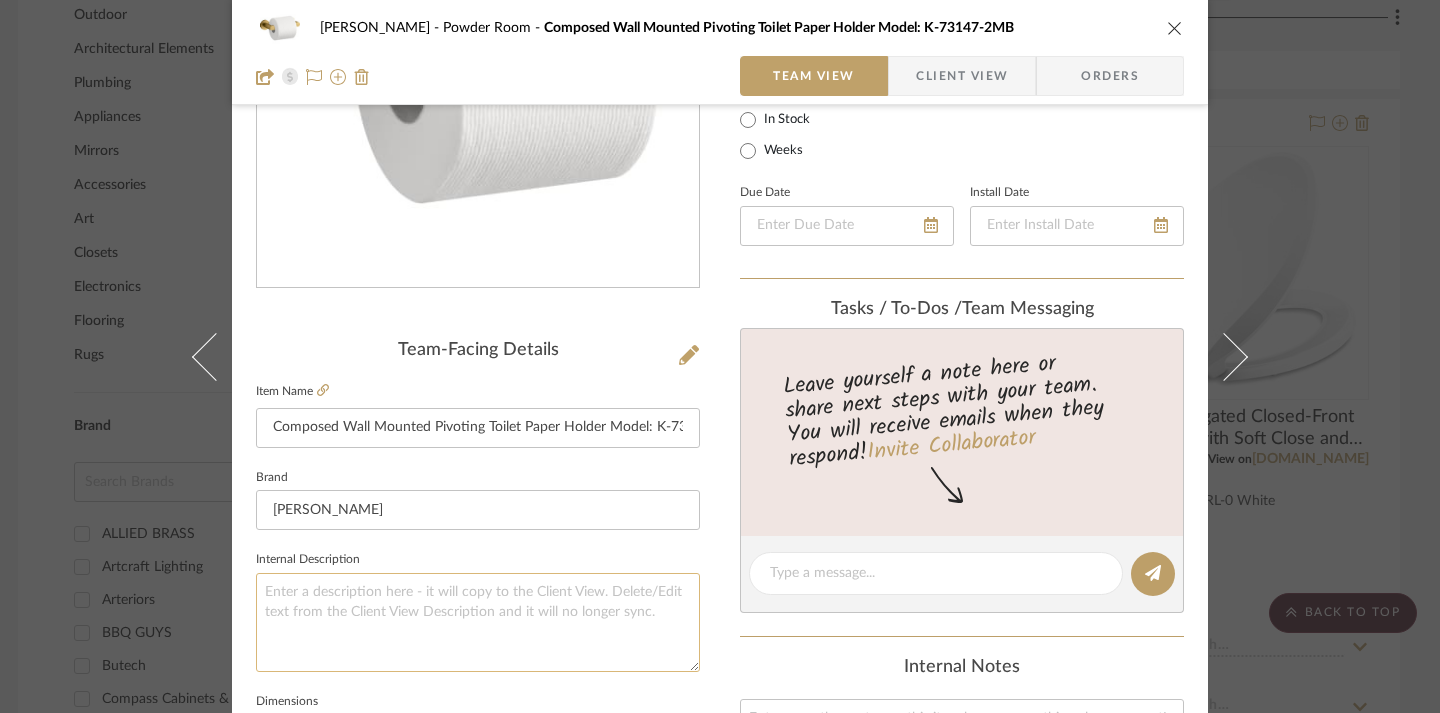 click 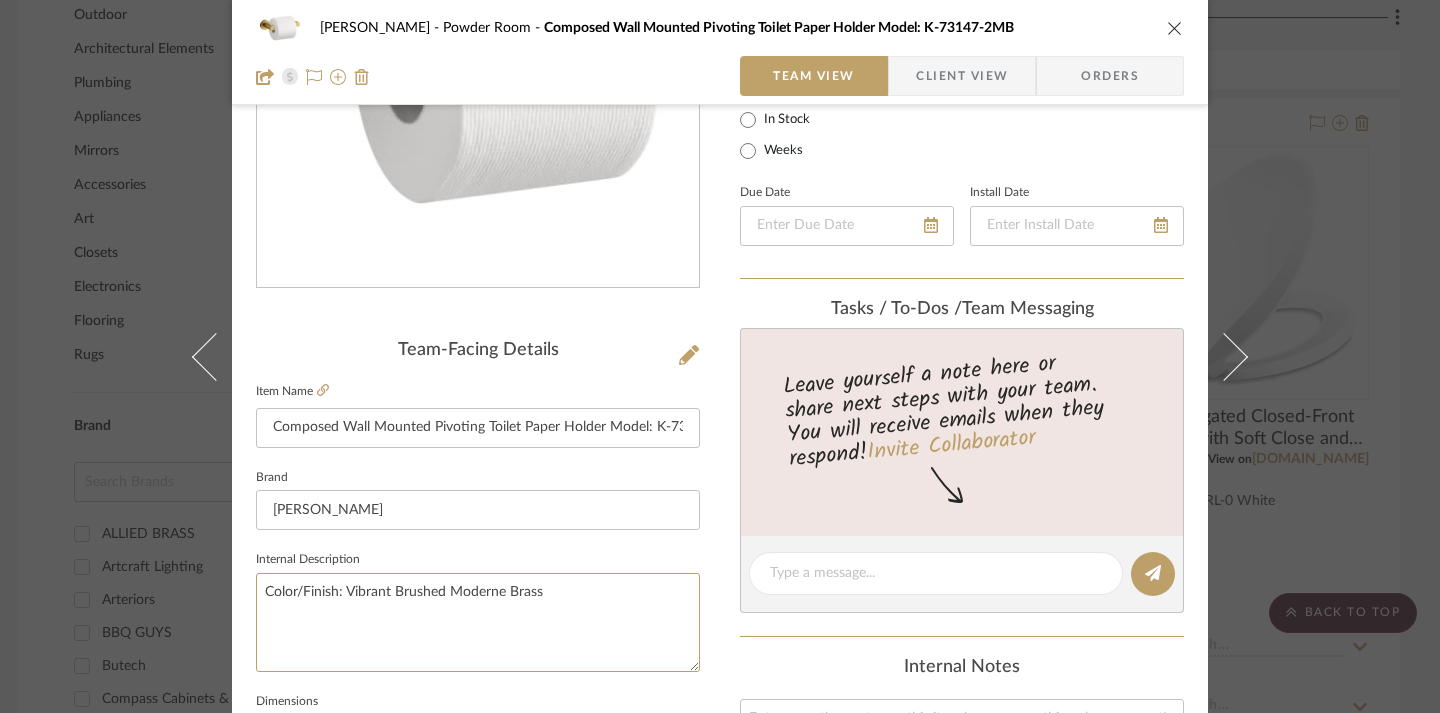 type on "Color/Finish: Vibrant Brushed Moderne Brass" 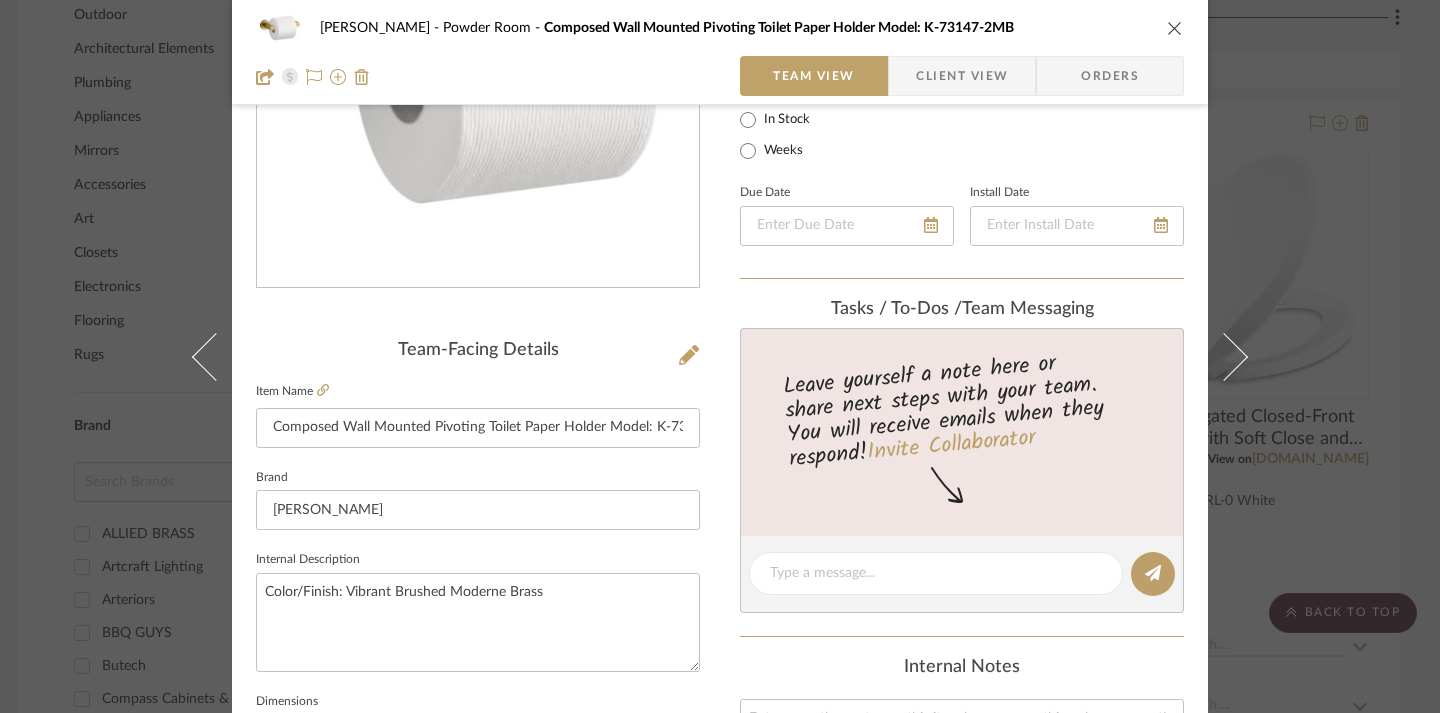 click on "[PERSON_NAME] Powder Room Composed Wall Mounted Pivoting Toilet Paper Holder Model: K-73147-2MB Team View Client View Orders  Team-Facing Details   Item Name  Composed Wall Mounted Pivoting Toilet Paper Holder Model: K-73147-2MB  Brand  [PERSON_NAME]  Internal Description  Color/Finish: Vibrant Brushed Moderne Brass  Dimensions  Width: 6" (distance between installation centers) X Projection (Depth): 3-3/16" (wall to edge of product) X Height: 2" (top to bottom)  Product Specifications   Item Costs   View Budget   Markup %  30%  Unit Cost  $172.23  Cost Type  DNET  Client Unit Price   $223.90   Quantity  1  Unit Type  Each  Subtotal   $223.90   Tax %  0%  Total Tax   $0.00   Shipping Cost  $0.00  Ship. Markup %  0% Taxable  Total Shipping   $0.00  Total Client Price  $223.90  Your Cost  $172.23  Your Margin  $51.67  Content here copies to Client View - confirm visibility there.  Show in Client Dashboard   Include in Budget   View Budget  Team Status  Lead Time  In Stock Weeks  Due Date   Install Date  team Messaging" at bounding box center [720, 605] 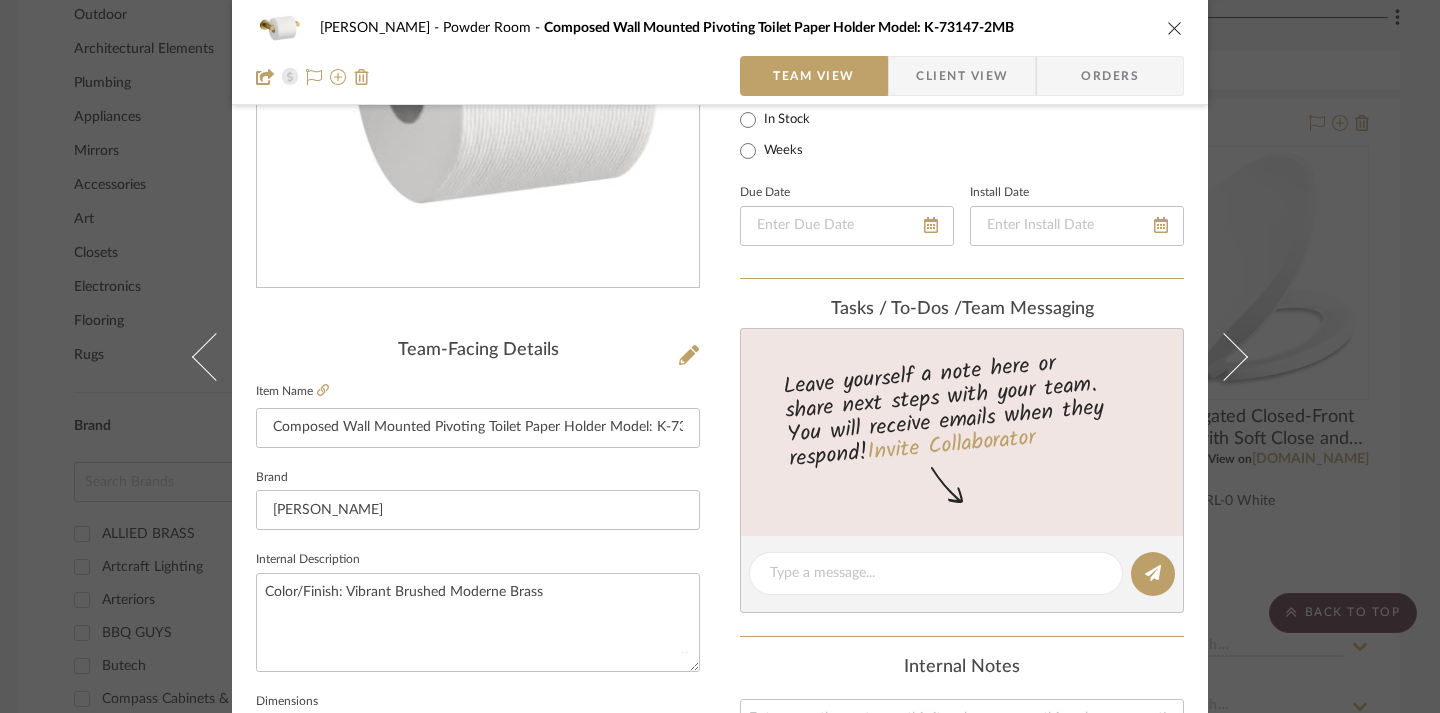 type 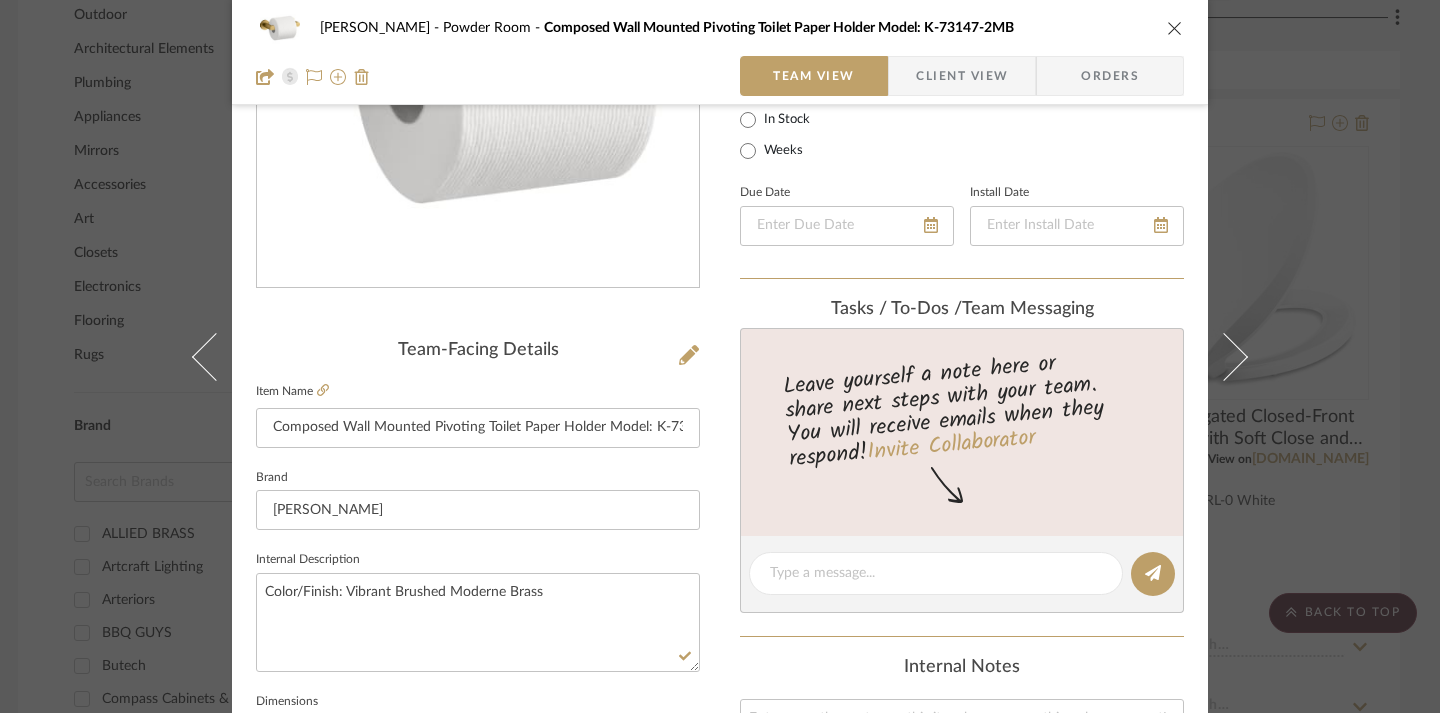 click at bounding box center (1175, 28) 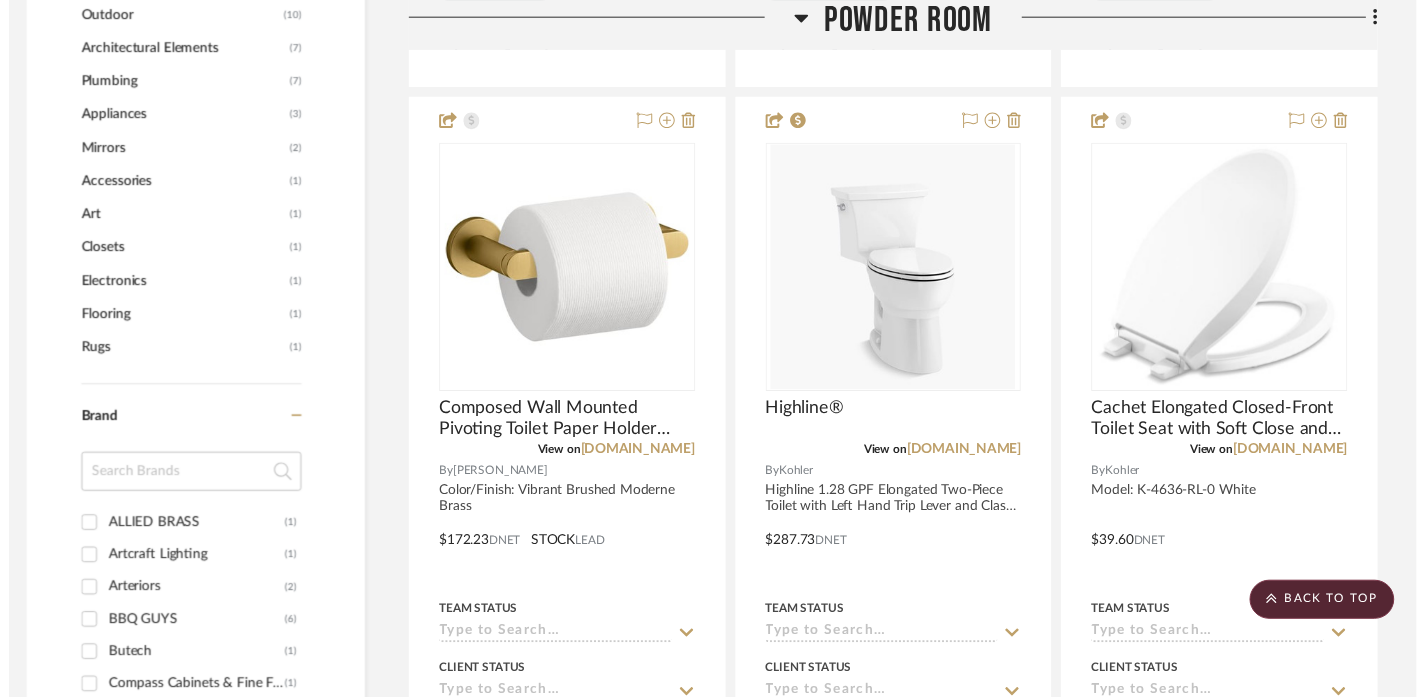 scroll, scrollTop: 1714, scrollLeft: 12, axis: both 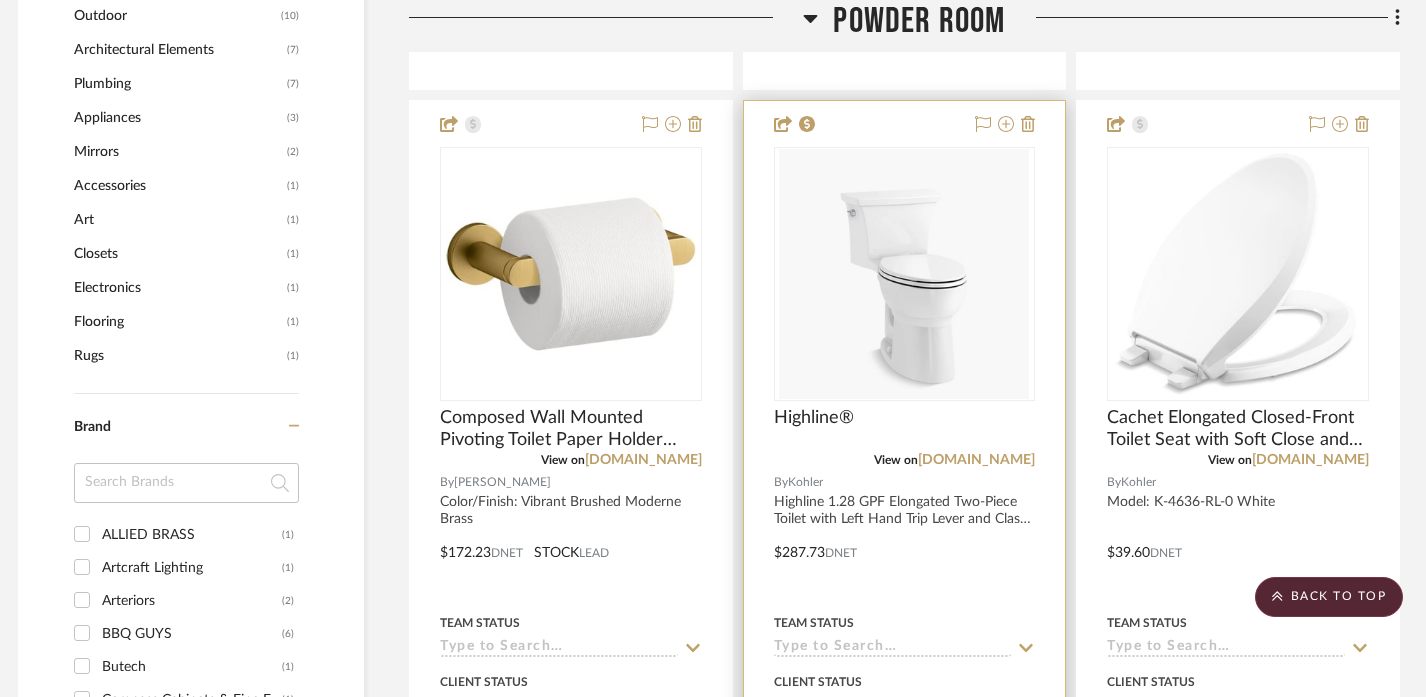 click at bounding box center [905, 538] 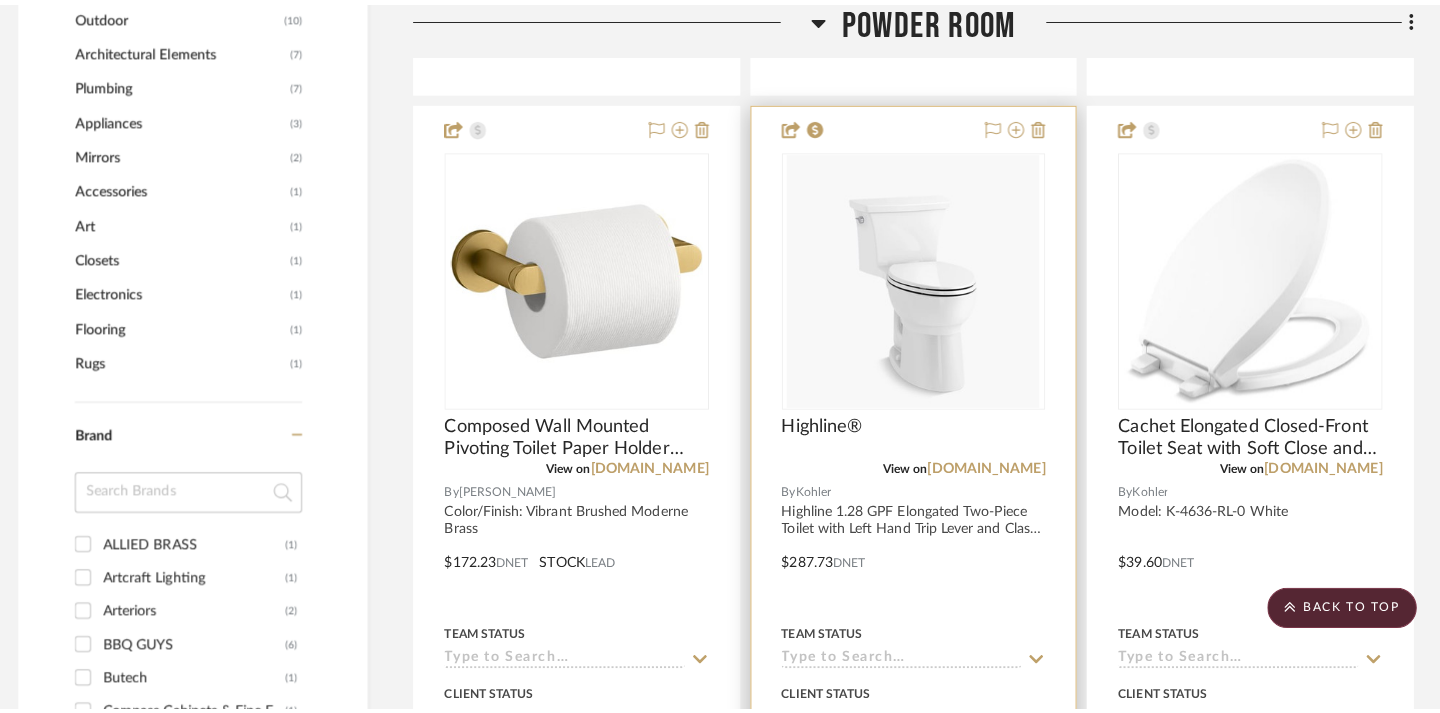 scroll, scrollTop: 0, scrollLeft: 0, axis: both 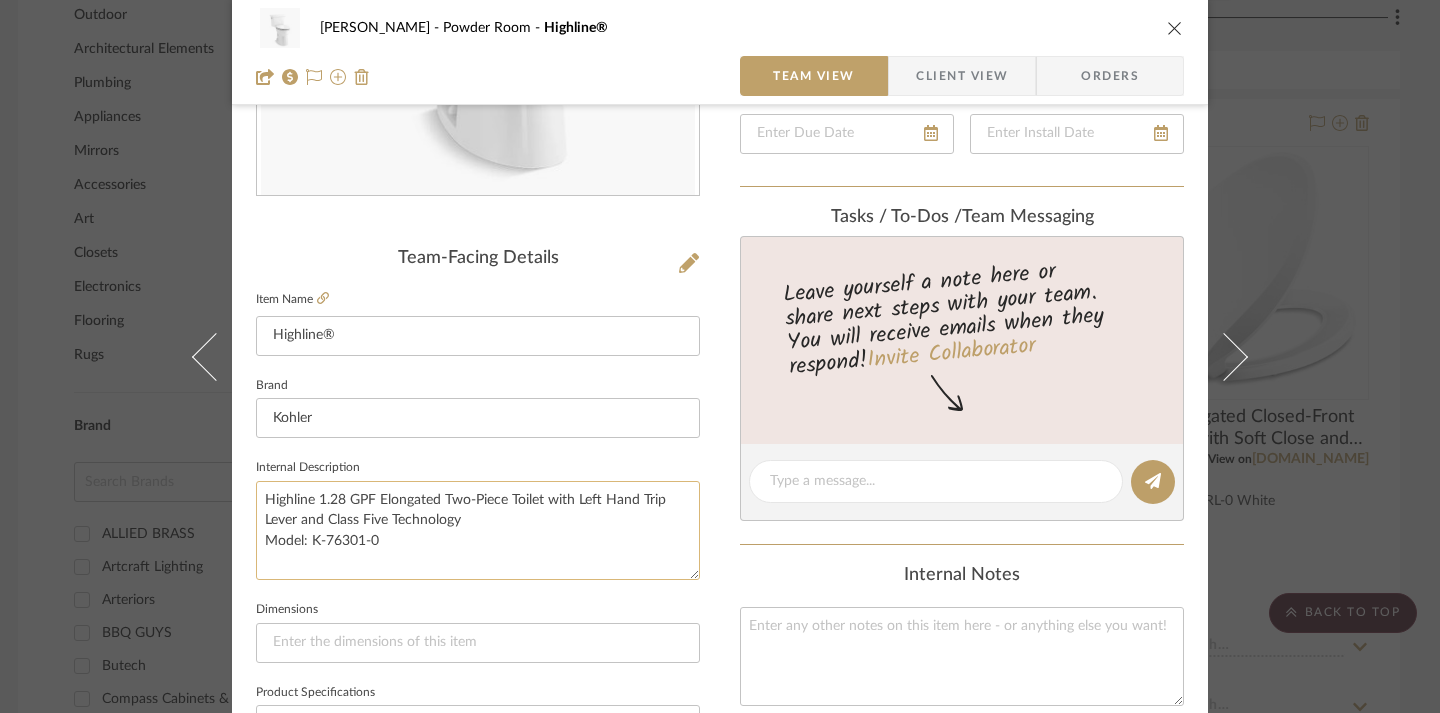 click on "Highline 1.28 GPF Elongated Two-Piece Toilet with Left Hand Trip Lever and Class Five Technology
Model: K-76301-0" 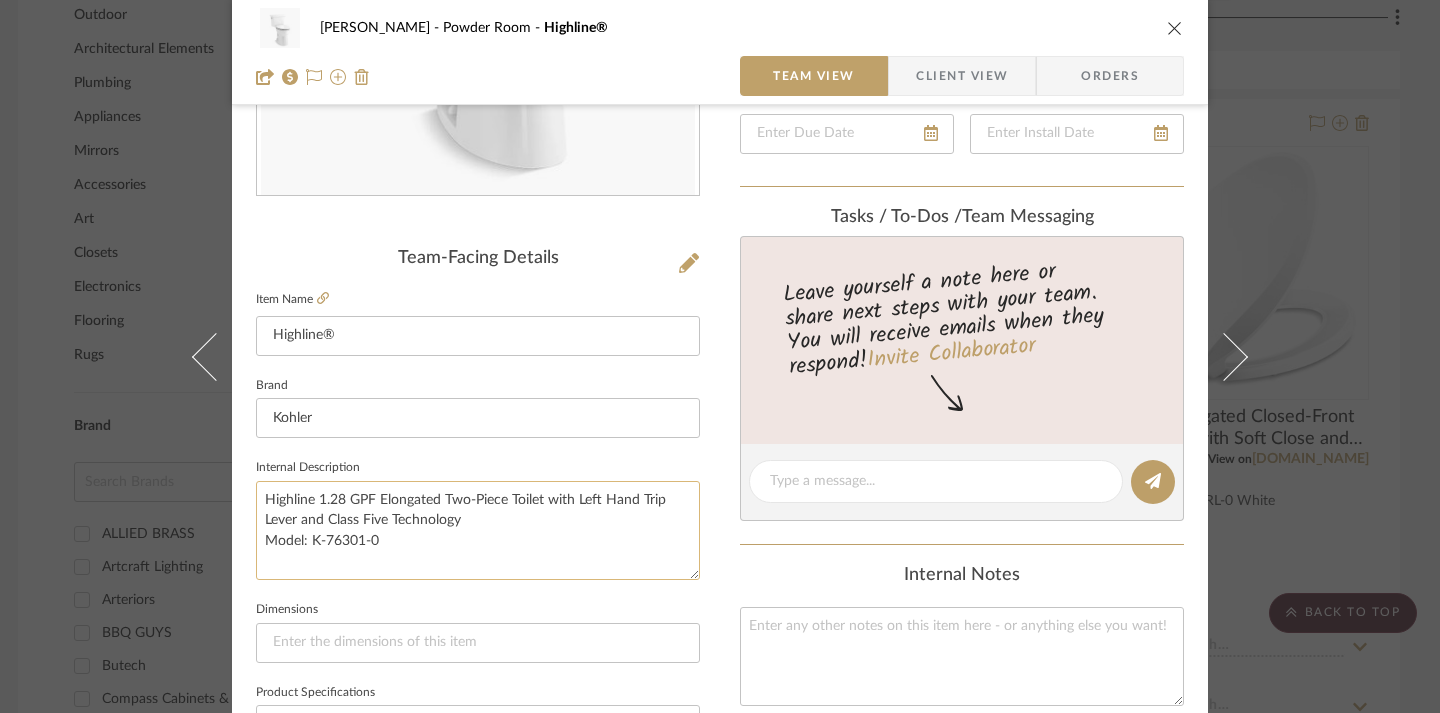 click on "Highline 1.28 GPF Elongated Two-Piece Toilet with Left Hand Trip Lever and Class Five Technology
Model: K-76301-0" 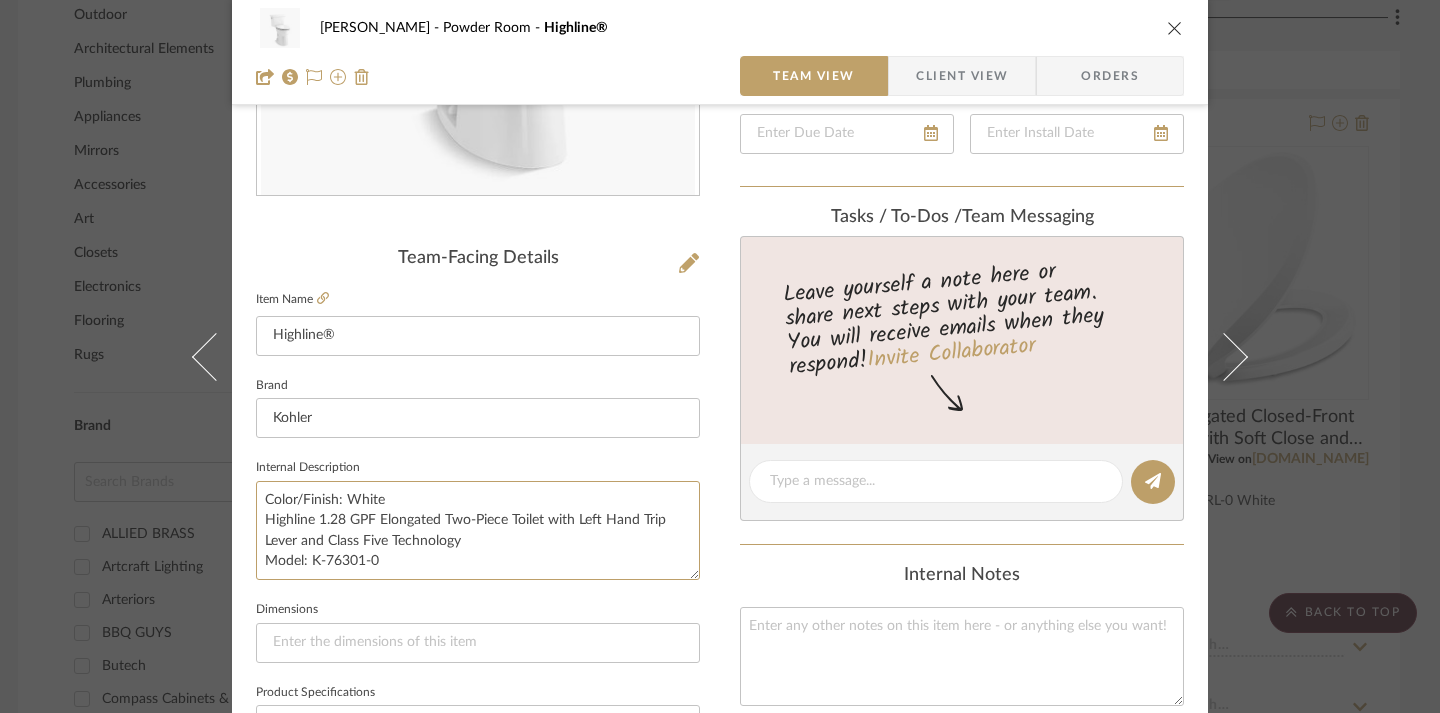 type on "Color/Finish: White
Highline 1.28 GPF Elongated Two-Piece Toilet with Left Hand Trip Lever and Class Five Technology
Model: K-76301-0" 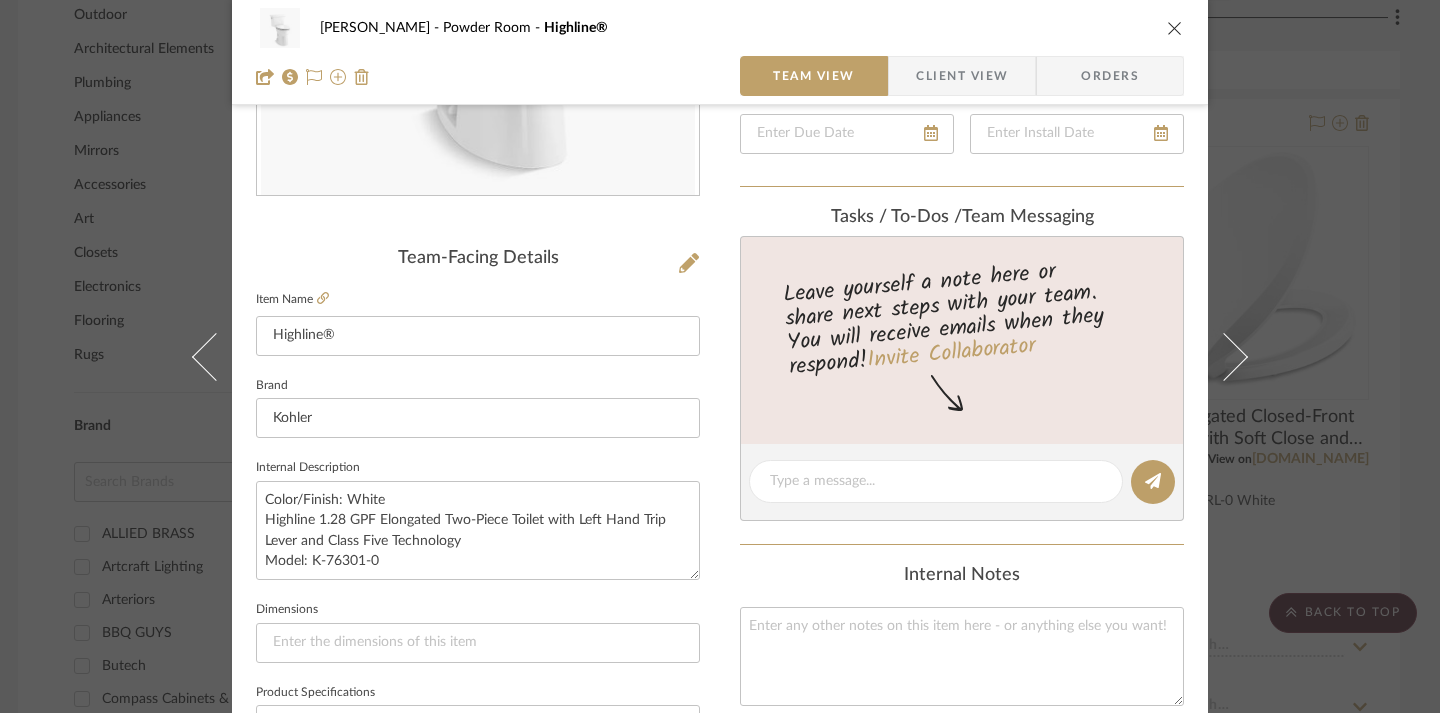 click on "[PERSON_NAME] Powder Room Highline® Team View Client View Orders  Team-Facing Details   Item Name  Highline®  Brand  Kohler  Internal Description  Color/Finish: White
Highline 1.28 GPF Elongated Two-Piece Toilet with Left Hand Trip Lever and Class Five Technology
Model: K-76301-0  Dimensions   Product Specifications   Item Costs   View Budget   Markup %  30%  Unit Cost  $287.73  Cost Type  DNET  Client Unit Price   $374.05   Quantity  1  Unit Type  Each  Subtotal   $374.05   Tax %  0%  Total Tax   $0.00   Shipping Cost  $0.00  Ship. Markup %  0% Taxable  Total Shipping   $0.00  Total Client Price  $374.05  Your Cost  $287.73  Your Margin  $86.32  Content here copies to Client View - confirm visibility there.  Show in Client Dashboard   Include in Budget   View Budget  Team Status  Lead Time  In Stock Weeks  Est. Min   Est. Max   Due Date   Install Date  Tasks / To-Dos /  team Messaging  Leave yourself a note here or share next steps with your team. You will receive emails when they
respond!  (1)" at bounding box center [720, 513] 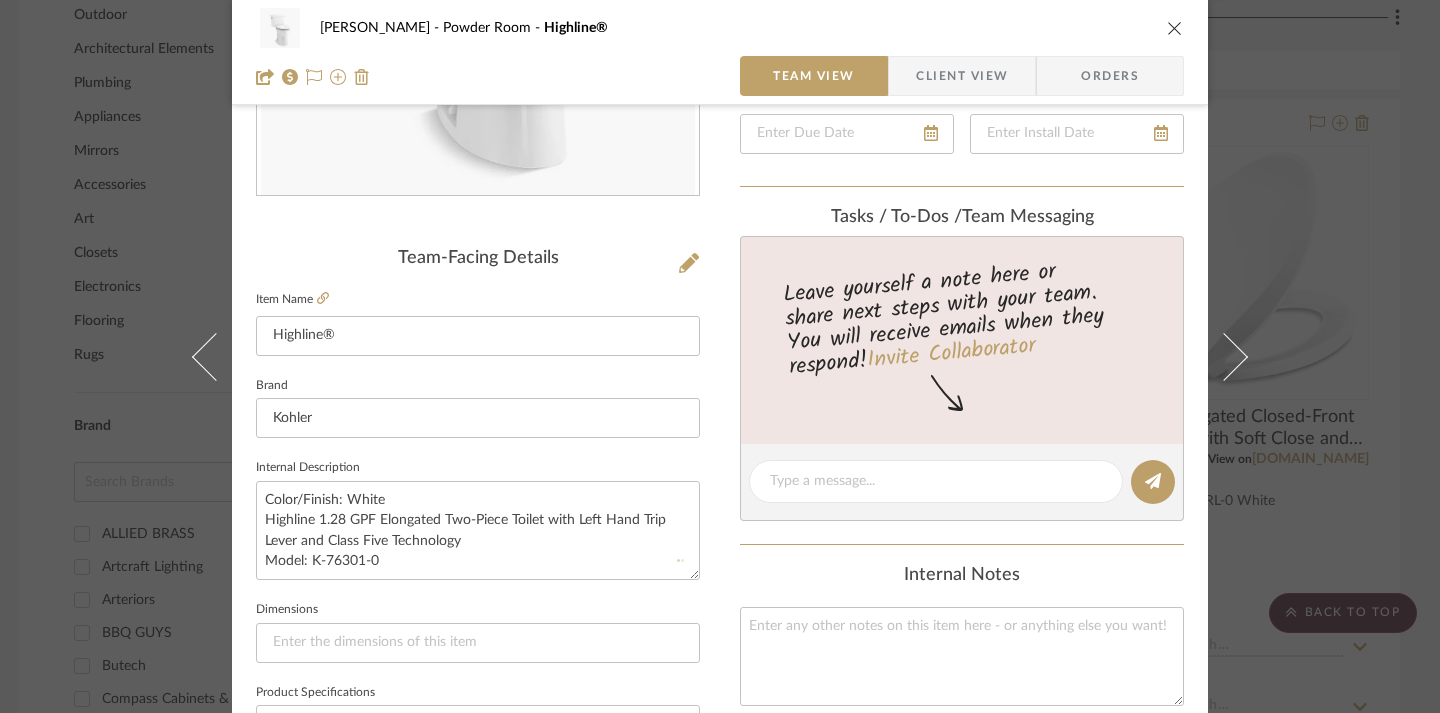 type 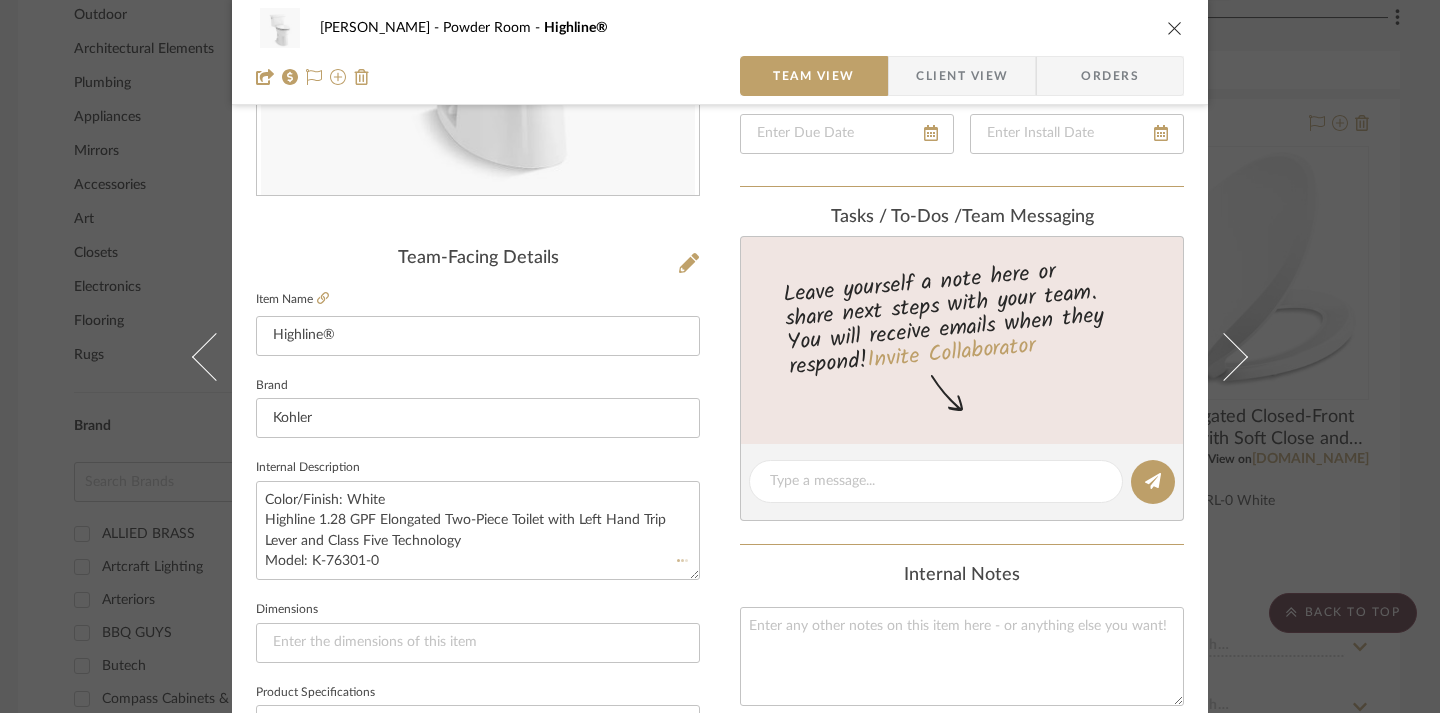 type 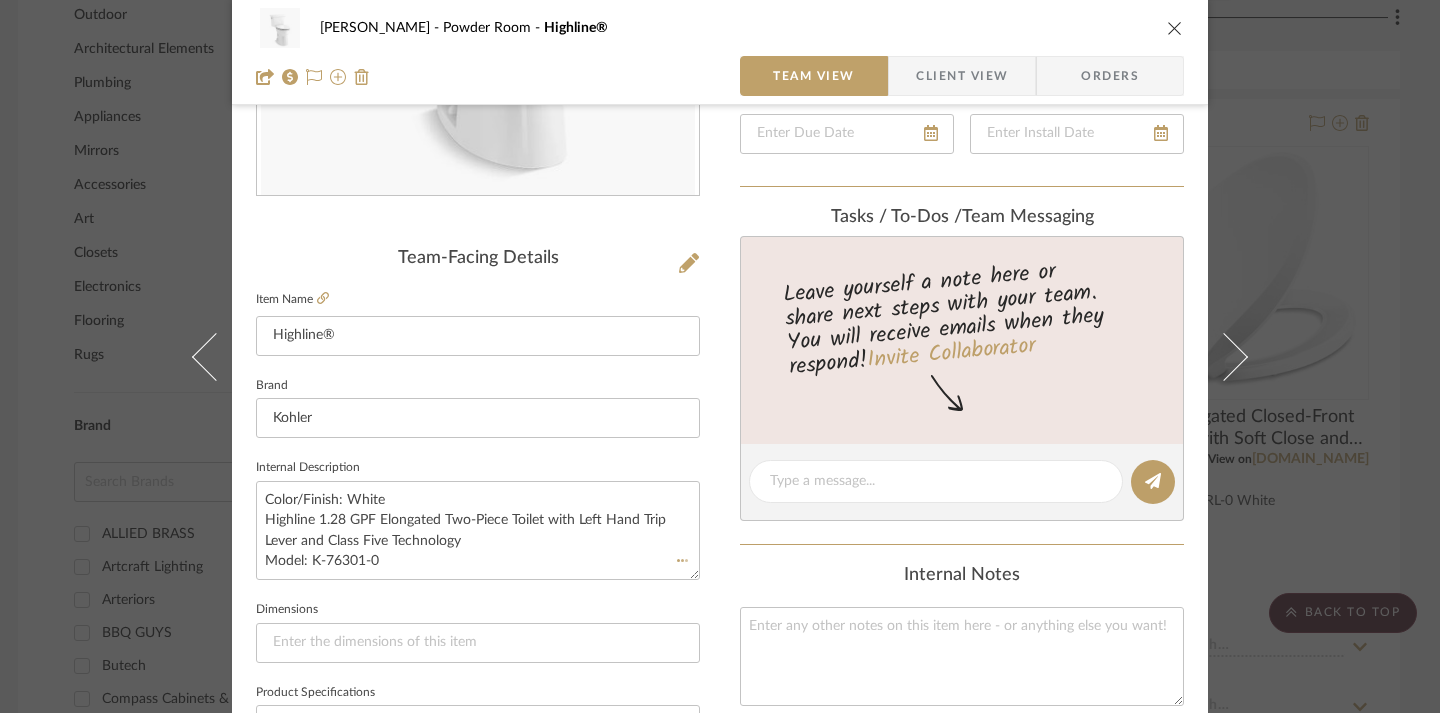 type 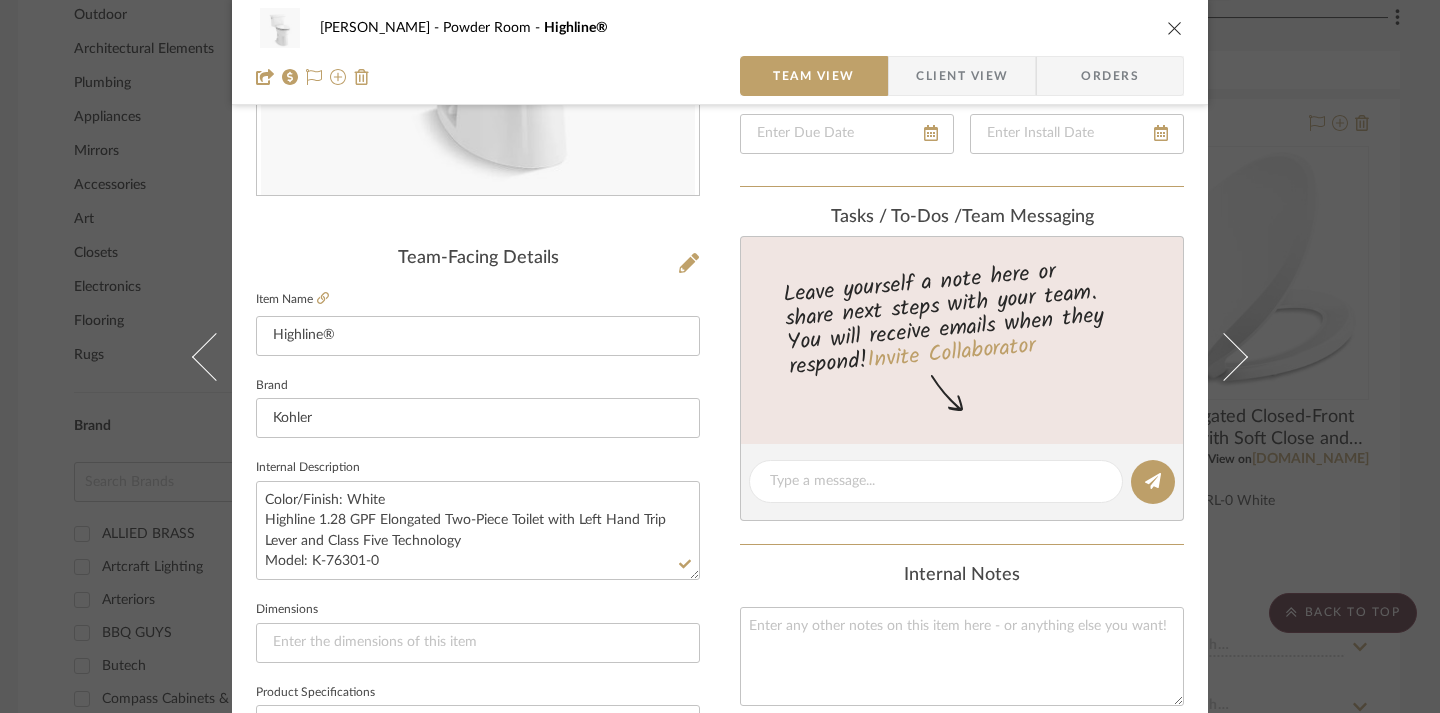 click at bounding box center (1175, 28) 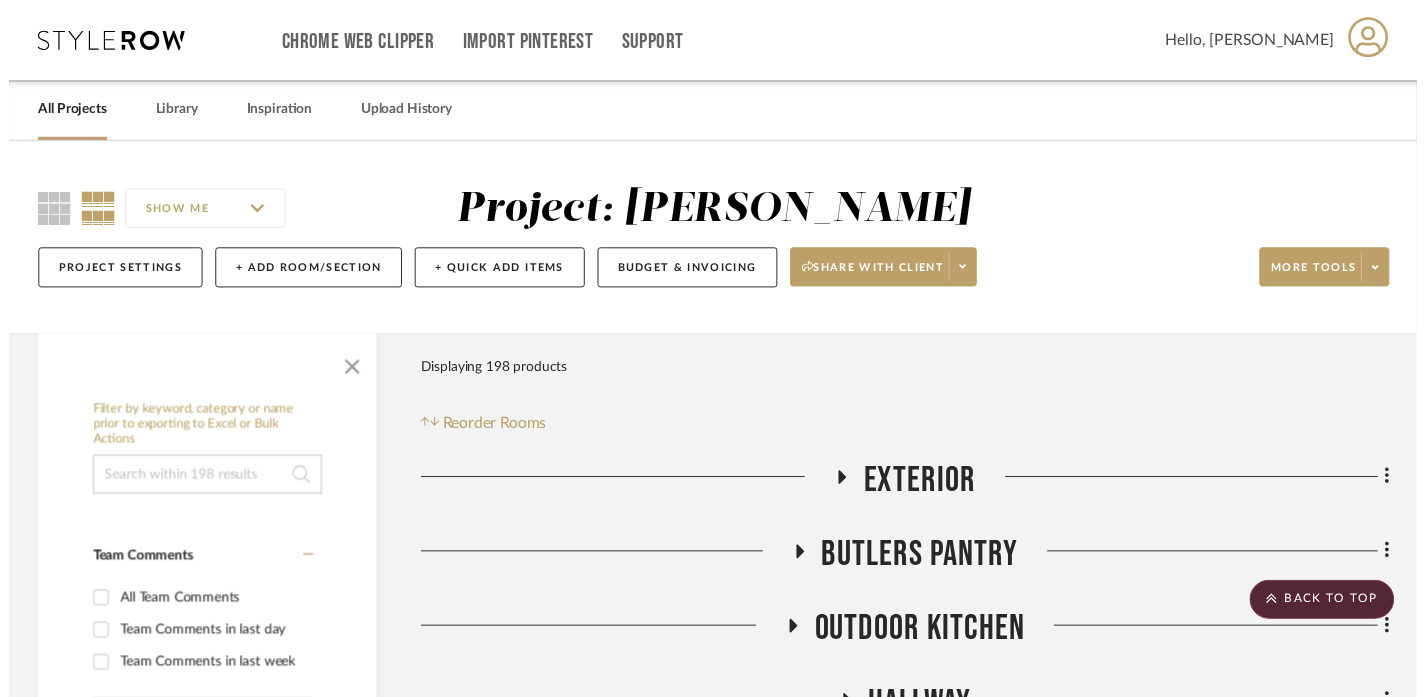 scroll, scrollTop: 1714, scrollLeft: 12, axis: both 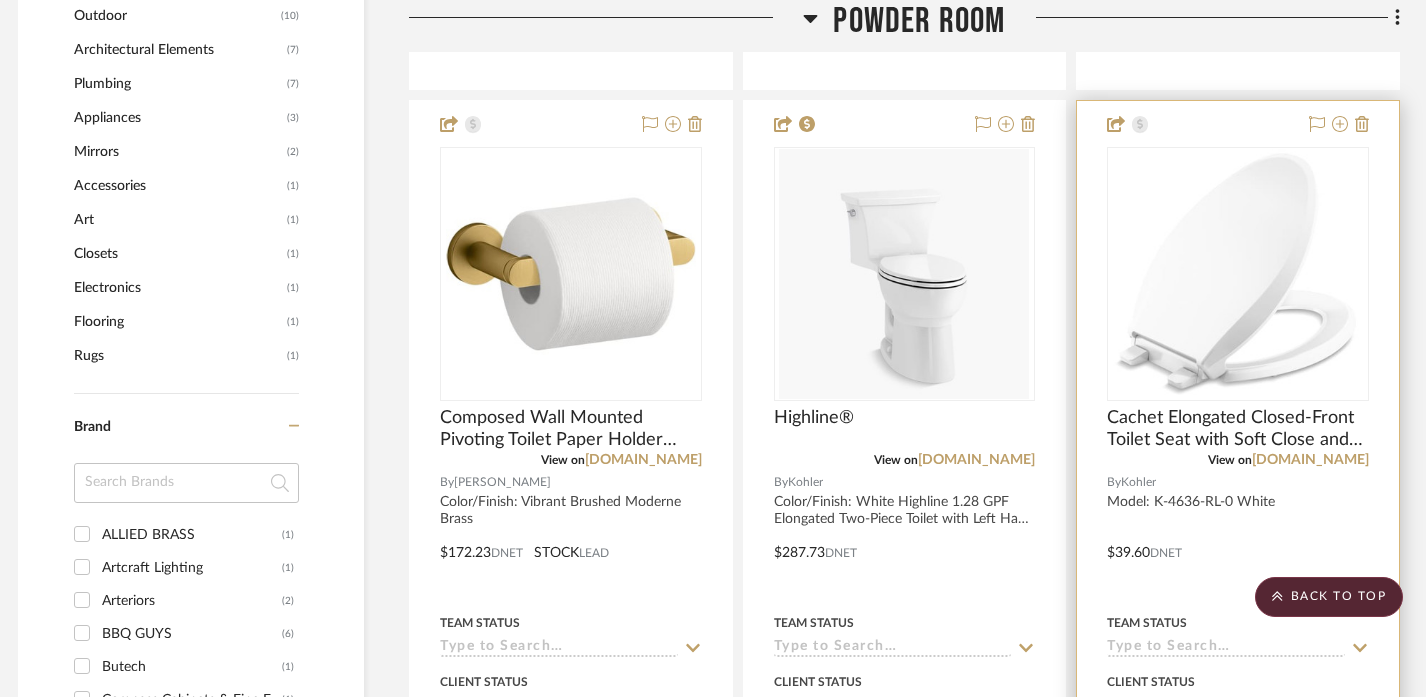 click at bounding box center [1238, 538] 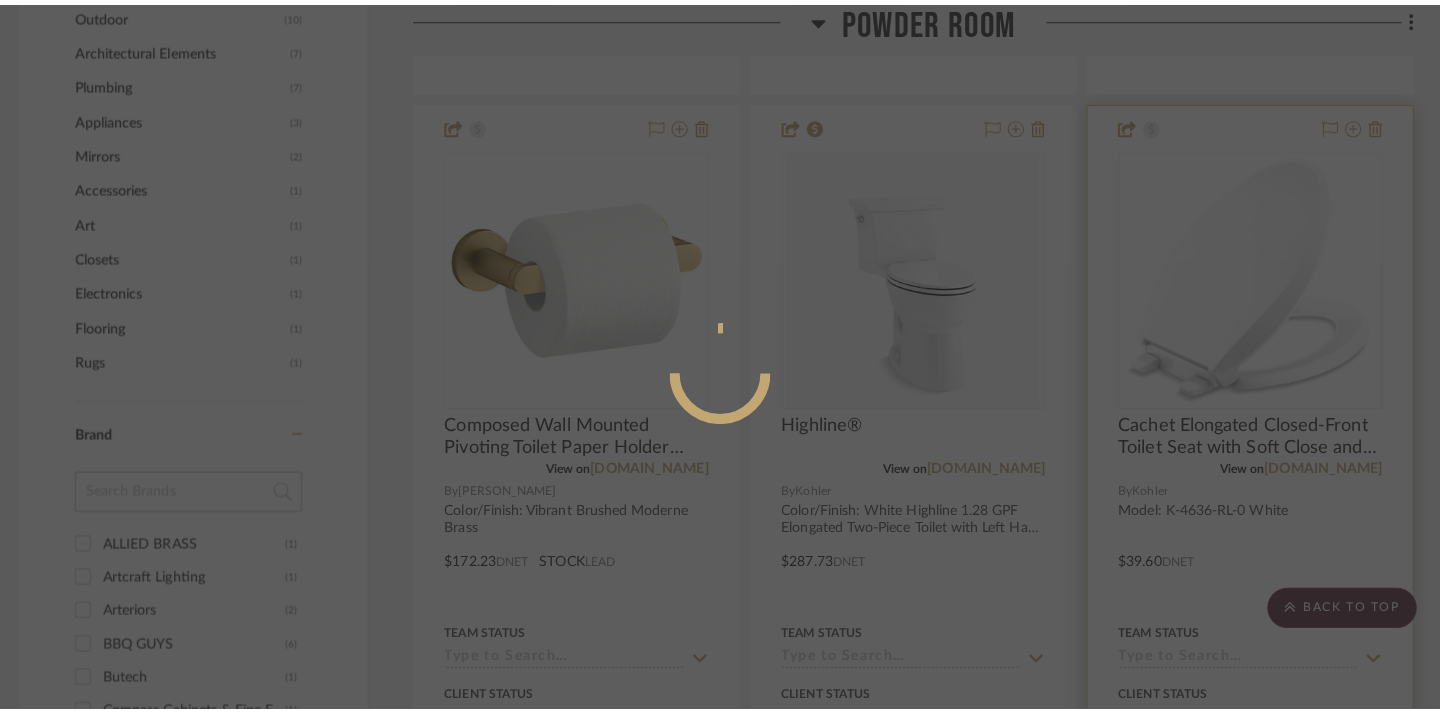 scroll, scrollTop: 0, scrollLeft: 0, axis: both 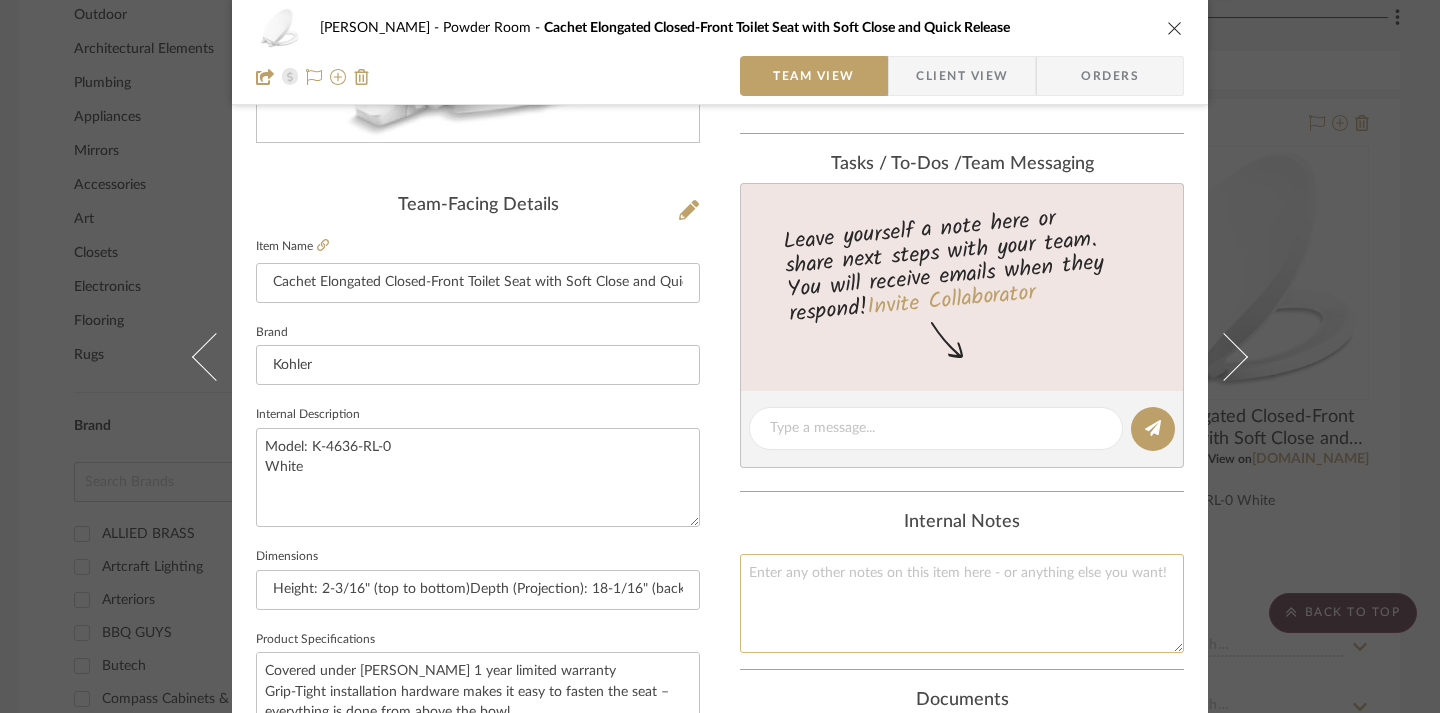 click 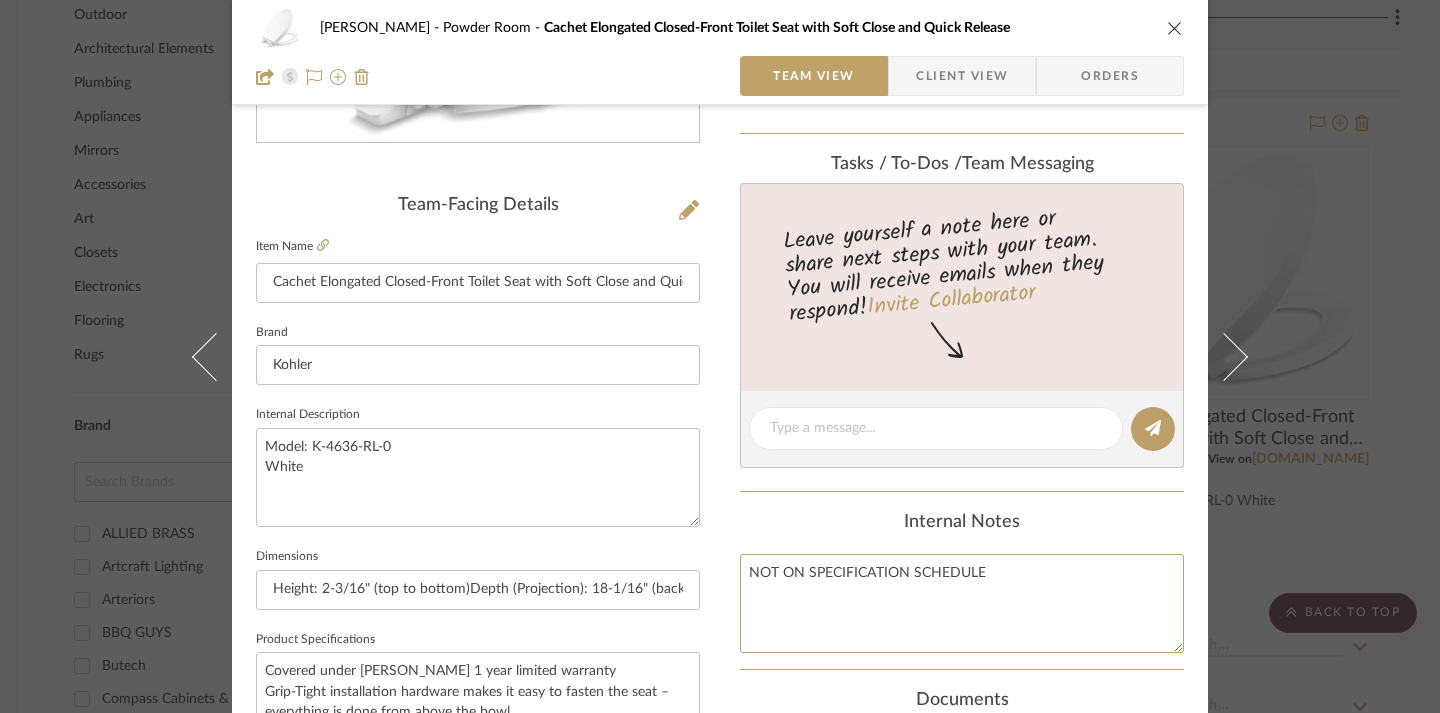 type on "NOT ON SPECIFICATION SCHEDULE" 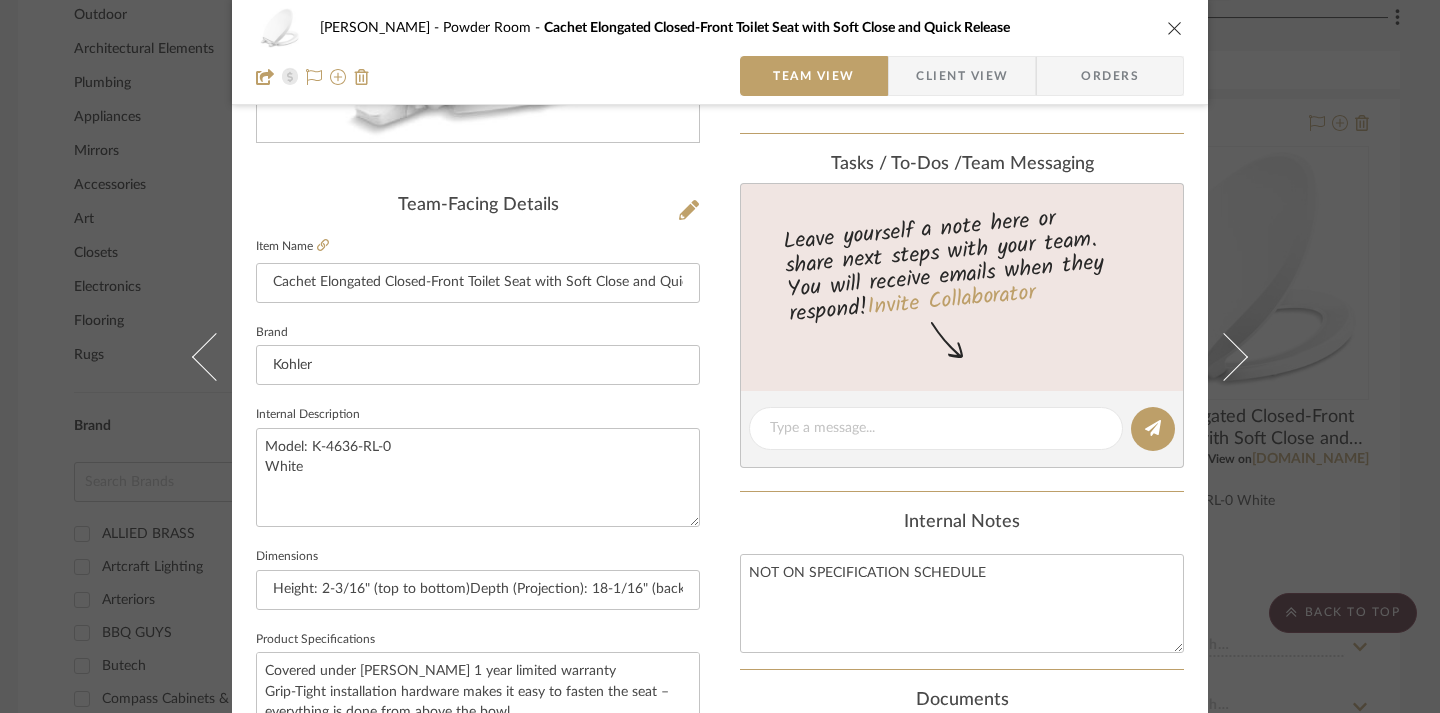 click on "Internal Notes NOT ON SPECIFICATION SCHEDULE" 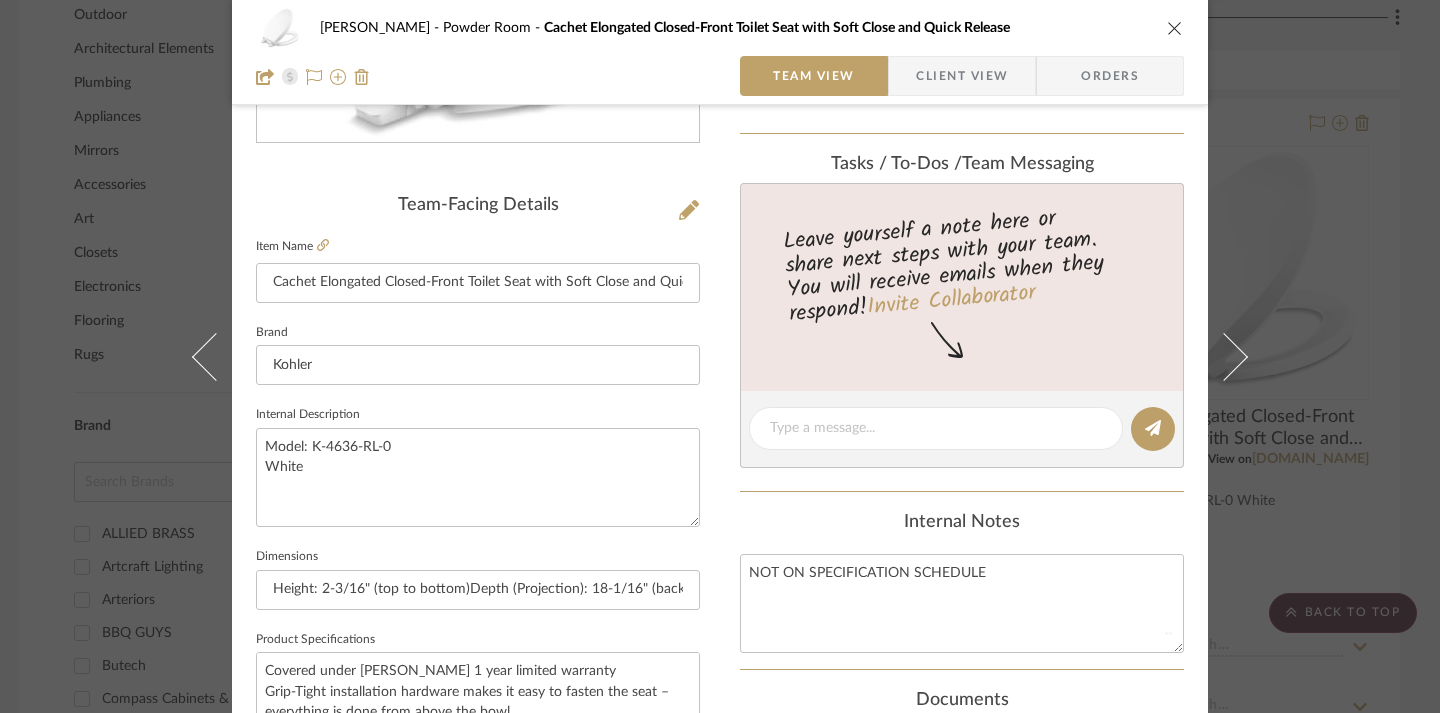 type 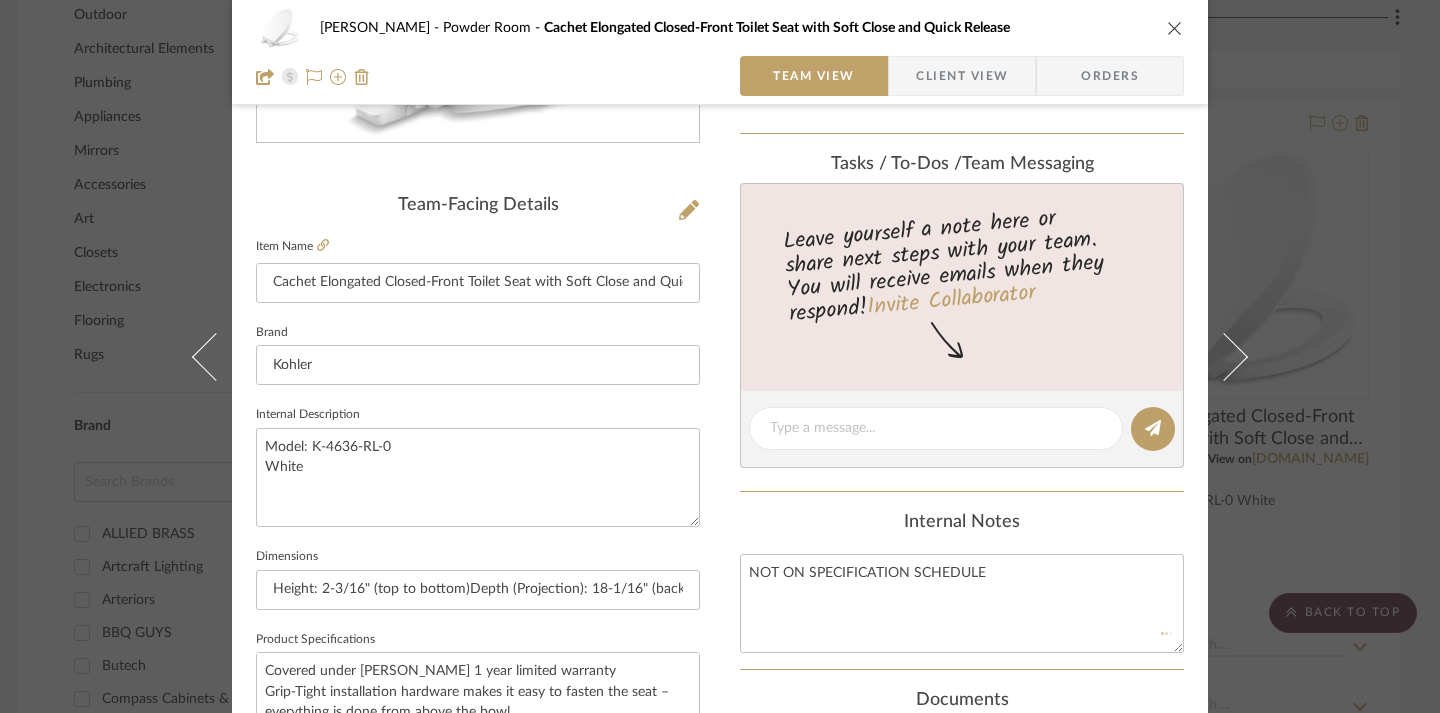 type 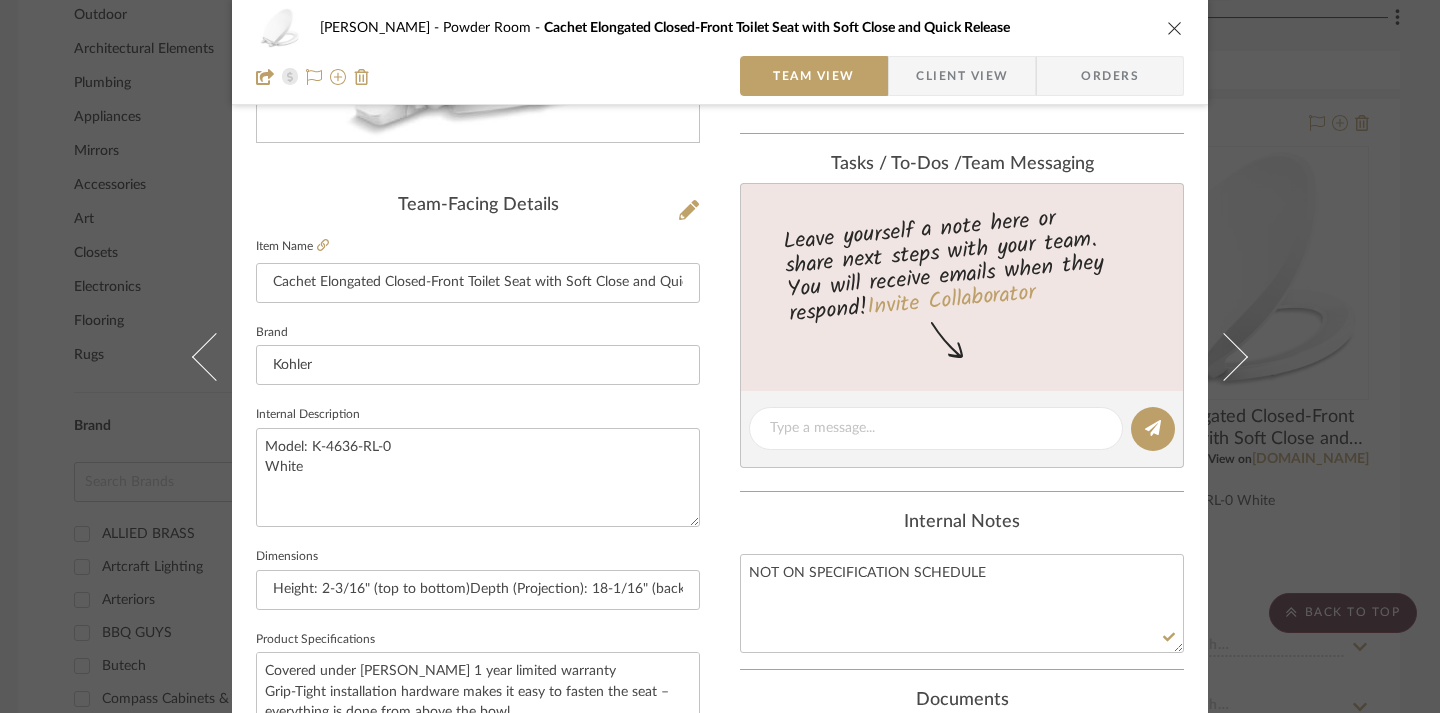 click at bounding box center (1175, 28) 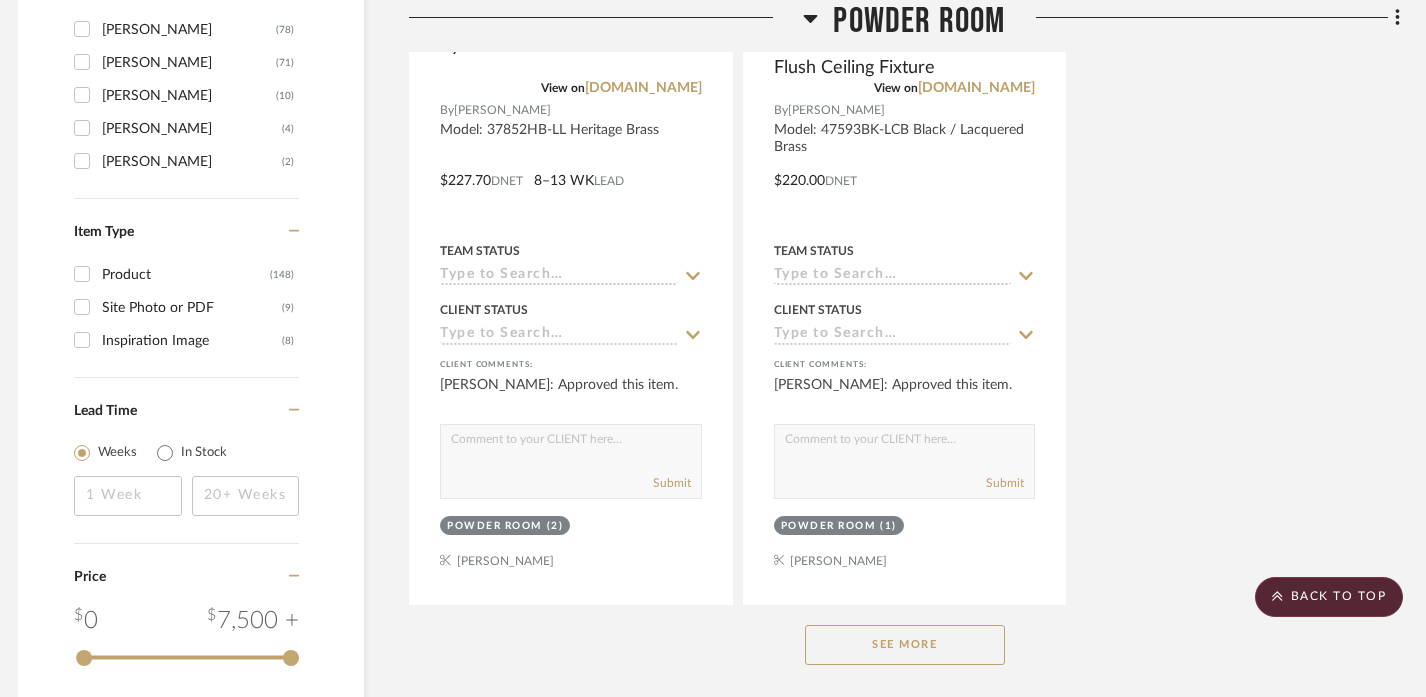 scroll, scrollTop: 2978, scrollLeft: 12, axis: both 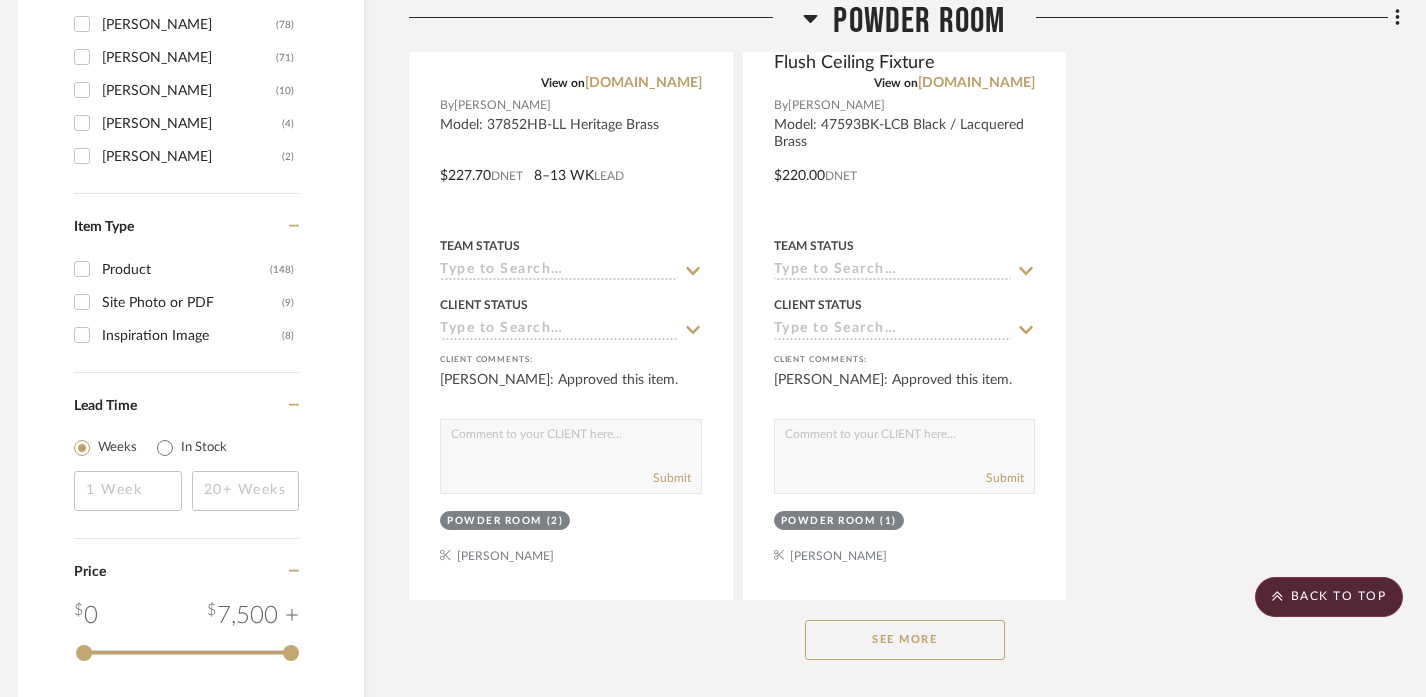 click on "See More" 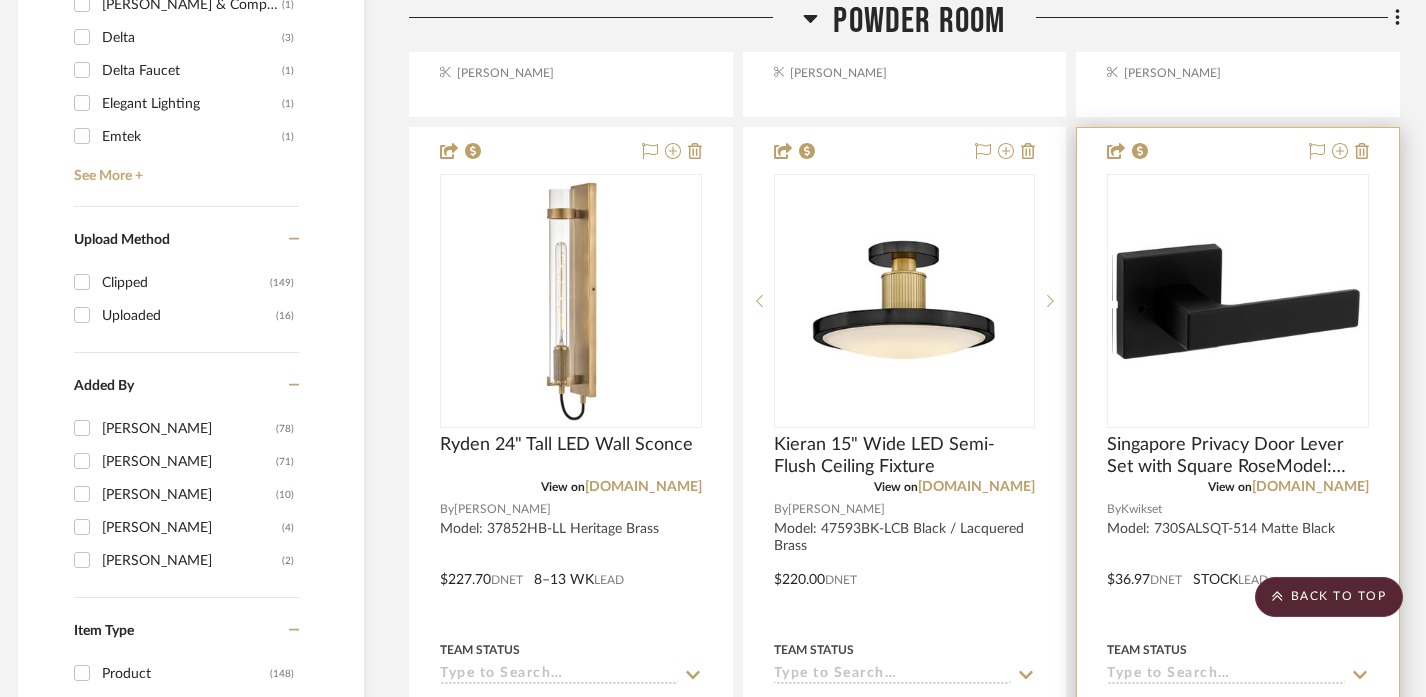 scroll, scrollTop: 2569, scrollLeft: 12, axis: both 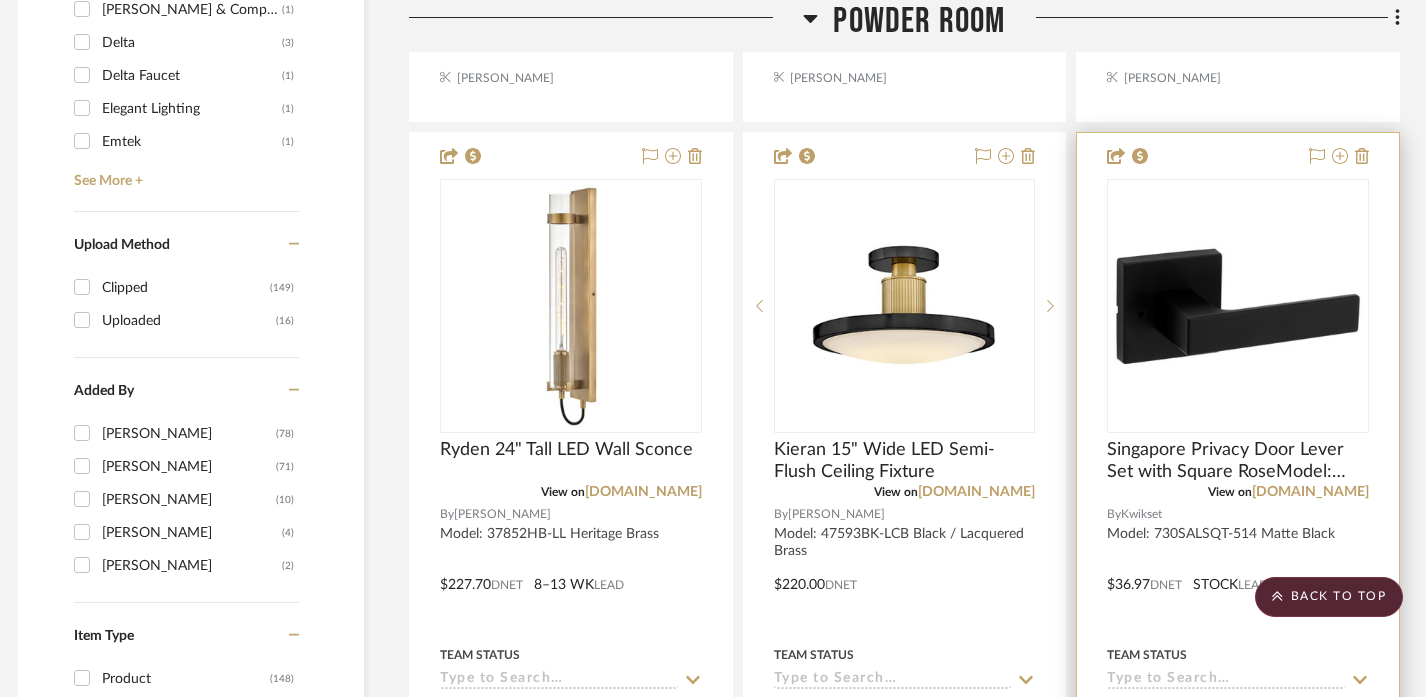 click at bounding box center [1238, 570] 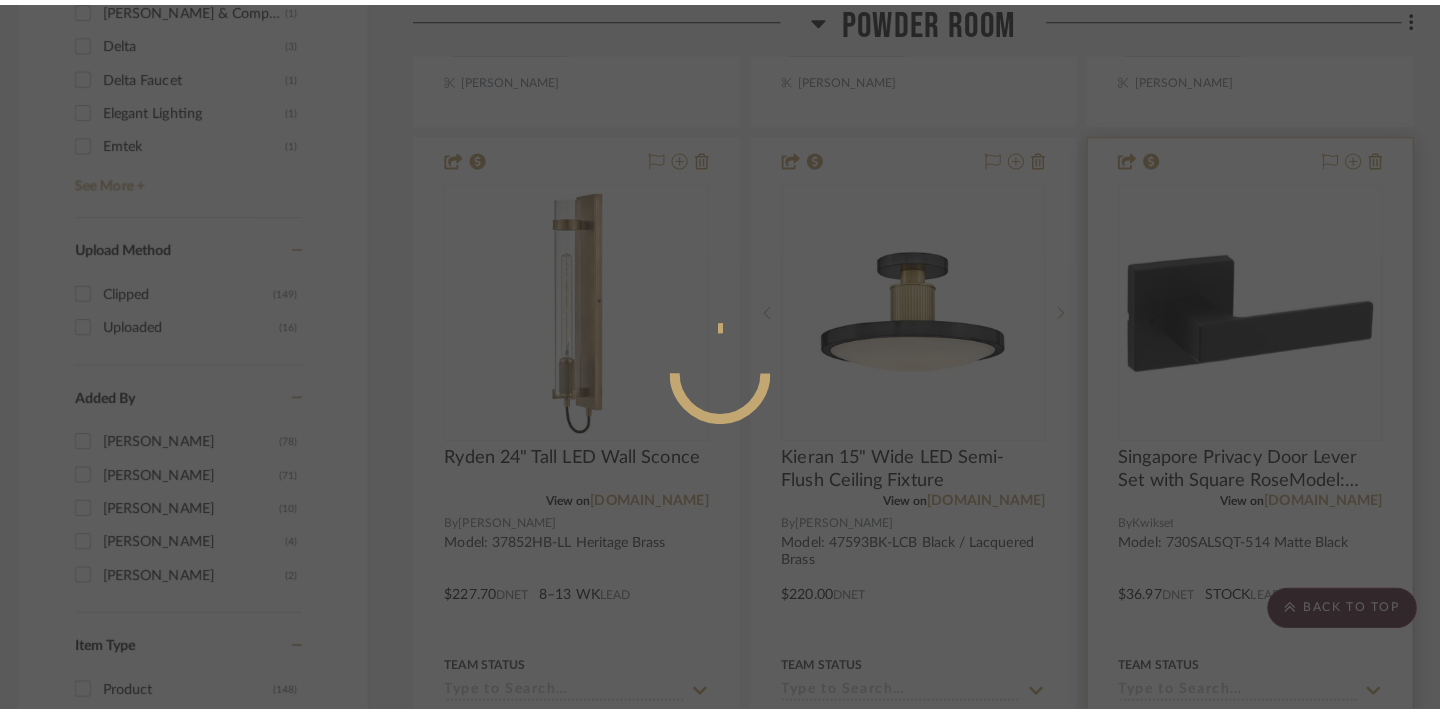 scroll, scrollTop: 0, scrollLeft: 0, axis: both 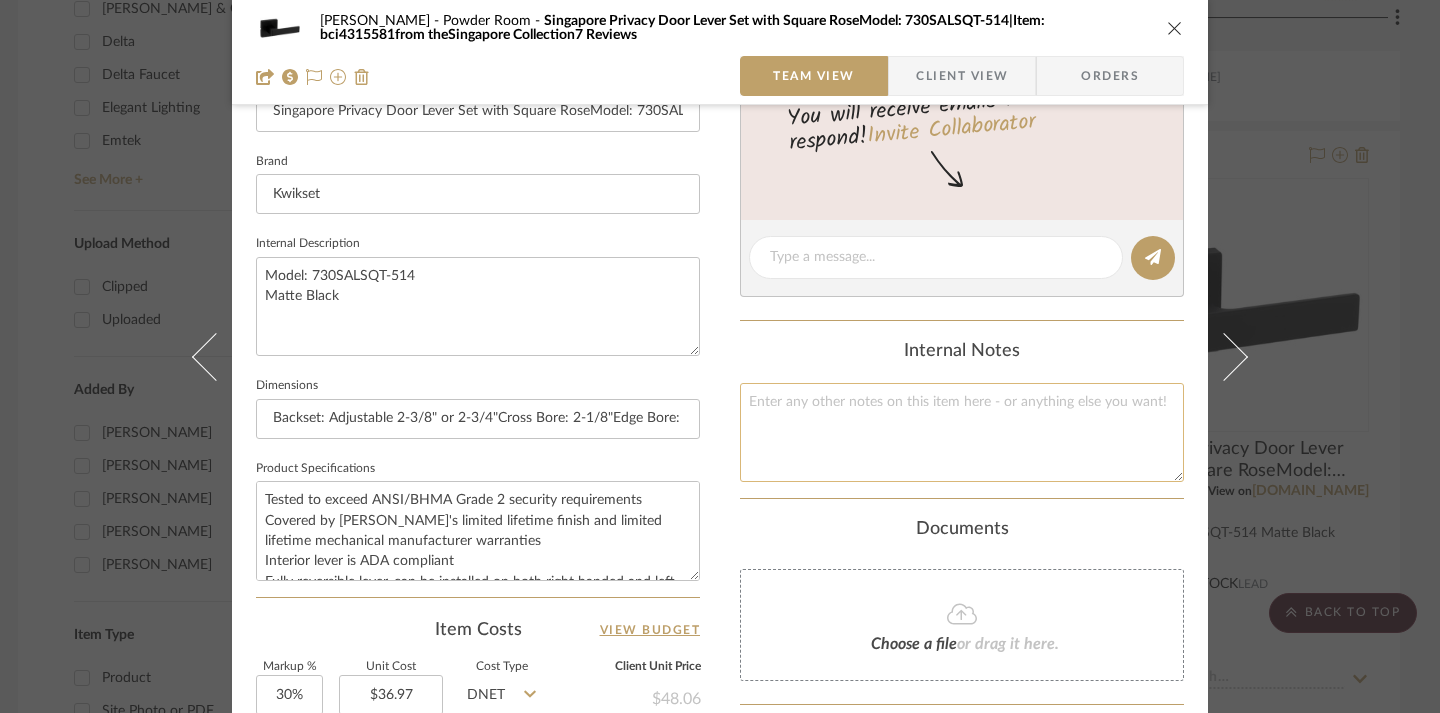 click 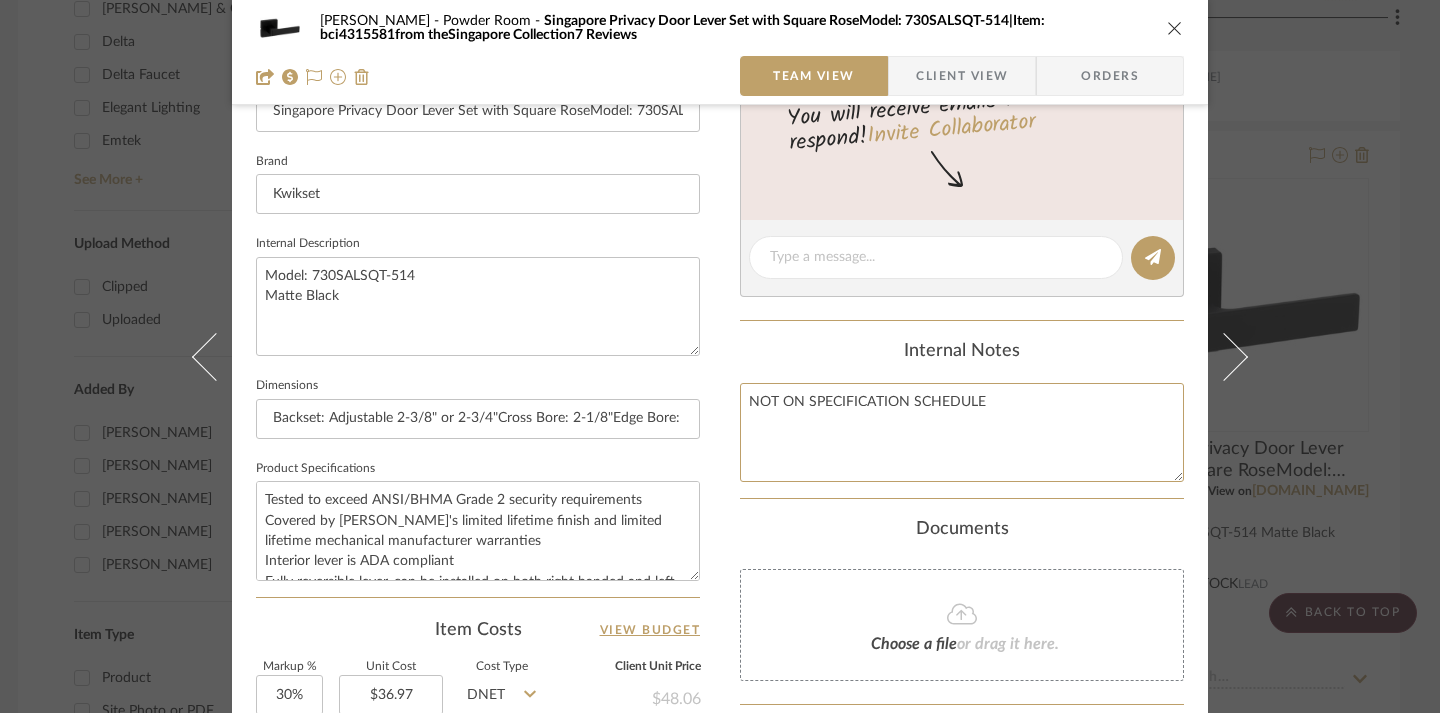 type on "NOT ON SPECIFICATION SCHEDULE" 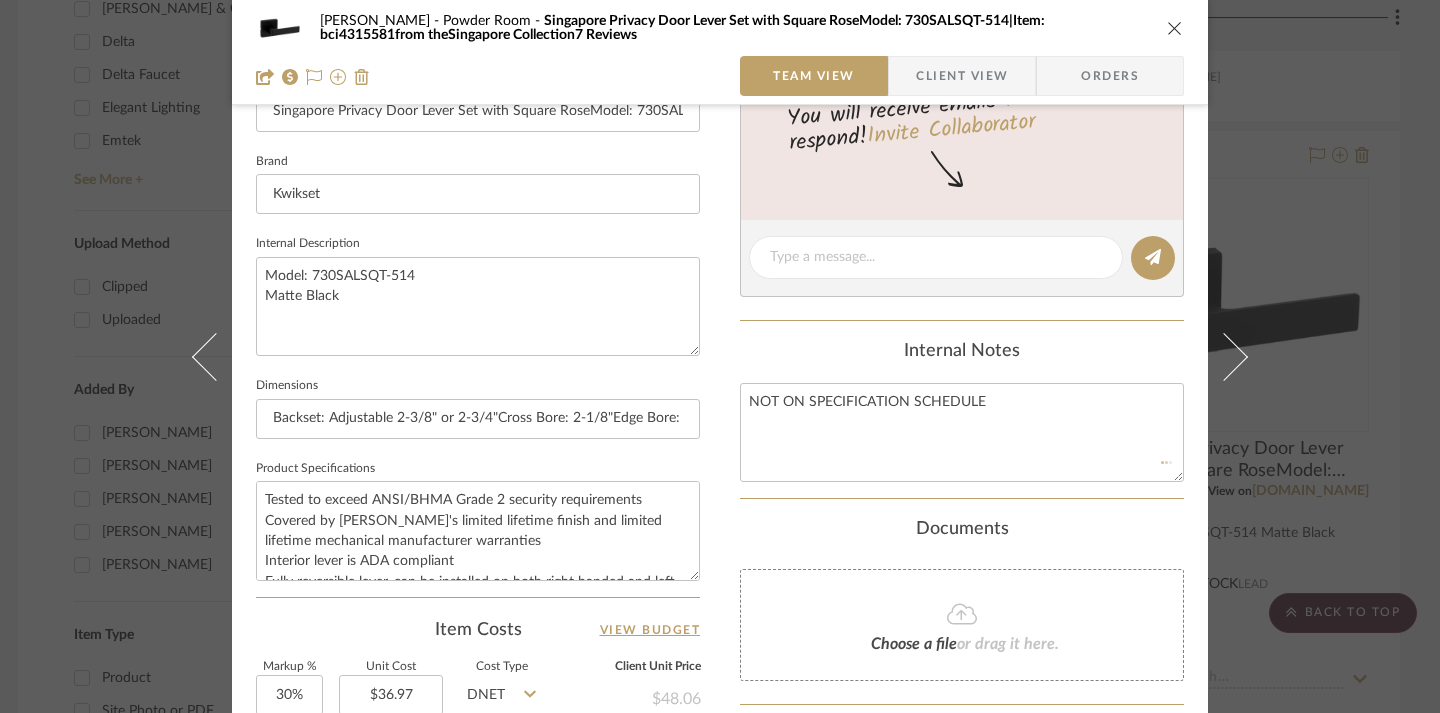 click on "Documents" 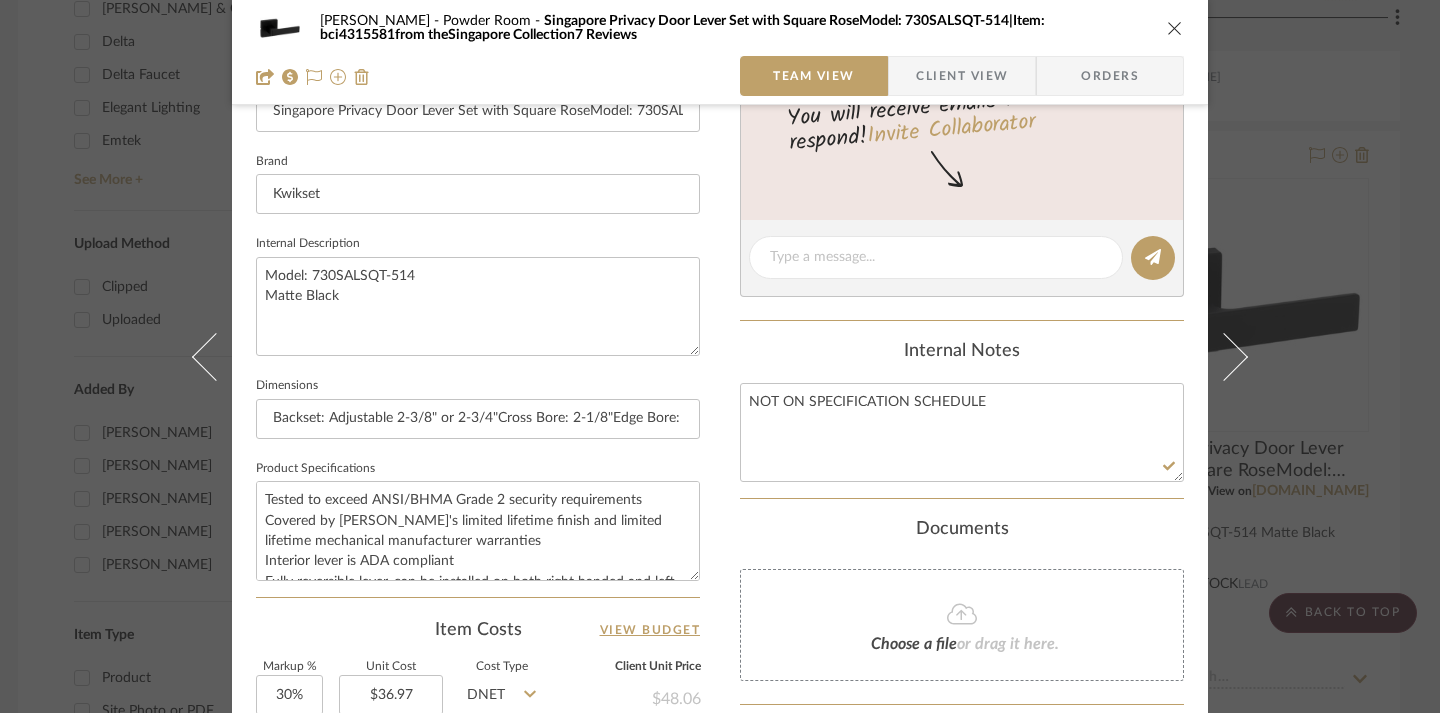 click at bounding box center [1175, 28] 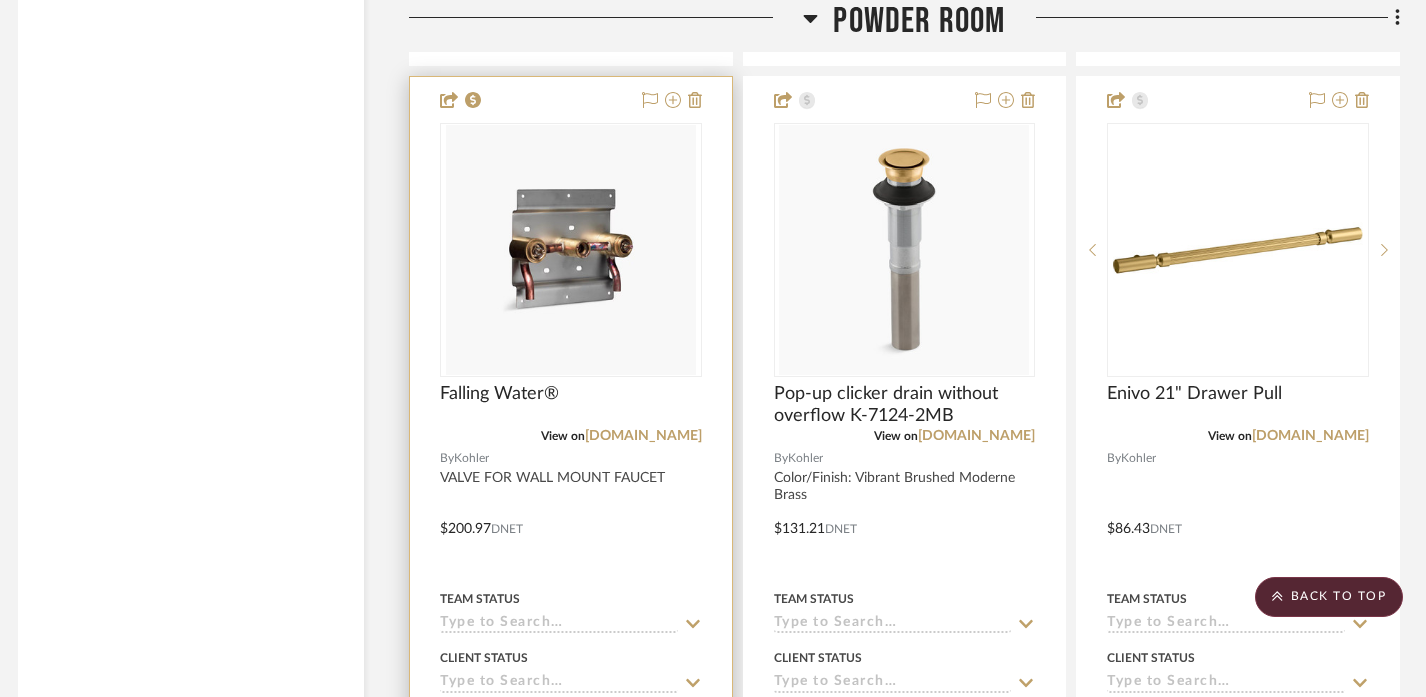 scroll, scrollTop: 4398, scrollLeft: 12, axis: both 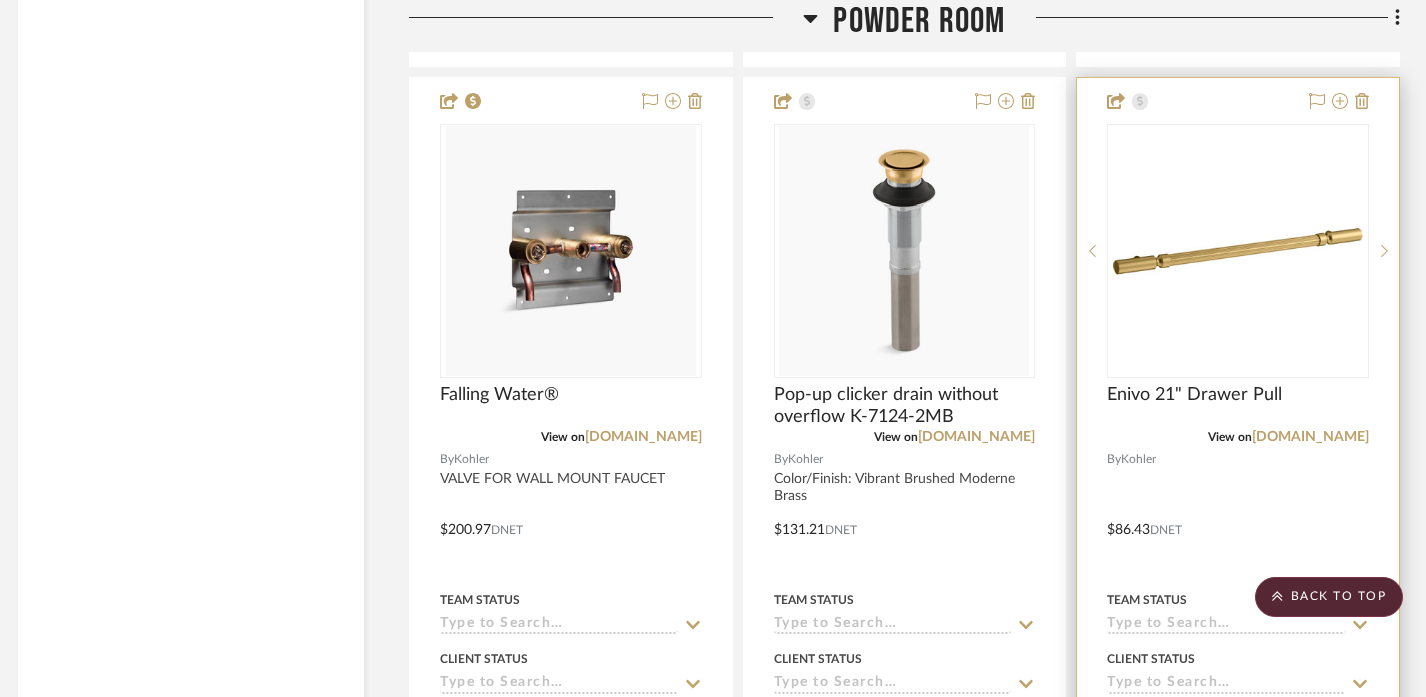 click at bounding box center [1238, 515] 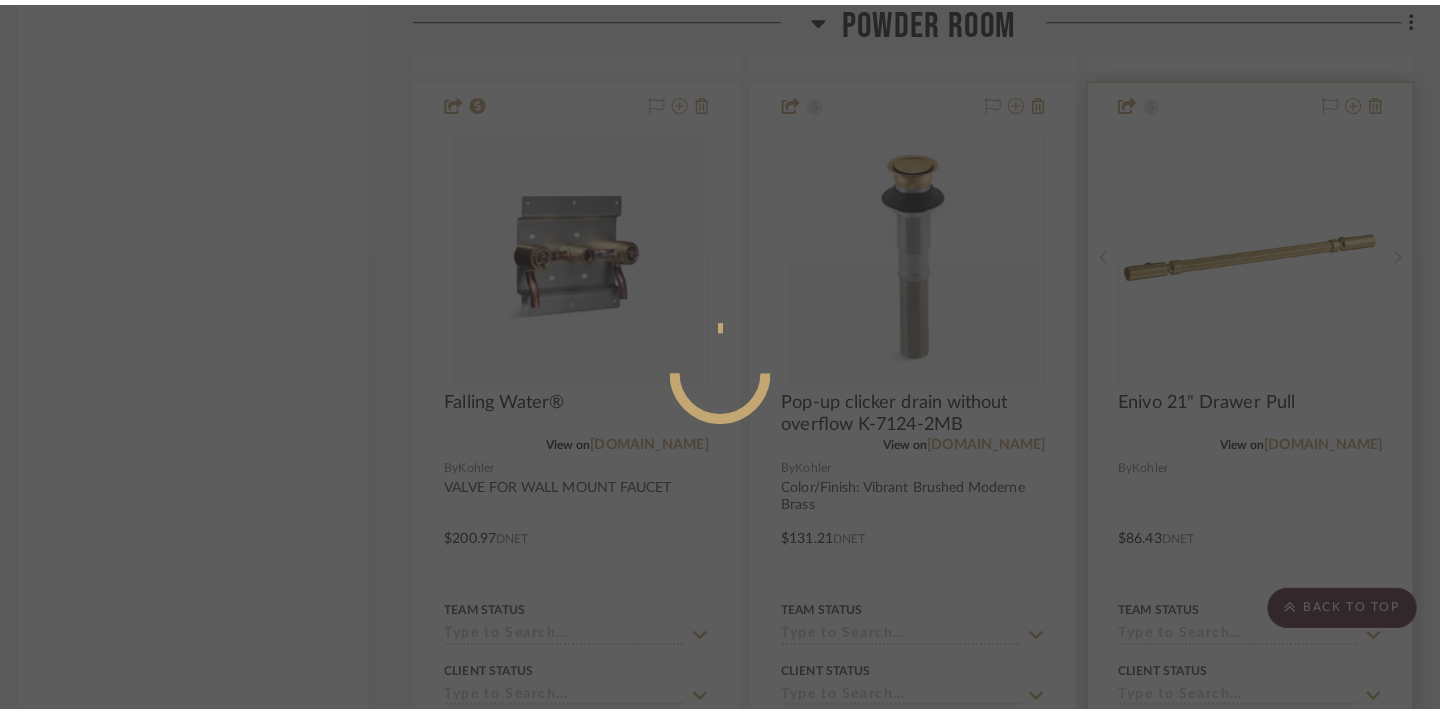 scroll, scrollTop: 0, scrollLeft: 0, axis: both 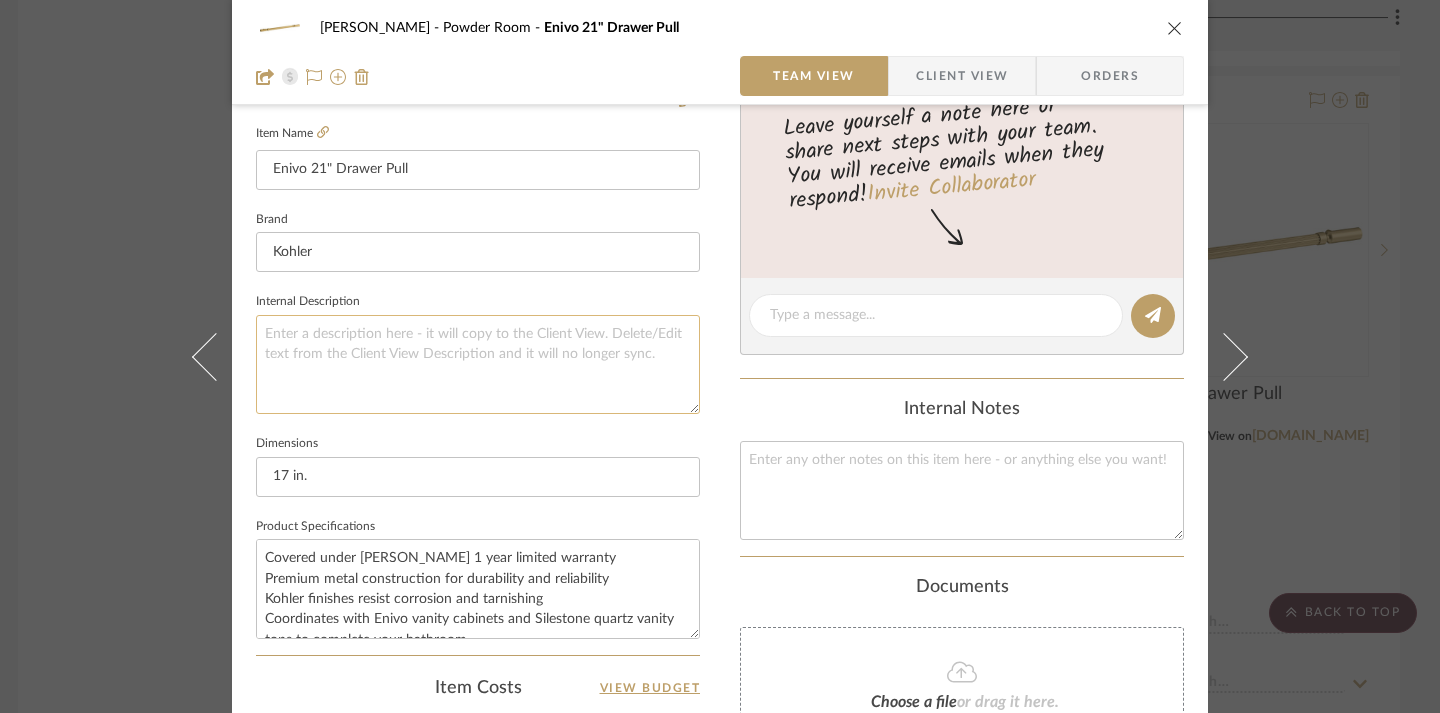 click 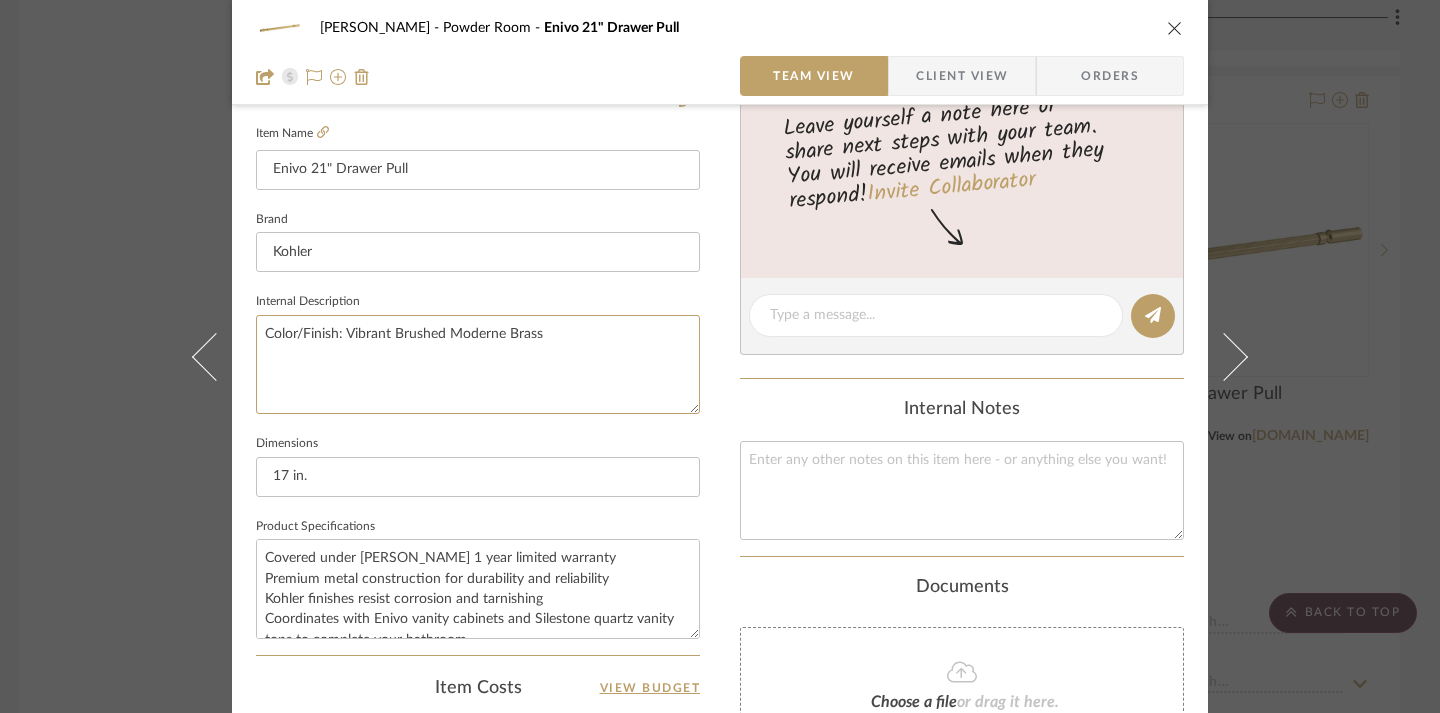 type on "Color/Finish: Vibrant Brushed Moderne Brass" 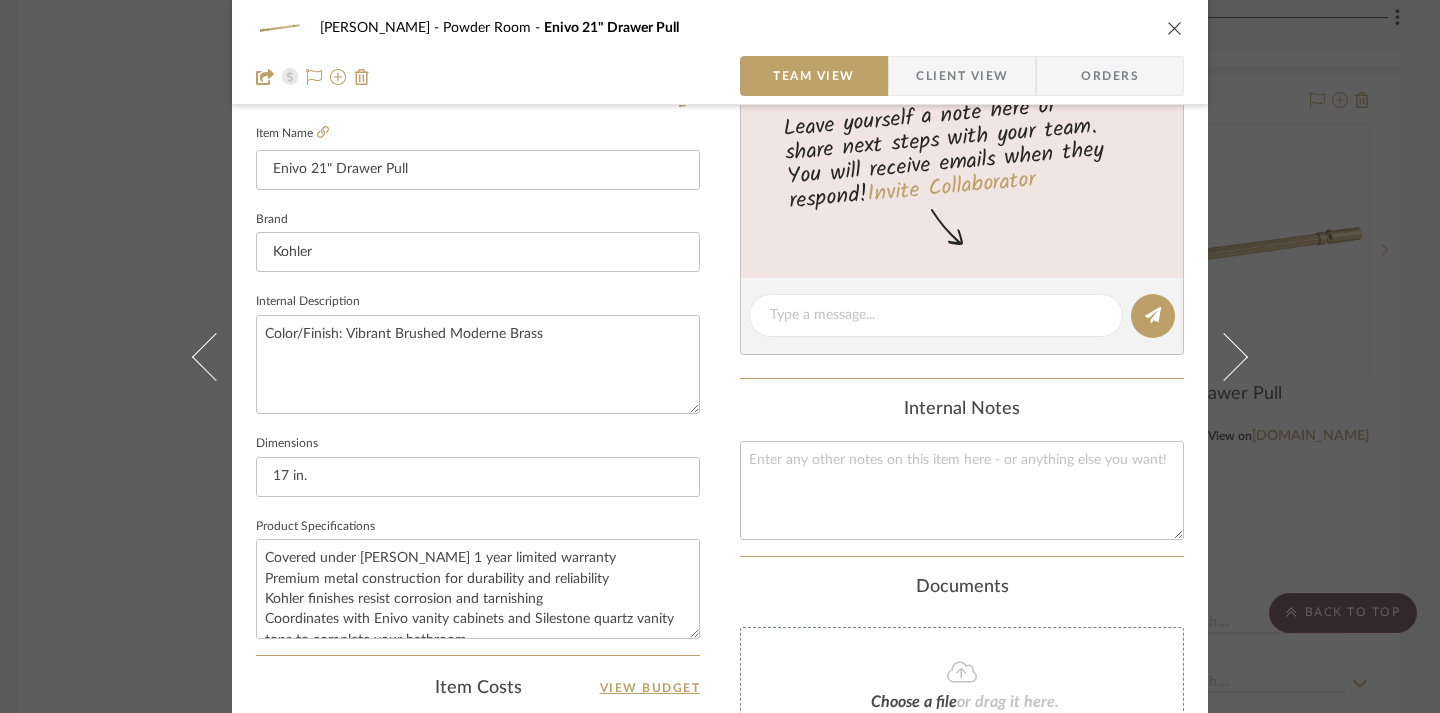 click on "[PERSON_NAME] Powder Room Enivo 21" Drawer Pull Team View Client View Orders 1 / 2  Team-Facing Details   Item Name  Enivo 21" Drawer Pull  Brand  Kohler  Internal Description  Color/Finish: Vibrant Brushed Moderne Brass  Dimensions  17 in.  Product Specifications  Covered under Kohler's 1 year limited warranty
Premium metal construction for durability and reliability
Kohler finishes resist corrosion and tarnishing
Coordinates with Enivo vanity cabinets and Silestone quartz vanity tops to complete your bathroom  Item Costs   View Budget   Markup %  30%  Unit Cost  $86.43  Cost Type  DNET  Client Unit Price   $112.36   Quantity  1  Unit Type  Each  Subtotal   $112.36   Tax %  0%  Total Tax   $0.00   Shipping Cost  $0.00  Ship. Markup %  0% Taxable  Total Shipping   $0.00  Total Client Price  $112.36  Your Cost  $86.43  Your Margin  $25.93  Content here copies to Client View - confirm visibility there.  Show in Client Dashboard   Include in Budget   View Budget  Team Status  Lead Time  In Stock Weeks  Est. Min" at bounding box center (720, 347) 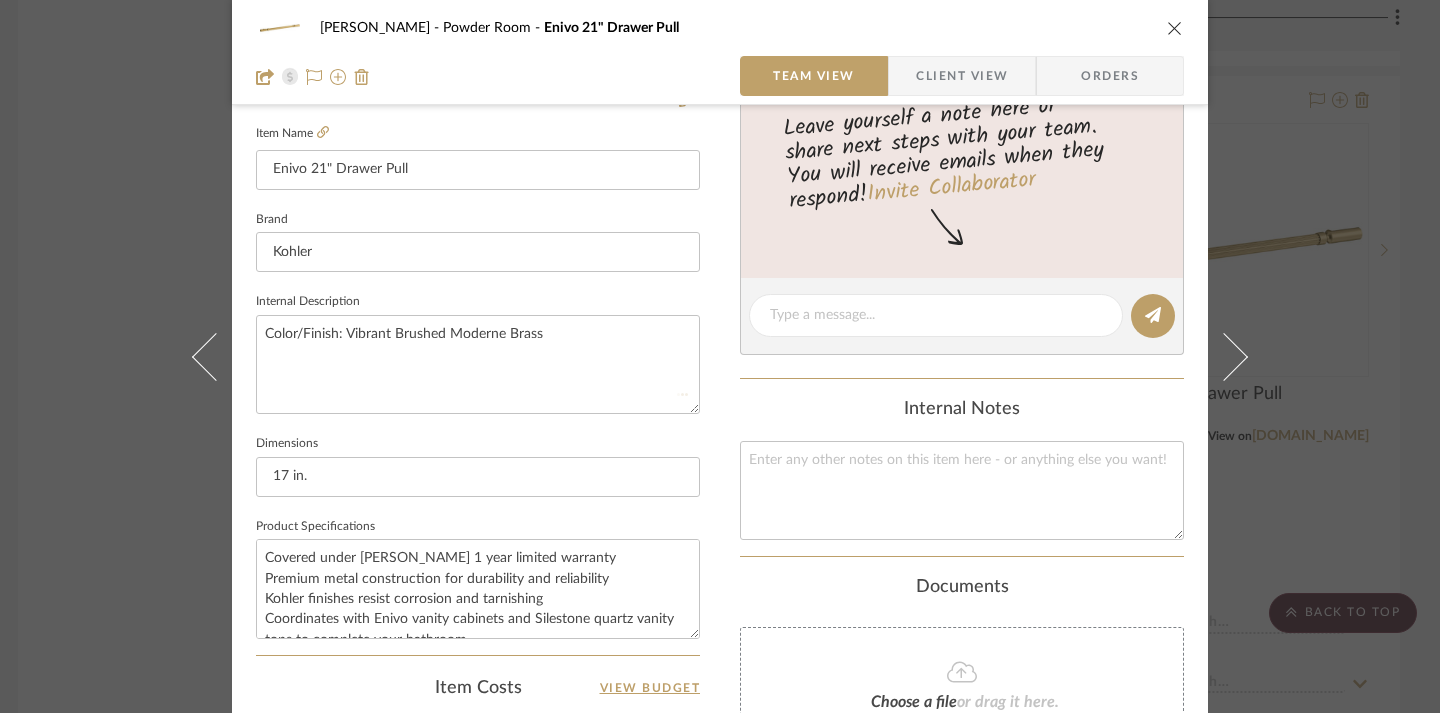 type 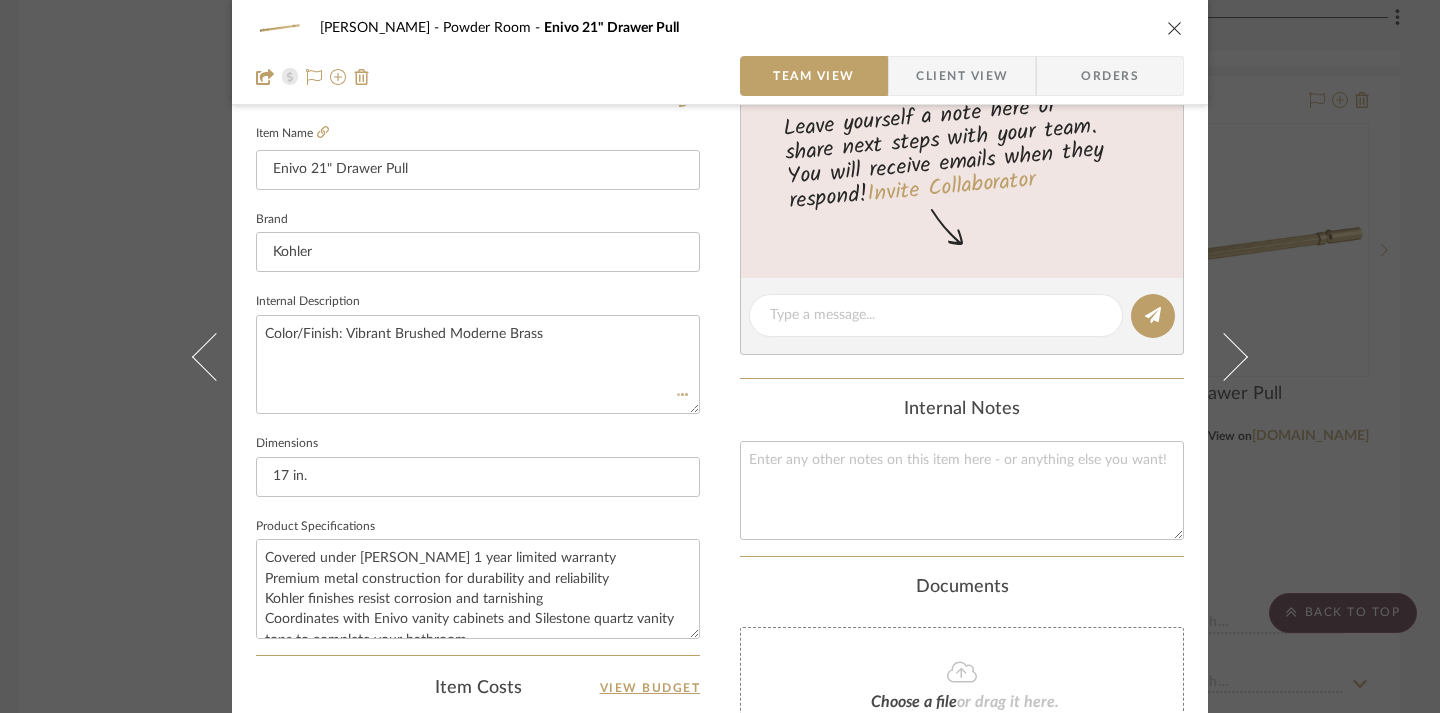 type 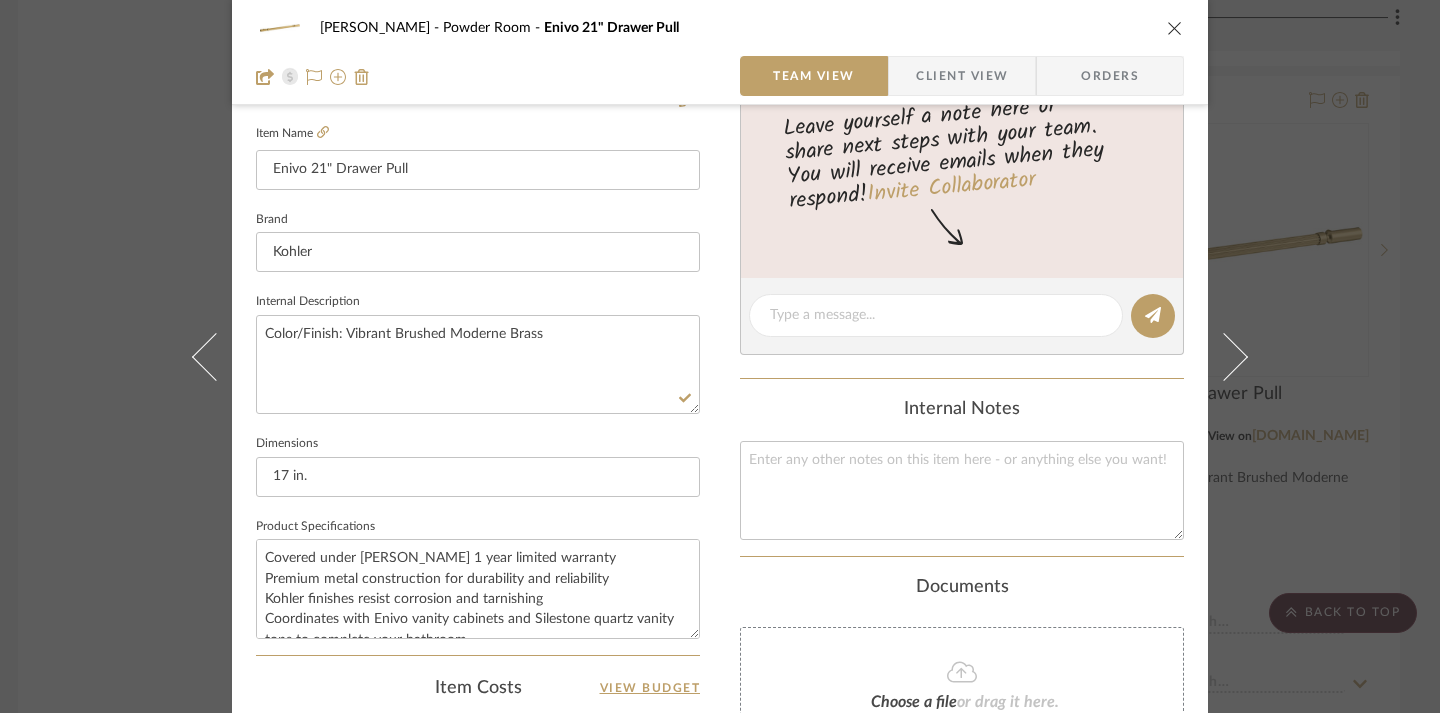 click at bounding box center (1175, 28) 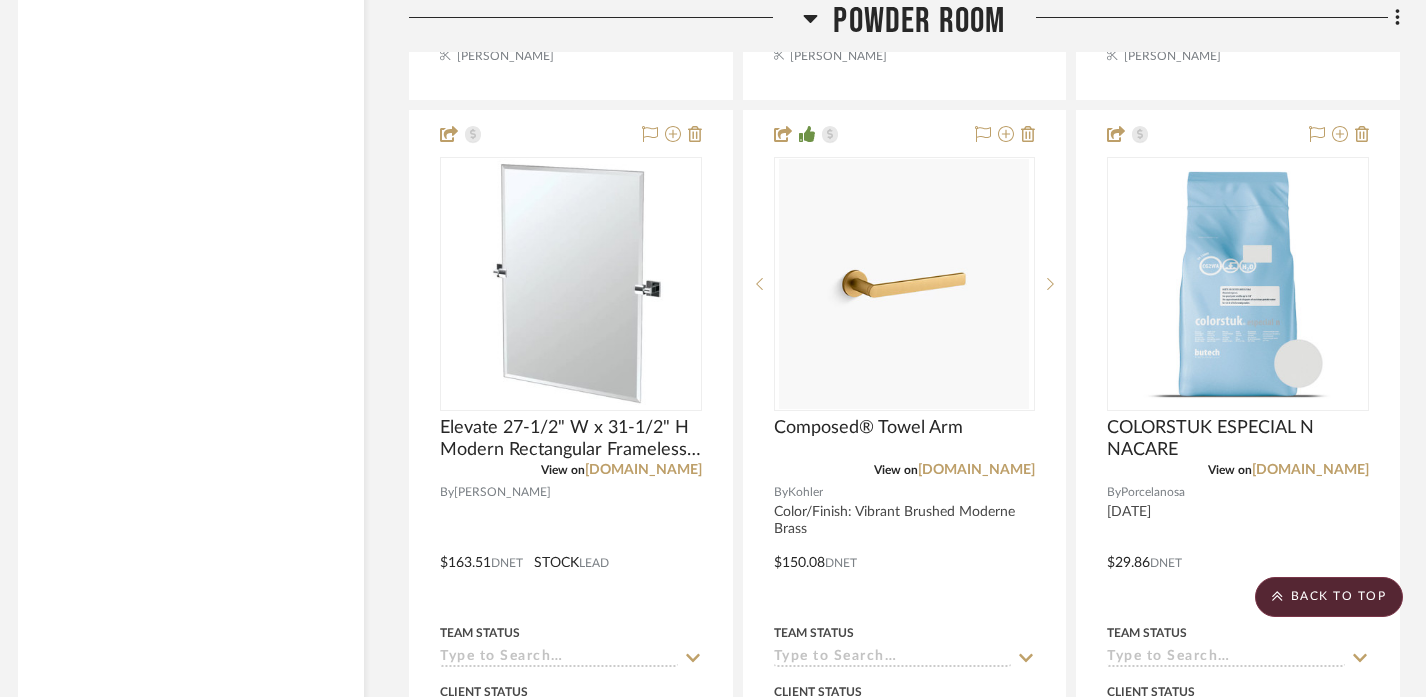 scroll, scrollTop: 5254, scrollLeft: 12, axis: both 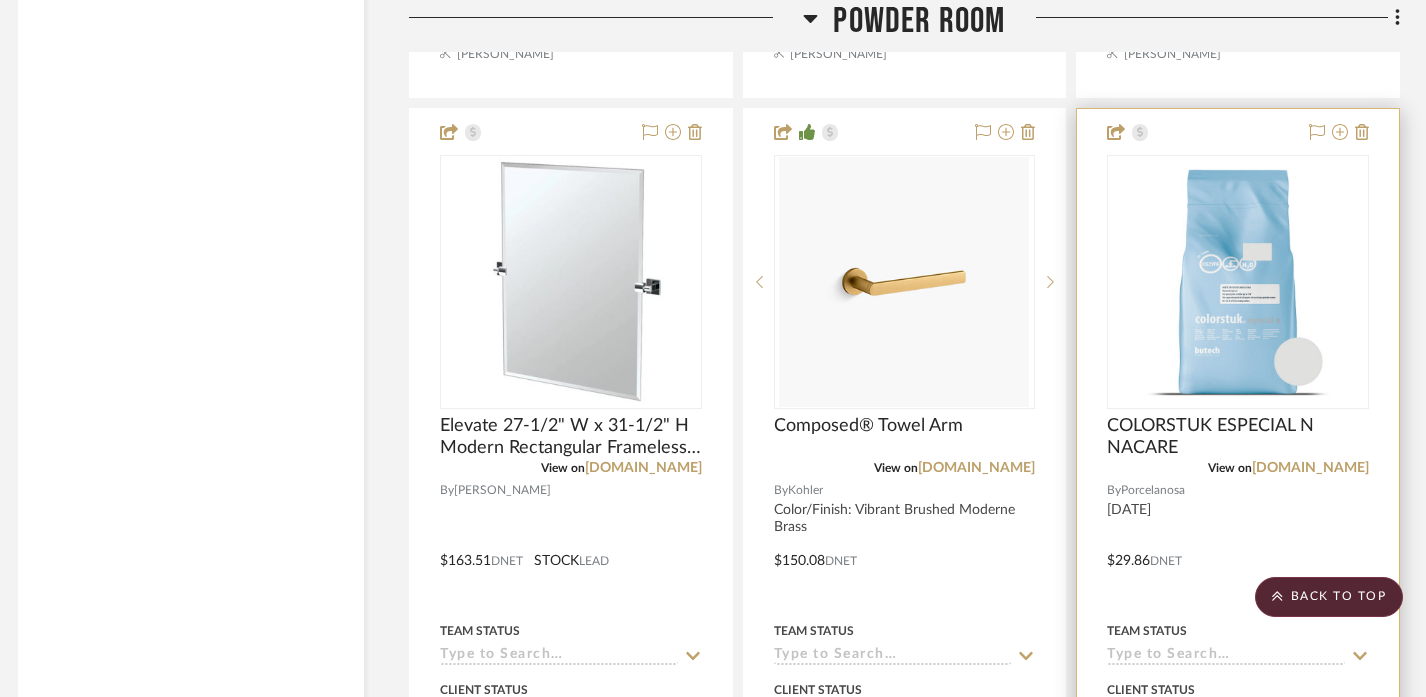 click at bounding box center (1238, 546) 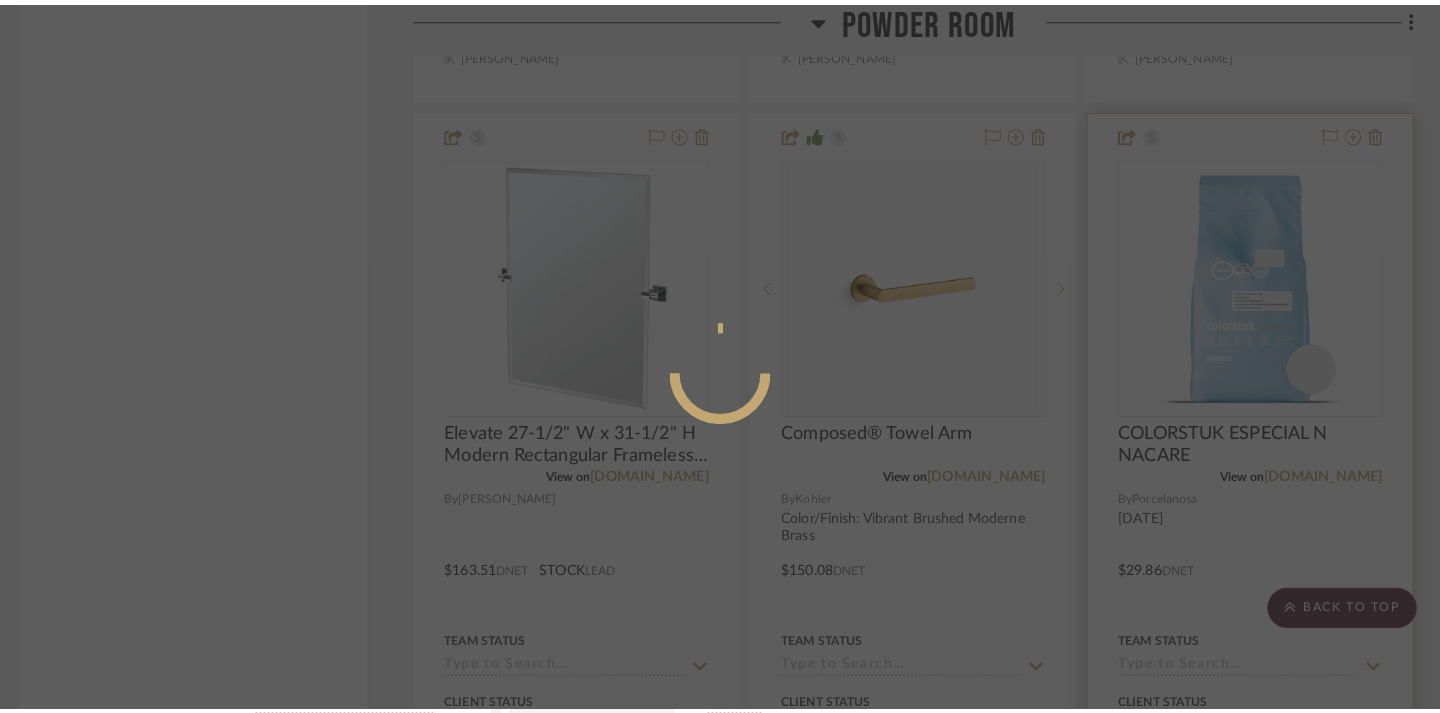 scroll, scrollTop: 0, scrollLeft: 0, axis: both 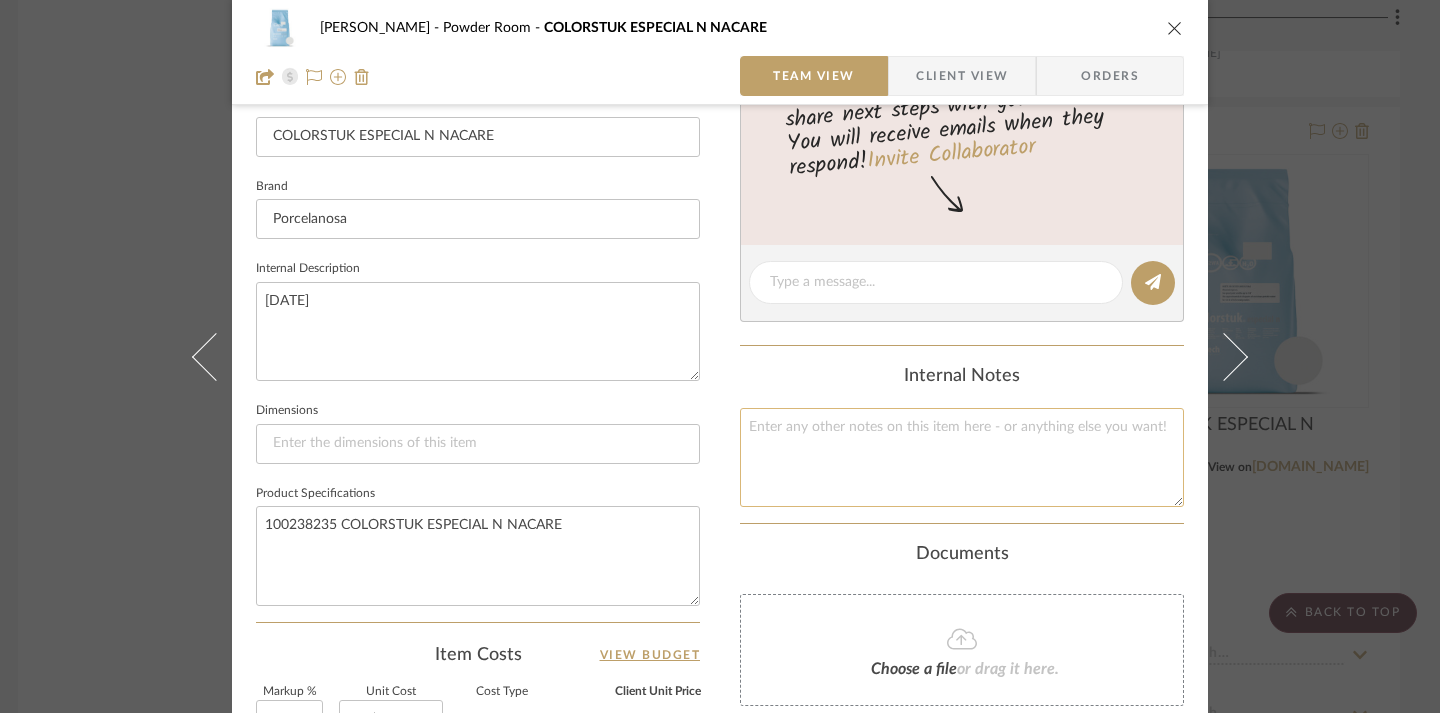 click 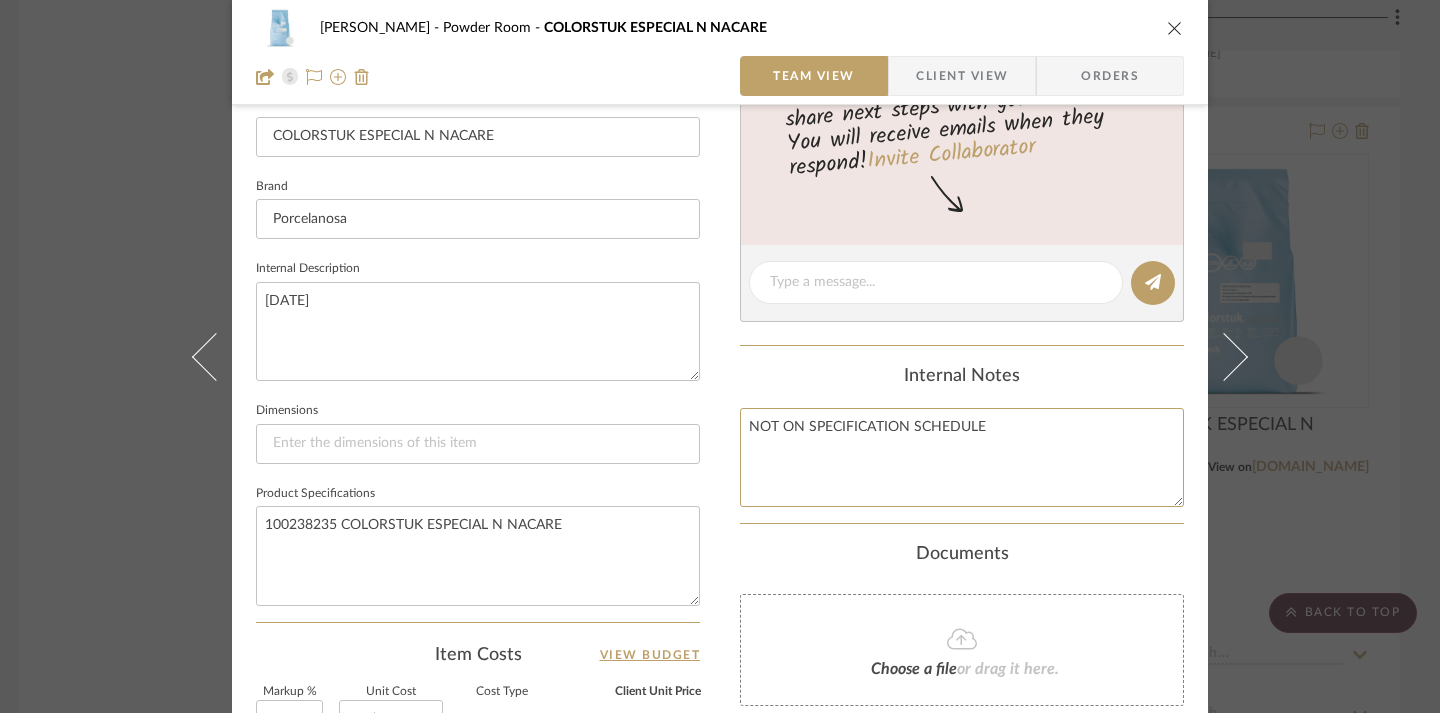 type on "NOT ON SPECIFICATION SCHEDULE" 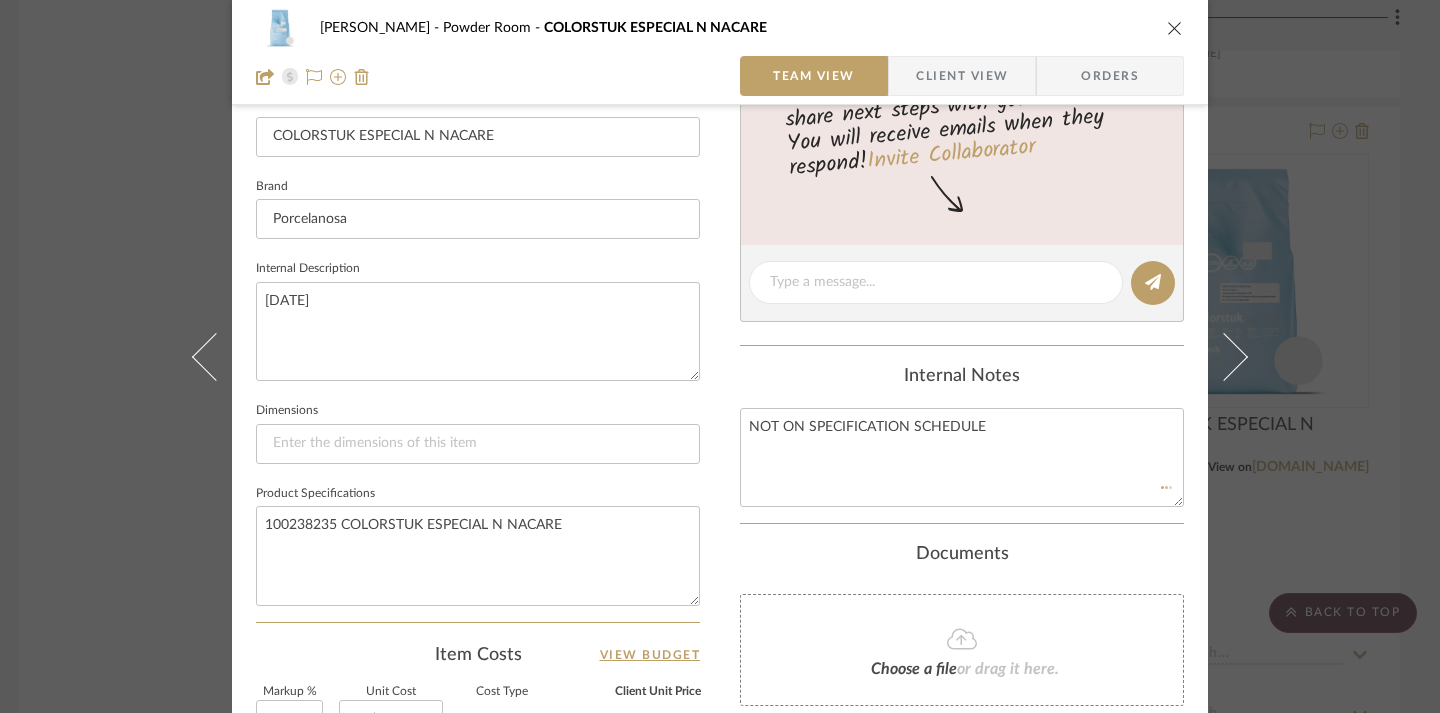 click on "Internal Notes" 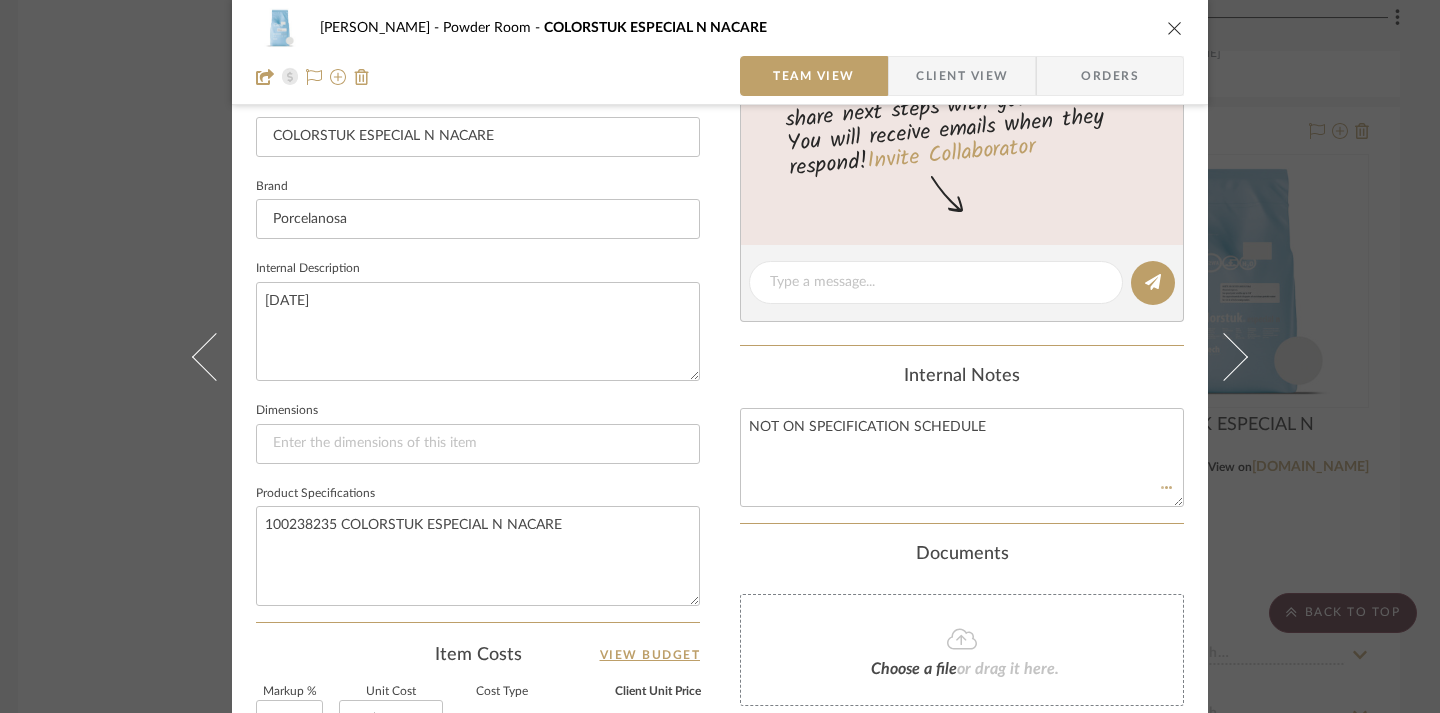 type 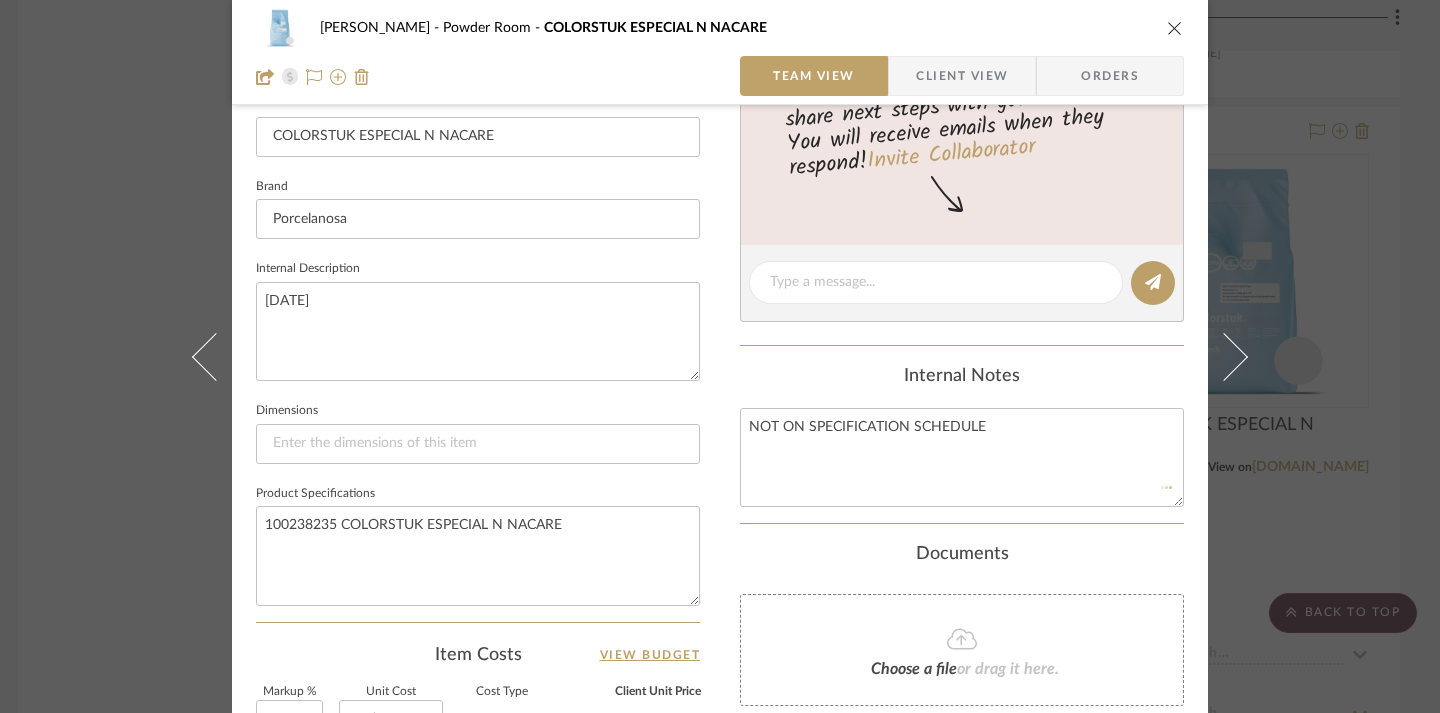 type 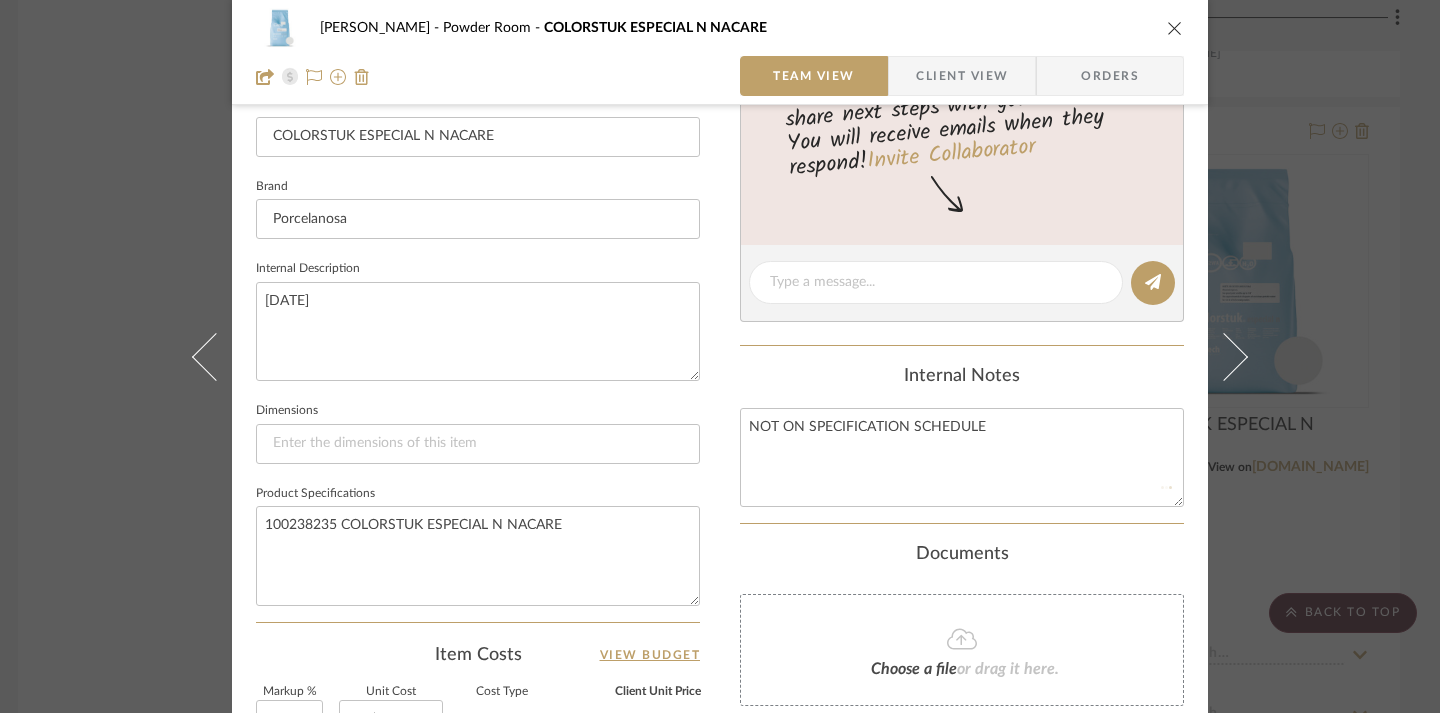 type 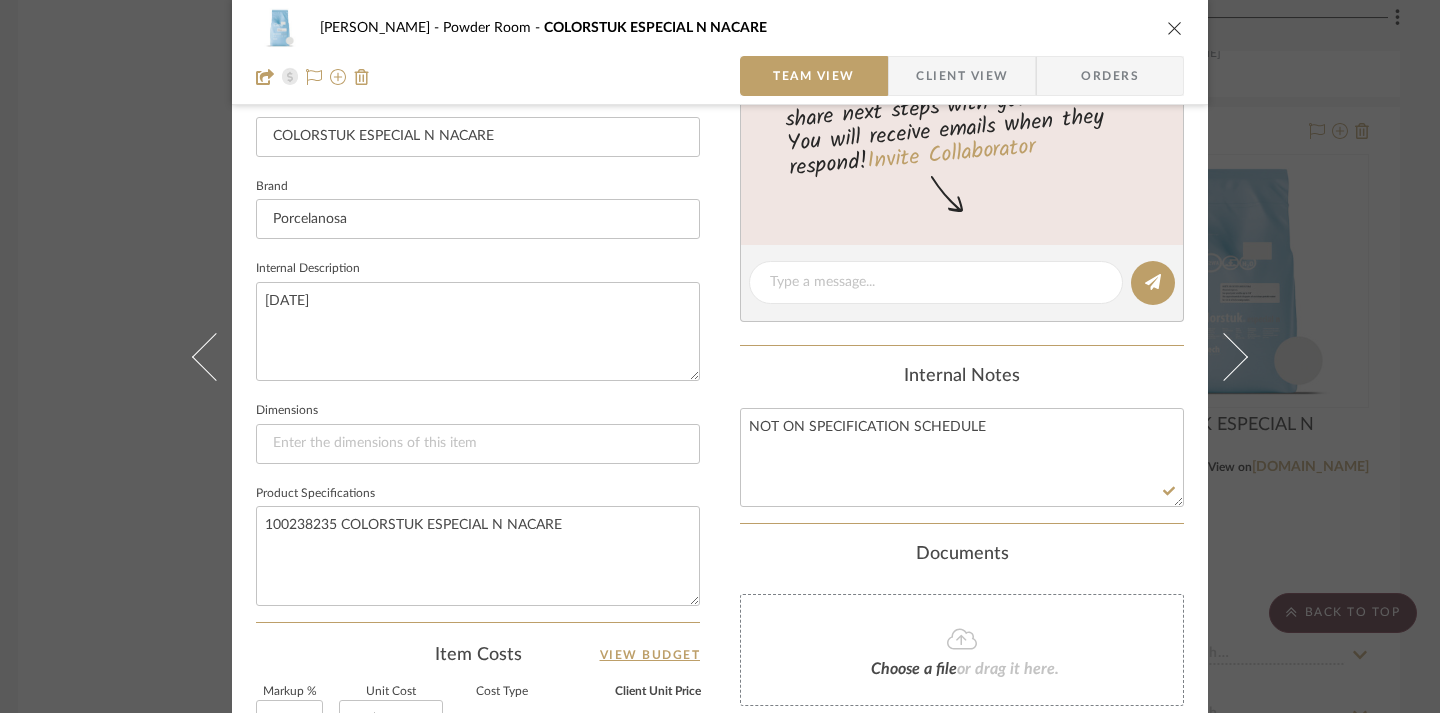 click at bounding box center [1175, 28] 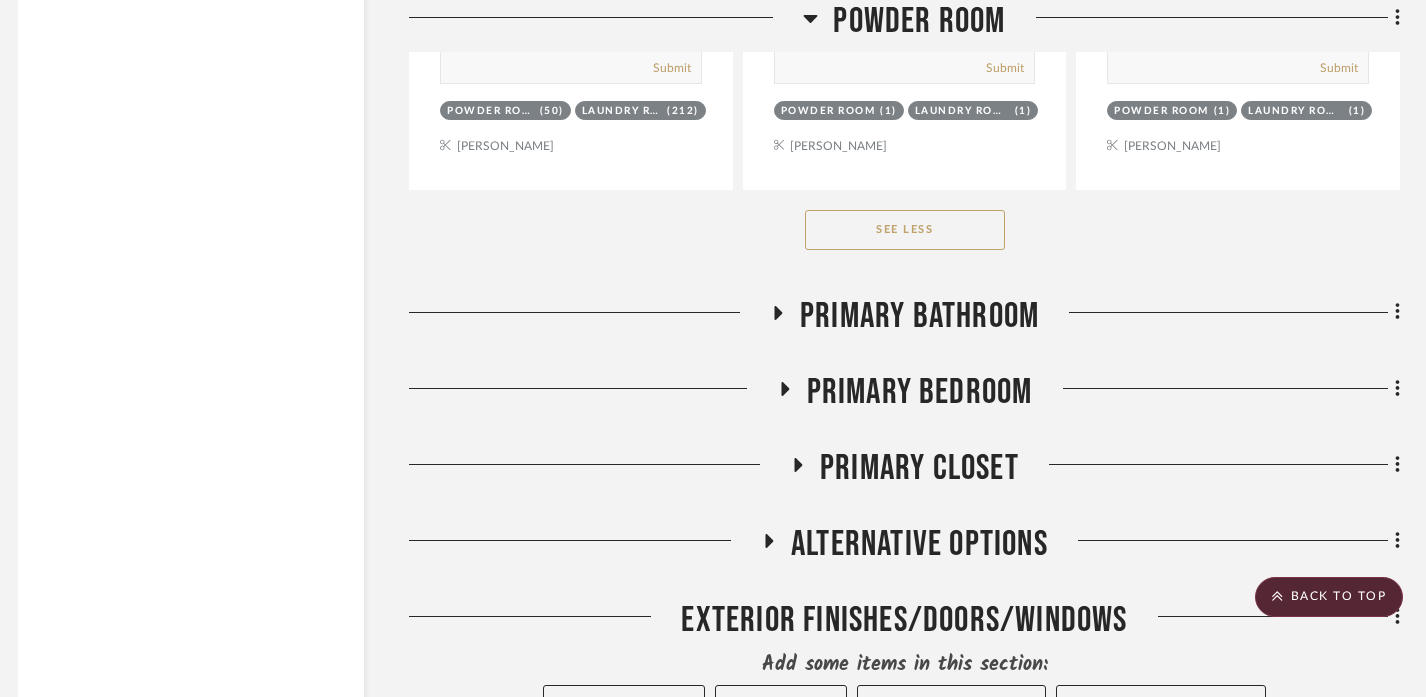 scroll, scrollTop: 7776, scrollLeft: 12, axis: both 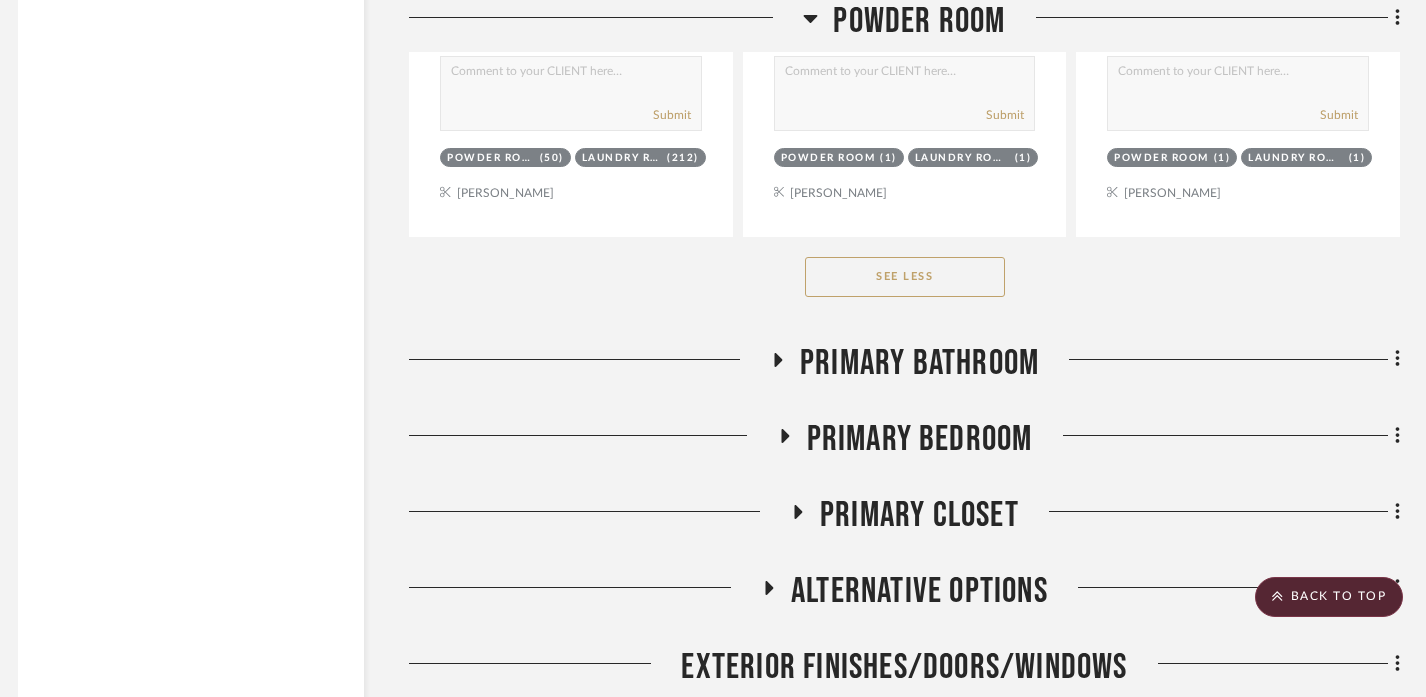 click on "Powder Room" 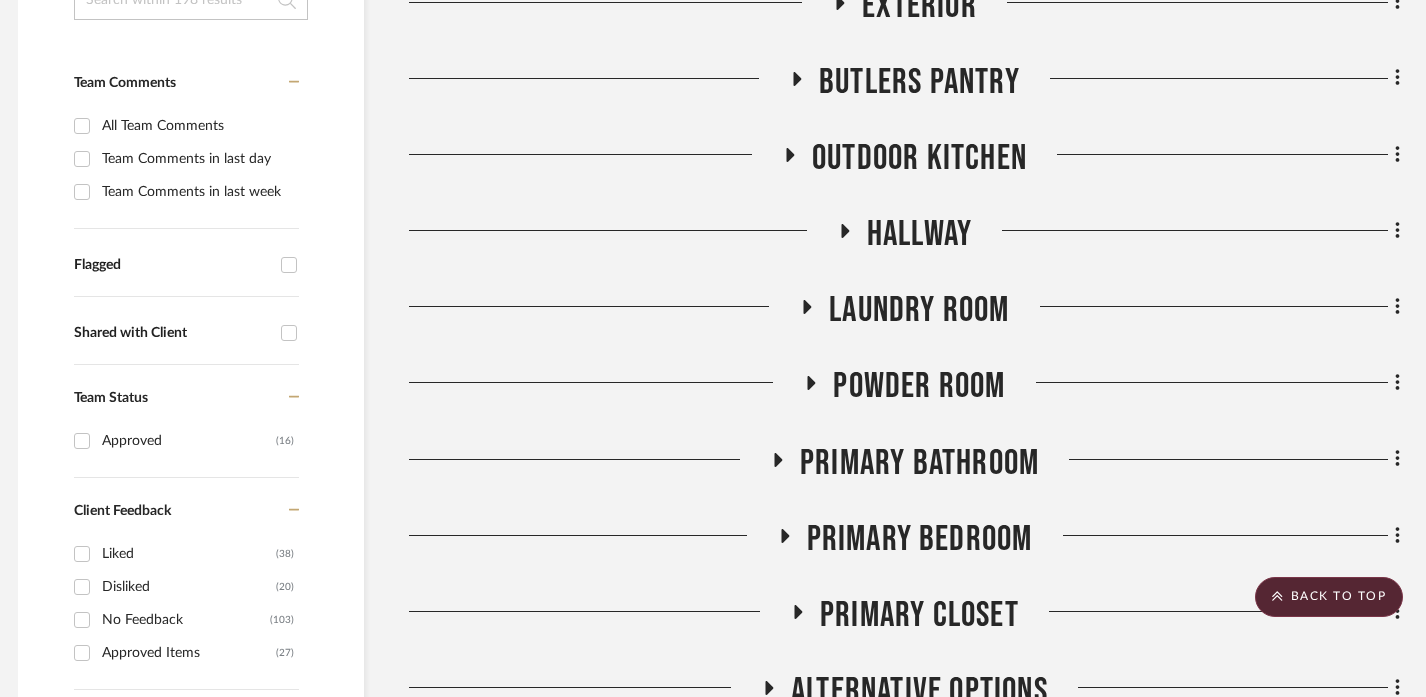 scroll, scrollTop: 512, scrollLeft: 12, axis: both 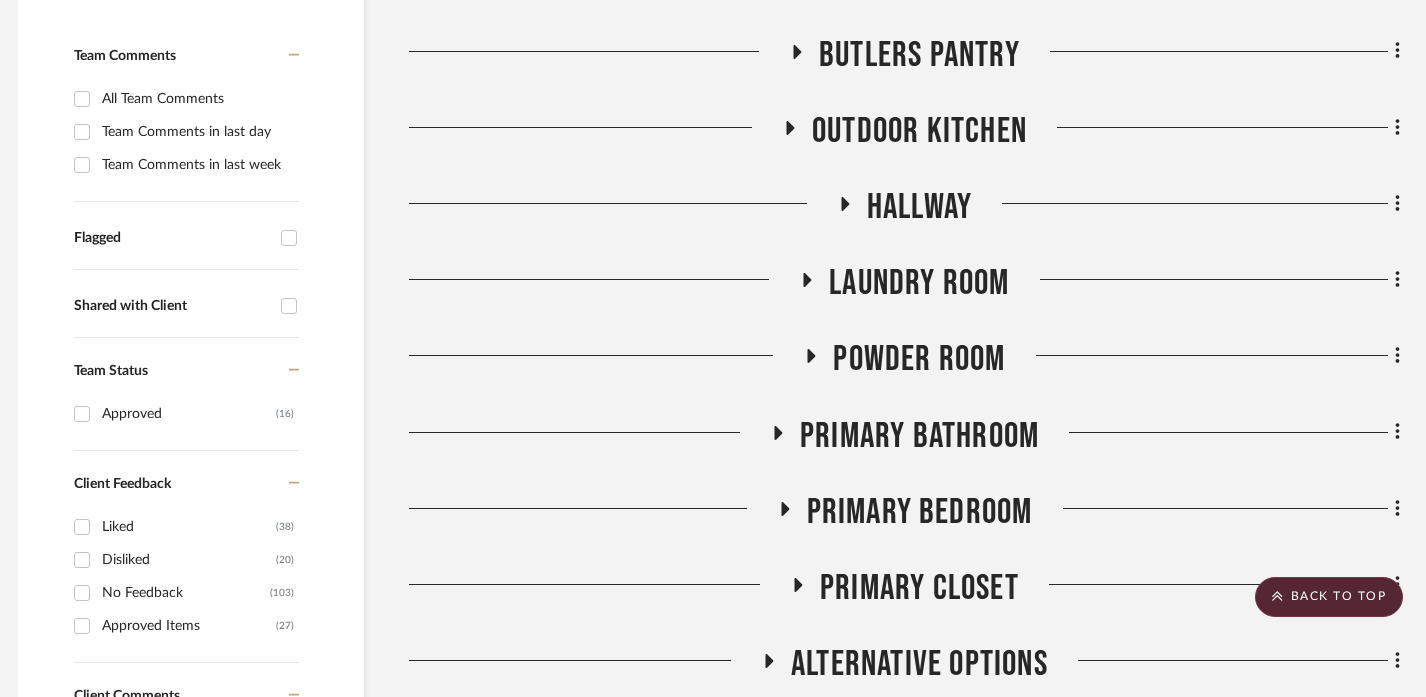 click on "Primary Bedroom" 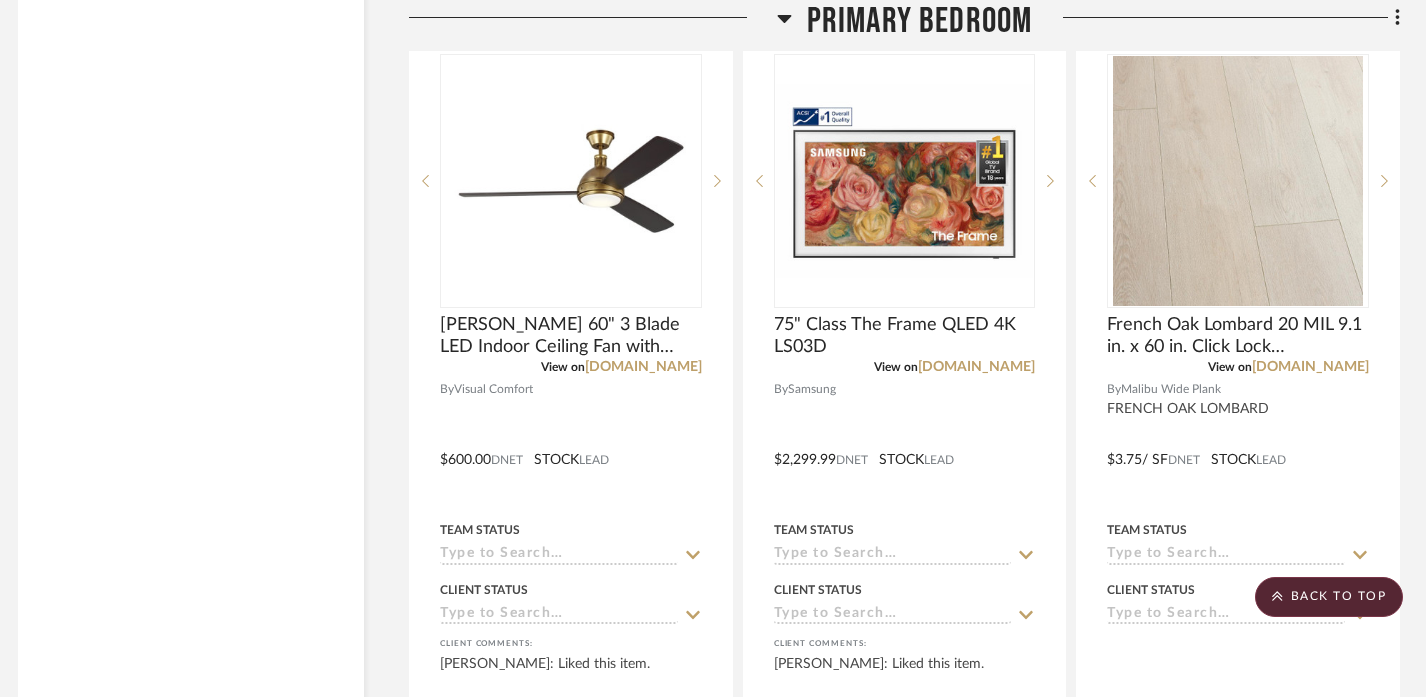 scroll, scrollTop: 5518, scrollLeft: 12, axis: both 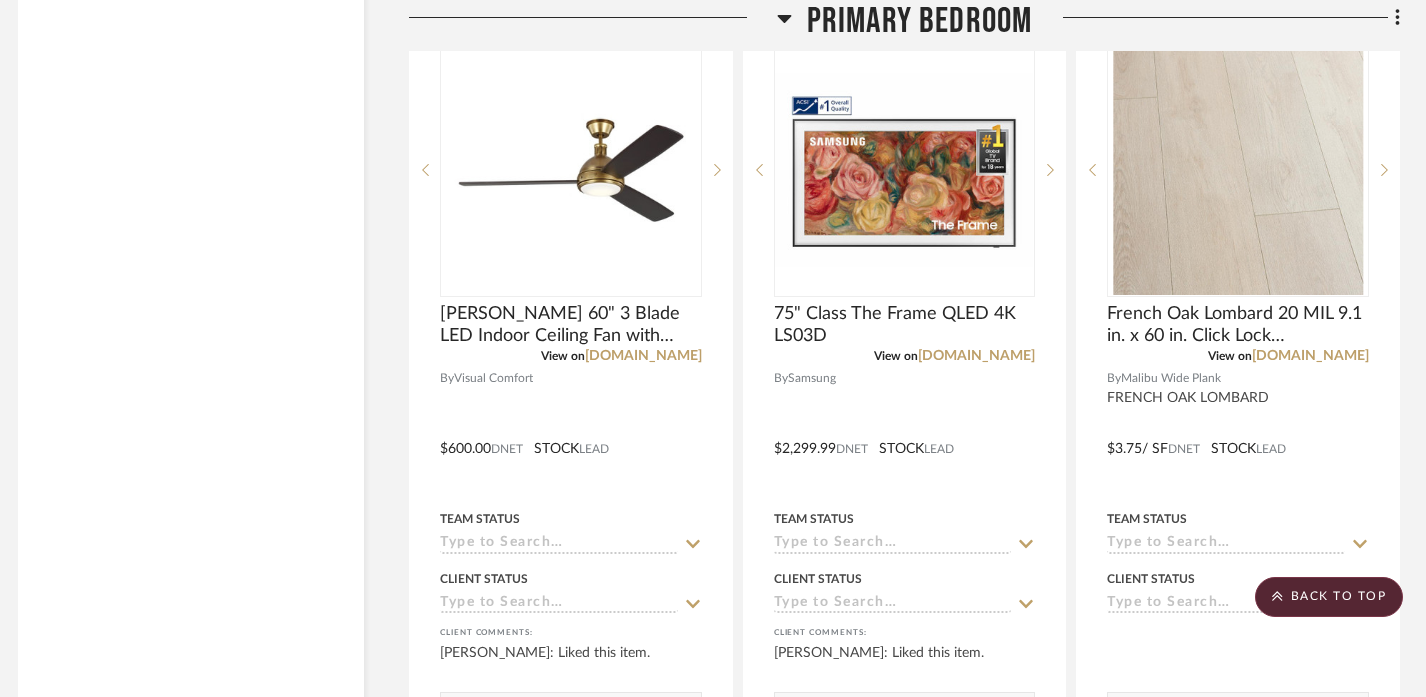 click on "Primary Bedroom" 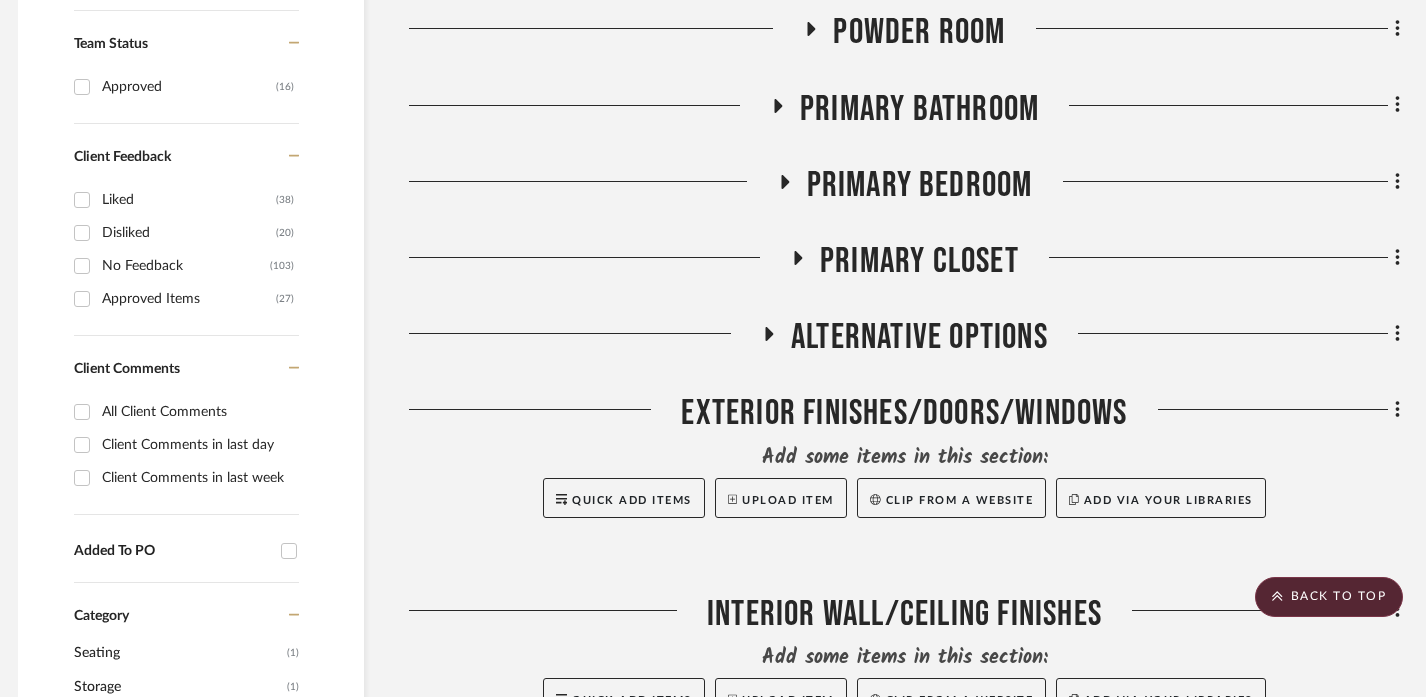 scroll, scrollTop: 833, scrollLeft: 12, axis: both 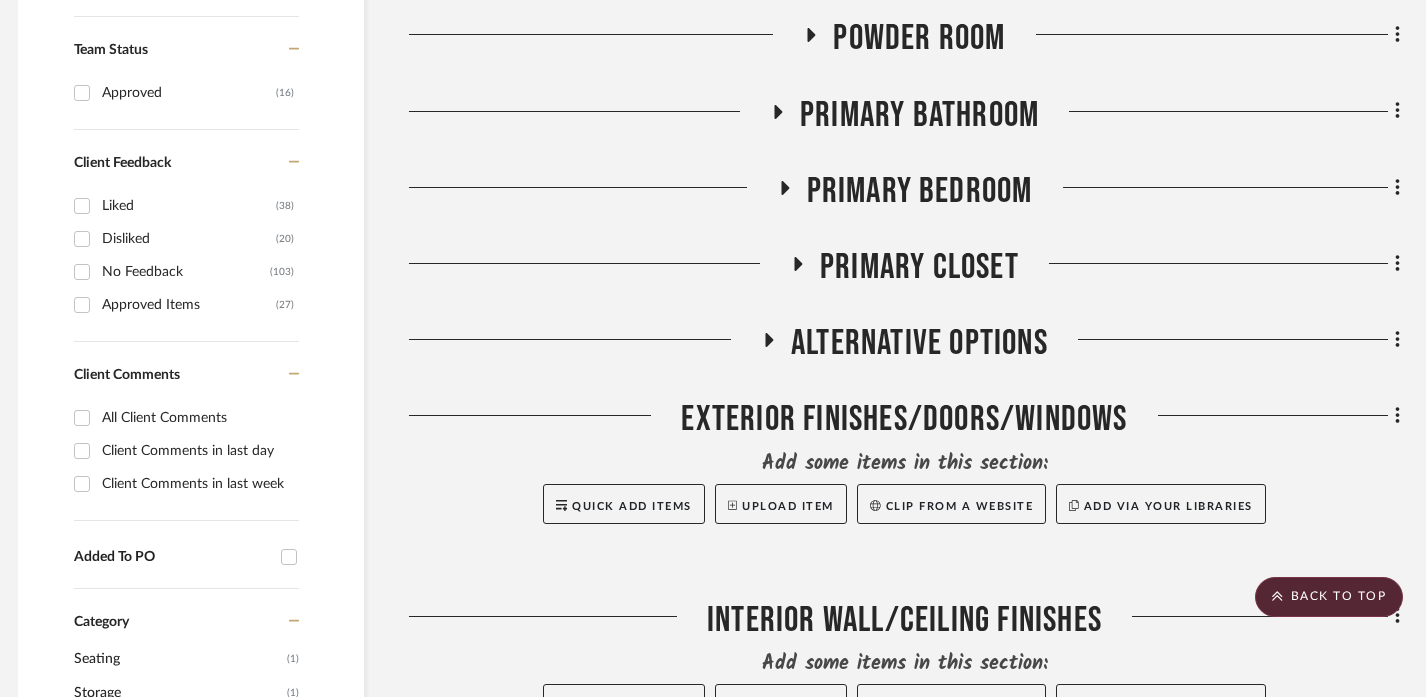 click on "Primary Closet" 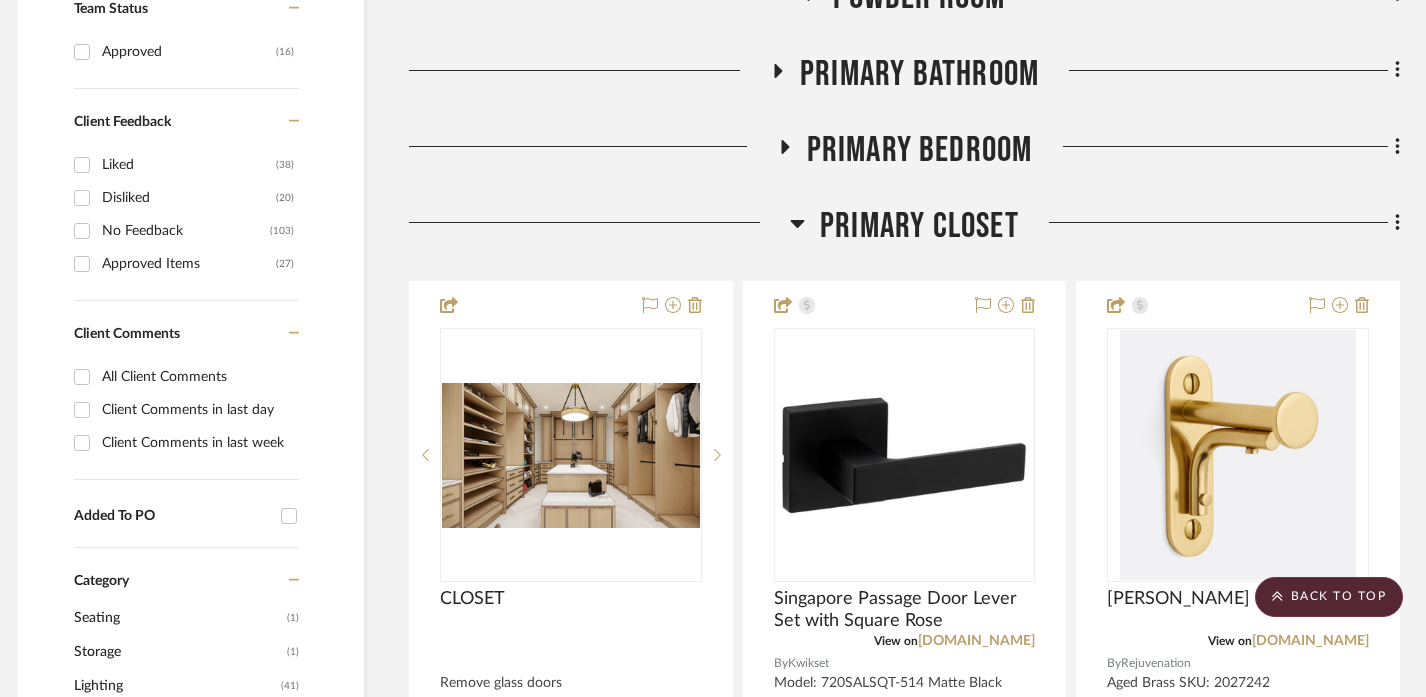 scroll, scrollTop: 896, scrollLeft: 12, axis: both 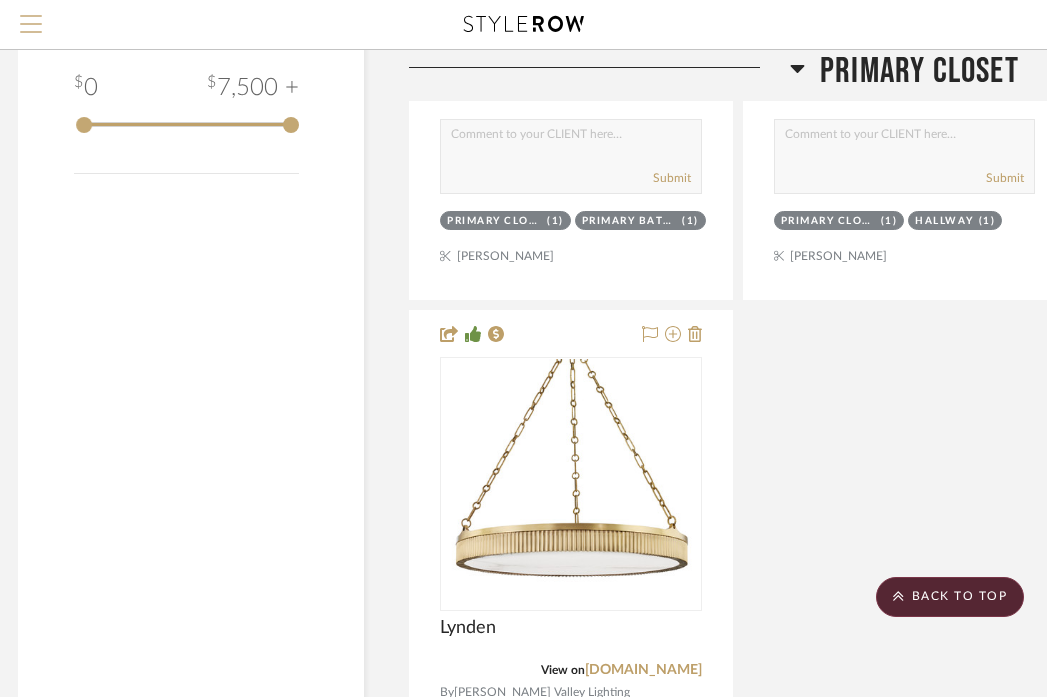 click at bounding box center (31, 16) 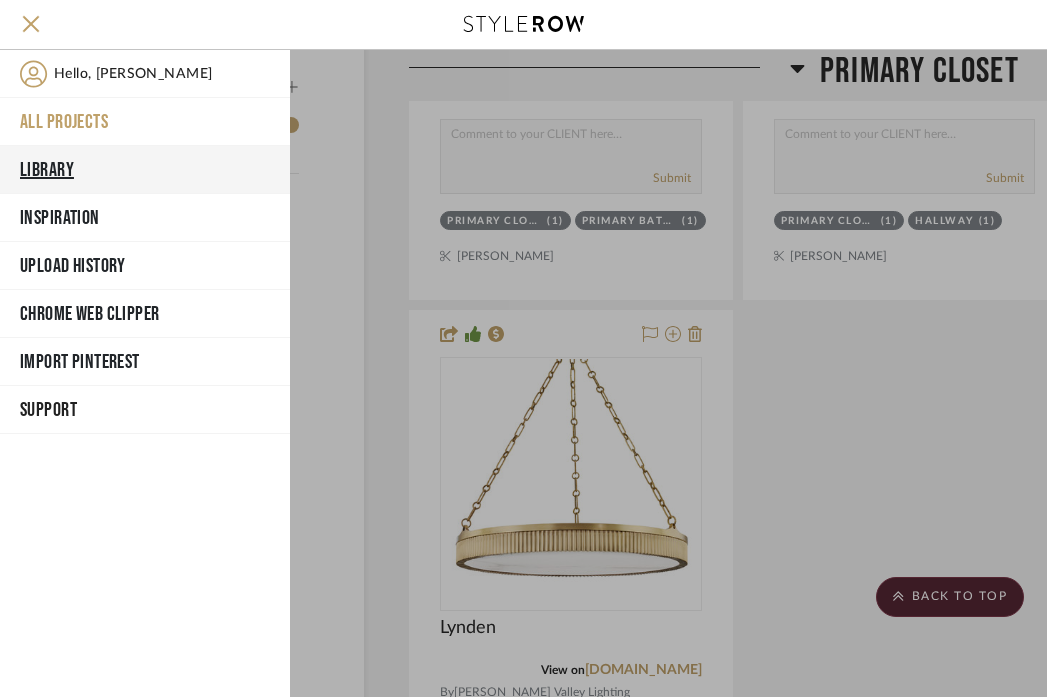 click on "Library" at bounding box center [145, 170] 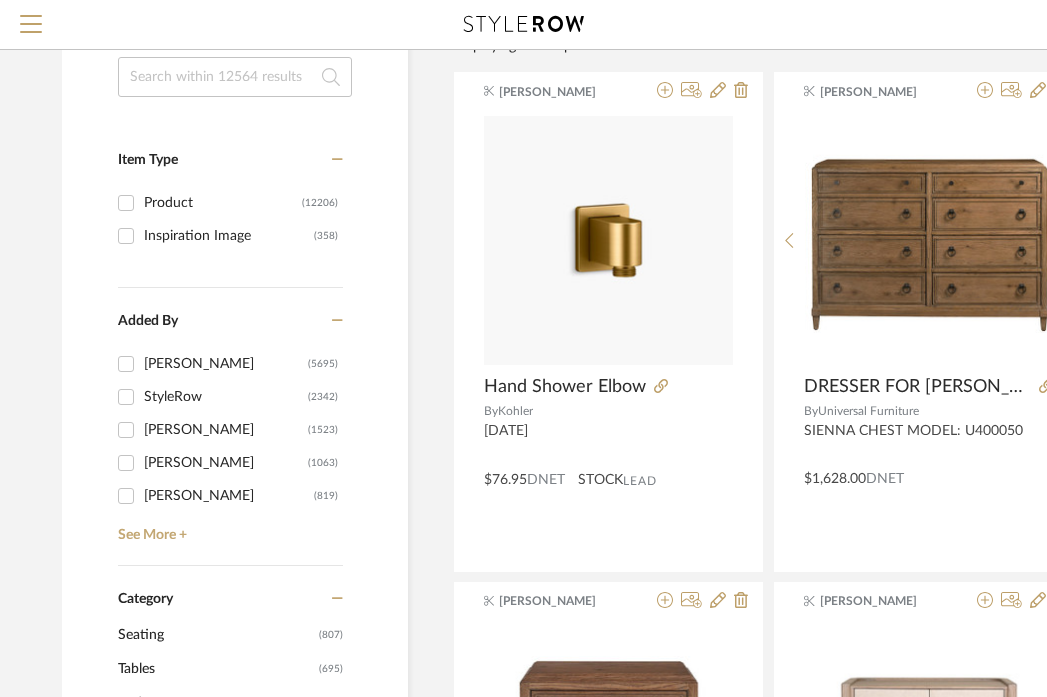 scroll, scrollTop: 0, scrollLeft: 12, axis: horizontal 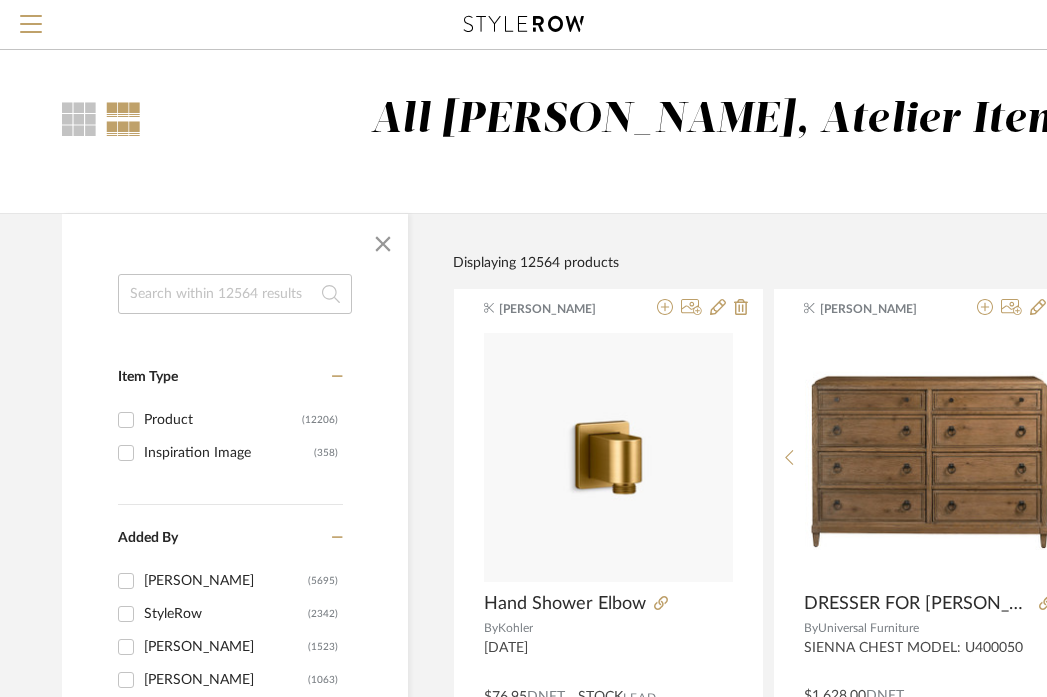 click 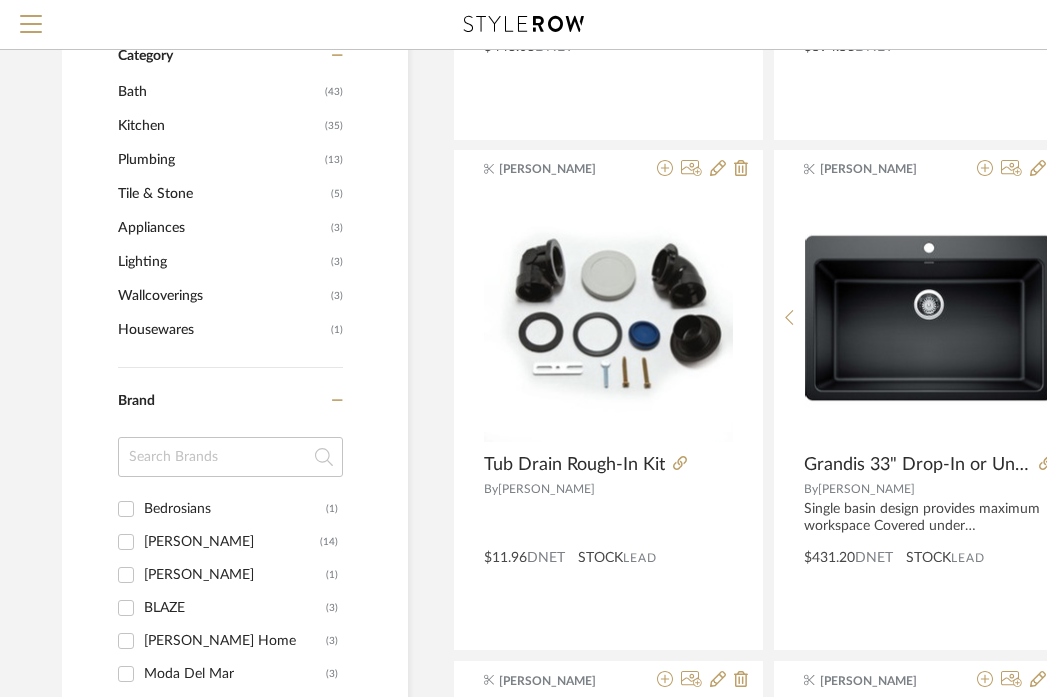 scroll, scrollTop: 712, scrollLeft: 12, axis: both 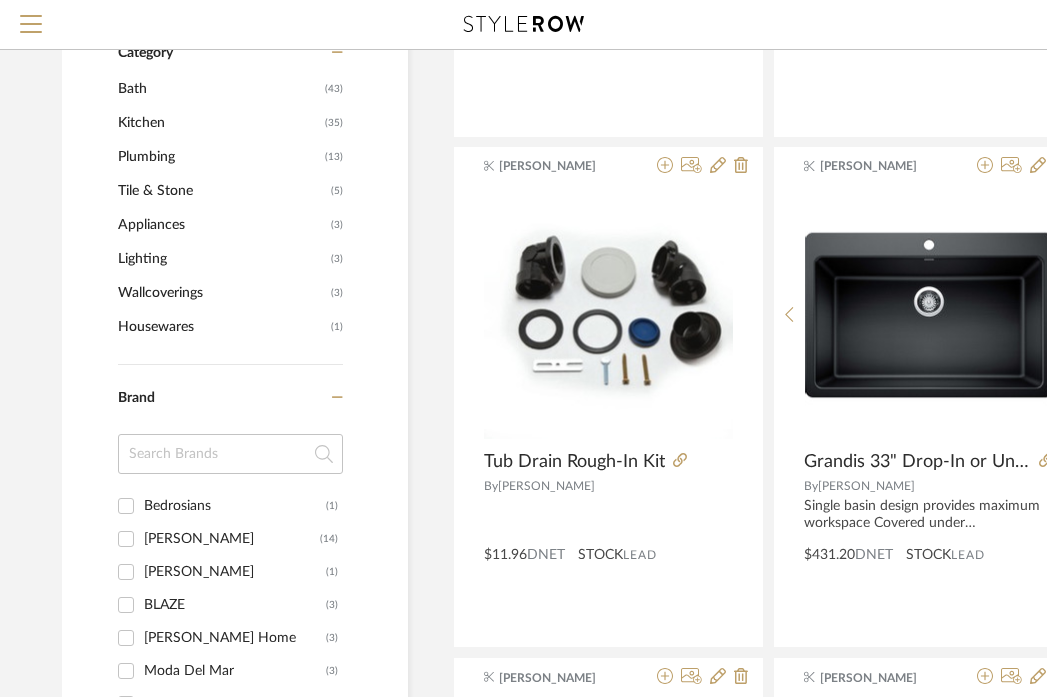 type on "mont blanc" 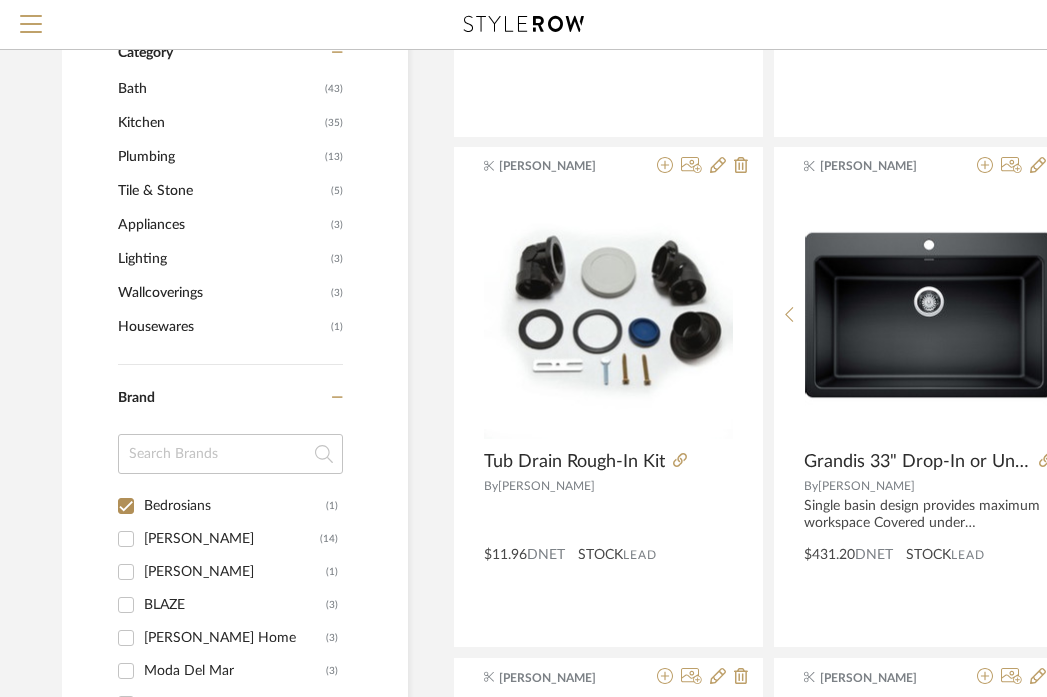 checkbox on "true" 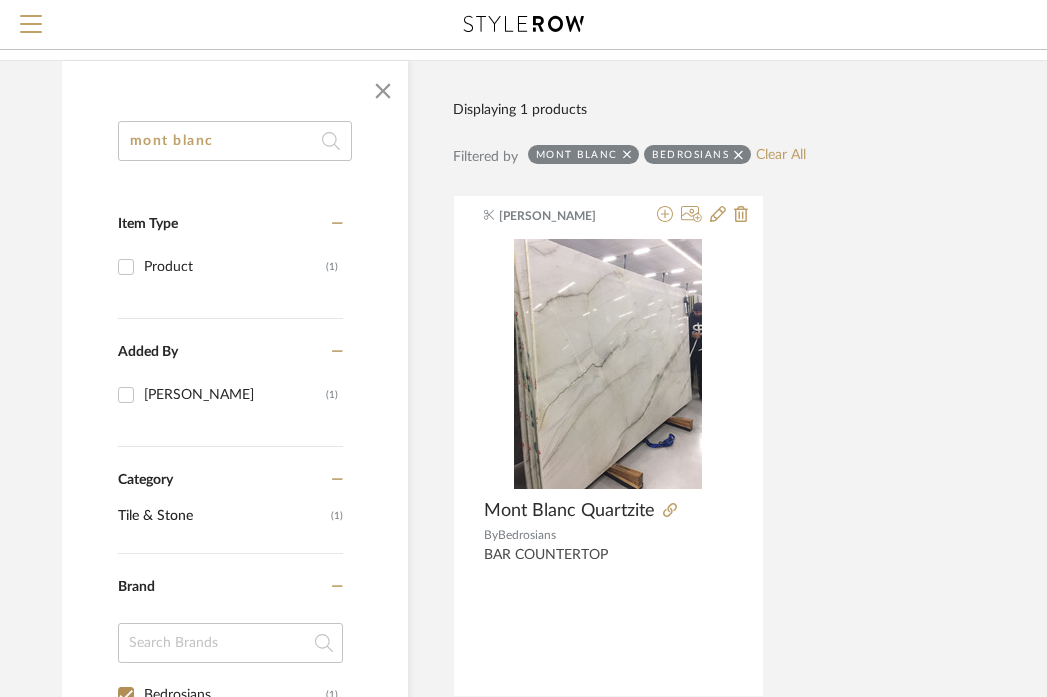 scroll, scrollTop: 152, scrollLeft: 12, axis: both 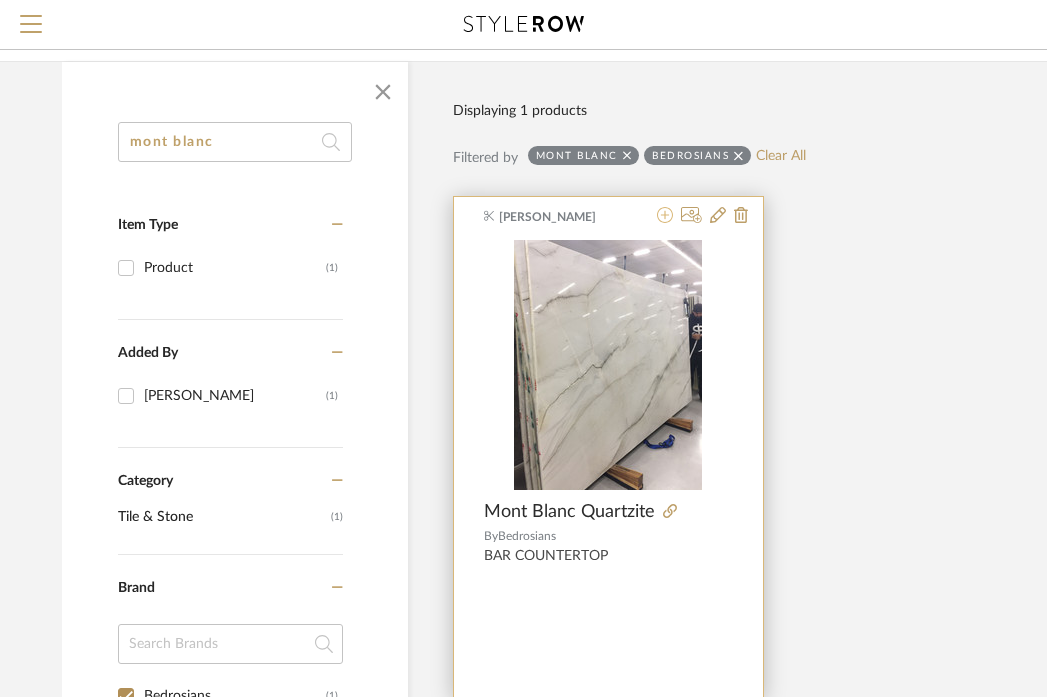 click 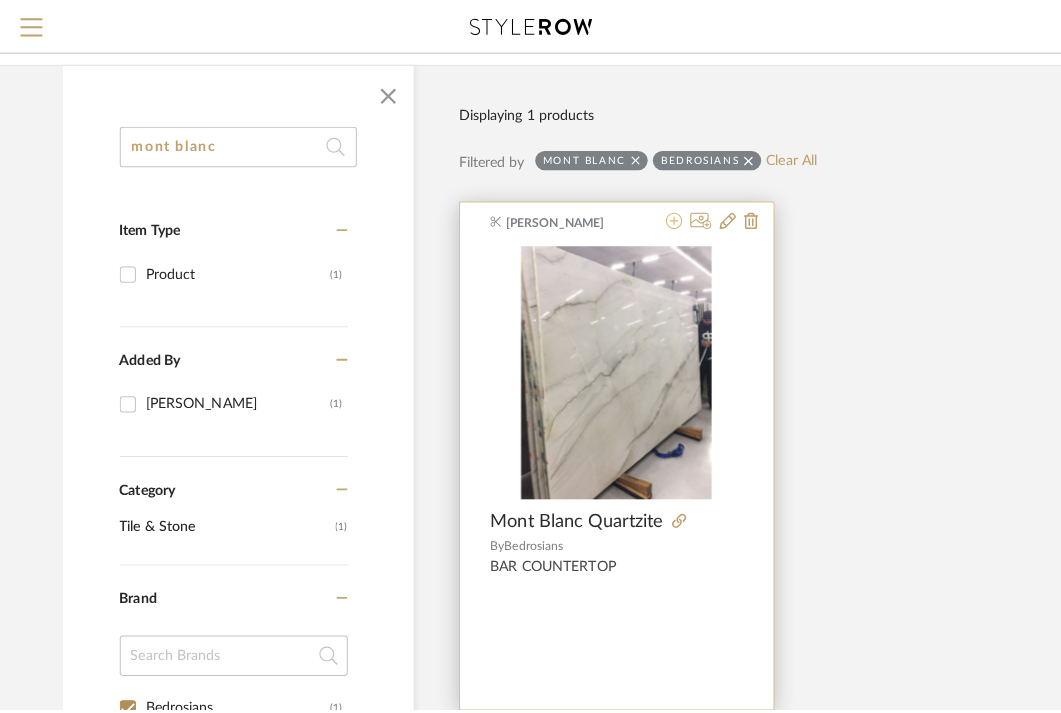 scroll, scrollTop: 0, scrollLeft: 0, axis: both 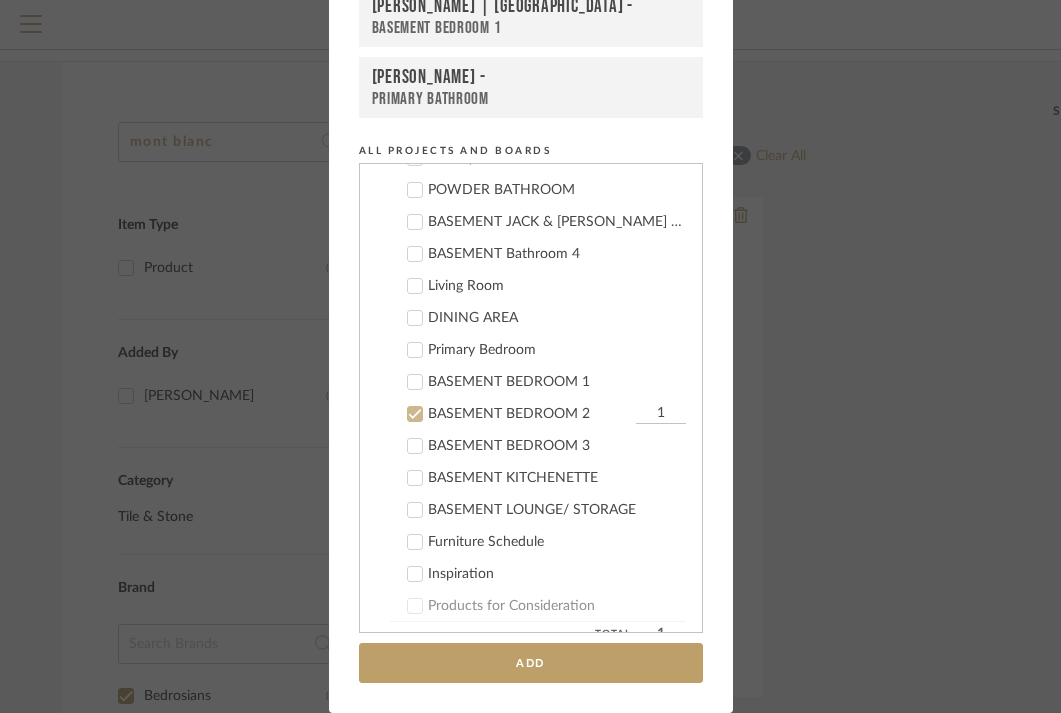 click on "BASEMENT BEDROOM 2" at bounding box center (529, 414) 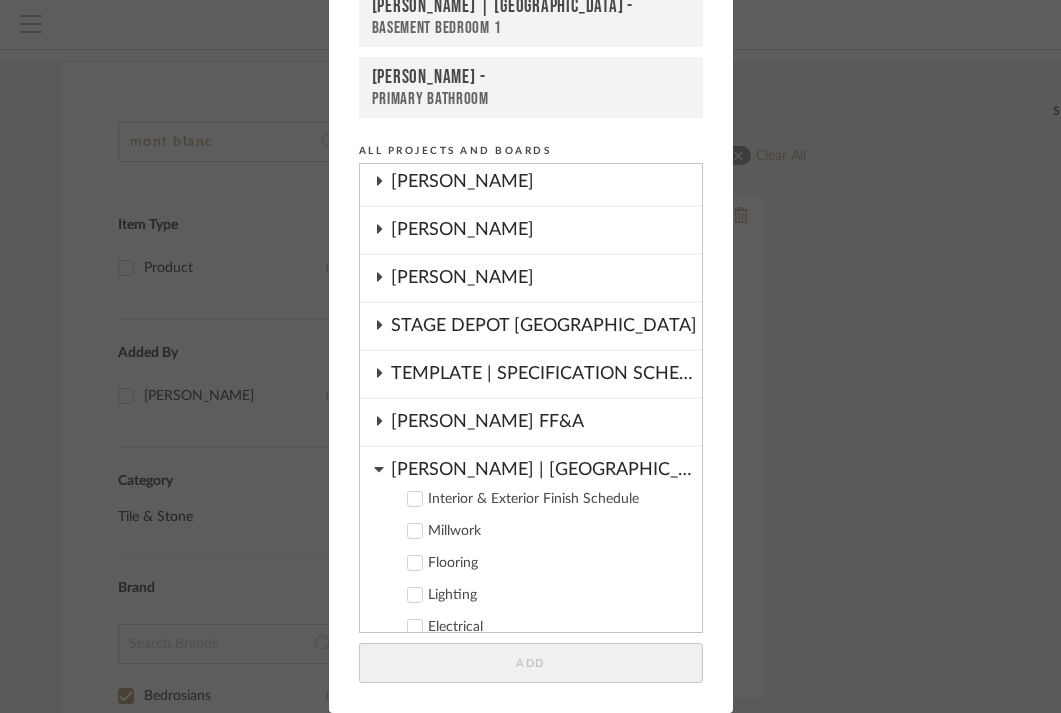 click on "VENTRESCA | MORRO BAY" at bounding box center (546, 464) 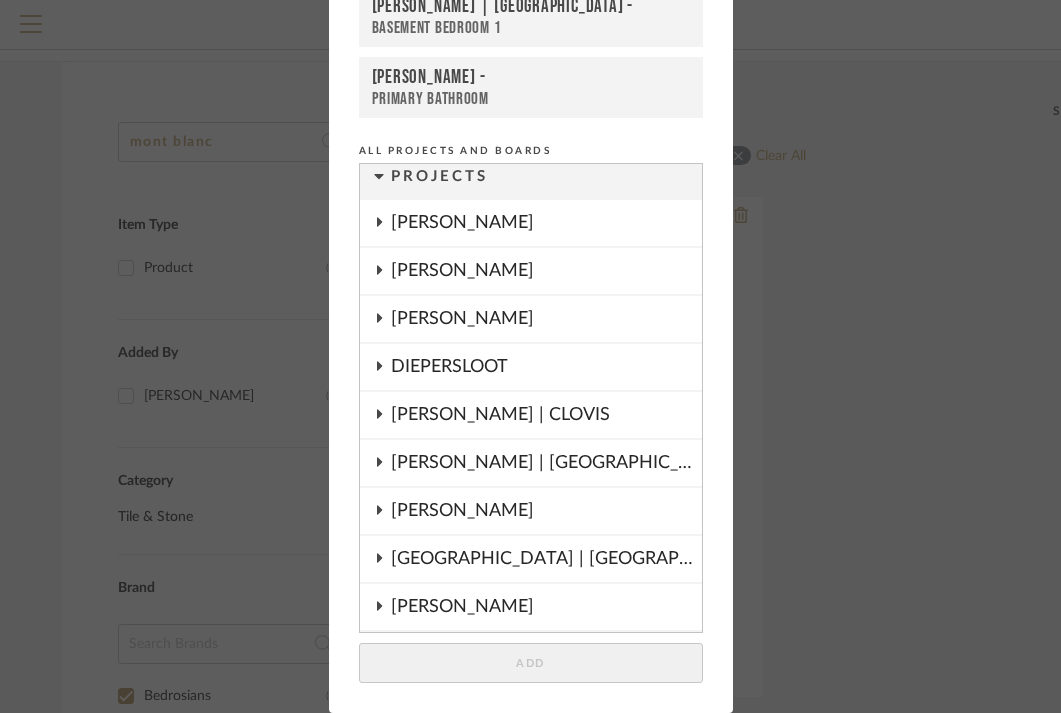 scroll, scrollTop: 9, scrollLeft: 0, axis: vertical 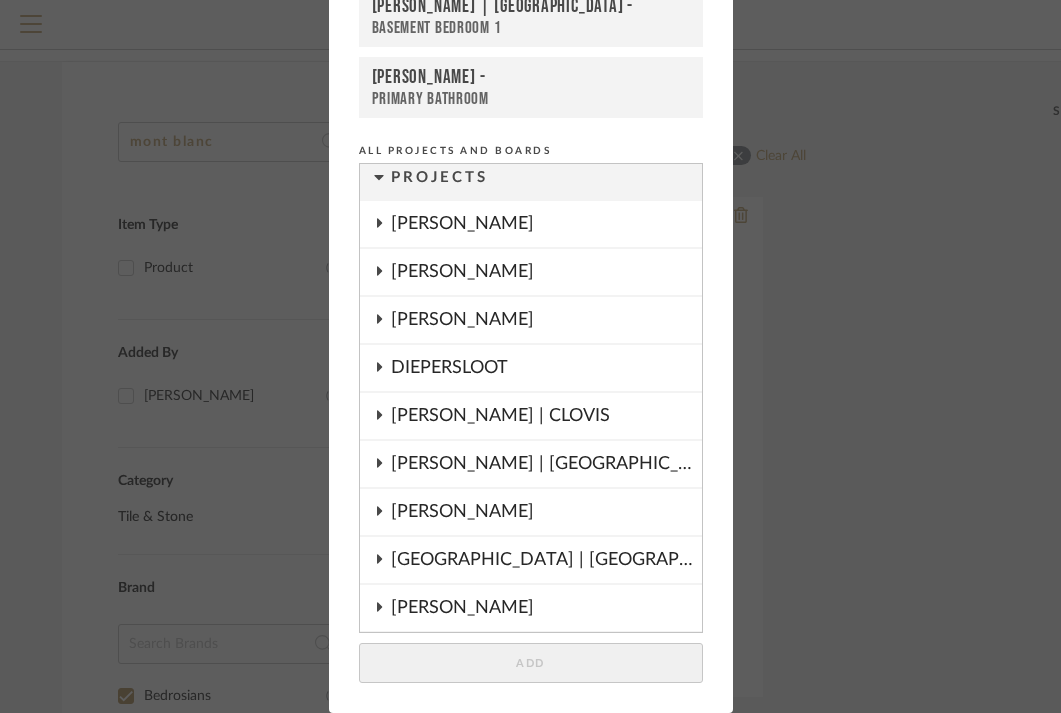 click on "[PERSON_NAME]" at bounding box center (546, 272) 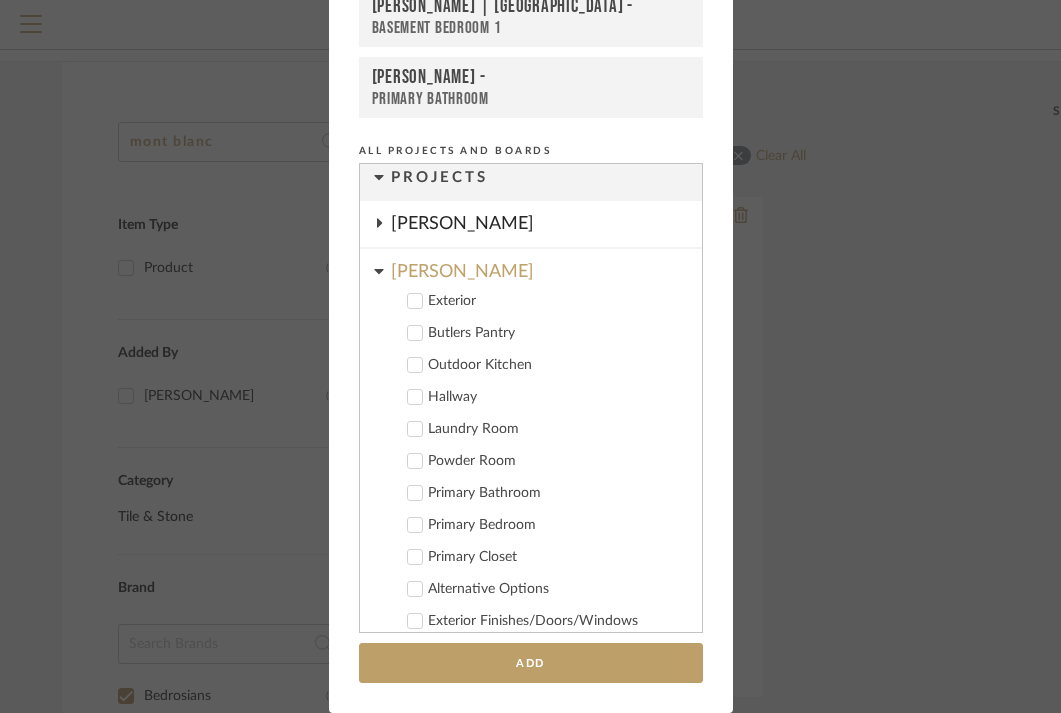click on "Primary Bathroom" at bounding box center (557, 493) 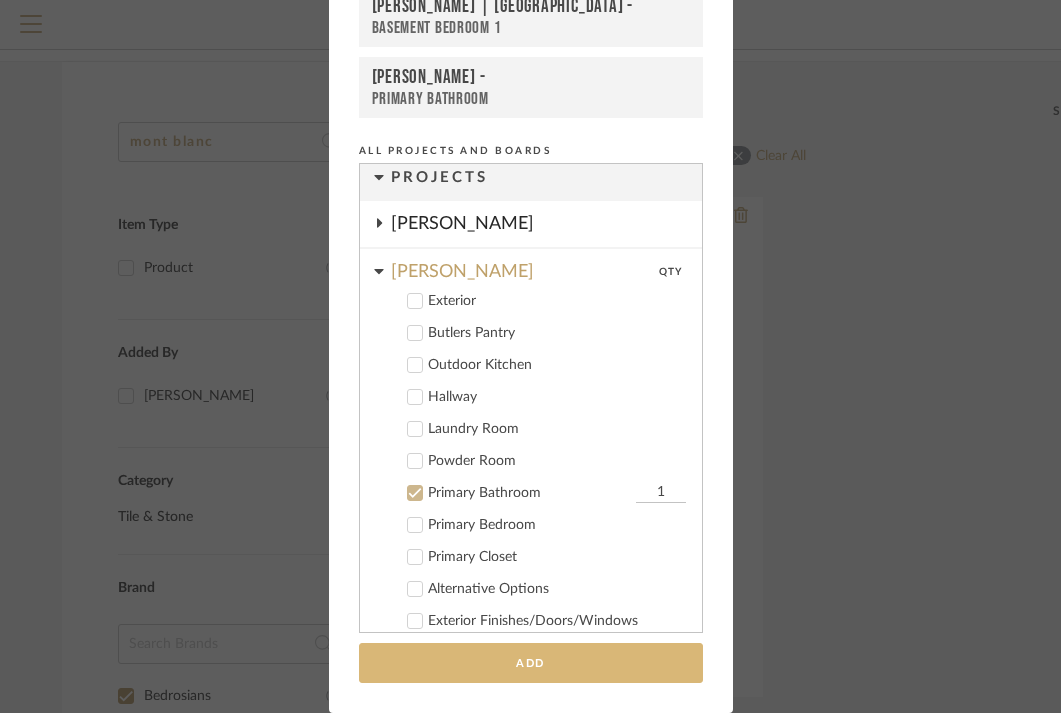 click on "Add" at bounding box center (531, 663) 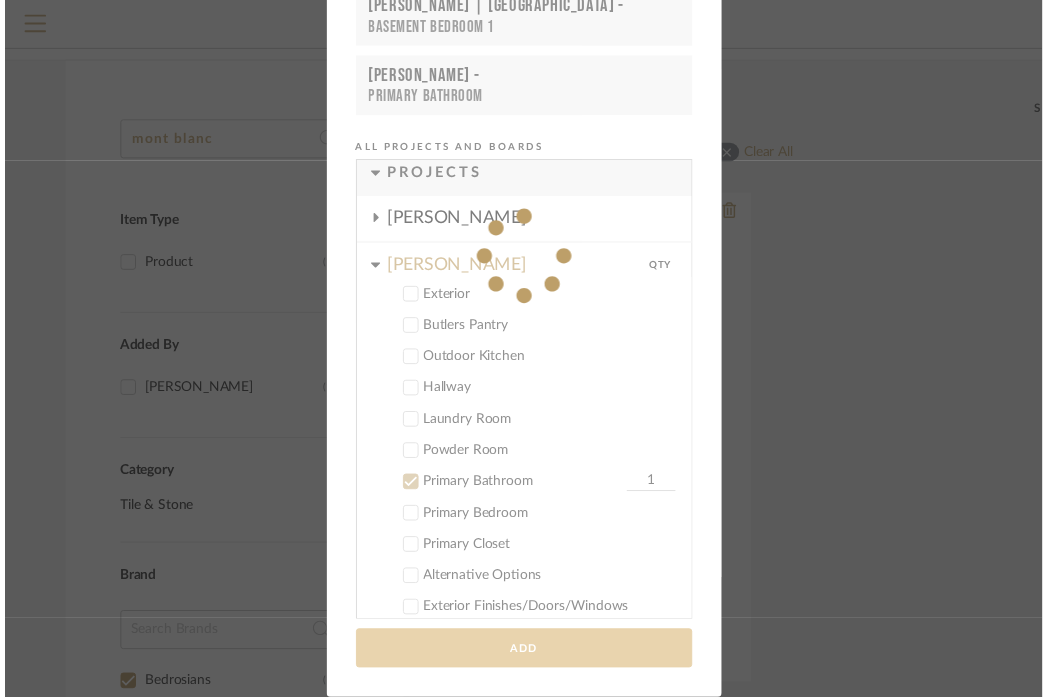scroll, scrollTop: 152, scrollLeft: 12, axis: both 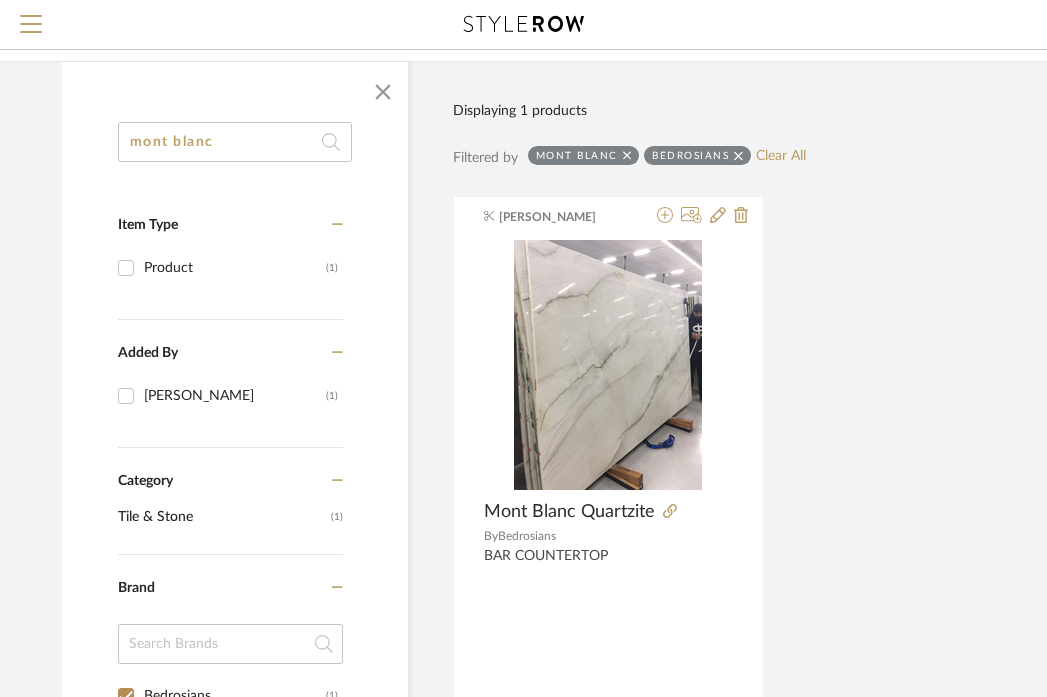 click on "mont blanc" 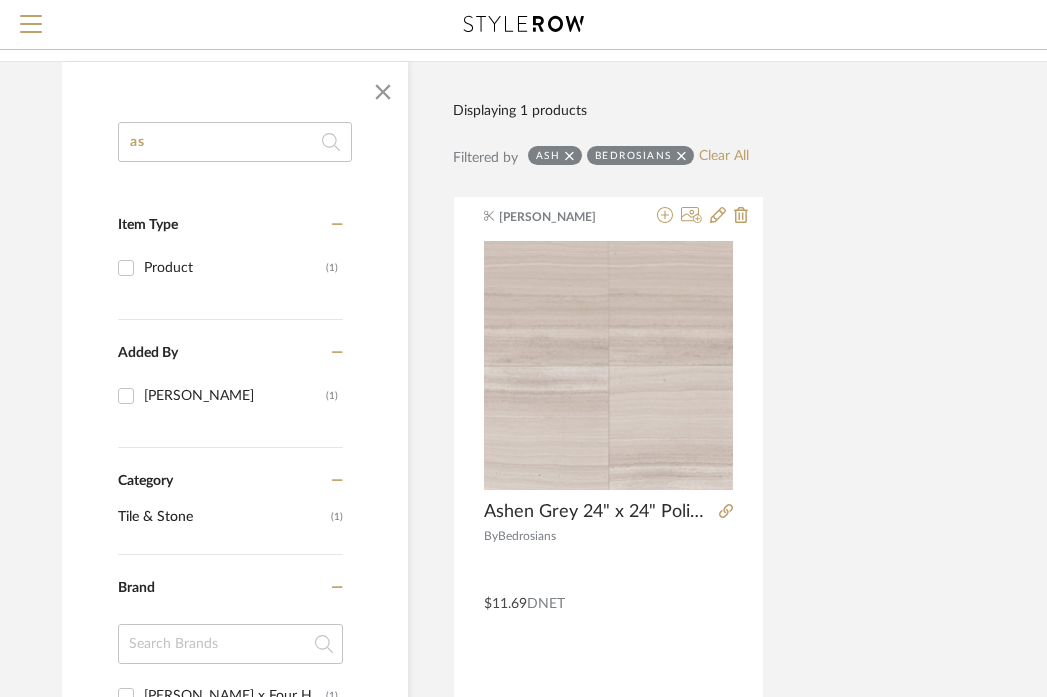 type on "a" 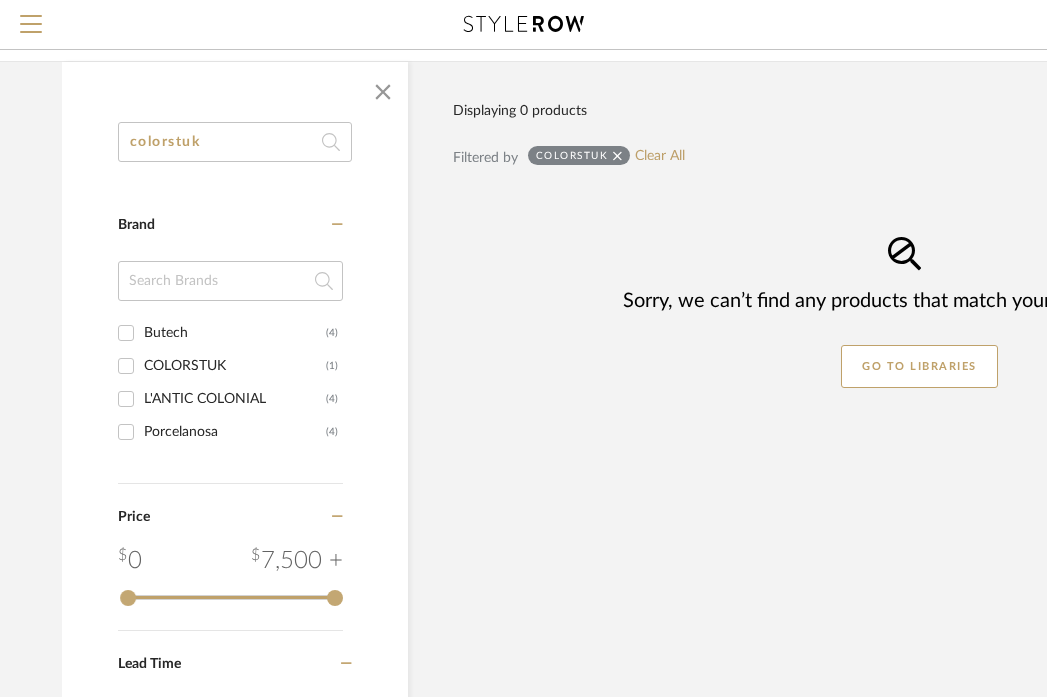 type on "colorstuk" 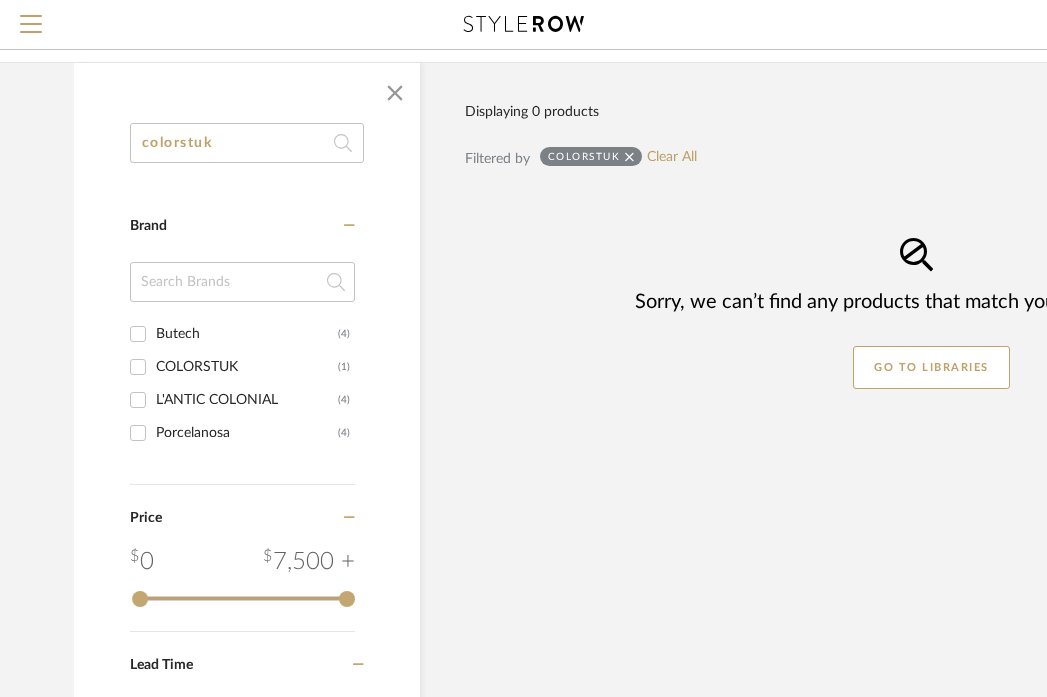 scroll, scrollTop: 0, scrollLeft: 0, axis: both 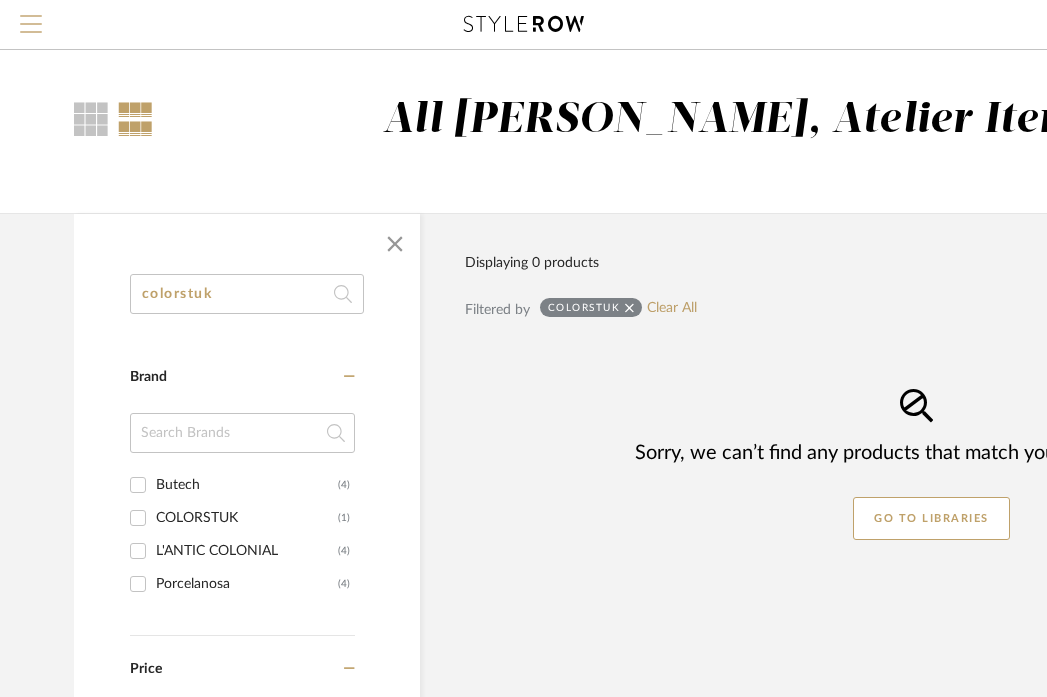 click at bounding box center (31, 30) 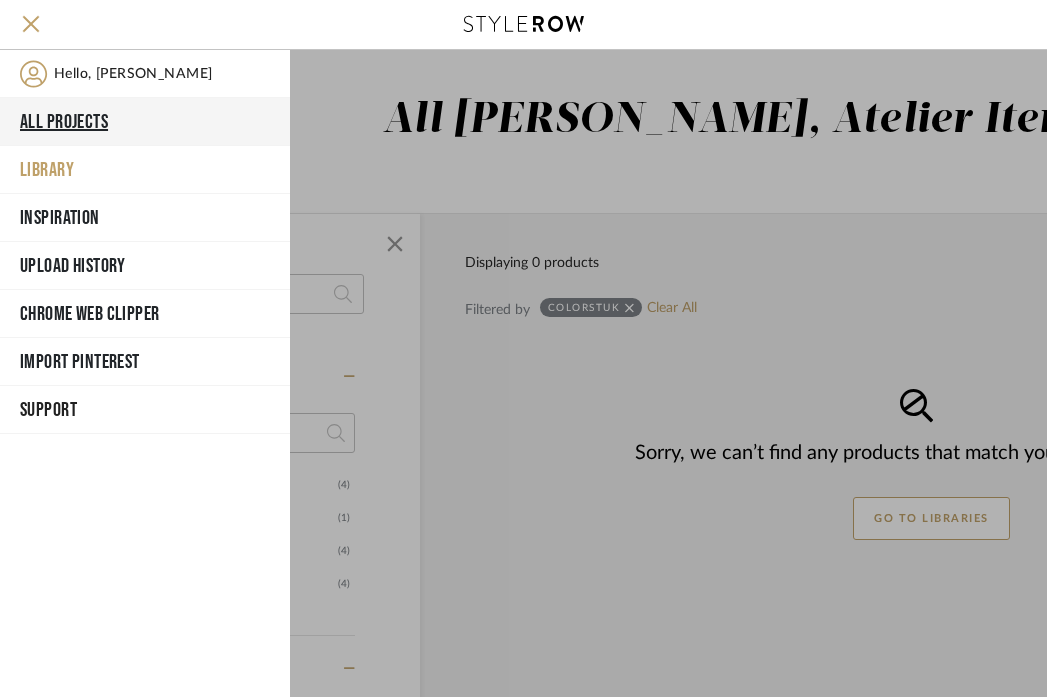click on "All Projects" at bounding box center (145, 122) 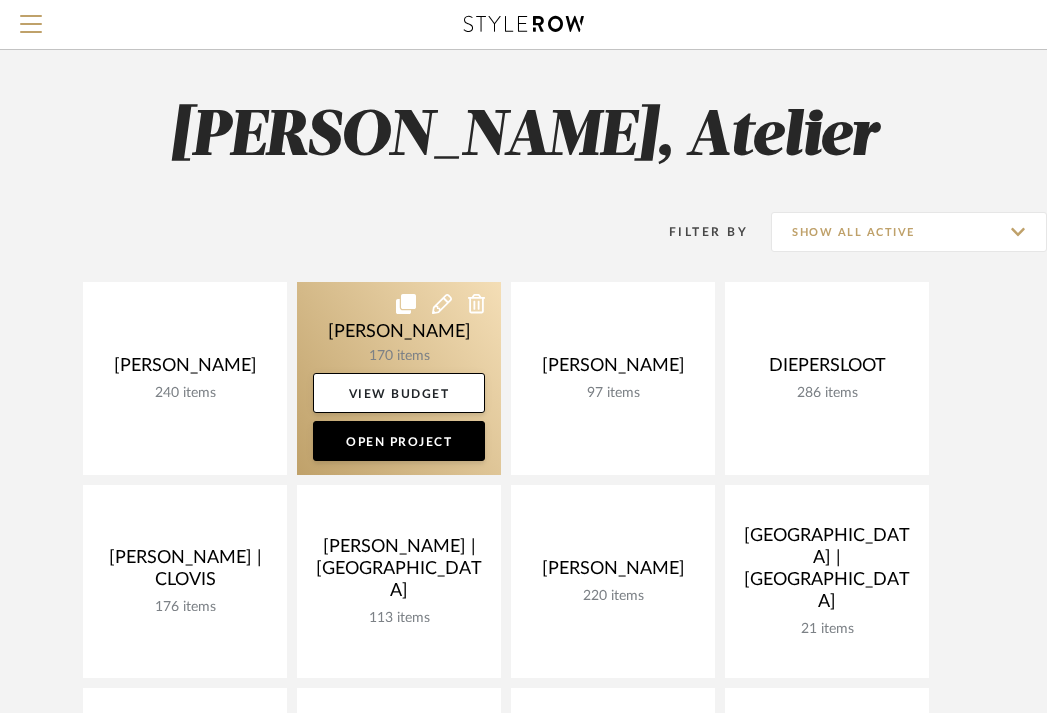 click 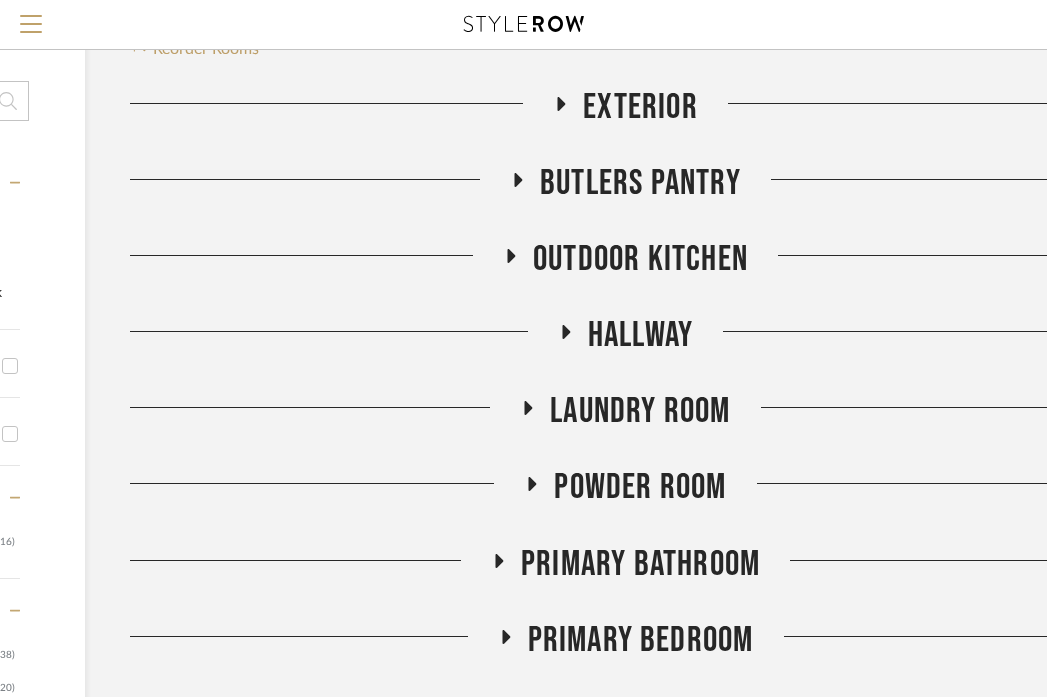 scroll, scrollTop: 302, scrollLeft: 291, axis: both 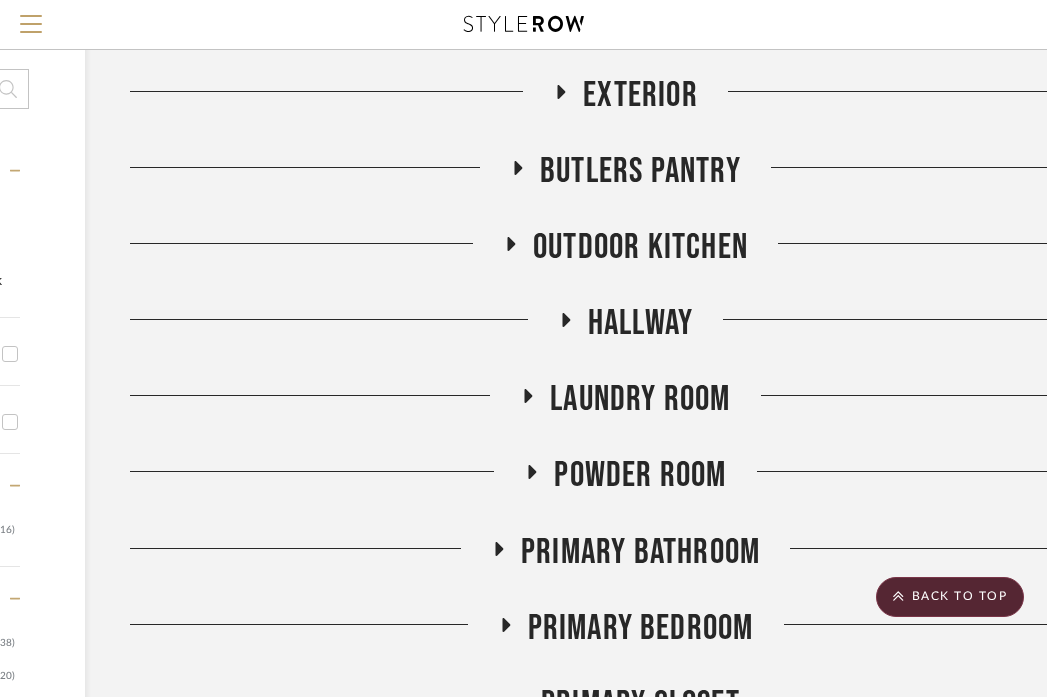 click on "Primary Bathroom" 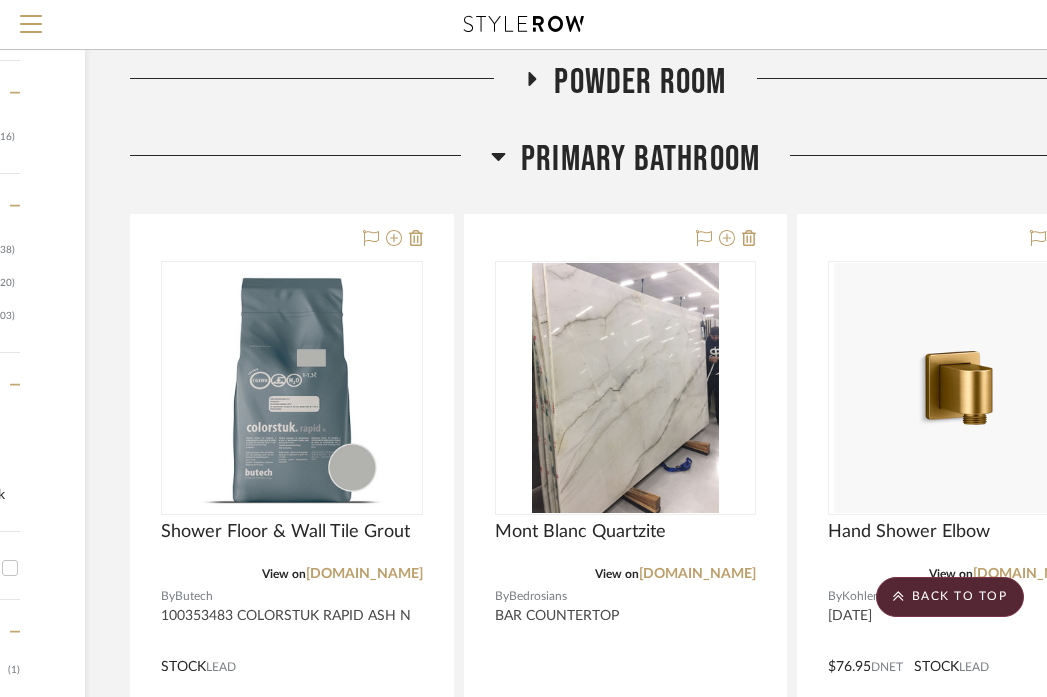 scroll, scrollTop: 710, scrollLeft: 291, axis: both 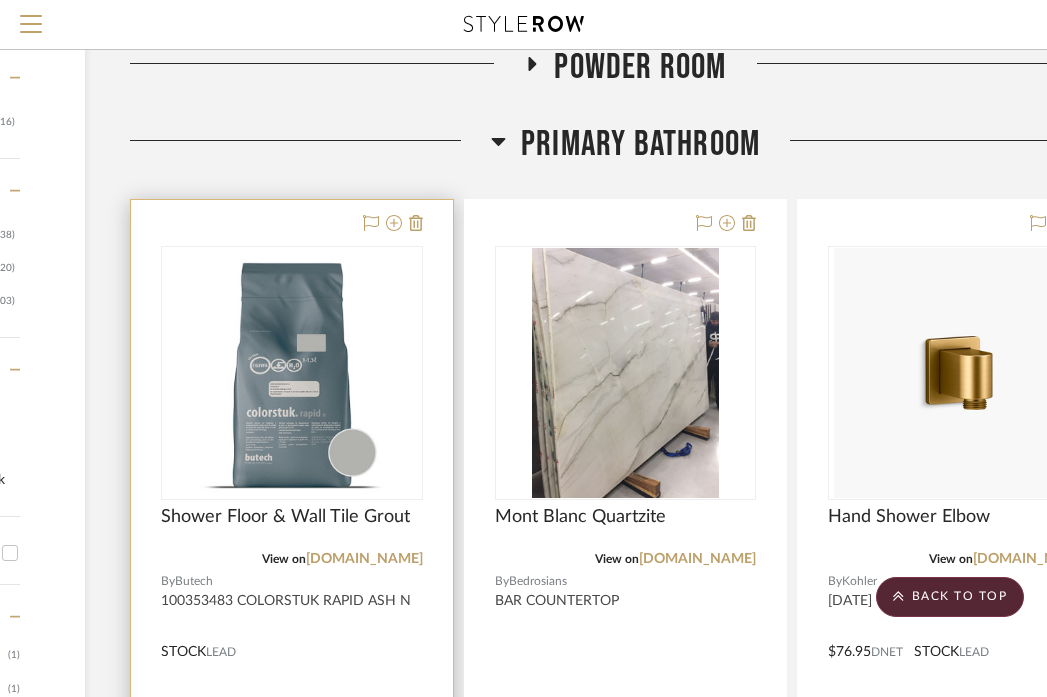 click at bounding box center [292, 637] 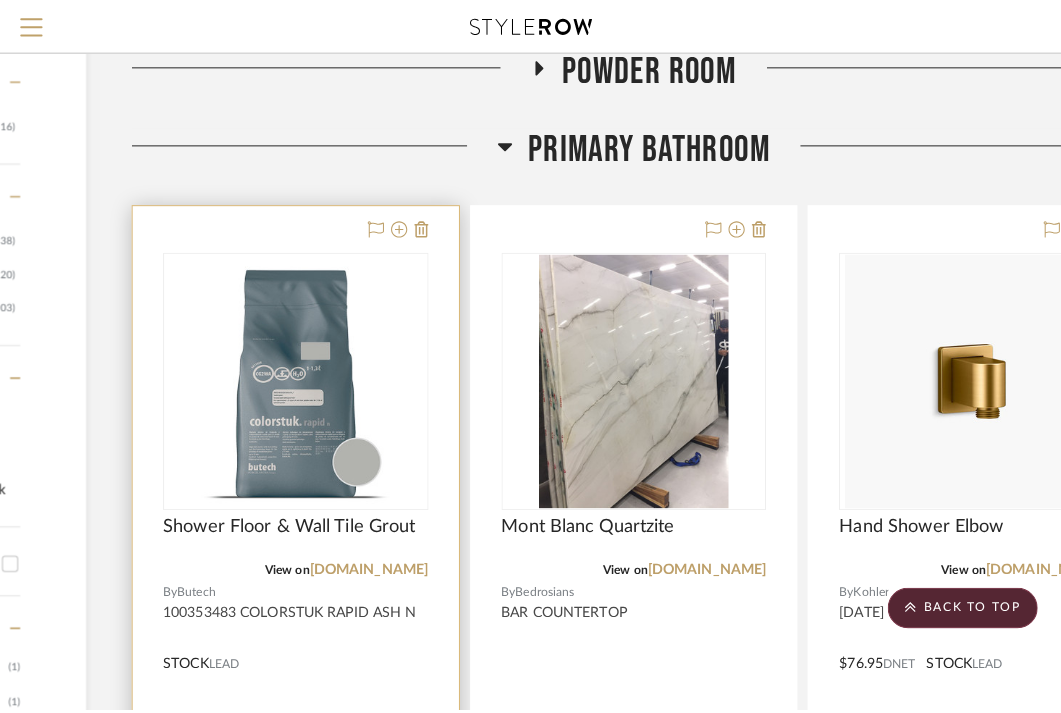 scroll, scrollTop: 0, scrollLeft: 0, axis: both 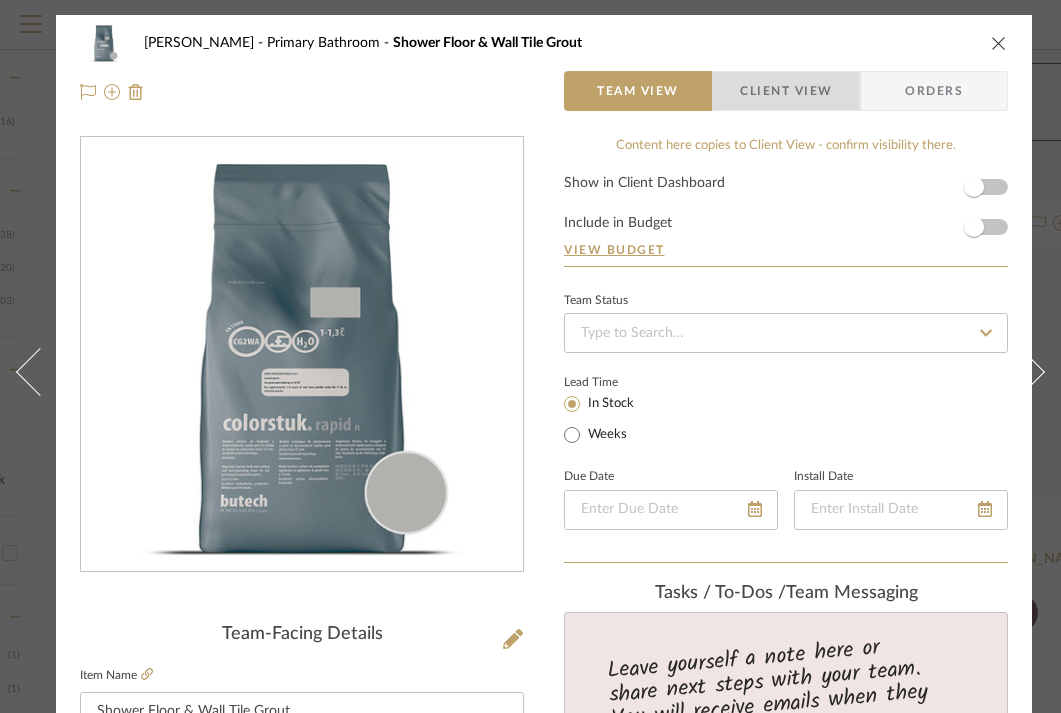 click on "Client View" at bounding box center [786, 91] 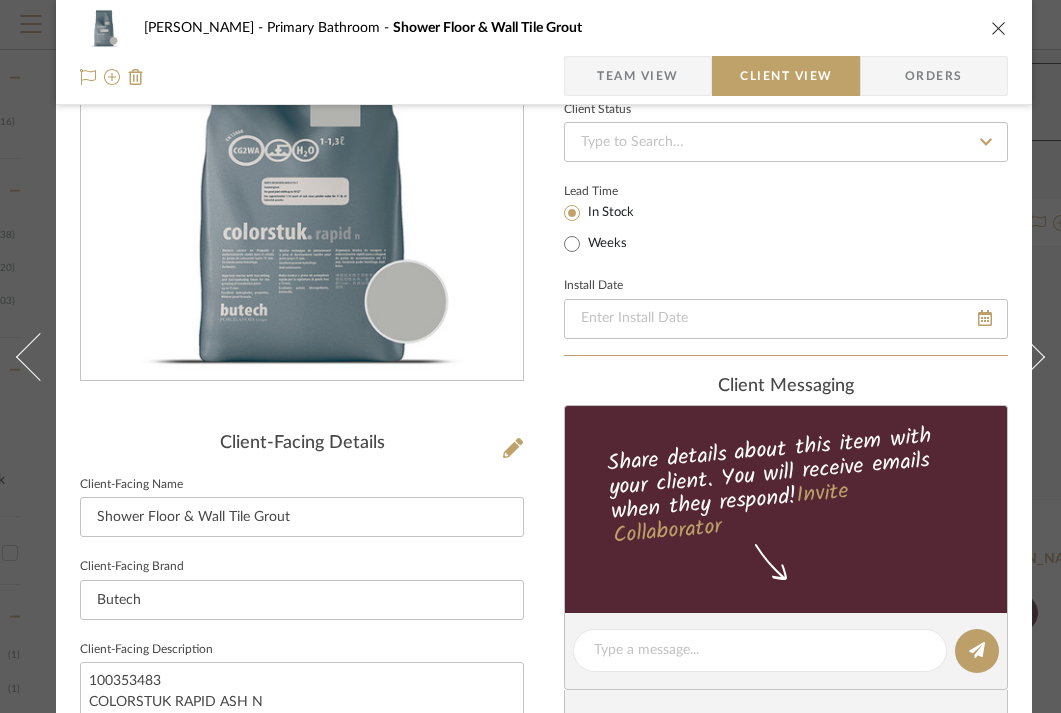 scroll, scrollTop: 123, scrollLeft: 0, axis: vertical 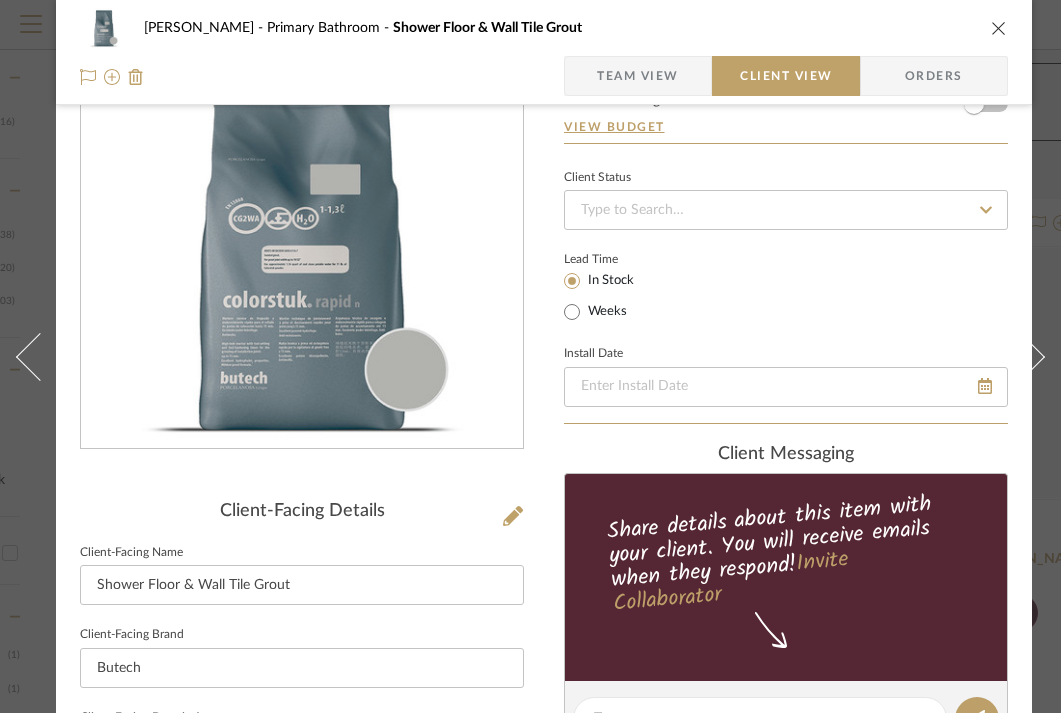 click on "Team View" at bounding box center [638, 76] 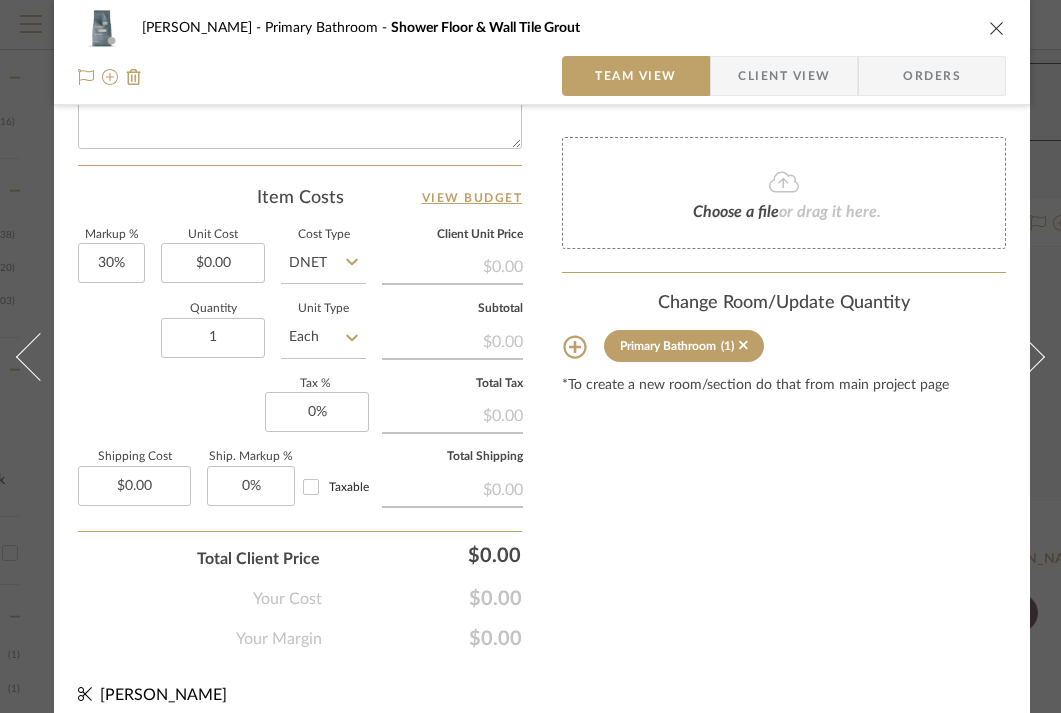 scroll, scrollTop: 1063, scrollLeft: 2, axis: both 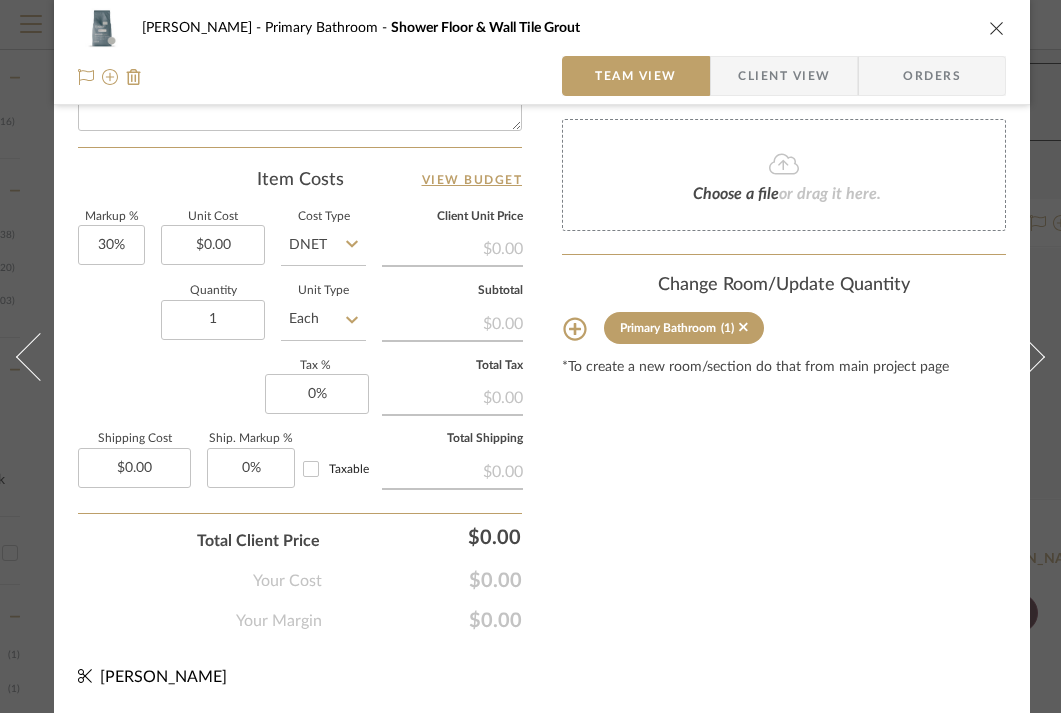 click at bounding box center [997, 28] 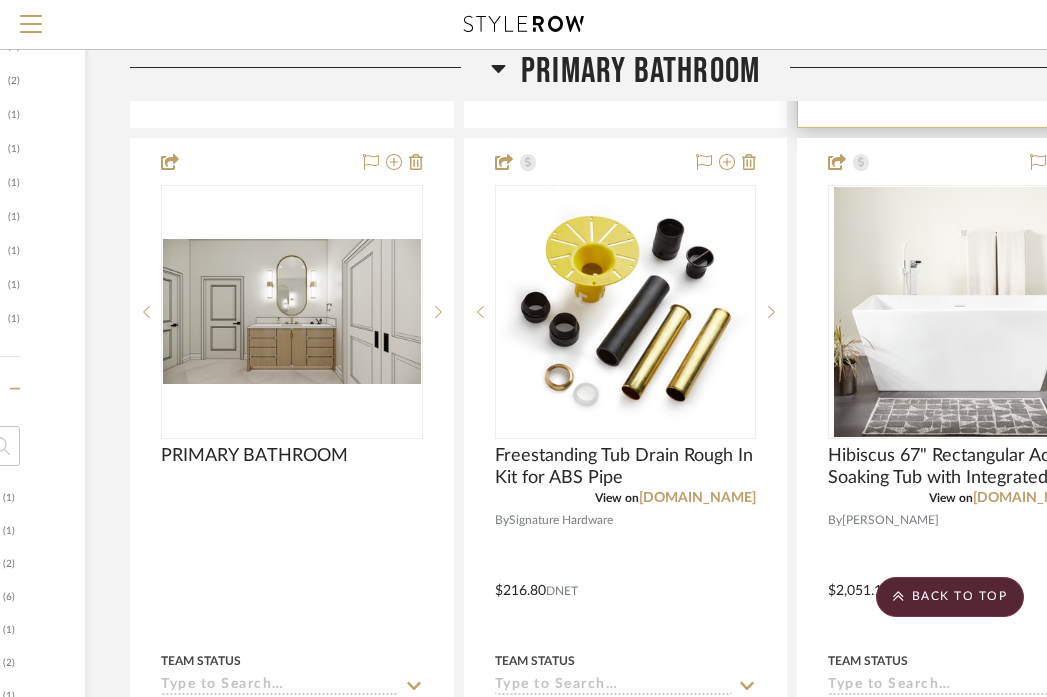 scroll, scrollTop: 1661, scrollLeft: 291, axis: both 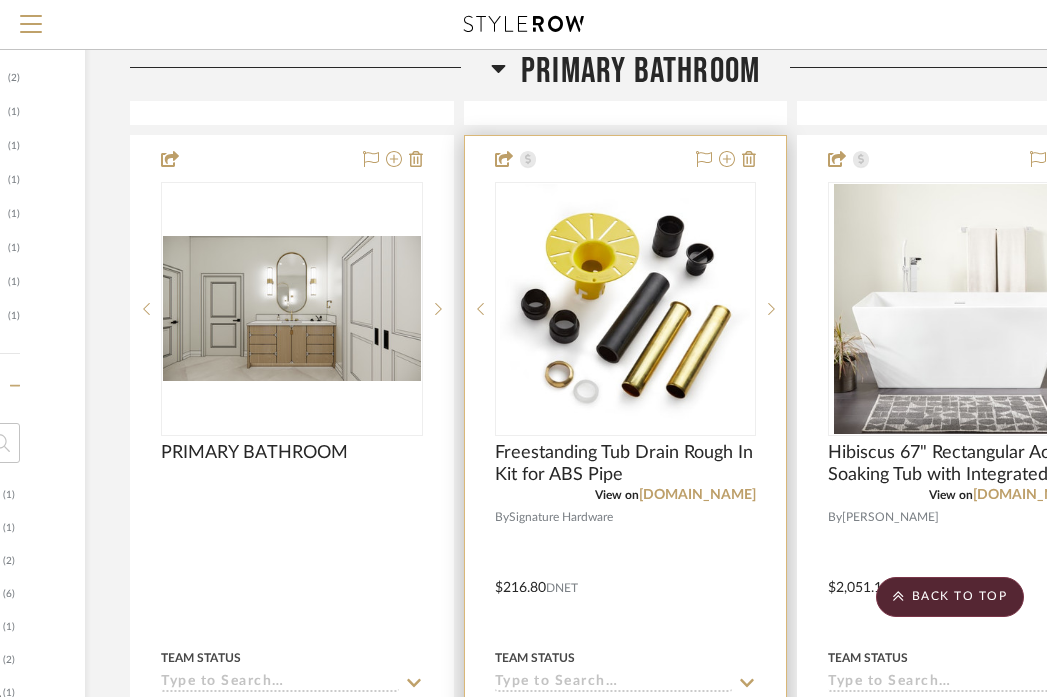 click at bounding box center (626, 573) 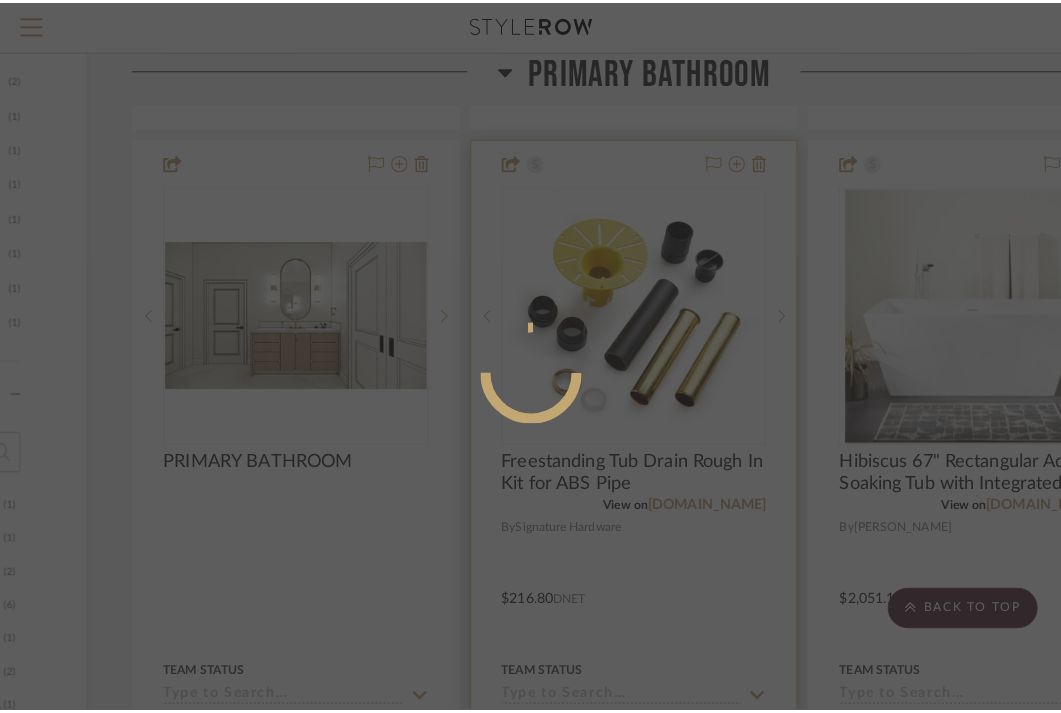 scroll, scrollTop: 0, scrollLeft: 0, axis: both 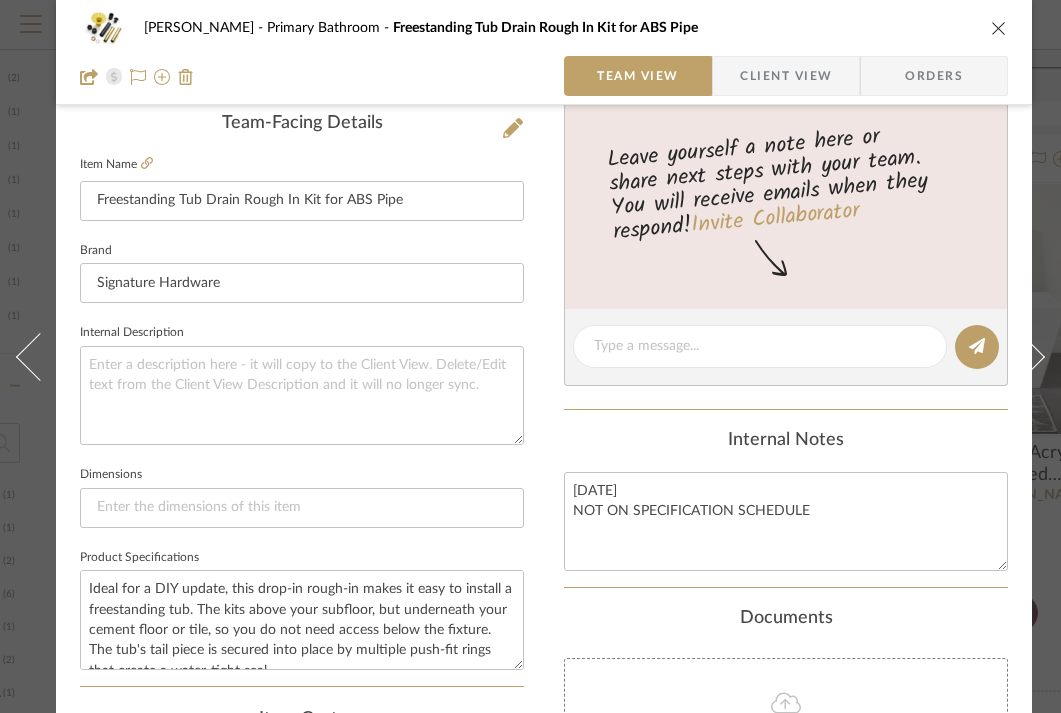 click at bounding box center [999, 28] 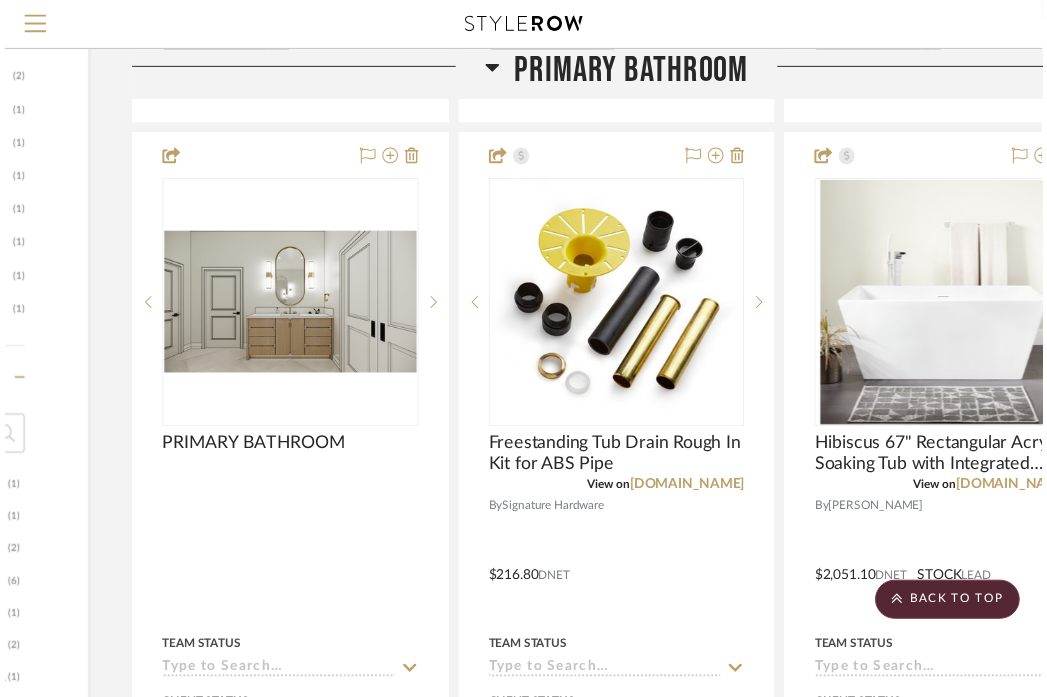 scroll, scrollTop: 1661, scrollLeft: 291, axis: both 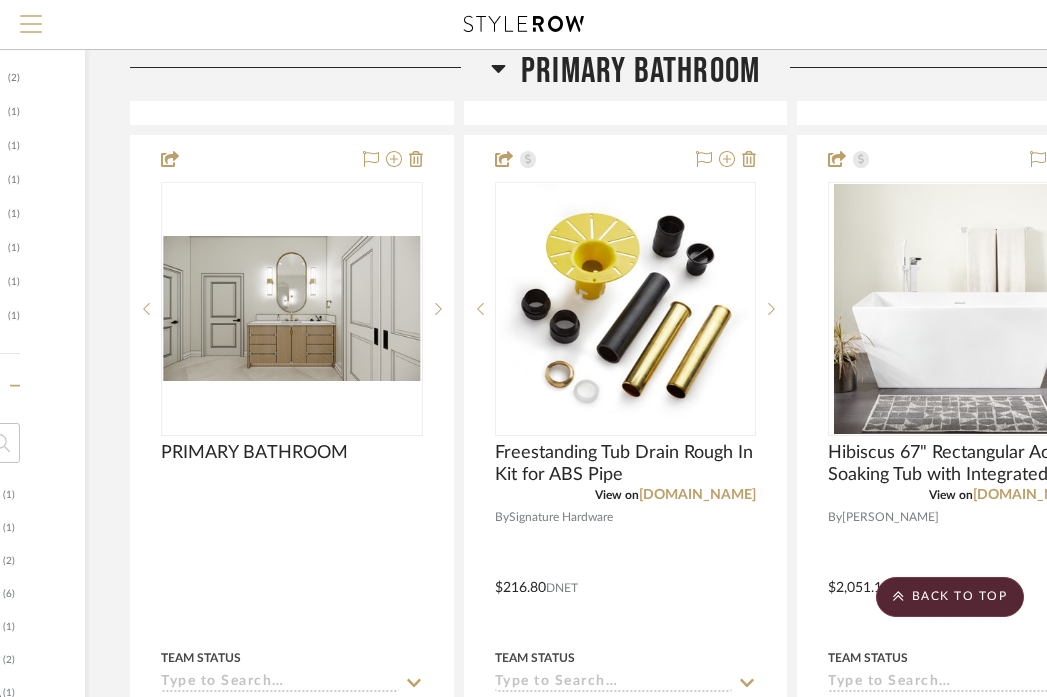 click at bounding box center (31, 24) 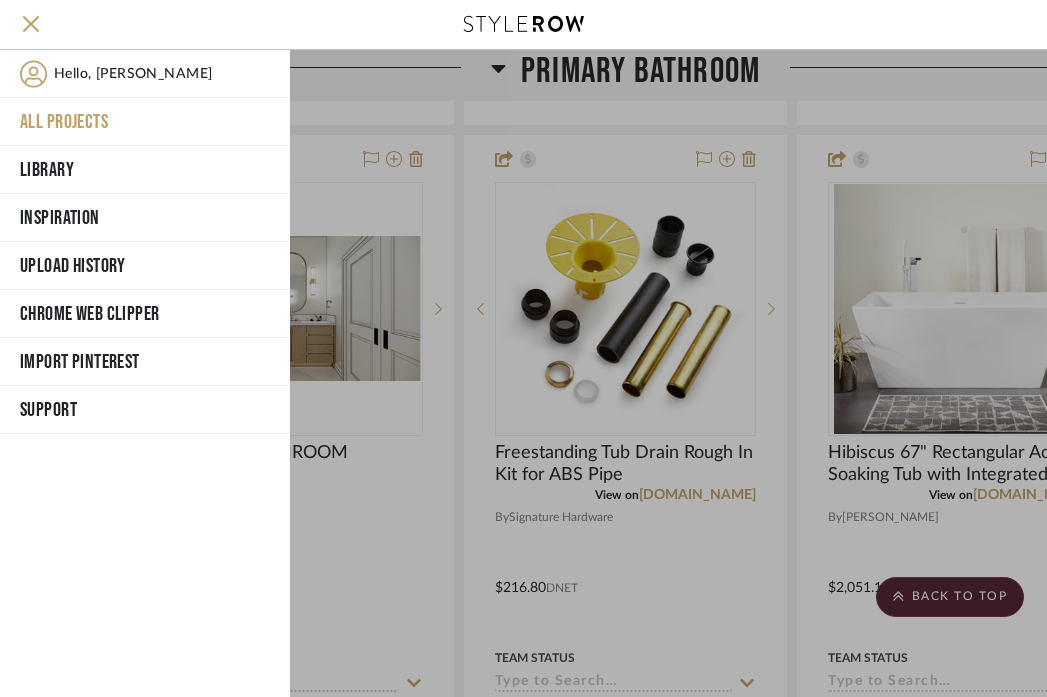 click on "All Projects" at bounding box center (145, 122) 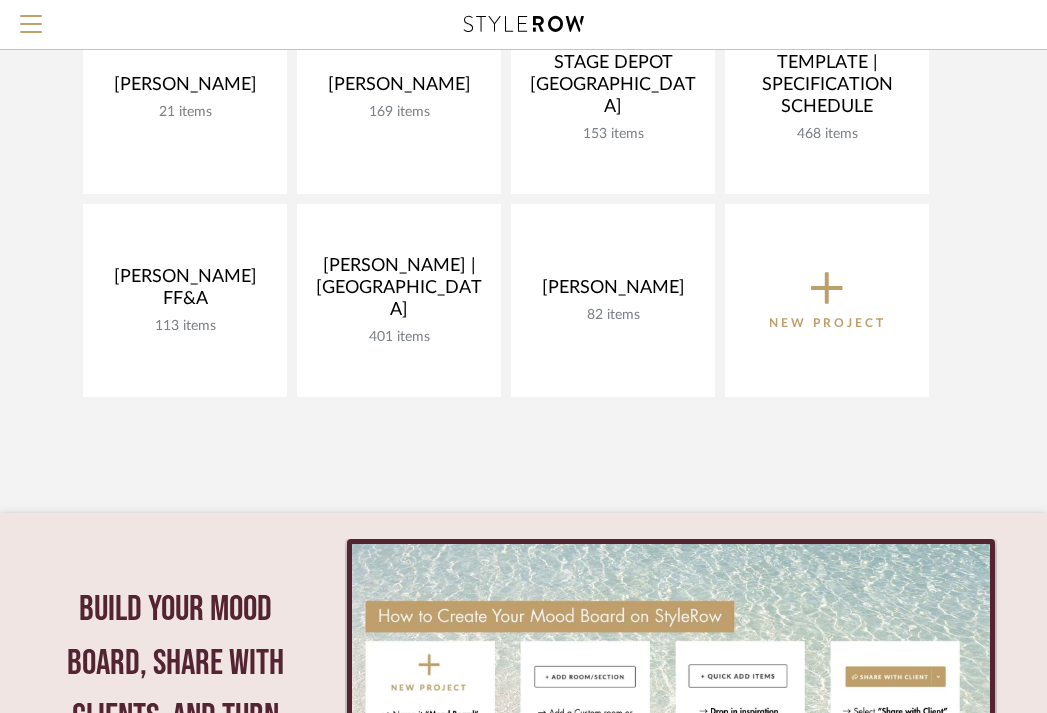 scroll, scrollTop: 124, scrollLeft: 0, axis: vertical 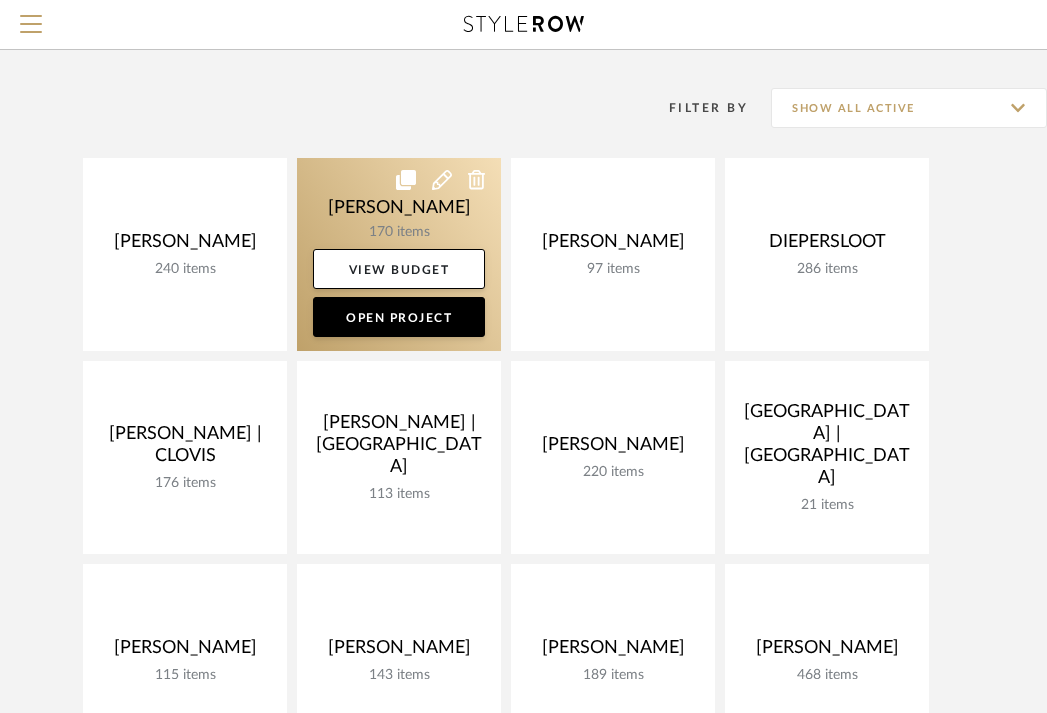 click 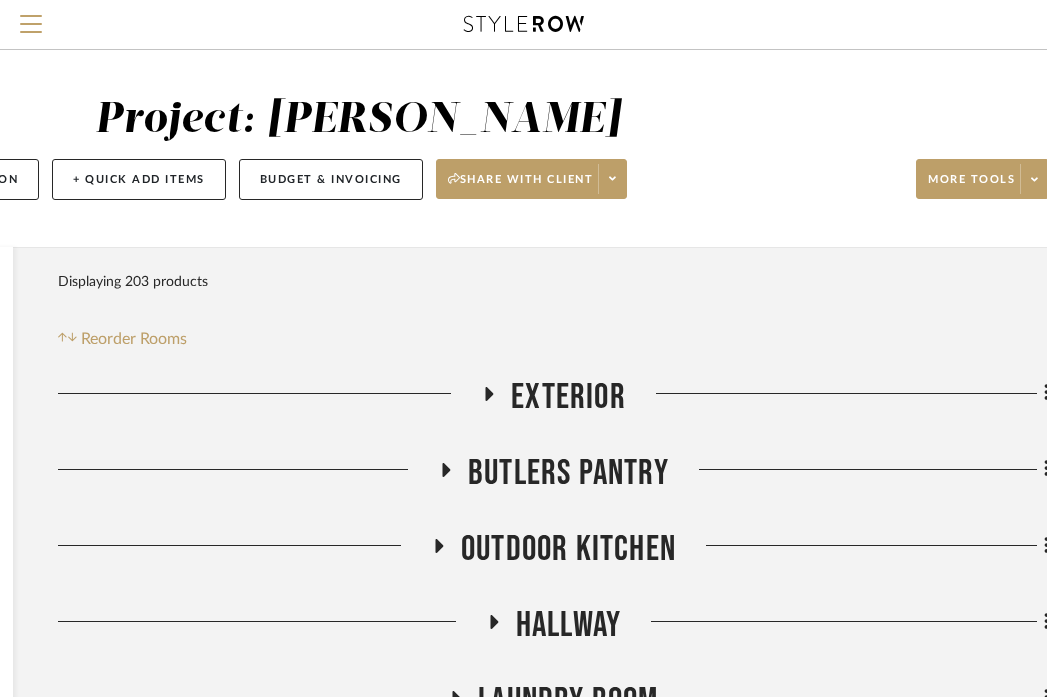 scroll, scrollTop: 0, scrollLeft: 393, axis: horizontal 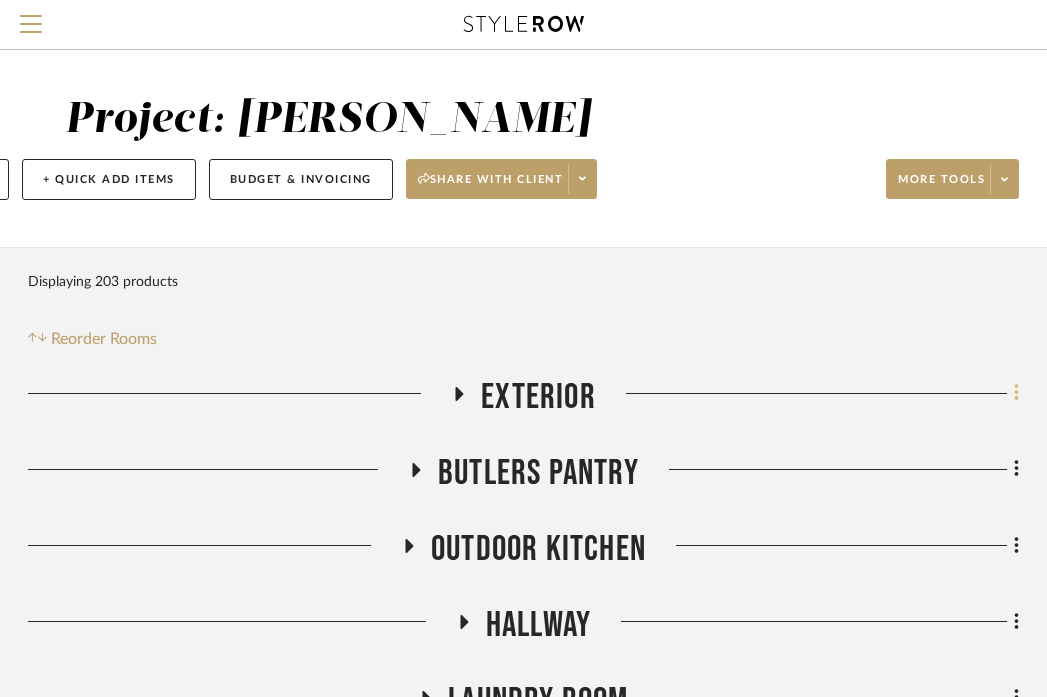 click 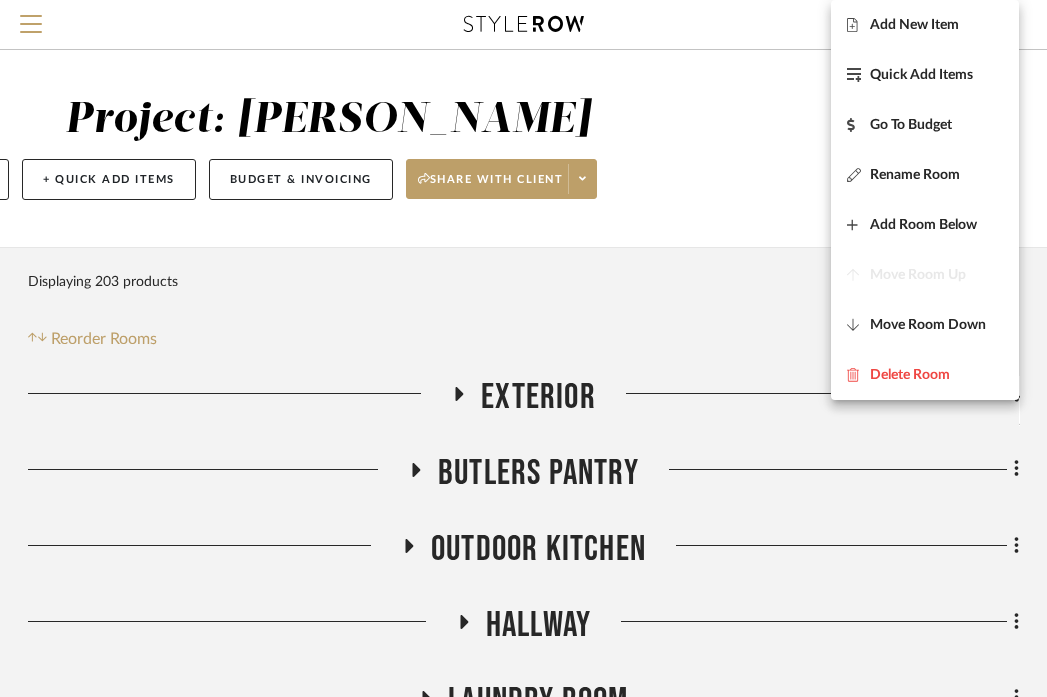 click at bounding box center [523, 348] 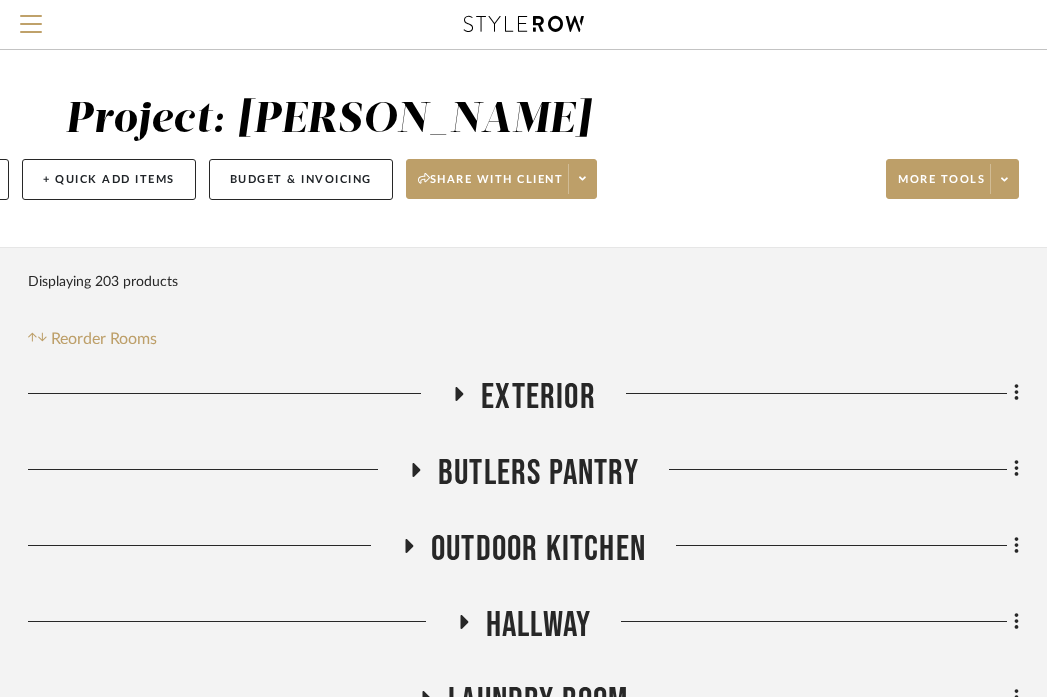 click on "Exterior" 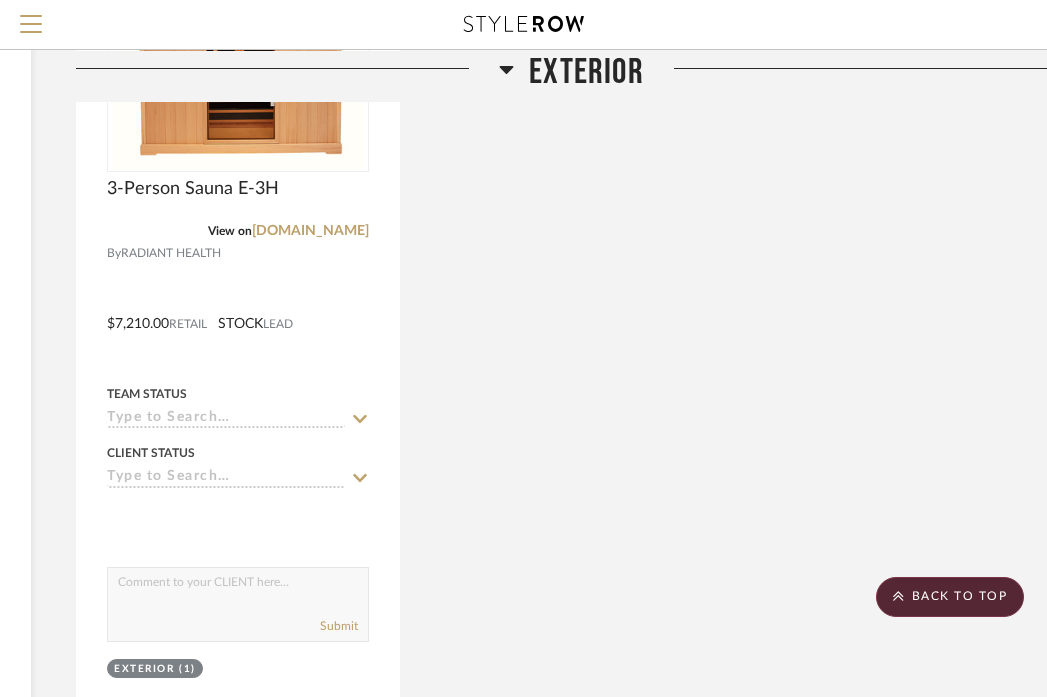 scroll, scrollTop: 580, scrollLeft: 345, axis: both 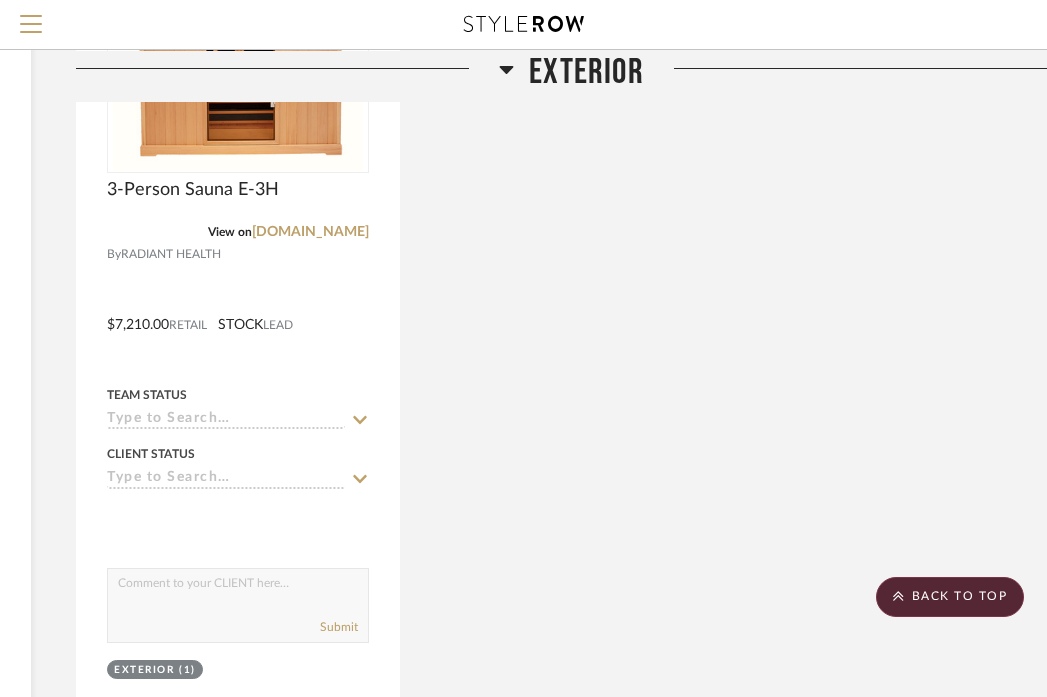 click on "Exterior" 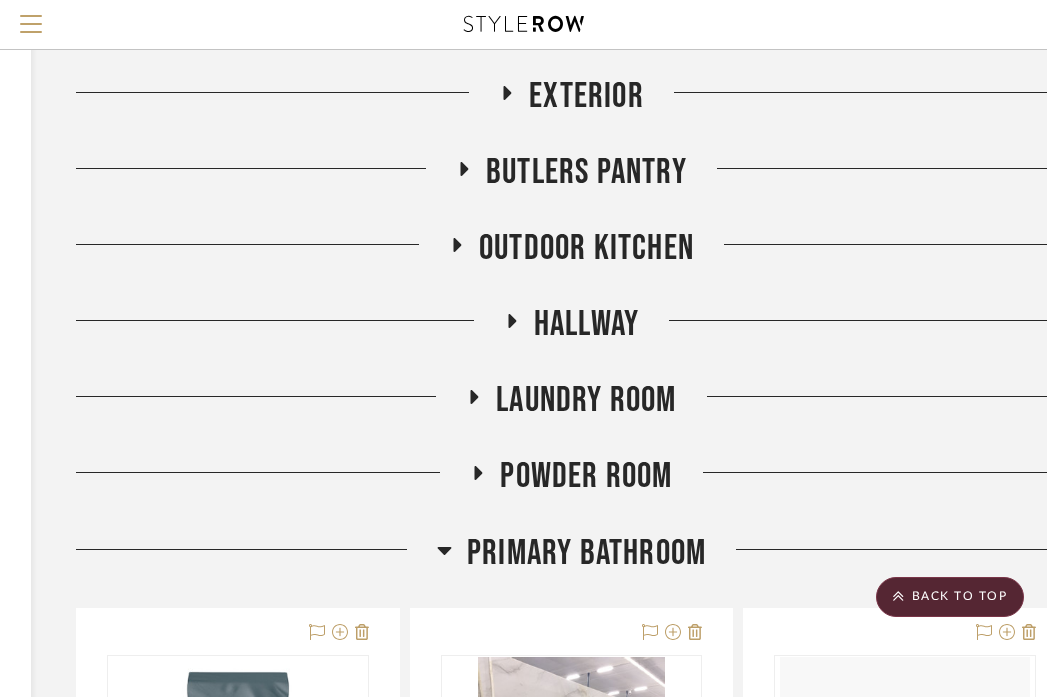 scroll, scrollTop: 304, scrollLeft: 345, axis: both 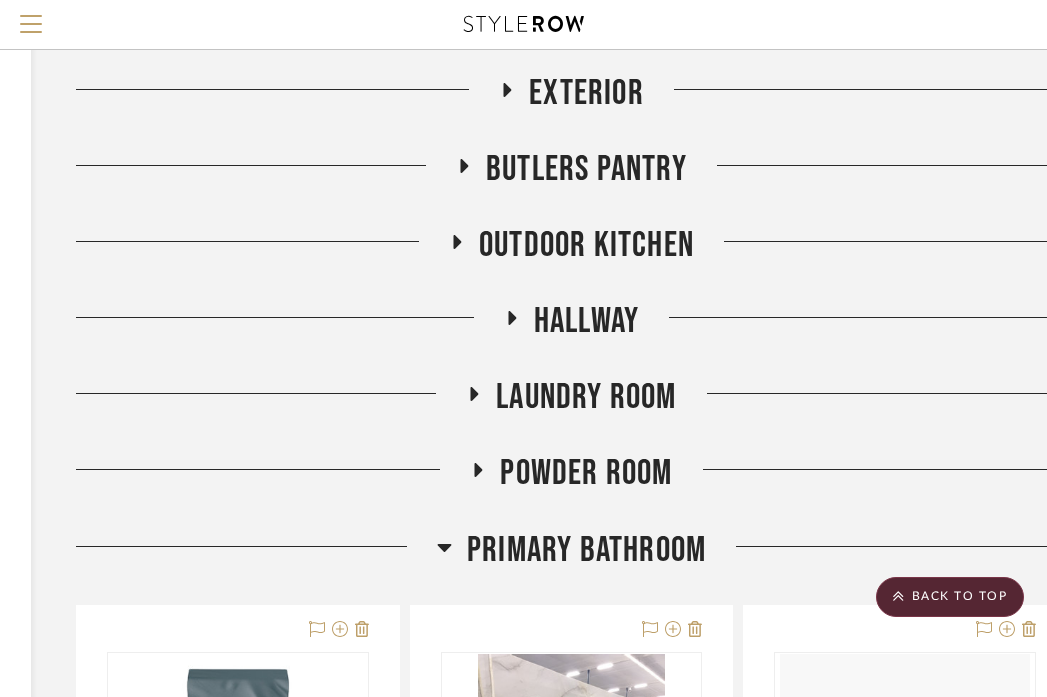 click on "Primary Bathroom" 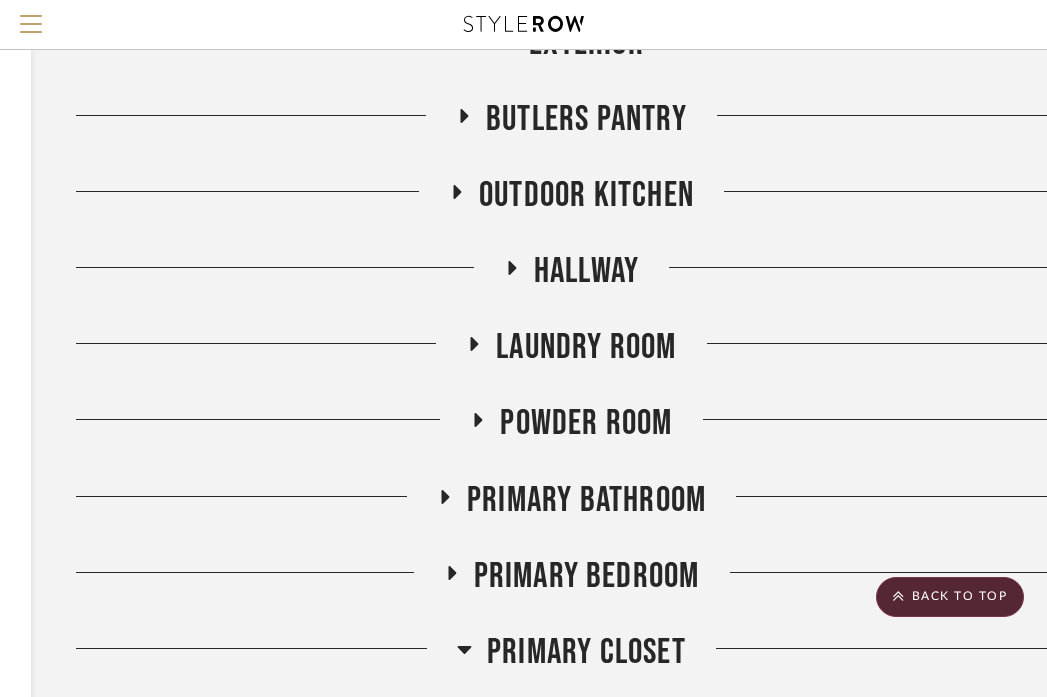 scroll, scrollTop: 357, scrollLeft: 345, axis: both 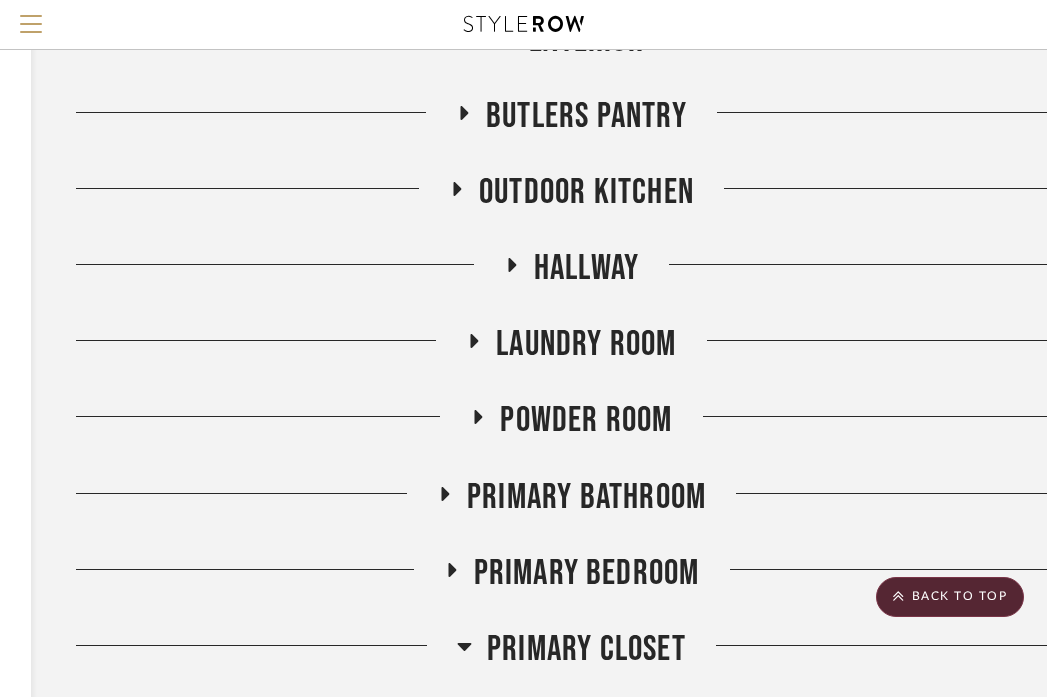 click on "Powder Room" 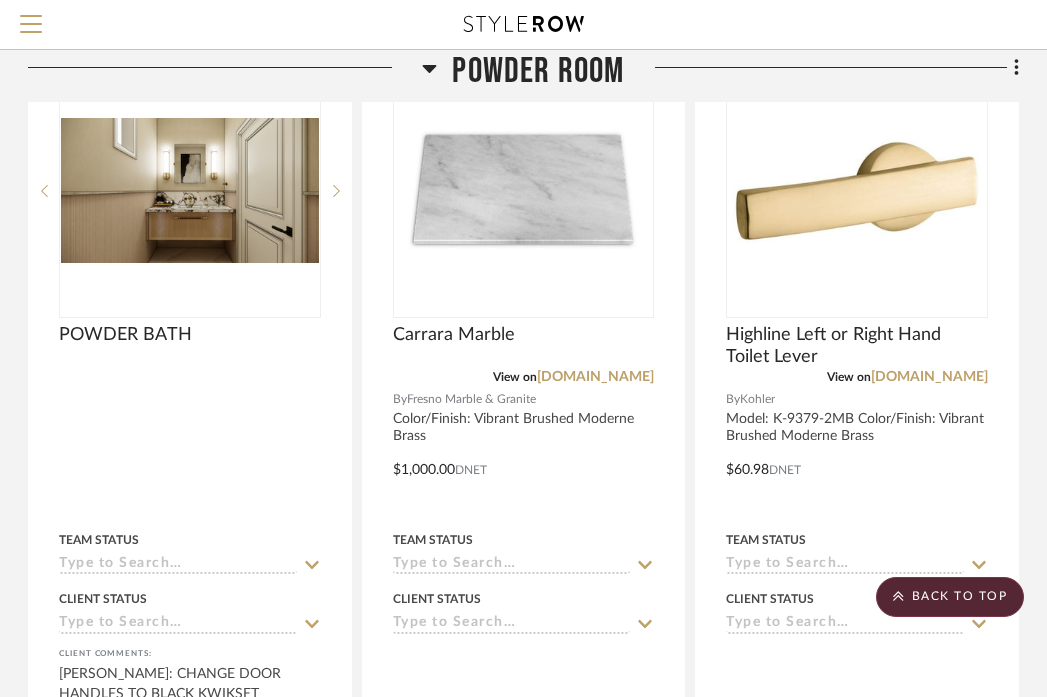 scroll, scrollTop: 814, scrollLeft: 393, axis: both 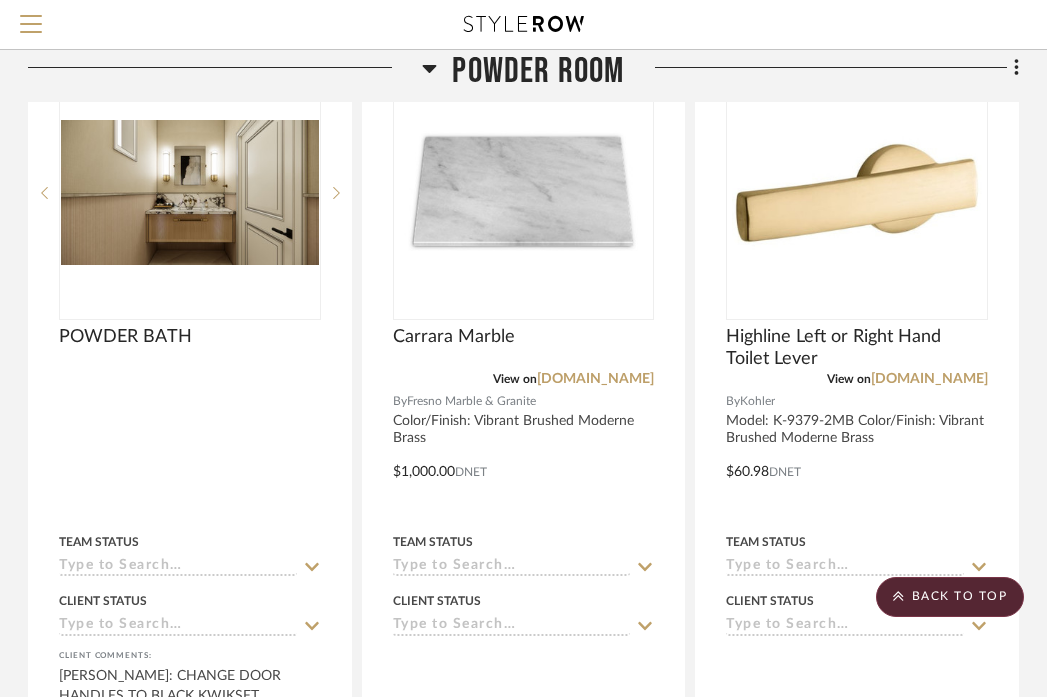 click on "Powder Room" 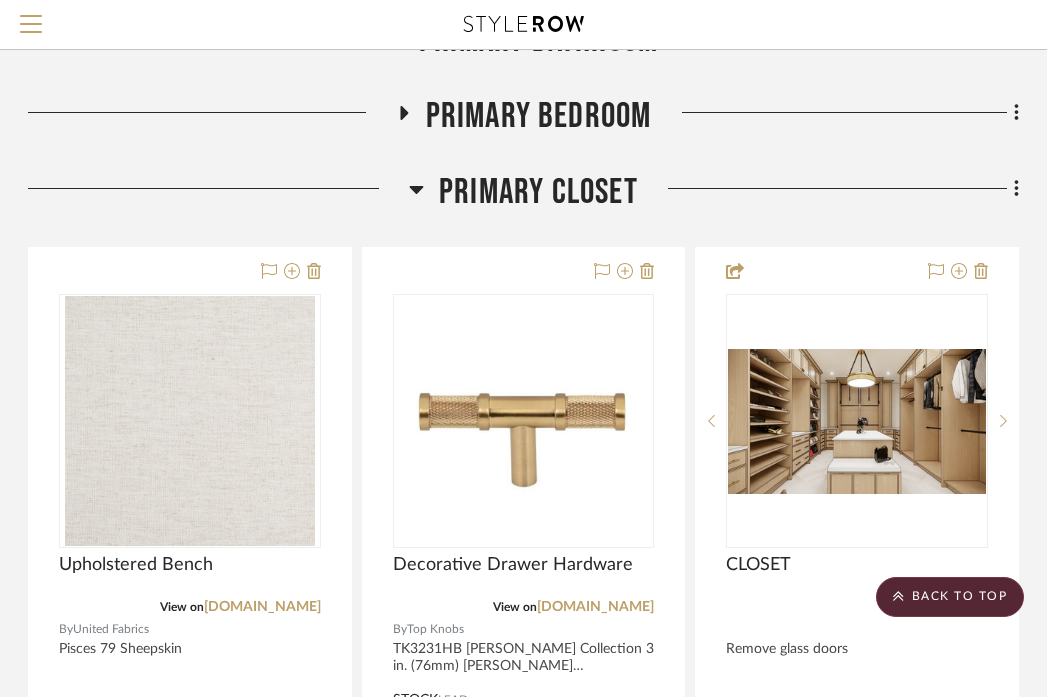 click on "Primary Closet" 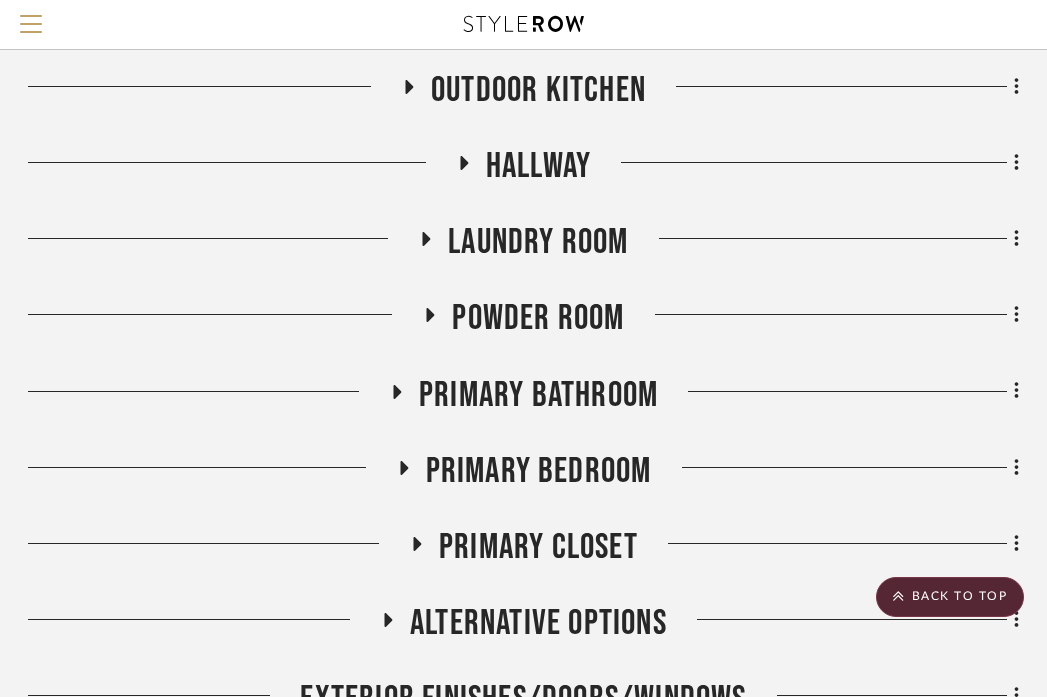 scroll, scrollTop: 439, scrollLeft: 393, axis: both 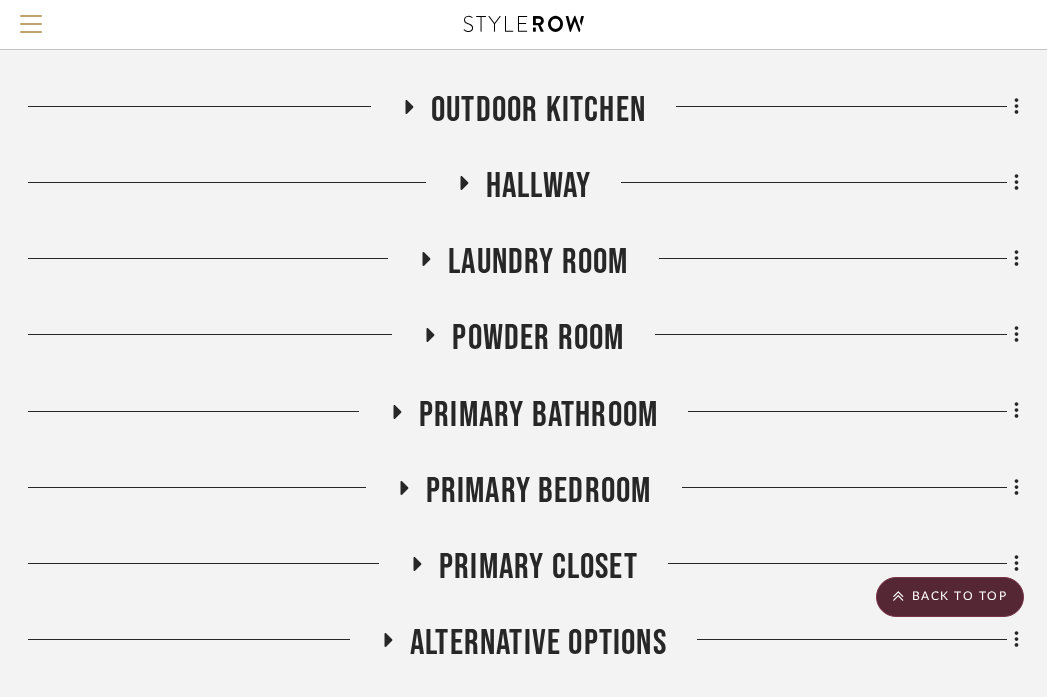 click on "Hallway" 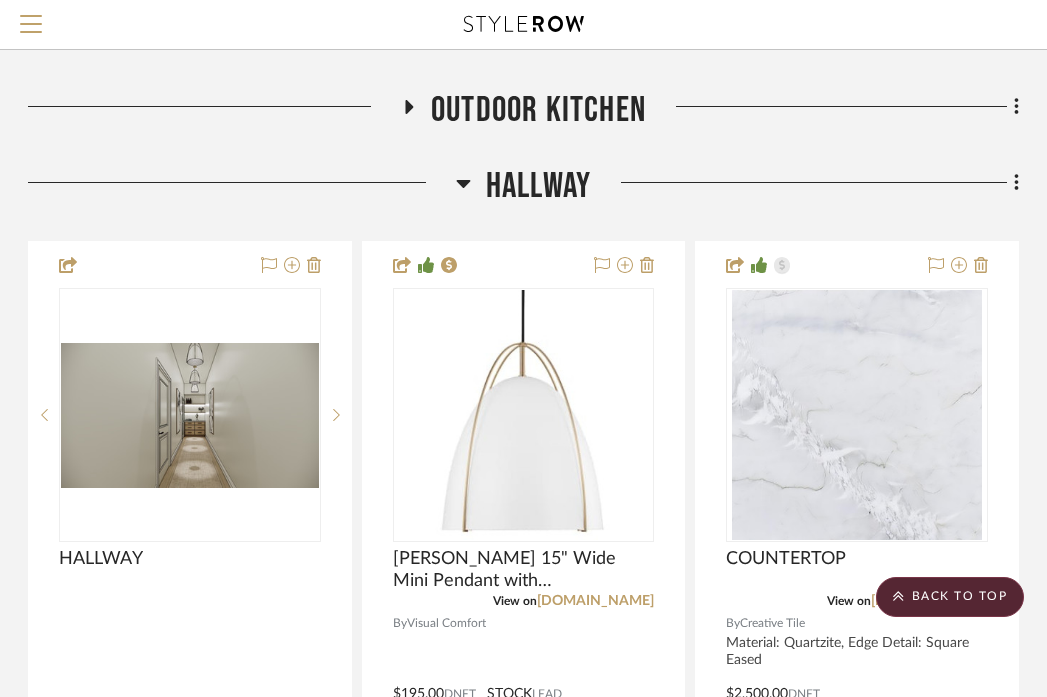 click on "Hallway" 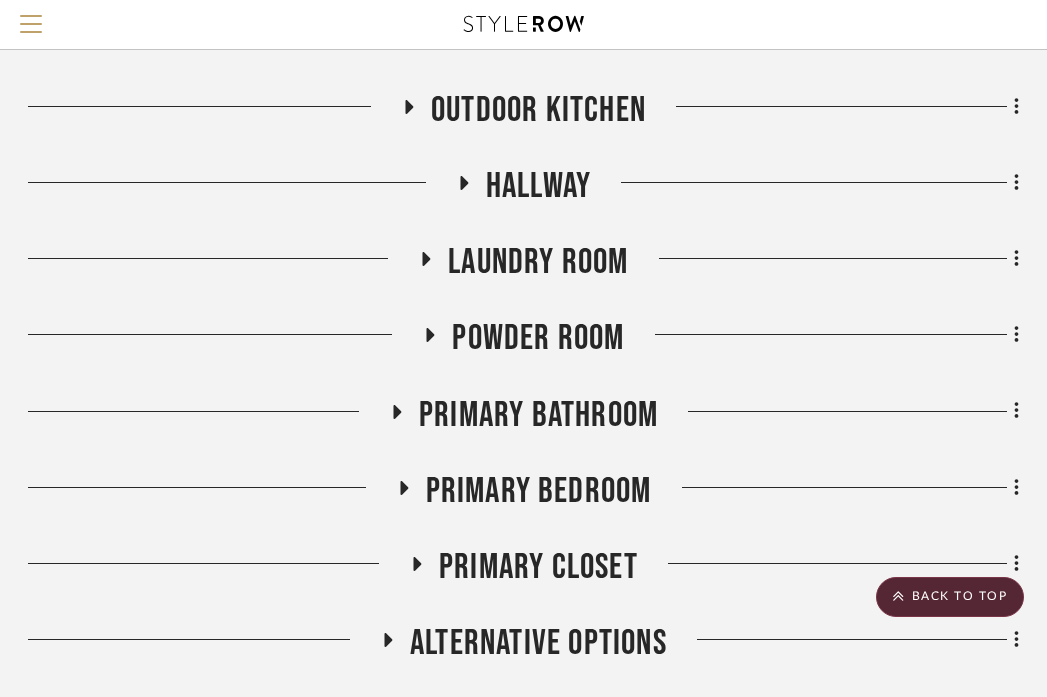 click on "Powder Room" 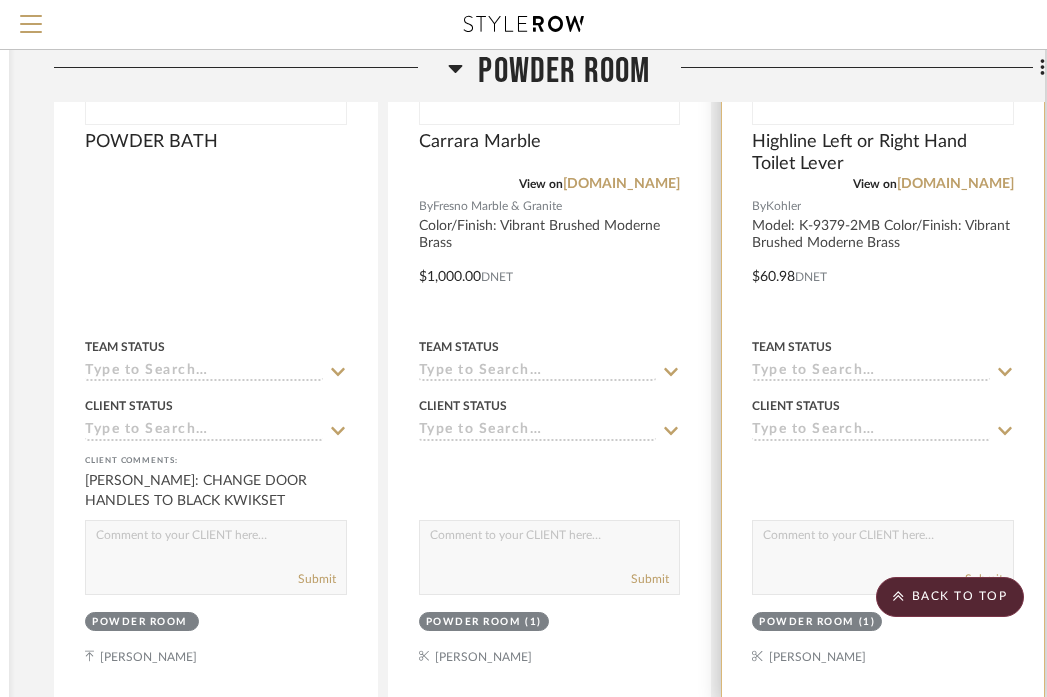 scroll, scrollTop: 1016, scrollLeft: 367, axis: both 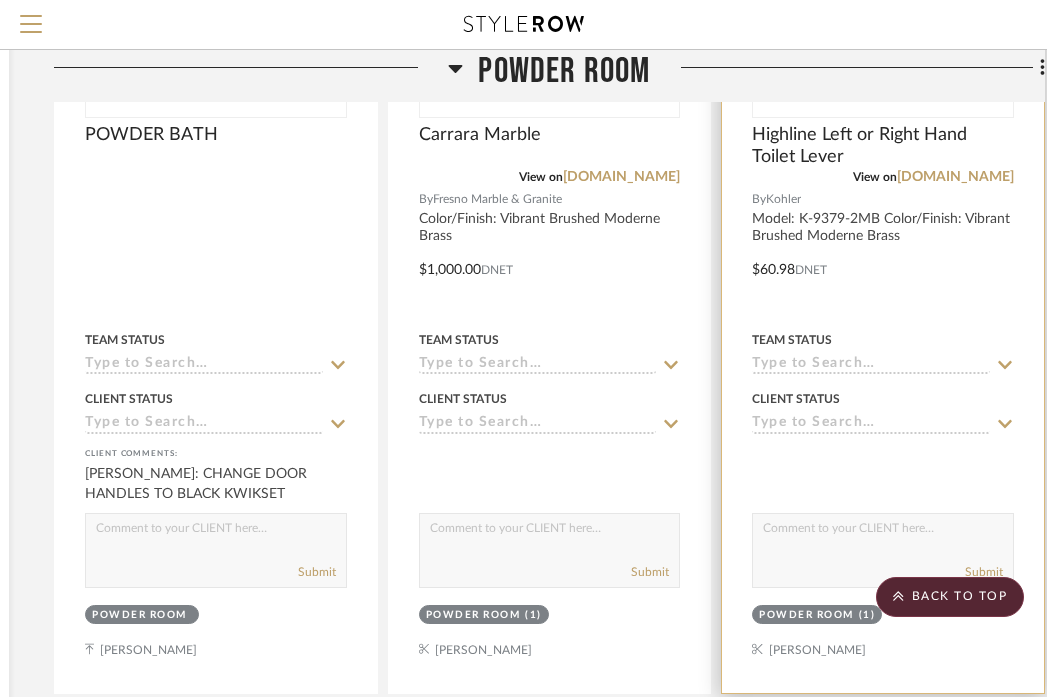 click on "Team Status" at bounding box center [883, 340] 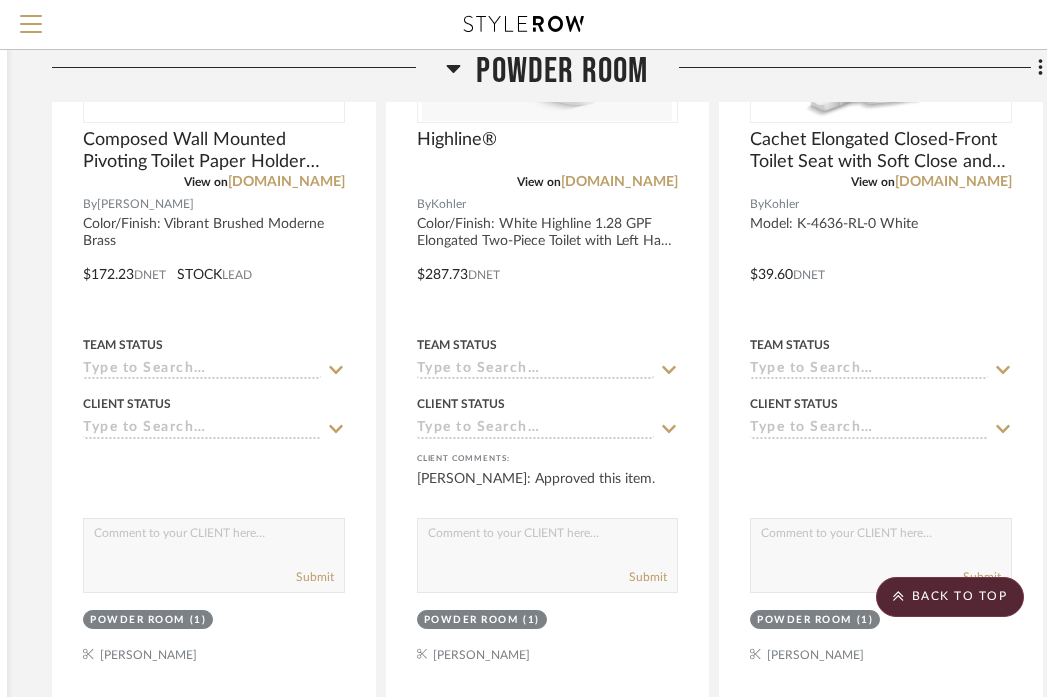 scroll, scrollTop: 1600, scrollLeft: 369, axis: both 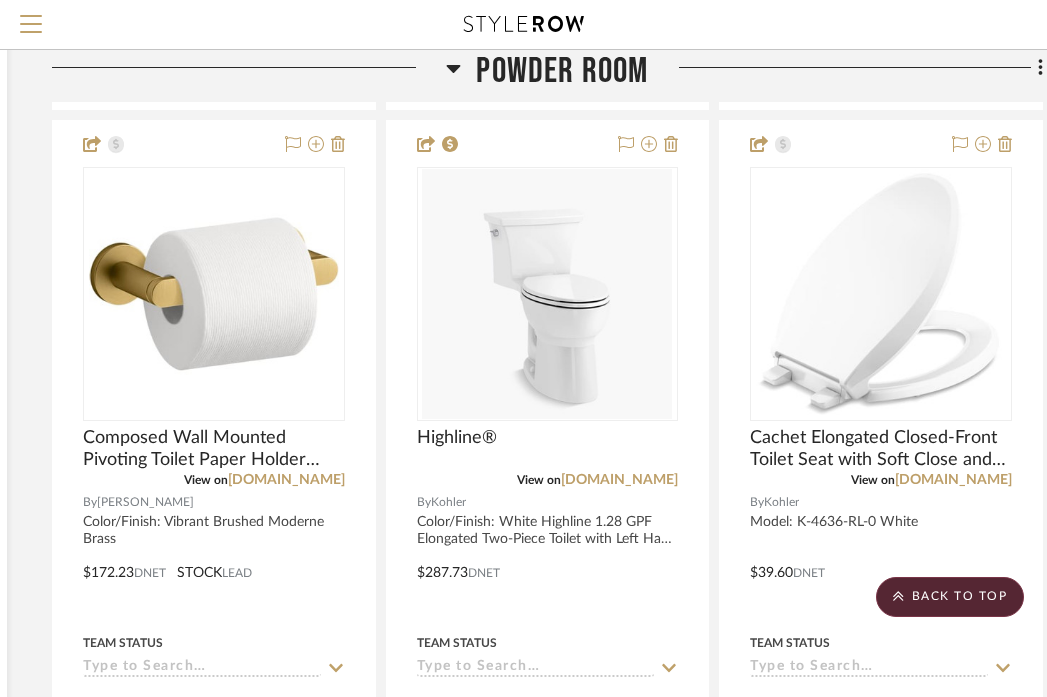 click on "Powder Room" 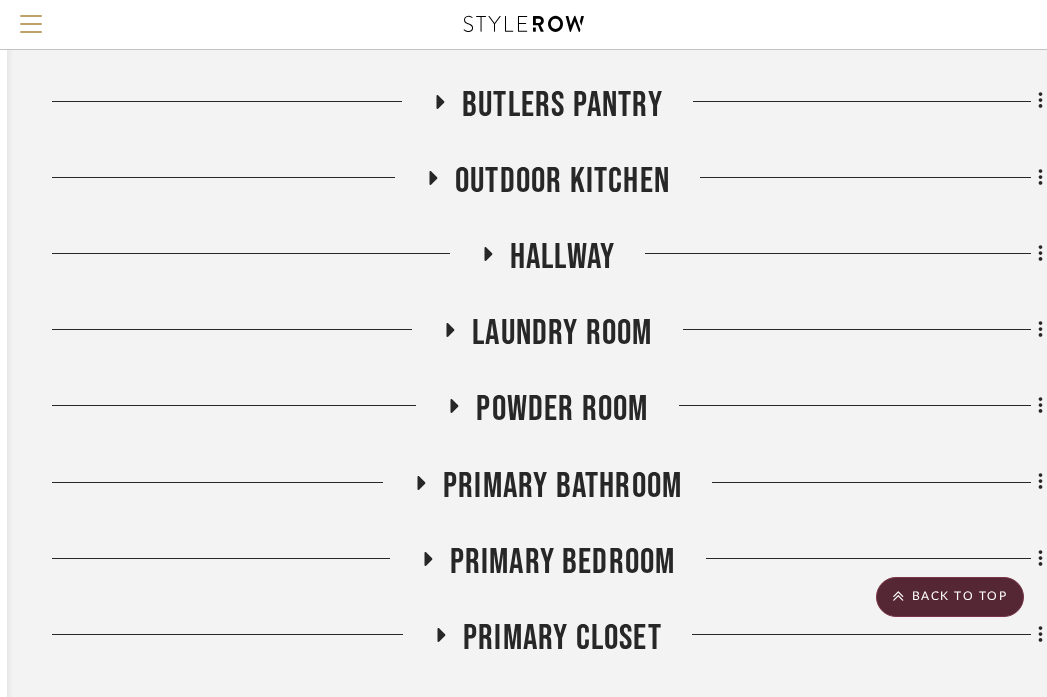scroll, scrollTop: 184, scrollLeft: 369, axis: both 